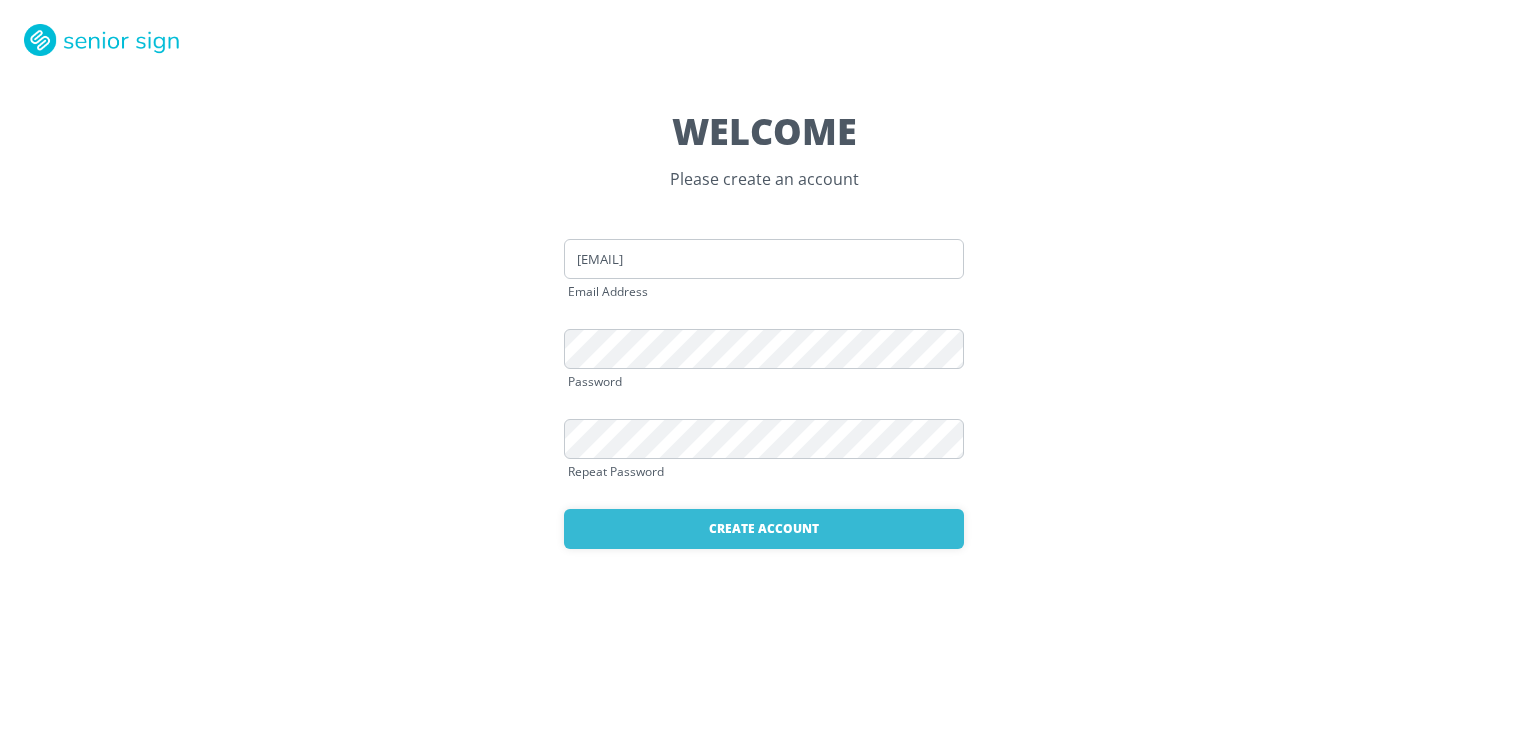 scroll, scrollTop: 0, scrollLeft: 0, axis: both 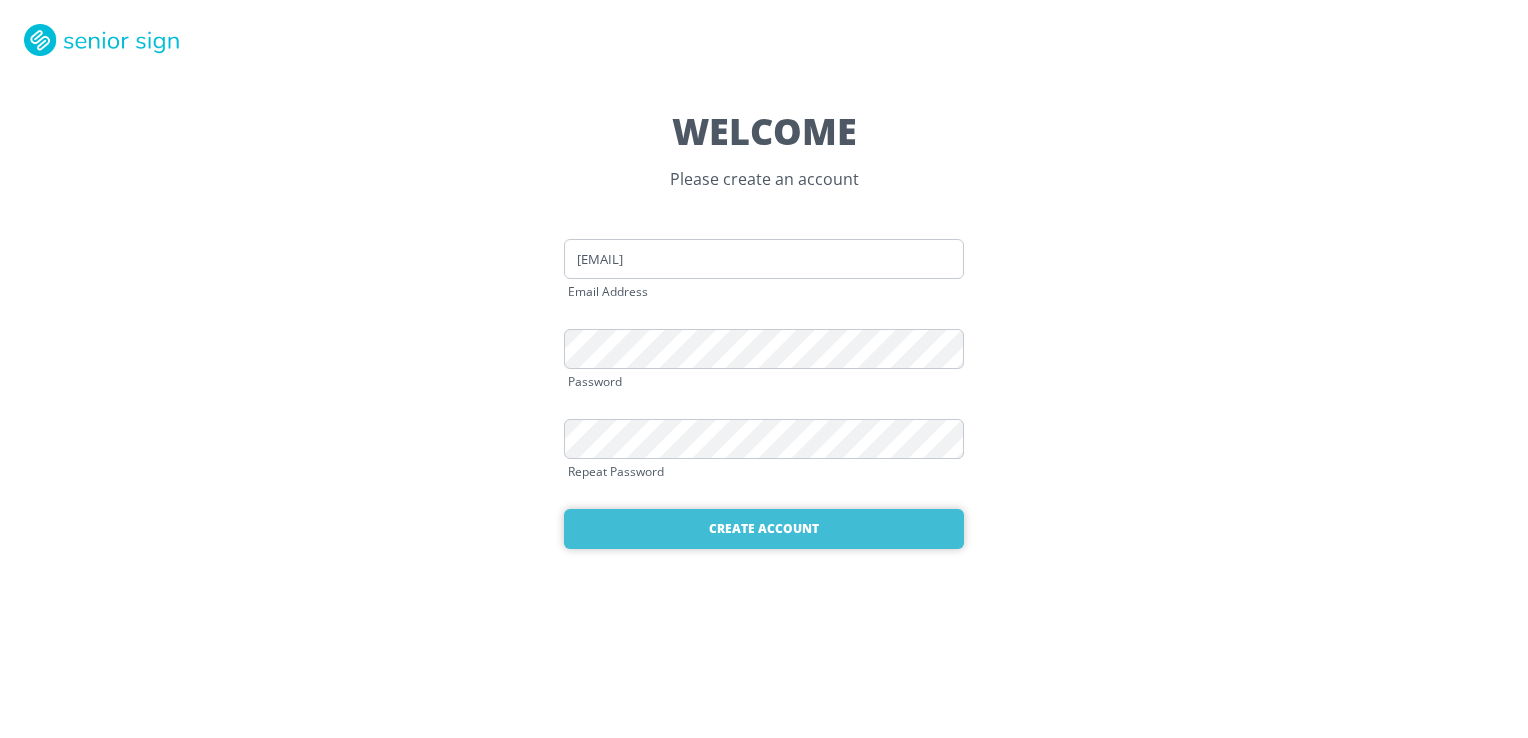 click on "Create Account" at bounding box center (764, 529) 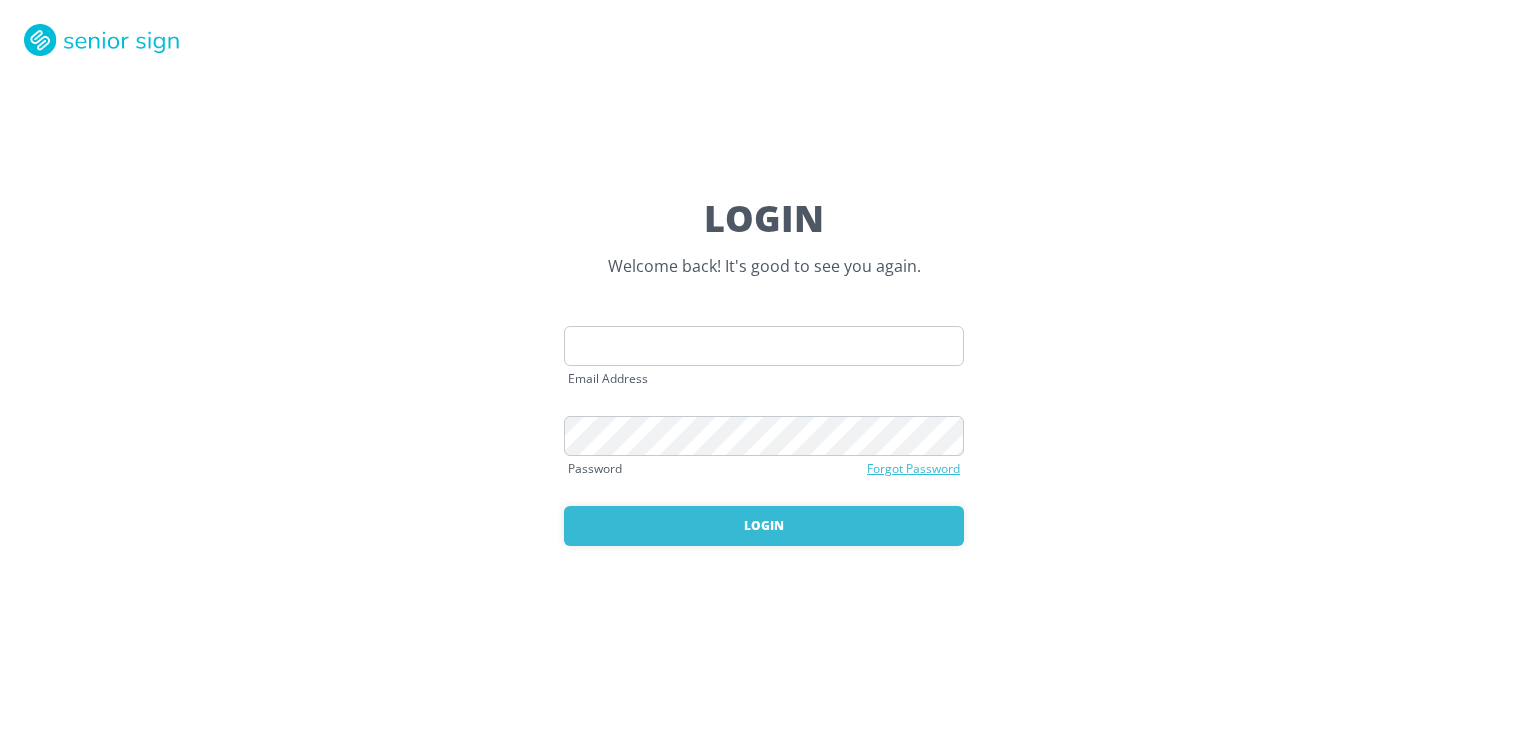 scroll, scrollTop: 0, scrollLeft: 0, axis: both 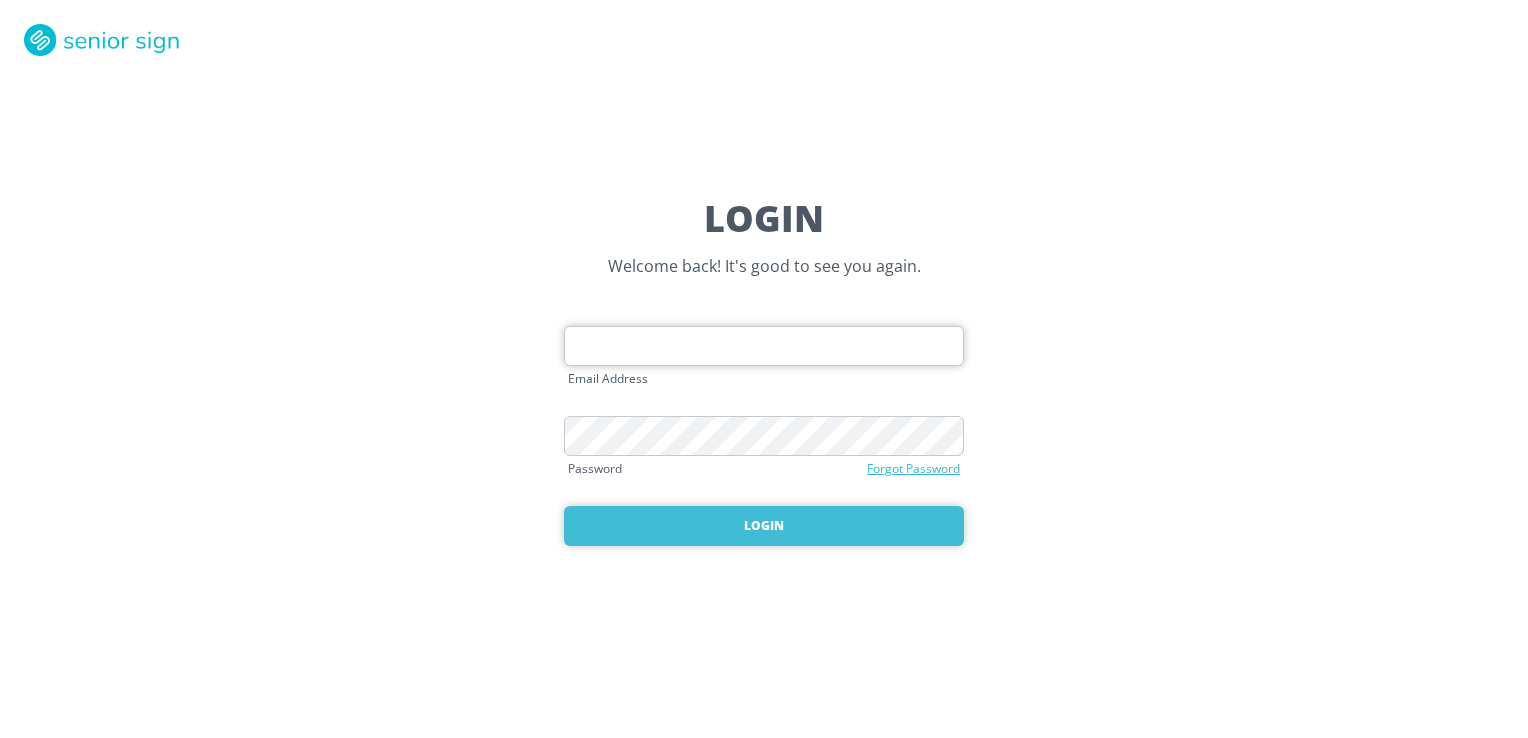 type on "[EMAIL]" 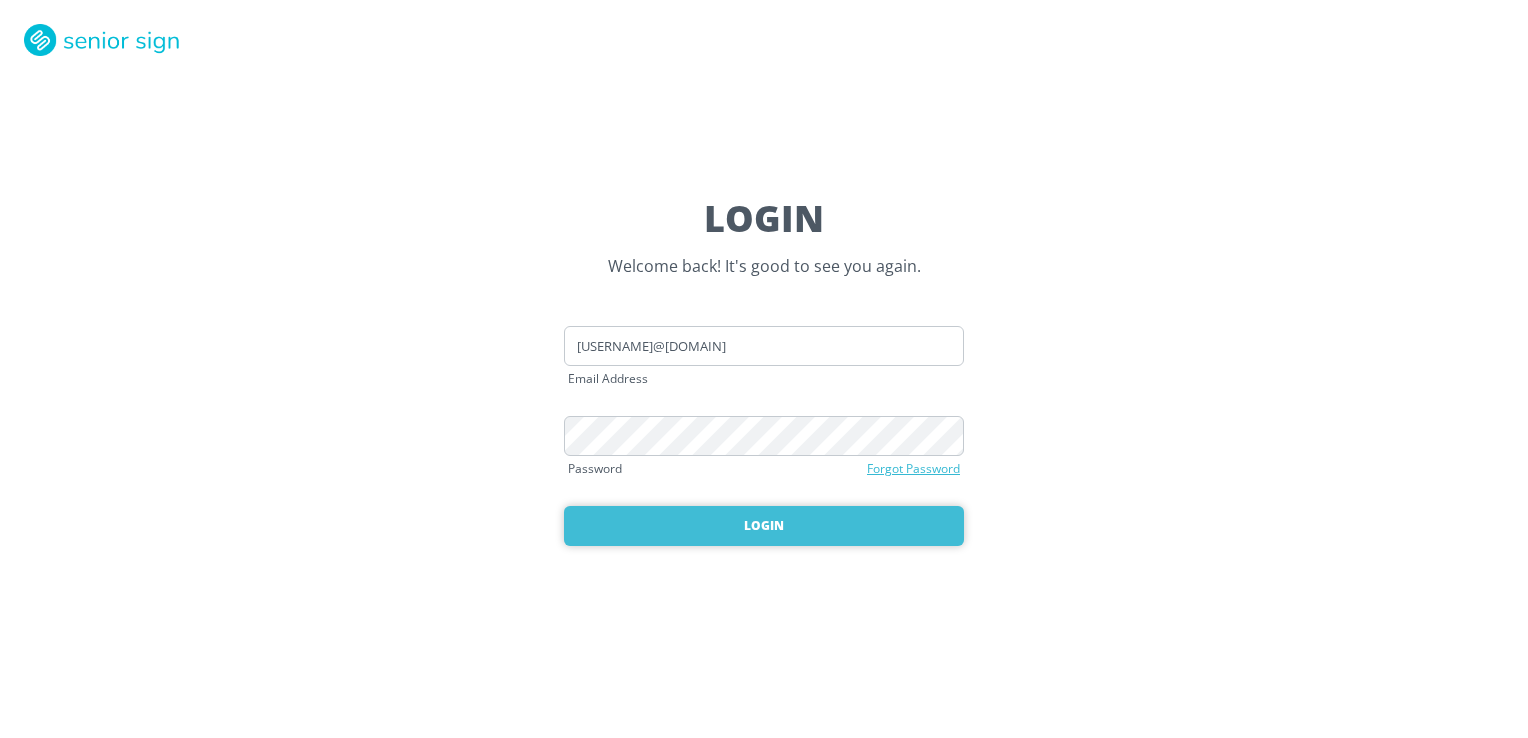 click on "Login" at bounding box center [764, 526] 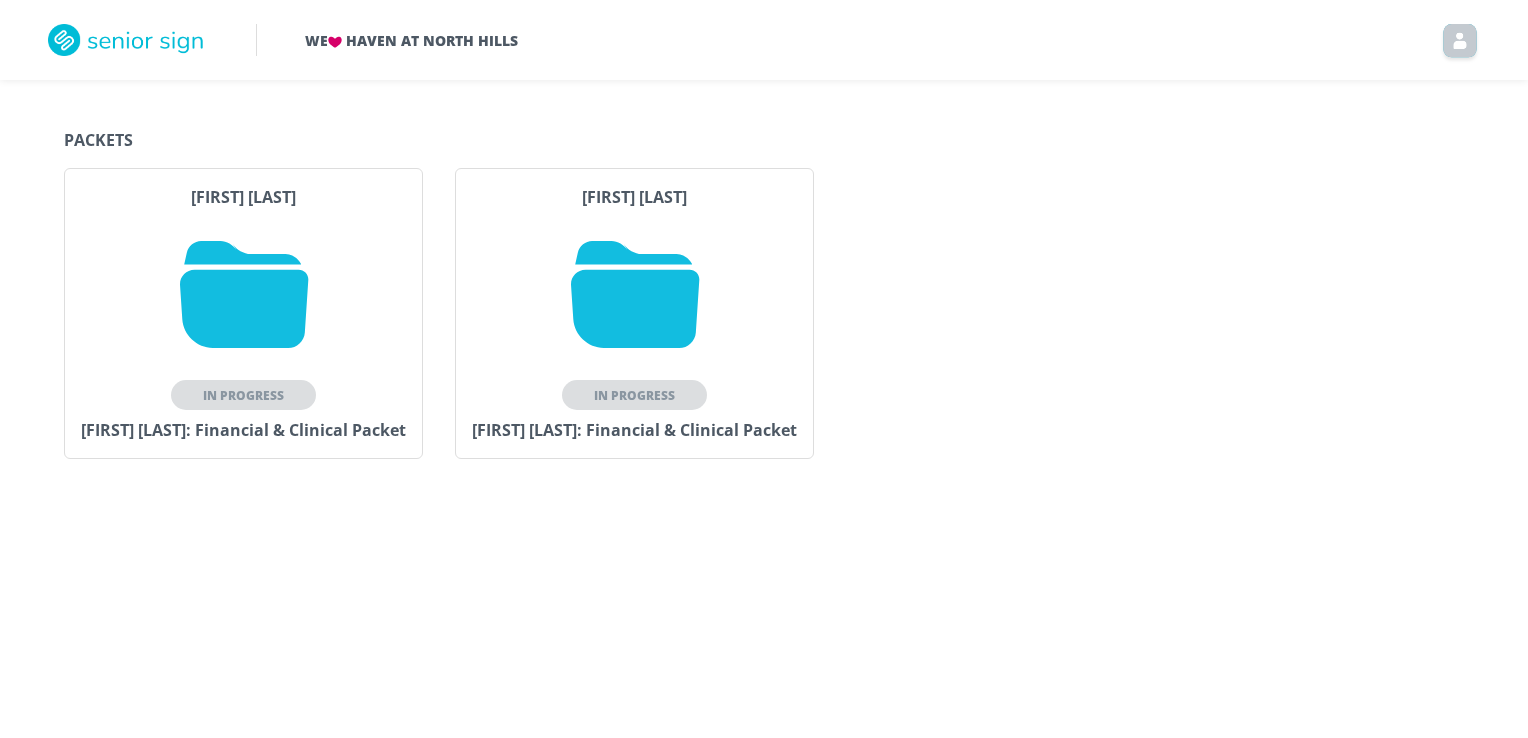 click at bounding box center [244, 294] 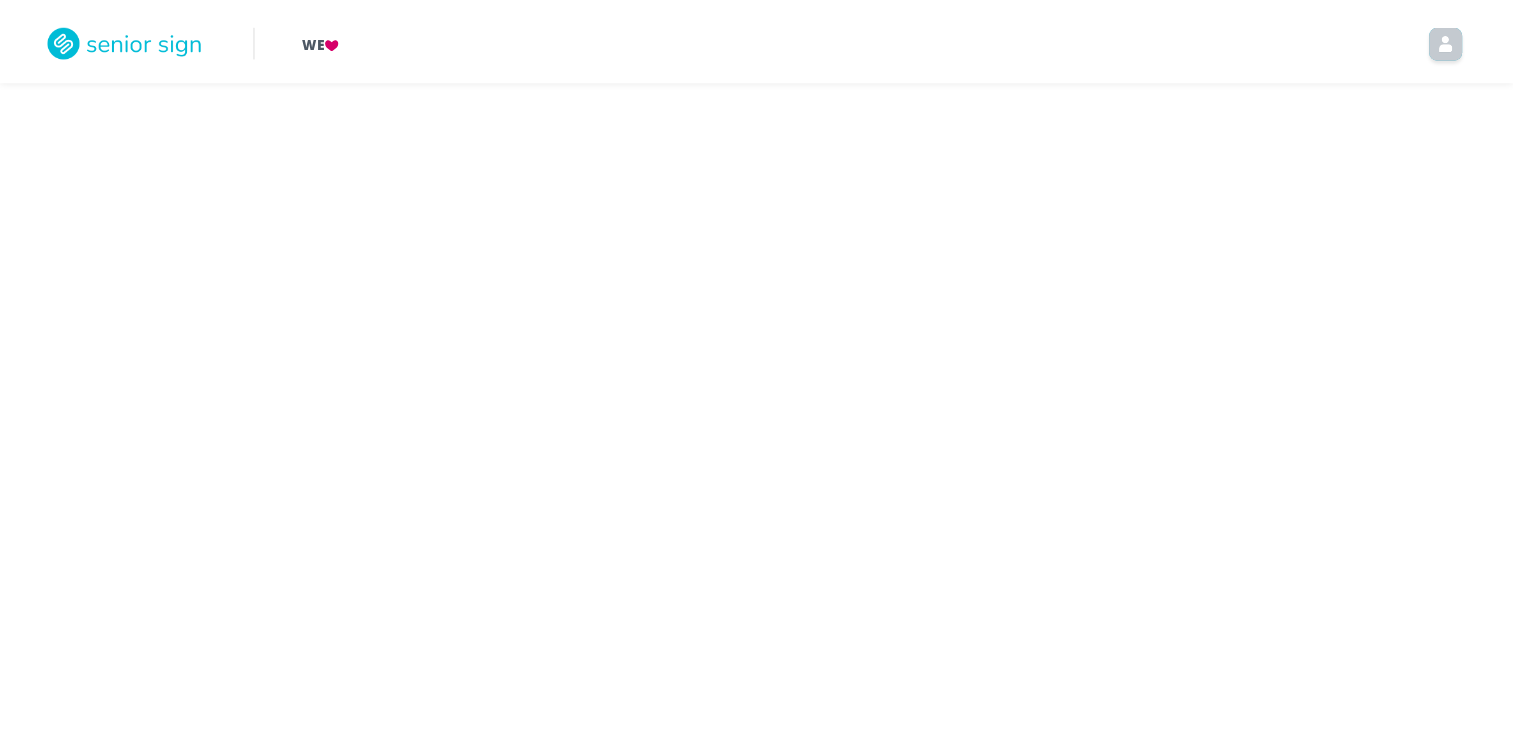 scroll, scrollTop: 0, scrollLeft: 0, axis: both 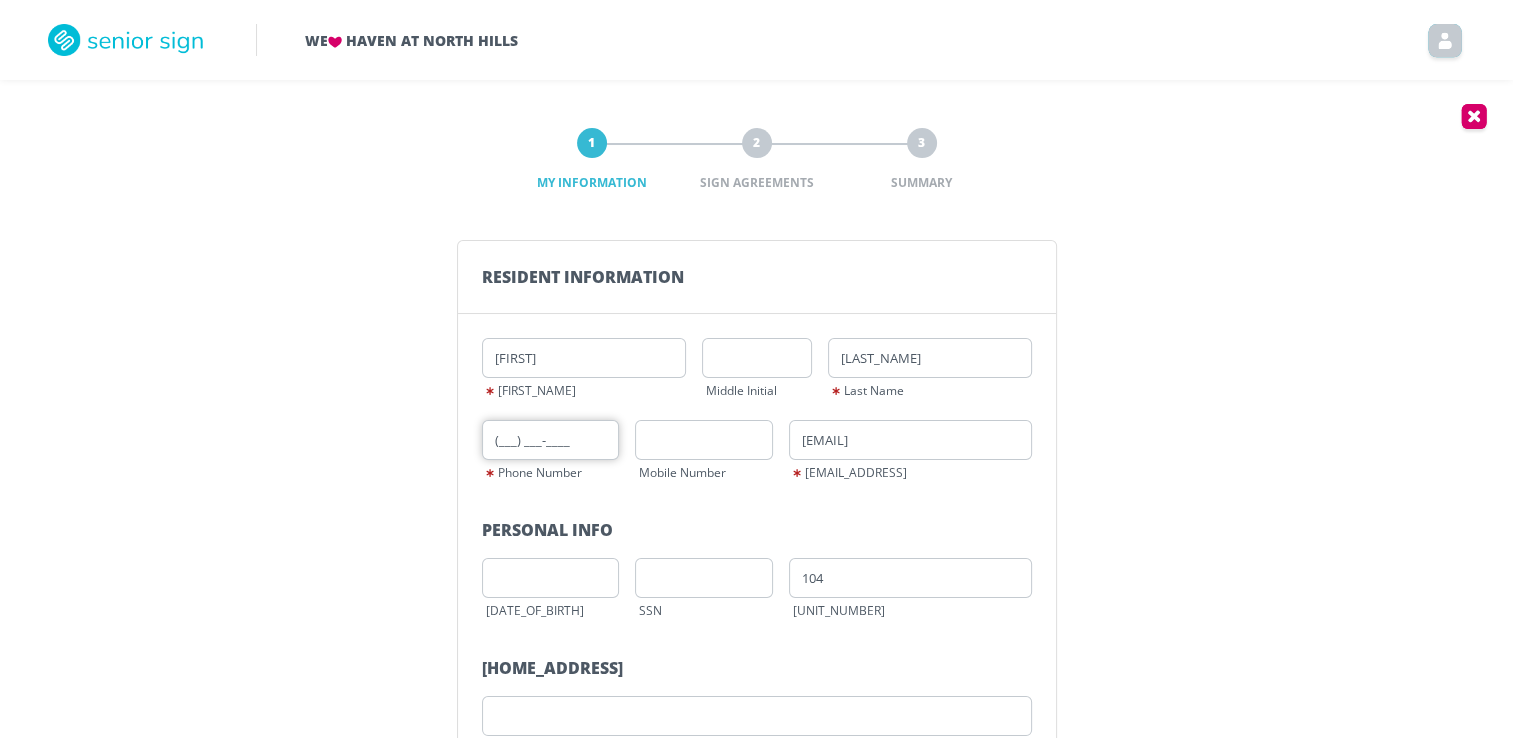click on "([AREA]) [PHONE]" at bounding box center (551, 440) 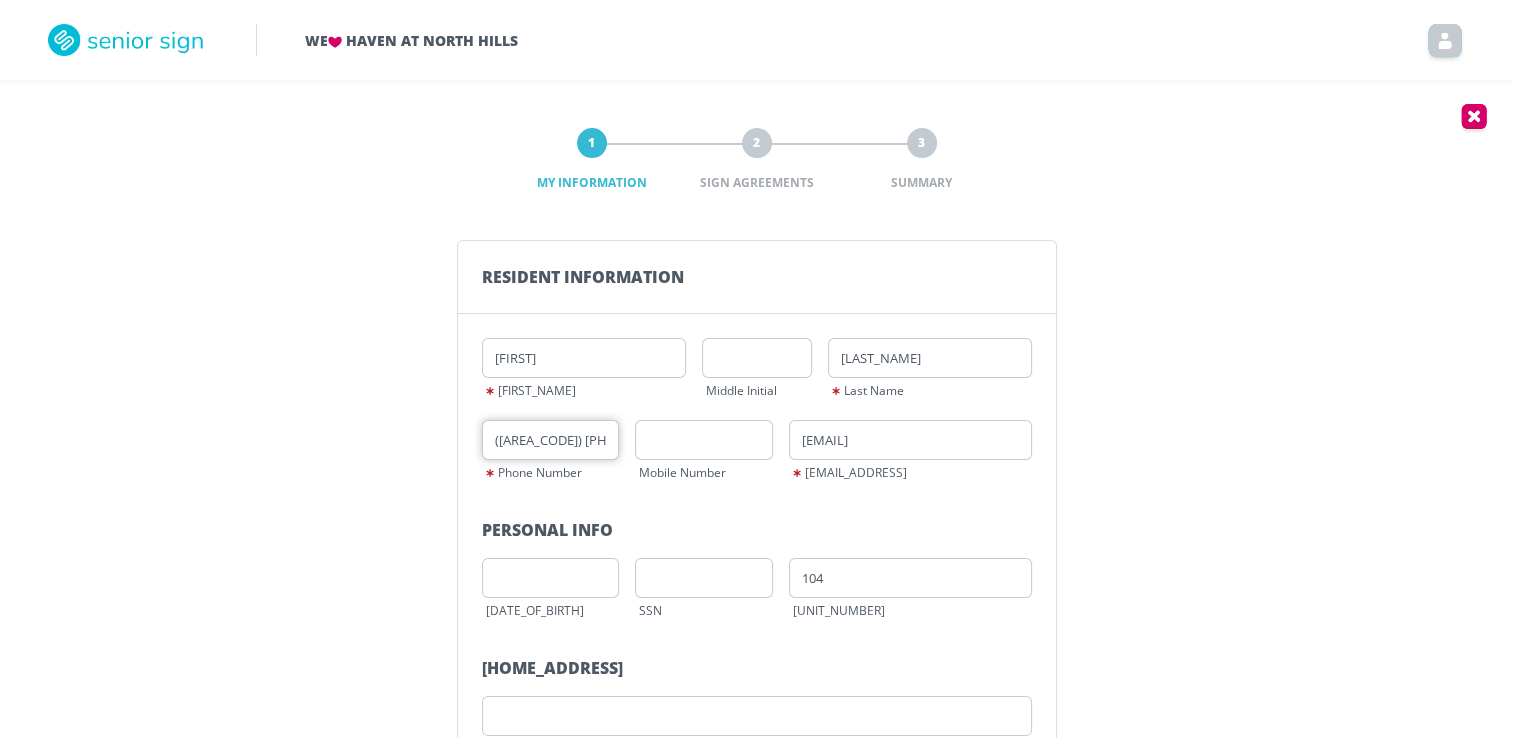 type on "([AREA]) [PHONE]" 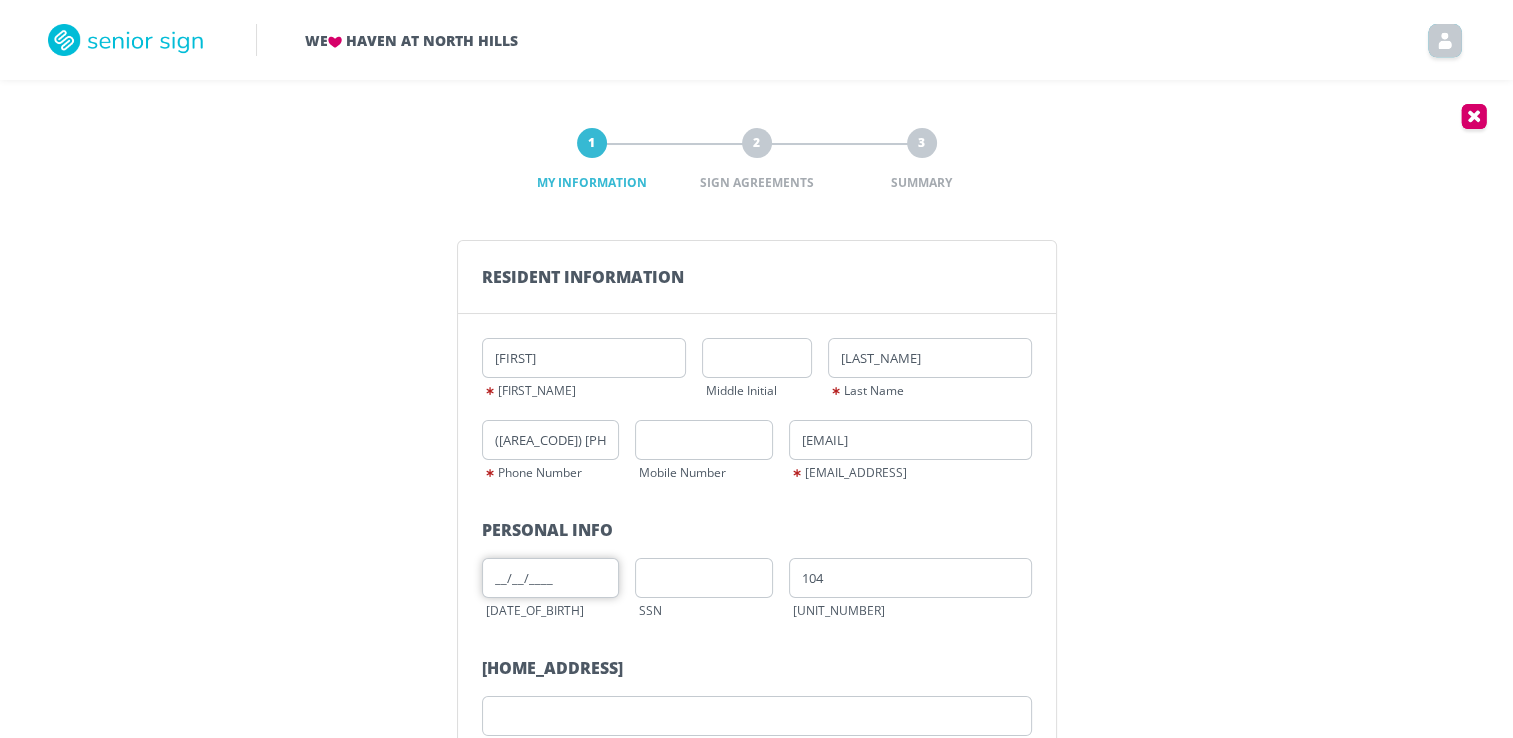 click on "[DATE]" at bounding box center (551, 578) 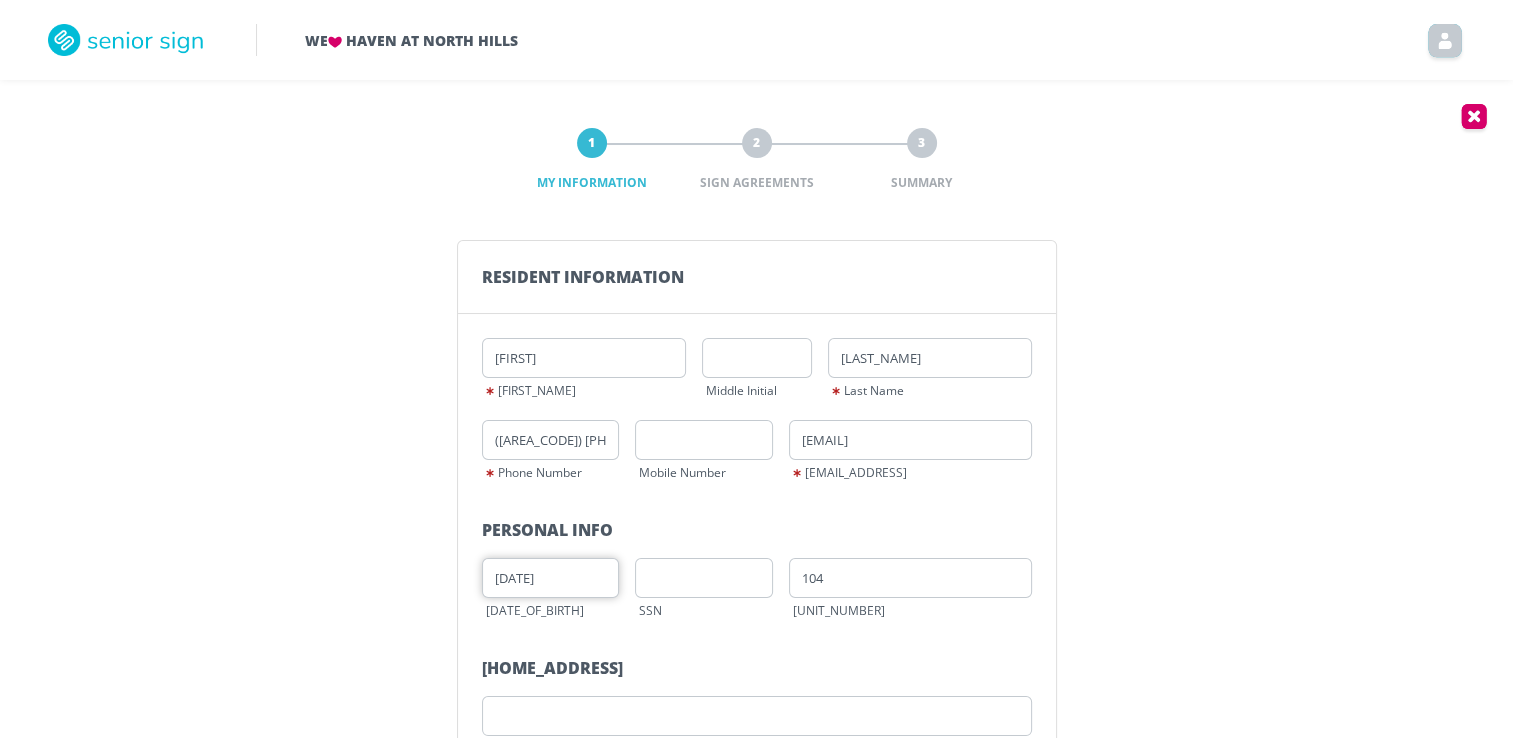 type on "[DATE]" 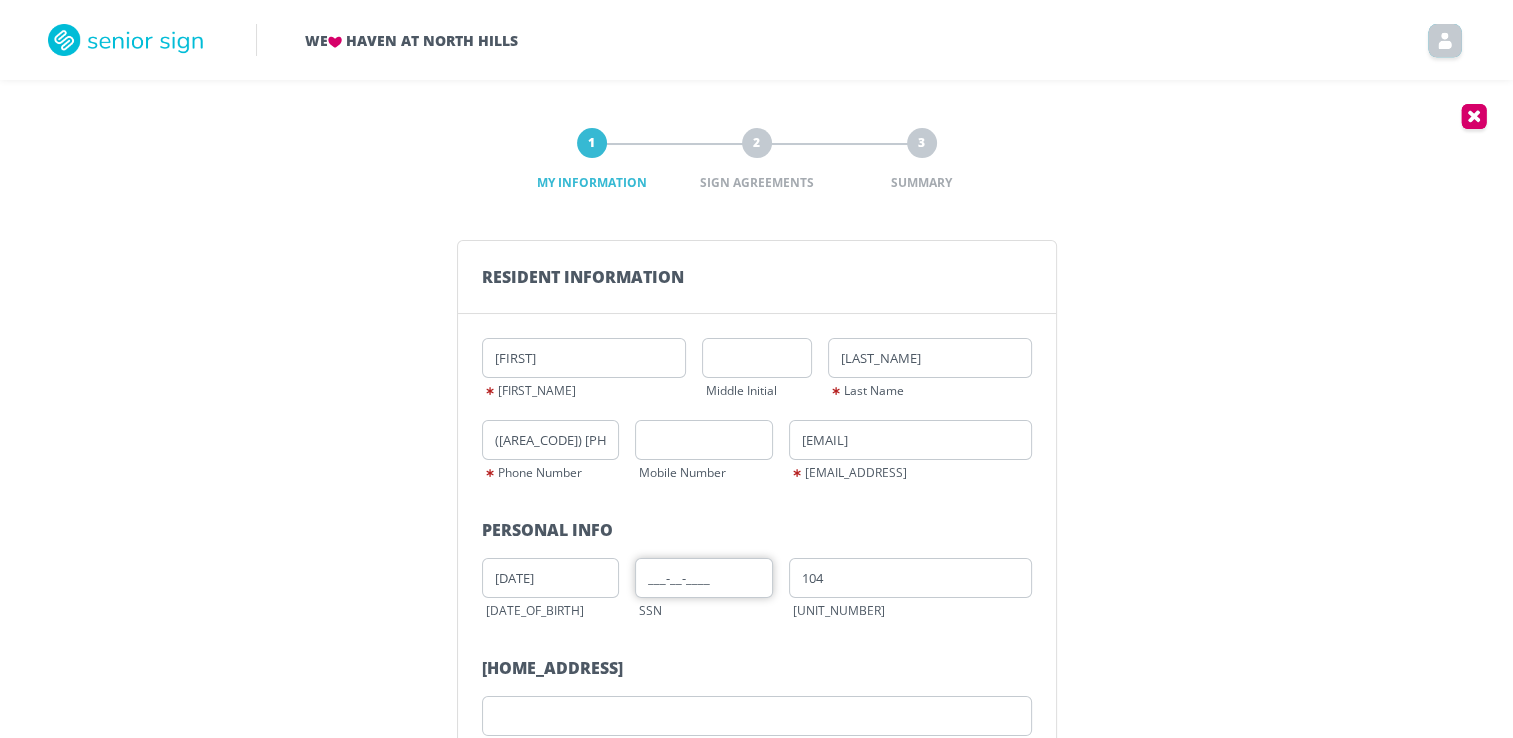 click on "[SSN]" at bounding box center [704, 578] 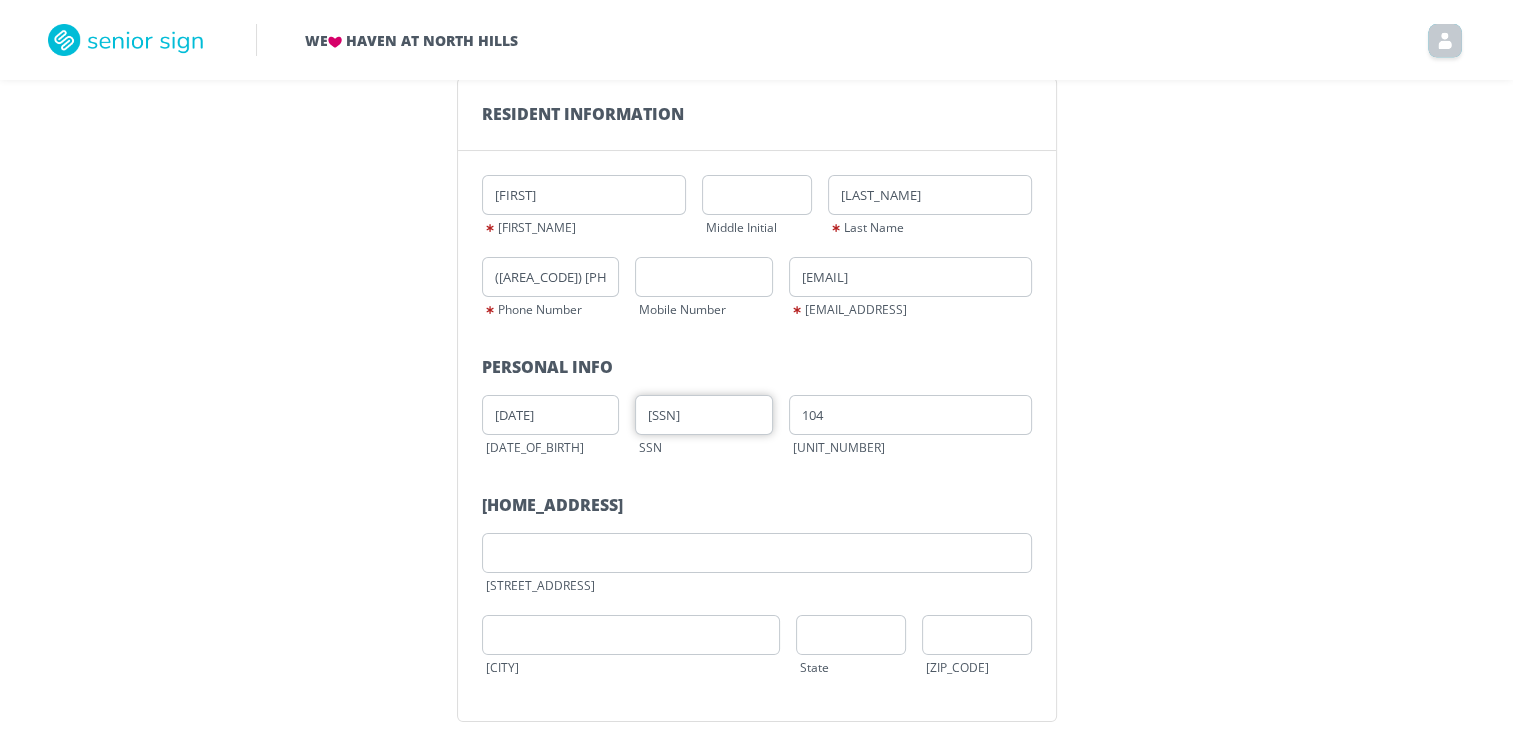 scroll, scrollTop: 177, scrollLeft: 0, axis: vertical 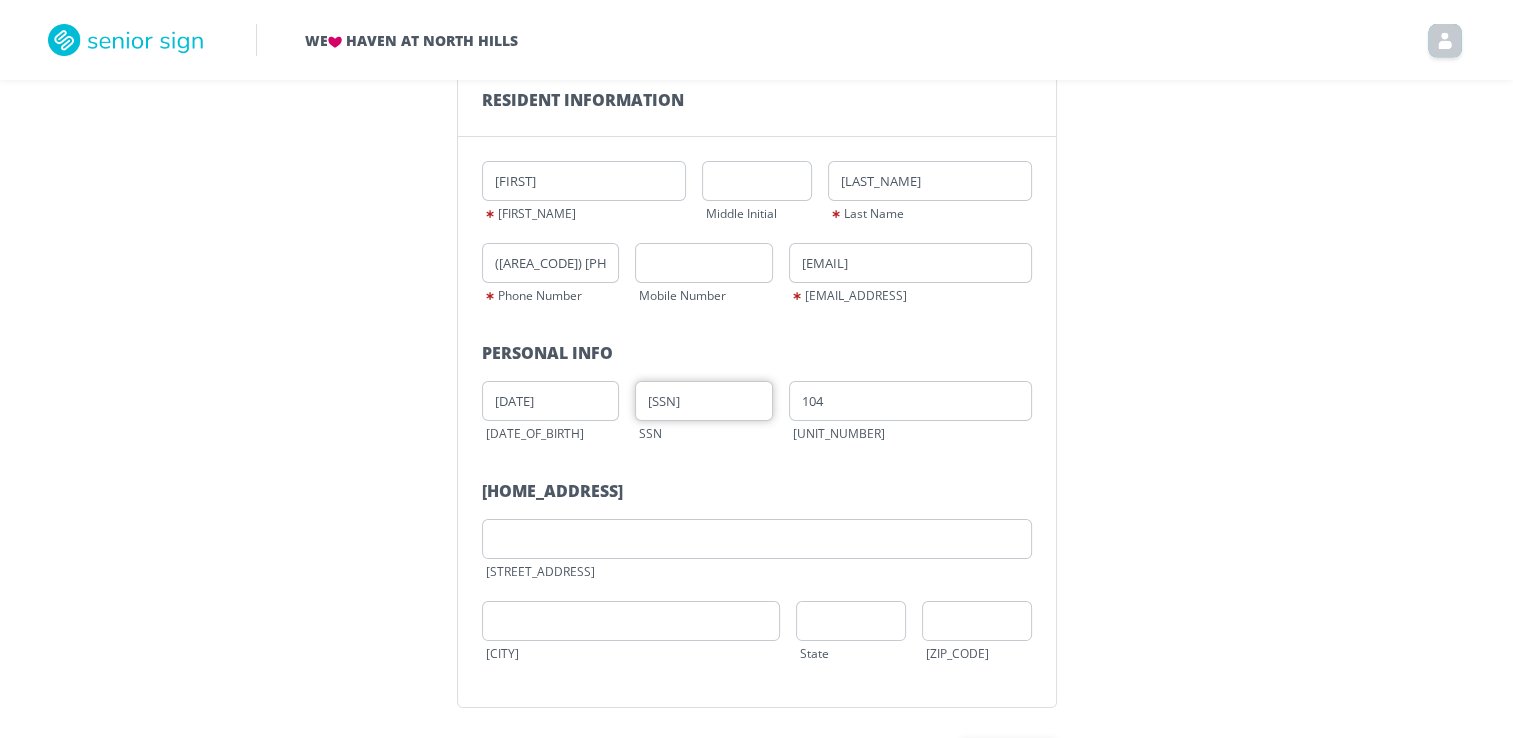 type on "205-34-5804" 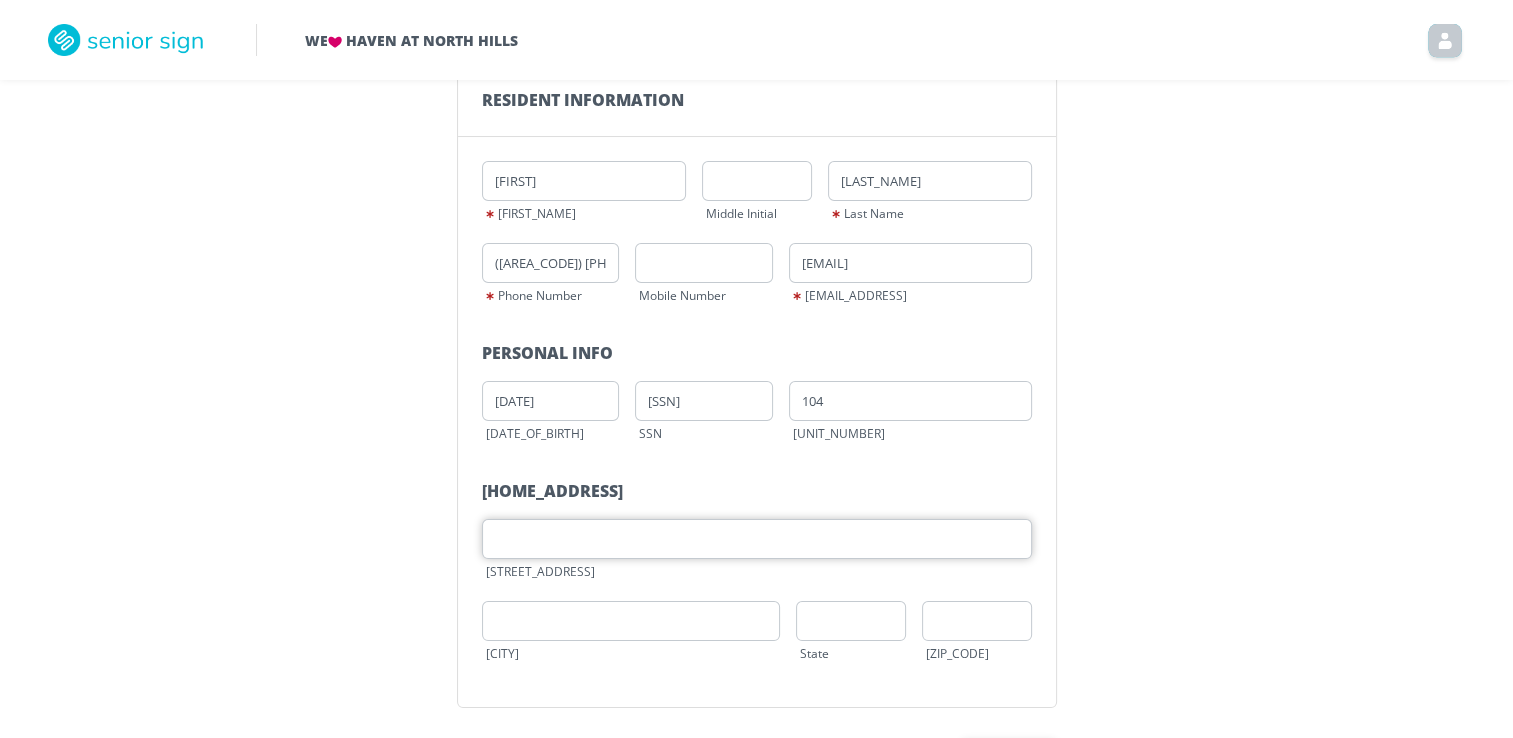 click at bounding box center [757, 539] 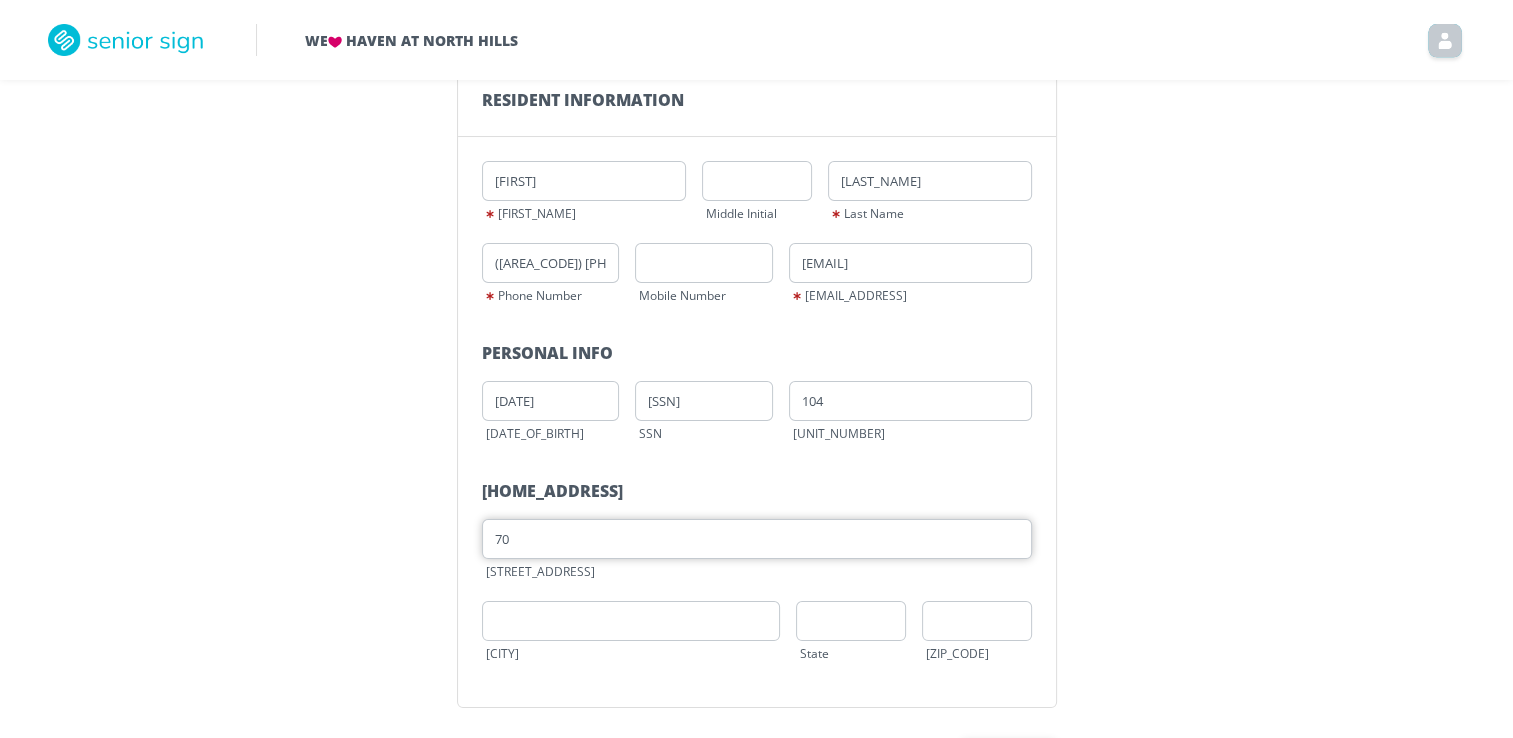 type on "[NUMBER] [STREET]" 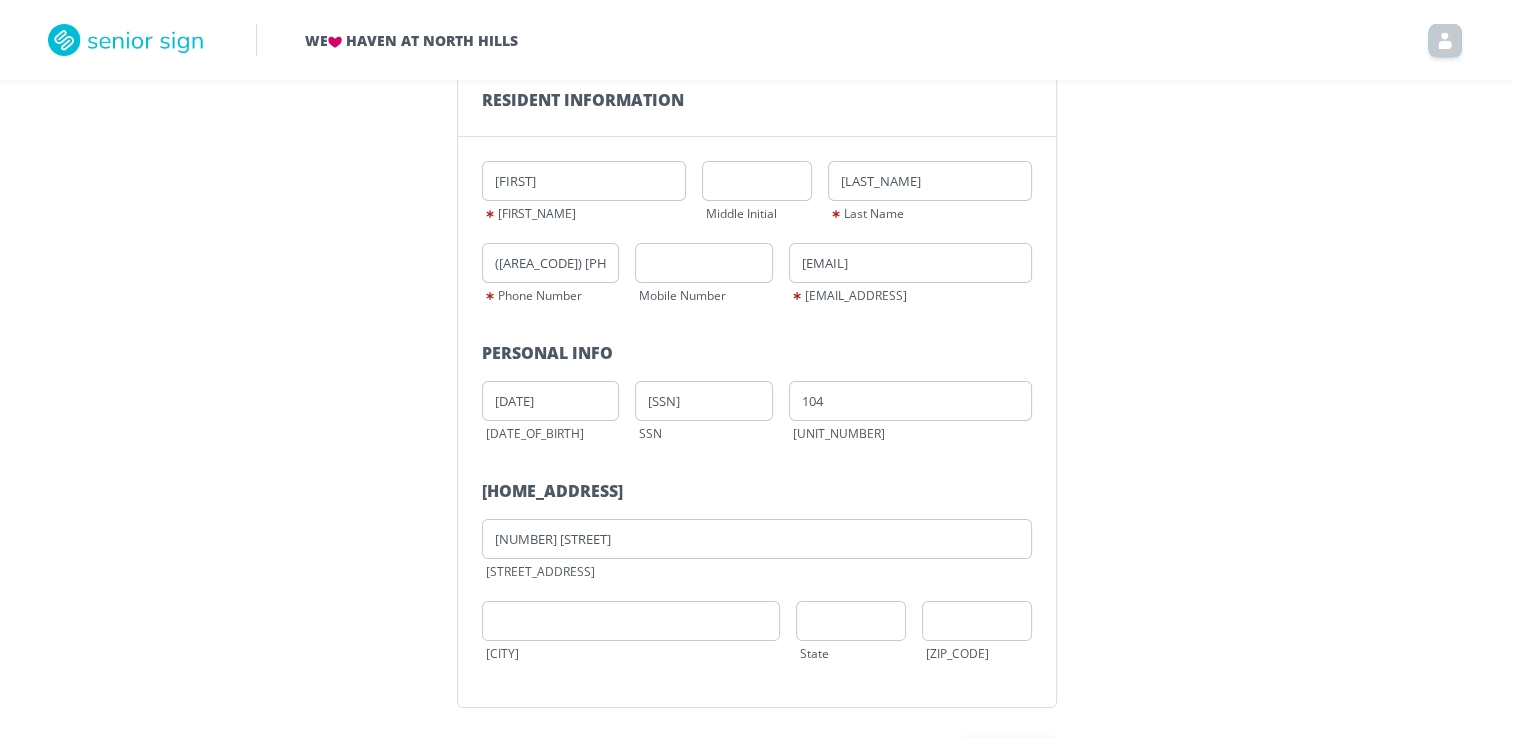 type on "[CITY]" 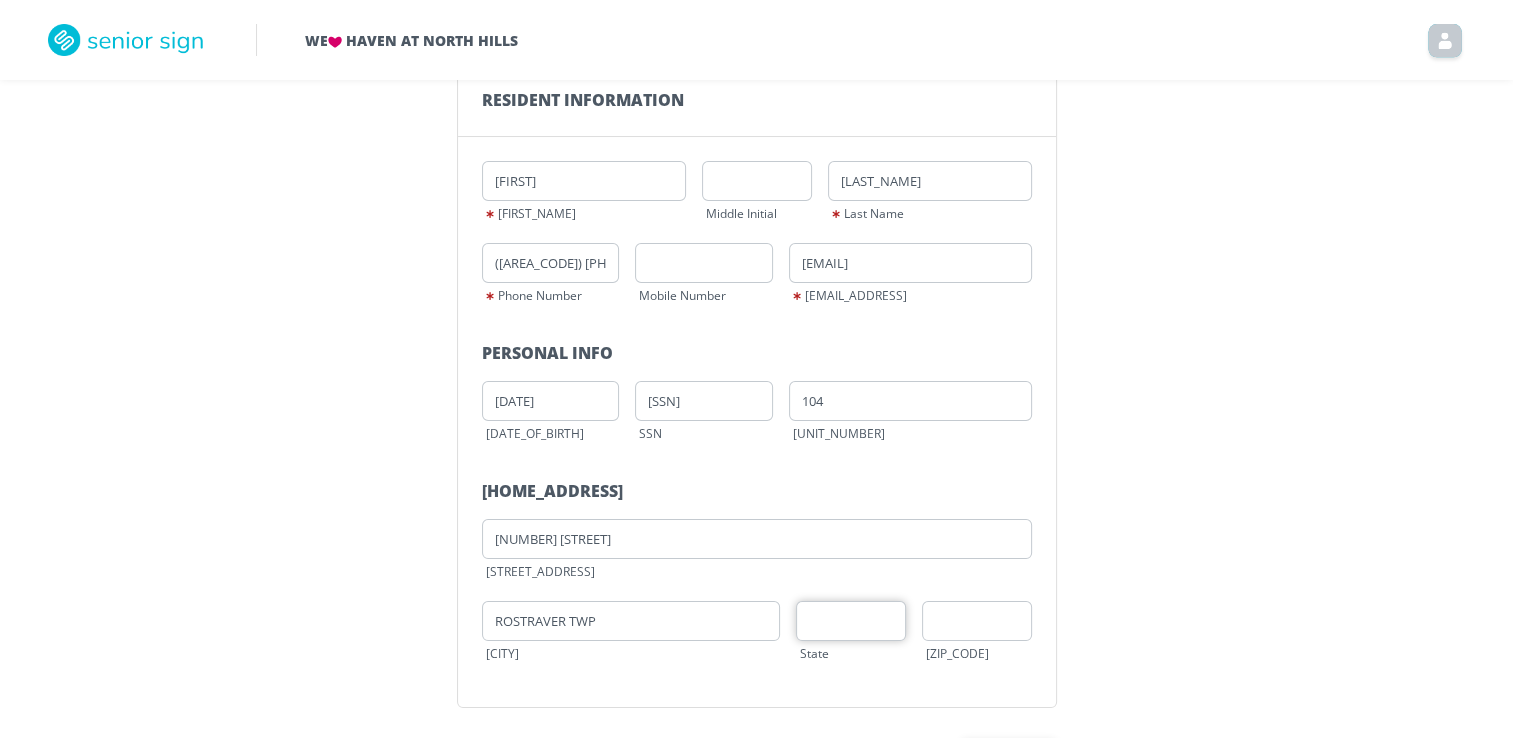 type on "PA" 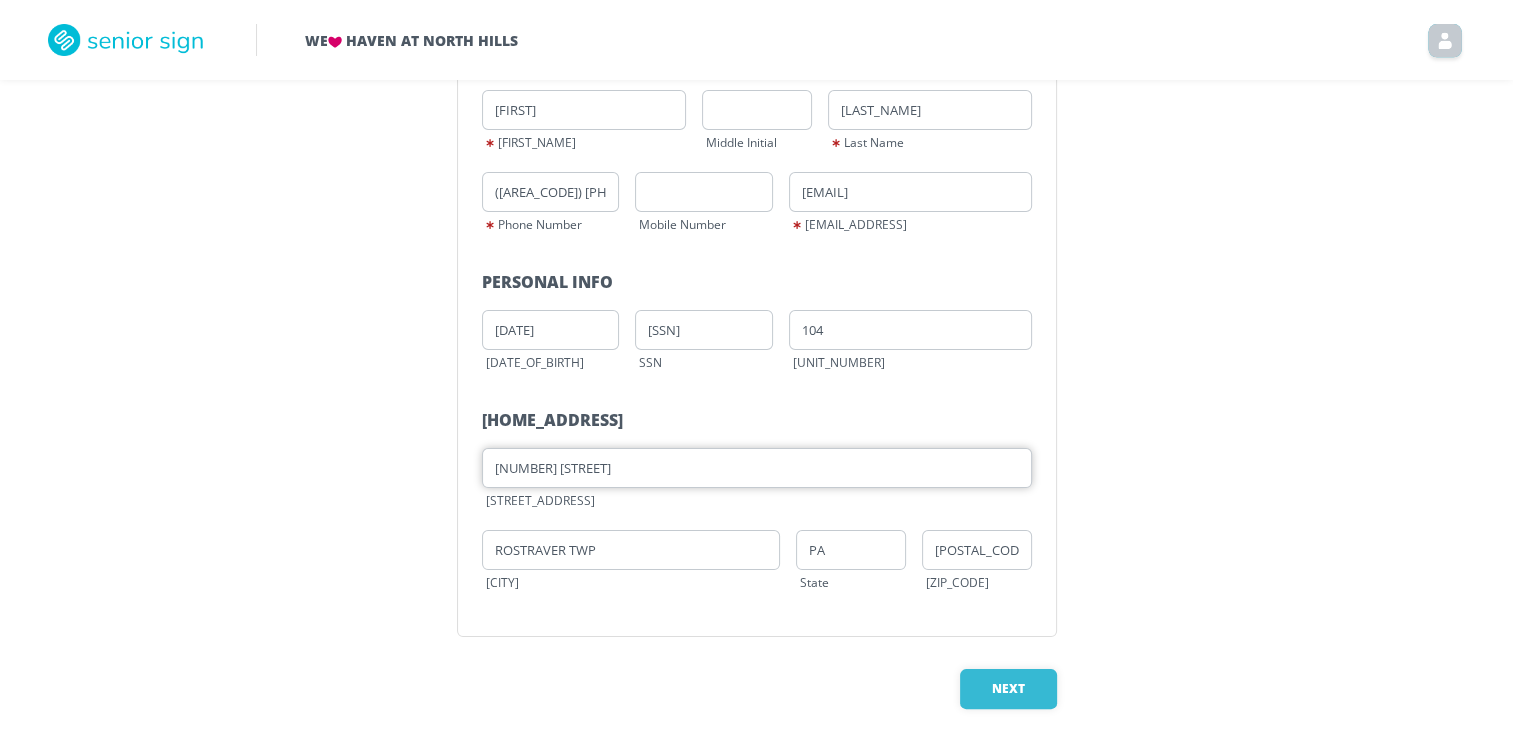 scroll, scrollTop: 266, scrollLeft: 0, axis: vertical 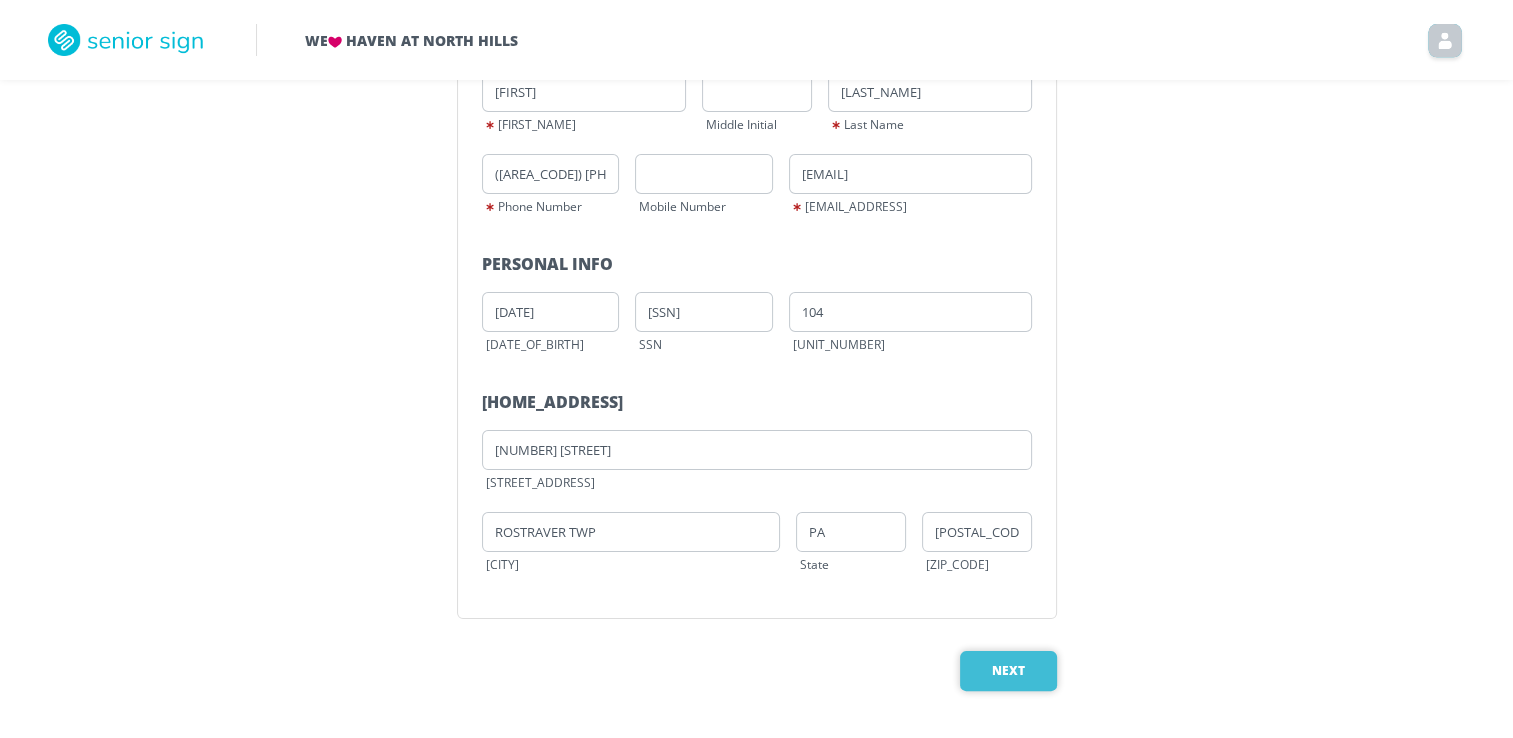 click on "Next" at bounding box center [1008, 671] 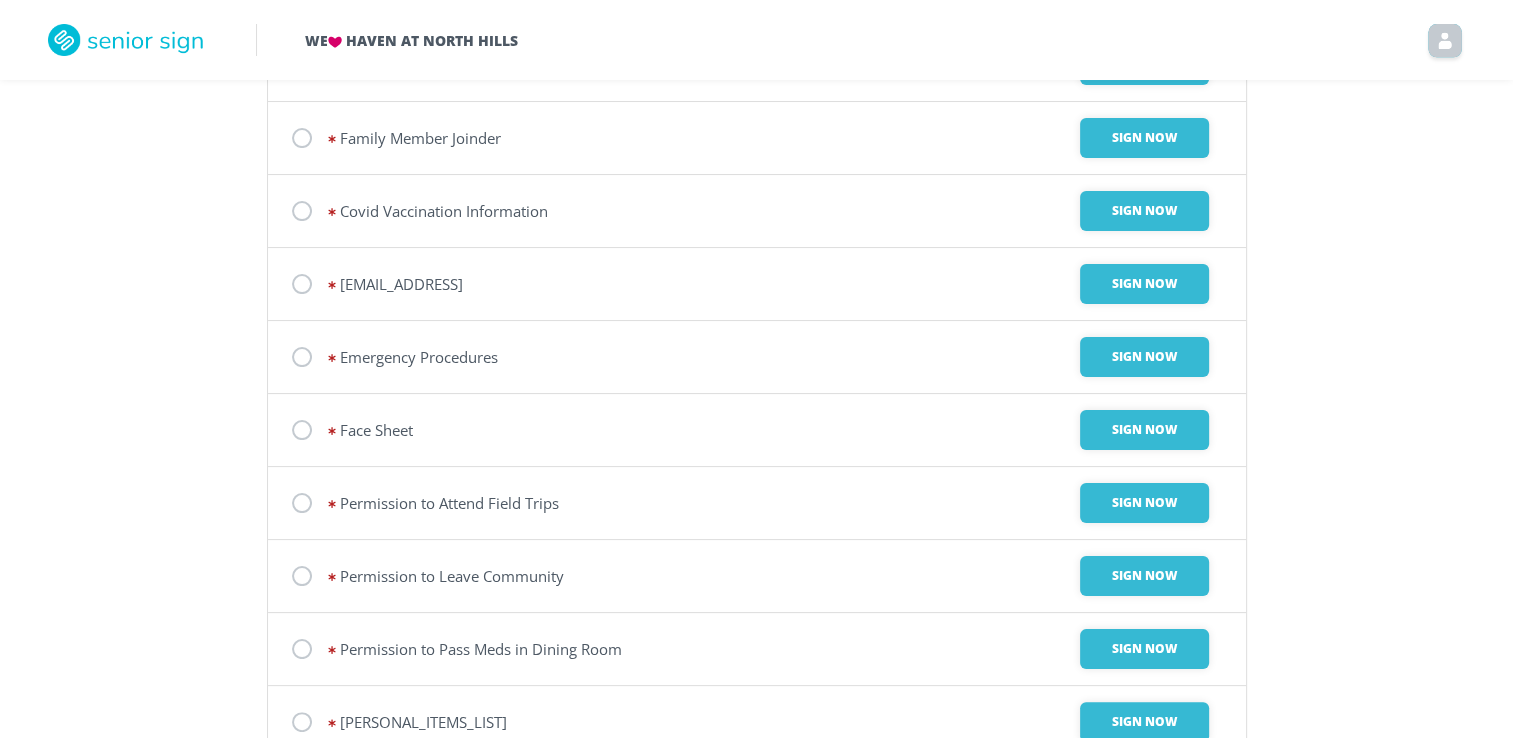 scroll, scrollTop: 0, scrollLeft: 0, axis: both 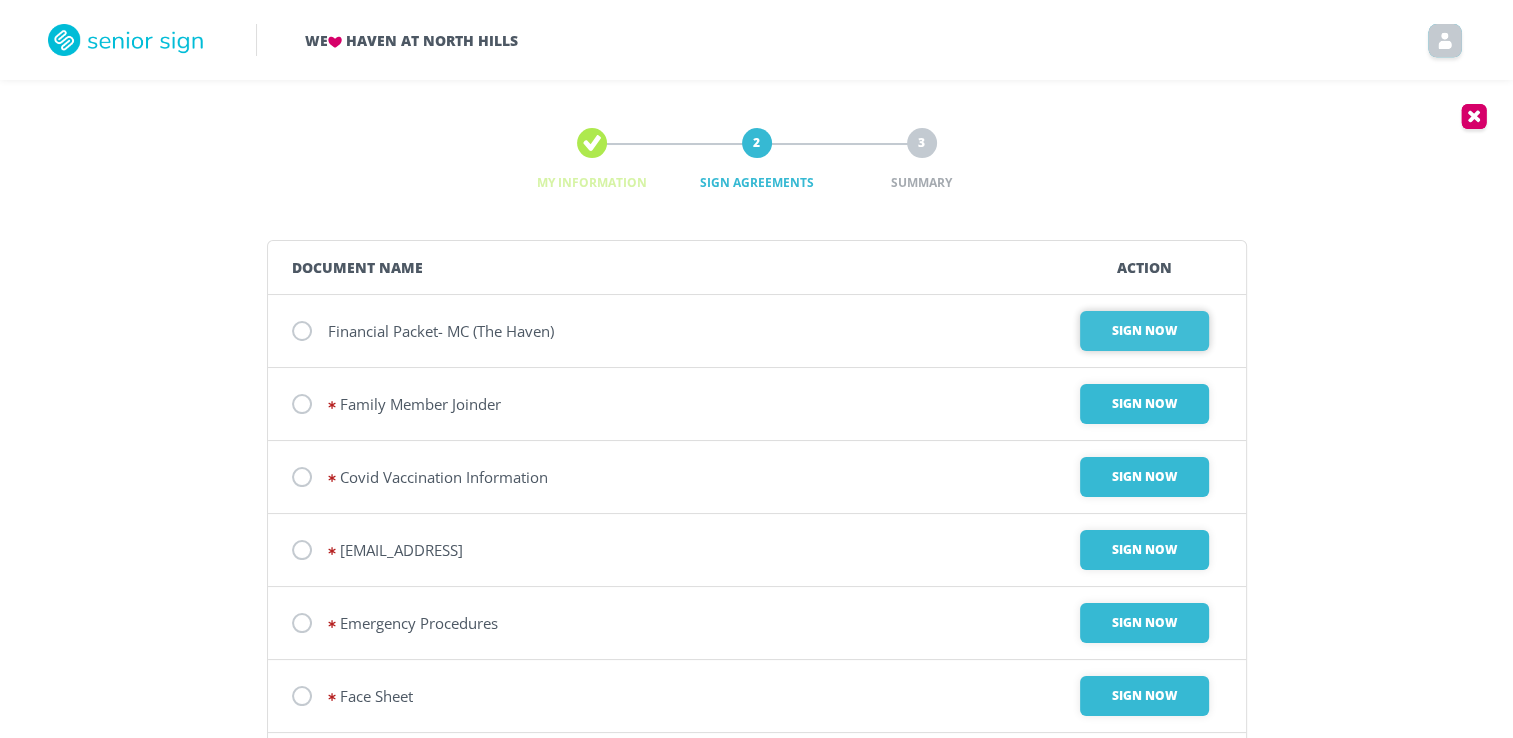 click on "Sign Now" at bounding box center (1144, 331) 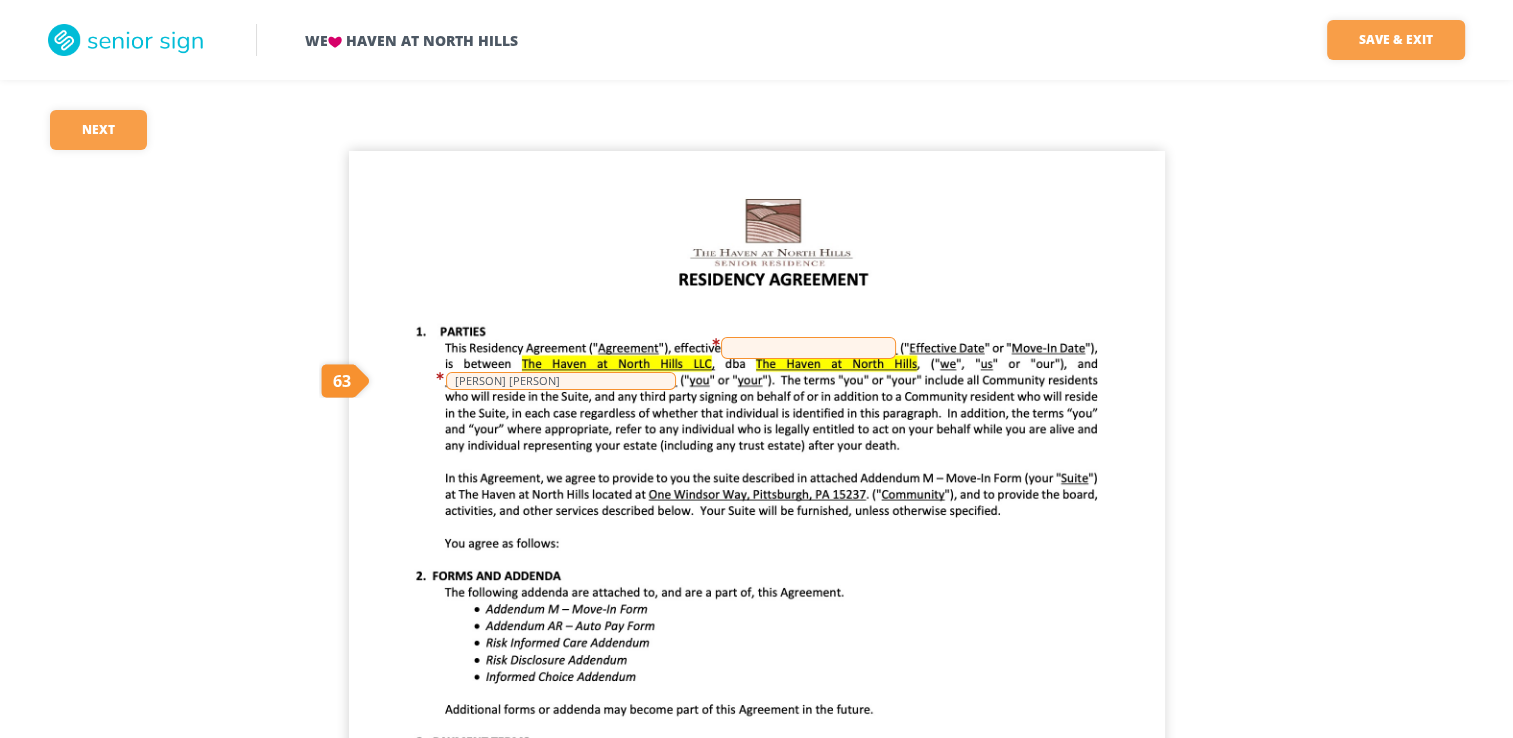 click at bounding box center [808, 348] 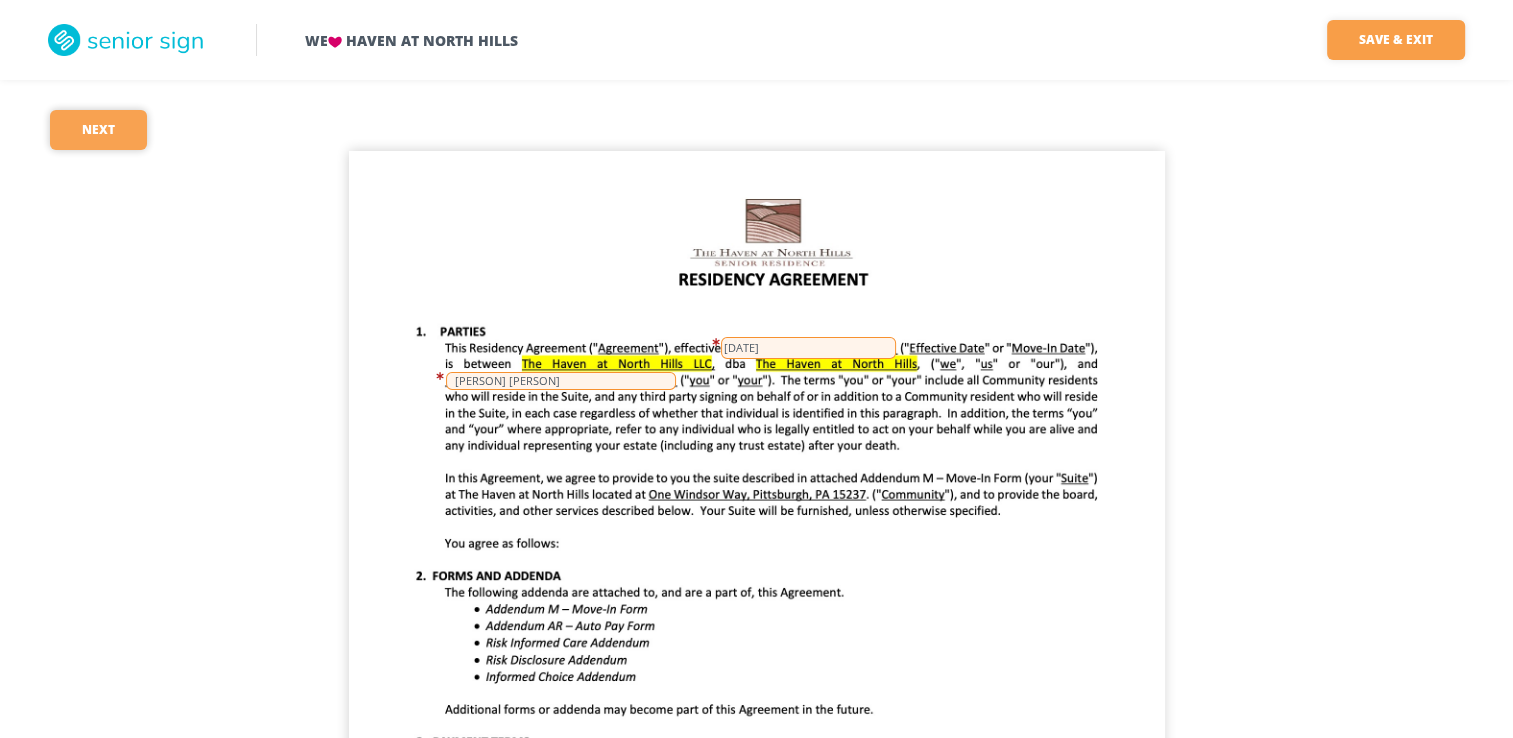 click on "Next" at bounding box center [98, 130] 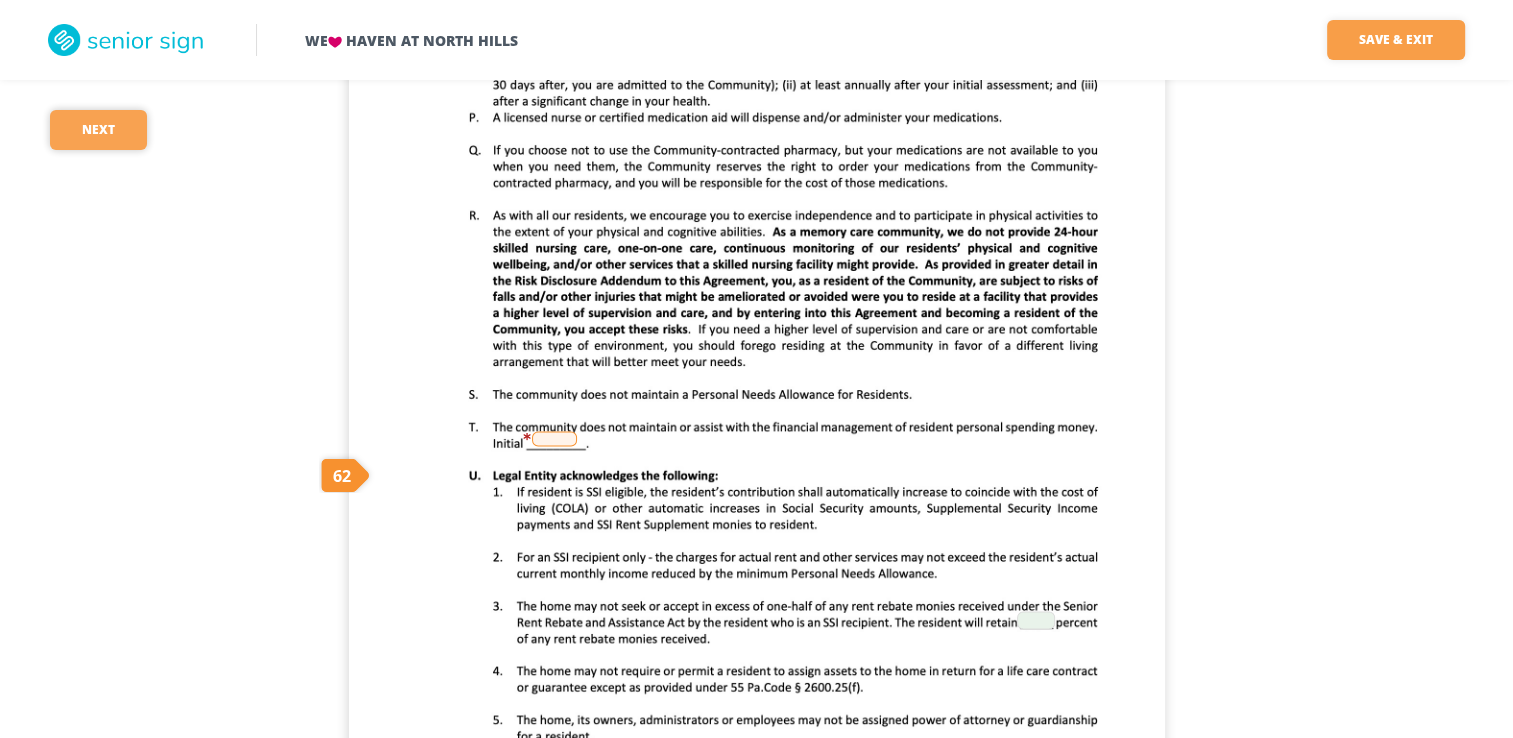 scroll, scrollTop: 3376, scrollLeft: 0, axis: vertical 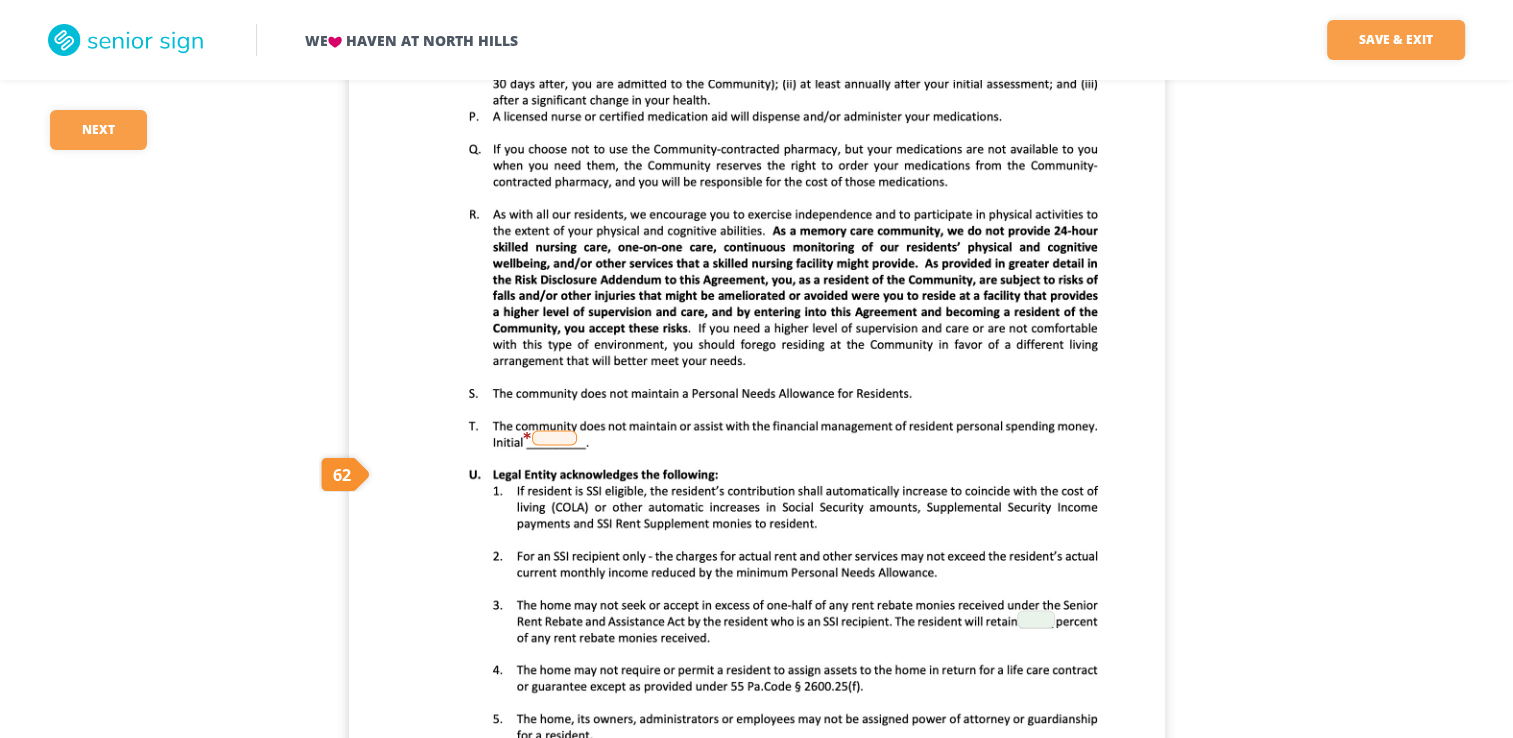 click at bounding box center (554, 437) 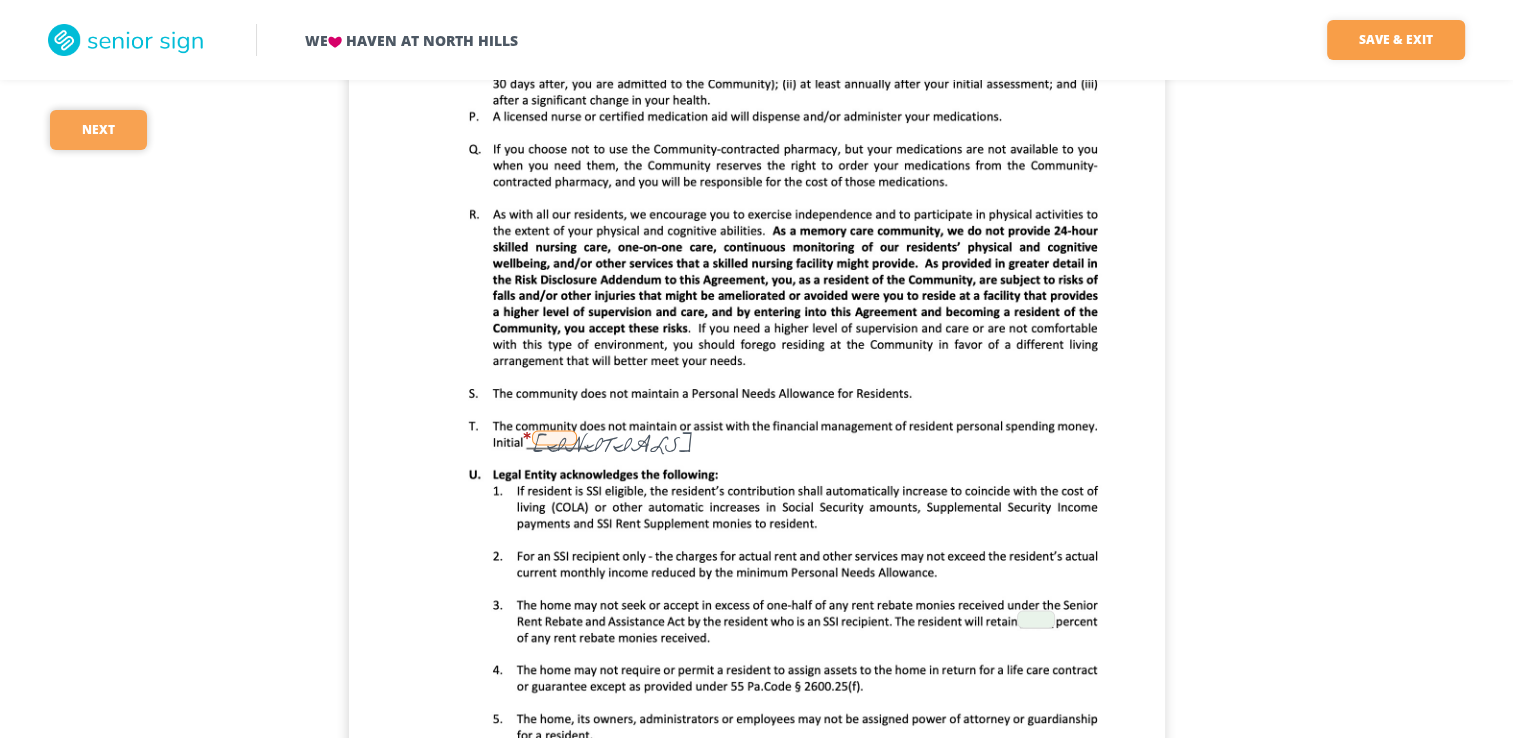 click on "Next" at bounding box center [98, 130] 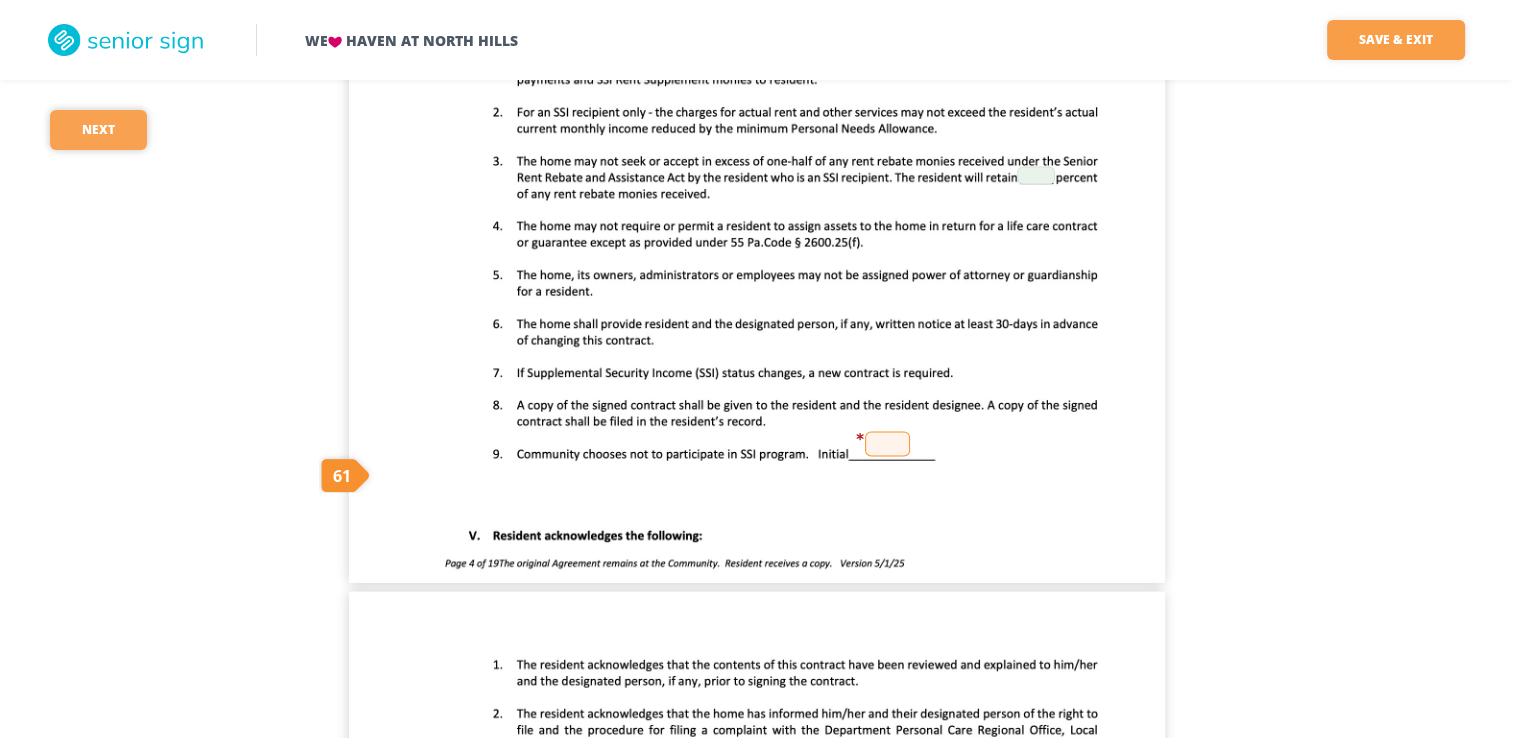 scroll, scrollTop: 3820, scrollLeft: 0, axis: vertical 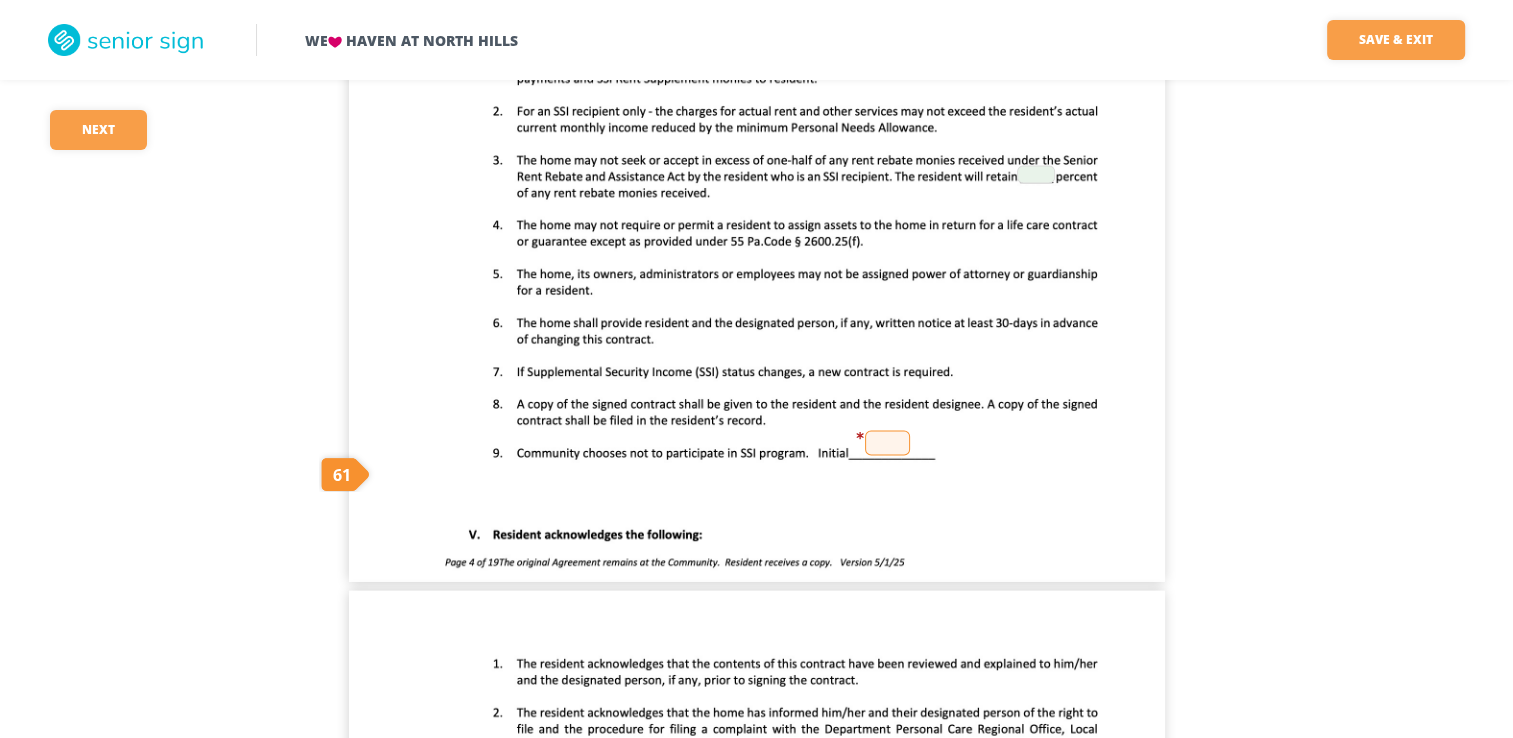 click at bounding box center [887, 443] 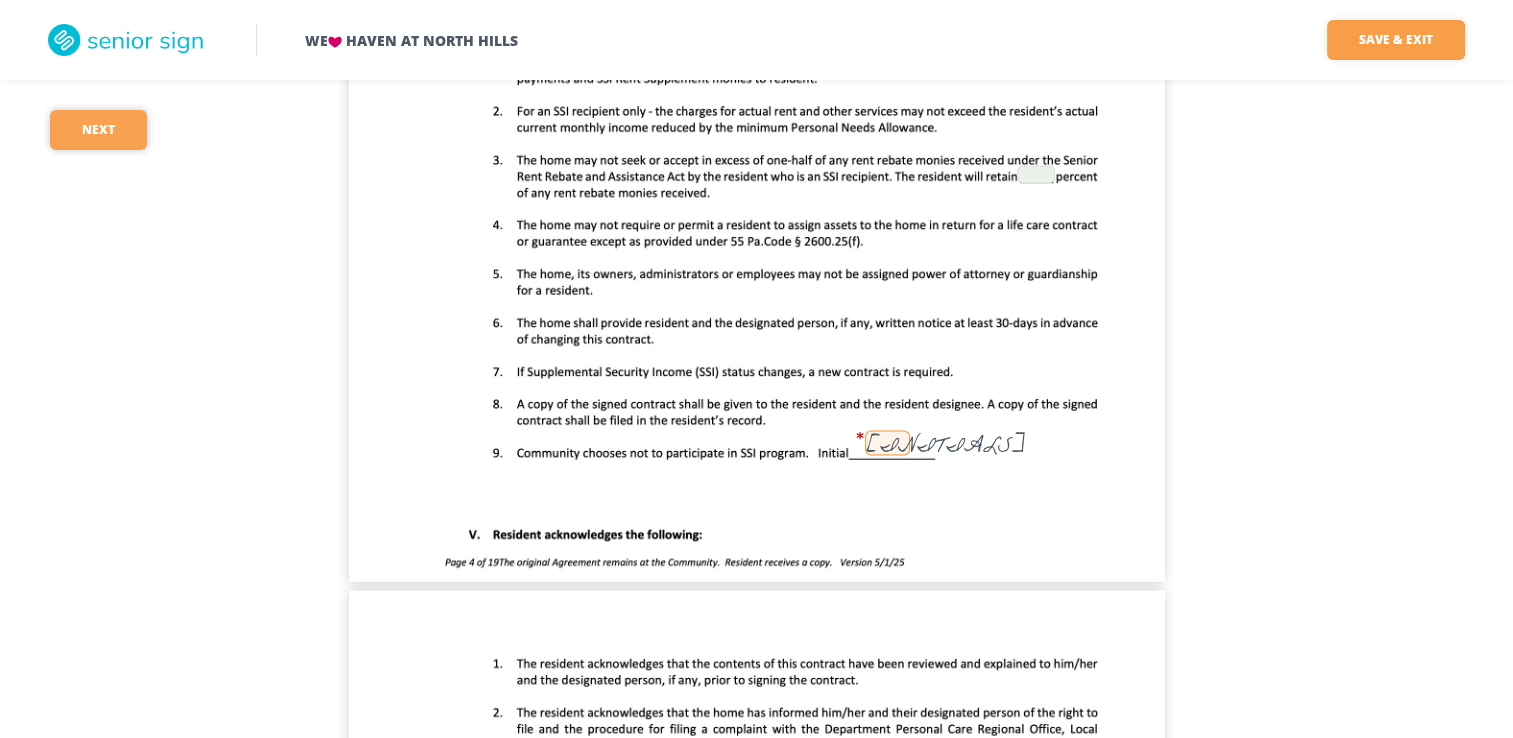 click on "Next" at bounding box center [98, 130] 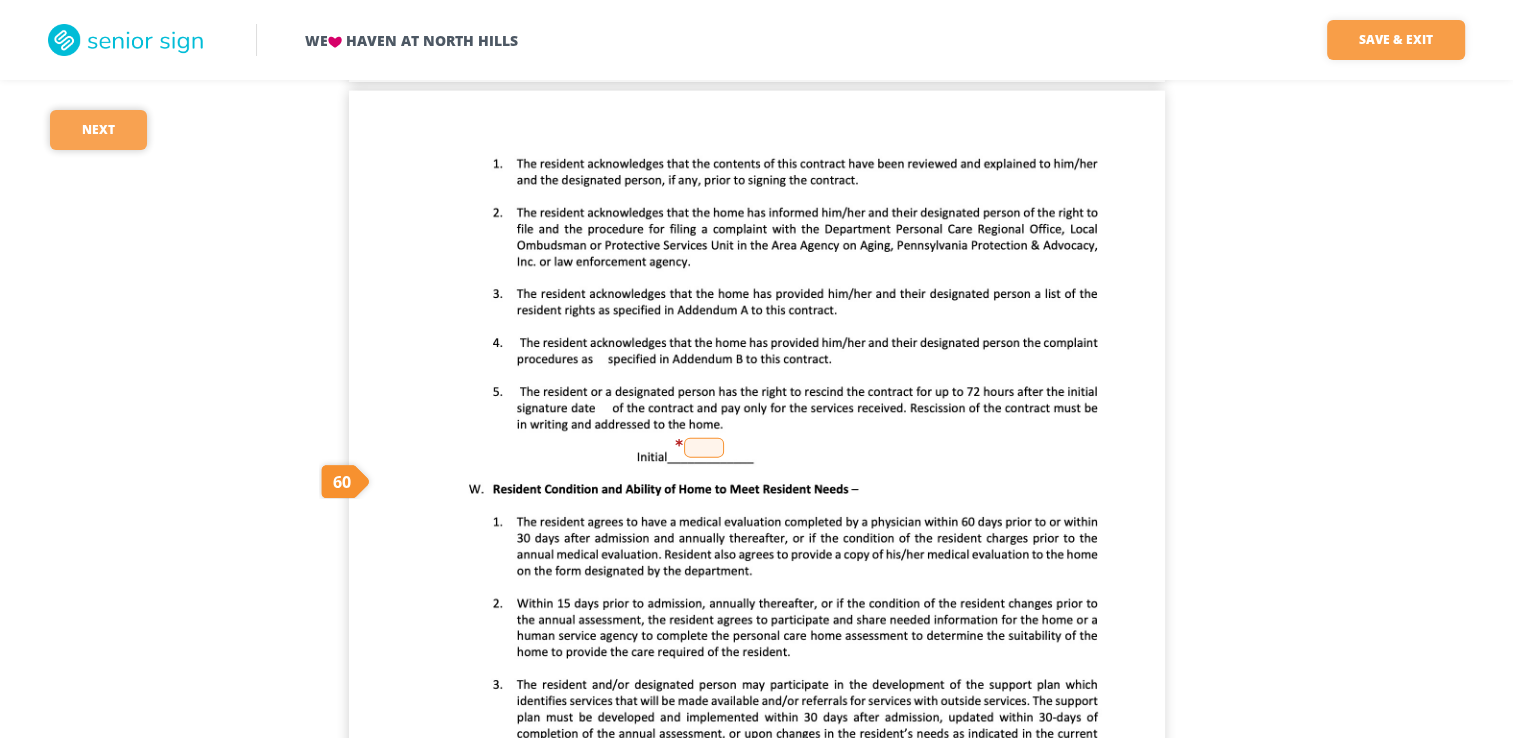 scroll, scrollTop: 4328, scrollLeft: 0, axis: vertical 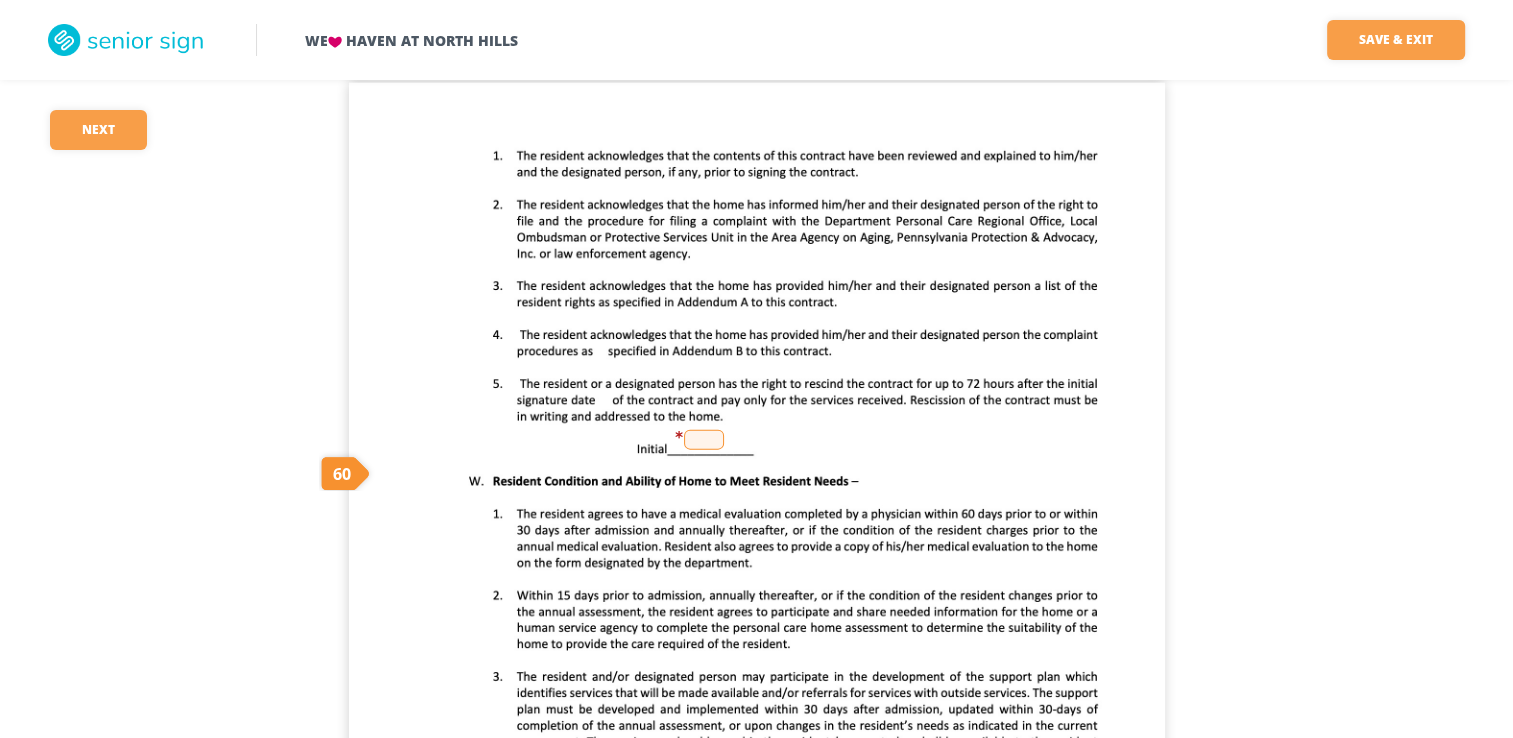 click at bounding box center (704, 440) 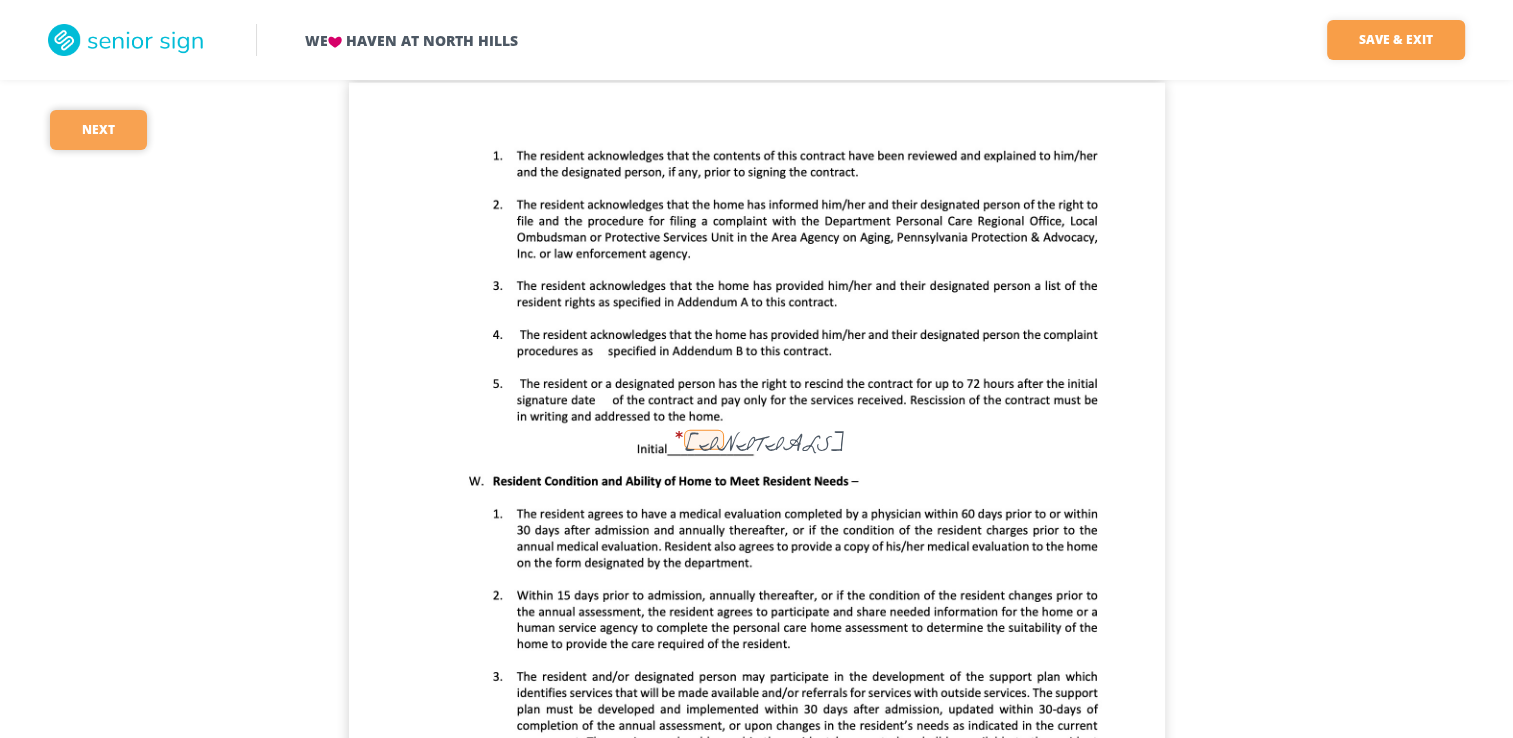 click on "Next" at bounding box center [98, 130] 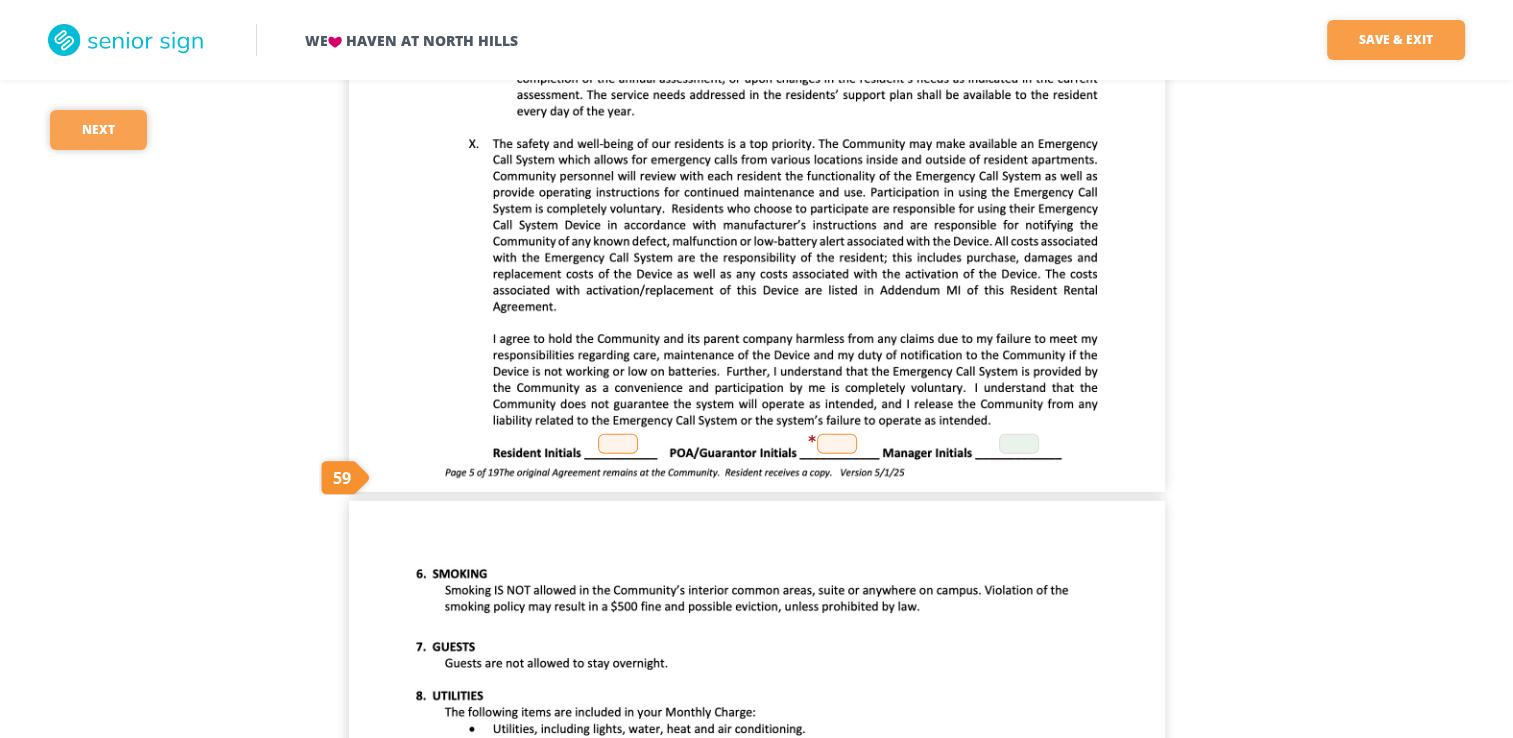 scroll, scrollTop: 4979, scrollLeft: 0, axis: vertical 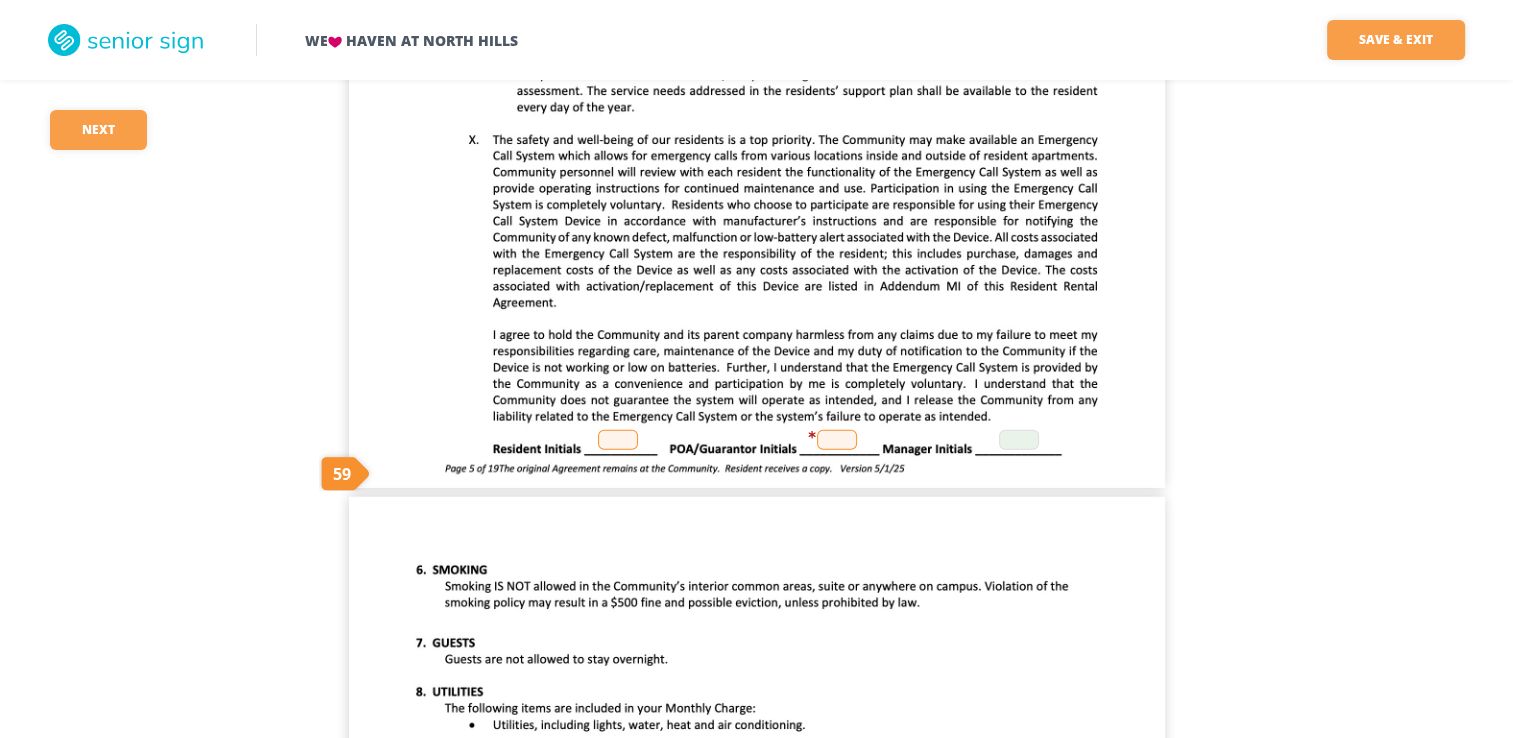 click at bounding box center [618, 440] 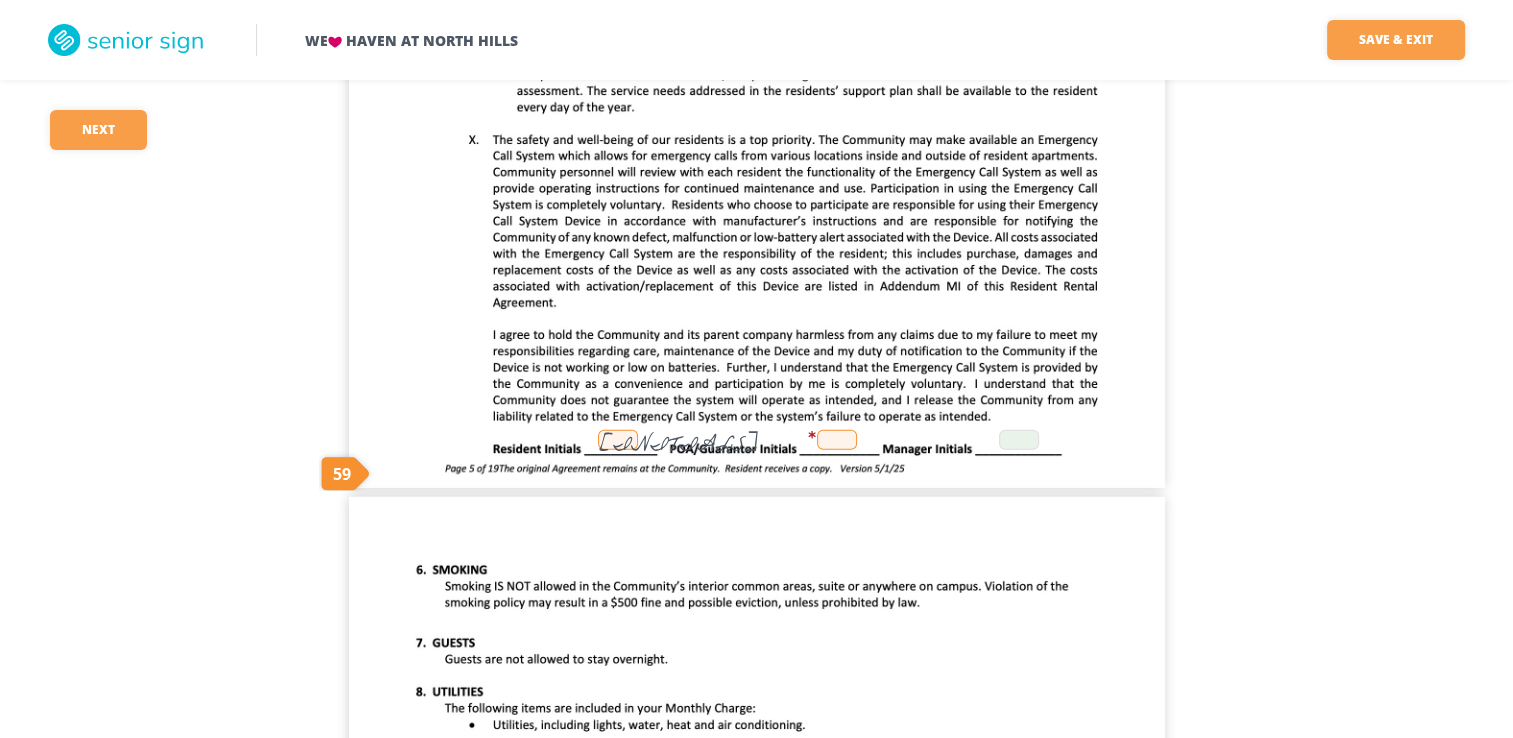 click at bounding box center [837, 440] 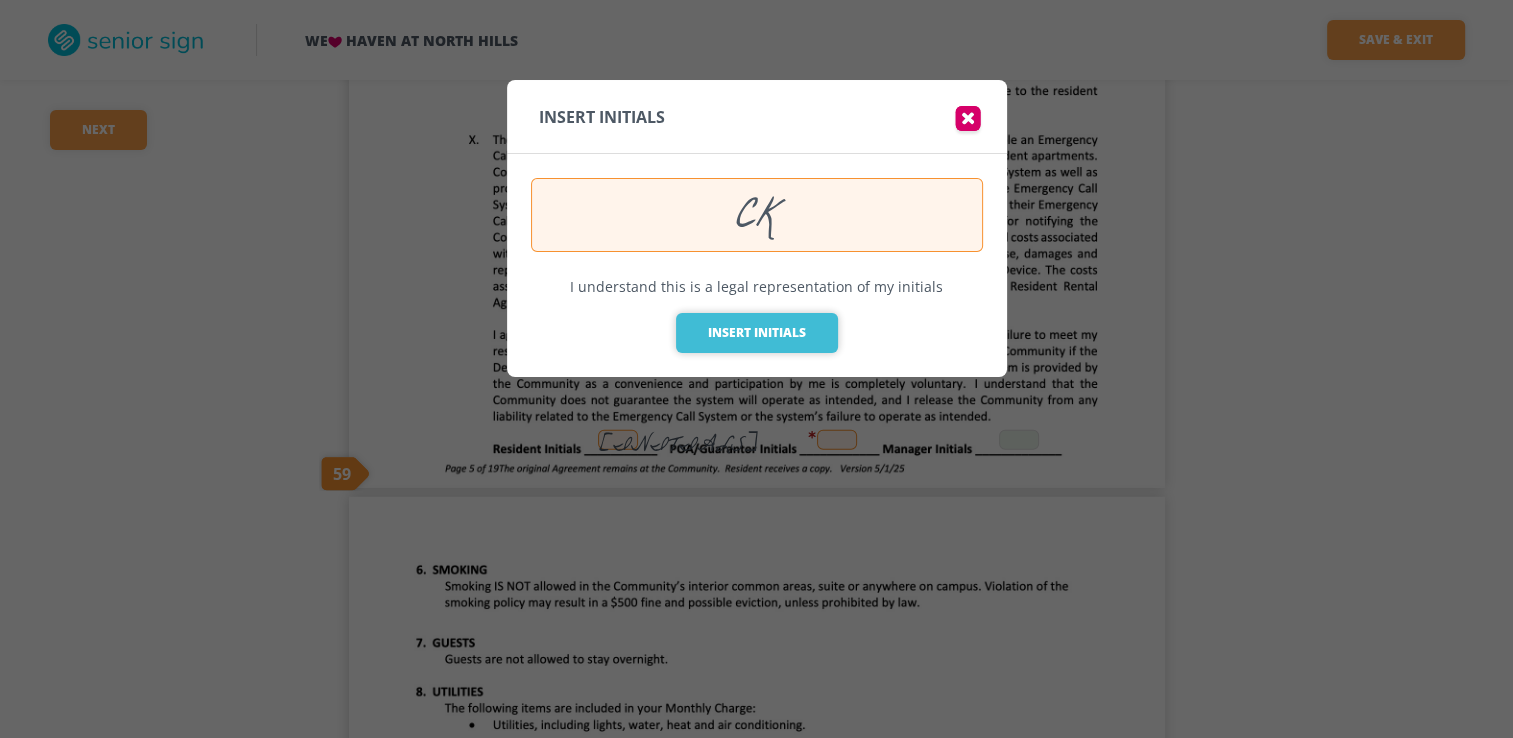 type on "[FIRST] [LAST]" 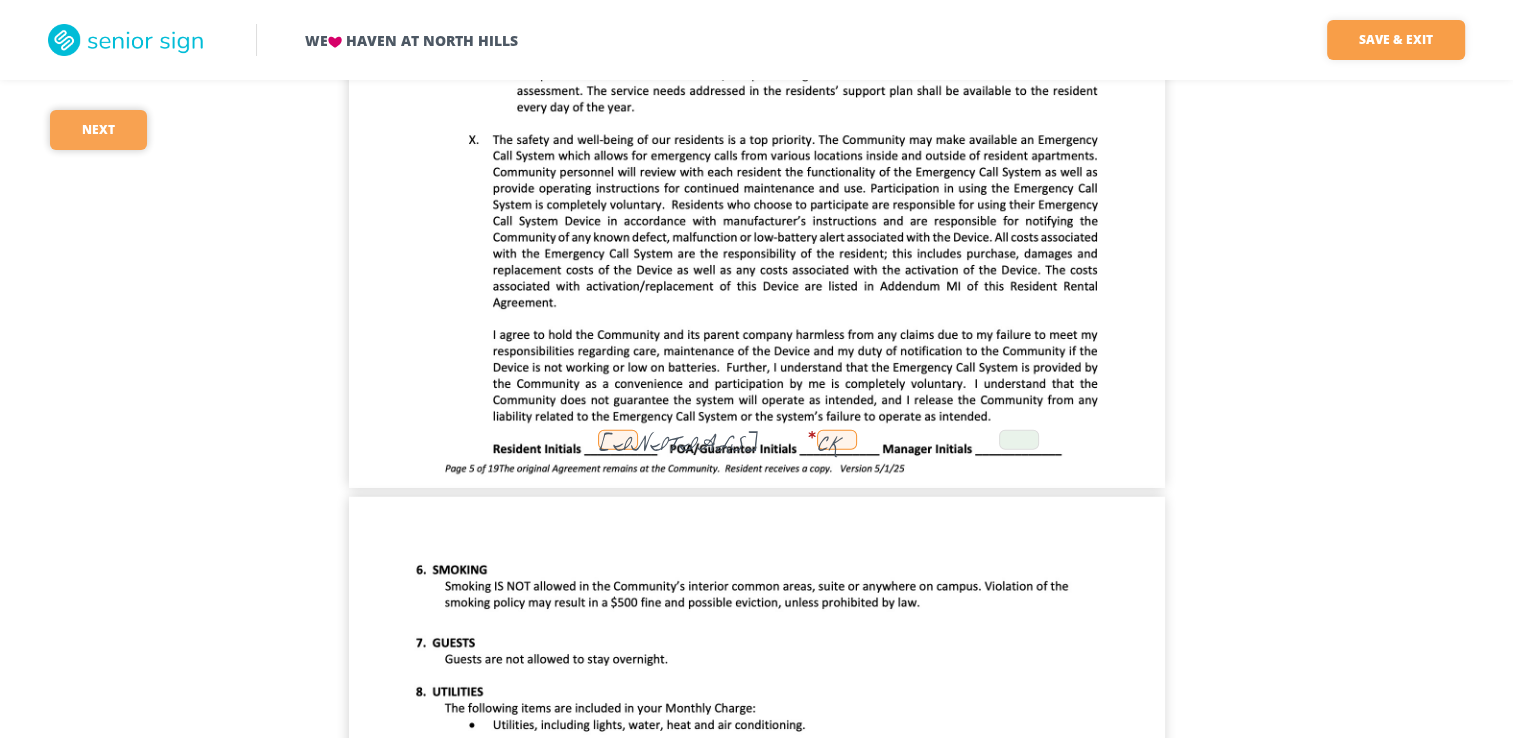 click on "Next" at bounding box center [98, 130] 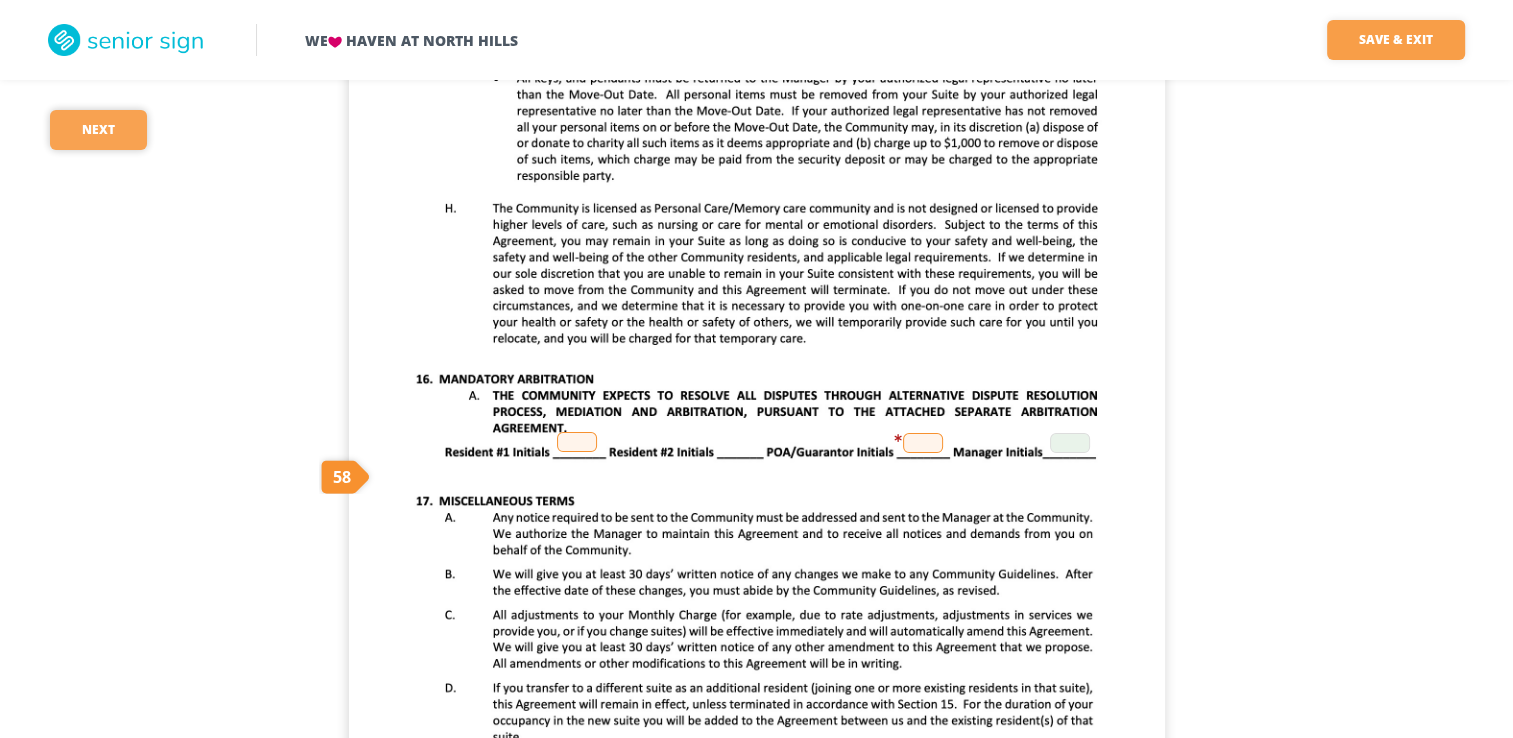 scroll, scrollTop: 7819, scrollLeft: 0, axis: vertical 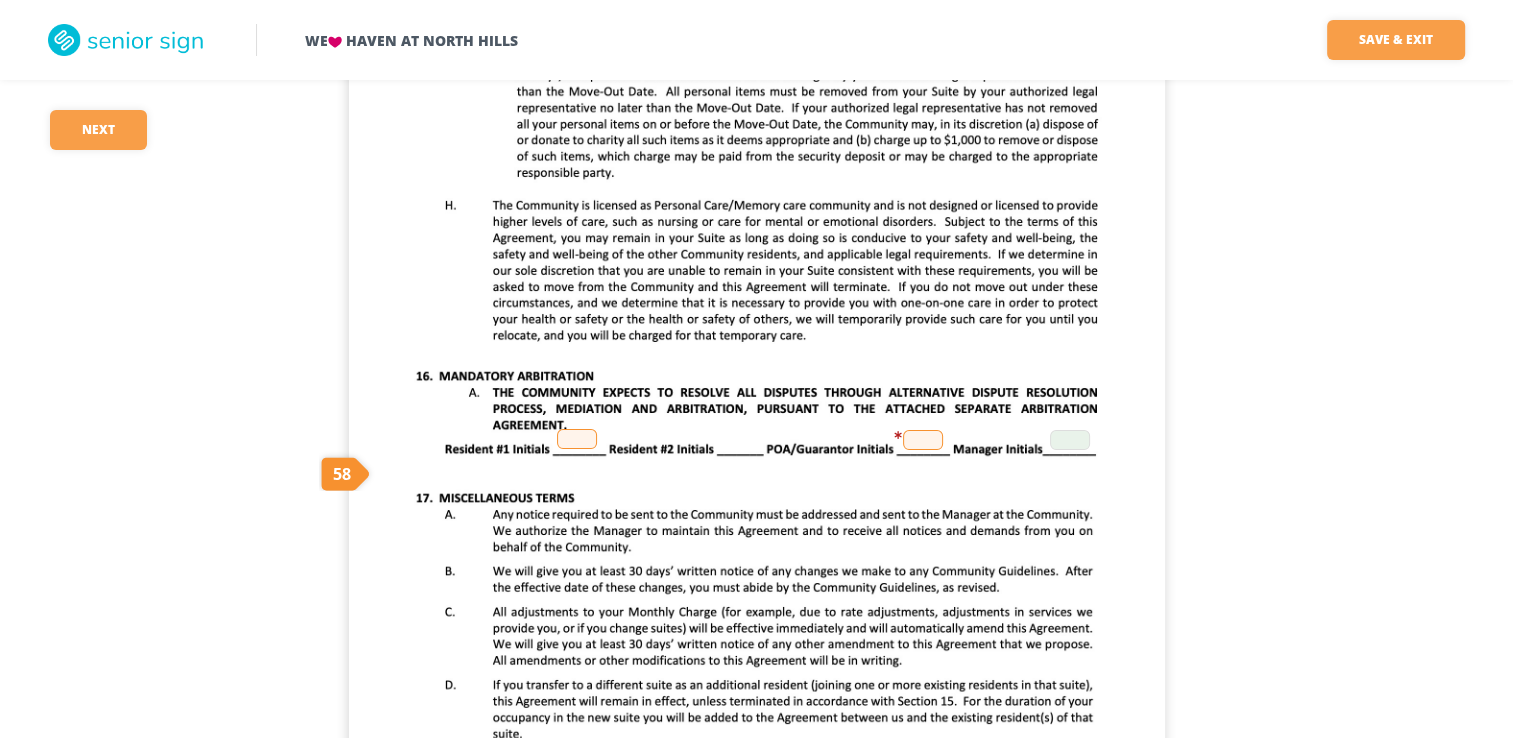 click at bounding box center (577, 439) 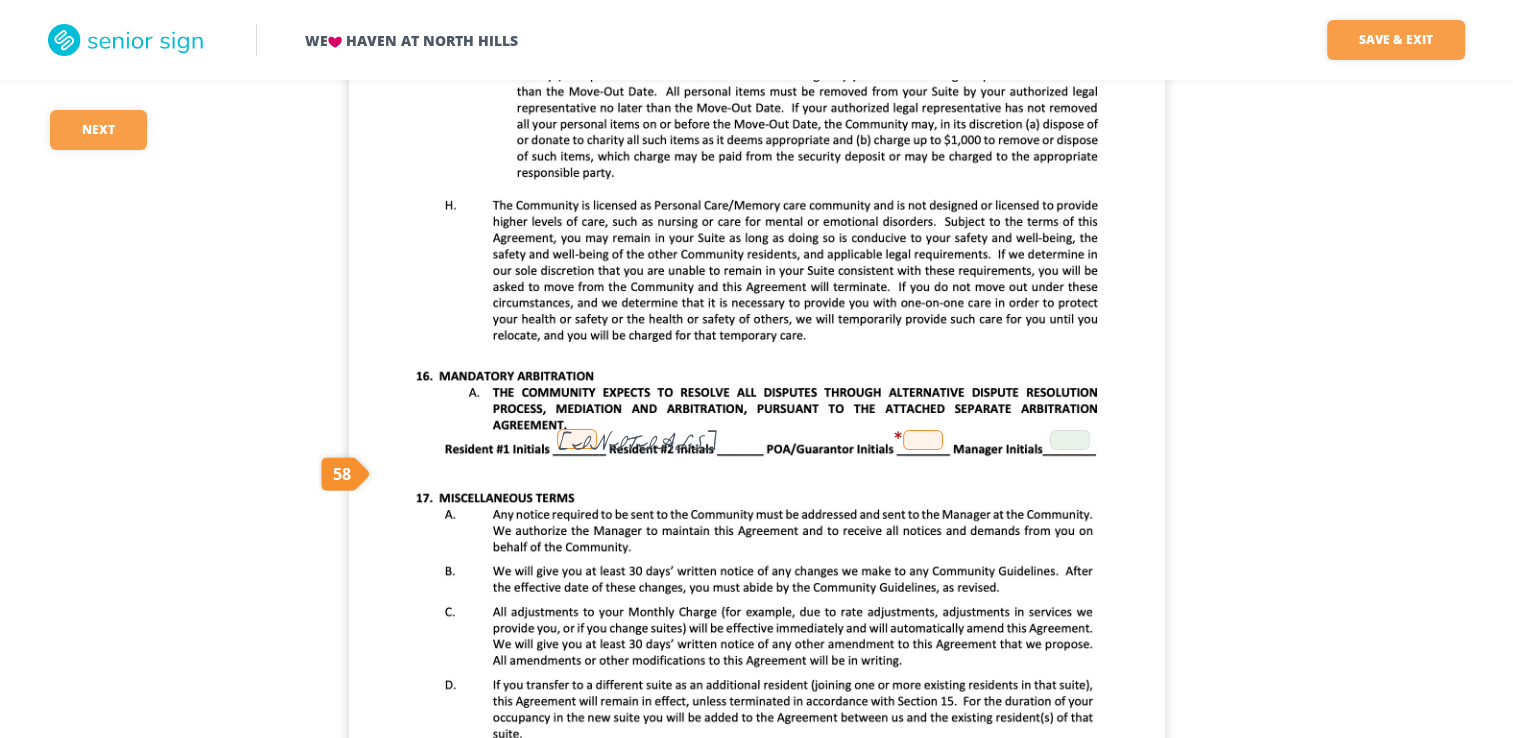 click at bounding box center [923, 440] 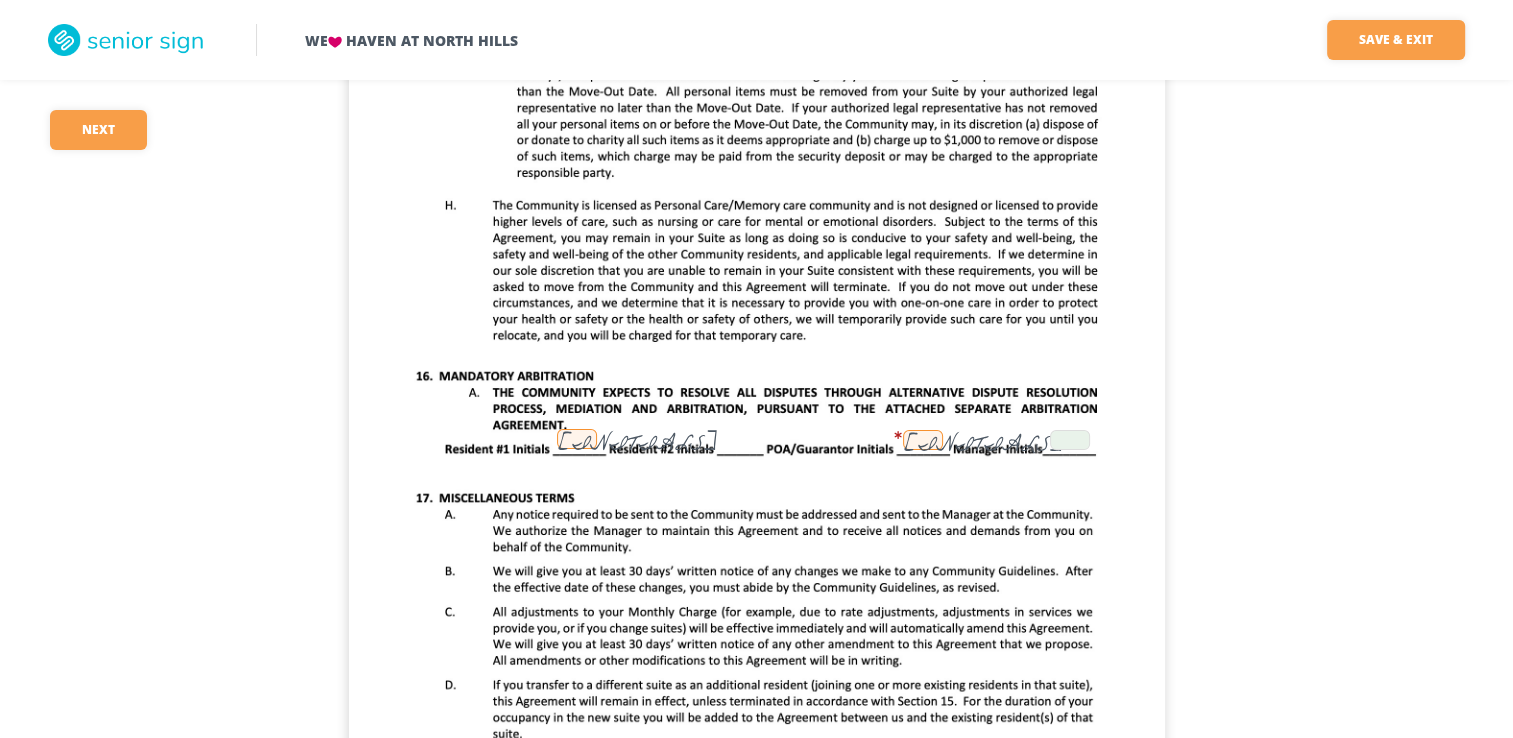 click on "[FIRST] [LAST]" at bounding box center [923, 440] 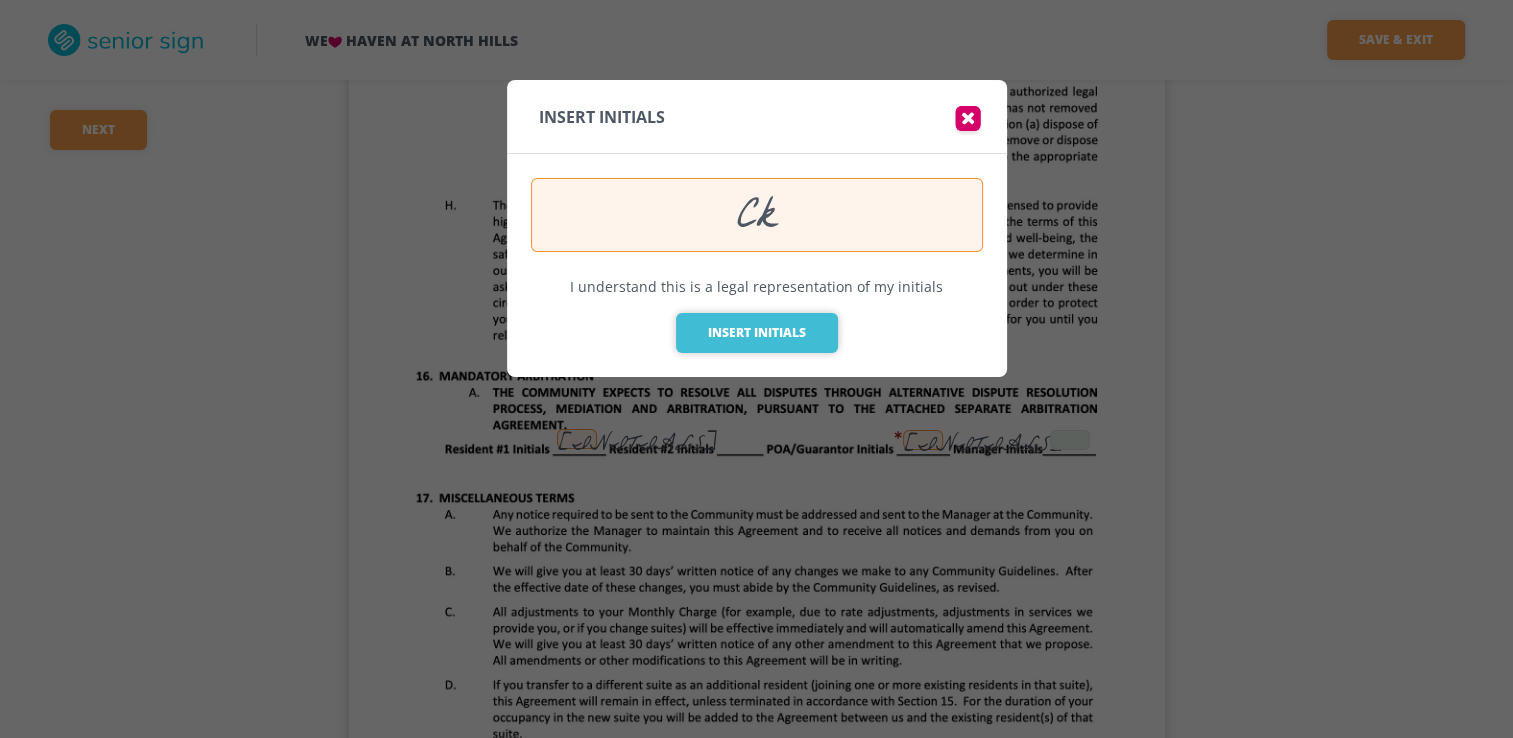 type on "Ck" 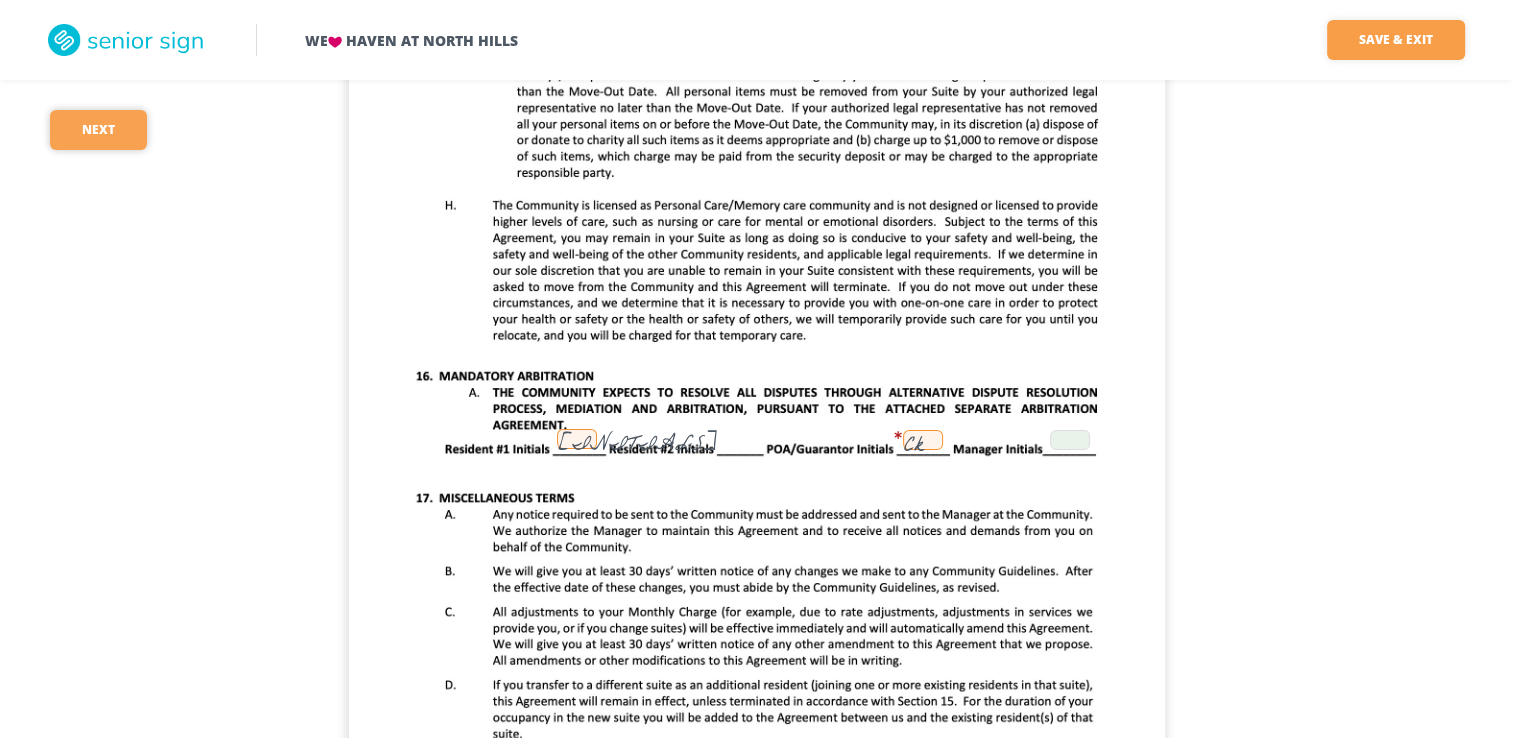 click on "Next" at bounding box center (98, 130) 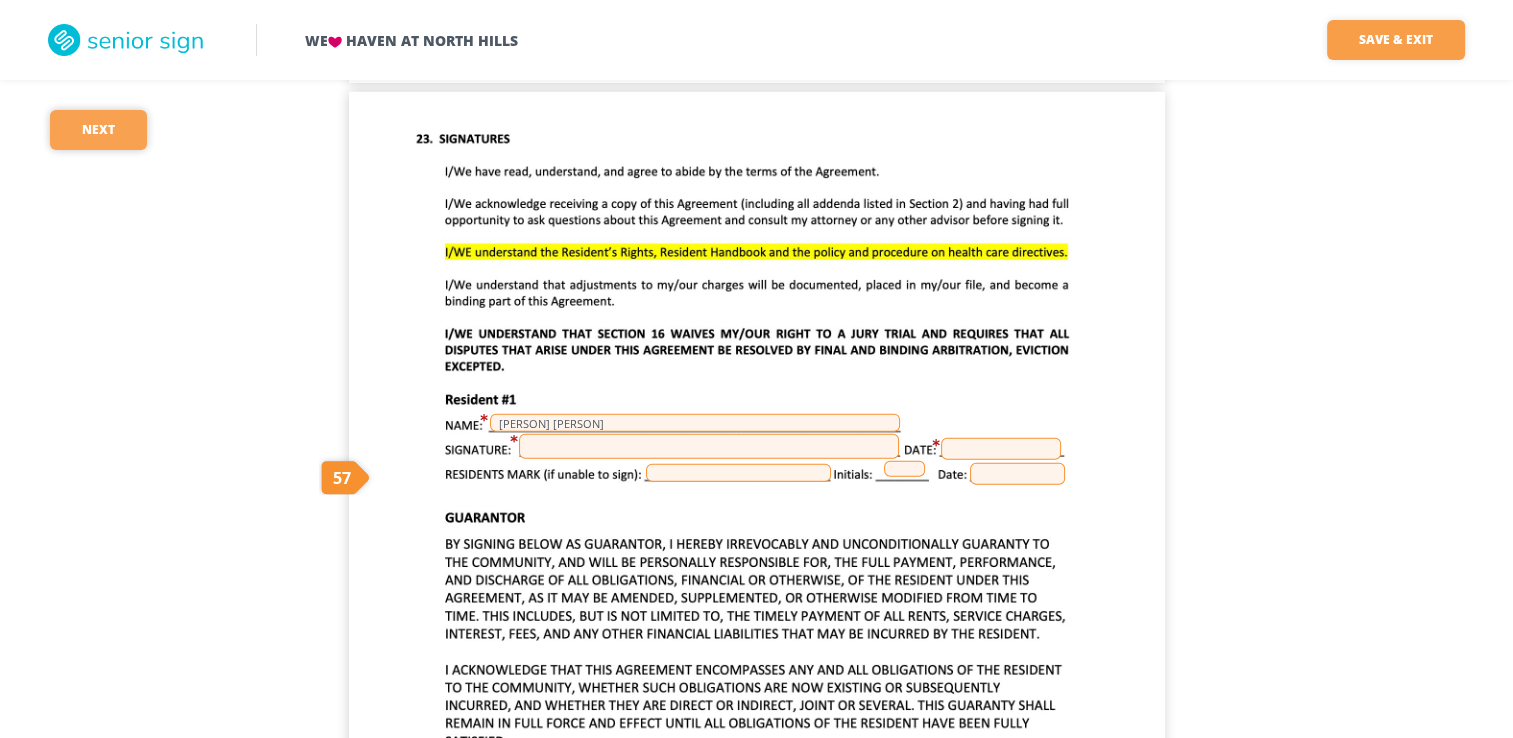 scroll, scrollTop: 12843, scrollLeft: 0, axis: vertical 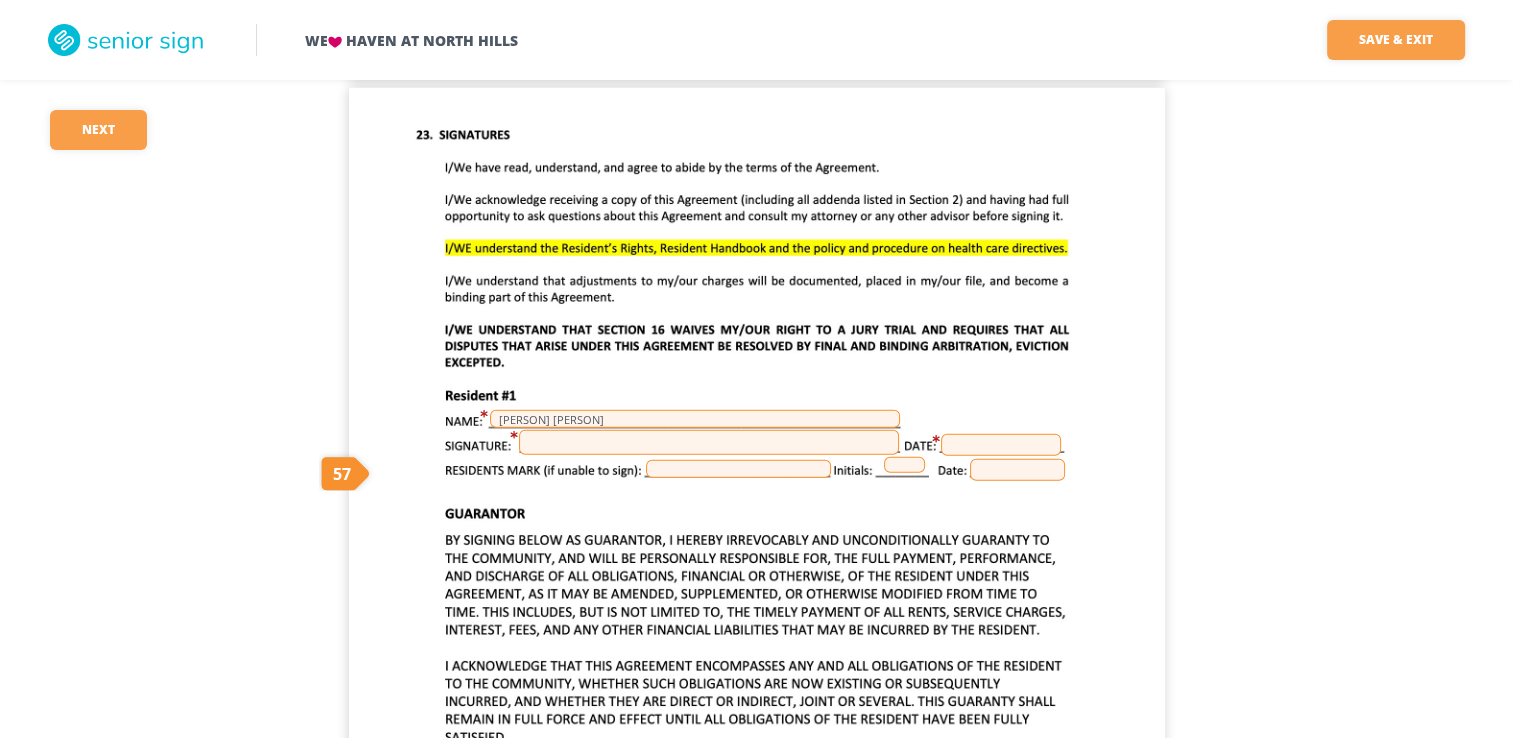click at bounding box center (709, 442) 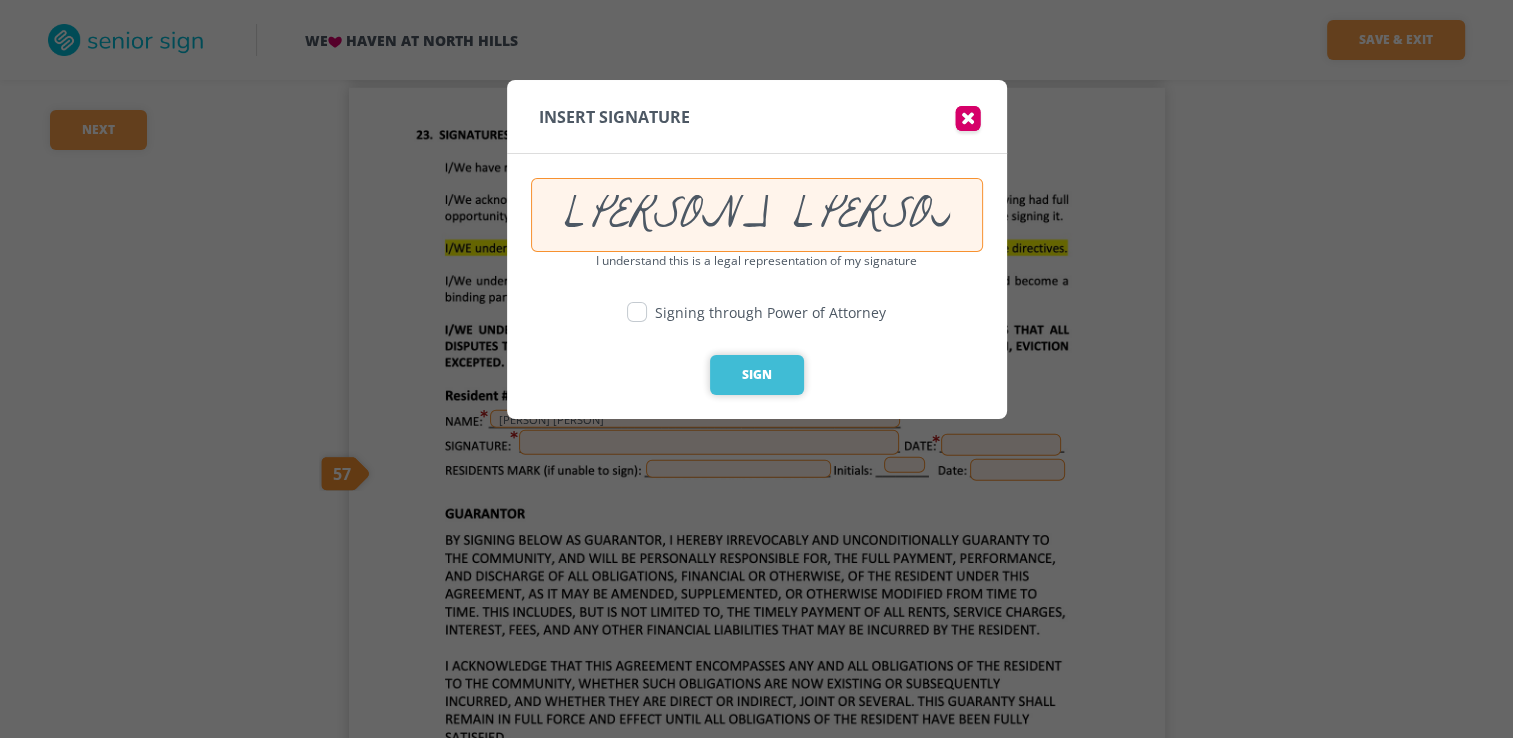 click on "Sign" at bounding box center [757, 375] 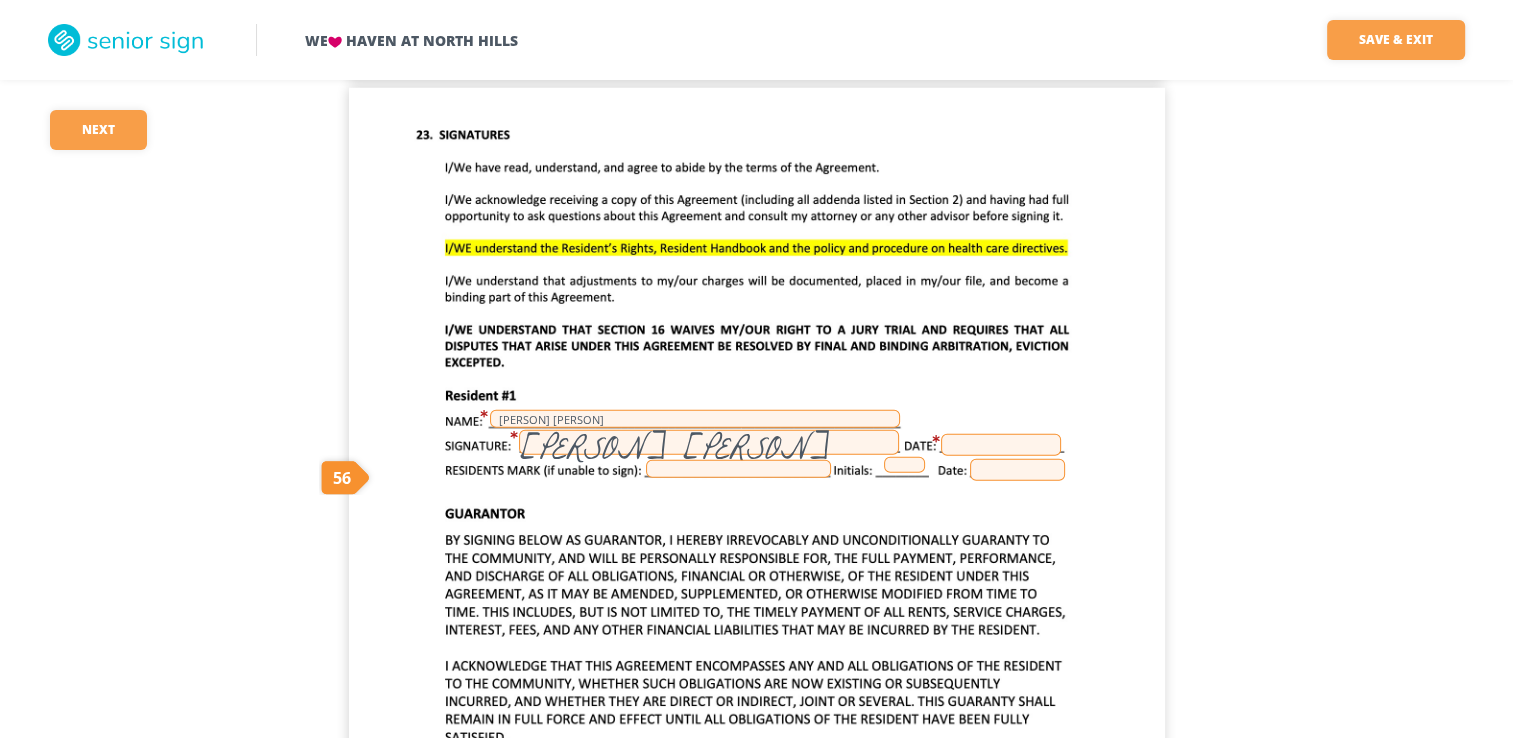 click at bounding box center [1001, 445] 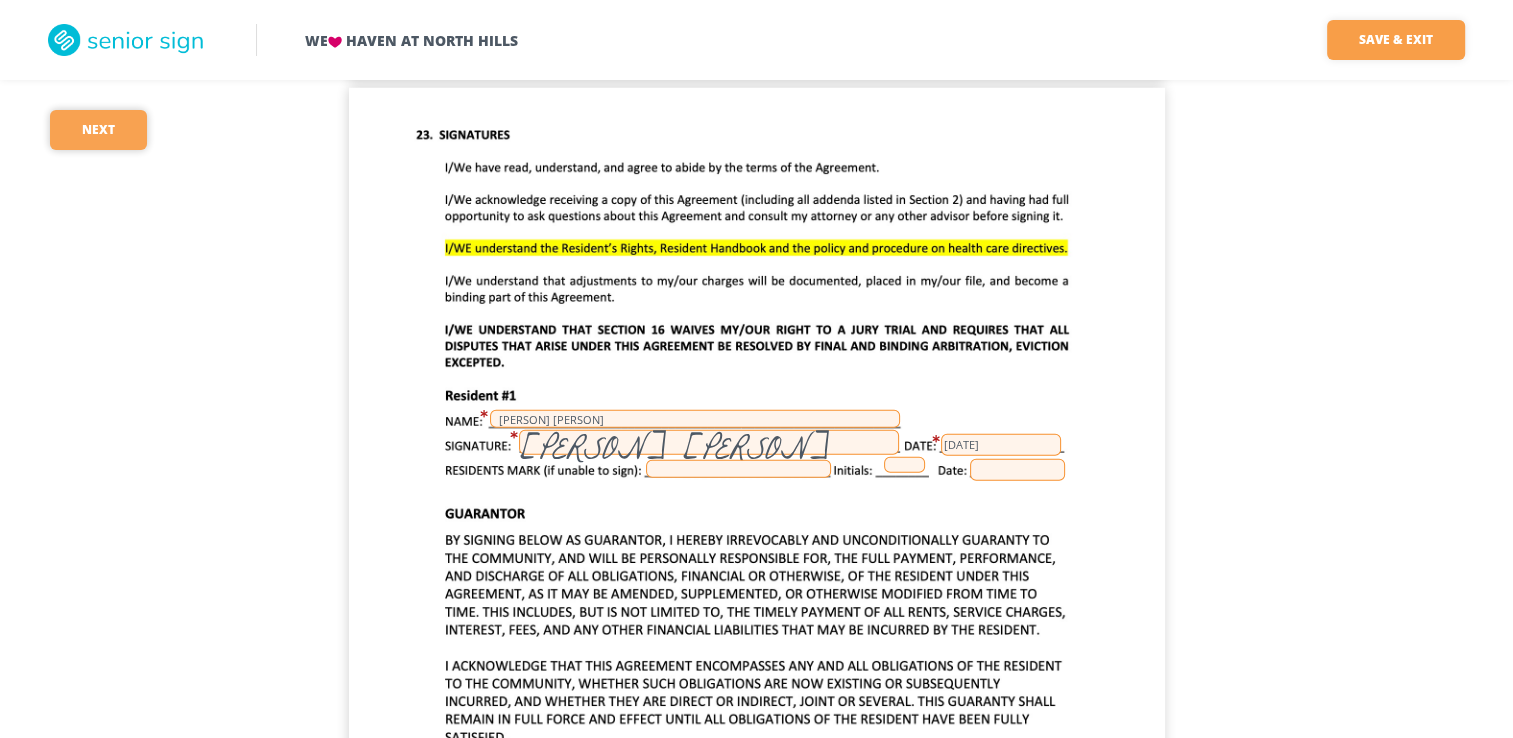 click on "Next" at bounding box center (98, 130) 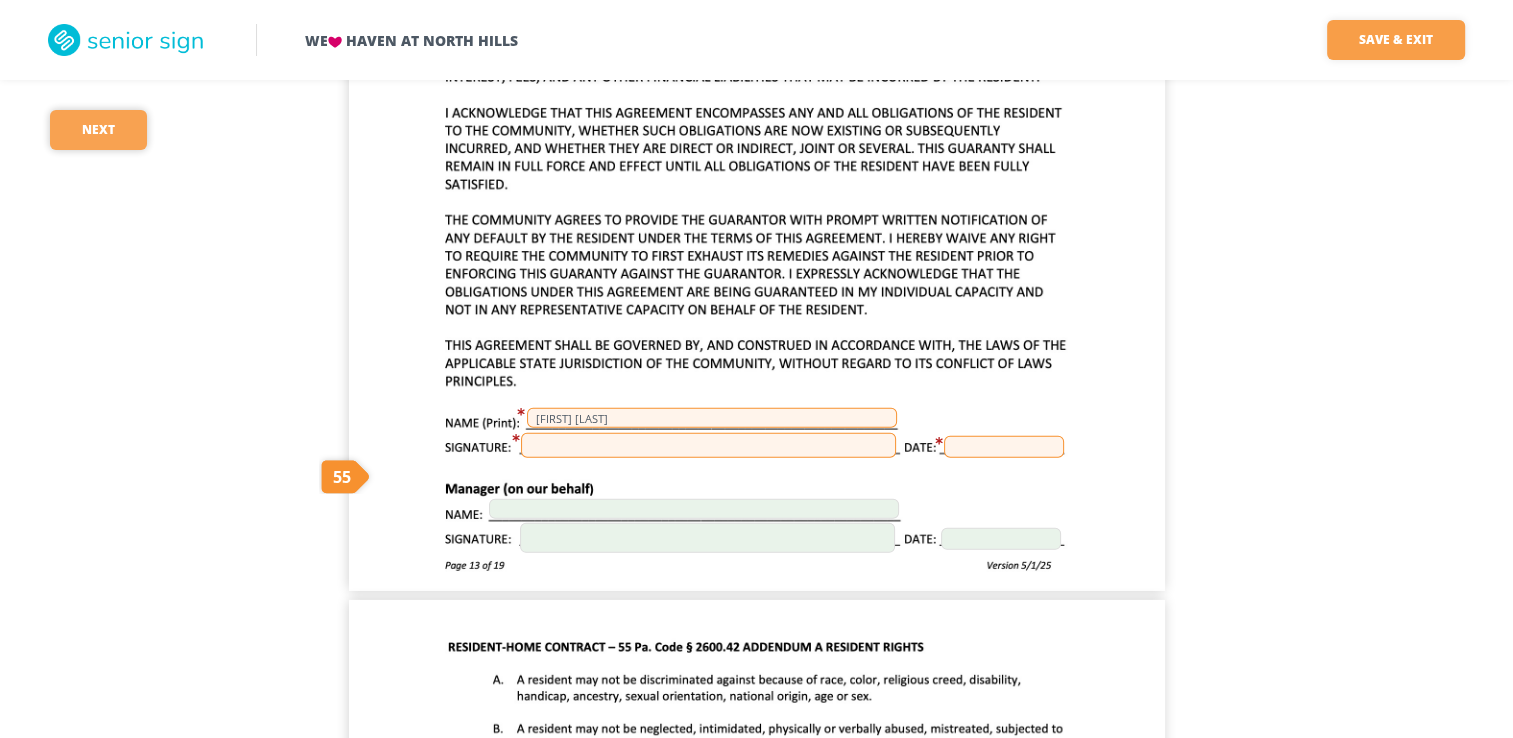 scroll, scrollTop: 13399, scrollLeft: 0, axis: vertical 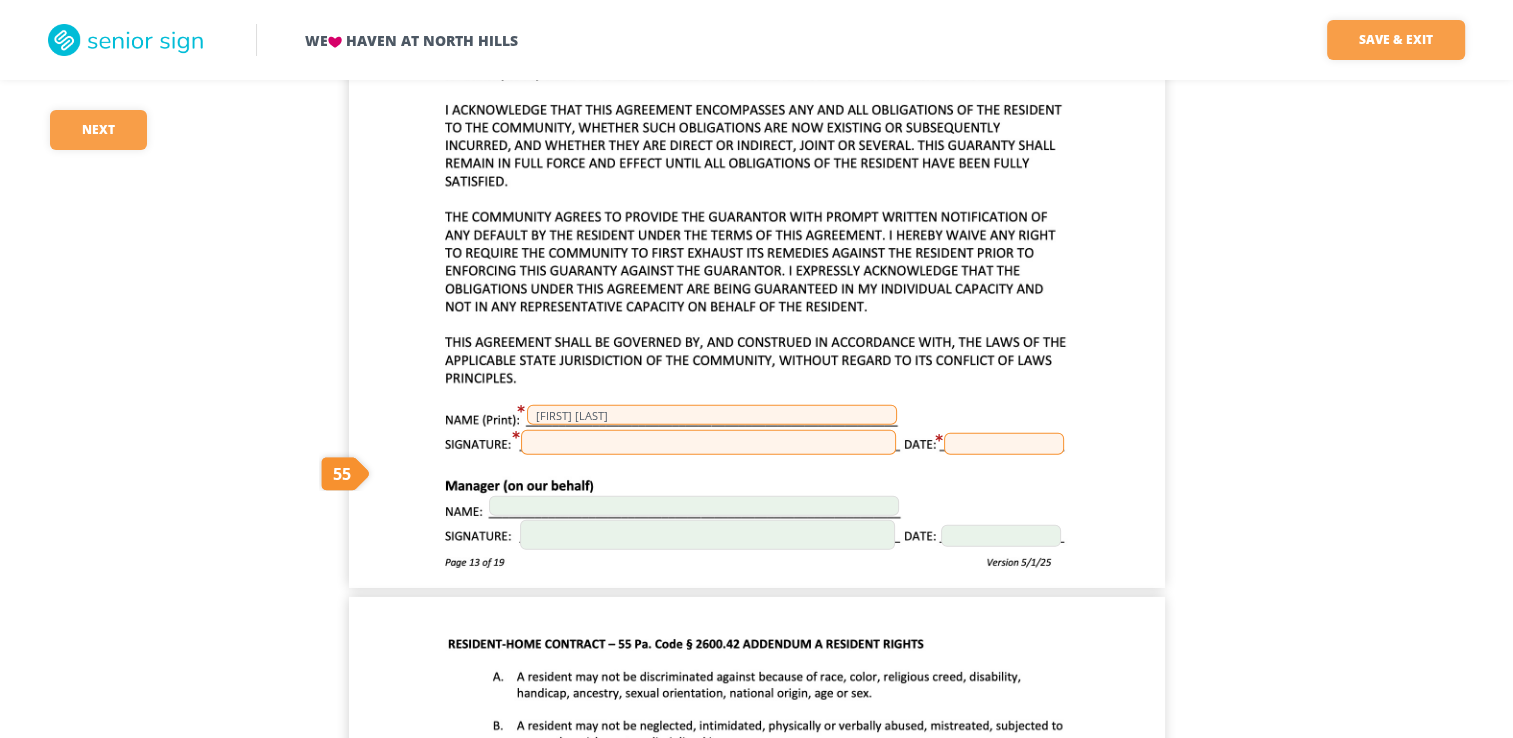 click at bounding box center [708, 442] 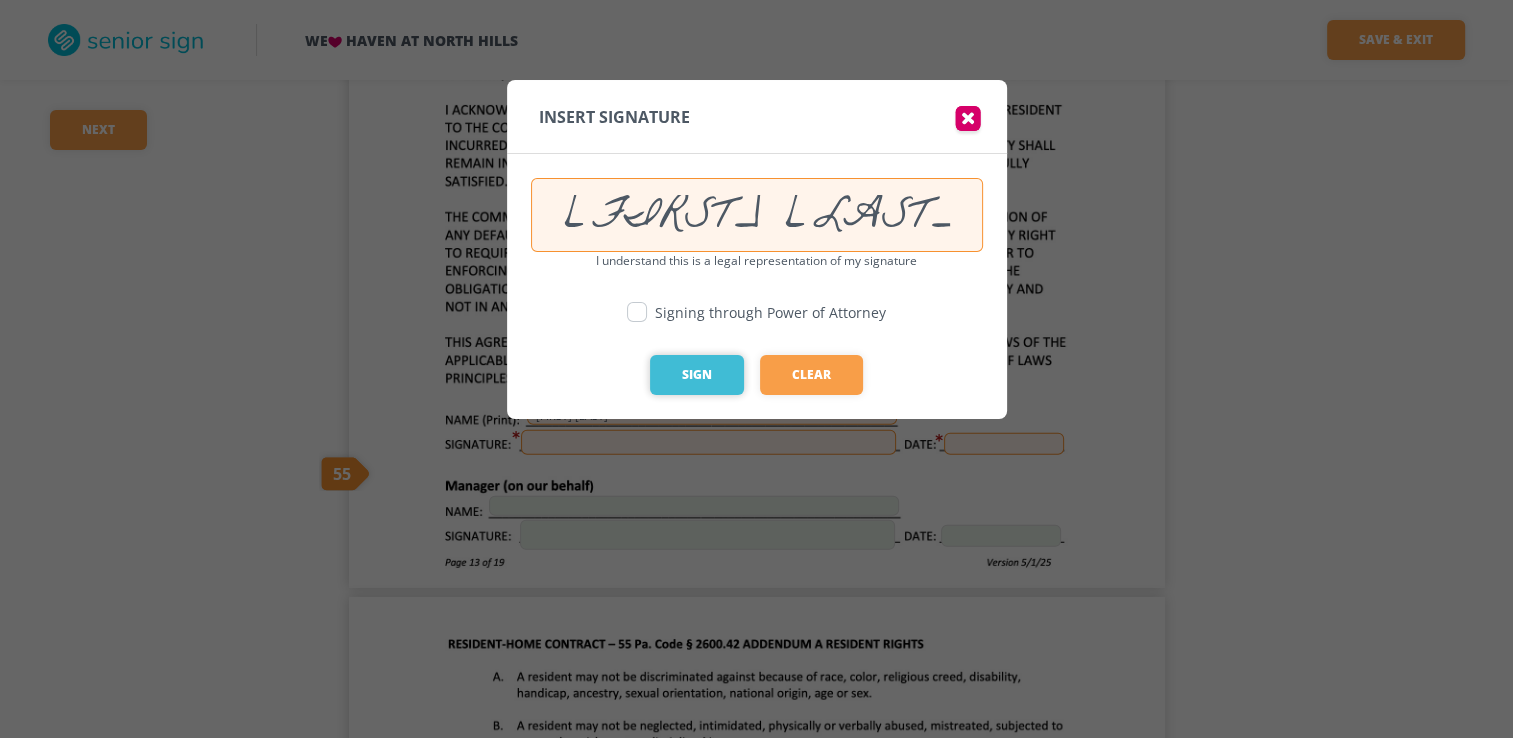 click on "Sign" at bounding box center (697, 375) 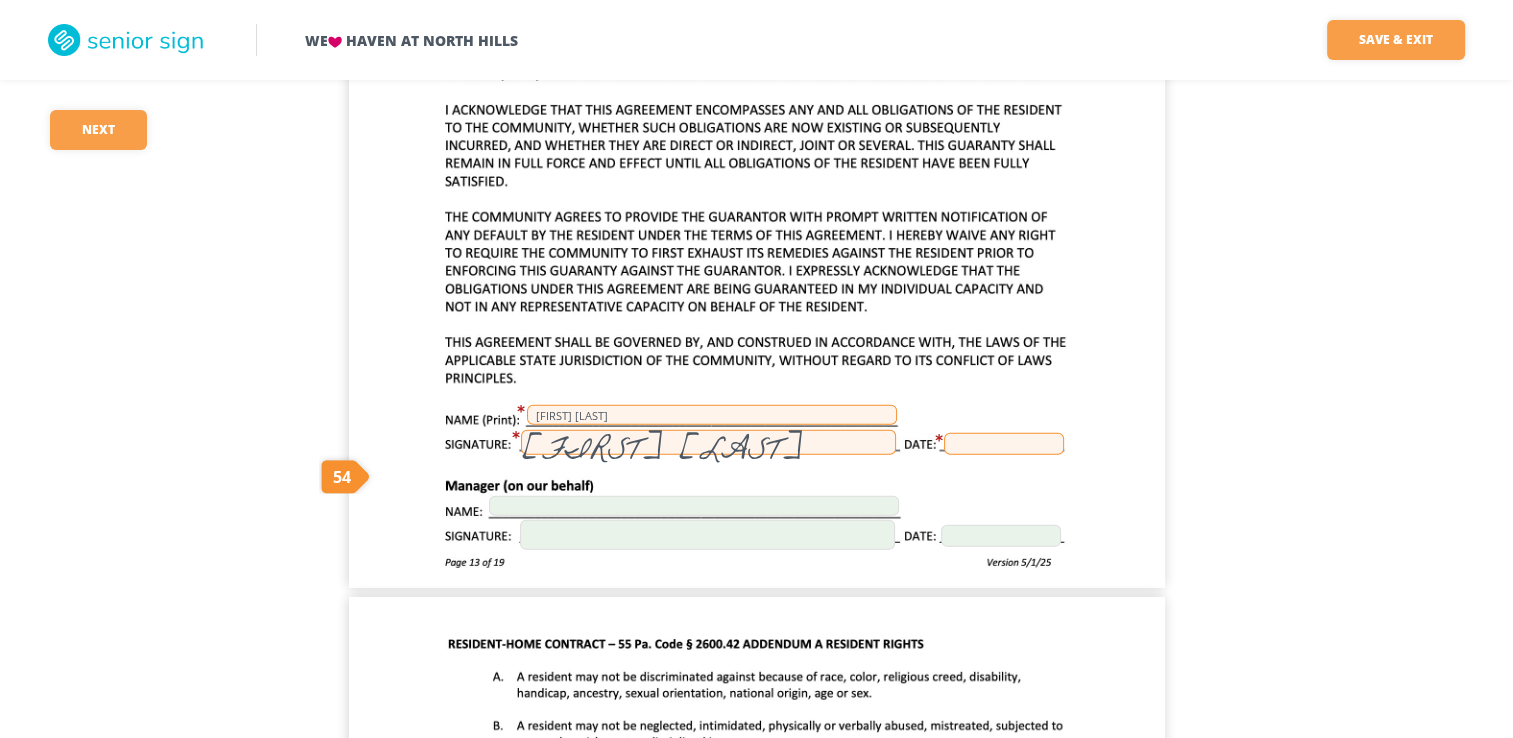 click at bounding box center (1004, 444) 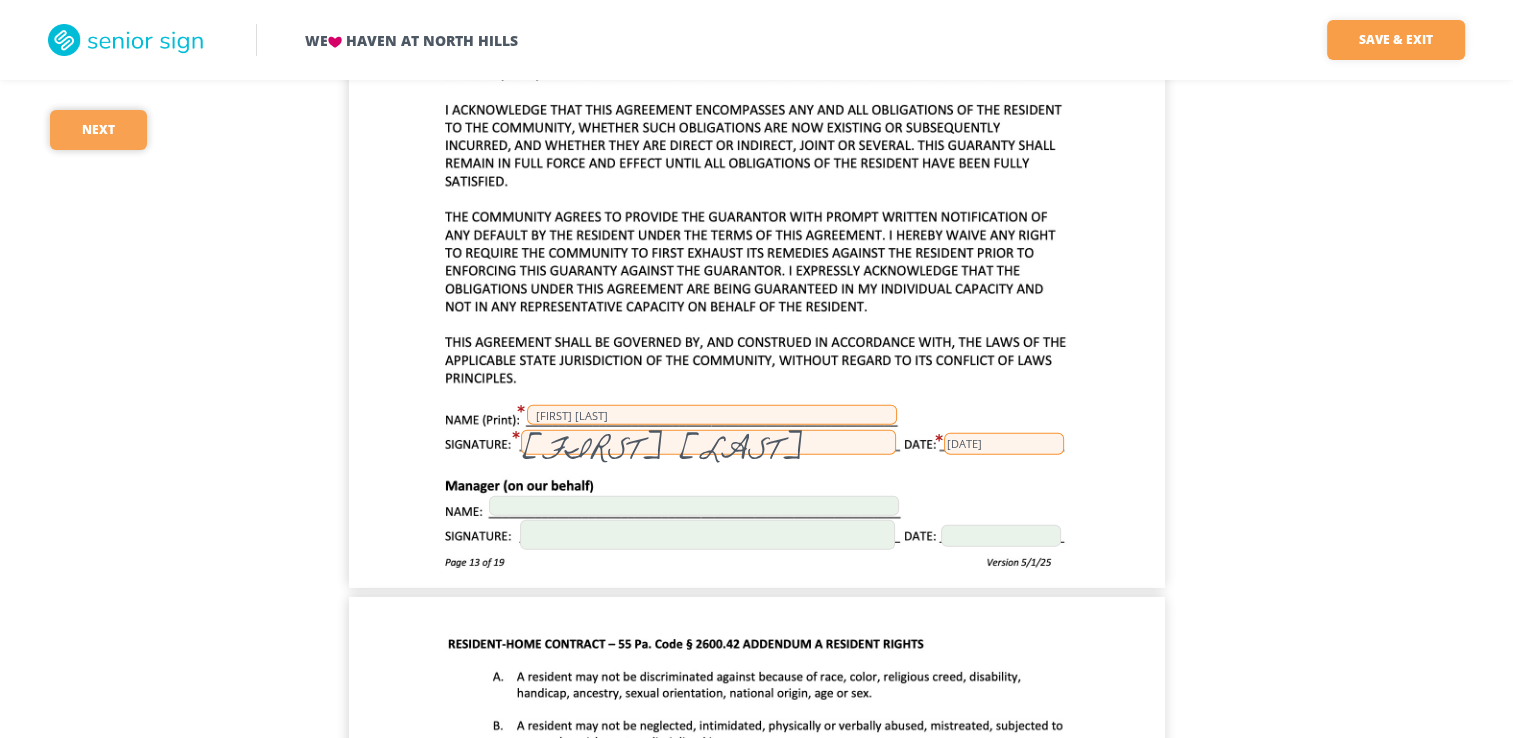 click on "Next" at bounding box center (98, 130) 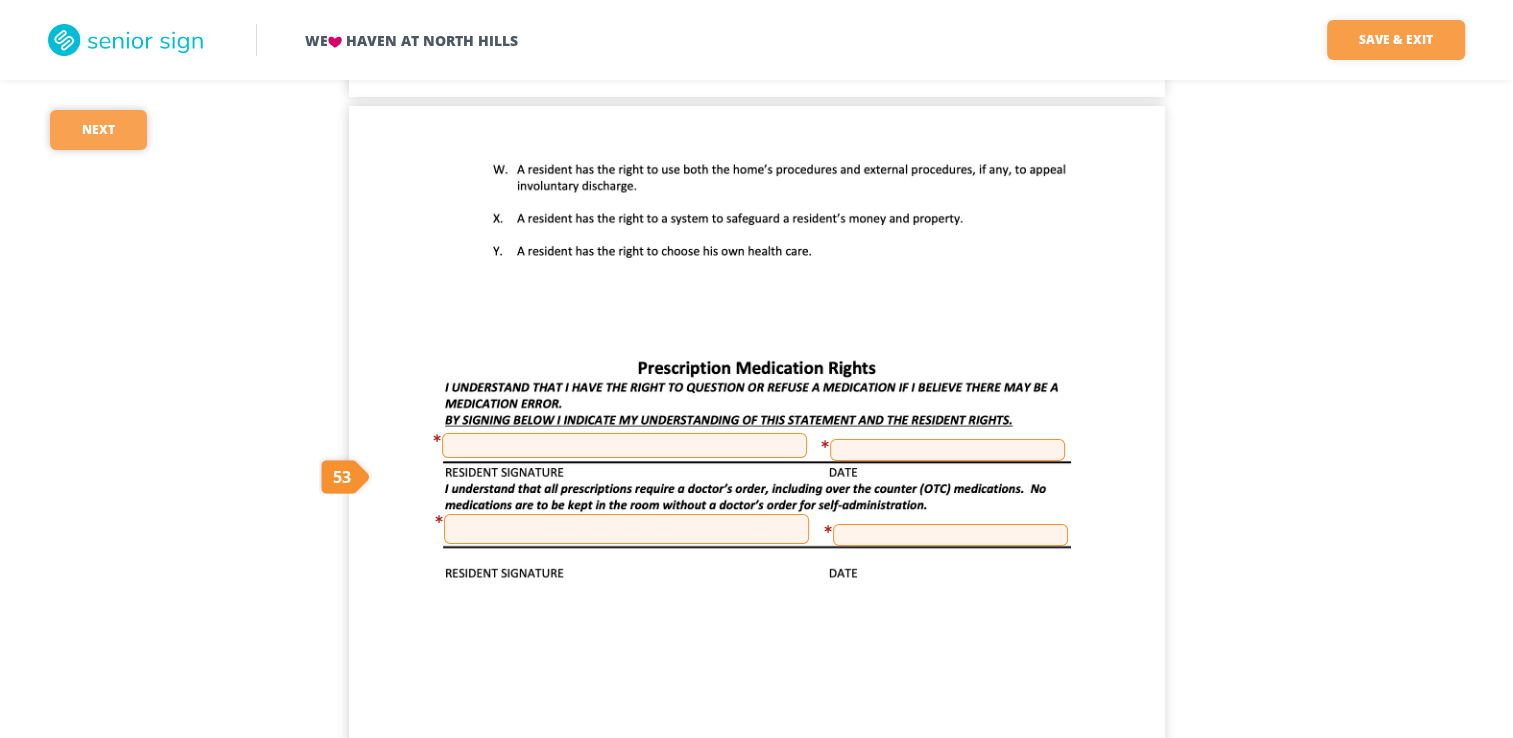 scroll, scrollTop: 14958, scrollLeft: 0, axis: vertical 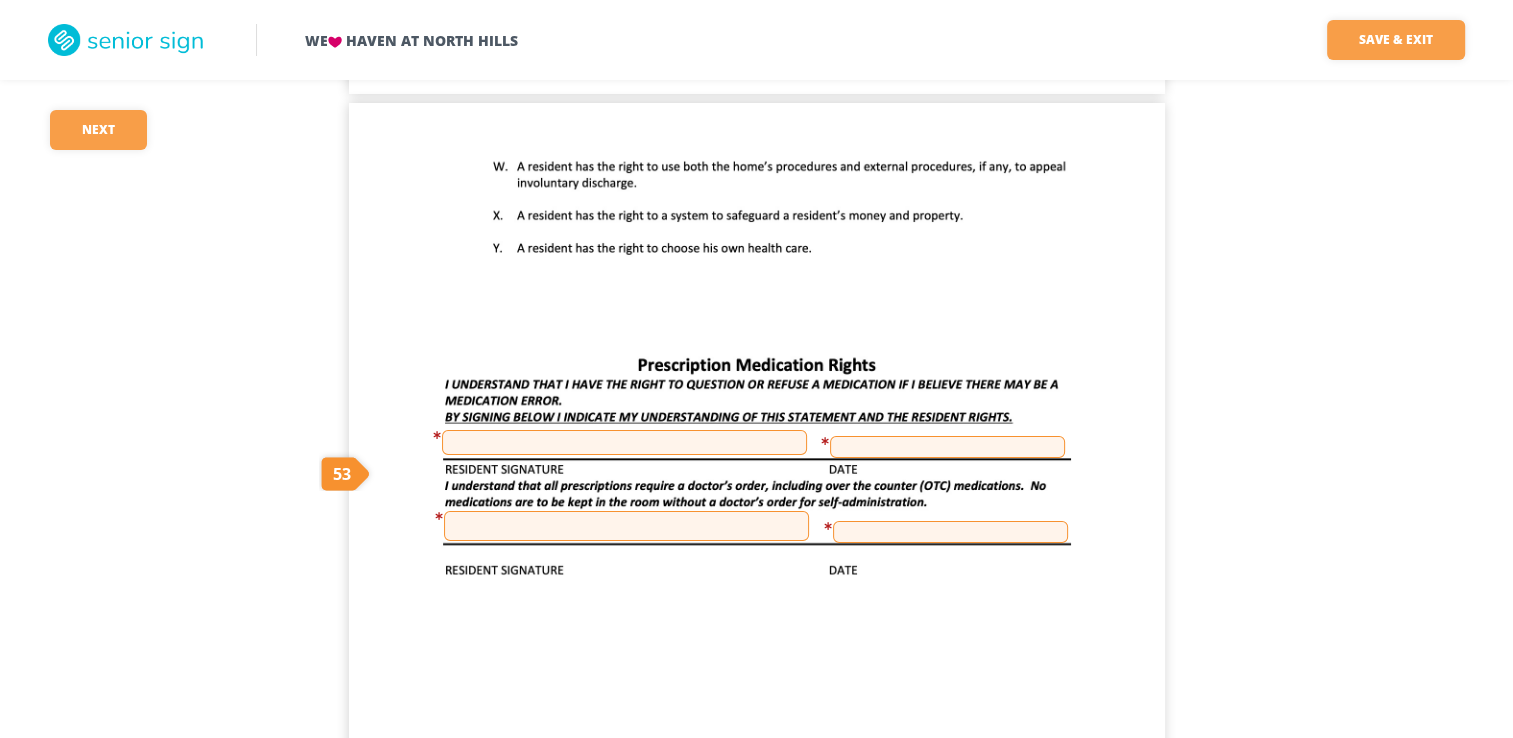 click at bounding box center [624, 442] 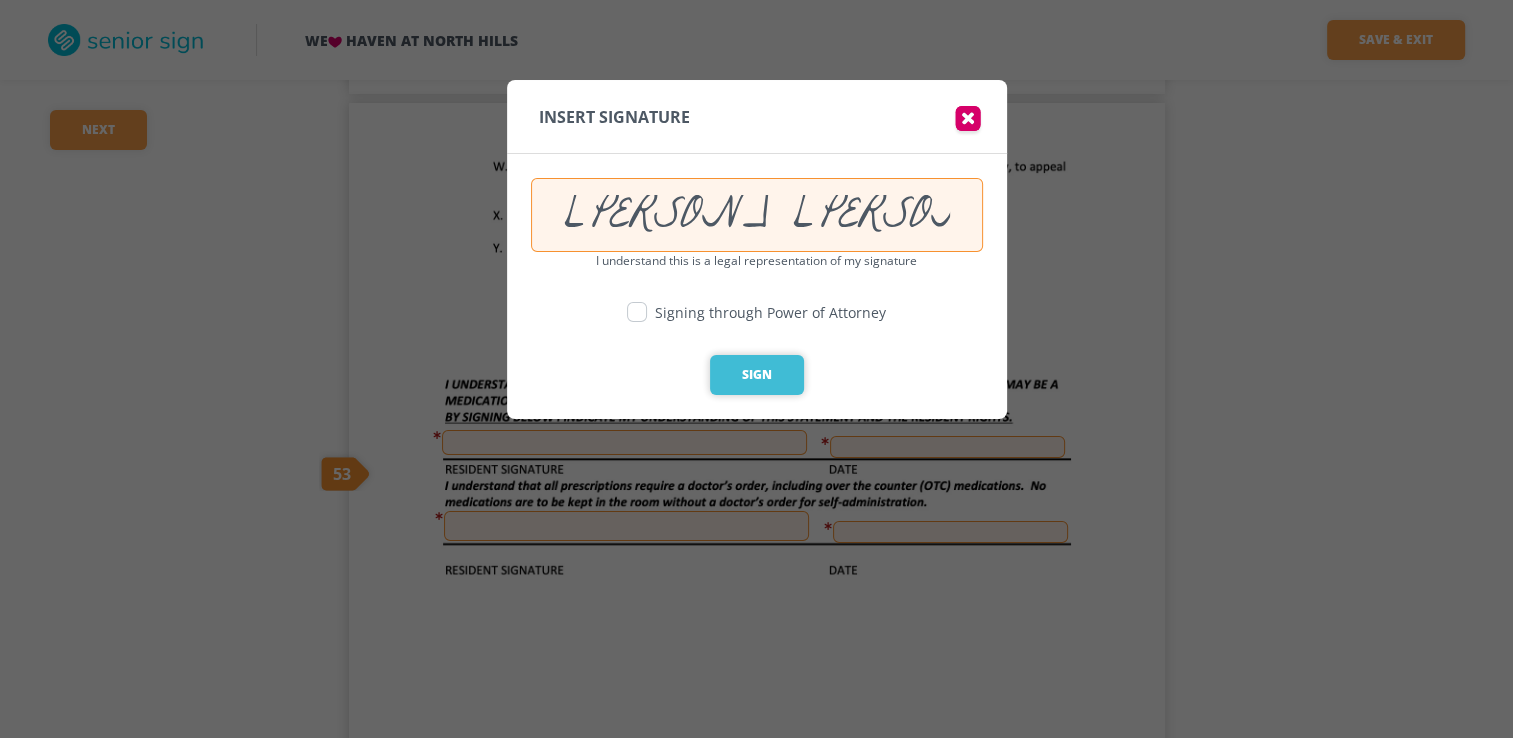 click on "Sign" at bounding box center (757, 375) 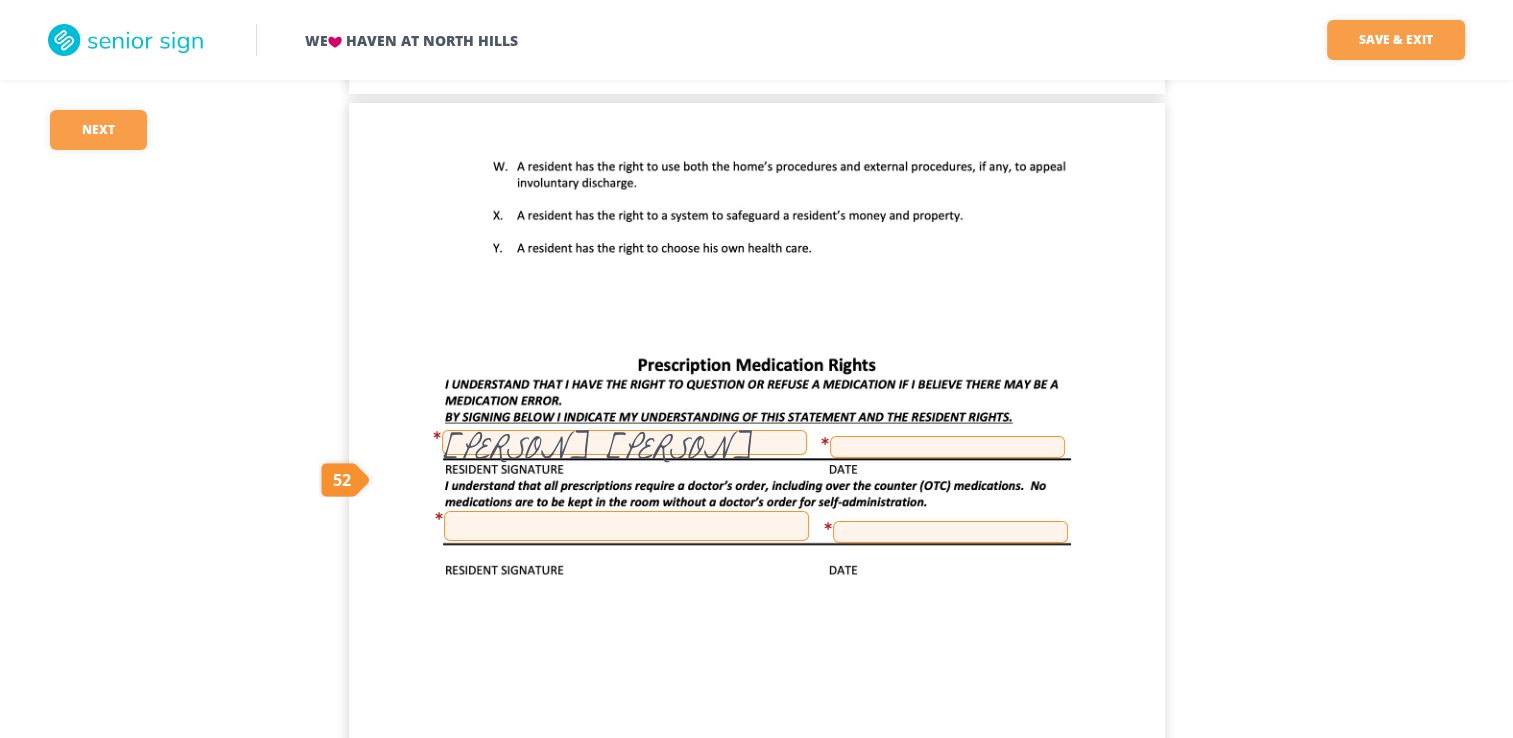 click at bounding box center (947, 447) 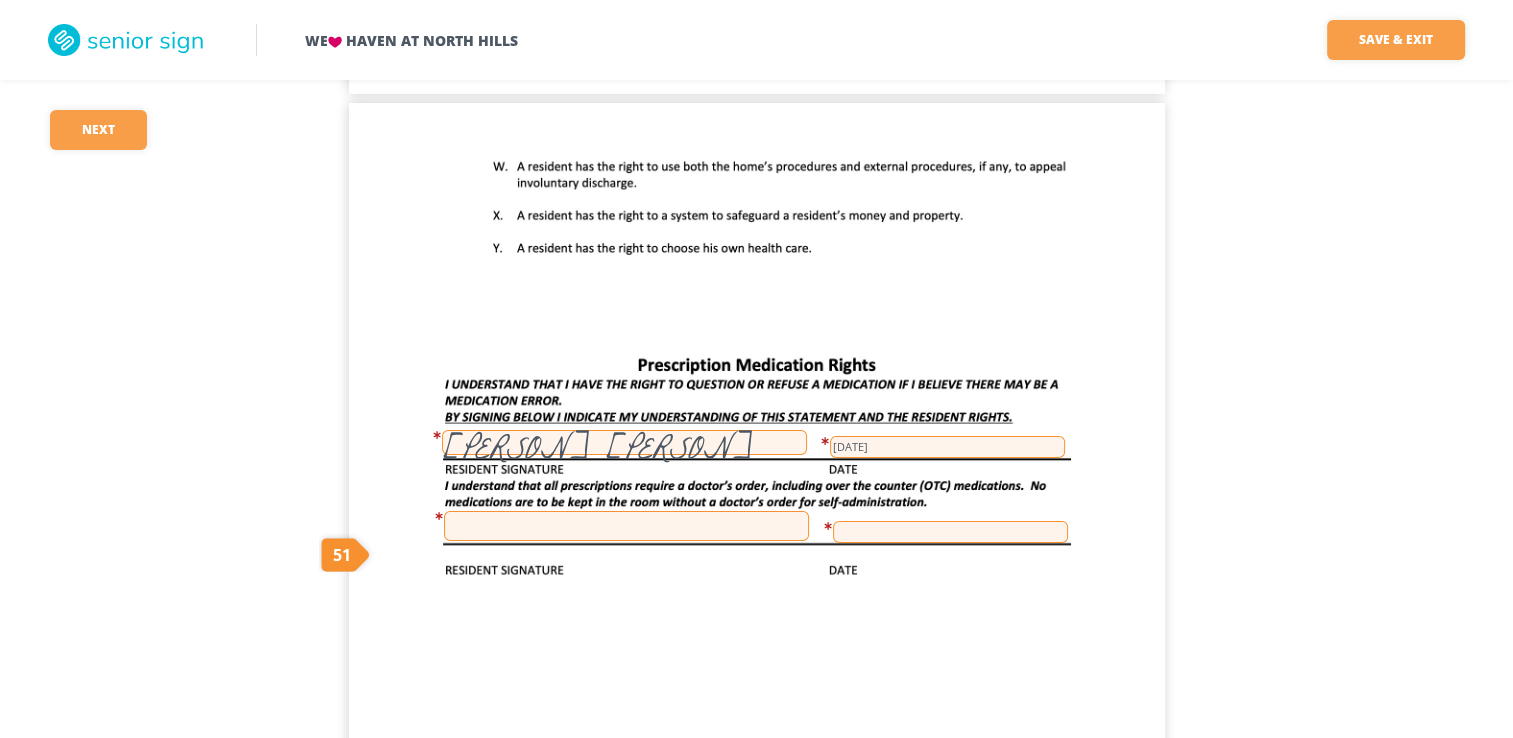 click at bounding box center (626, 526) 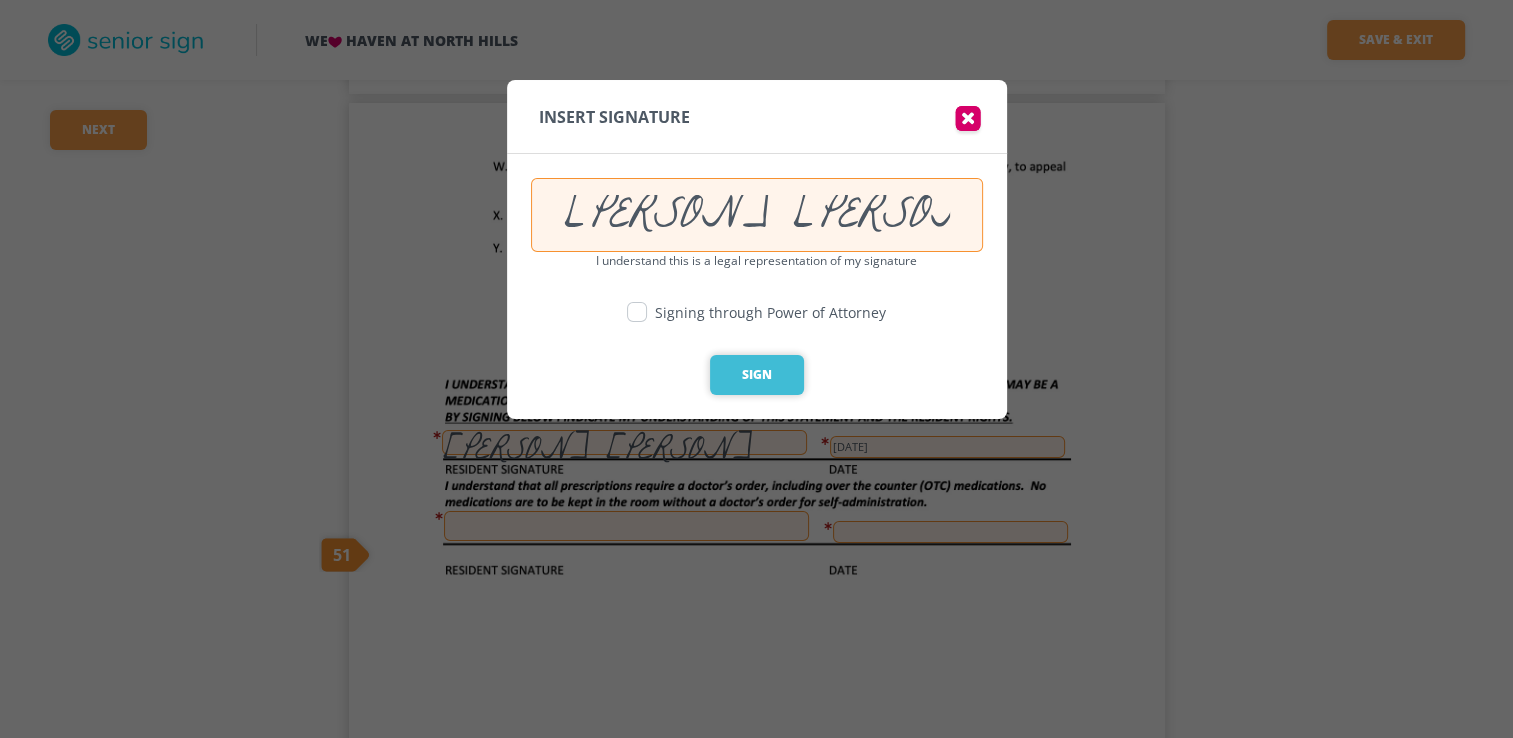 click on "Sign" at bounding box center (757, 375) 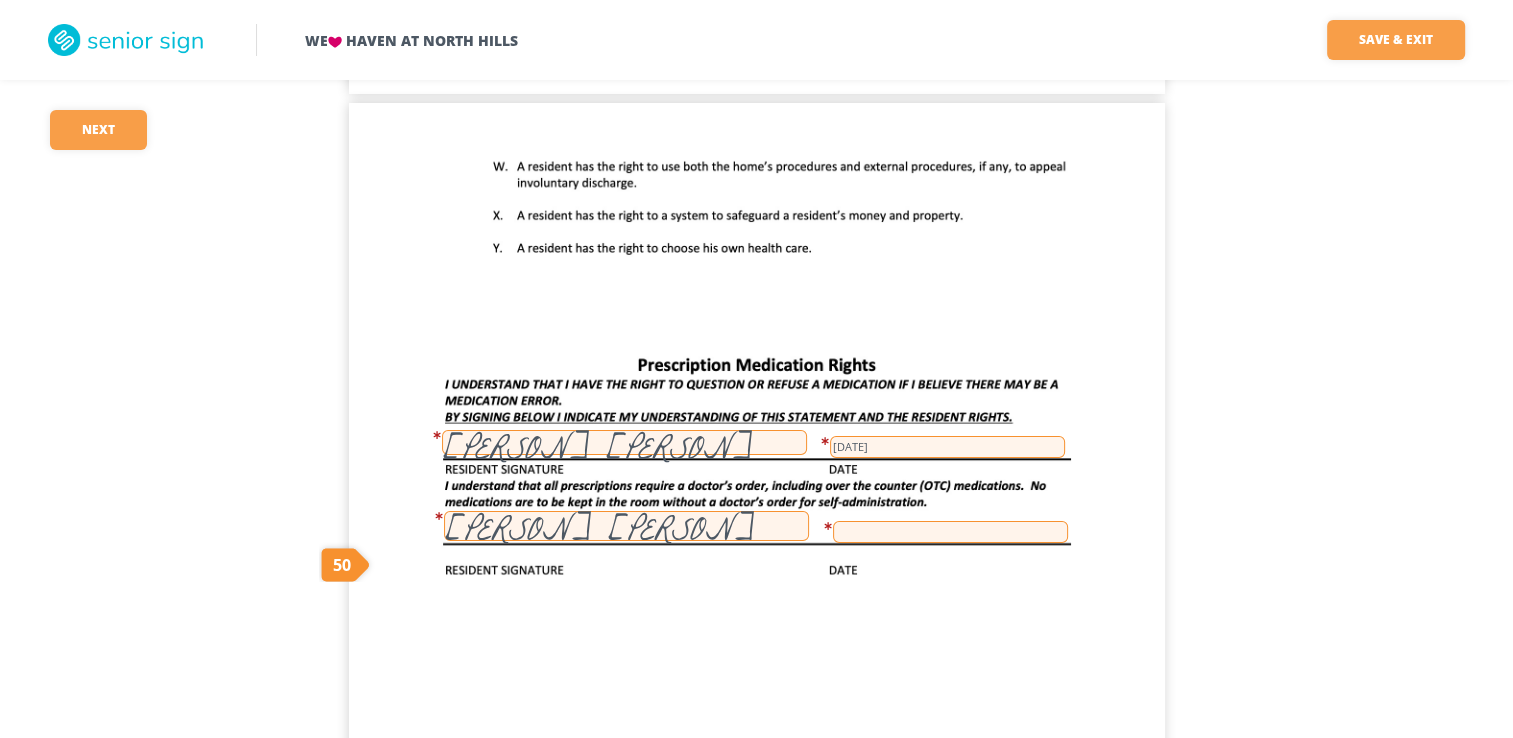 click at bounding box center [950, 532] 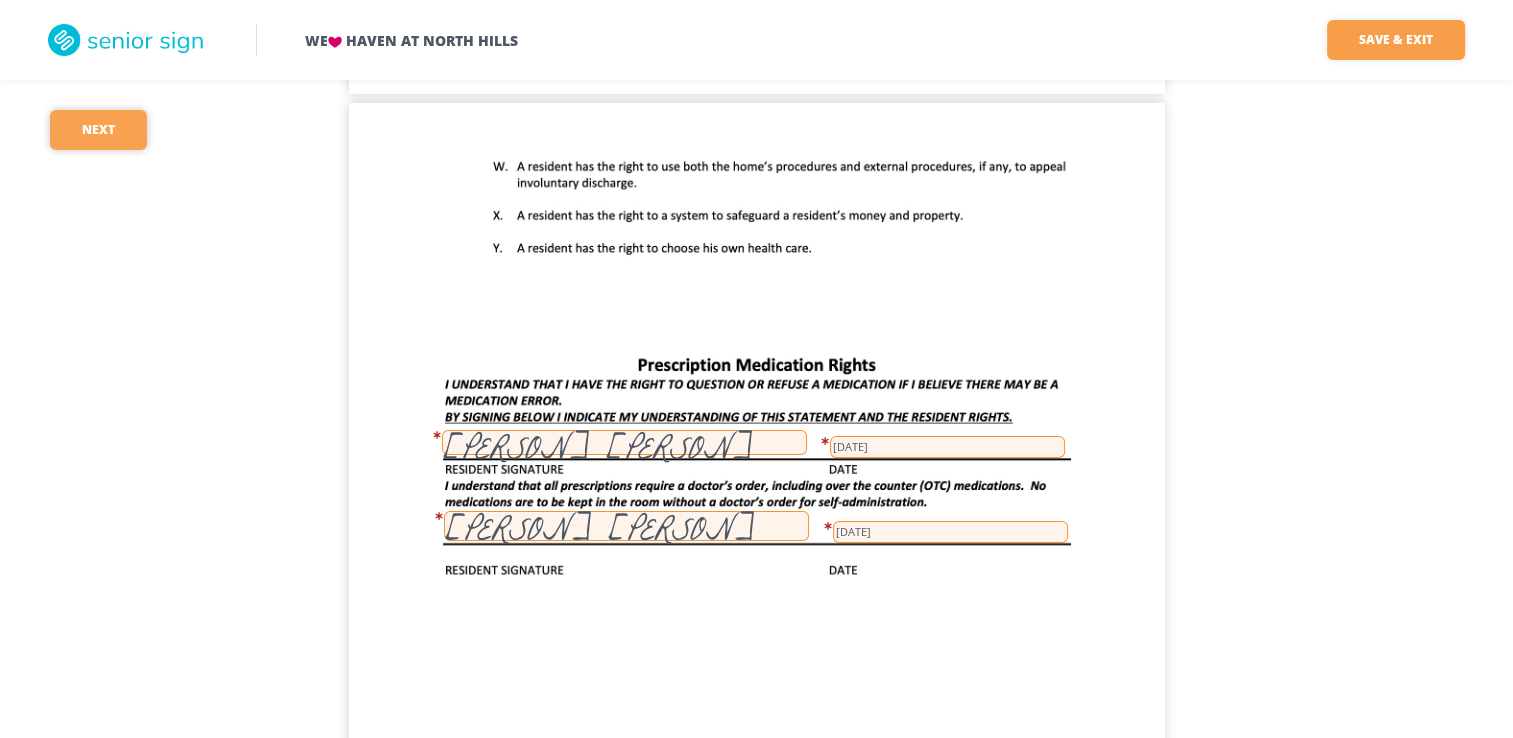 click on "Next" at bounding box center [98, 130] 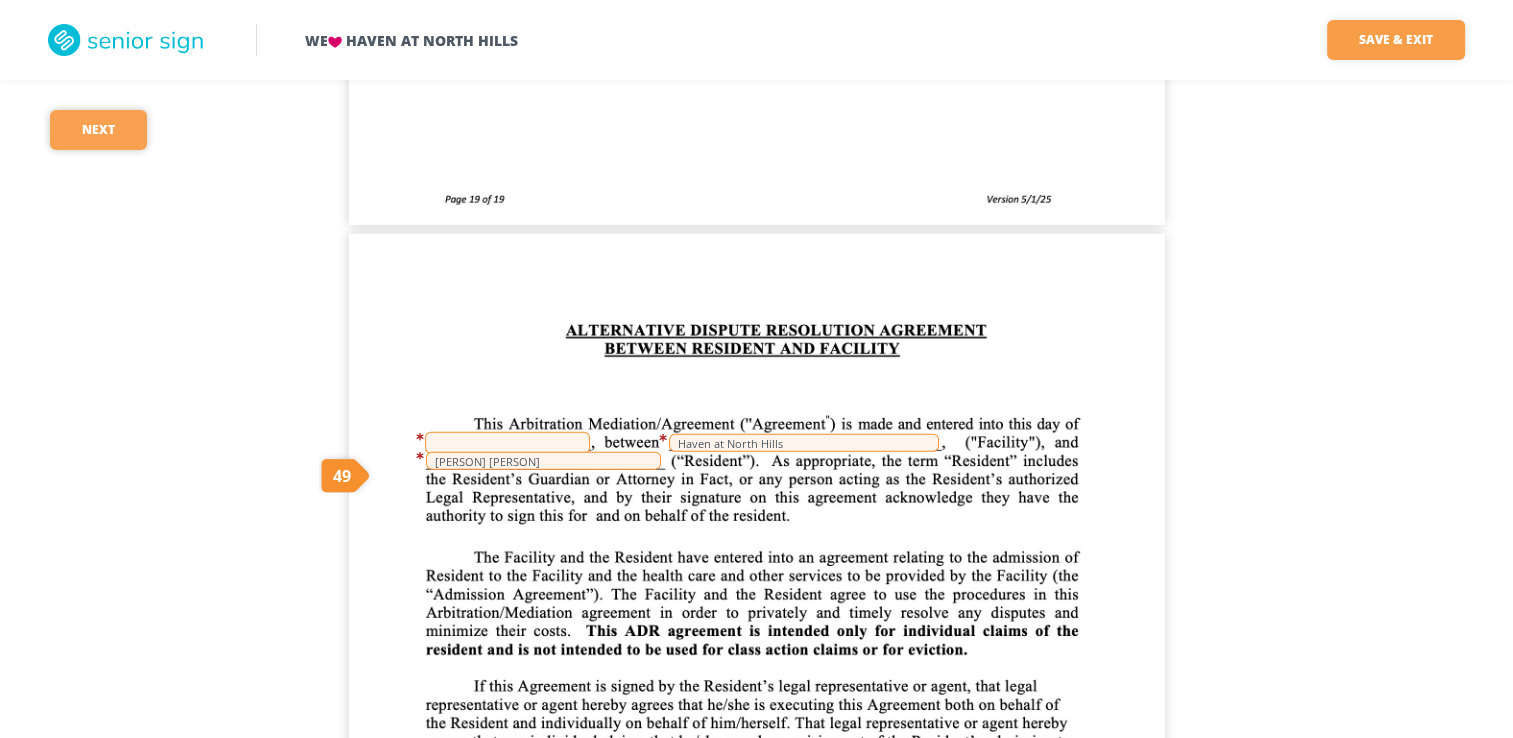 scroll, scrollTop: 20154, scrollLeft: 0, axis: vertical 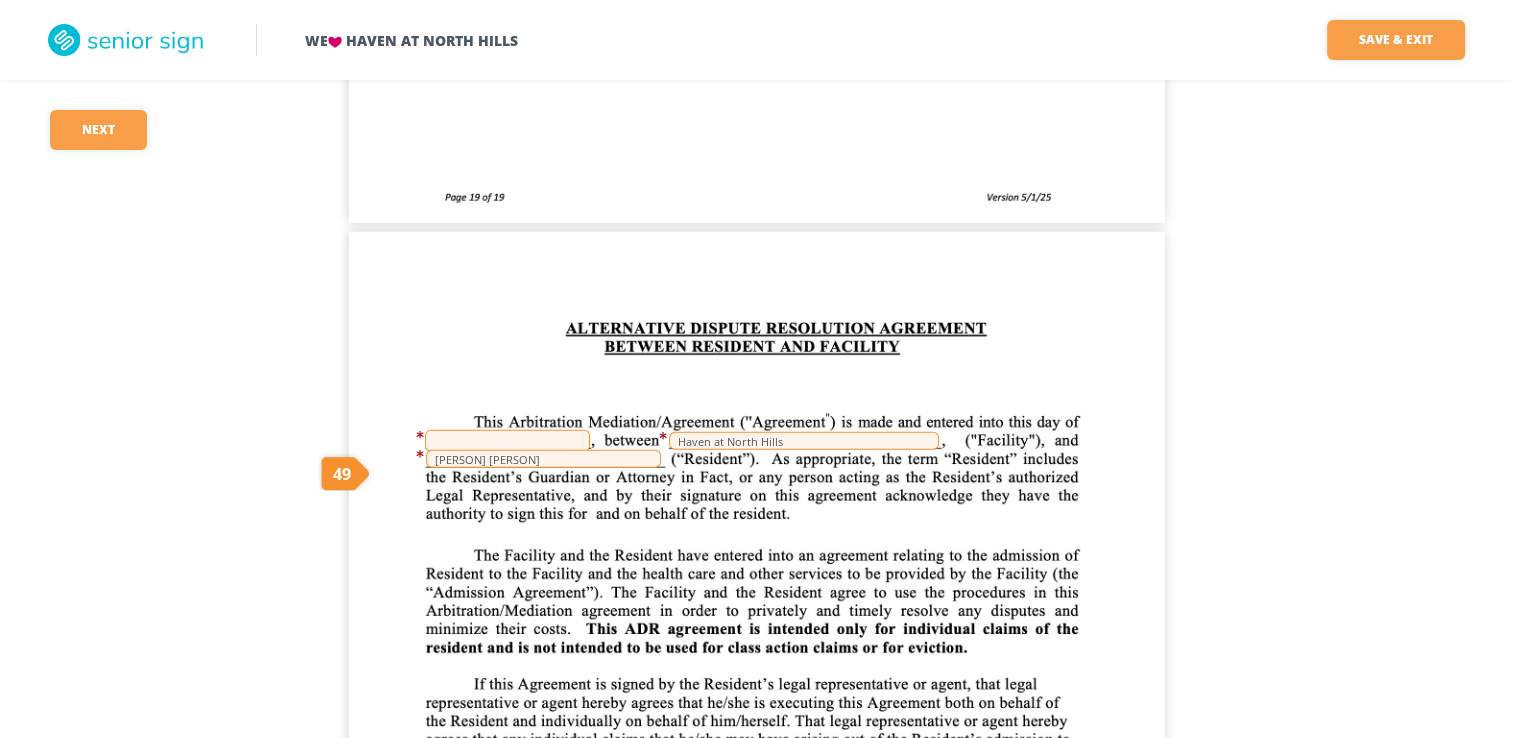 click at bounding box center [507, 441] 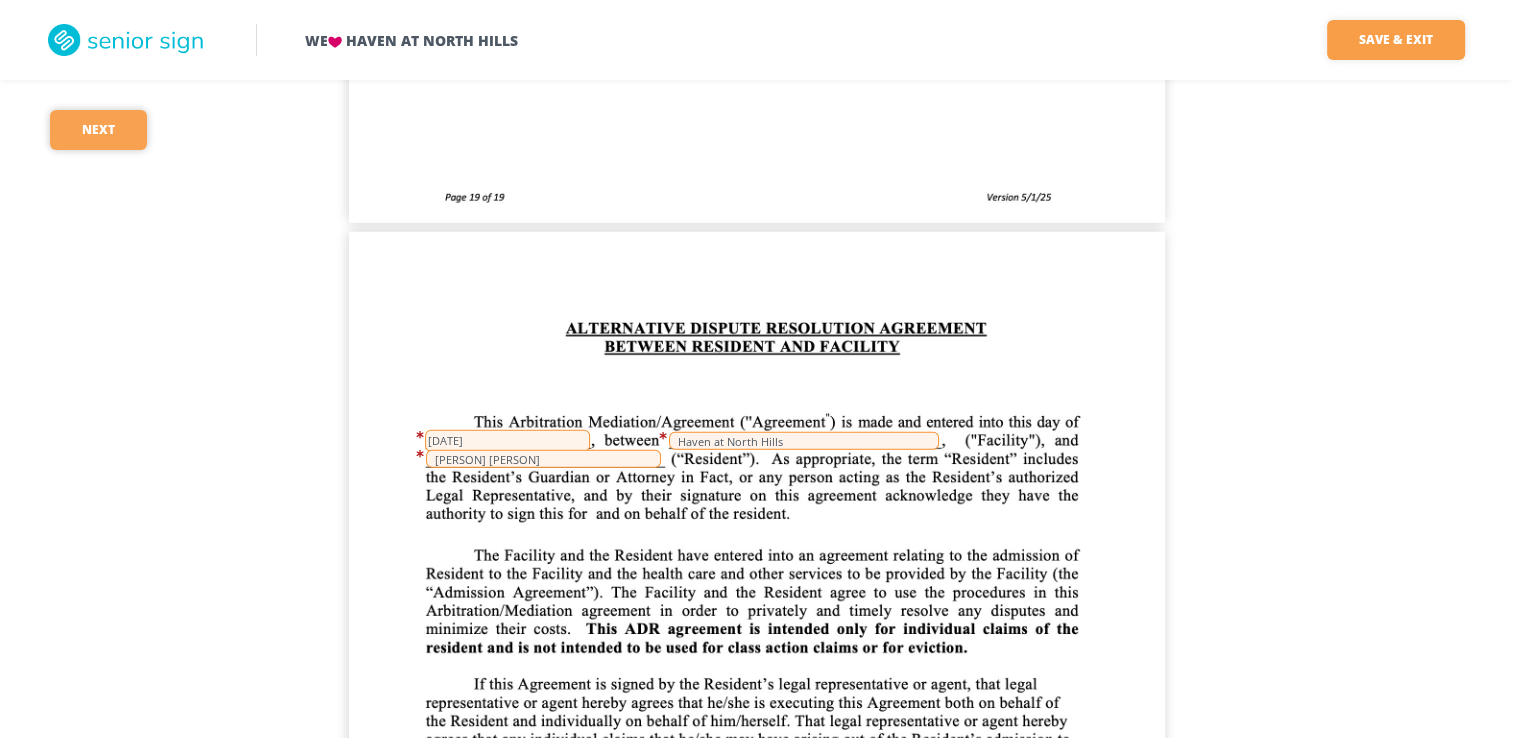 click on "Next" at bounding box center [98, 130] 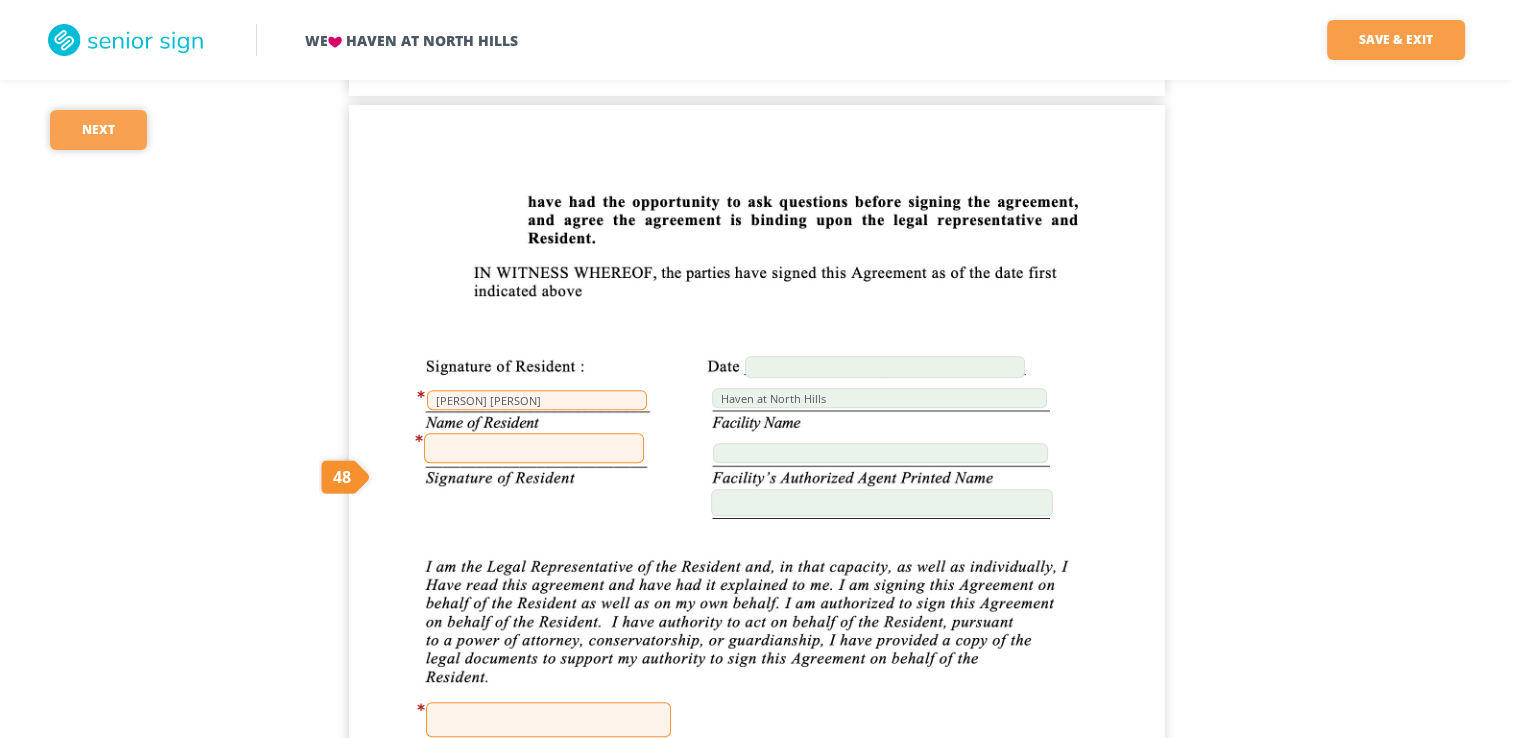 scroll, scrollTop: 23479, scrollLeft: 0, axis: vertical 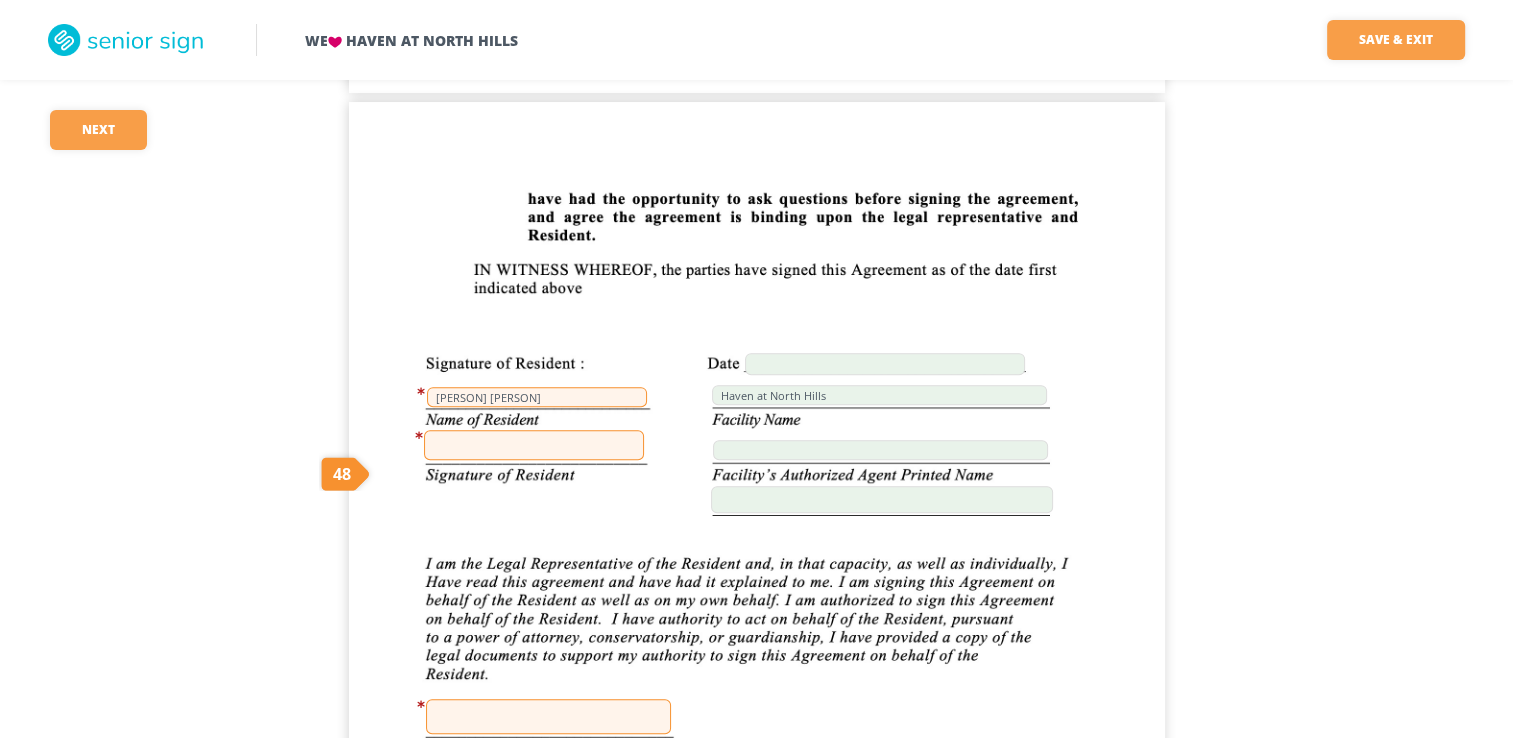 click at bounding box center (534, 445) 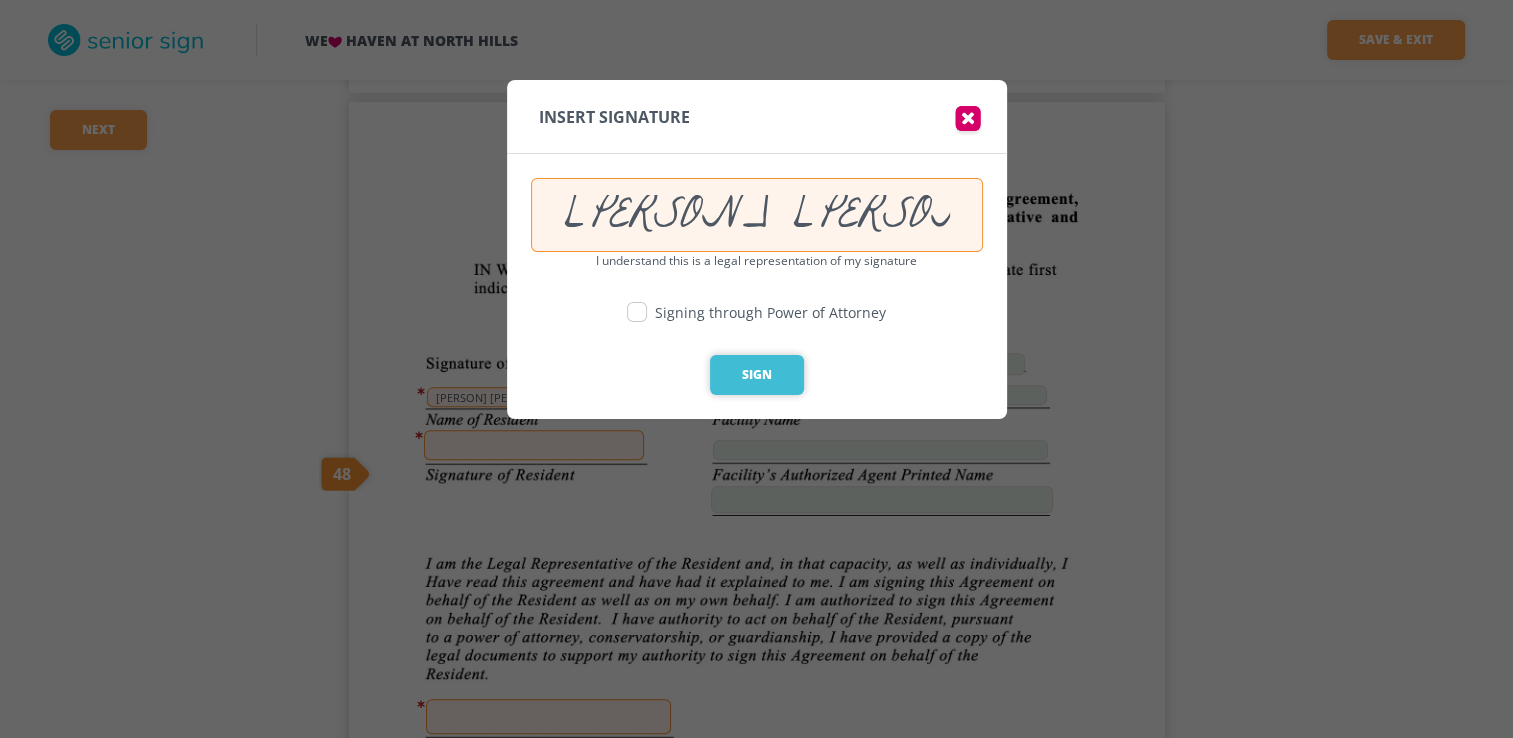 click on "Sign" at bounding box center (757, 375) 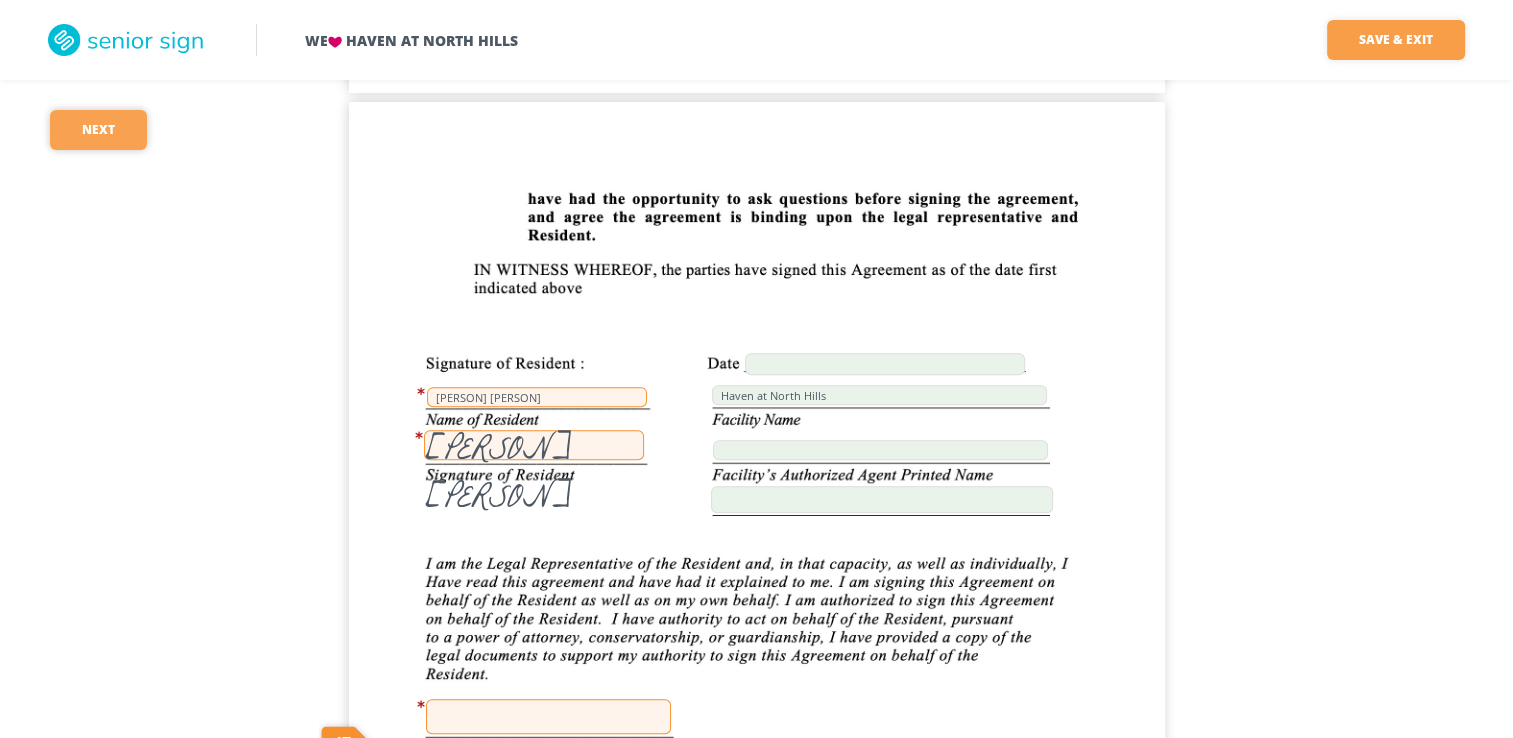 click on "Next" at bounding box center (98, 130) 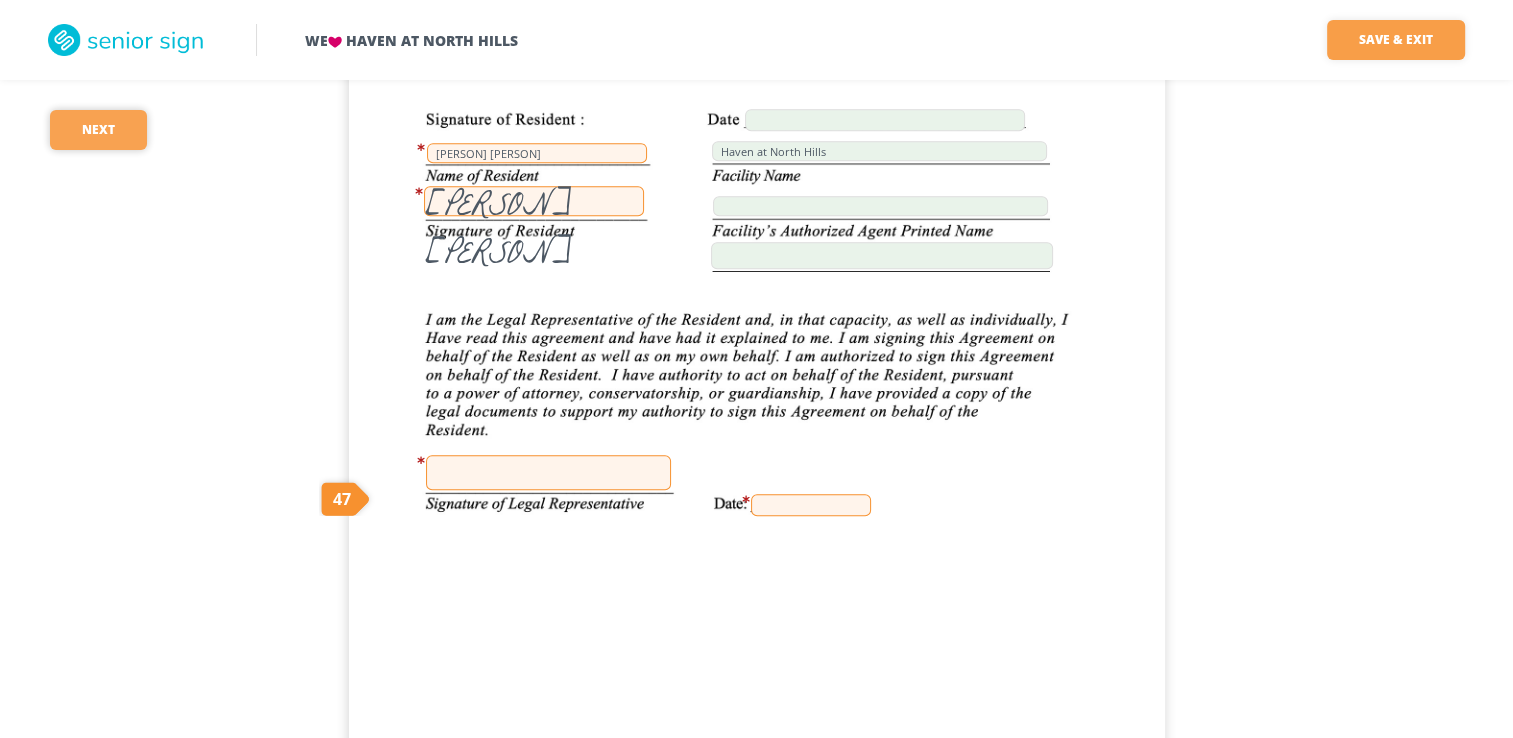 scroll, scrollTop: 23748, scrollLeft: 0, axis: vertical 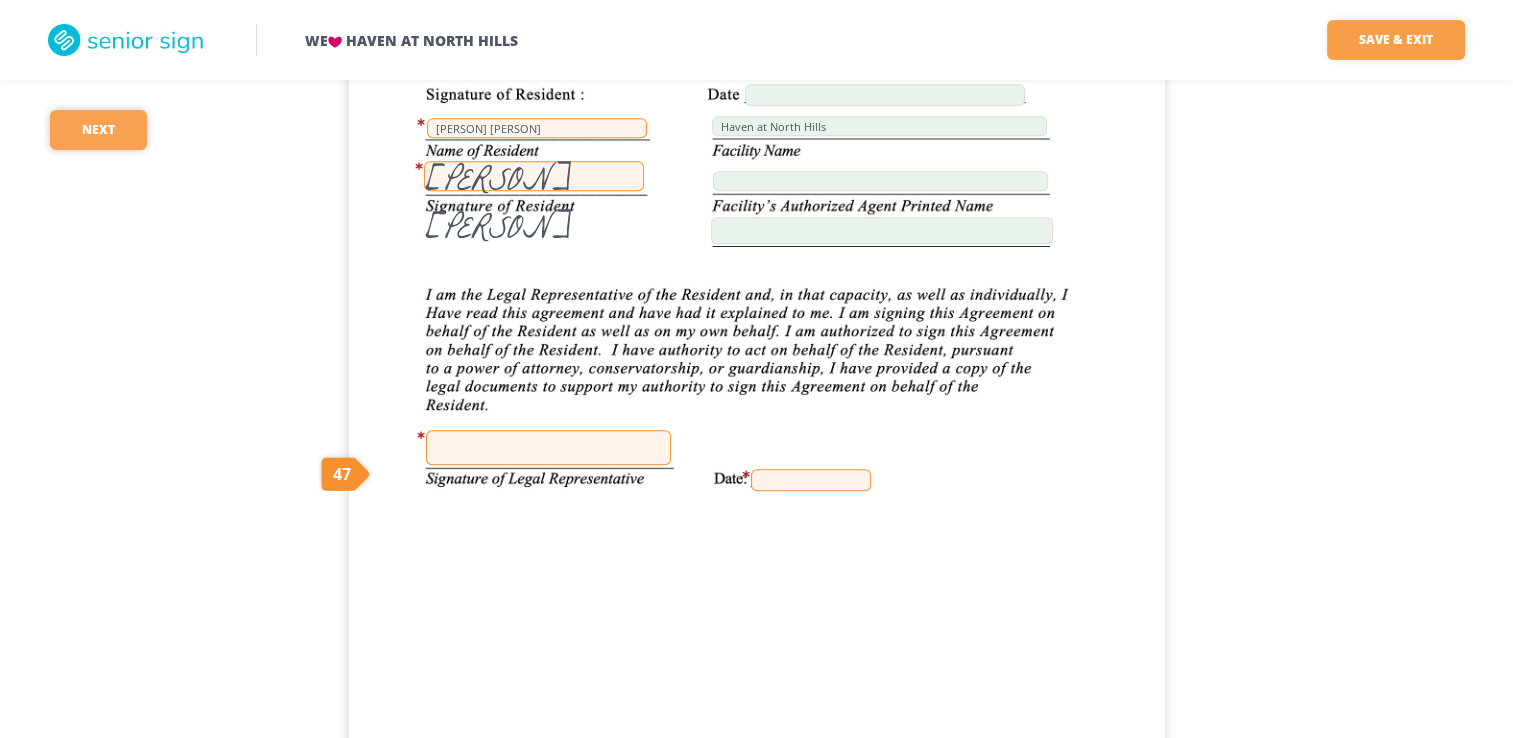 click on "Next" at bounding box center [98, 130] 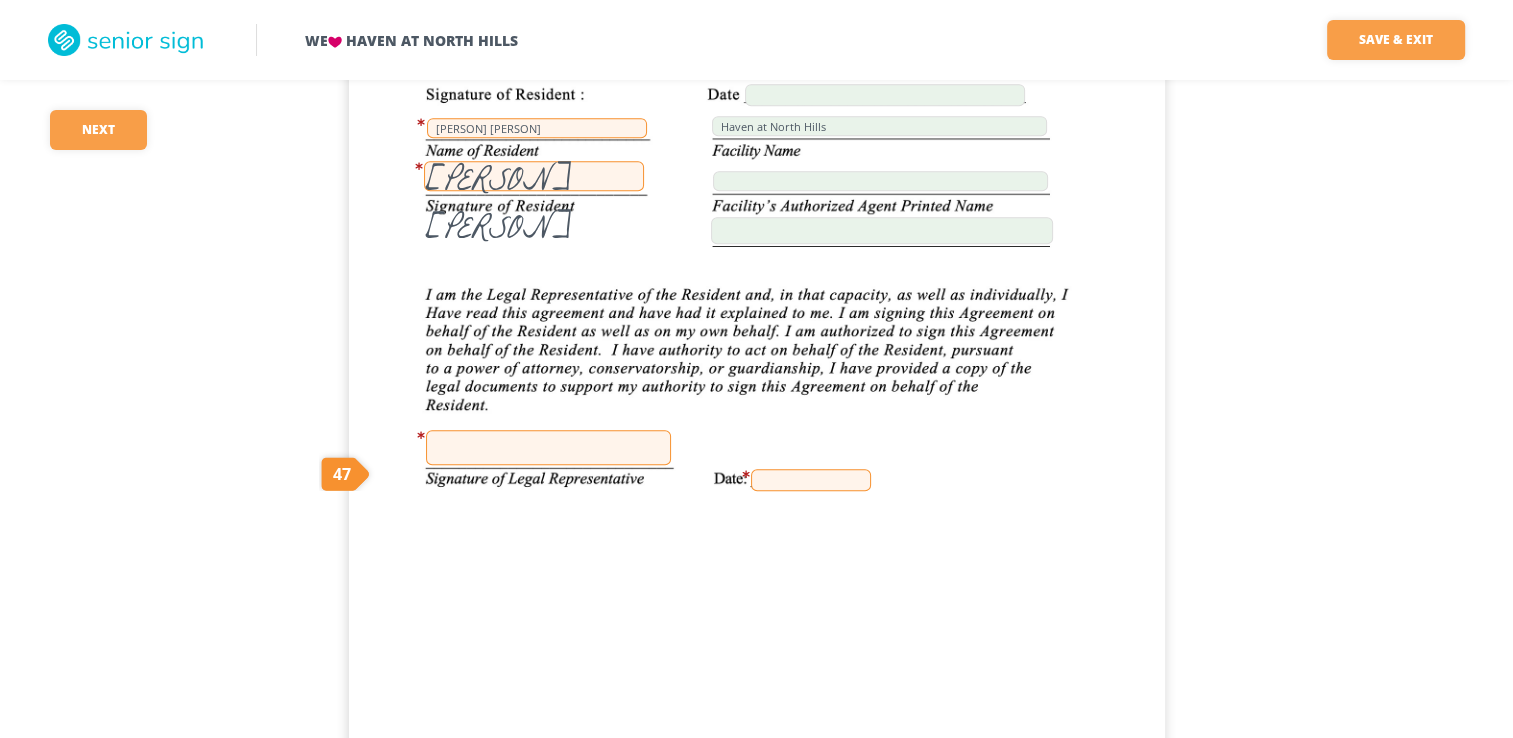 click at bounding box center (548, 447) 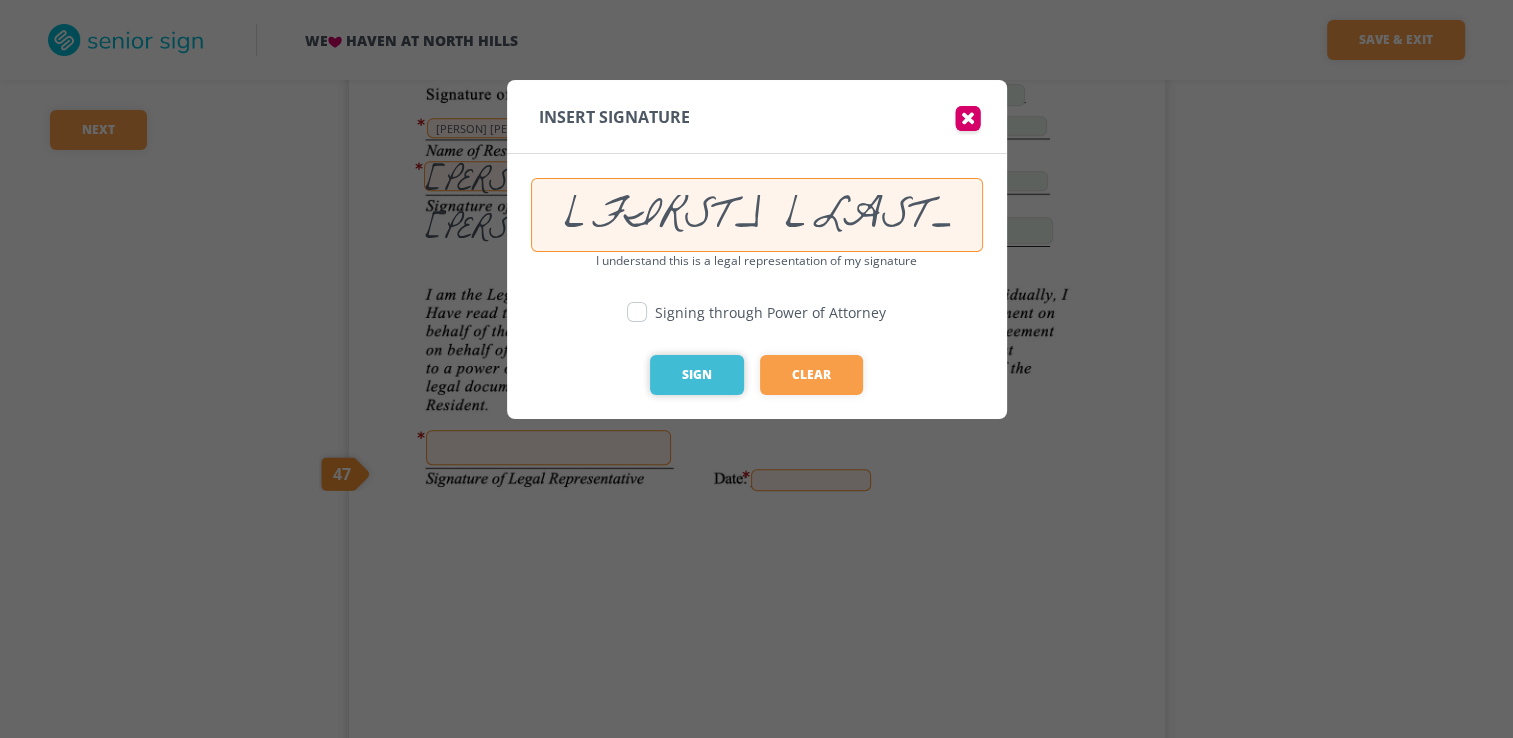 click on "Sign" at bounding box center (697, 375) 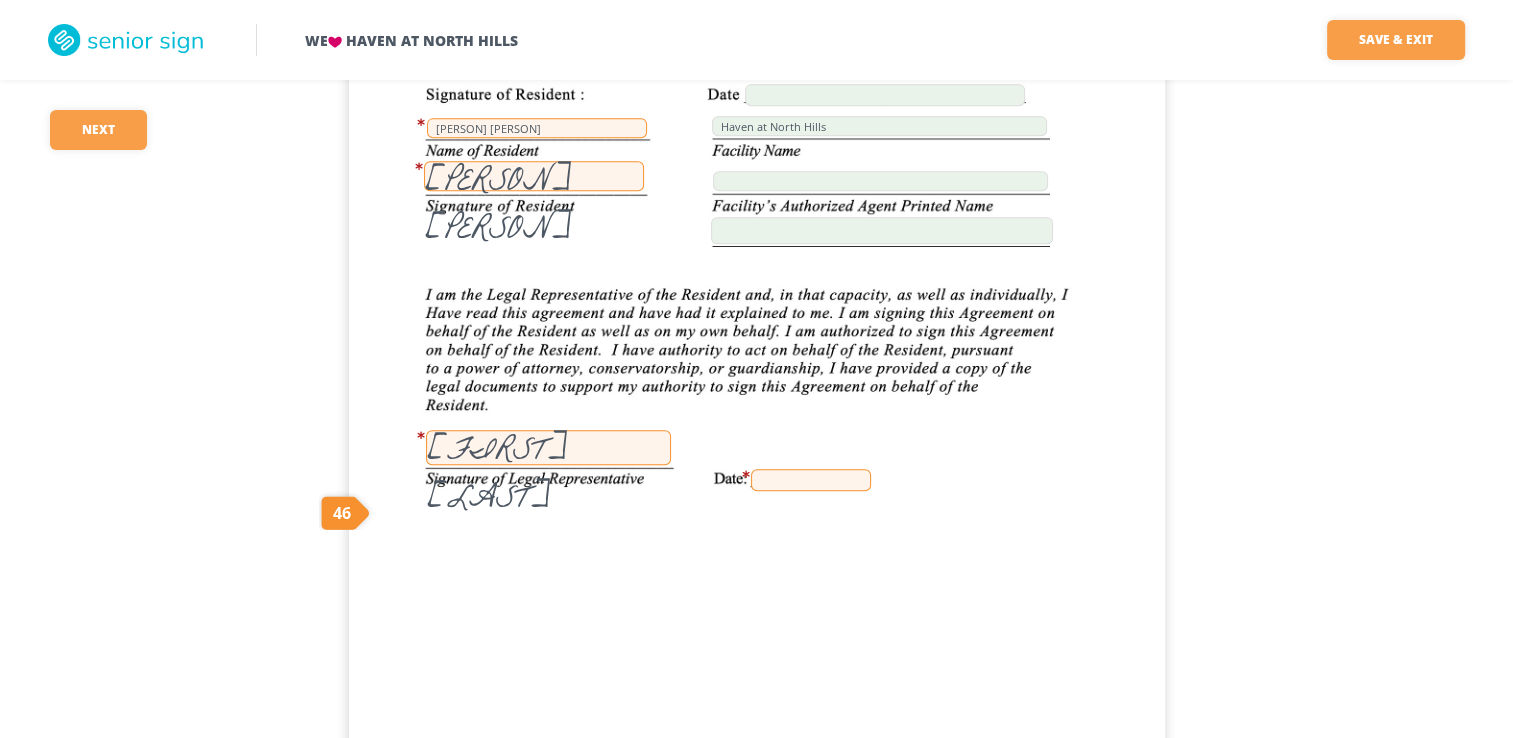 click at bounding box center (811, 480) 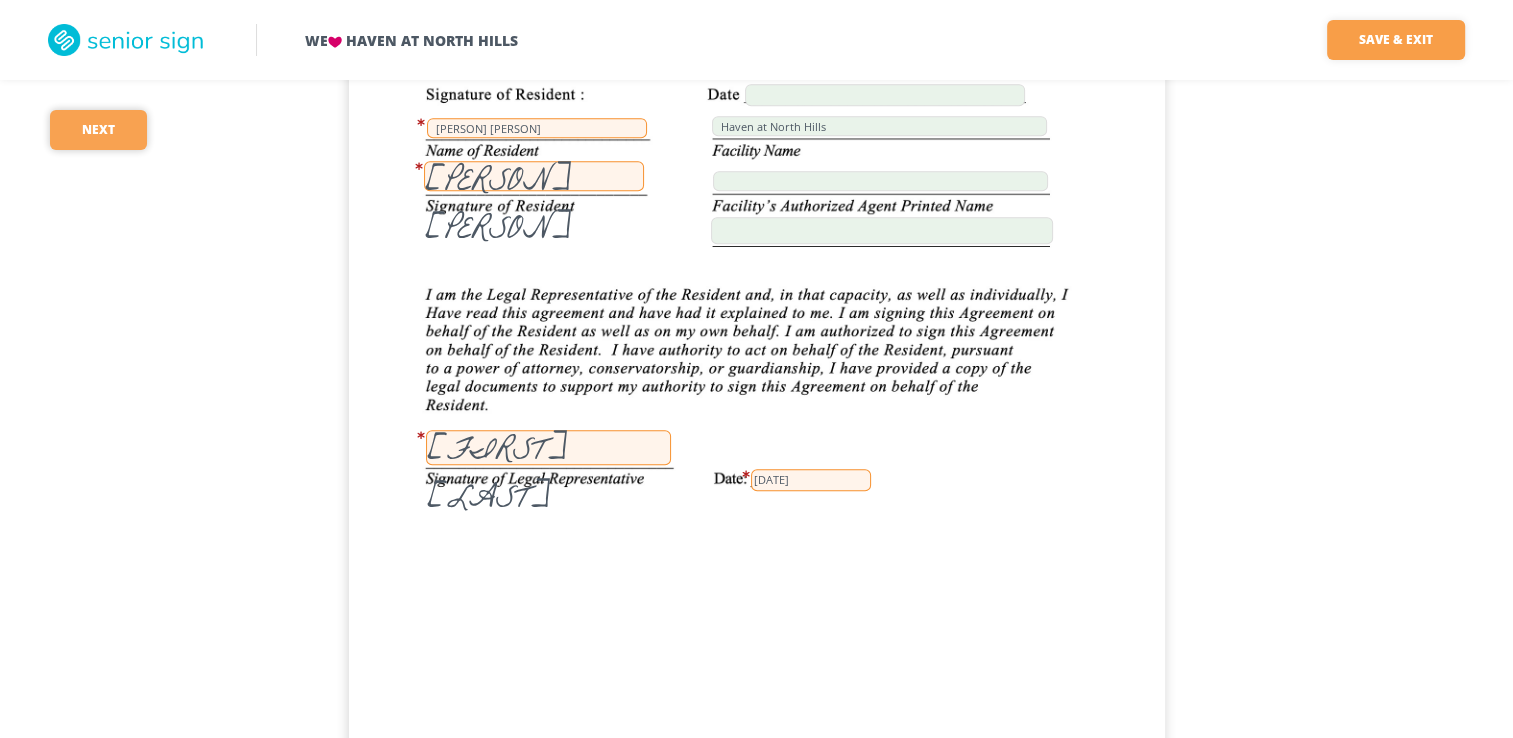 click on "Next" at bounding box center [98, 130] 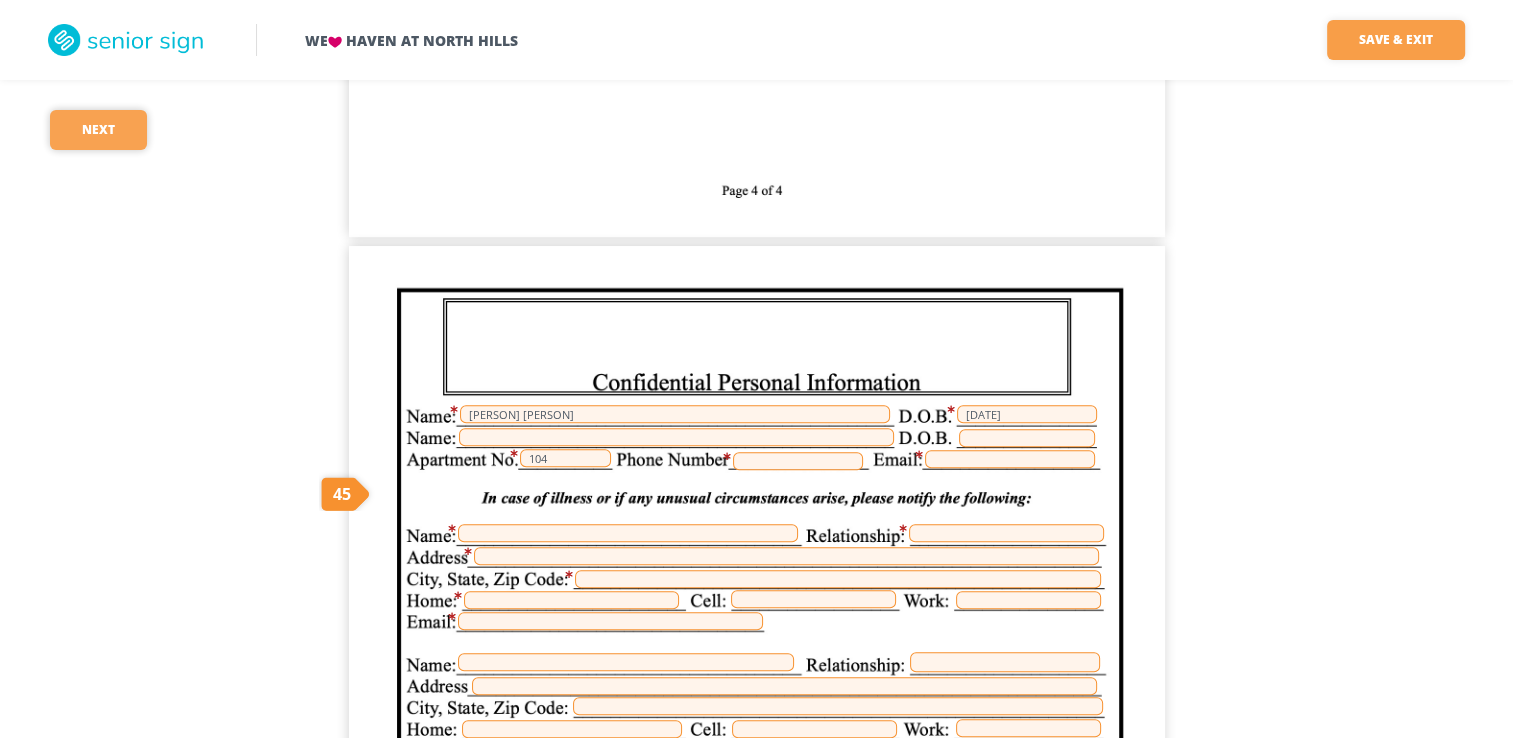 scroll, scrollTop: 24420, scrollLeft: 0, axis: vertical 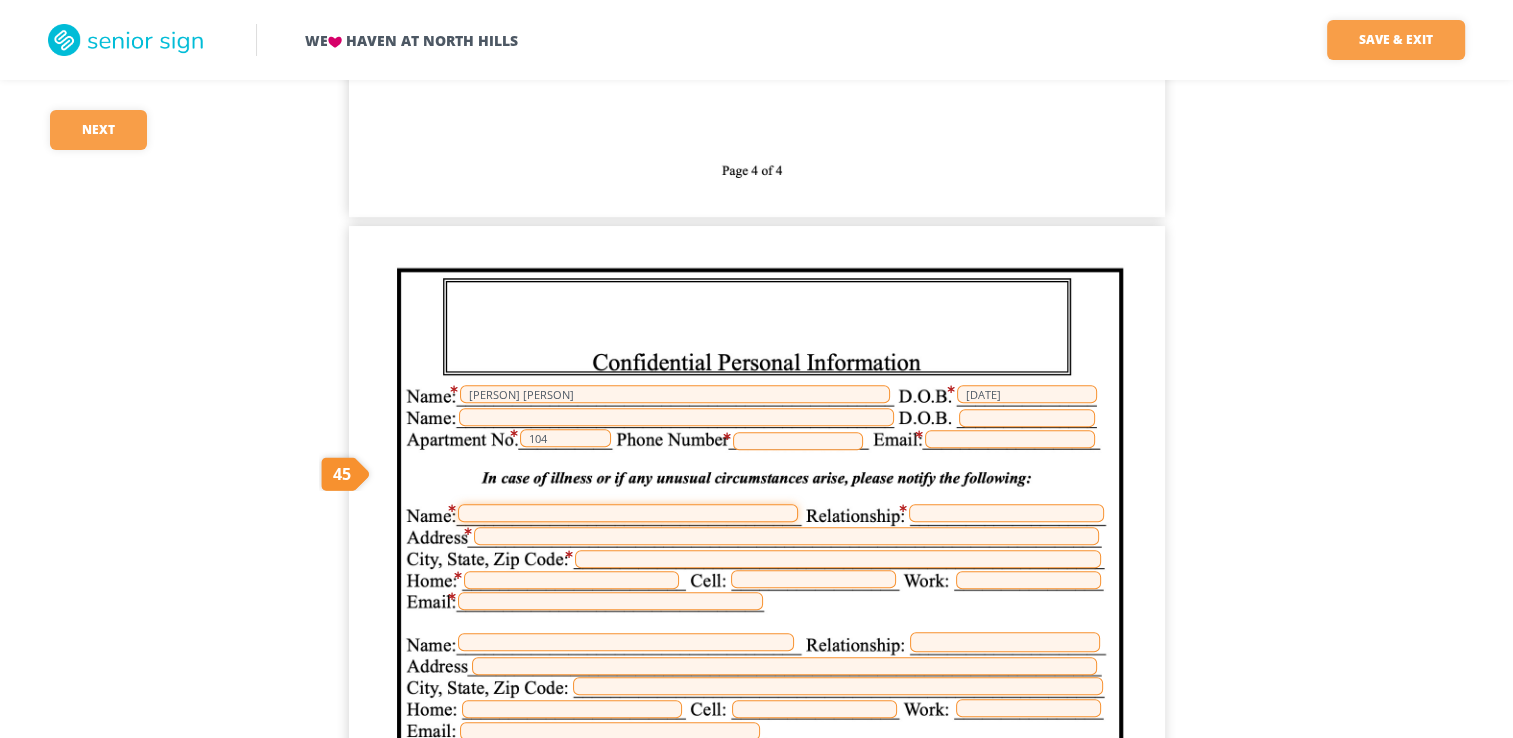click at bounding box center [628, 513] 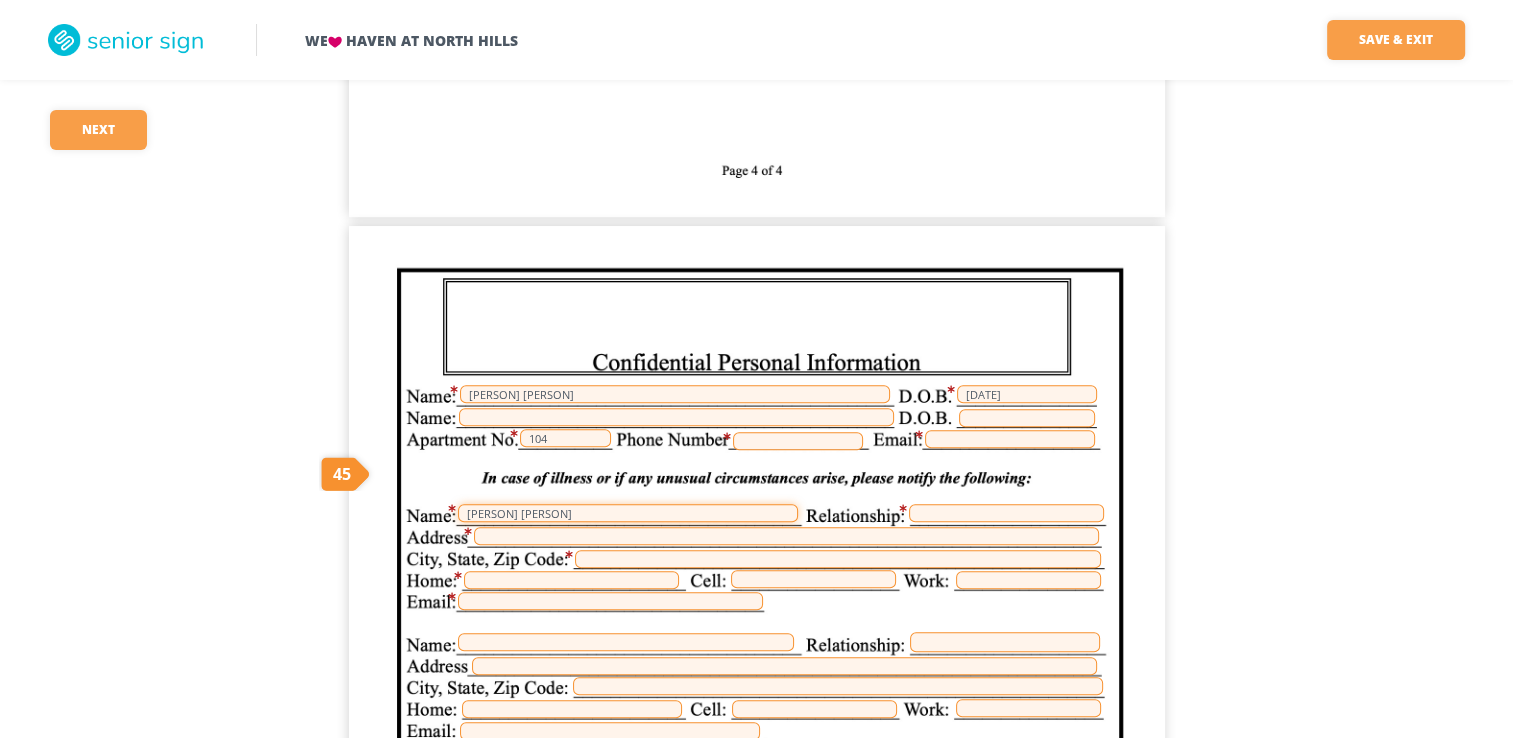 type on "[FIRST] [LAST]" 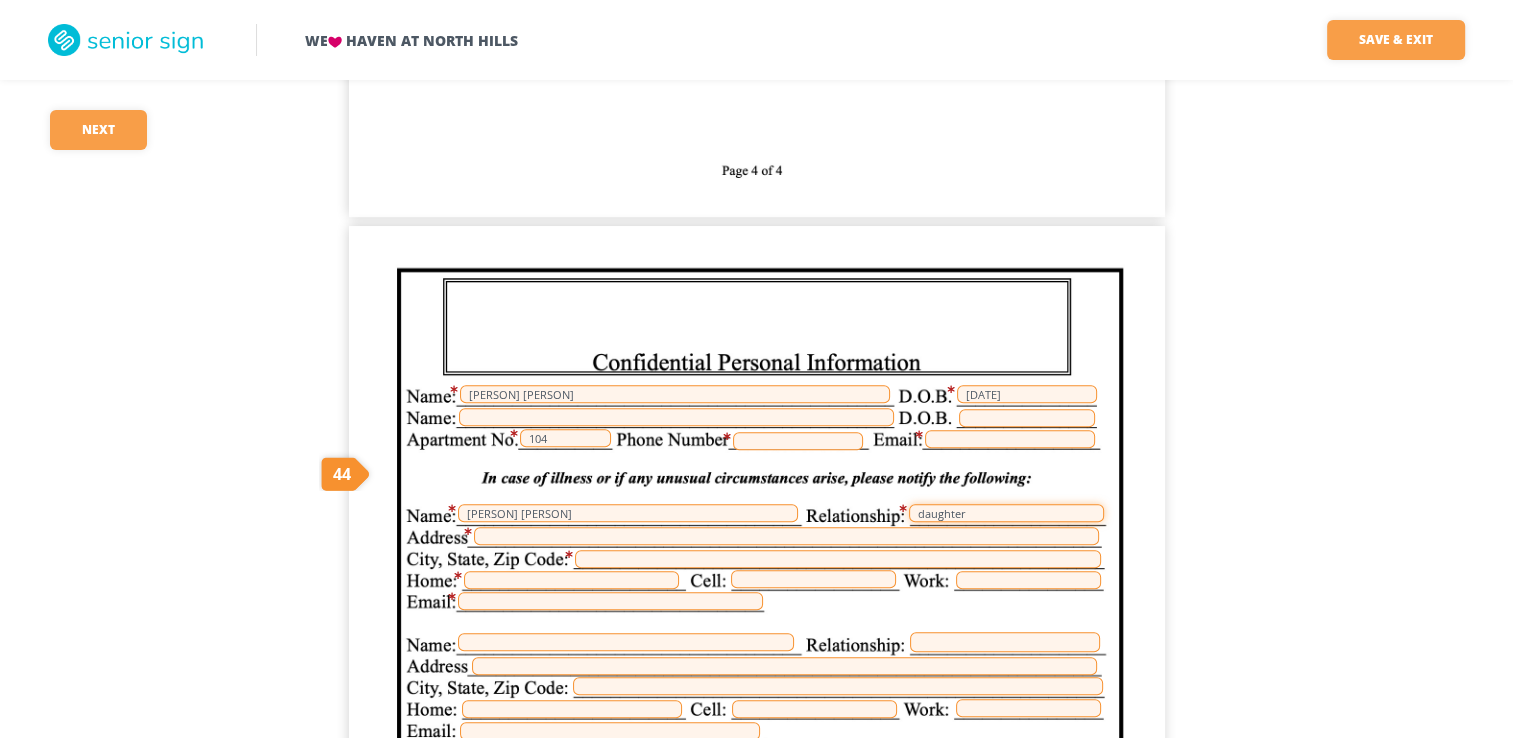 type on "daughter" 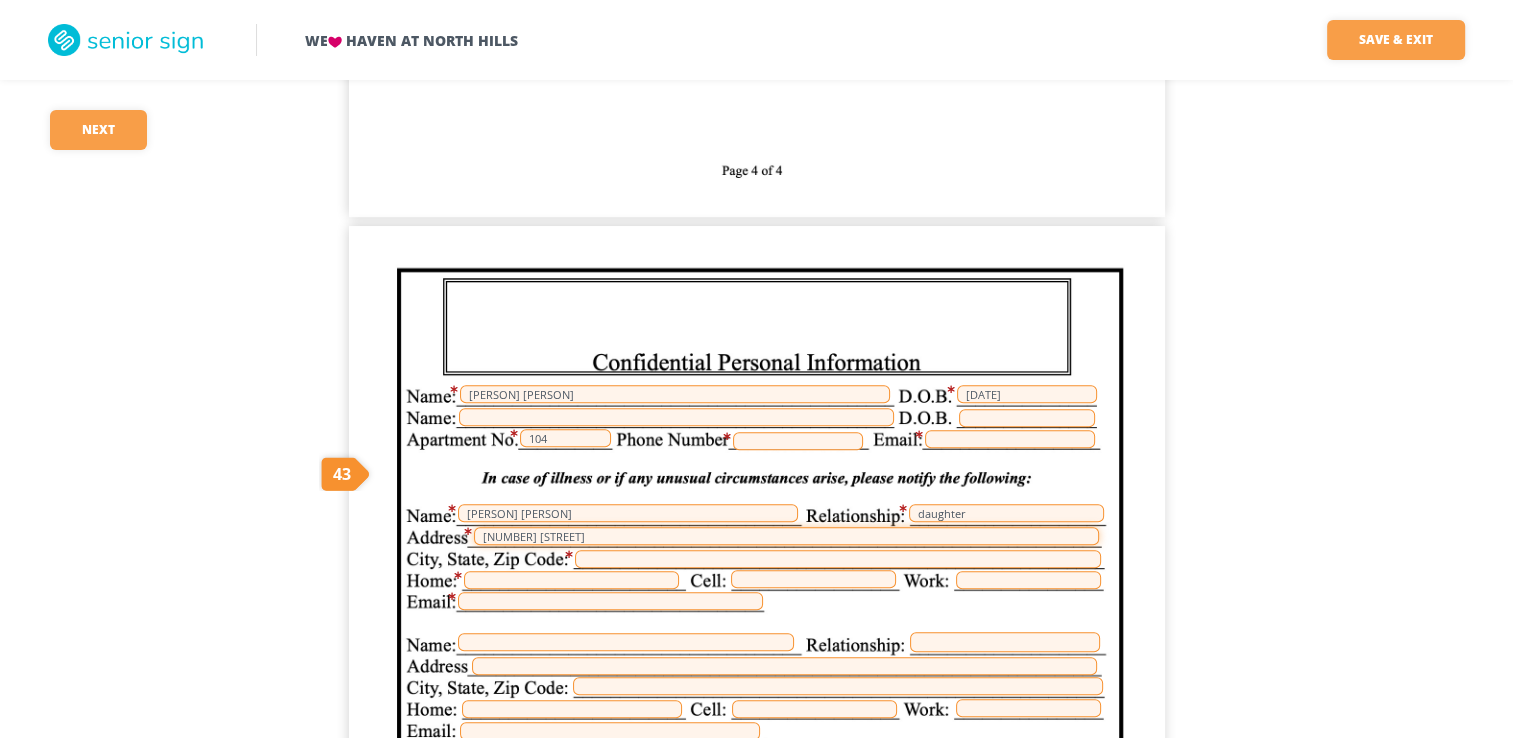 type on "[NUMBER] [STREET]" 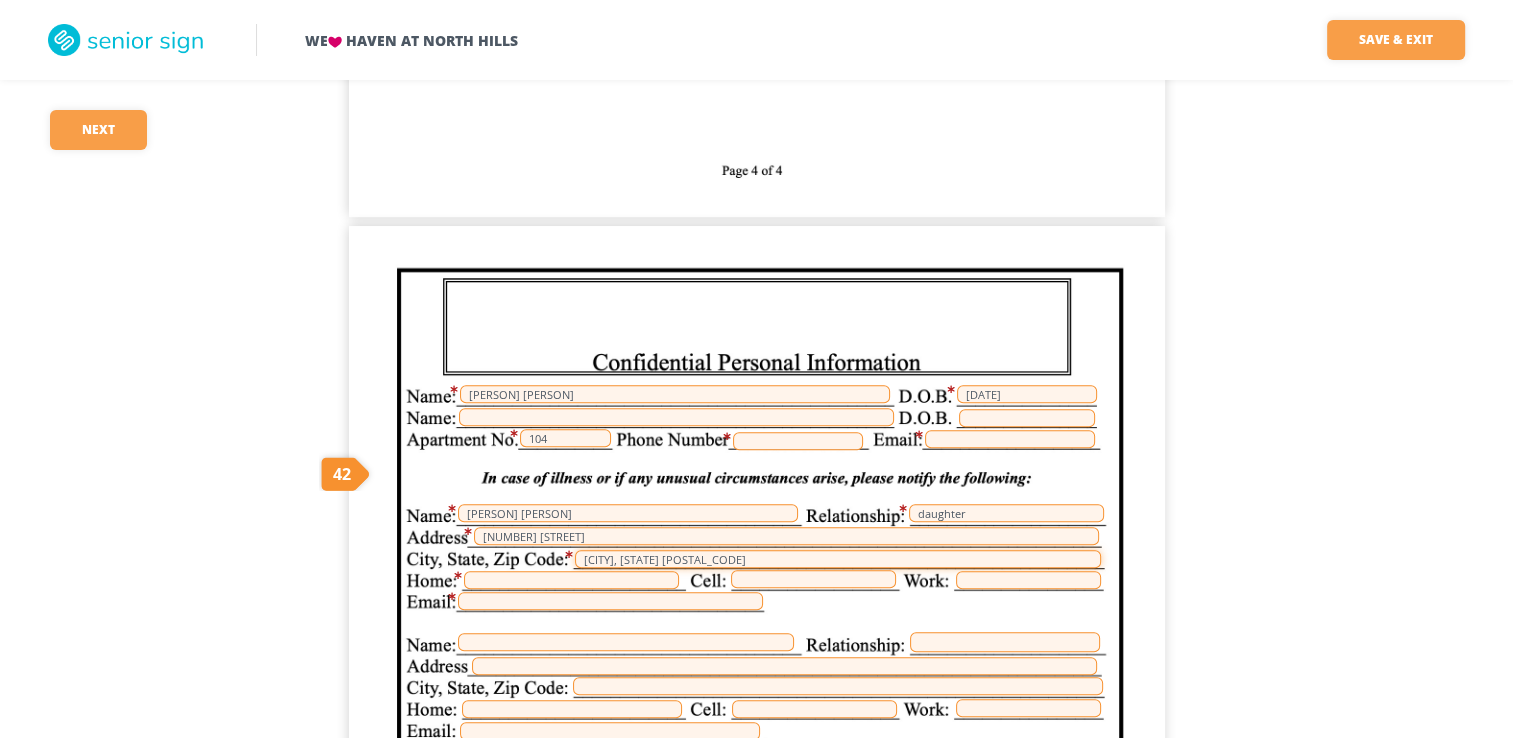 type on "PIttsburgh, PA 15237" 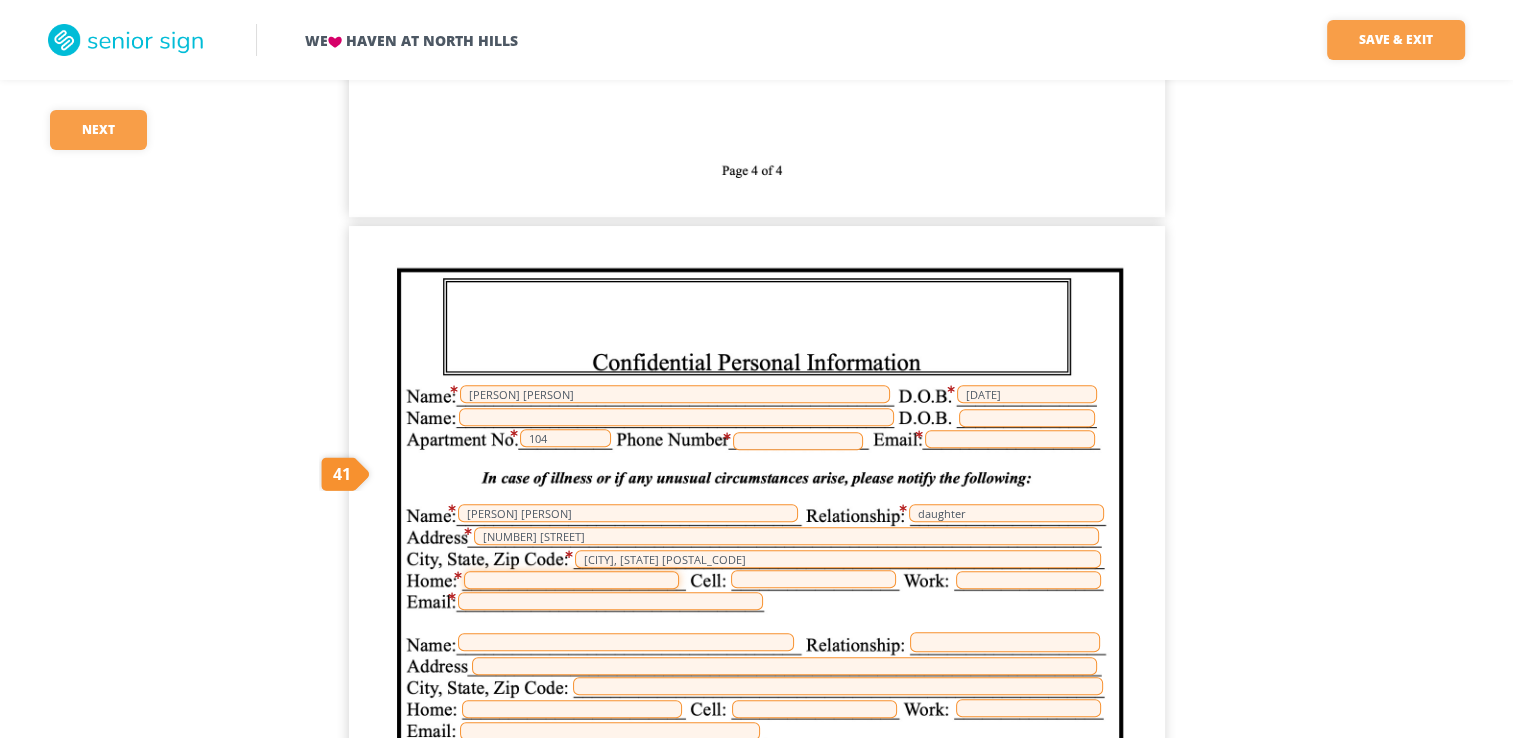 click at bounding box center [571, 580] 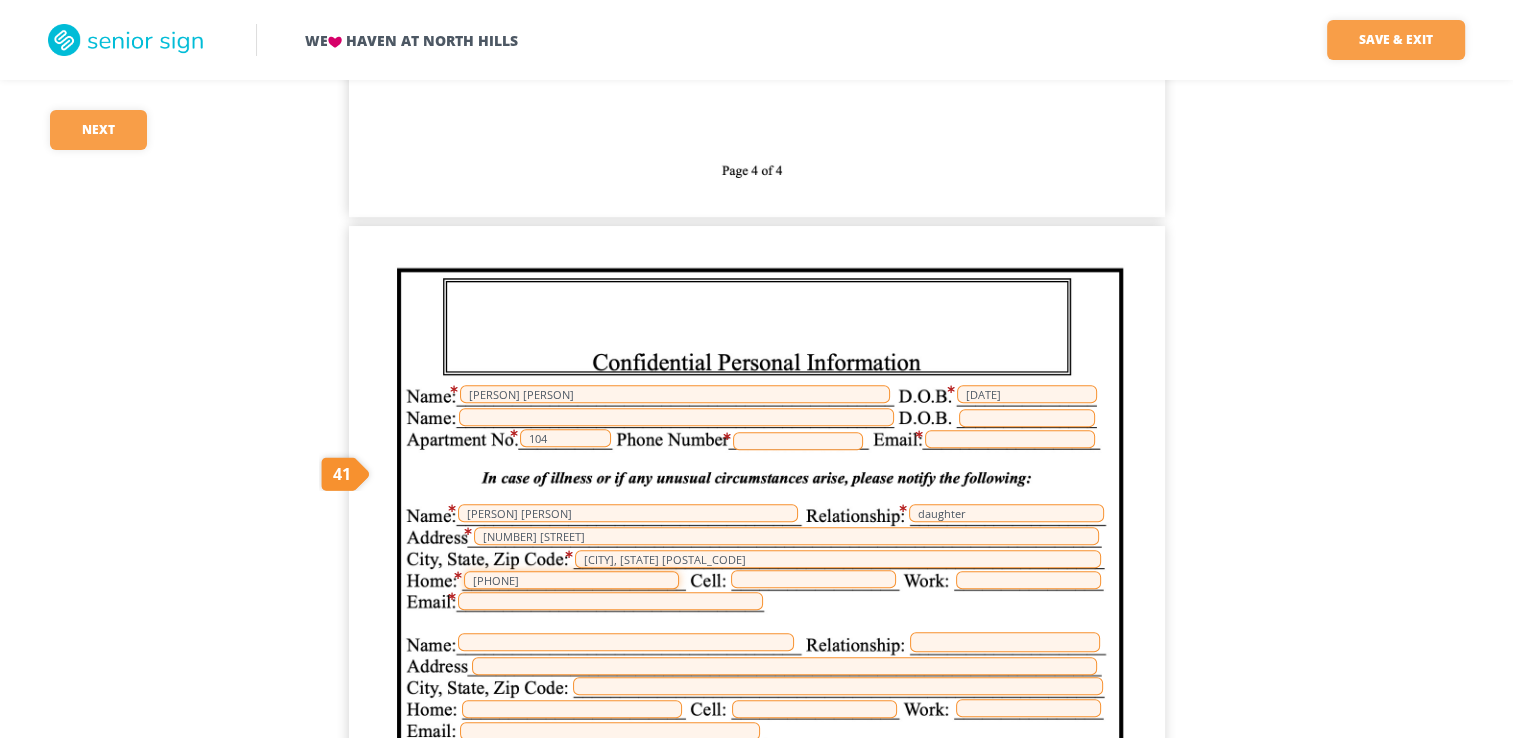 type on "4125088097" 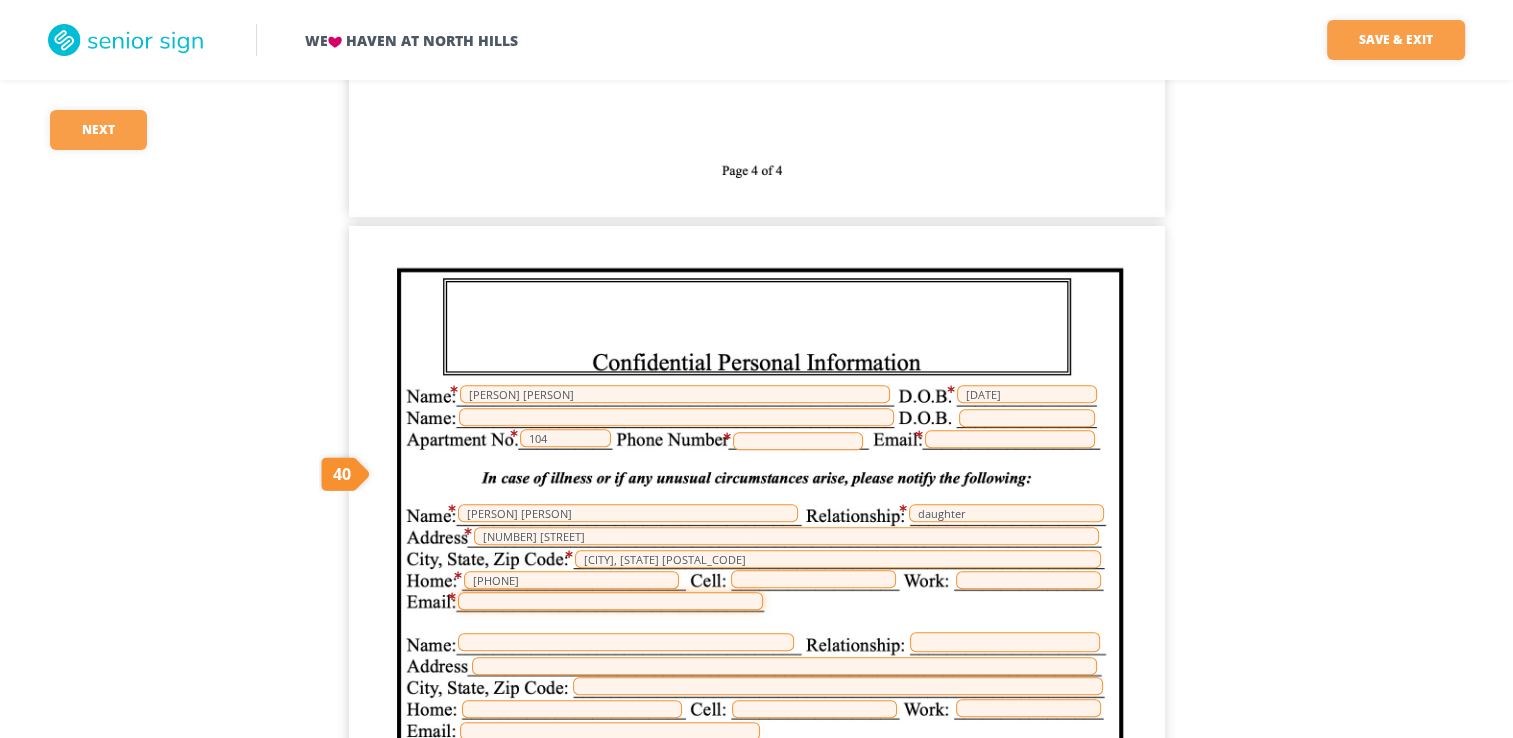 click at bounding box center (610, 601) 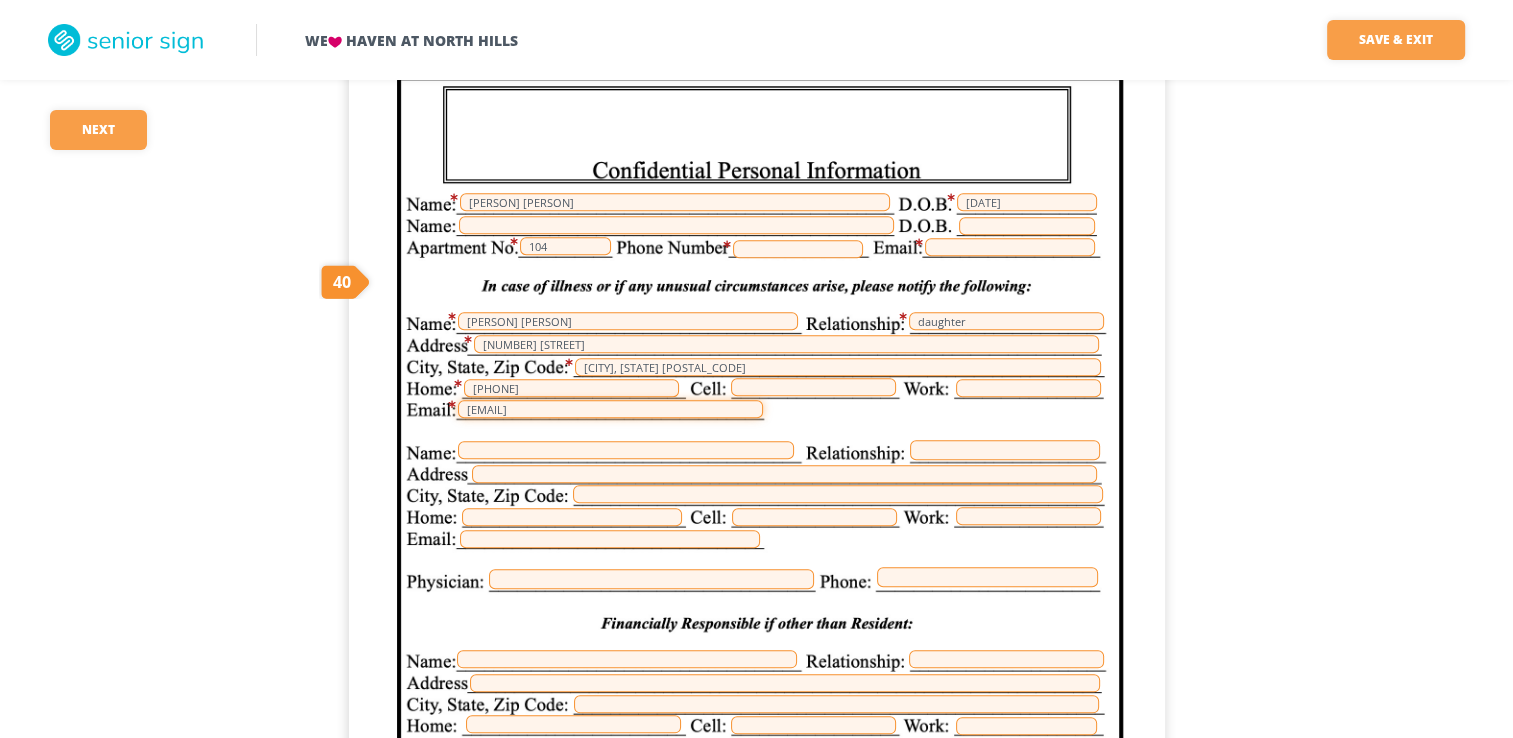 scroll, scrollTop: 24667, scrollLeft: 0, axis: vertical 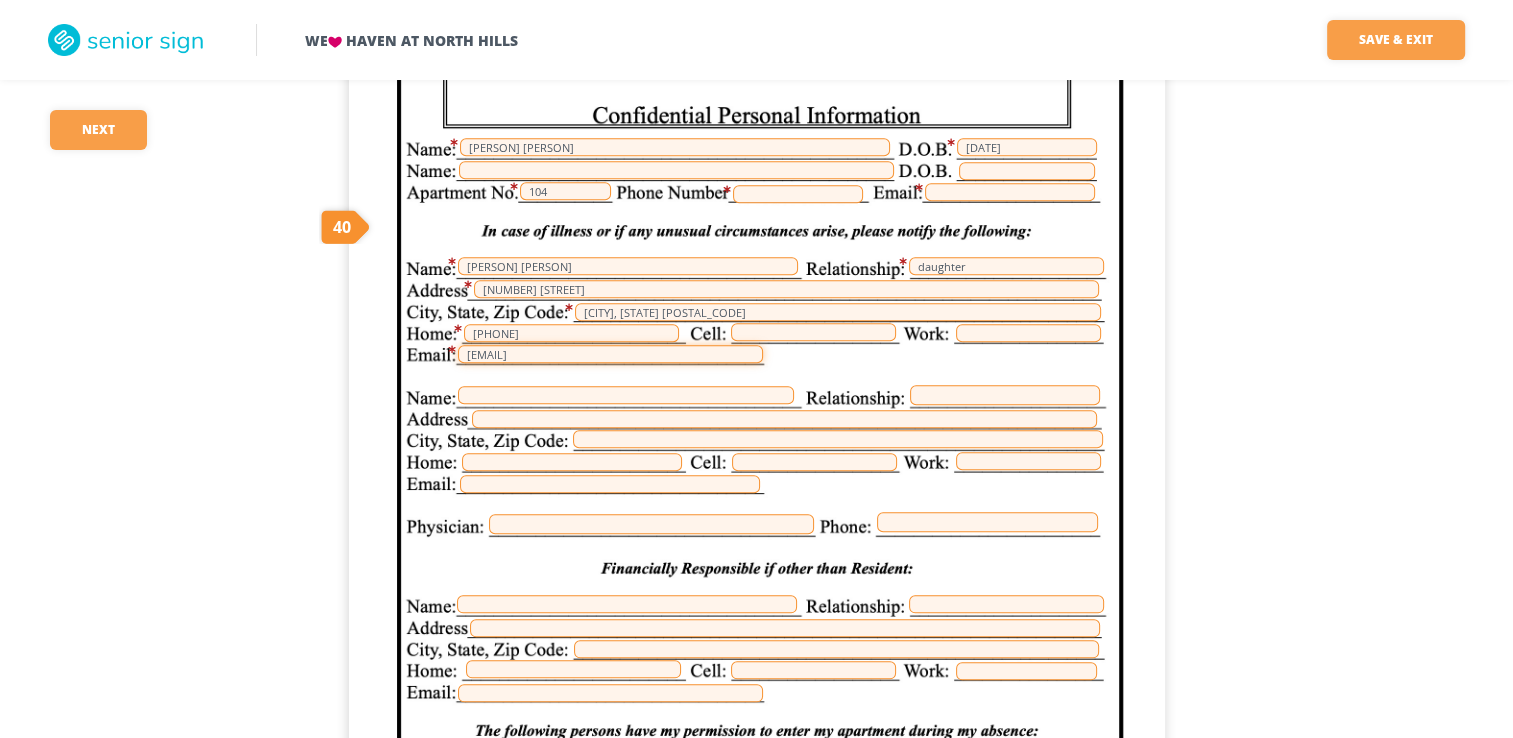 type on "[FIRST].[LAST]@" 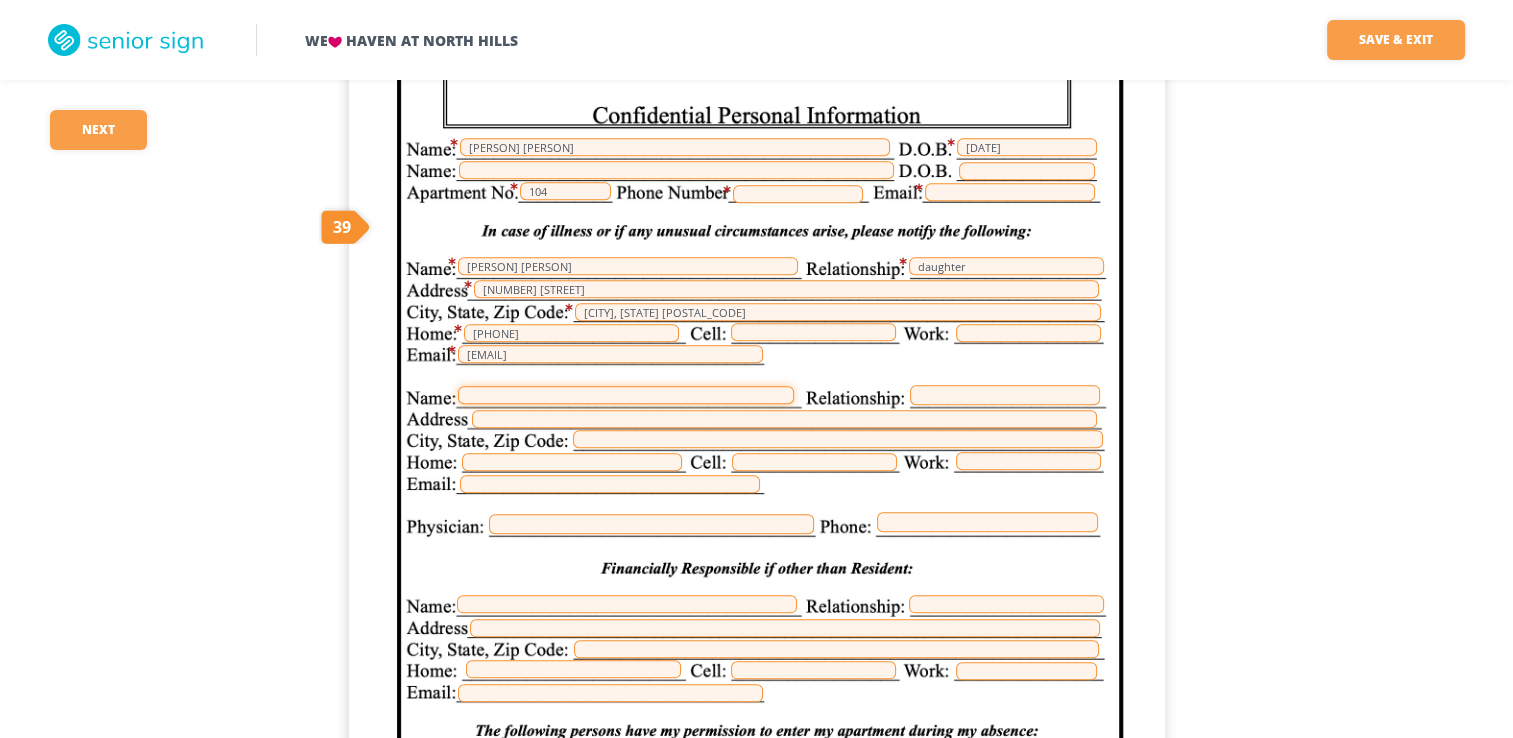 click at bounding box center [626, 395] 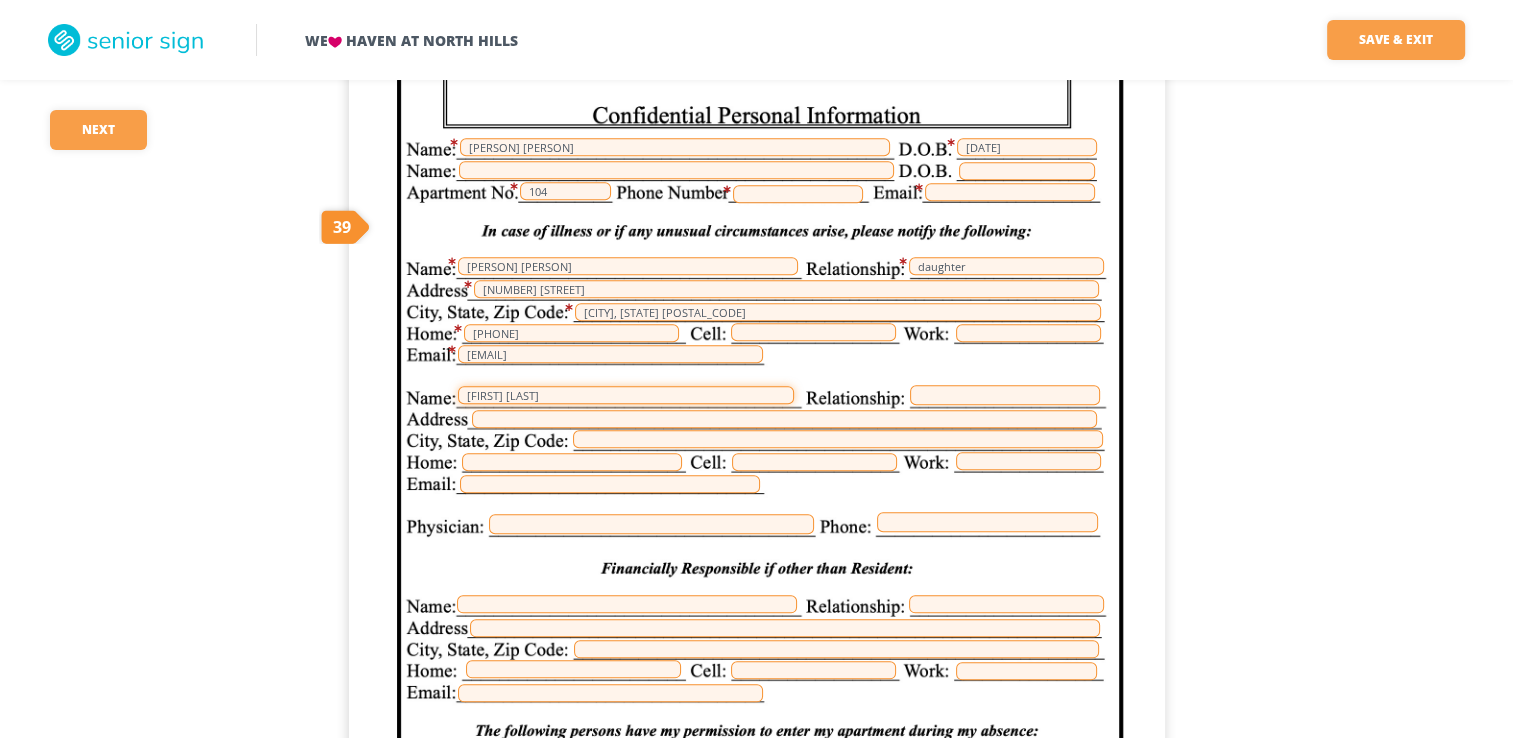 type on "[FIRST] [LAST]" 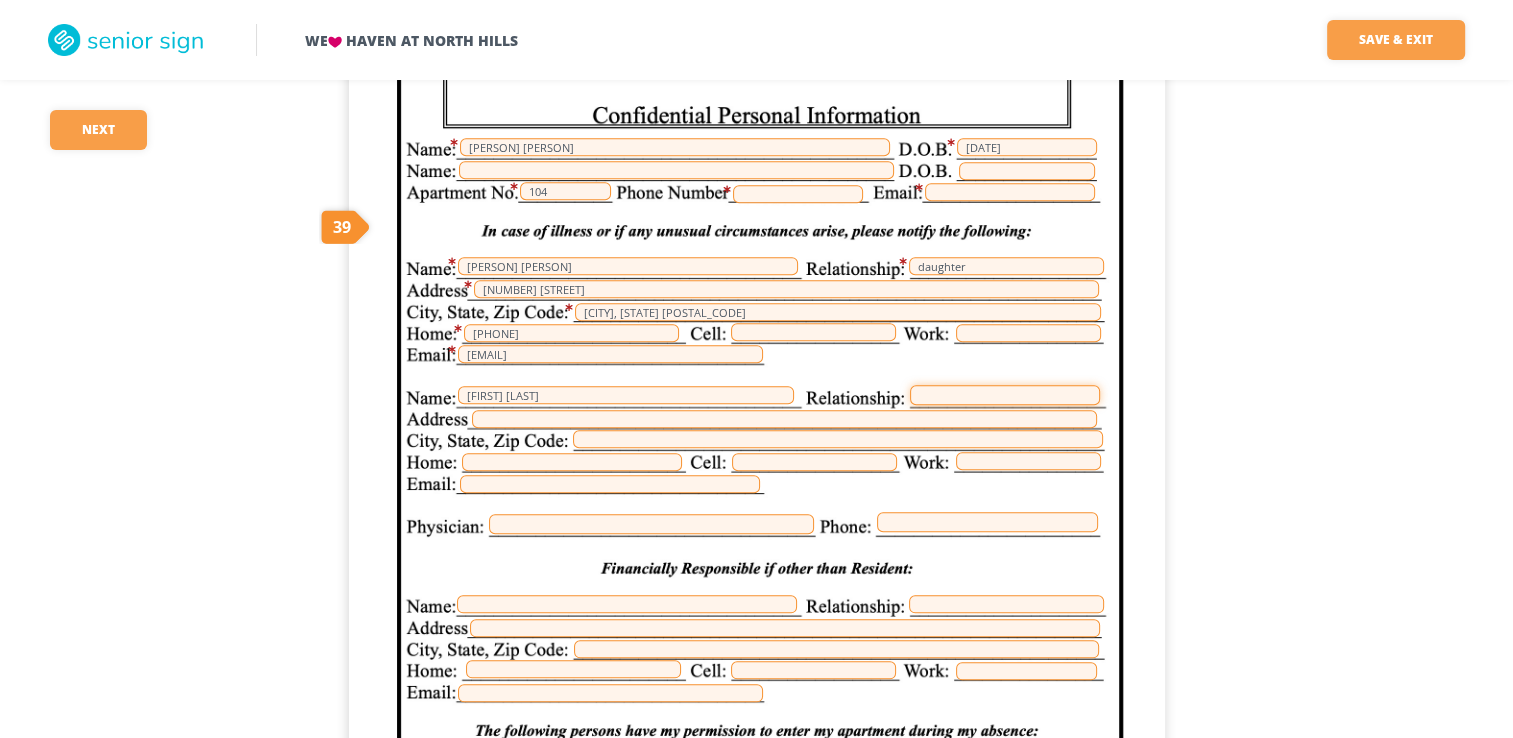 click at bounding box center (1005, 395) 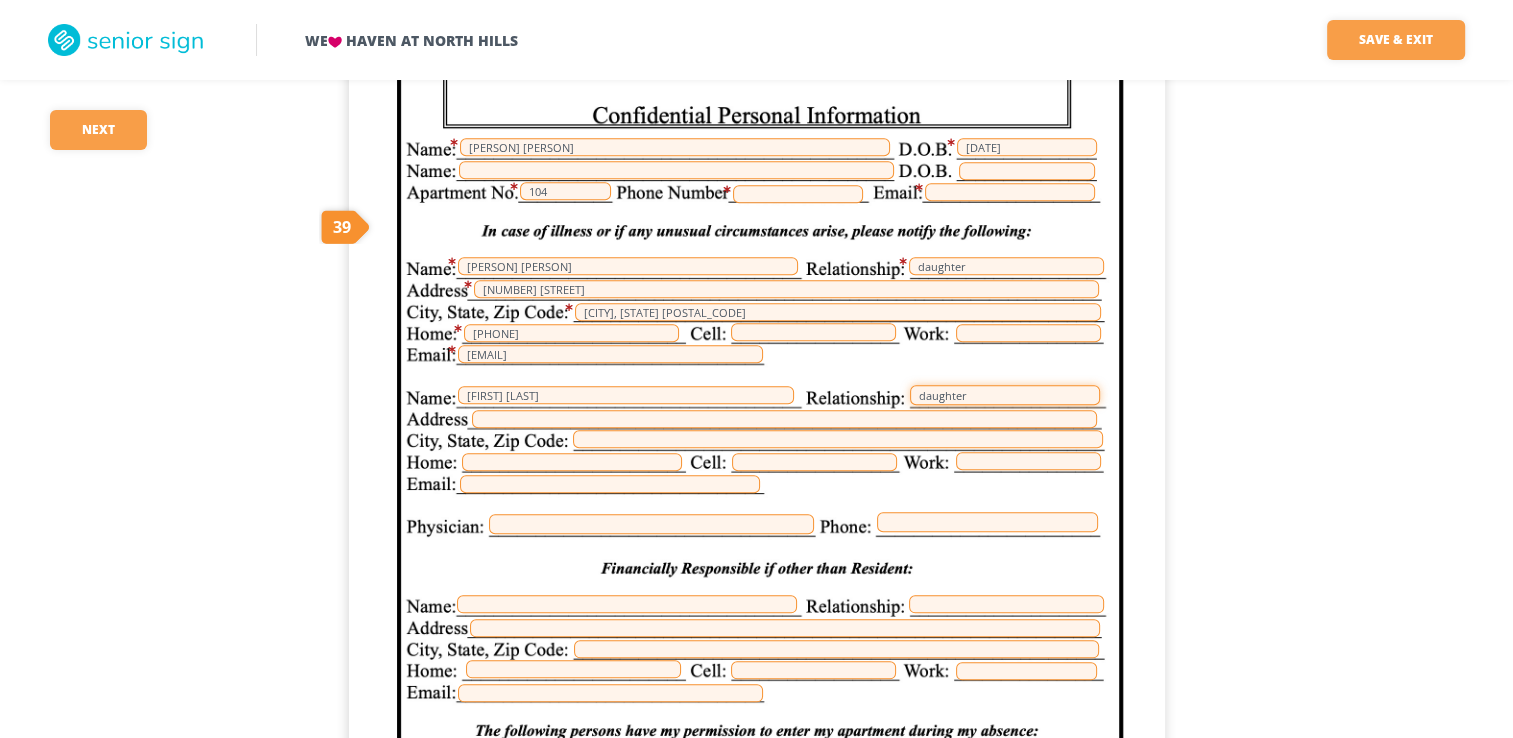 type on "daughter" 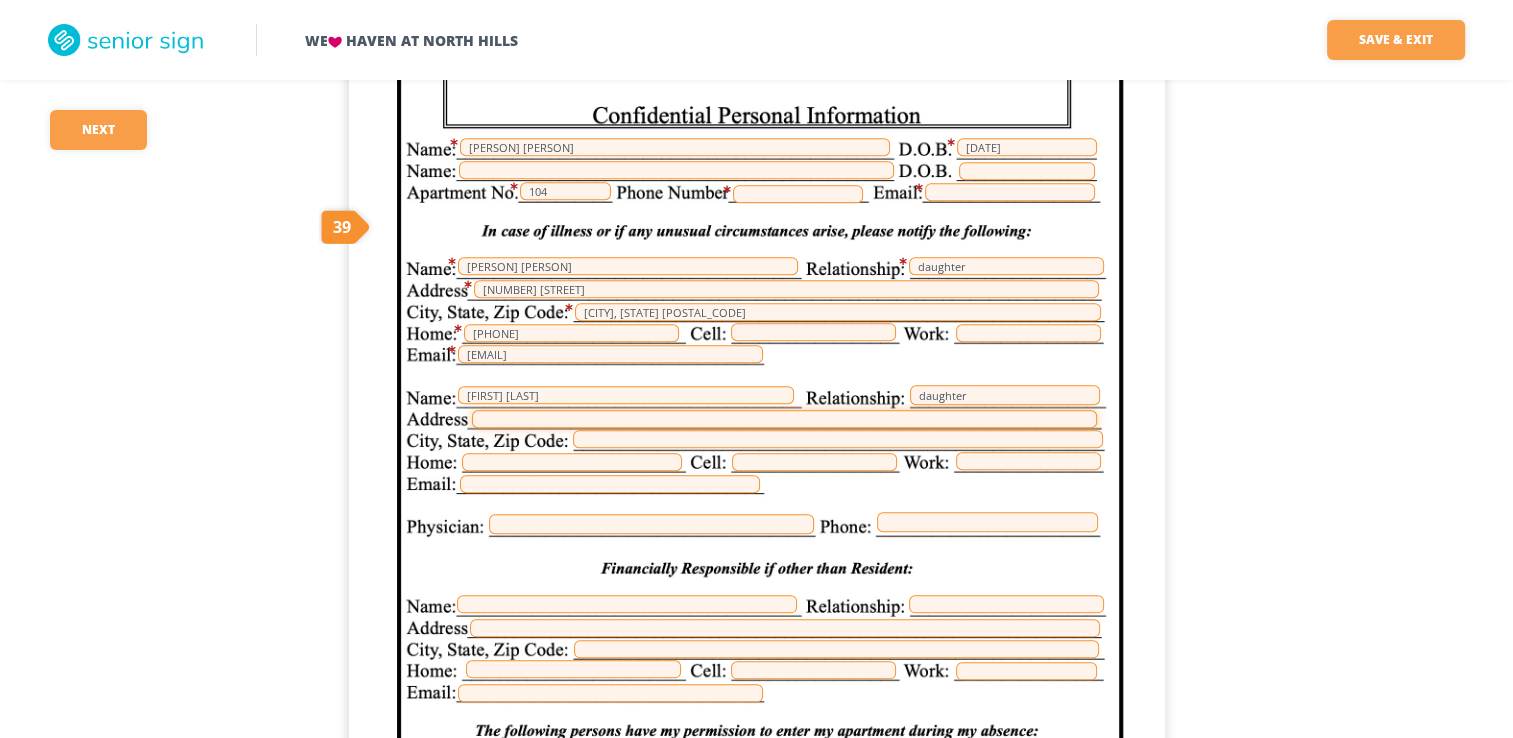 click at bounding box center [784, 419] 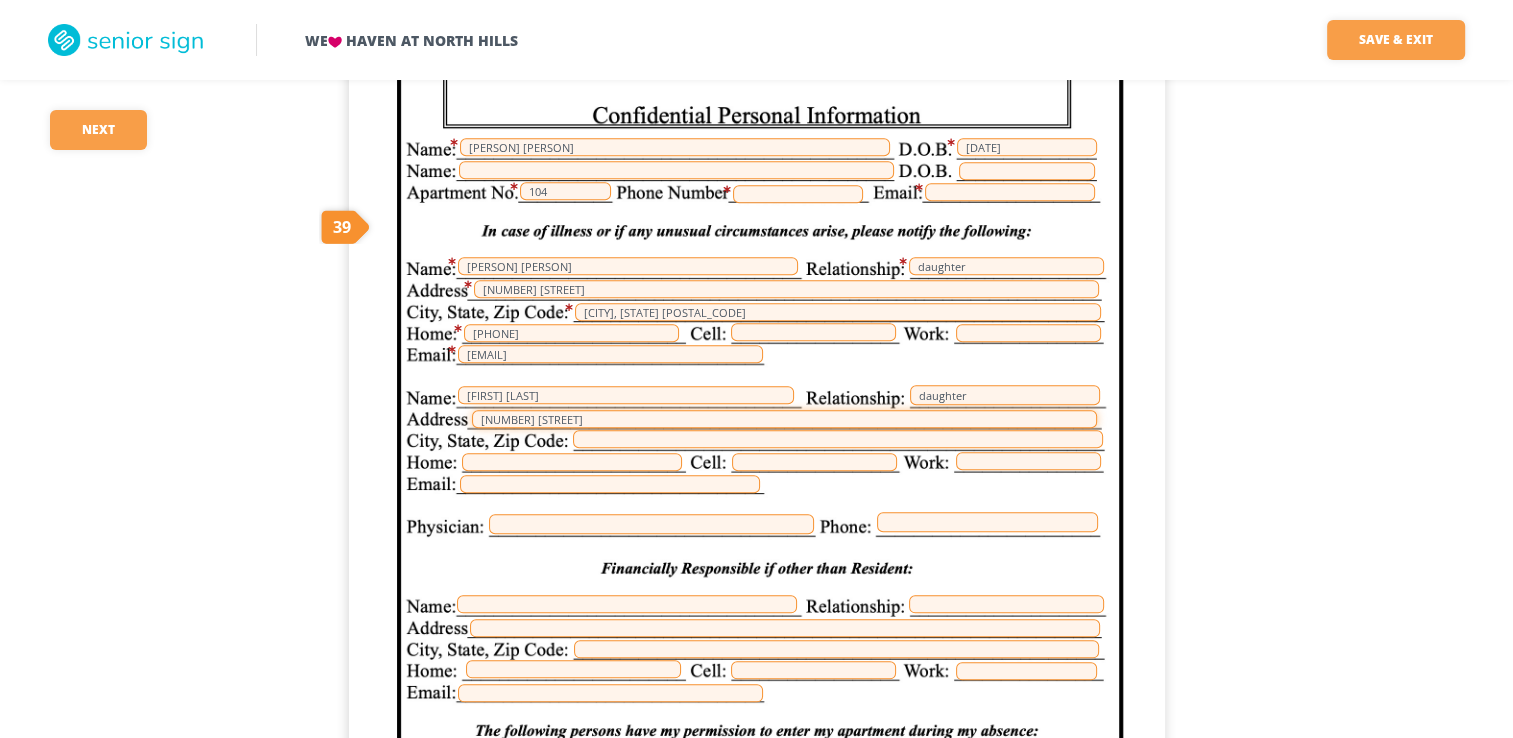 type on "[NUMBER] [STREET]" 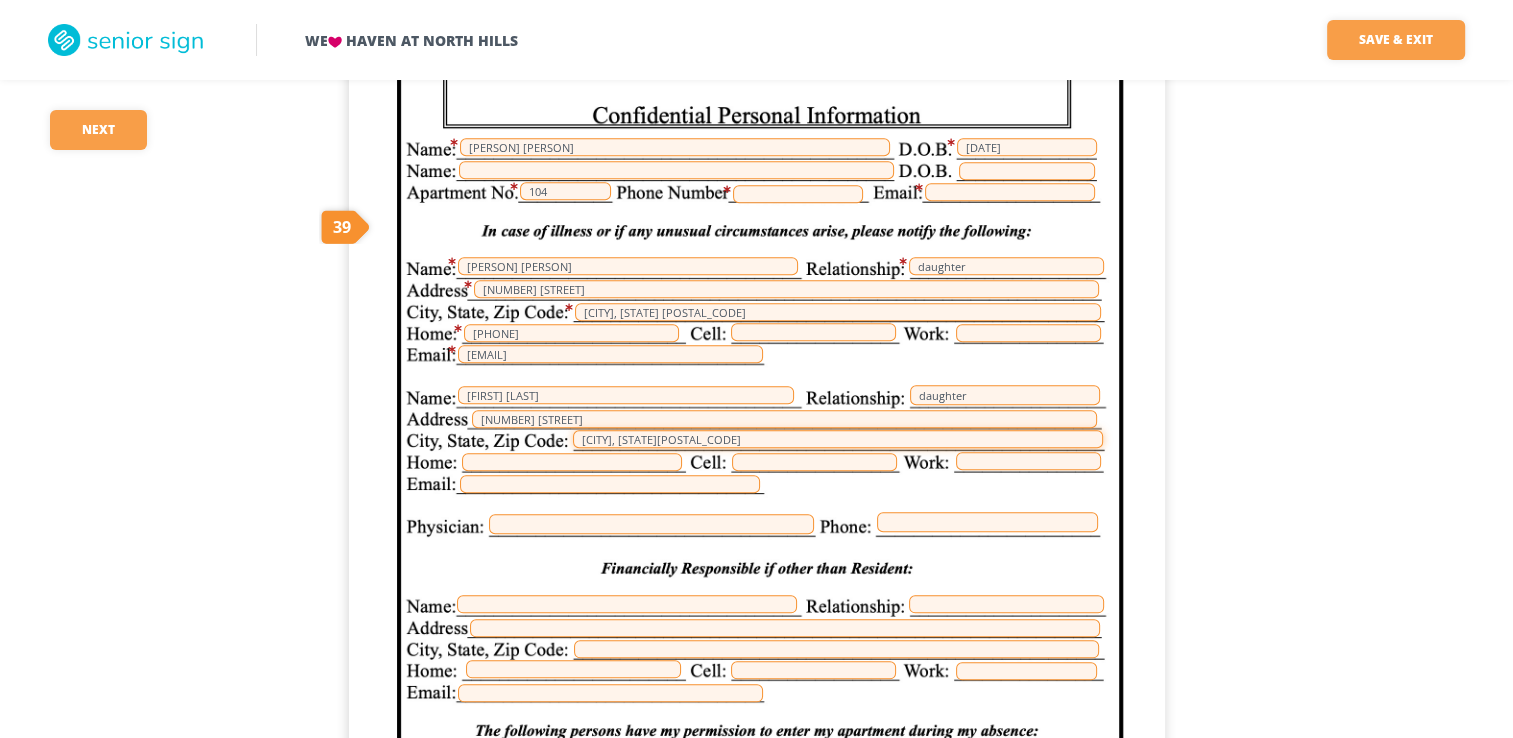 click on "Stahlstown, PA15687" at bounding box center [838, 439] 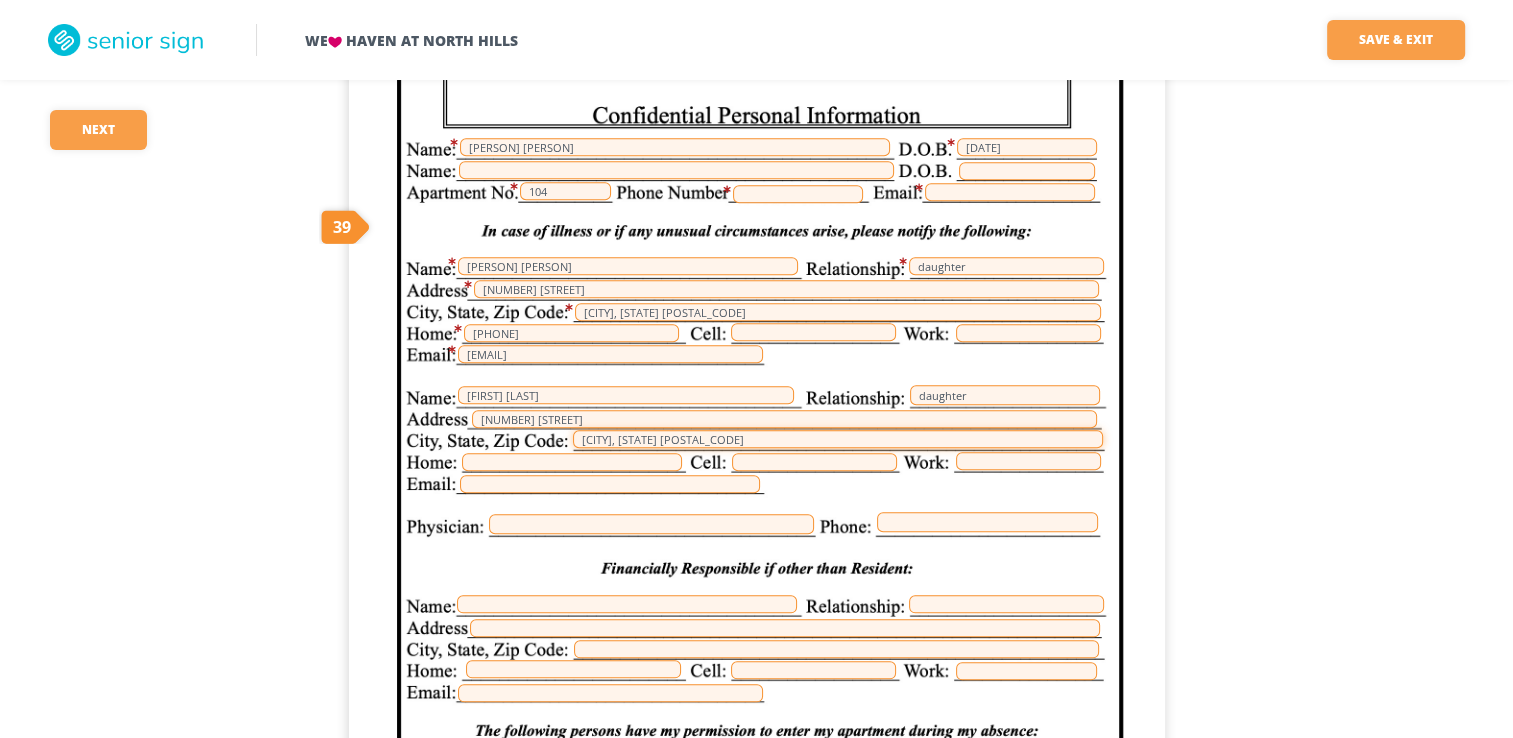 type on "Stahlstown, PA 15687" 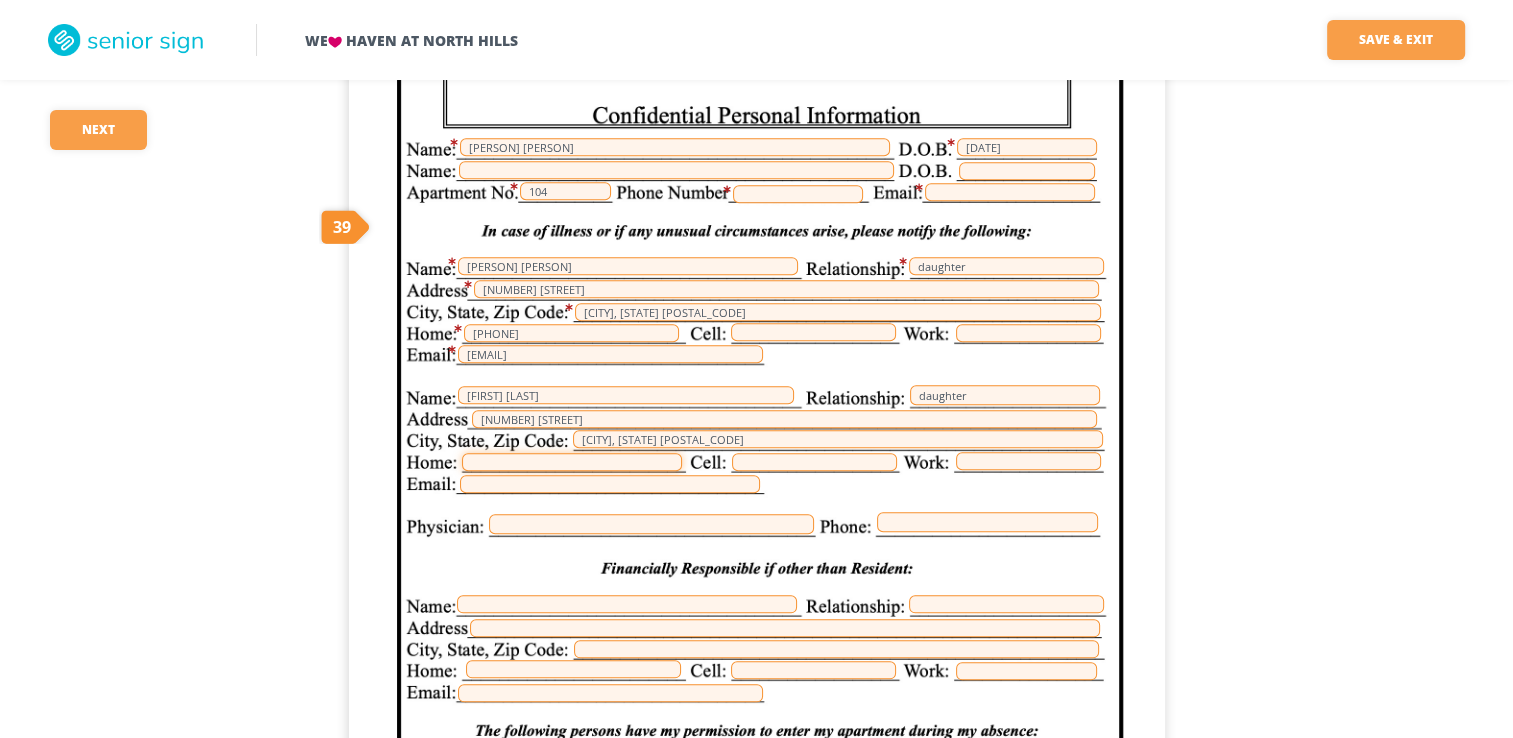 click at bounding box center (572, 462) 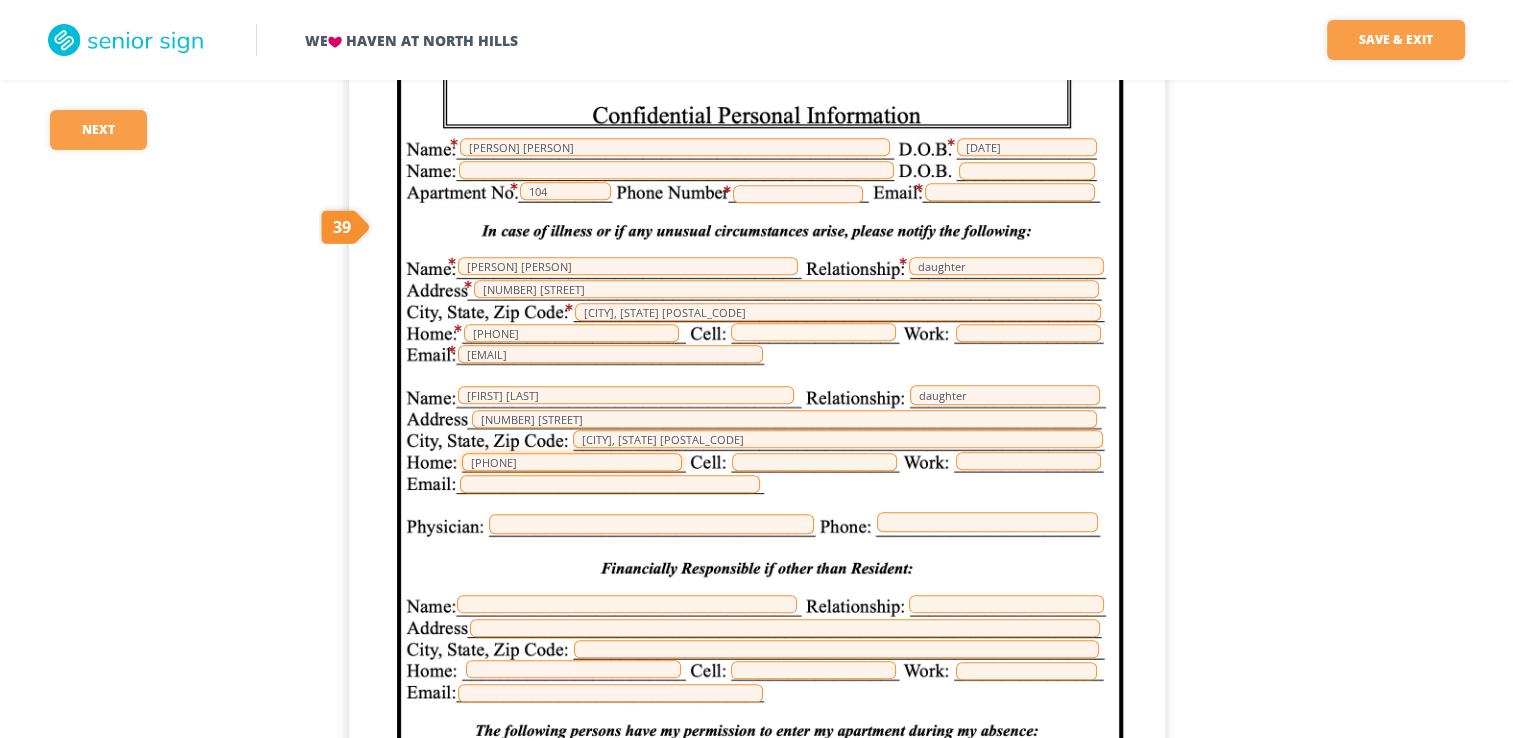 type on "7249727156" 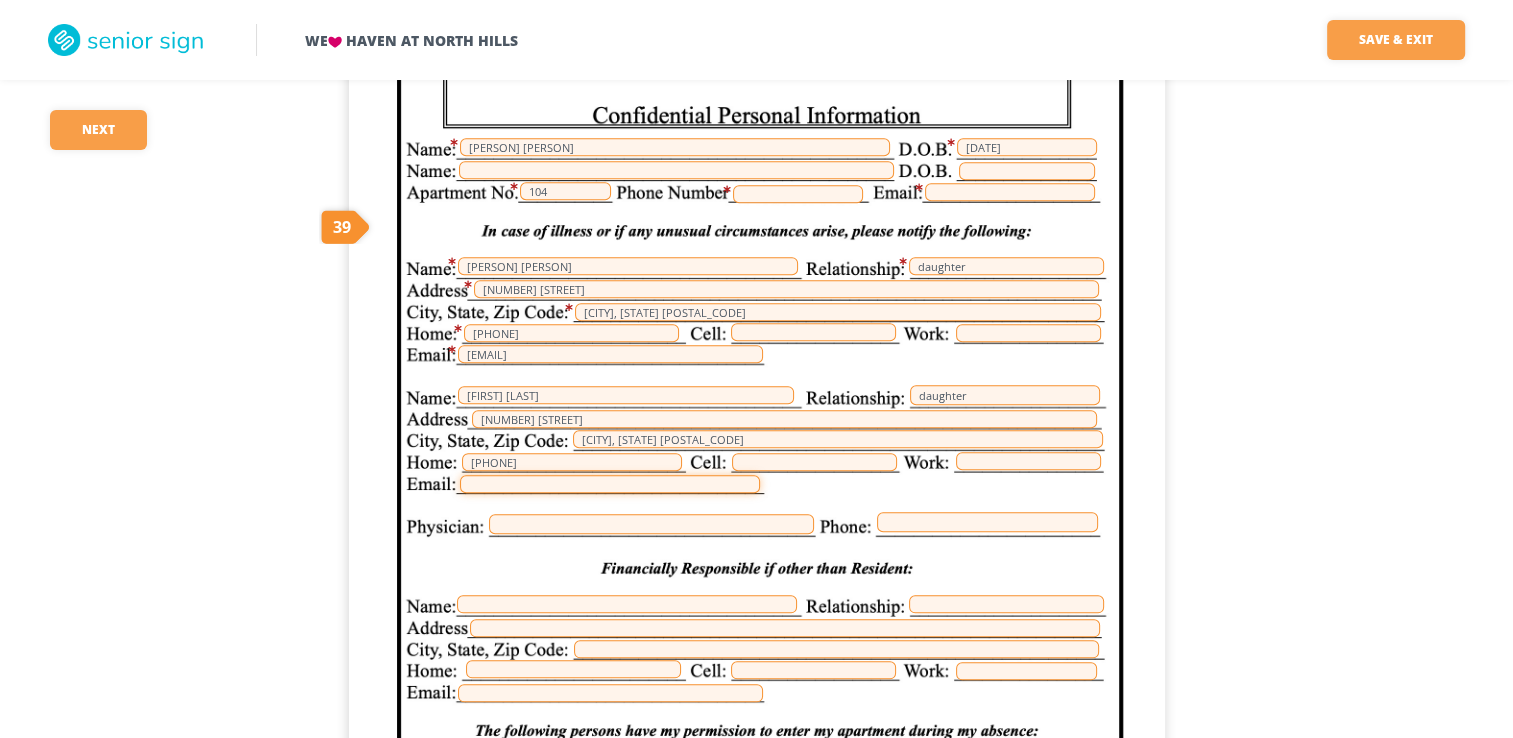 click at bounding box center (610, 484) 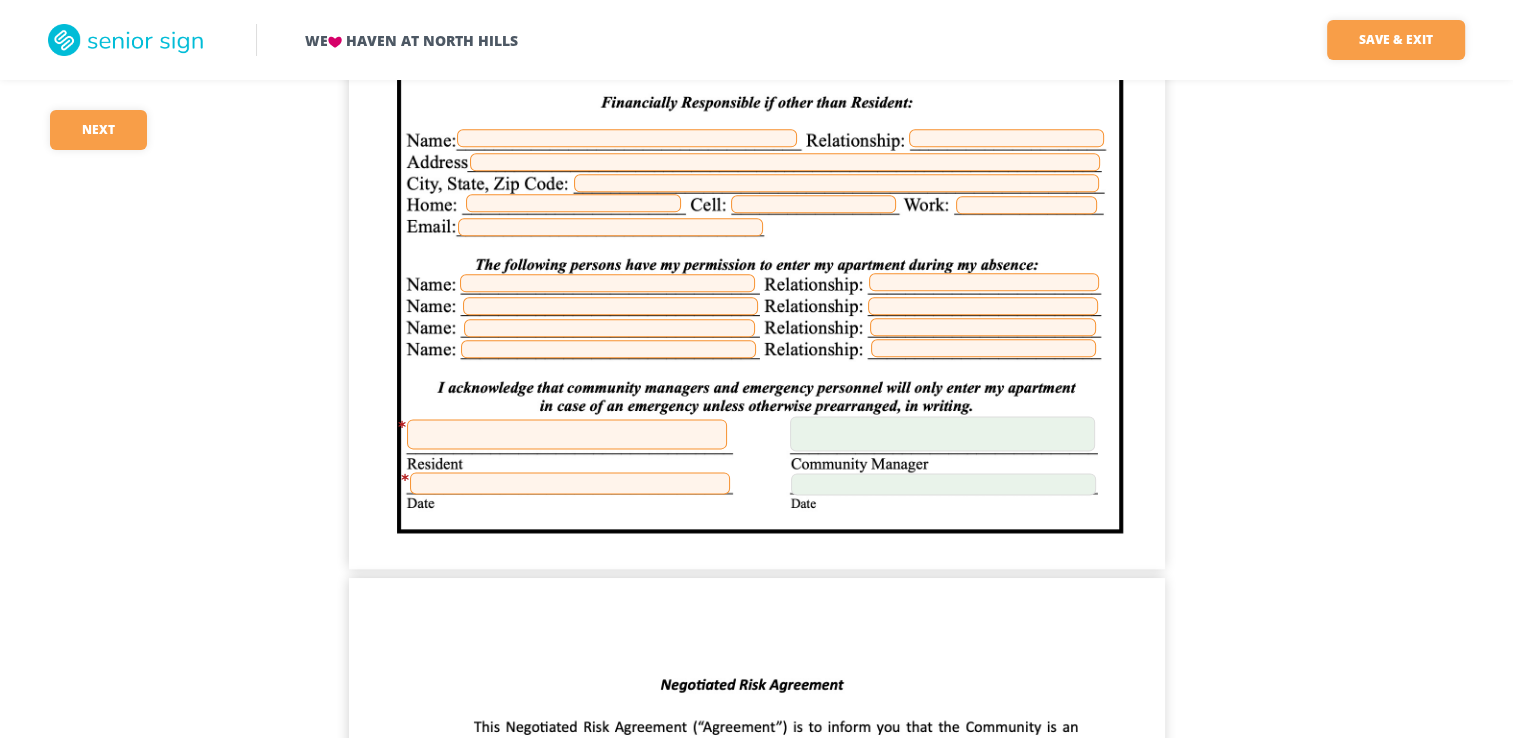 scroll, scrollTop: 25188, scrollLeft: 0, axis: vertical 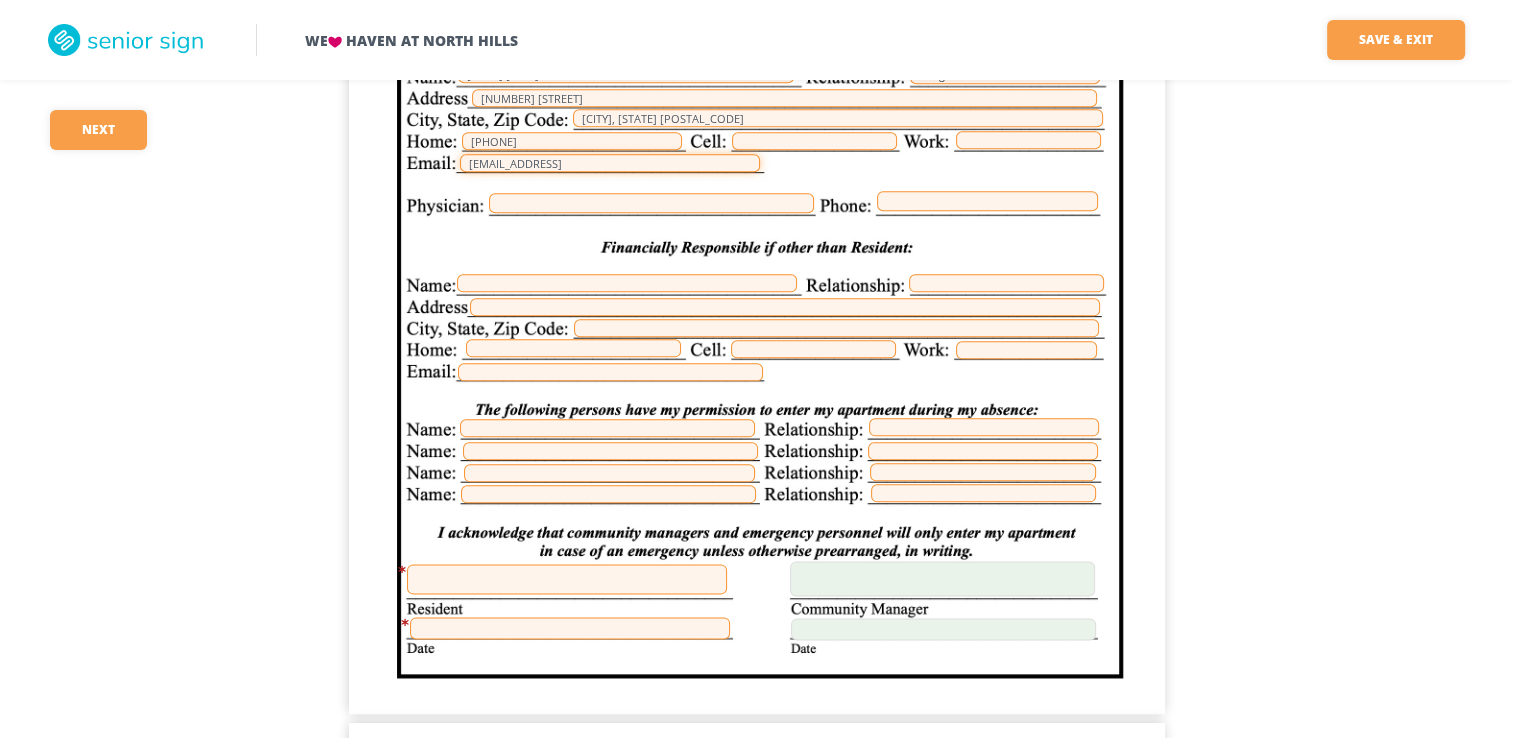 type on "[EMAIL_USER]@example.com" 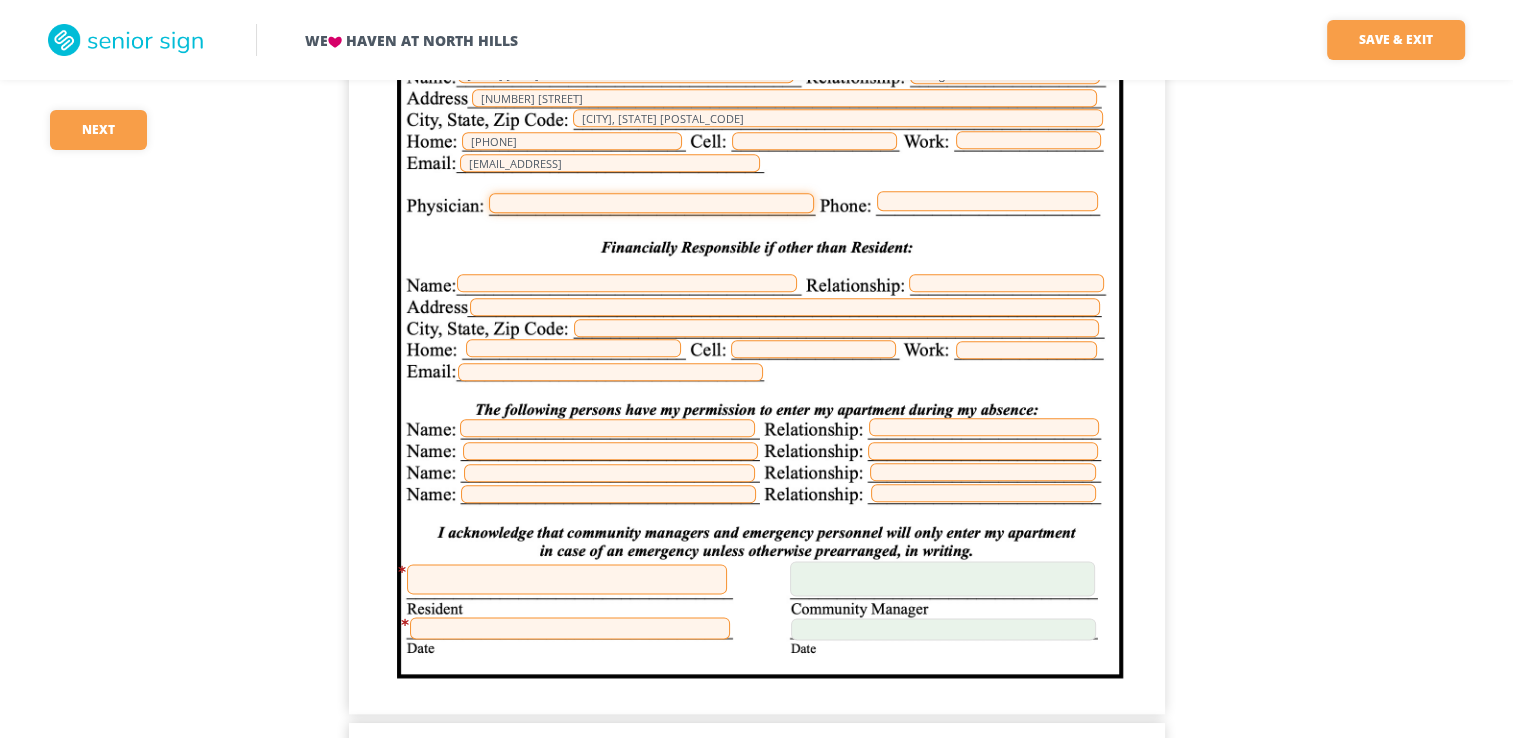 click at bounding box center [651, 203] 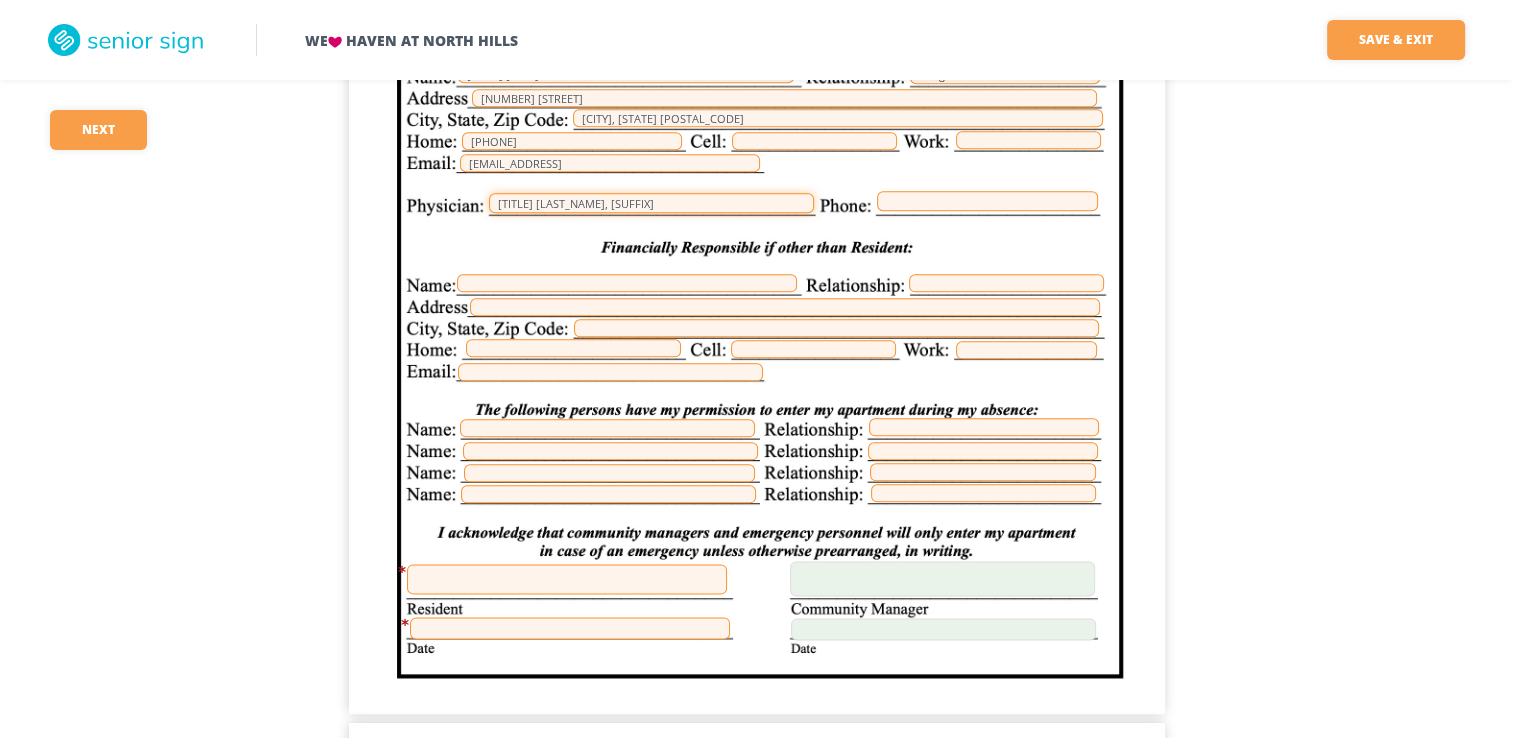 type on "Dr. Shachi Tyagi, MD" 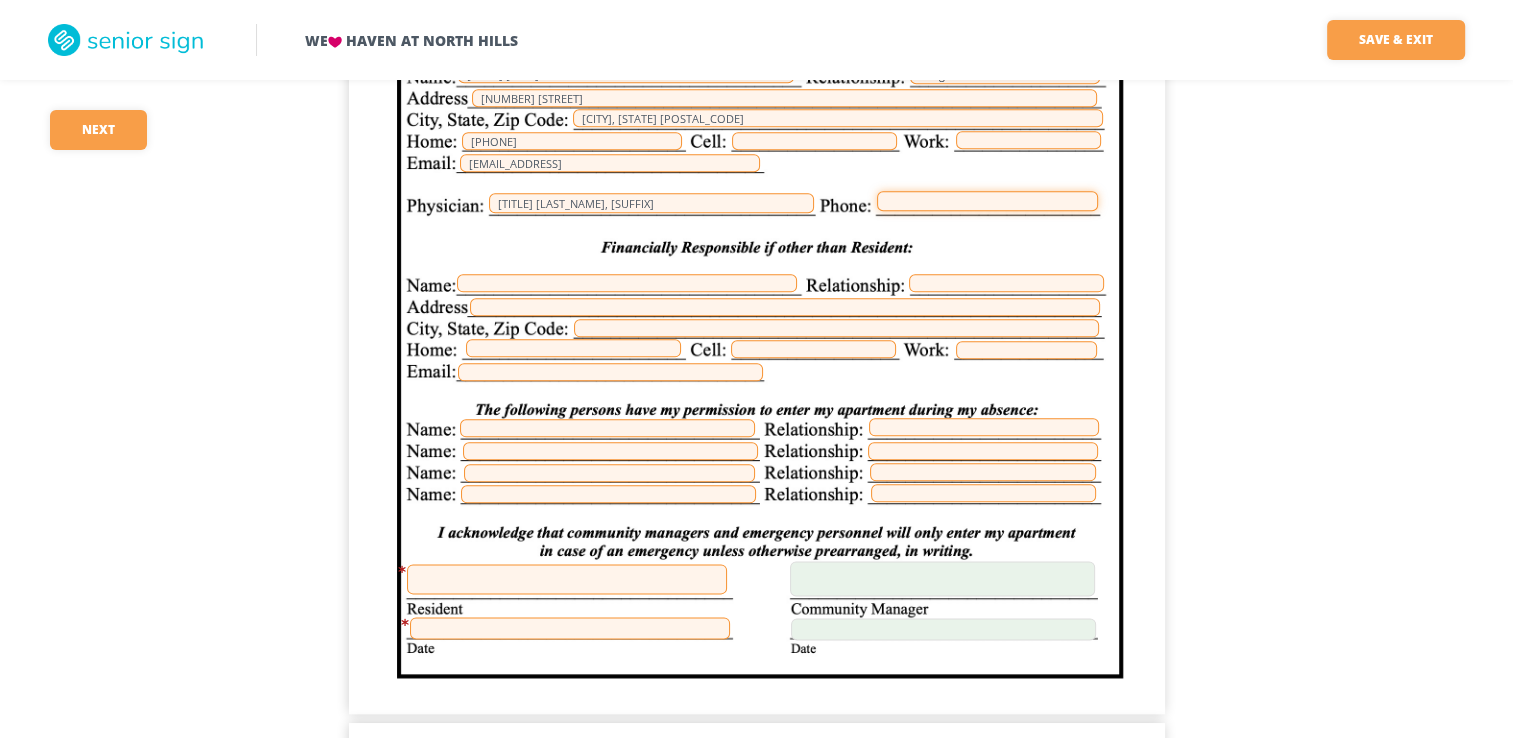 click at bounding box center (987, 201) 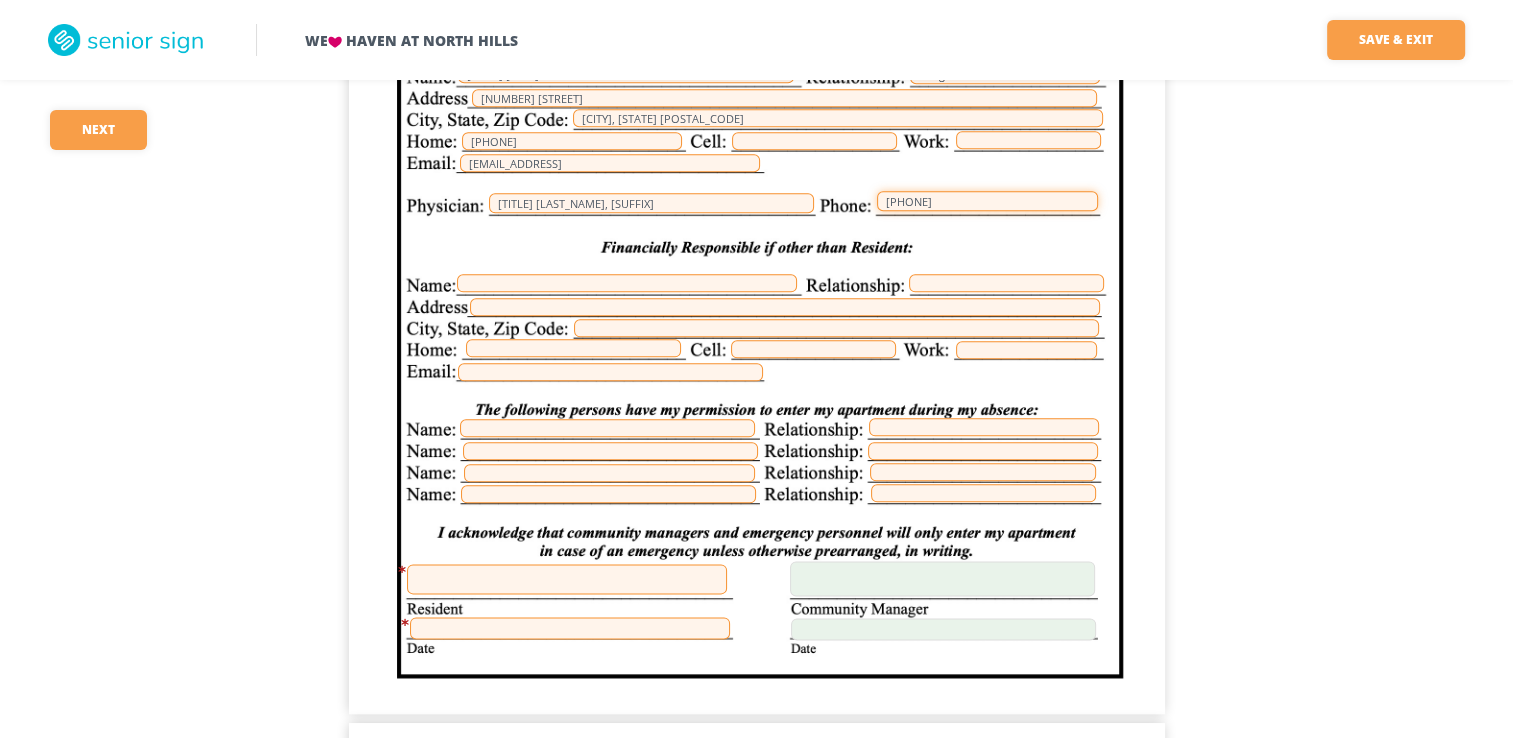 type on "4126924200" 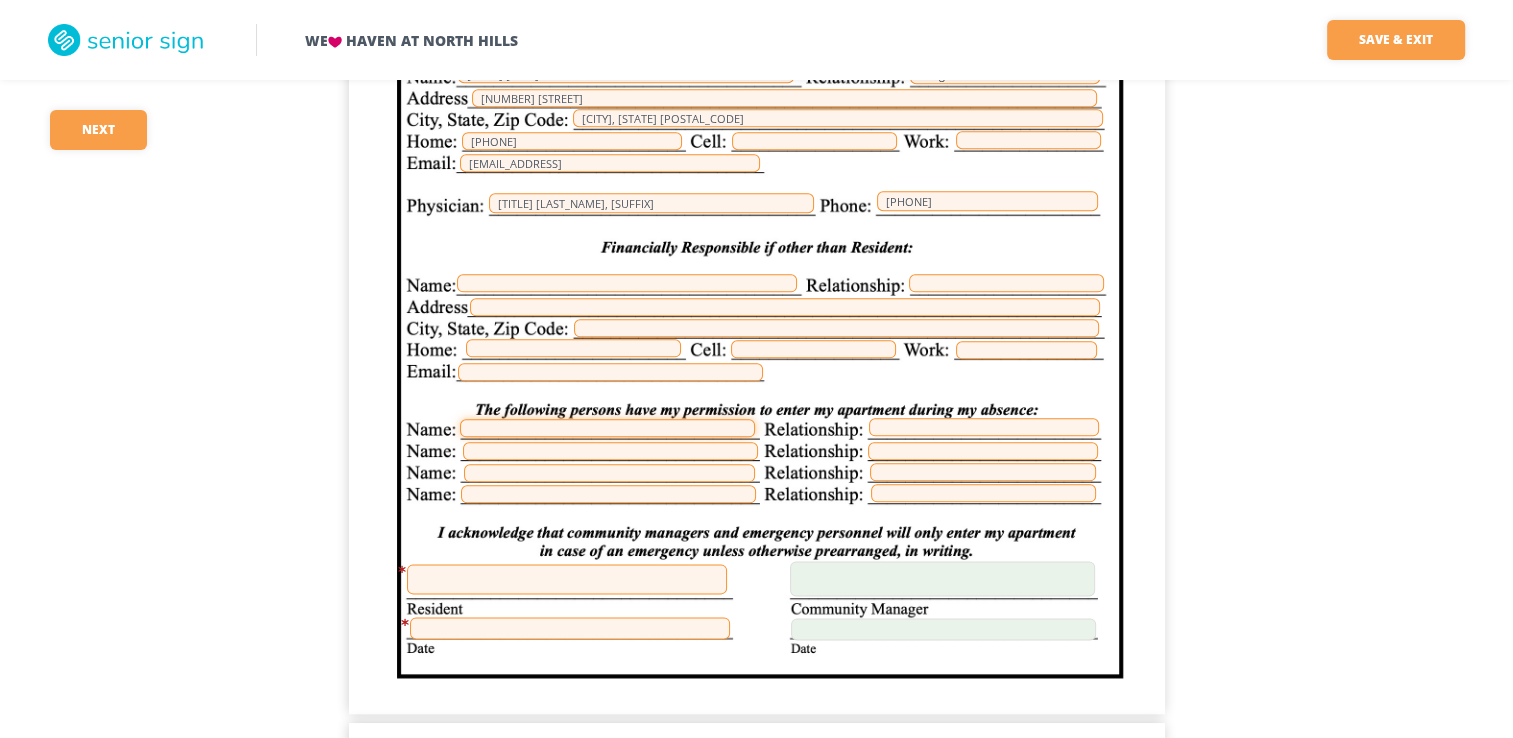 click at bounding box center [607, 428] 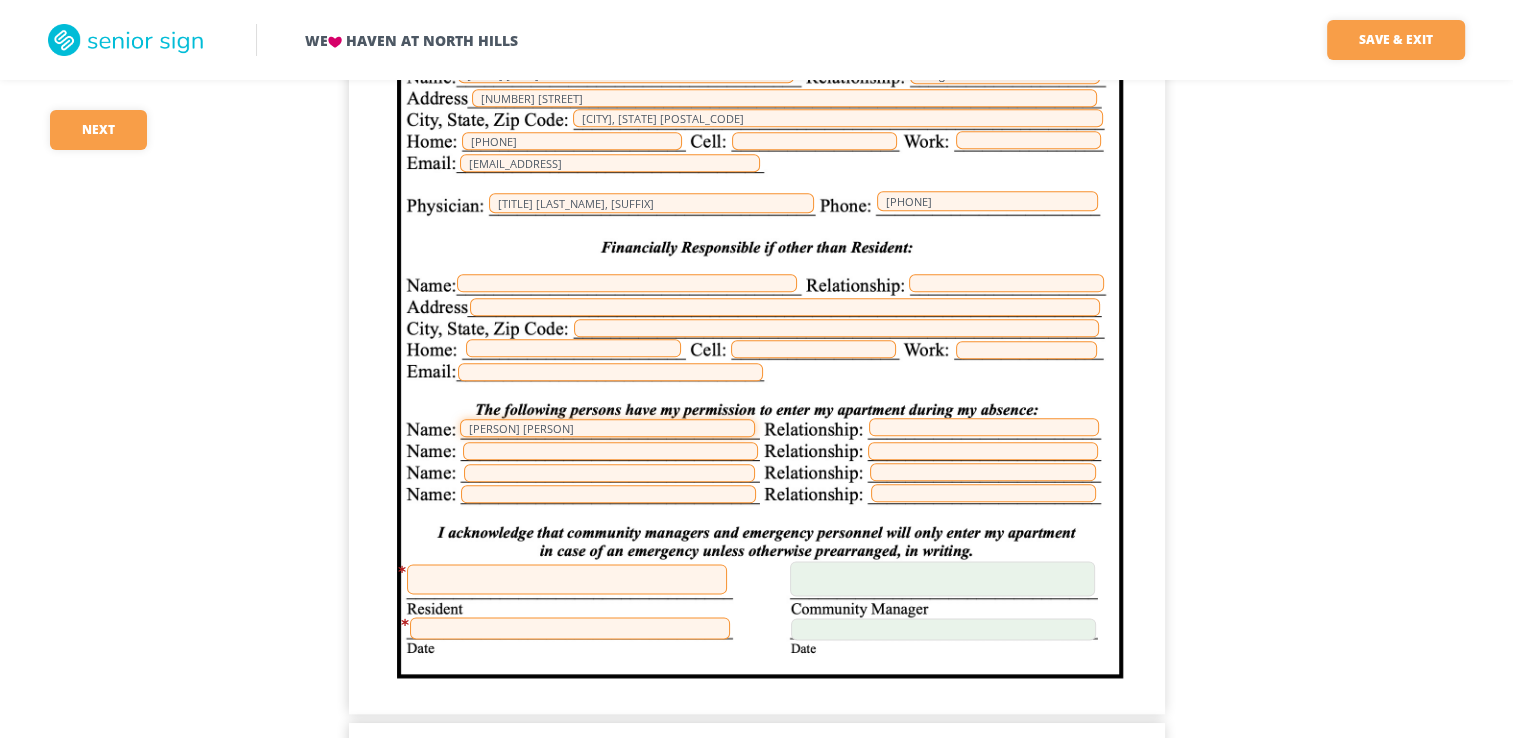 type on "[FIRST] [LAST]" 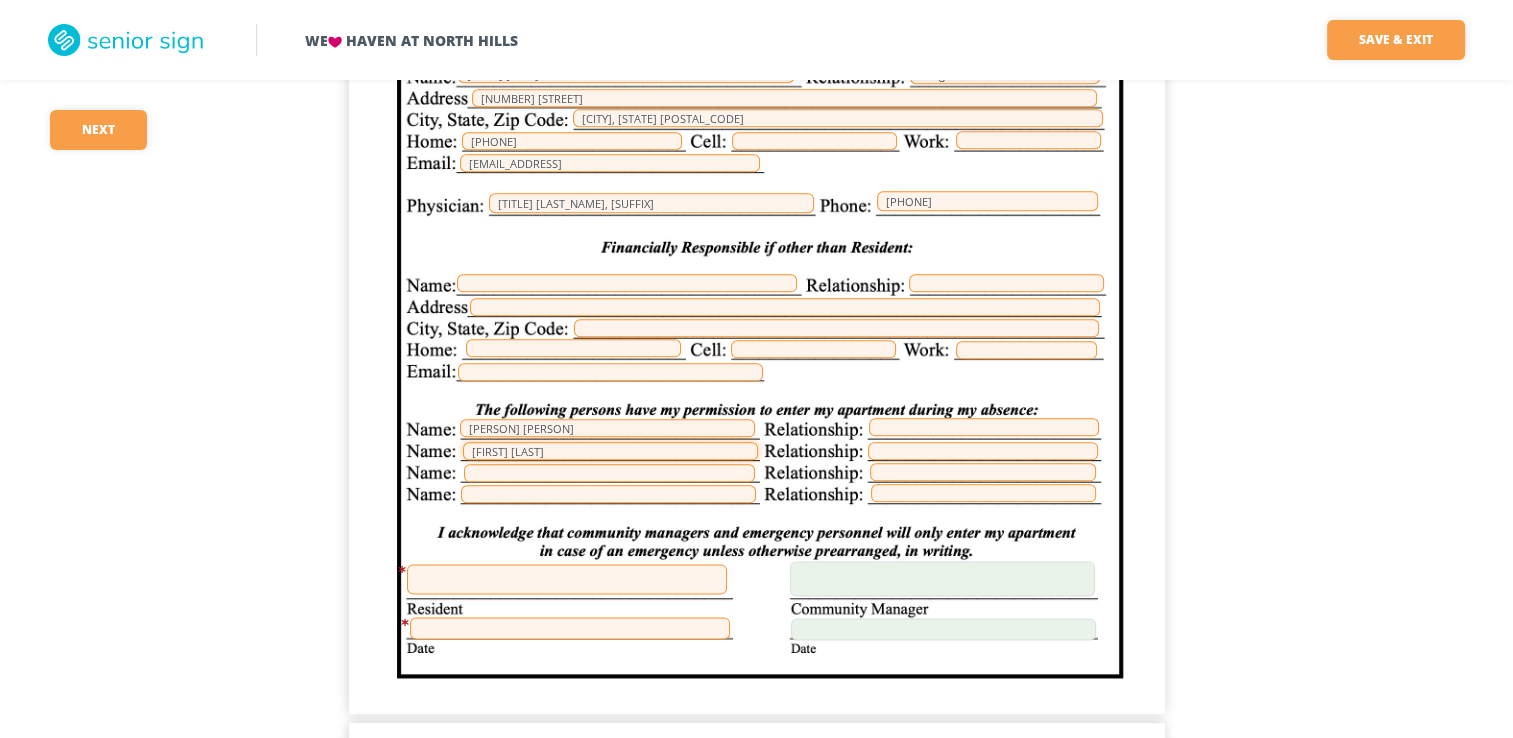 type on "[FIRST] [LAST]" 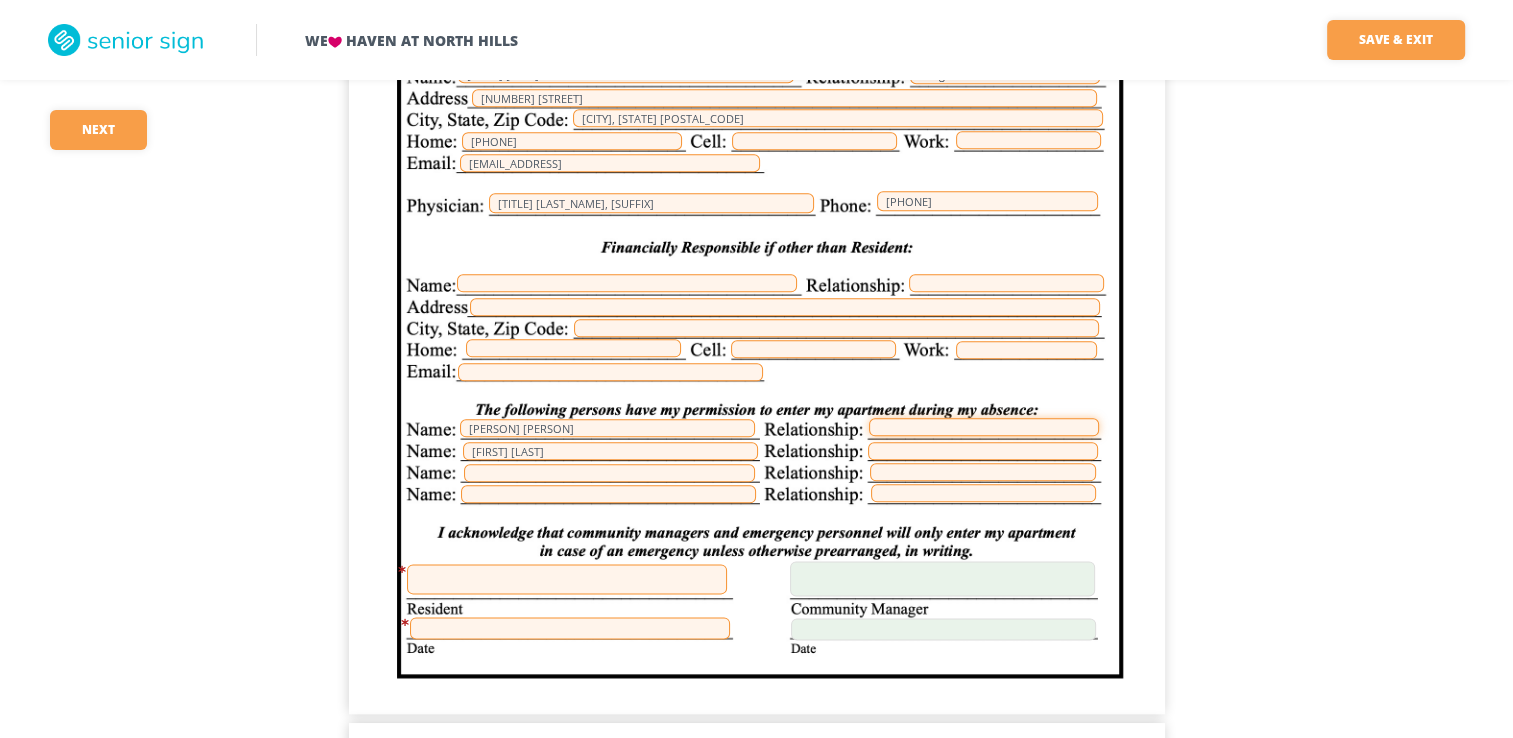 click at bounding box center (984, 427) 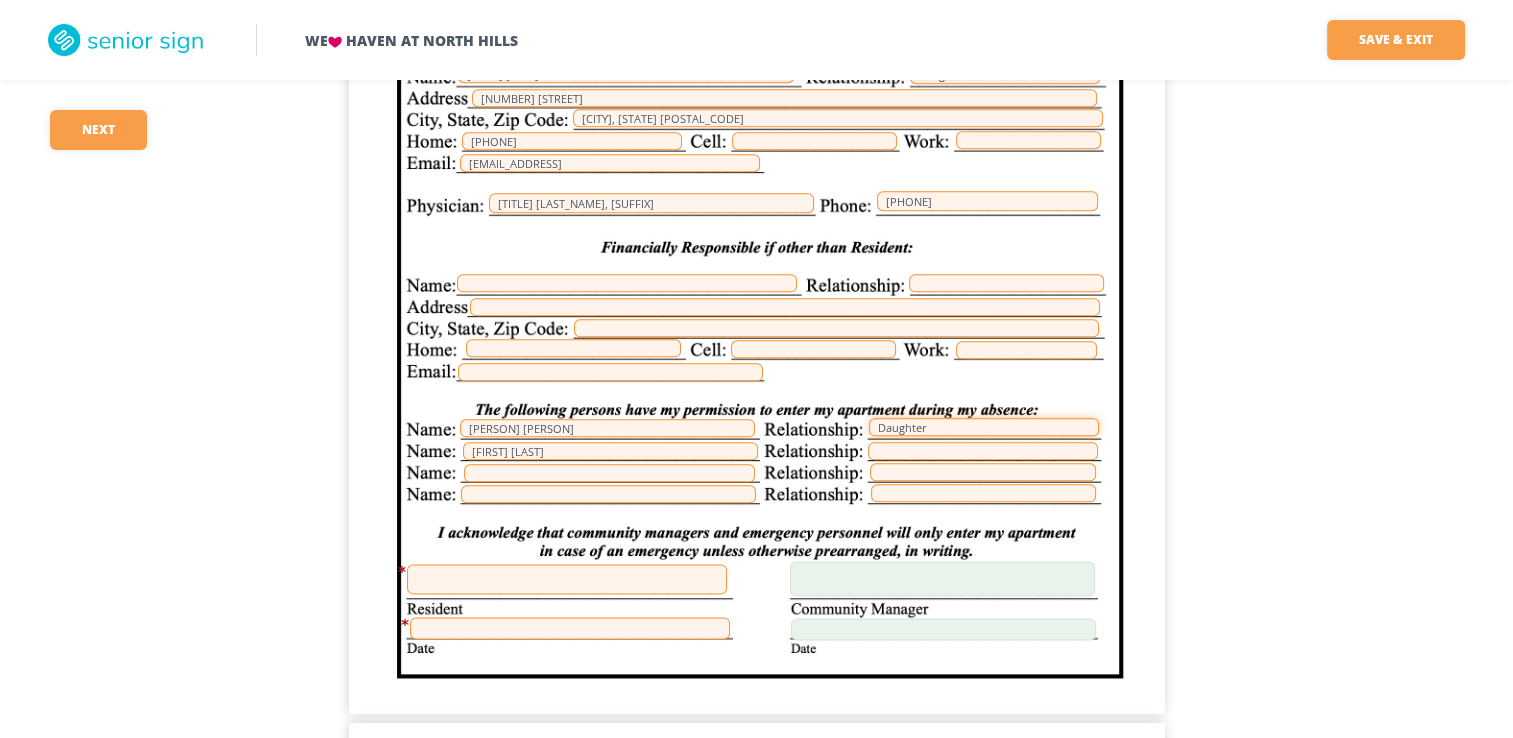drag, startPoint x: 934, startPoint y: 427, endPoint x: 933, endPoint y: 449, distance: 22.022715 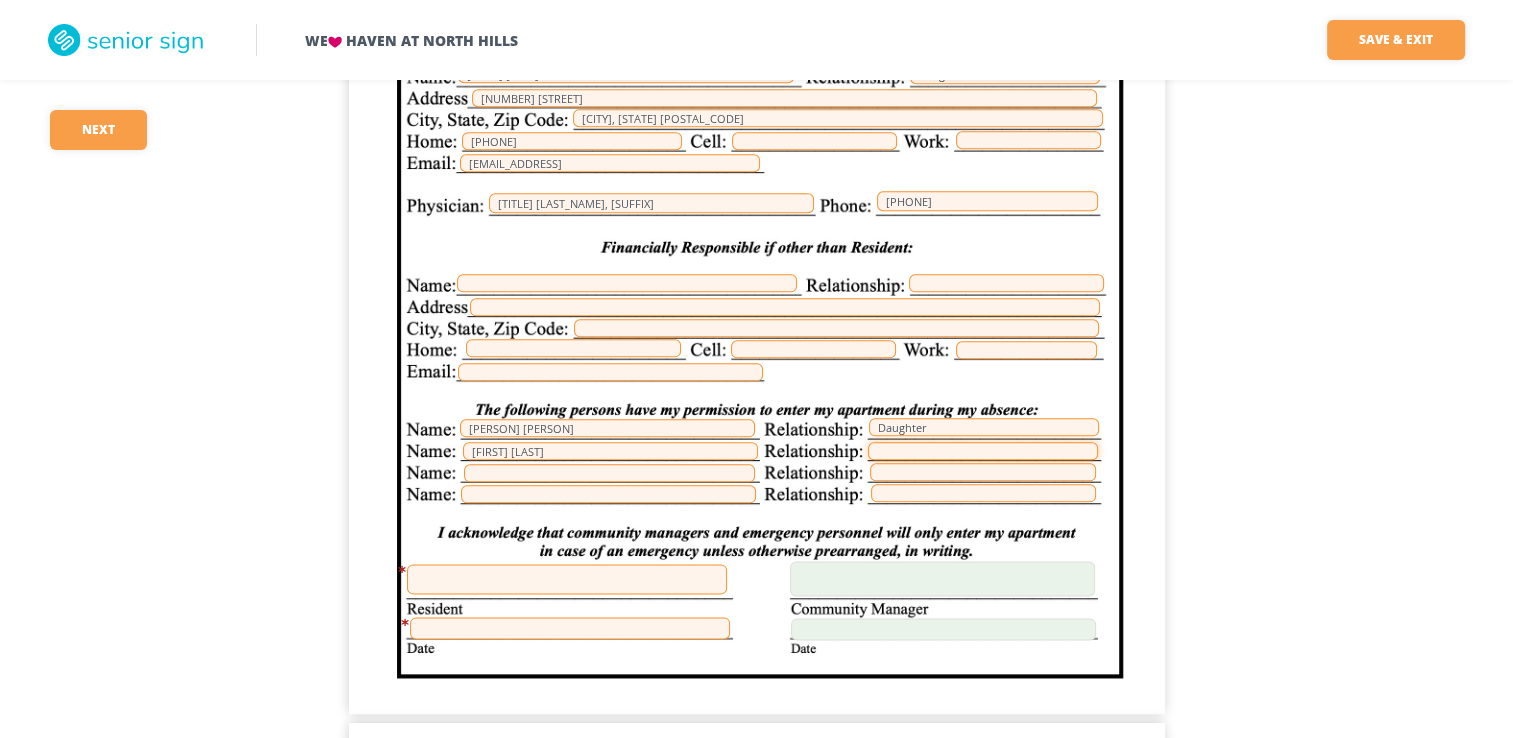 click at bounding box center (983, 451) 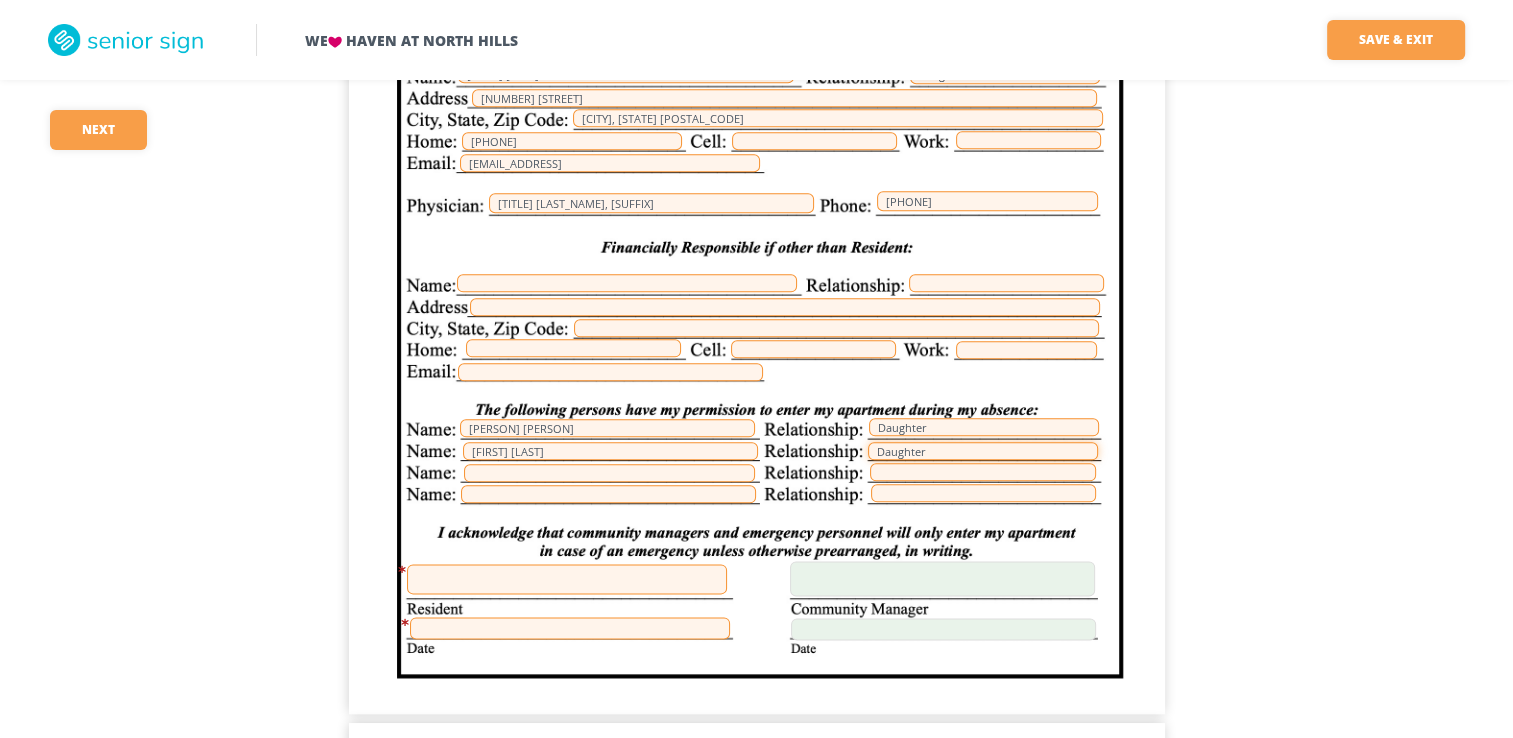 type on "Daughter" 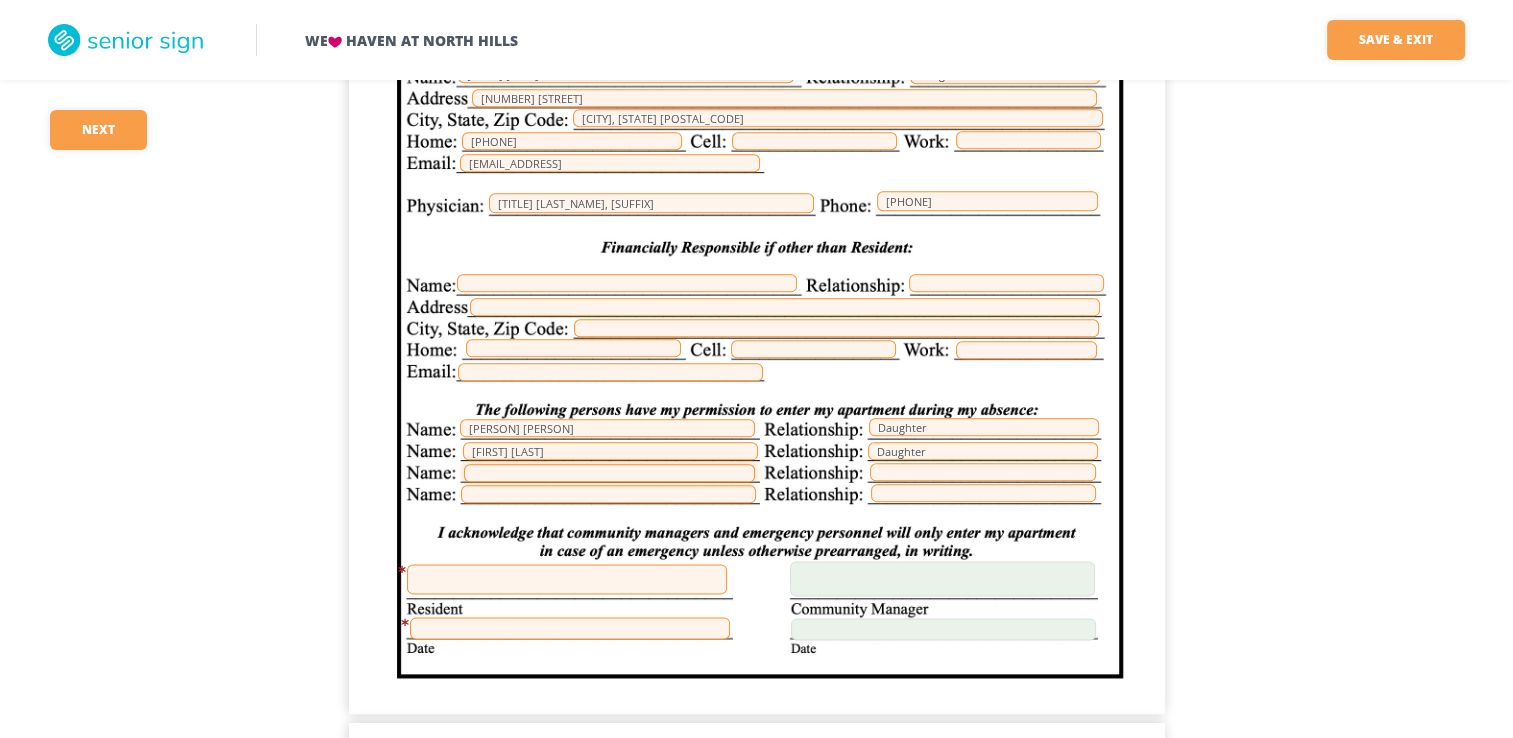 click at bounding box center [609, 473] 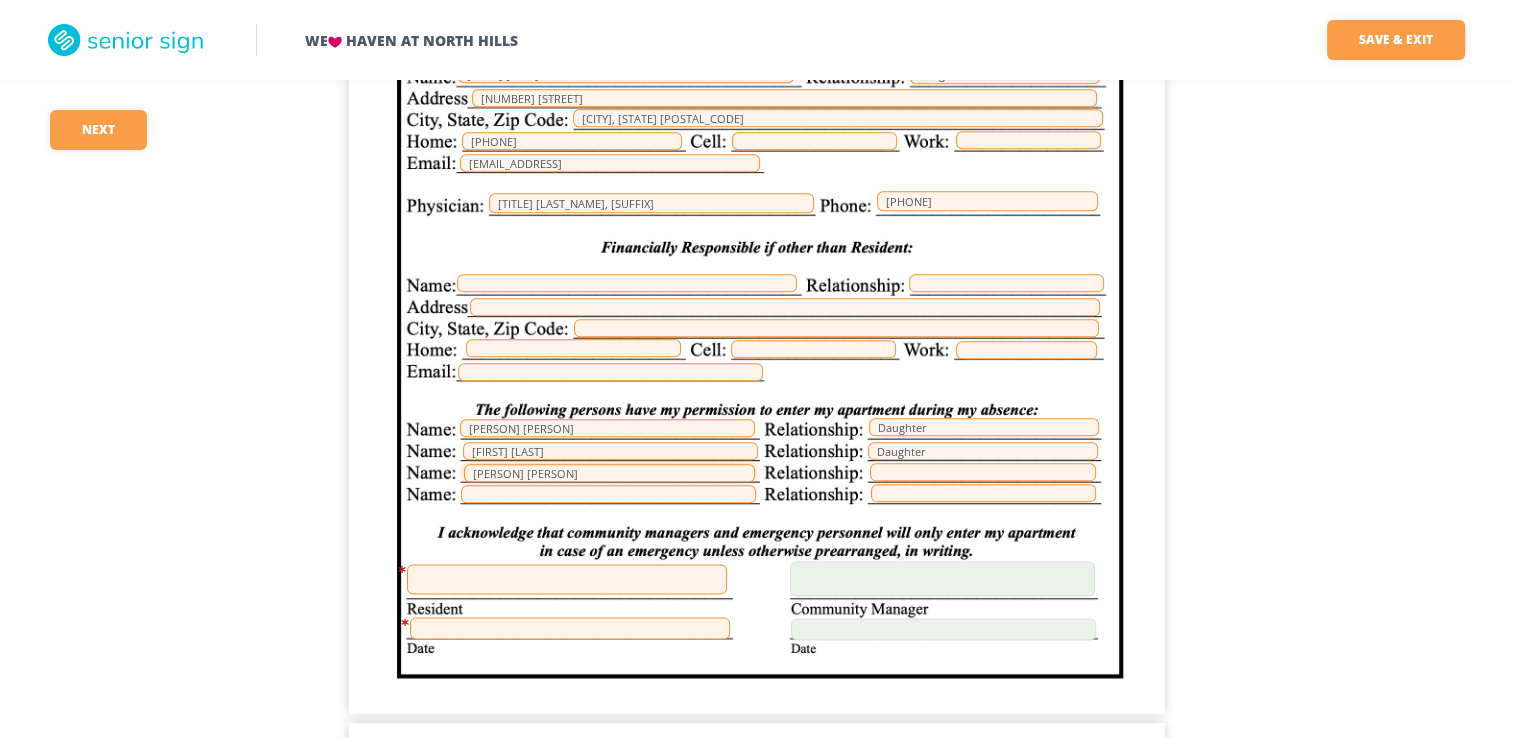 type on "James Lemarie" 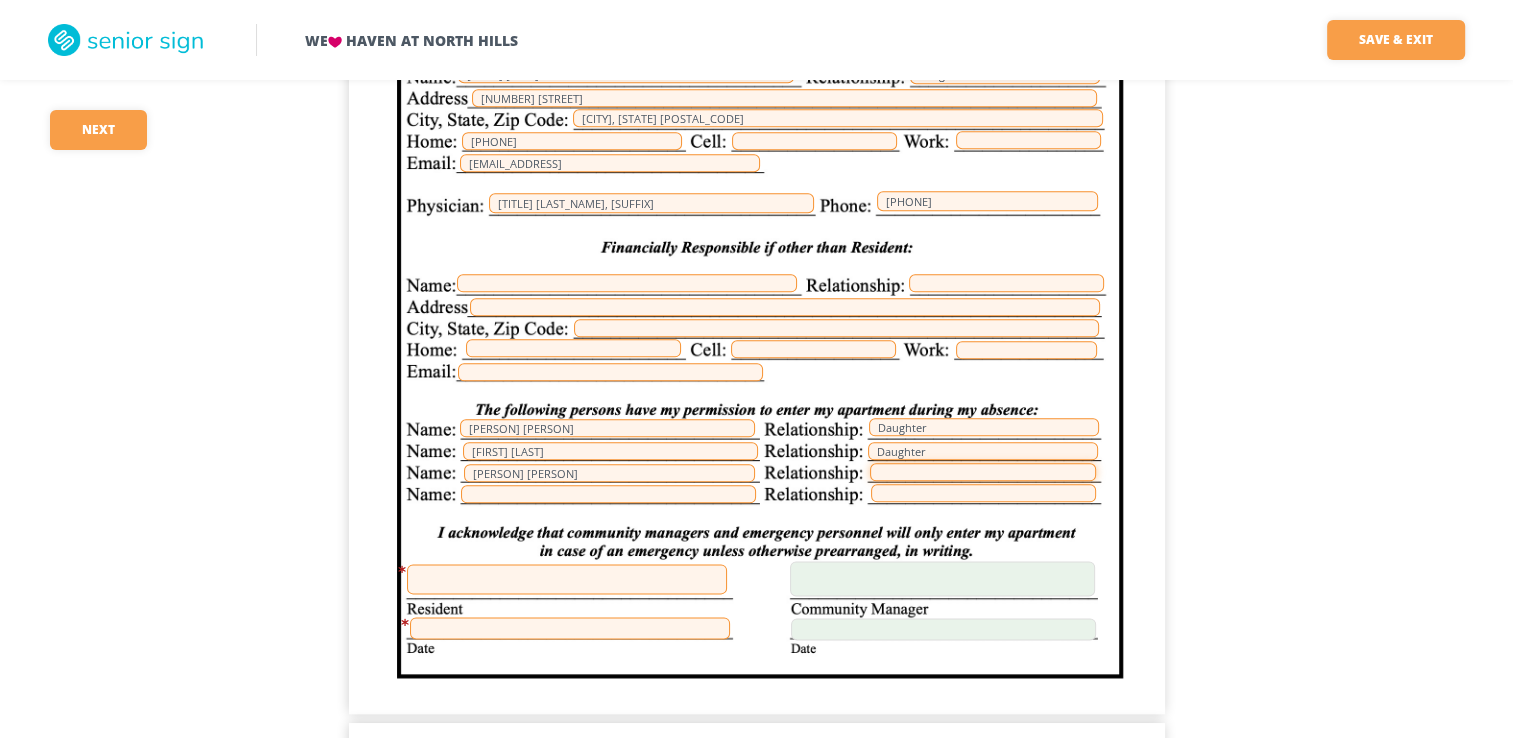 click at bounding box center [983, 472] 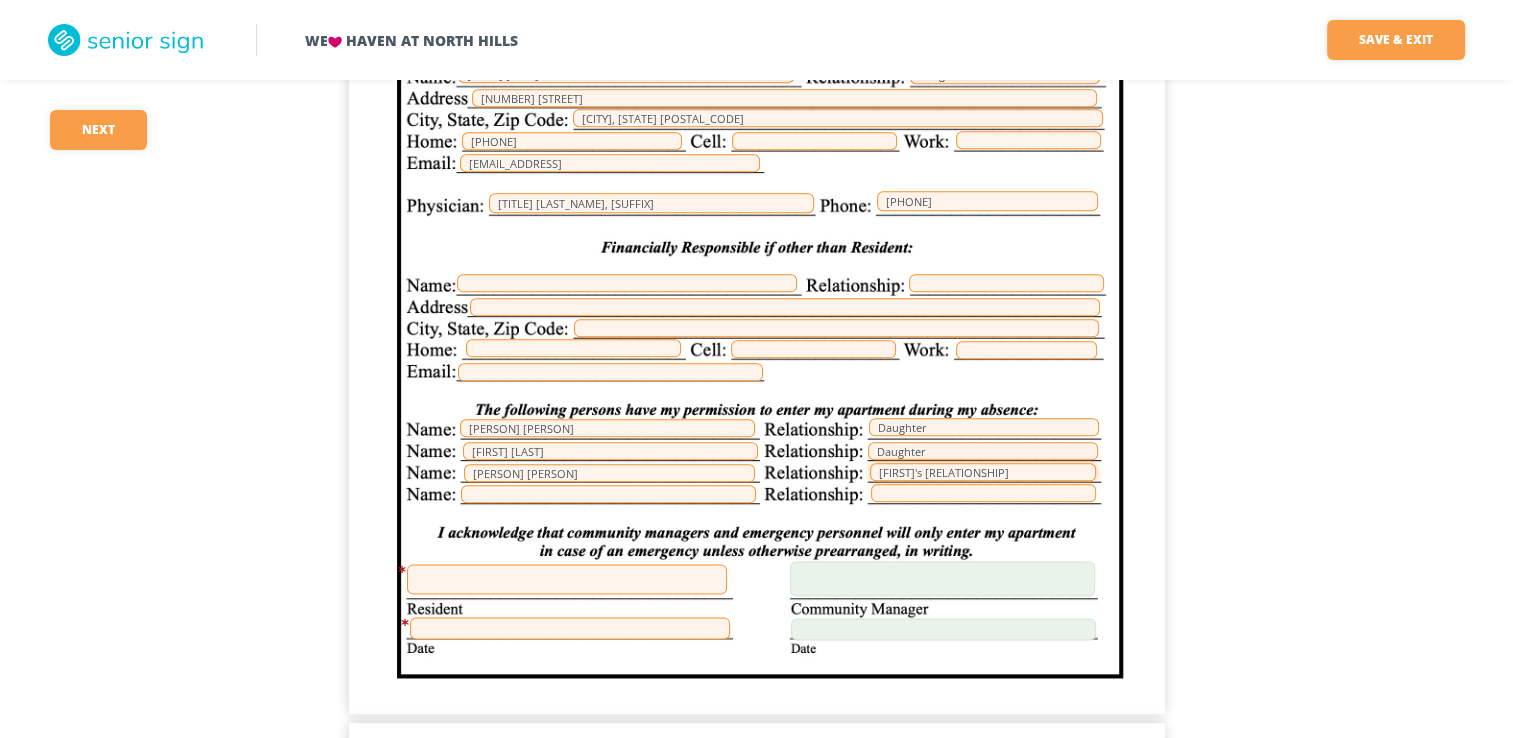 type on "Christine's partner" 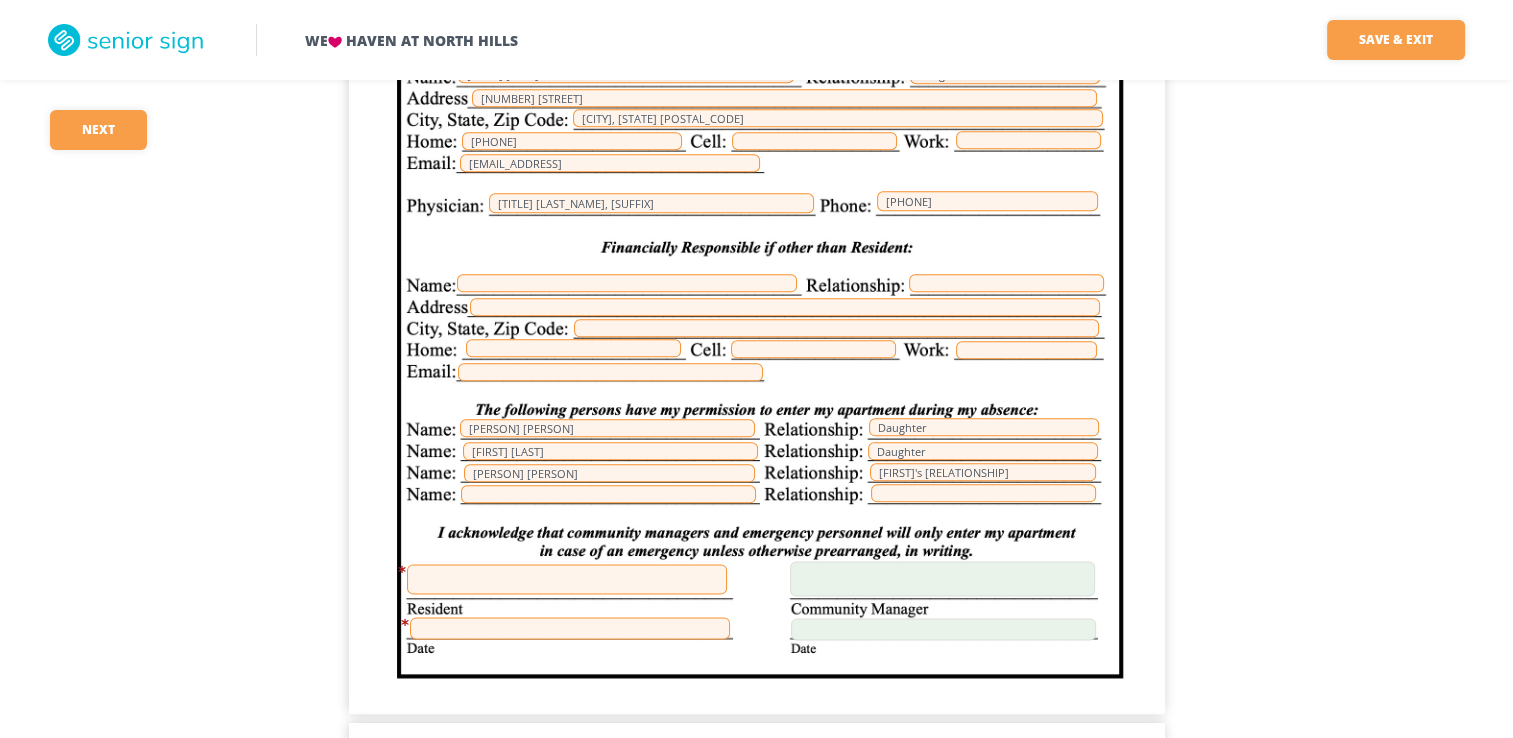 click on "Wesley  Kalinik 11/06/1945 104 Christine Kalinik daughter 150 White Oak Dr PIttsburgh, PA 15237 4125088097 christine.kalinik@gmail.com daughter Rebecca Babilya 138 Parsonage Lane Stahlstown, PA 15687 7249727156 rbabilya@mac.com 4126924200 Dr. Shachi Tyagi, MD Daughter Christine Kalinik Rebecca Babilya Daughter Christine's partner James Lemarie" at bounding box center (757, 186) 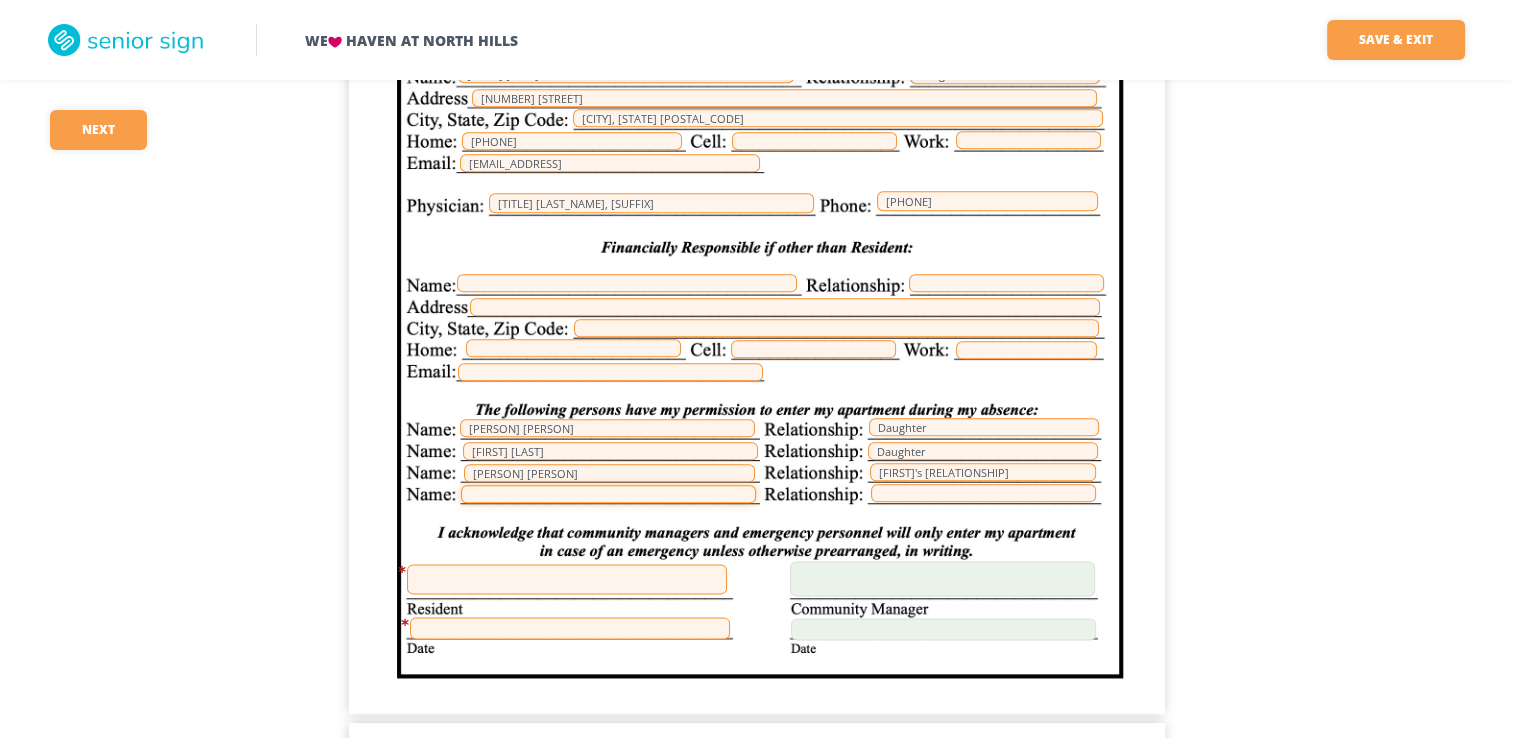 click at bounding box center (608, 494) 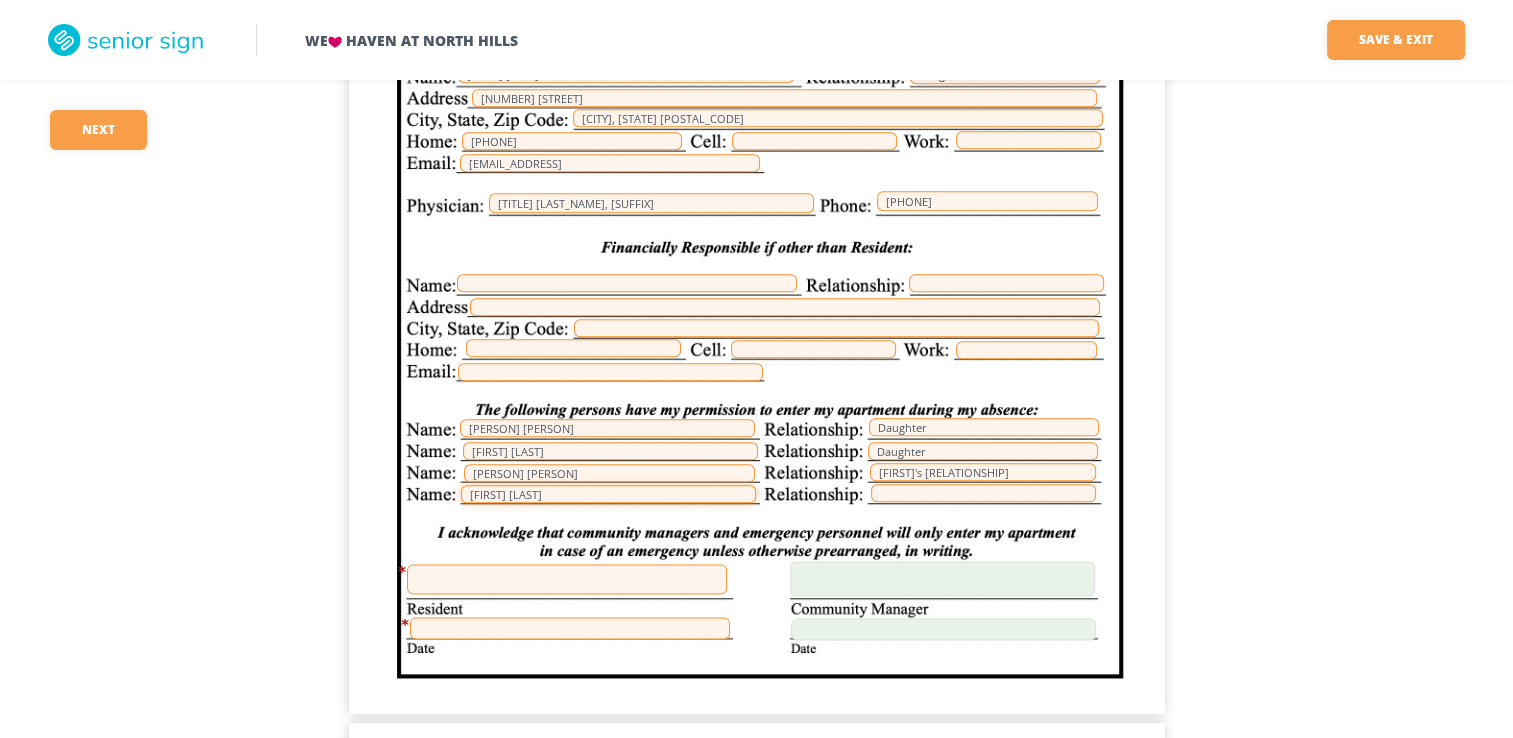 type on "David Babilya" 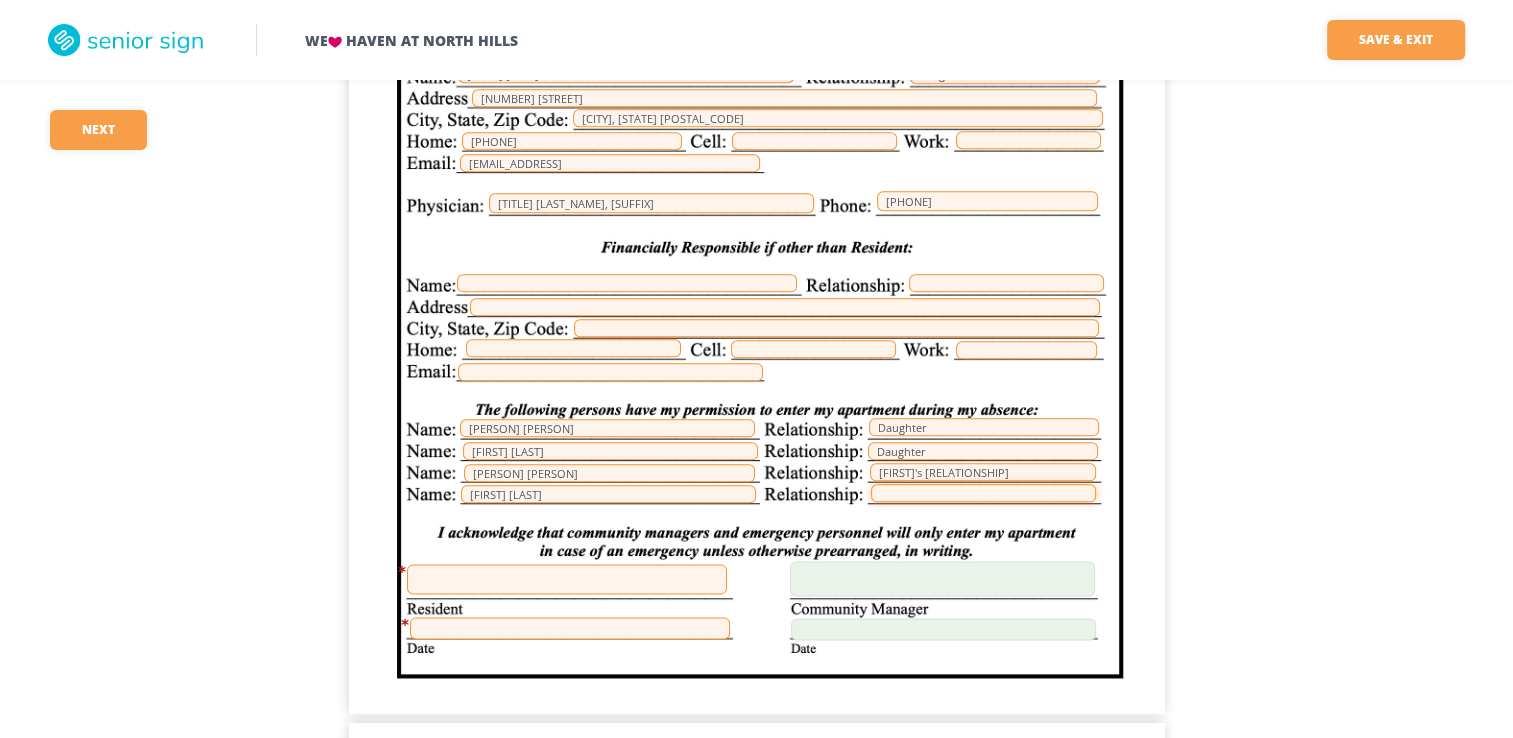 click at bounding box center (983, 493) 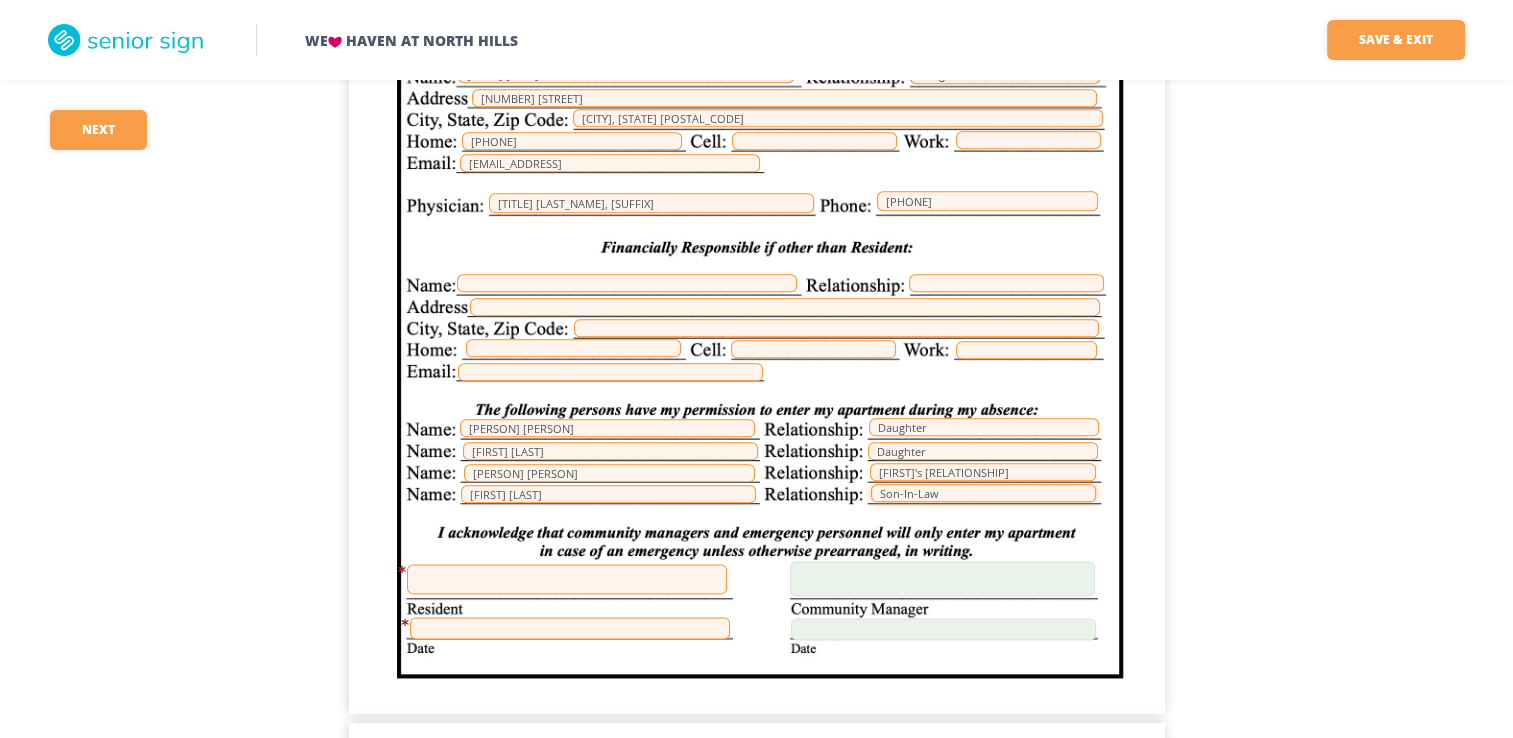 type on "Son-In-Law" 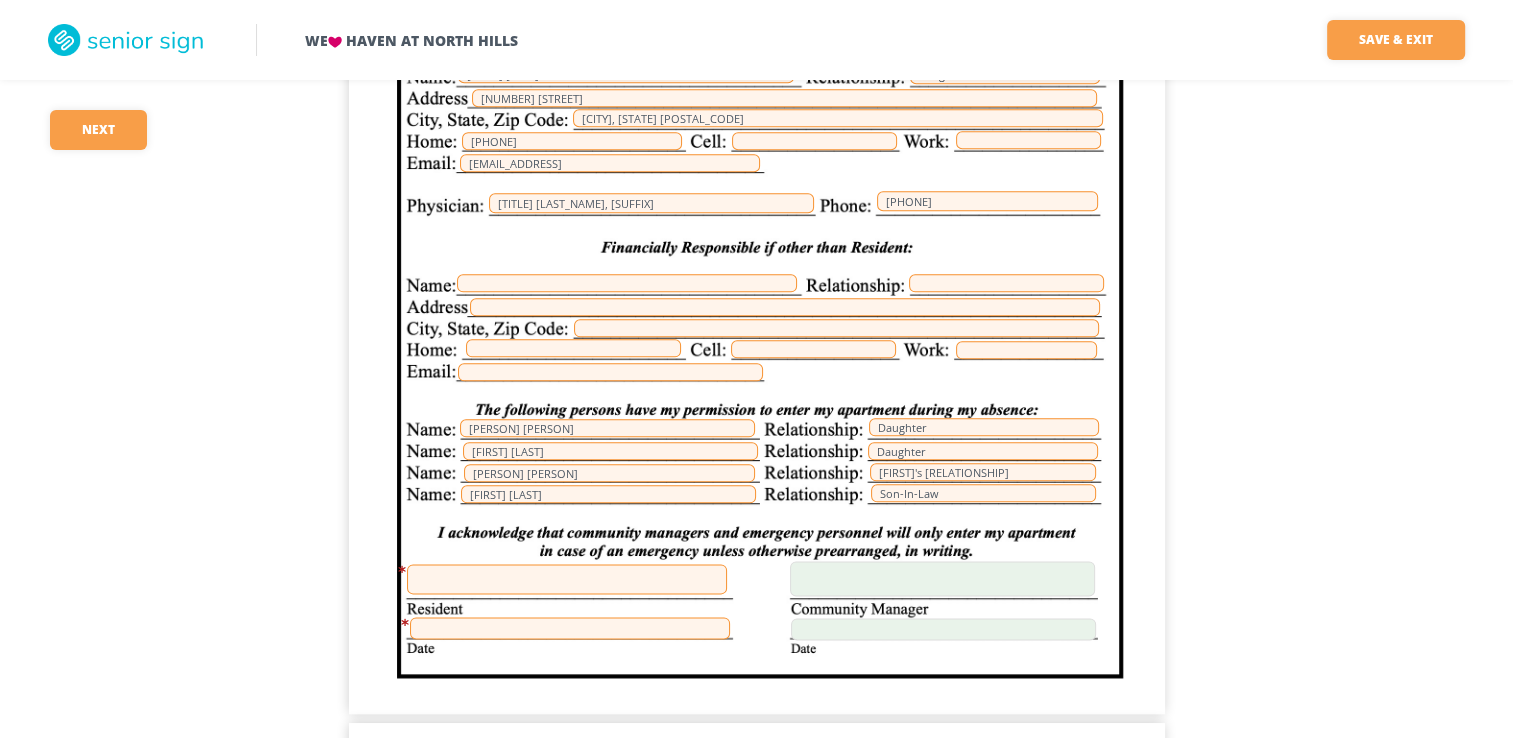 click at bounding box center [567, 579] 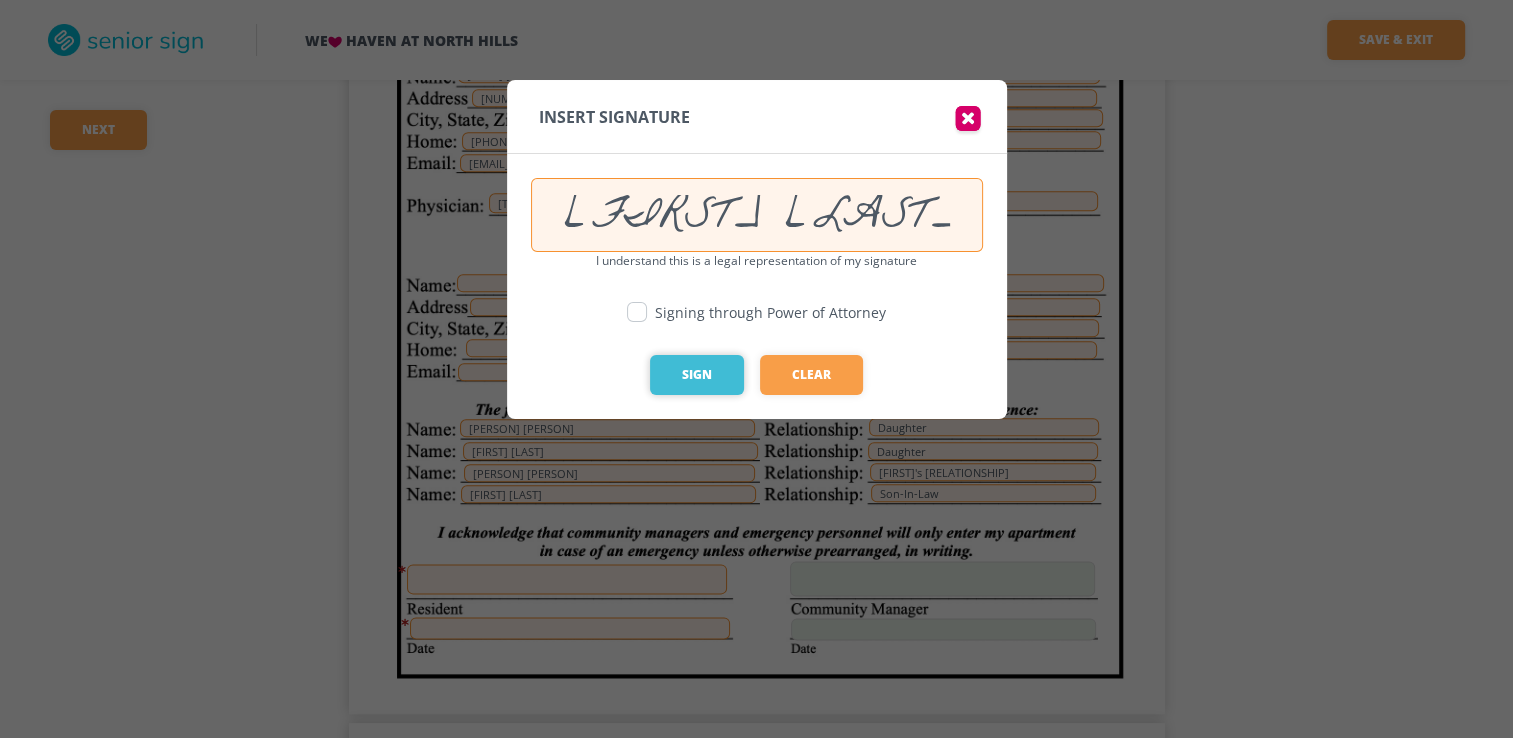 click on "Sign" at bounding box center (697, 375) 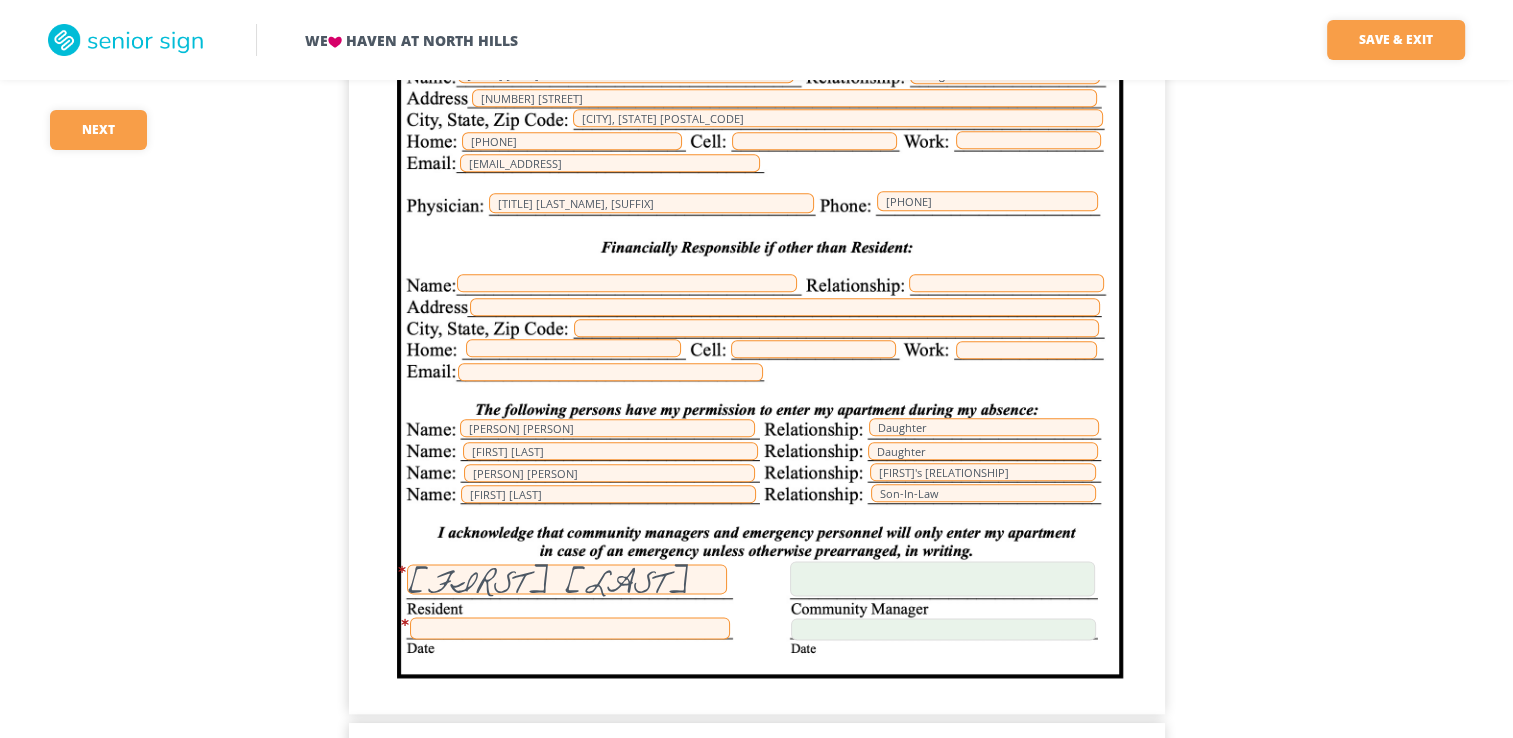 click at bounding box center (570, 628) 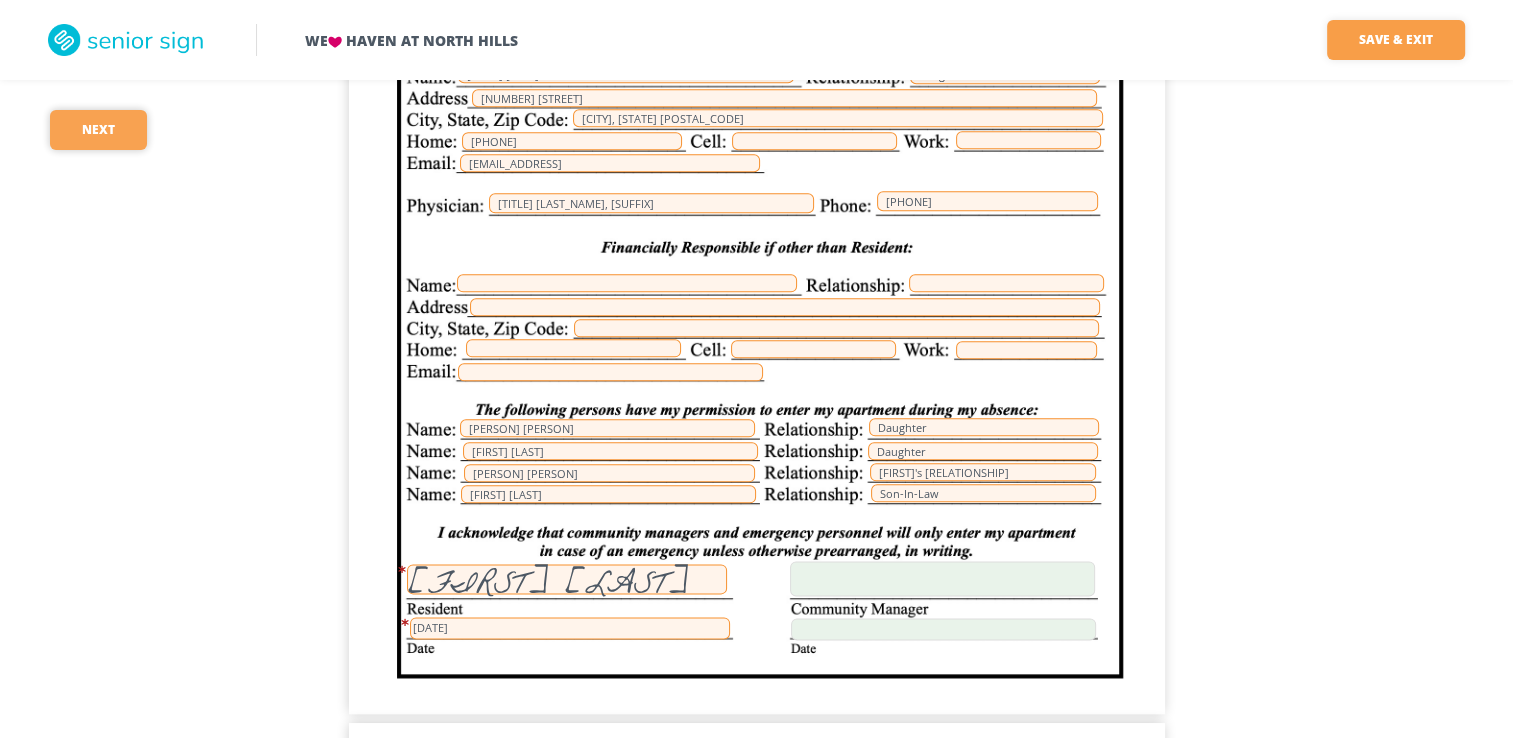 click on "Next" at bounding box center (98, 130) 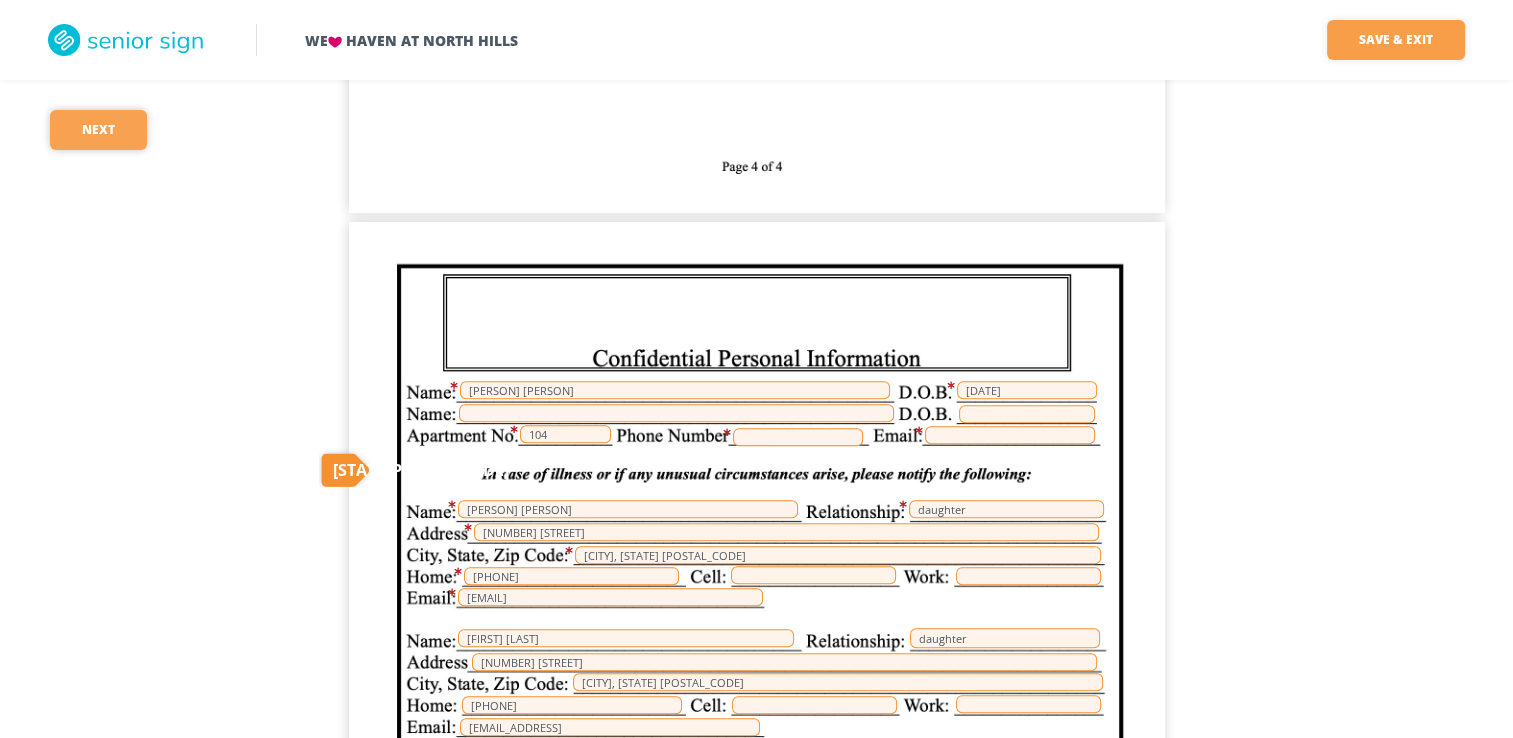 scroll, scrollTop: 24420, scrollLeft: 0, axis: vertical 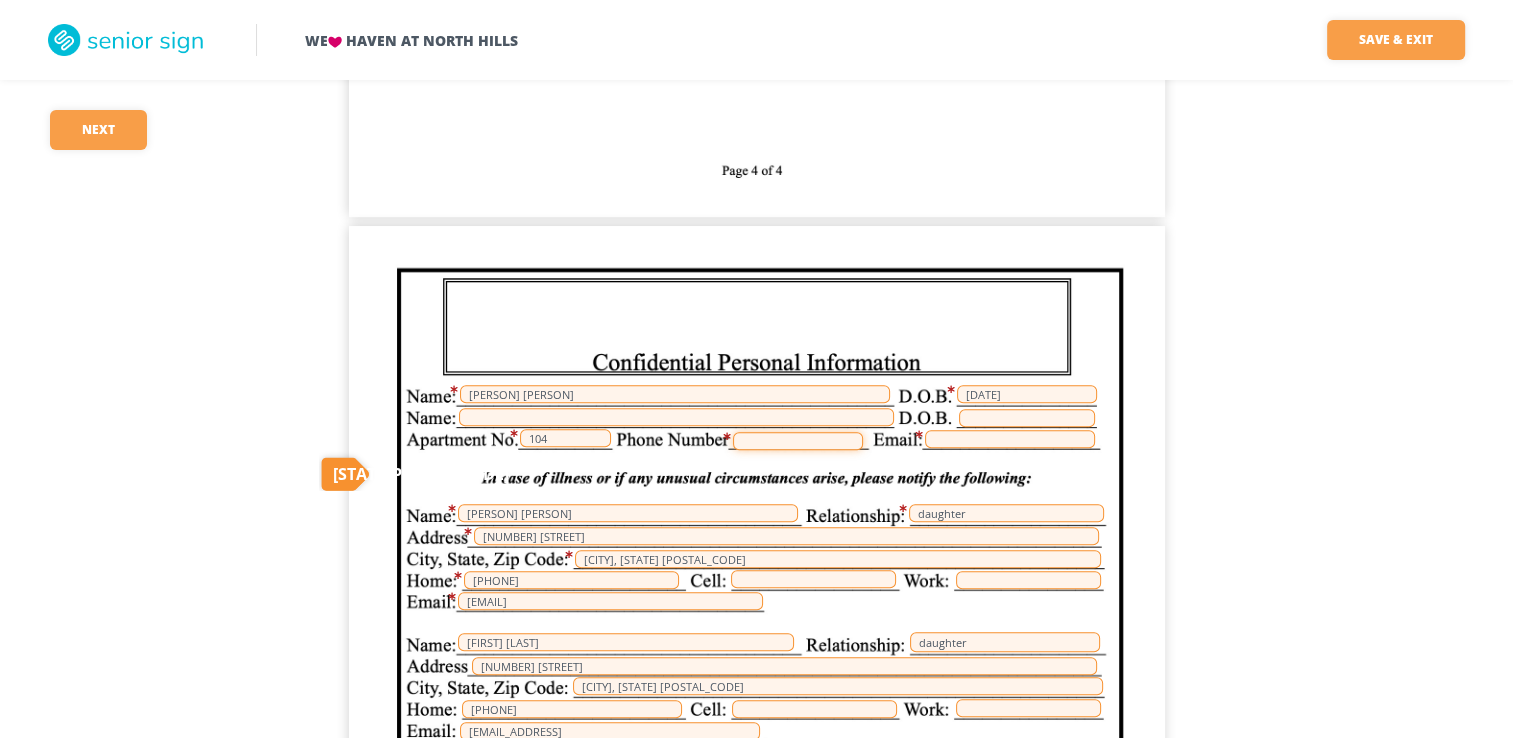 click at bounding box center (798, 441) 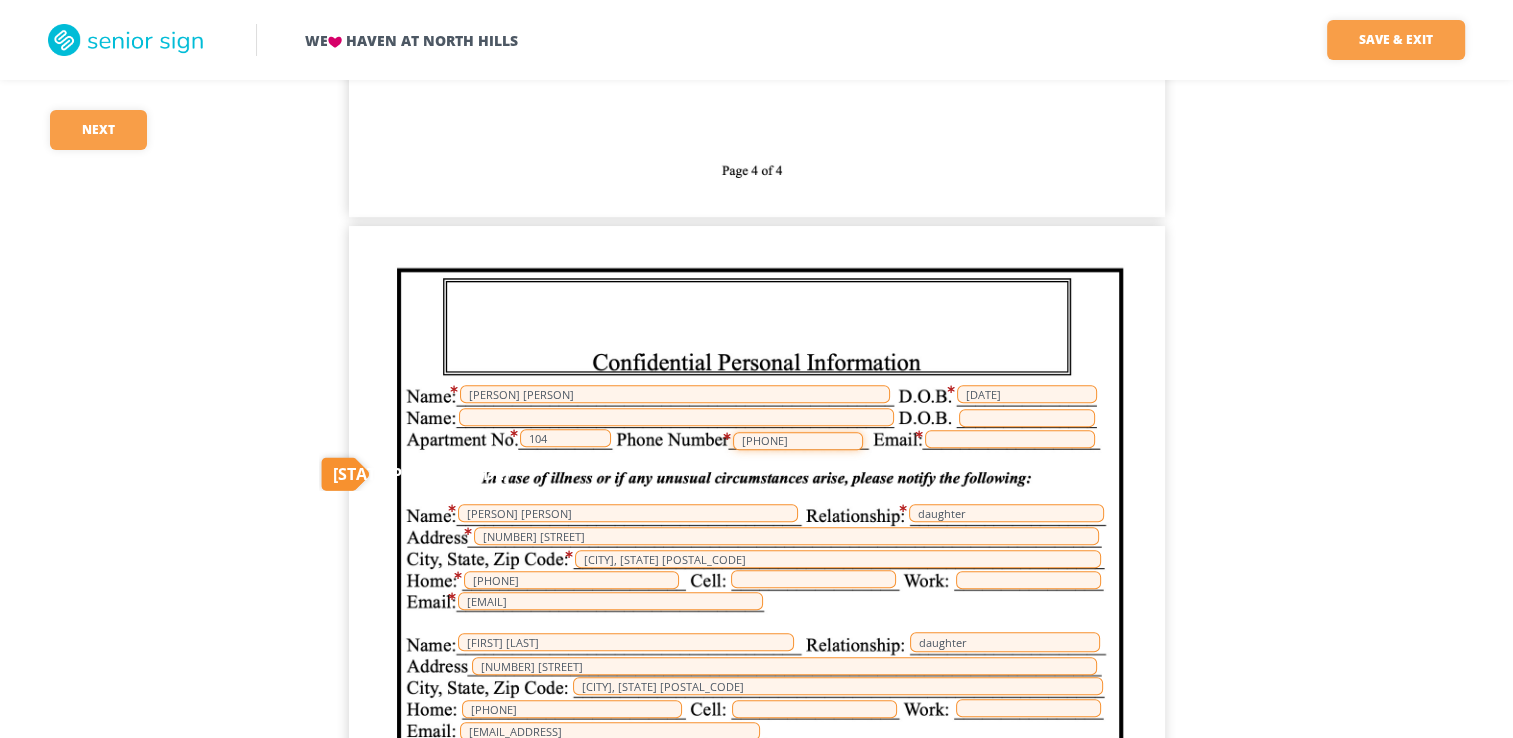 type on "4125088097" 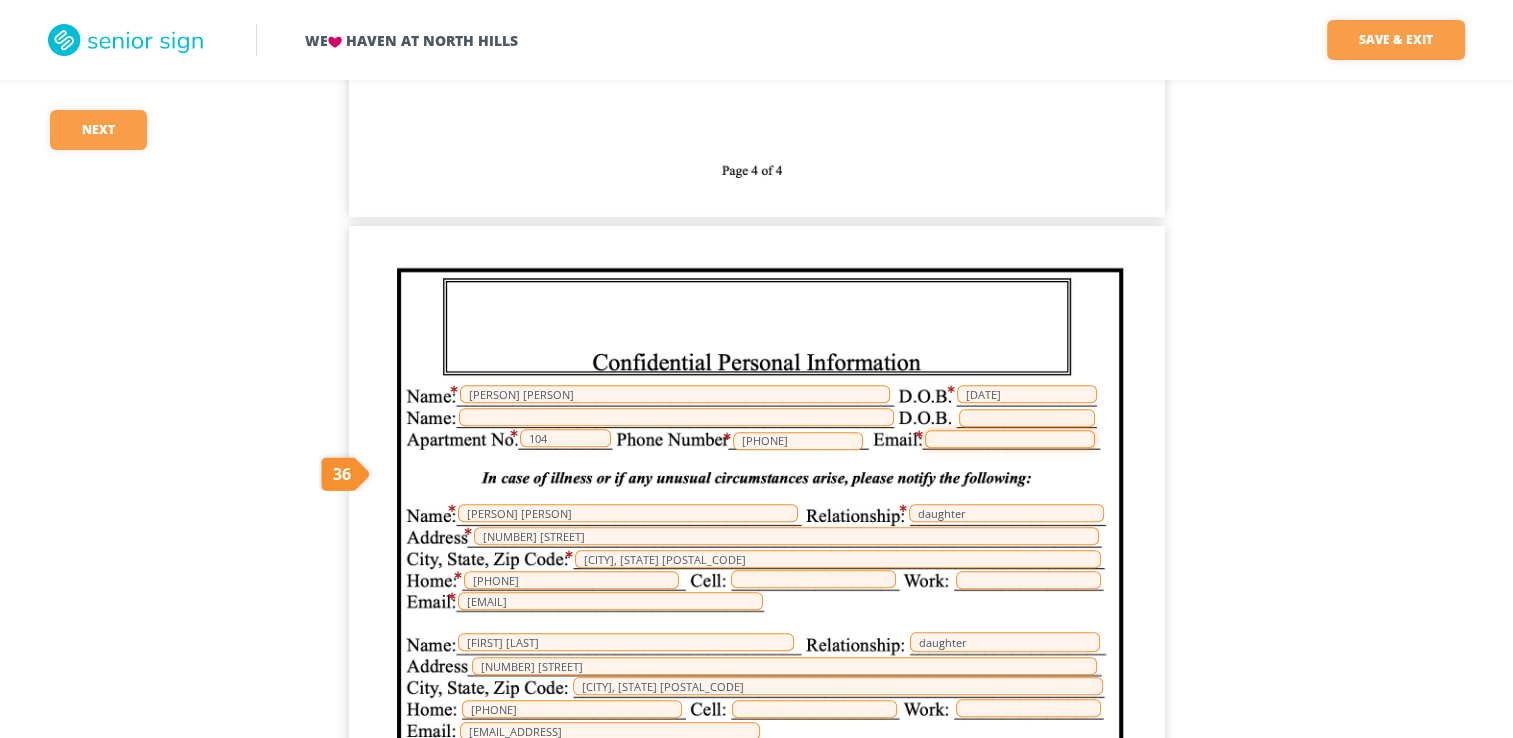 click at bounding box center [1010, 439] 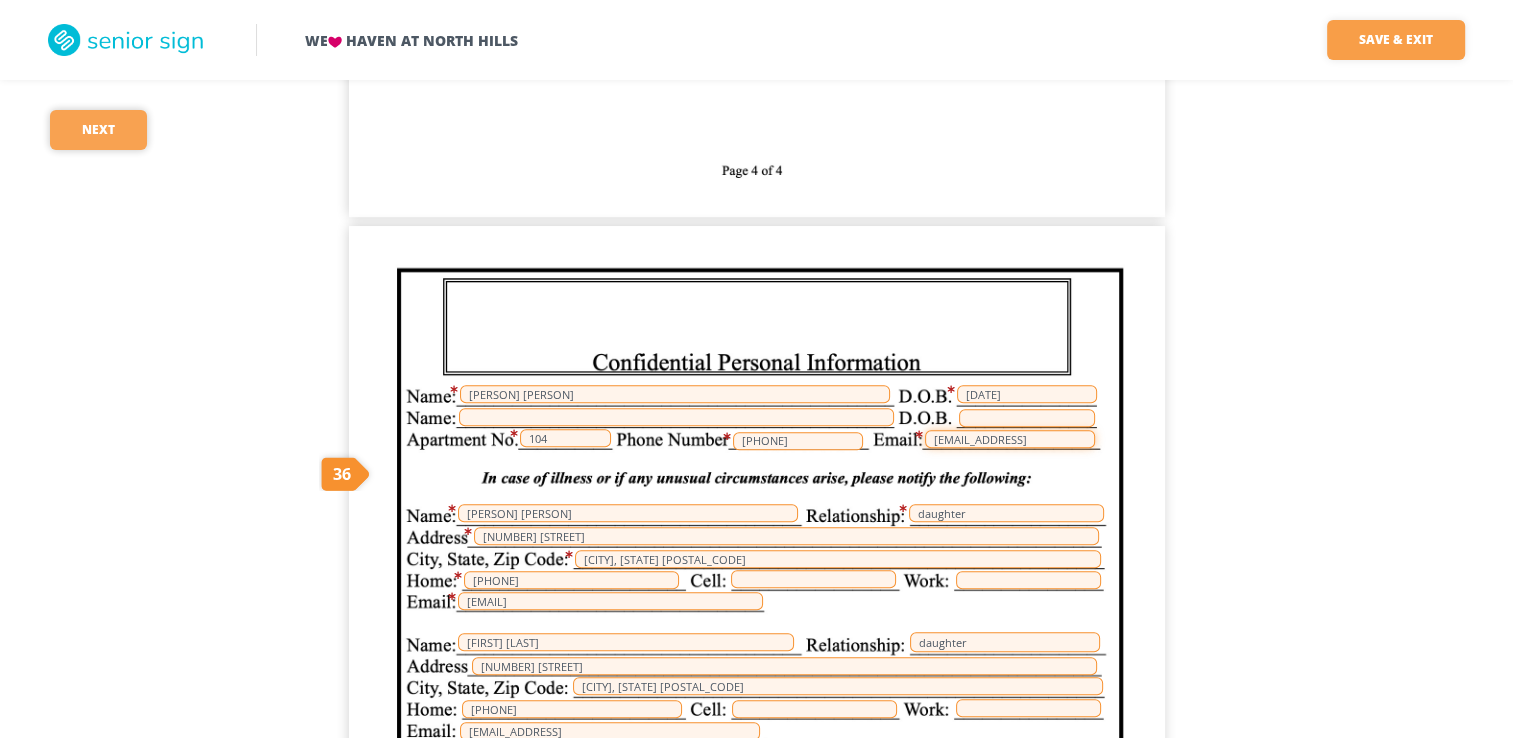 type on "Christine.Kalinik@gmail.com" 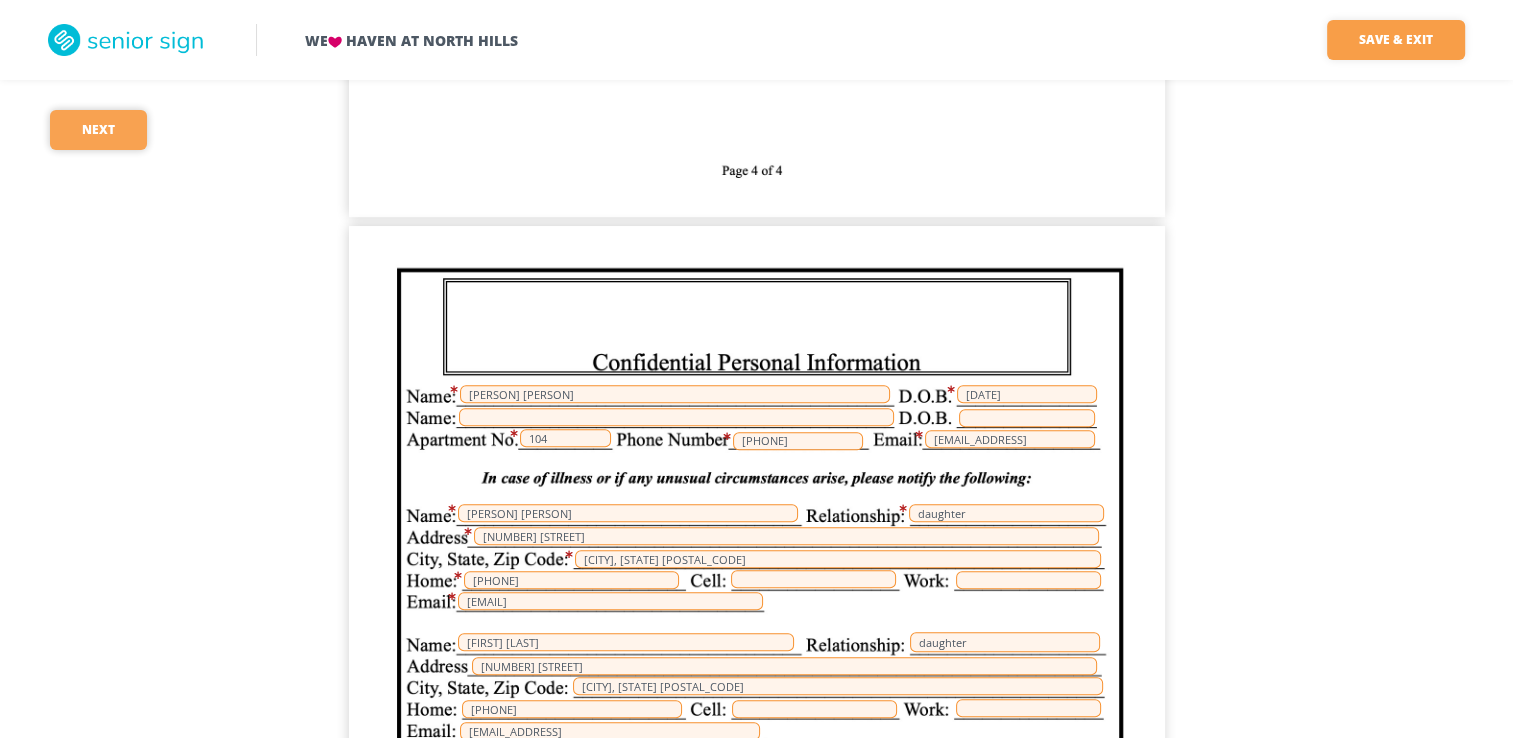 click on "Next" at bounding box center (98, 130) 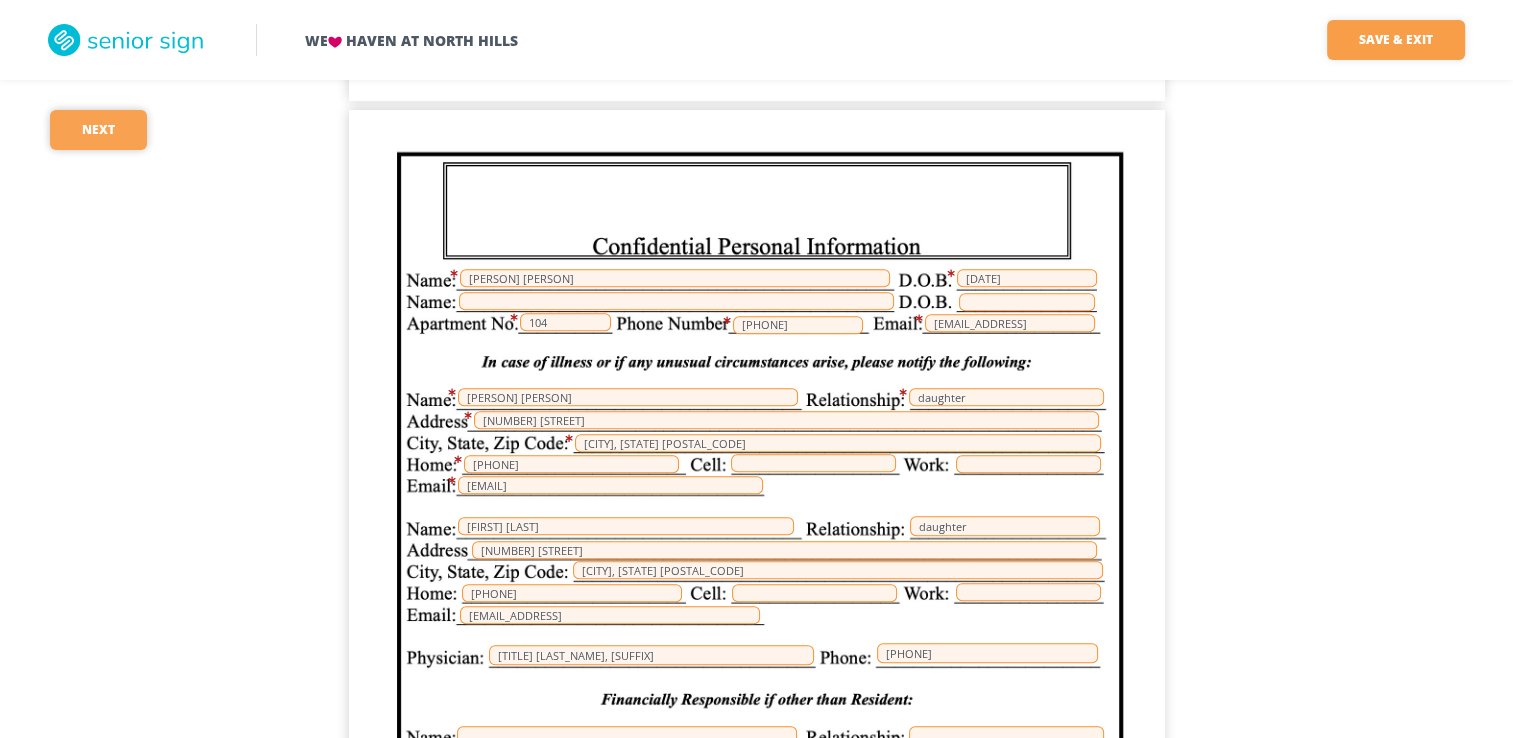 click on "Next" at bounding box center [98, 130] 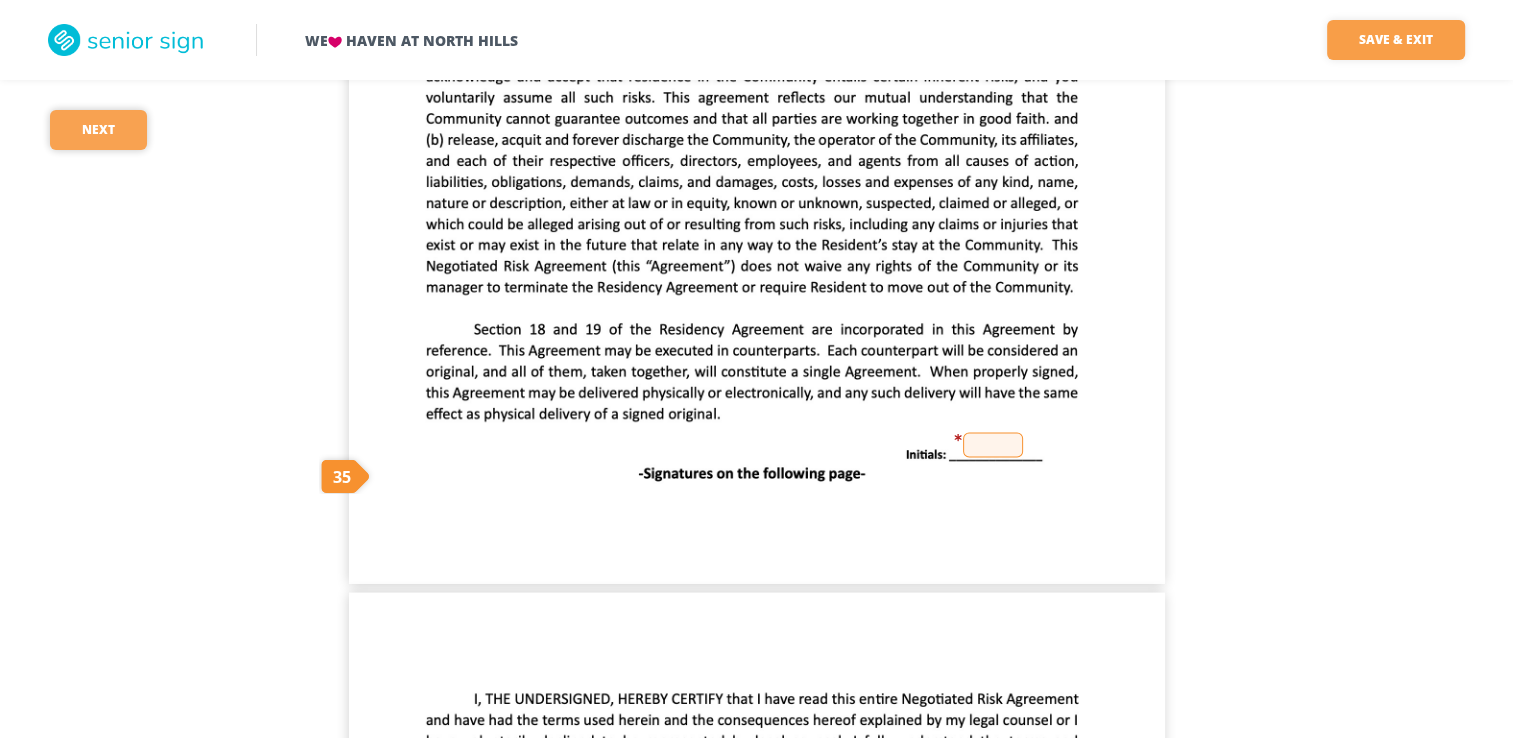 scroll, scrollTop: 26186, scrollLeft: 0, axis: vertical 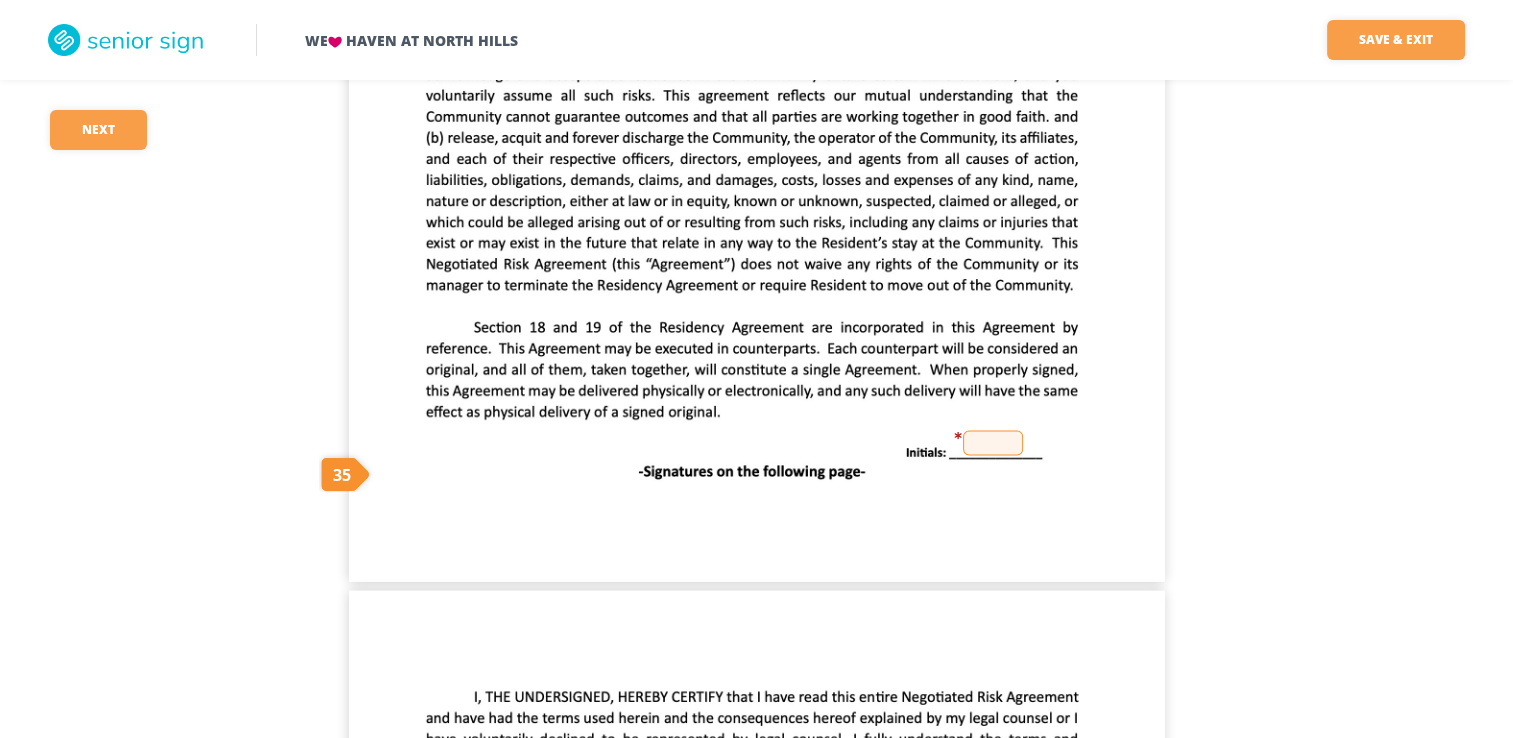 click at bounding box center (993, 442) 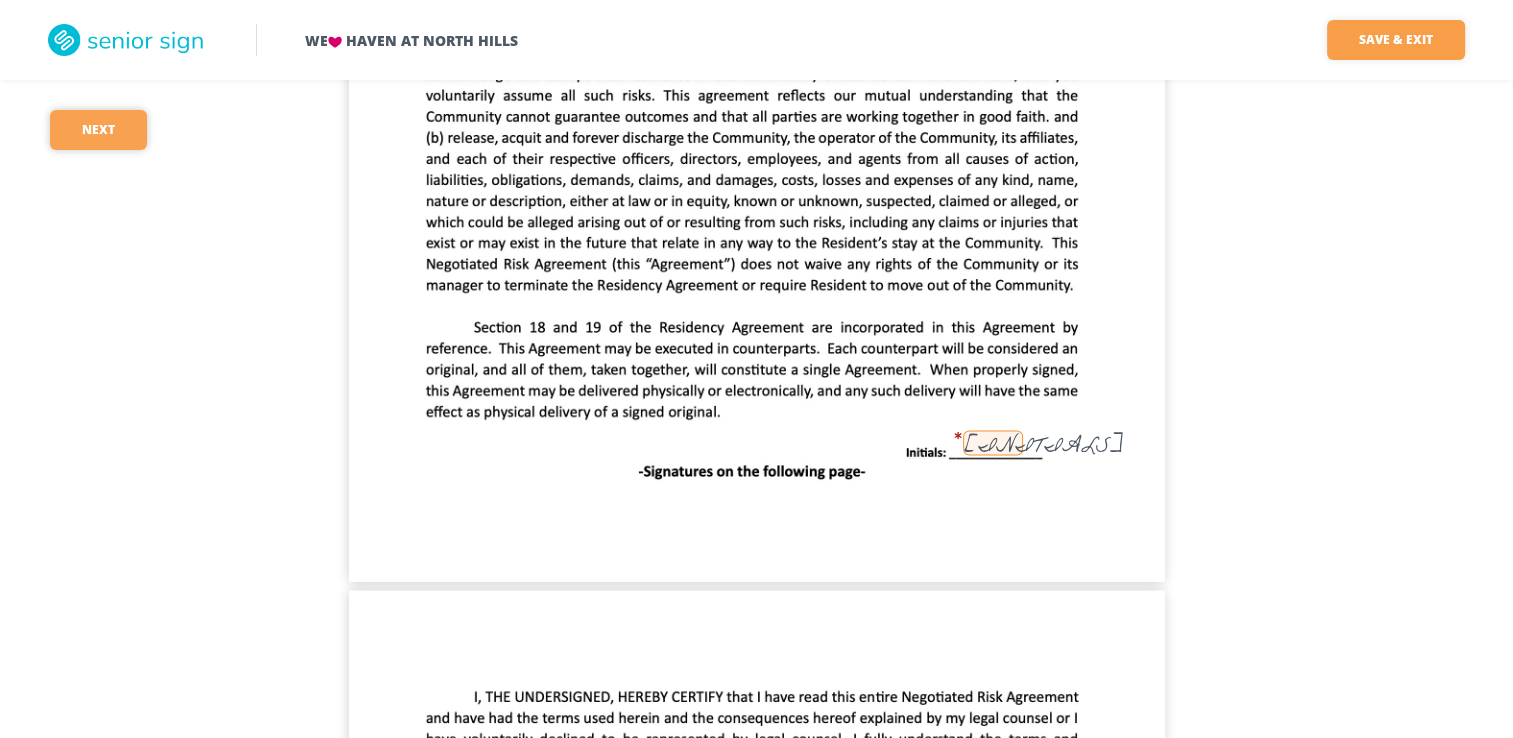 click on "Next" at bounding box center (98, 130) 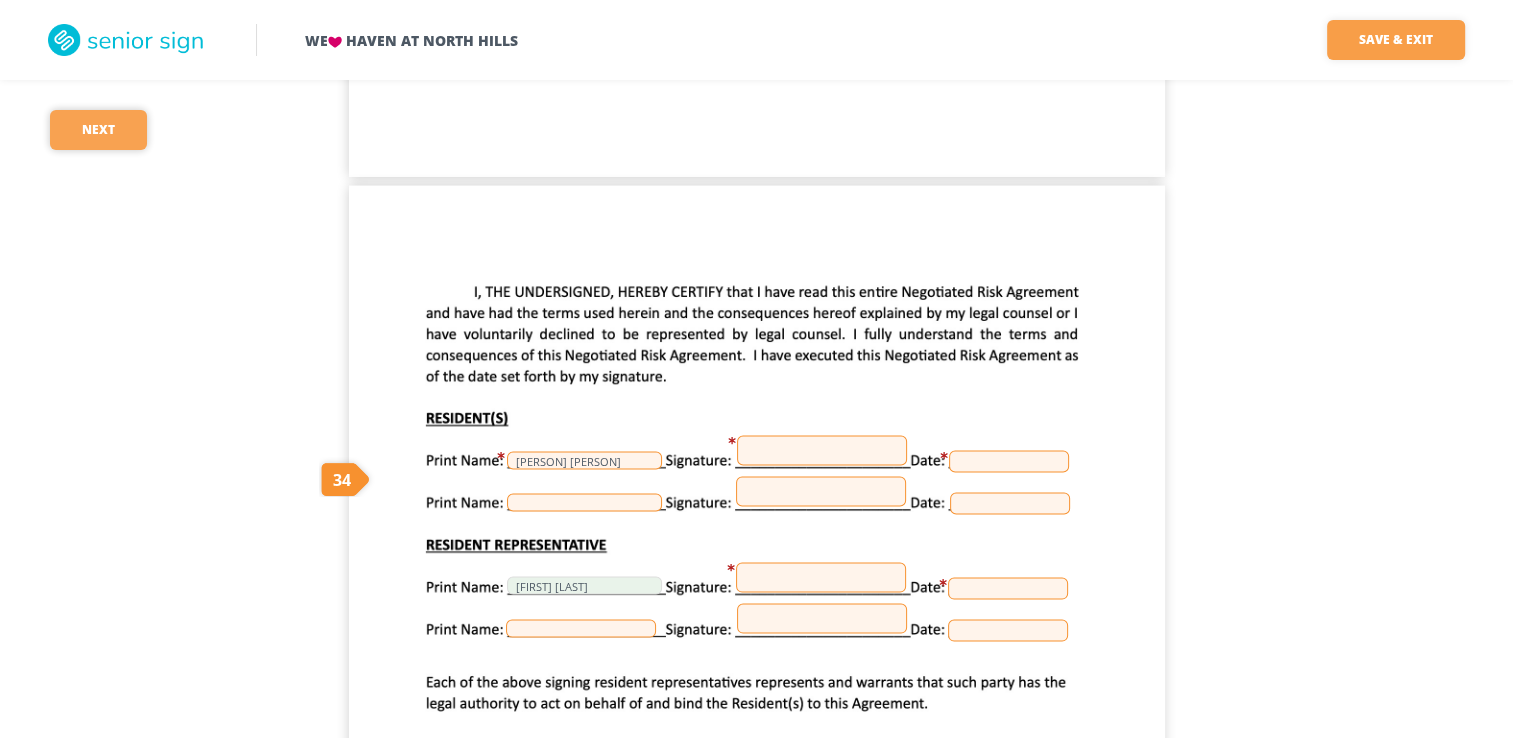 scroll, scrollTop: 26596, scrollLeft: 0, axis: vertical 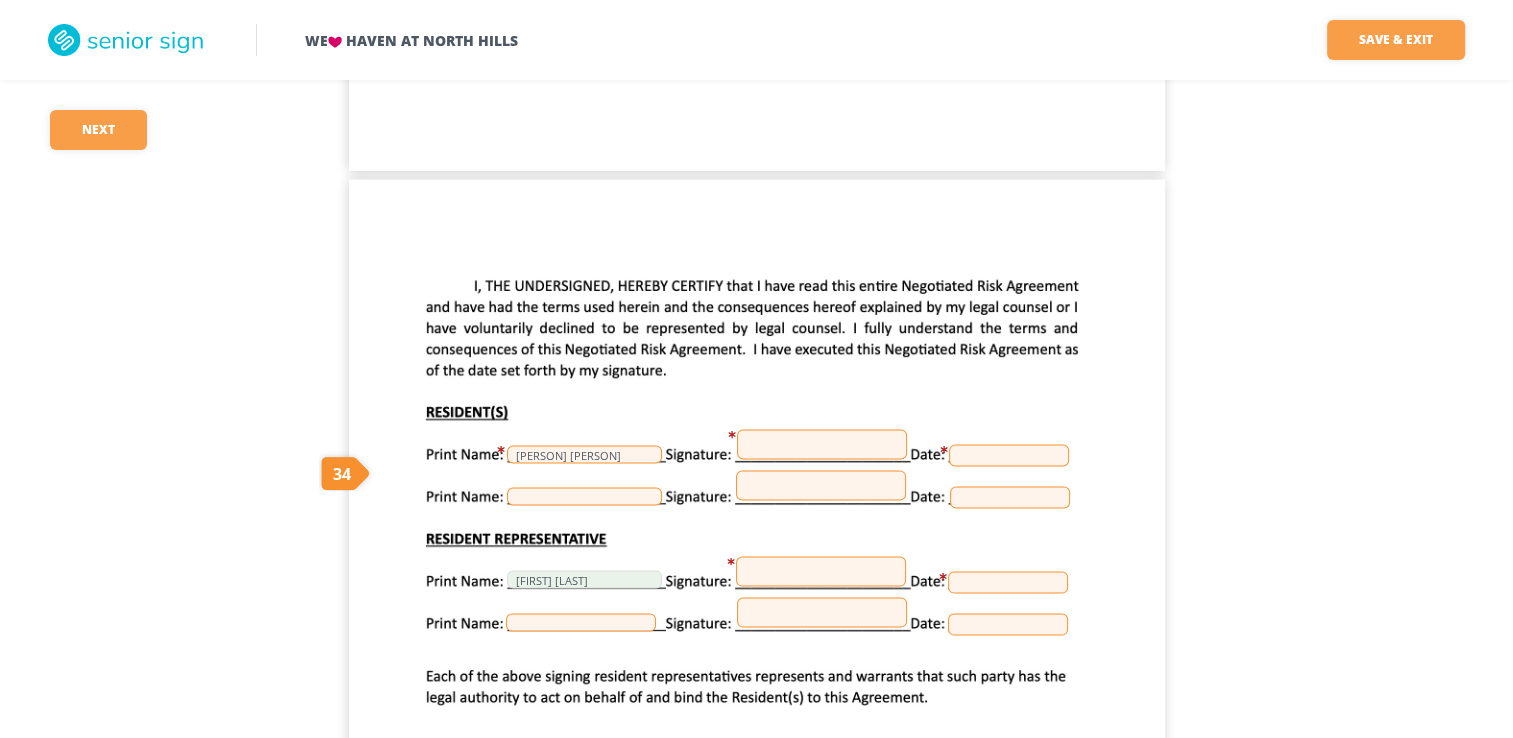 click at bounding box center [822, 445] 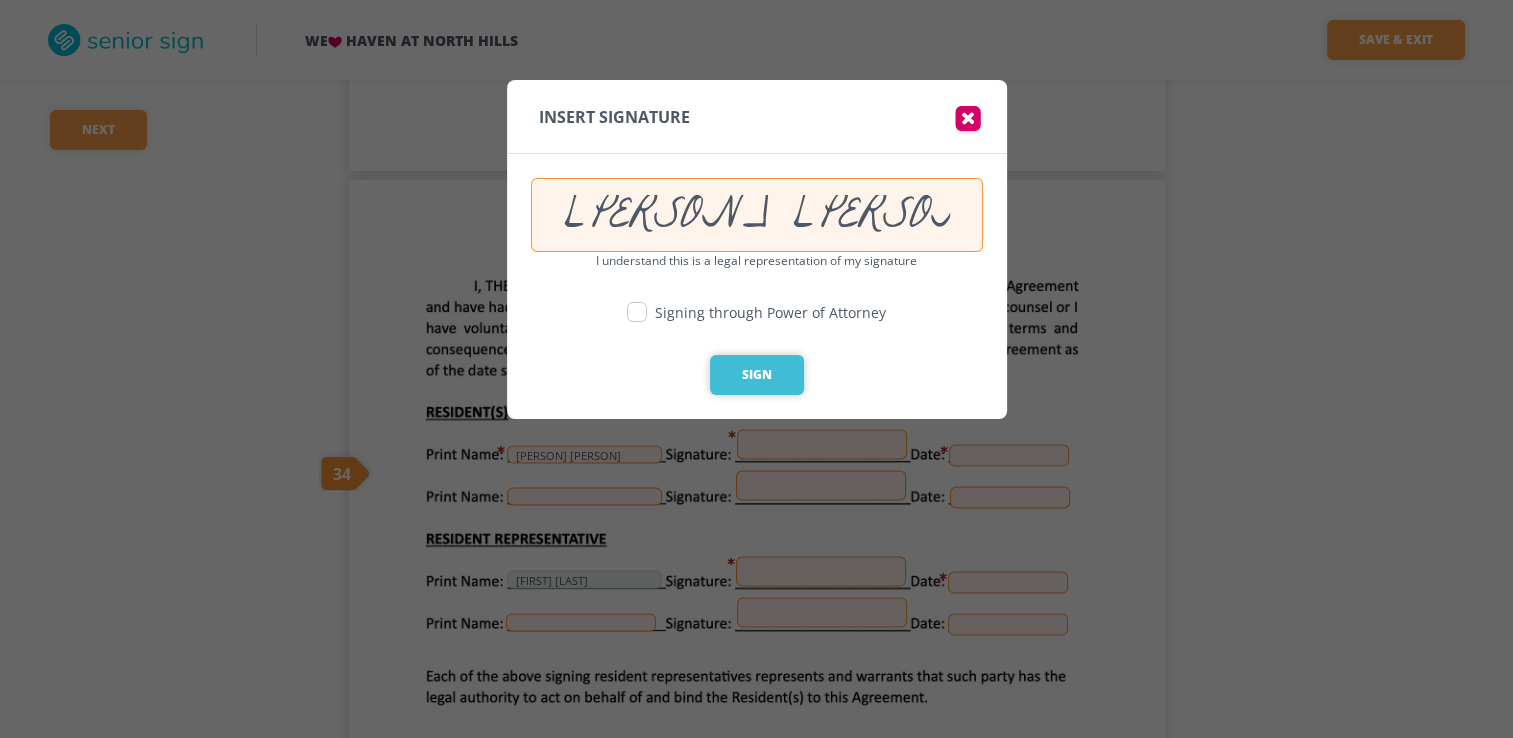 click on "Sign" at bounding box center (757, 375) 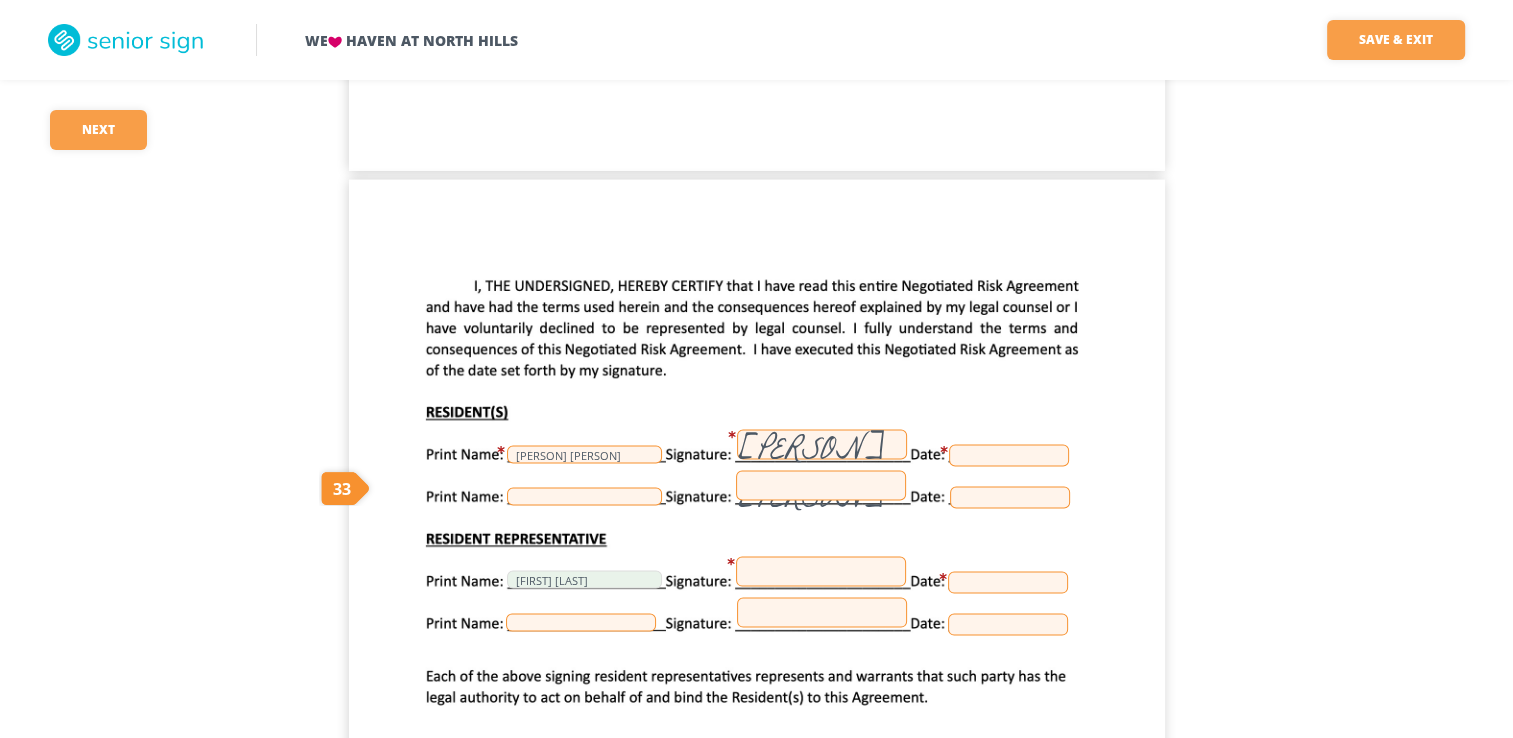 click at bounding box center (1009, 456) 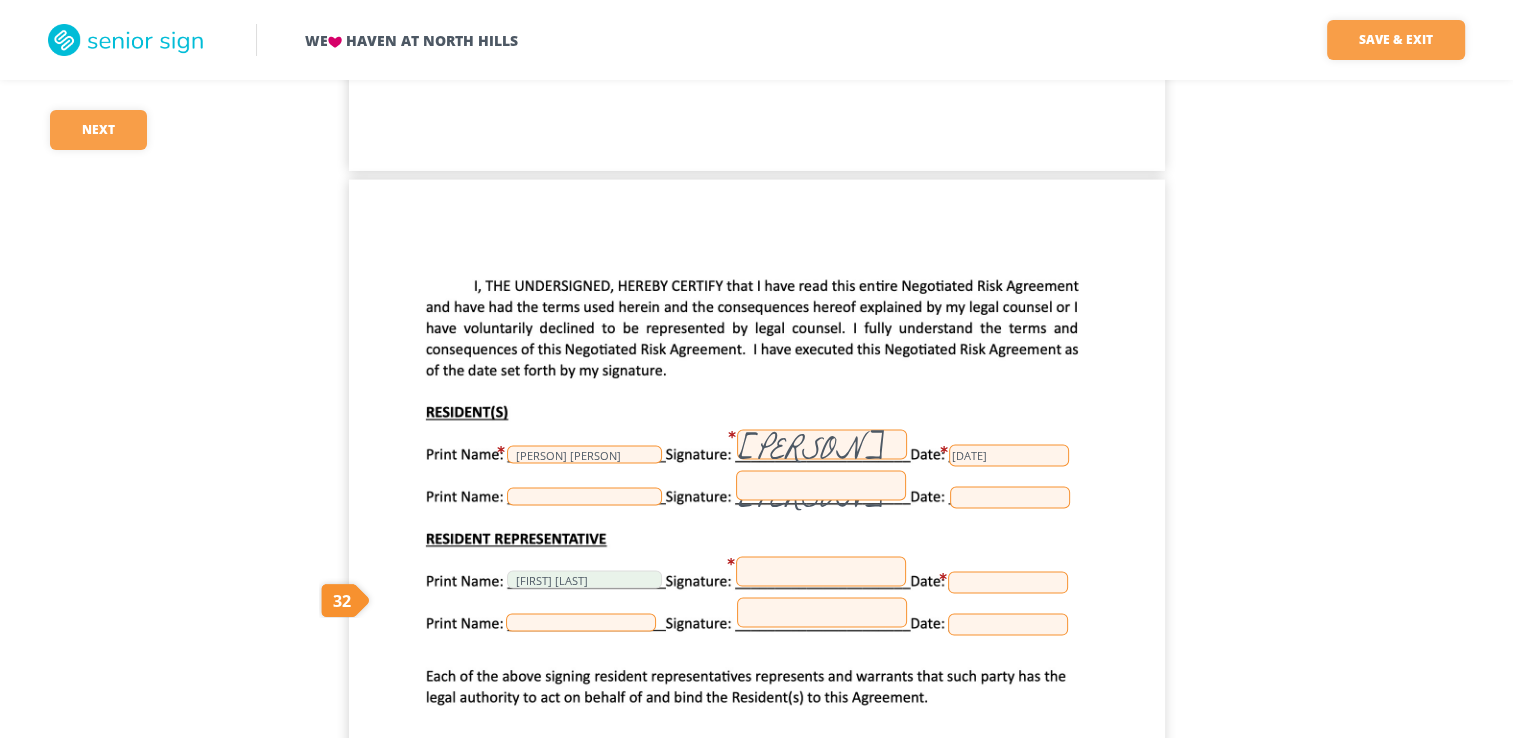 click at bounding box center (821, 572) 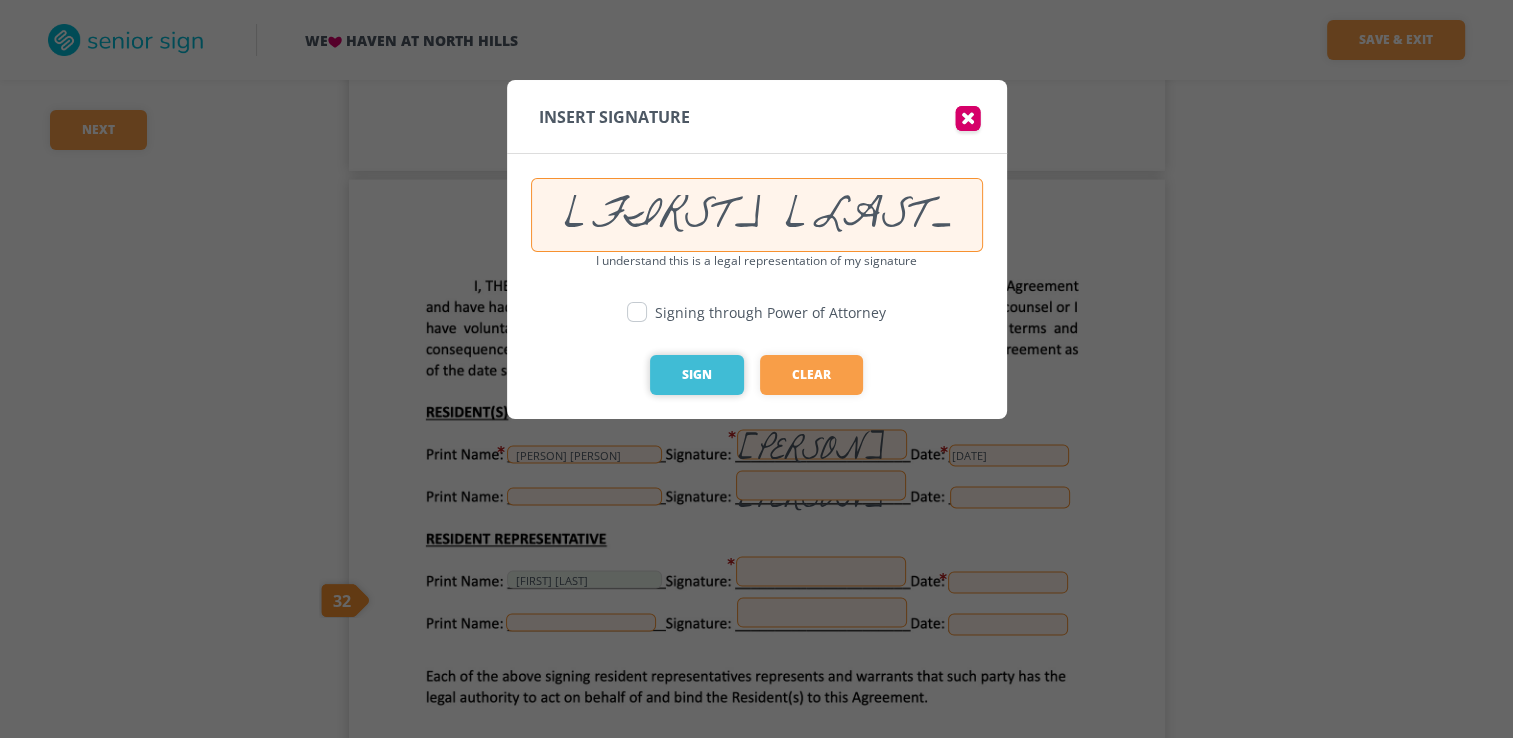 click on "Sign" at bounding box center [697, 375] 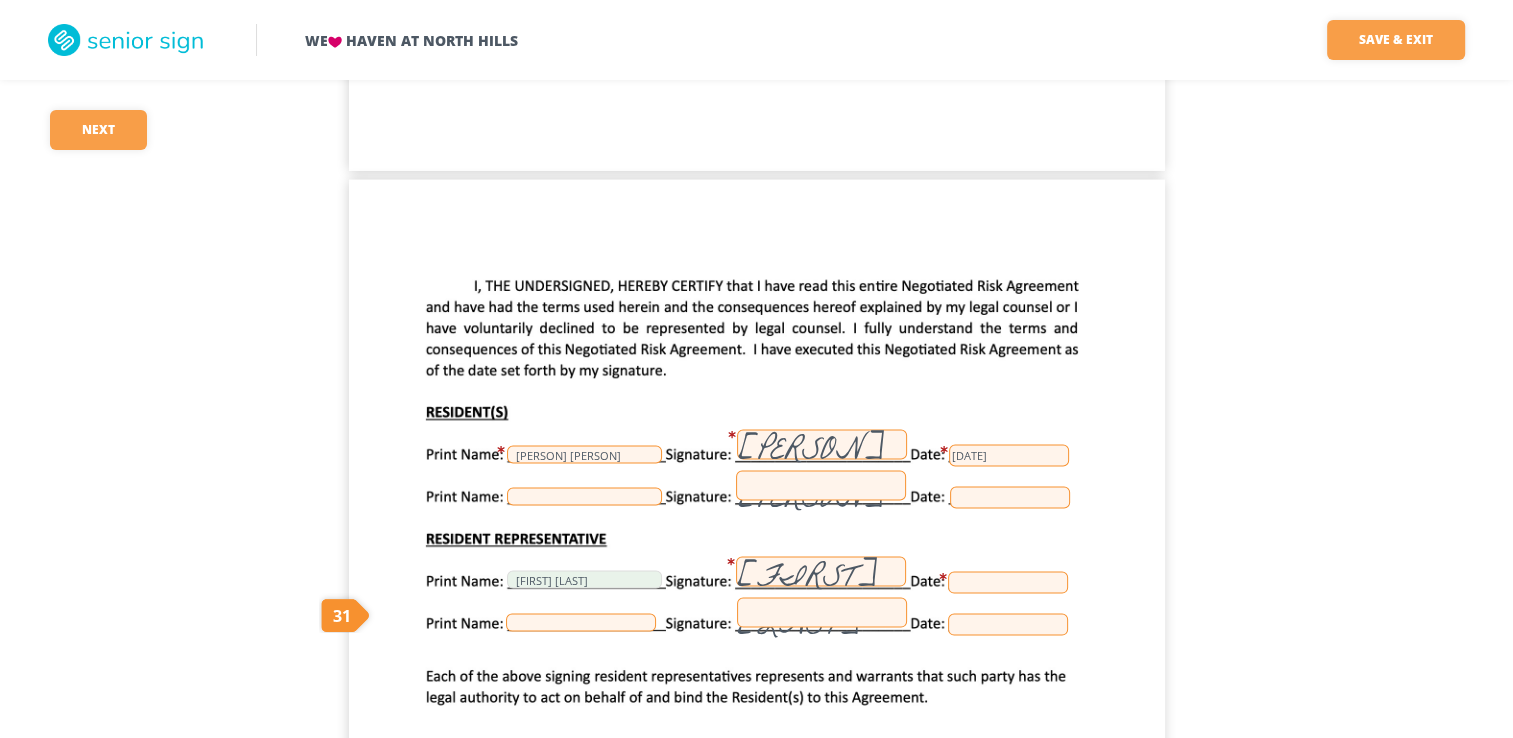 click at bounding box center (1008, 583) 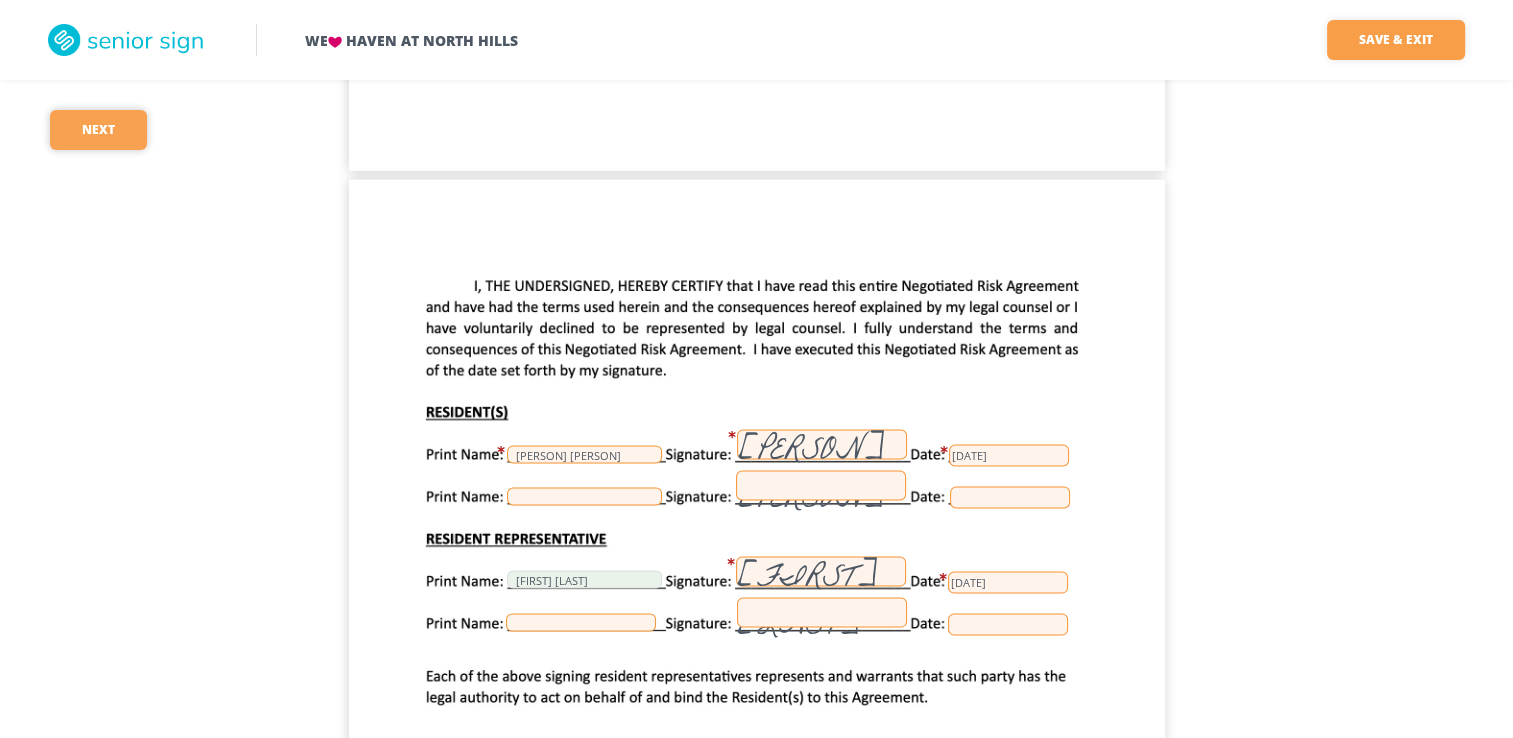 click on "Next" at bounding box center [98, 130] 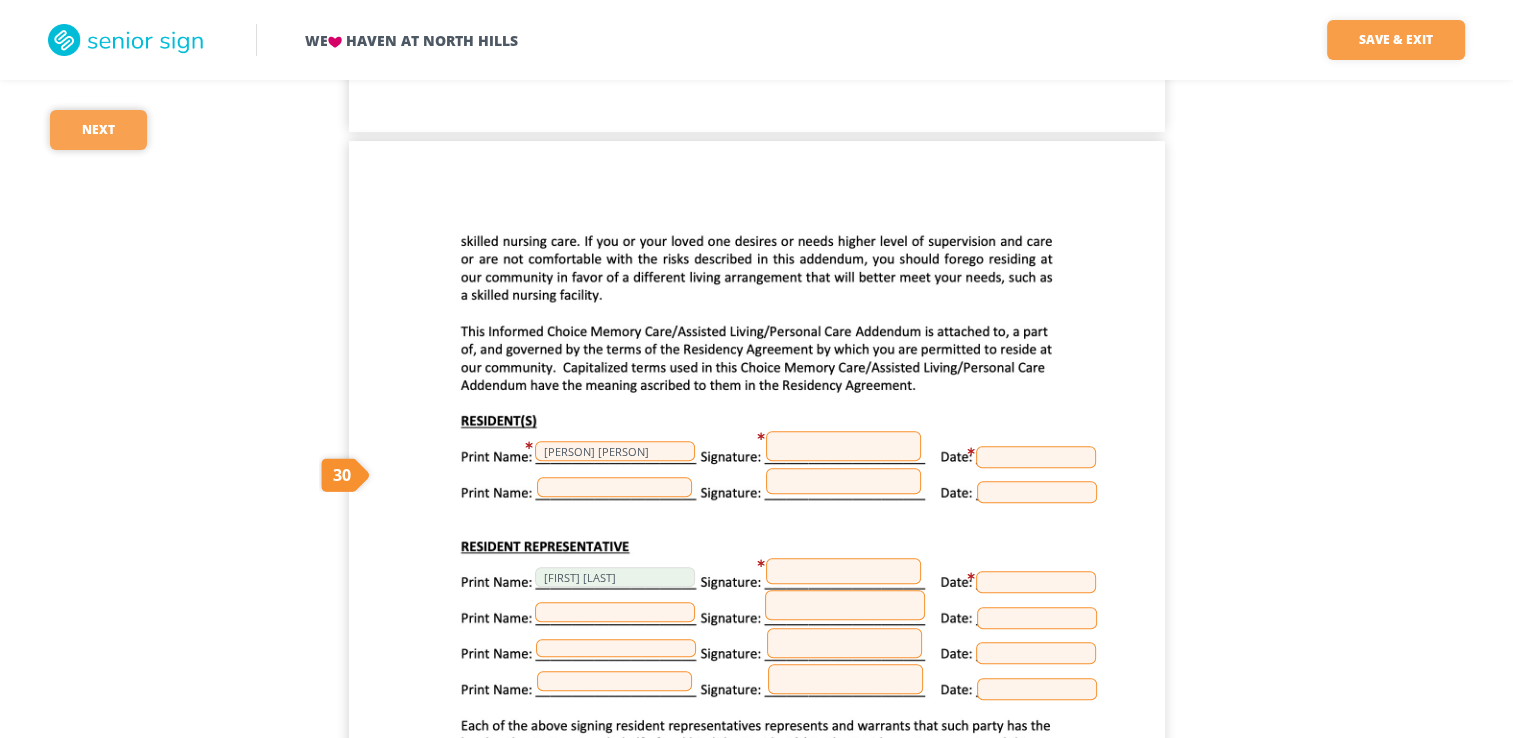 scroll, scrollTop: 31960, scrollLeft: 0, axis: vertical 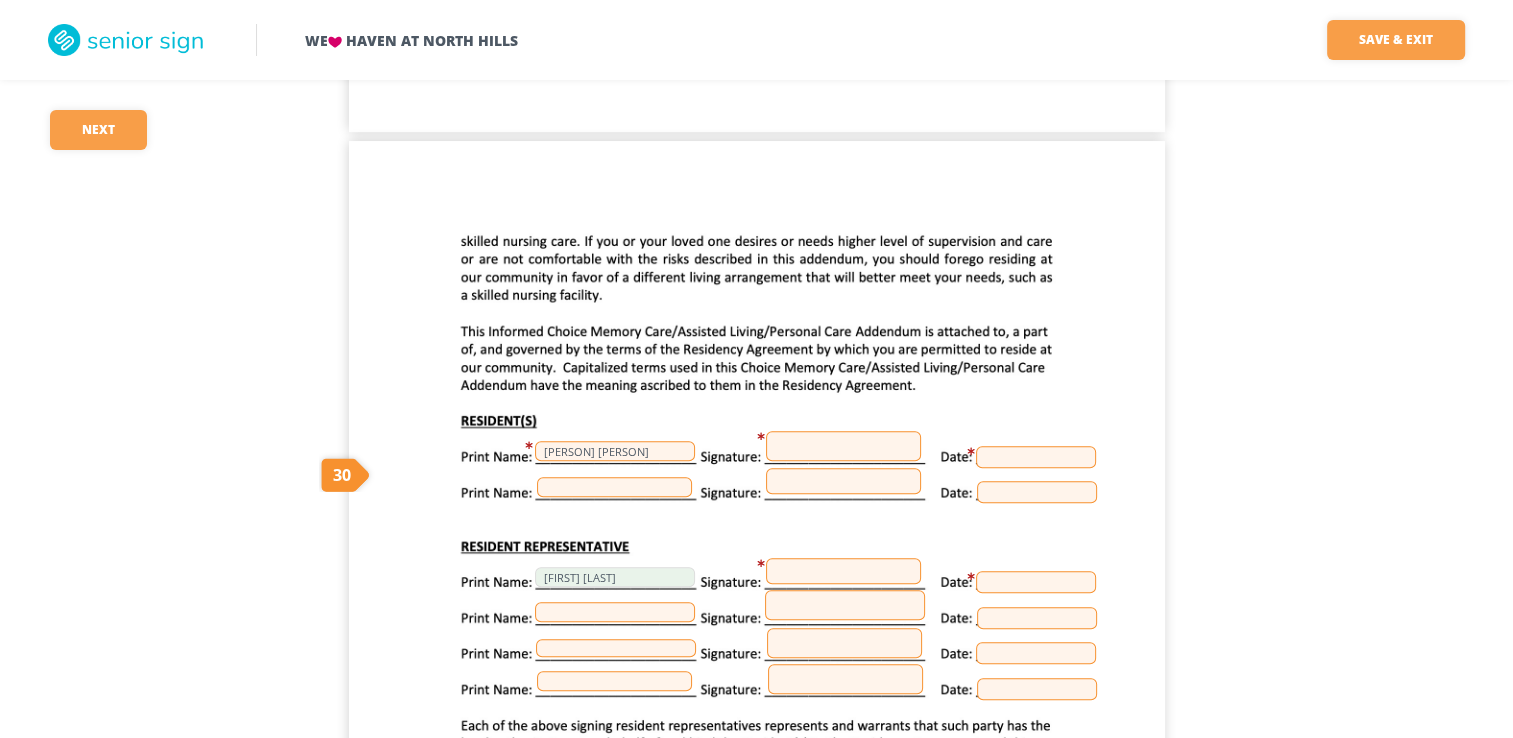 click at bounding box center (843, 446) 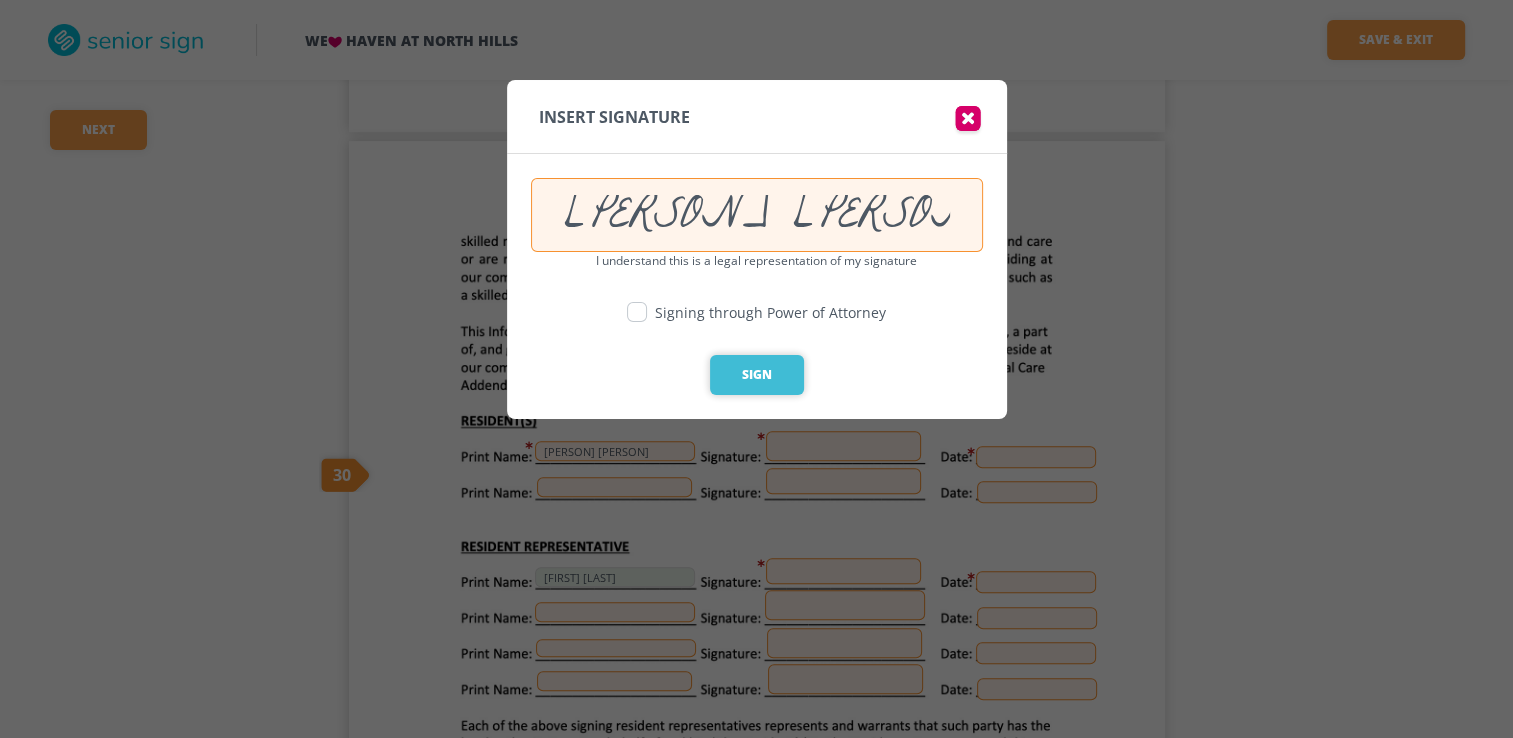 click on "Sign" at bounding box center (757, 375) 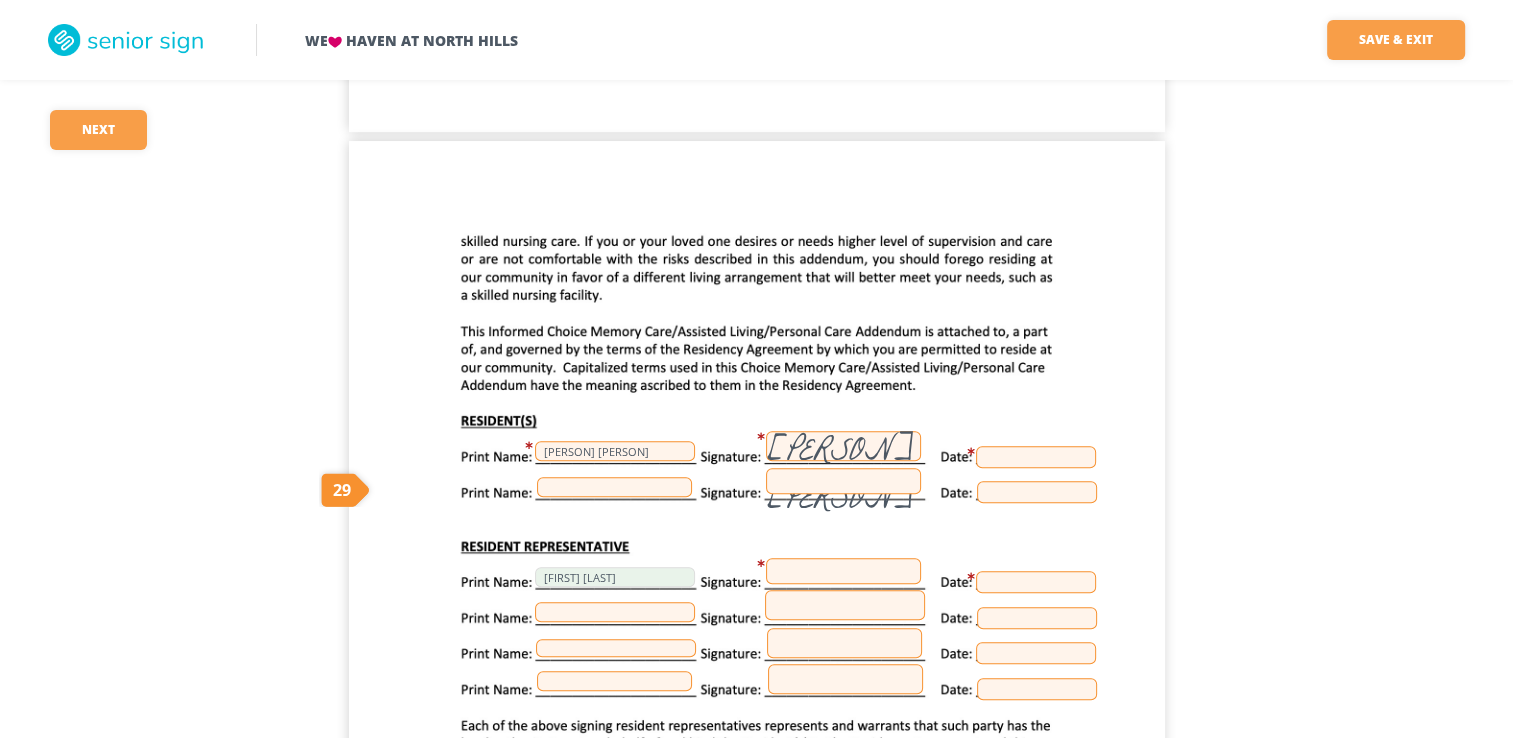 click at bounding box center (1036, 457) 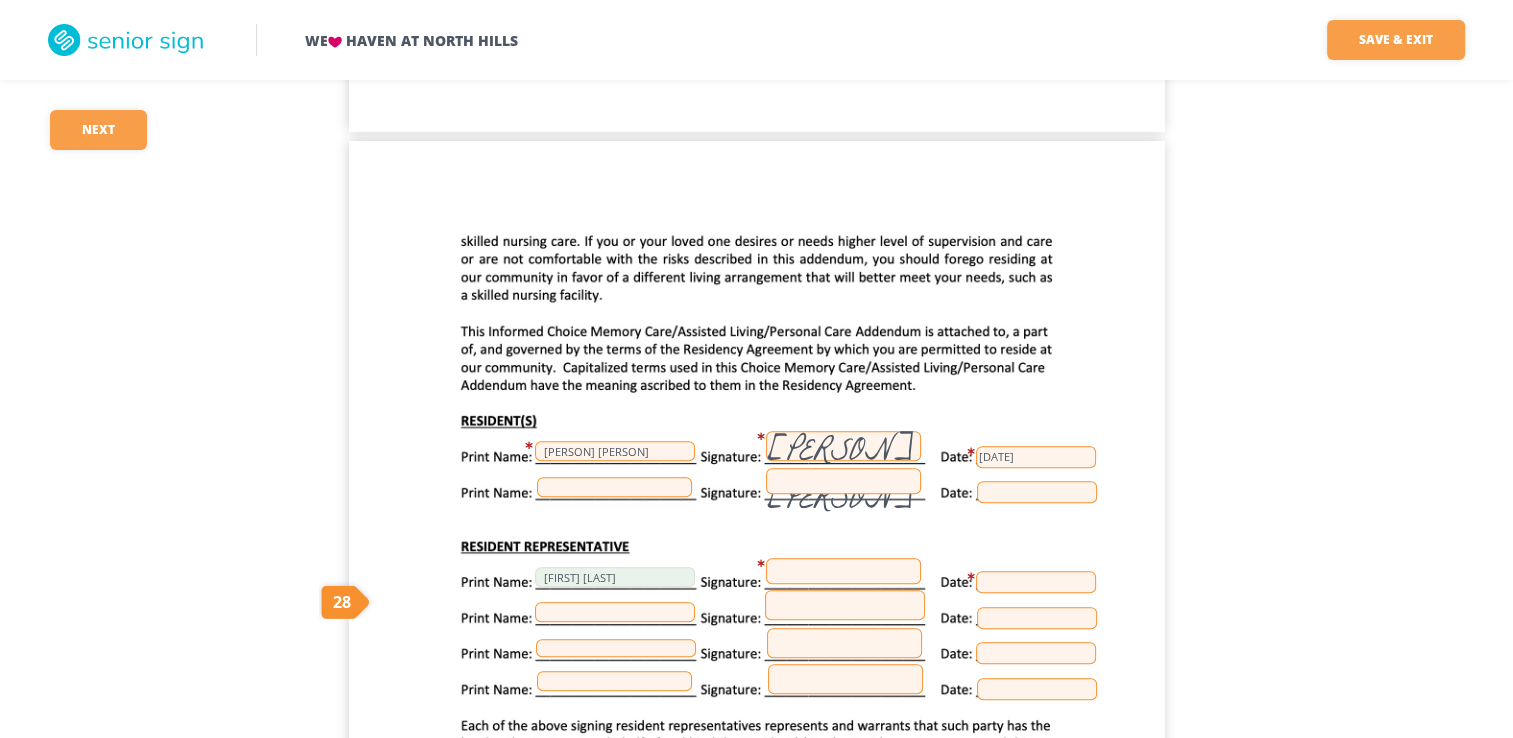 click at bounding box center [843, 571] 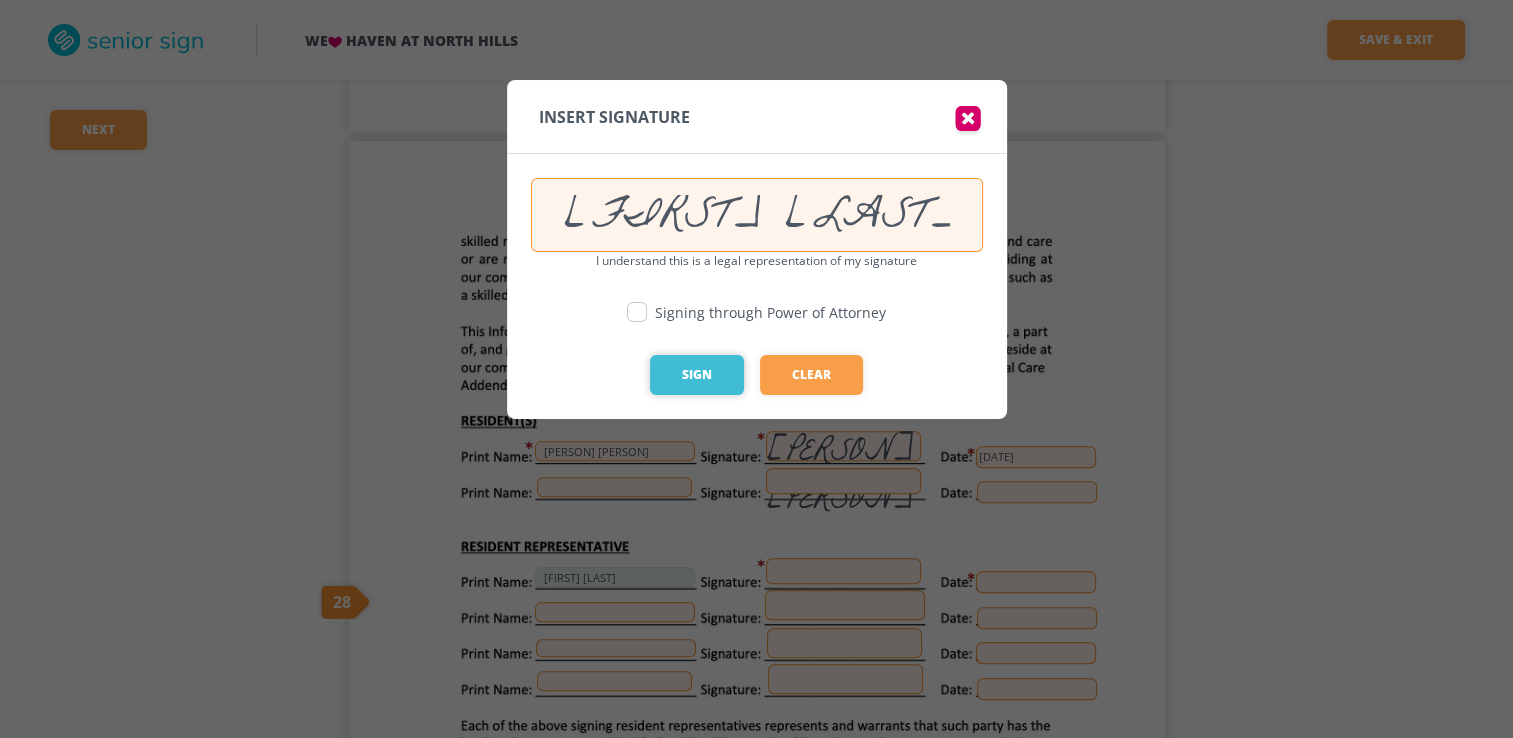 click on "Sign" at bounding box center (697, 375) 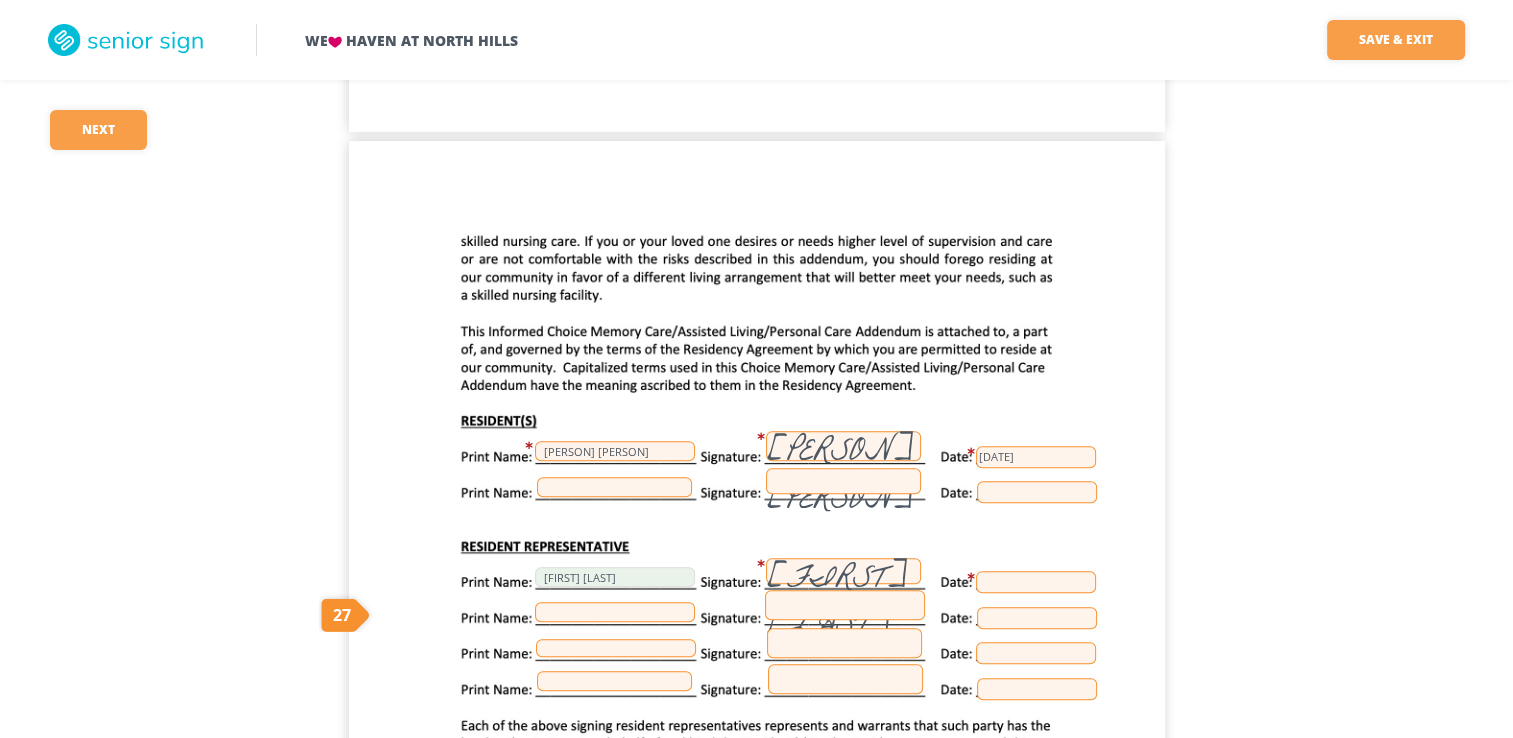 click at bounding box center [1036, 582] 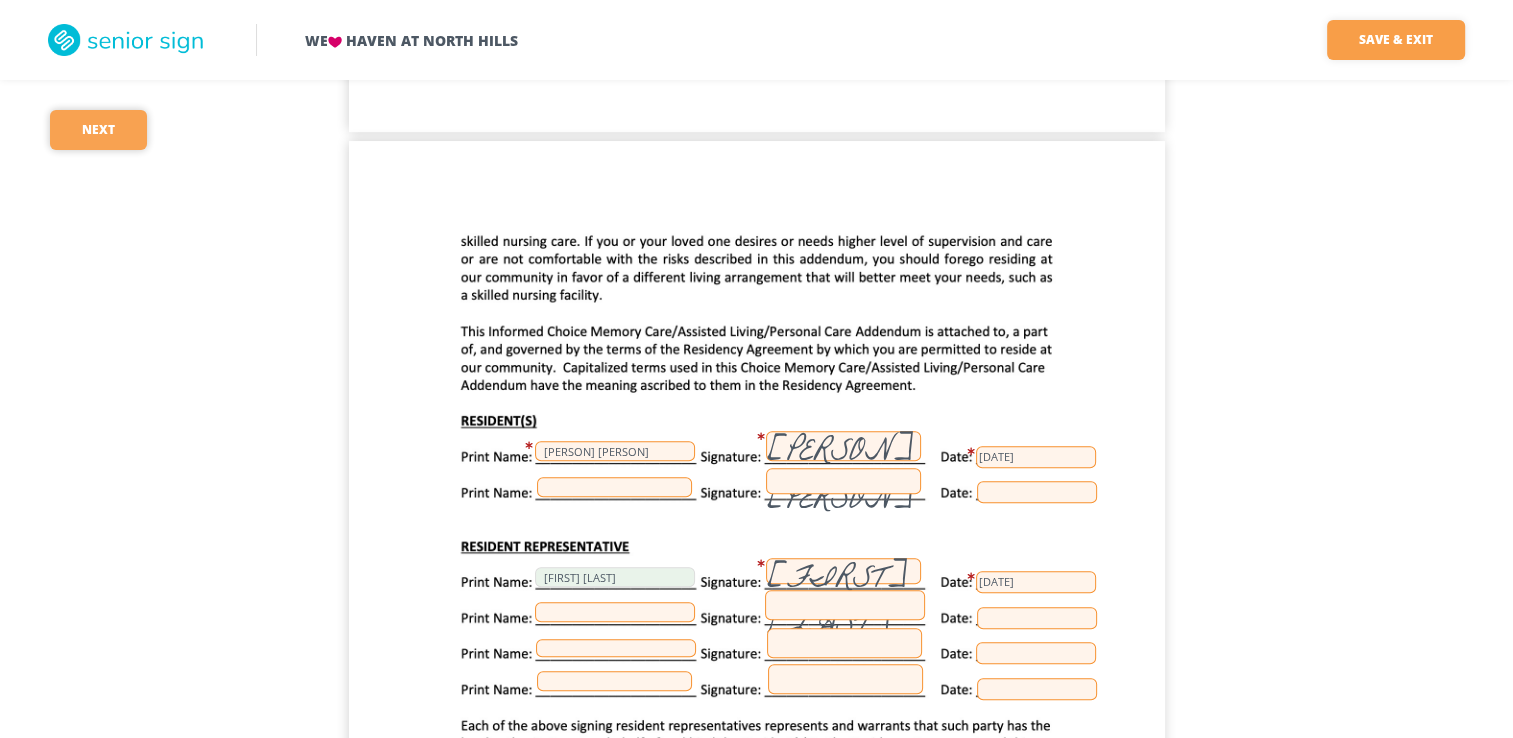 click on "Next" at bounding box center [98, 130] 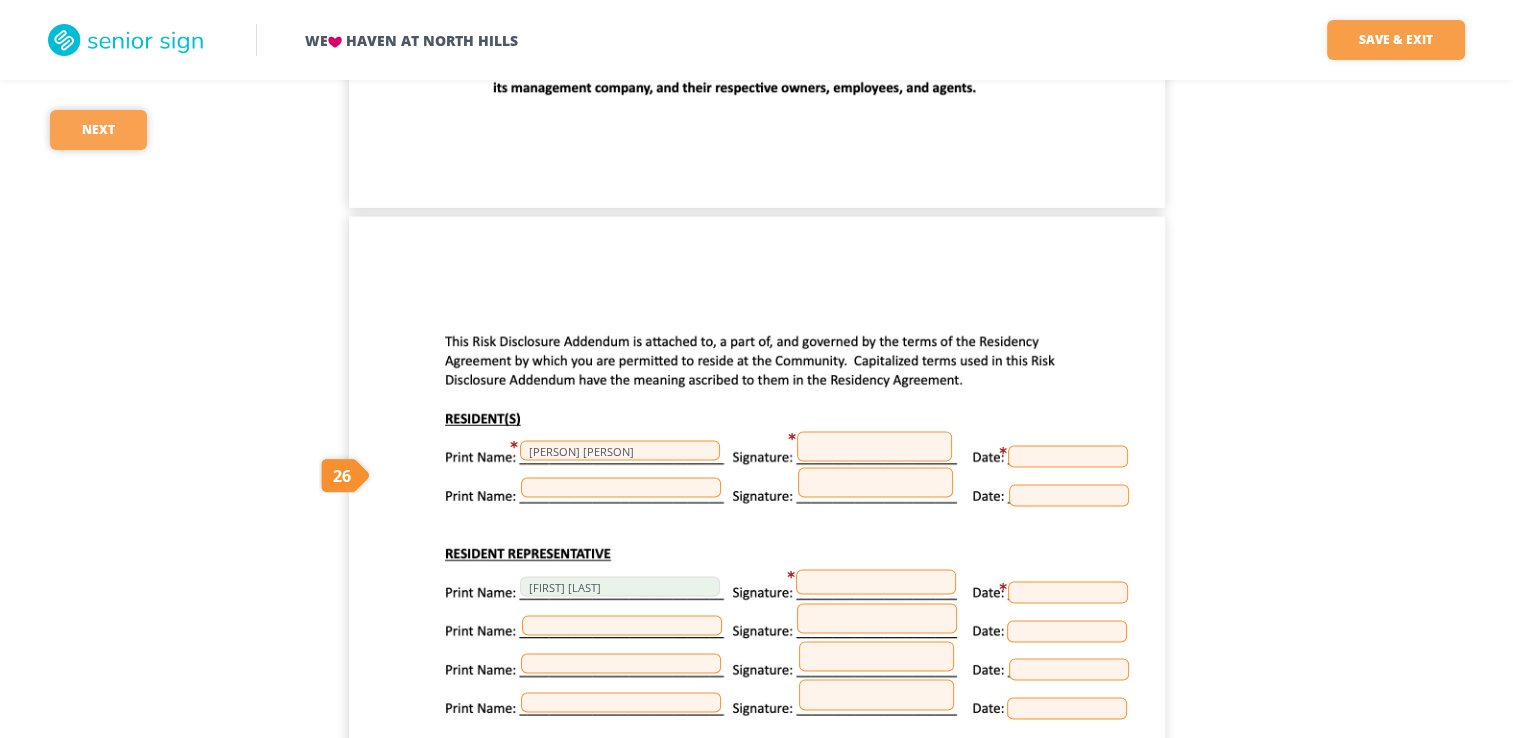 scroll, scrollTop: 34016, scrollLeft: 0, axis: vertical 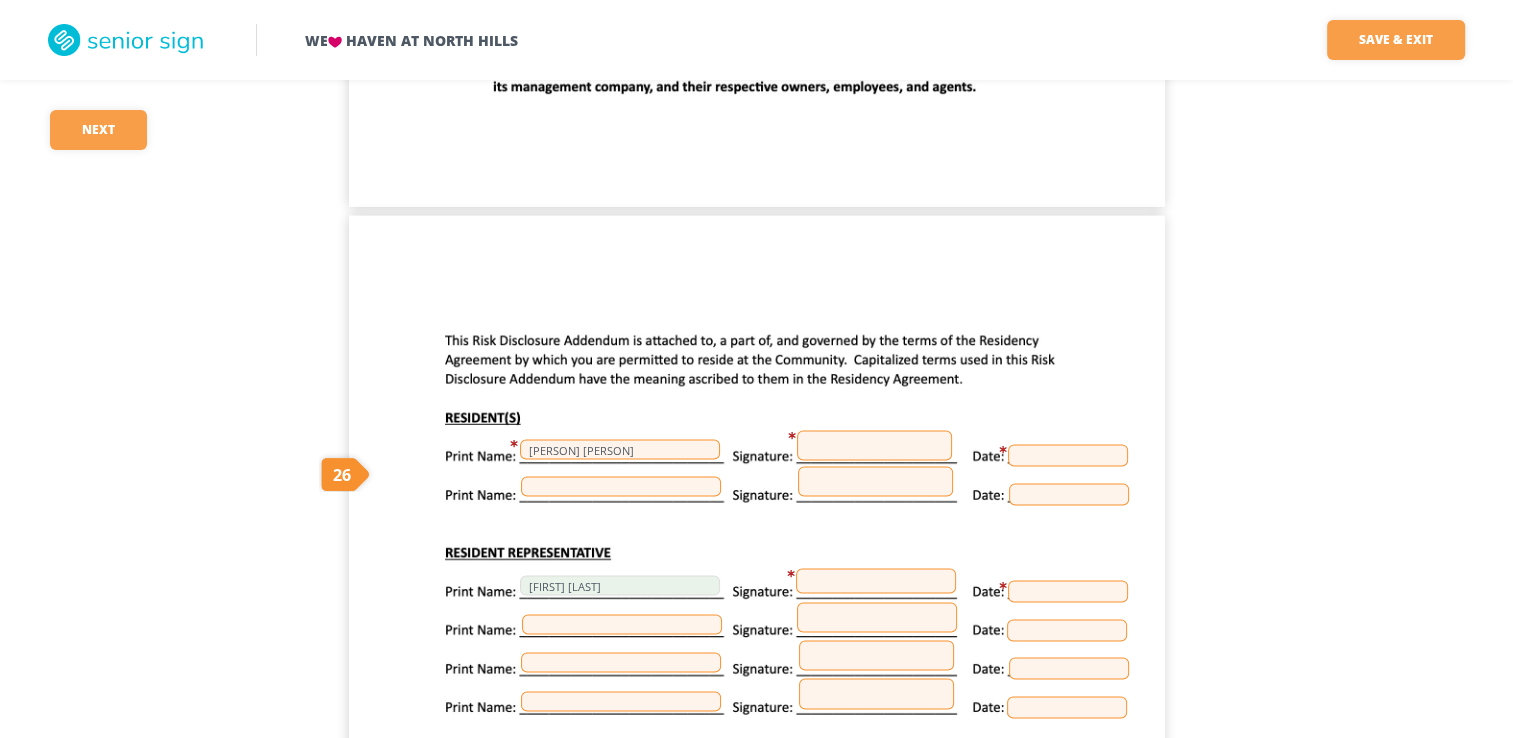 click at bounding box center (874, 445) 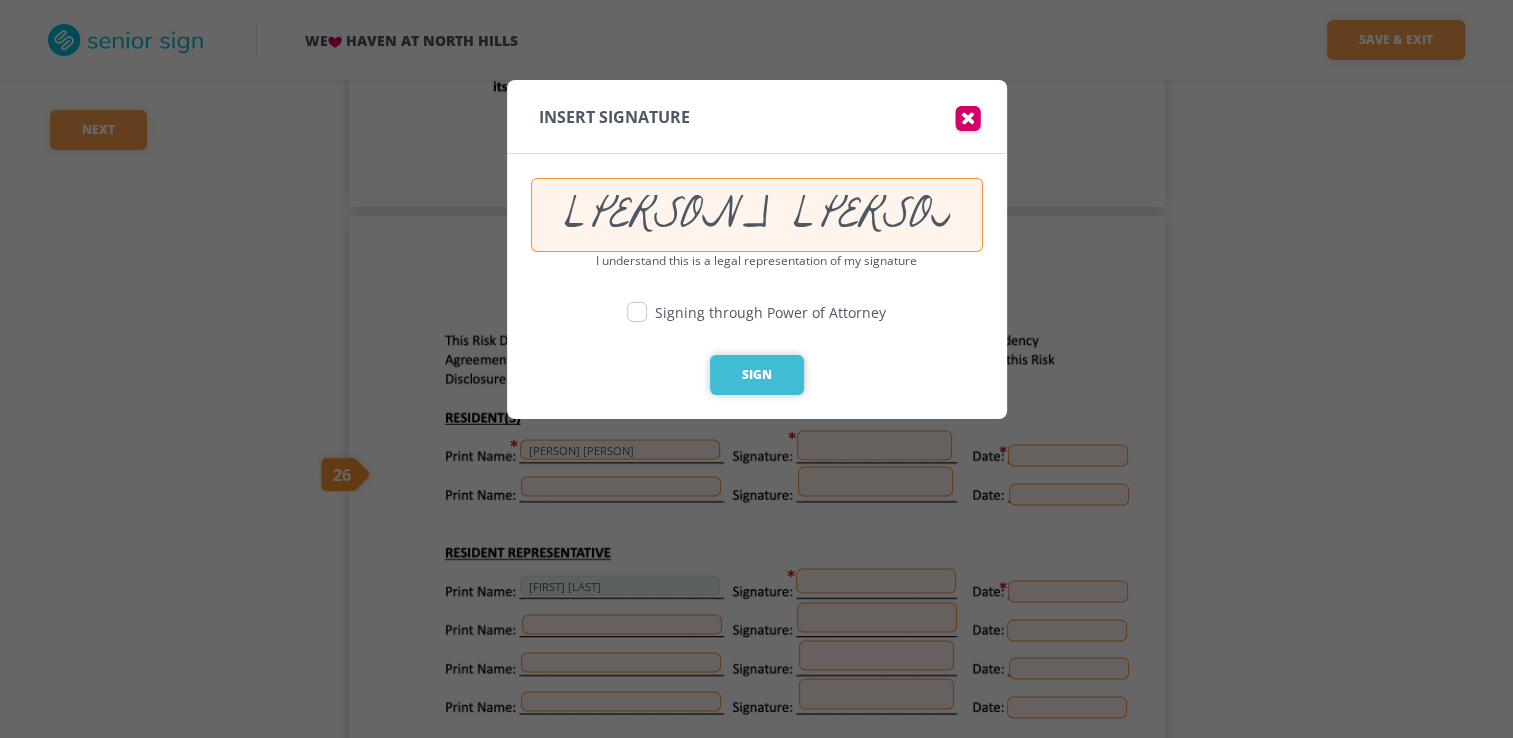 click on "Sign" at bounding box center [757, 375] 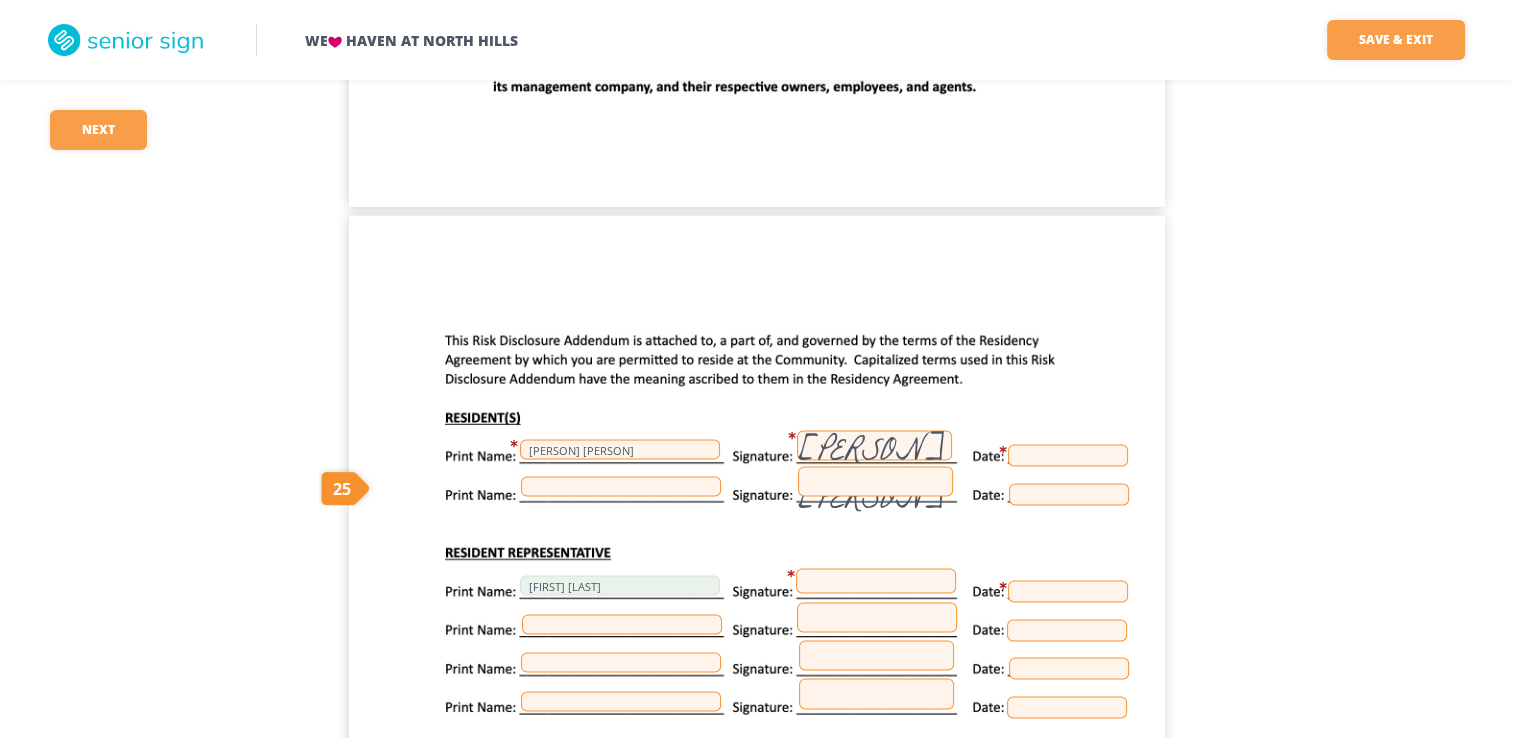 click at bounding box center [1068, 455] 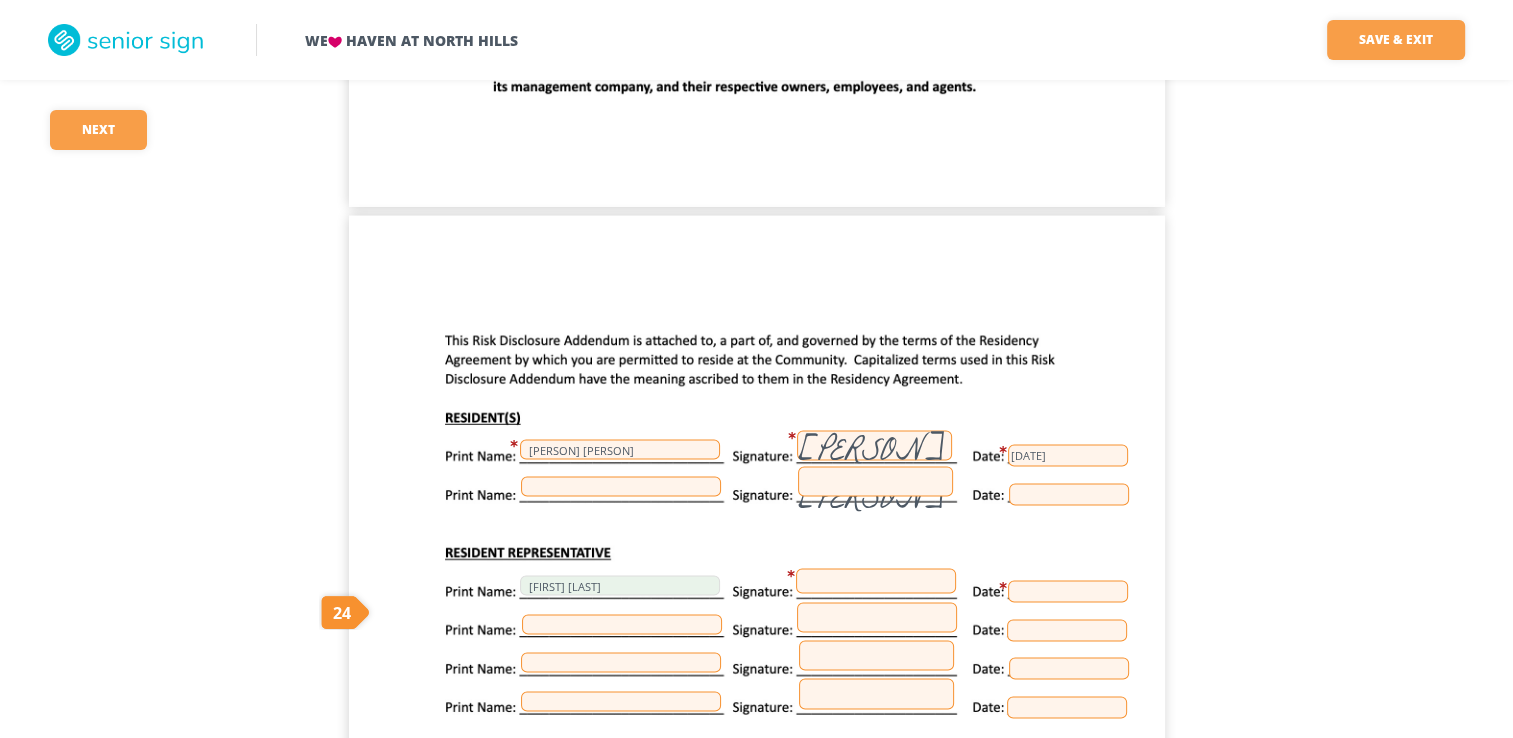 click at bounding box center [876, 580] 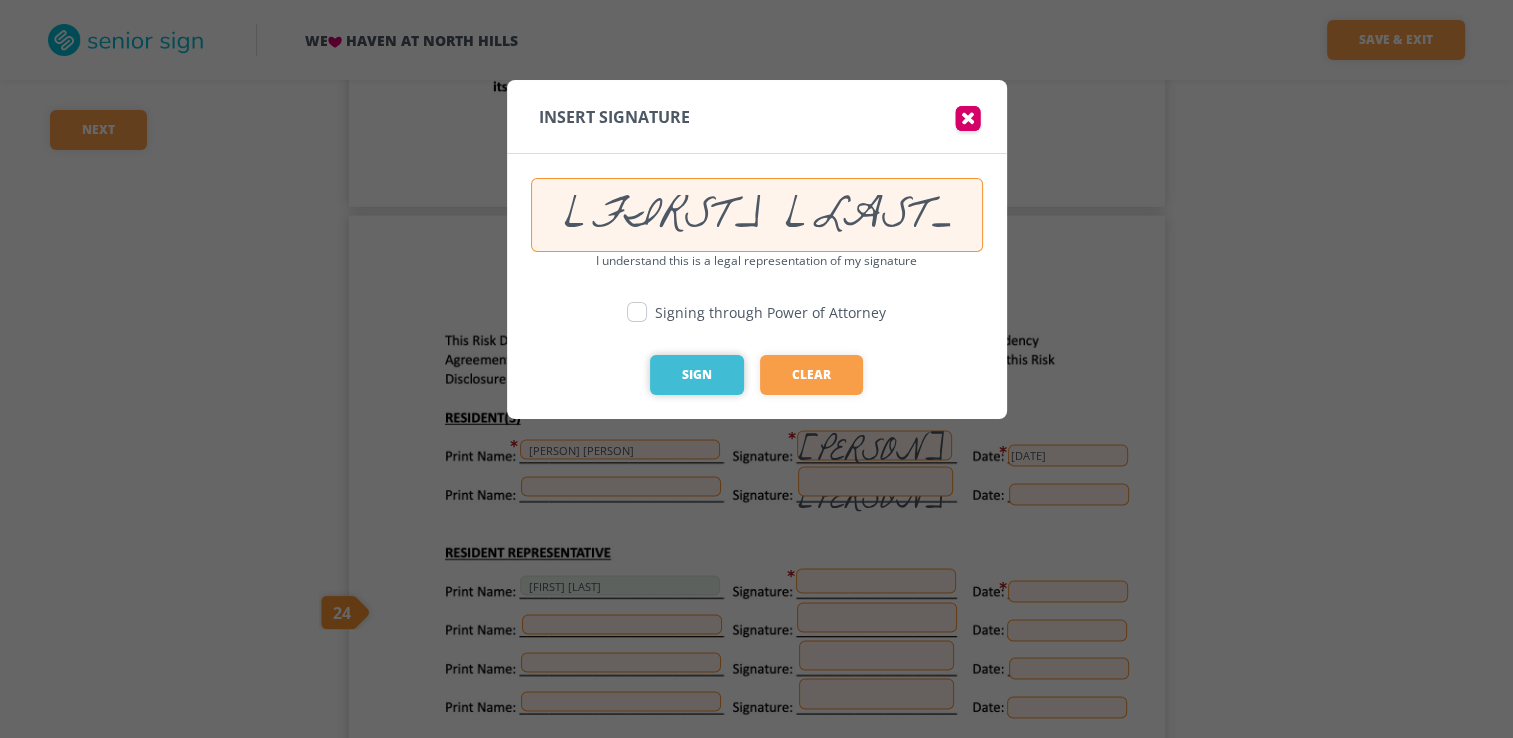click on "Sign" at bounding box center [697, 375] 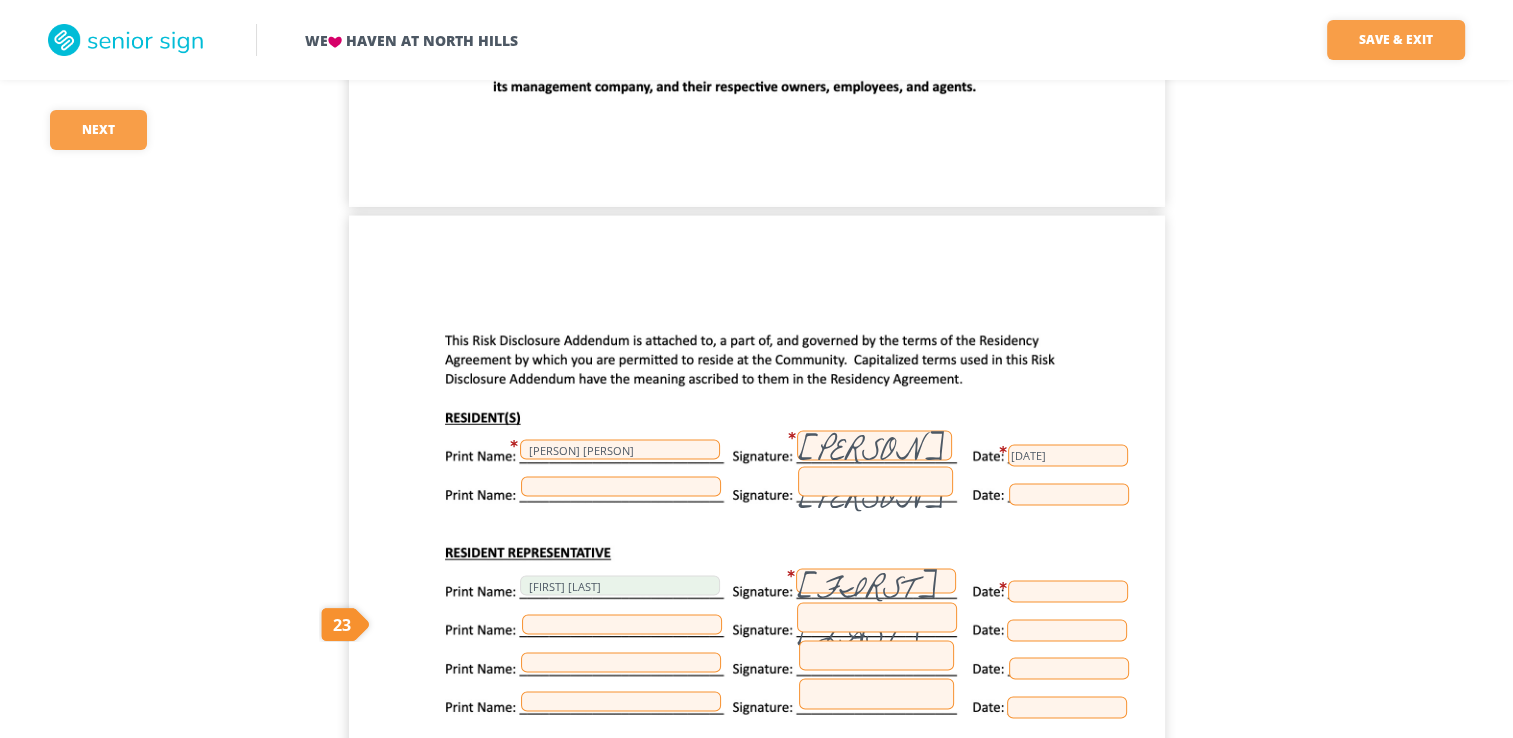 click at bounding box center (1068, 591) 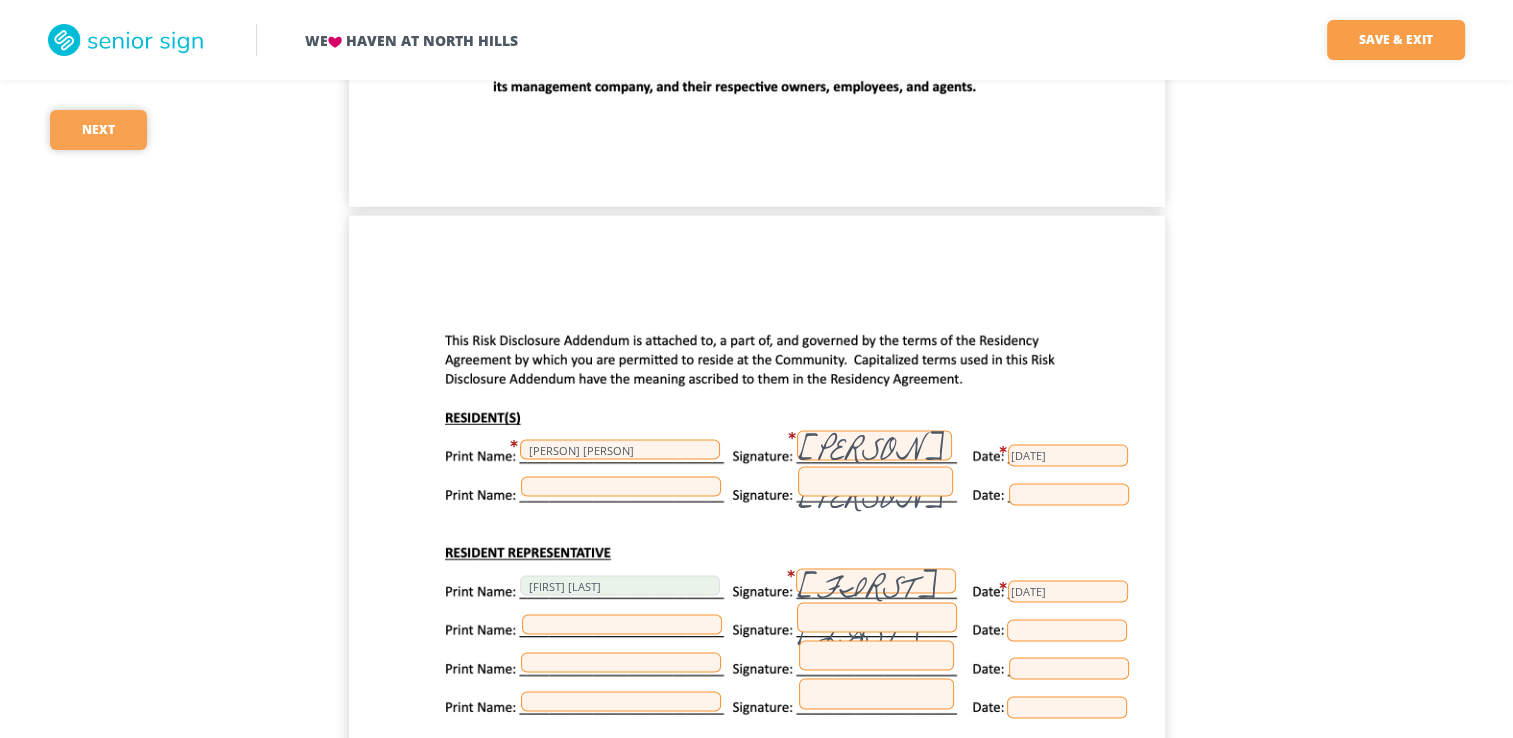click on "Next" at bounding box center (98, 130) 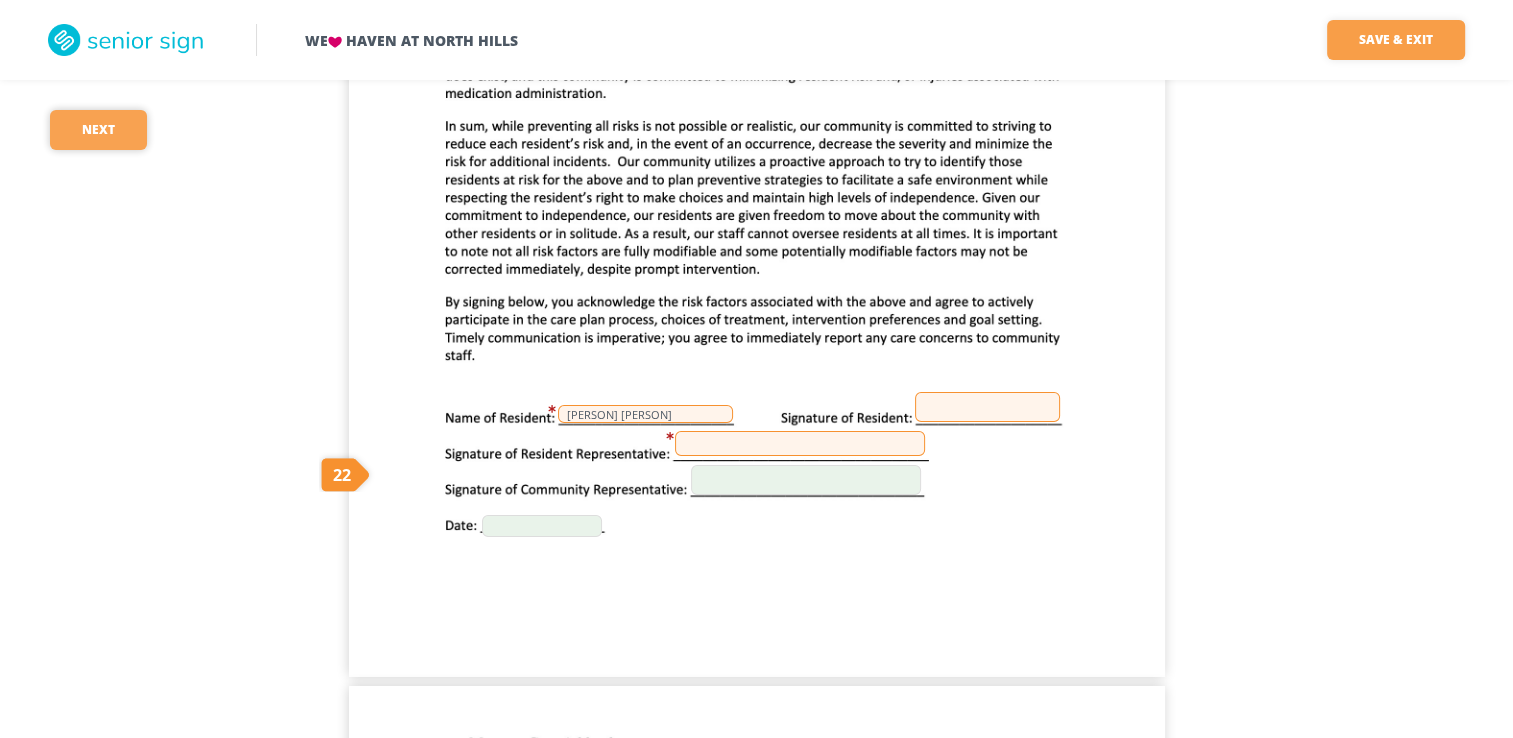 scroll, scrollTop: 36740, scrollLeft: 0, axis: vertical 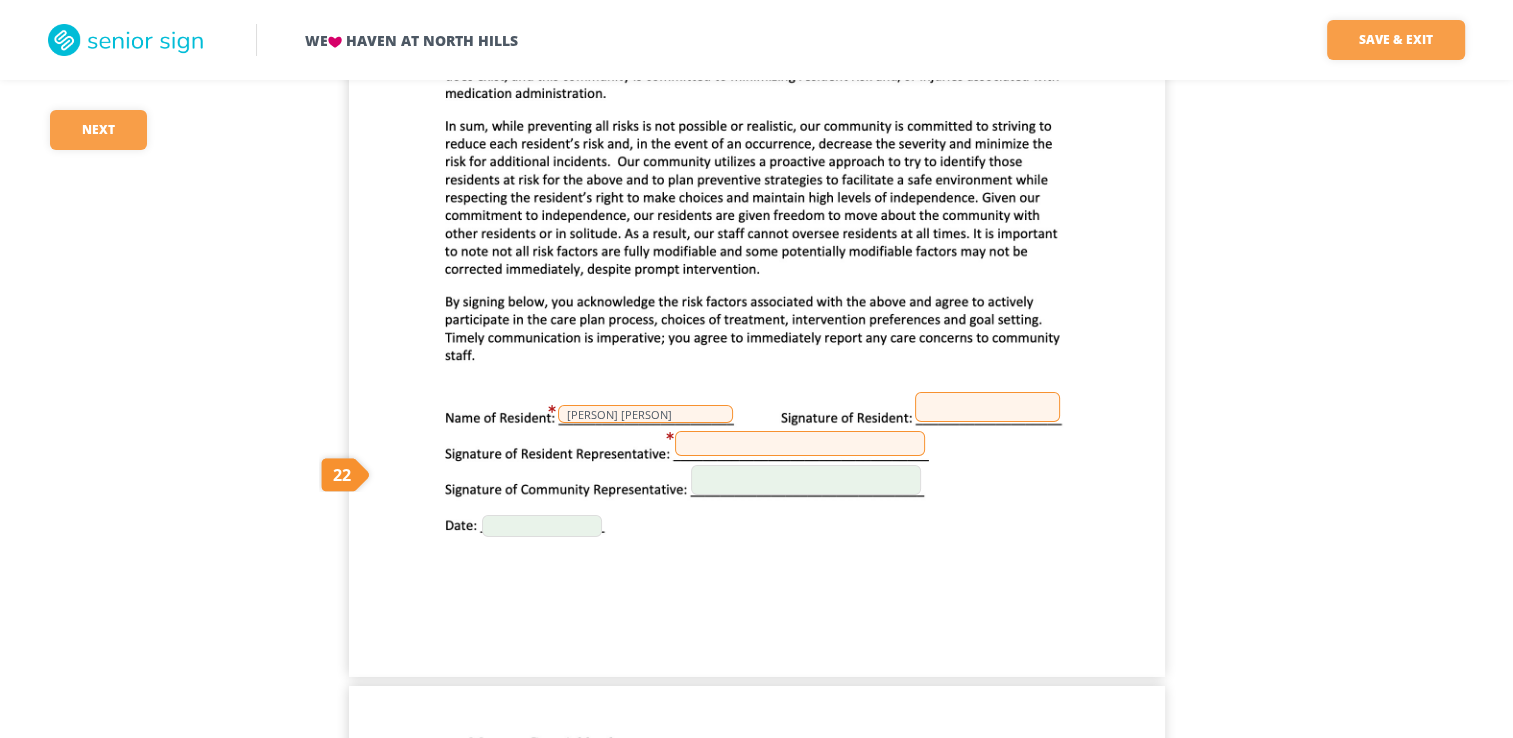click at bounding box center [987, 407] 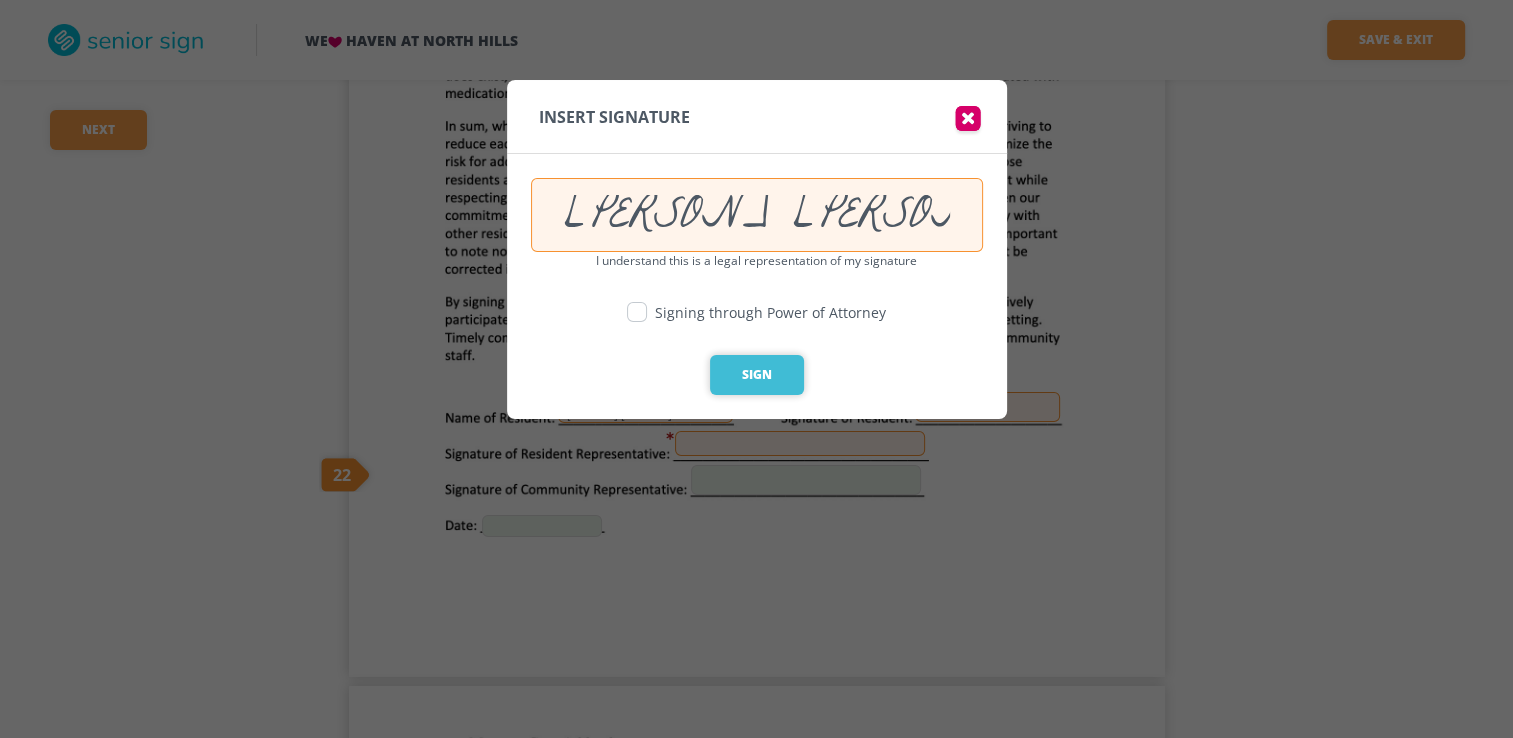 click on "Sign" at bounding box center [757, 375] 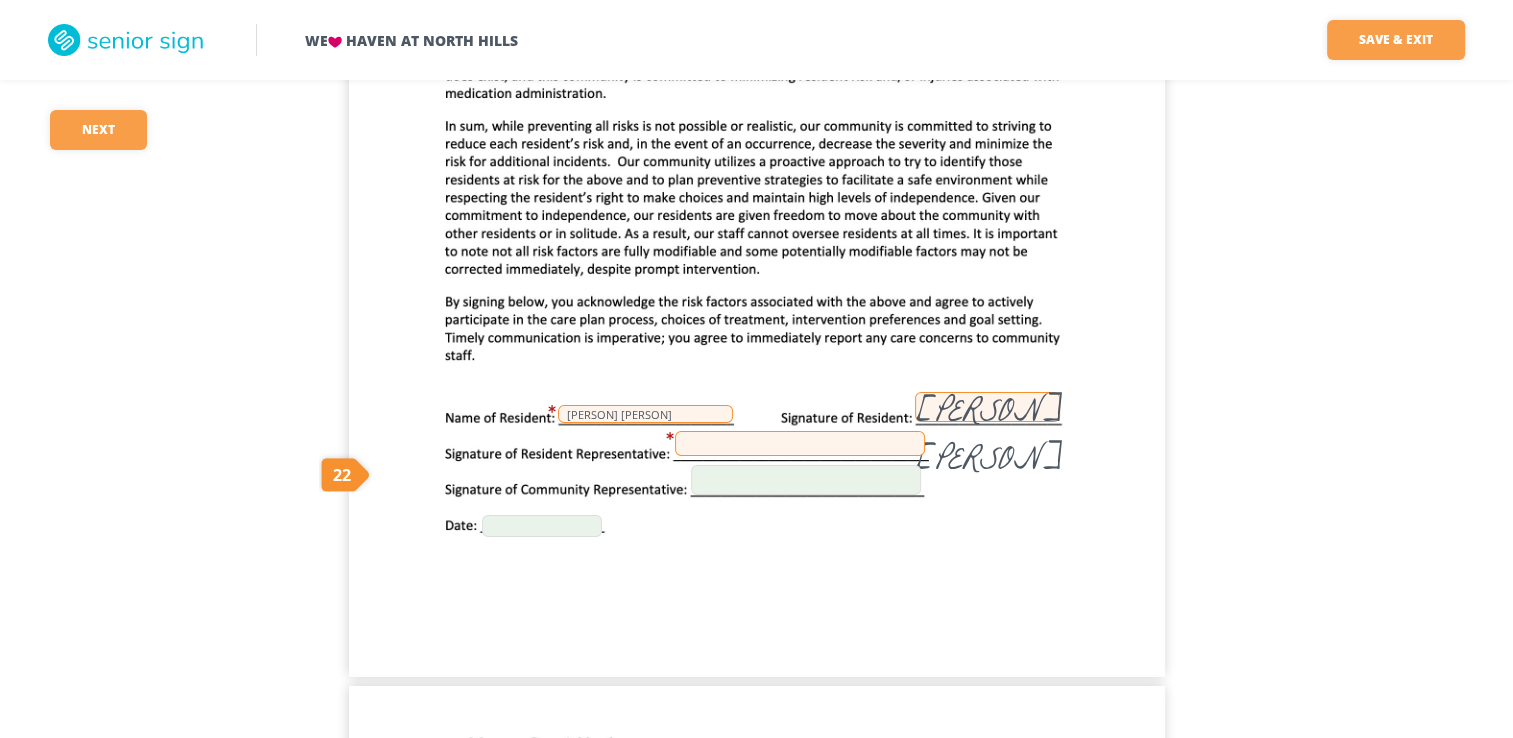 click at bounding box center (800, 443) 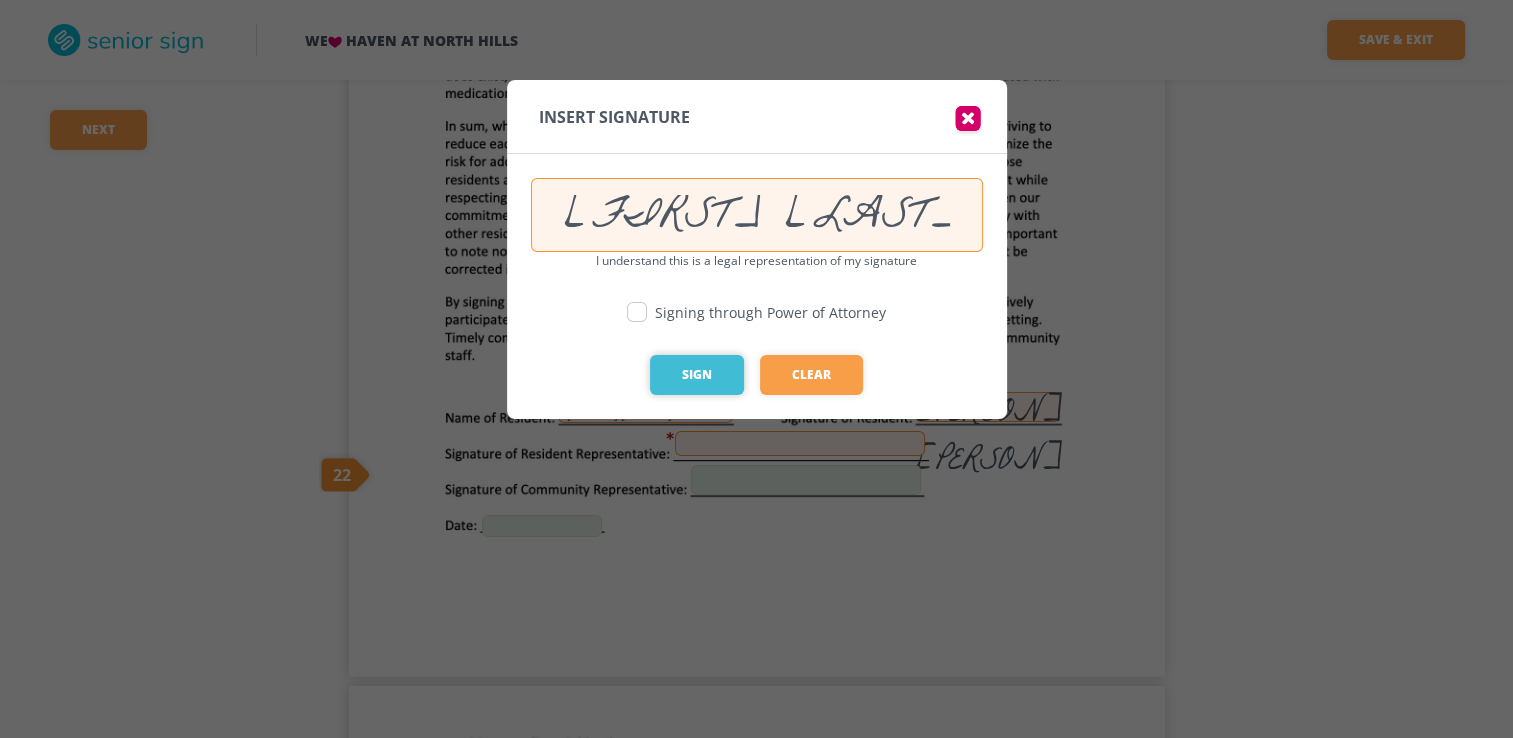 click on "Sign" at bounding box center [697, 375] 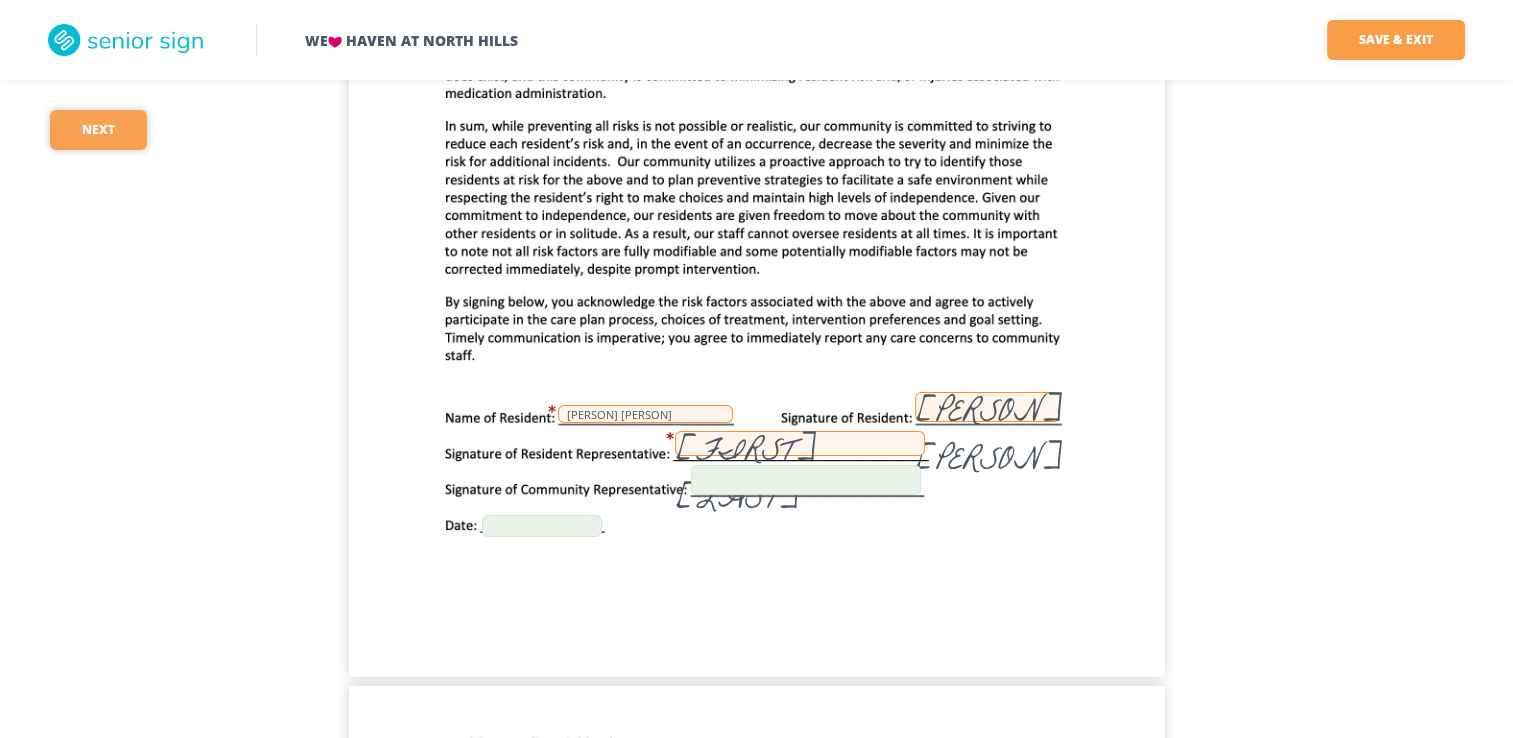 click on "Next" at bounding box center (98, 130) 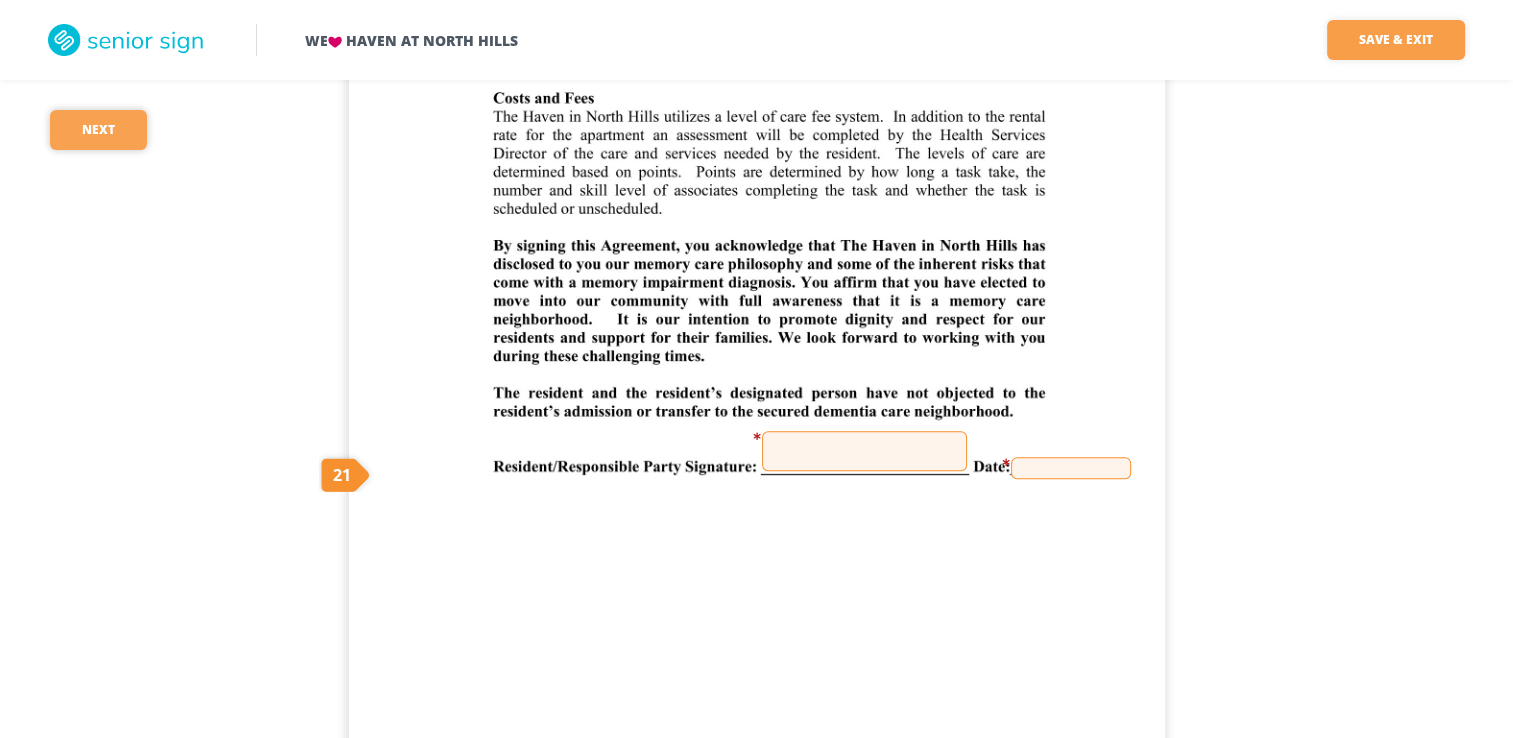 scroll, scrollTop: 39564, scrollLeft: 0, axis: vertical 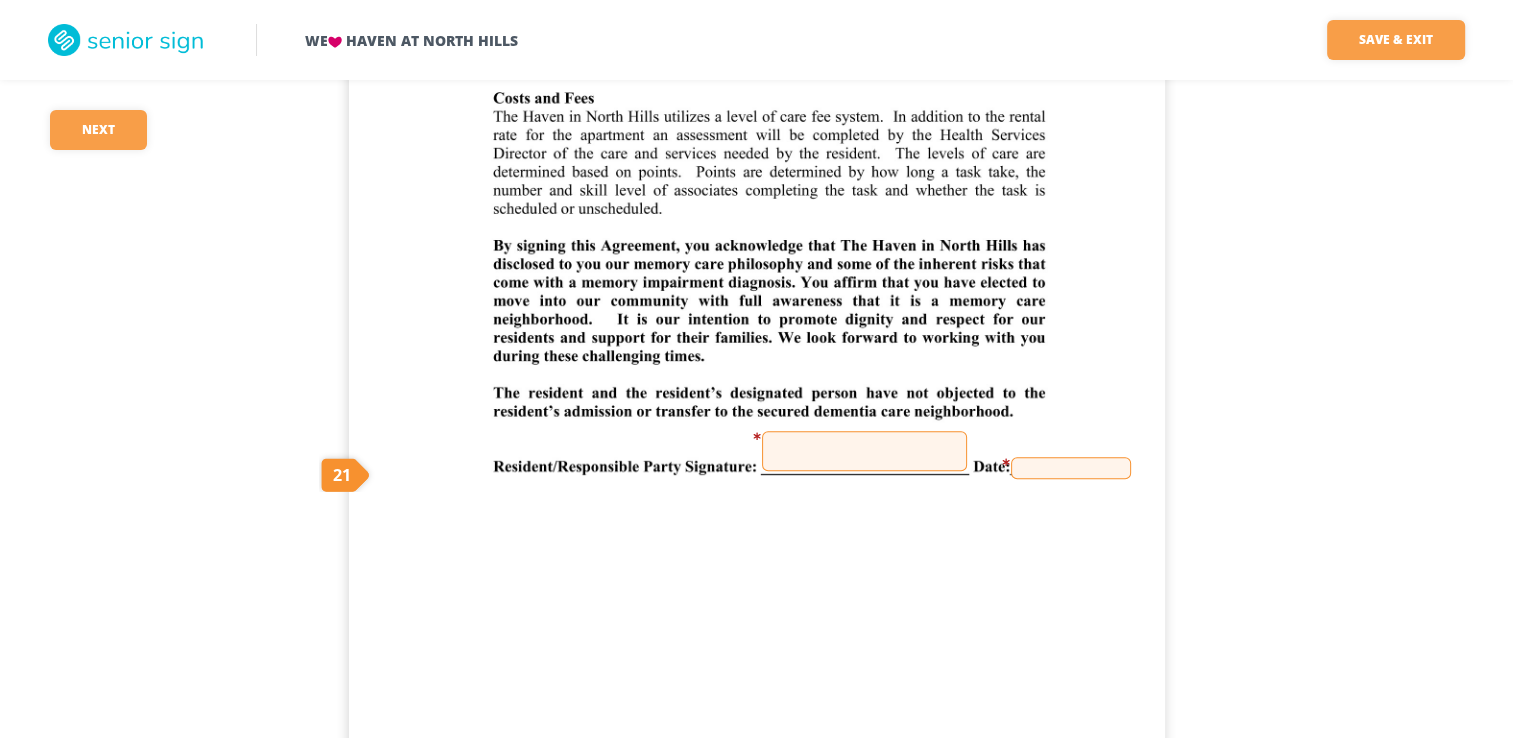 click at bounding box center [864, 451] 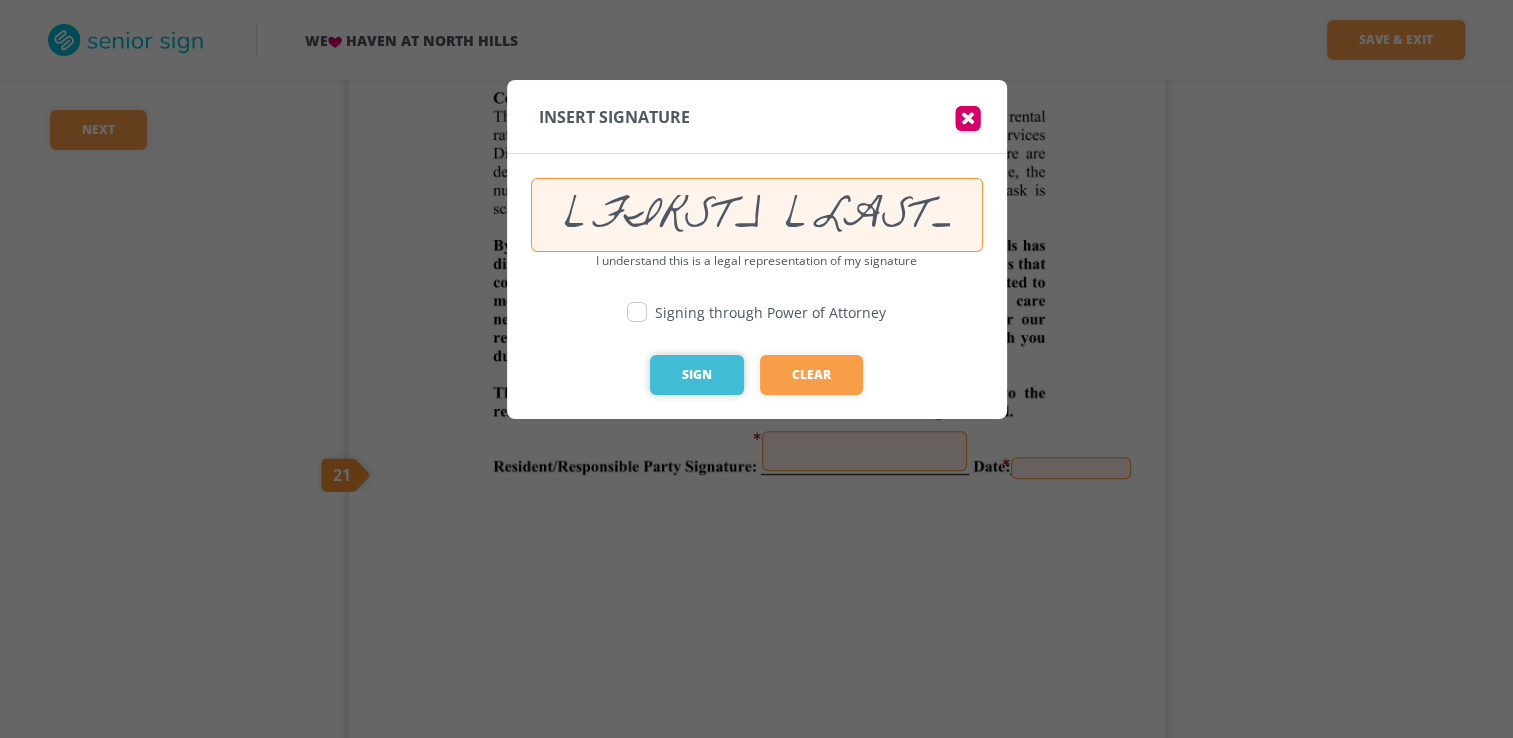 click on "Sign" at bounding box center [697, 375] 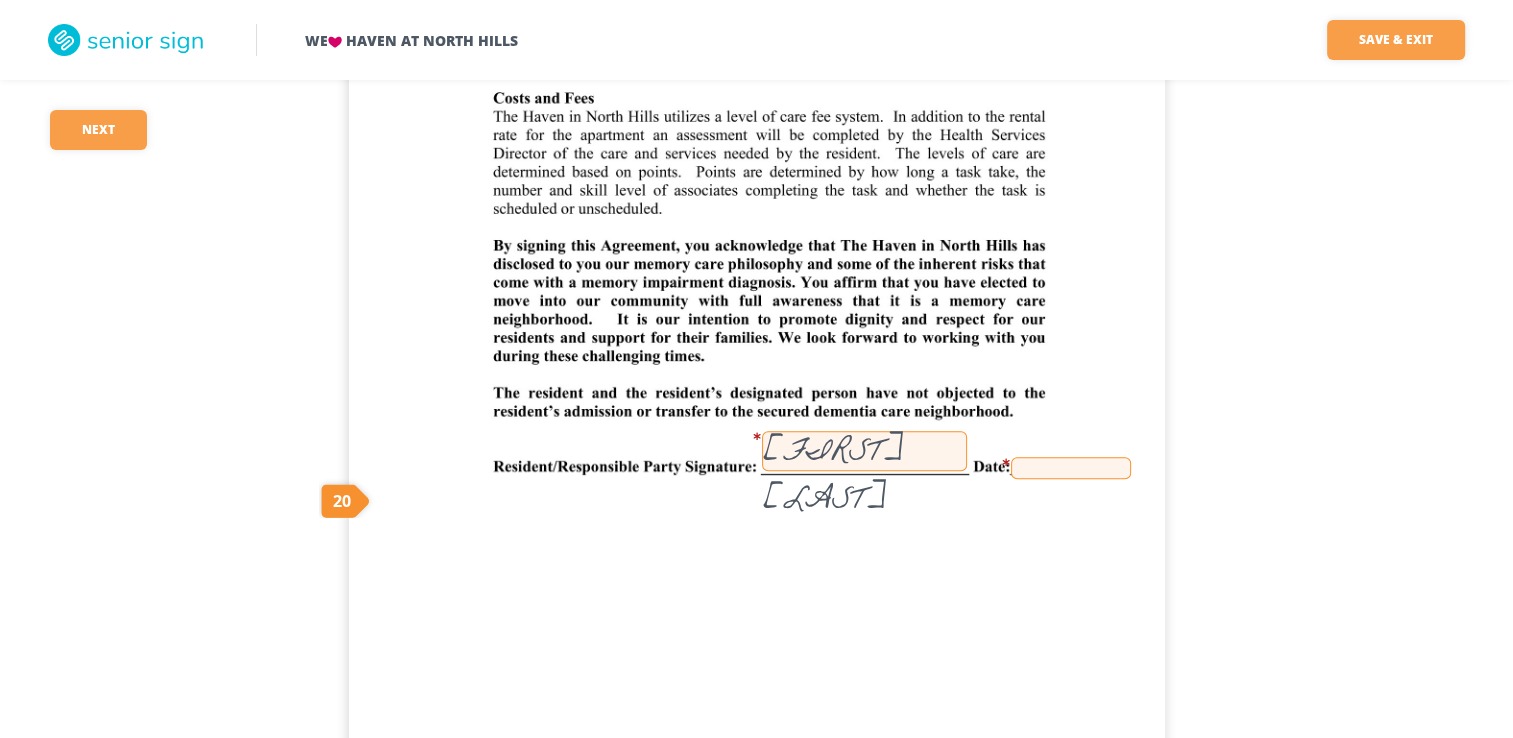 click at bounding box center [1071, 468] 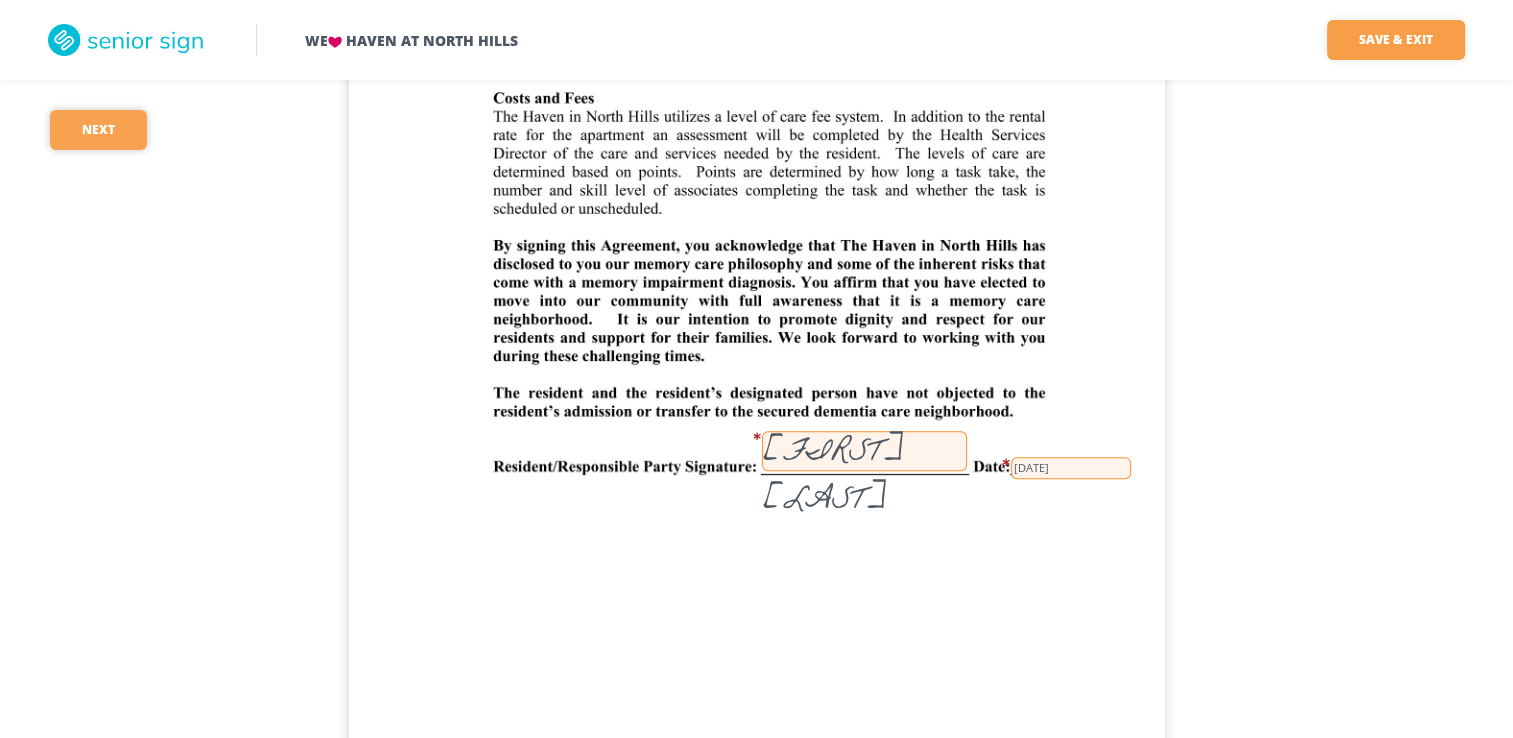 click on "Next" at bounding box center [98, 130] 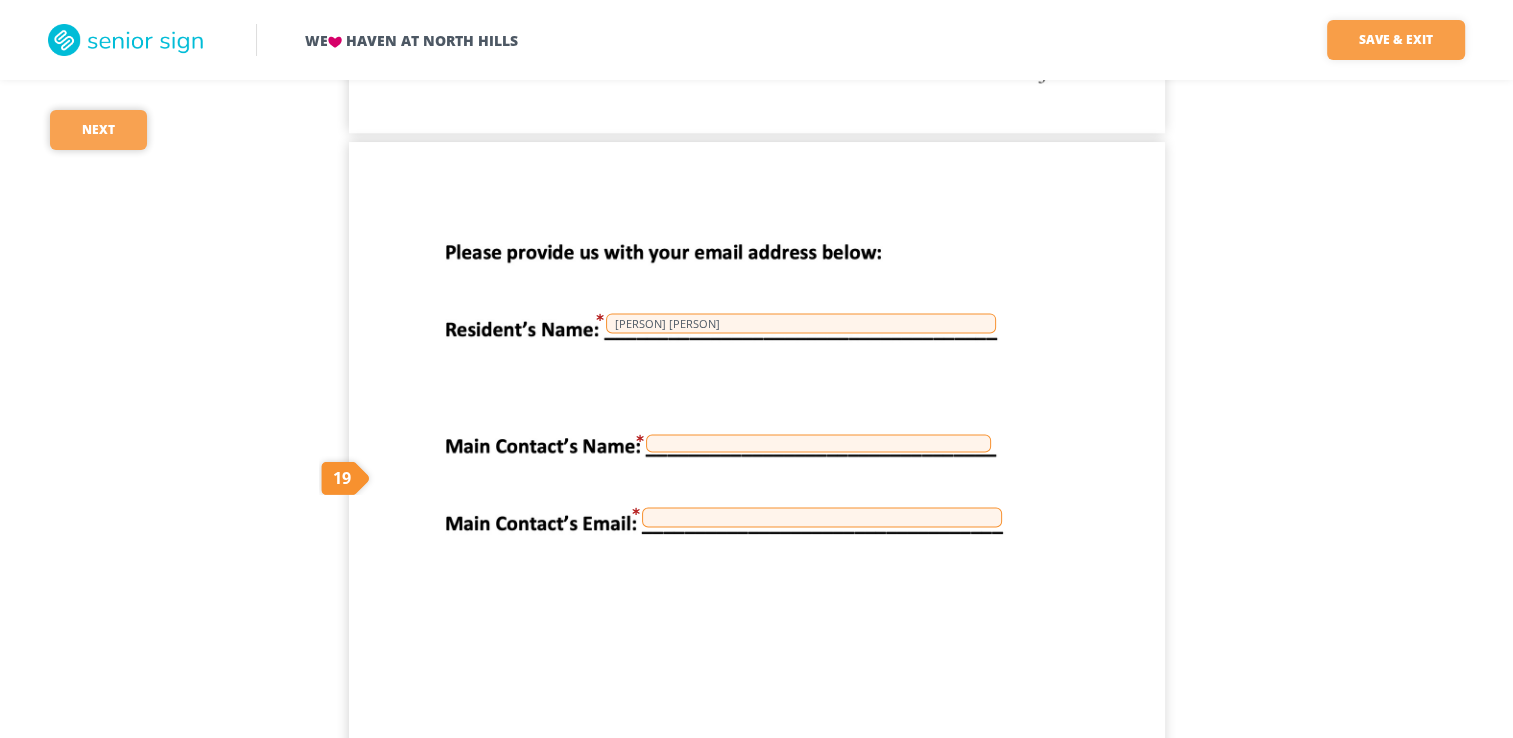 scroll, scrollTop: 40483, scrollLeft: 0, axis: vertical 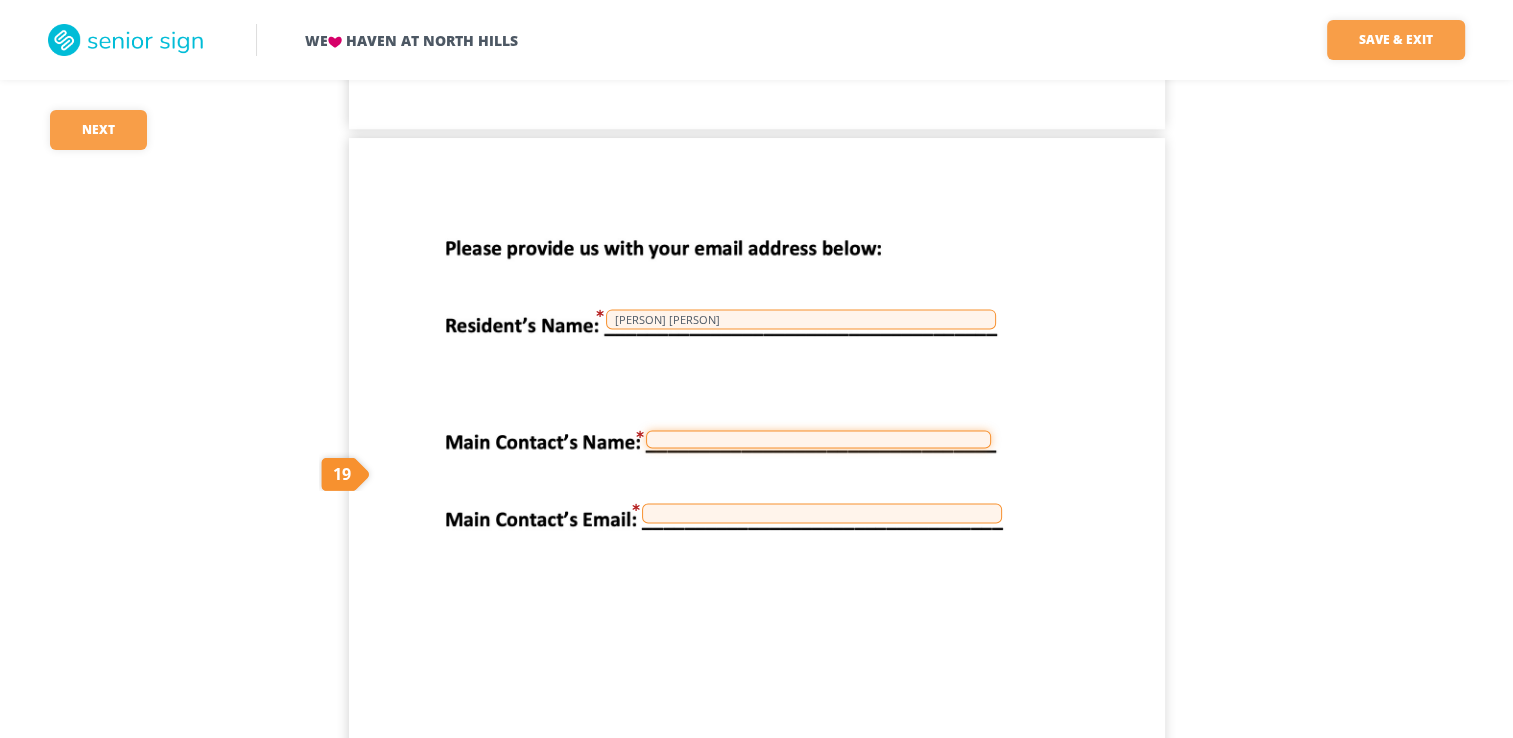 click at bounding box center (818, 439) 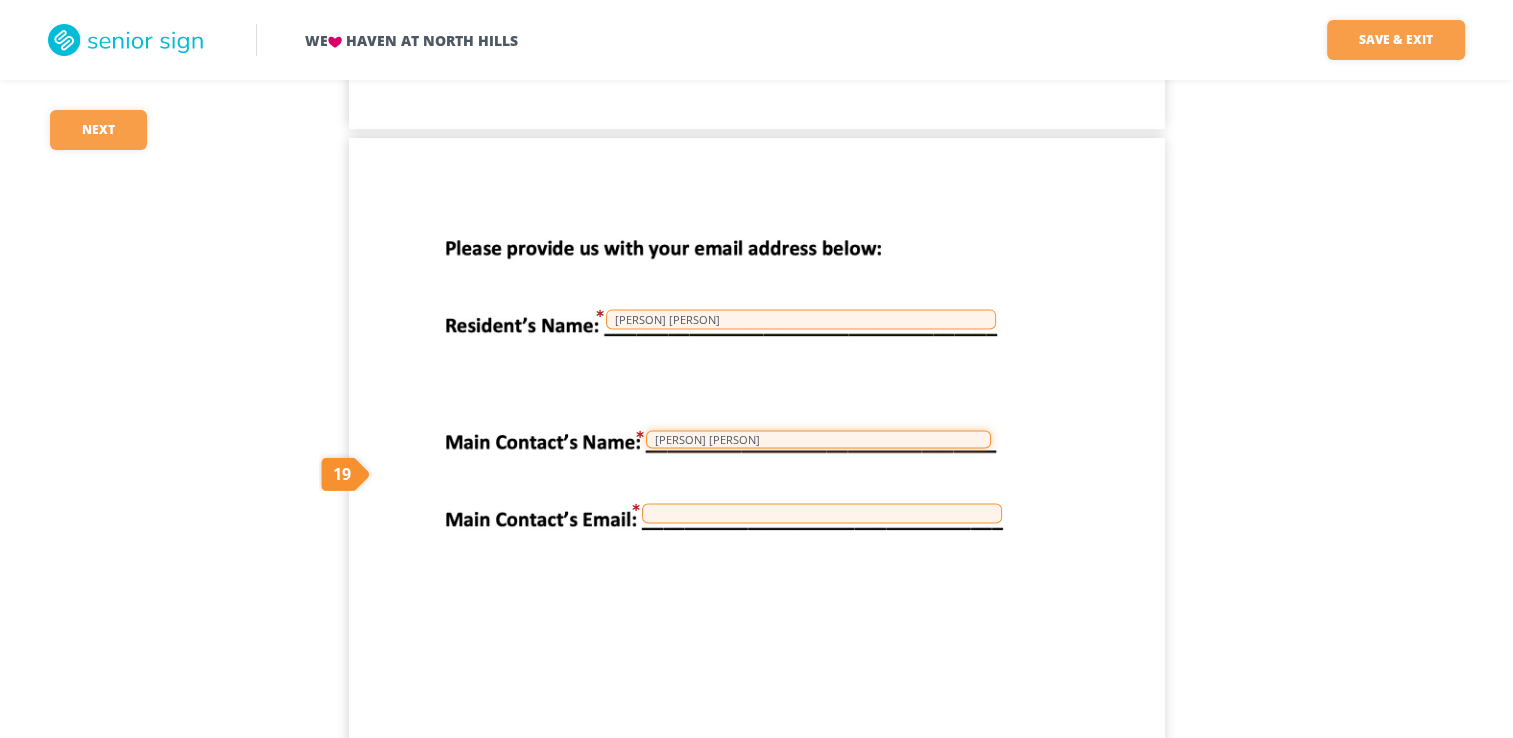 type on "[FIRST] [LAST]" 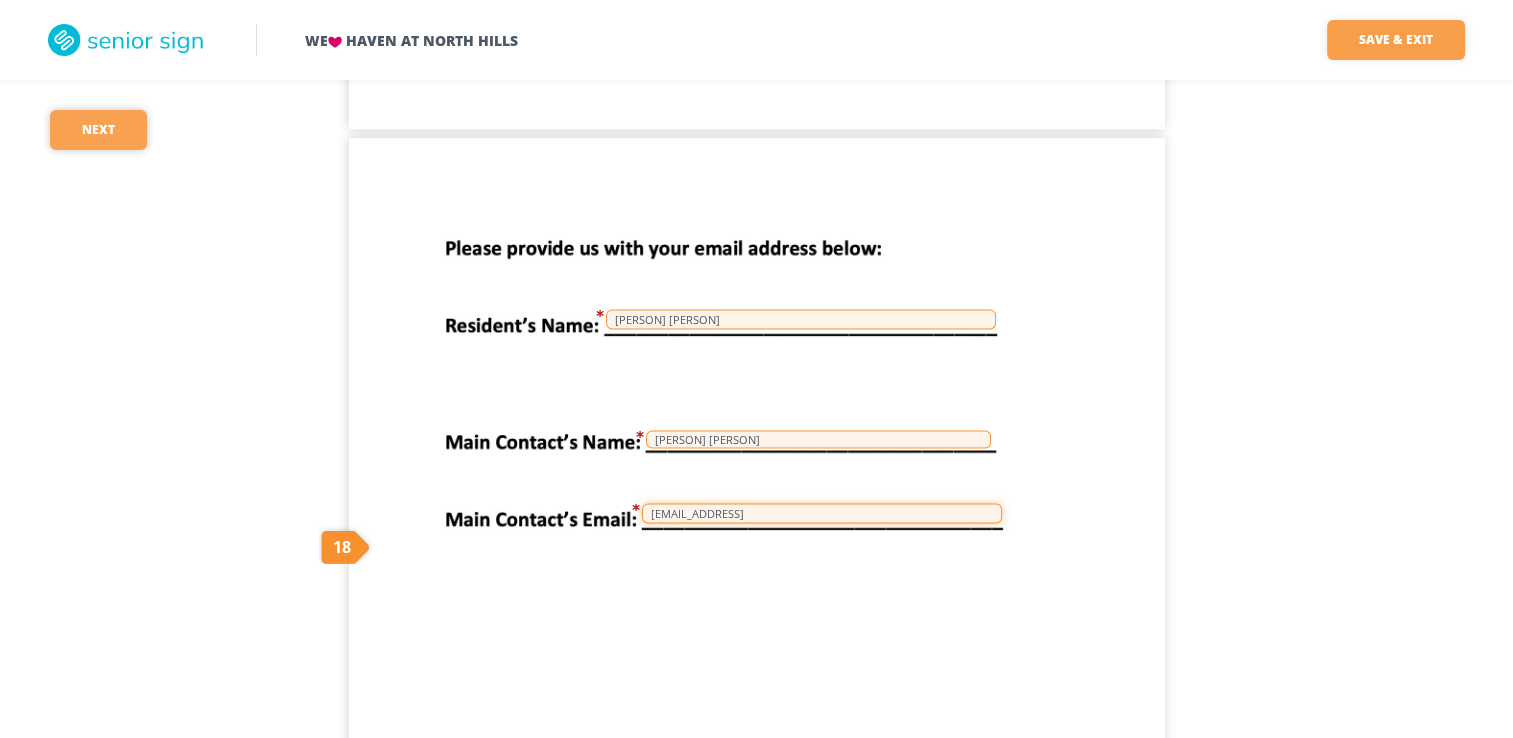 type on "Christine.Kalinik@gmail.com" 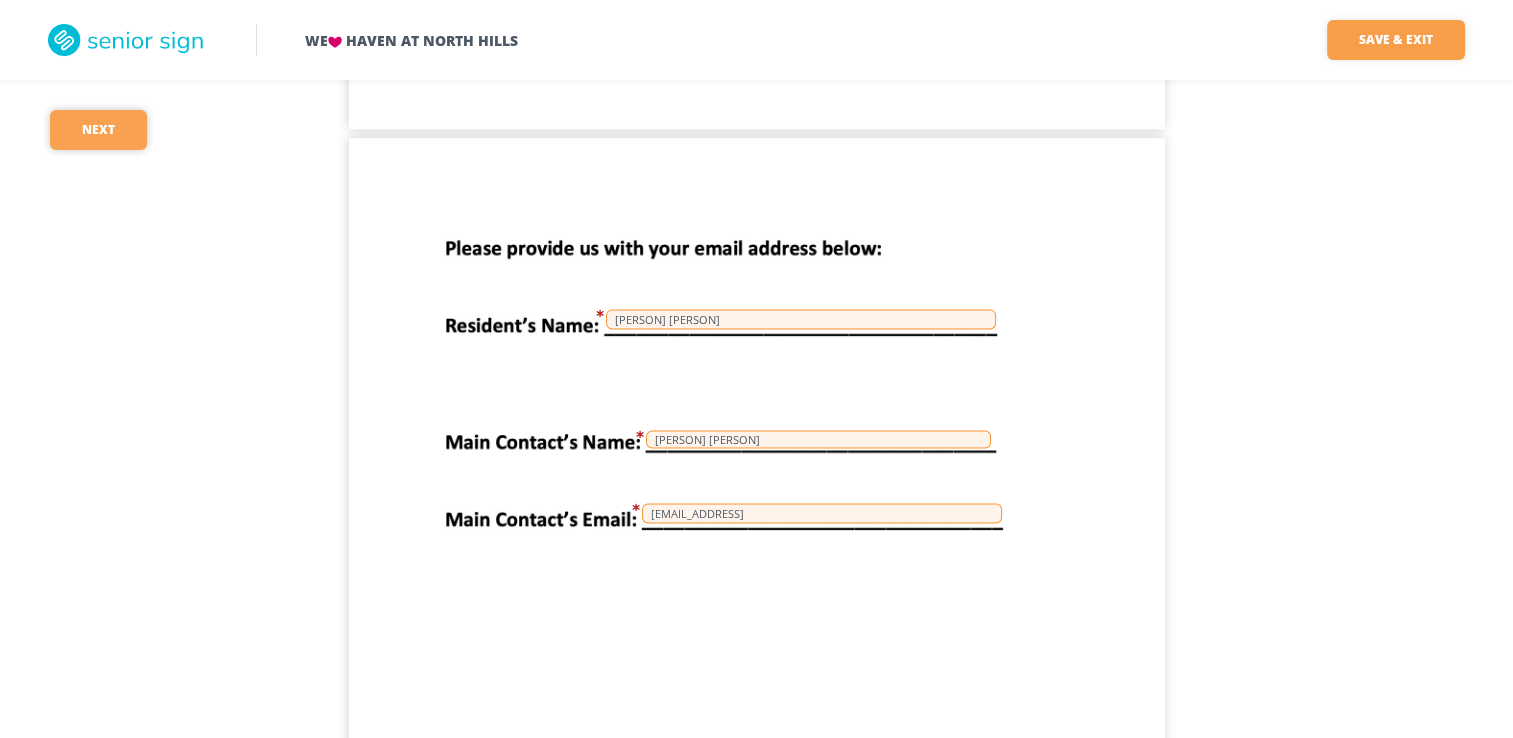 click on "Next" at bounding box center (98, 130) 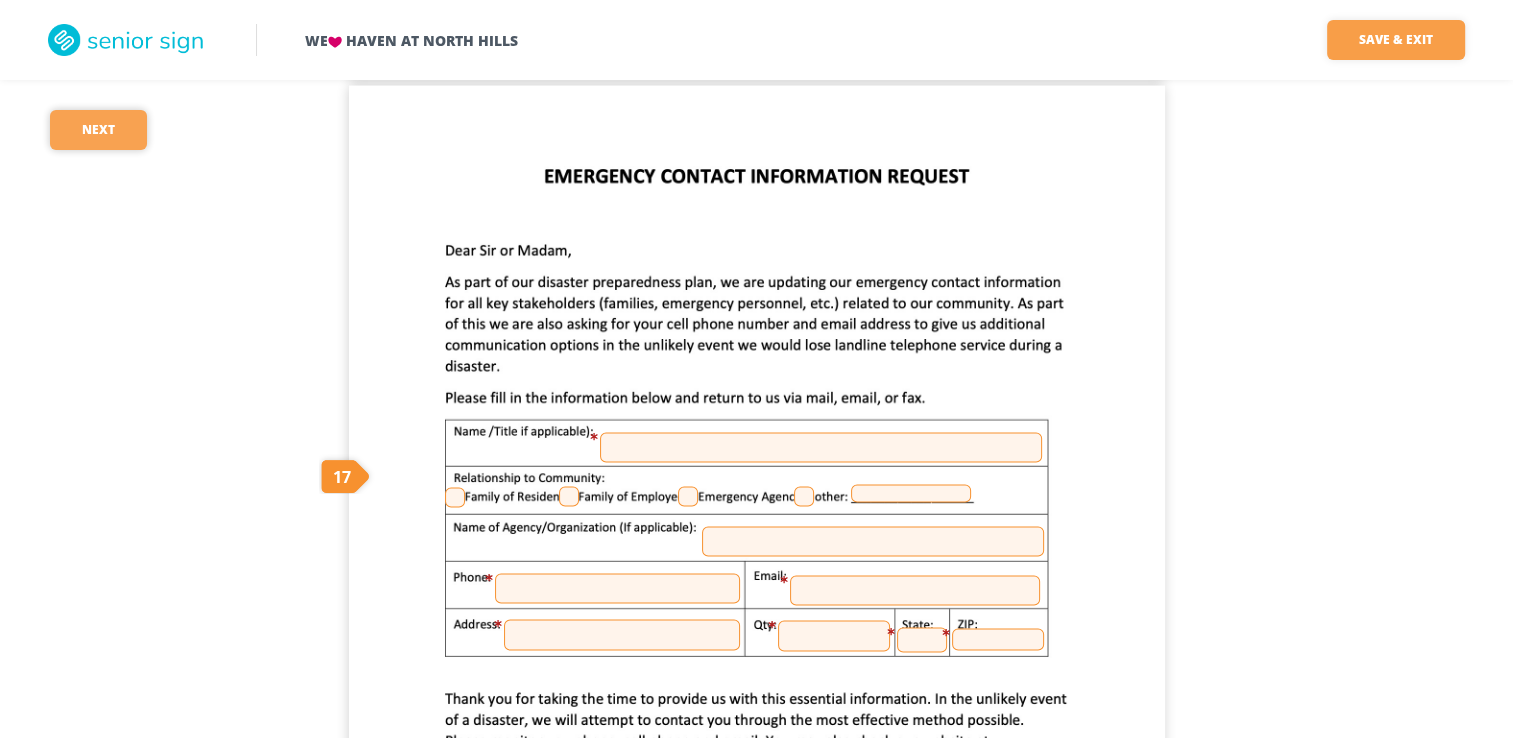 scroll, scrollTop: 41603, scrollLeft: 0, axis: vertical 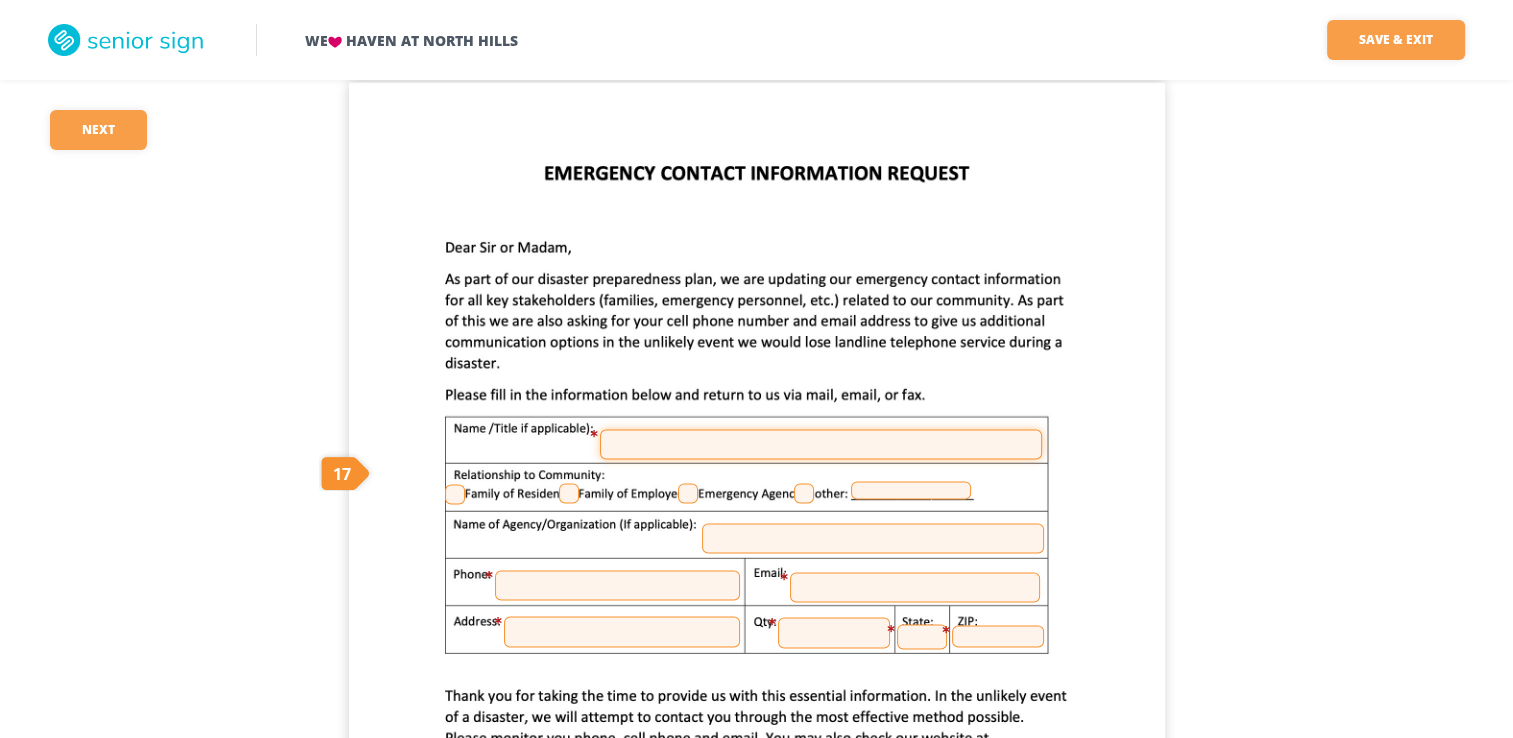 click at bounding box center (821, 445) 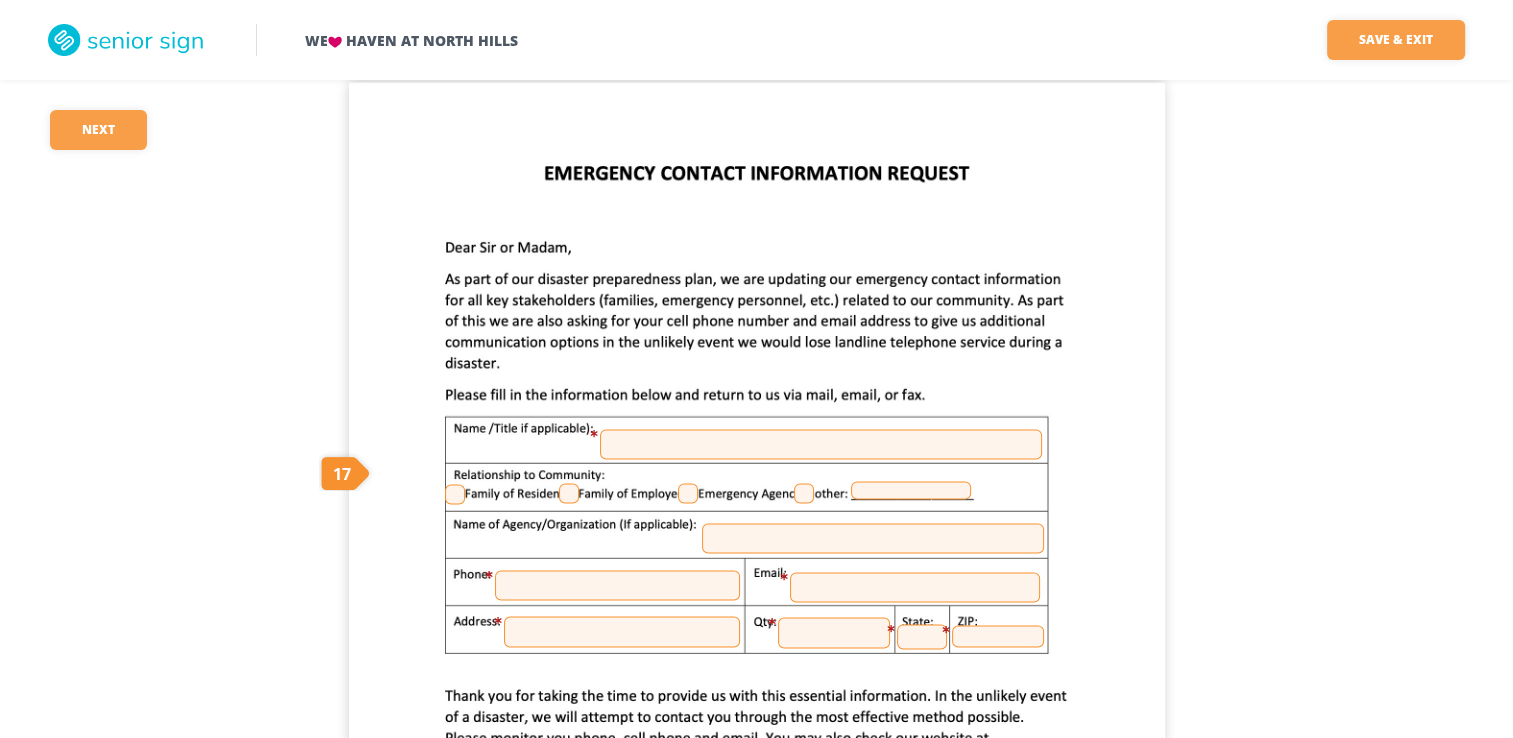 drag, startPoint x: 790, startPoint y: 351, endPoint x: 736, endPoint y: 366, distance: 56.044624 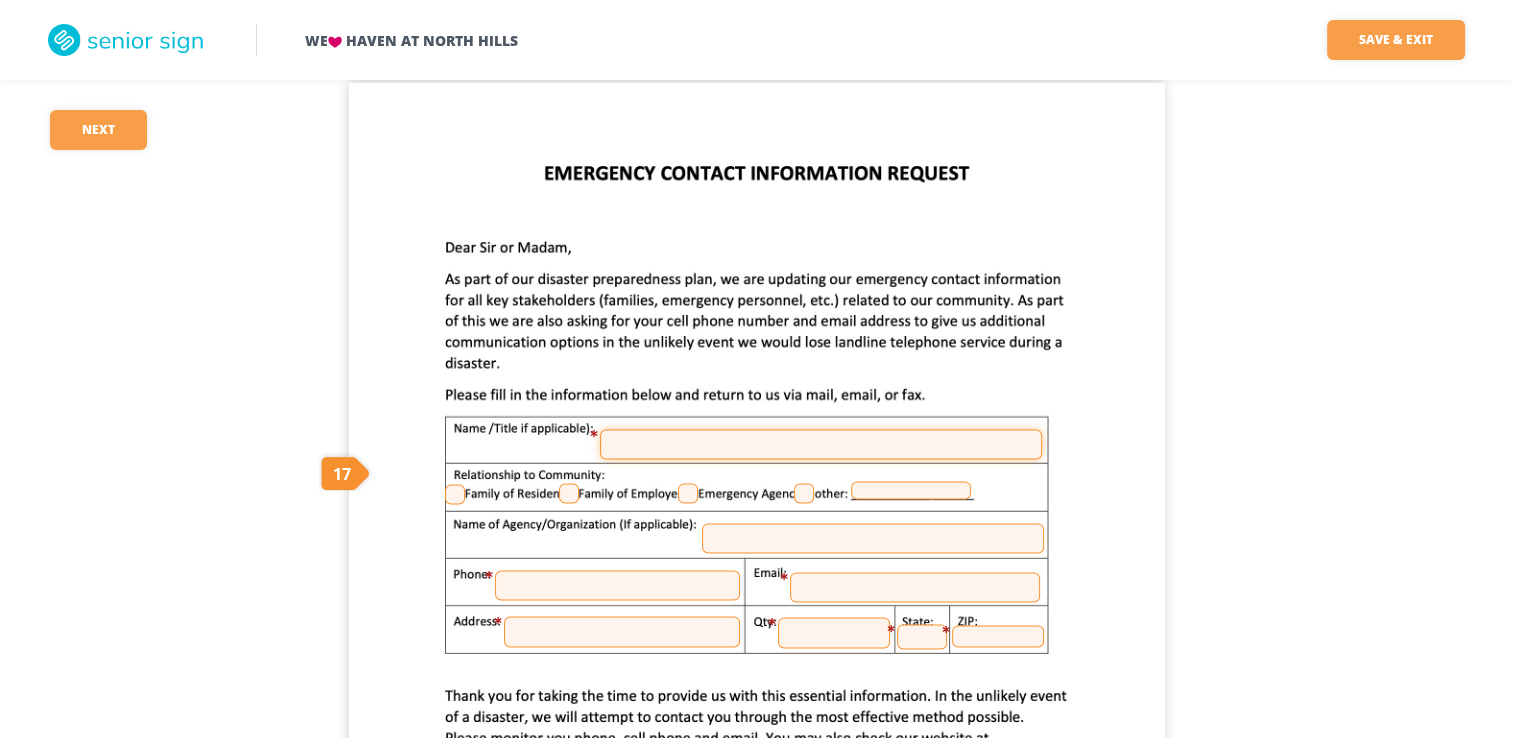 click at bounding box center (821, 445) 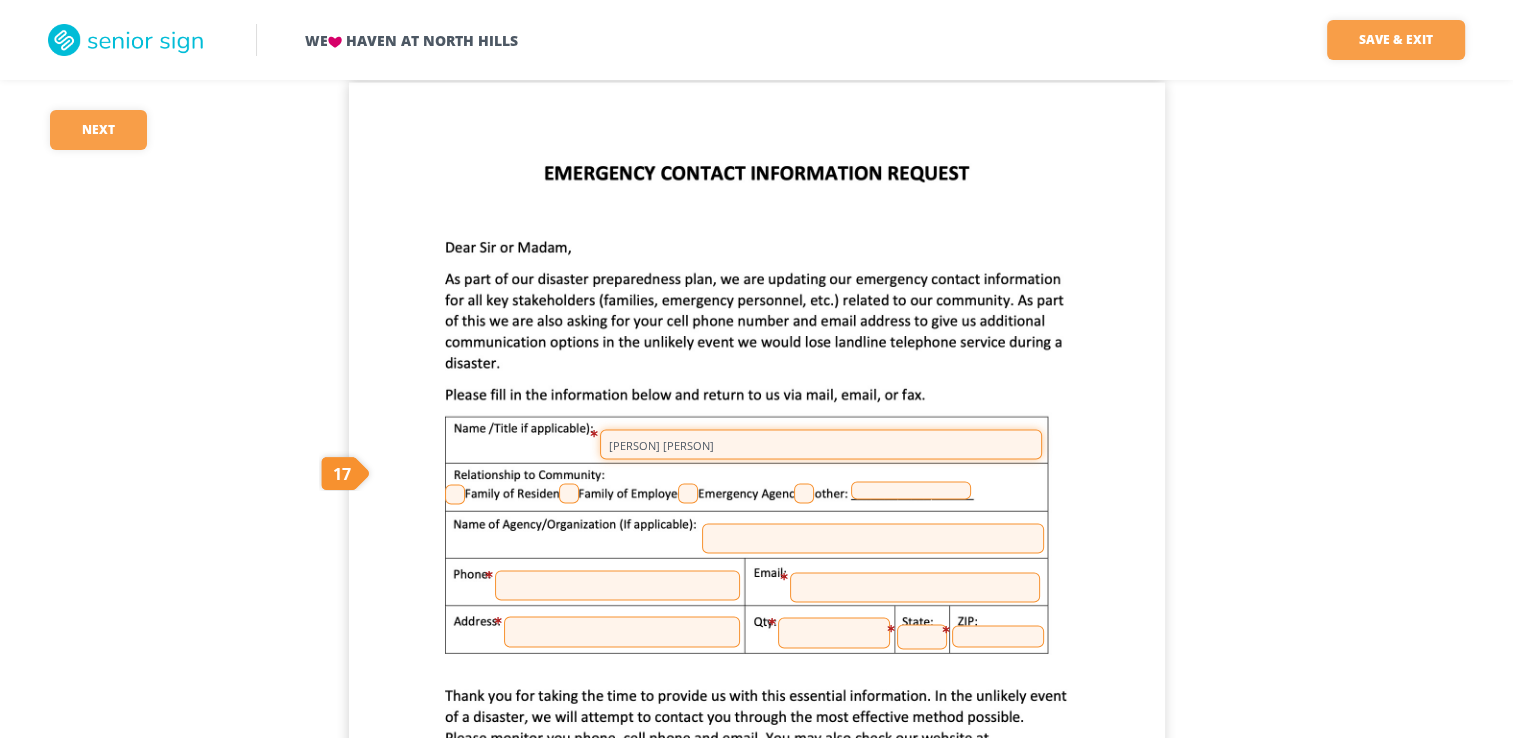 type on "[FIRST] [LAST]" 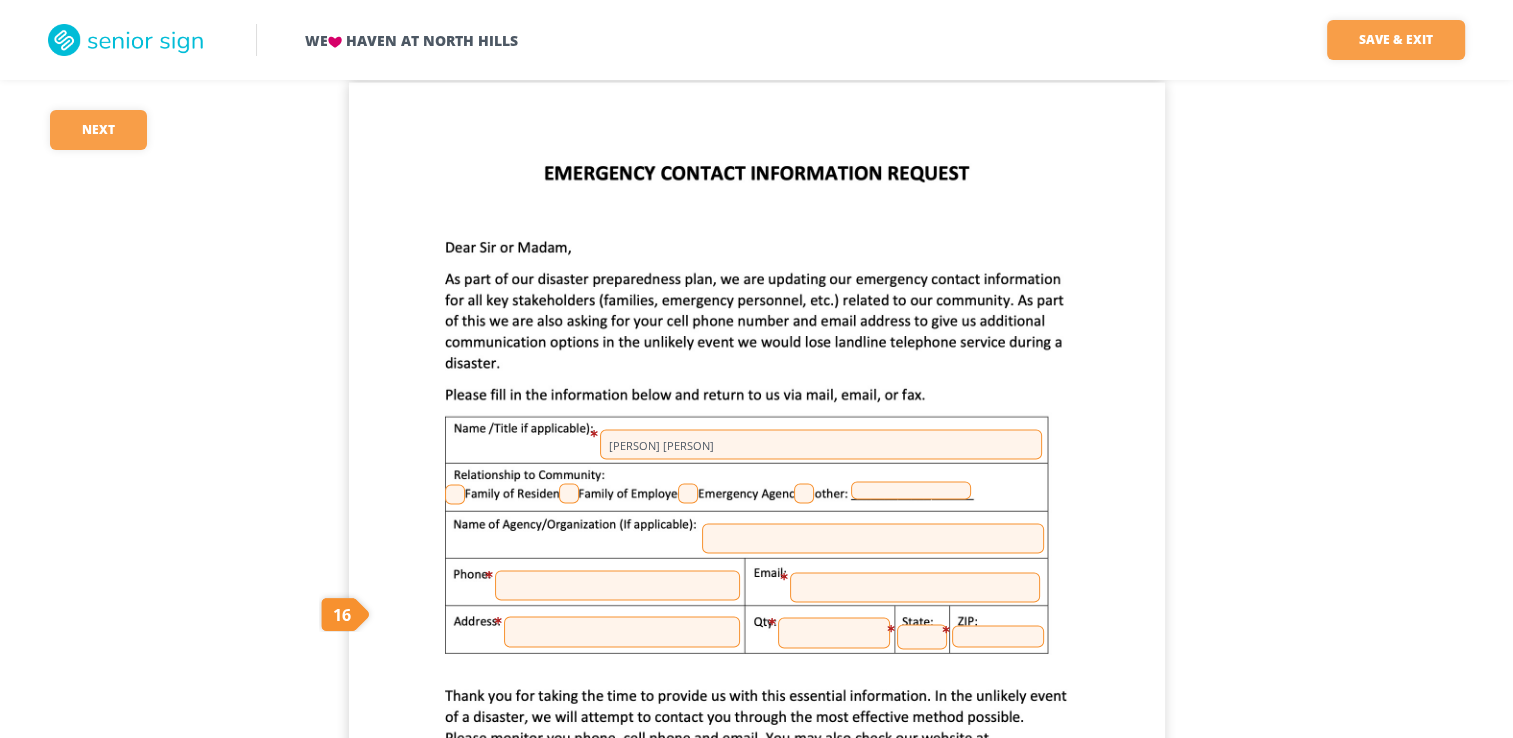click at bounding box center (455, 495) 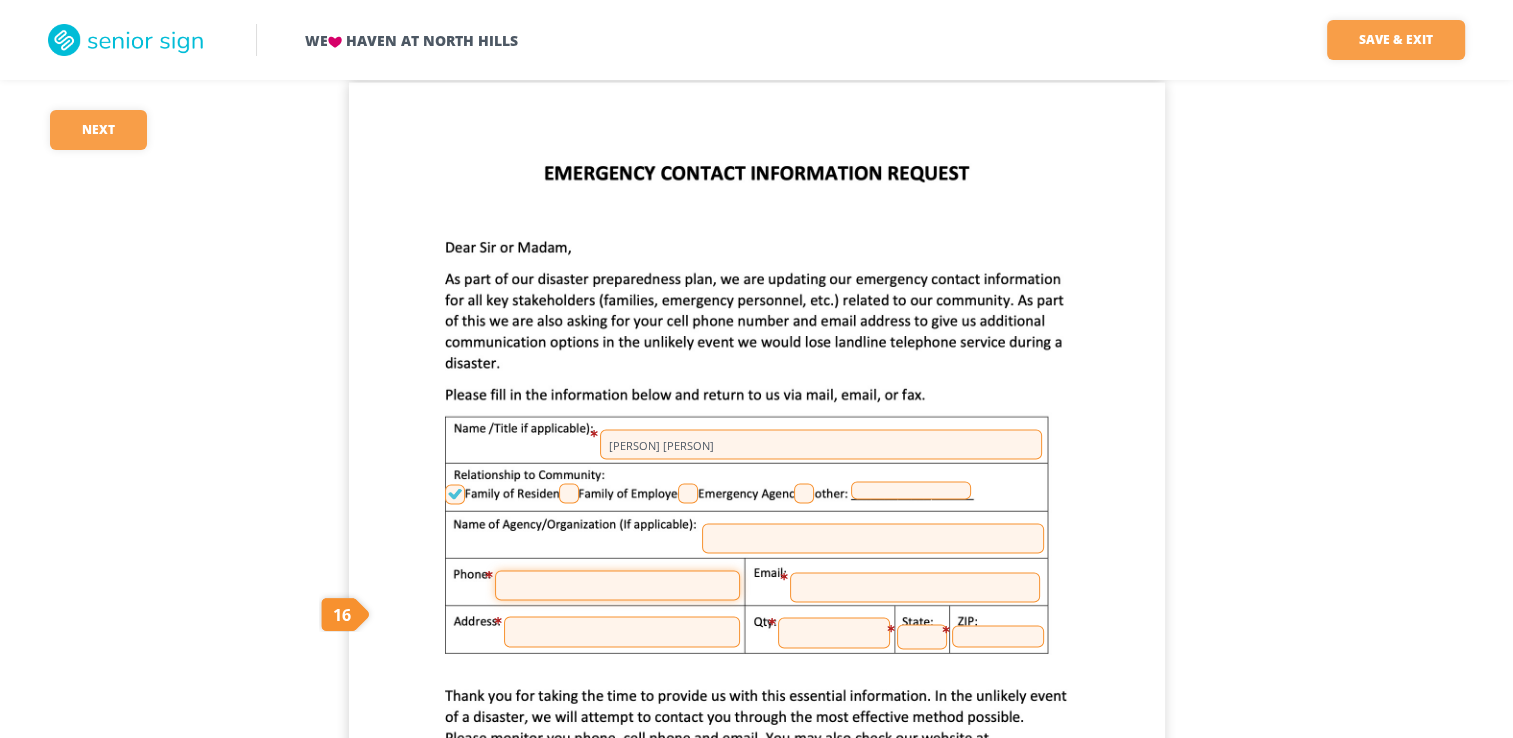 click at bounding box center [617, 586] 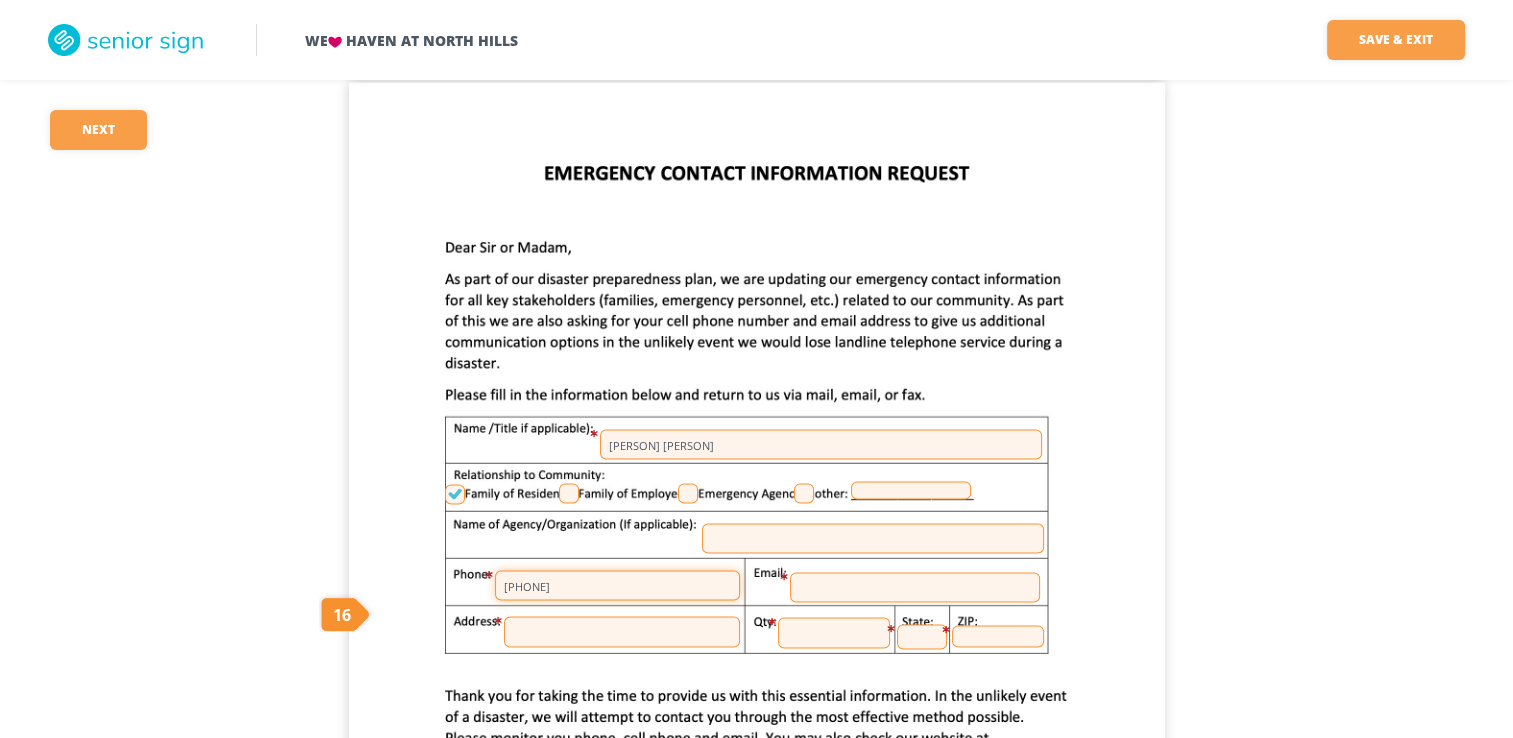 type on "4125088097" 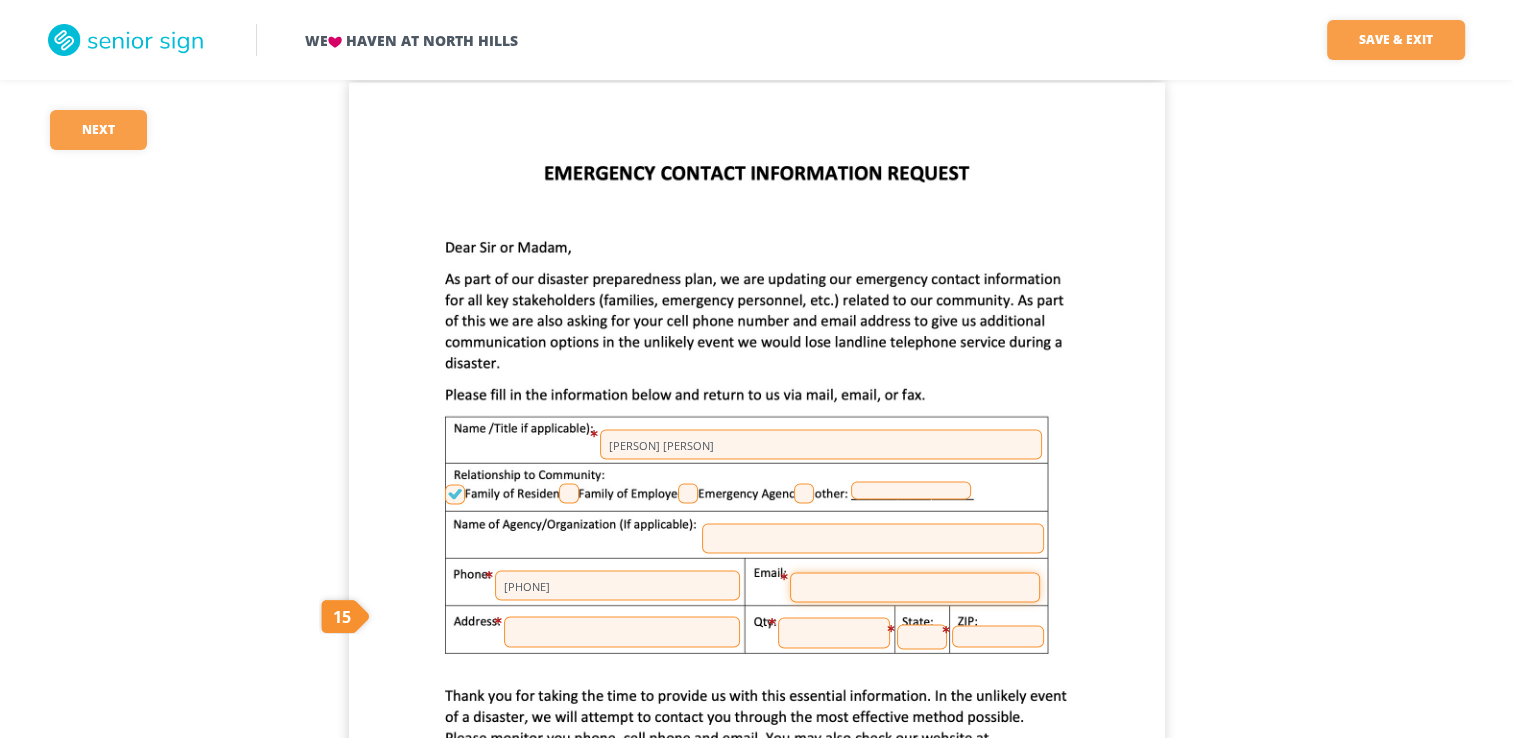 click at bounding box center [915, 588] 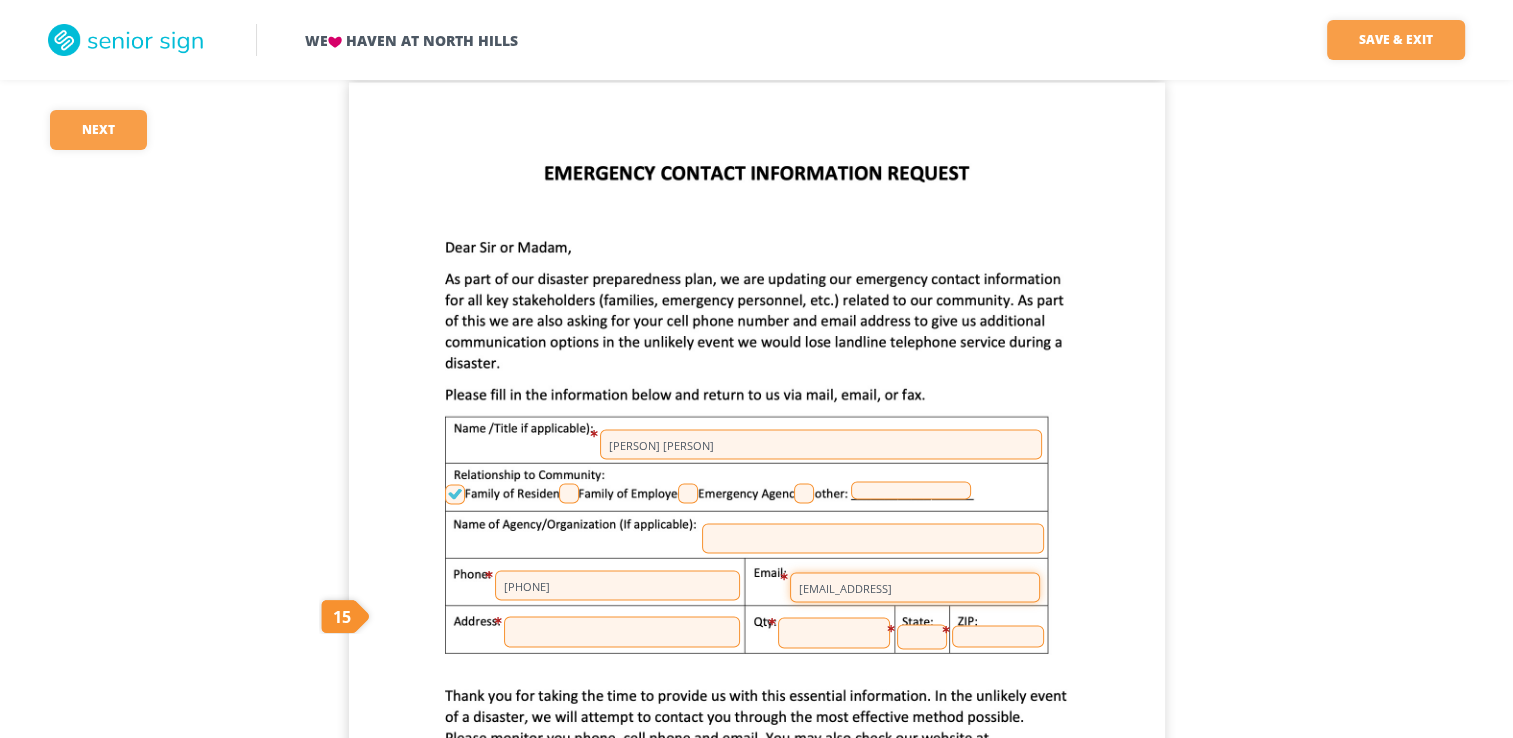 type on "Christine.Kalinik@gmail.com" 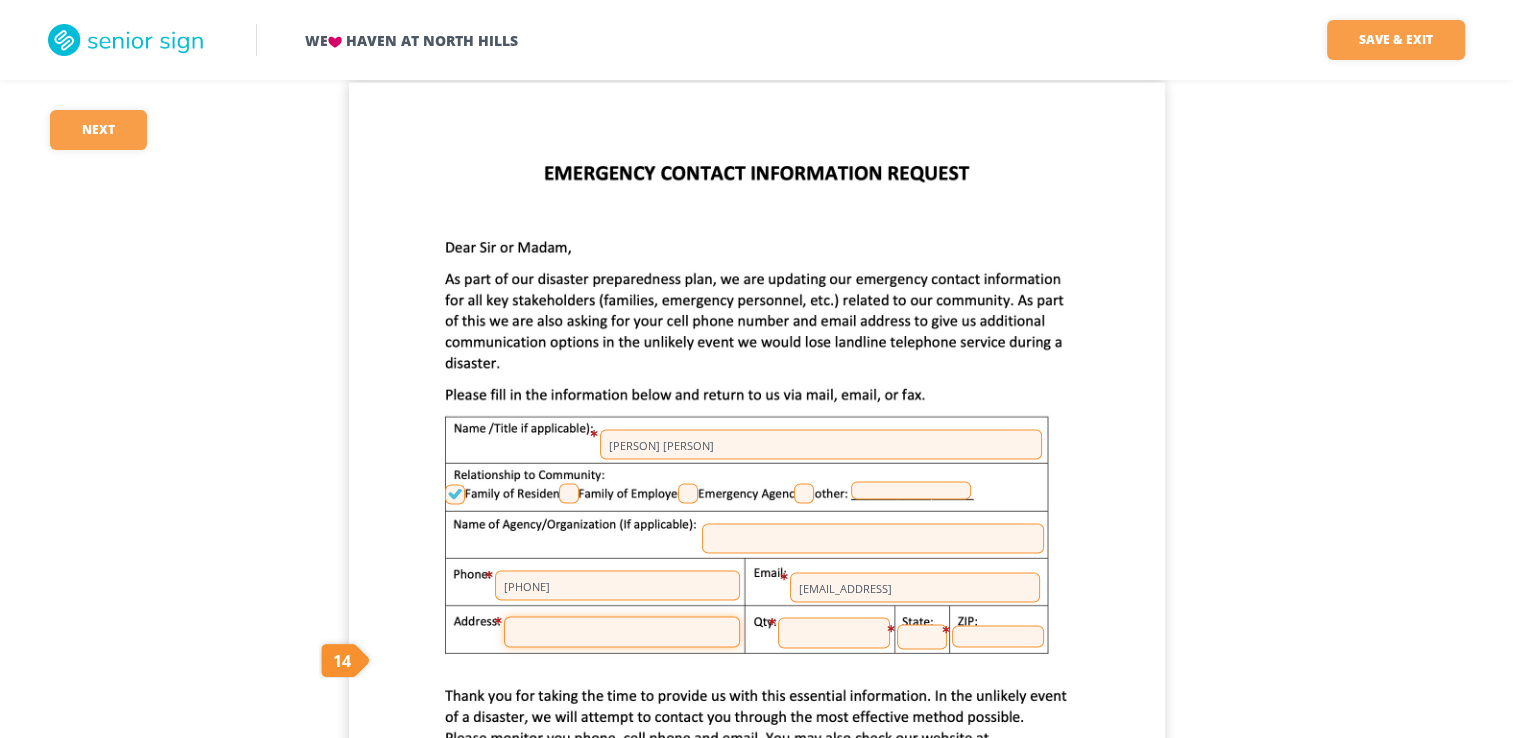 click at bounding box center (622, 632) 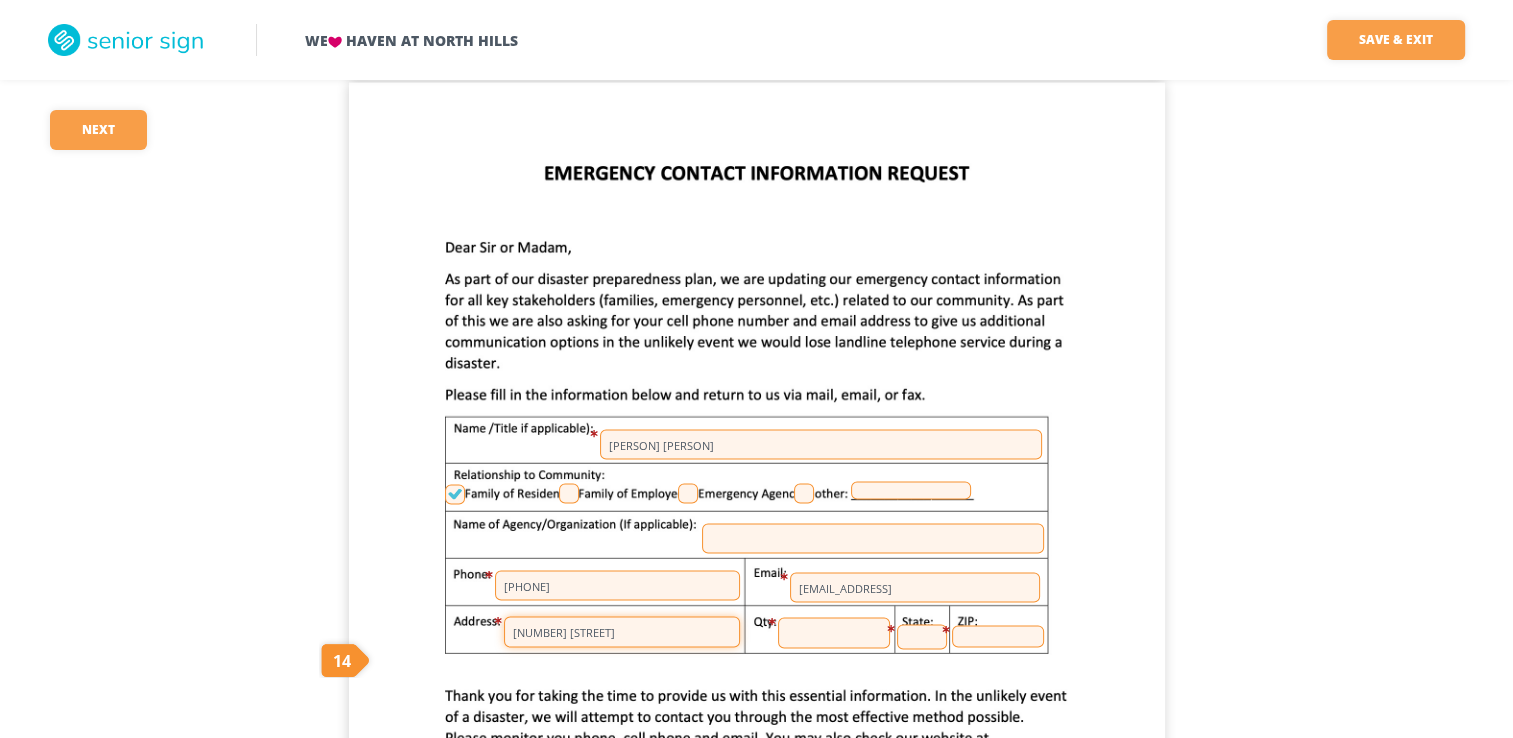 type on "[NUMBER] [STREET]" 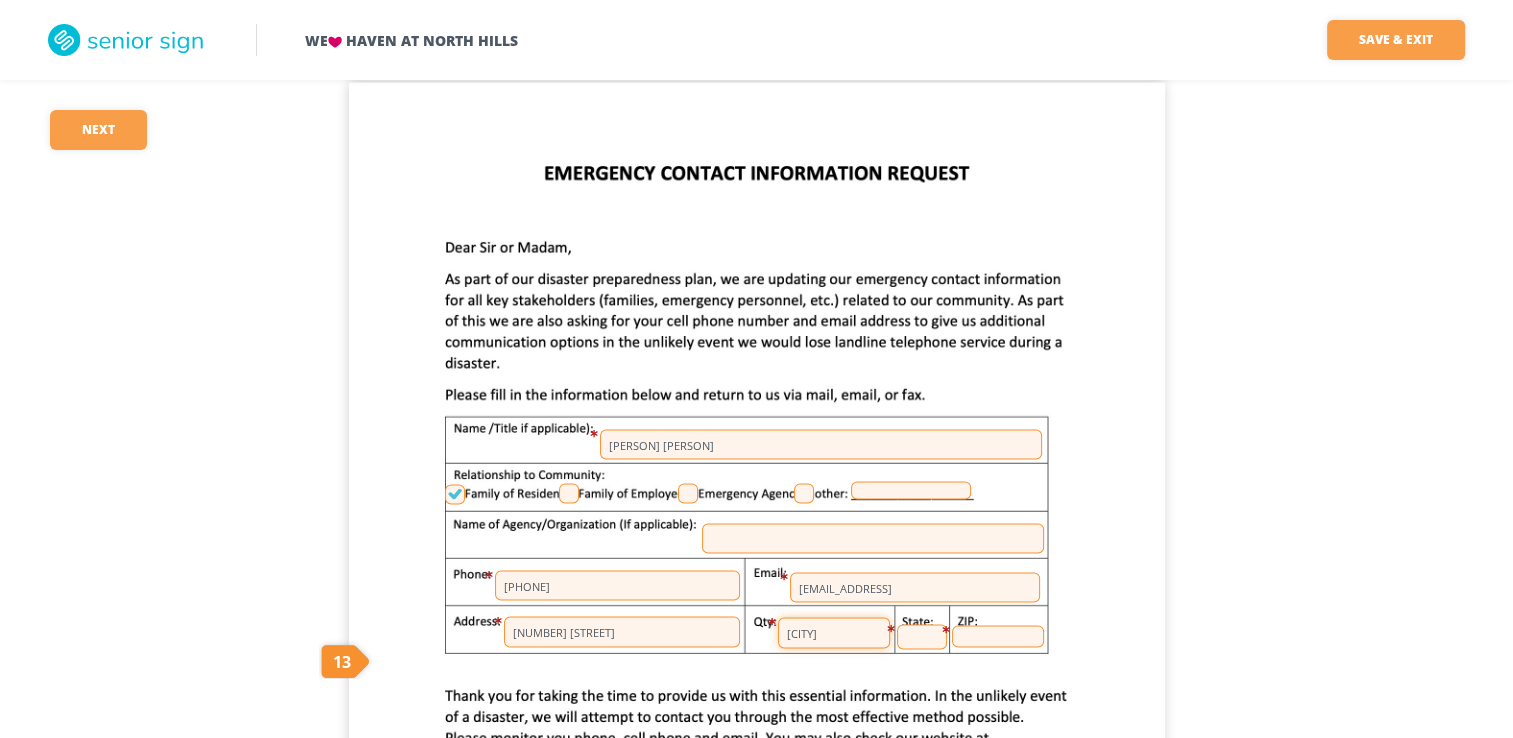 type on "[CITY]" 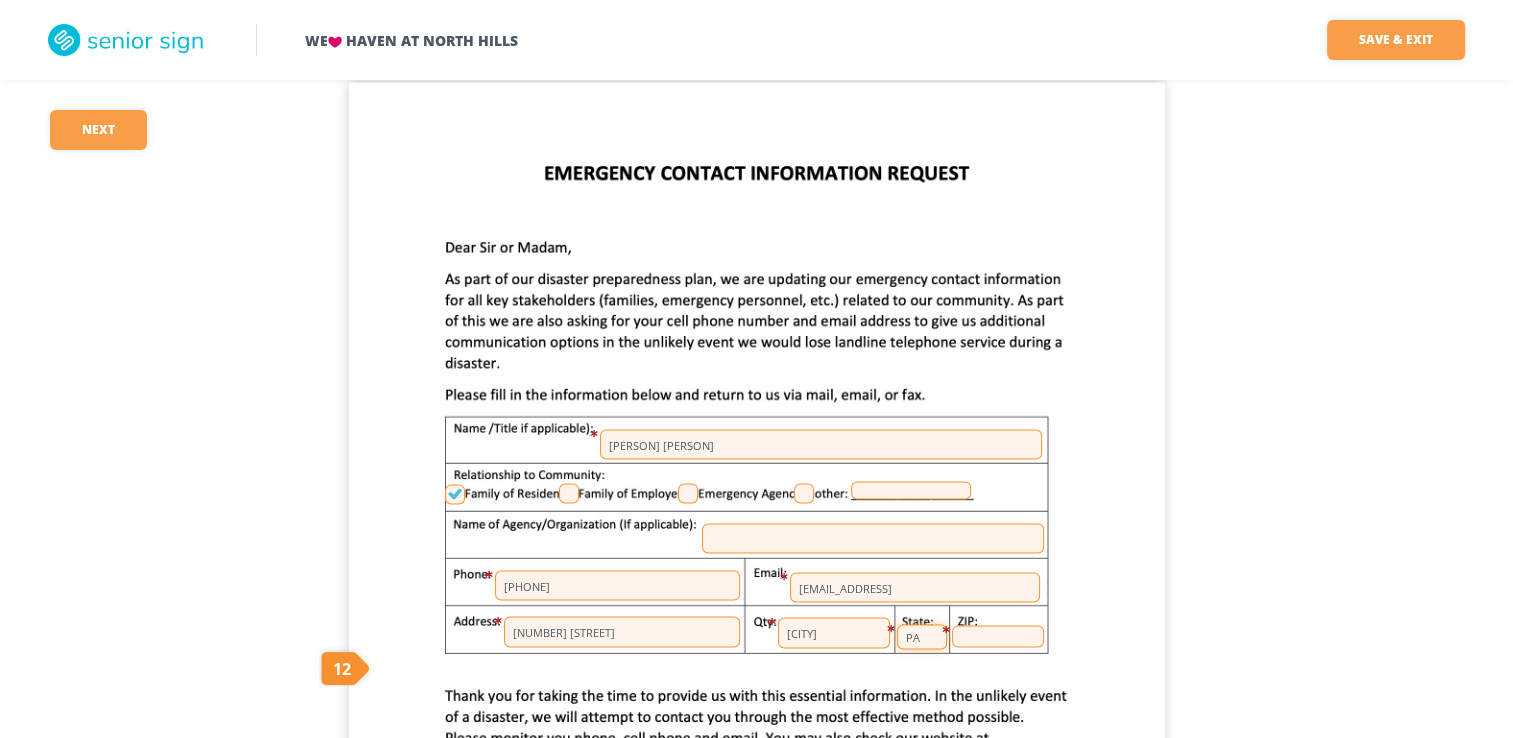 type on "PA" 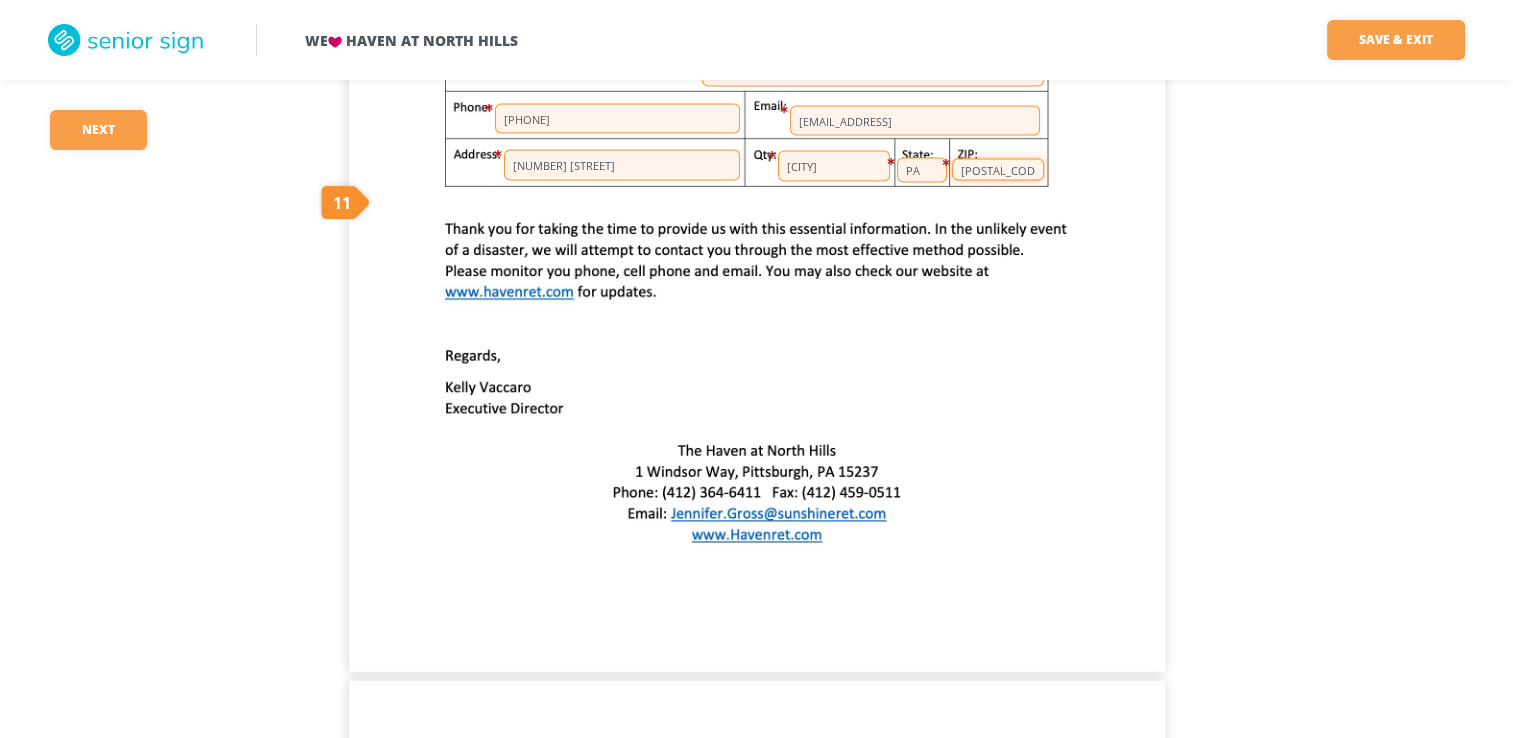 scroll, scrollTop: 42180, scrollLeft: 0, axis: vertical 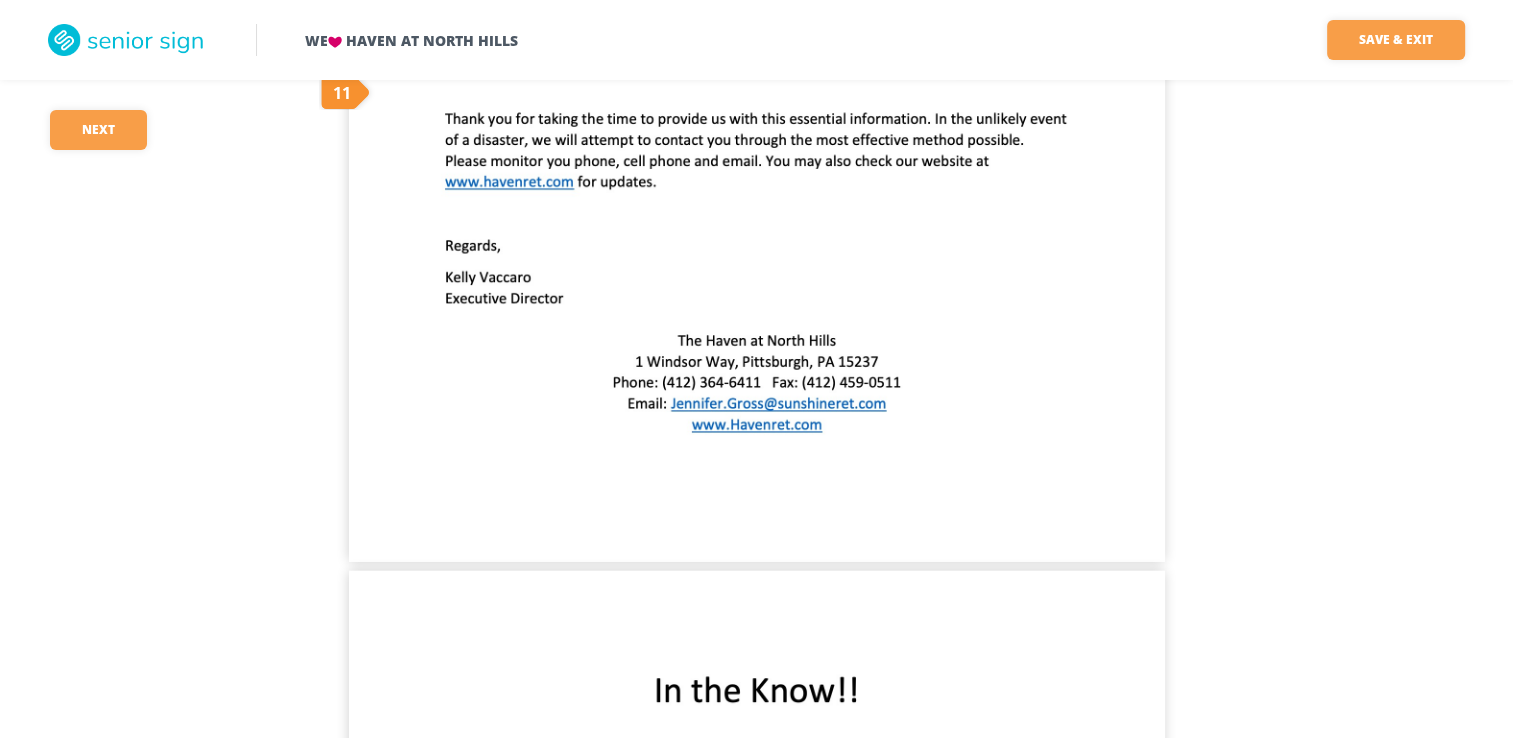 type on "[POSTAL_CODE]" 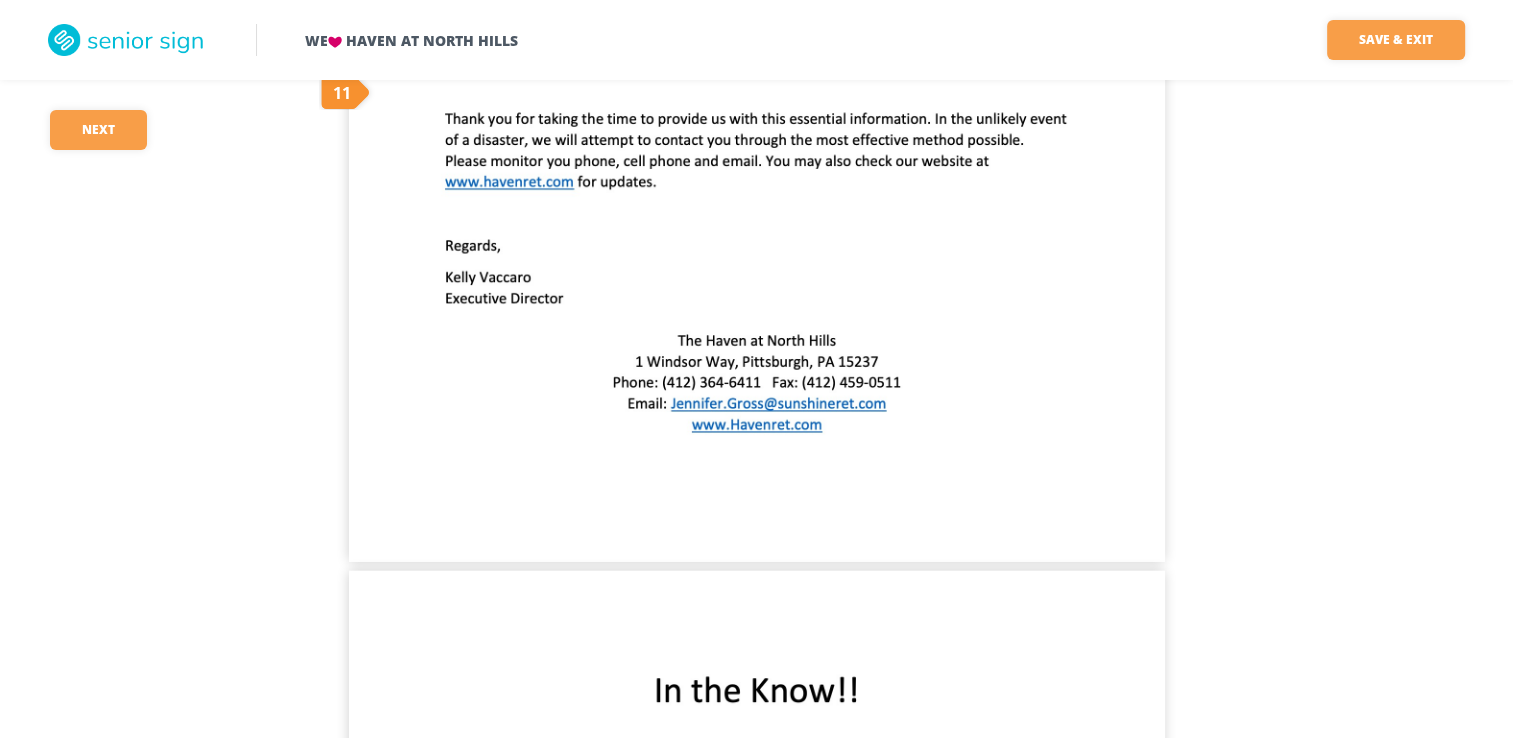 scroll, scrollTop: 4, scrollLeft: 0, axis: vertical 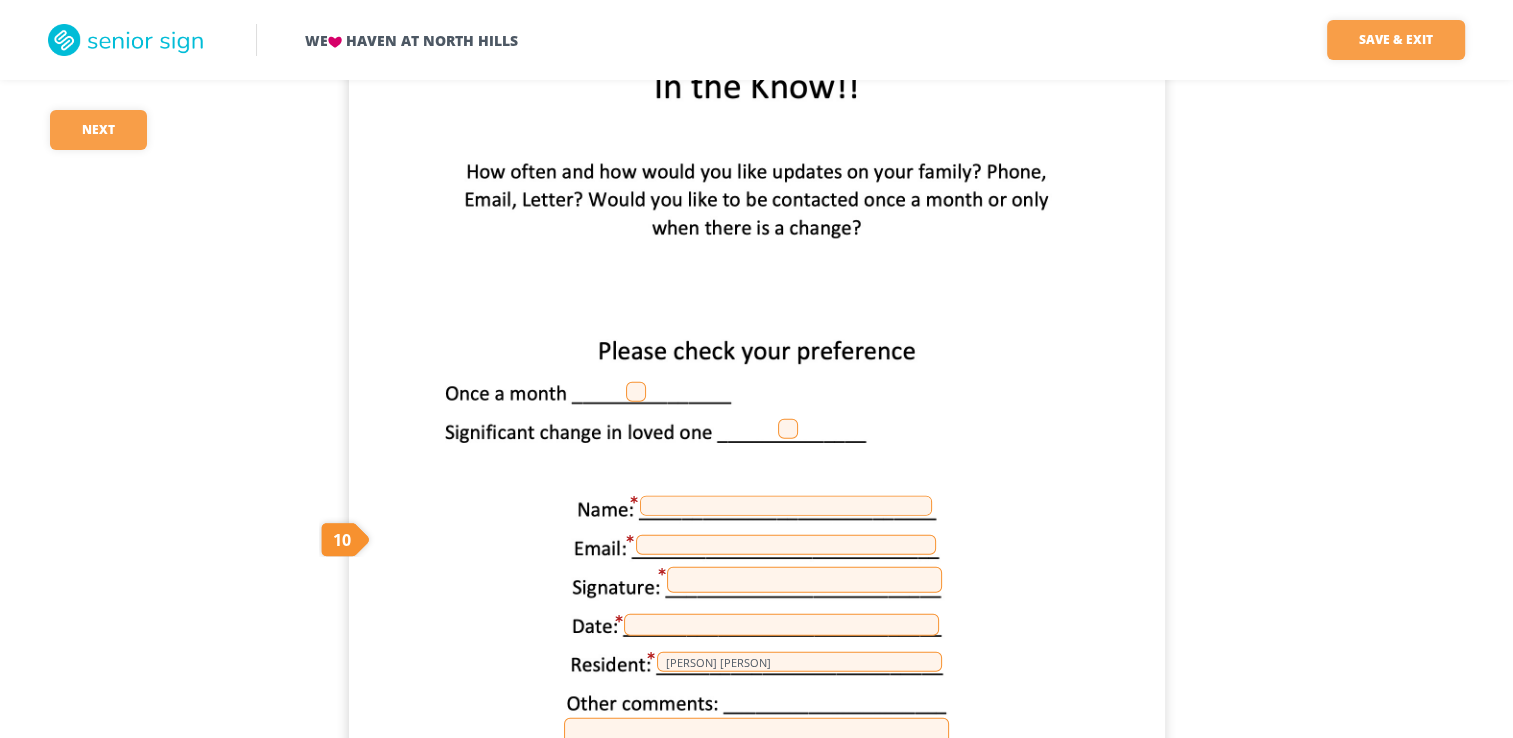 click at bounding box center [636, 392] 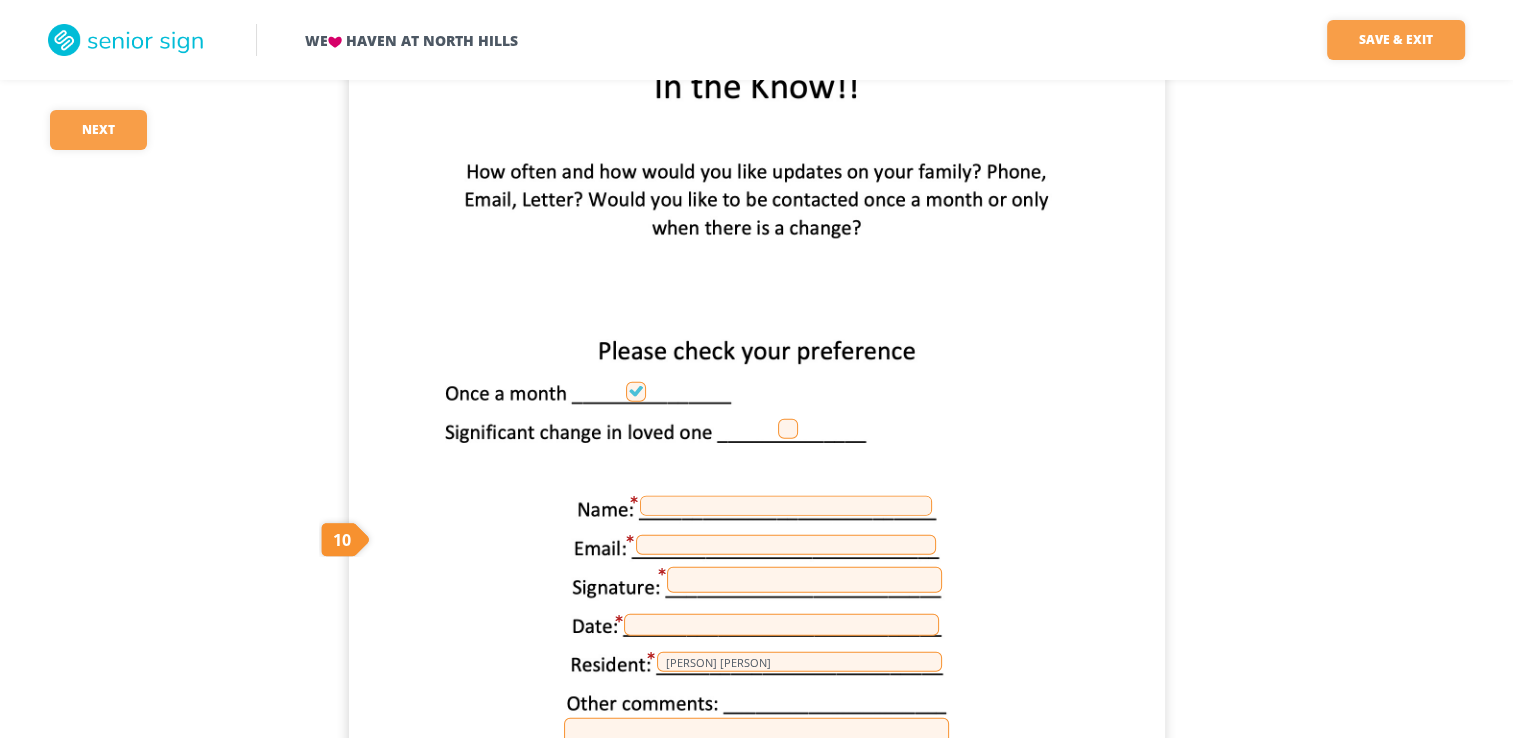click at bounding box center (788, 429) 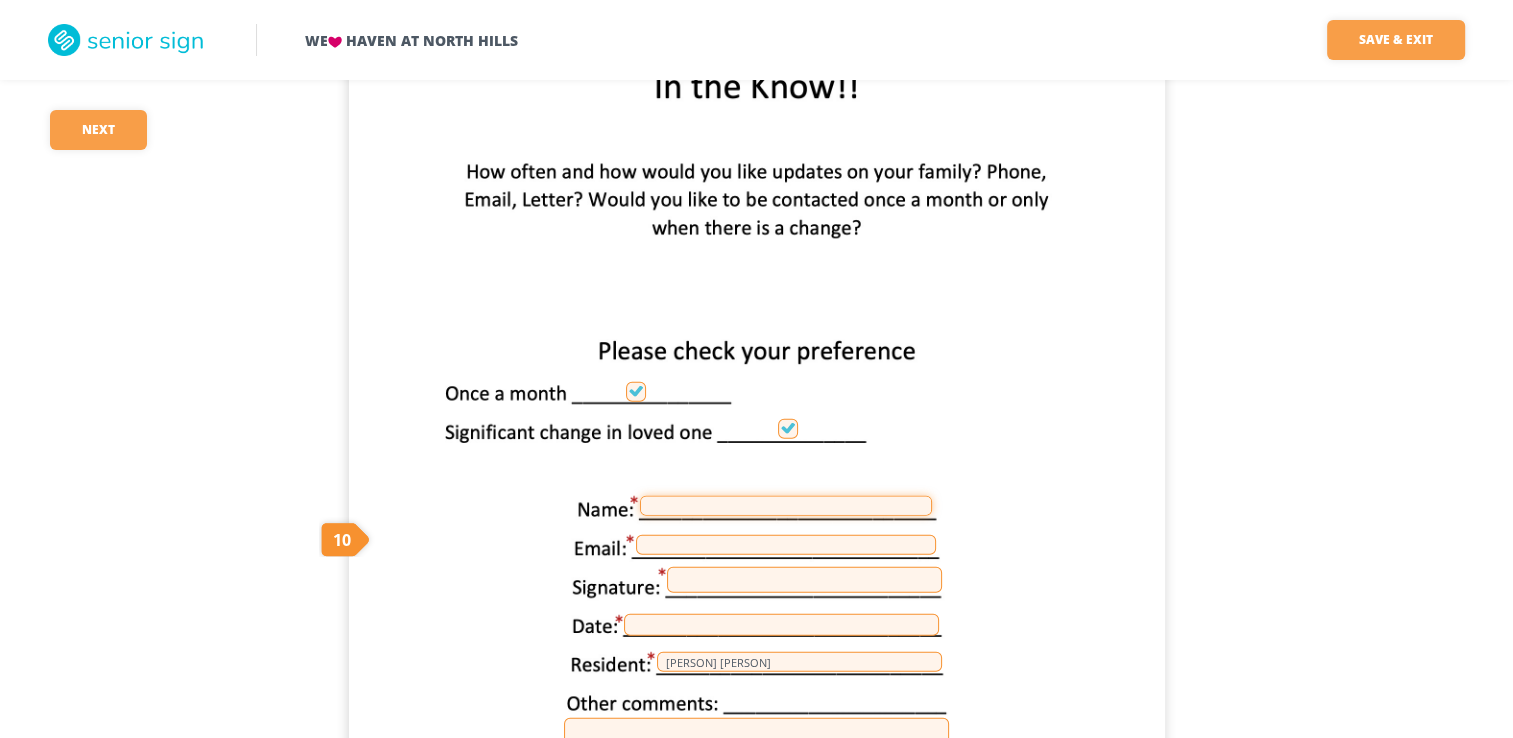 click at bounding box center [786, 506] 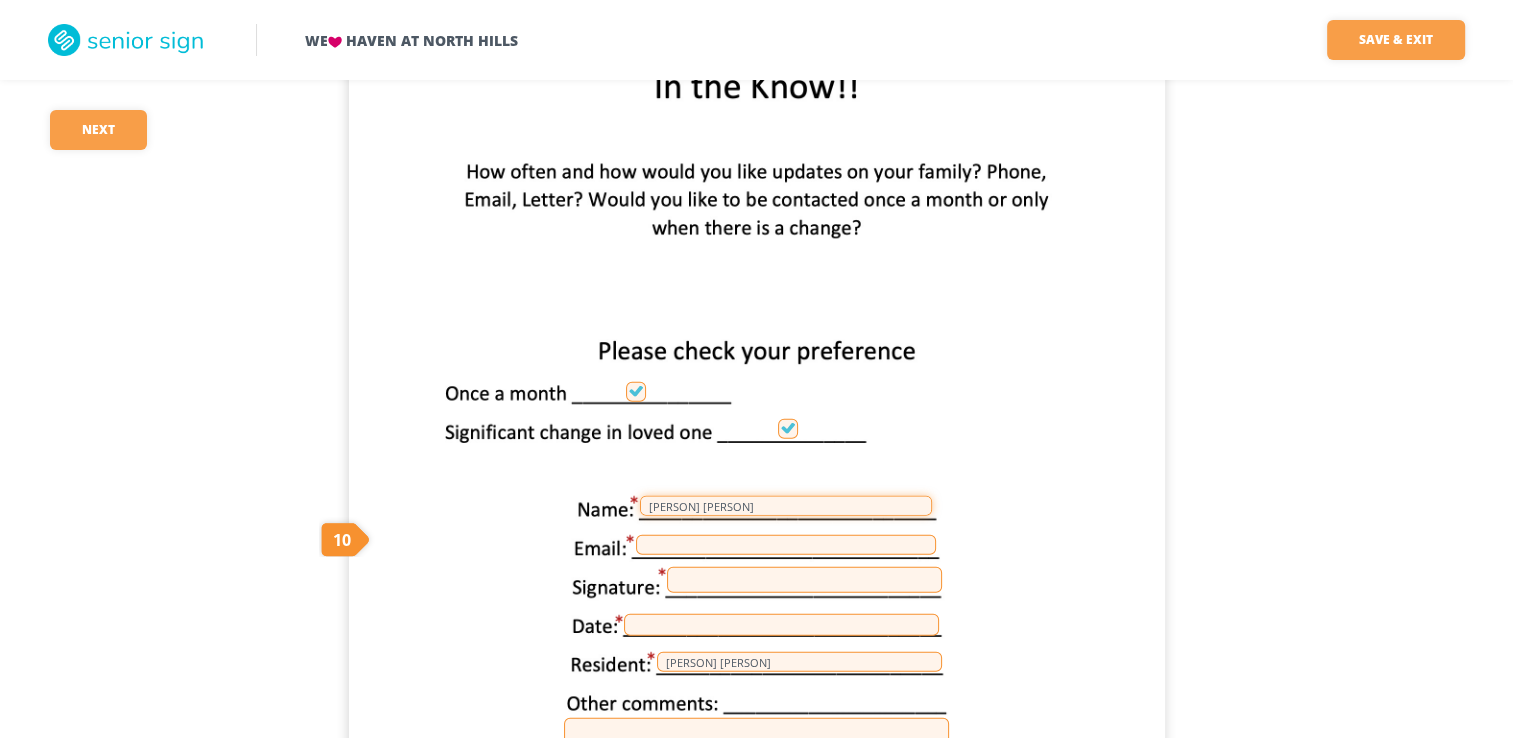 type on "[FIRST] [LAST]" 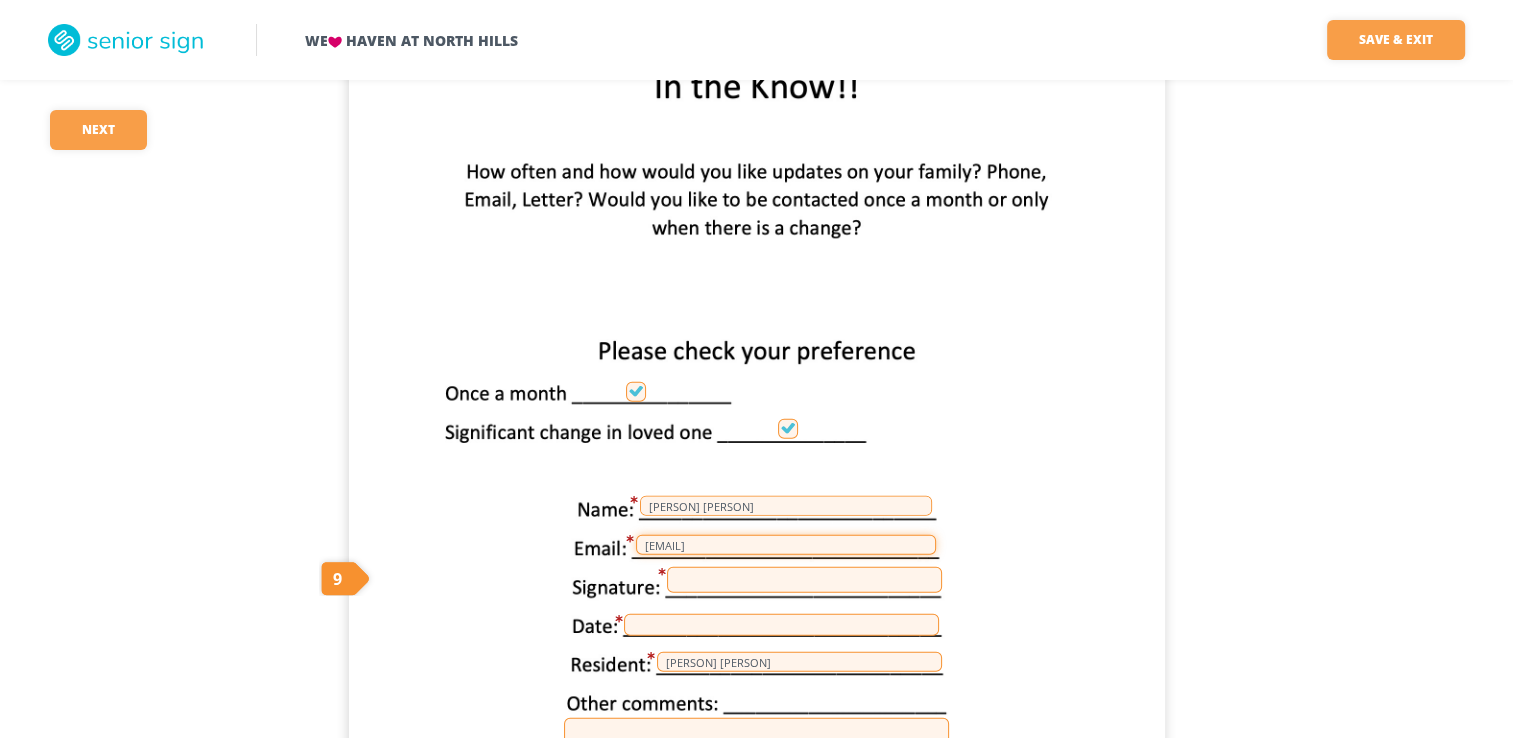 type on "[FIRST].[LAST]@" 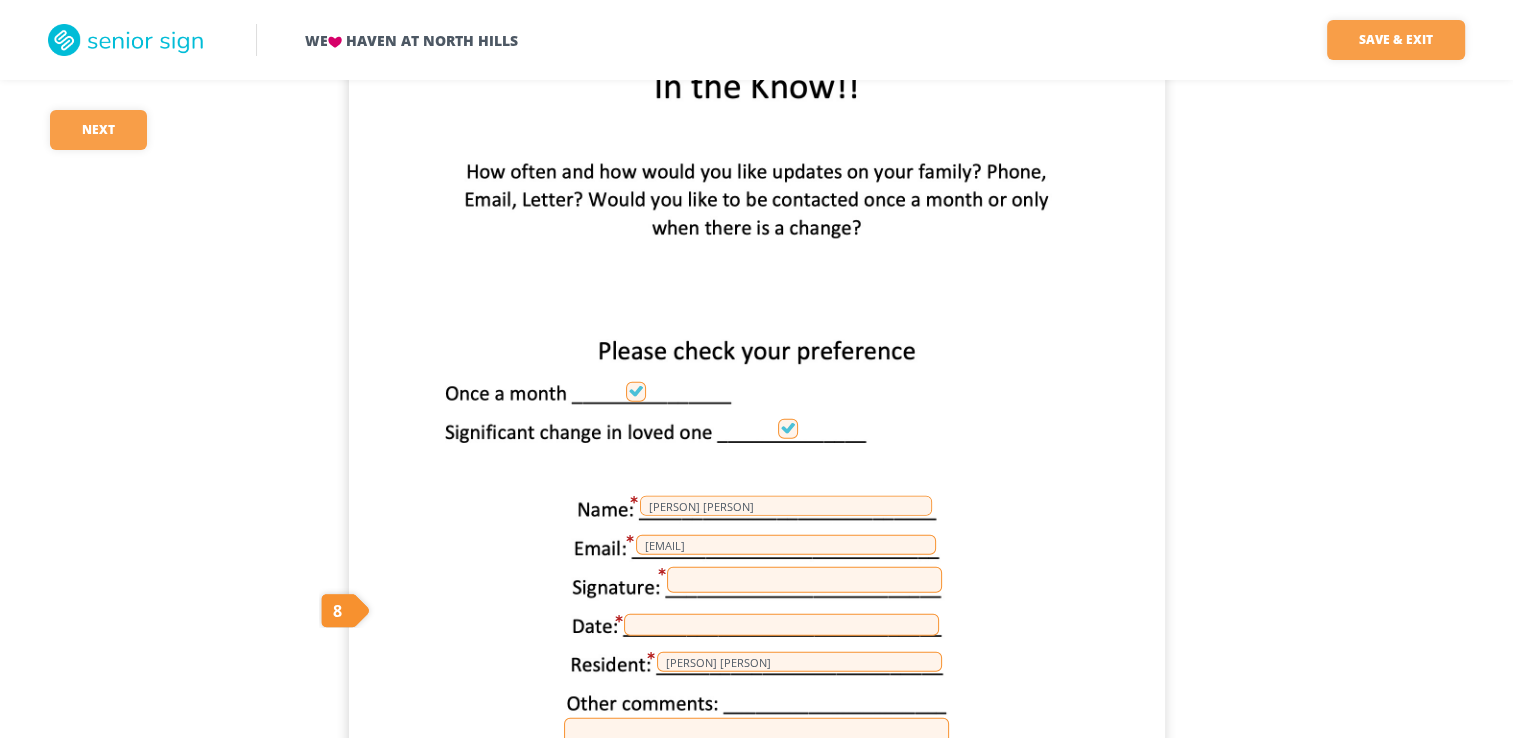 click at bounding box center [804, 580] 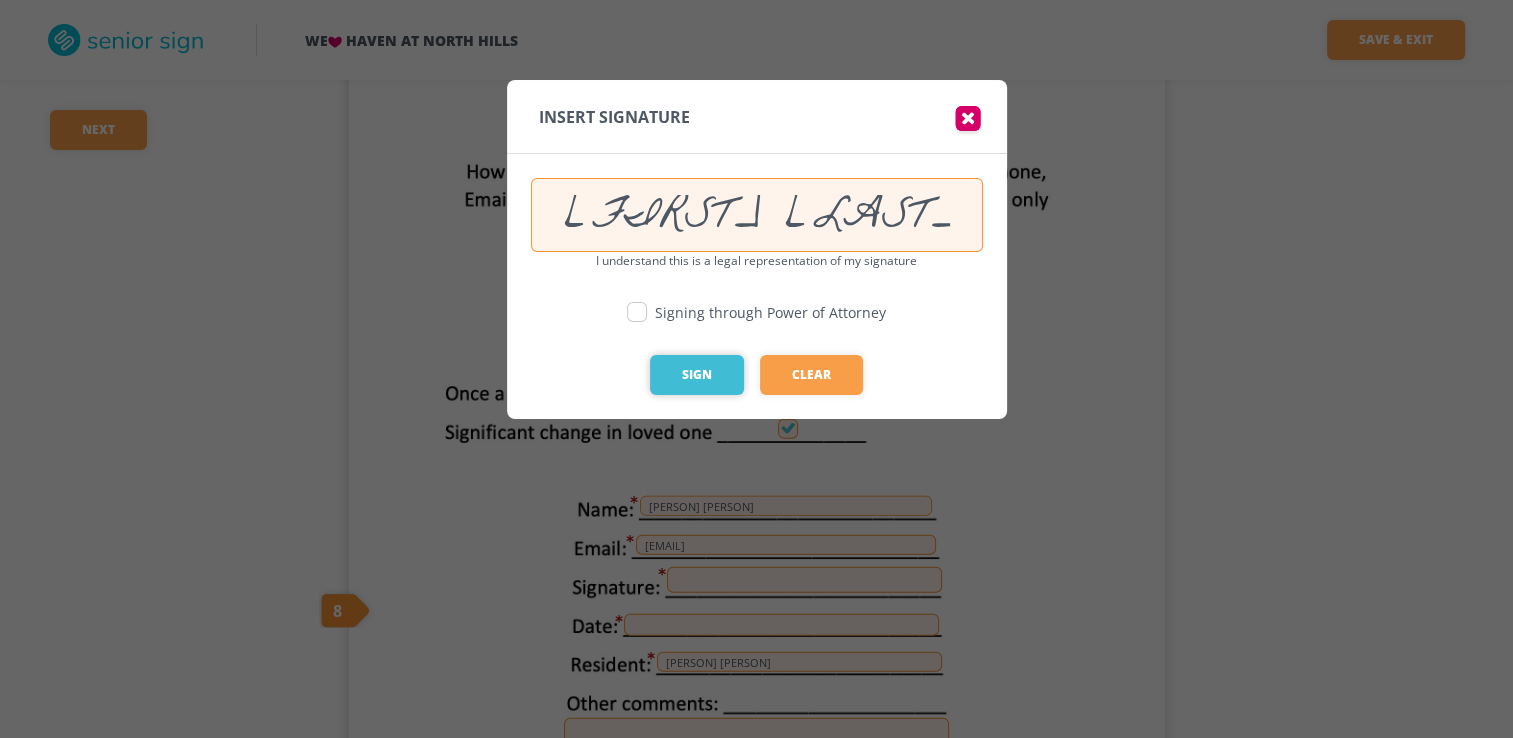 click on "Sign" at bounding box center [697, 375] 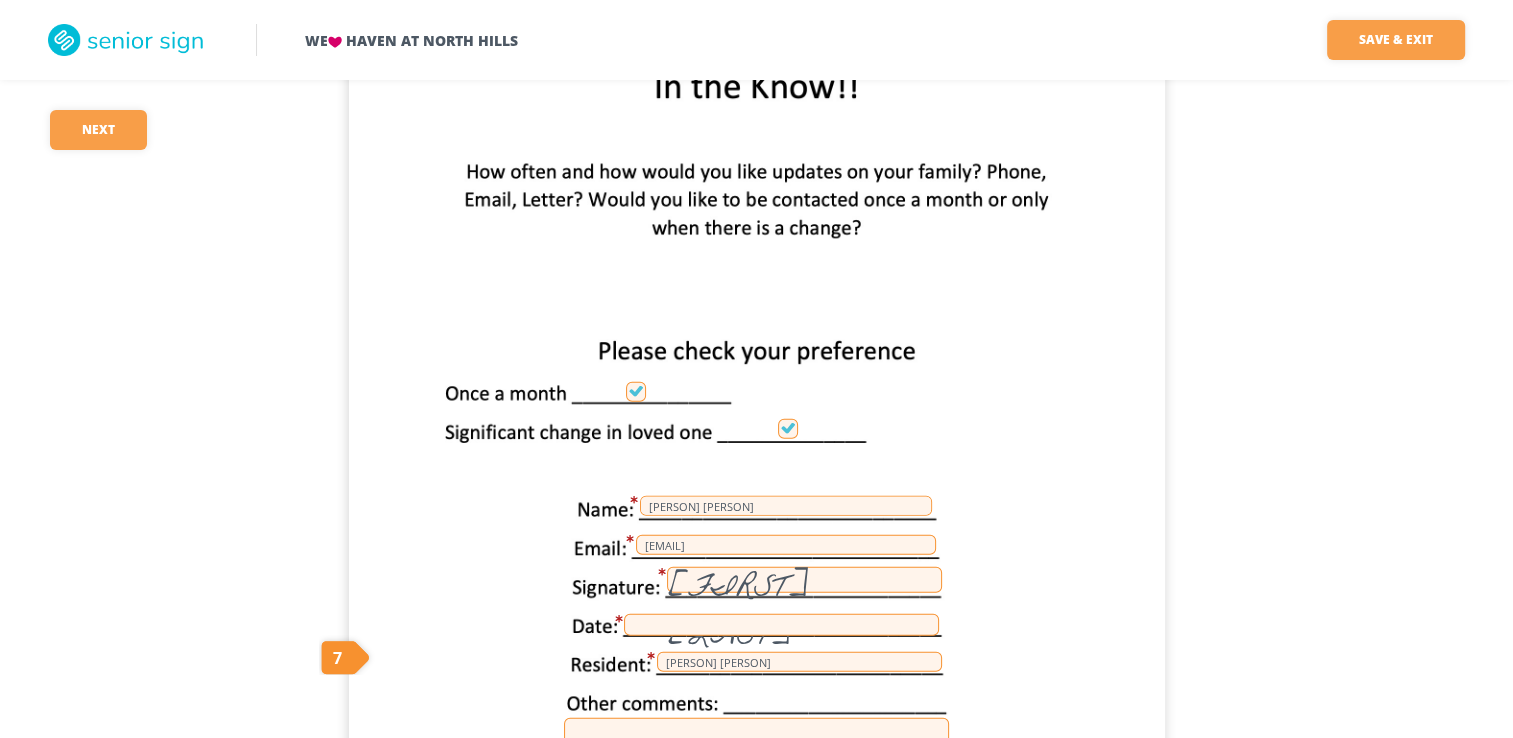 click at bounding box center (781, 625) 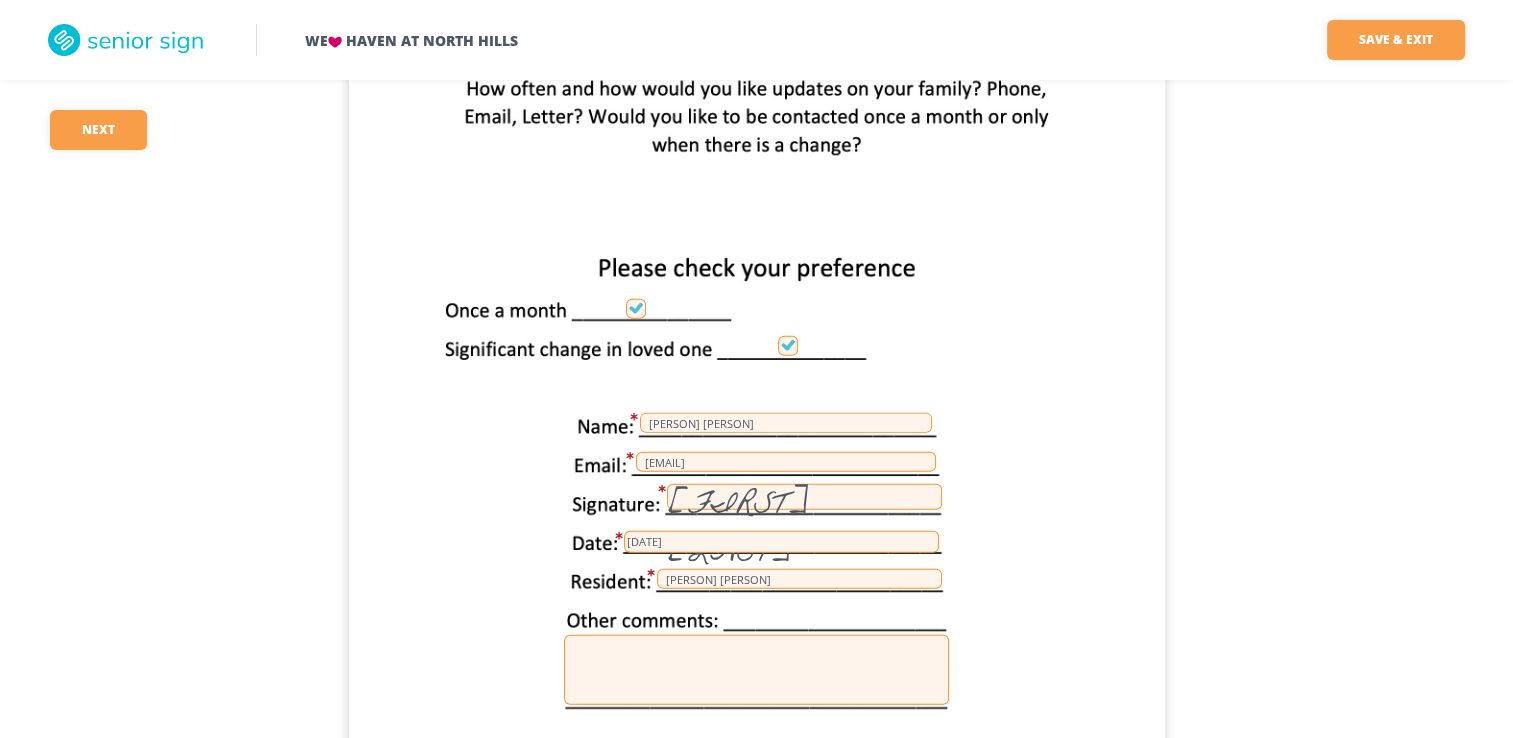 scroll, scrollTop: 42812, scrollLeft: 0, axis: vertical 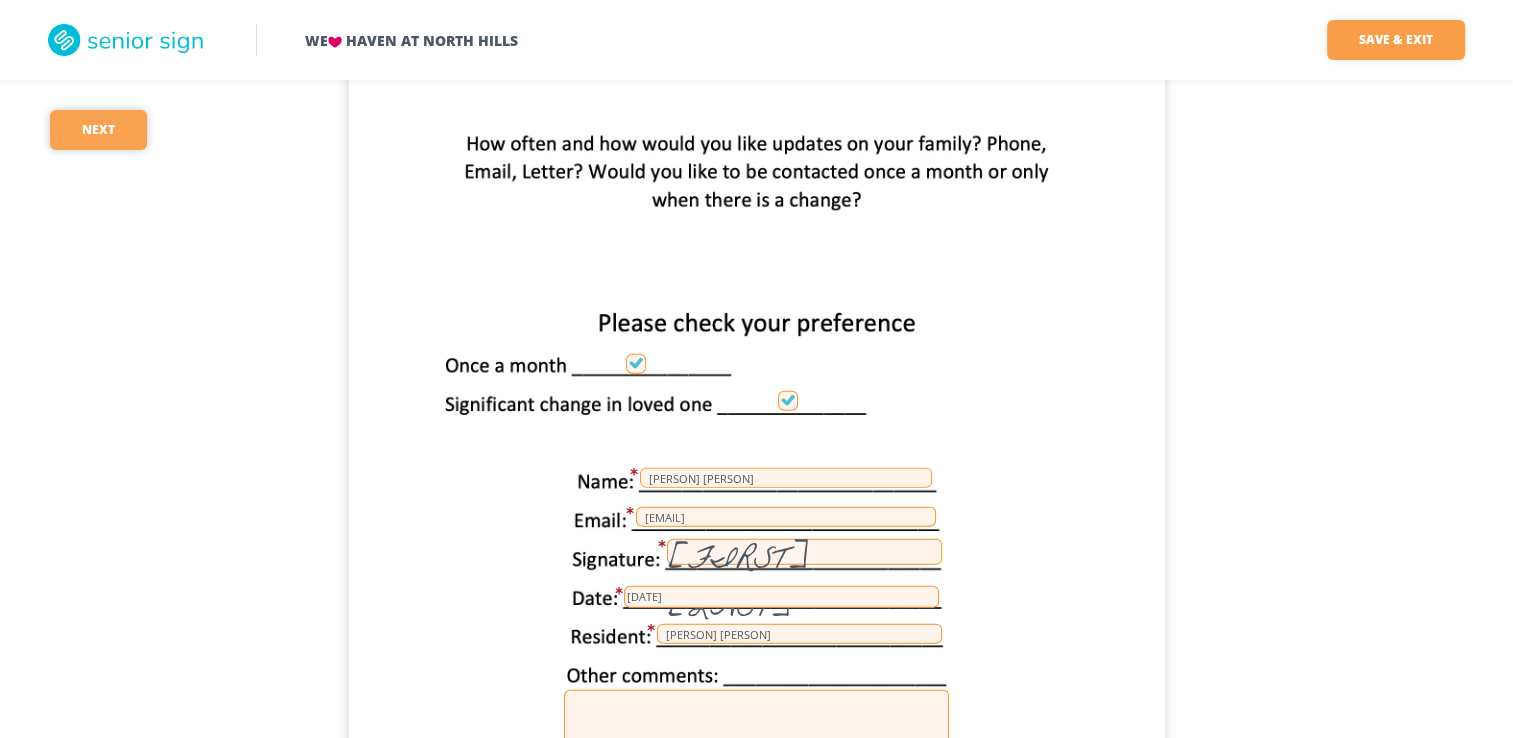 click on "Next" at bounding box center (98, 130) 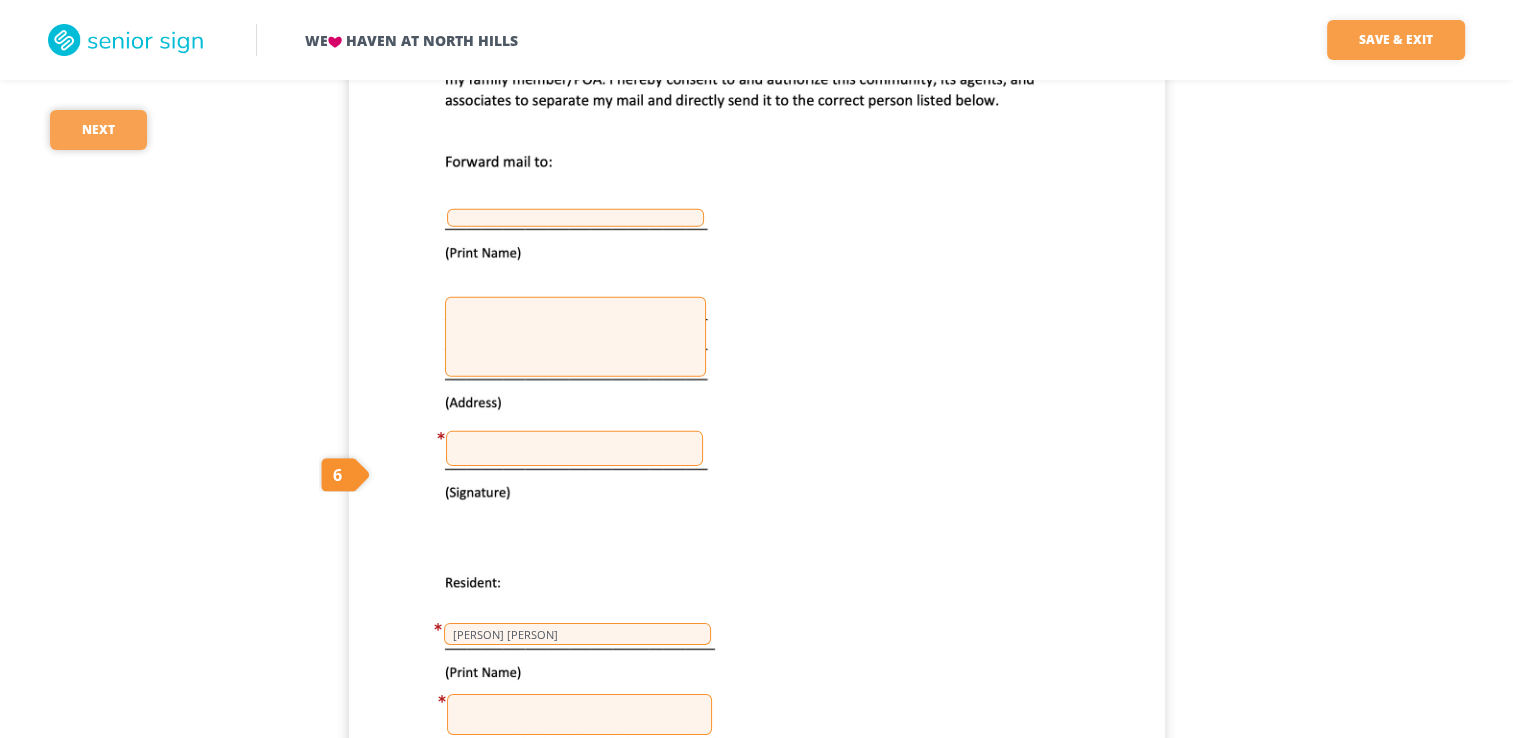 scroll, scrollTop: 43976, scrollLeft: 0, axis: vertical 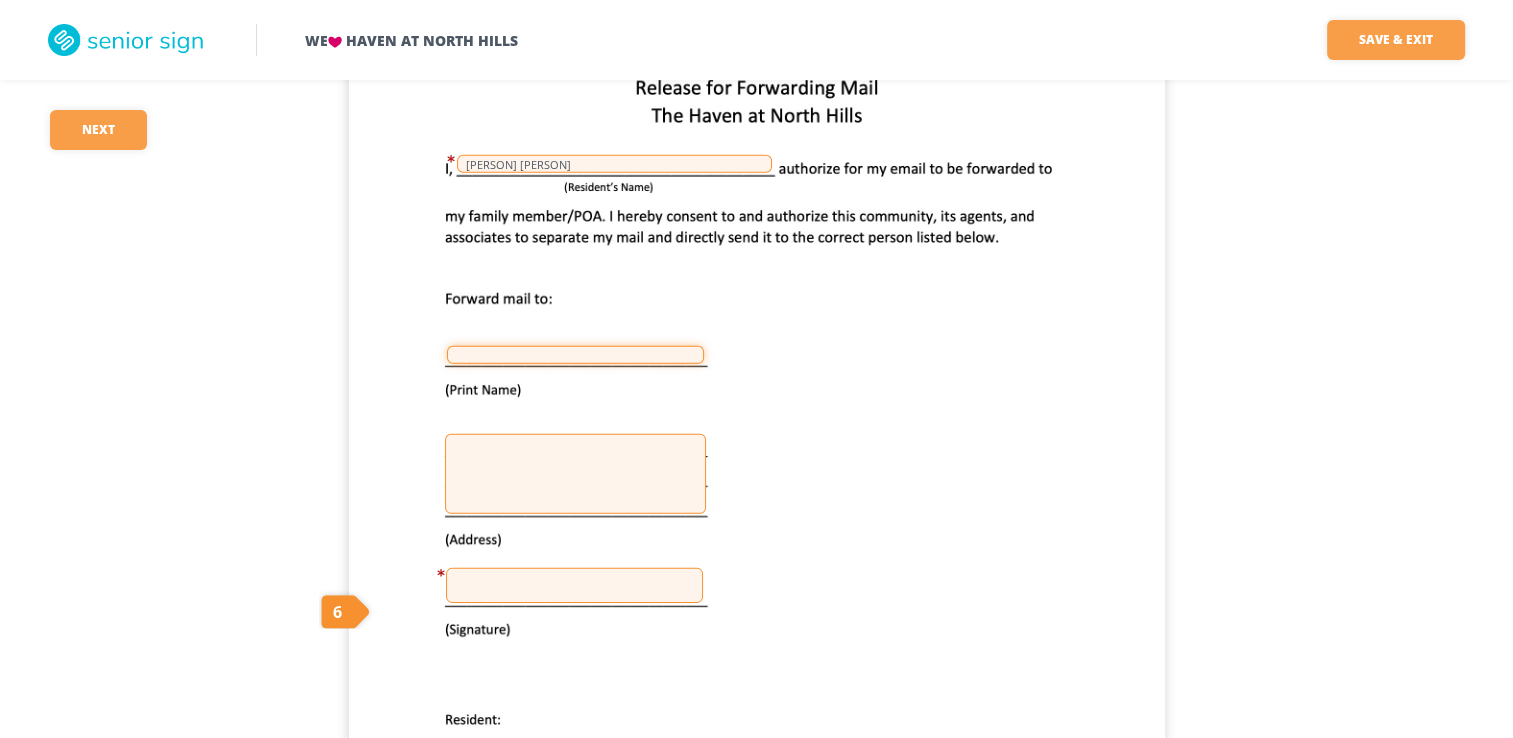 click at bounding box center [575, 355] 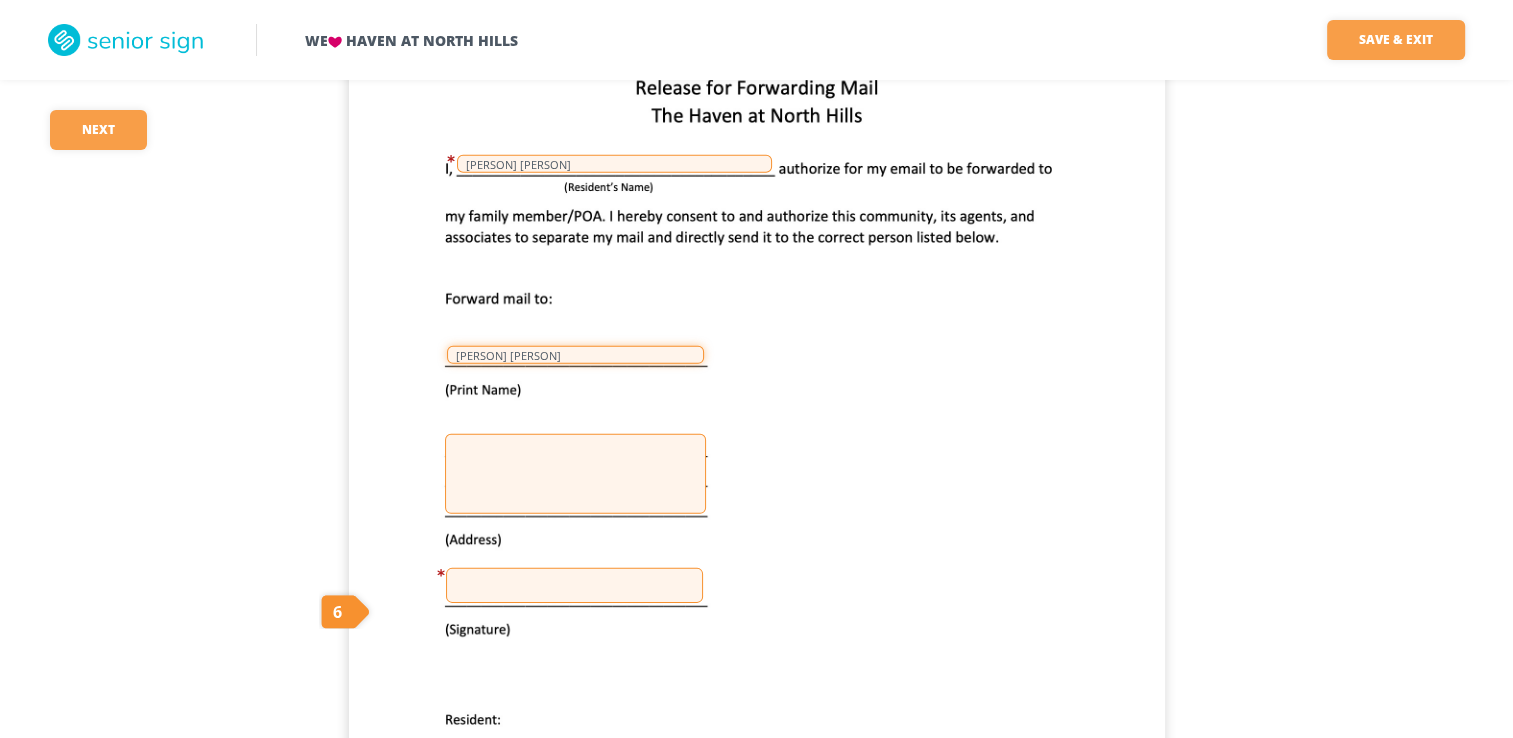 type on "[FIRST] [LAST]" 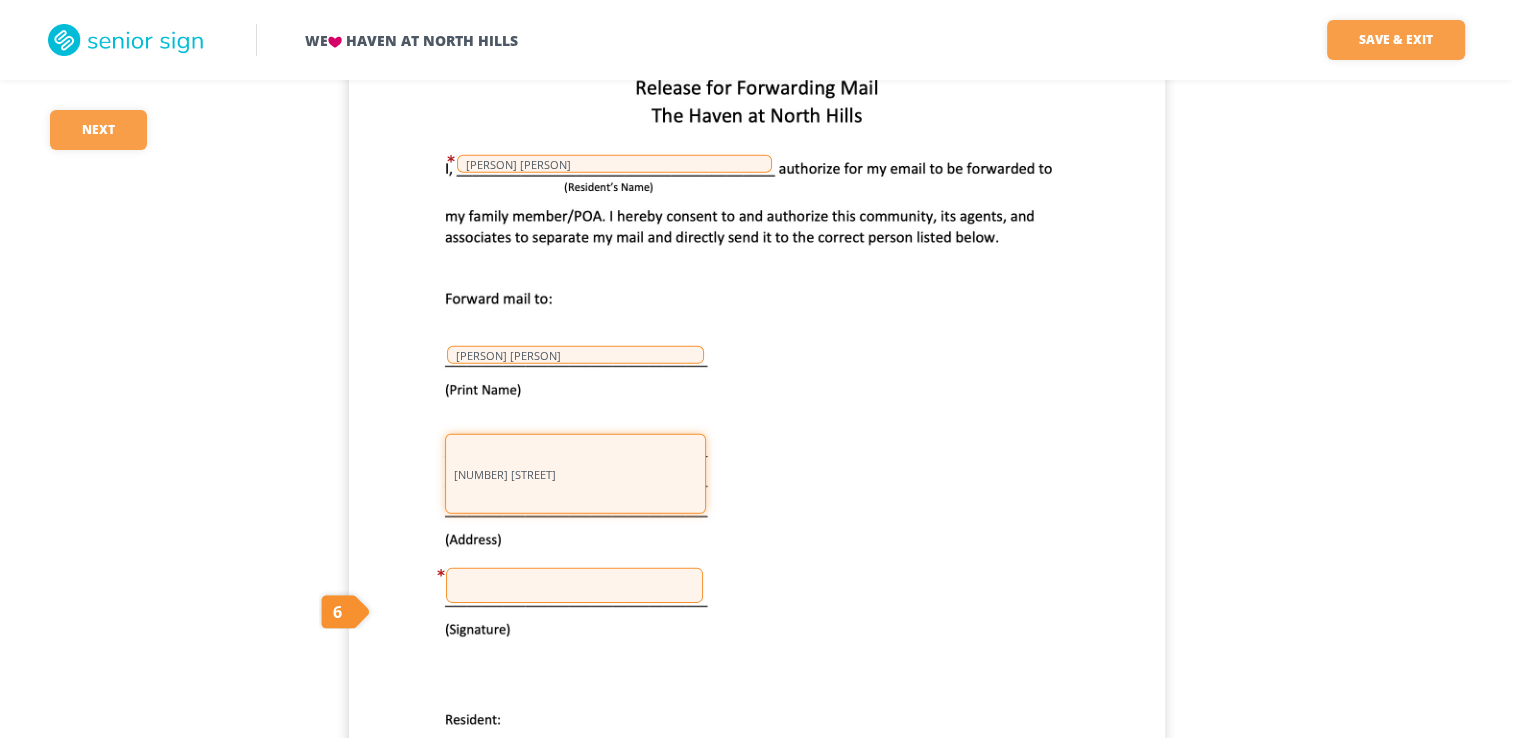 click on "[NUMBER] [STREET]" at bounding box center [575, 474] 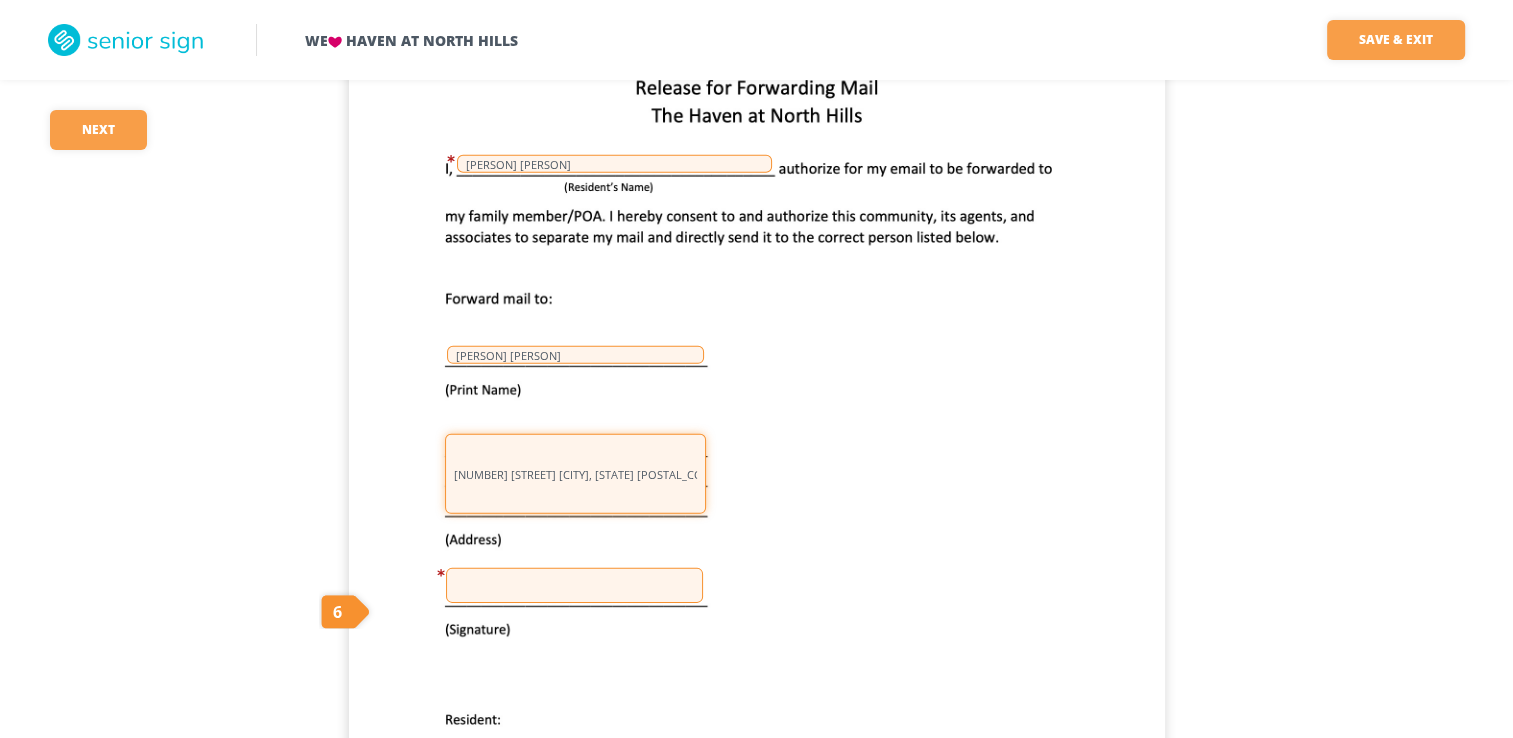 type on "150 White Oak Dr Pittsburgh, PA 15237" 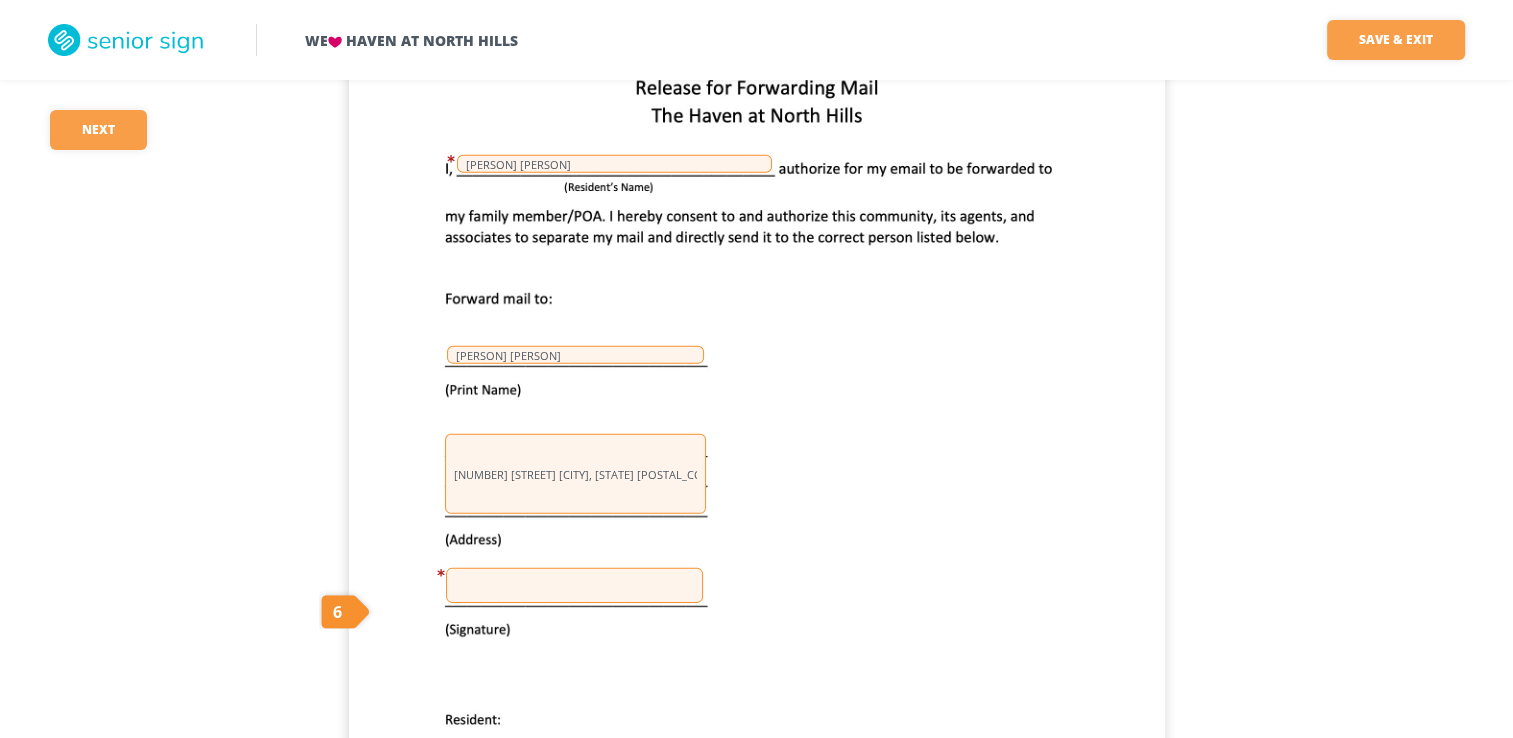click at bounding box center [574, 585] 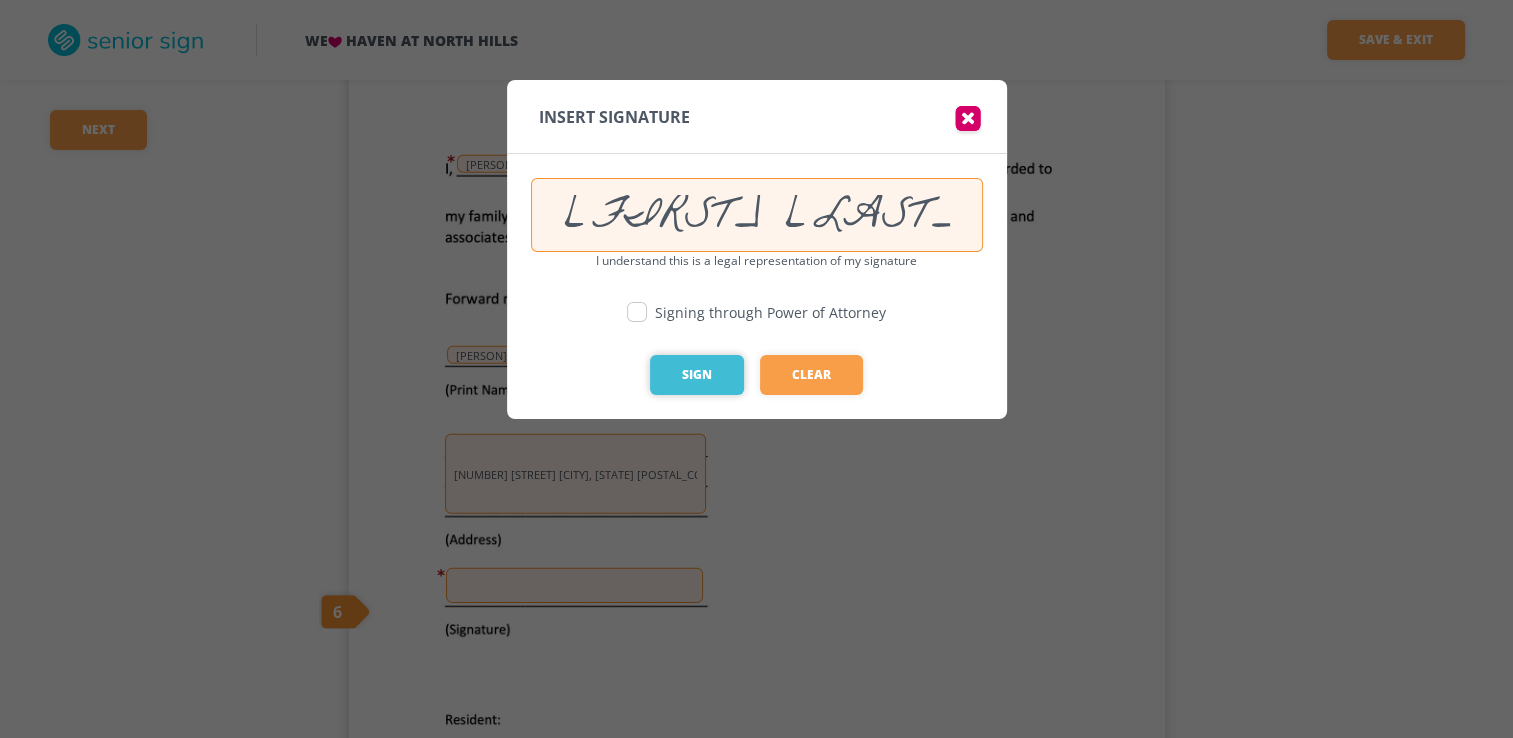 click on "Sign" at bounding box center (697, 375) 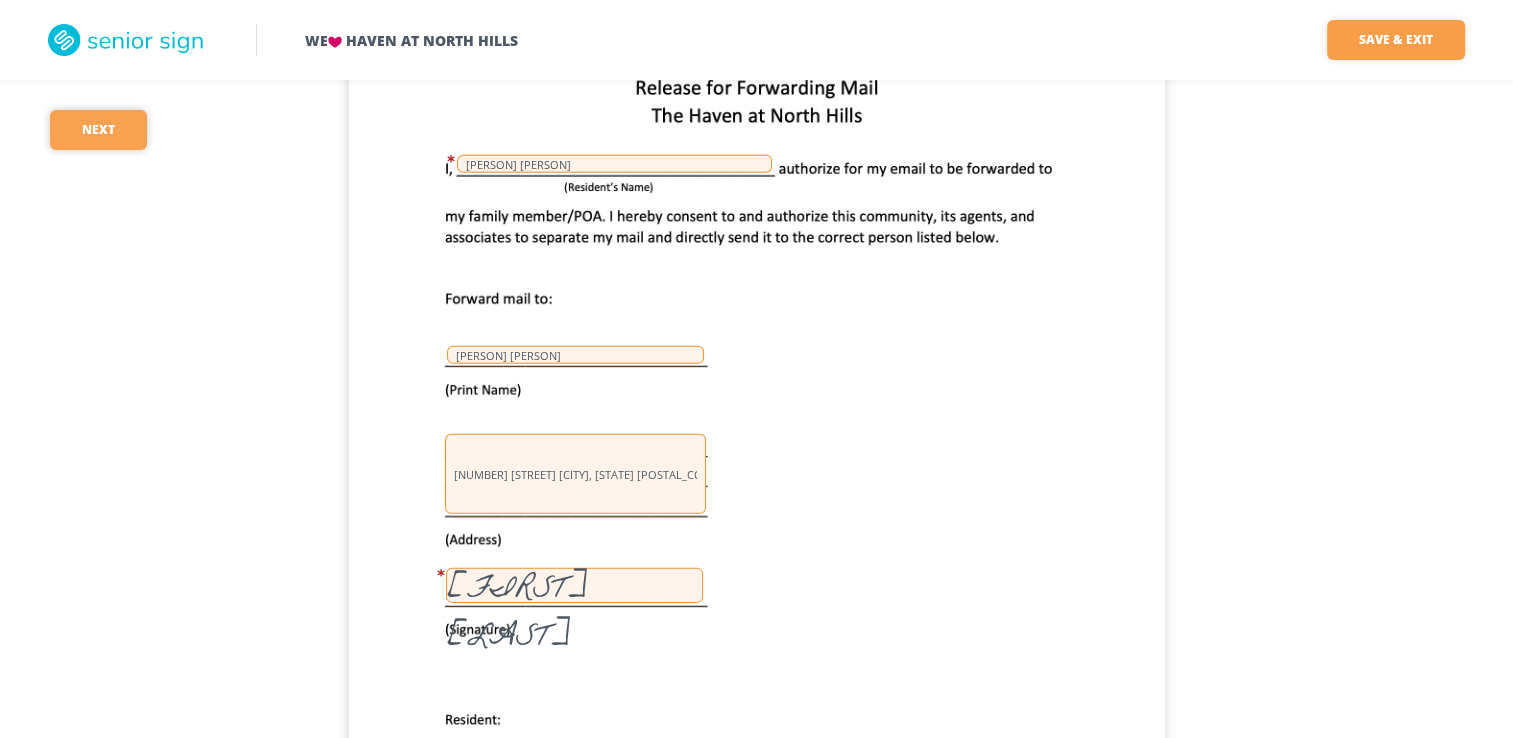 click on "Next" at bounding box center [98, 130] 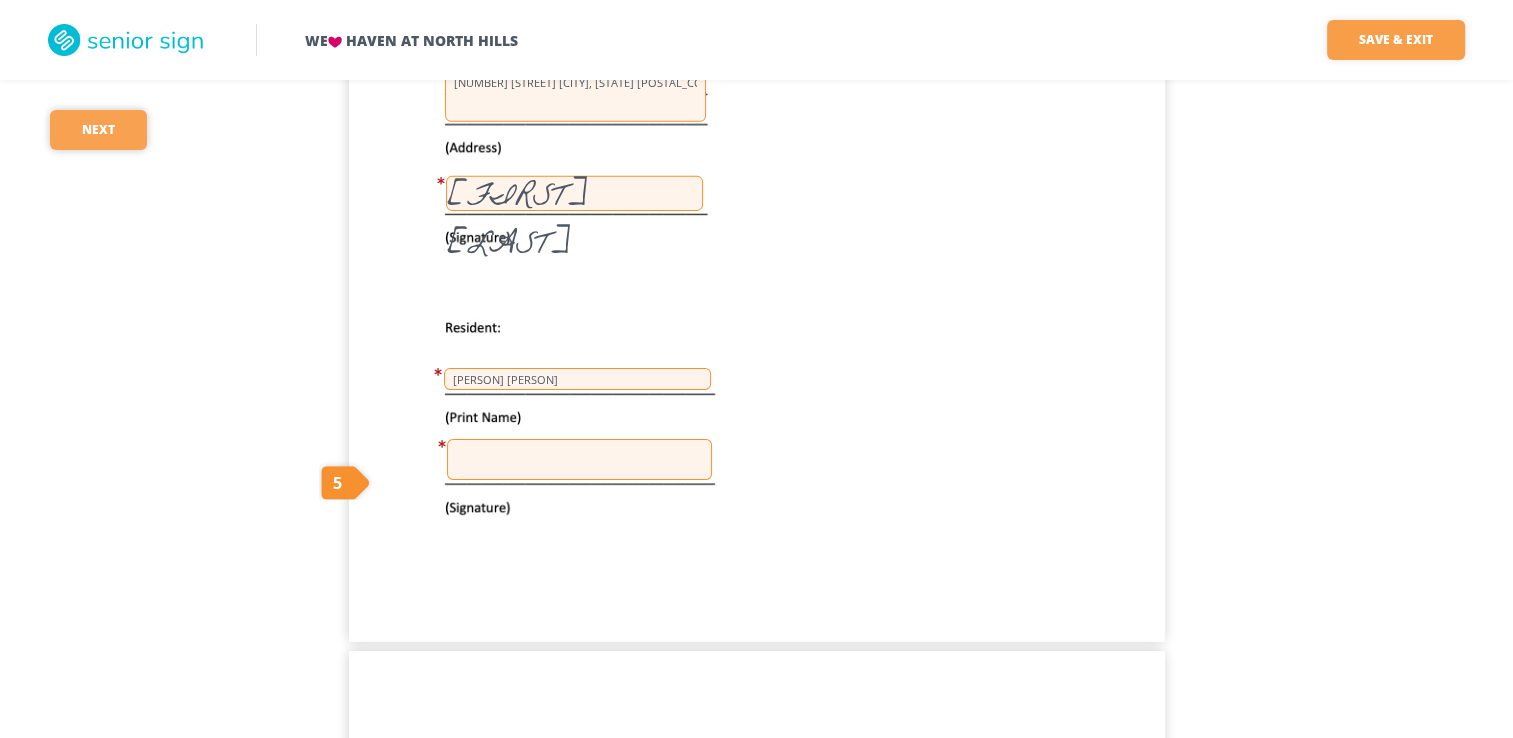 scroll, scrollTop: 44239, scrollLeft: 0, axis: vertical 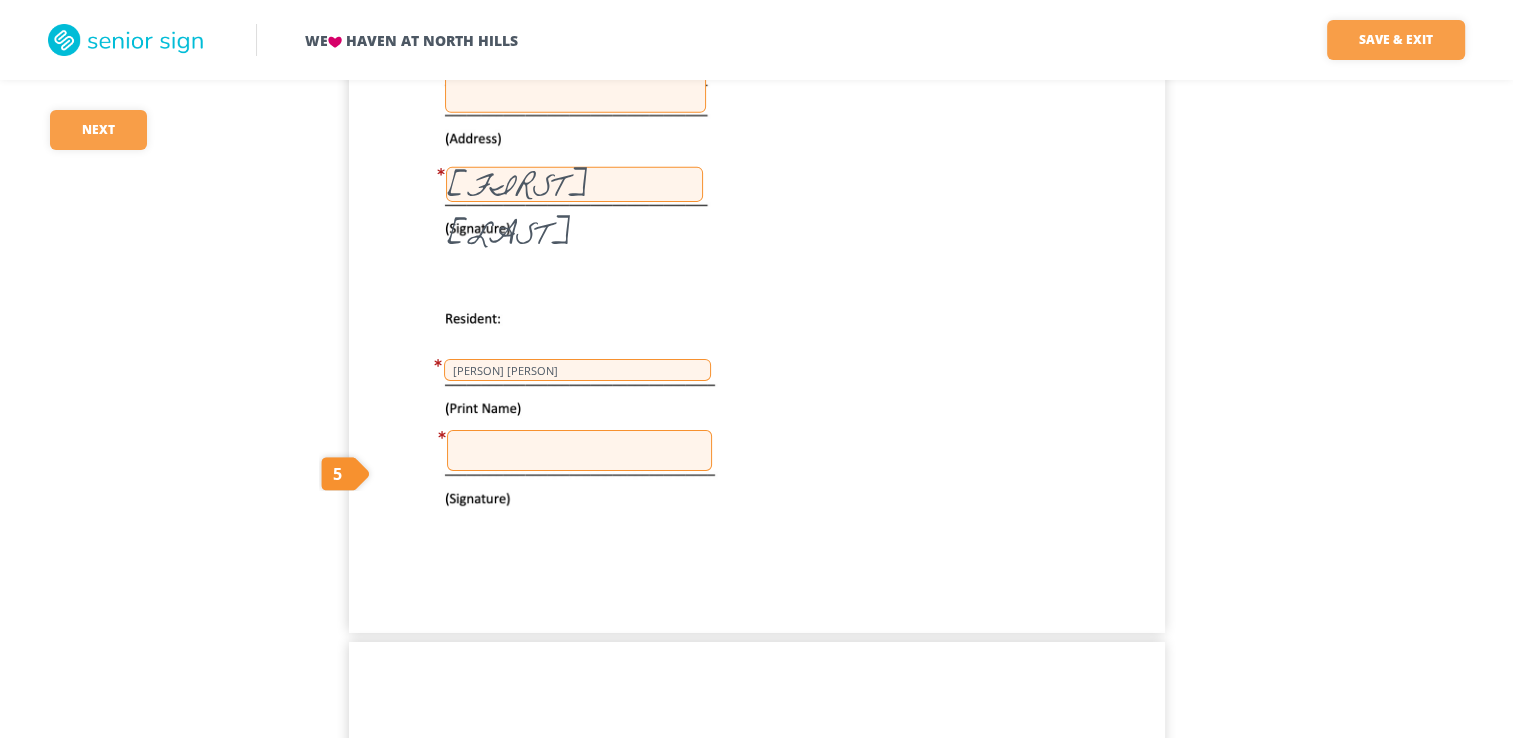 click at bounding box center [579, 450] 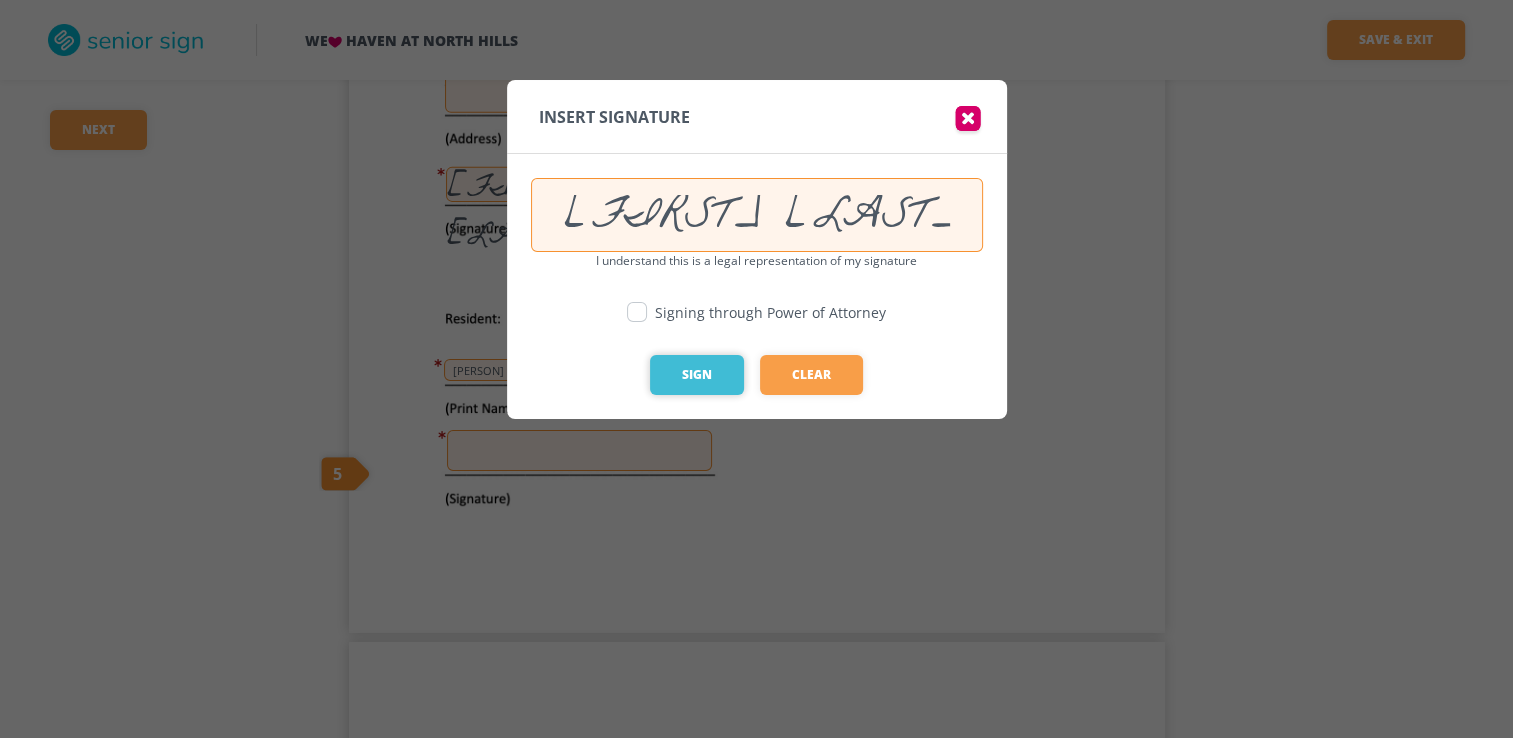 click on "Sign" at bounding box center (697, 375) 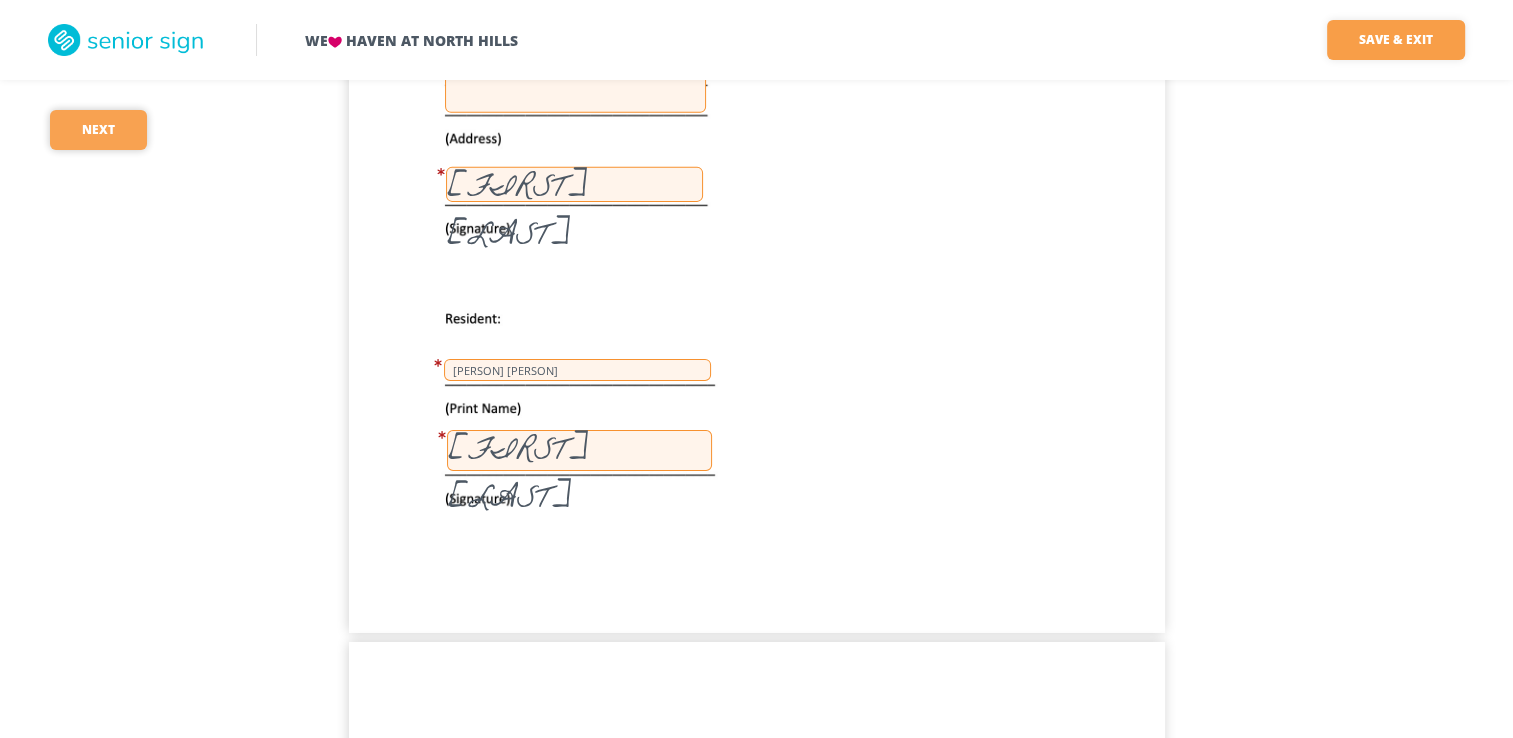 click on "Next" at bounding box center [98, 130] 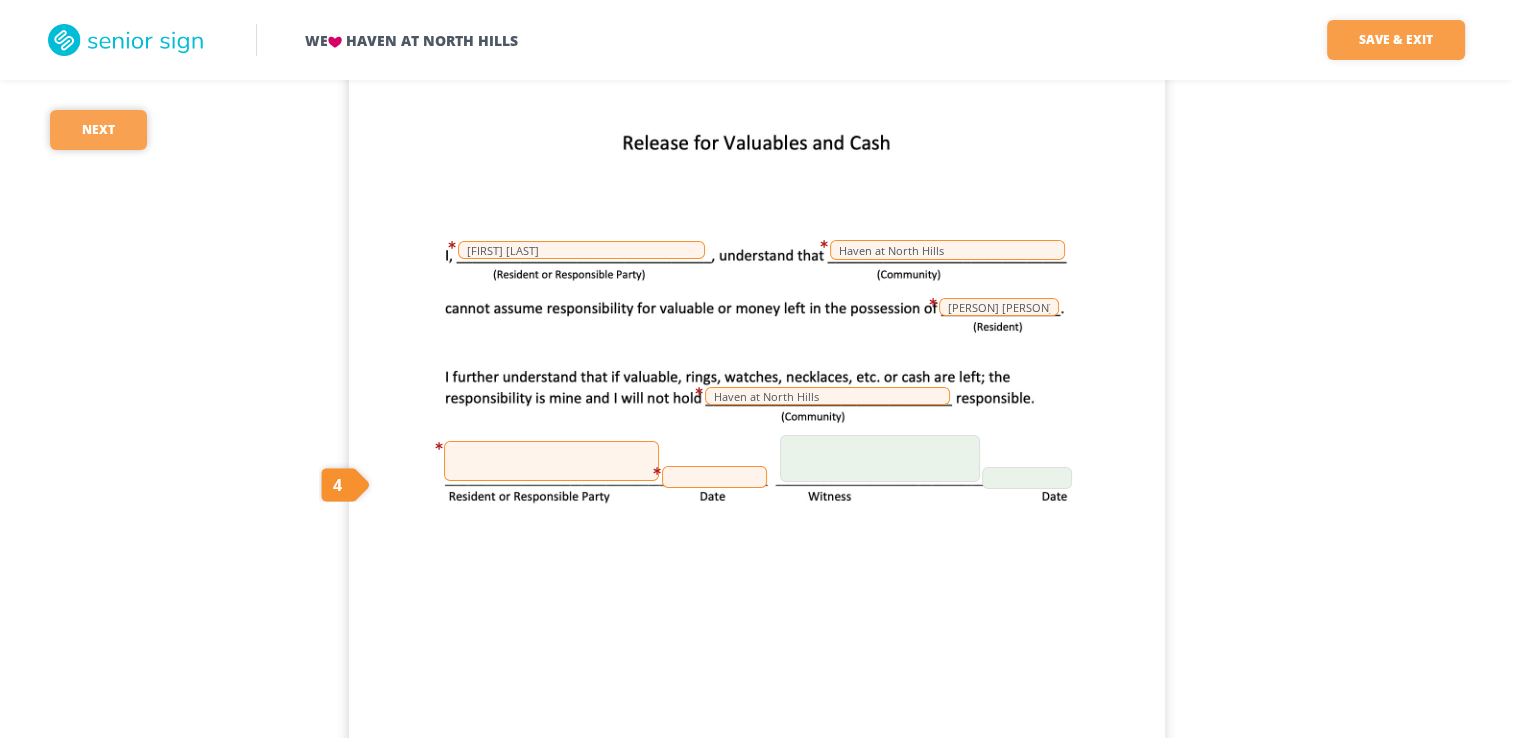 scroll, scrollTop: 44859, scrollLeft: 0, axis: vertical 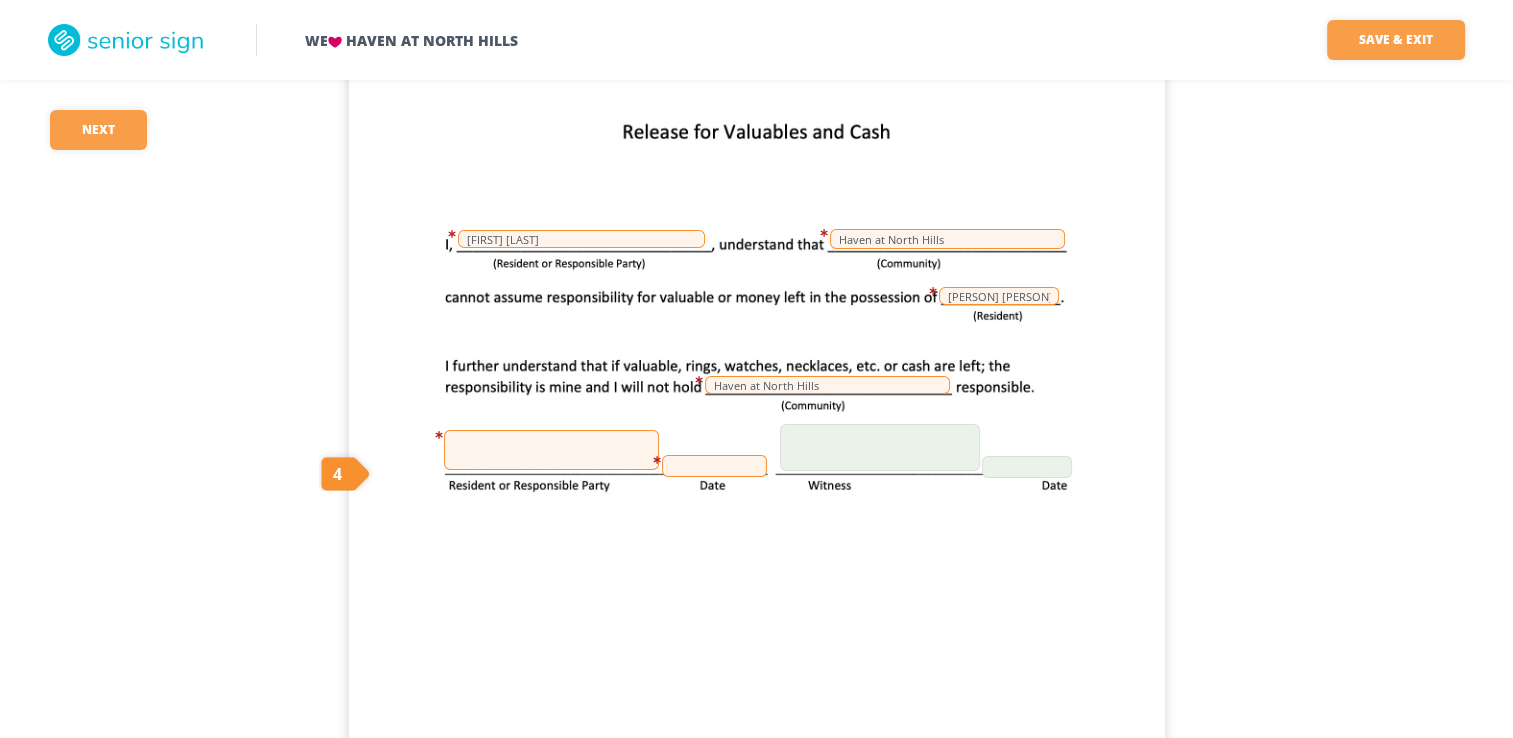 click at bounding box center (551, 450) 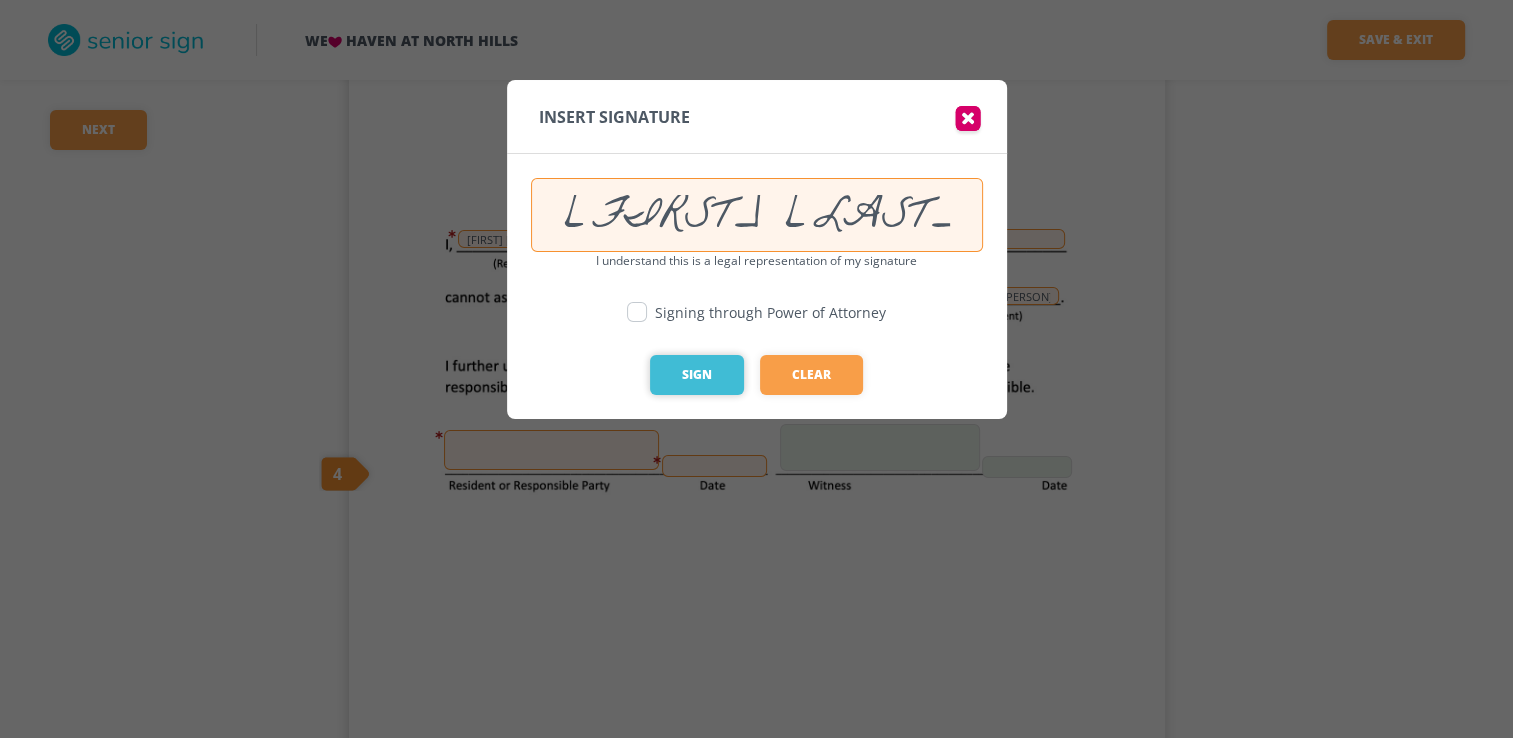 click on "Sign" at bounding box center (697, 375) 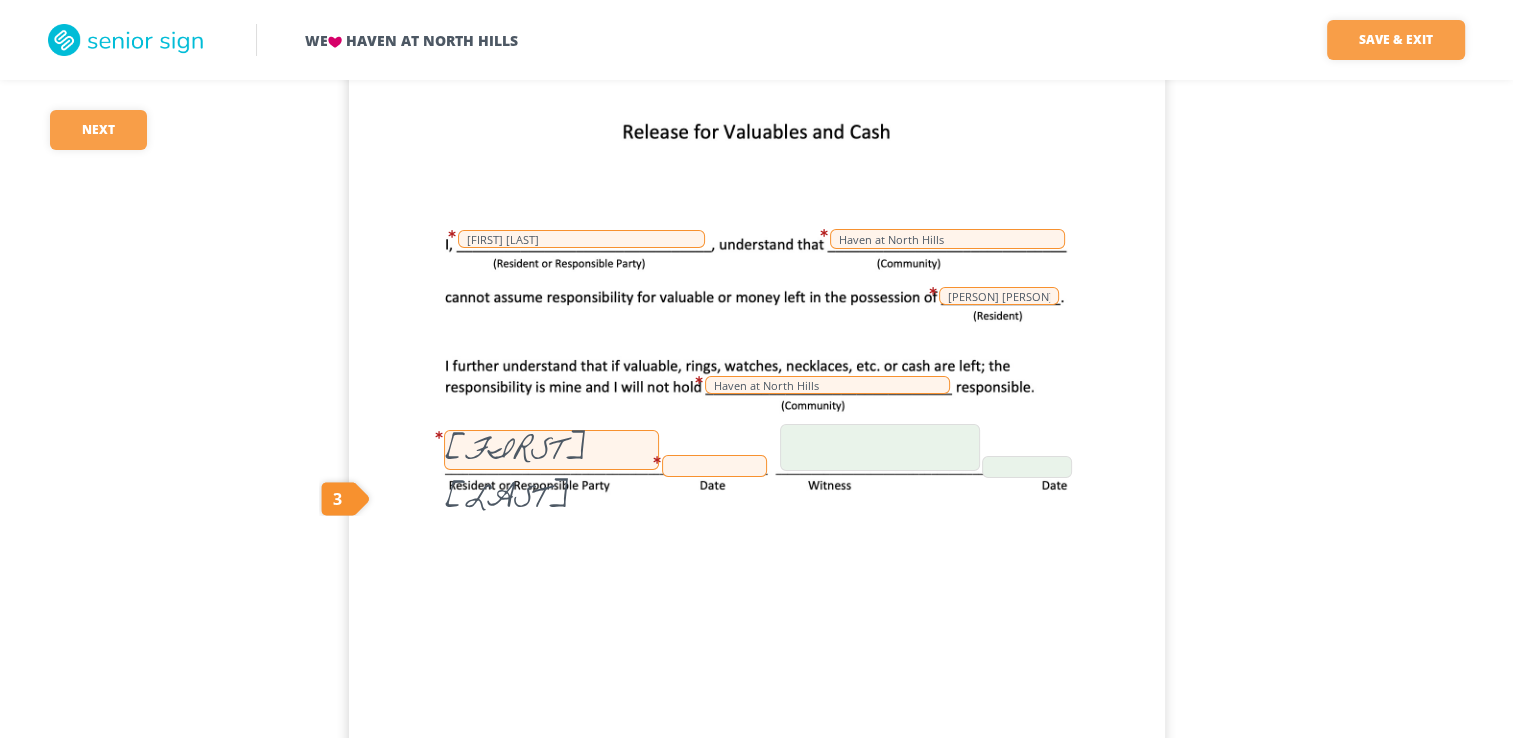 click at bounding box center [714, 466] 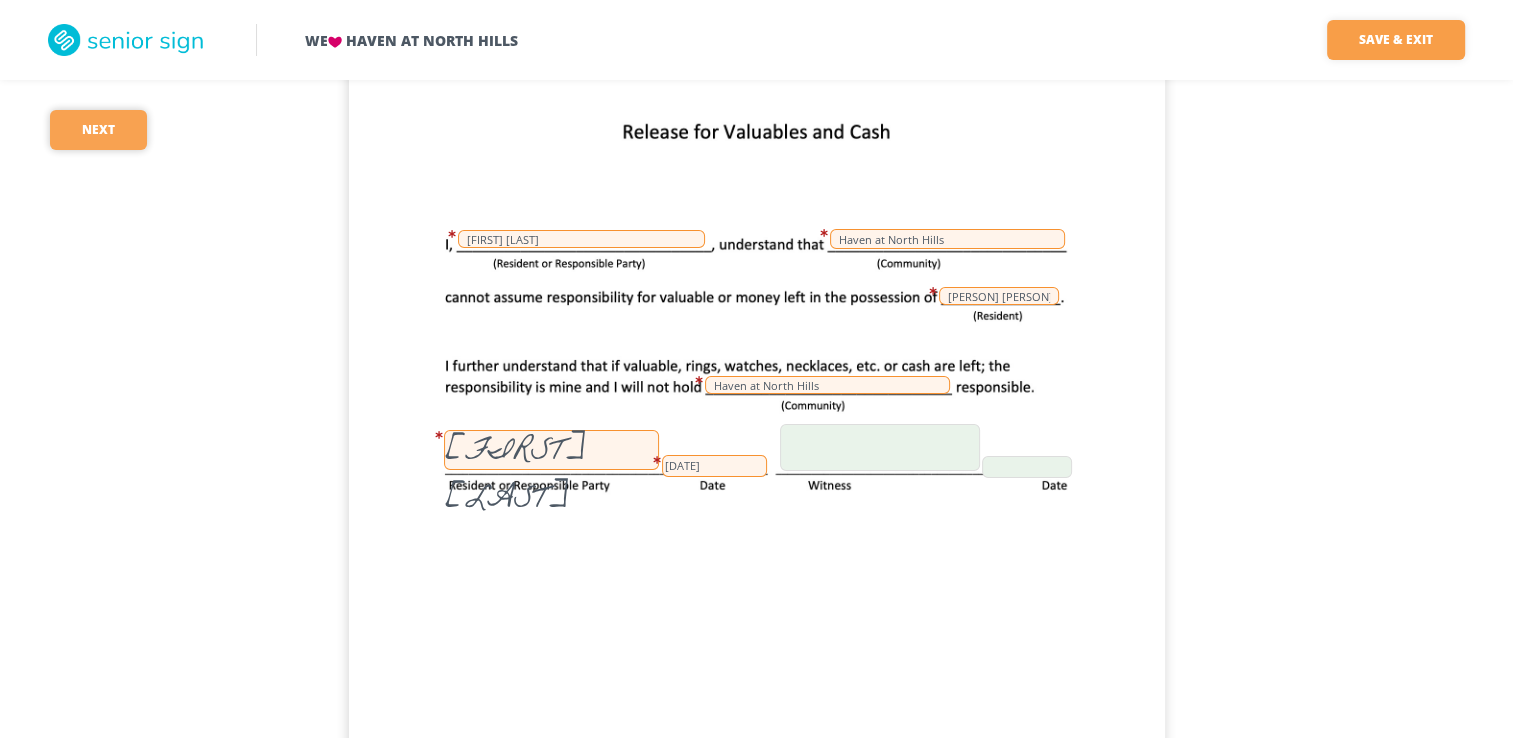 click on "Next" at bounding box center [98, 130] 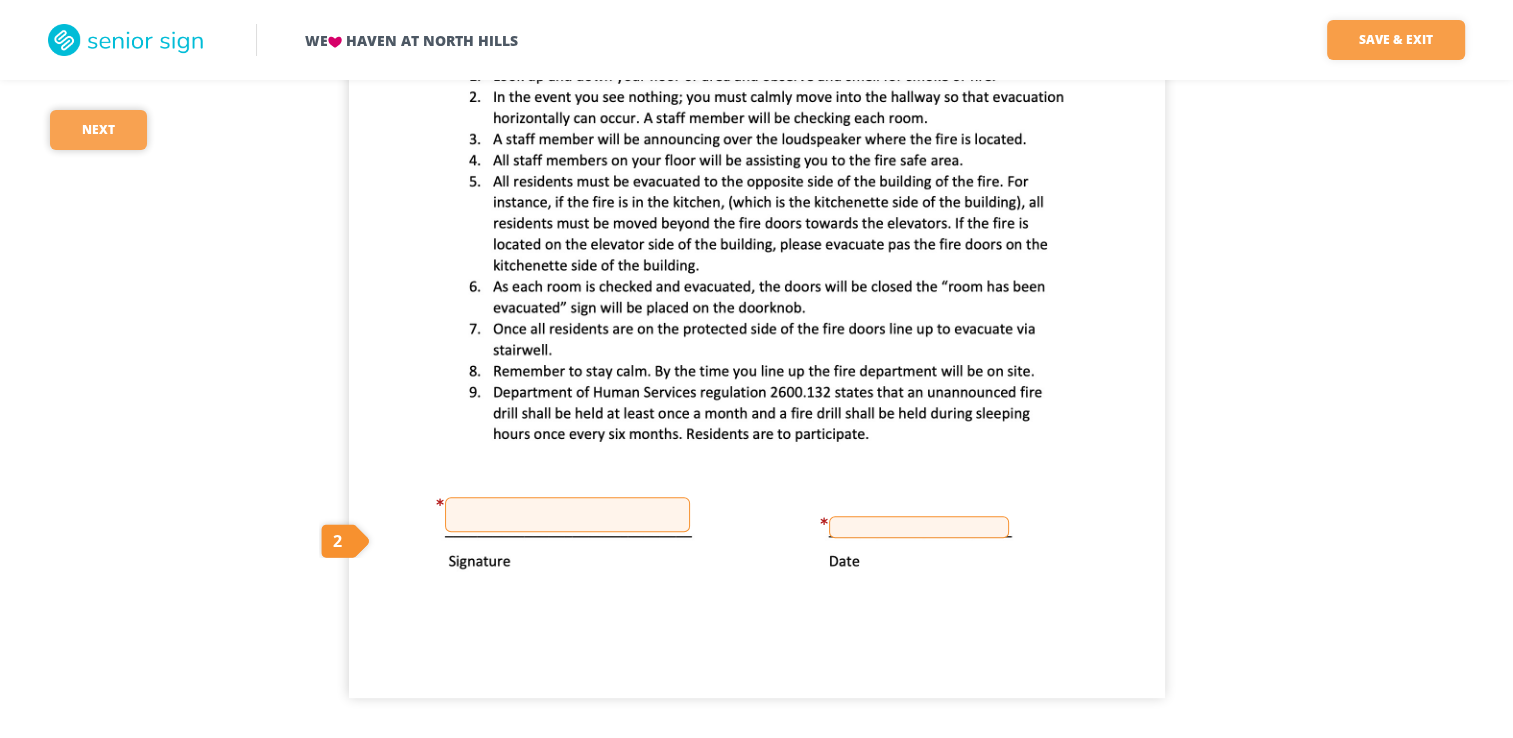 scroll, scrollTop: 46319, scrollLeft: 0, axis: vertical 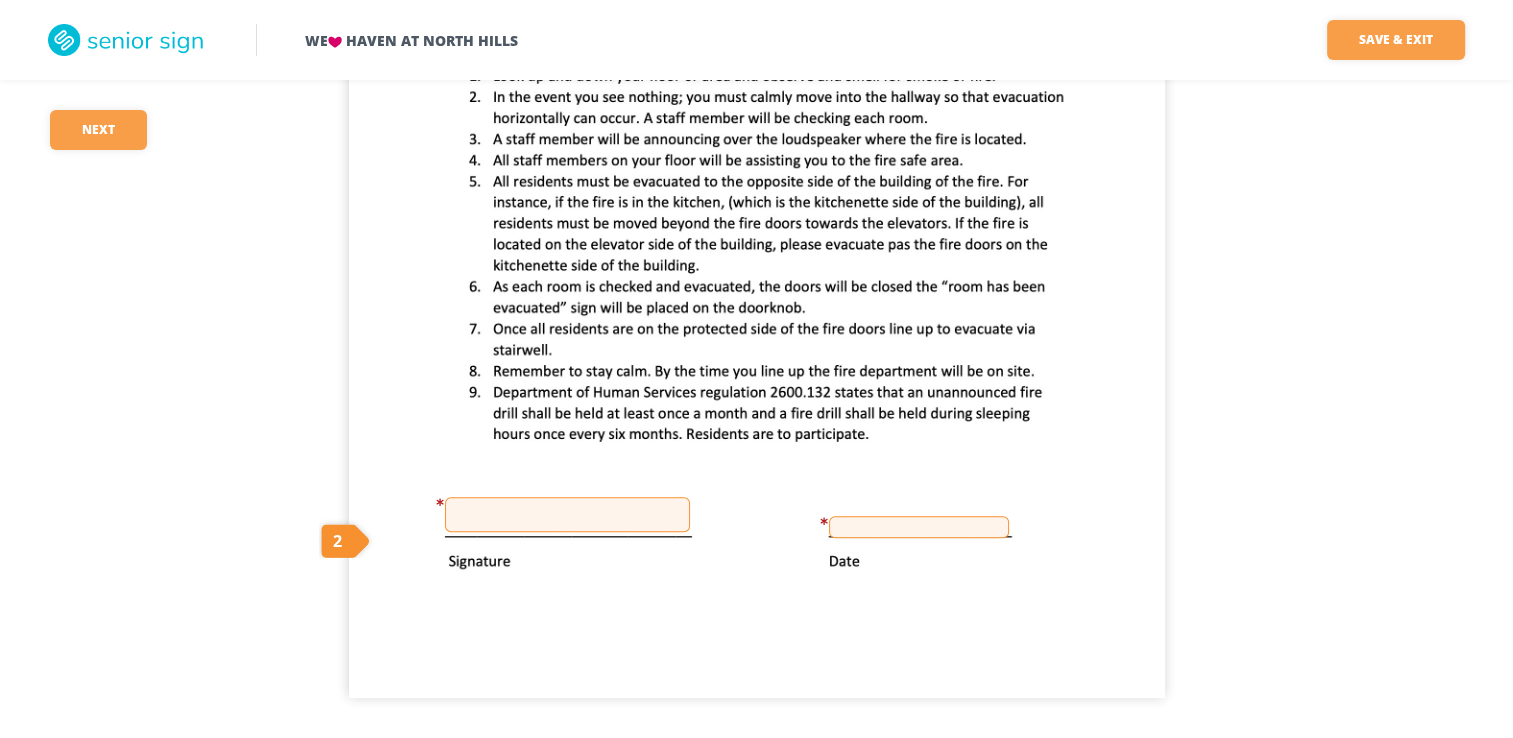 click at bounding box center [567, 514] 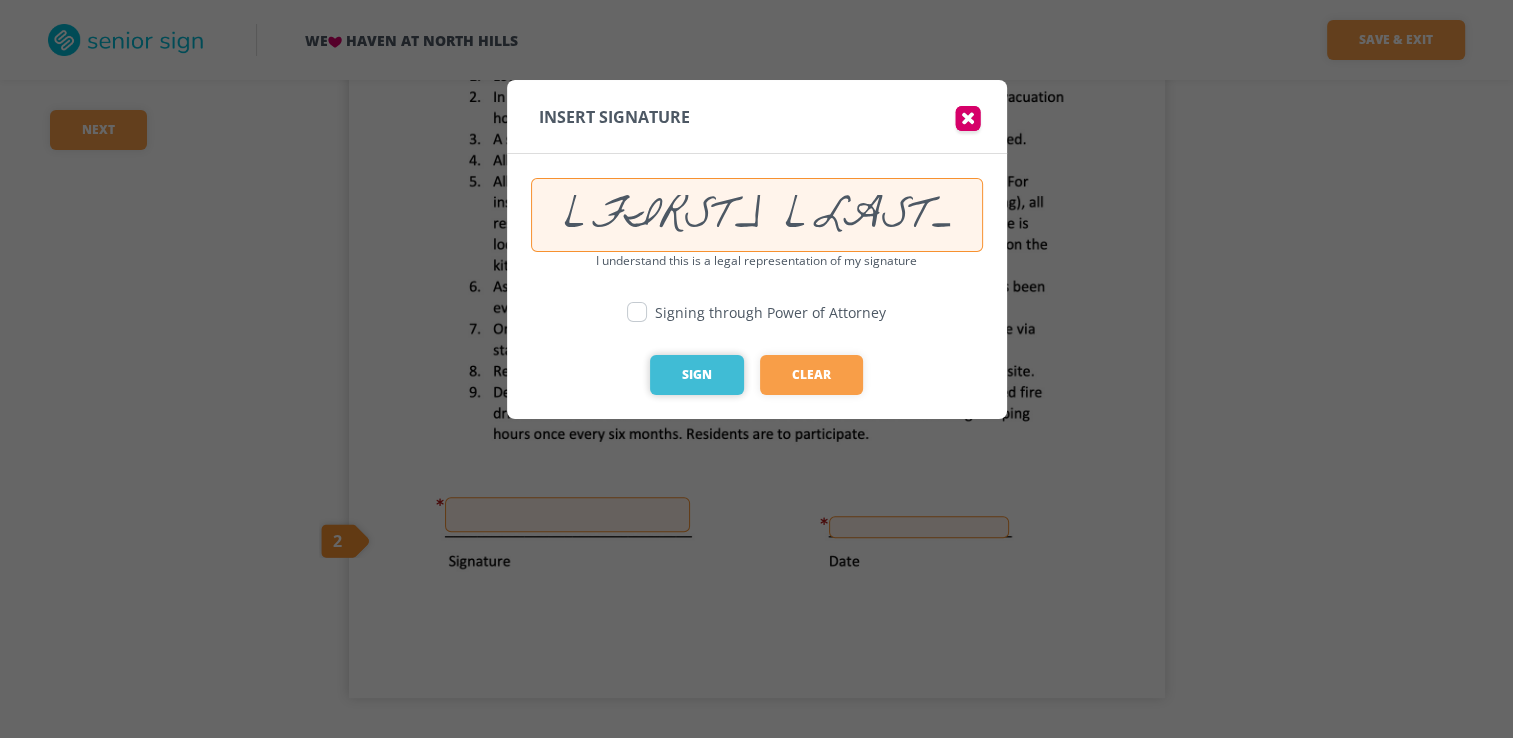 click on "Sign" at bounding box center (697, 375) 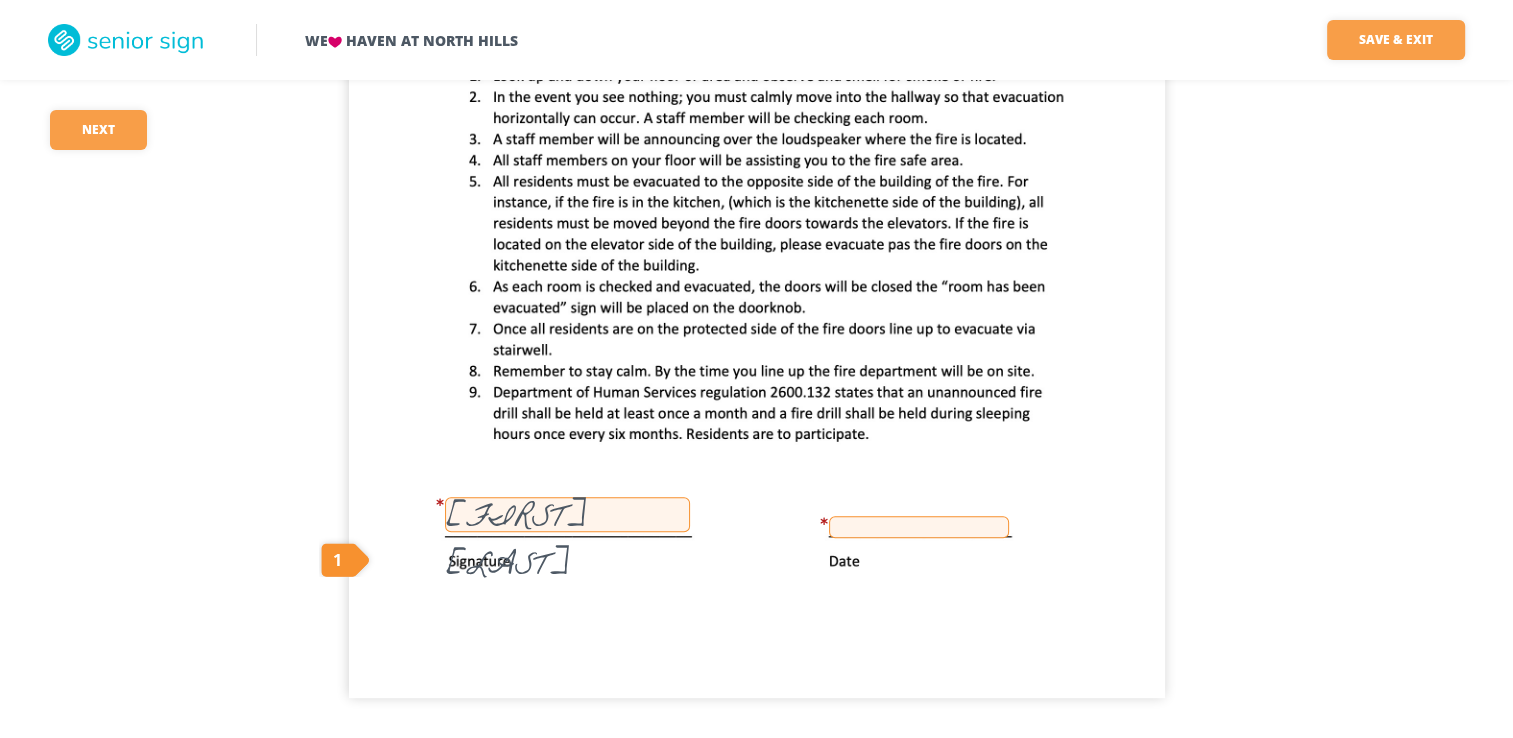 click at bounding box center [919, 527] 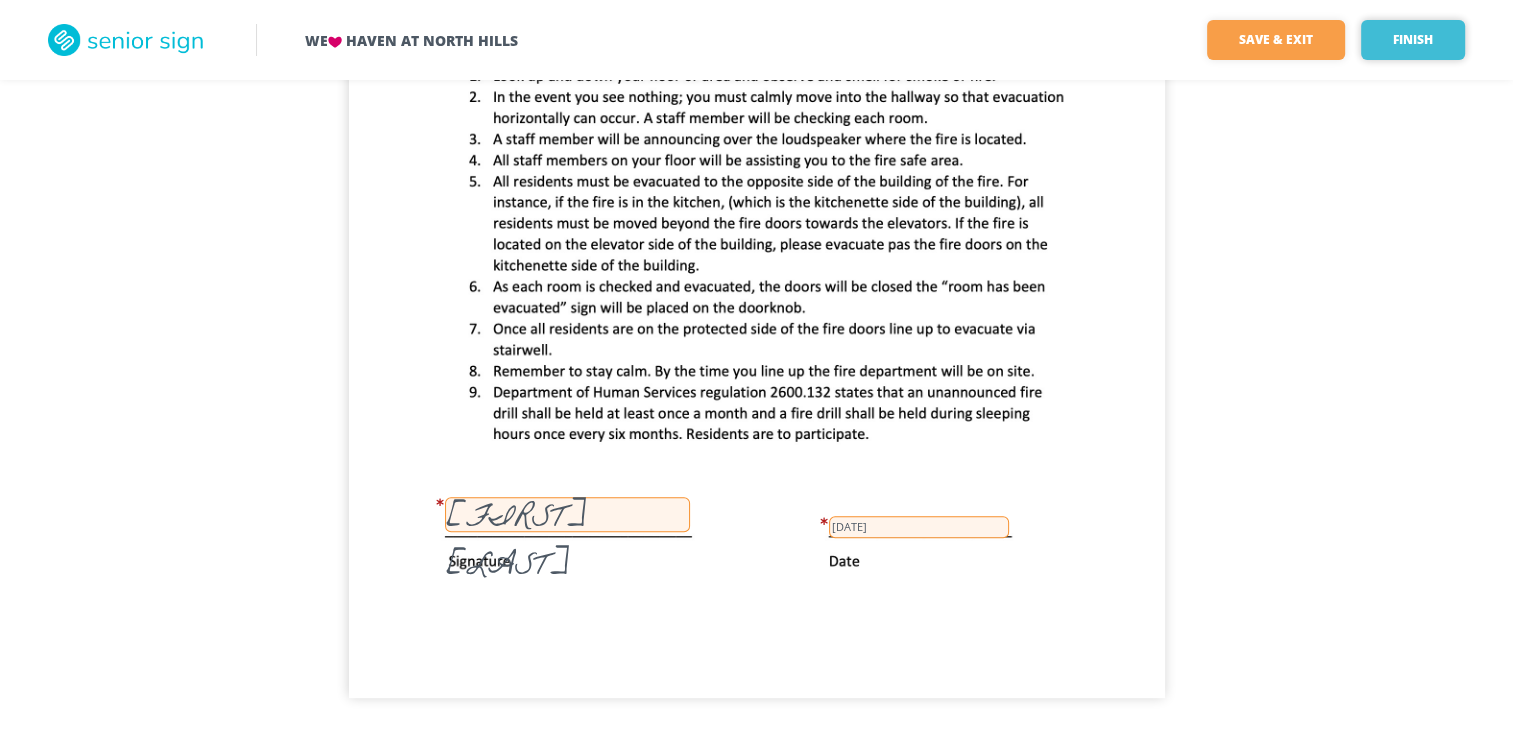 click on "Finish" at bounding box center [1413, 40] 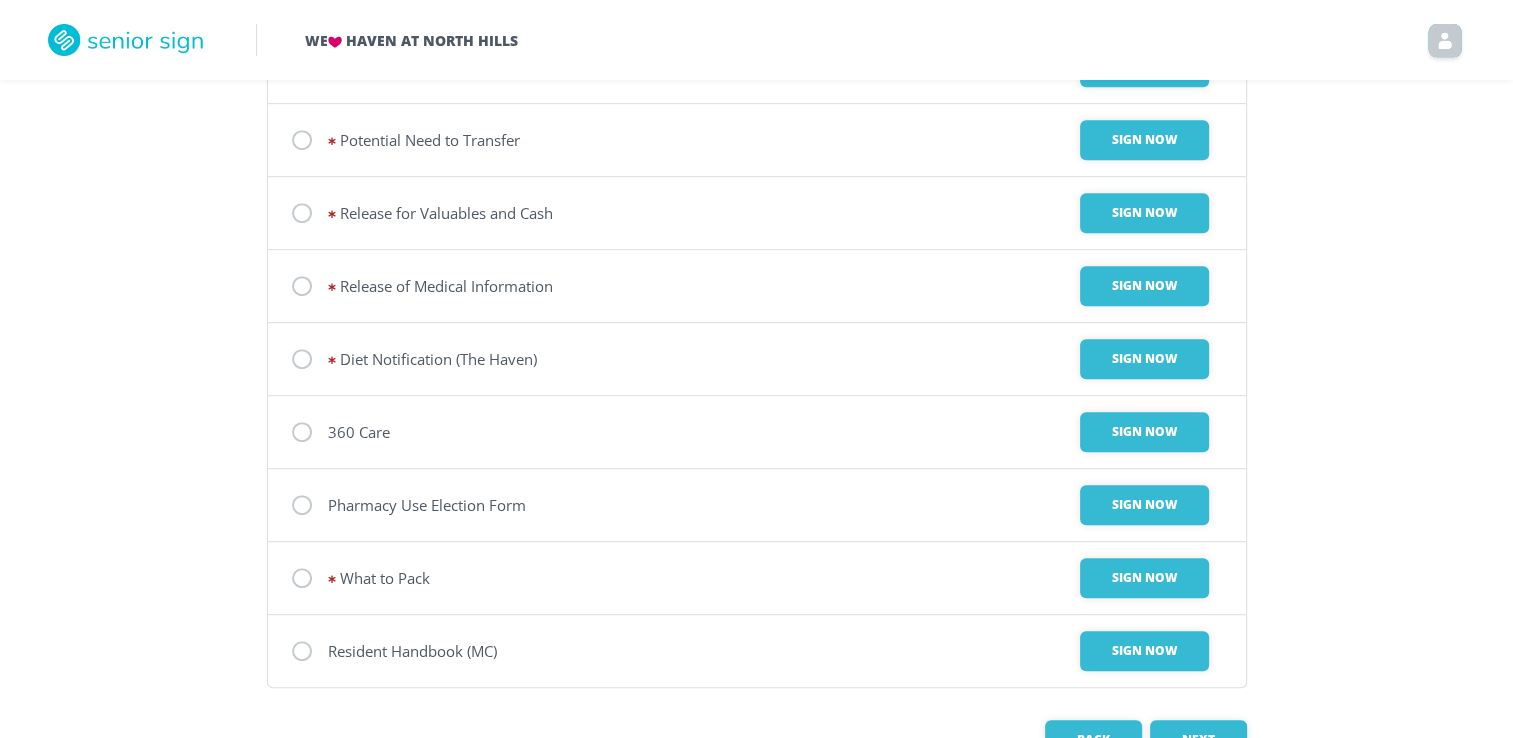 scroll, scrollTop: 1049, scrollLeft: 0, axis: vertical 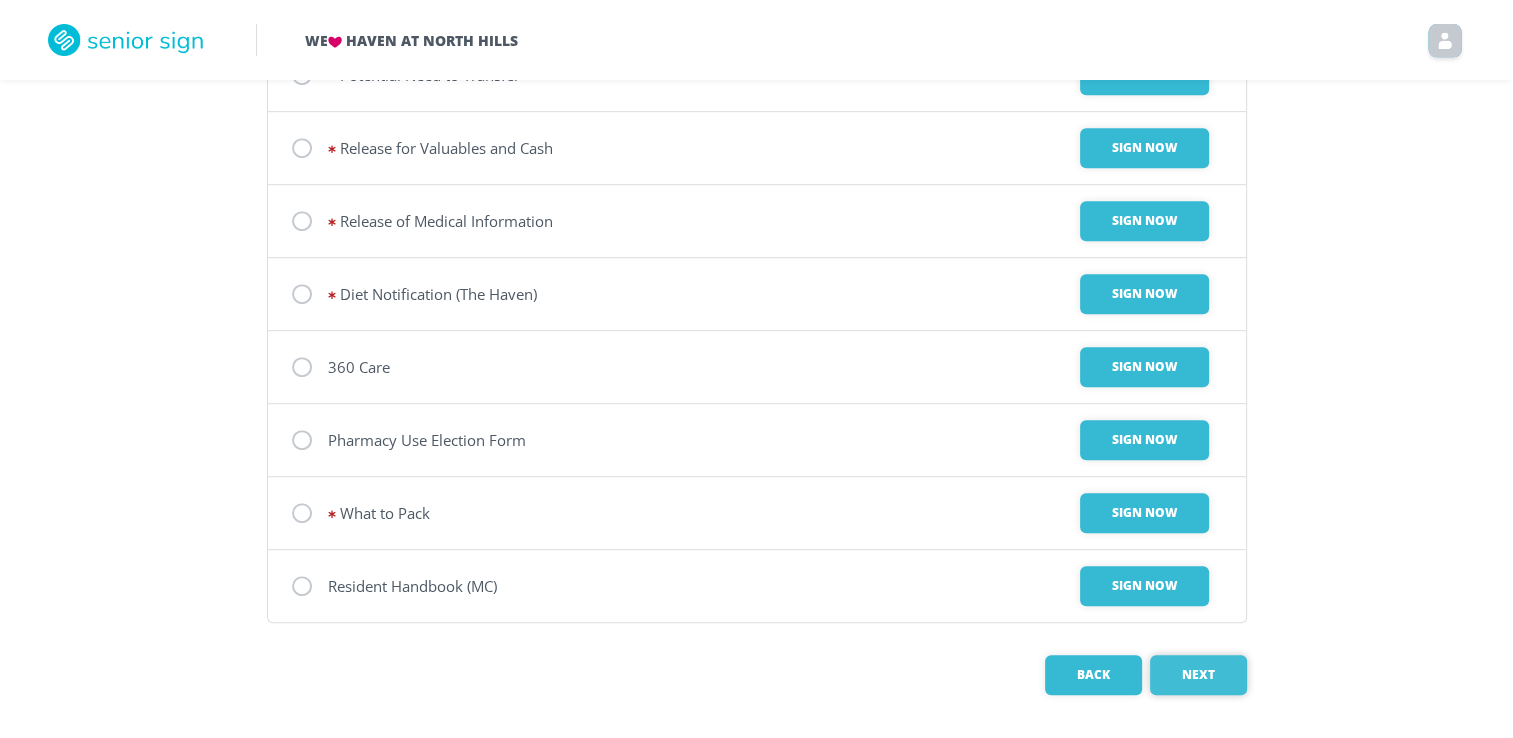 click on "Next" at bounding box center [1198, 675] 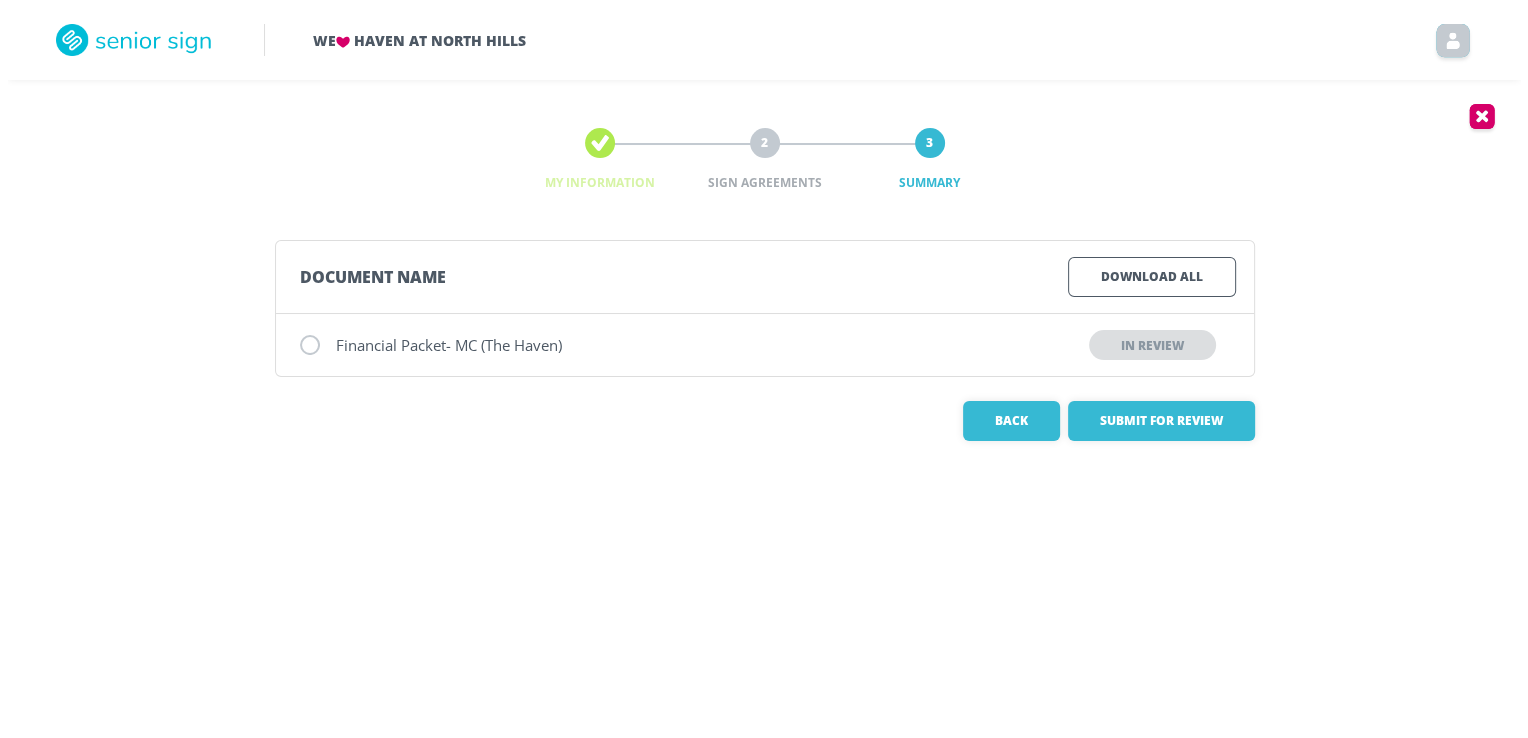 scroll, scrollTop: 0, scrollLeft: 0, axis: both 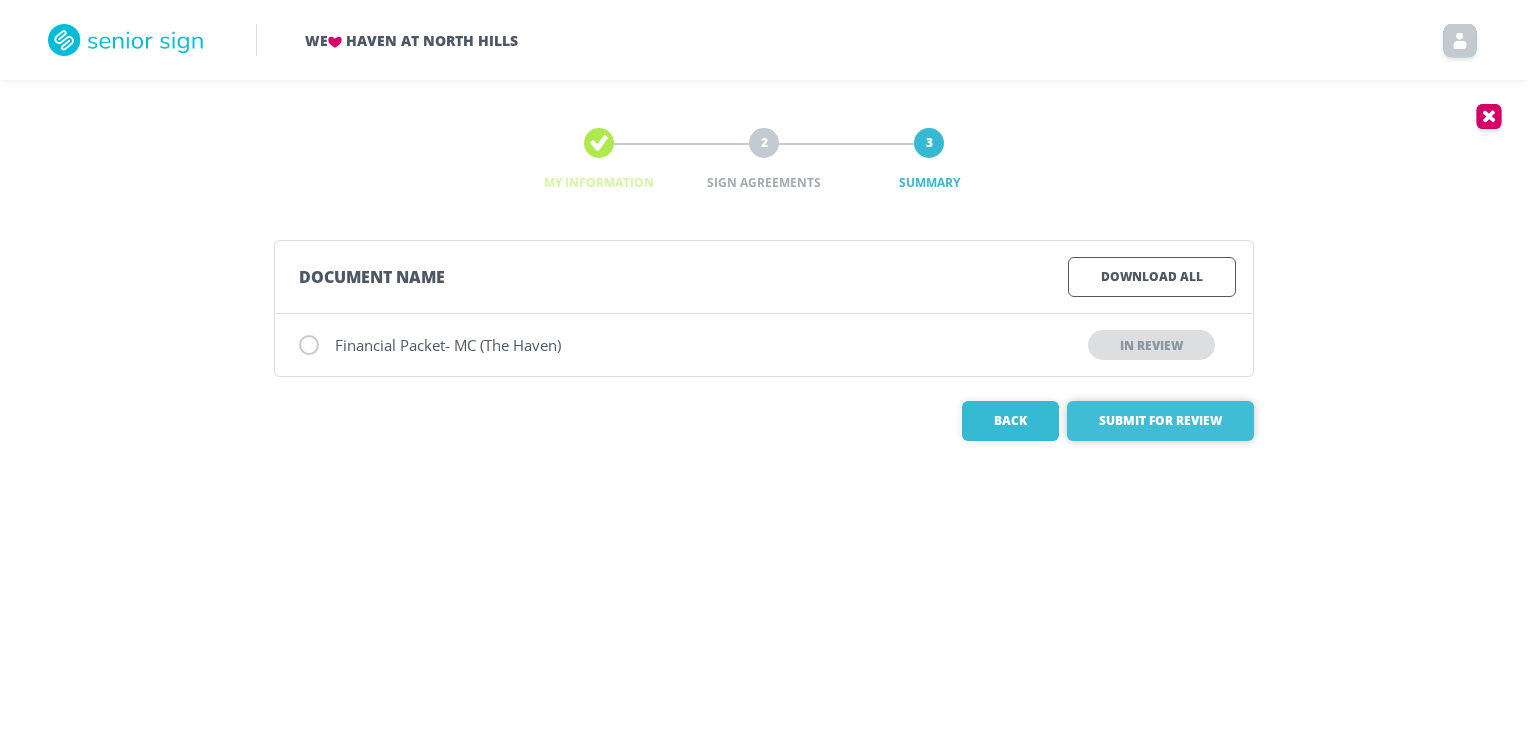 click on "Submit for Review" at bounding box center (1160, 421) 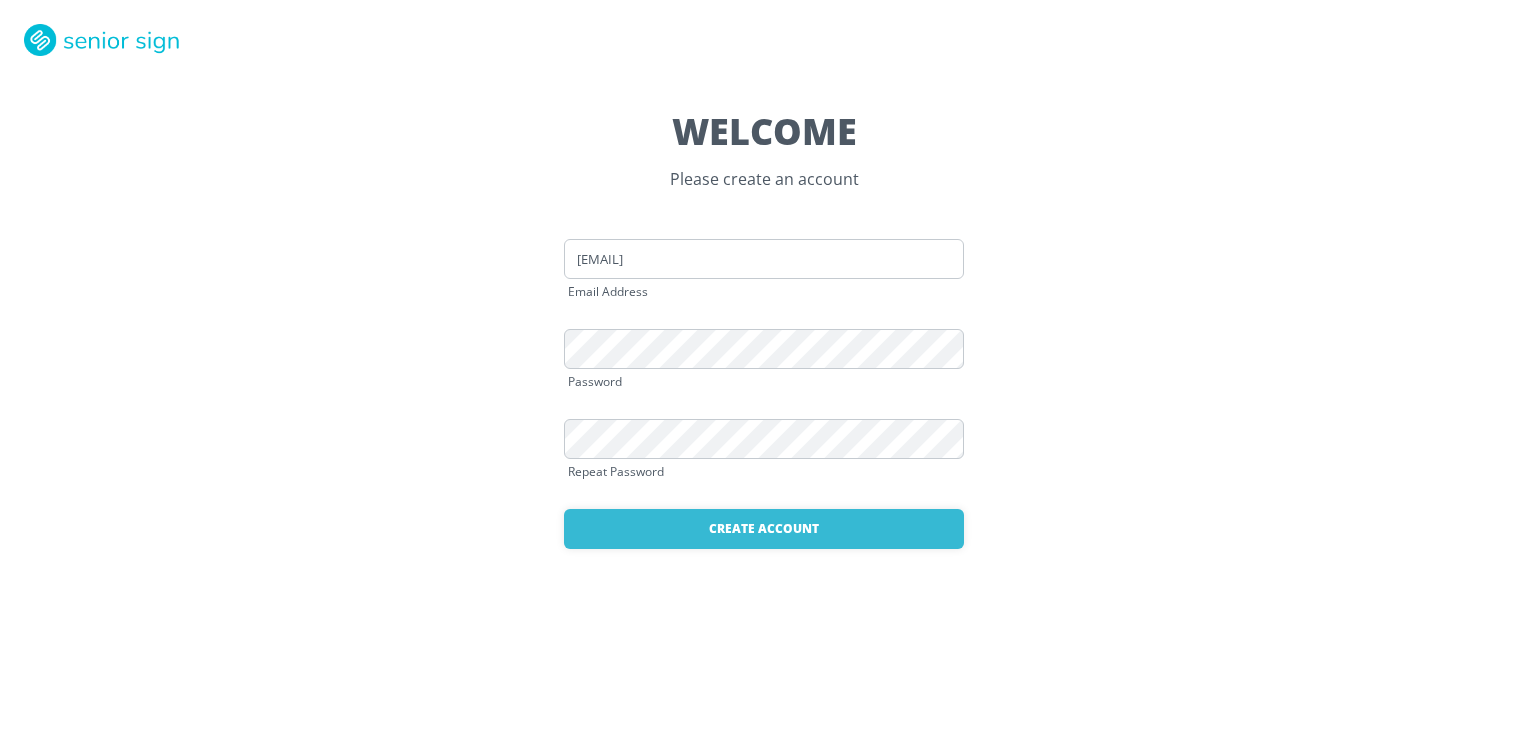 scroll, scrollTop: 0, scrollLeft: 0, axis: both 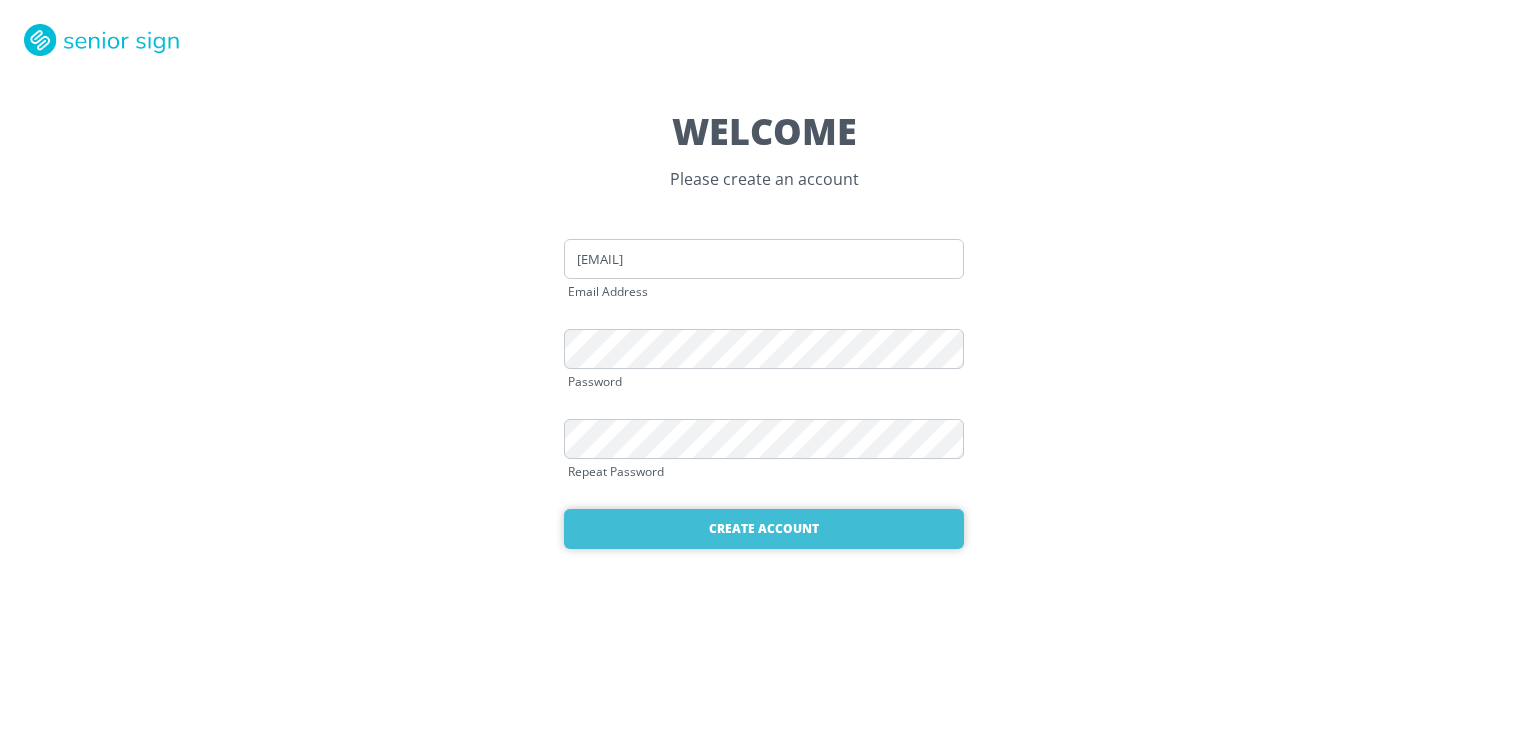 click on "Create Account" at bounding box center (764, 529) 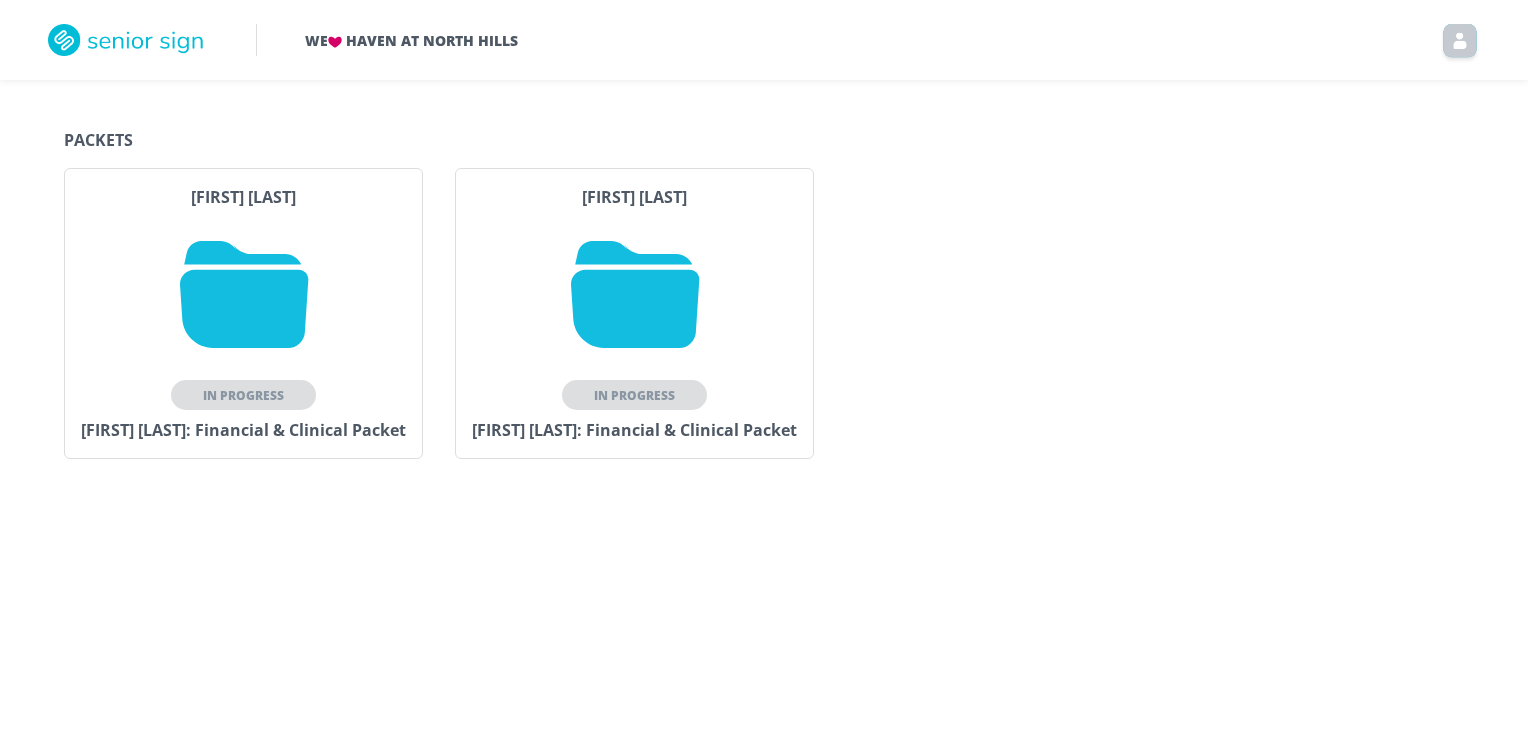 click at bounding box center (635, 294) 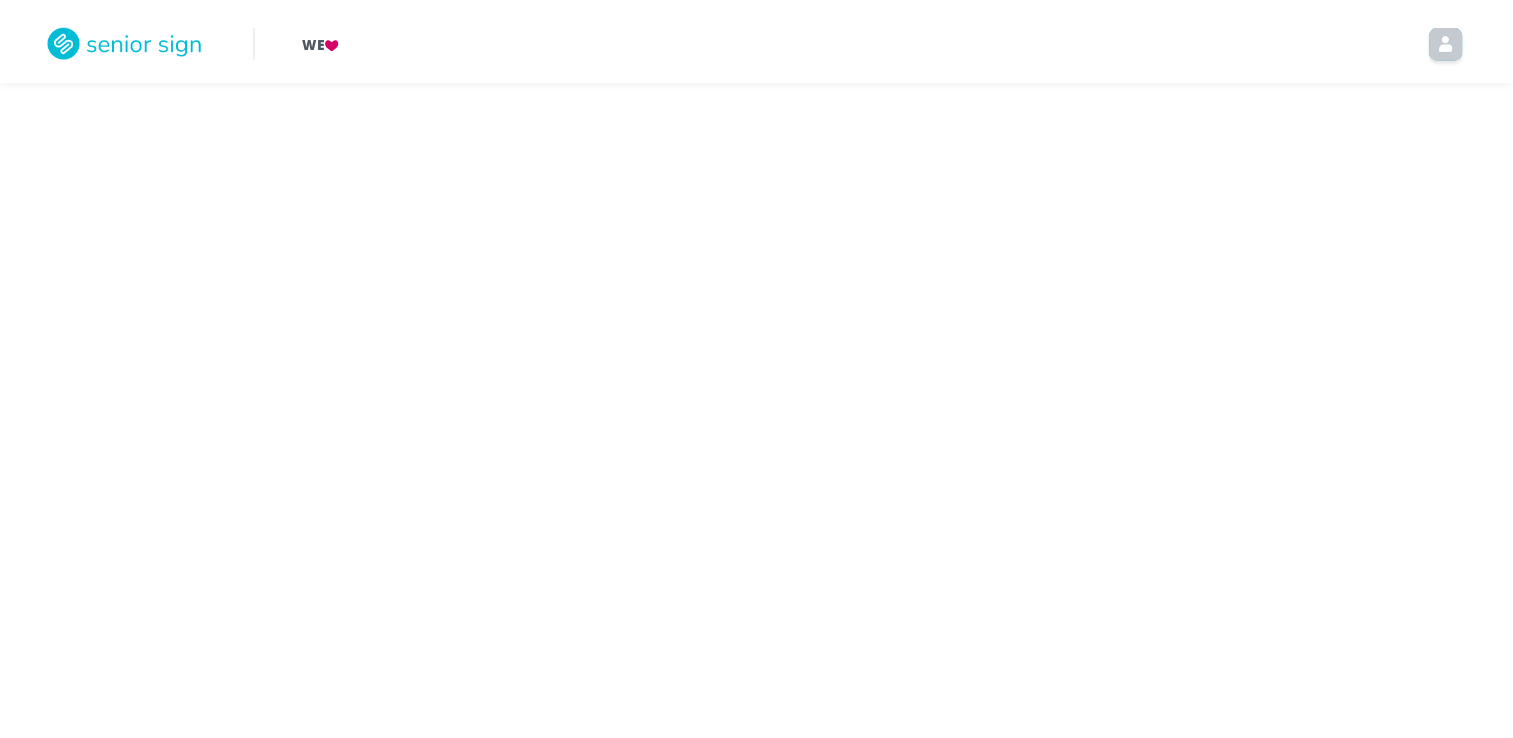 scroll, scrollTop: 0, scrollLeft: 0, axis: both 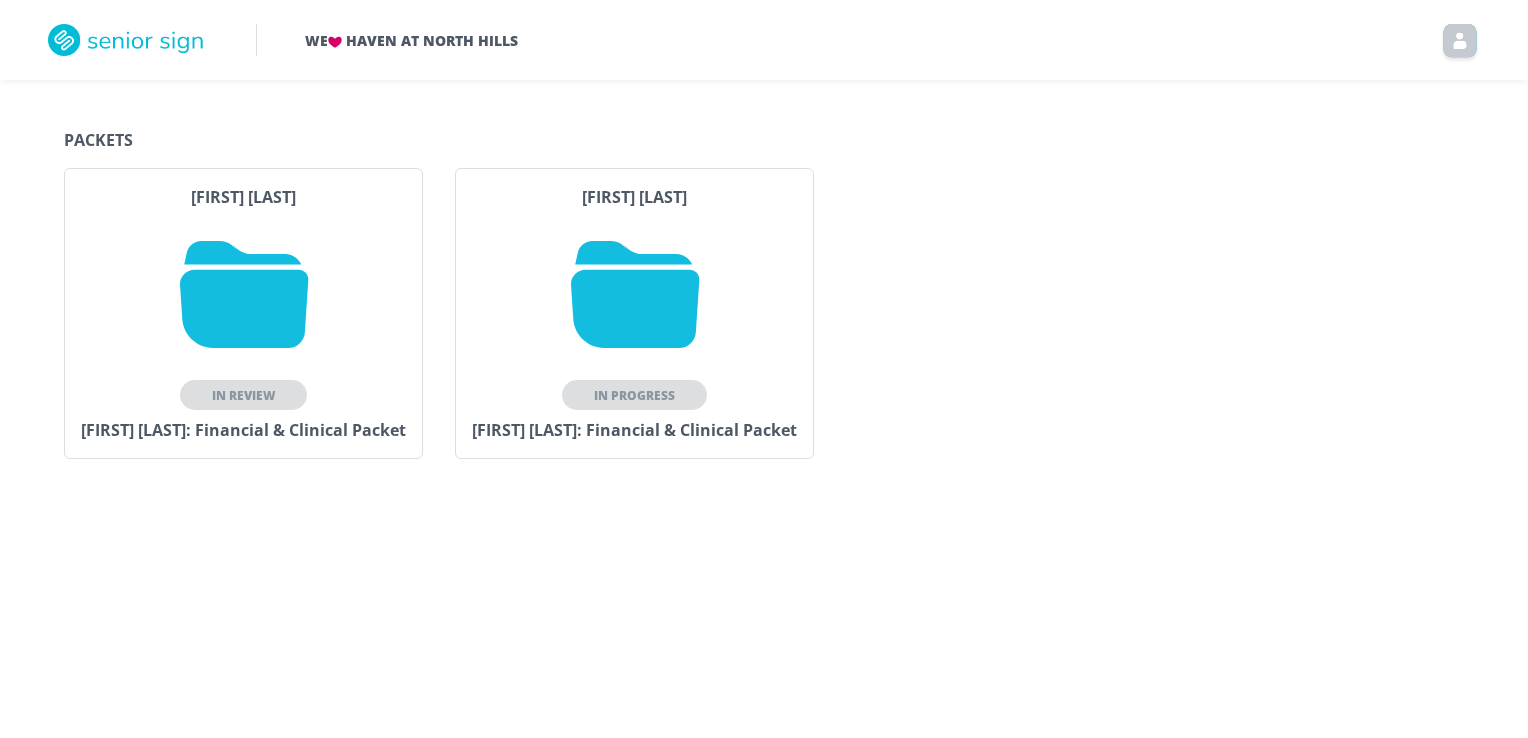 click on "[FIRST] [LAST] In Progress [FIRST] [LAST]: Financial & Clinical Packet" at bounding box center (634, 313) 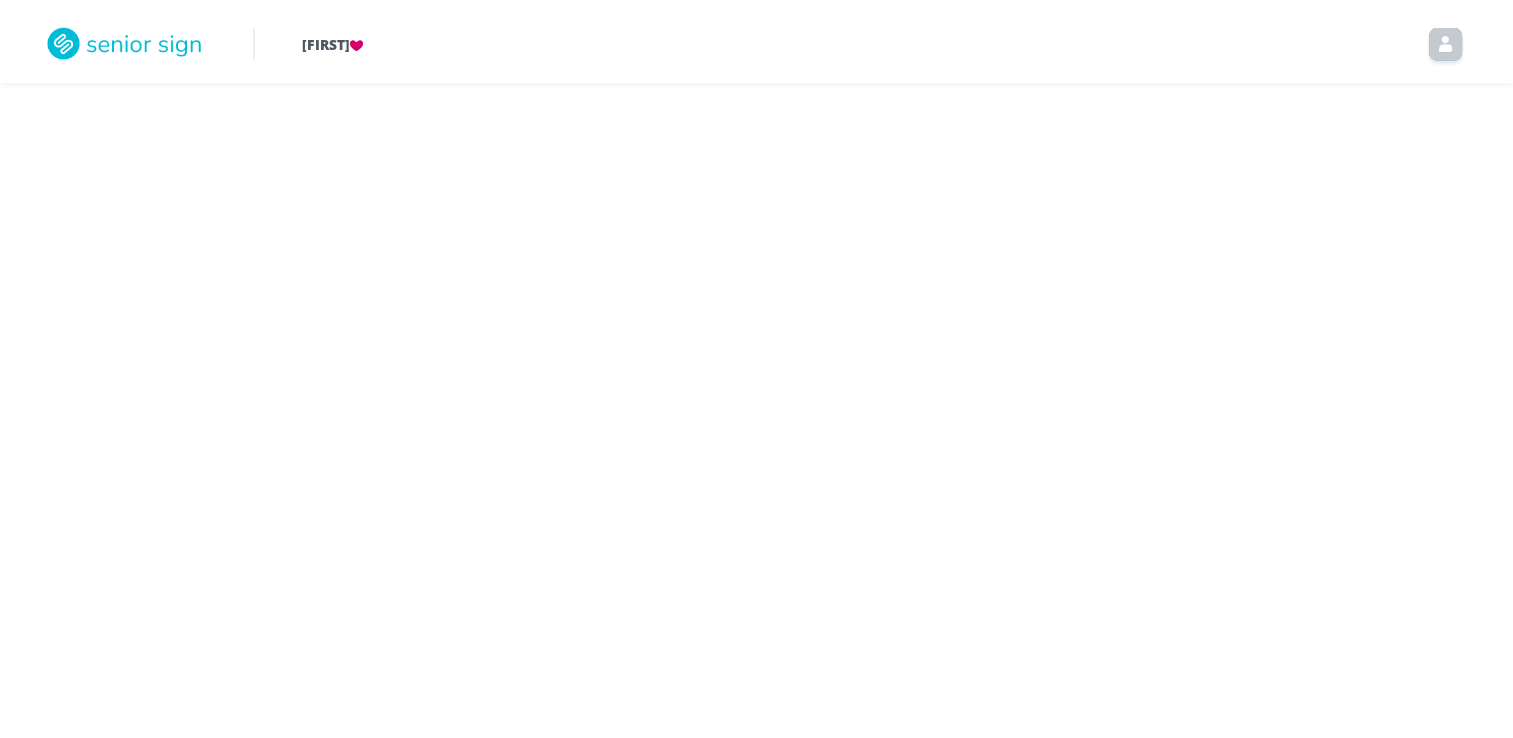scroll, scrollTop: 0, scrollLeft: 0, axis: both 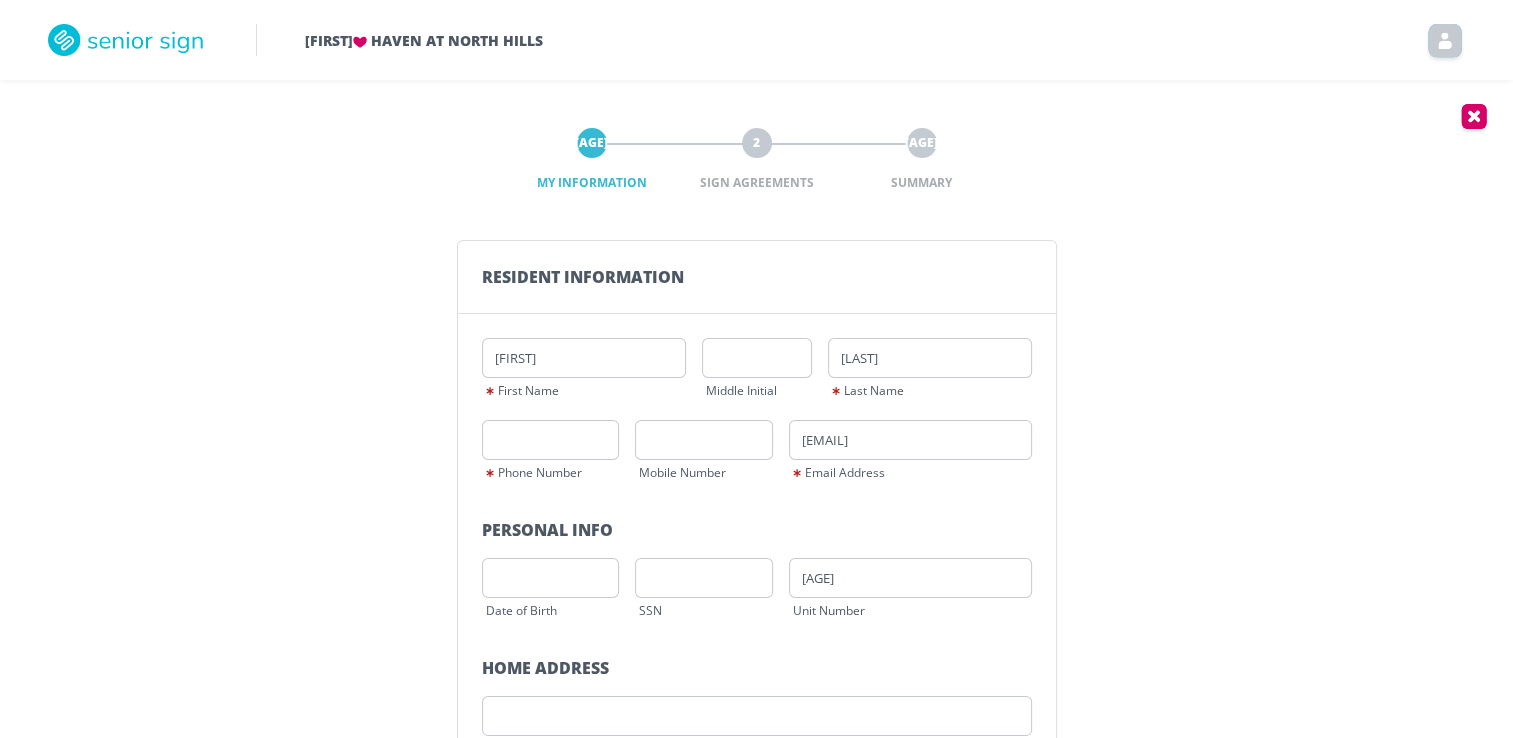 click on "Phone Number" at bounding box center [551, 453] 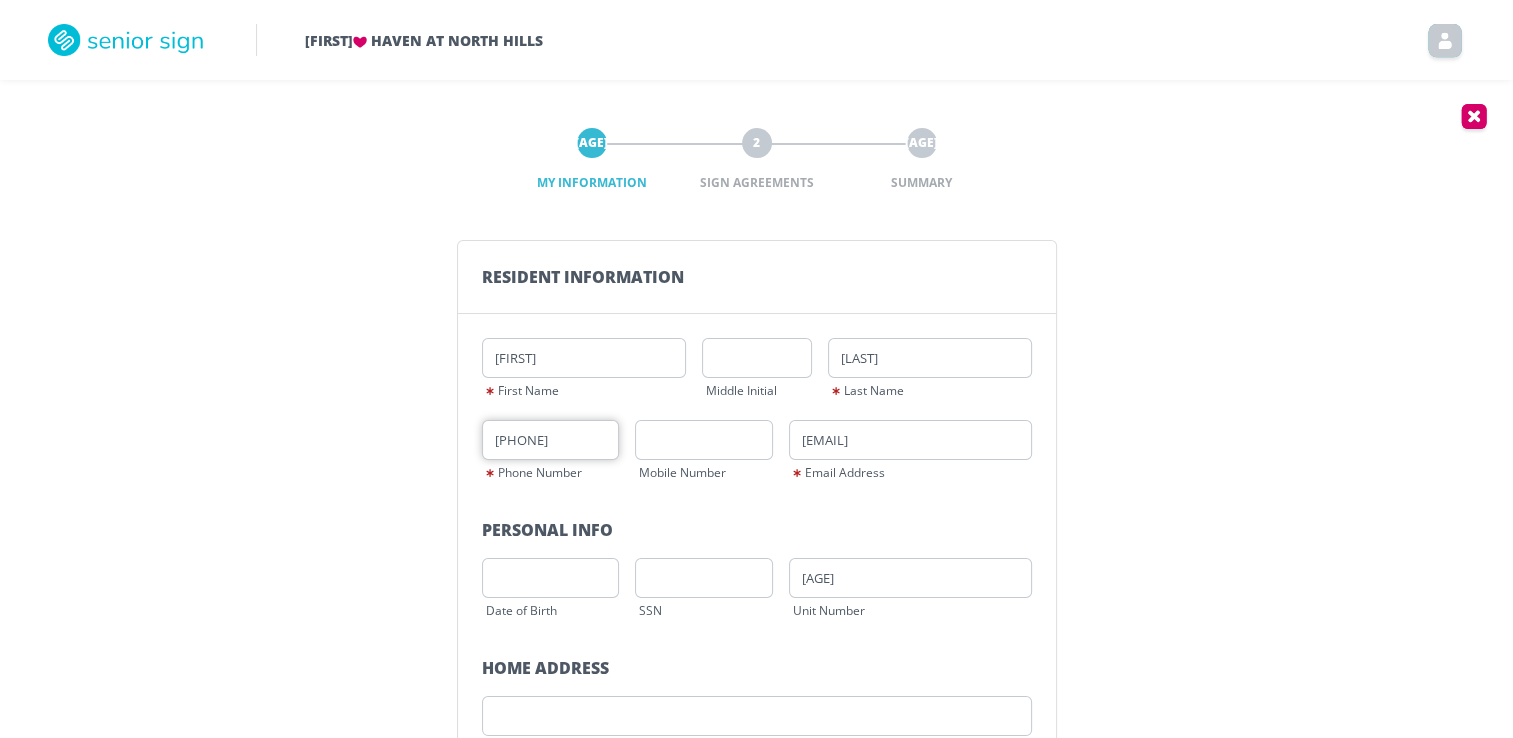 click on "(___) ___-____" at bounding box center (551, 440) 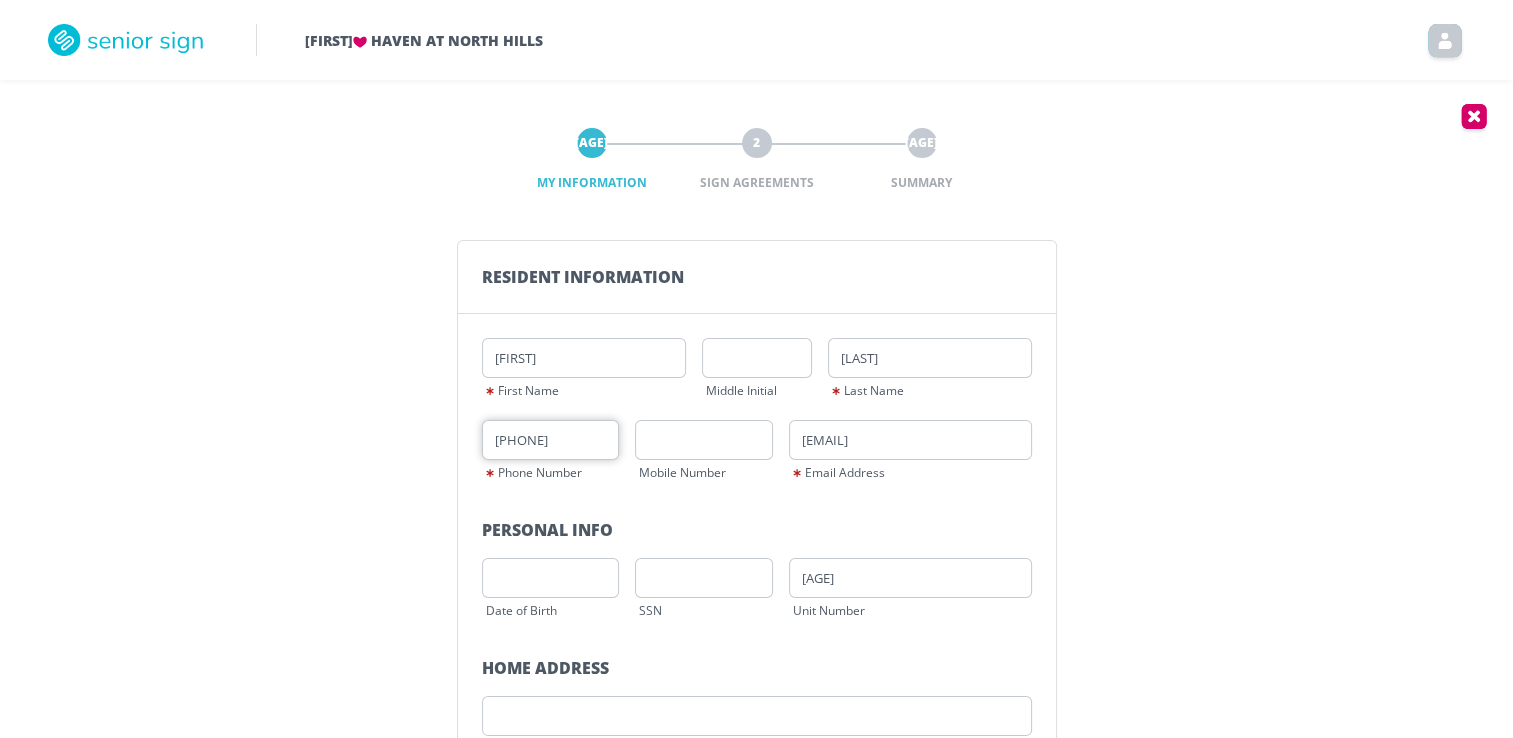 type on "(412) 508-8097" 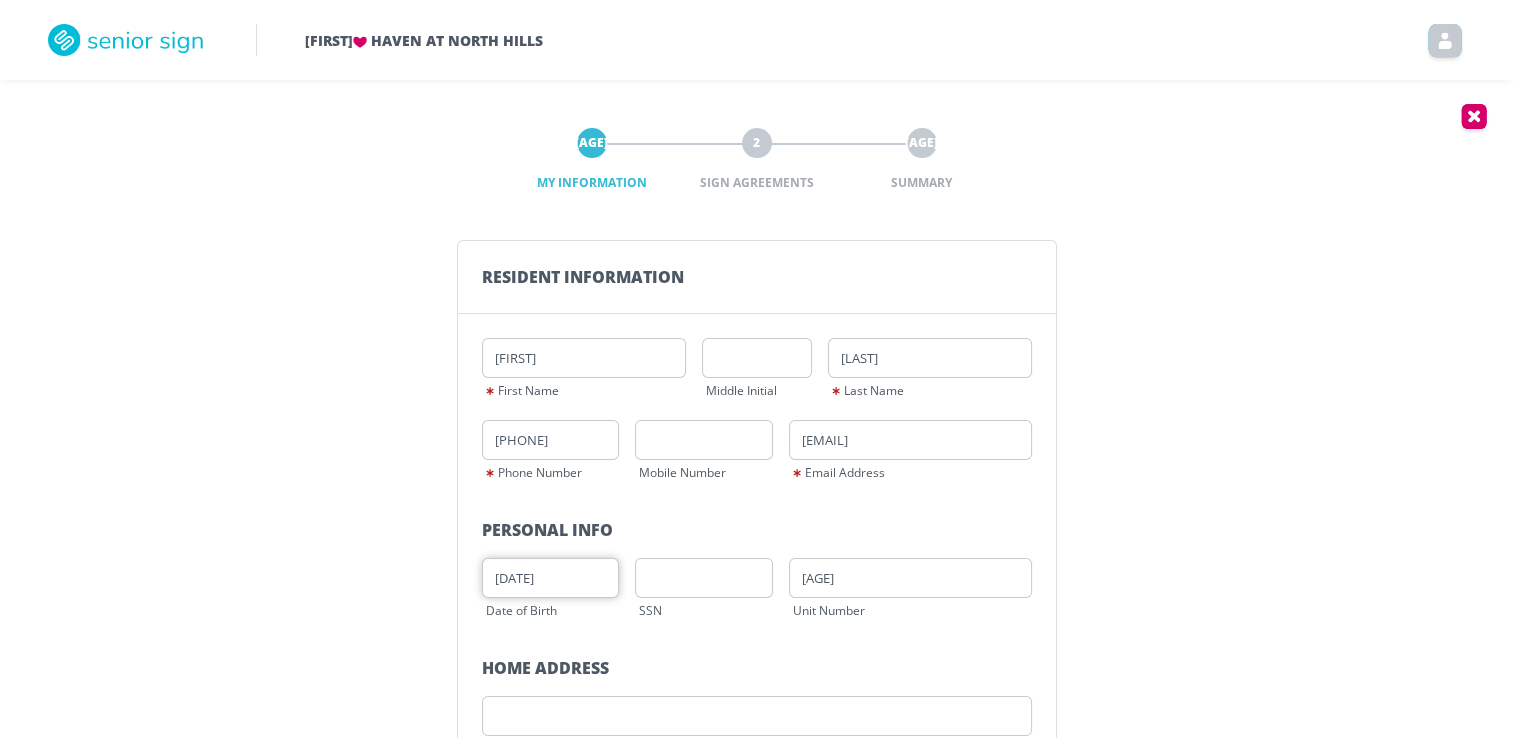 click on "__/__/____" at bounding box center (551, 578) 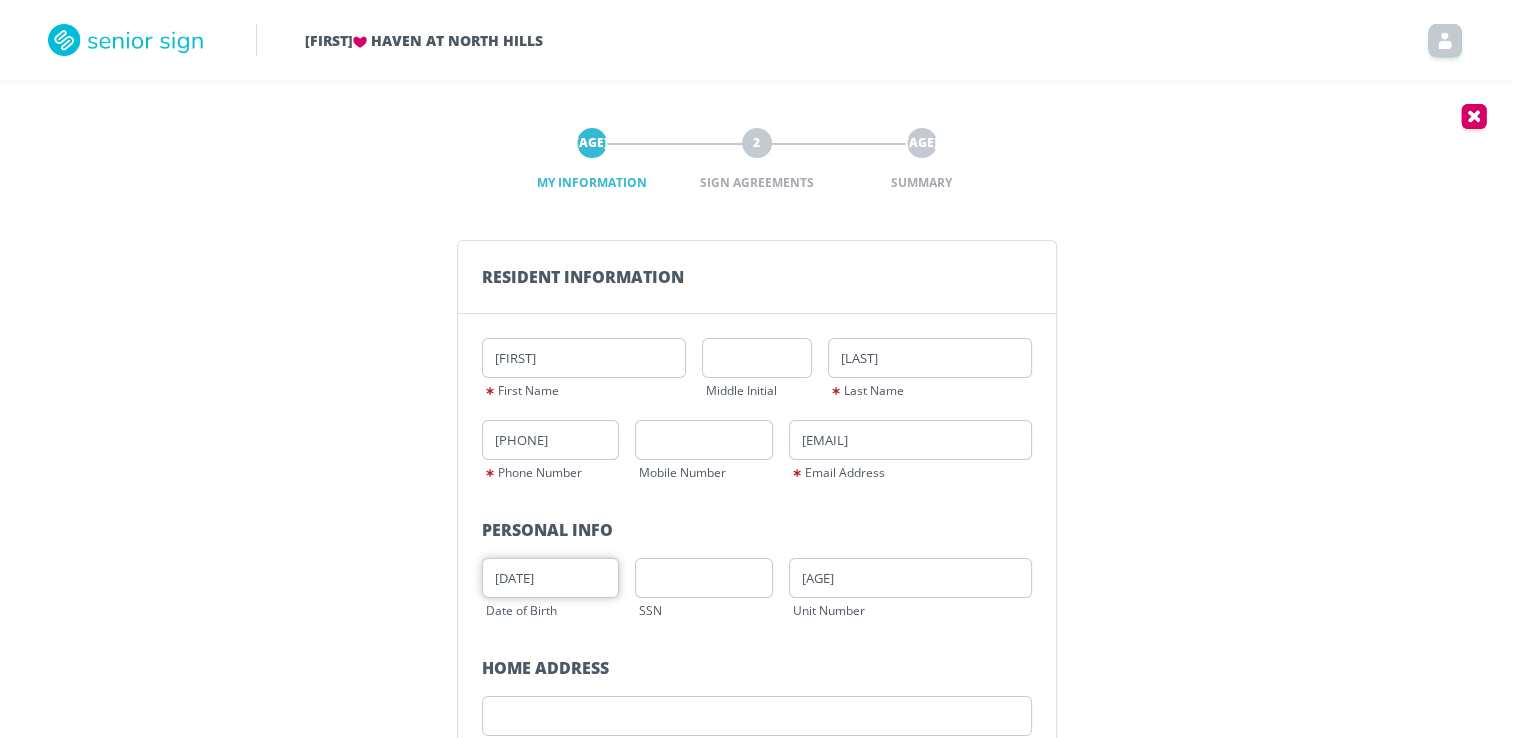 type on "09/17/1947" 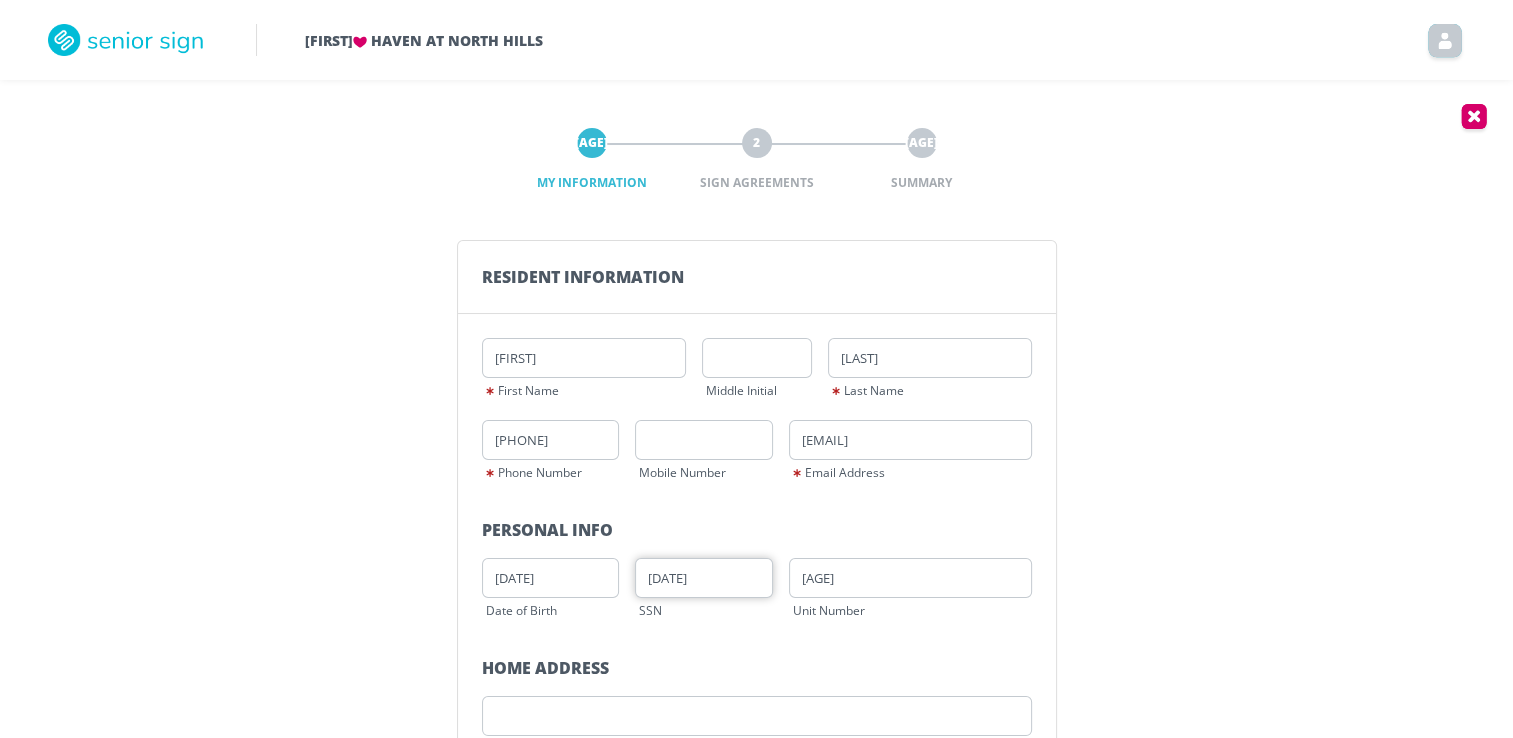 click on "___-__-____" at bounding box center (704, 578) 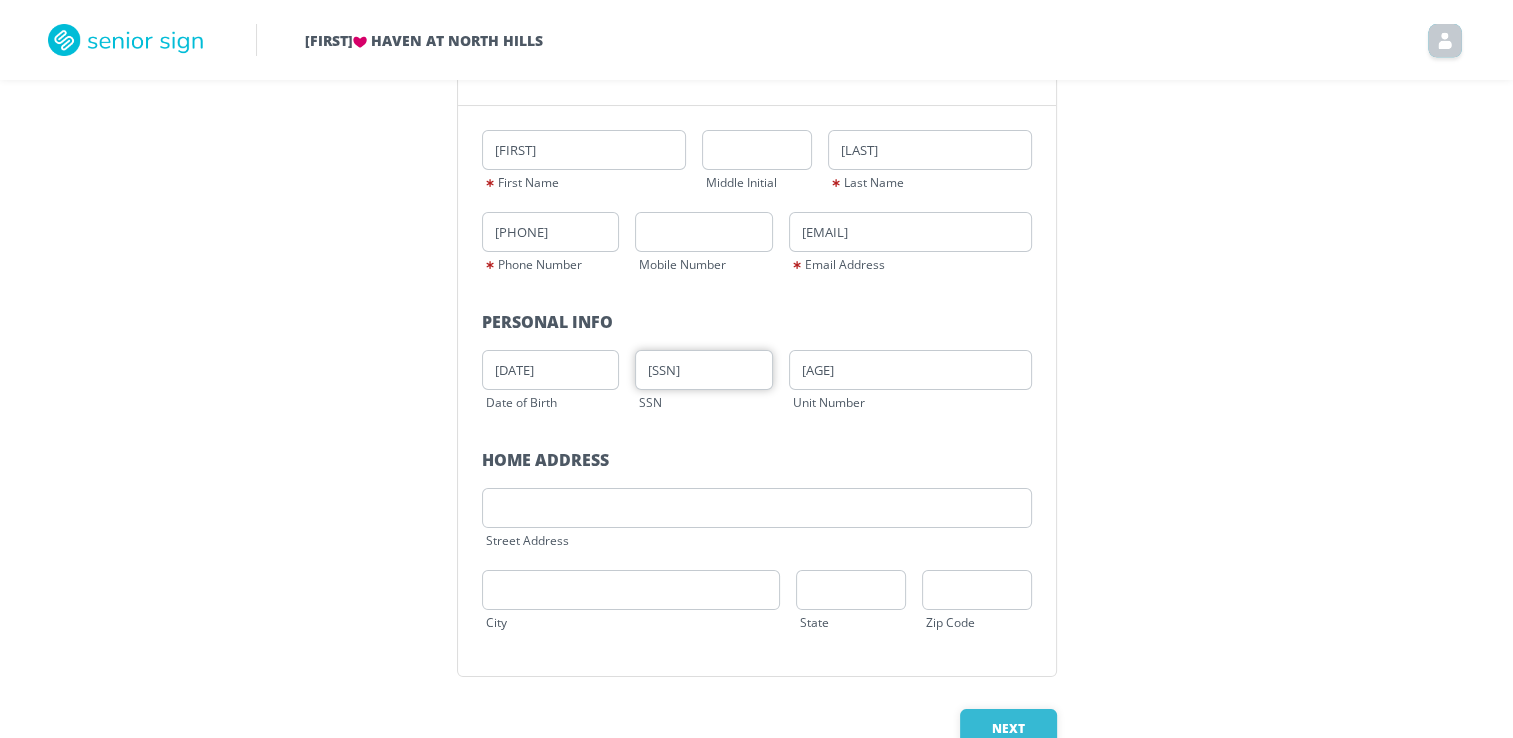 scroll, scrollTop: 214, scrollLeft: 0, axis: vertical 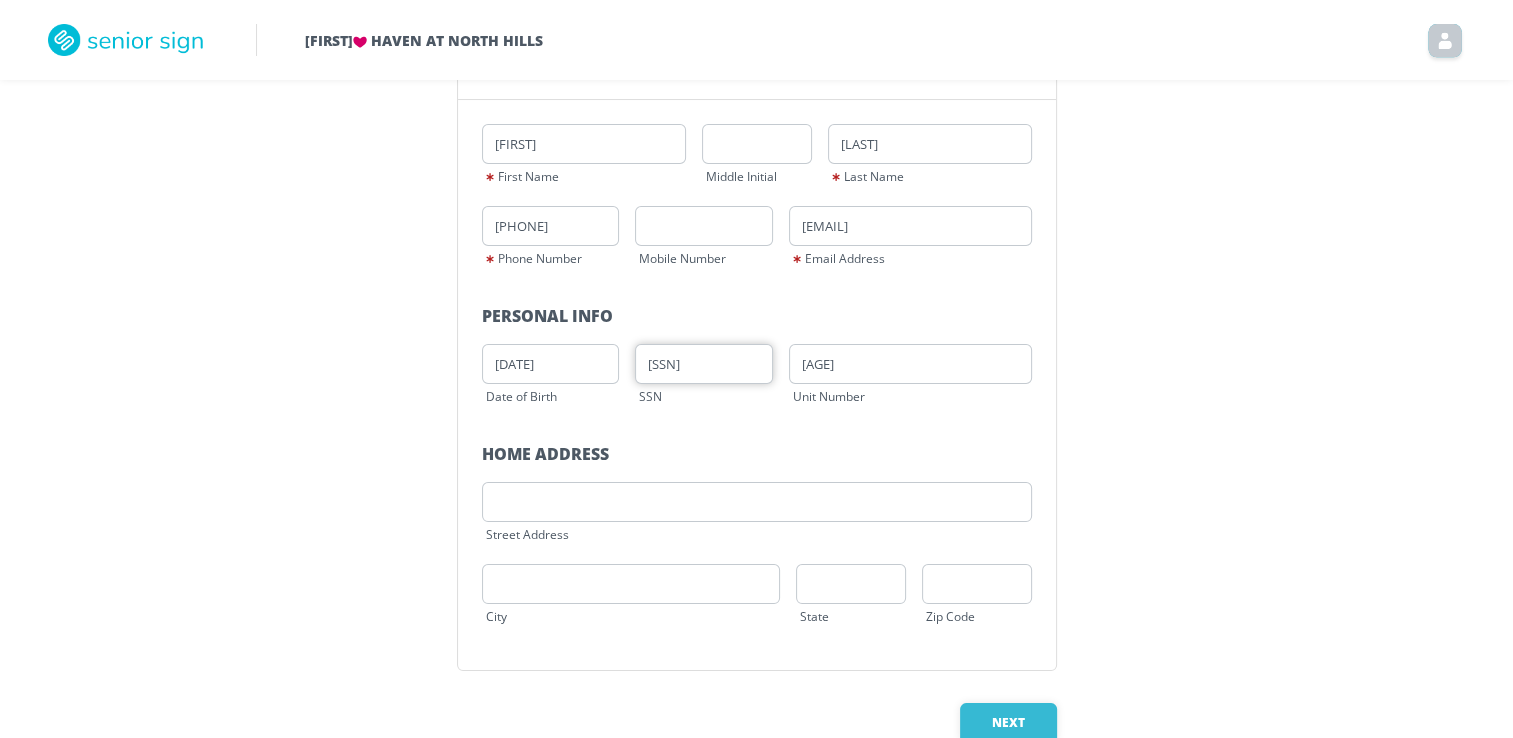 type on "208-38-2694" 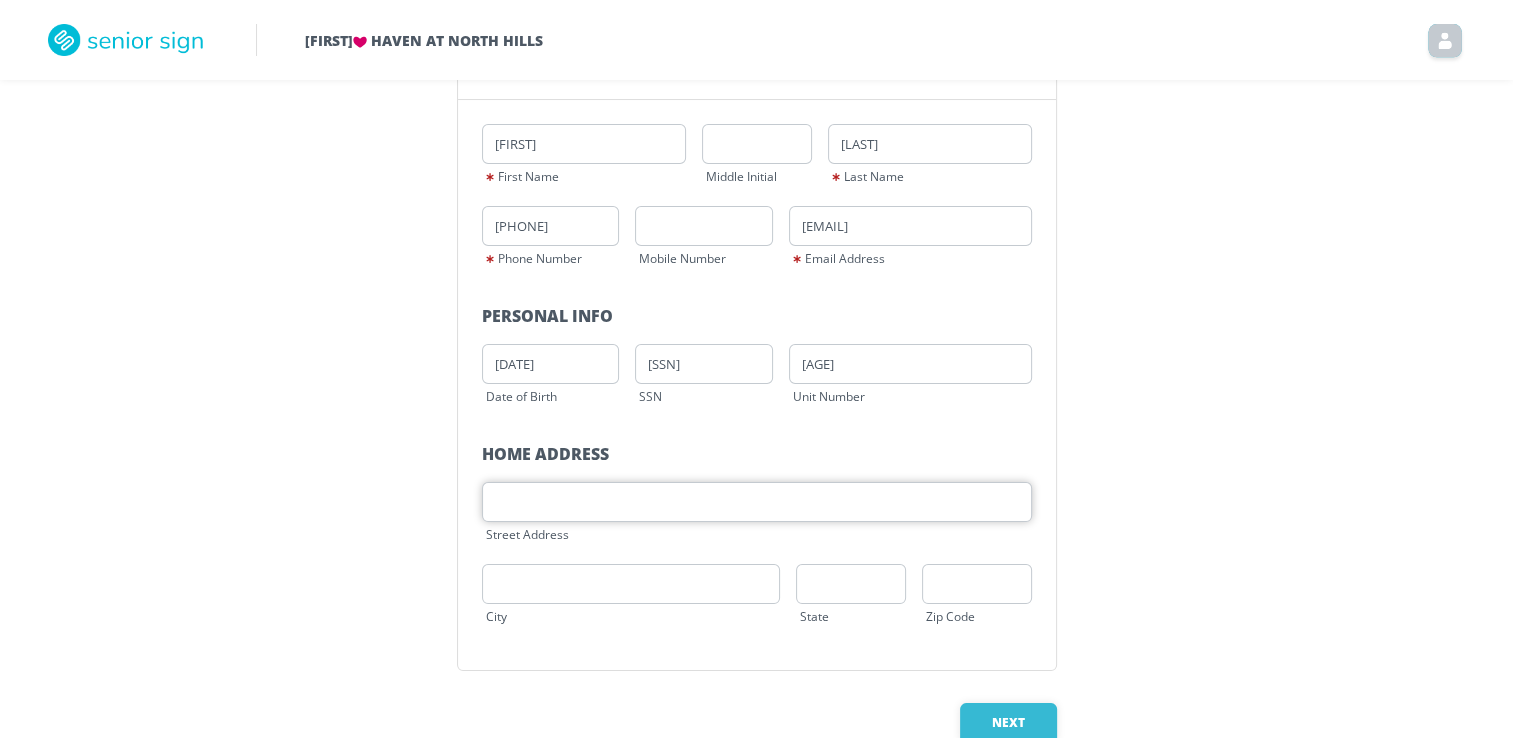 click at bounding box center (757, 502) 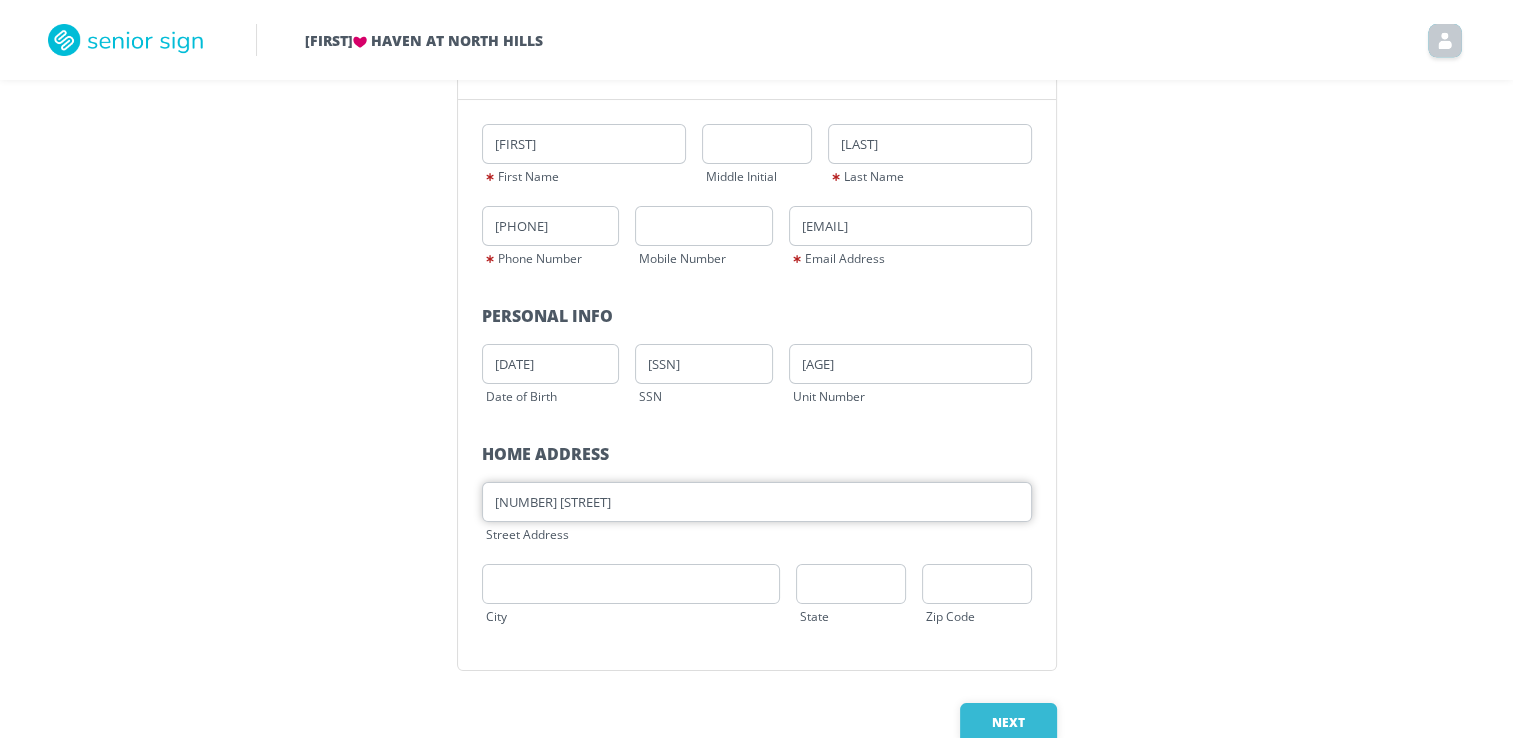 type on "[CITY]" 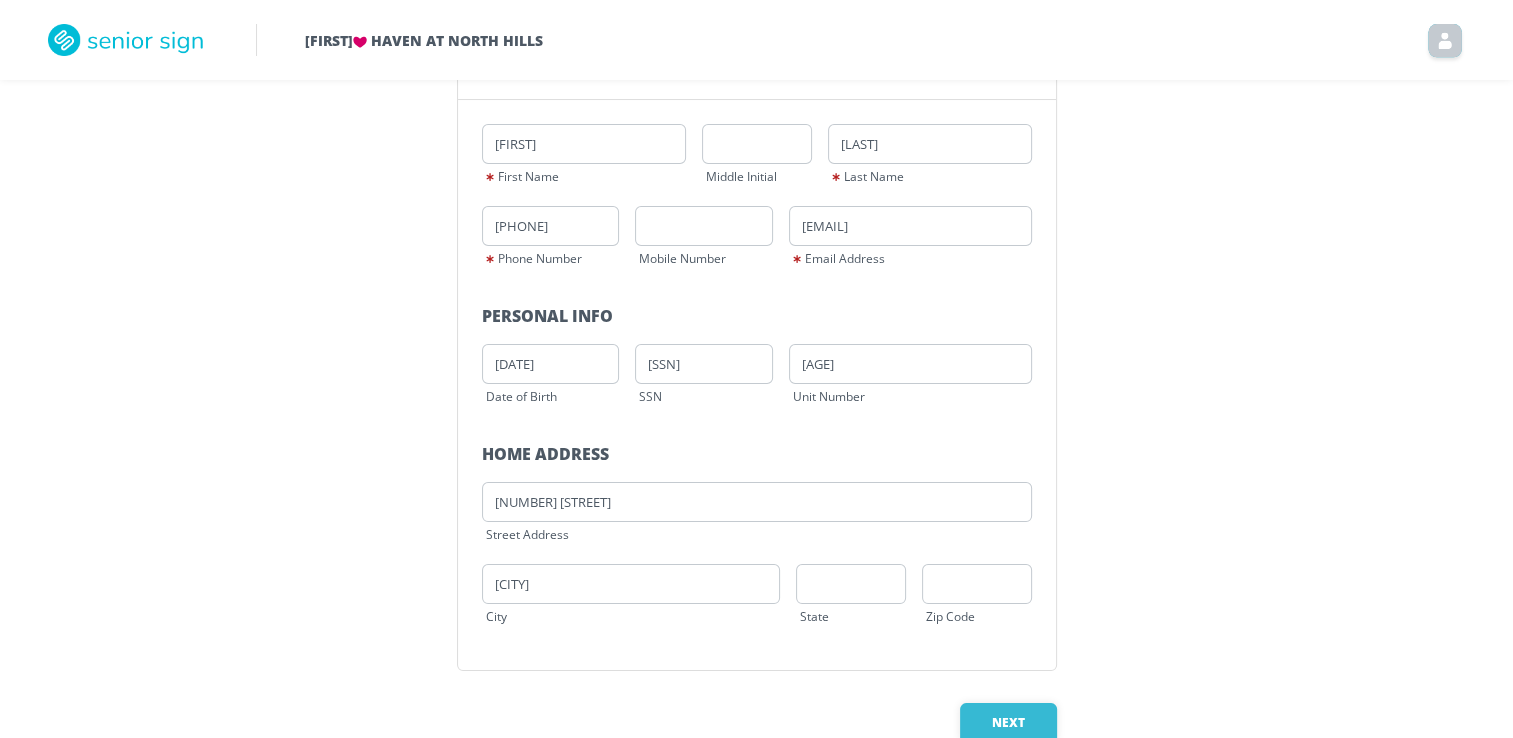 type on "PA" 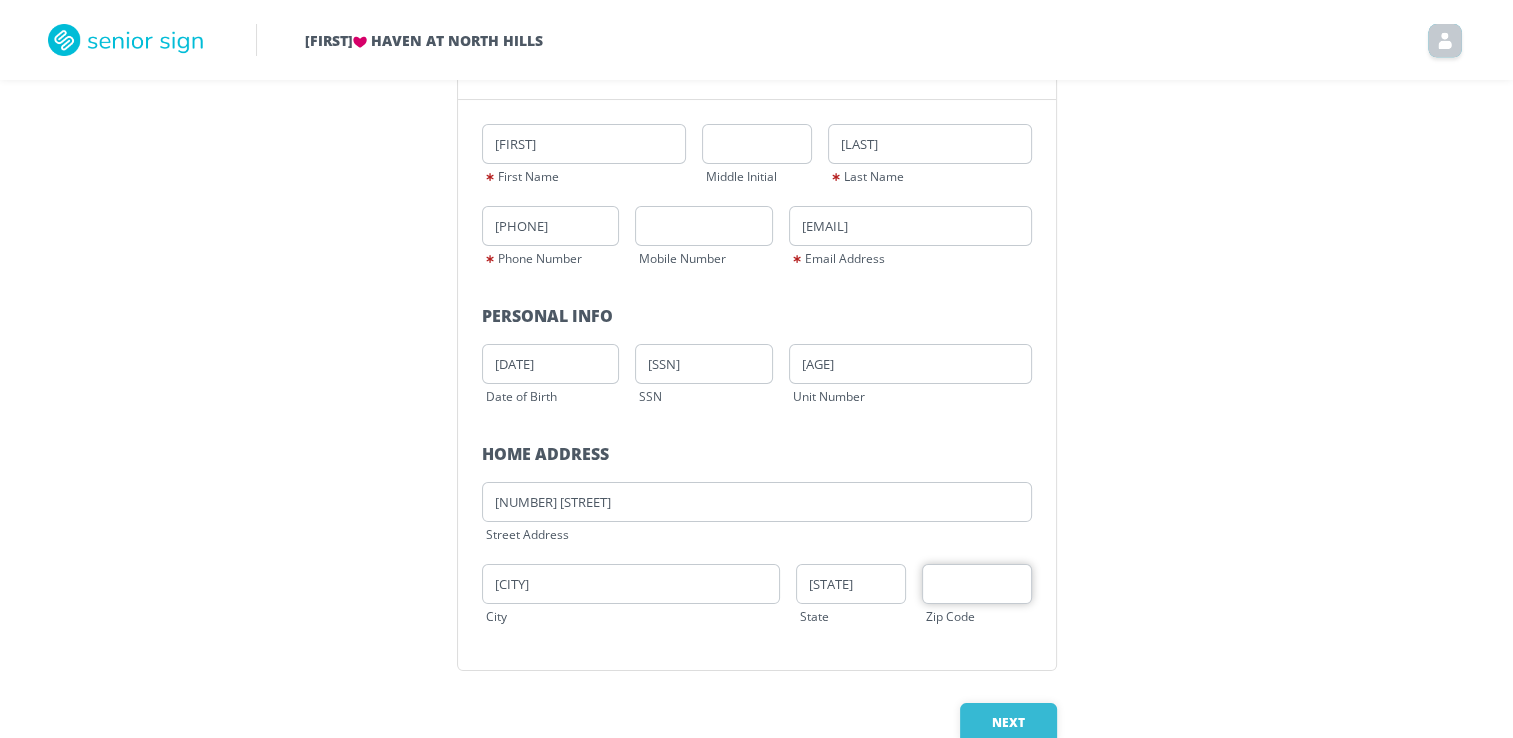 type on "[POSTAL_CODE]" 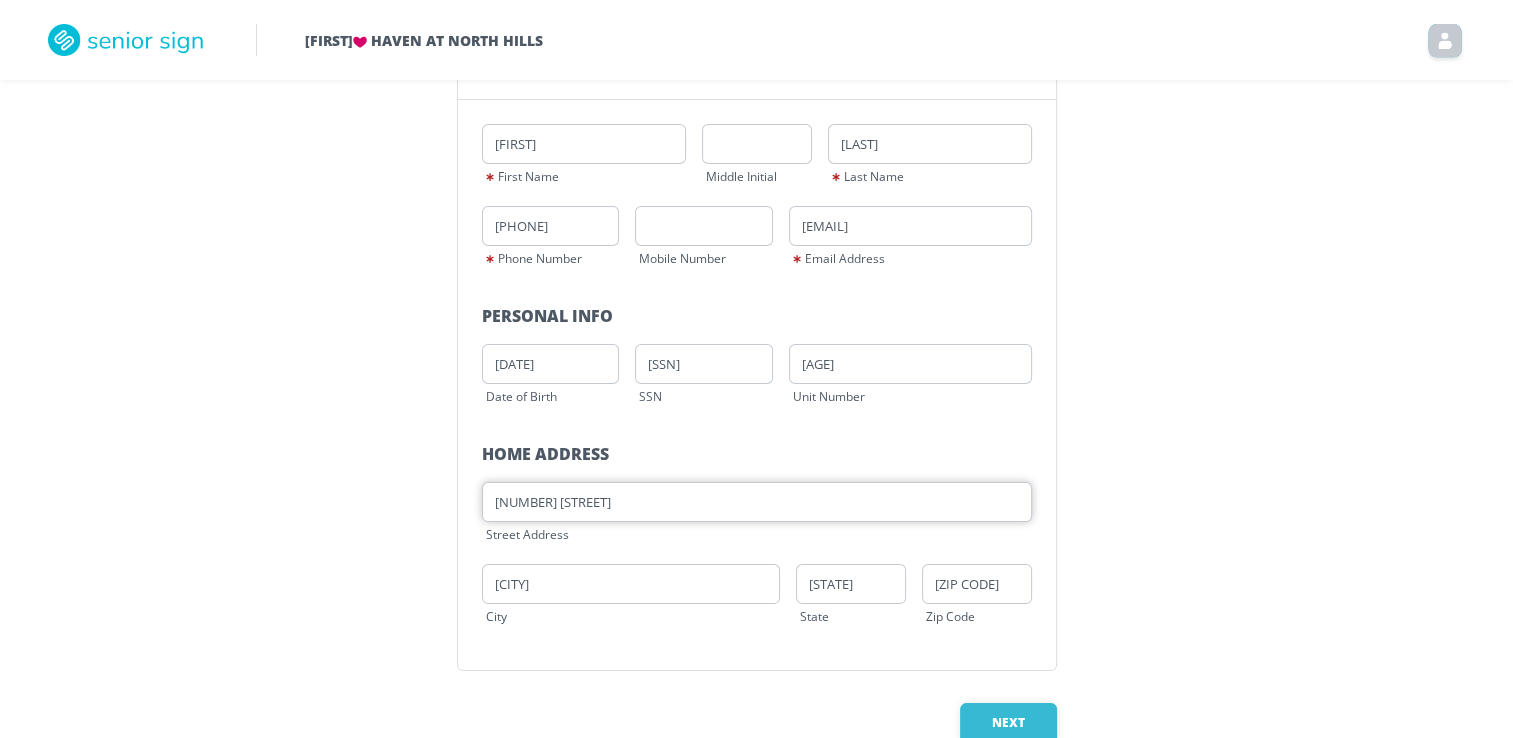 scroll, scrollTop: 266, scrollLeft: 0, axis: vertical 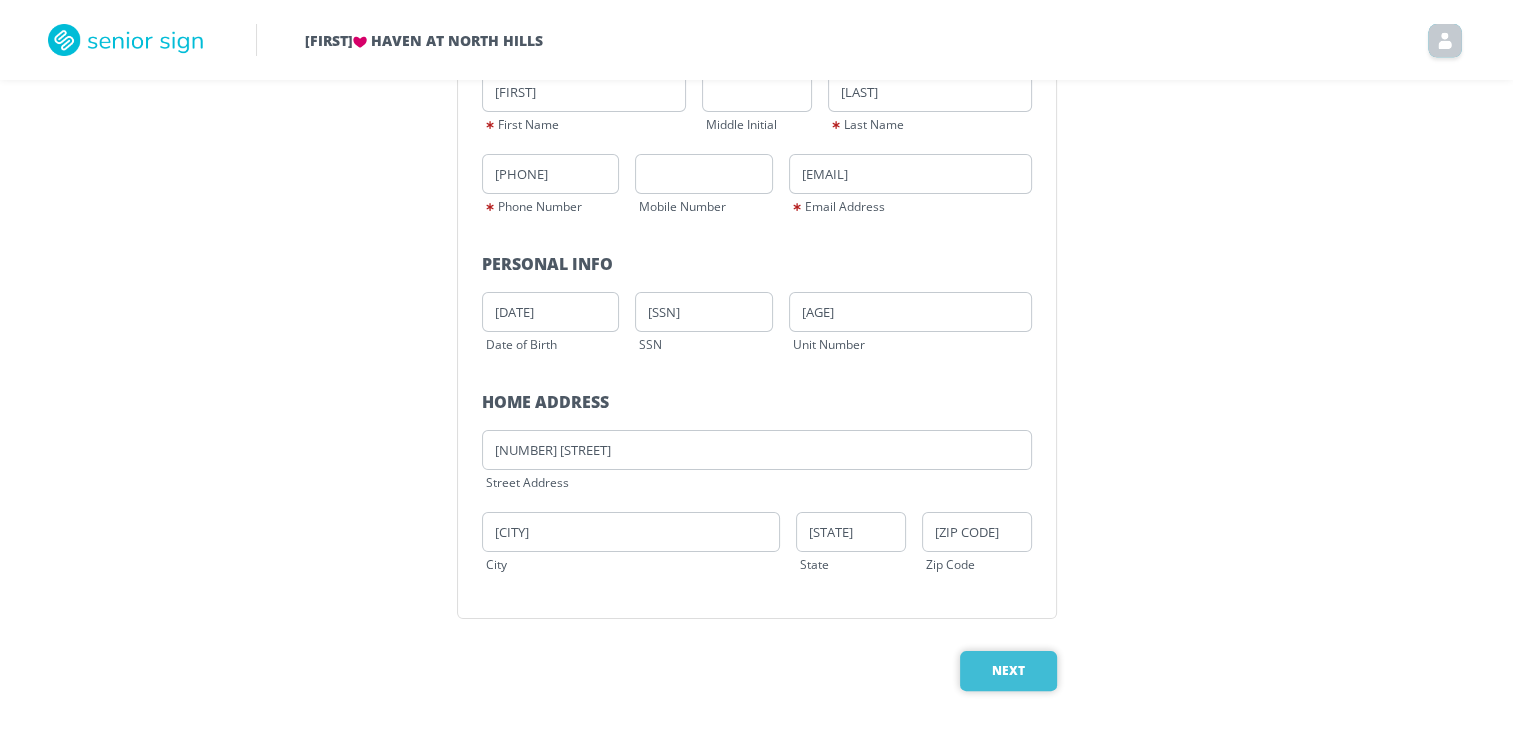 click on "Next" at bounding box center (1008, 671) 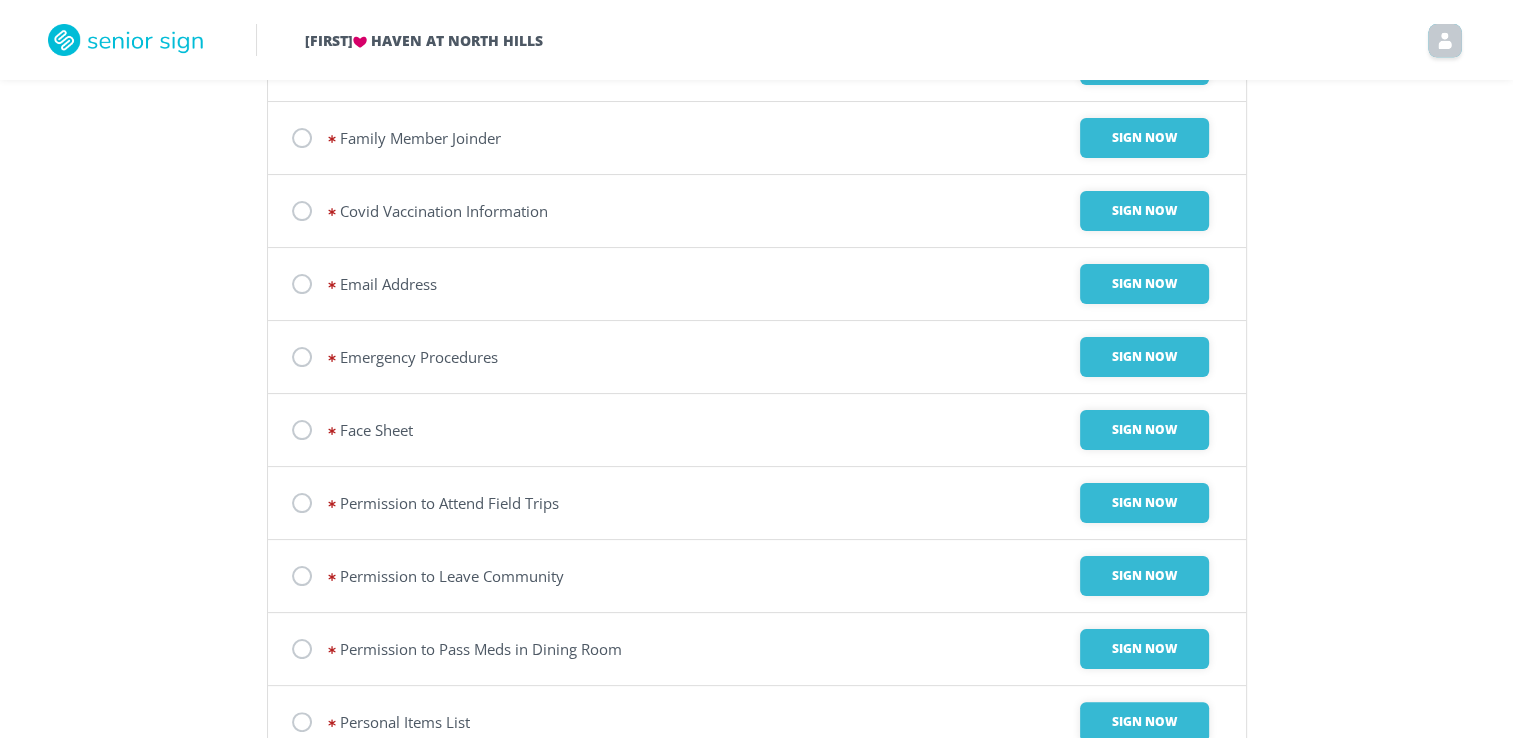 scroll, scrollTop: 0, scrollLeft: 0, axis: both 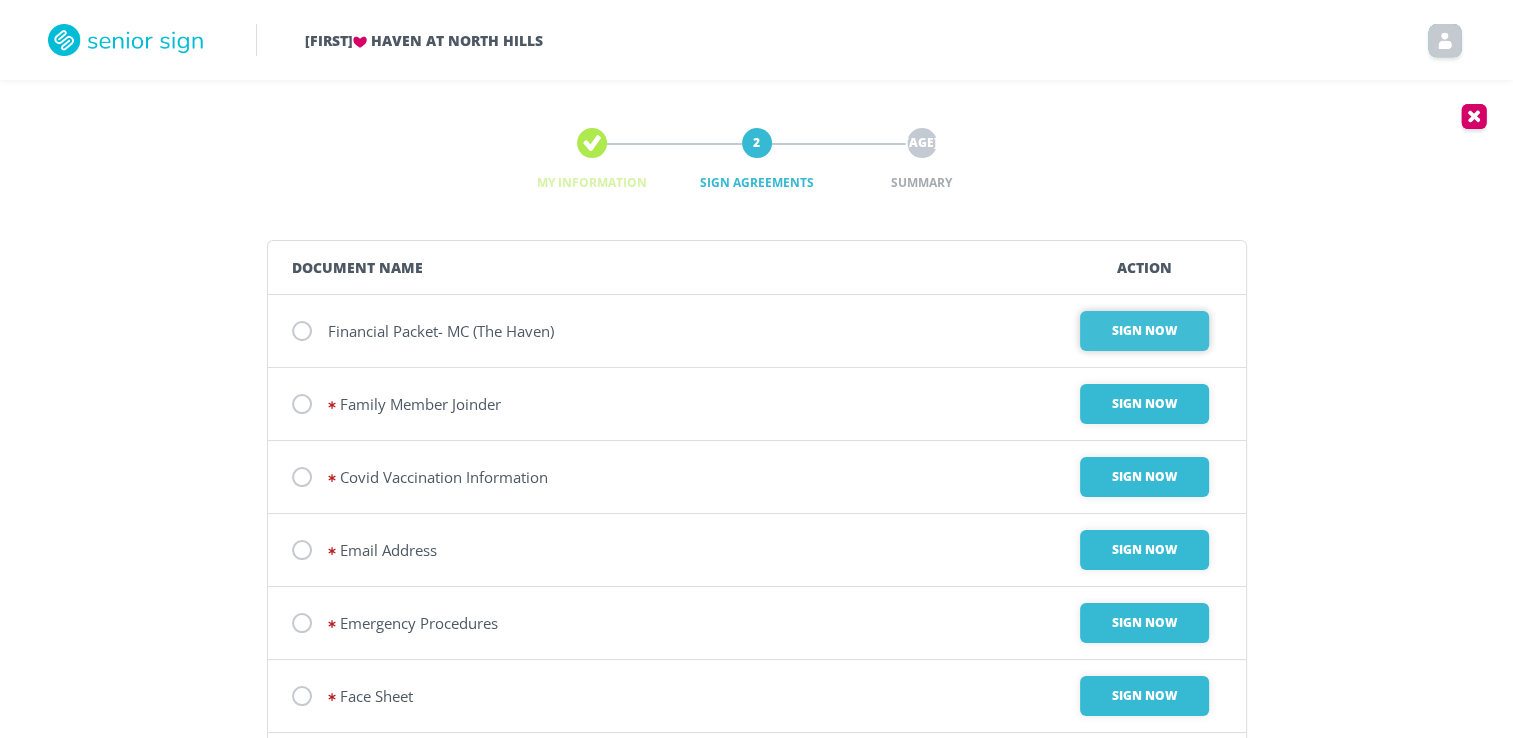 click on "Sign Now" at bounding box center [1144, 331] 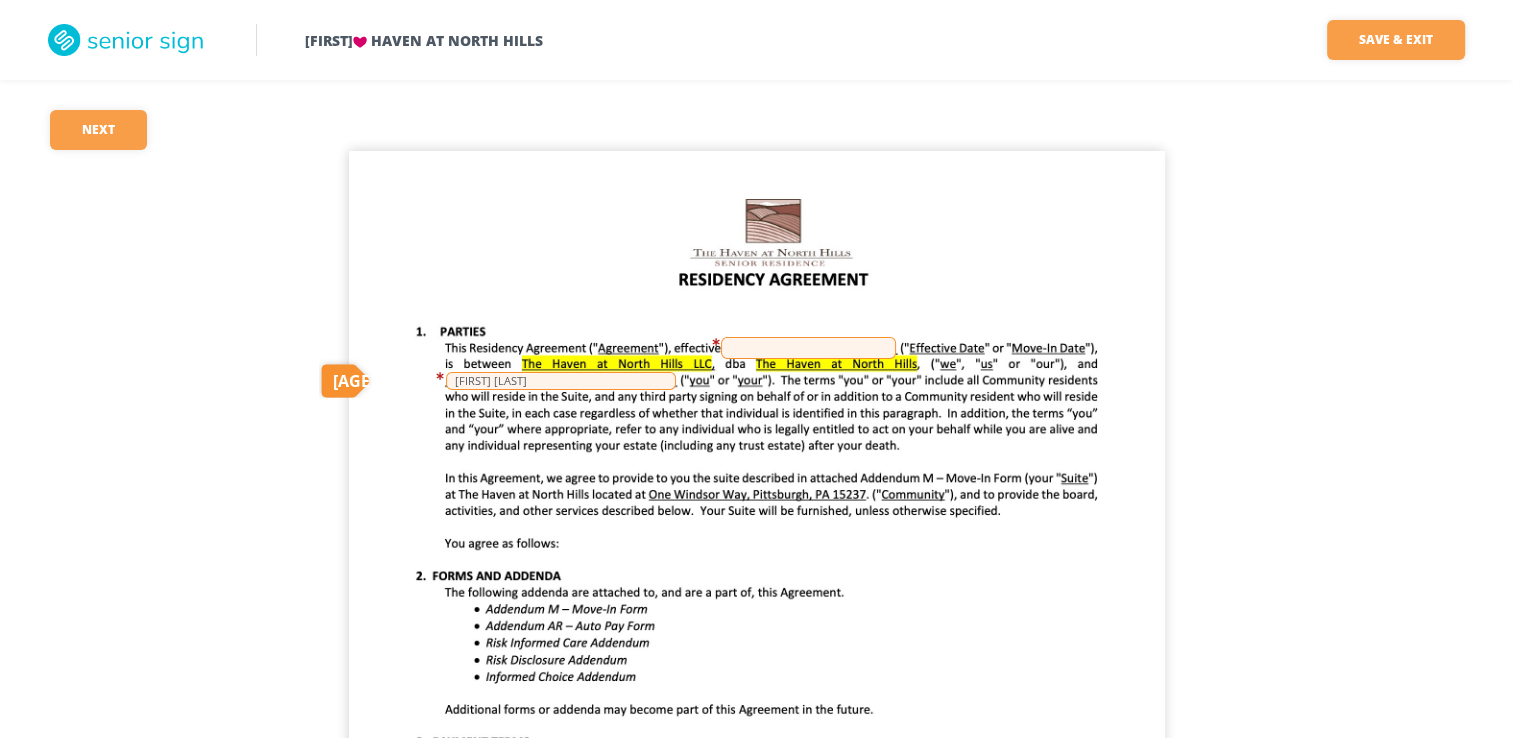 click at bounding box center (808, 348) 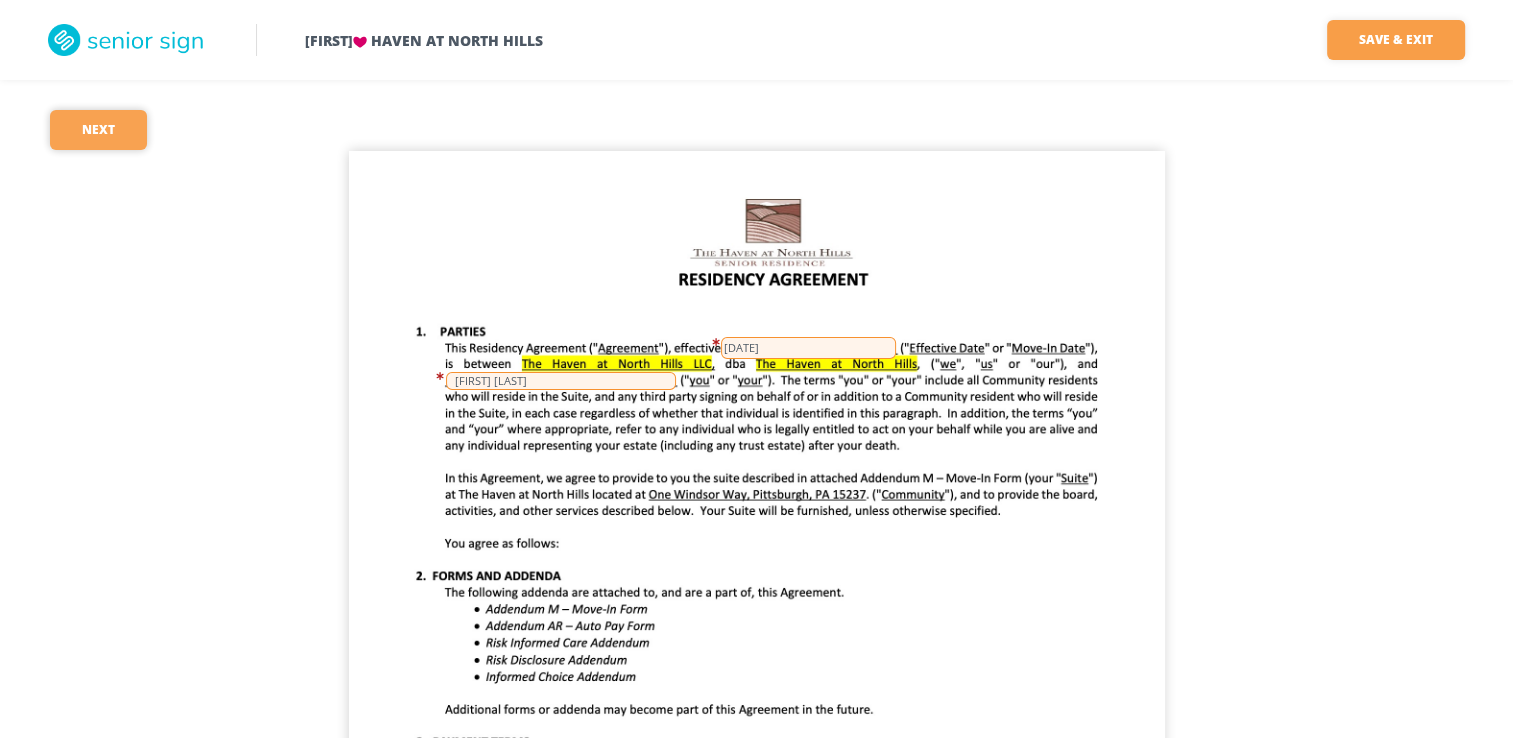 click on "Next" at bounding box center [98, 130] 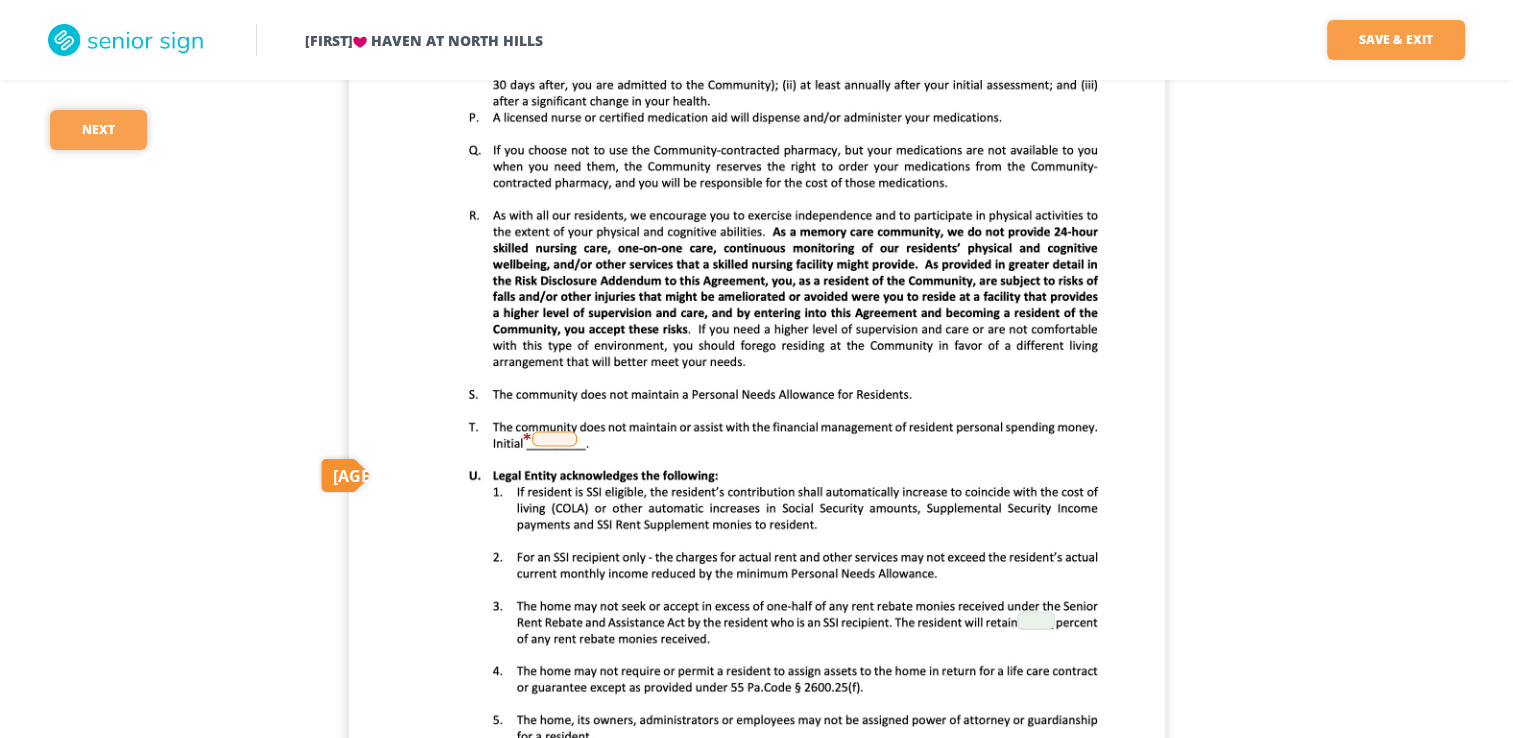 scroll, scrollTop: 3376, scrollLeft: 0, axis: vertical 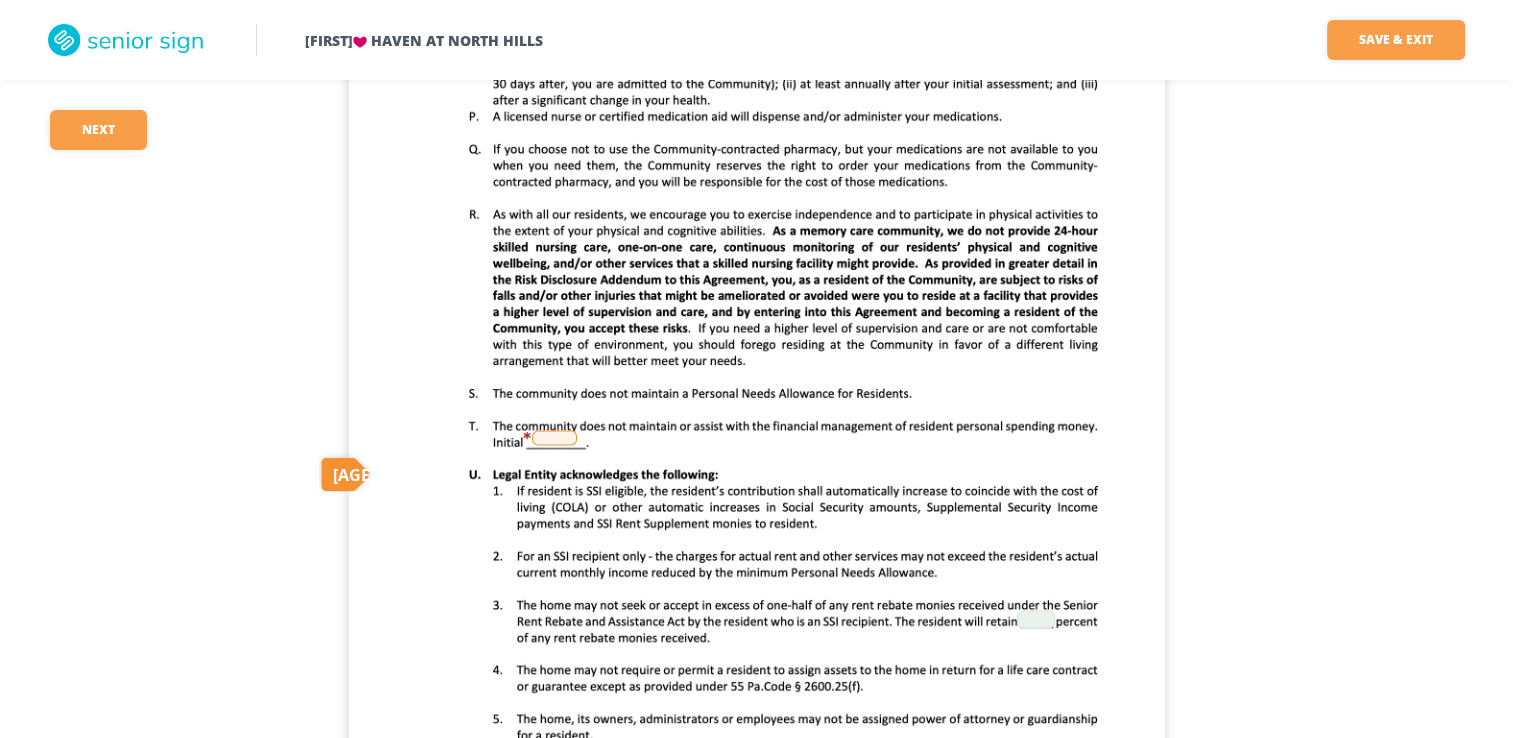 click at bounding box center (554, 437) 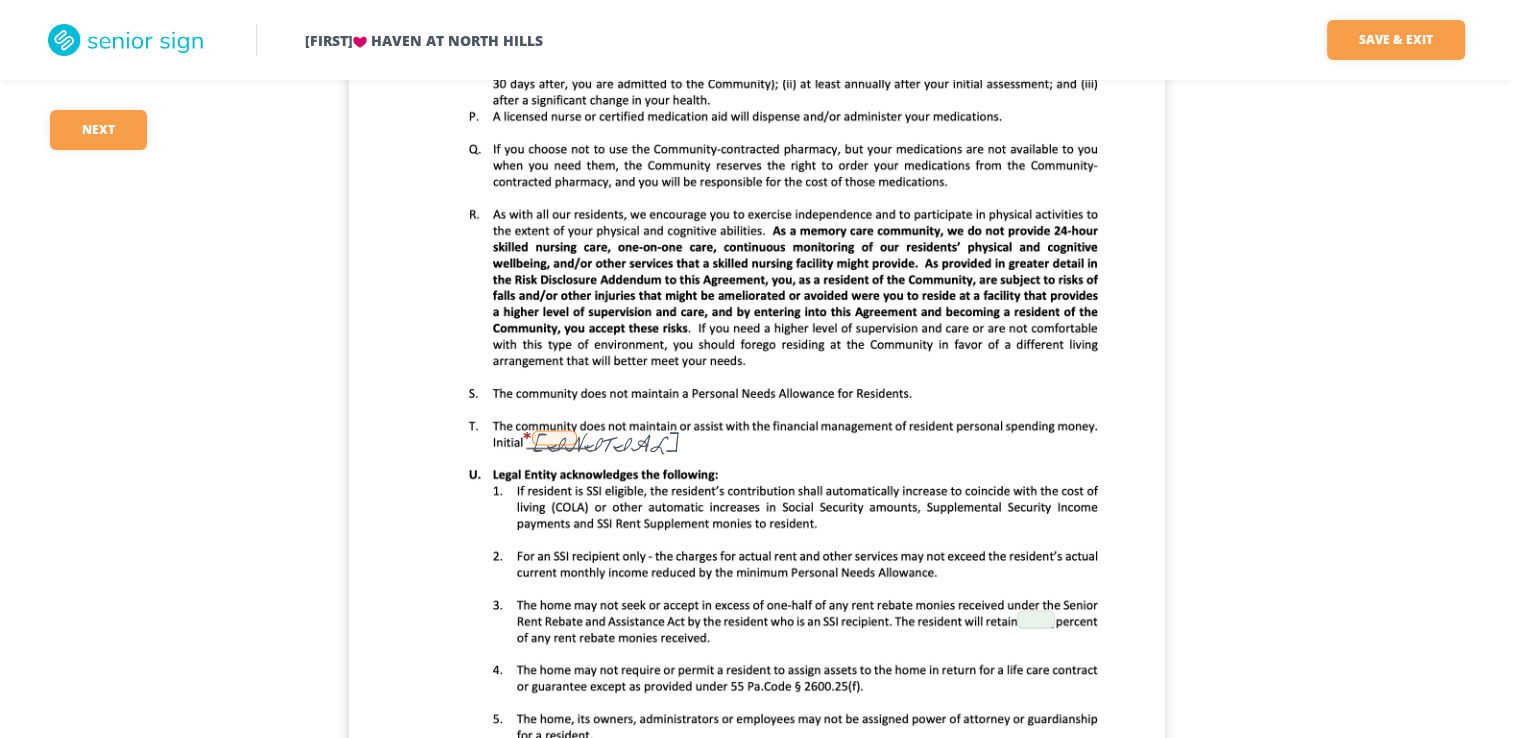 click on "[FIRST] [LAST]" at bounding box center [554, 437] 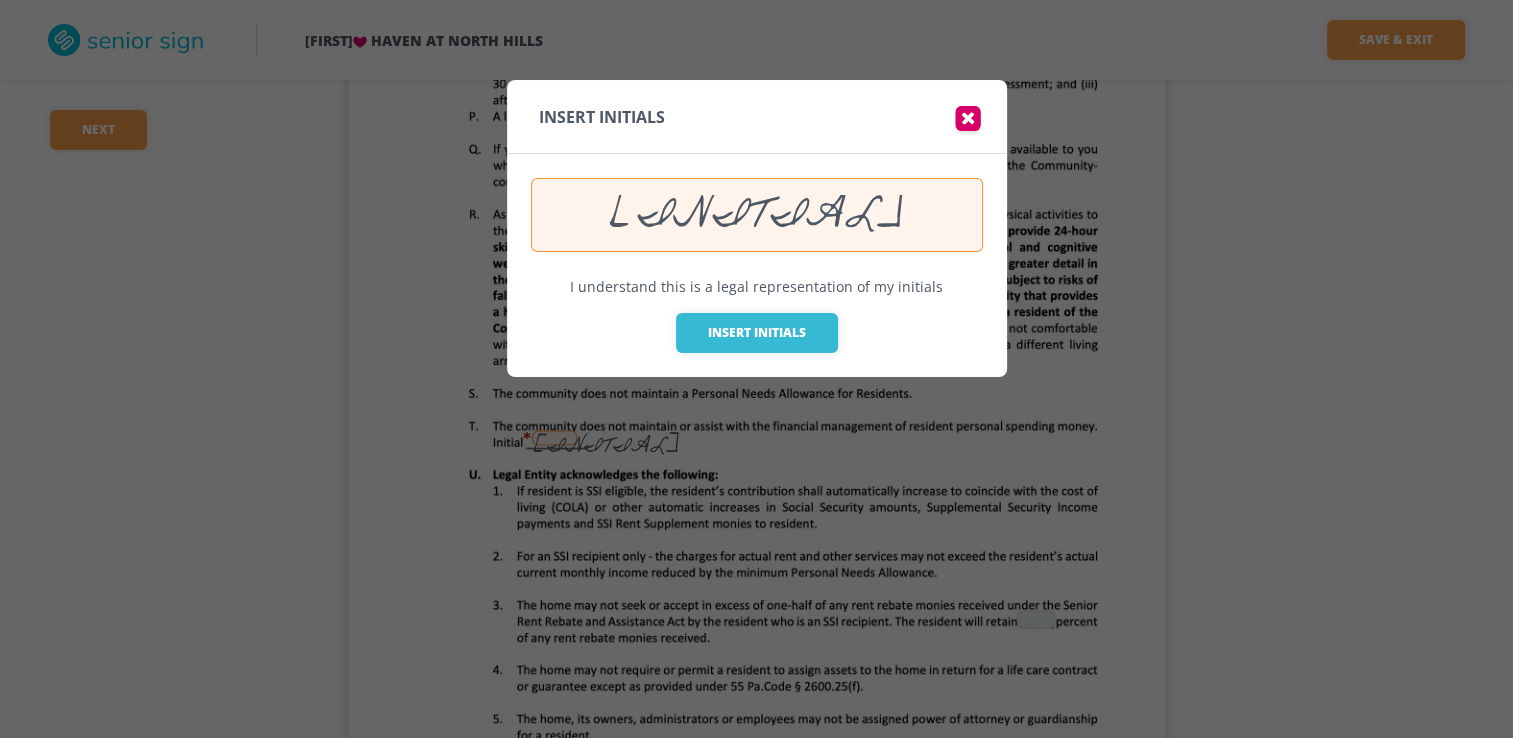 click on "[FIRST] [LAST]" at bounding box center [757, 215] 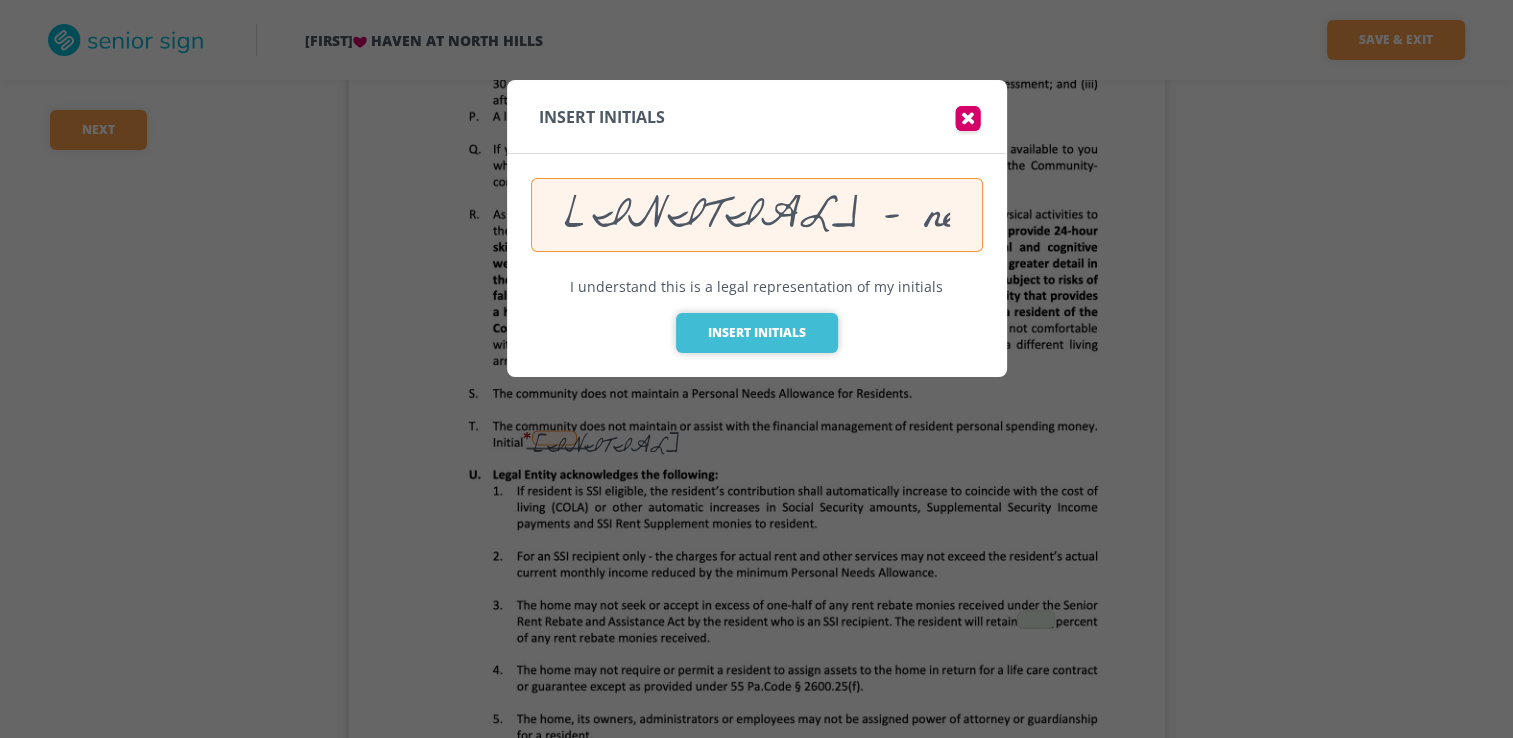 type on "WK - next of kin" 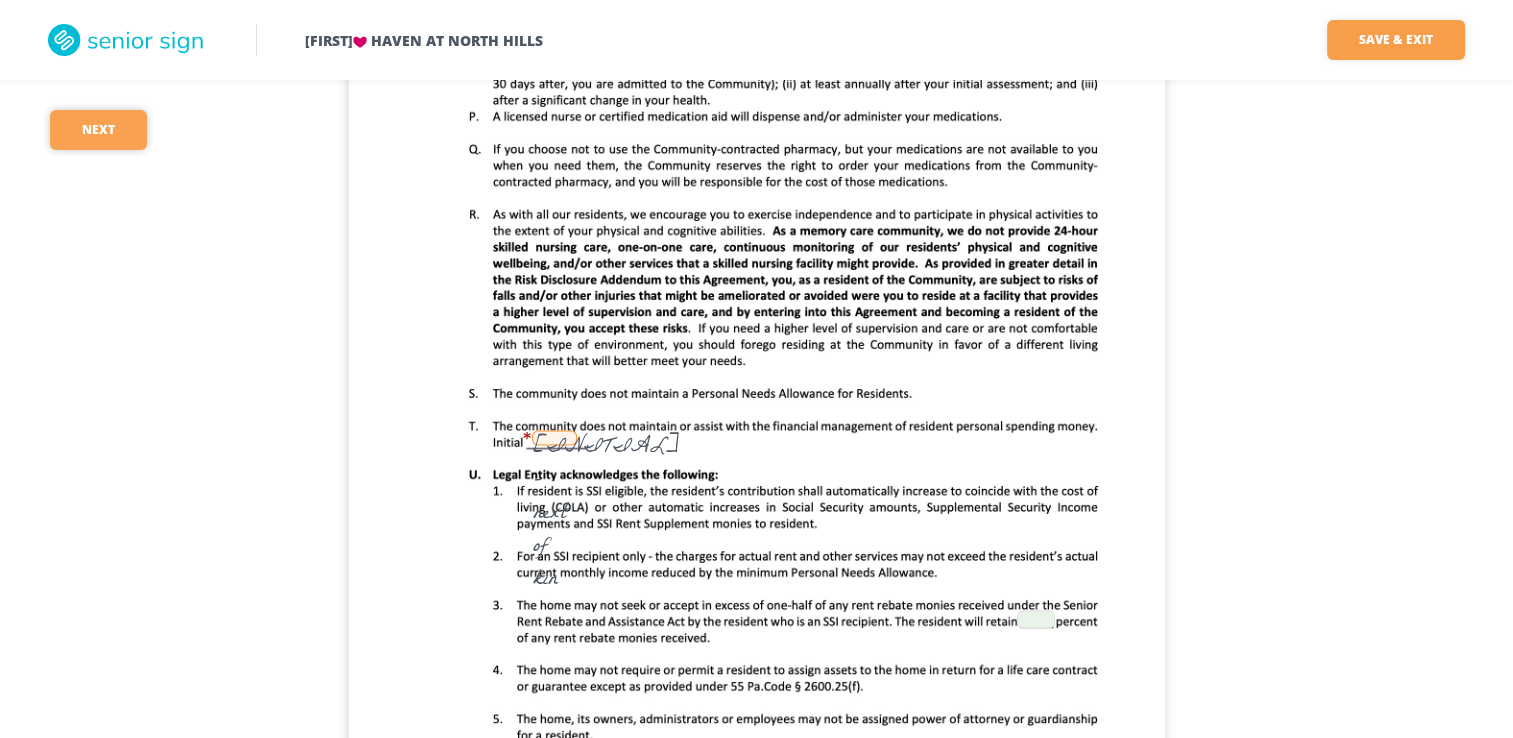 click on "Next" at bounding box center (98, 130) 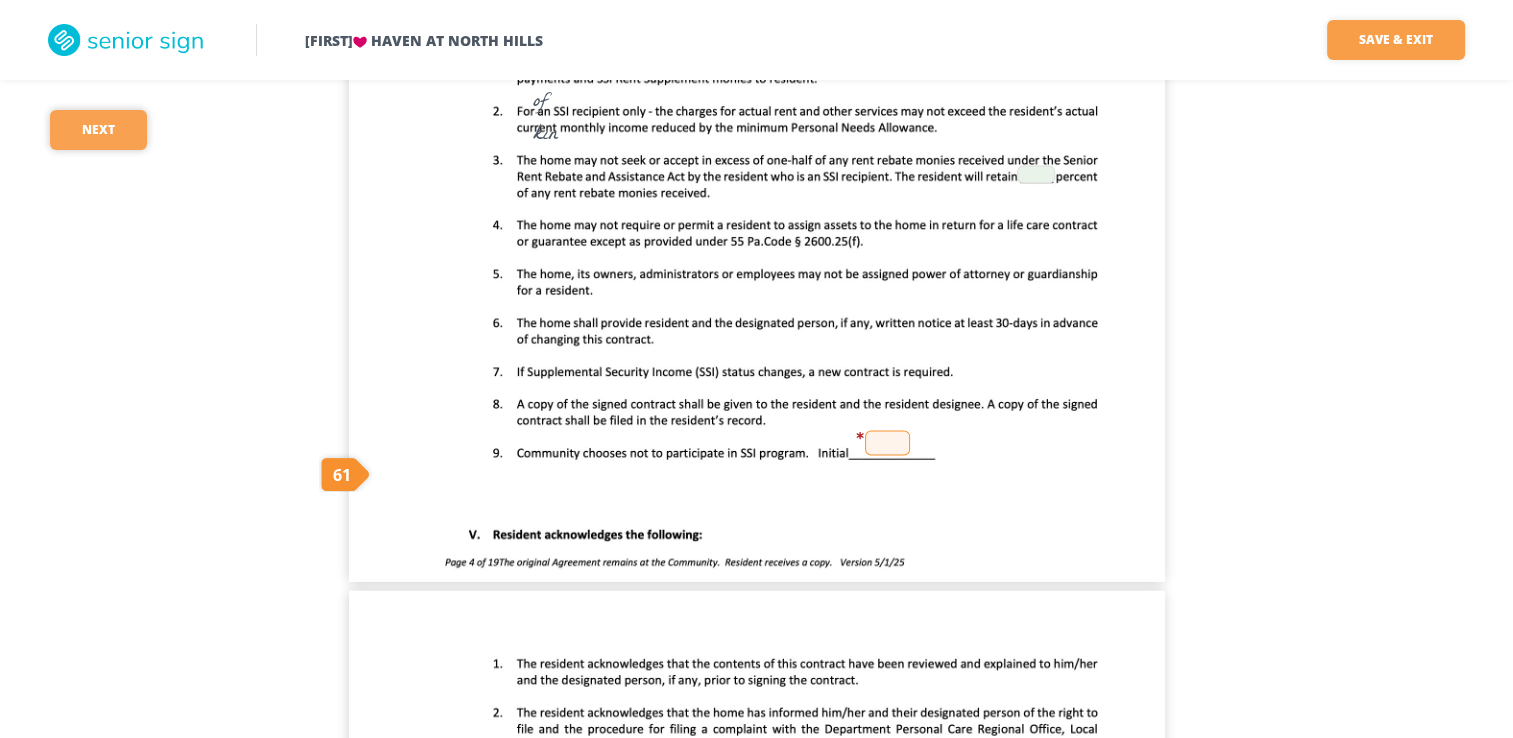 scroll, scrollTop: 3820, scrollLeft: 0, axis: vertical 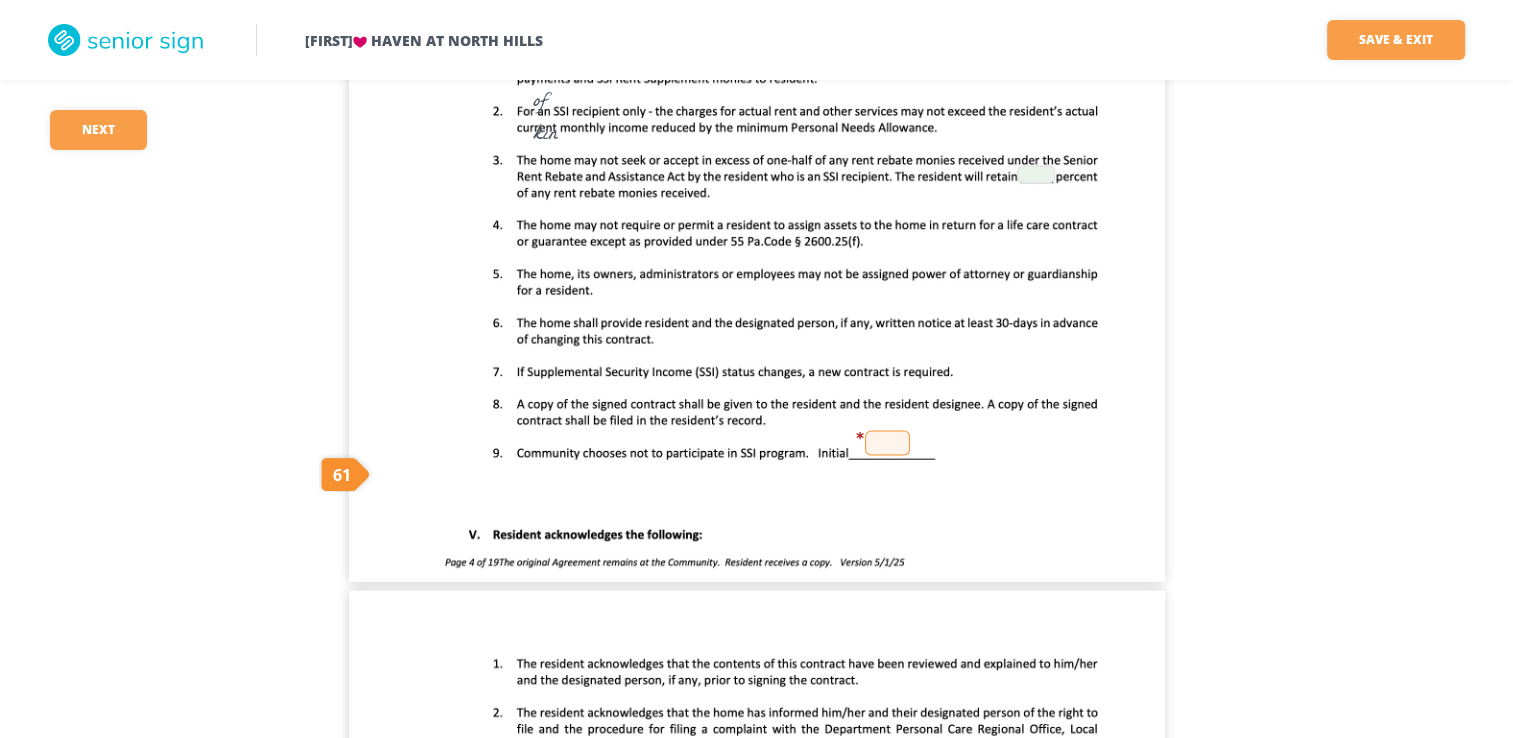 click at bounding box center (887, 443) 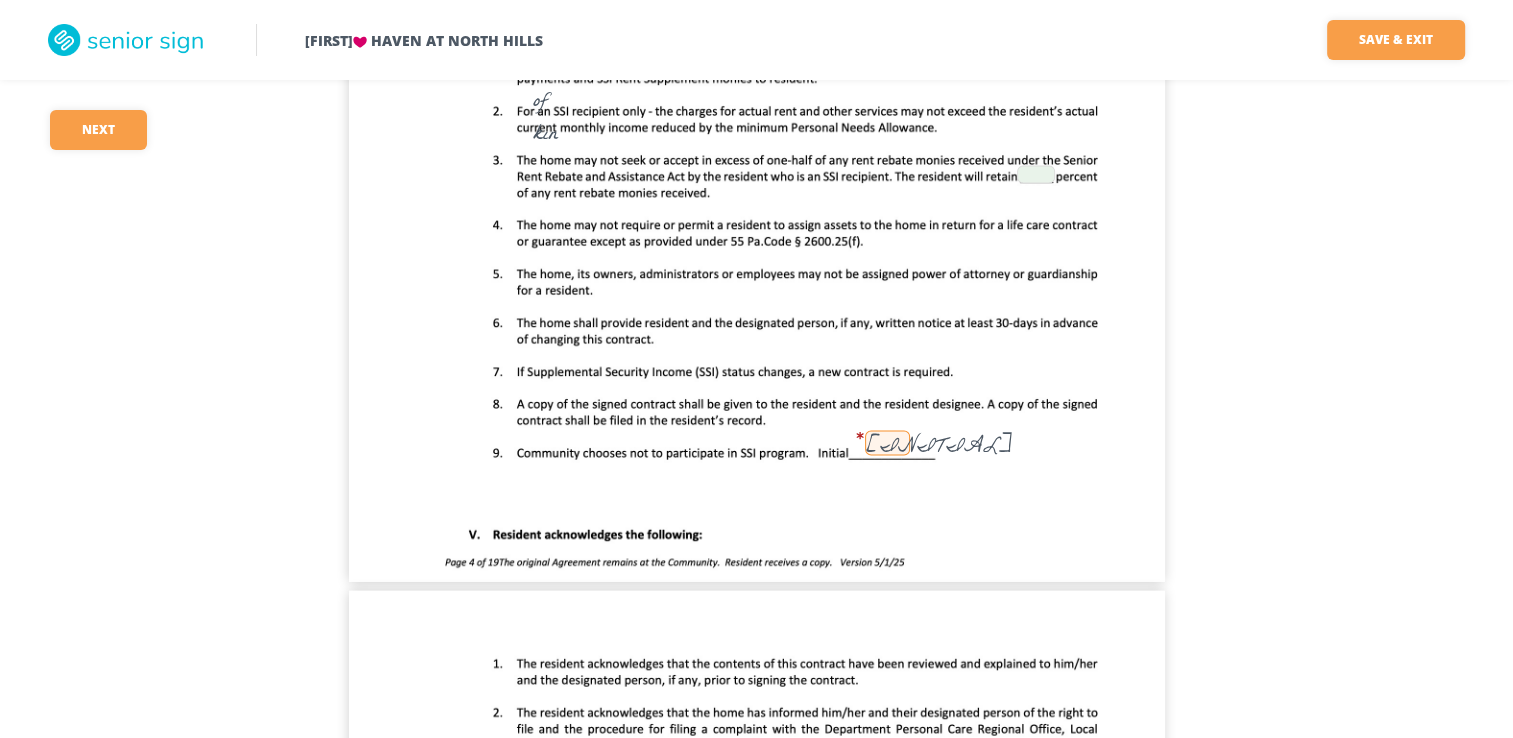 click on "[FIRST] [LAST]" at bounding box center (887, 443) 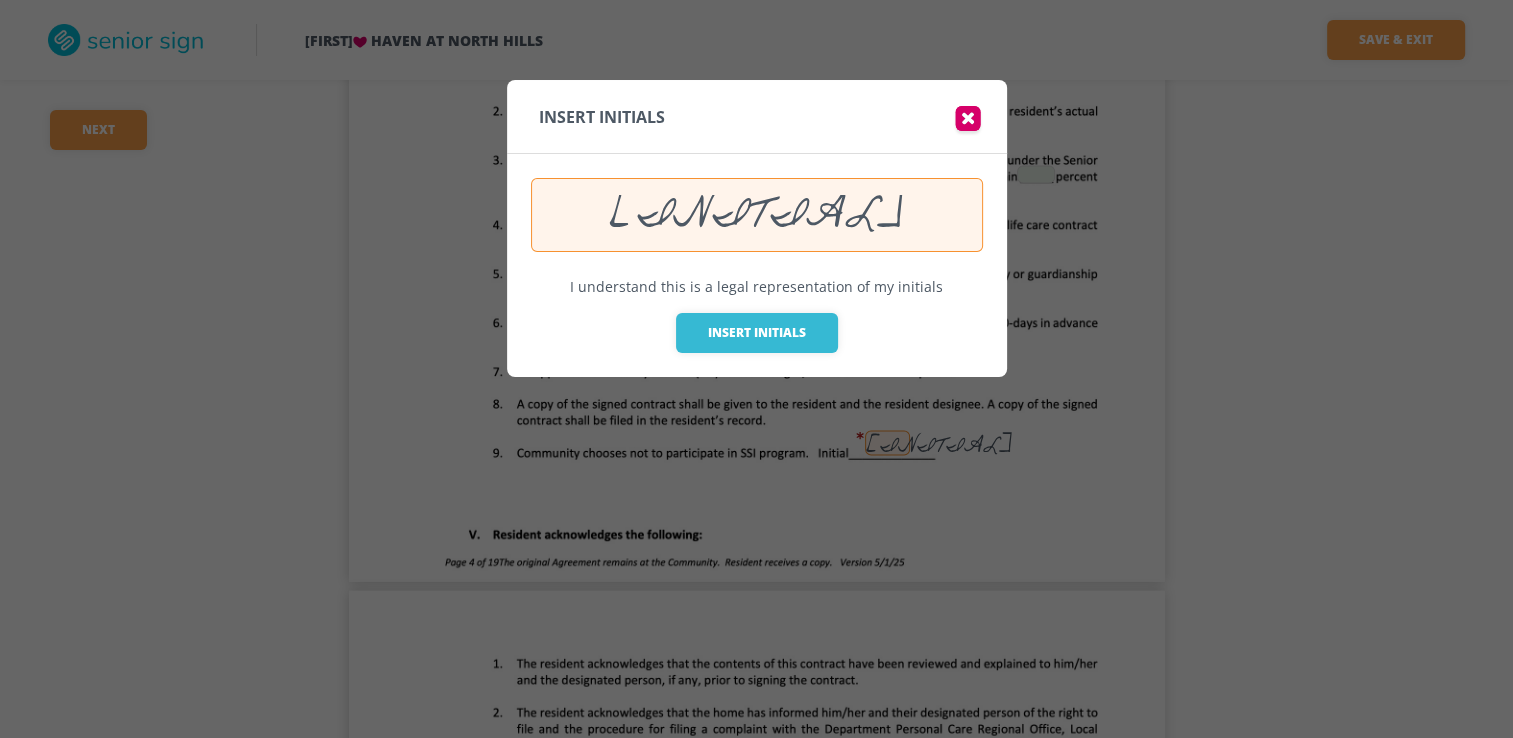 click at bounding box center [756, 369] 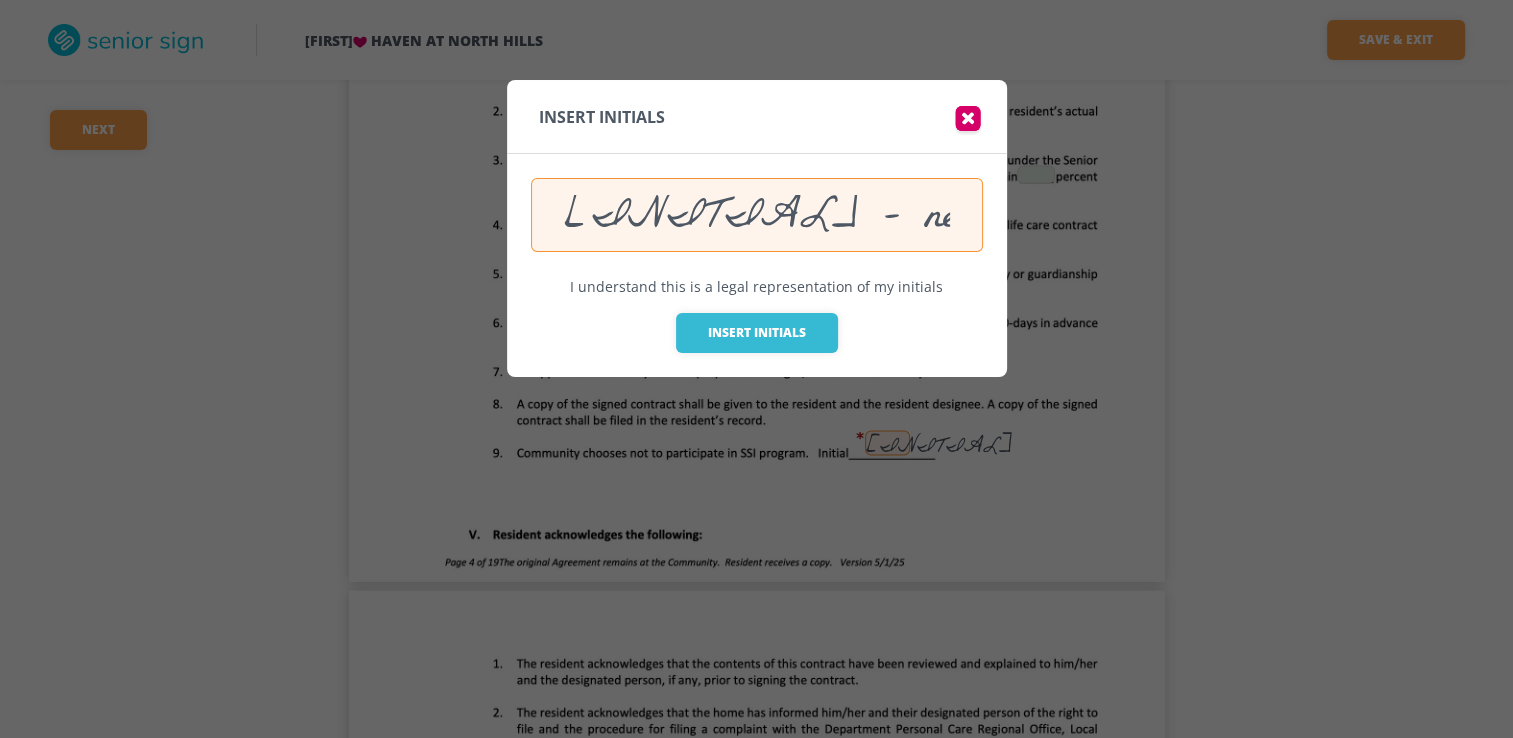drag, startPoint x: 944, startPoint y: 218, endPoint x: 594, endPoint y: 222, distance: 350.02286 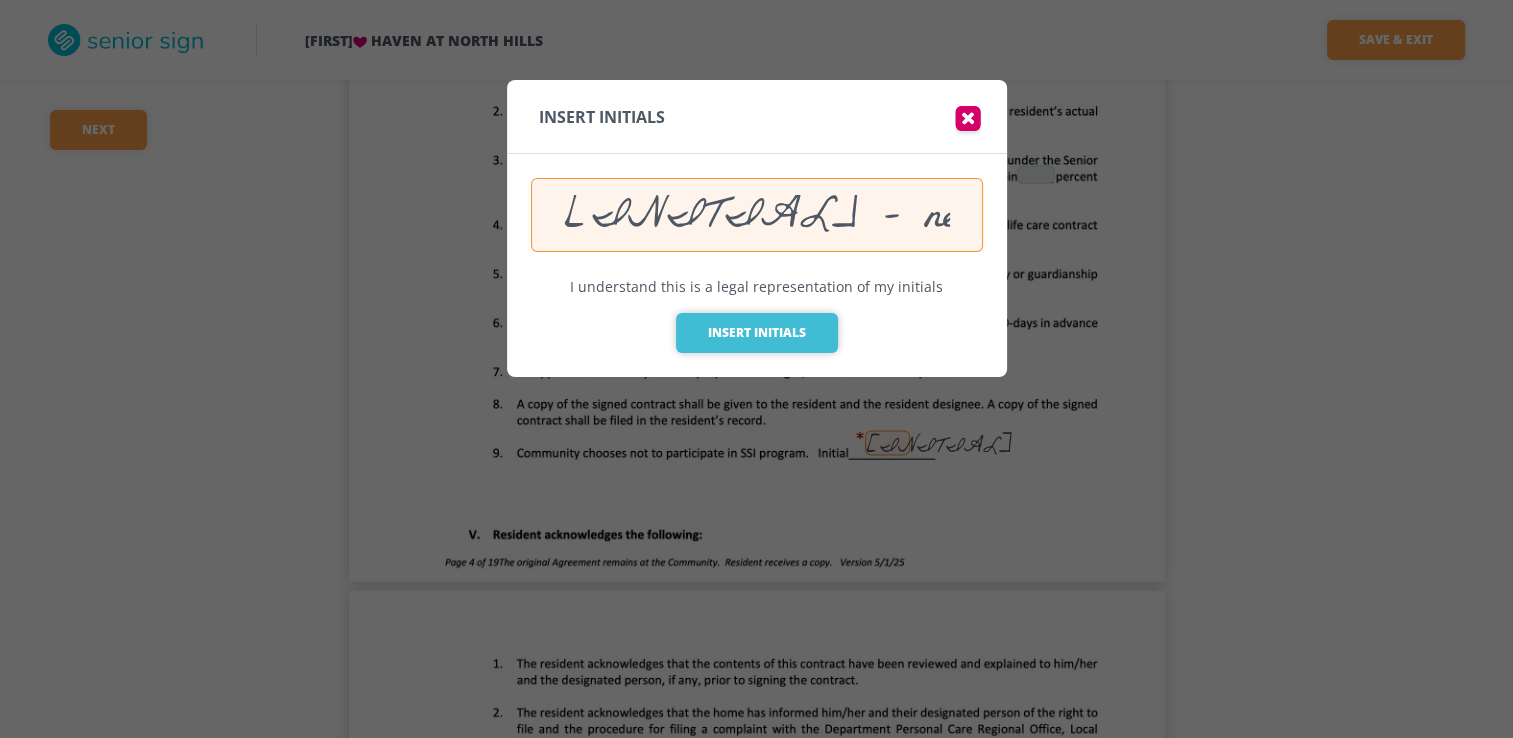 type on "WK - next of kin" 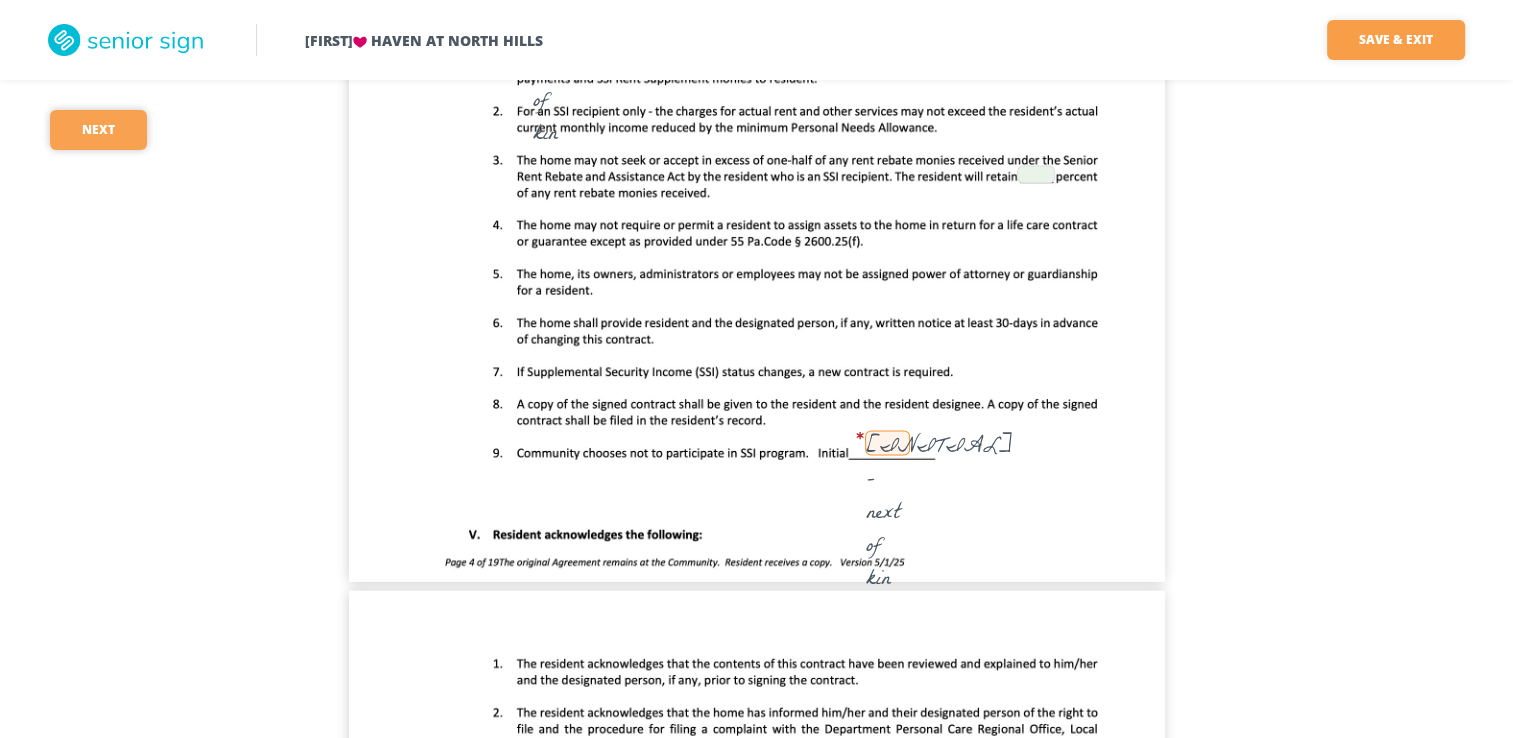 click on "Next" at bounding box center (98, 130) 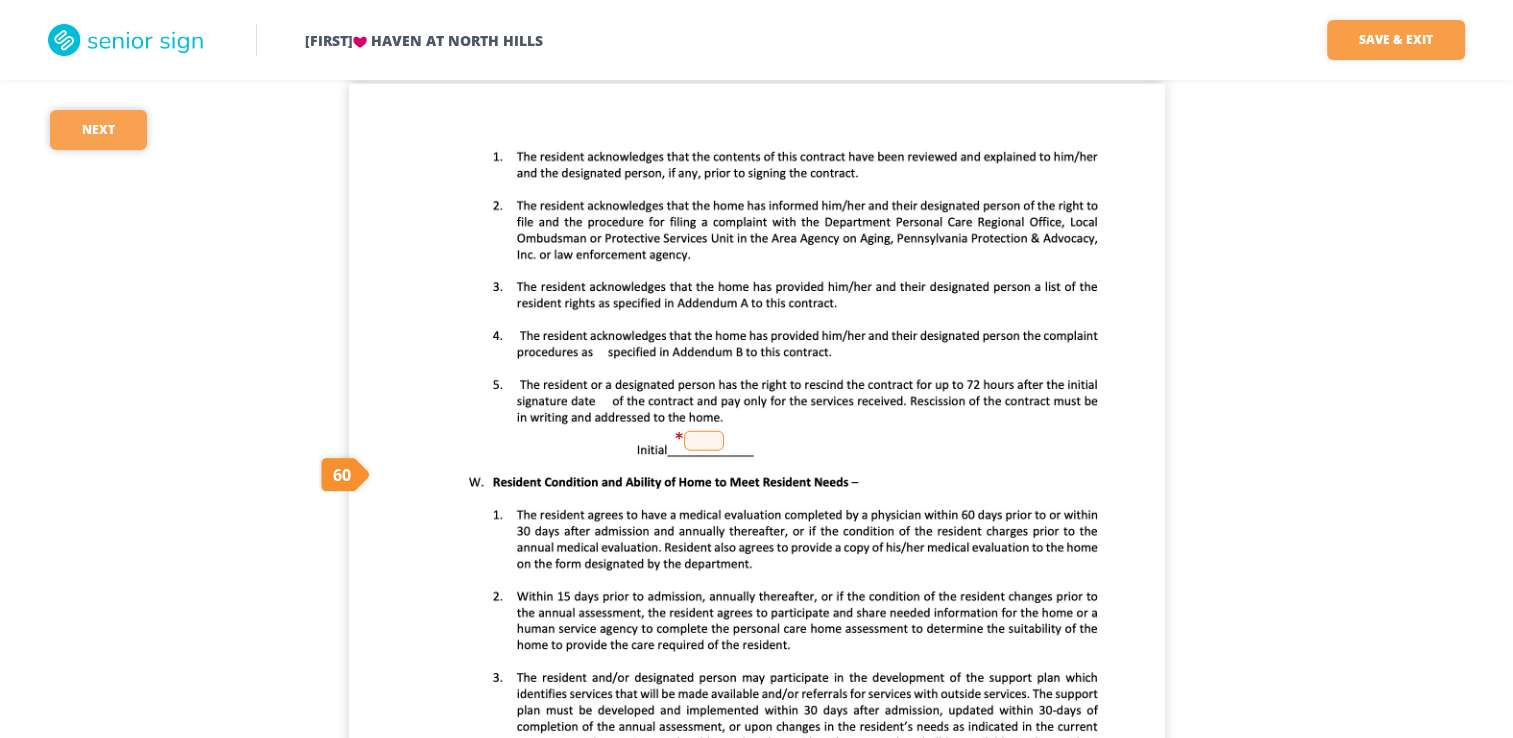 scroll, scrollTop: 4328, scrollLeft: 0, axis: vertical 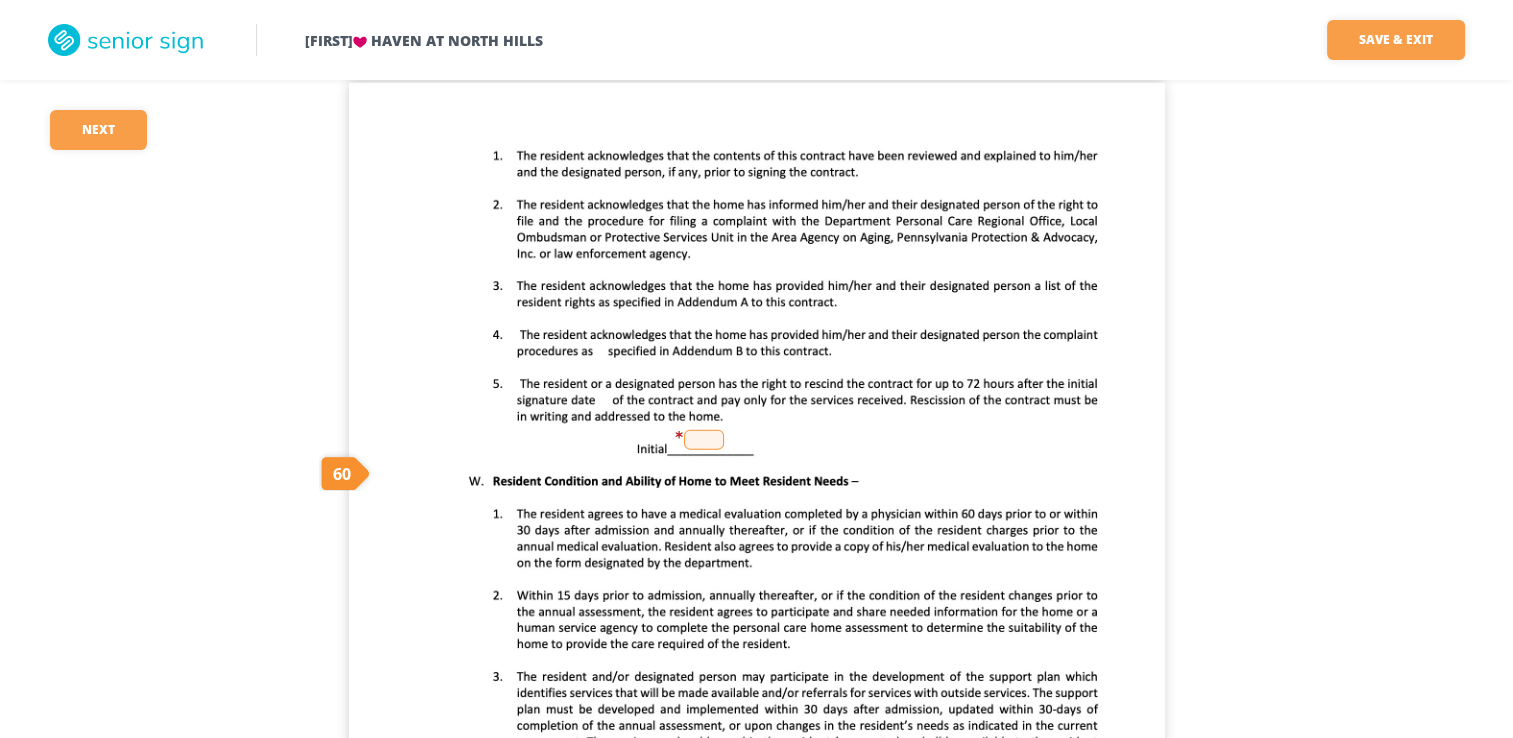 click at bounding box center (704, 440) 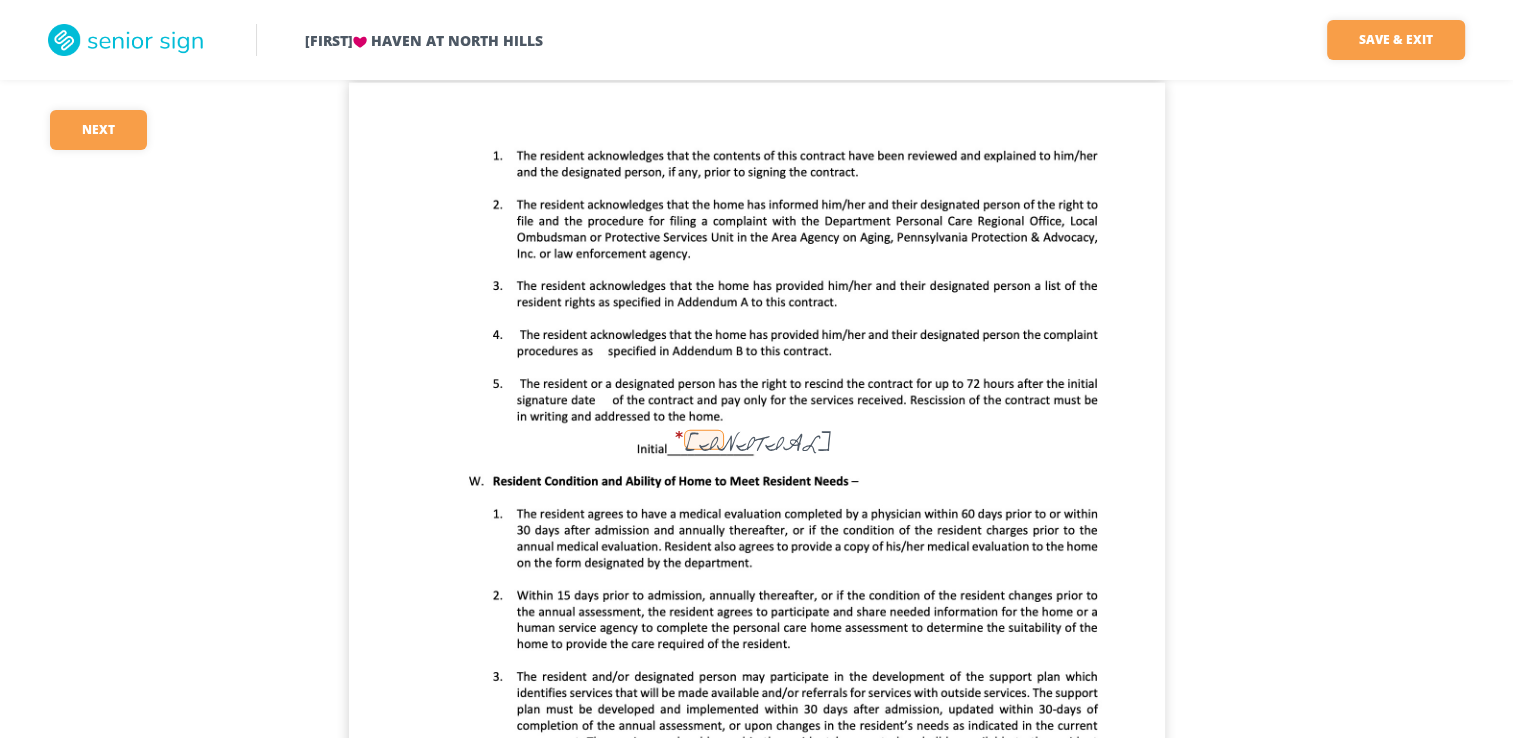 click on "[FIRST] [LAST]" at bounding box center (704, 440) 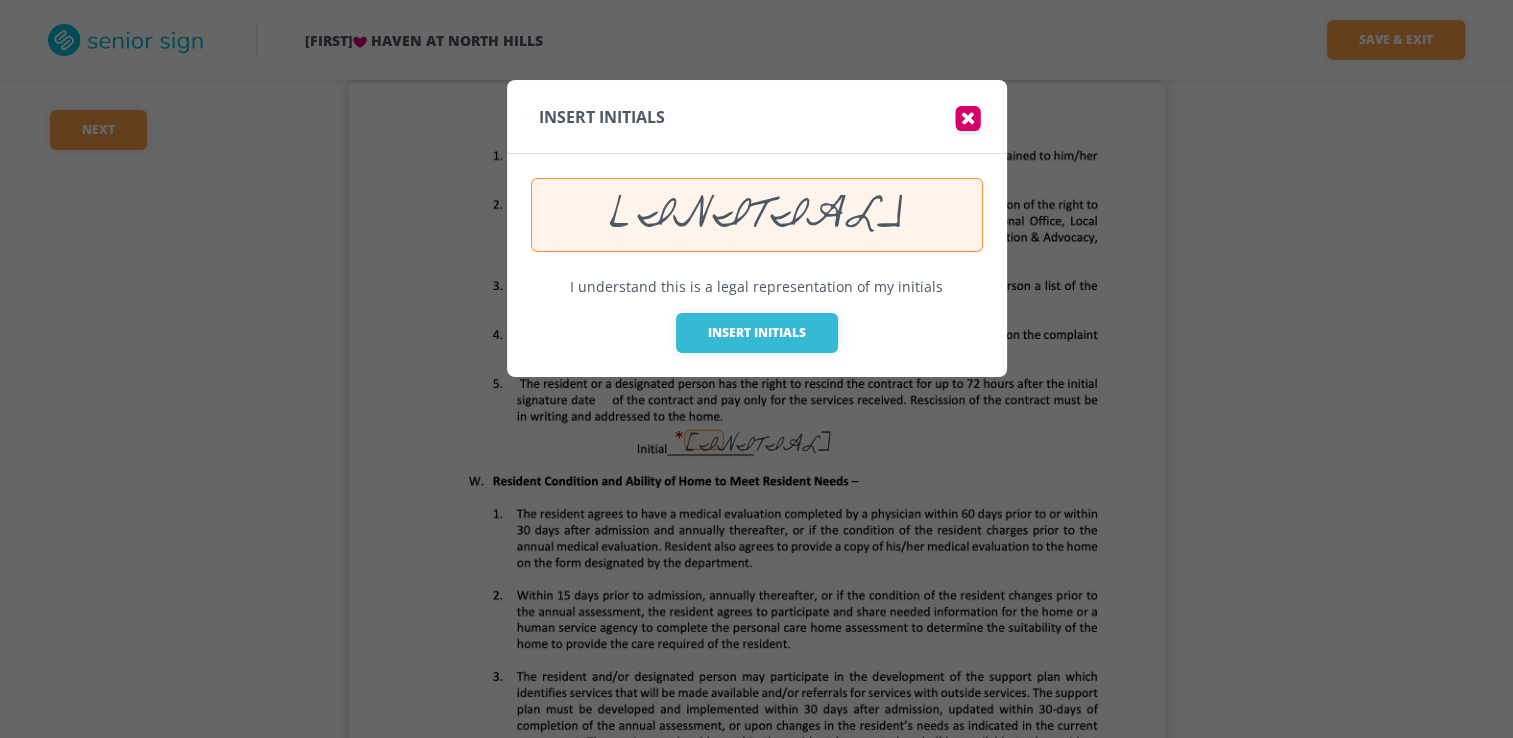 click at bounding box center (756, 369) 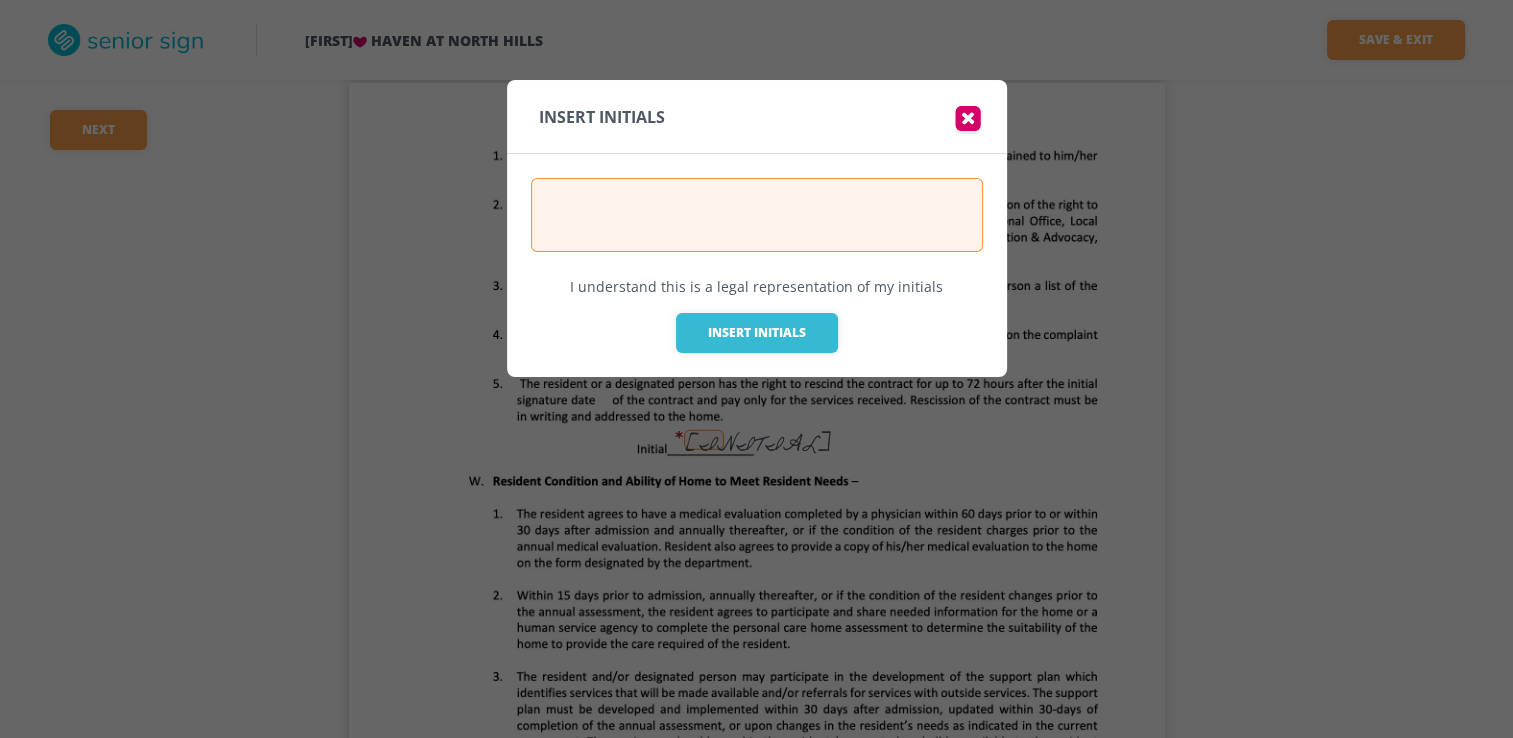 paste on "WK - next of kin" 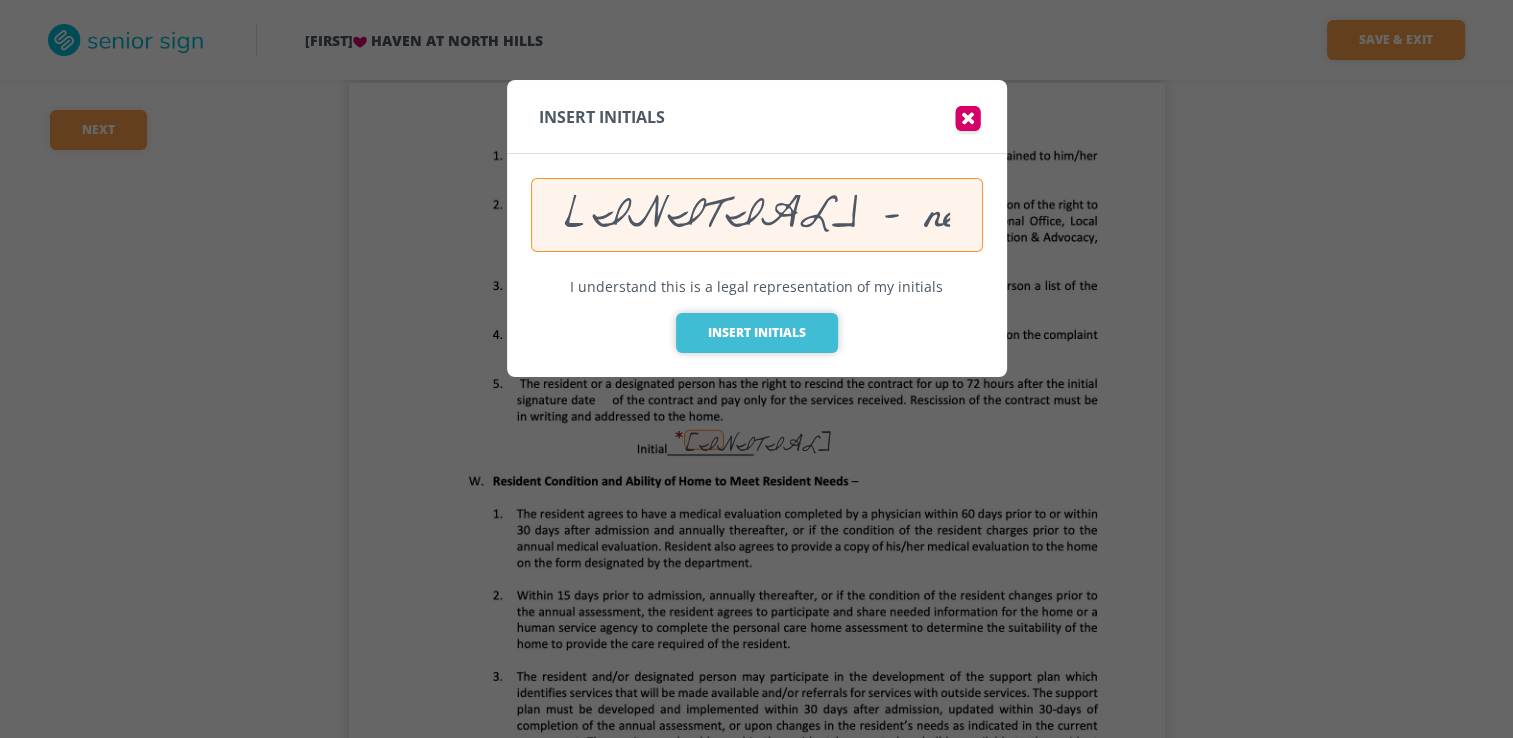 type on "WK - next of kin" 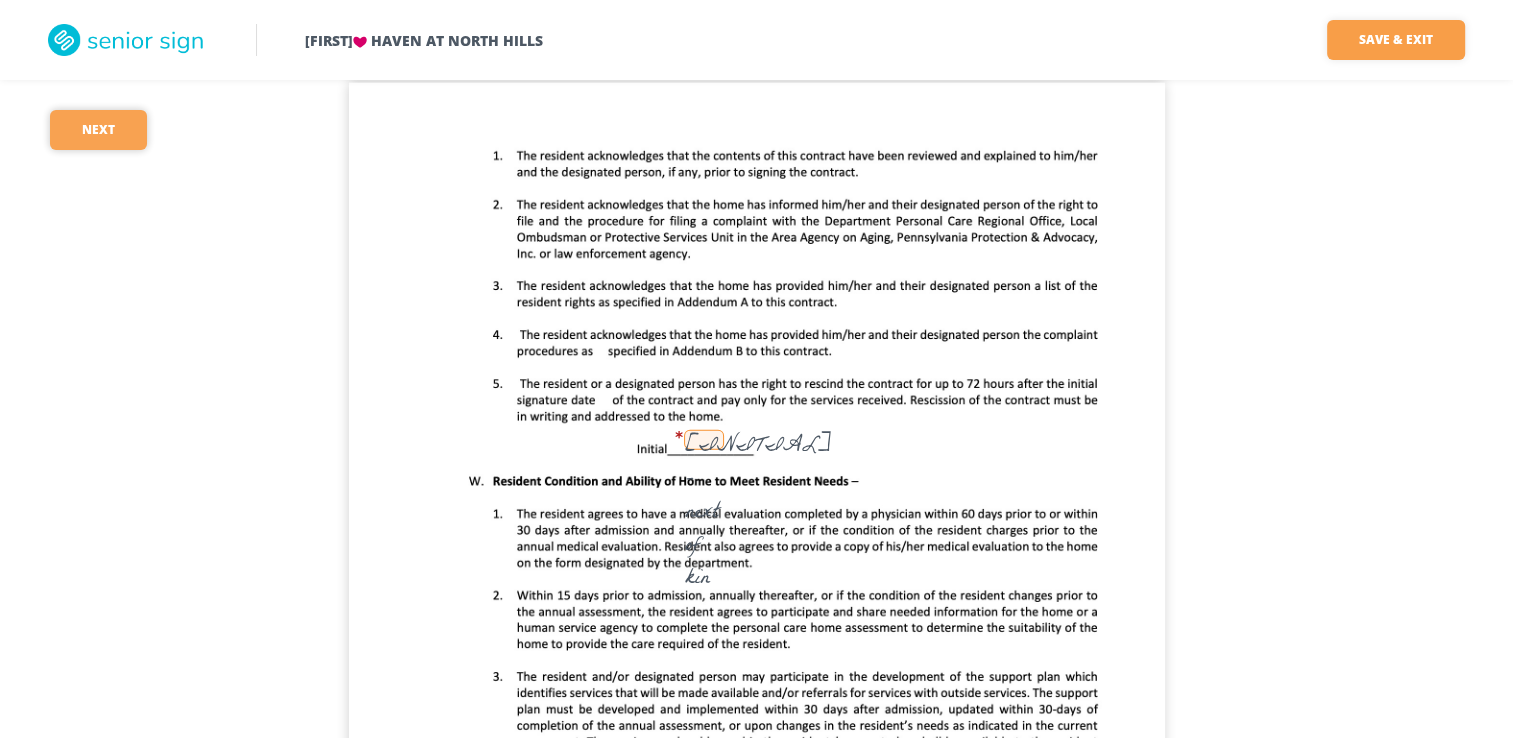 click on "Next" at bounding box center [98, 130] 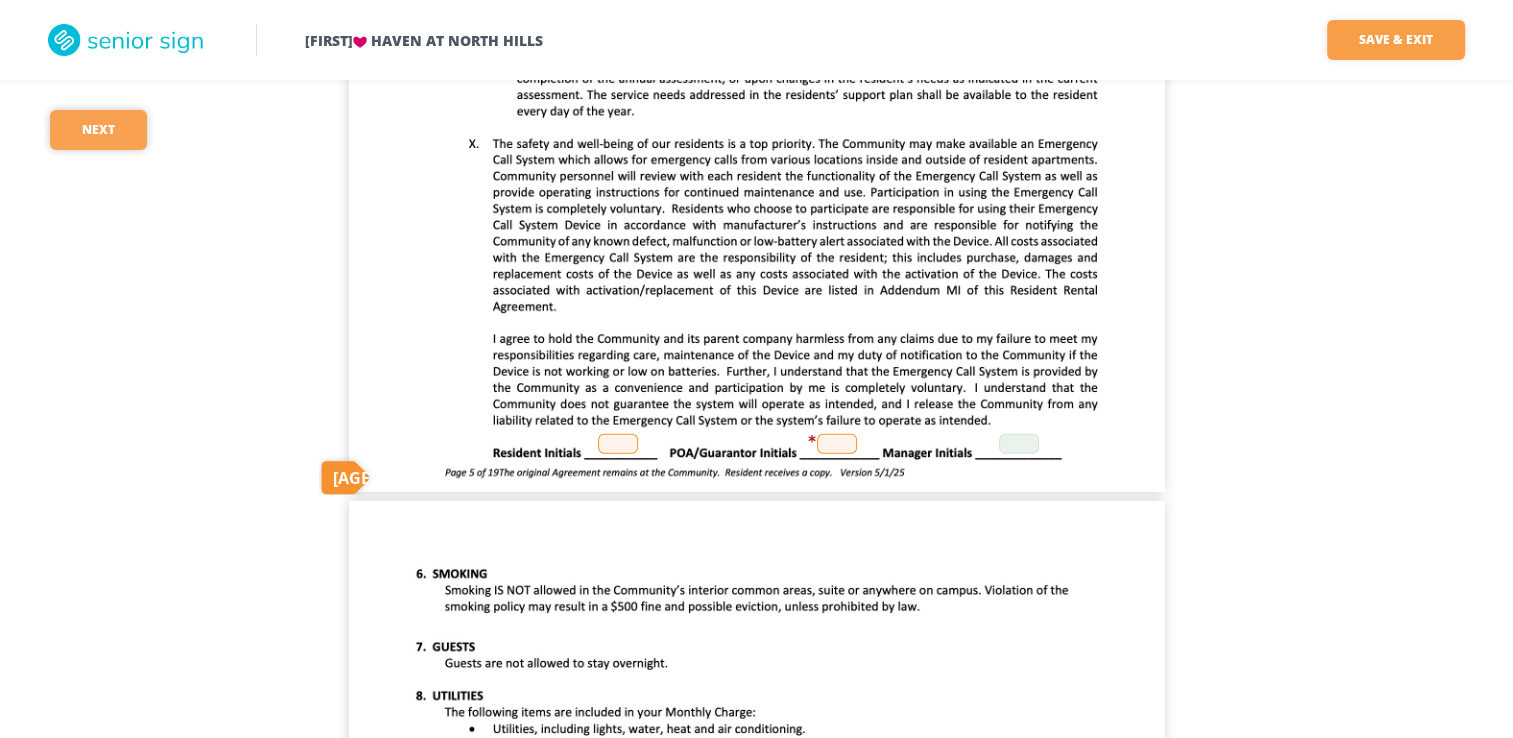 scroll, scrollTop: 4979, scrollLeft: 0, axis: vertical 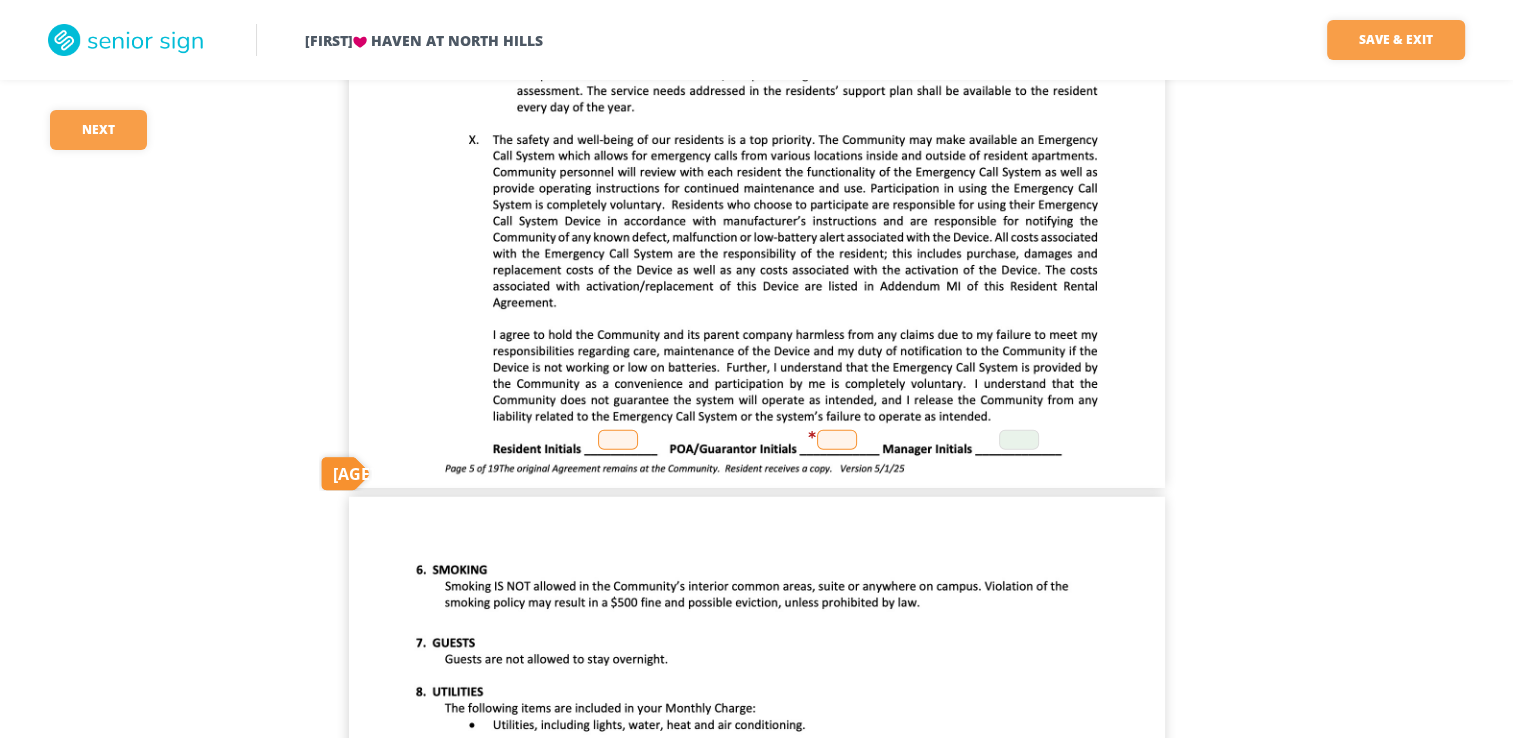 click at bounding box center (618, 440) 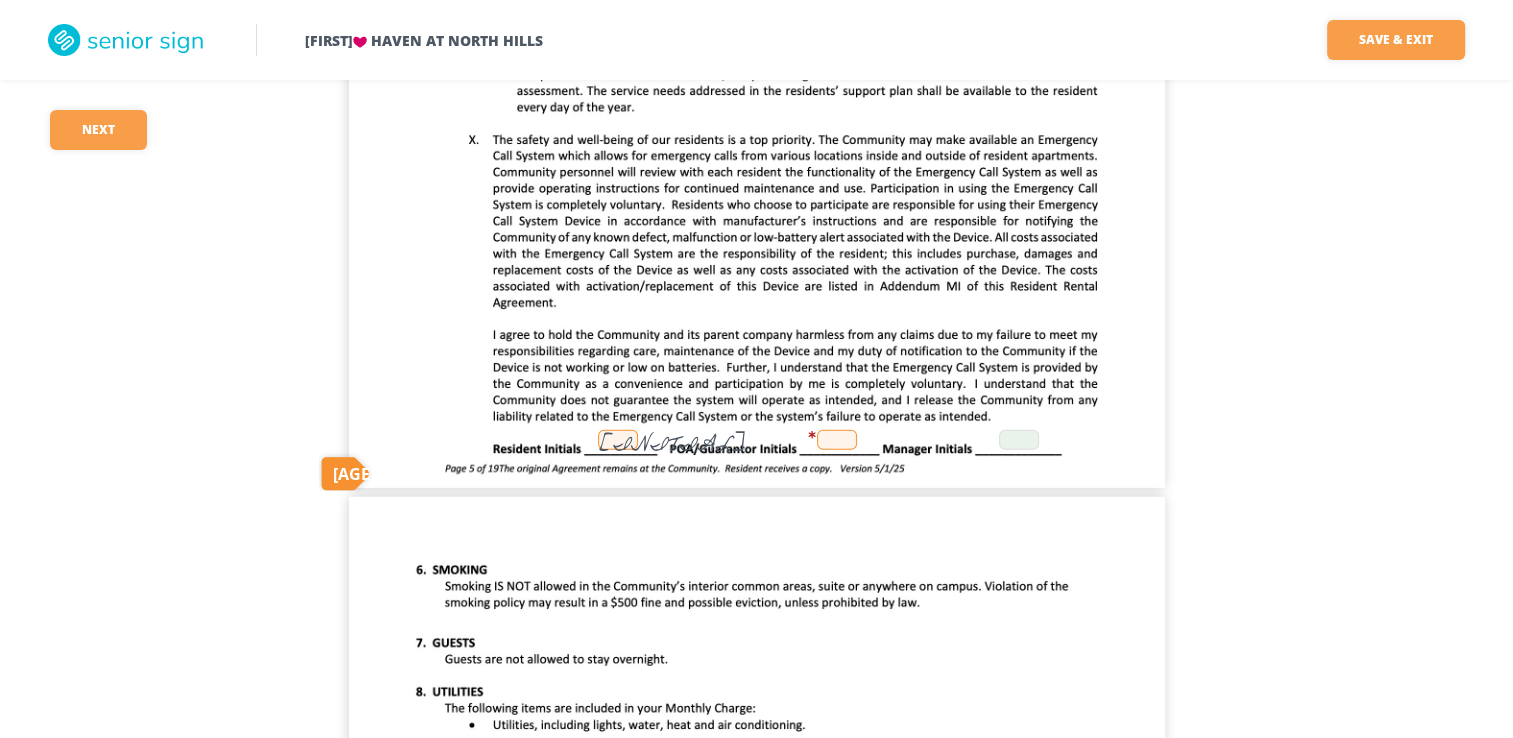 click on "[FIRST] [LAST]" at bounding box center [618, 440] 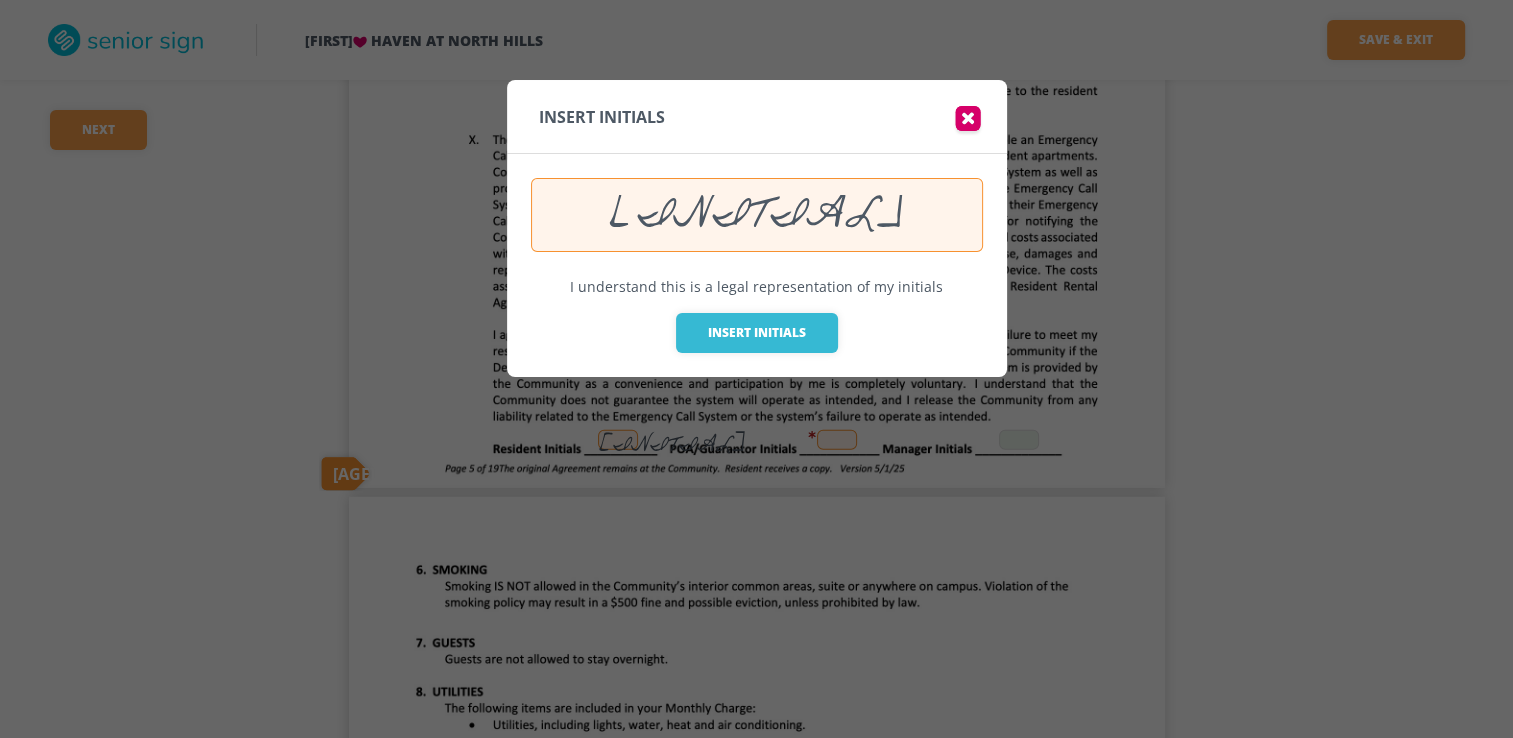 click at bounding box center [756, 369] 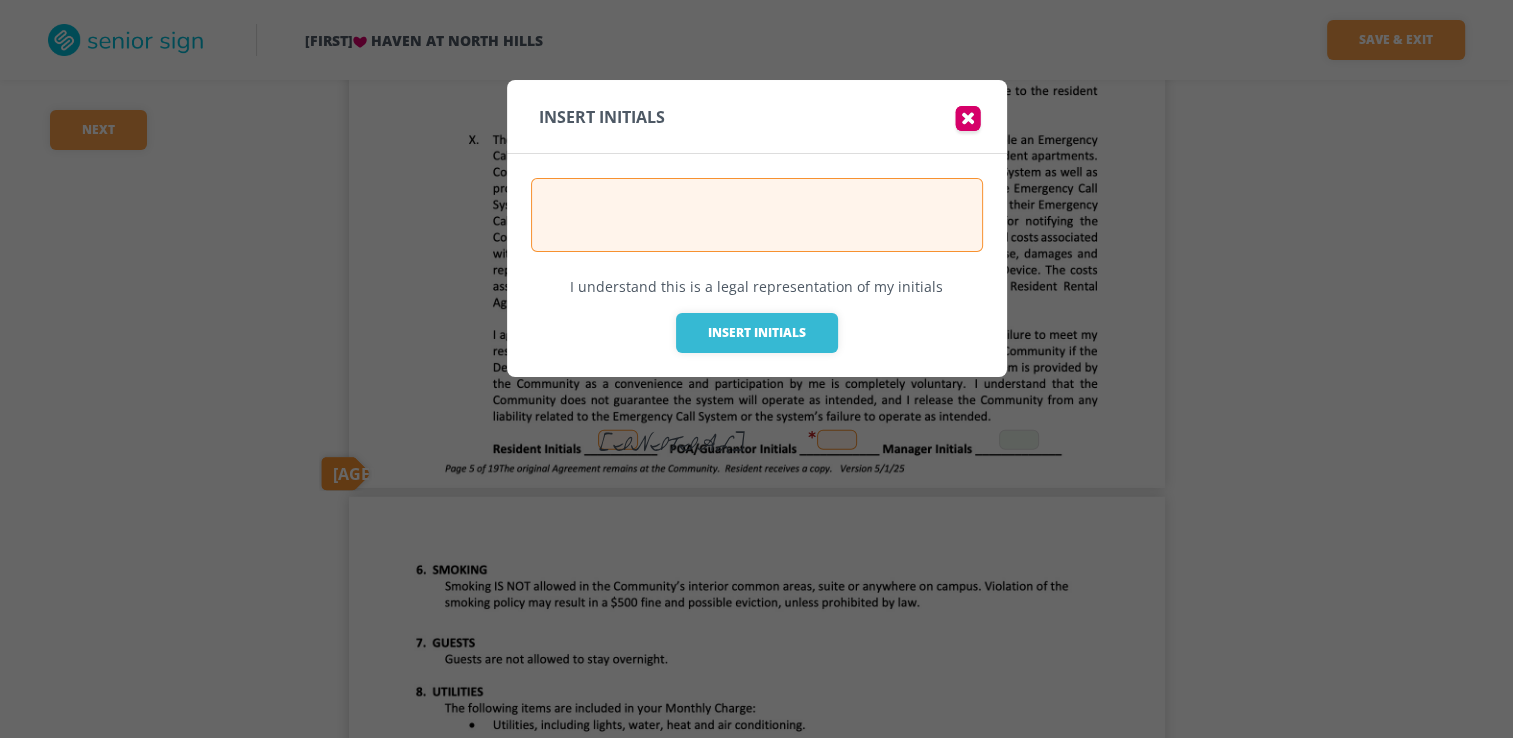 paste on "WK - next of kin" 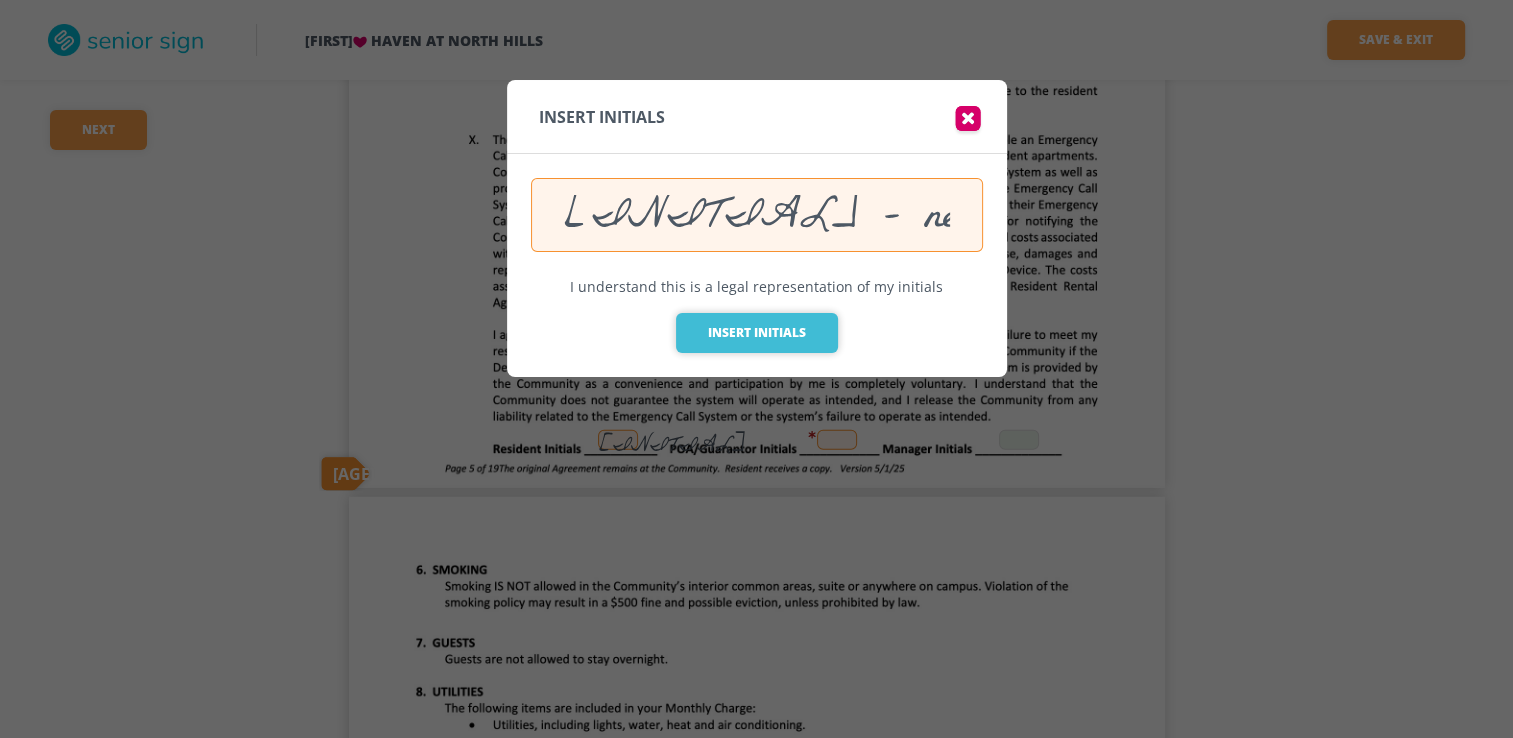 type on "WK - next of kin" 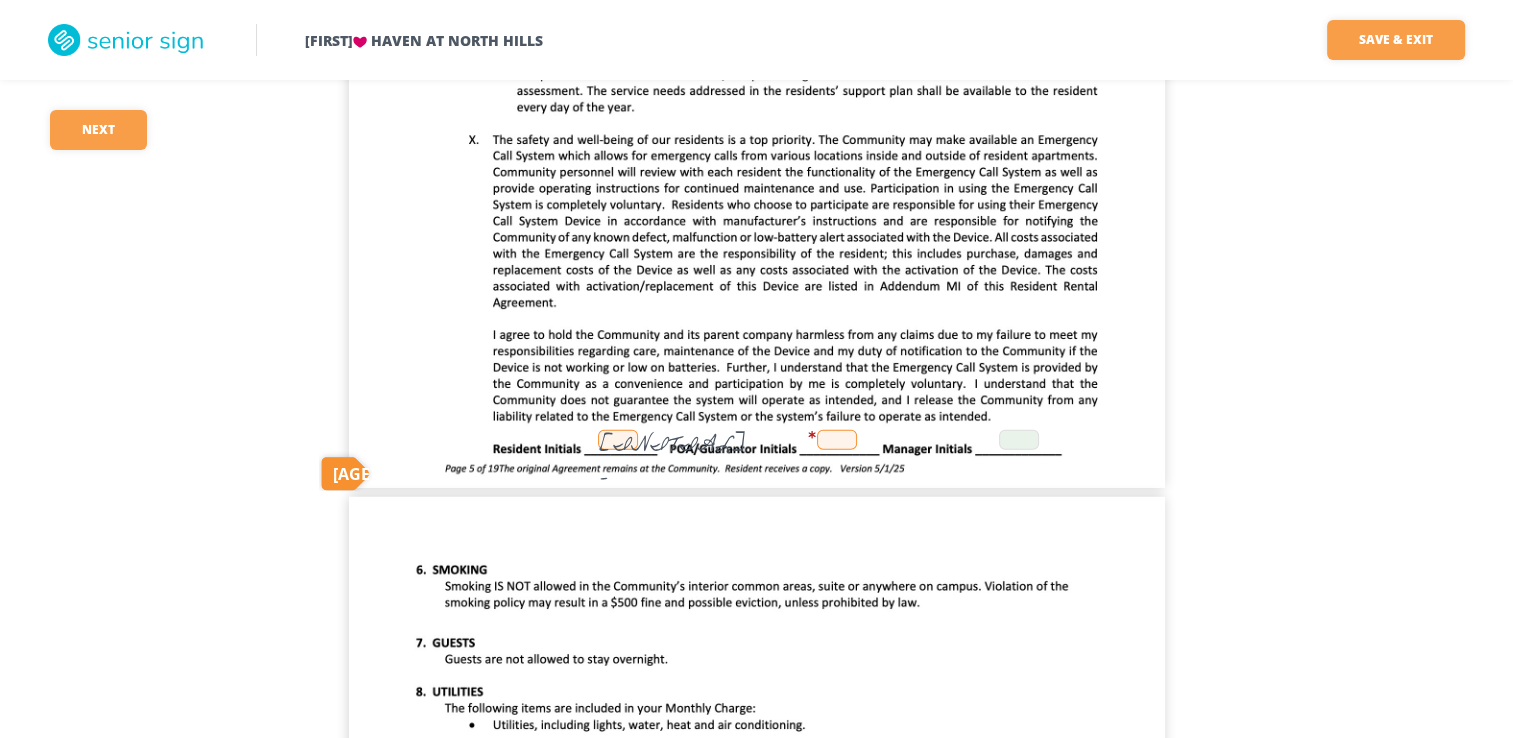 click at bounding box center [837, 440] 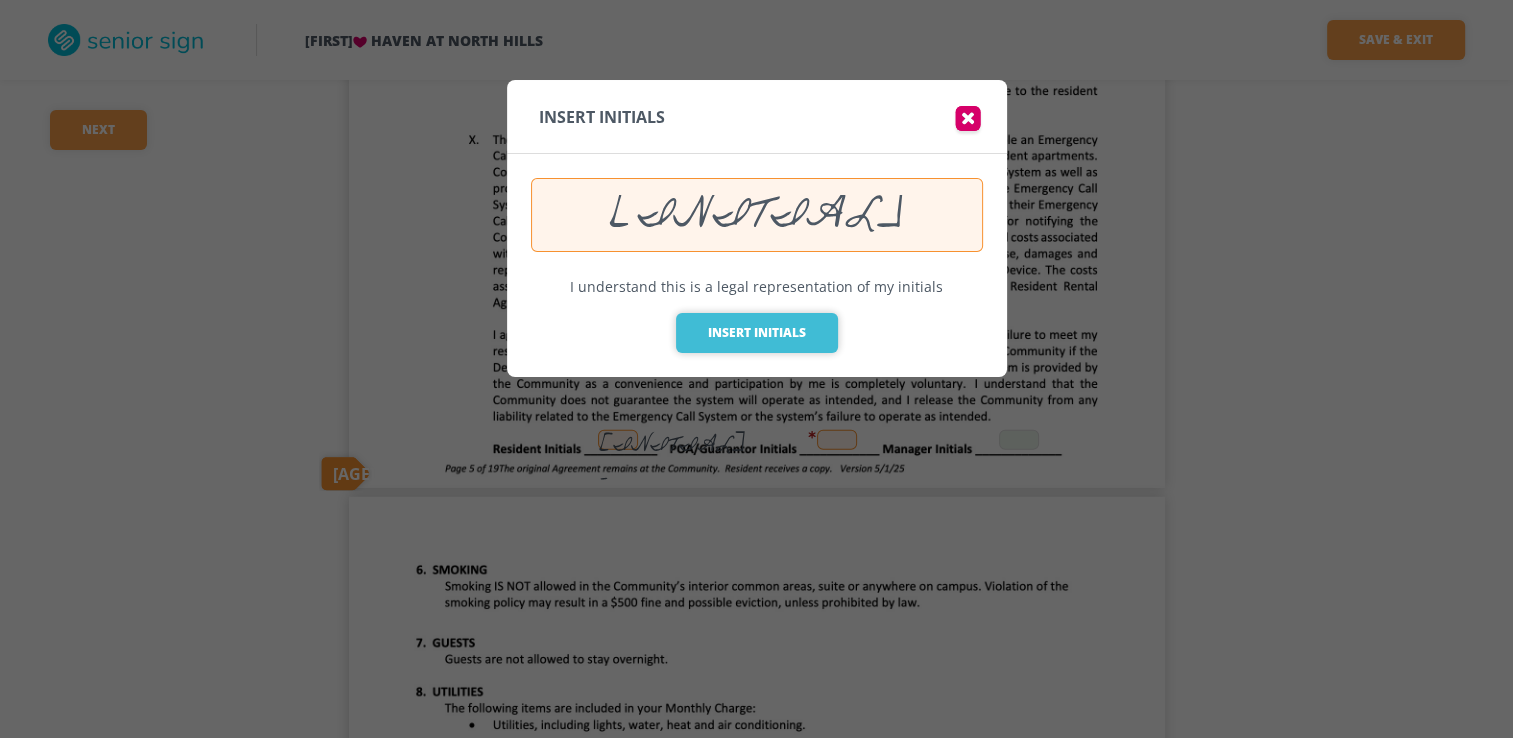 type on "[FIRST] [LAST]" 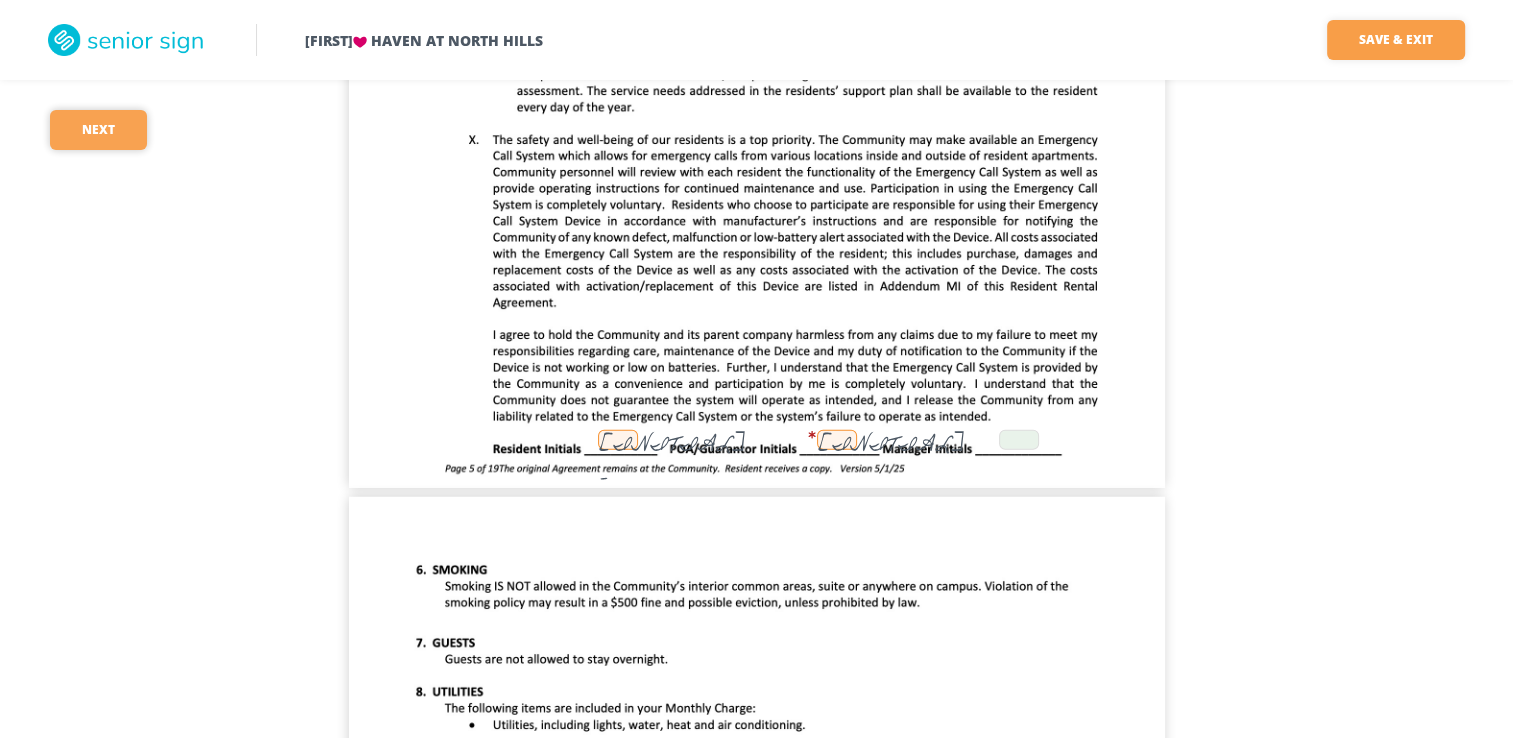 click on "Next" at bounding box center [98, 130] 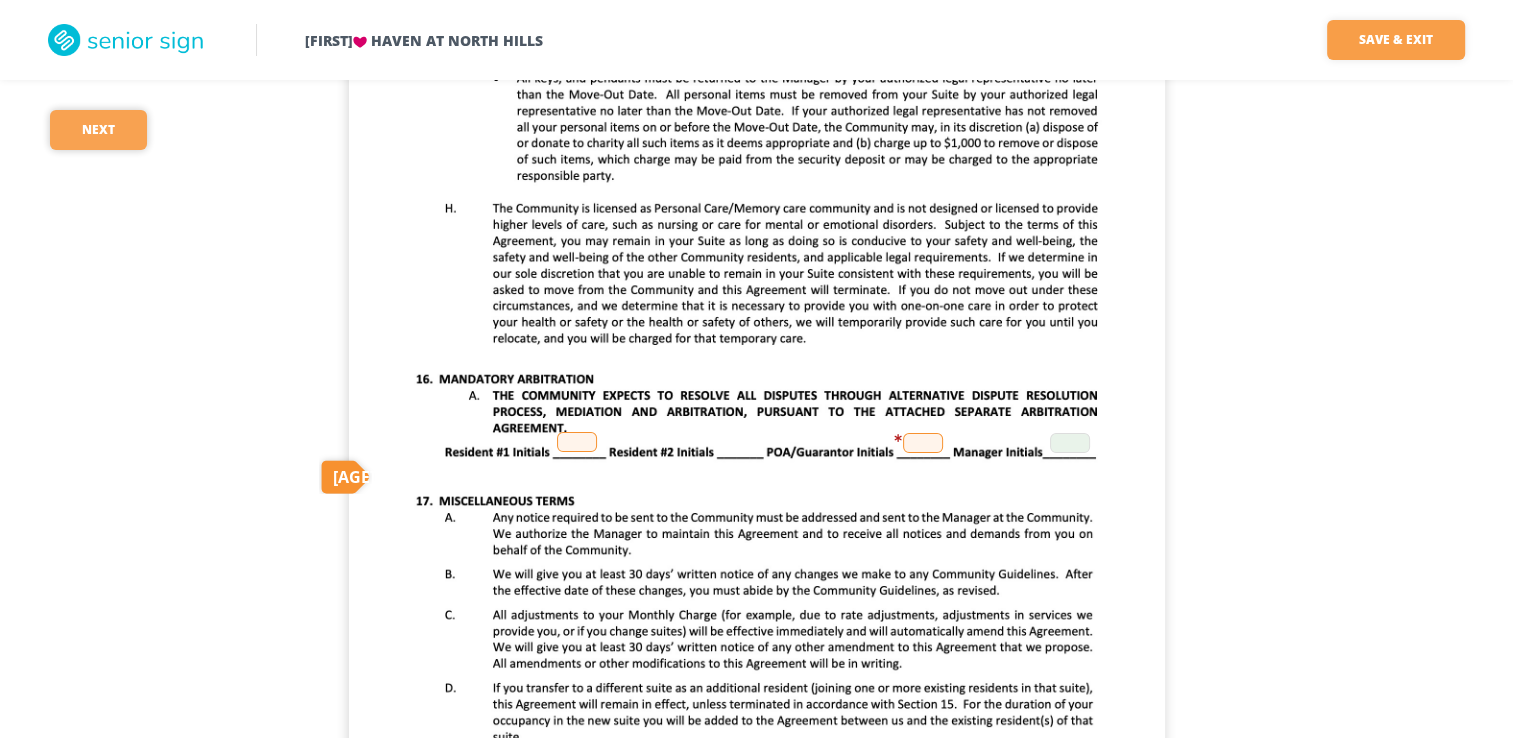 scroll, scrollTop: 7819, scrollLeft: 0, axis: vertical 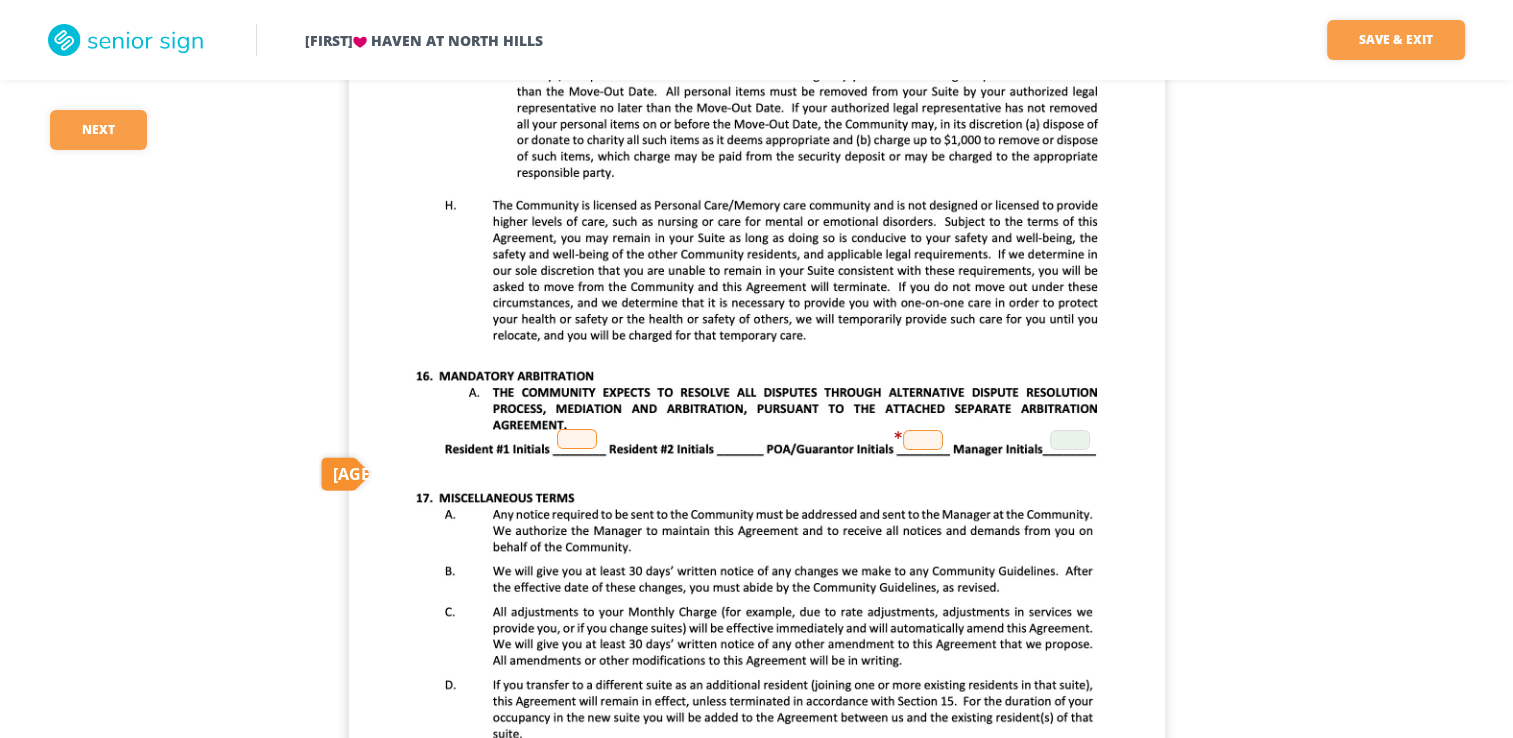 click at bounding box center [577, 439] 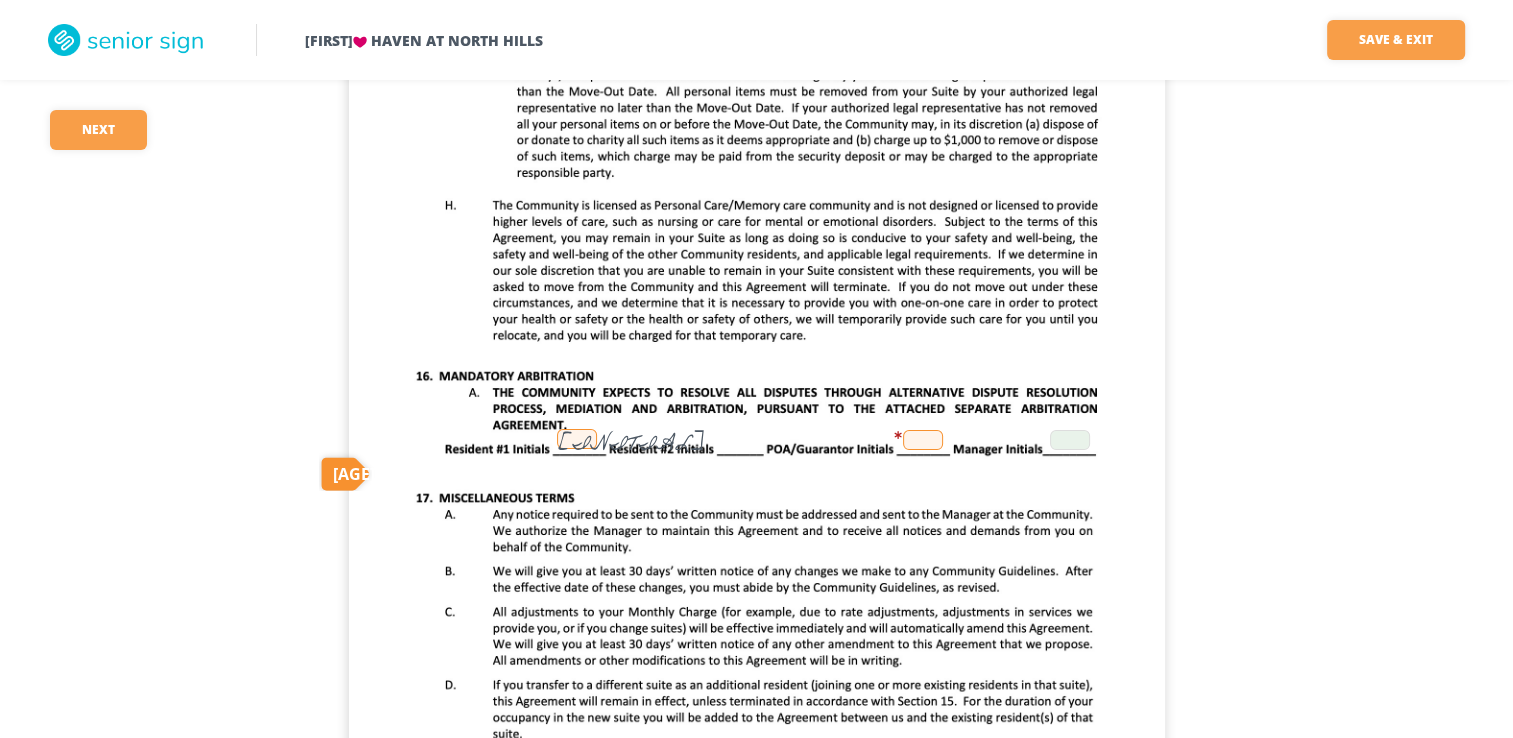 click on "[FIRST] [LAST]" at bounding box center [577, 439] 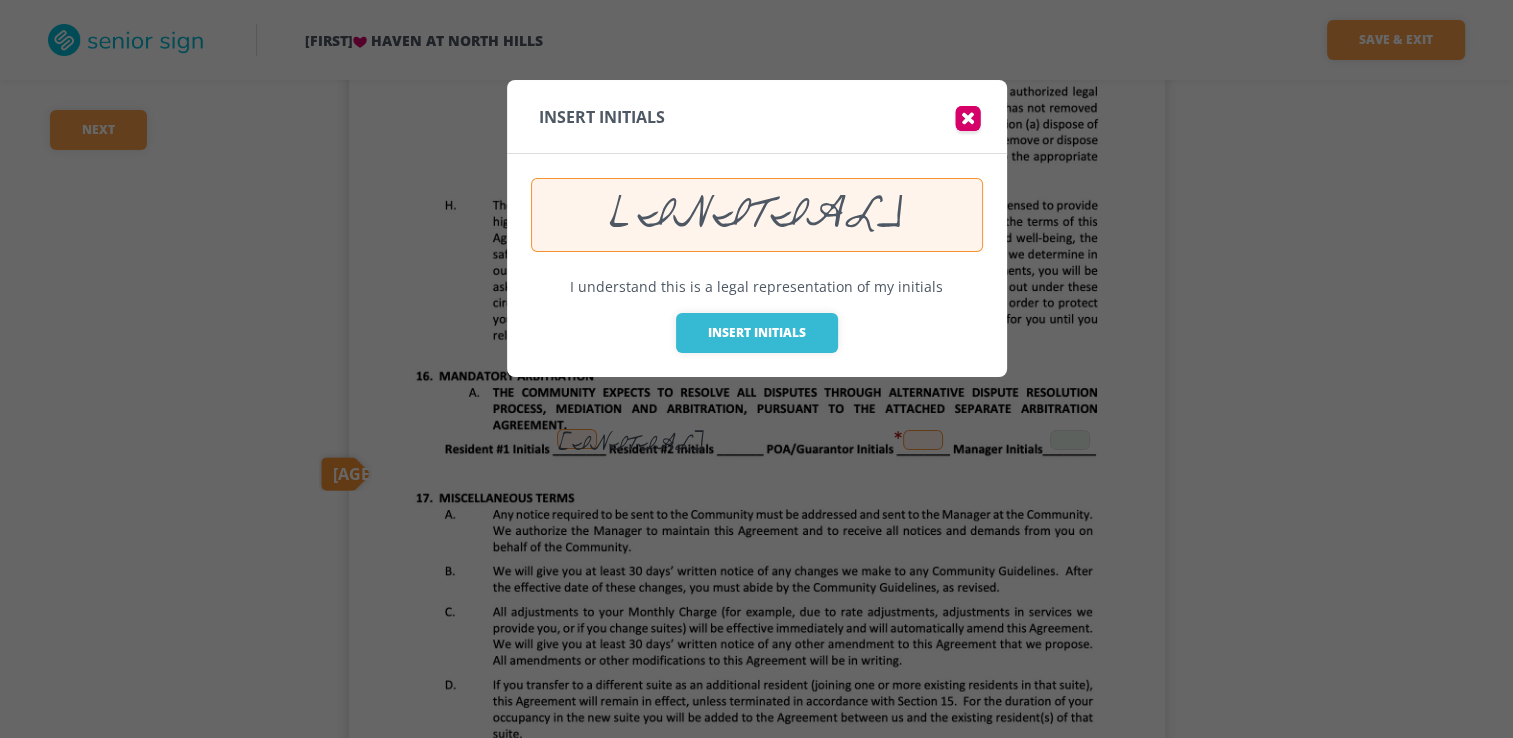 click at bounding box center (756, 369) 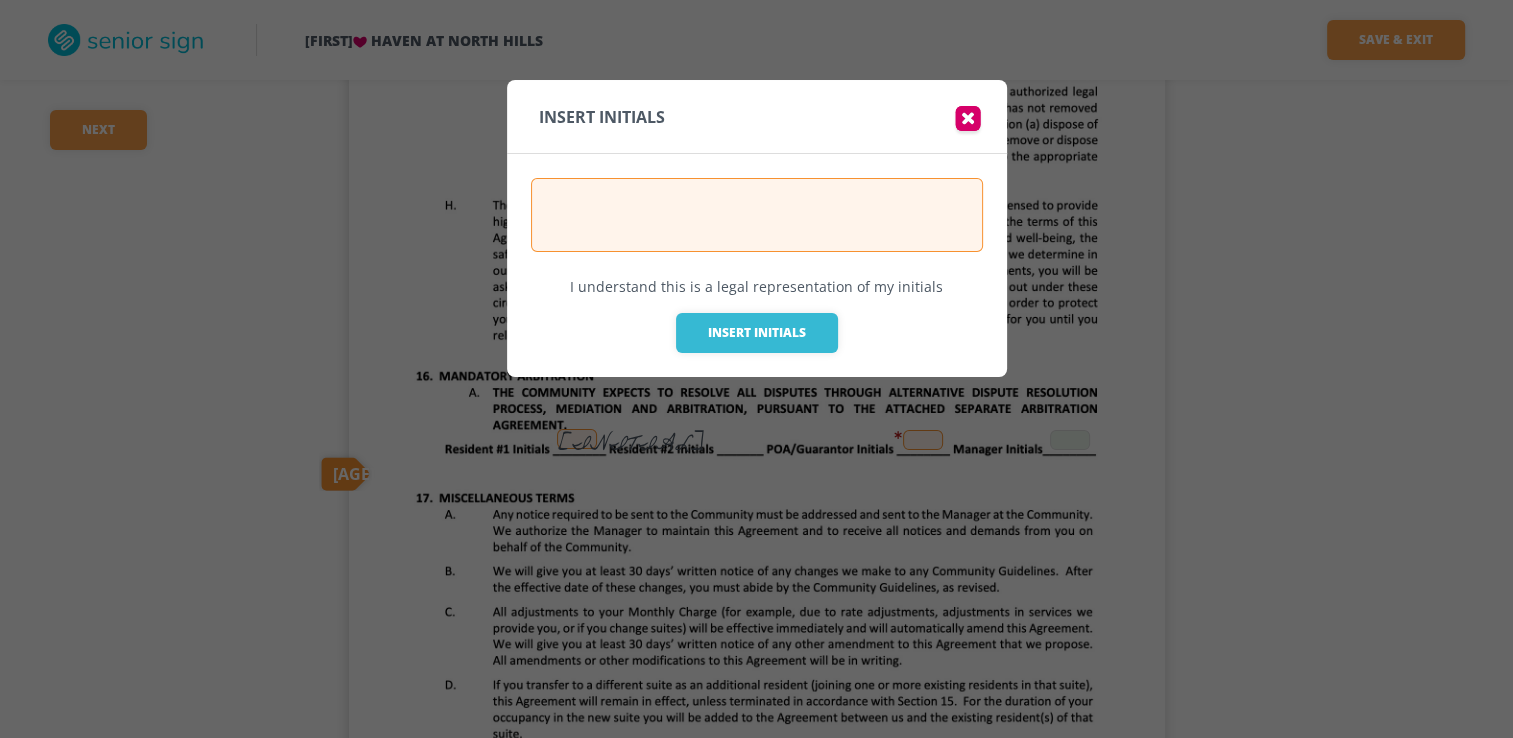 paste on "WK - next of kin" 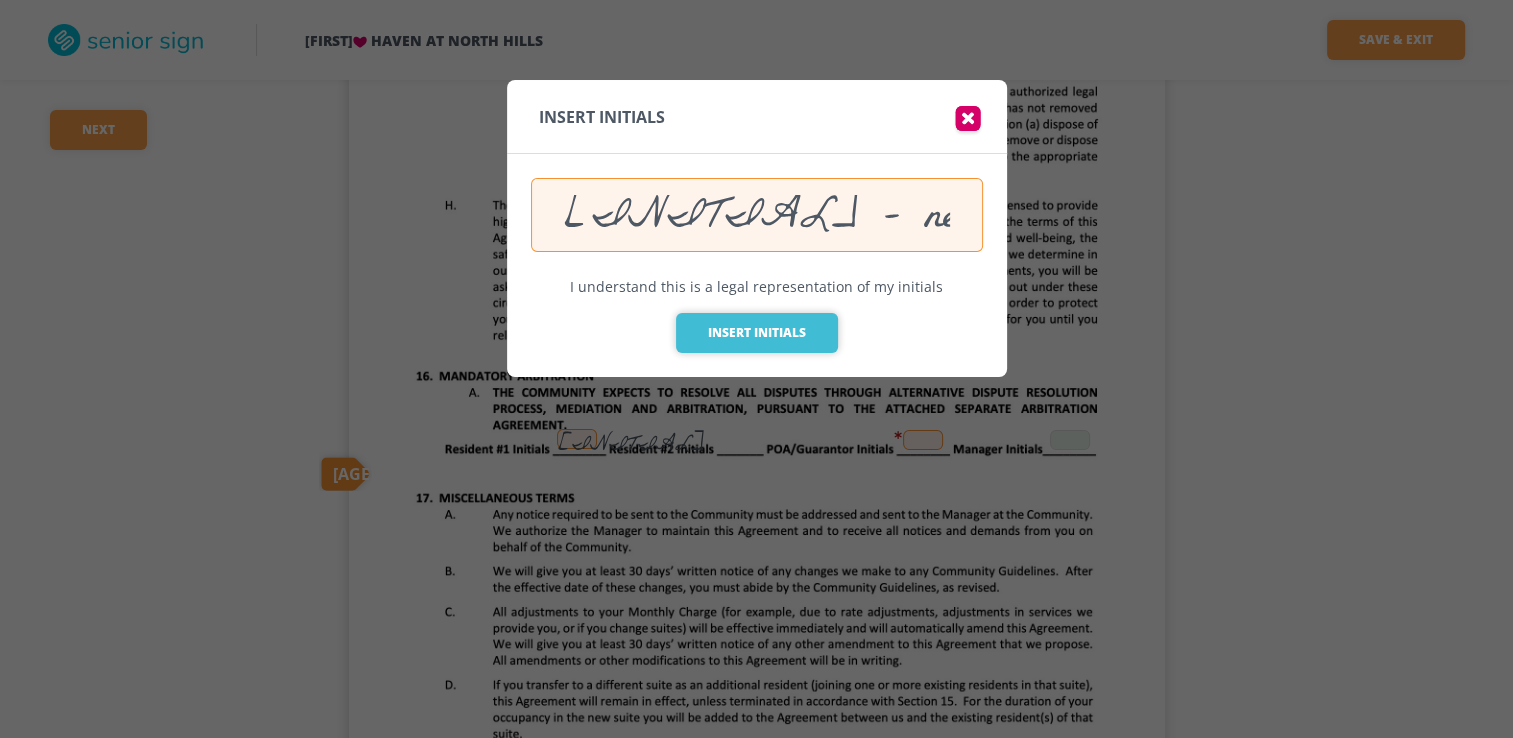 type on "WK - next of kin" 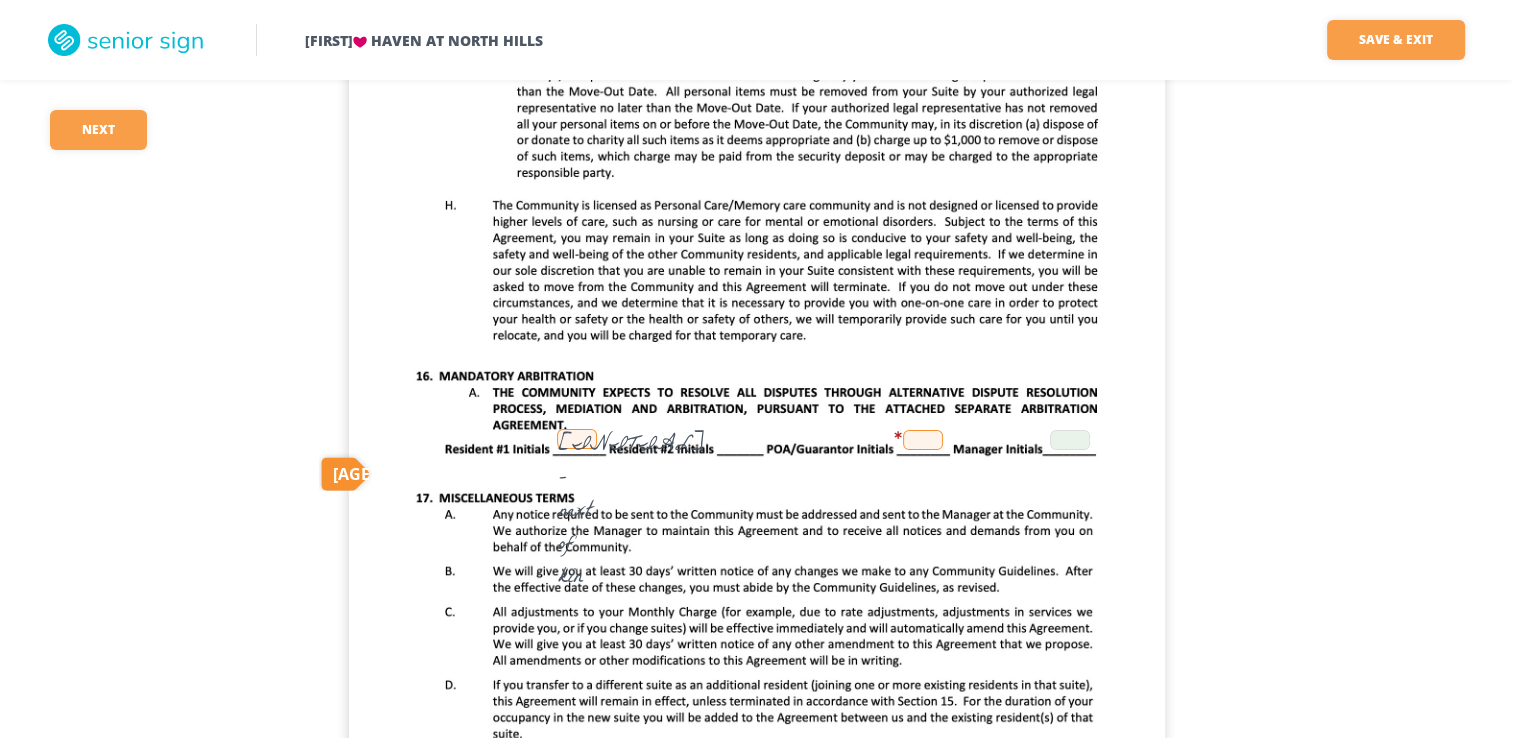 click at bounding box center (923, 440) 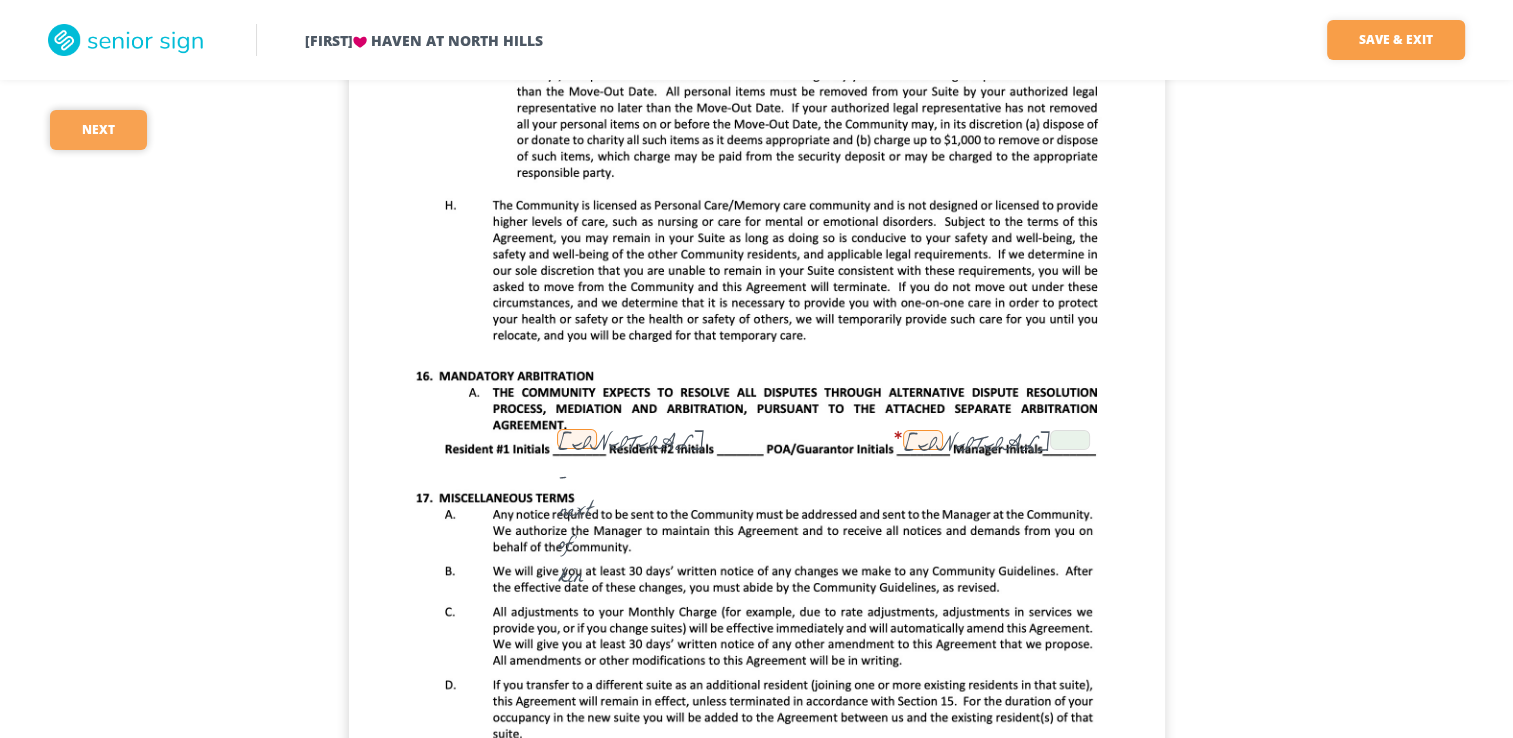 click on "Next" at bounding box center [98, 130] 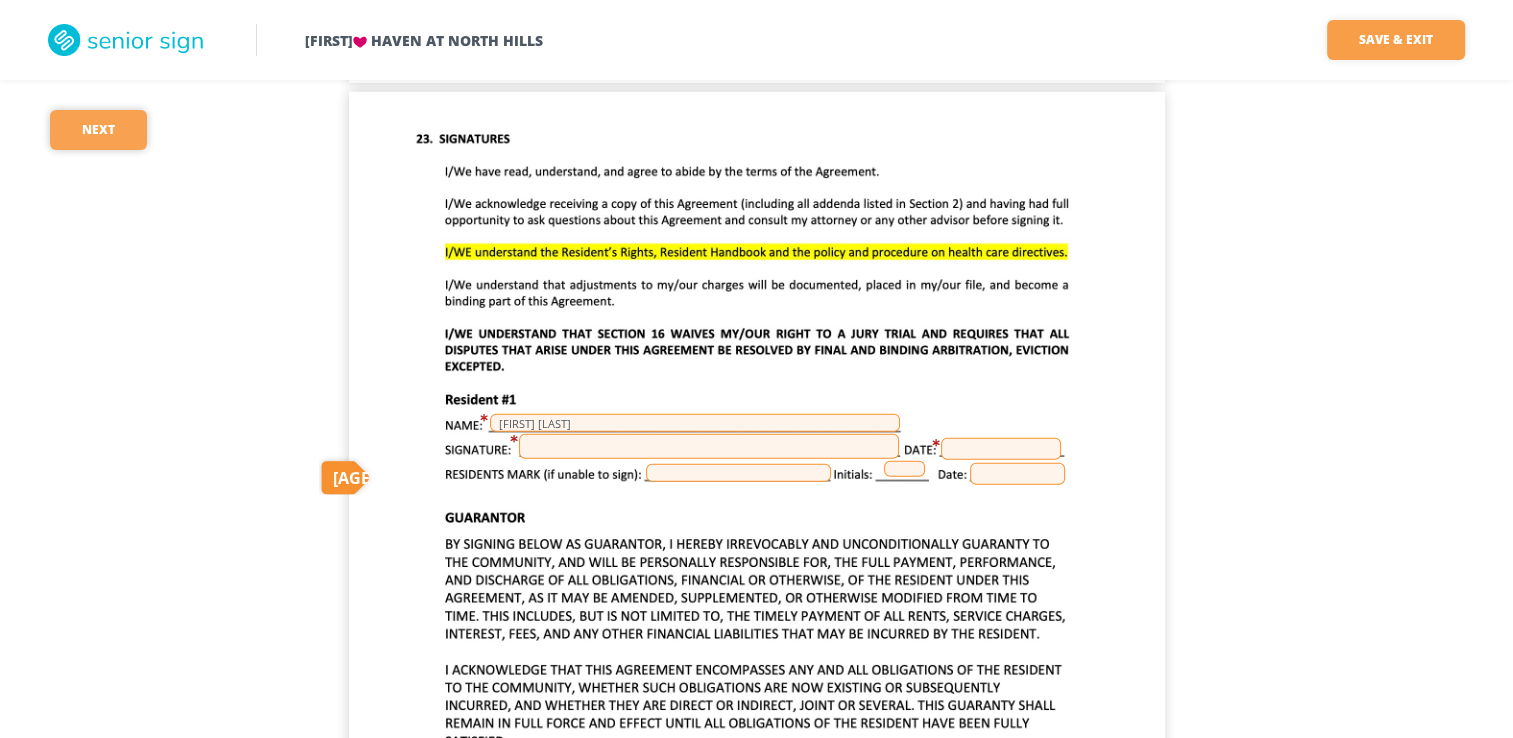 scroll, scrollTop: 12843, scrollLeft: 0, axis: vertical 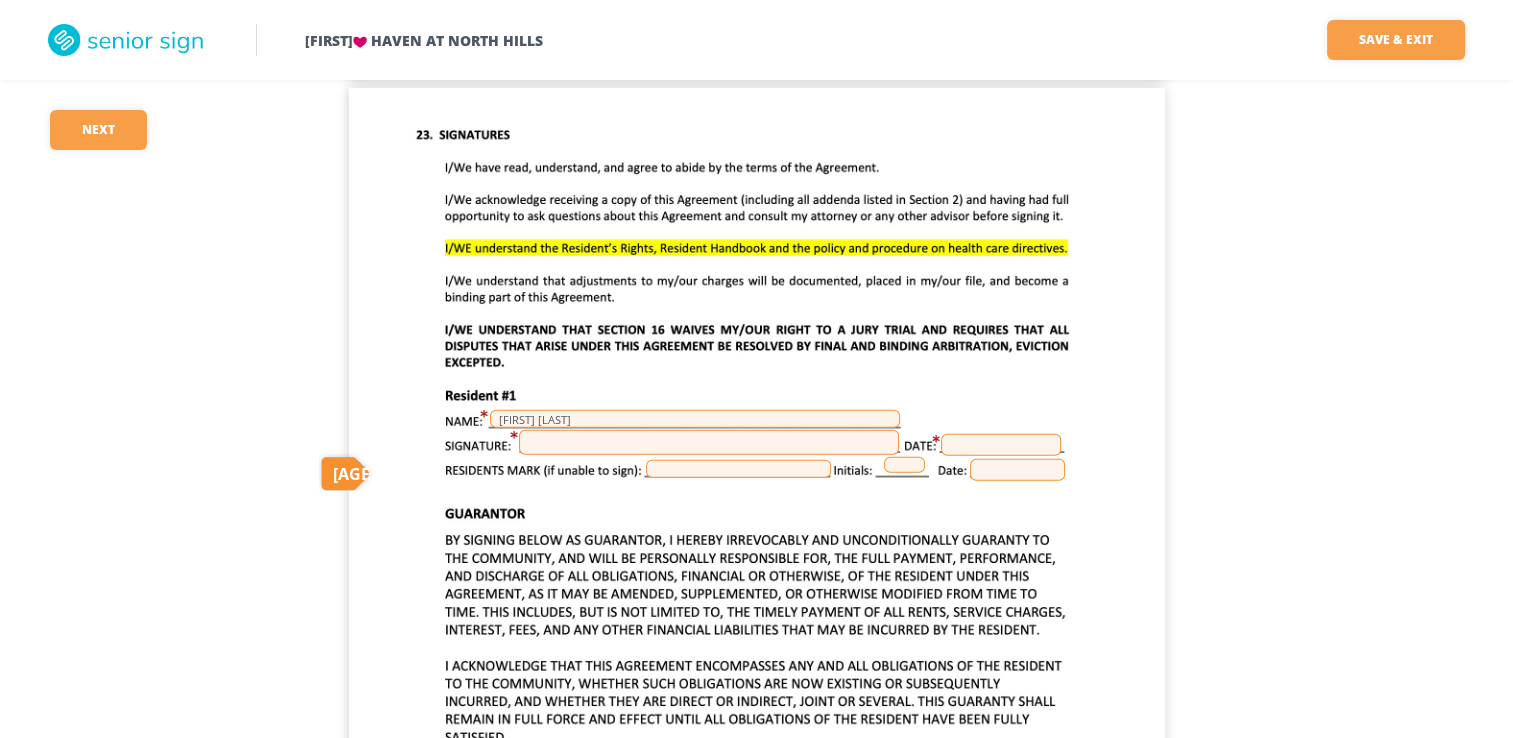 click at bounding box center [709, 442] 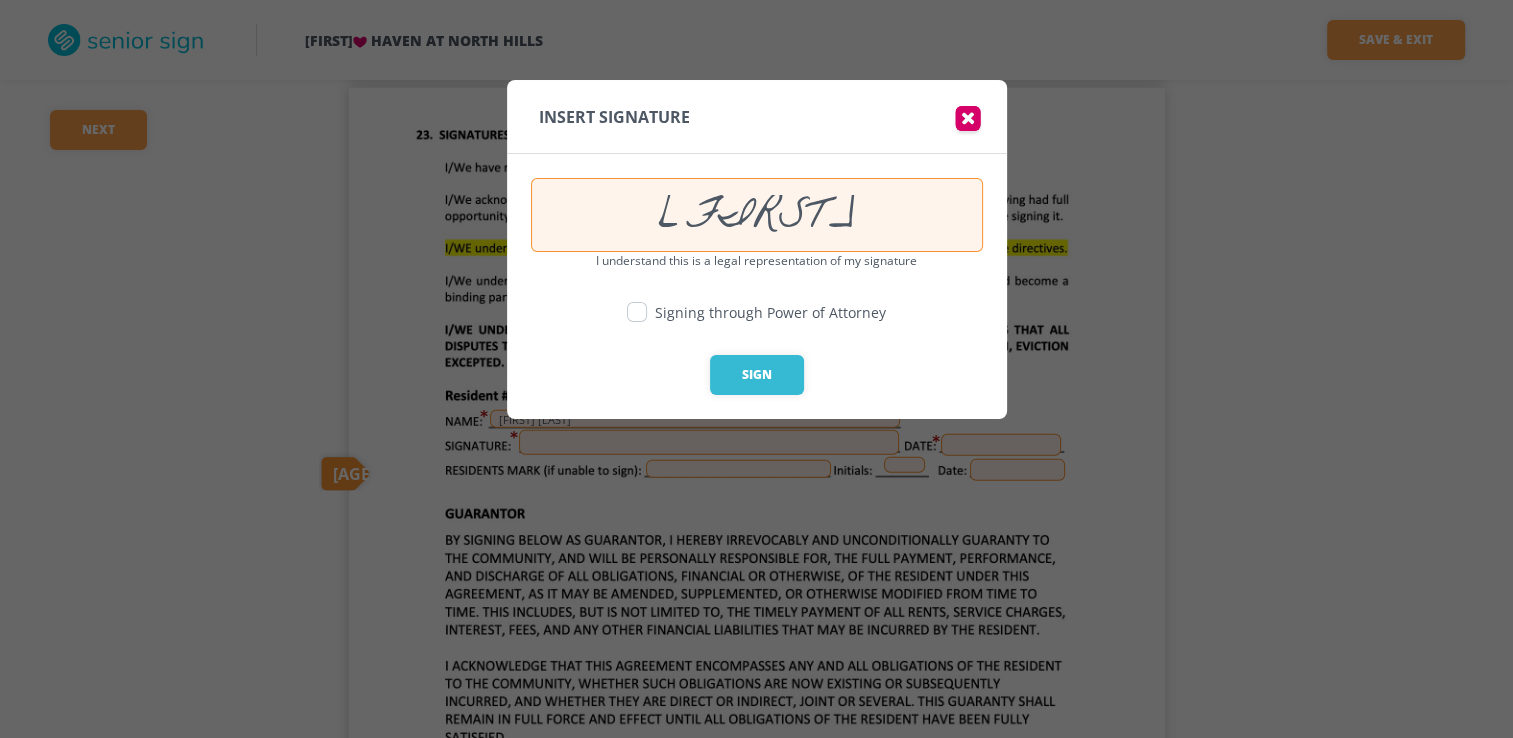 click on "Cynti" at bounding box center [757, 215] 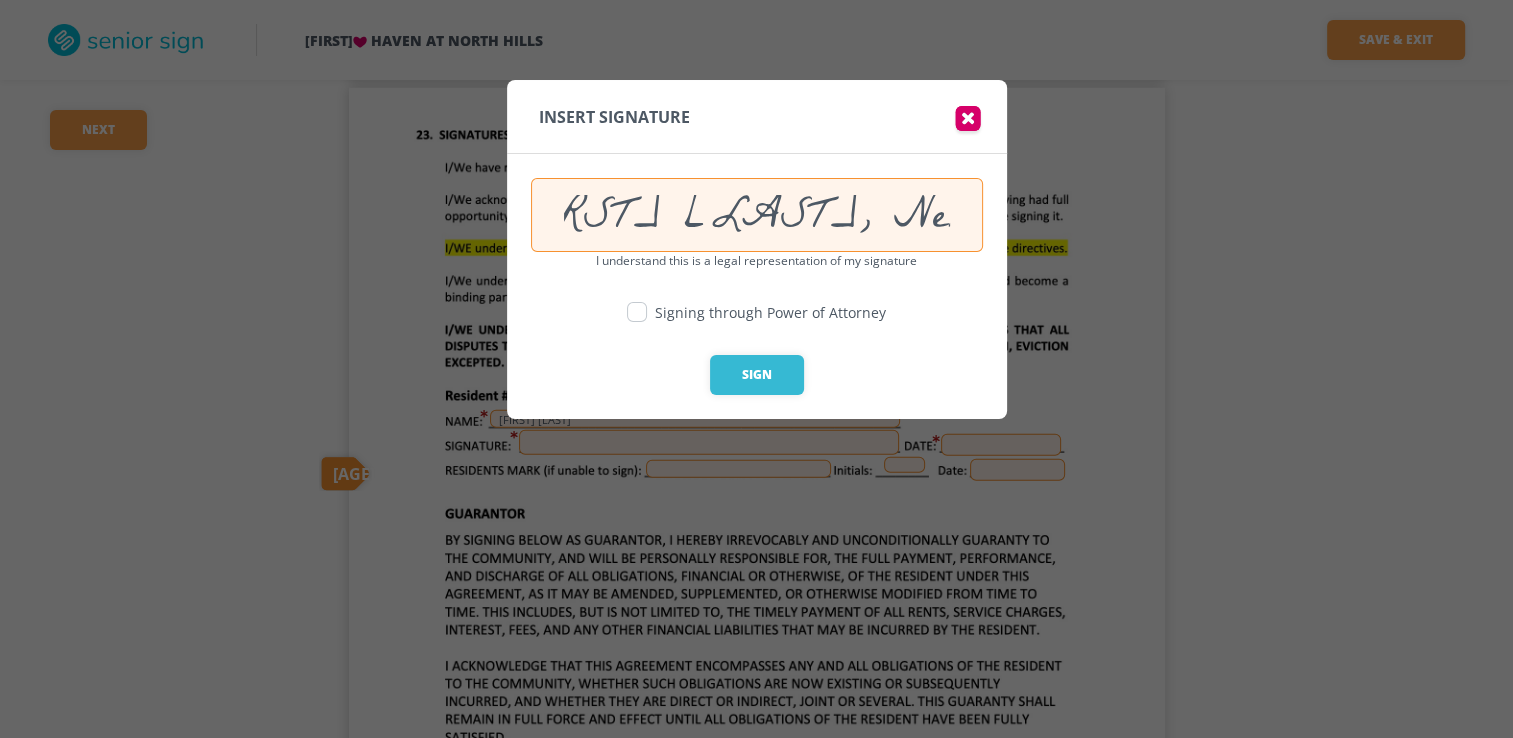 scroll, scrollTop: 0, scrollLeft: 121, axis: horizontal 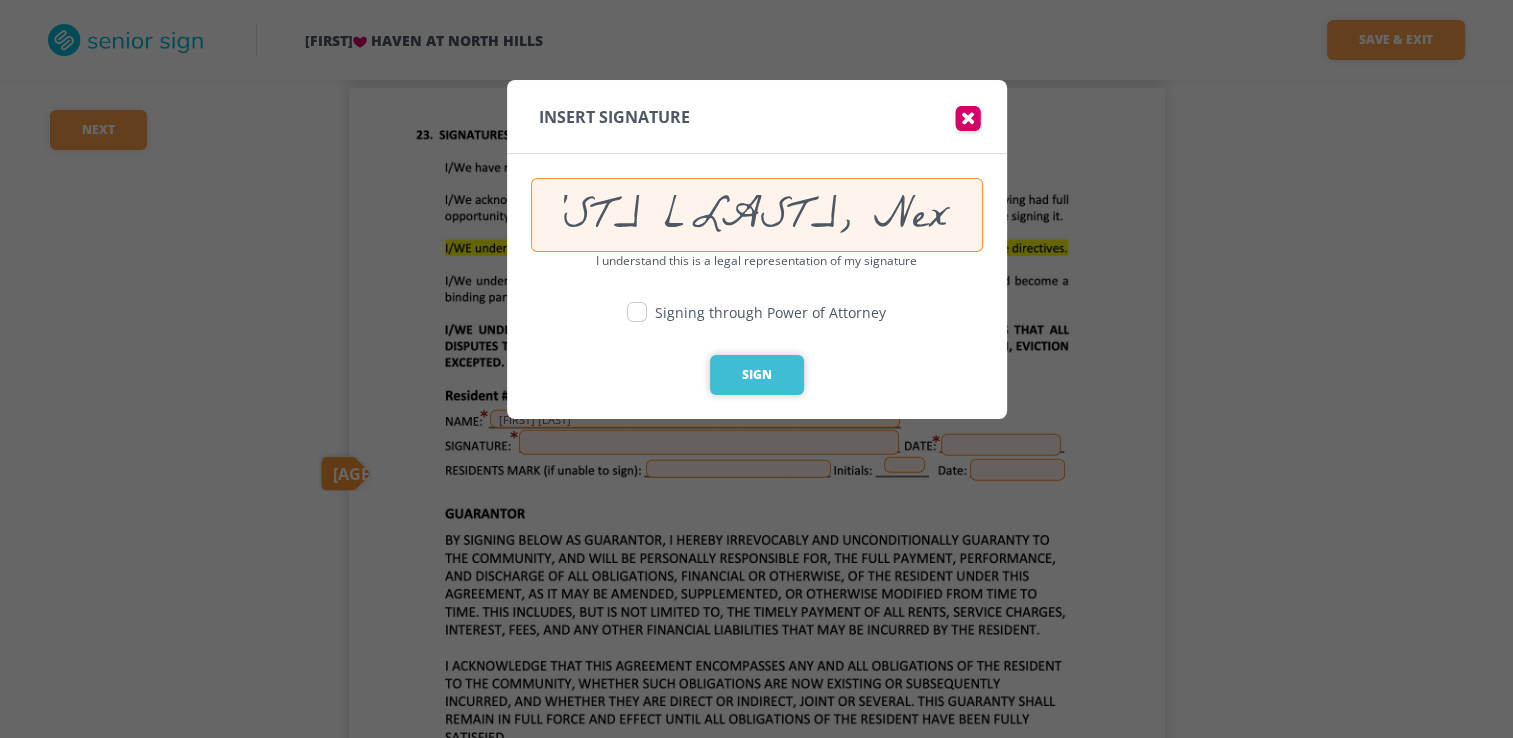 type on "Wesley Kalinik, Next of Kin" 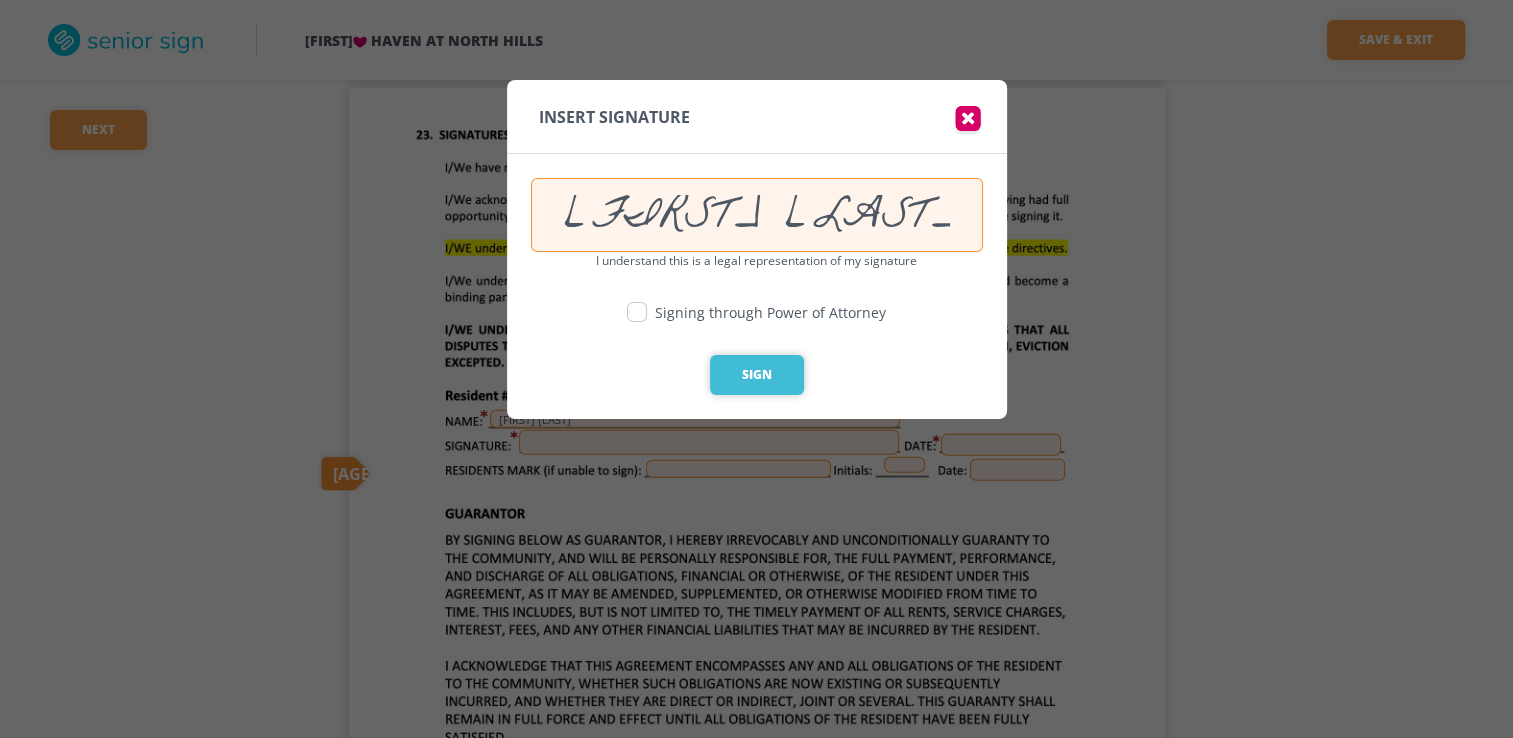 click on "Sign" at bounding box center (757, 375) 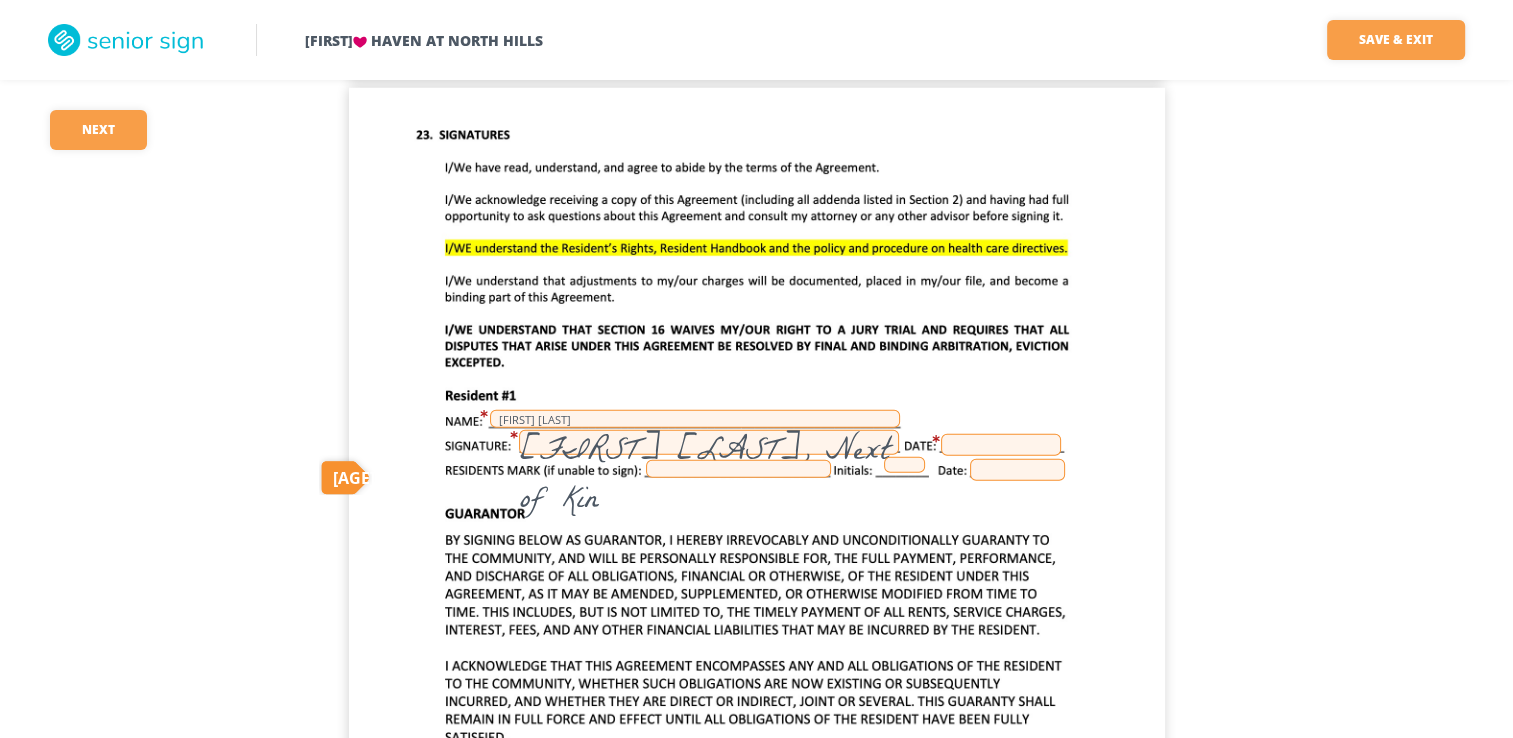 click at bounding box center (1001, 445) 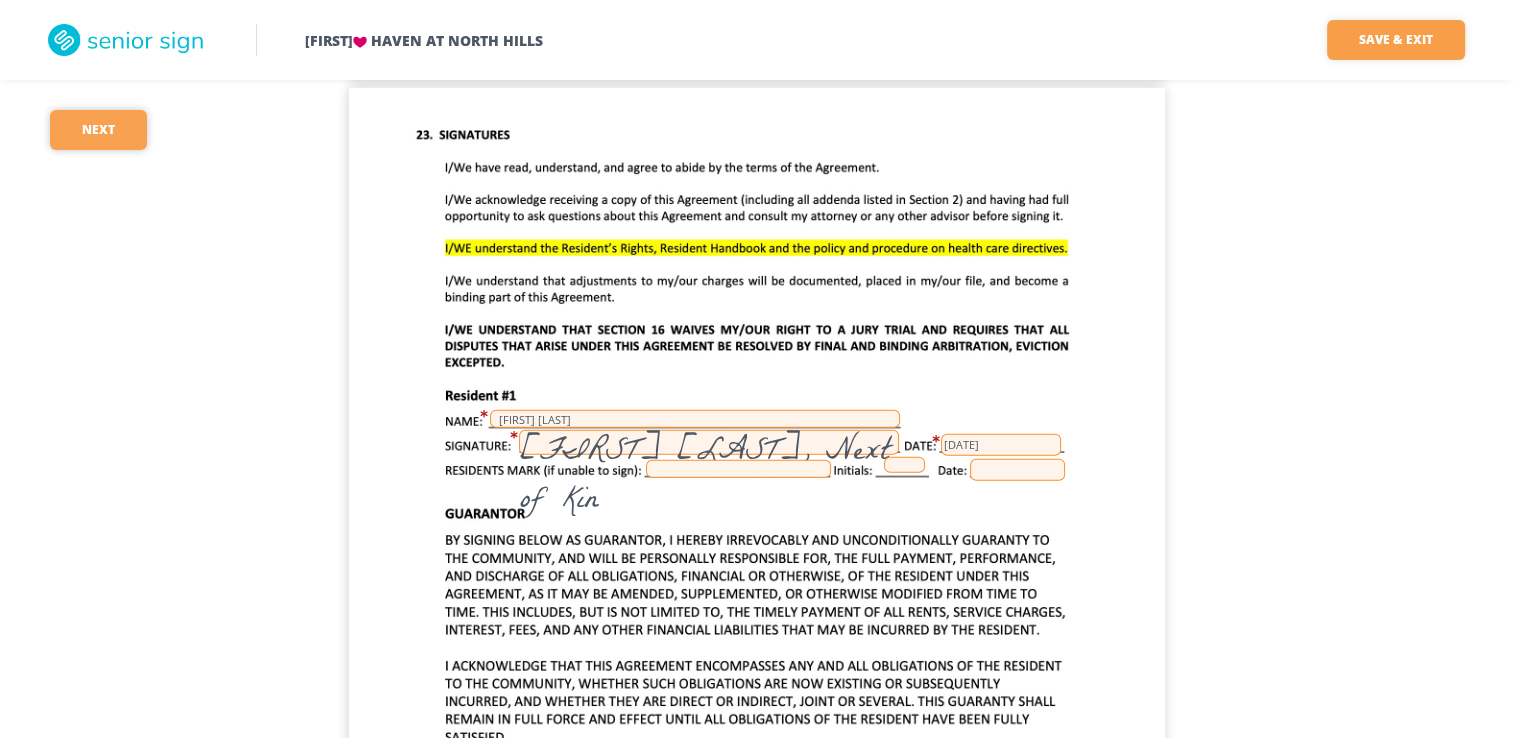 click on "Next" at bounding box center (98, 130) 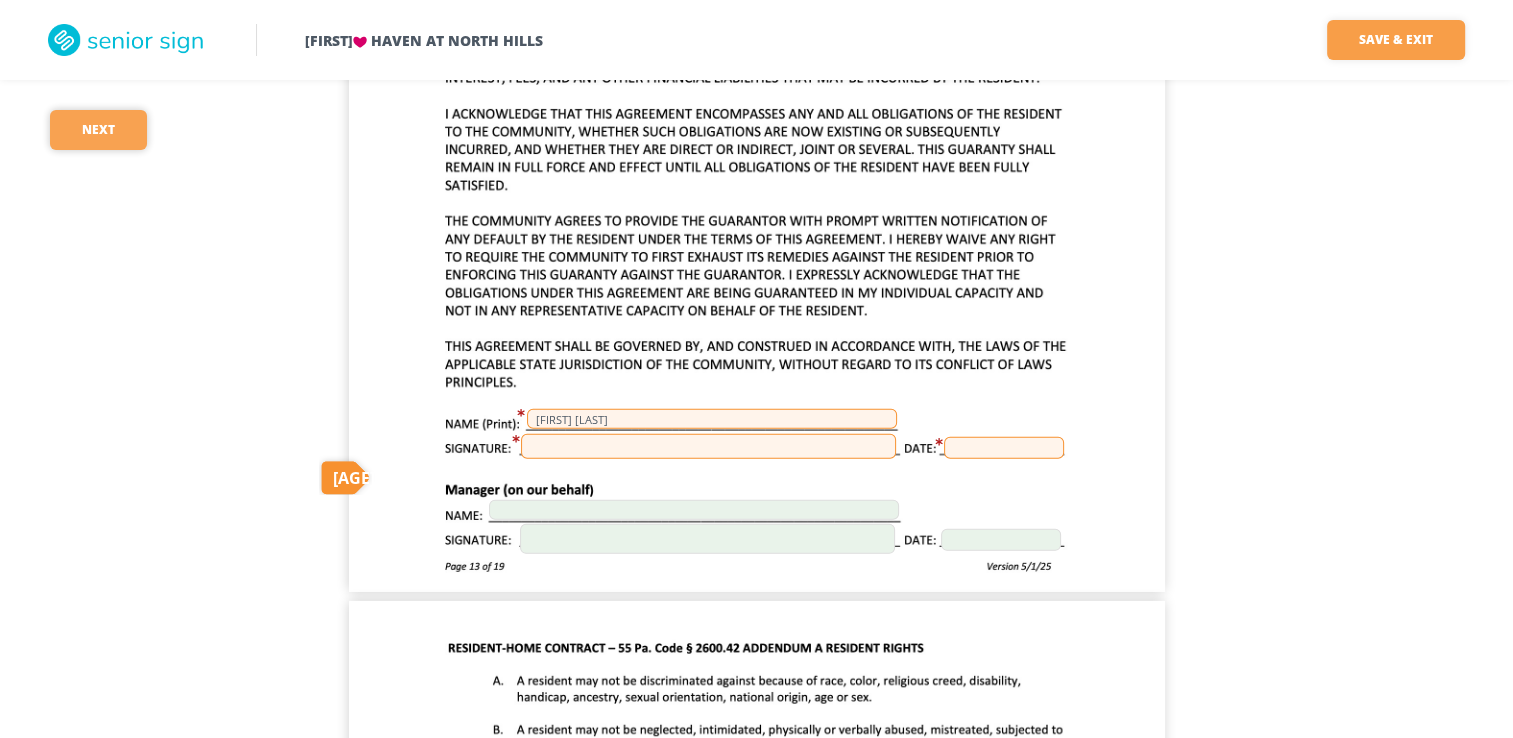 scroll, scrollTop: 13399, scrollLeft: 0, axis: vertical 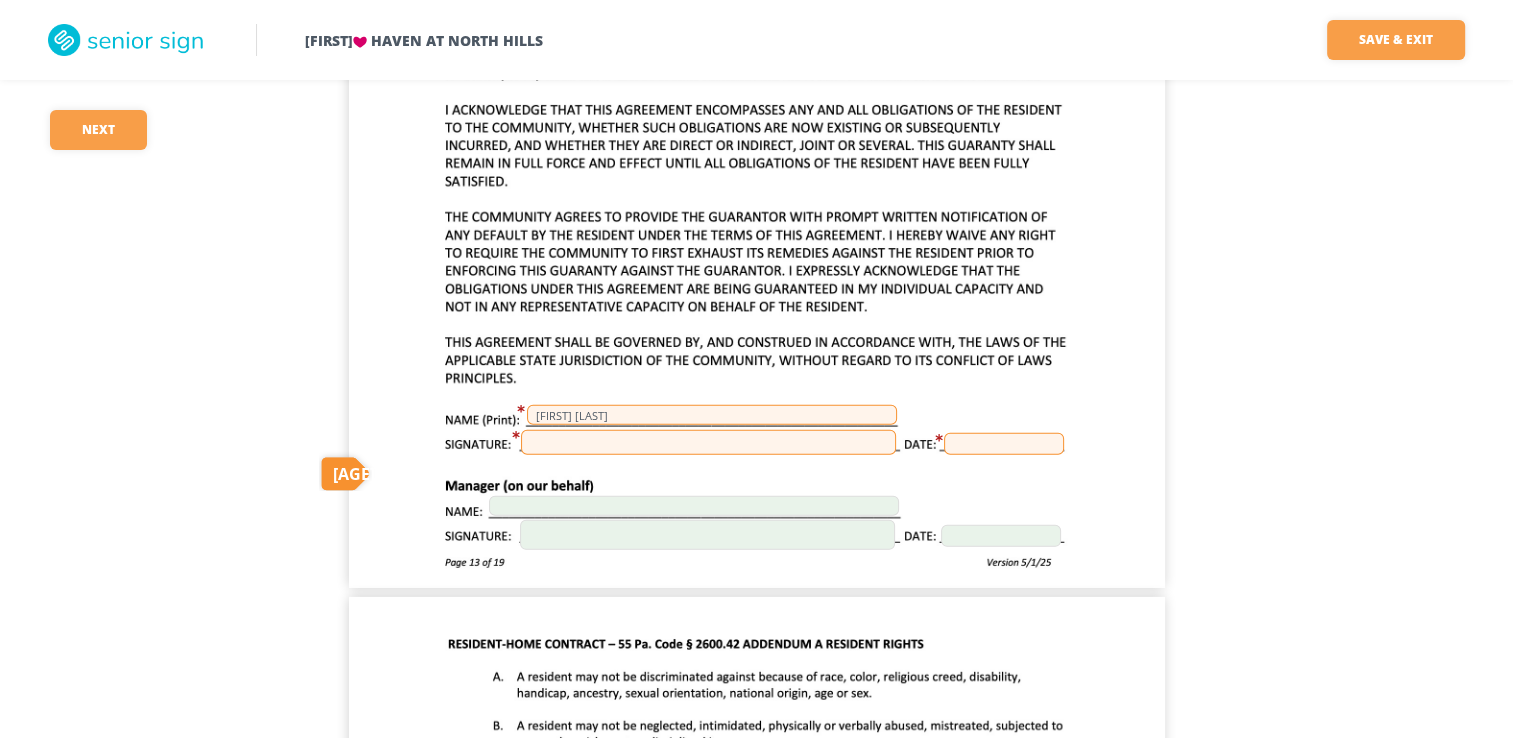 click at bounding box center [708, 442] 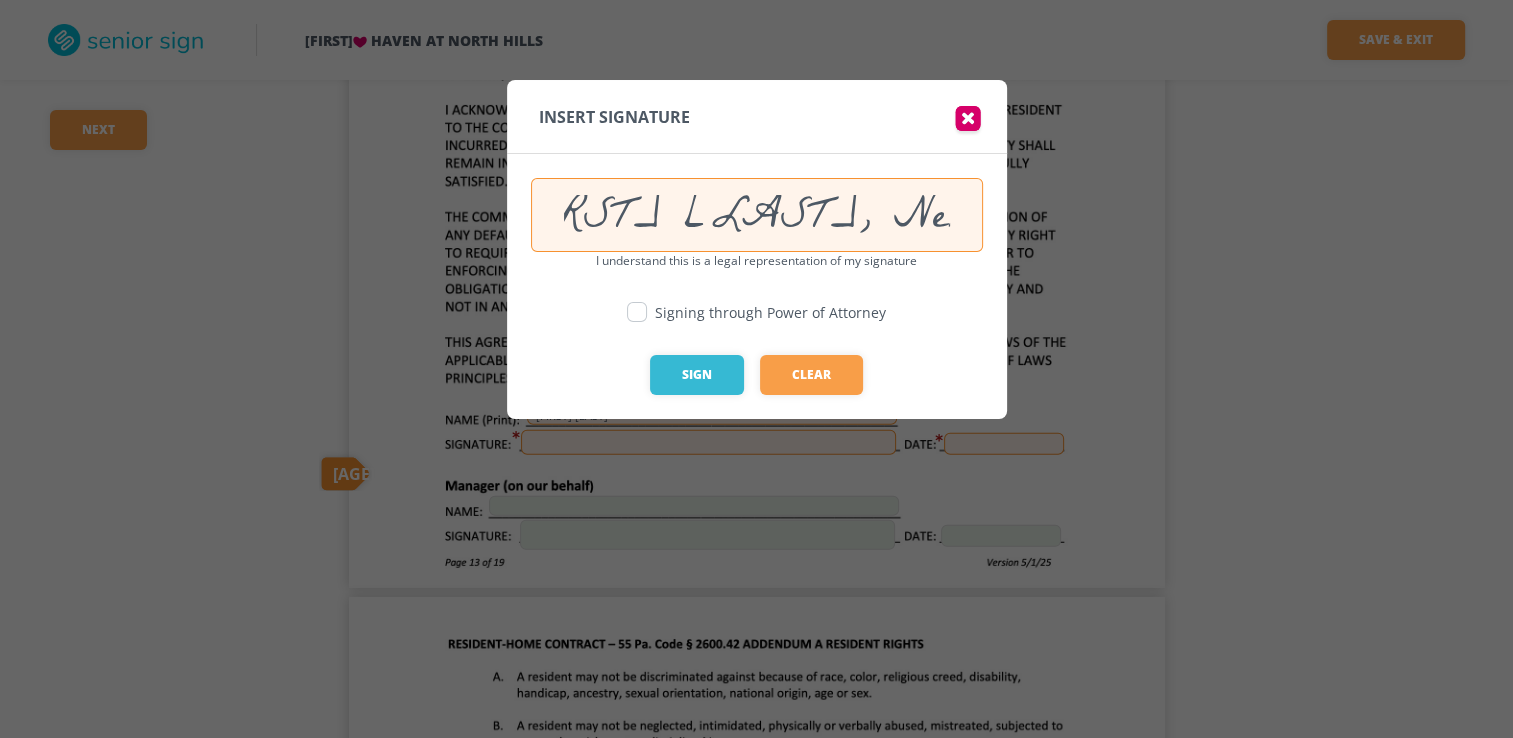 scroll, scrollTop: 0, scrollLeft: 121, axis: horizontal 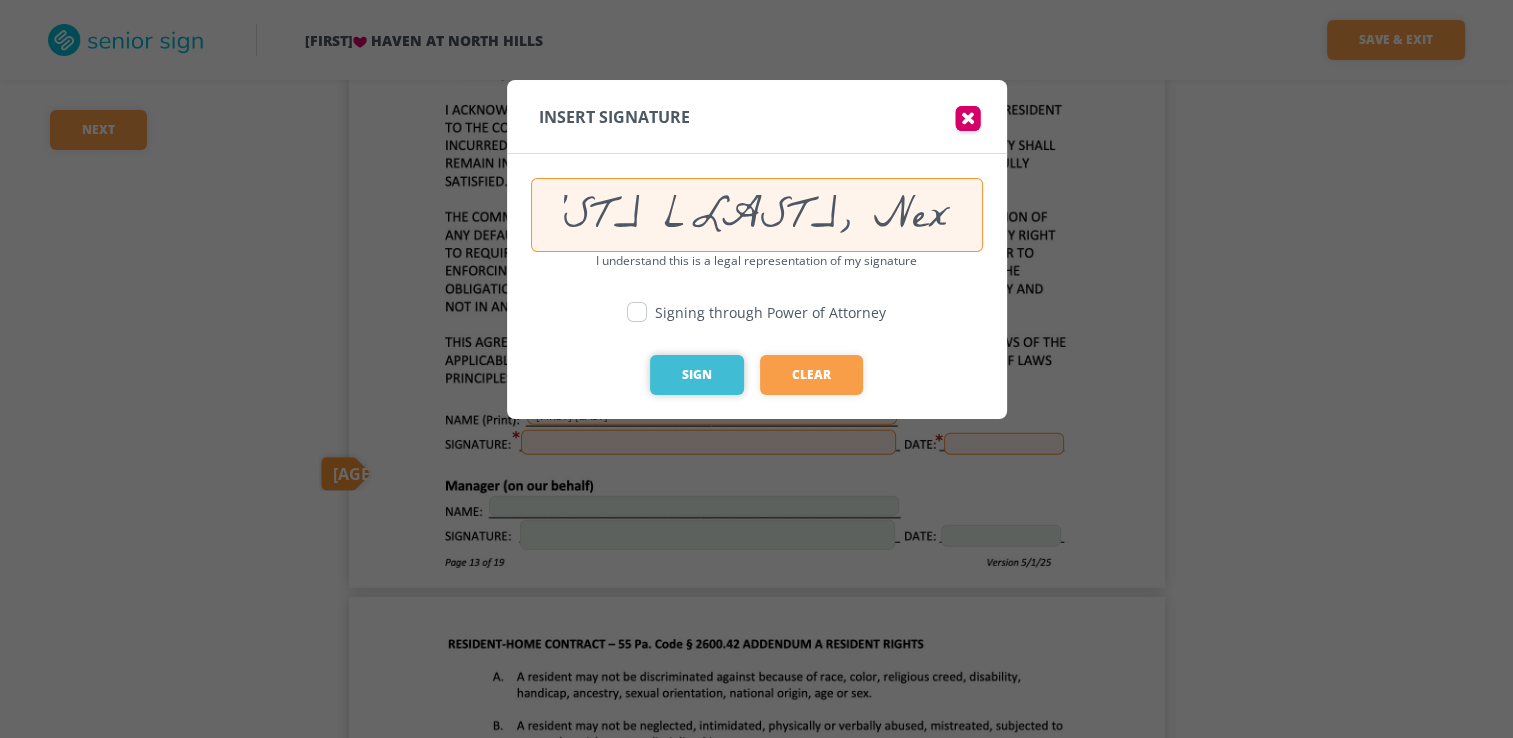 type on "Wesley Kalinik, Next of Kin" 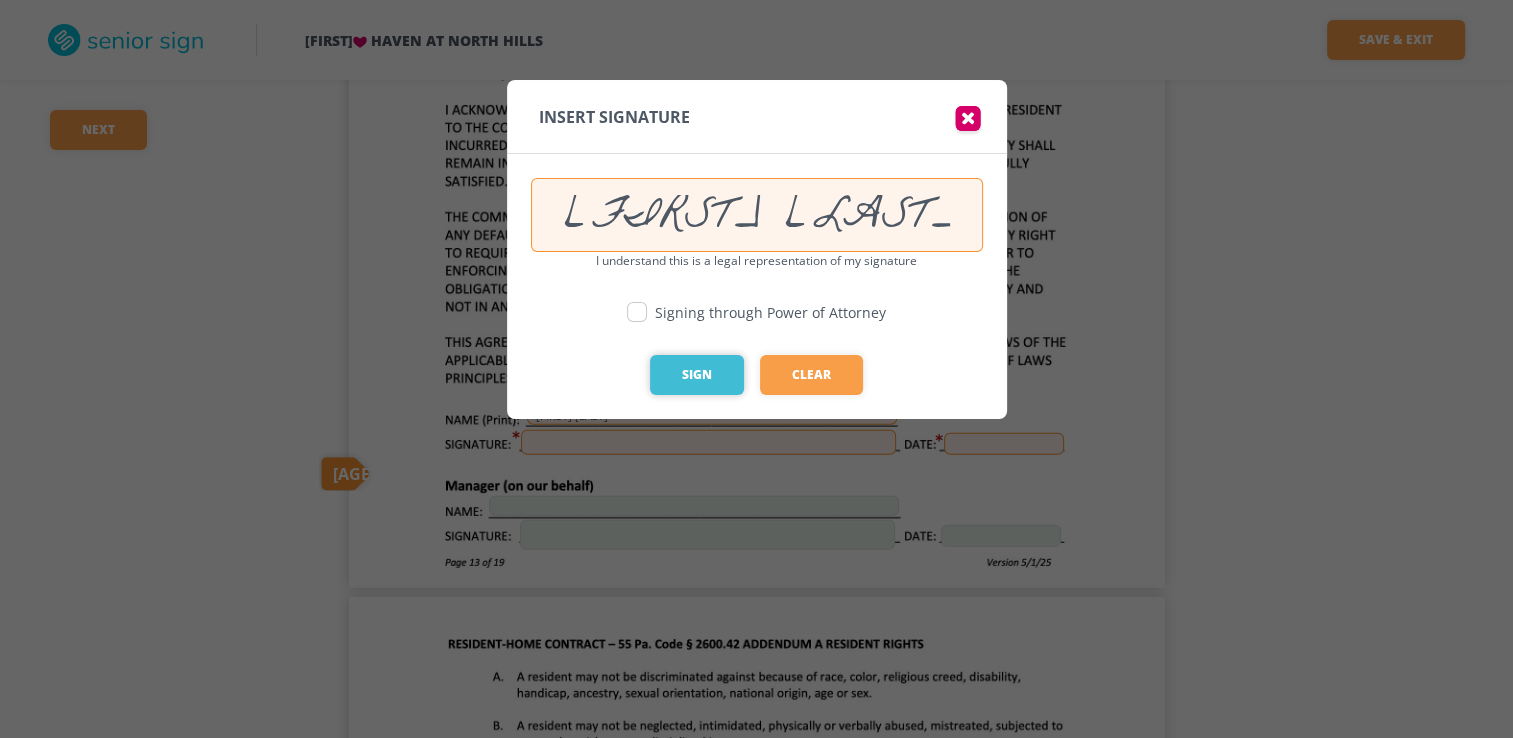 click on "Sign" at bounding box center [697, 375] 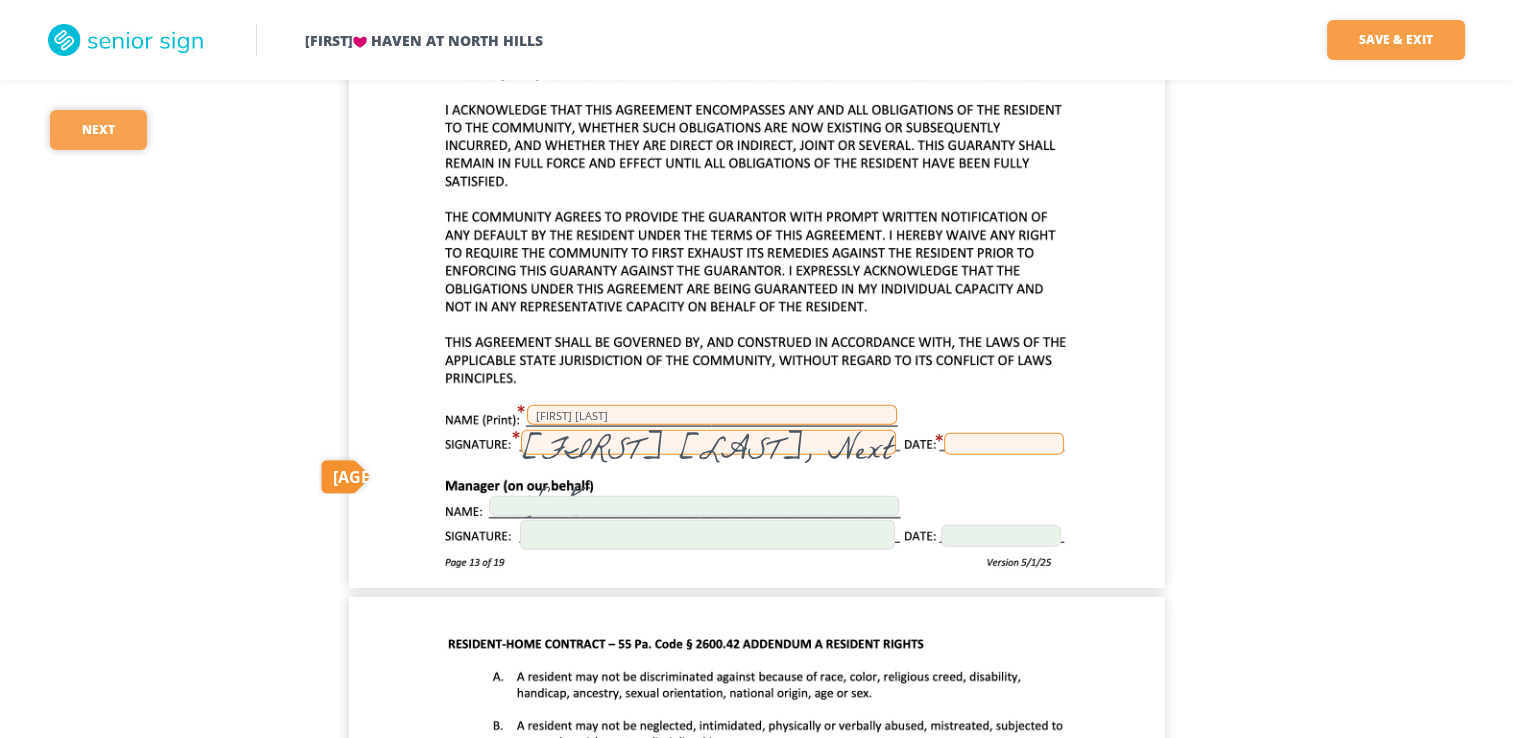 click on "Next" at bounding box center [98, 130] 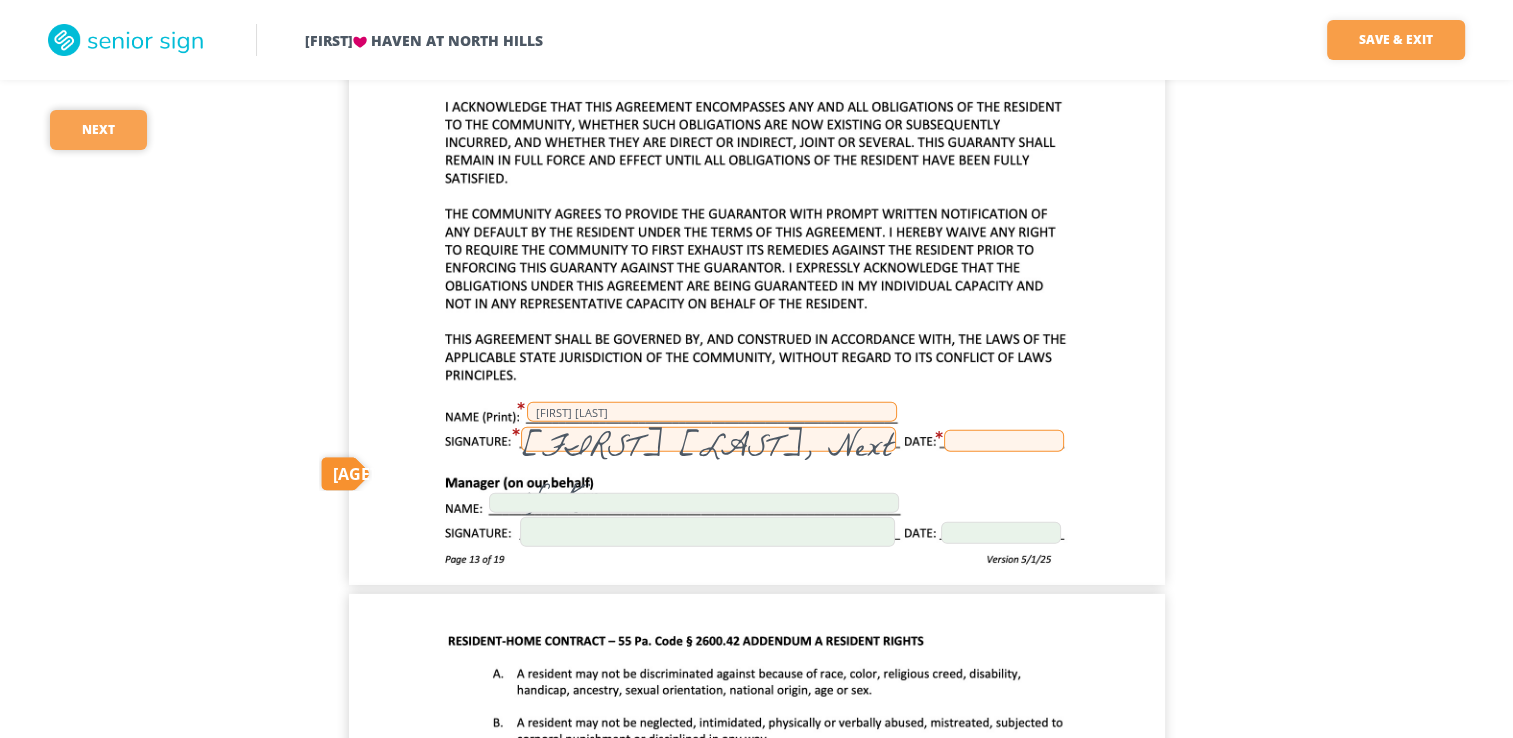 click on "Next" at bounding box center (98, 130) 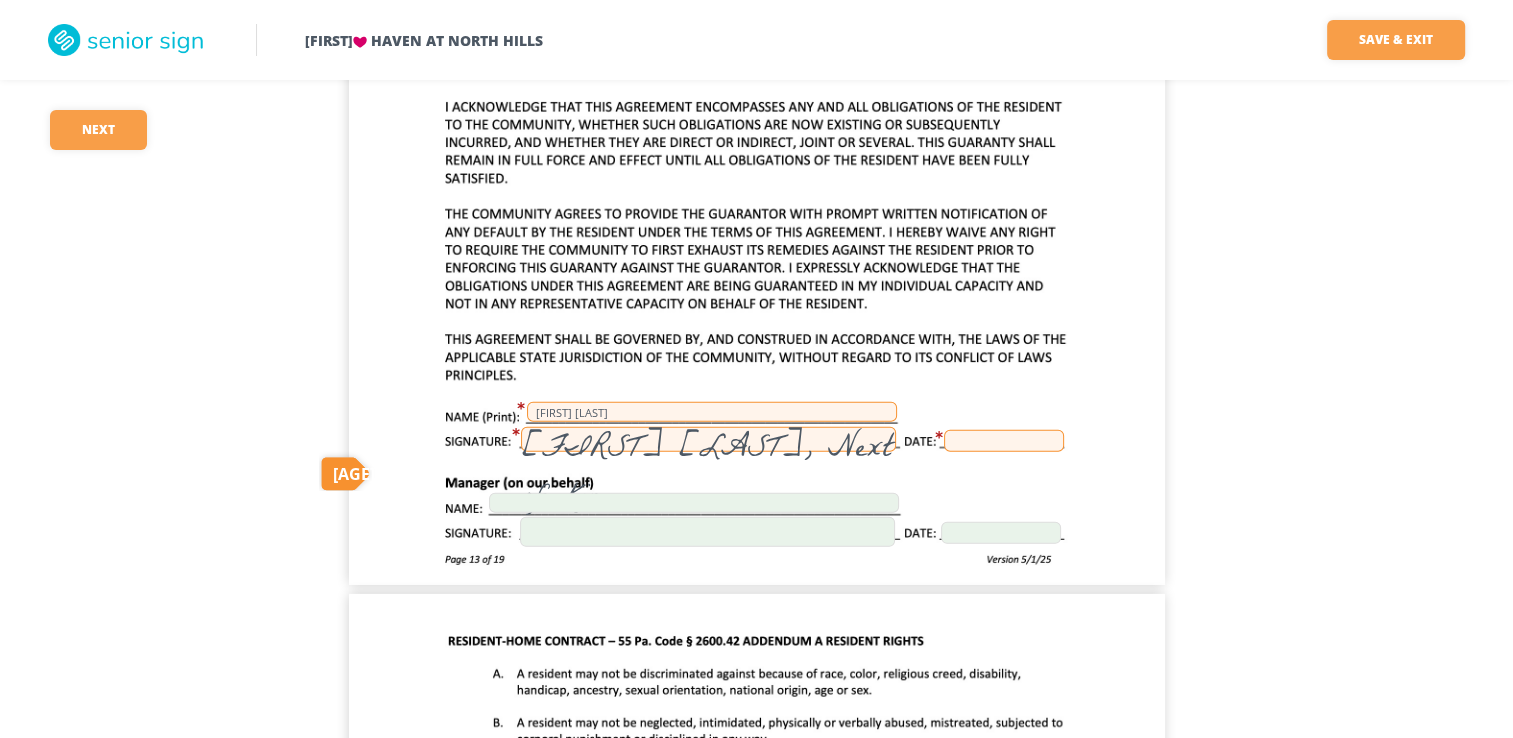 click at bounding box center (1004, 441) 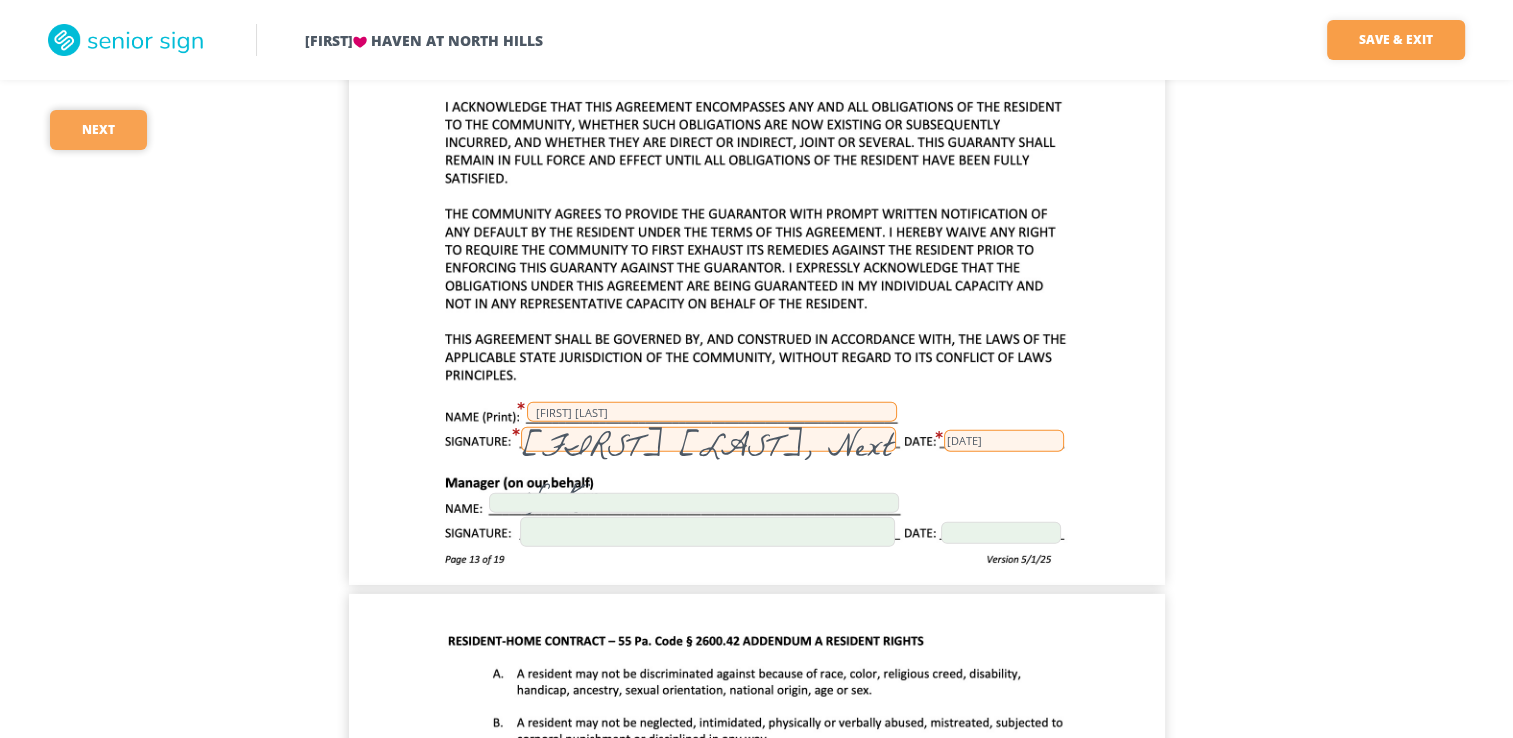 click on "Next" at bounding box center (98, 130) 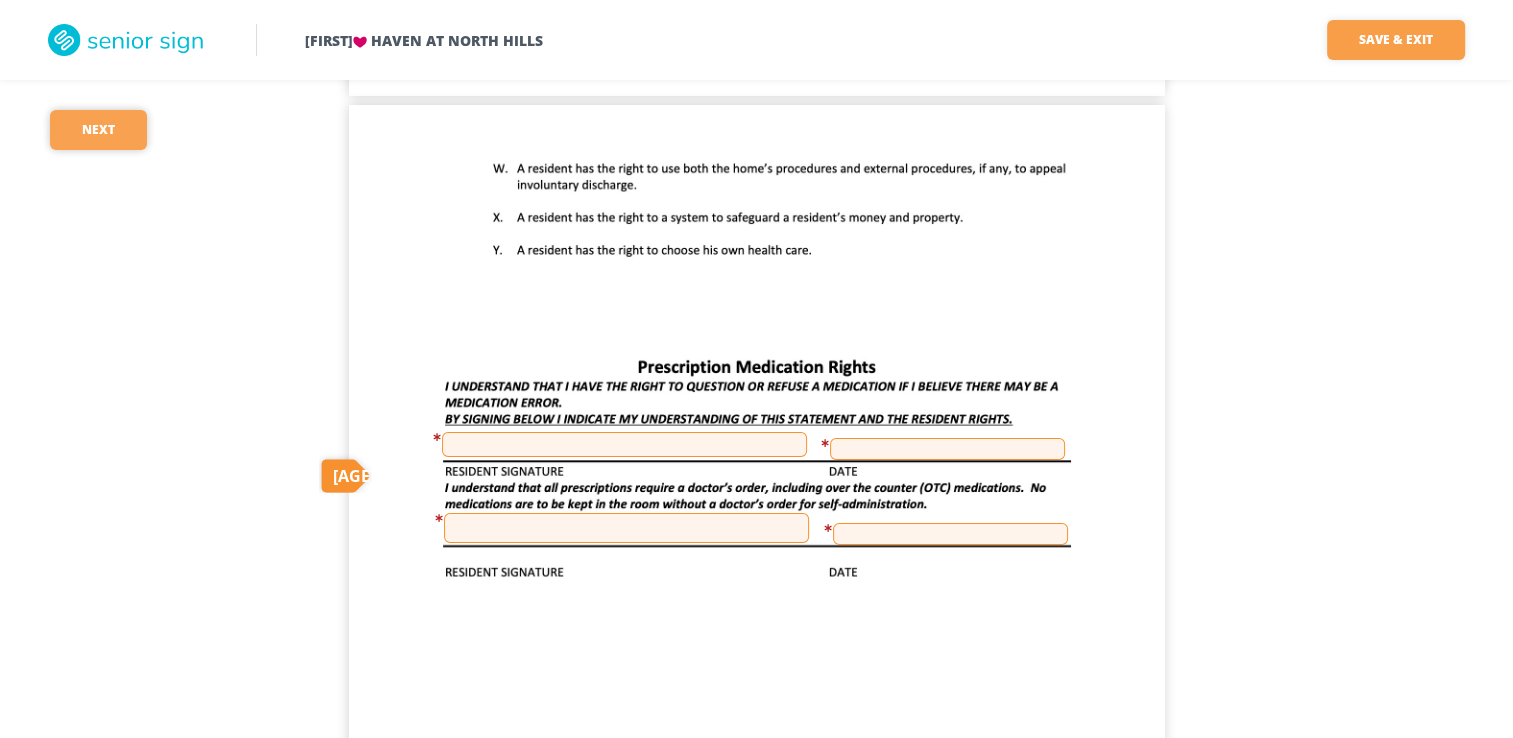 scroll, scrollTop: 14958, scrollLeft: 0, axis: vertical 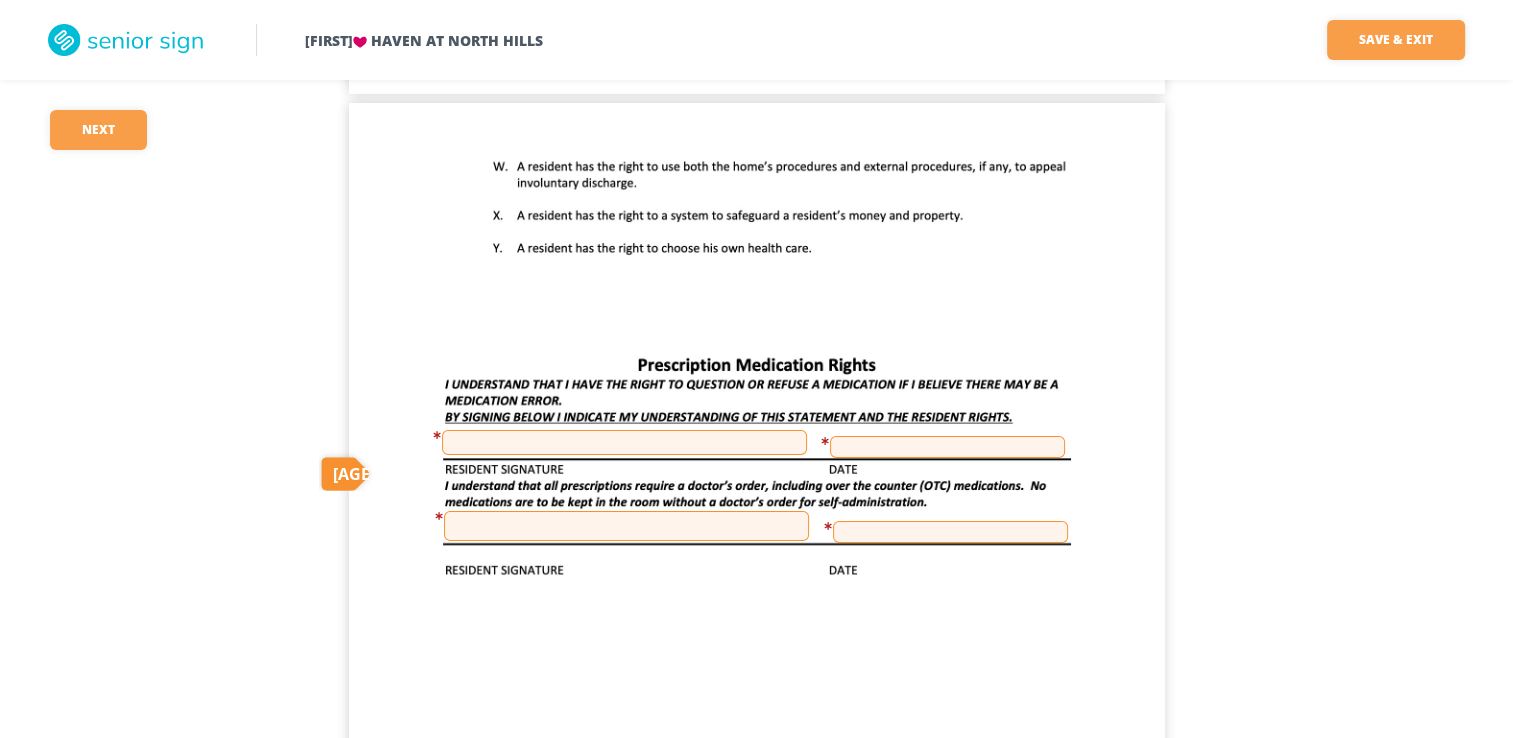 click at bounding box center (624, 442) 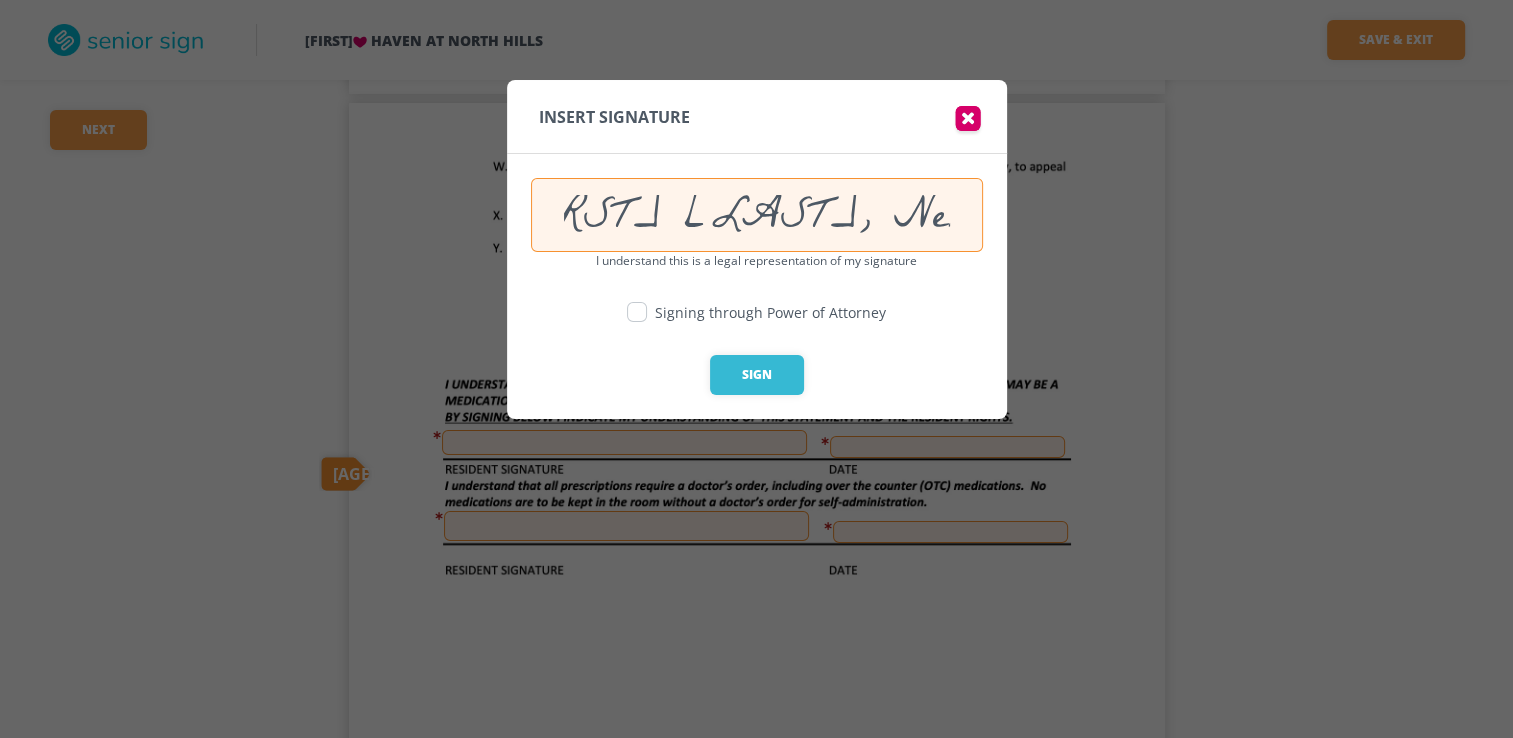 scroll, scrollTop: 0, scrollLeft: 121, axis: horizontal 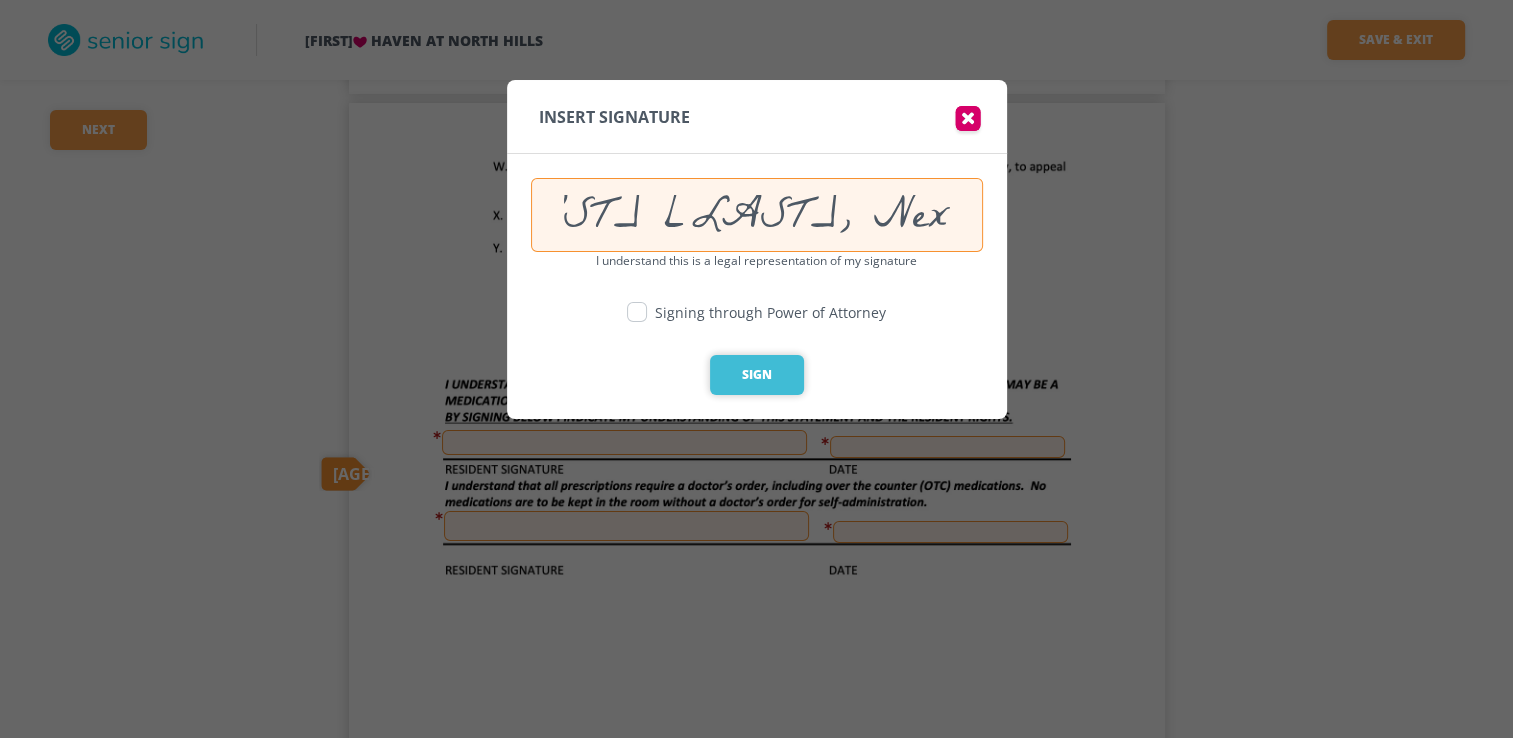 type on "Wesley Kalinik, Next of Kin" 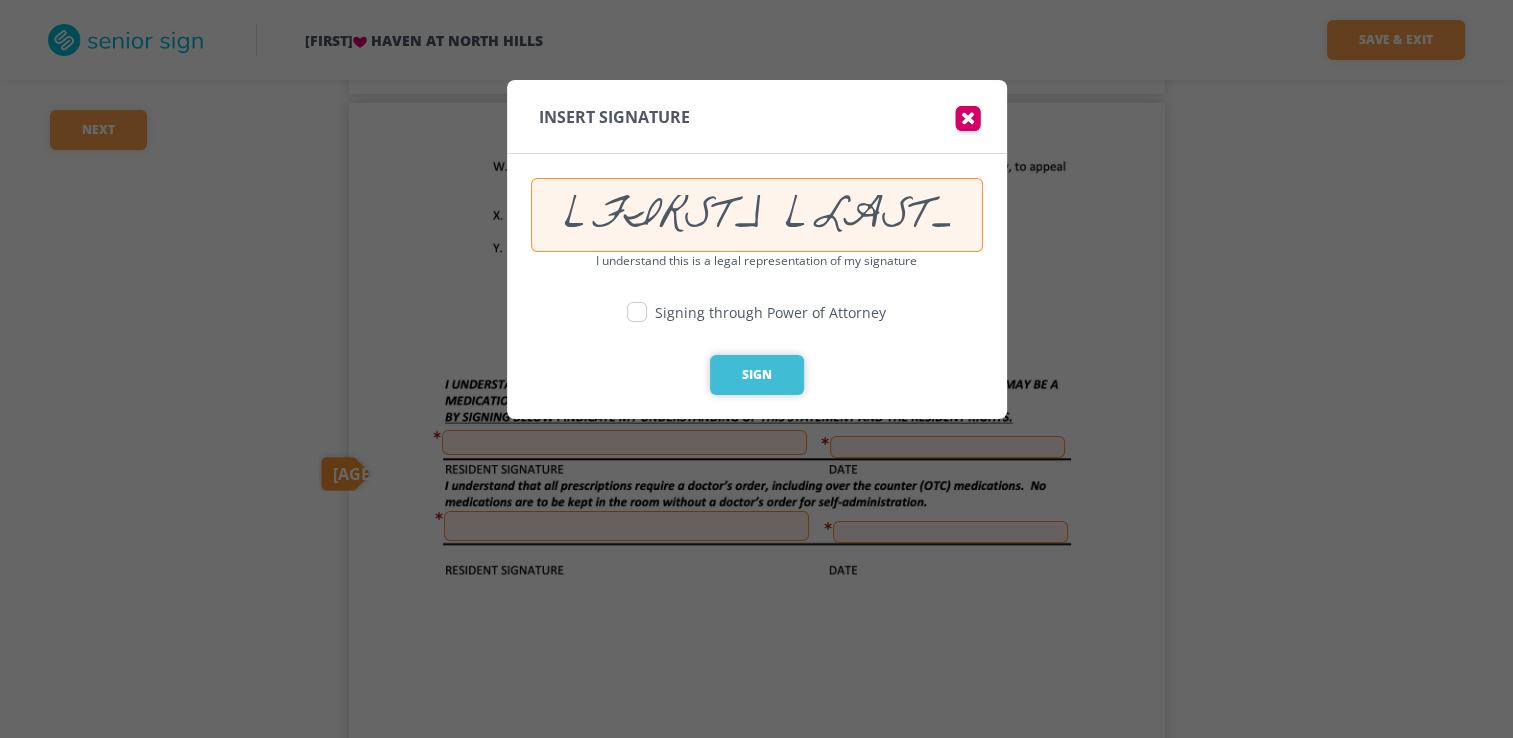 click on "Sign" at bounding box center (757, 375) 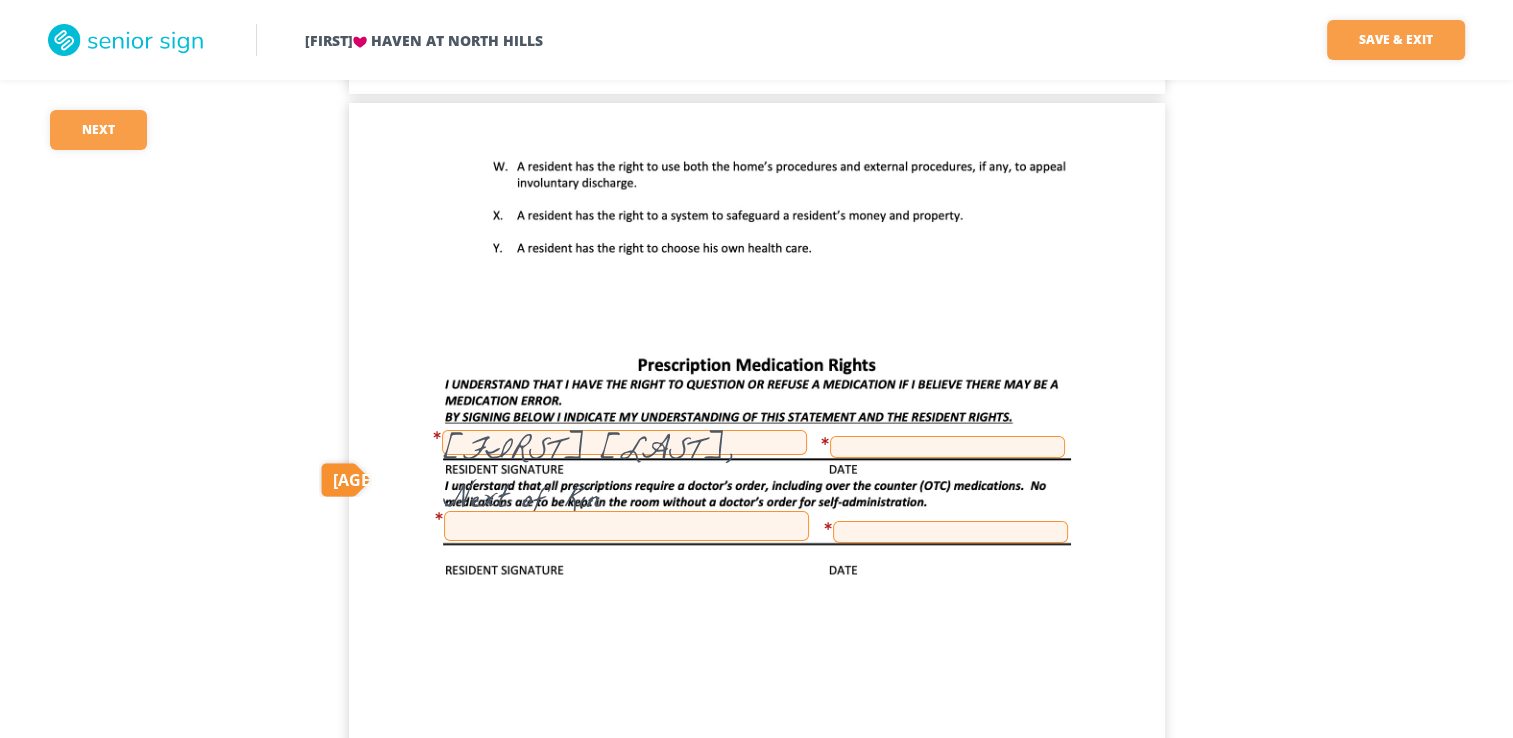 click at bounding box center (947, 447) 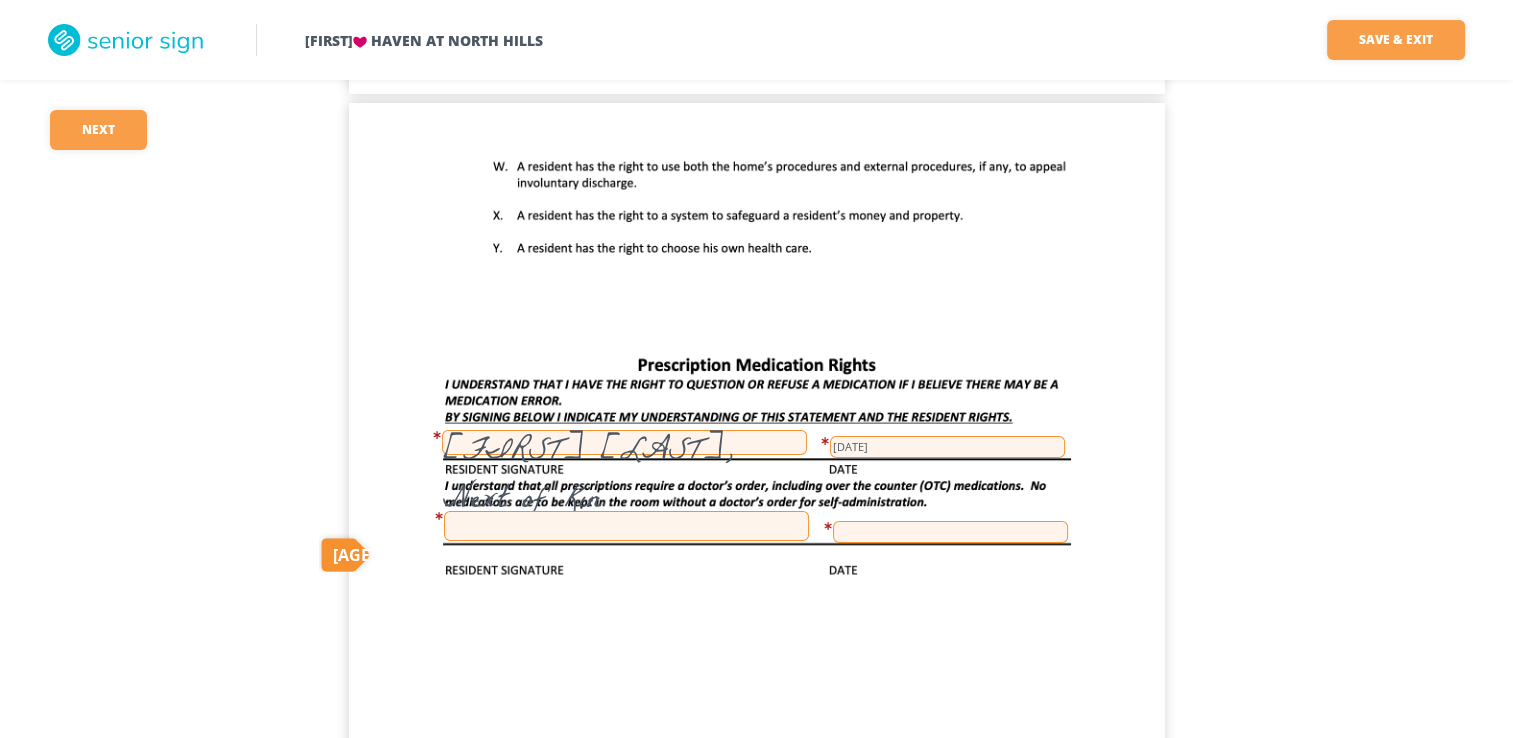 click at bounding box center (626, 526) 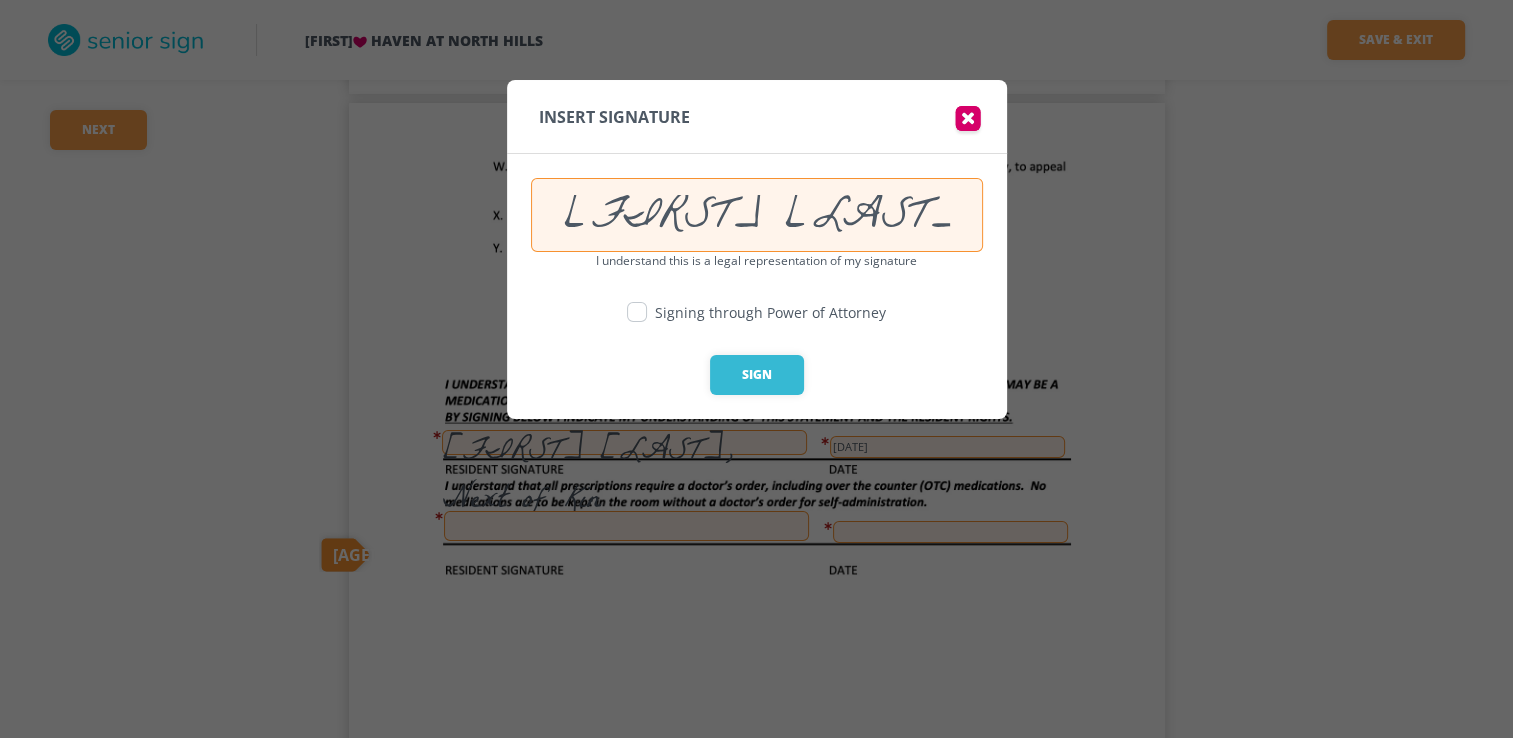click on "Cynthia Kalinik" at bounding box center [757, 215] 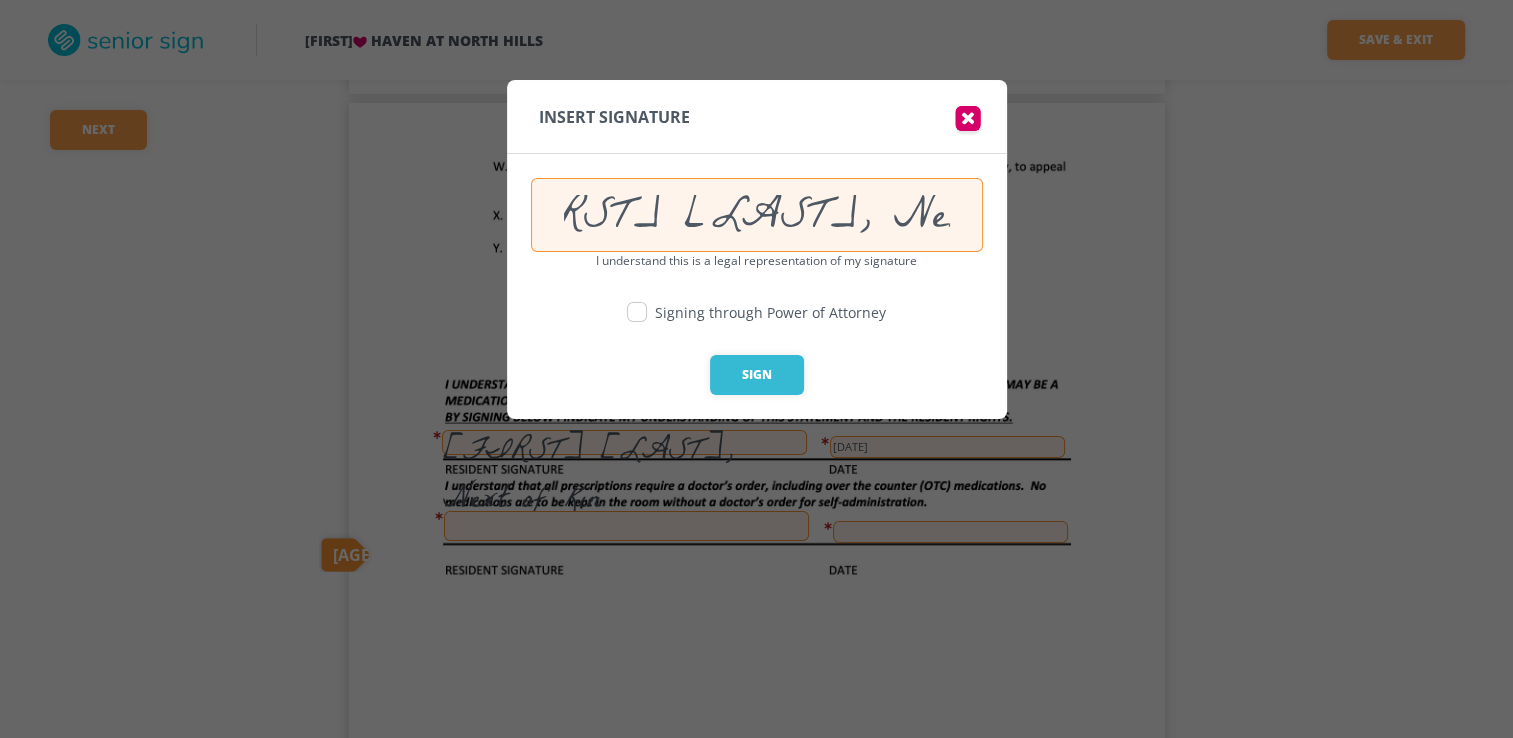 scroll, scrollTop: 0, scrollLeft: 121, axis: horizontal 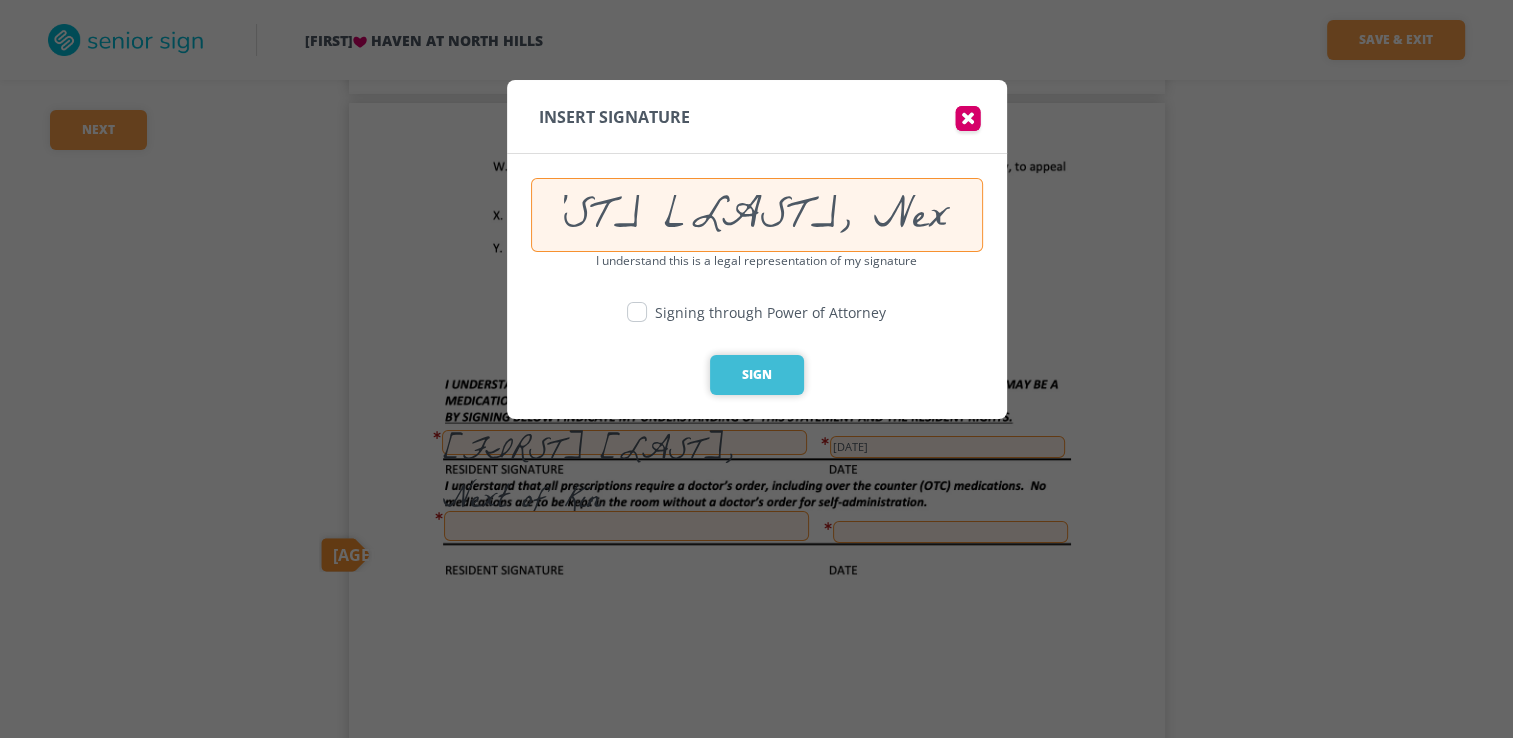 type on "Wesley Kalinik, Next of Kin" 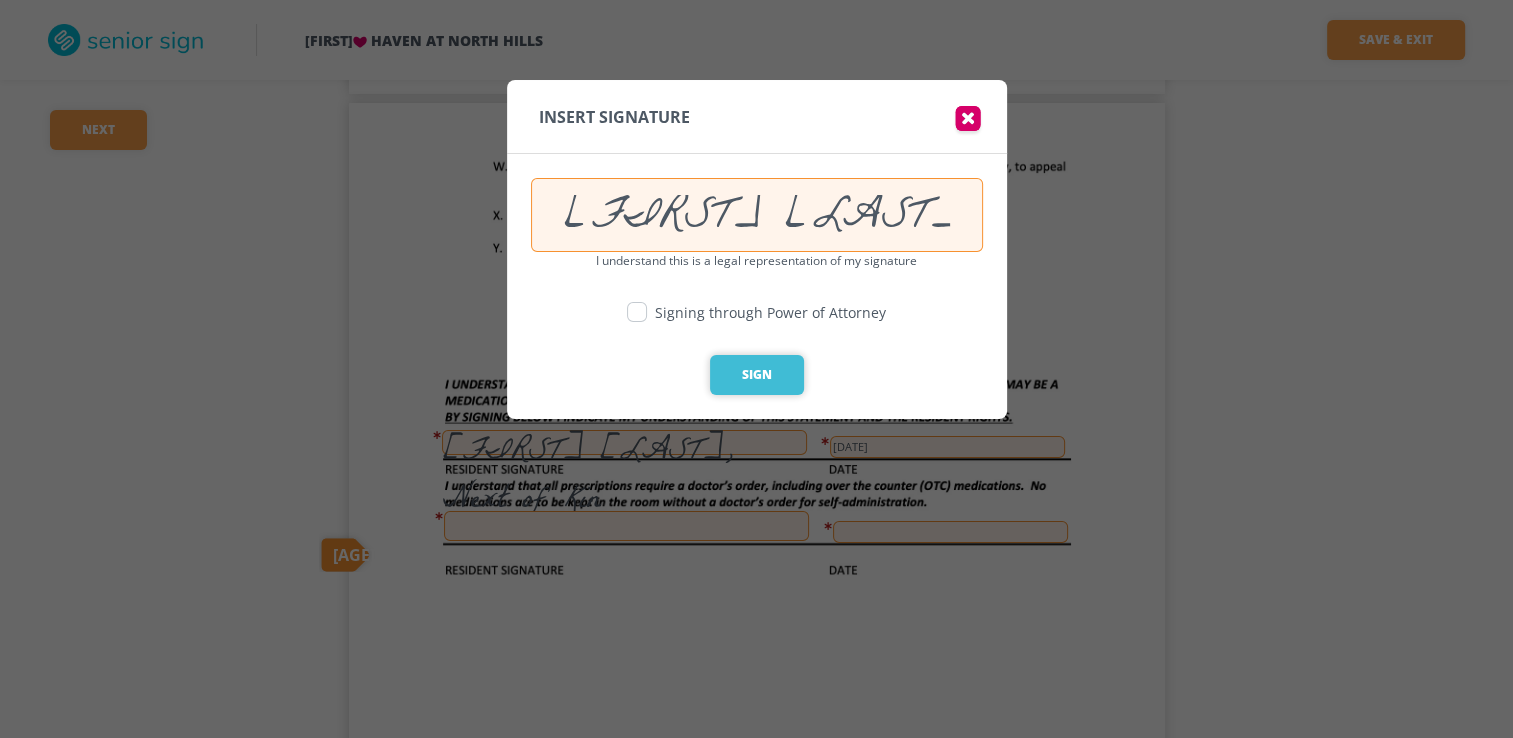 click on "Sign" at bounding box center (757, 375) 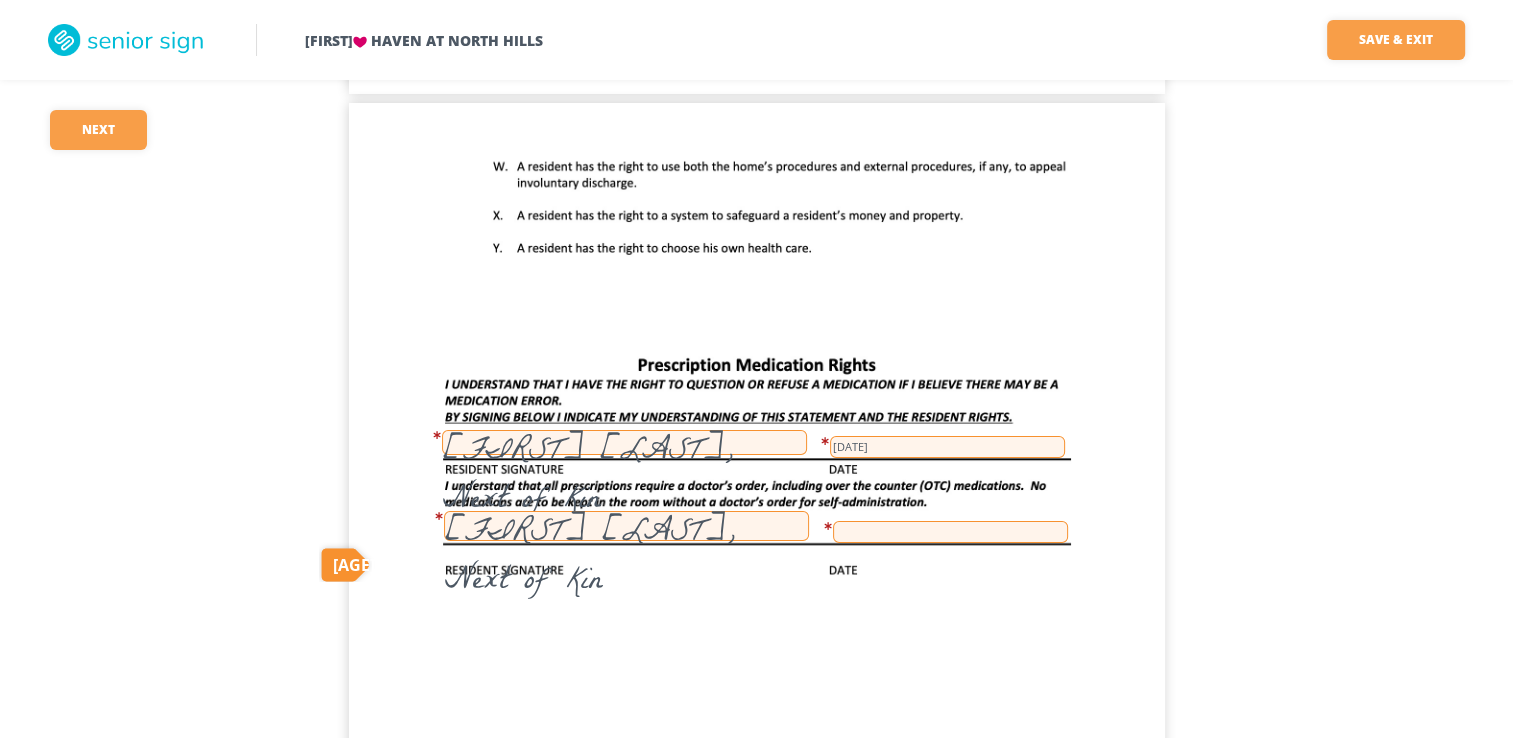 click at bounding box center (950, 532) 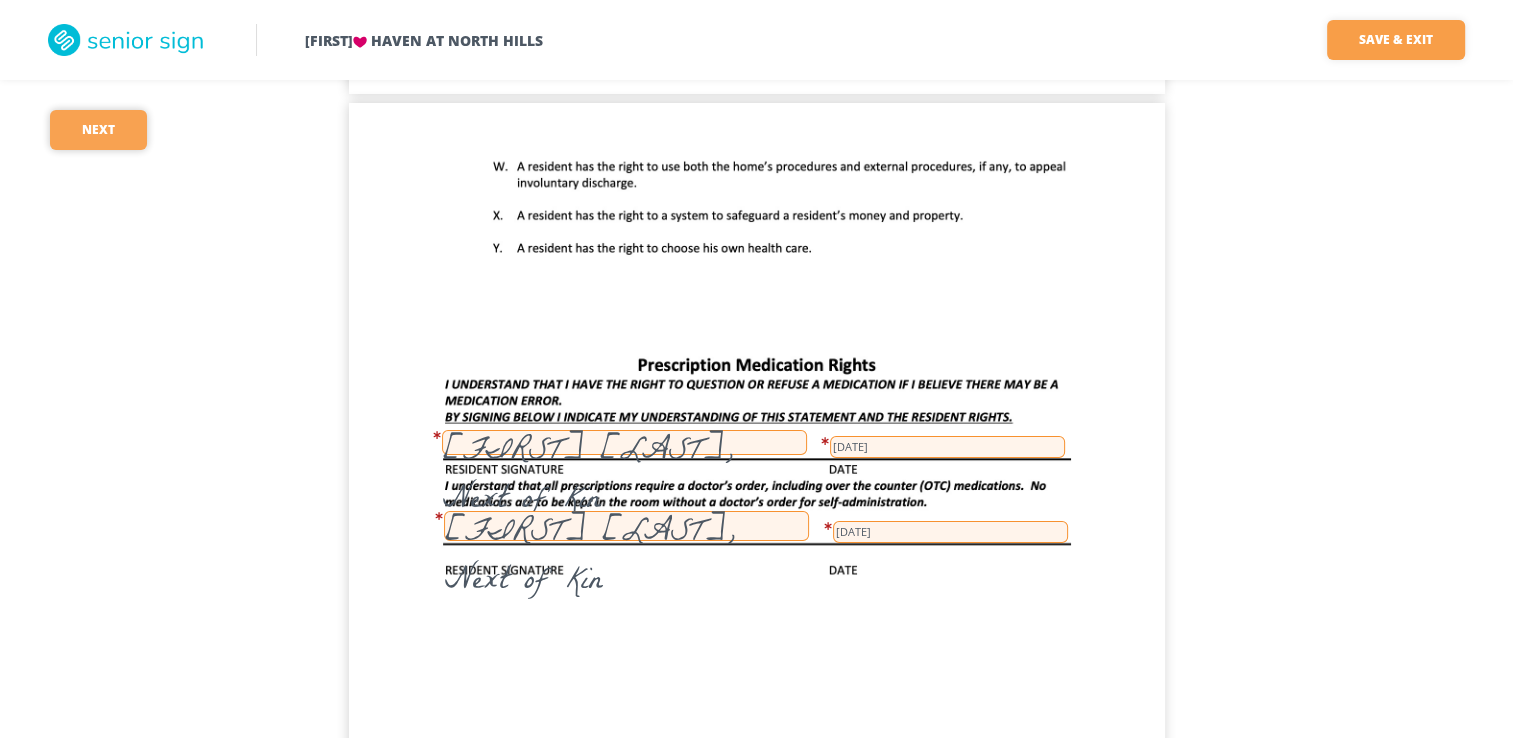 click on "Next" at bounding box center (98, 130) 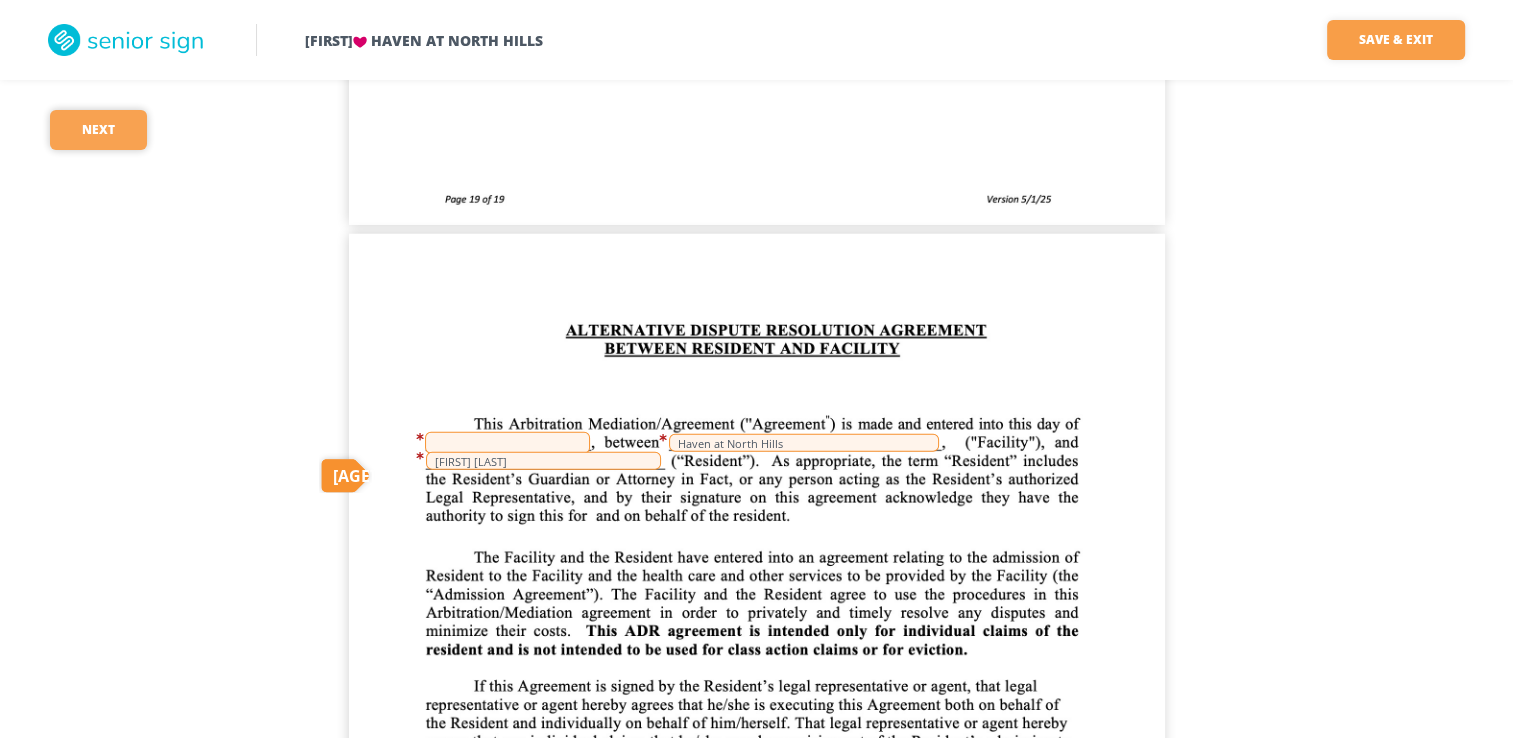 scroll, scrollTop: 20154, scrollLeft: 0, axis: vertical 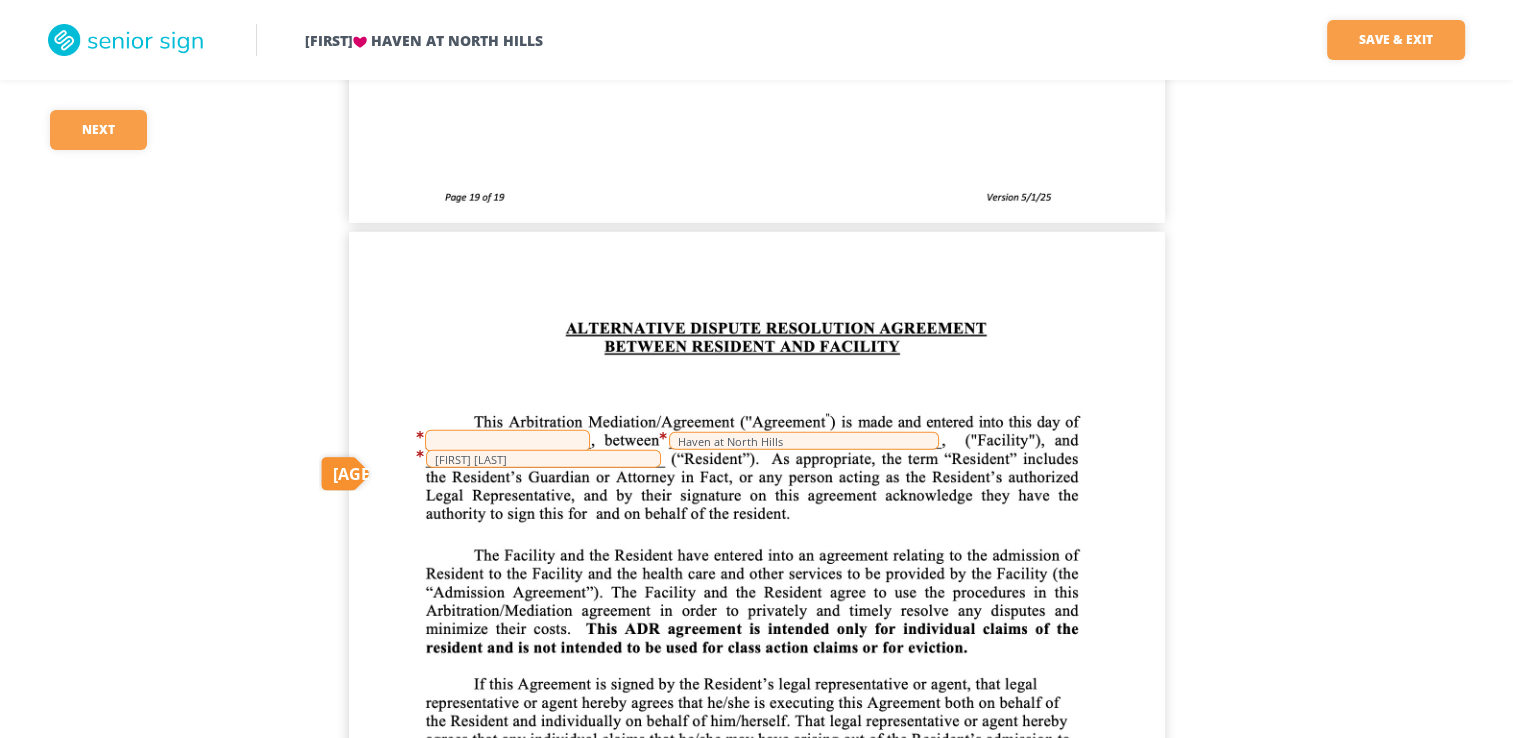click at bounding box center [507, 441] 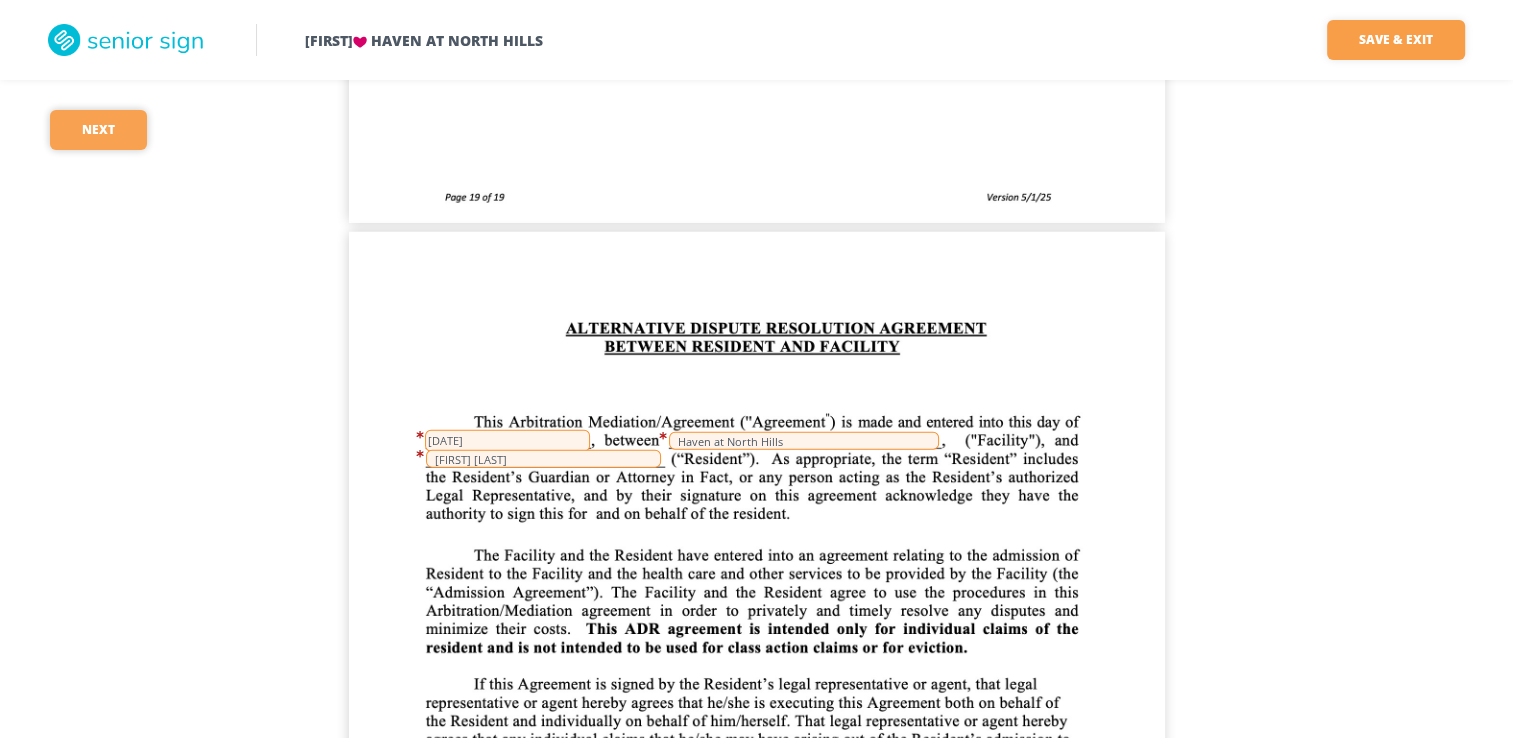 click on "Next" at bounding box center [98, 130] 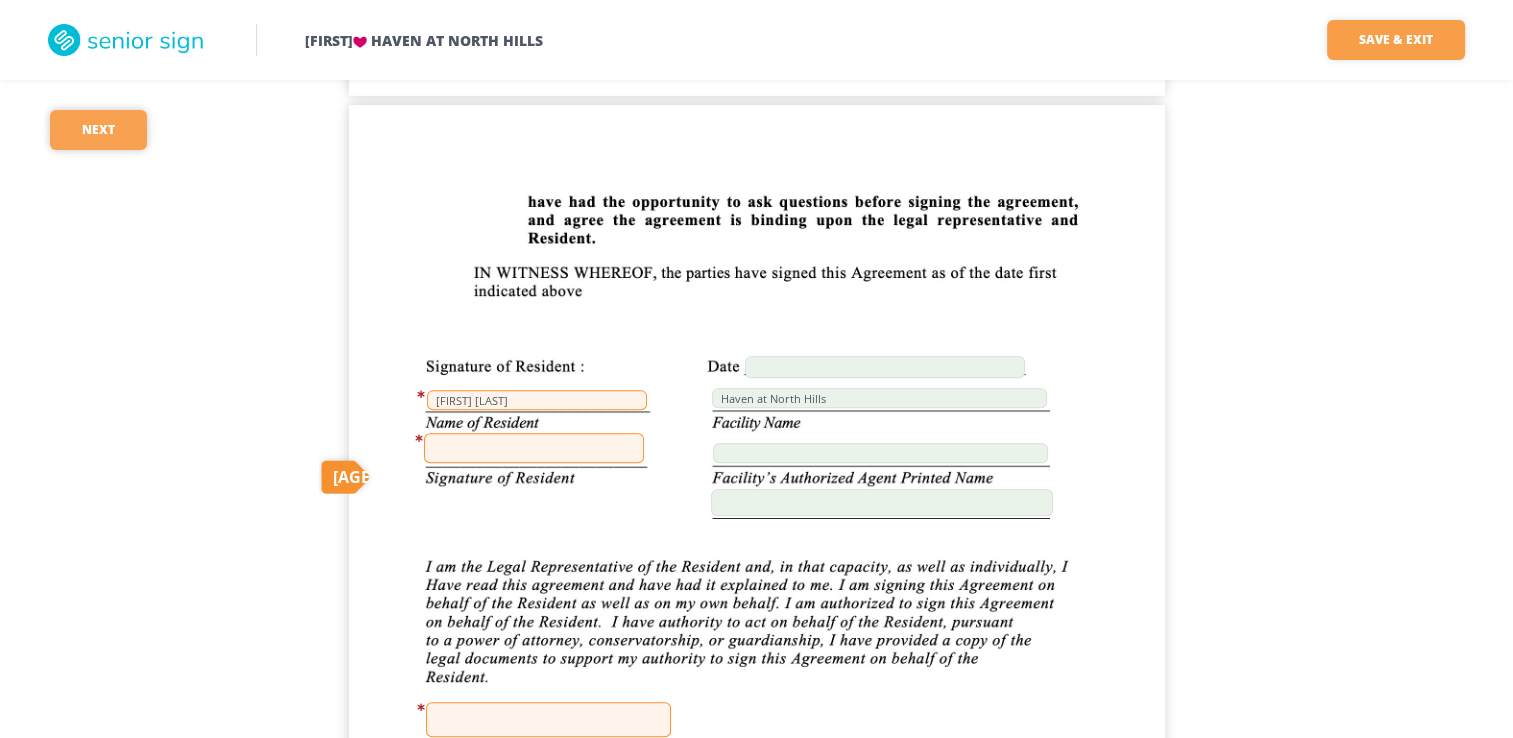 scroll, scrollTop: 23479, scrollLeft: 0, axis: vertical 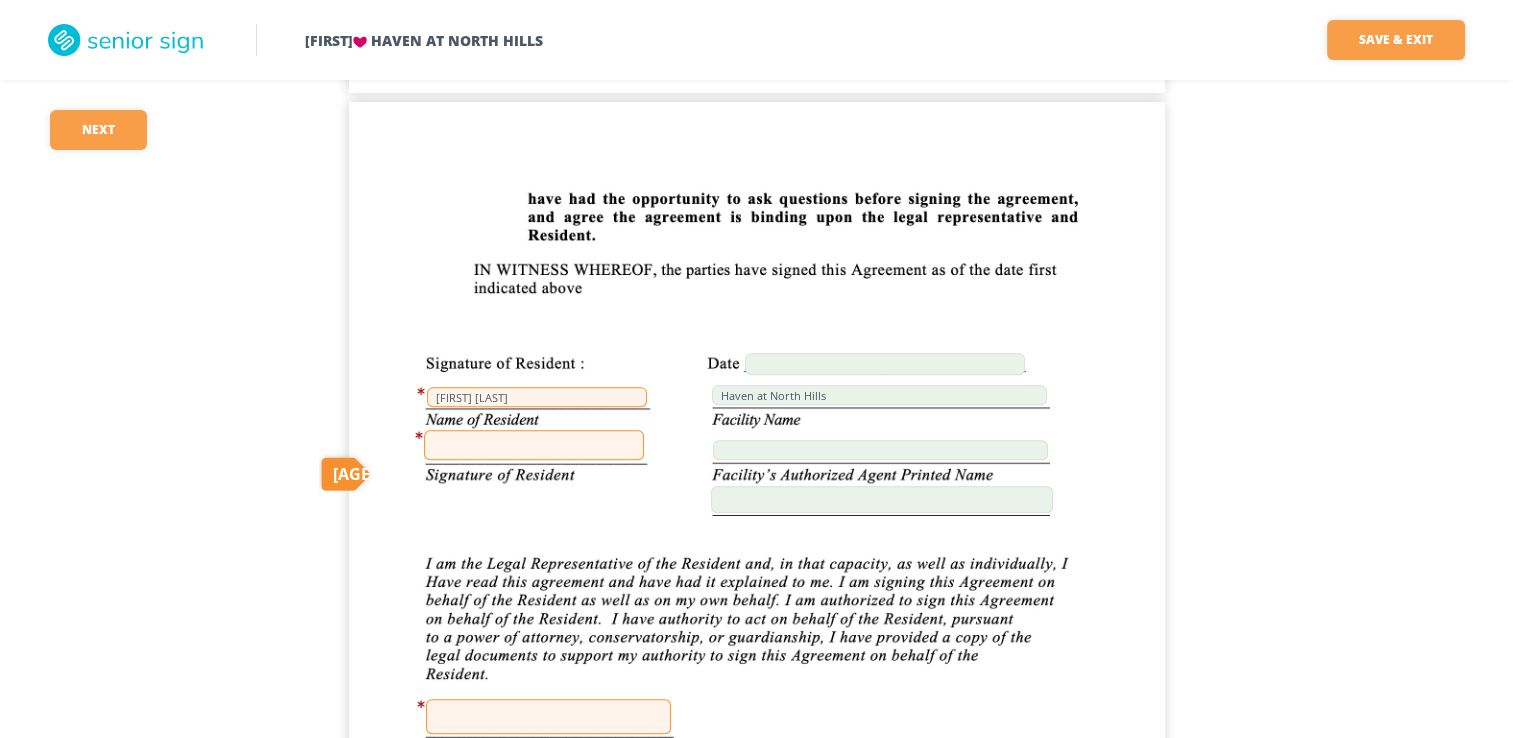 click at bounding box center [534, 445] 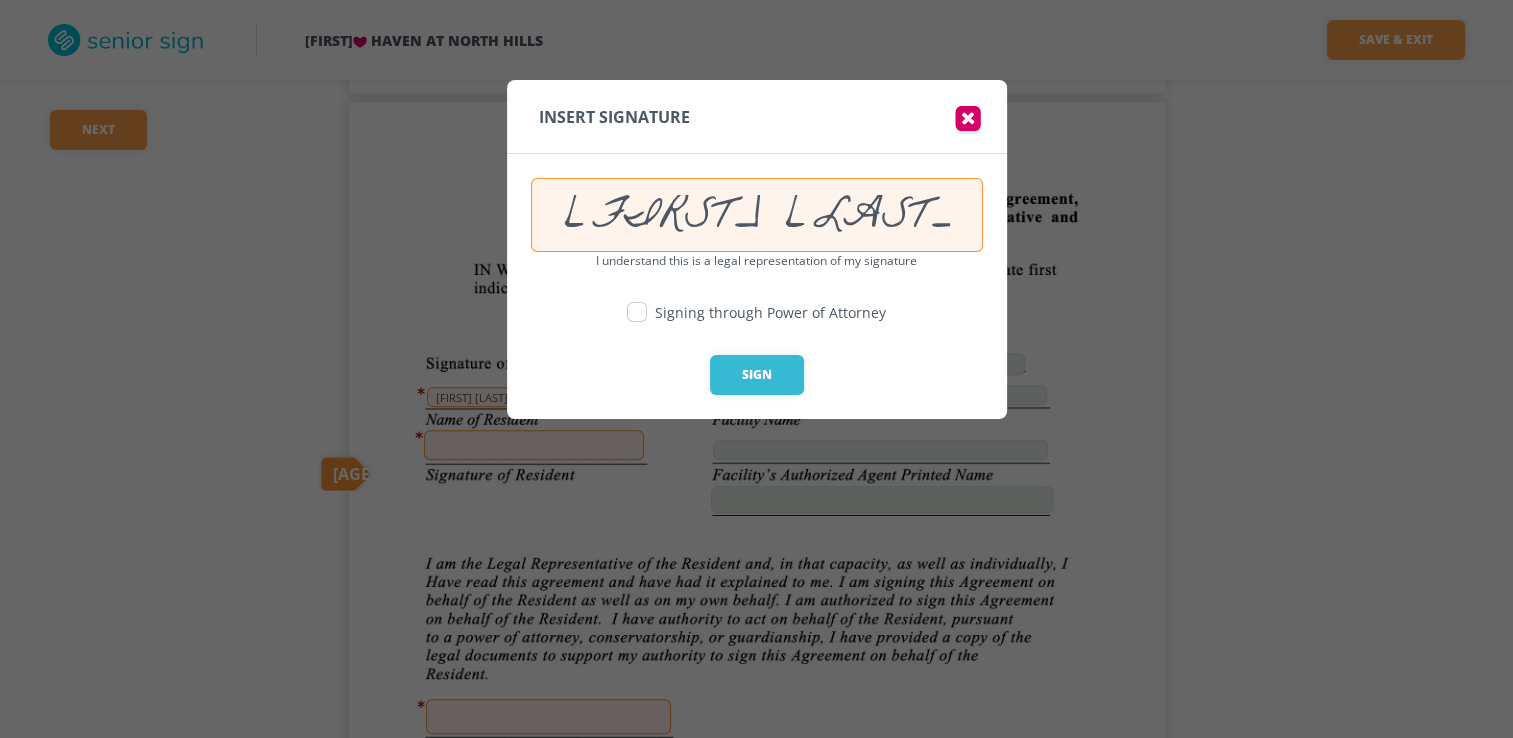 drag, startPoint x: 743, startPoint y: 218, endPoint x: 621, endPoint y: 200, distance: 123.32072 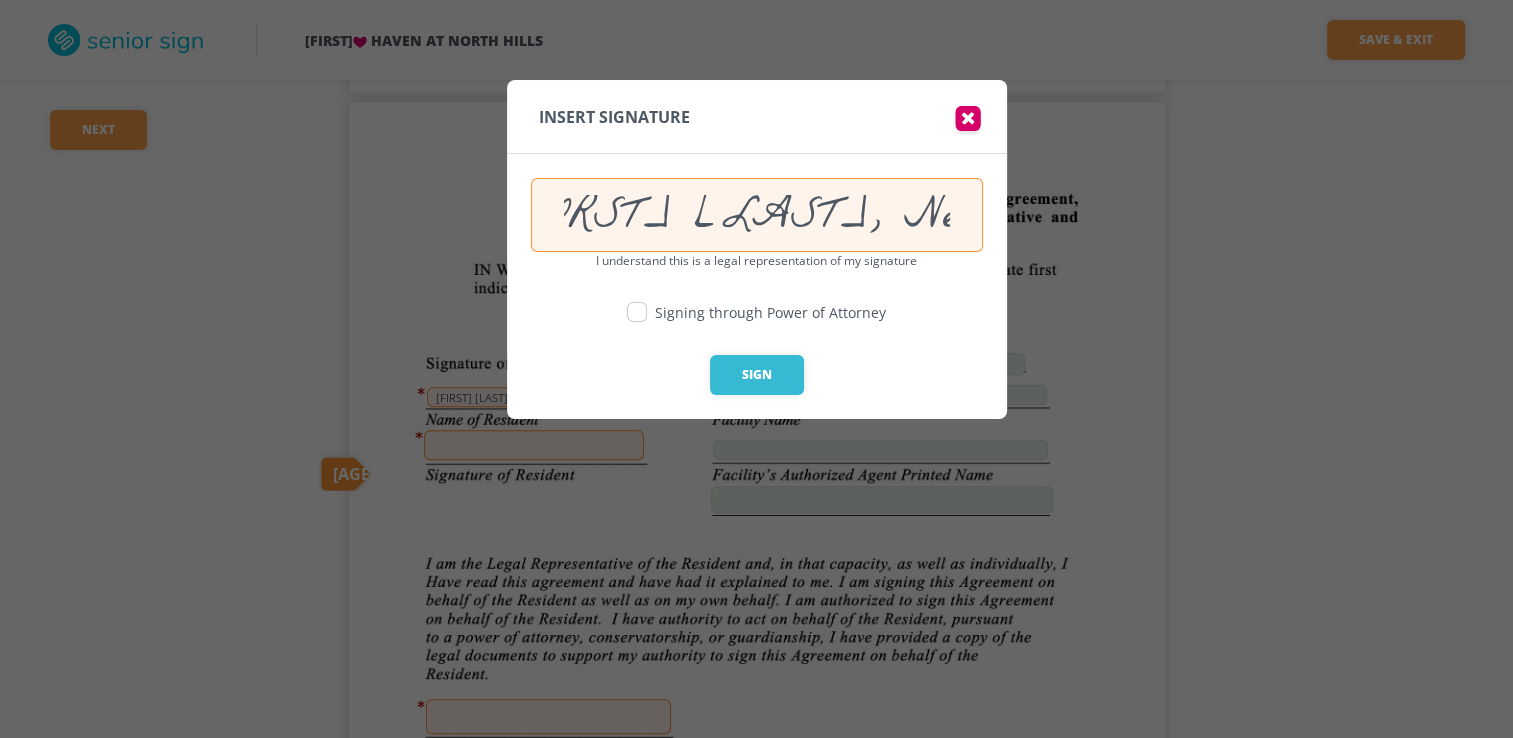 scroll, scrollTop: 0, scrollLeft: 121, axis: horizontal 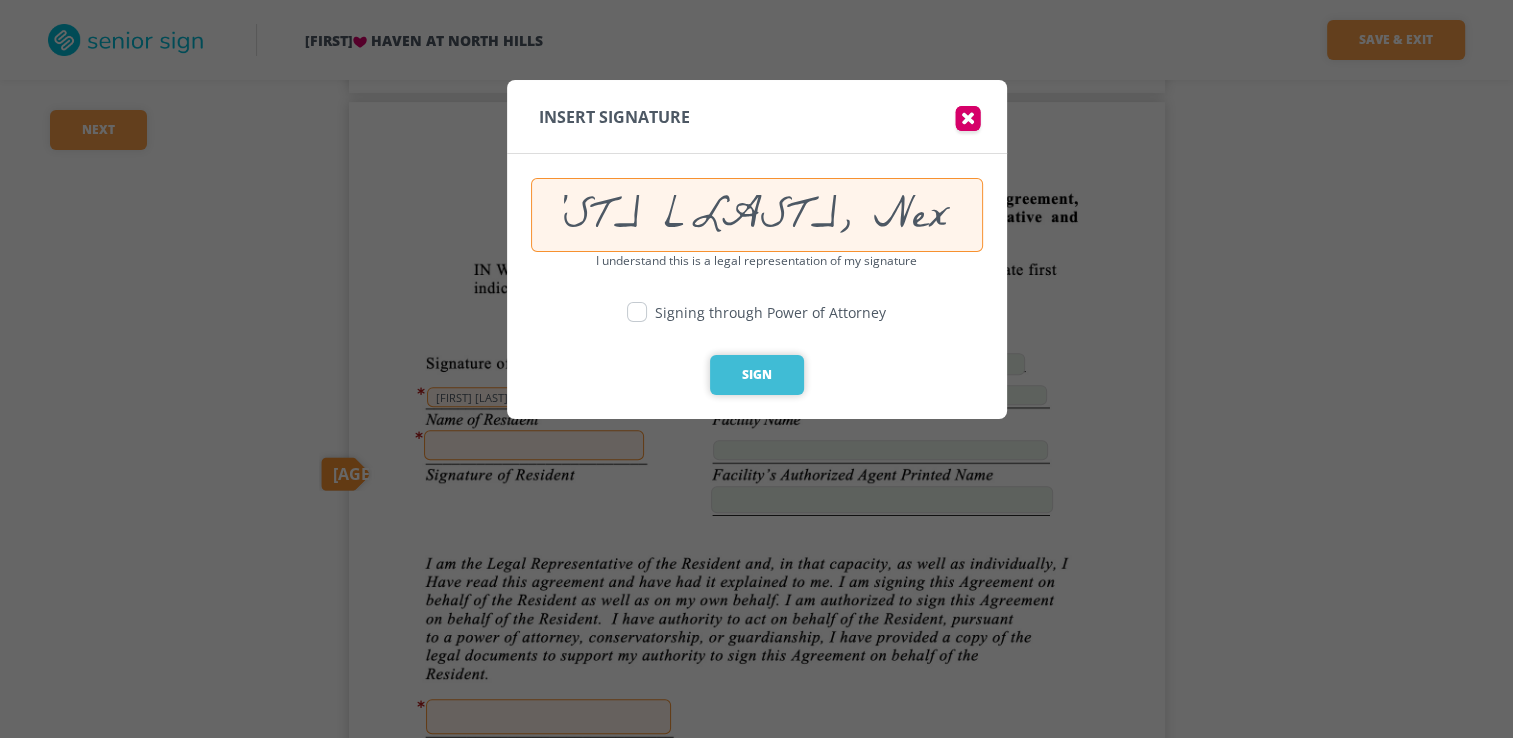 type on "Wesley Kalinik, Next of Kin" 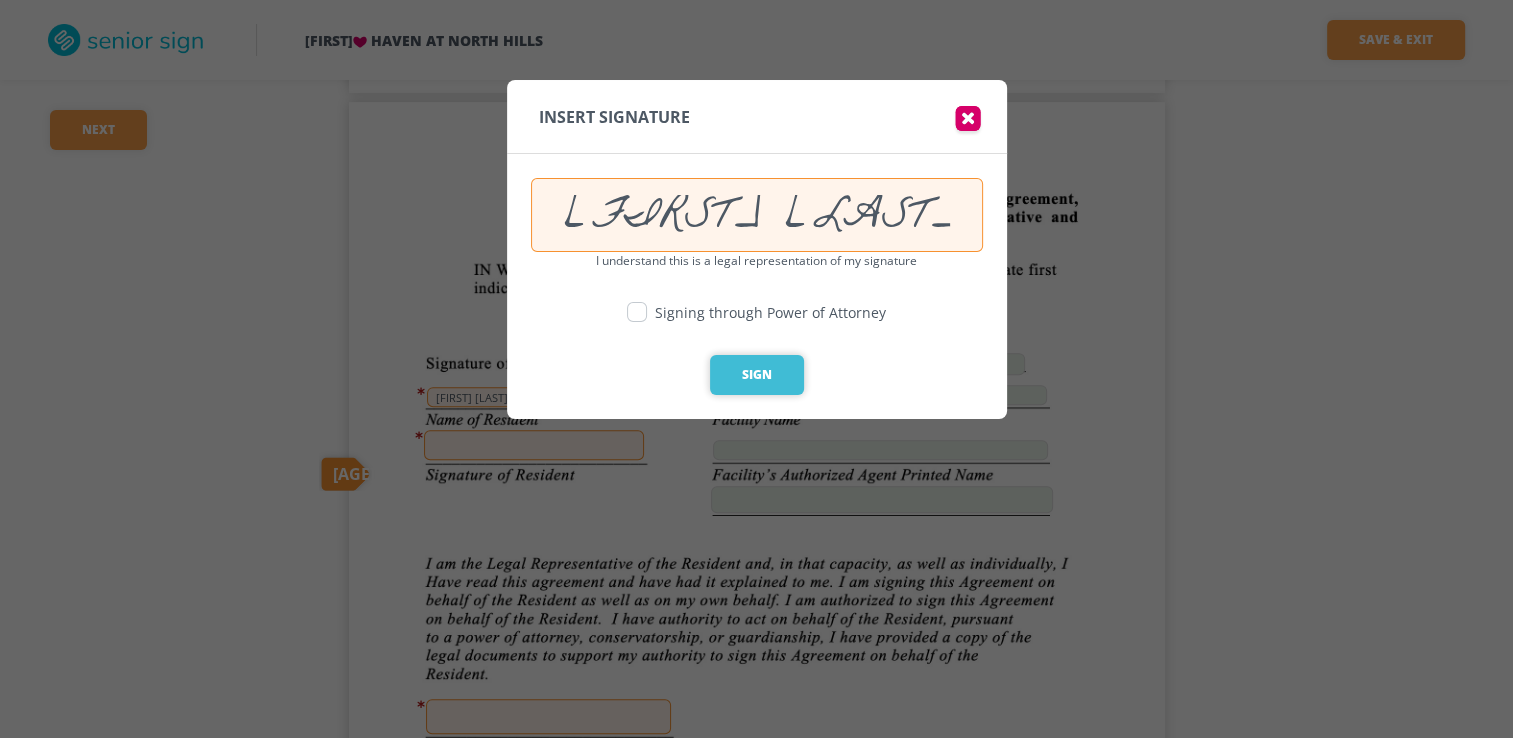 click on "Sign" at bounding box center (757, 375) 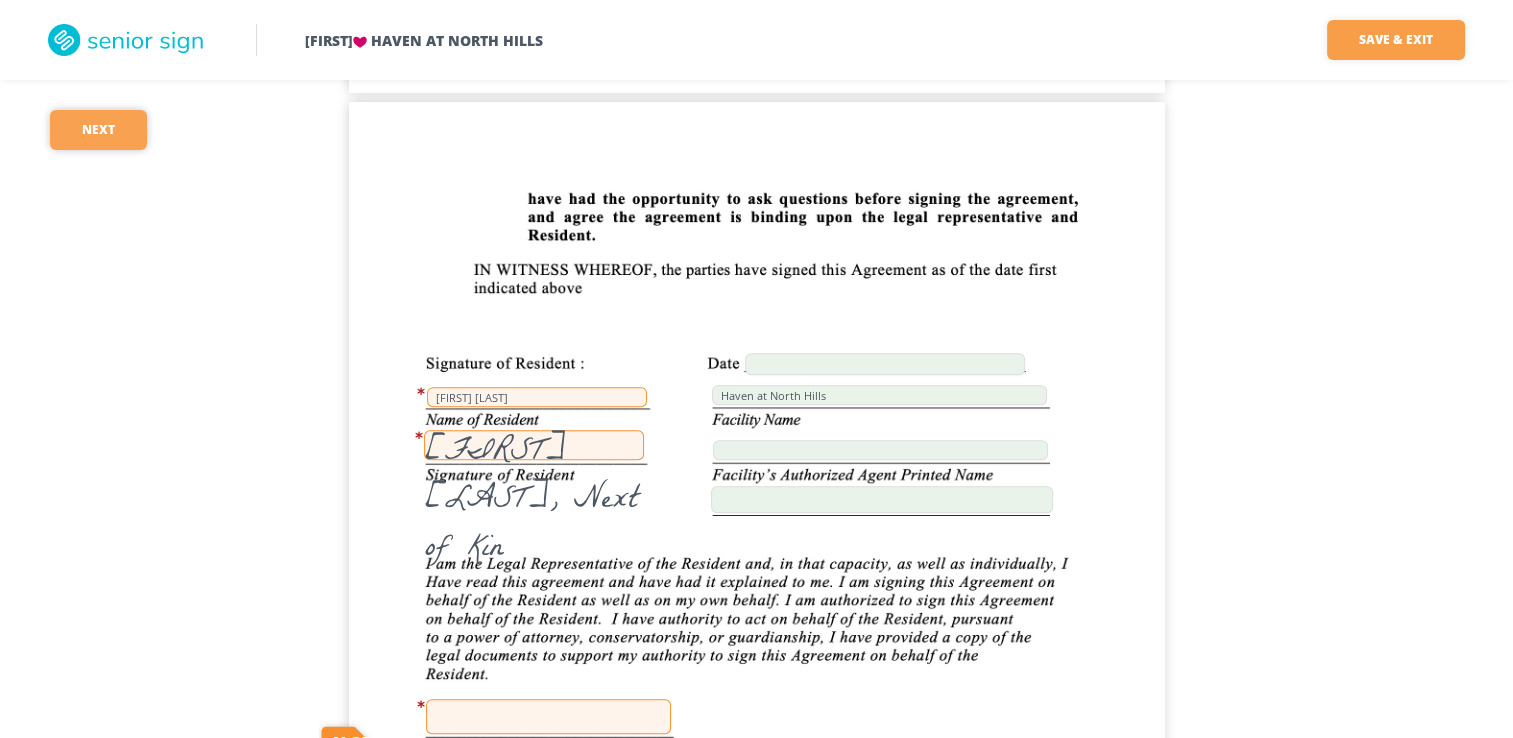 click on "Next" at bounding box center [98, 130] 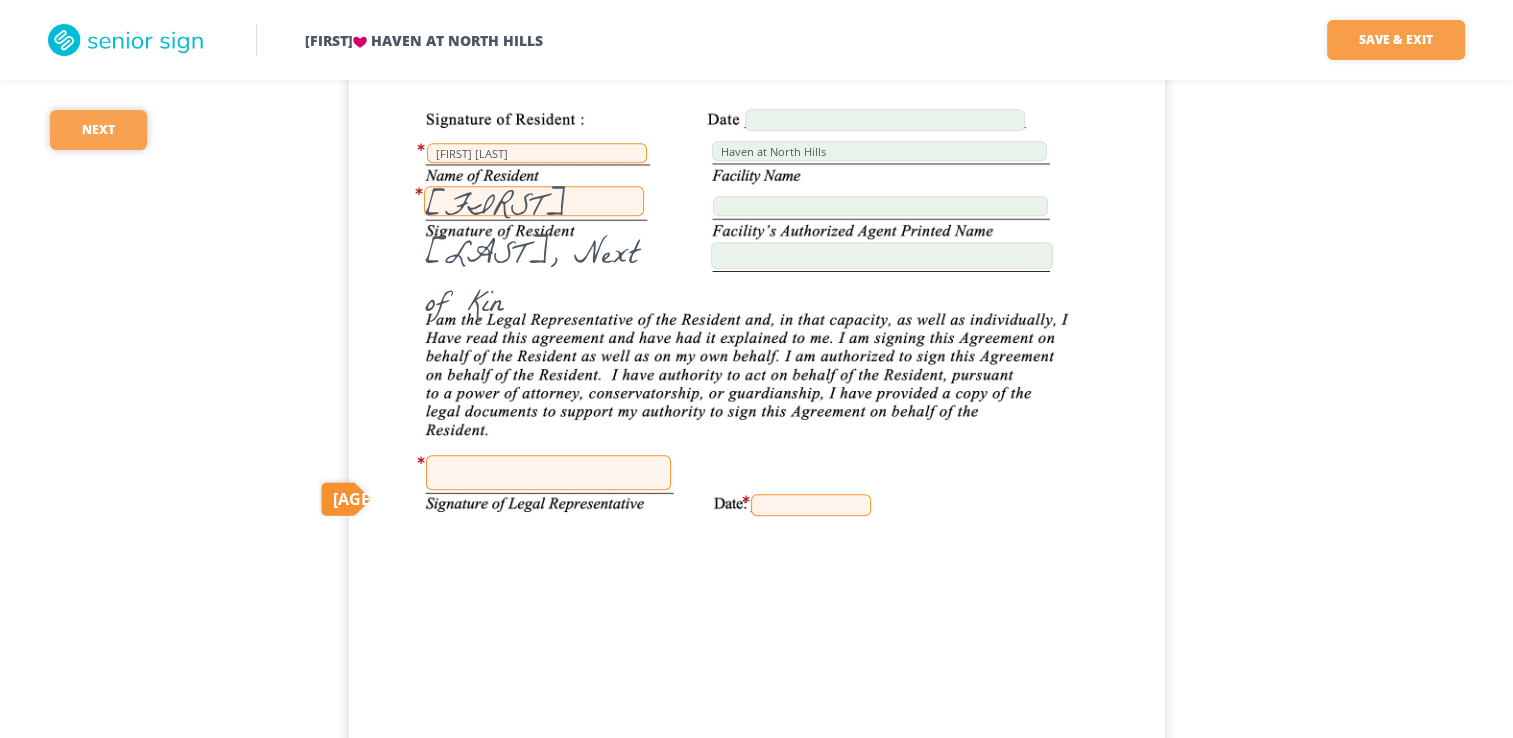 scroll, scrollTop: 23748, scrollLeft: 0, axis: vertical 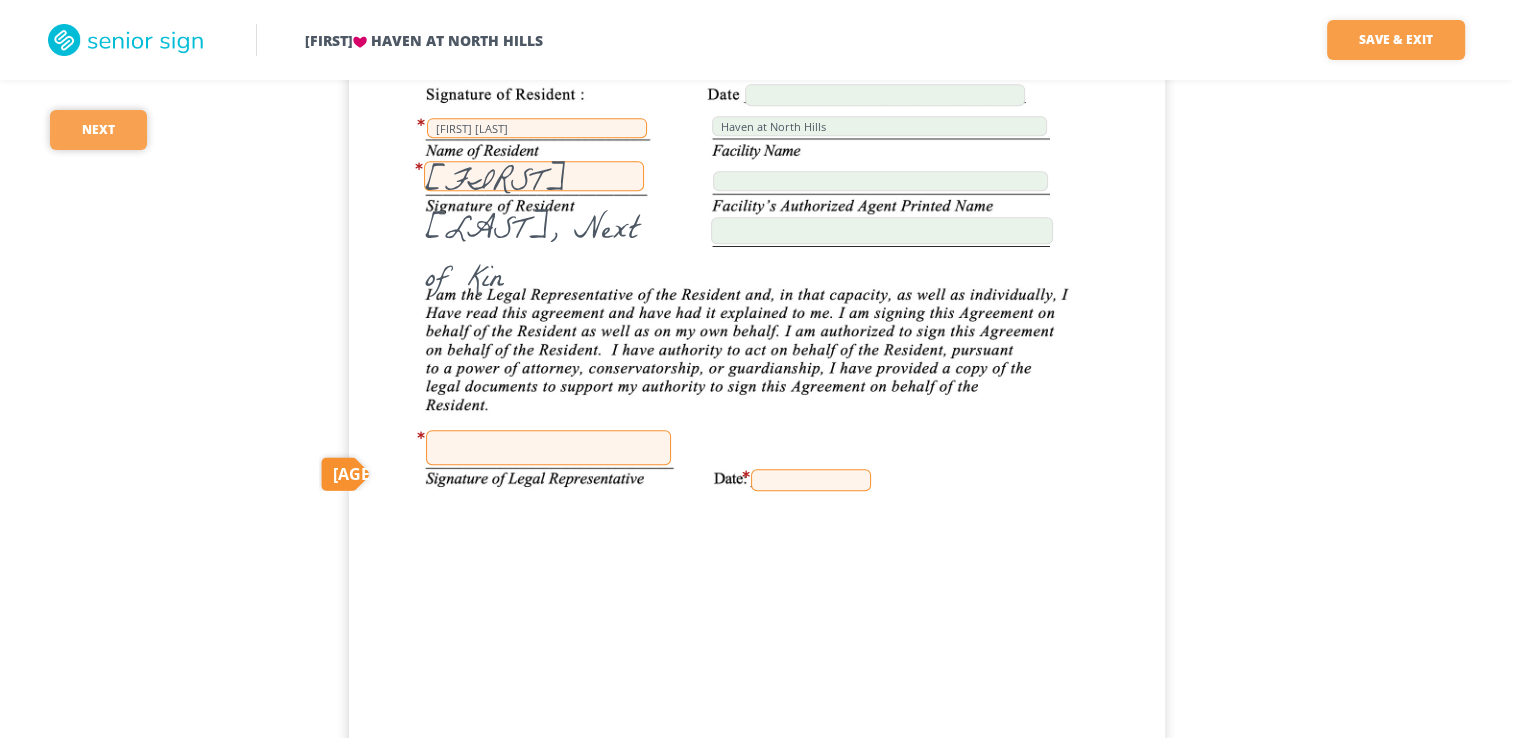 click on "Next" at bounding box center (98, 130) 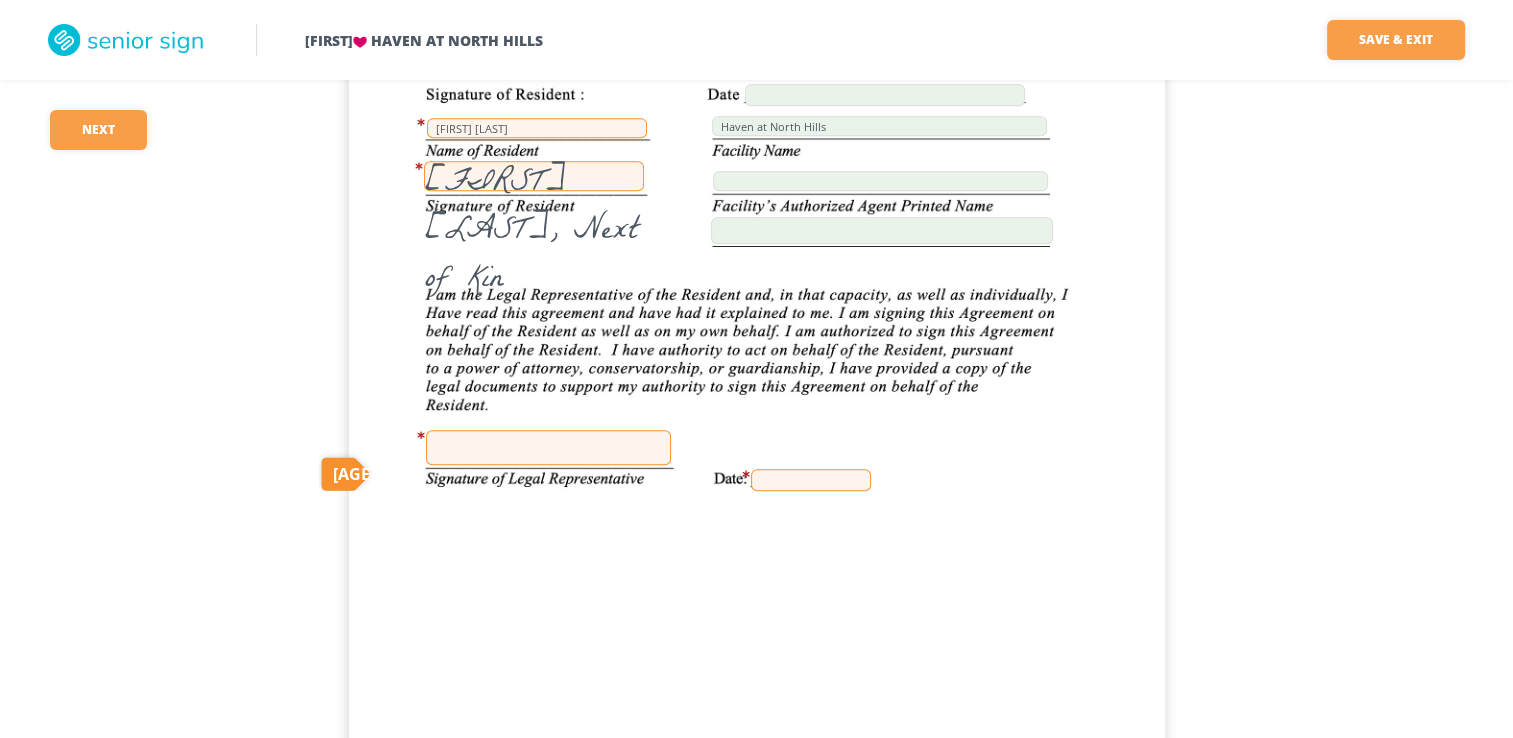 click on "Haven at North Hills Cynthia Kalinik Wesley Kalinik, Next of Kin" at bounding box center (757, 361) 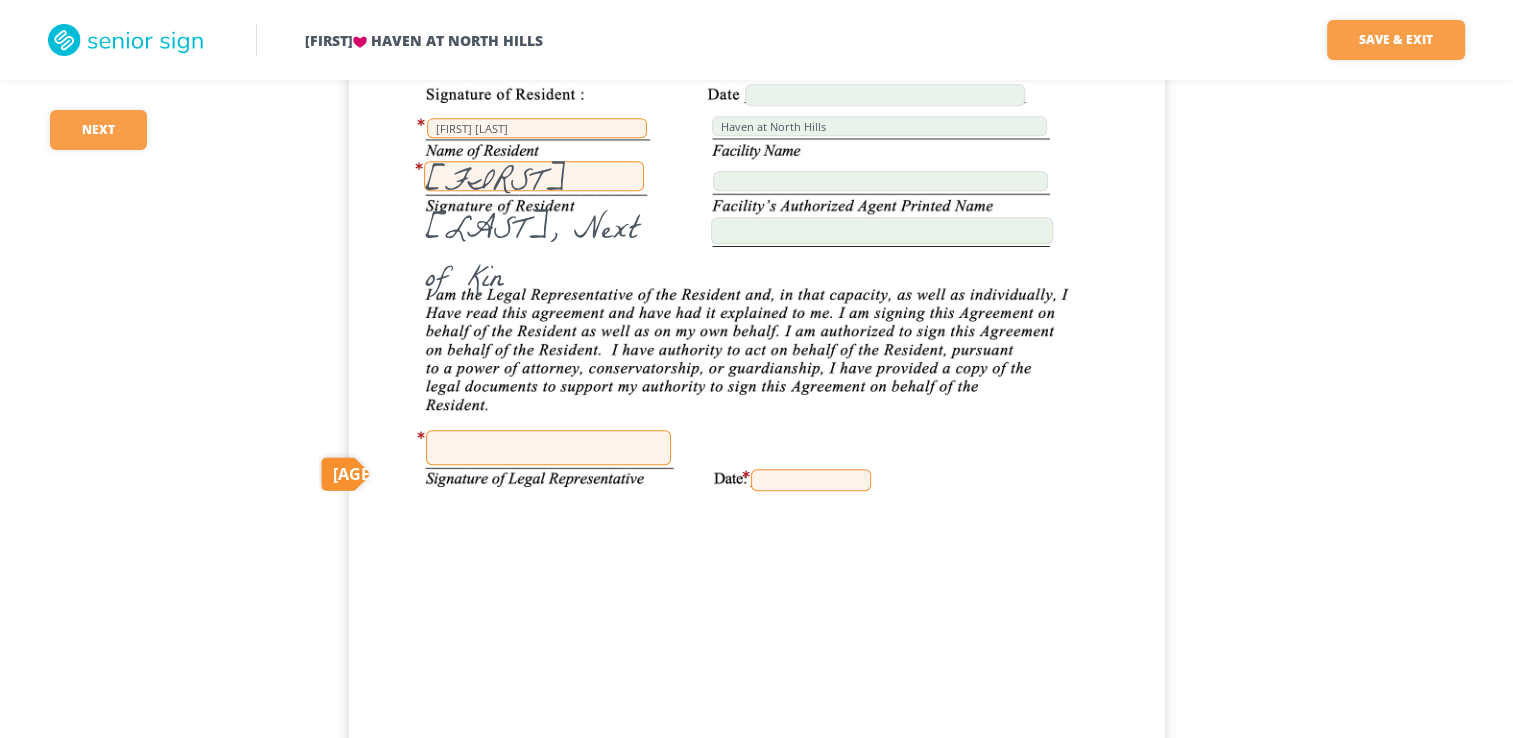 click at bounding box center [548, 447] 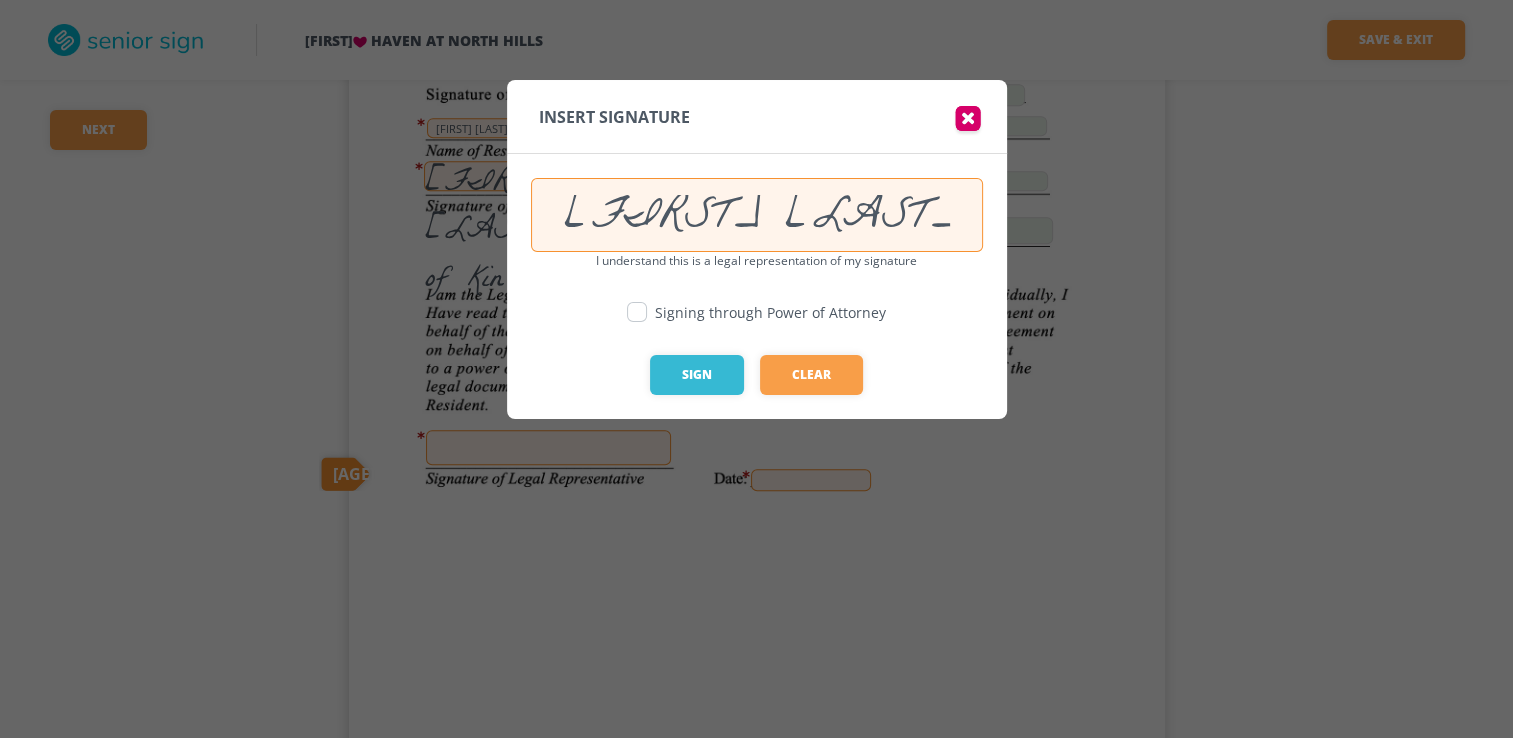 click on "Signing through Power of Attorney" at bounding box center [757, 328] 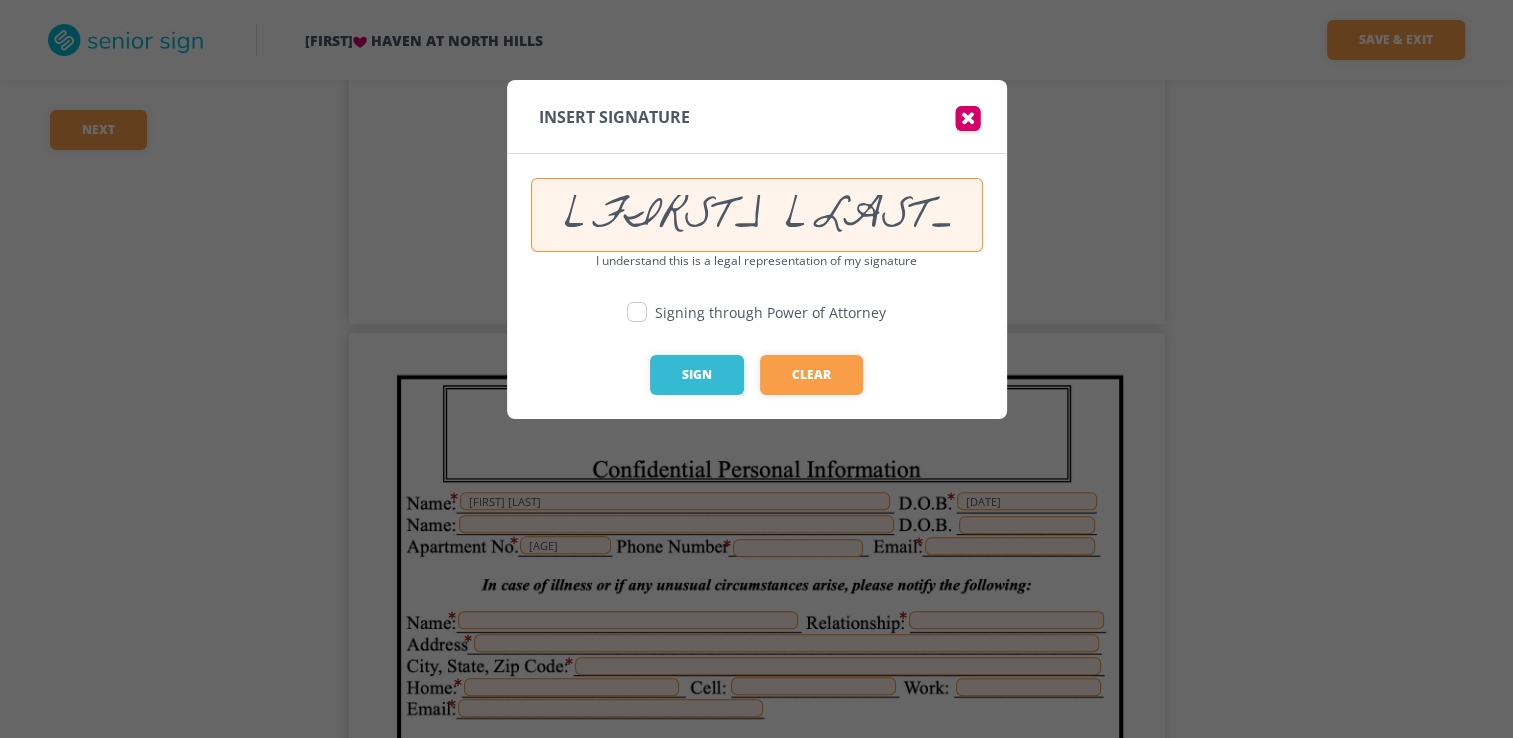 scroll, scrollTop: 24393, scrollLeft: 0, axis: vertical 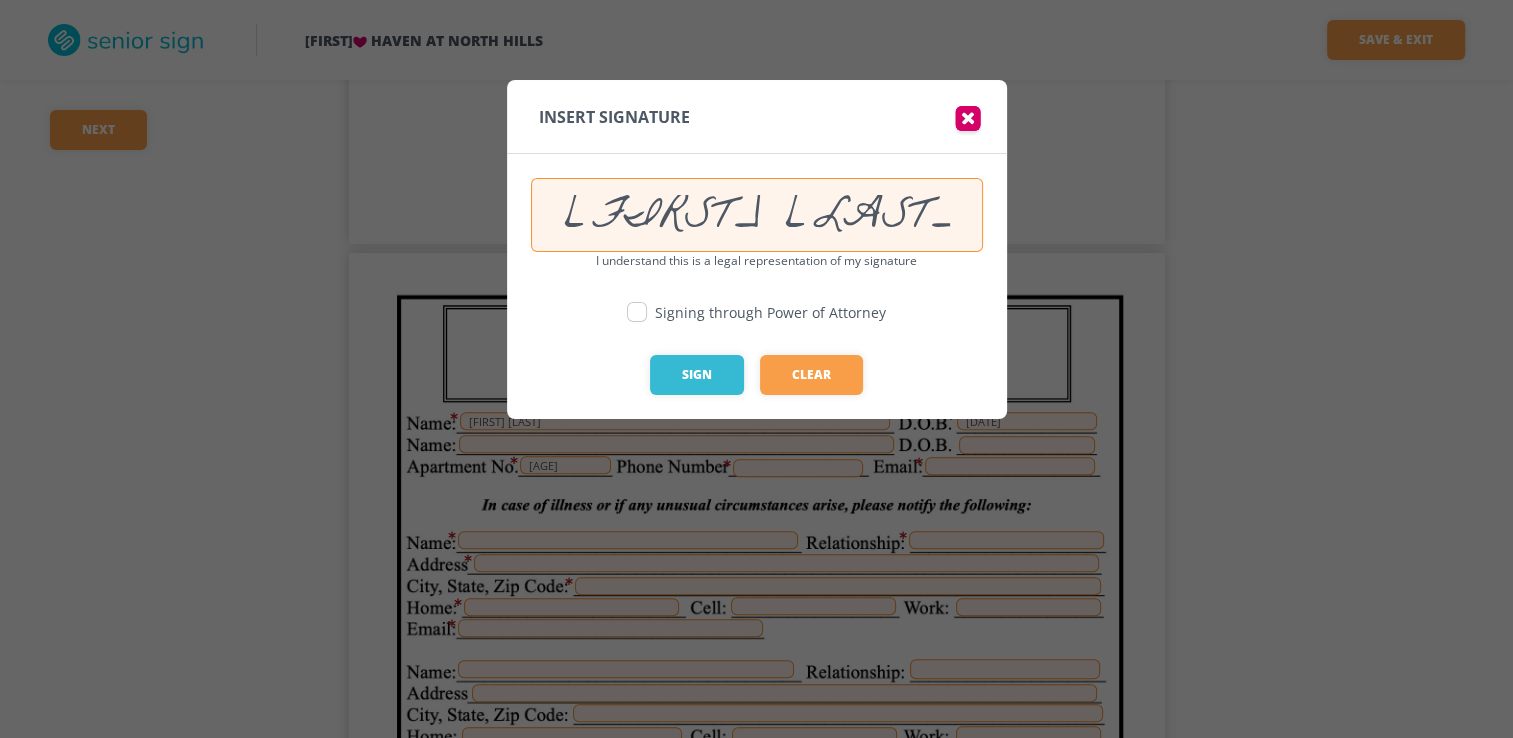 click on "[FIRST] [LAST]" at bounding box center [757, 215] 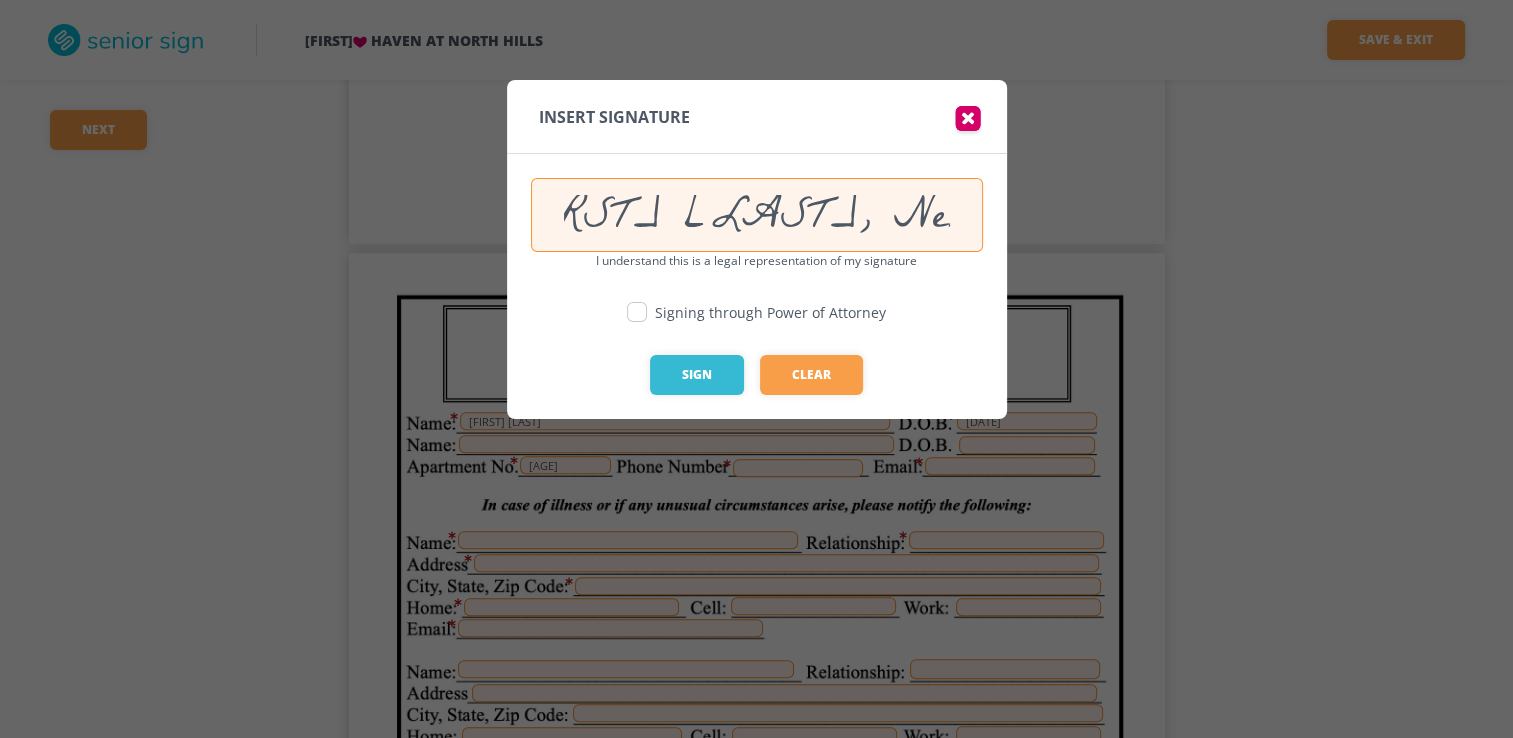 scroll, scrollTop: 0, scrollLeft: 121, axis: horizontal 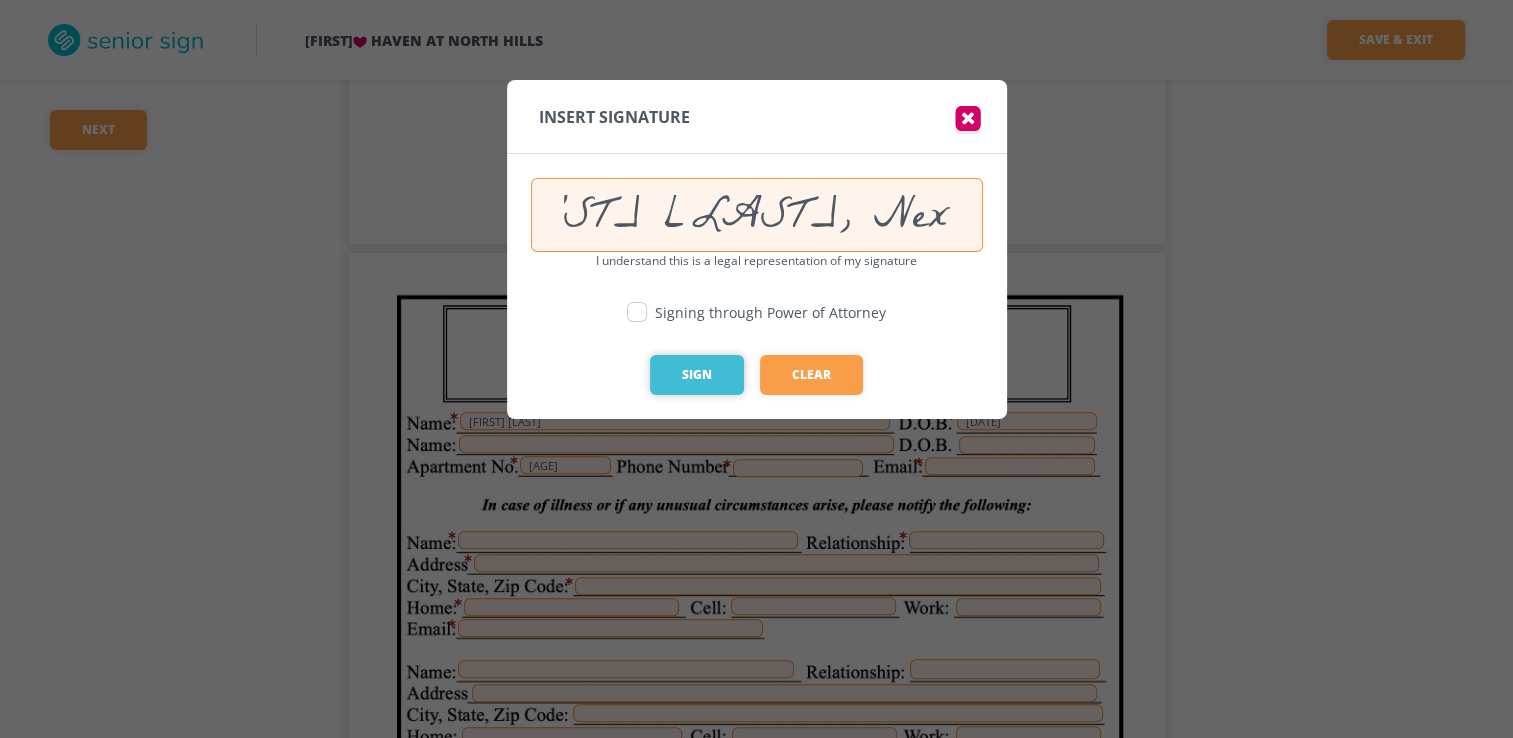 type on "Wesley Kalinik, Next of Kin" 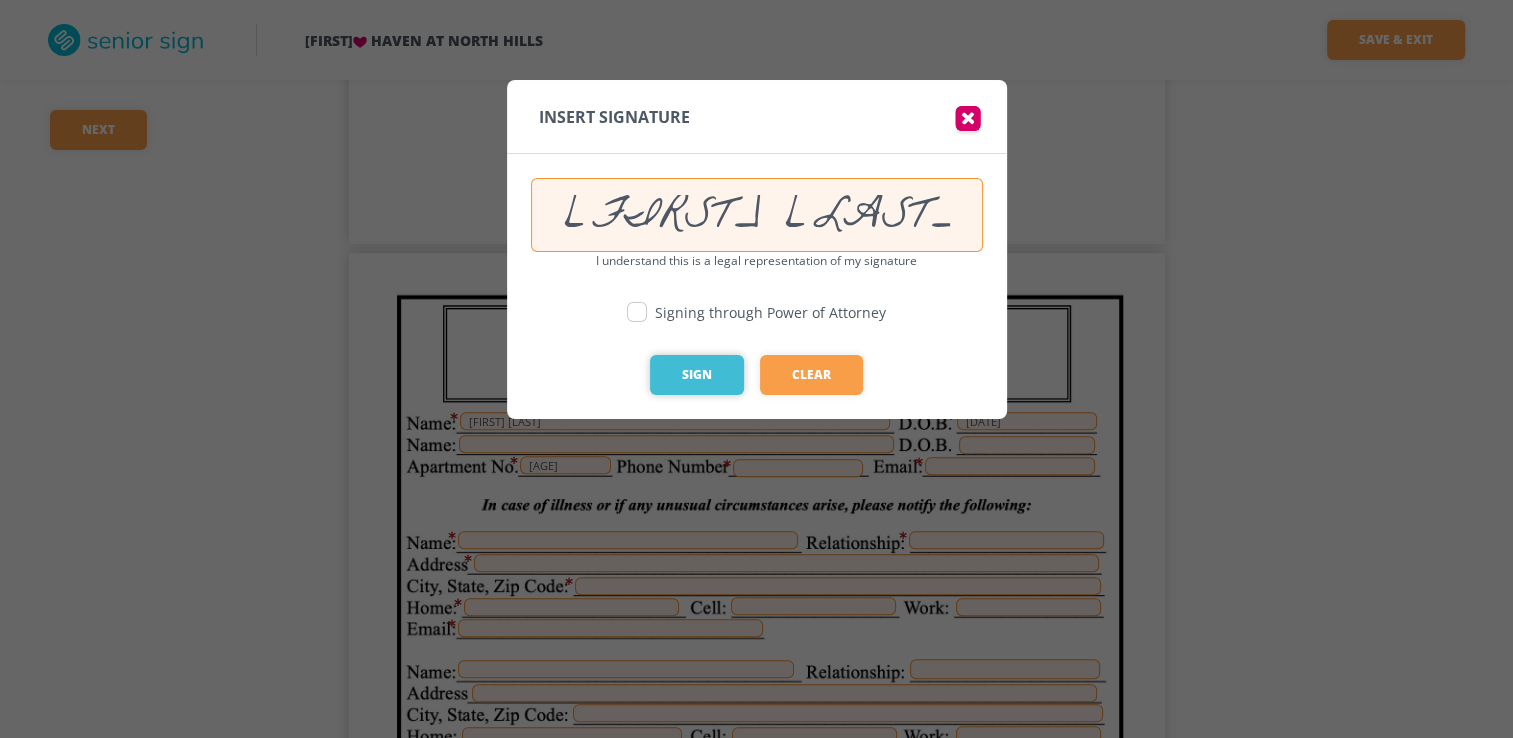 click on "Sign" at bounding box center (697, 375) 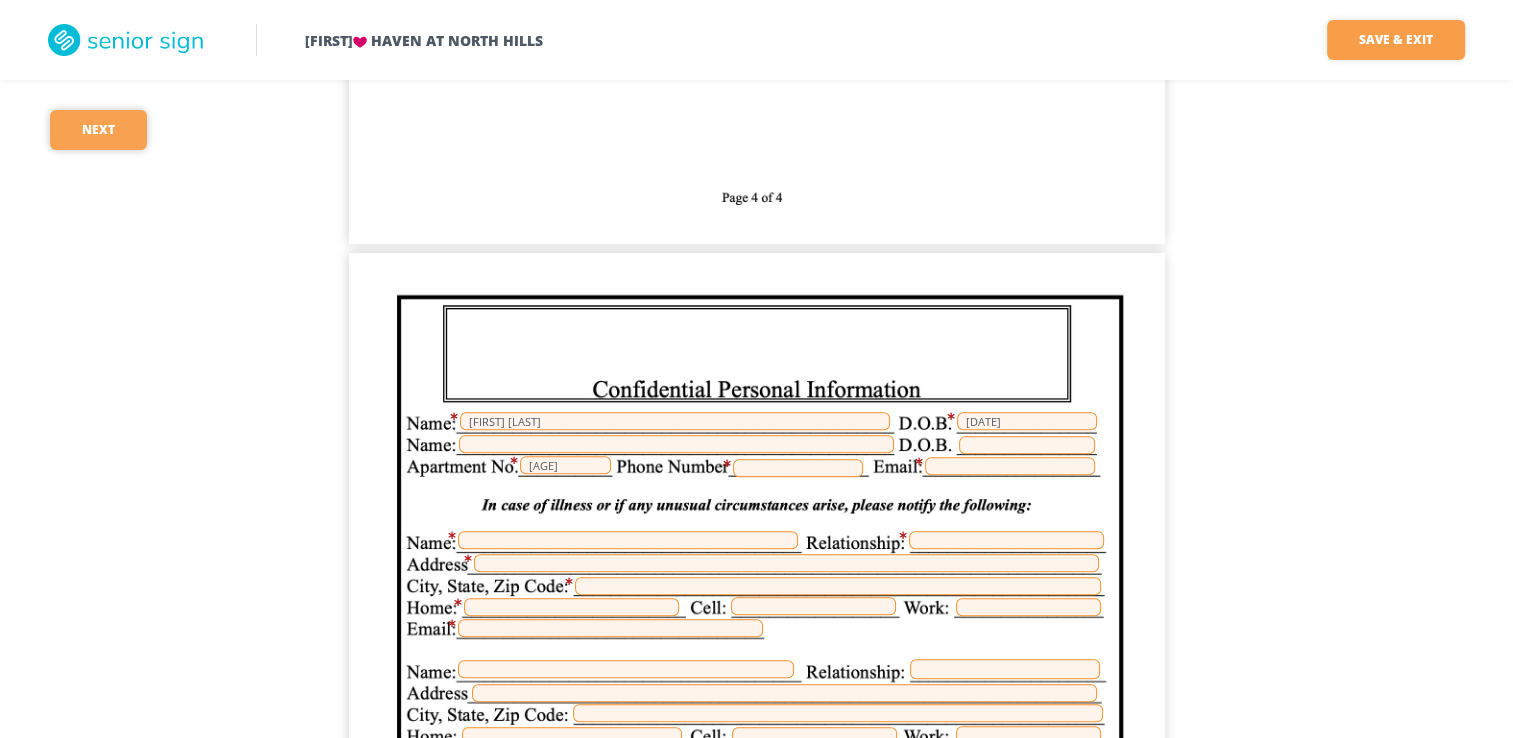 click on "Next" at bounding box center [98, 130] 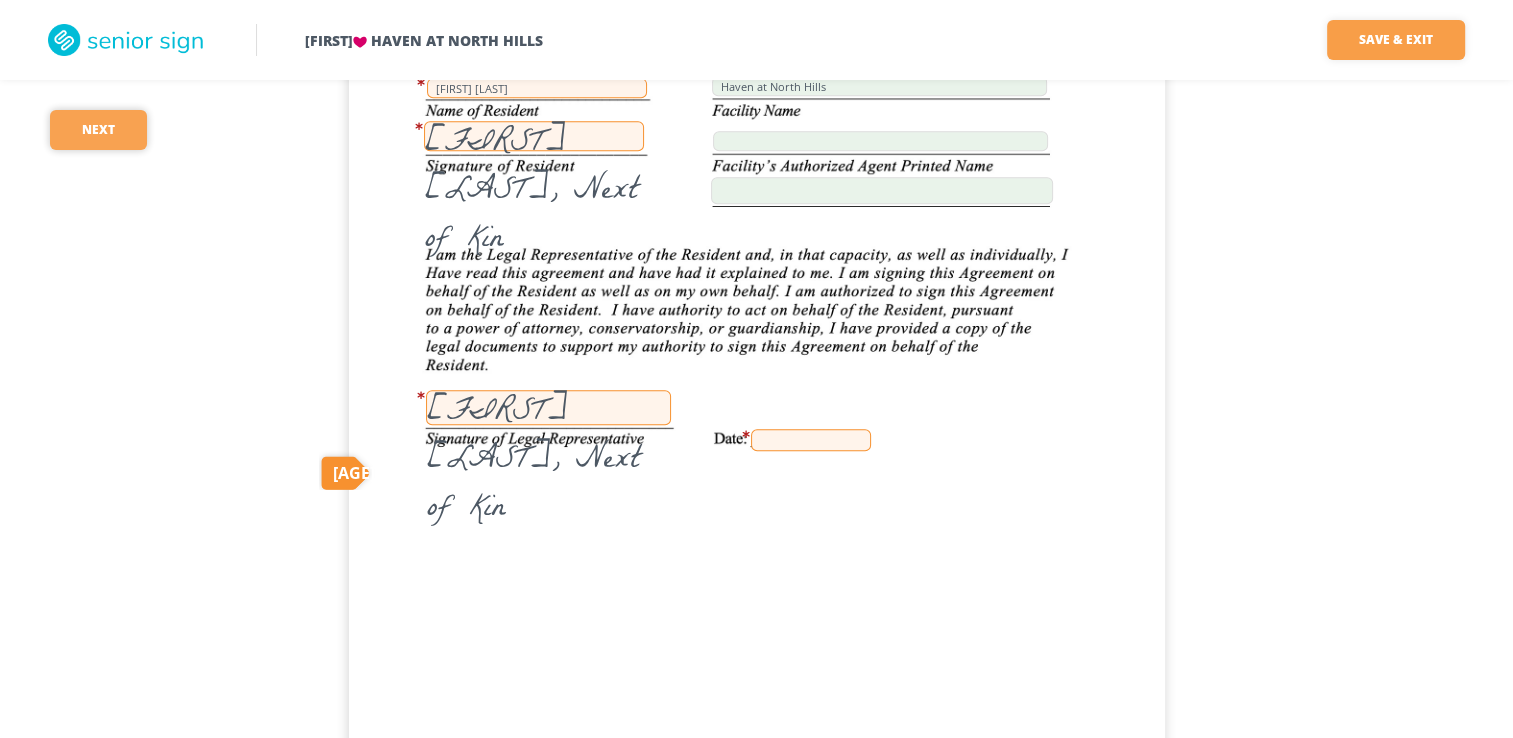 scroll, scrollTop: 23787, scrollLeft: 0, axis: vertical 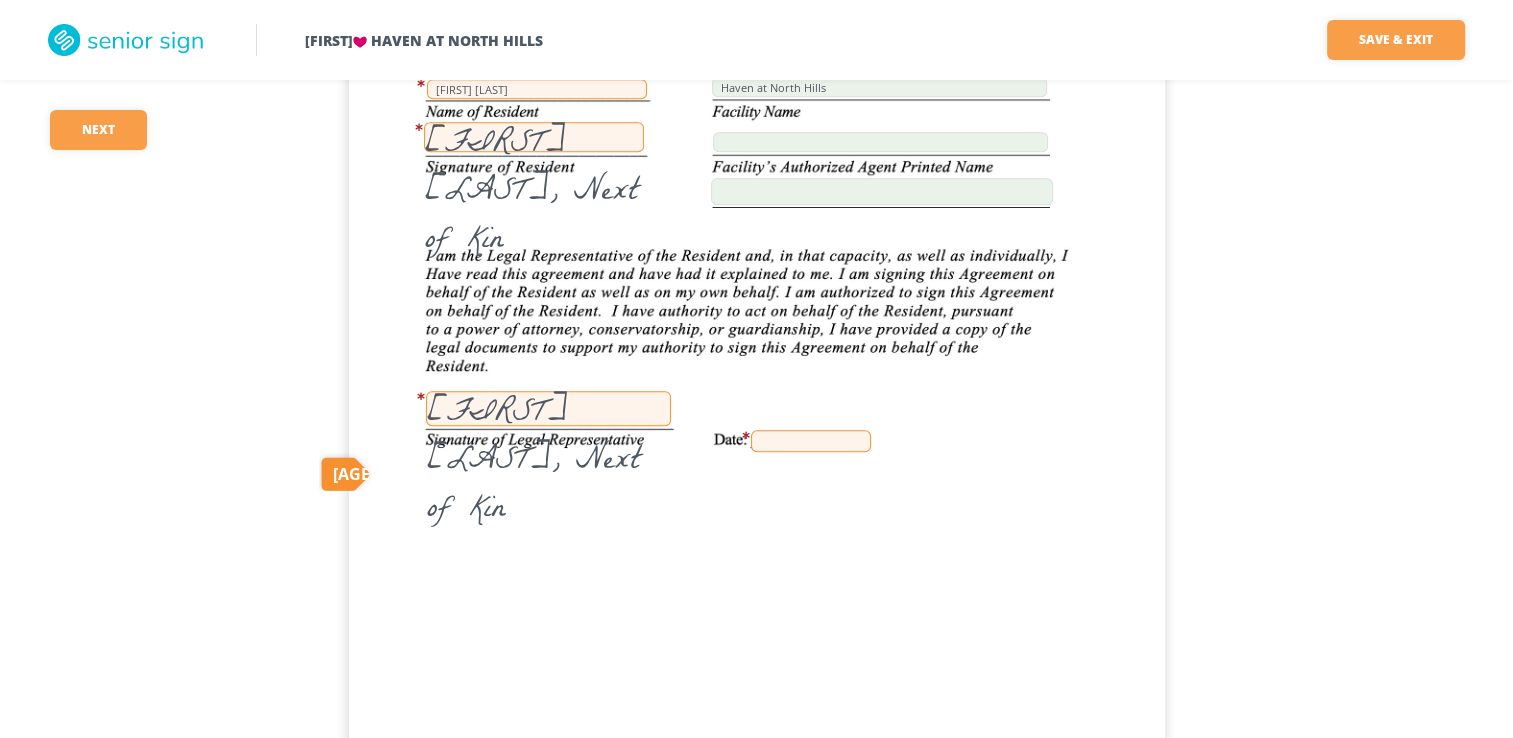 click at bounding box center [811, 441] 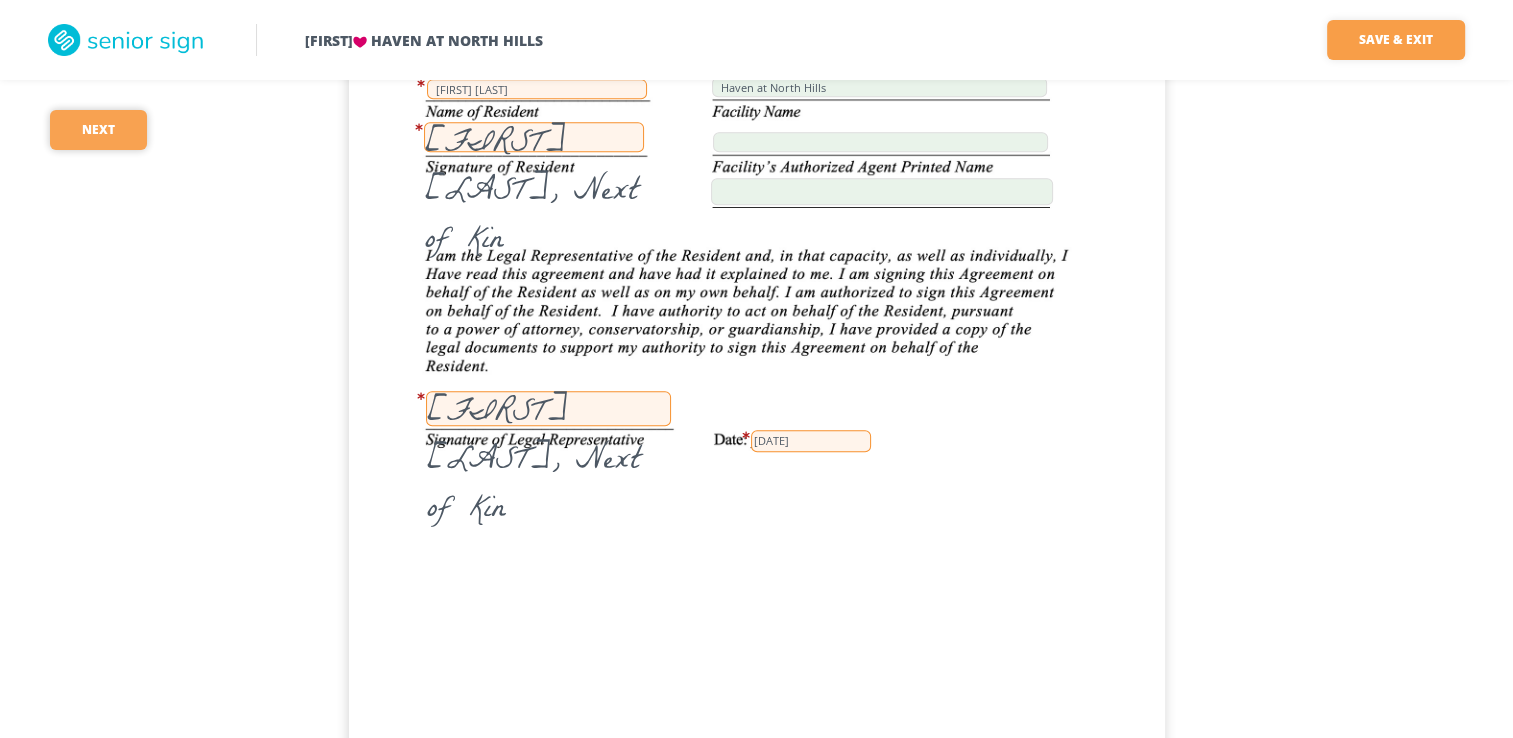click on "Next" at bounding box center (98, 130) 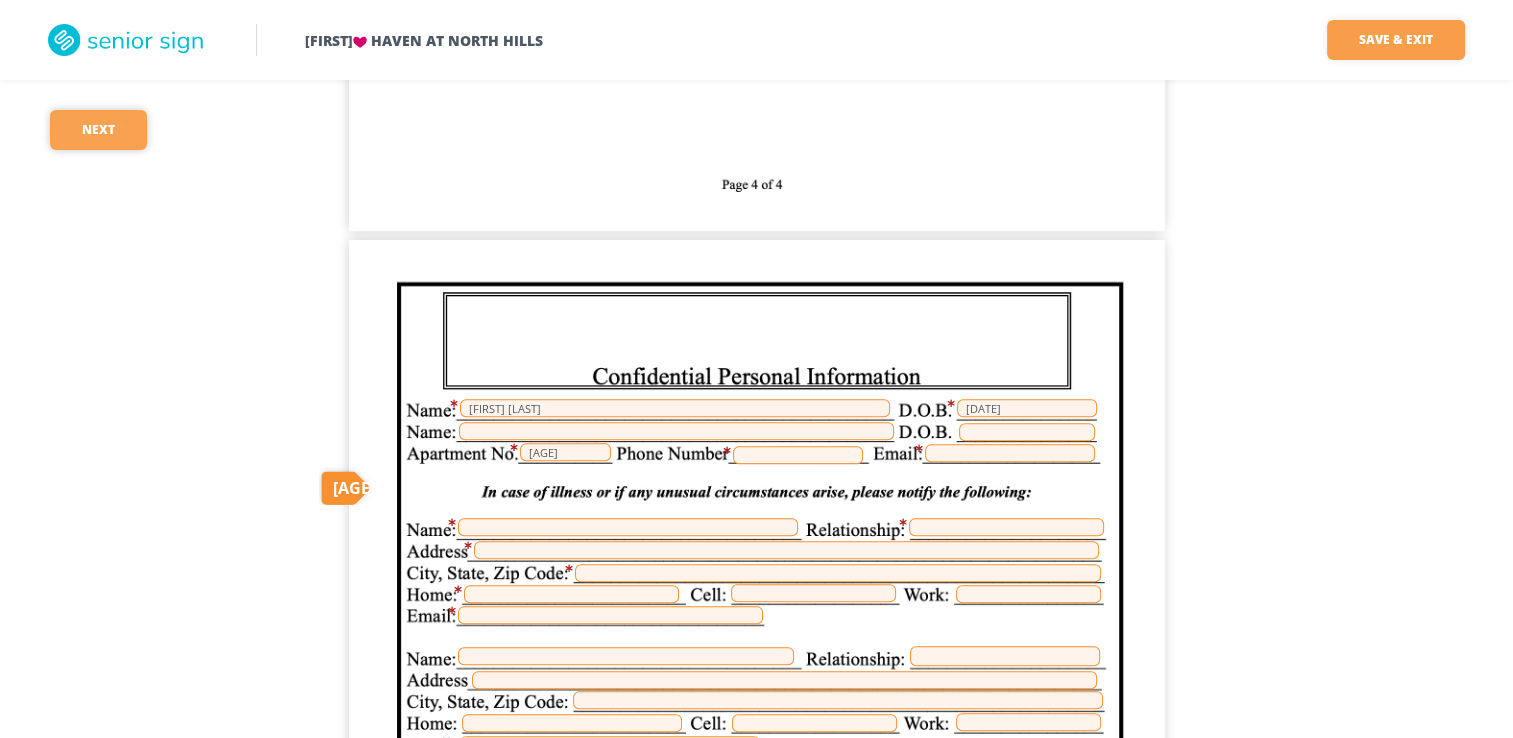 scroll, scrollTop: 24420, scrollLeft: 0, axis: vertical 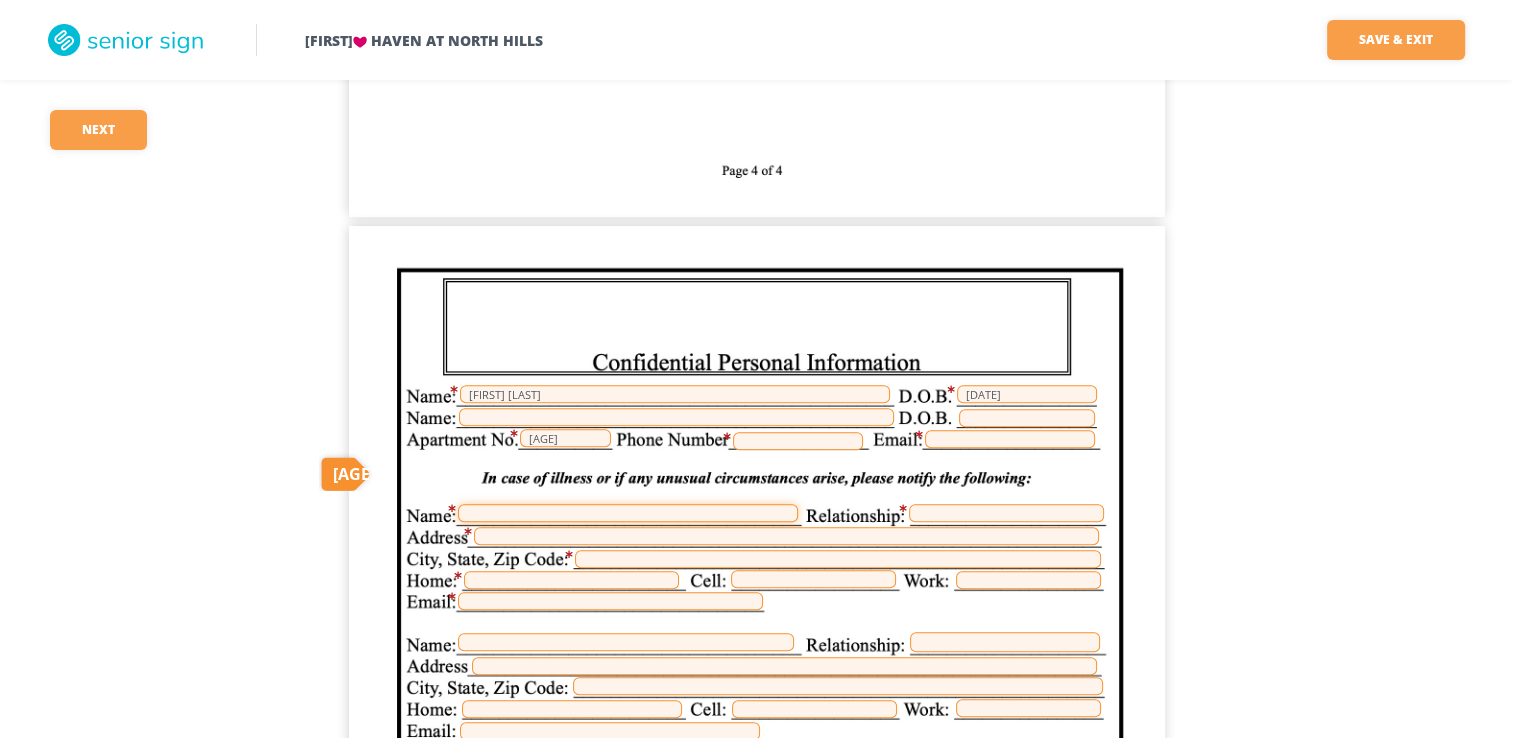 click at bounding box center [628, 513] 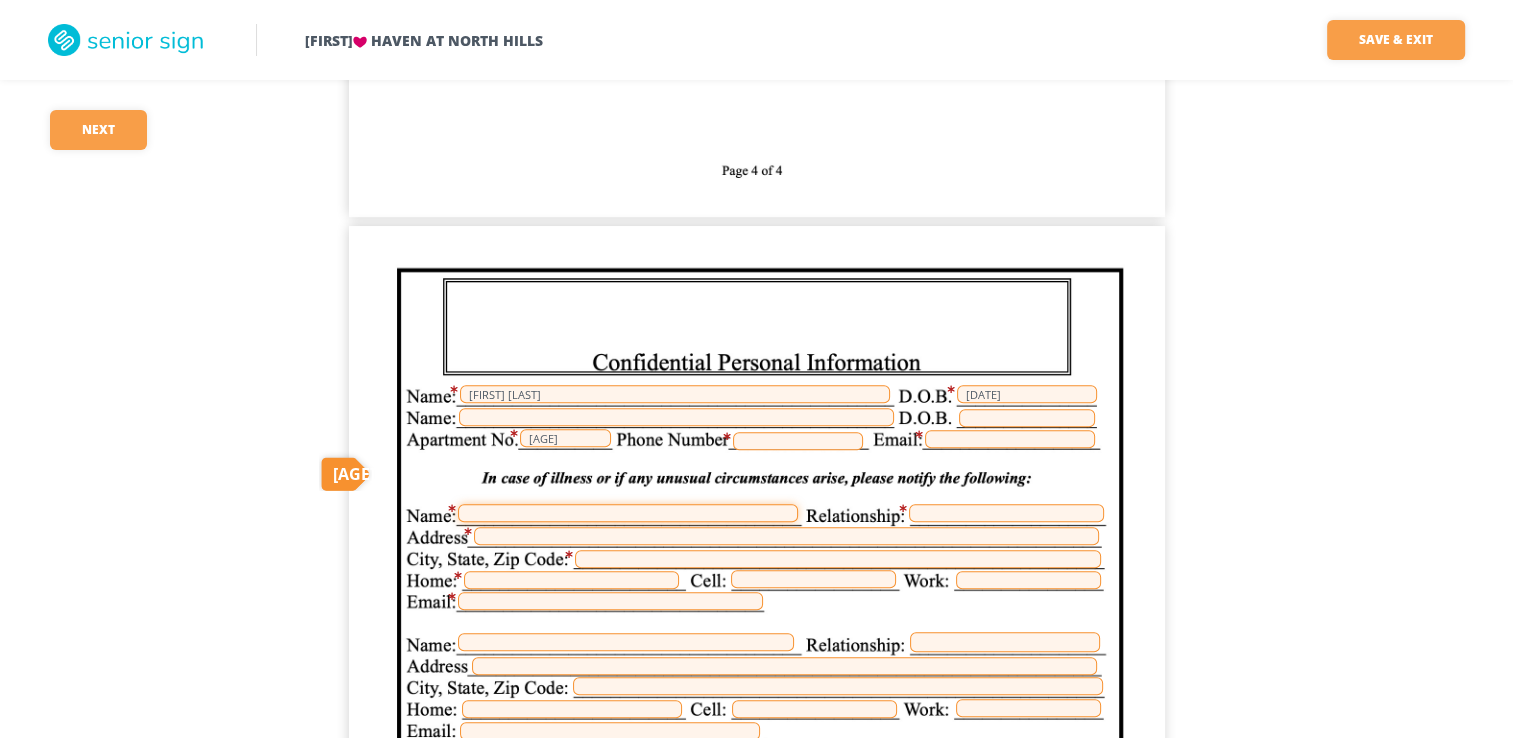 type on "[FIRST] [LAST]" 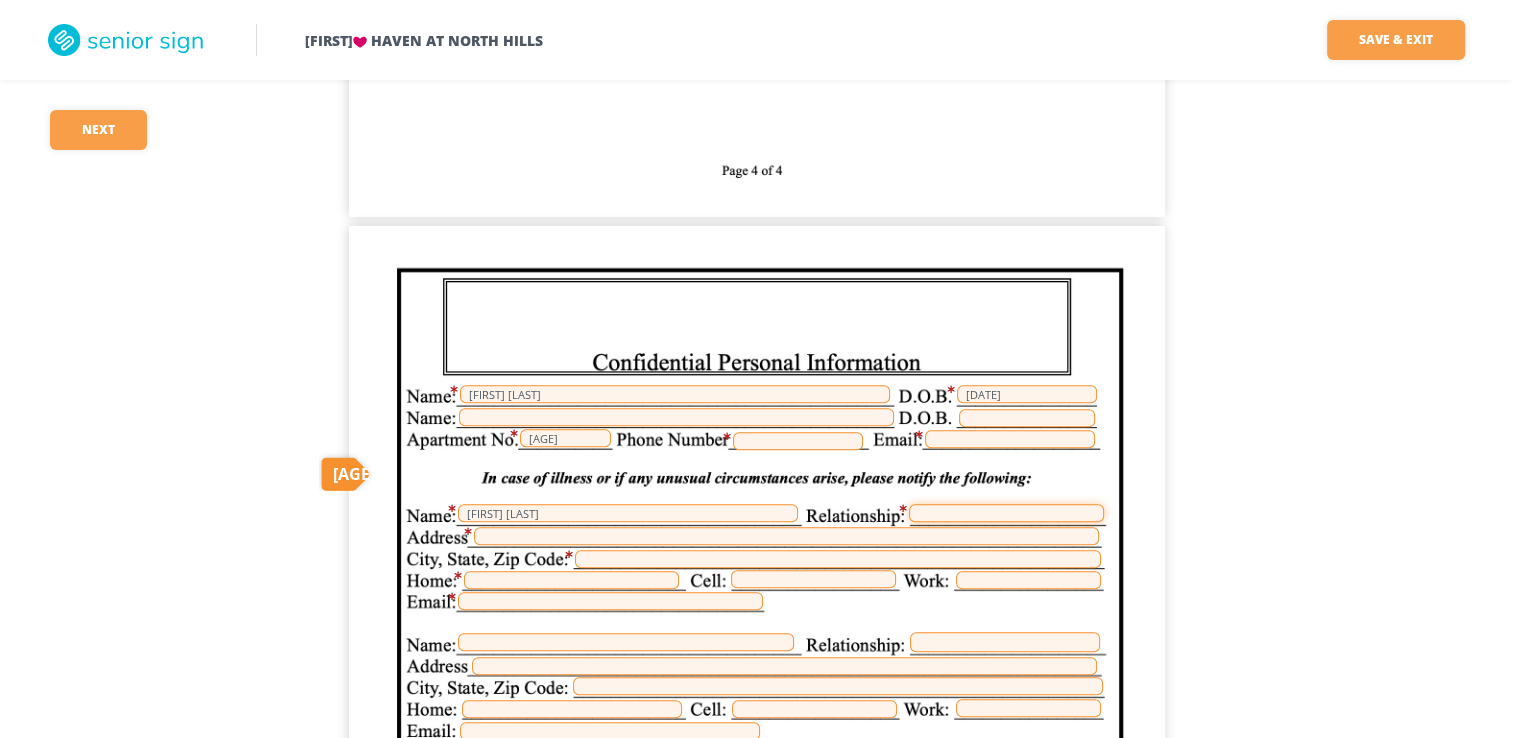 click at bounding box center (1006, 513) 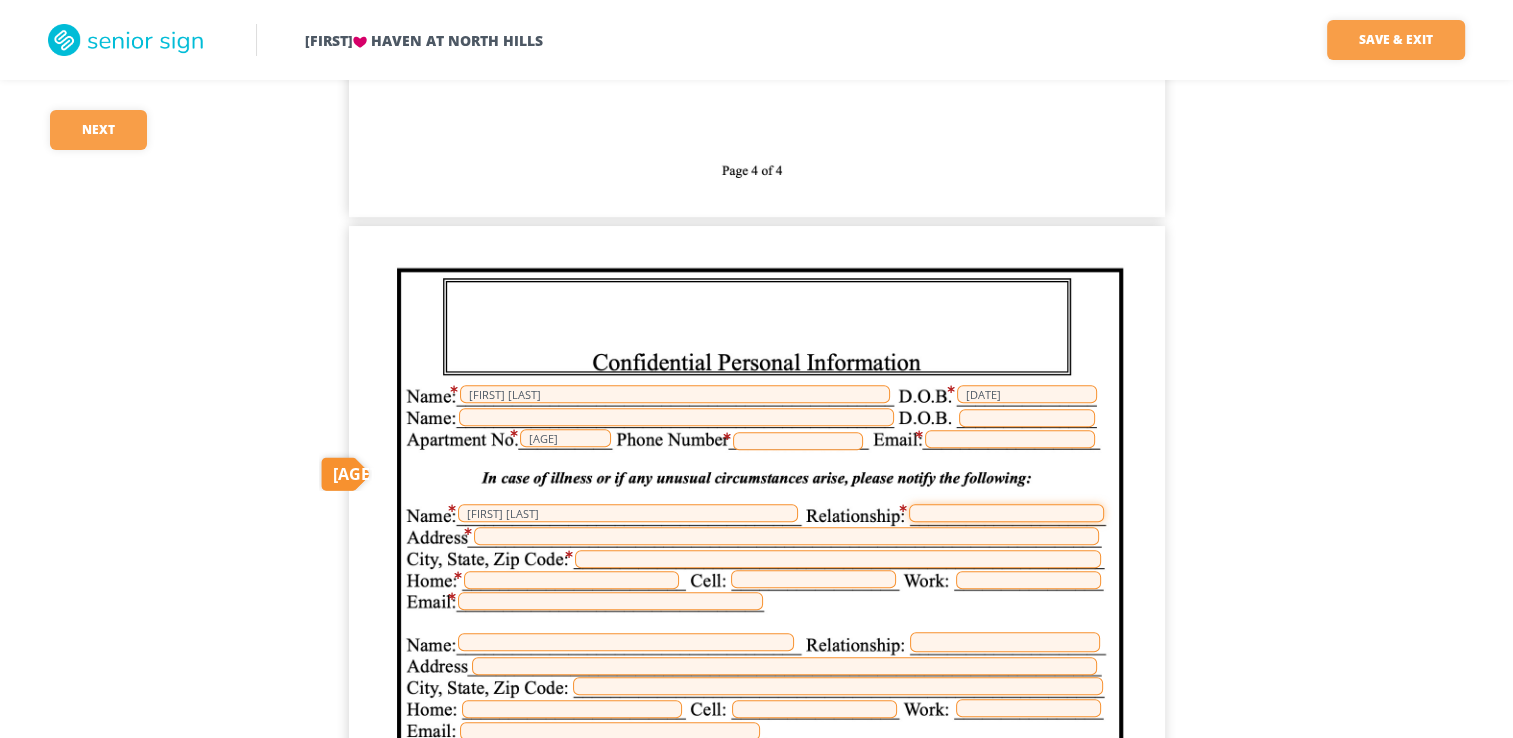type on "daughter" 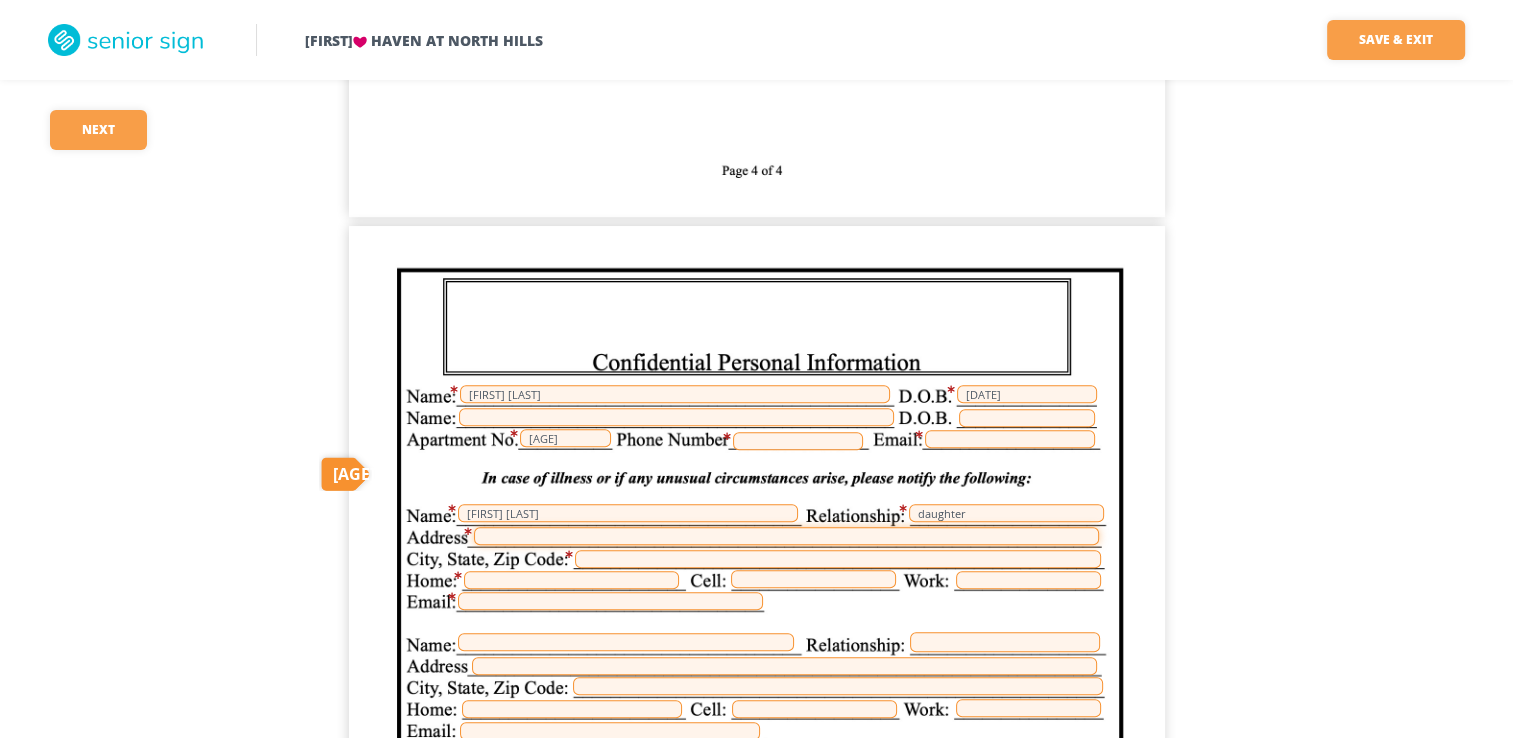 click at bounding box center [786, 536] 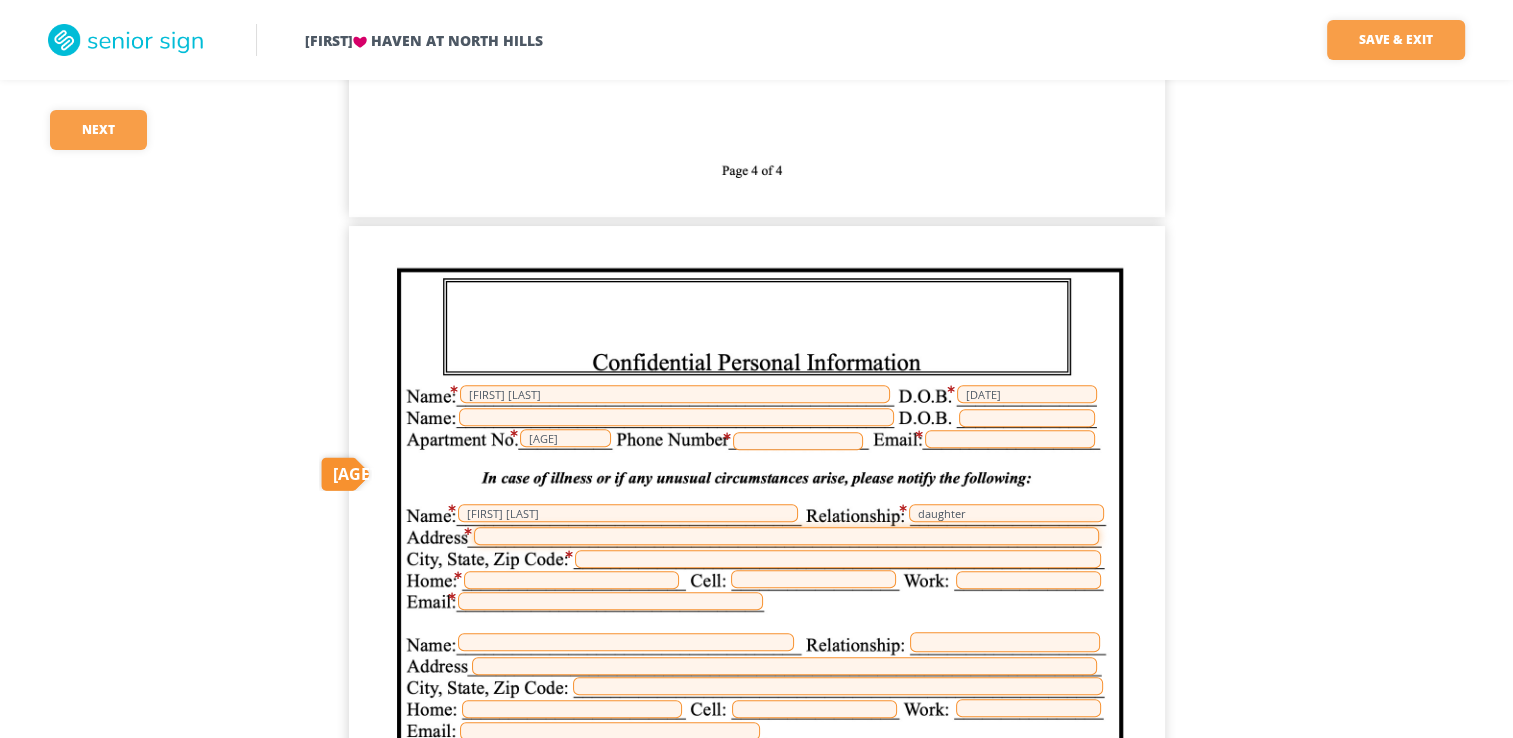 type on "[NUMBER] [STREET]" 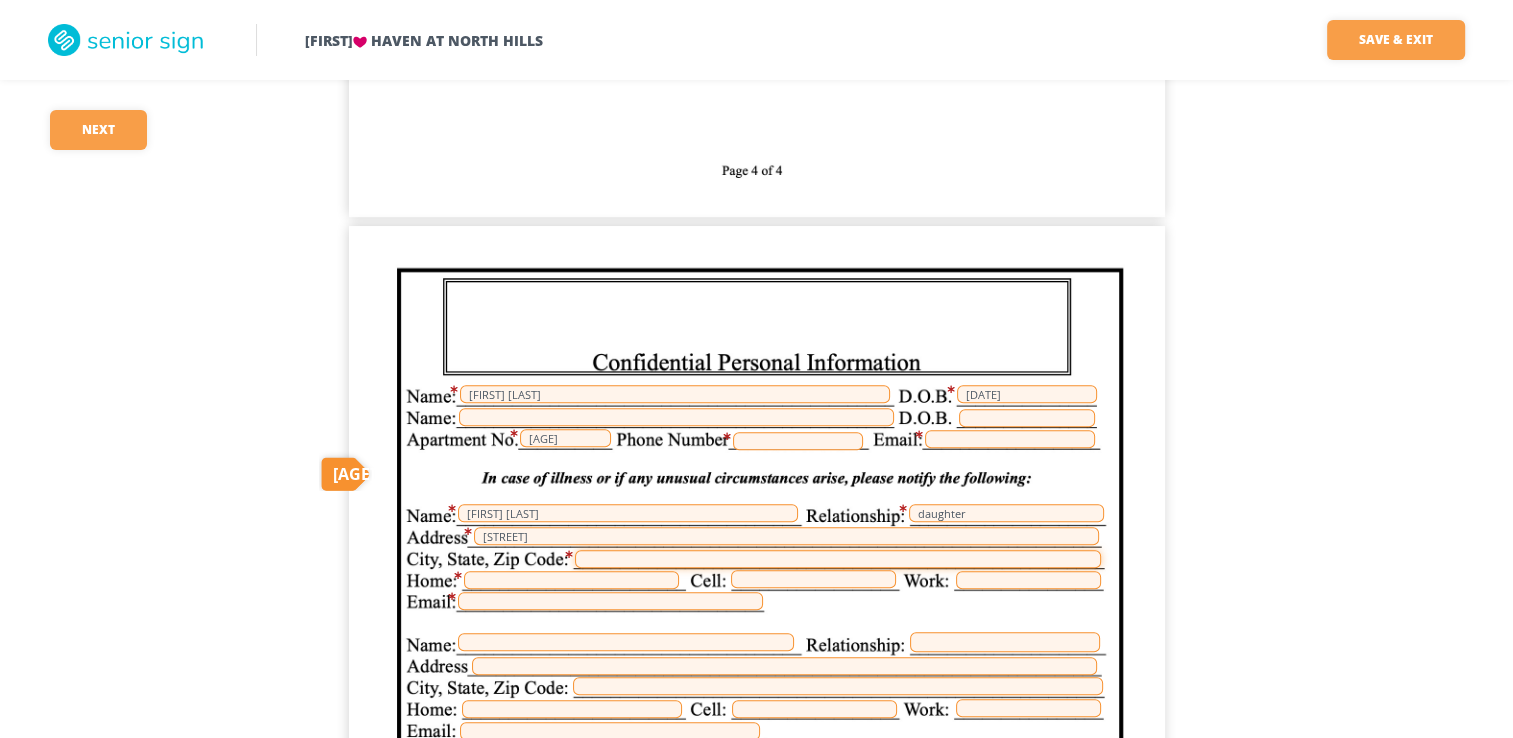 click at bounding box center (838, 559) 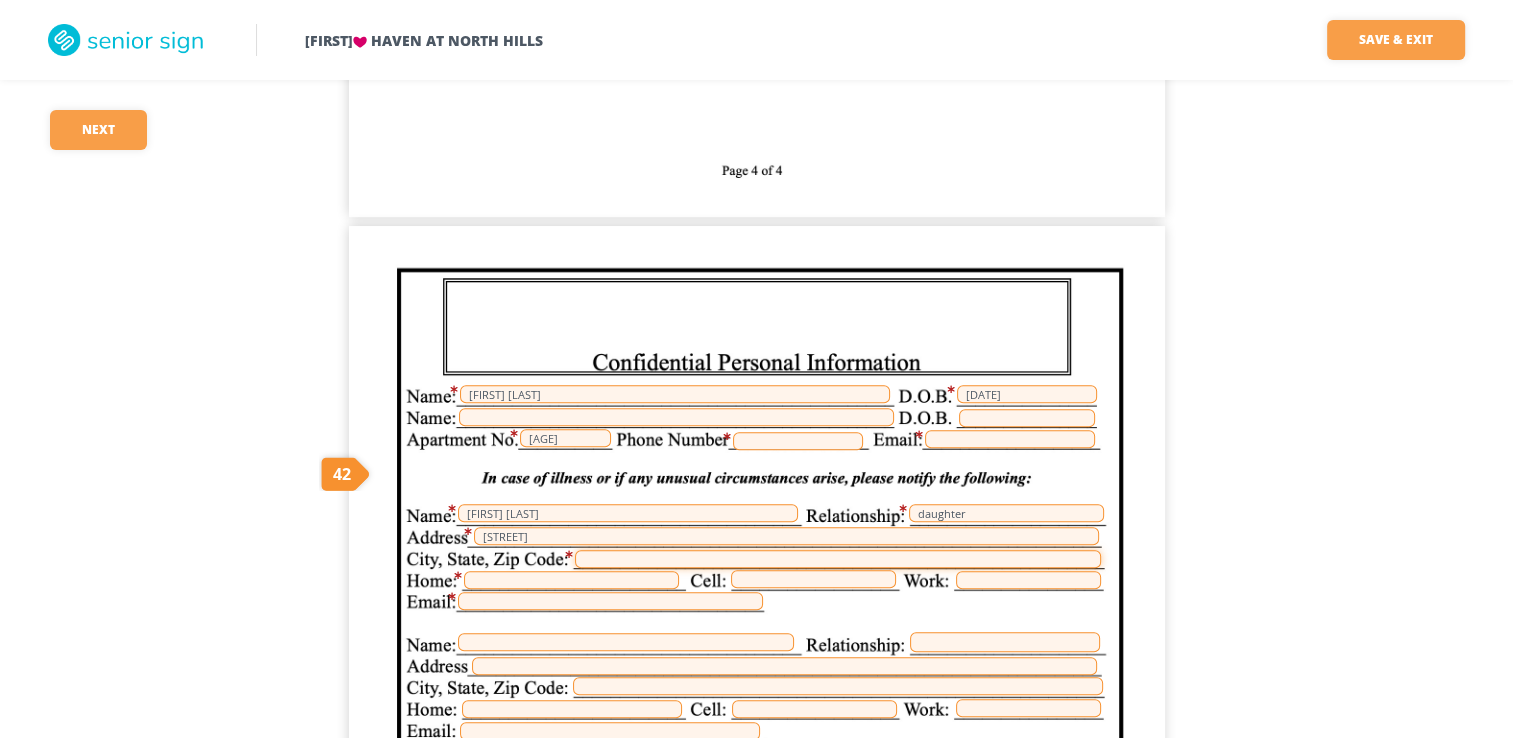 type on "PIttsburgh, PA 15237" 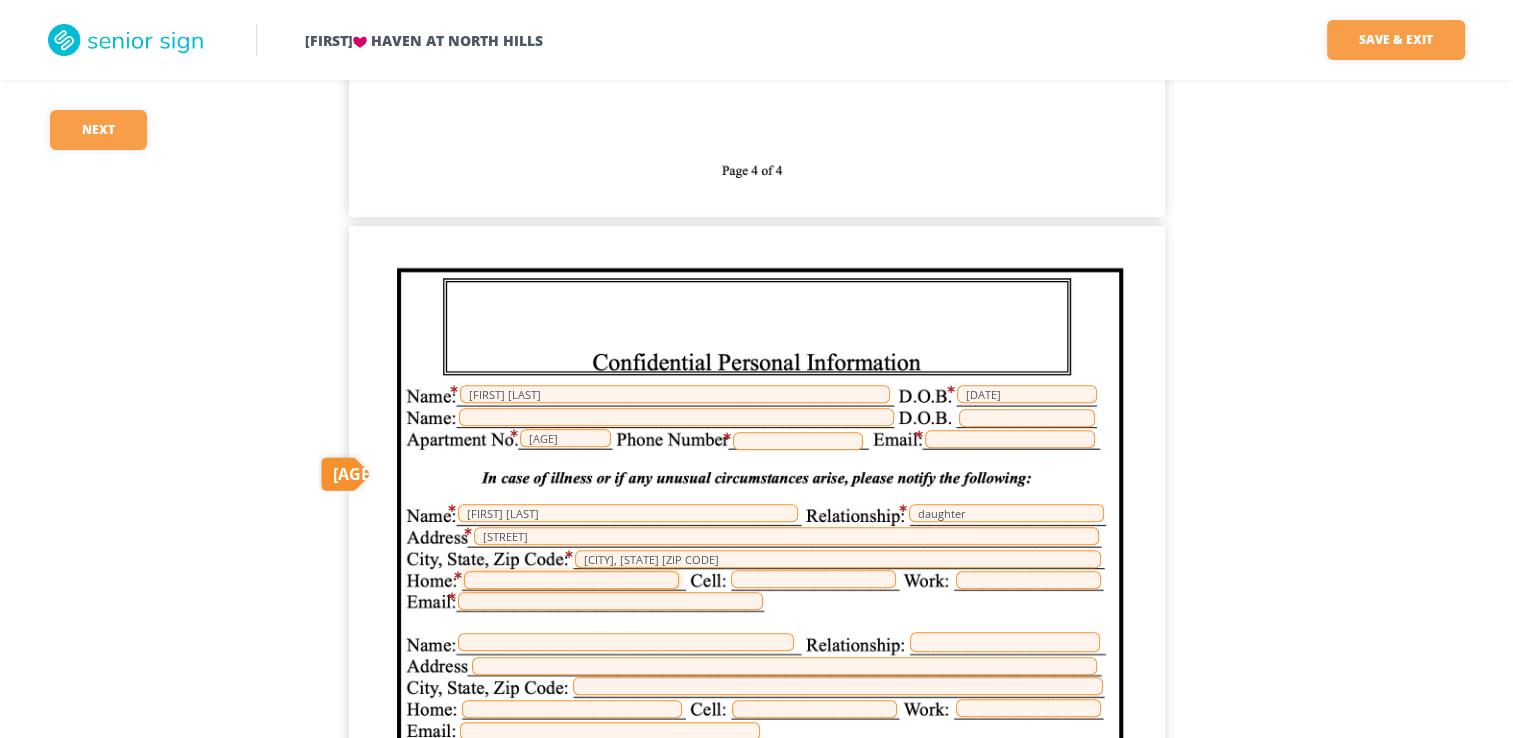 click at bounding box center (571, 580) 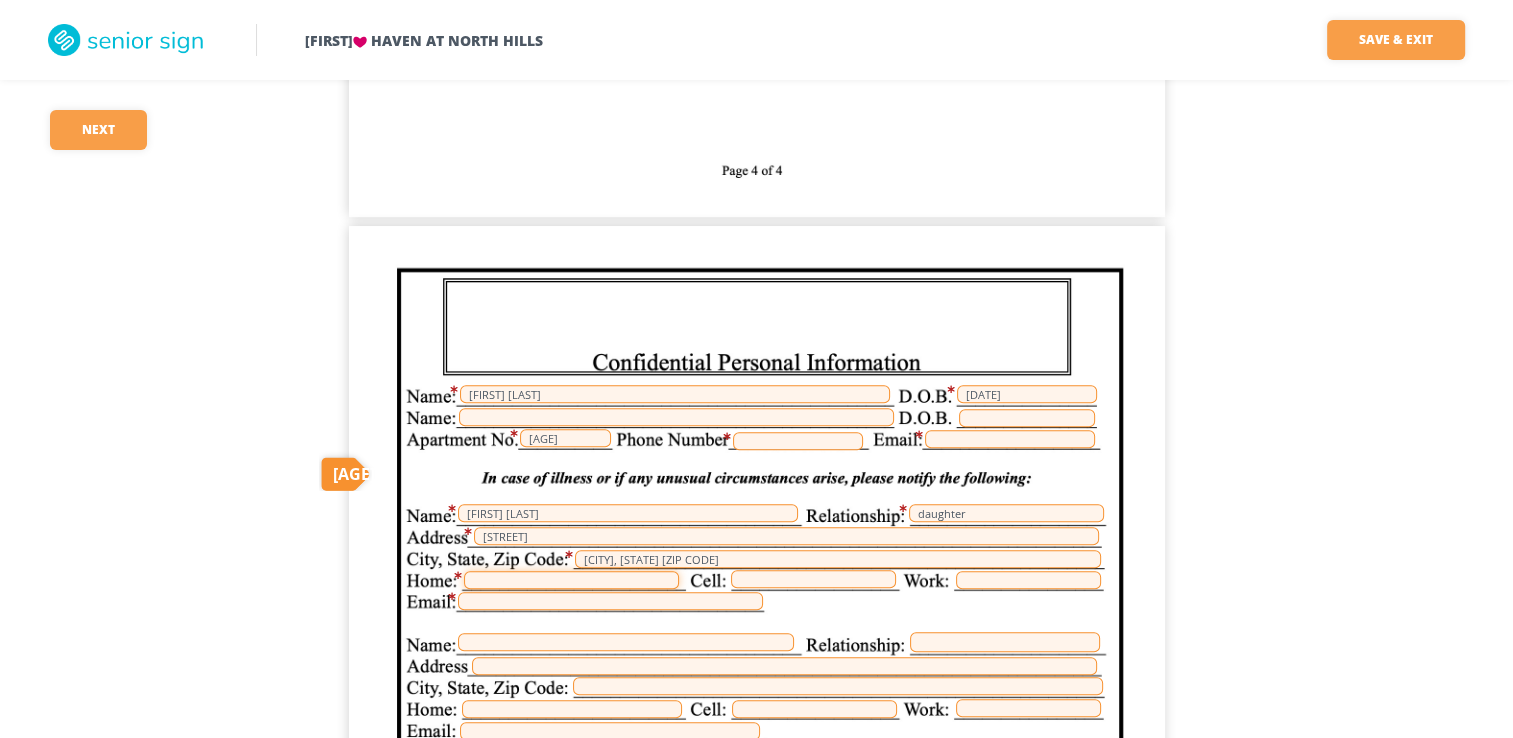 type on "4125088097" 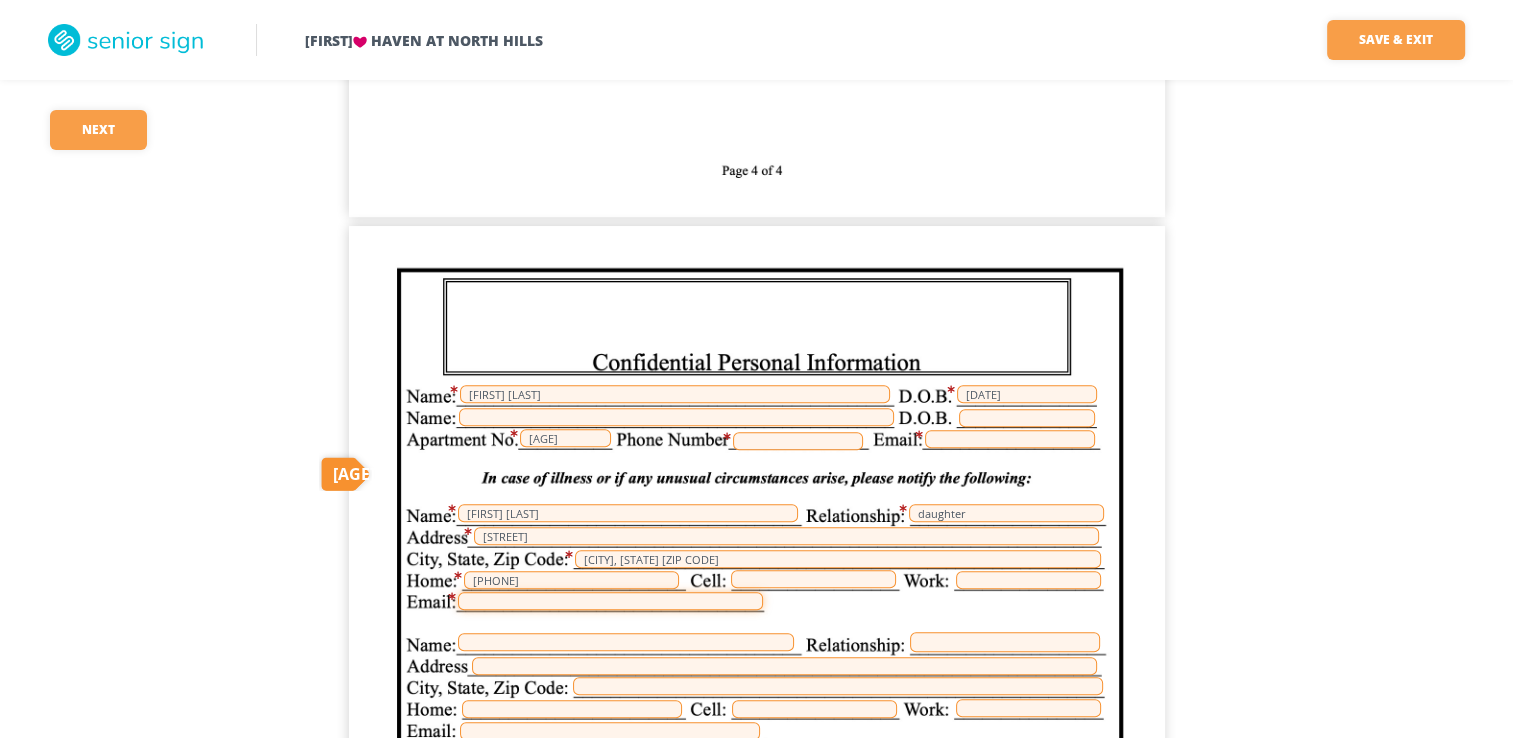 click at bounding box center [610, 601] 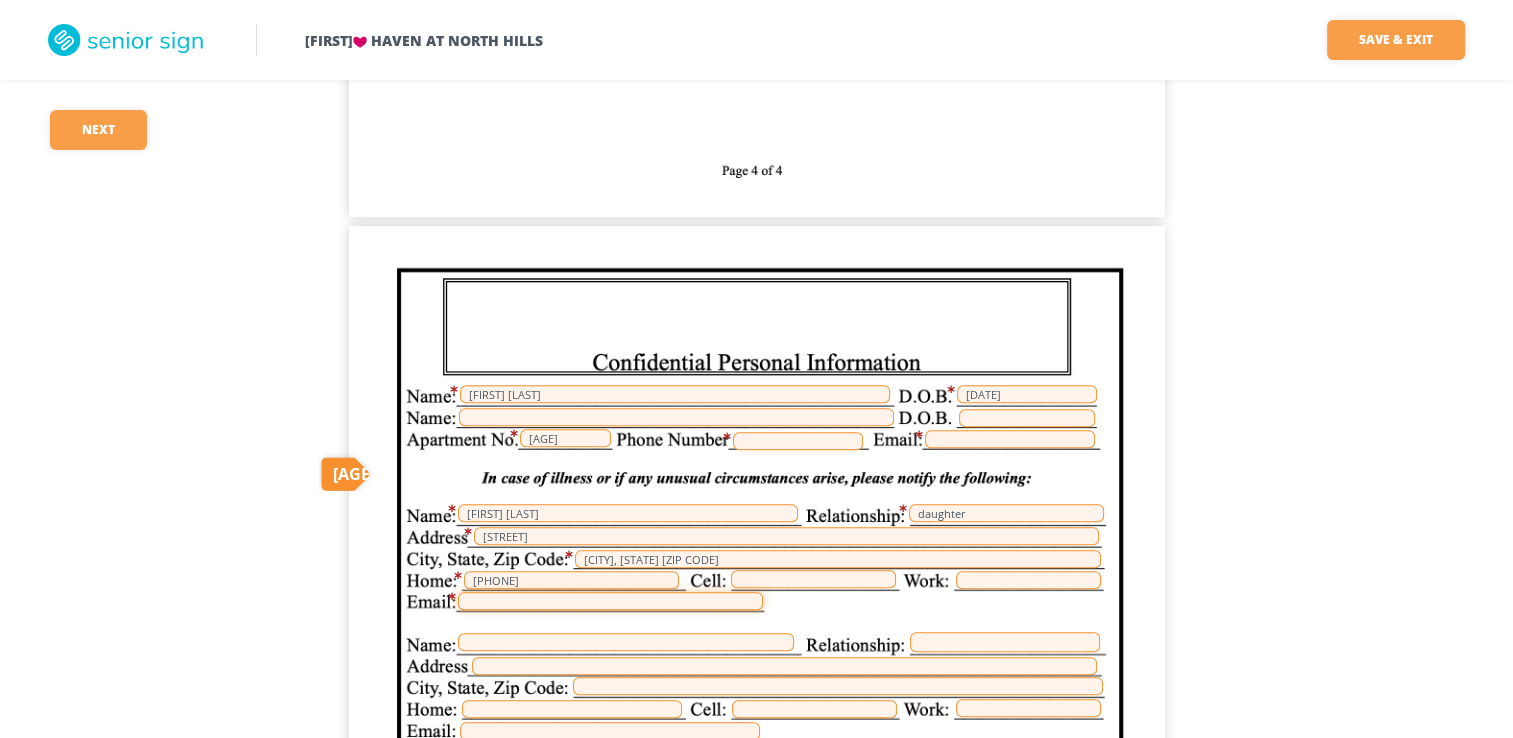 type on "[FIRST].[LAST]@" 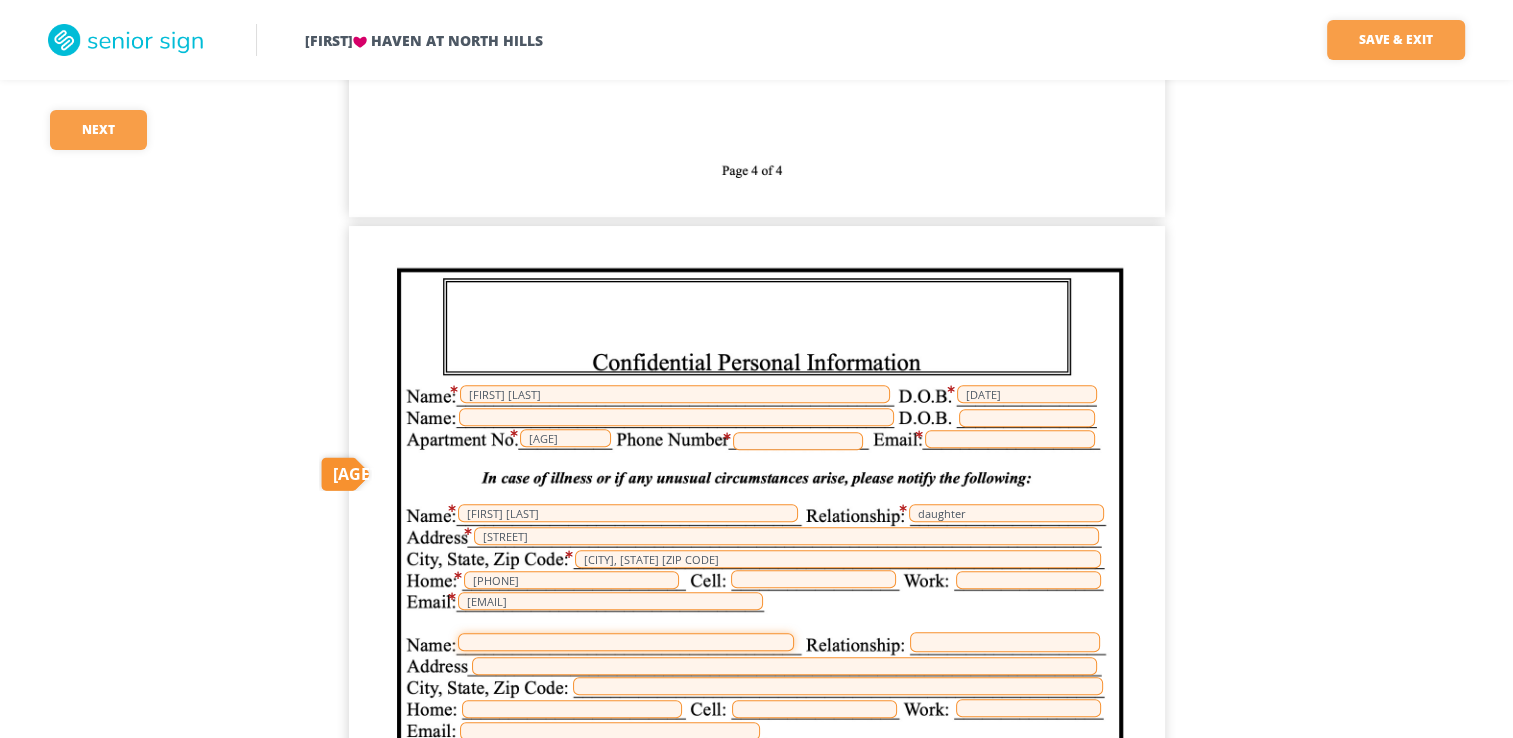 click at bounding box center (626, 642) 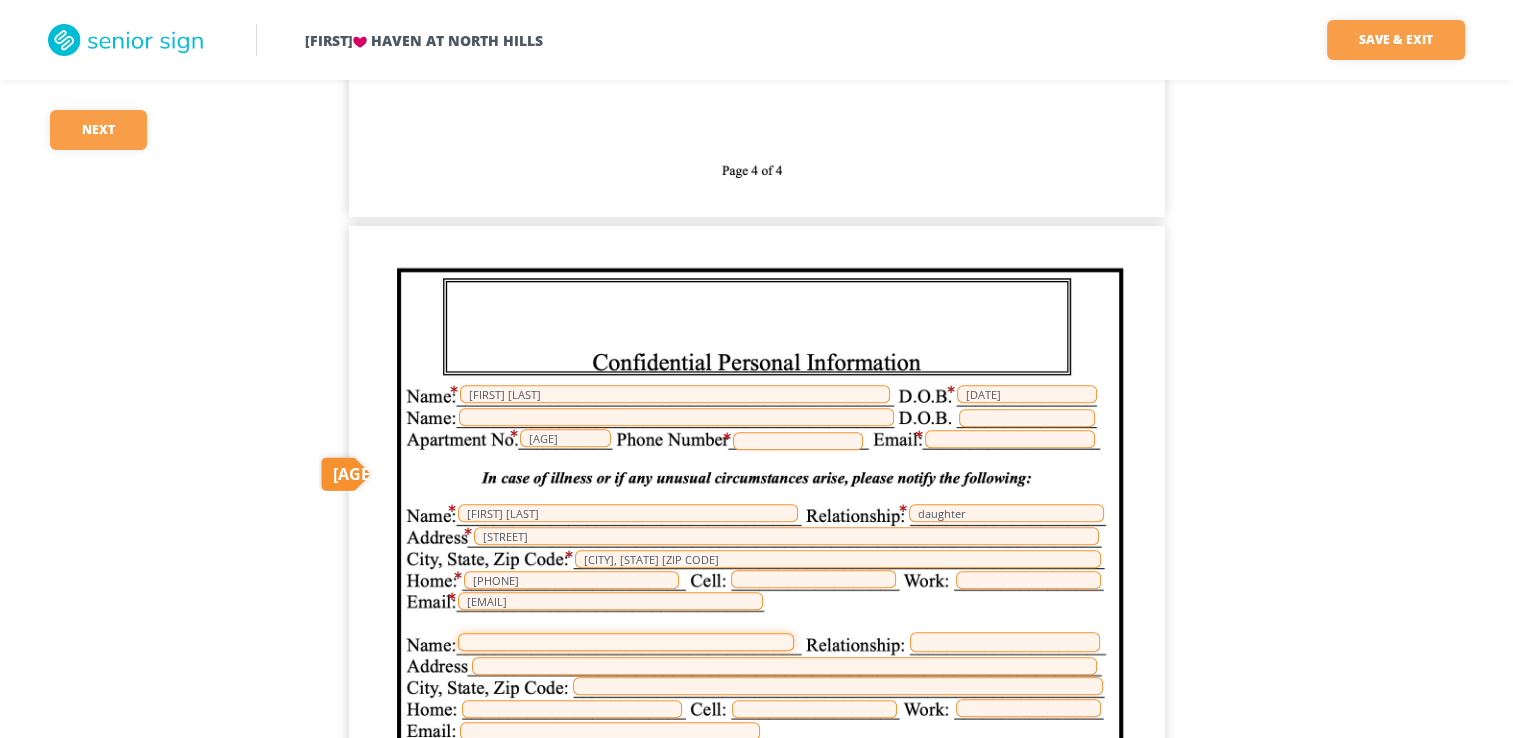 type on "[FIRST] [LAST]" 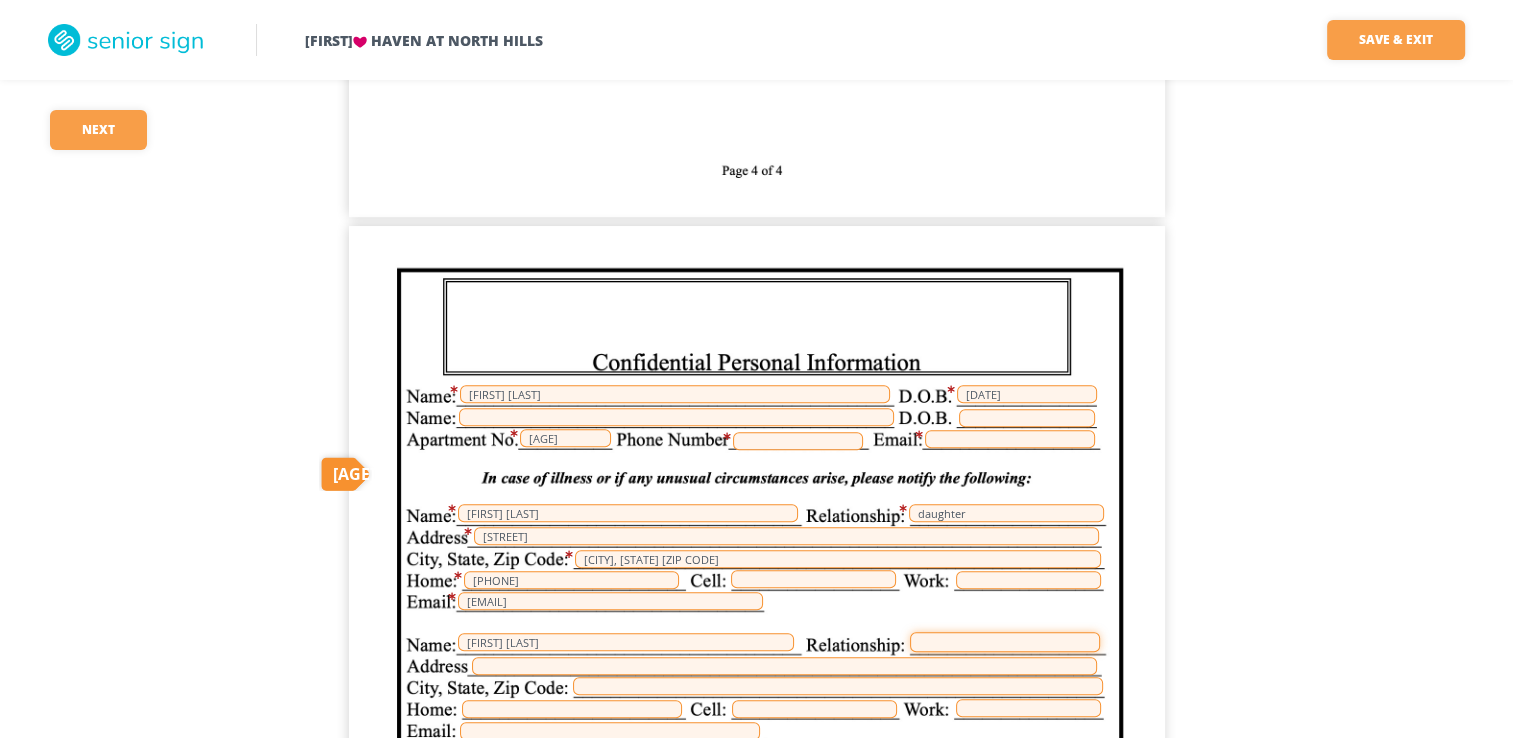 click at bounding box center [1005, 642] 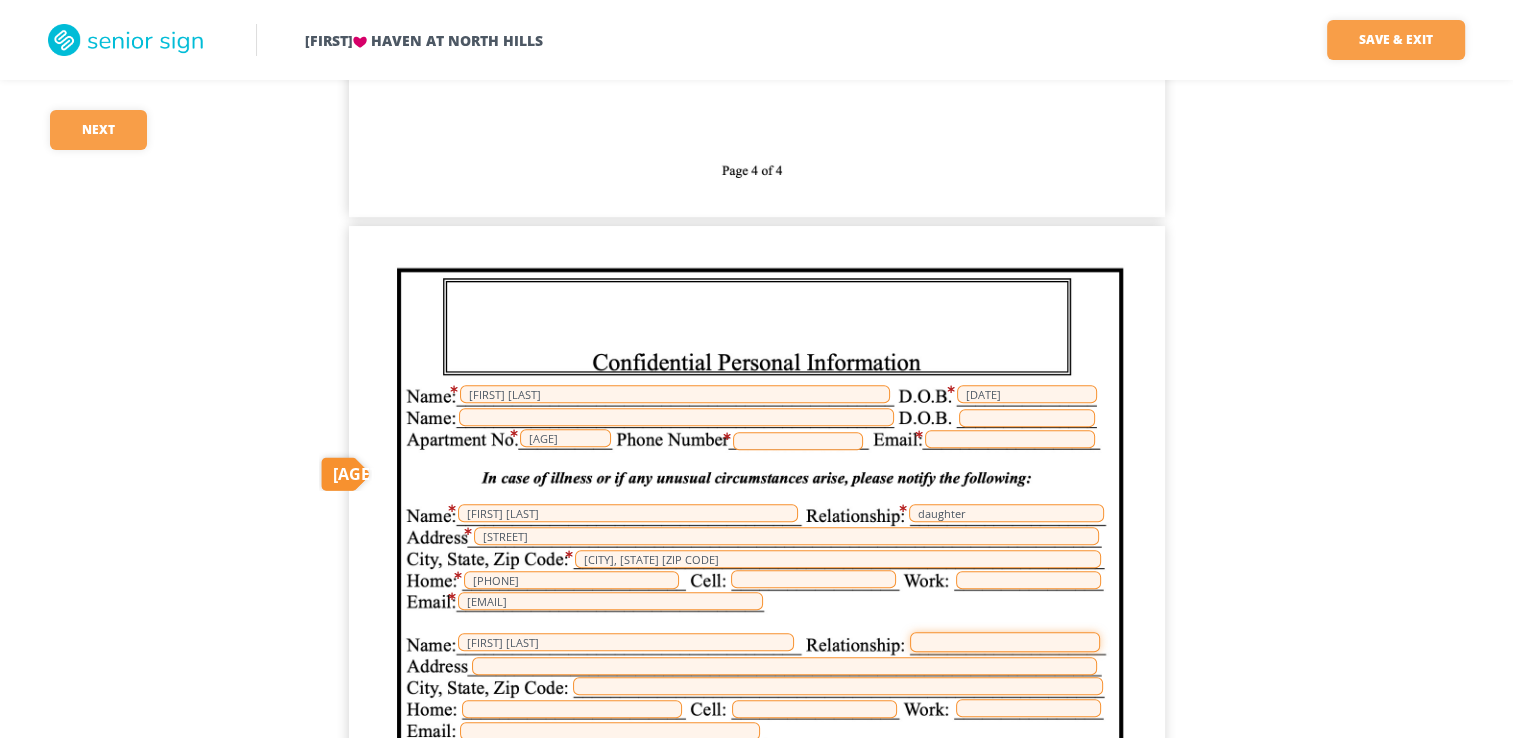 type on "daughter" 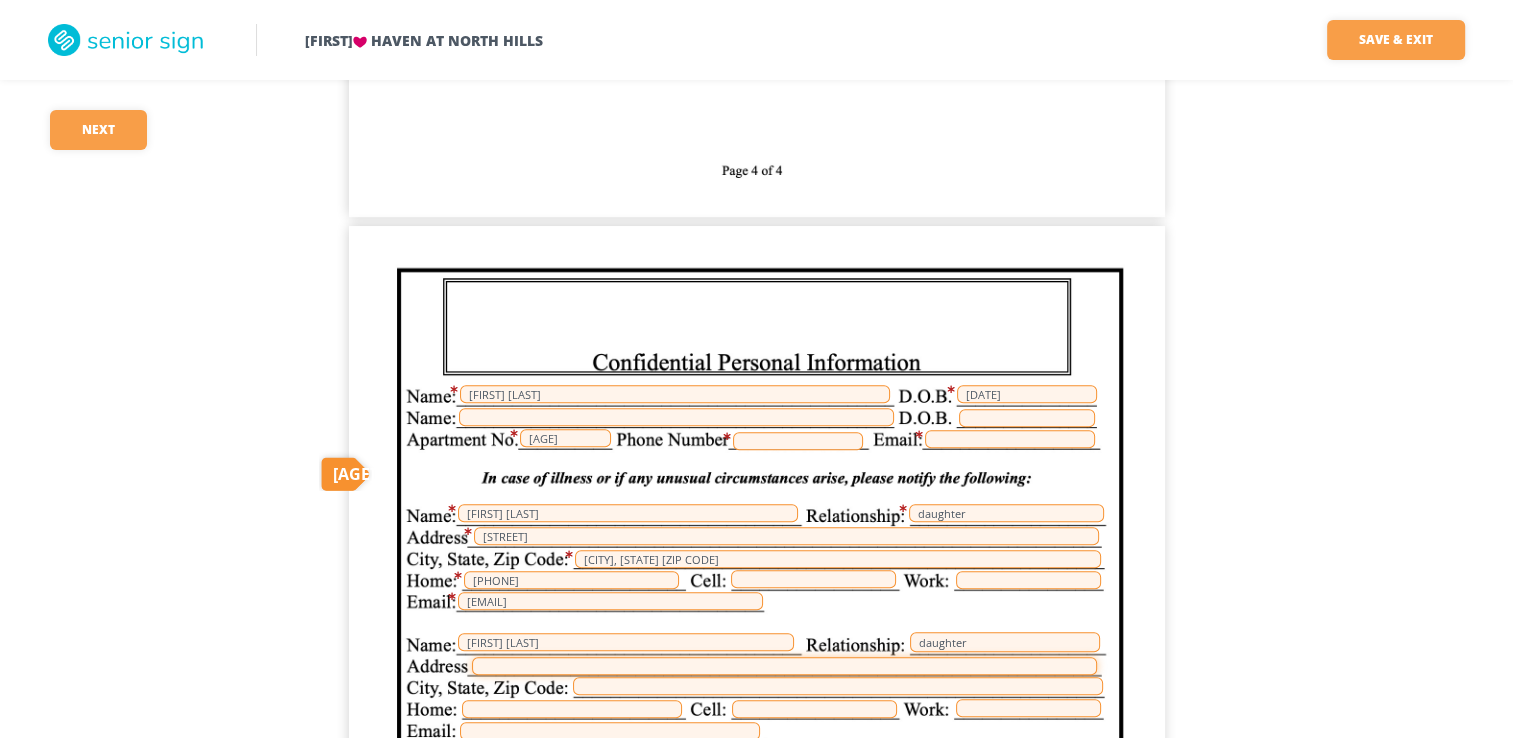 click at bounding box center (784, 666) 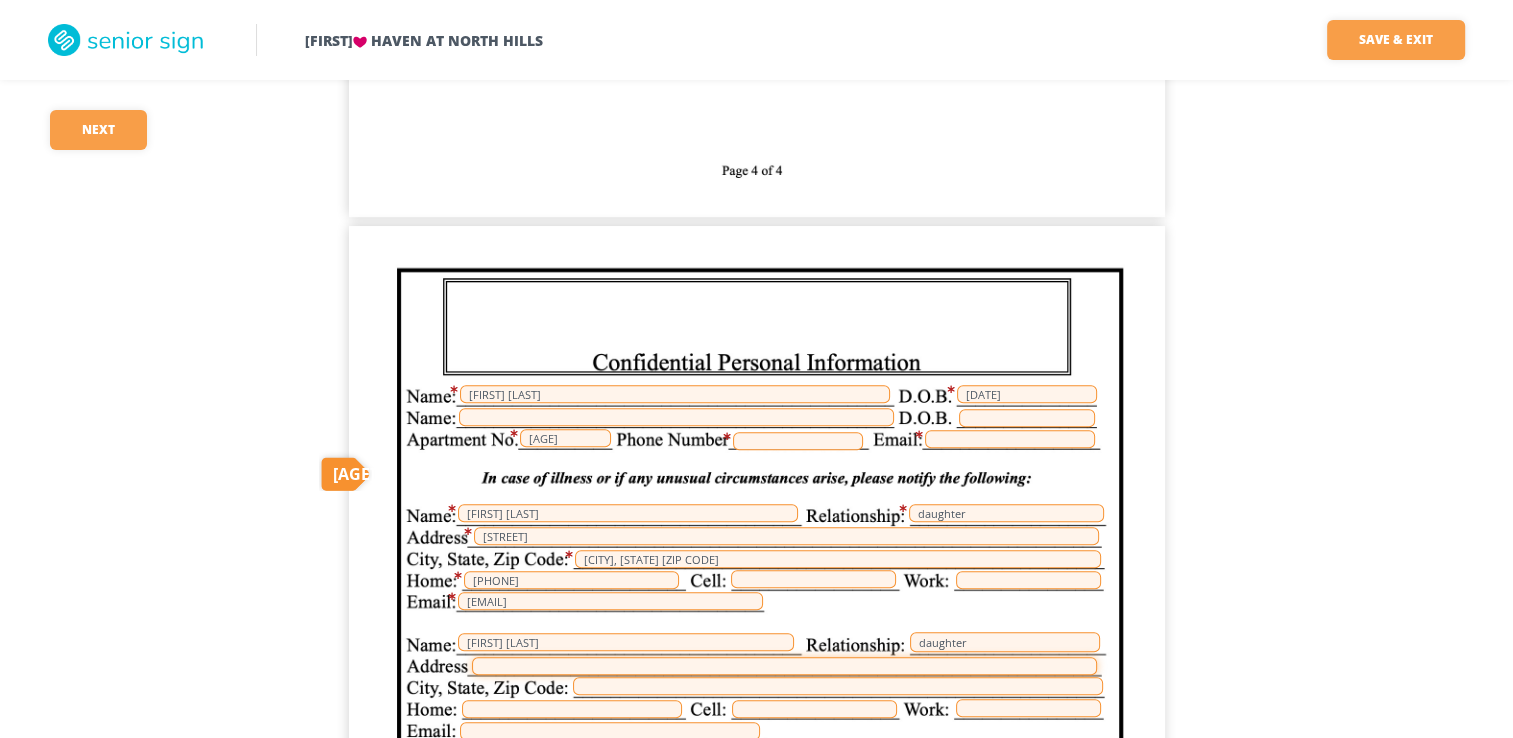 type on "[NUMBER] [STREET]" 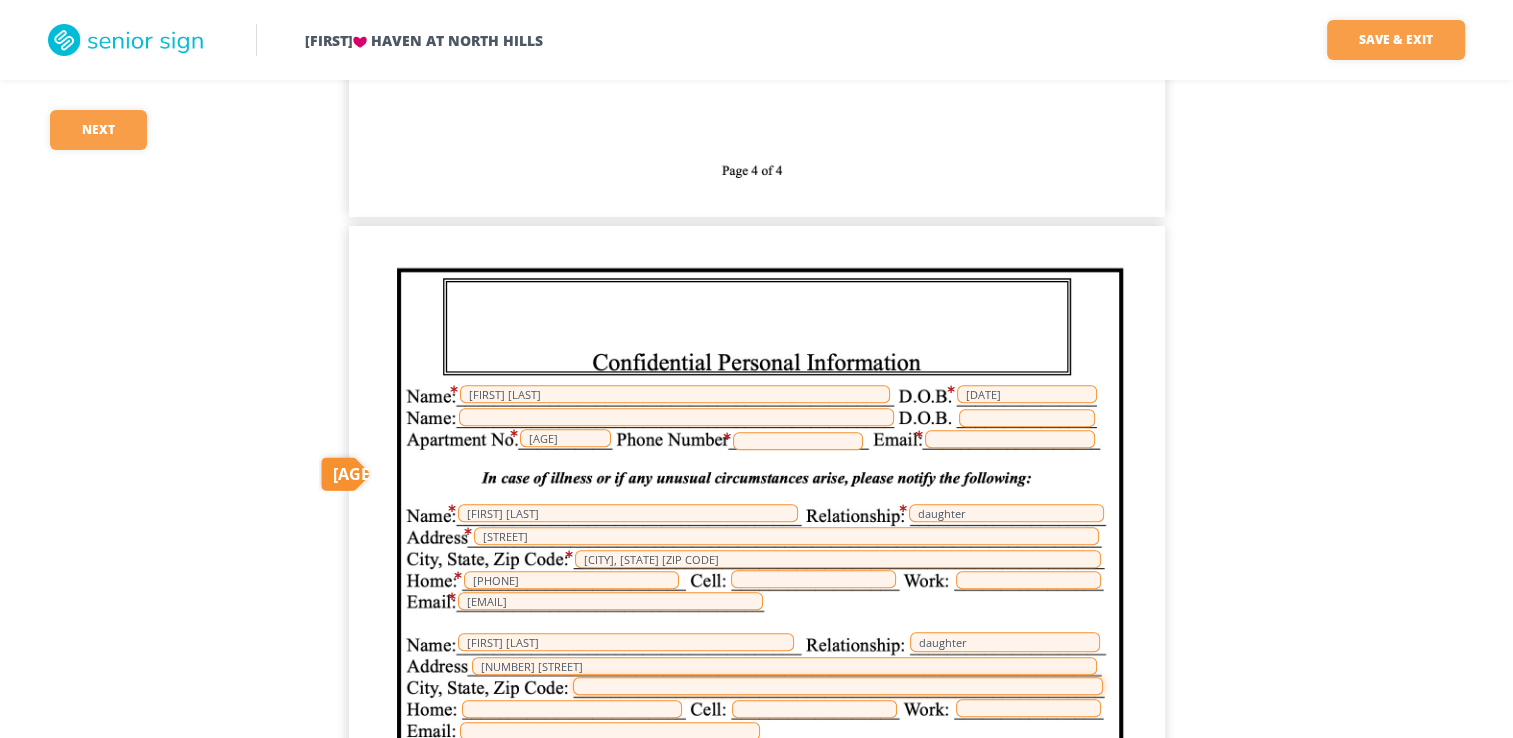 click at bounding box center [838, 686] 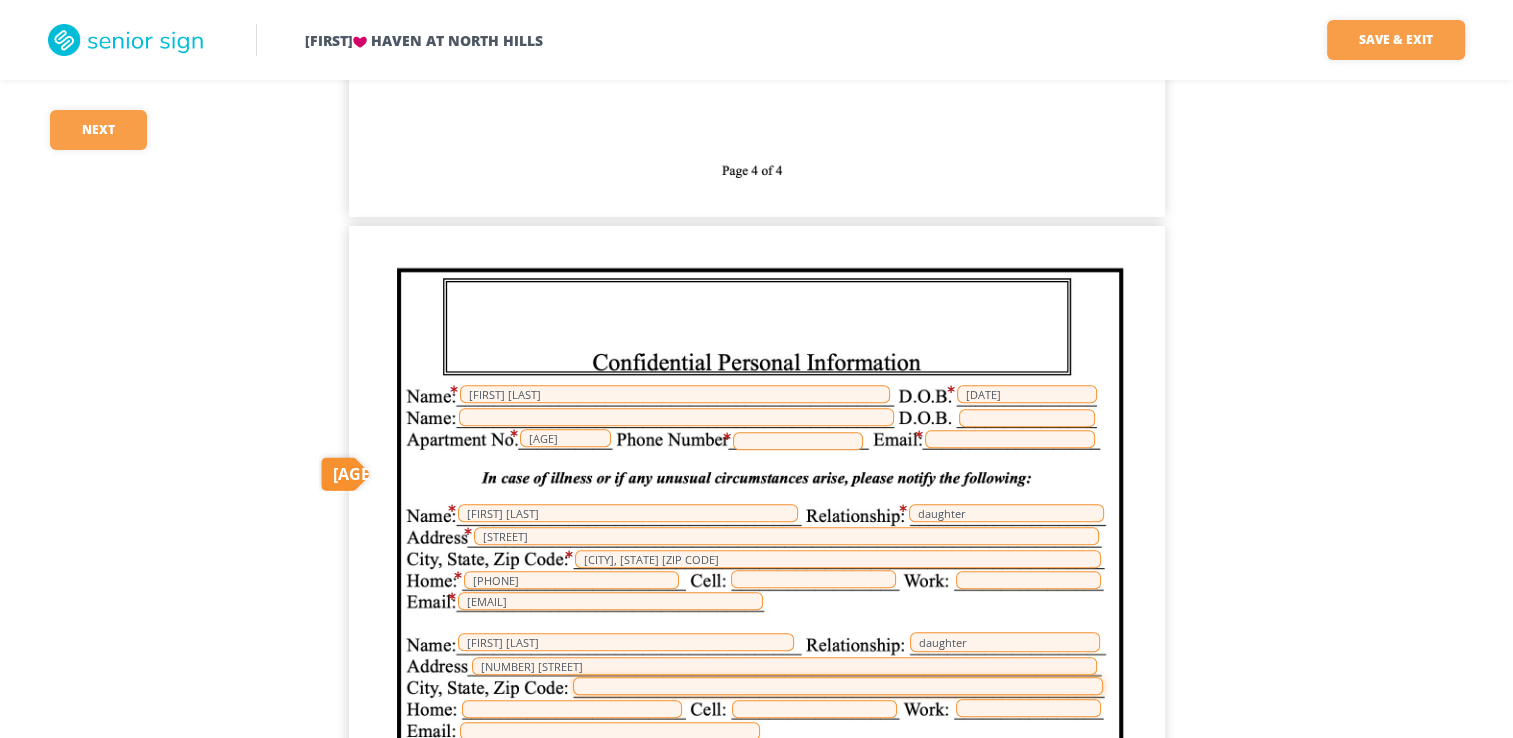 type on "Stahlstown, PA 15687" 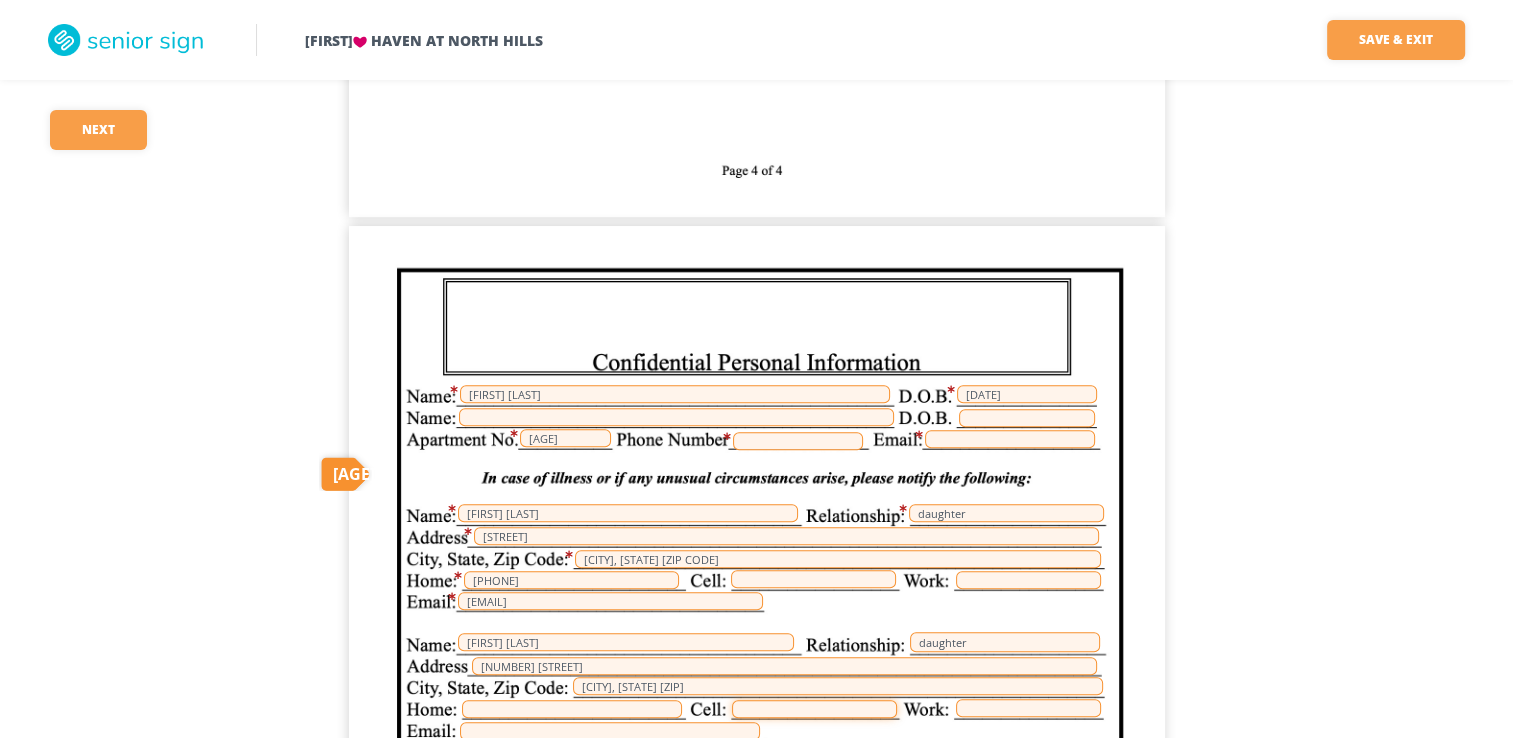 click at bounding box center (814, 709) 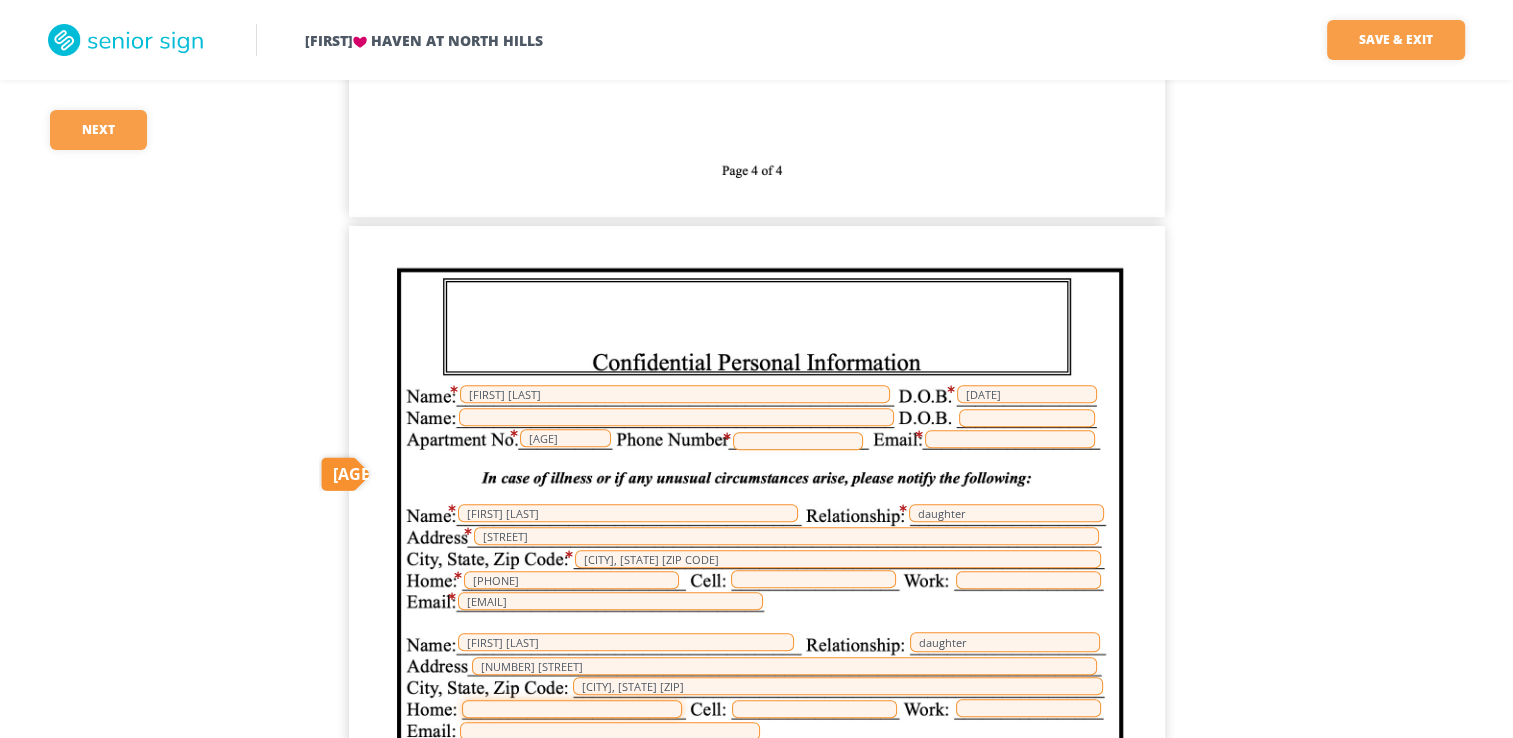 click at bounding box center [572, 709] 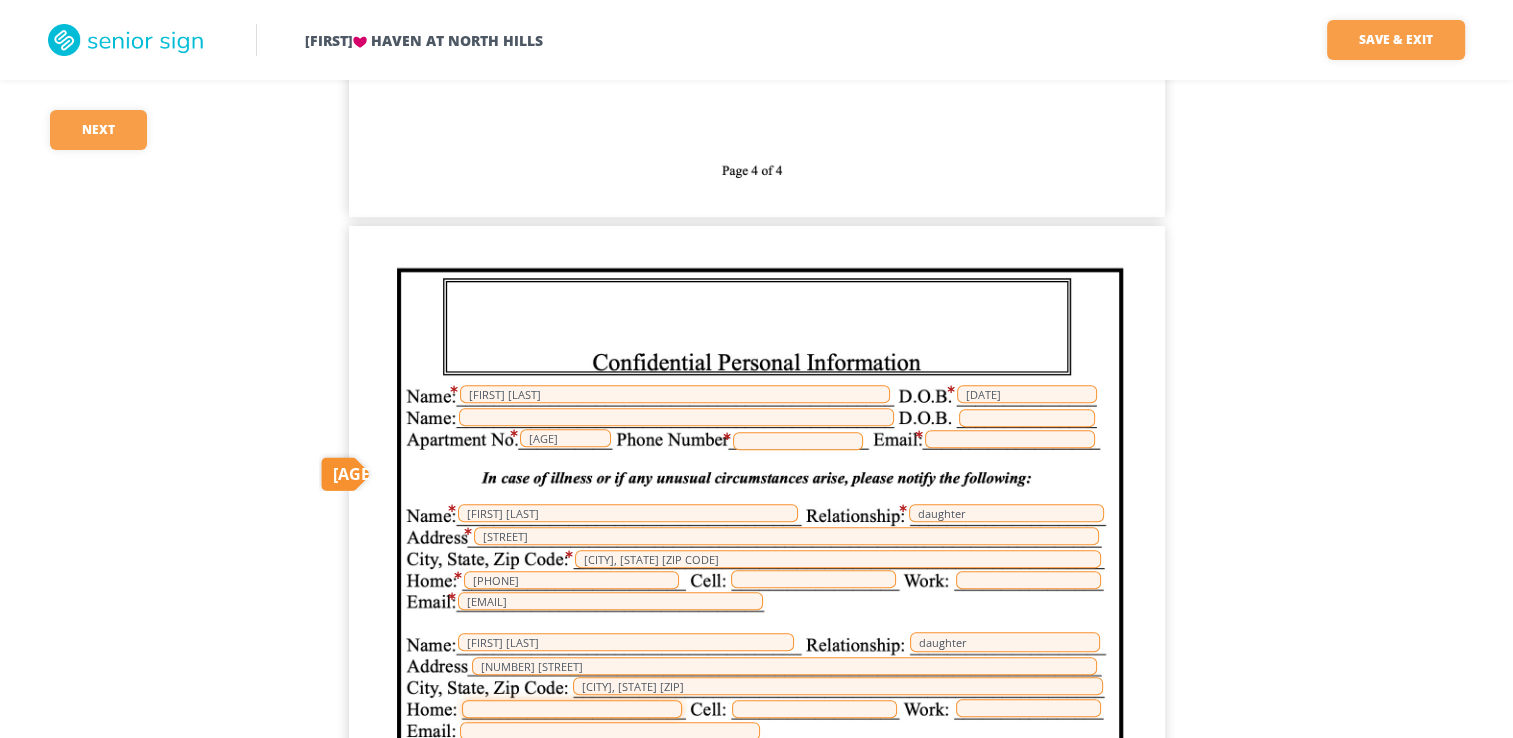 type on "7249727156" 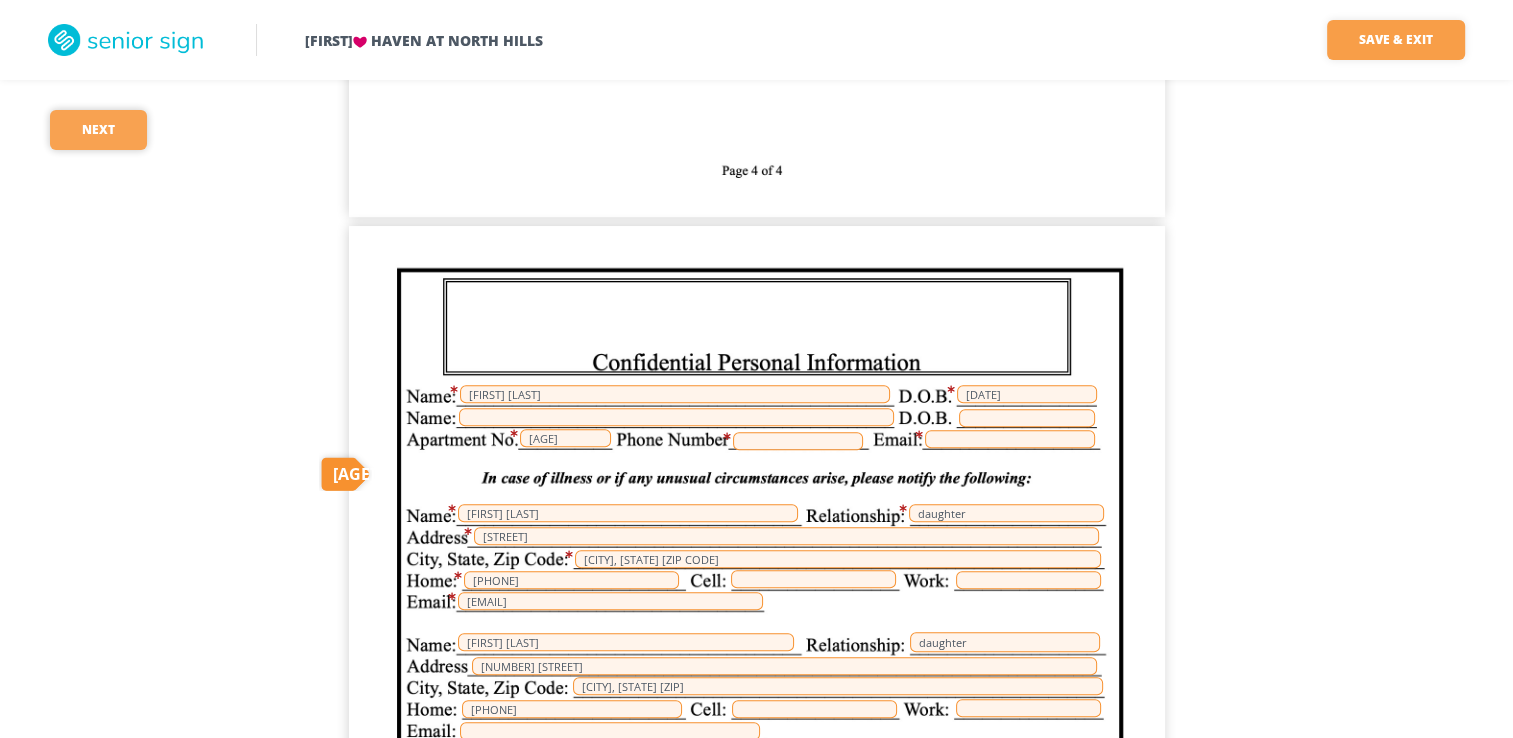 click on "Next" at bounding box center [98, 130] 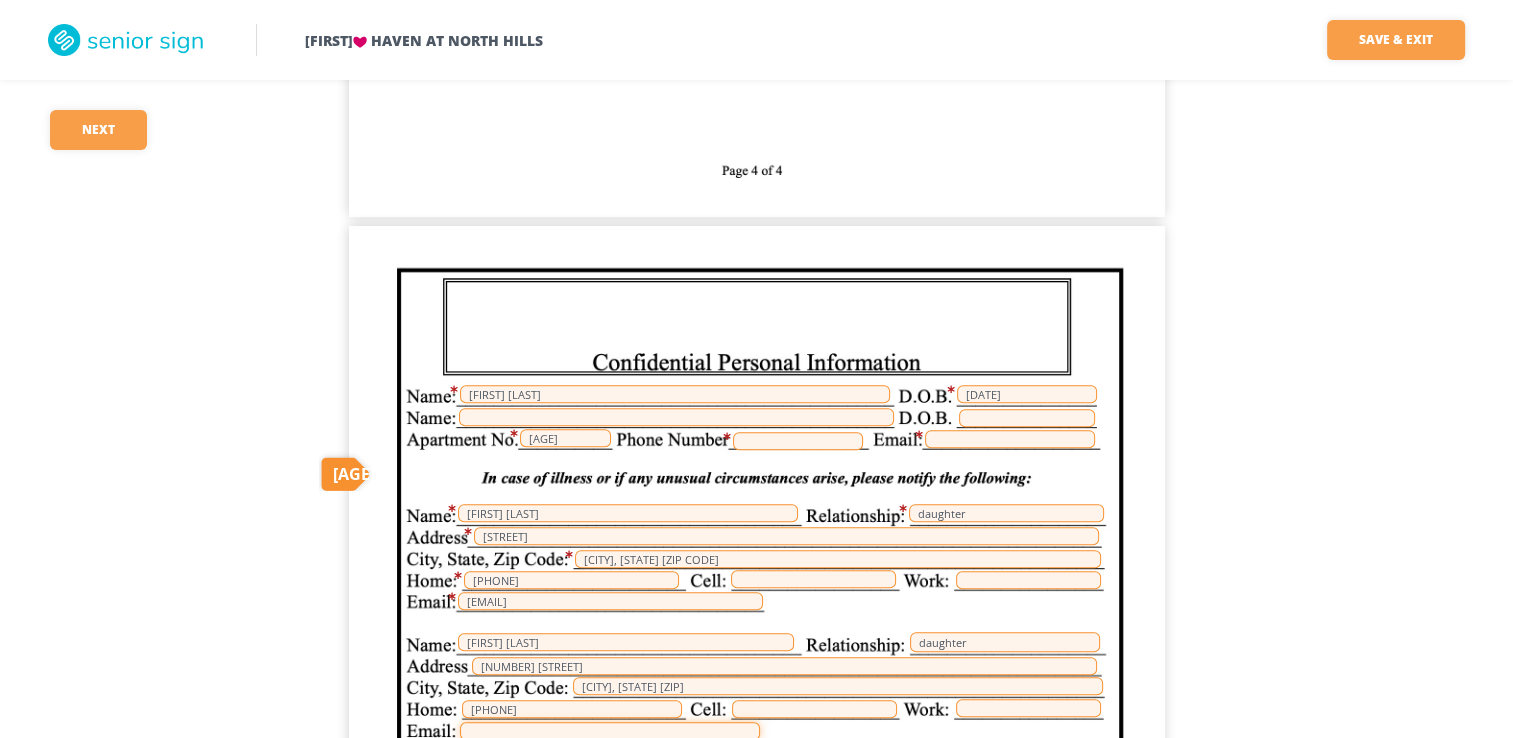 click at bounding box center [610, 731] 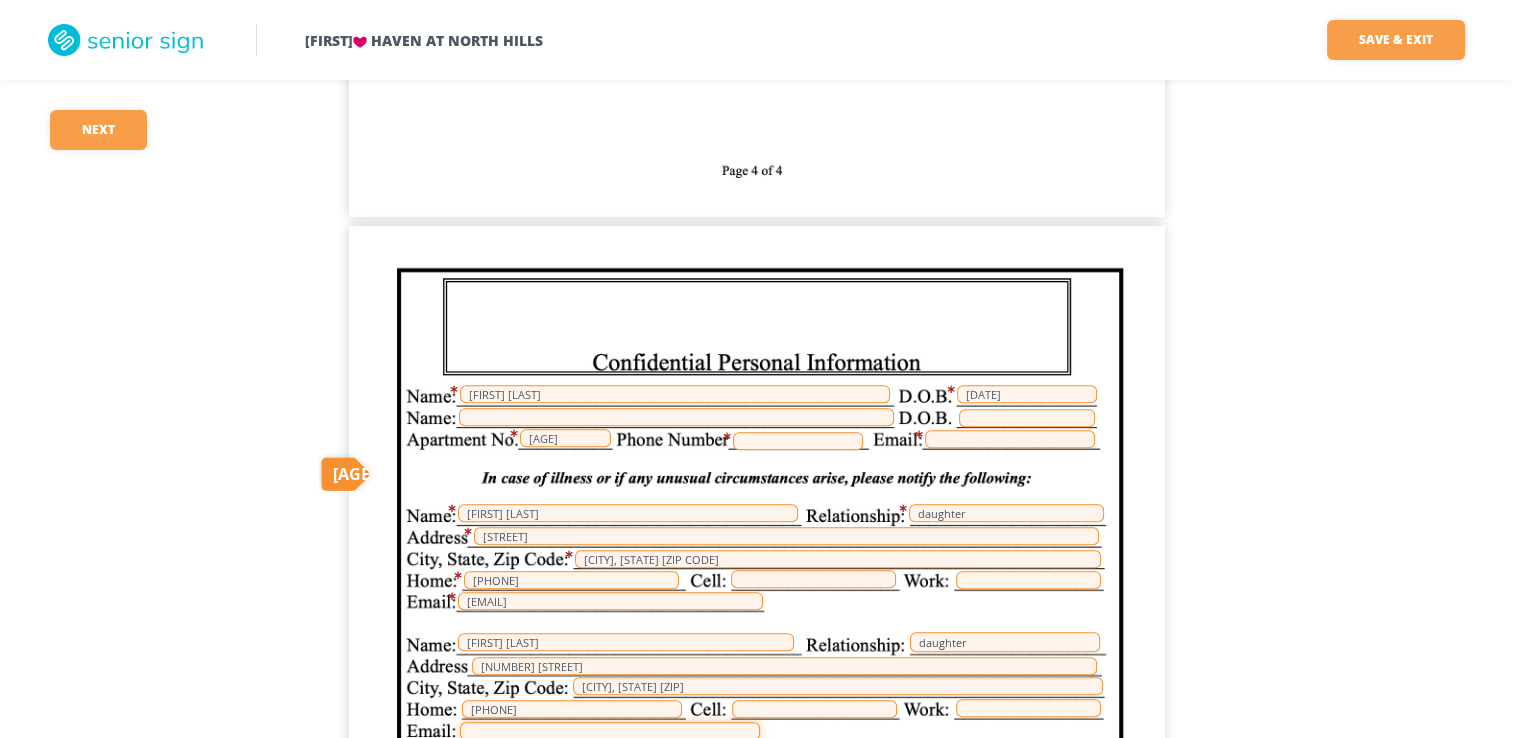 type on "[EMAIL_USER]@example.com" 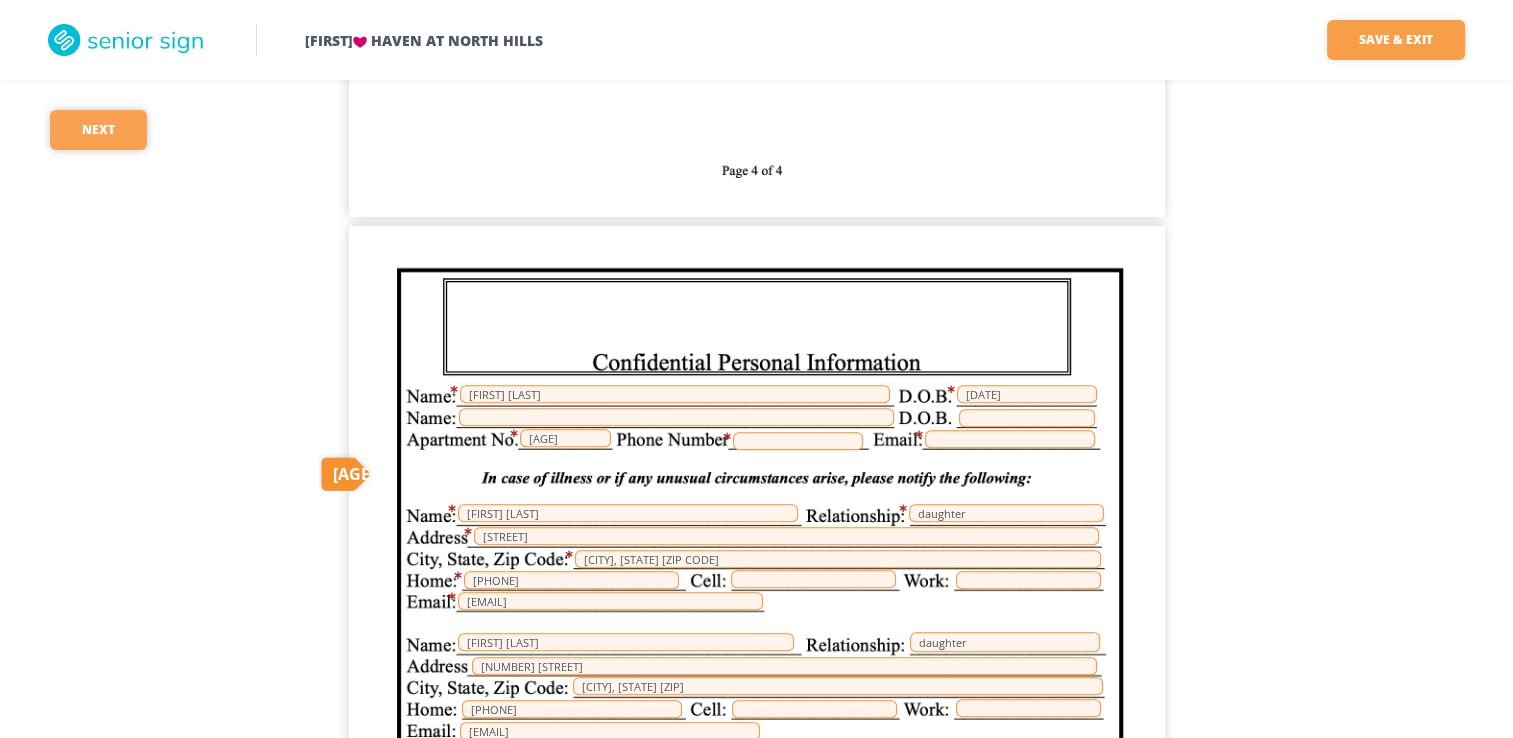 click on "Next" at bounding box center (98, 130) 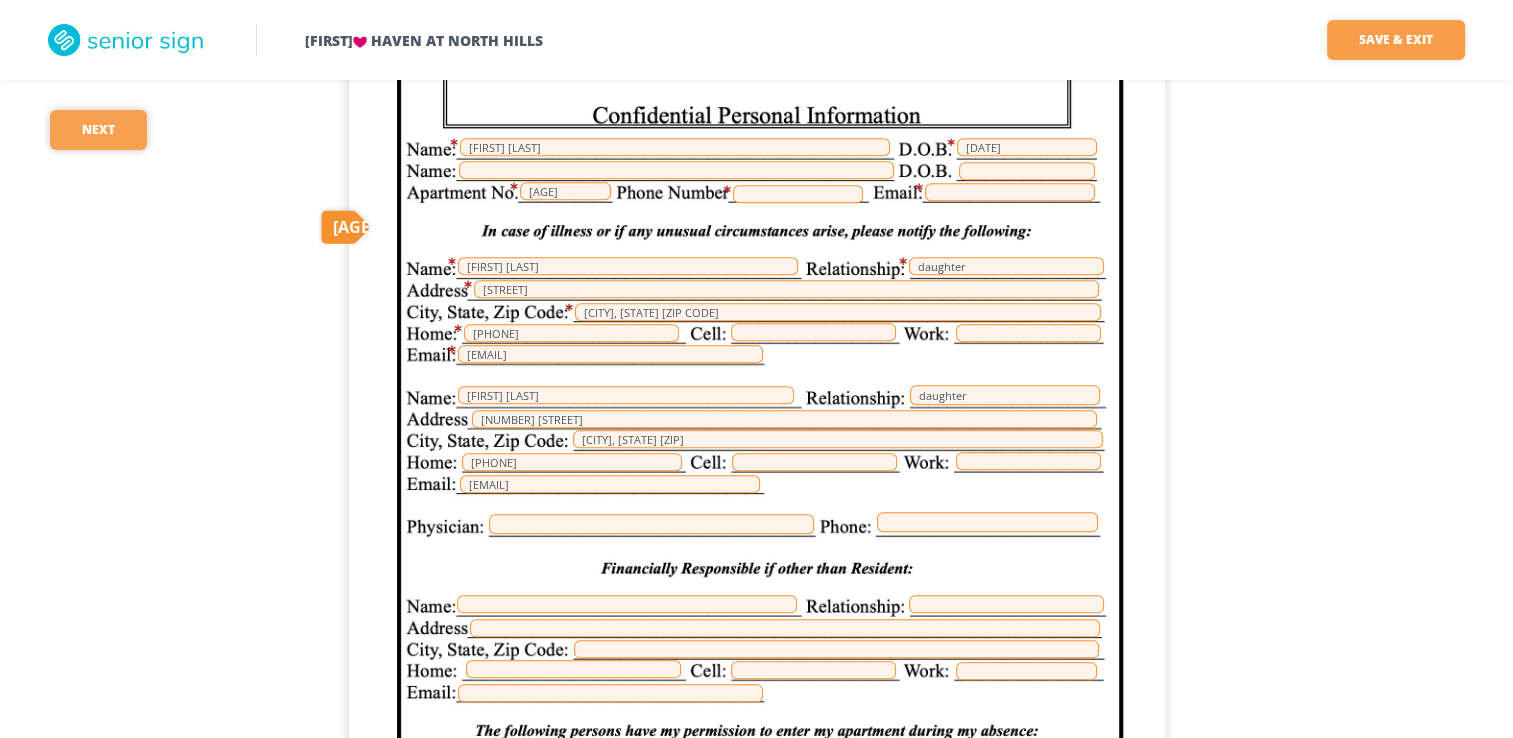 scroll, scrollTop: 24721, scrollLeft: 0, axis: vertical 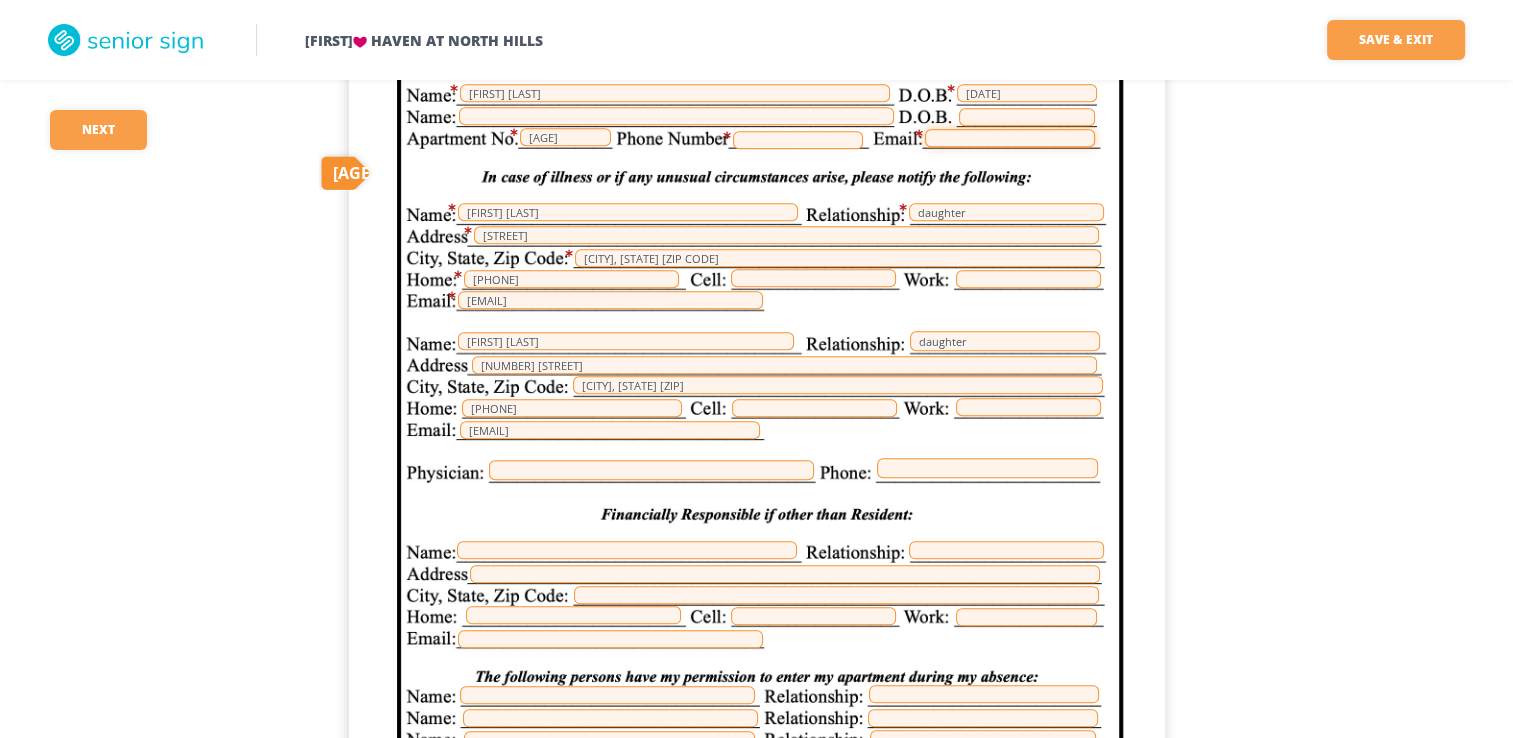 click at bounding box center [1010, 138] 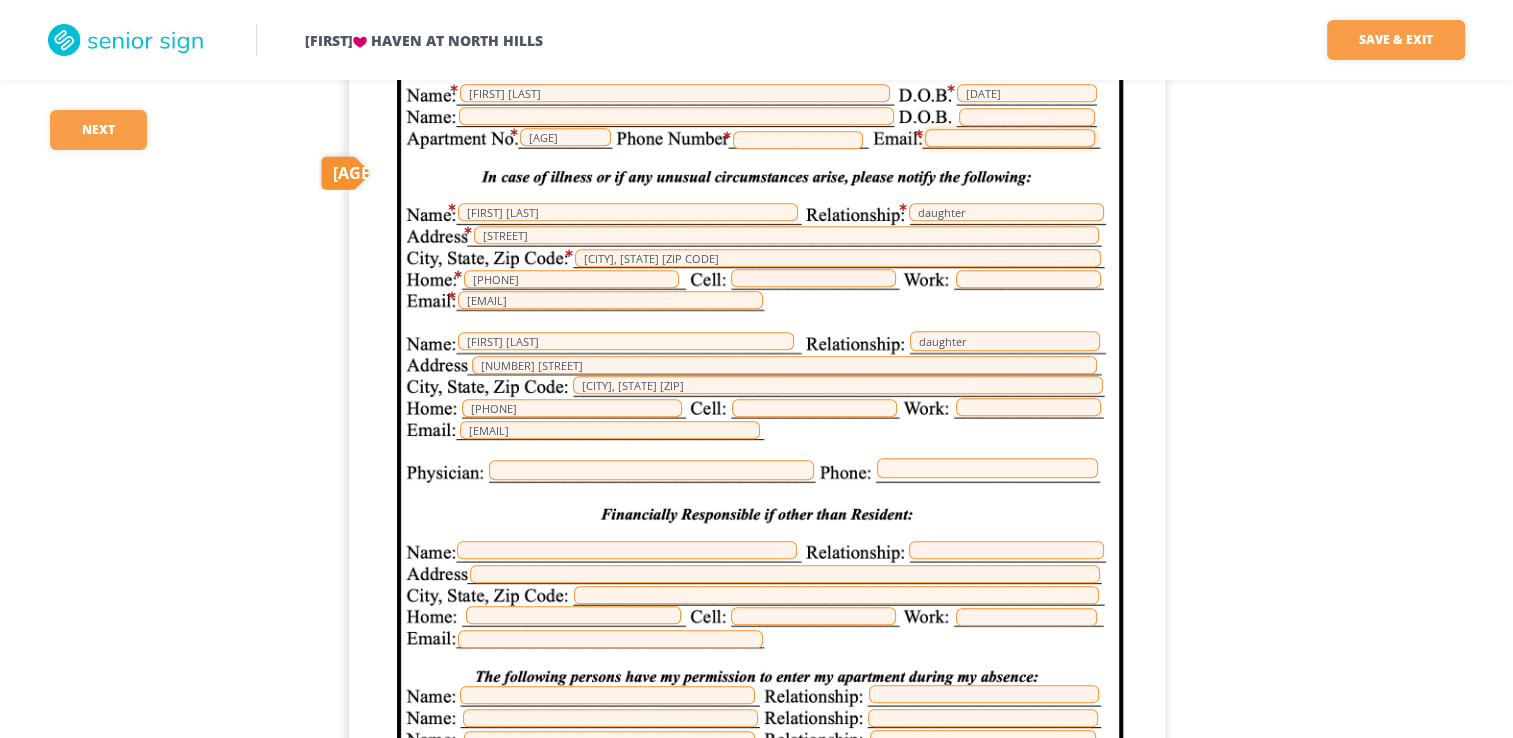 type on "Christine.Kalinik@gmail.com" 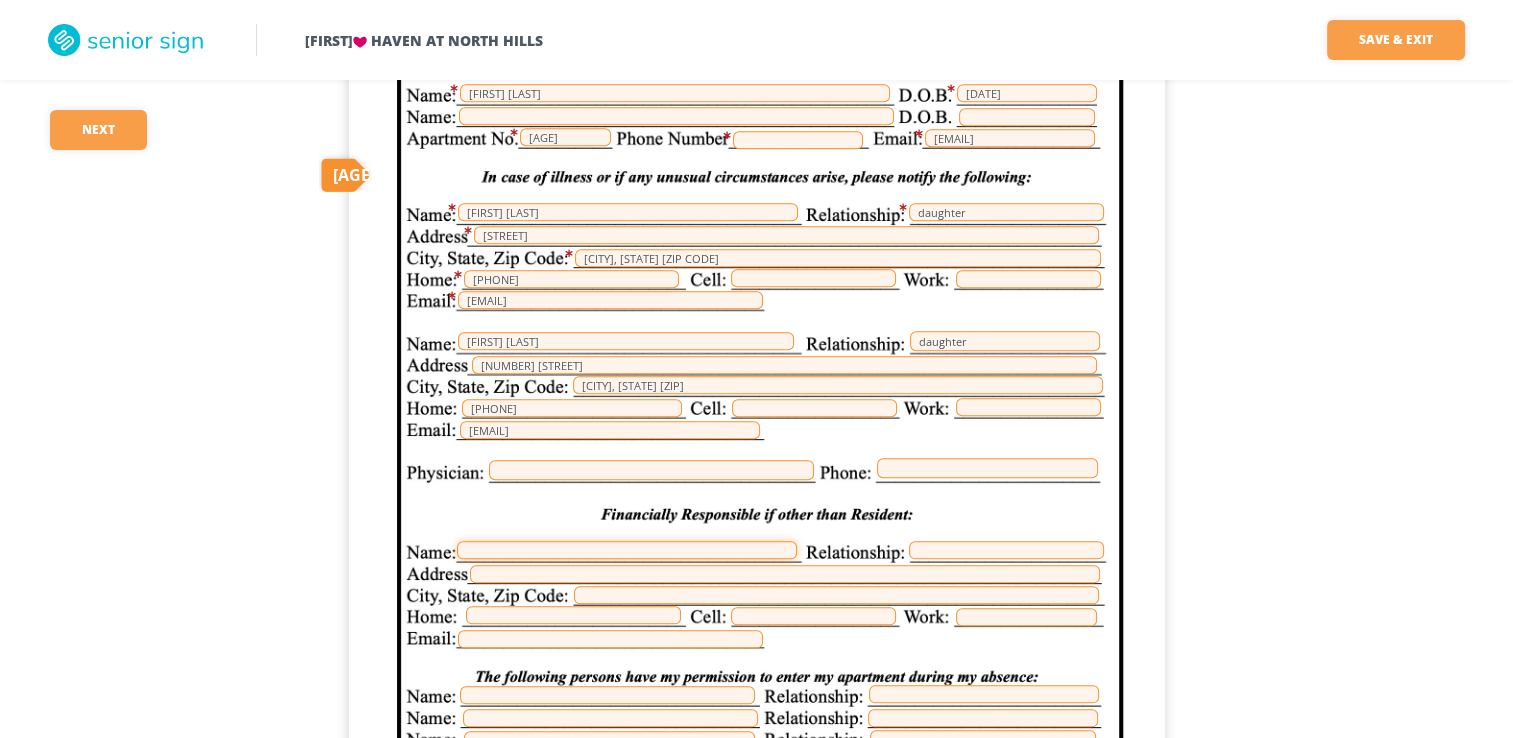 click at bounding box center (627, 550) 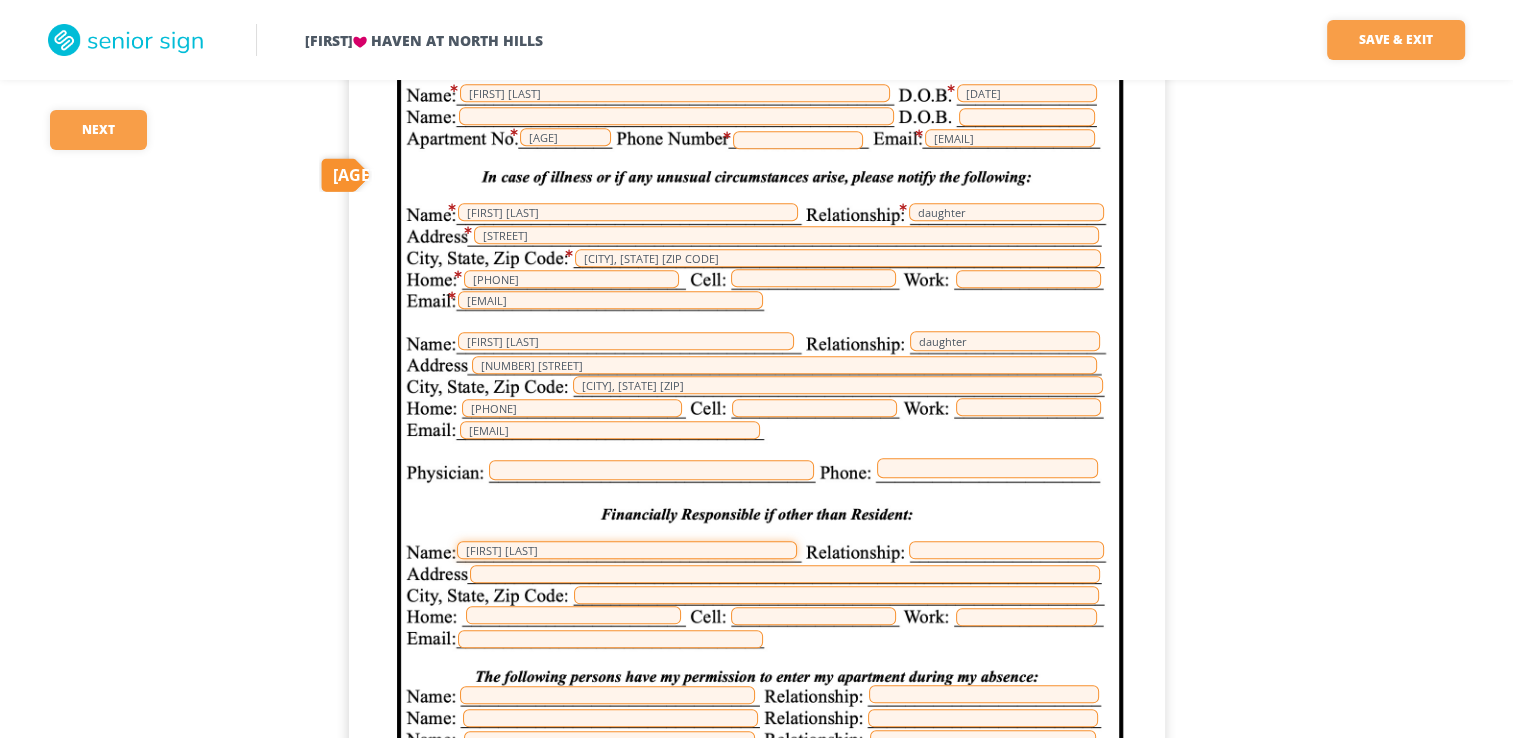 type on "[FIRST] [LAST]" 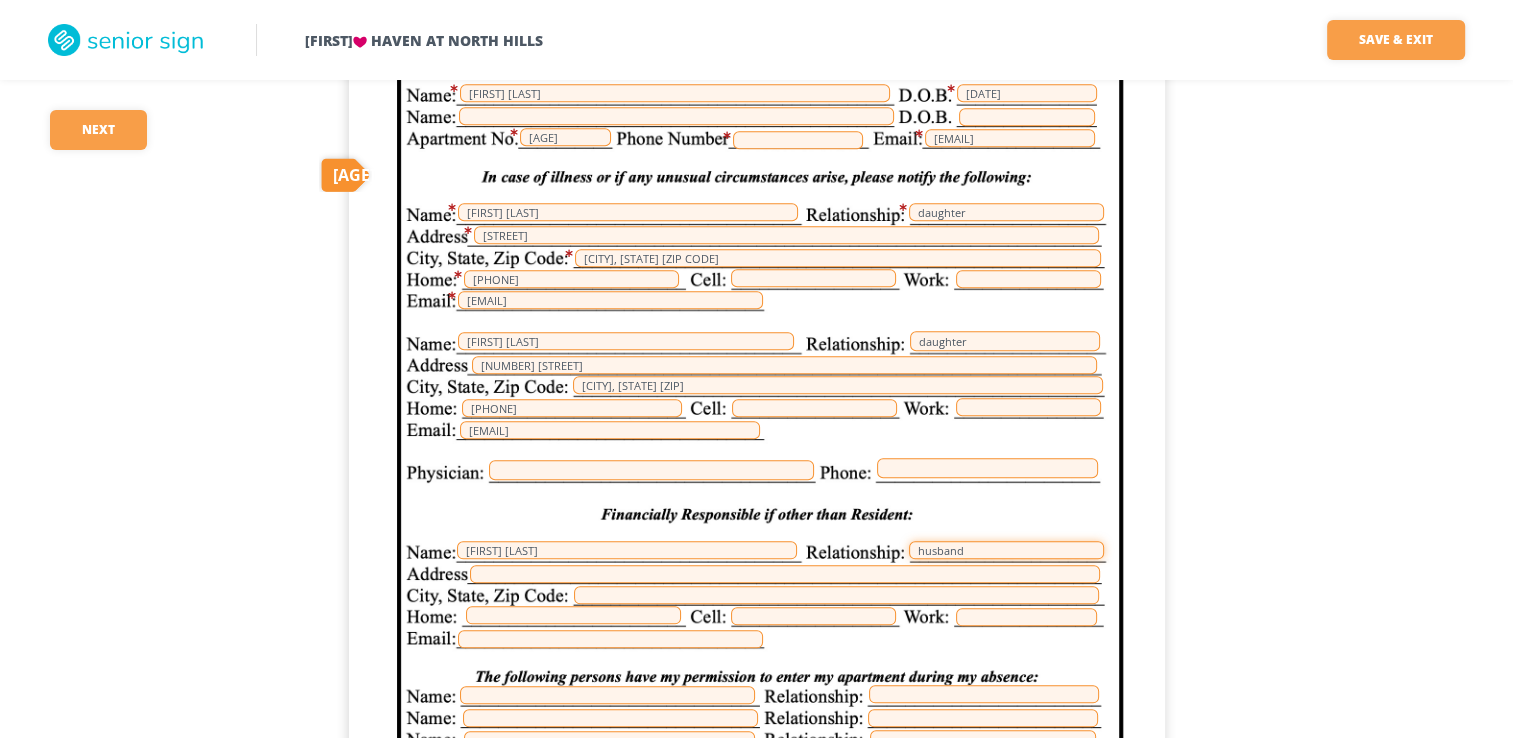 type on "husband" 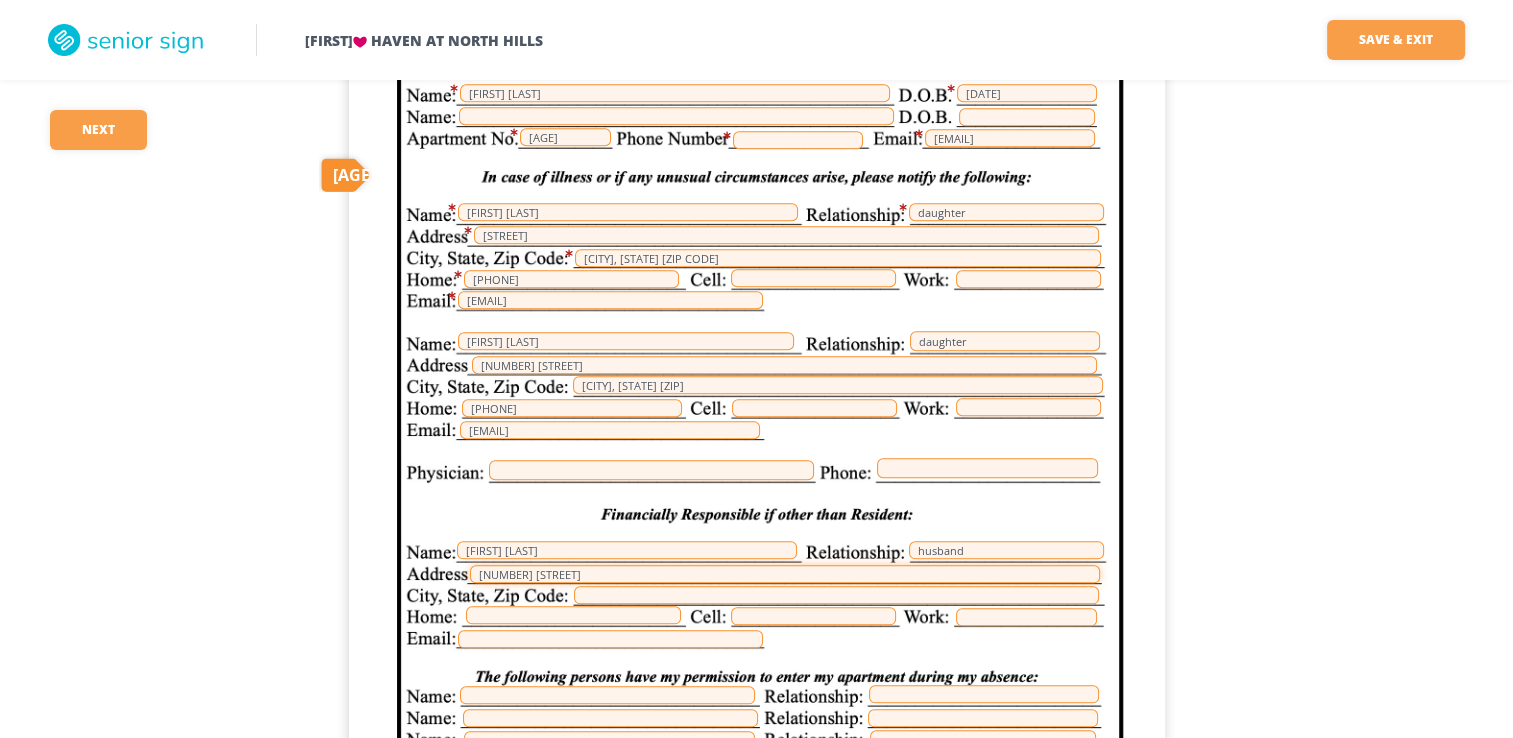 type on "[NUMBER] [STREET]" 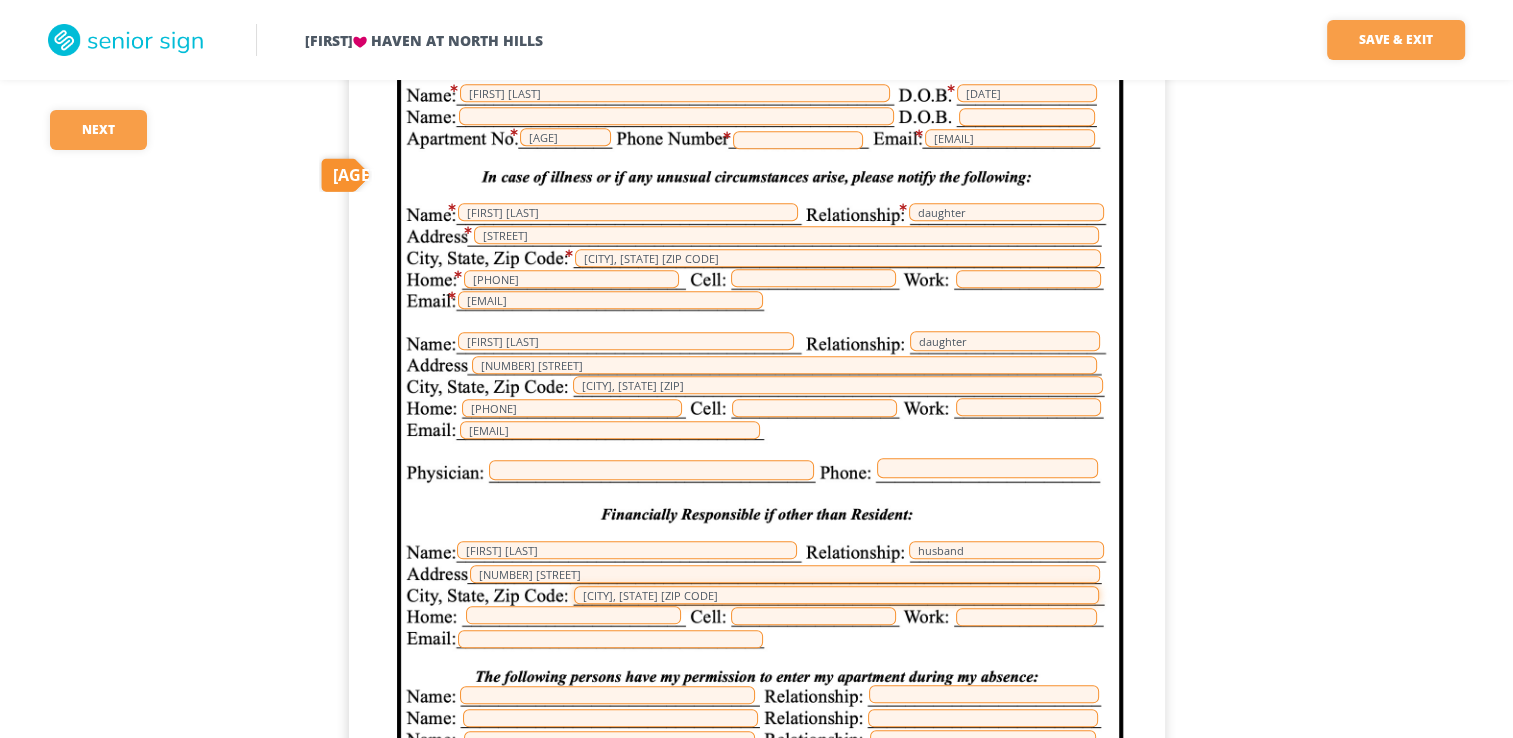 type on "Rostraver Twp, PA 15012" 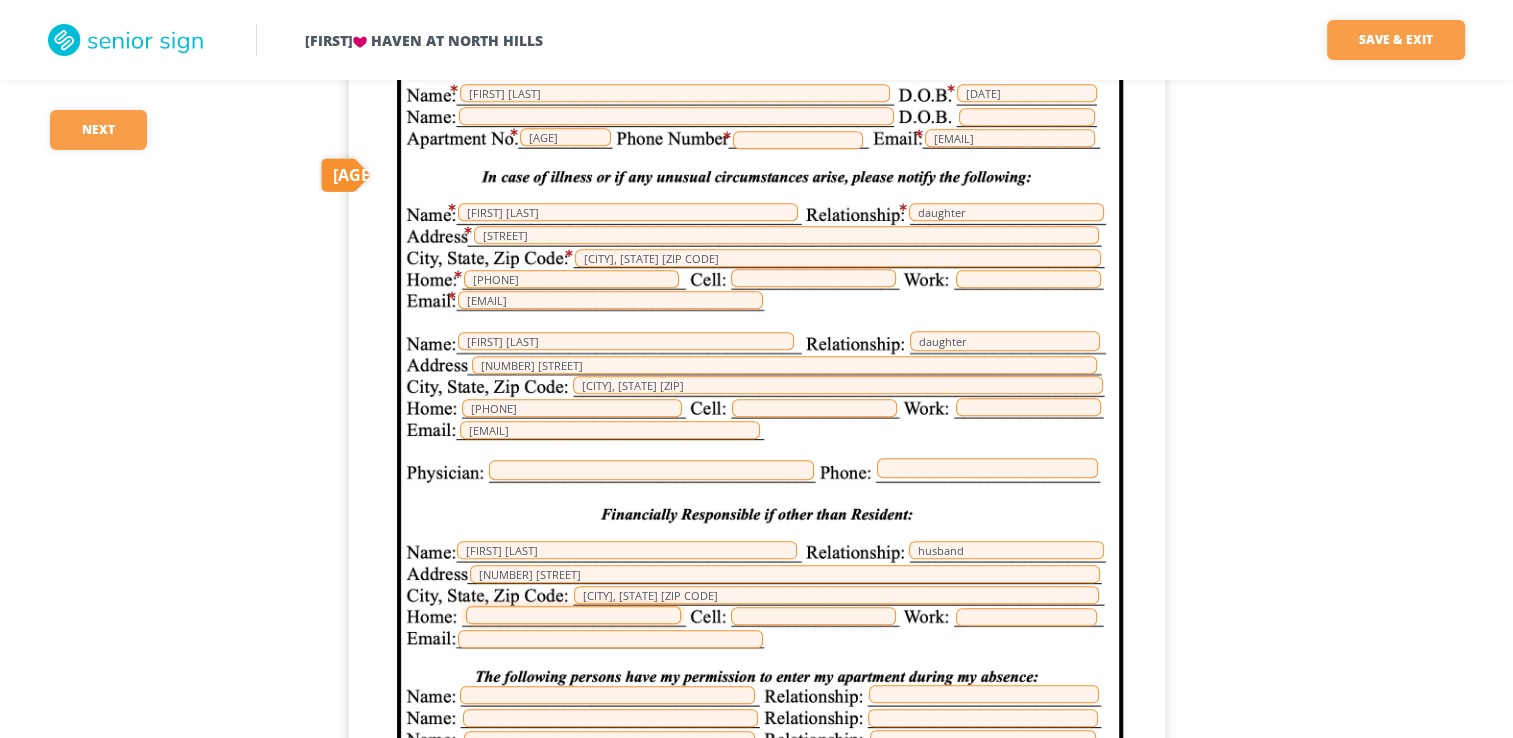 click at bounding box center [573, 615] 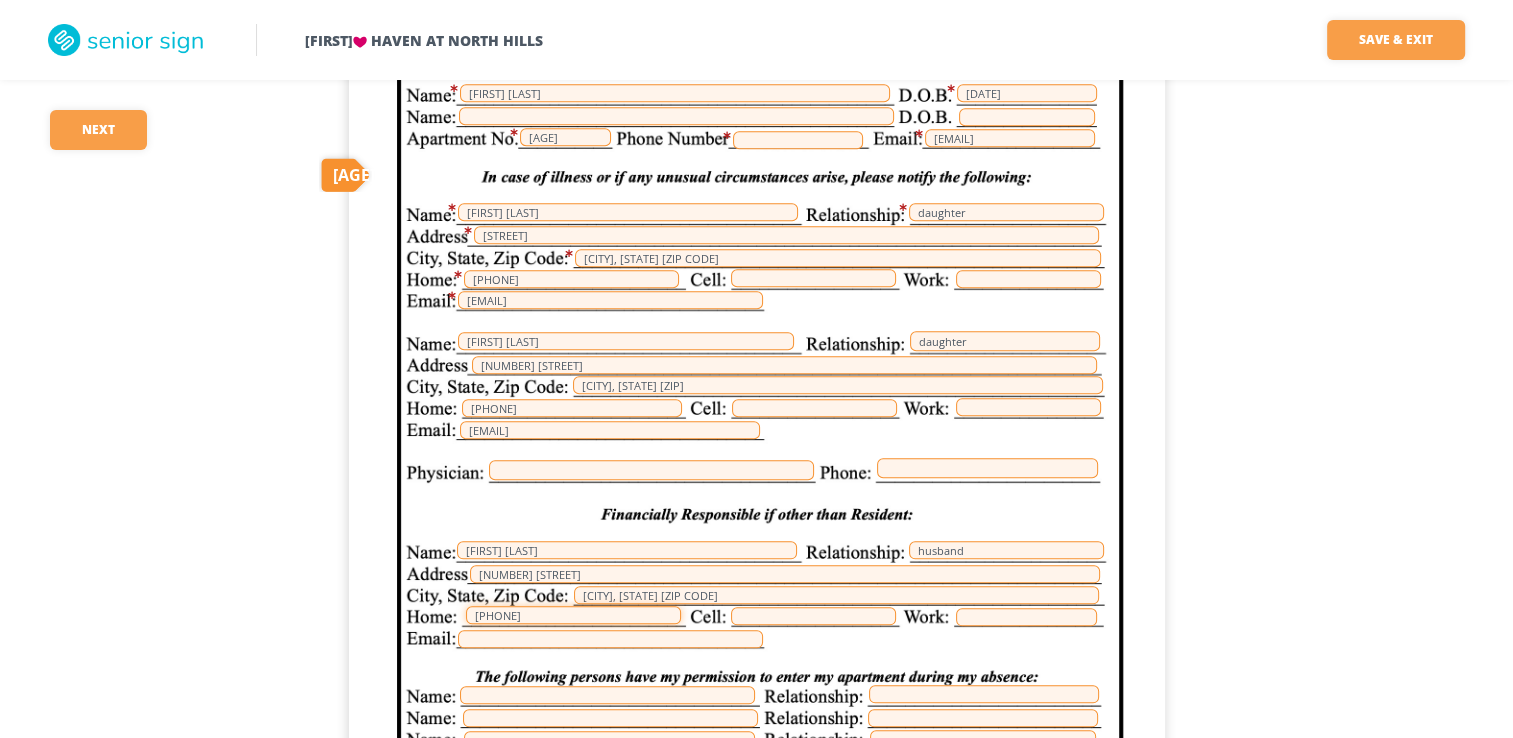 type on "412-508-8097" 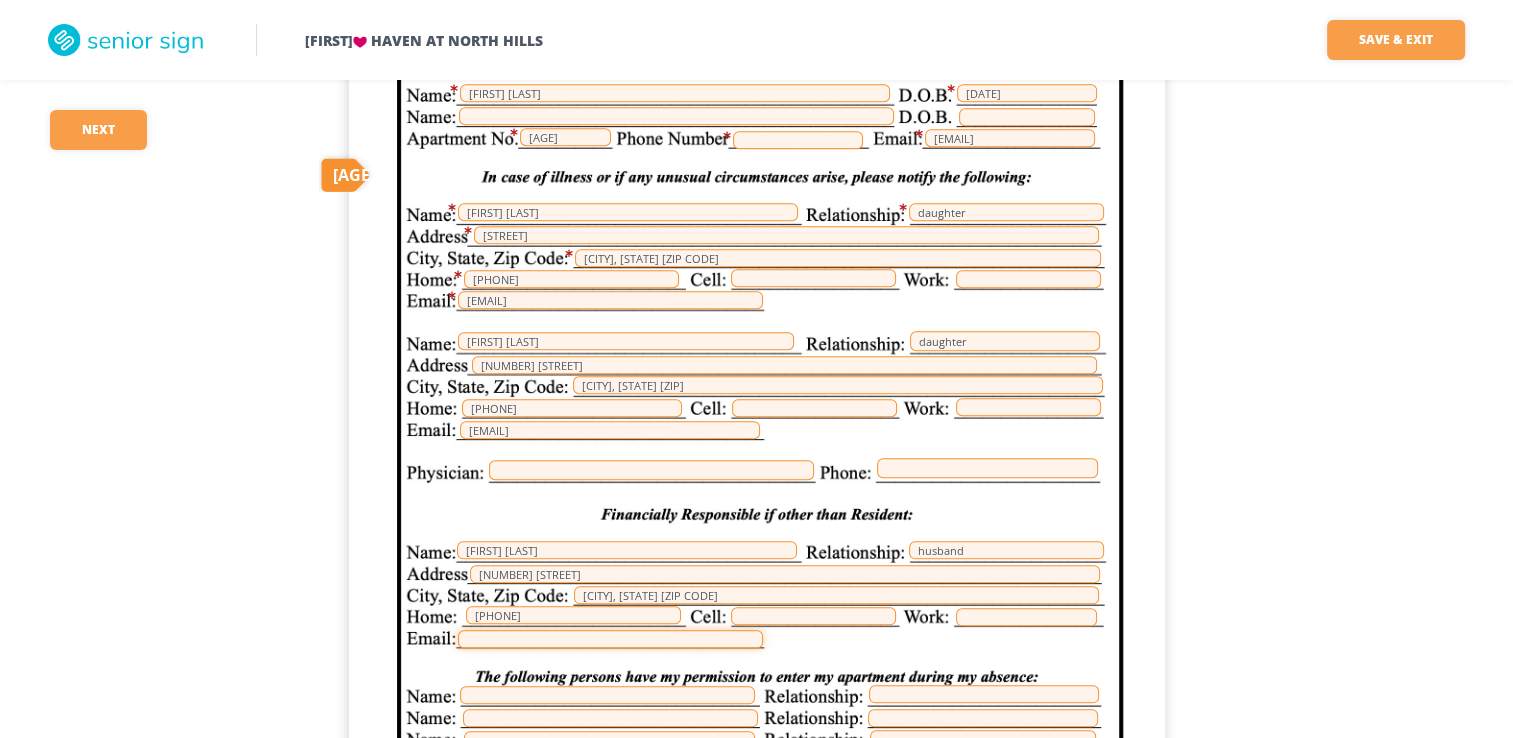click at bounding box center [610, 639] 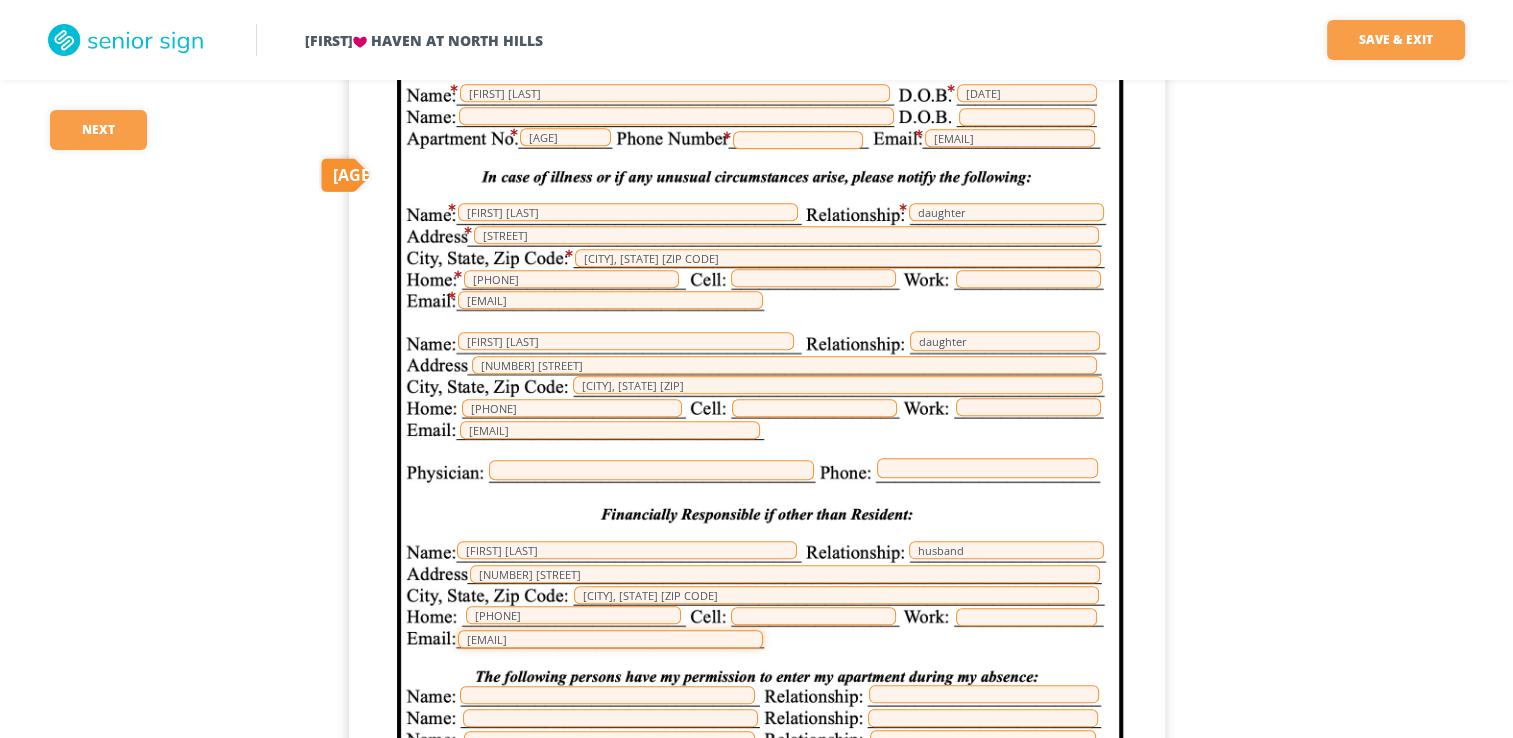 type on "[FIRST].[LAST]@" 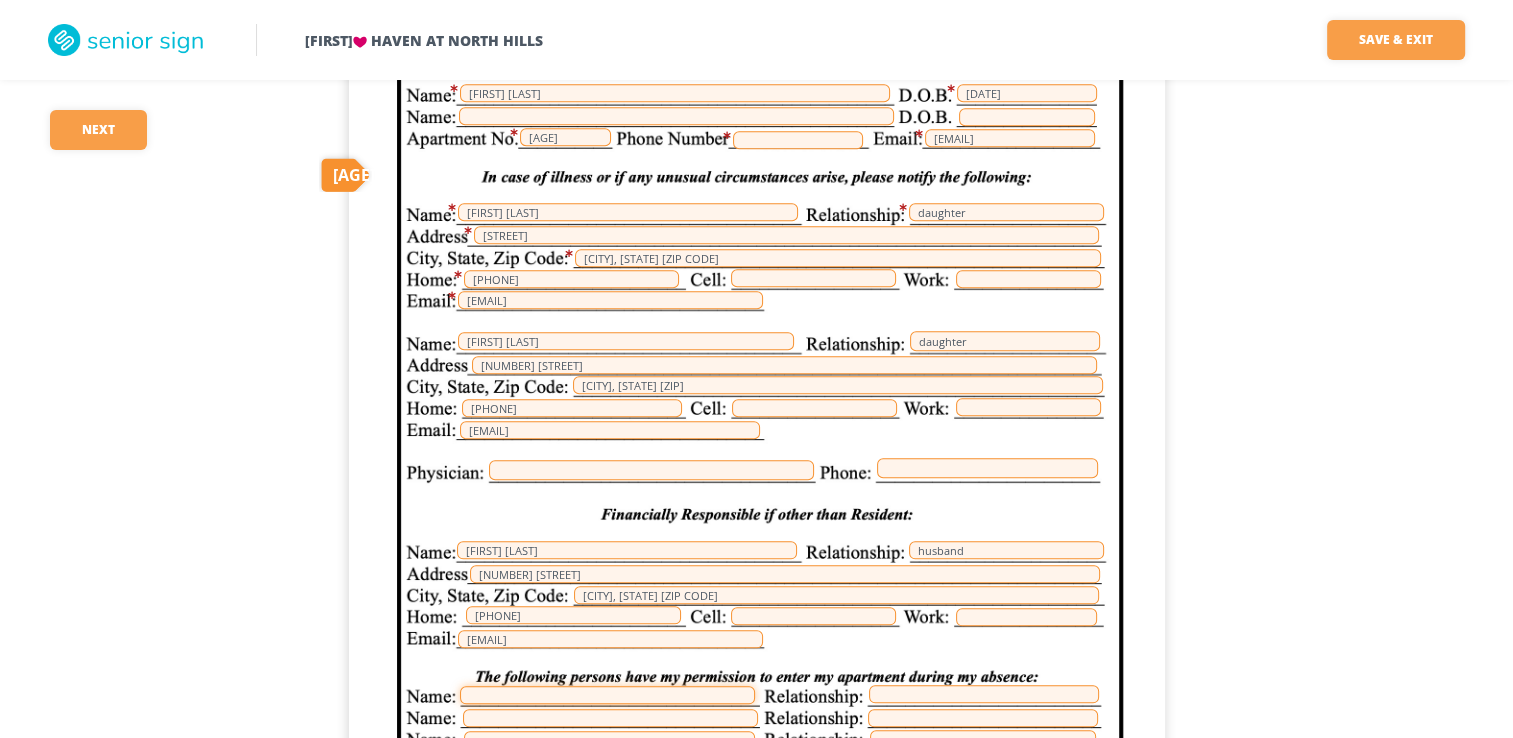 click at bounding box center (607, 695) 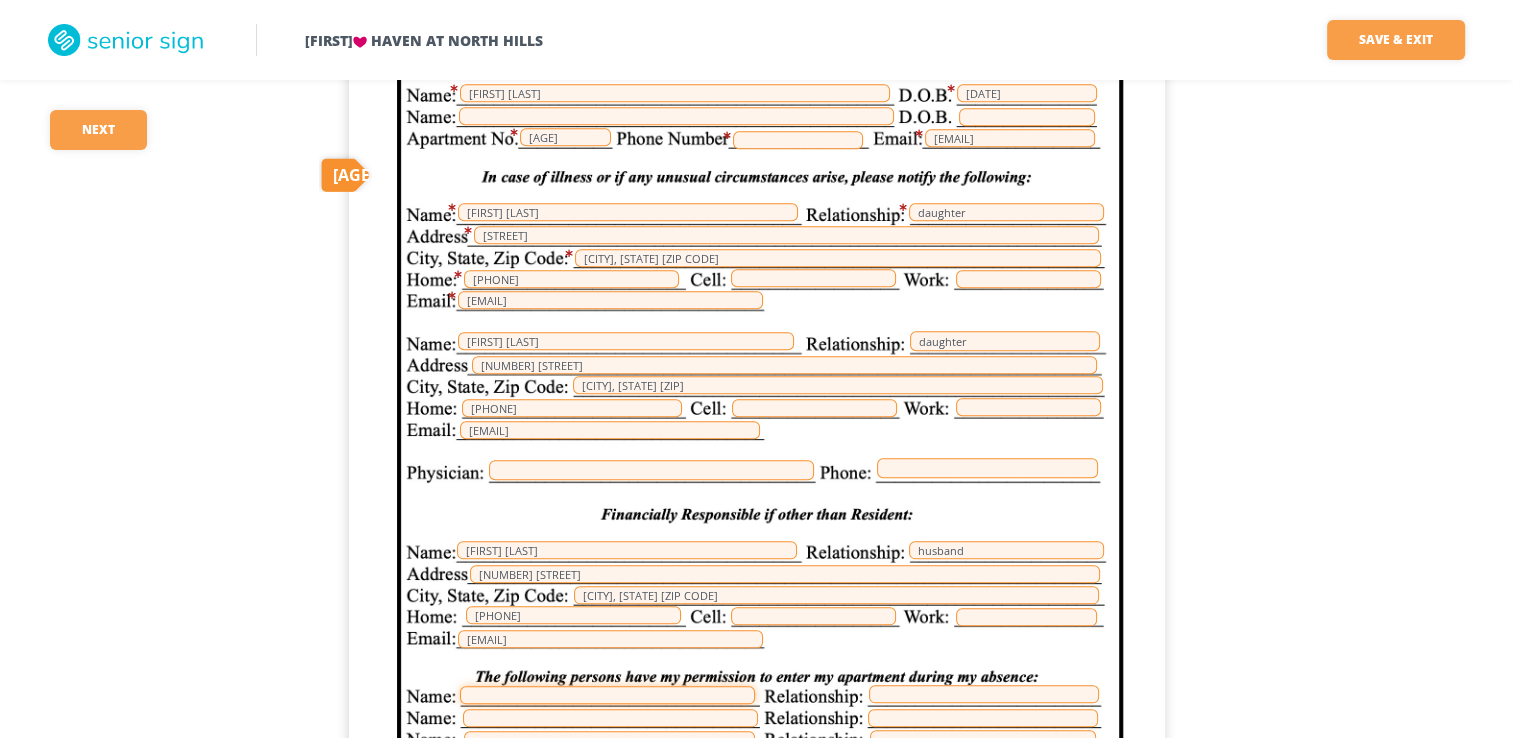 type on "[FIRST] [LAST]" 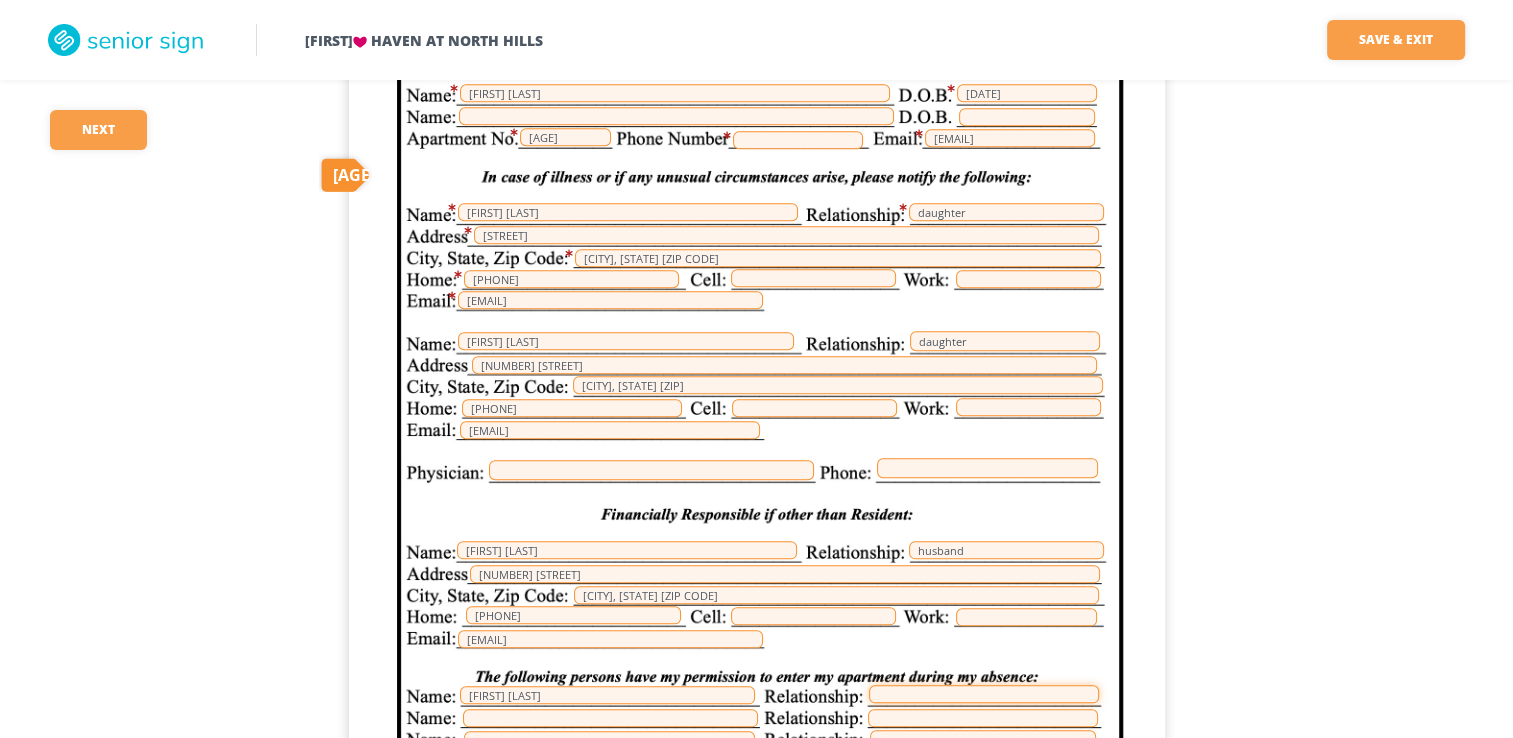 click at bounding box center [984, 694] 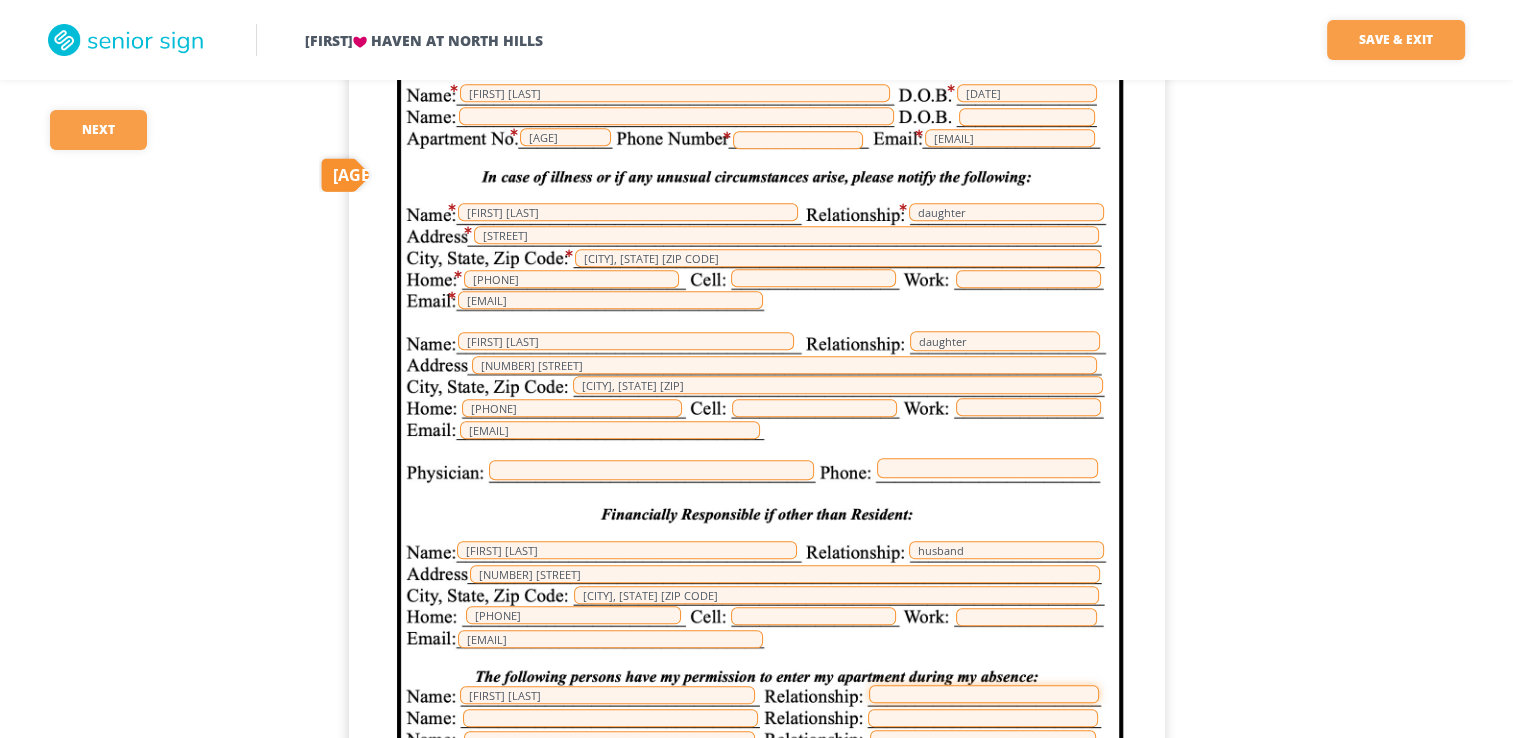 type on "Daughter" 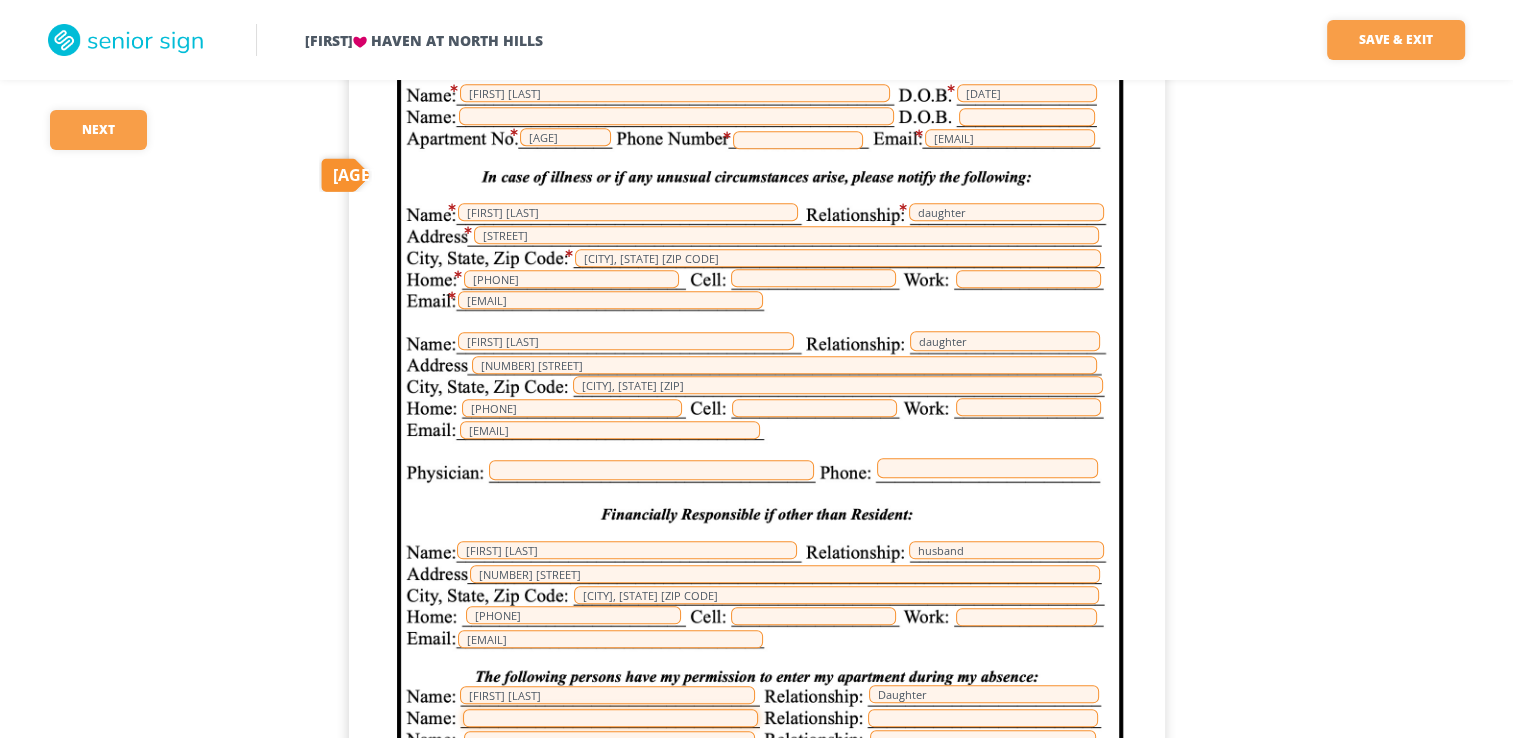 click at bounding box center (610, 718) 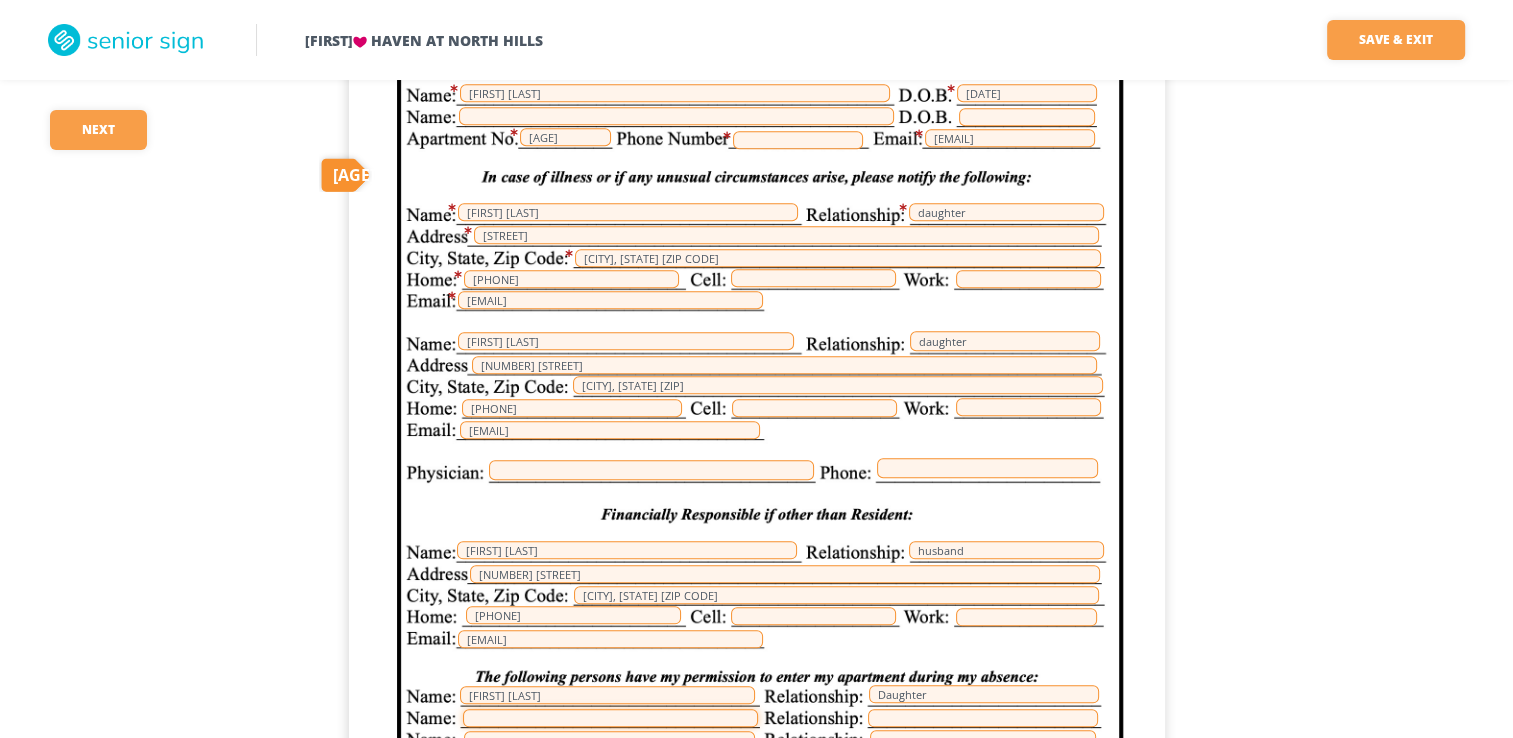 type on "[FIRST] [LAST]" 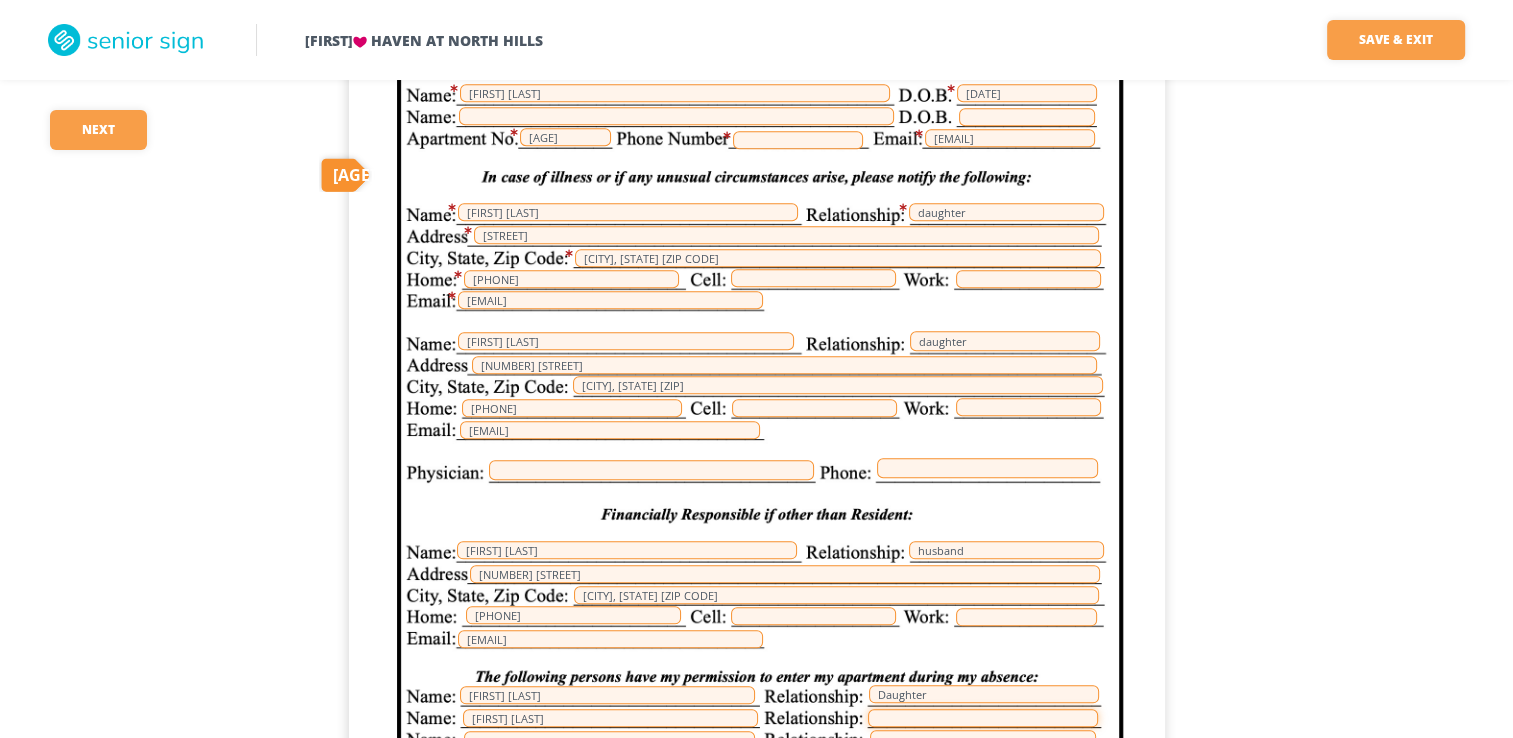 click at bounding box center [983, 718] 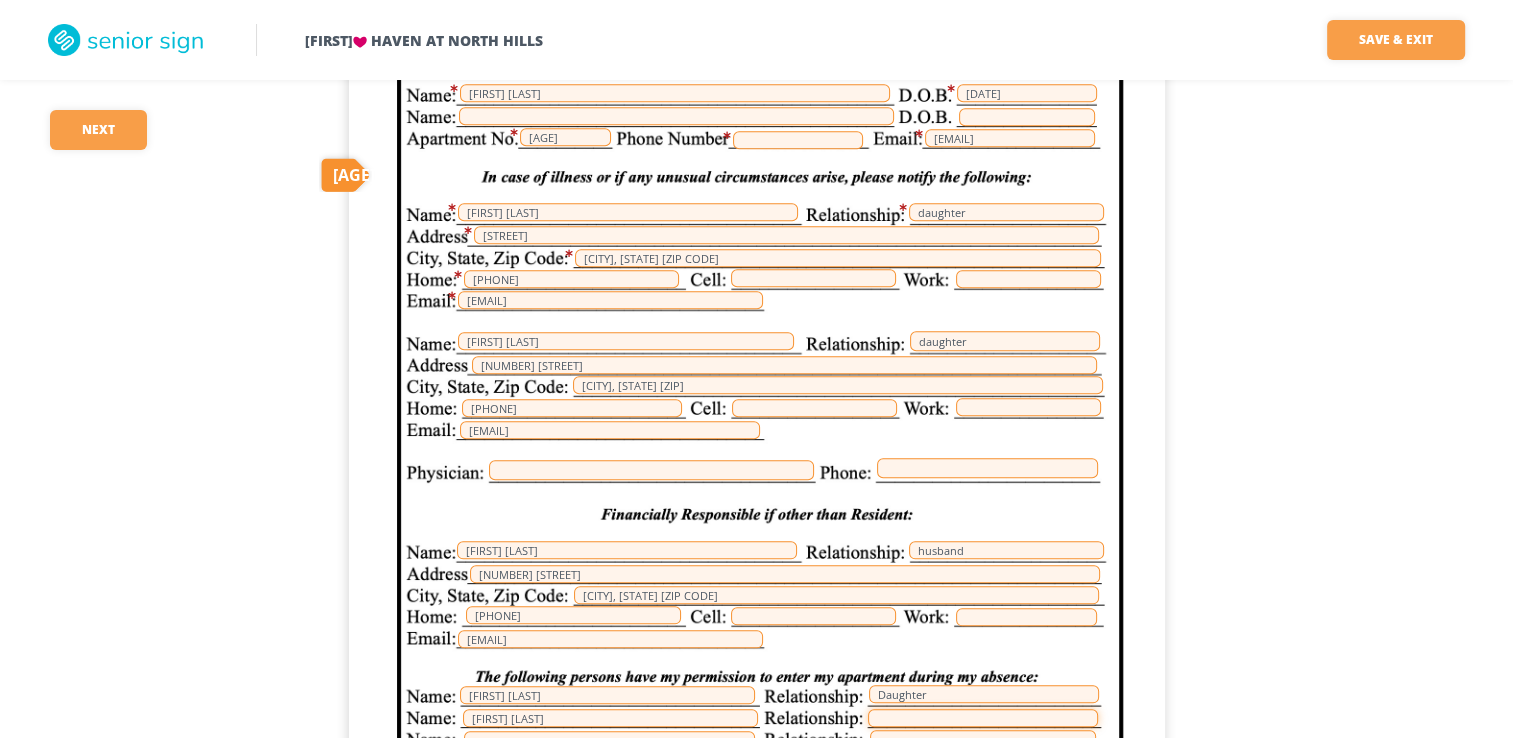 type on "Daughter" 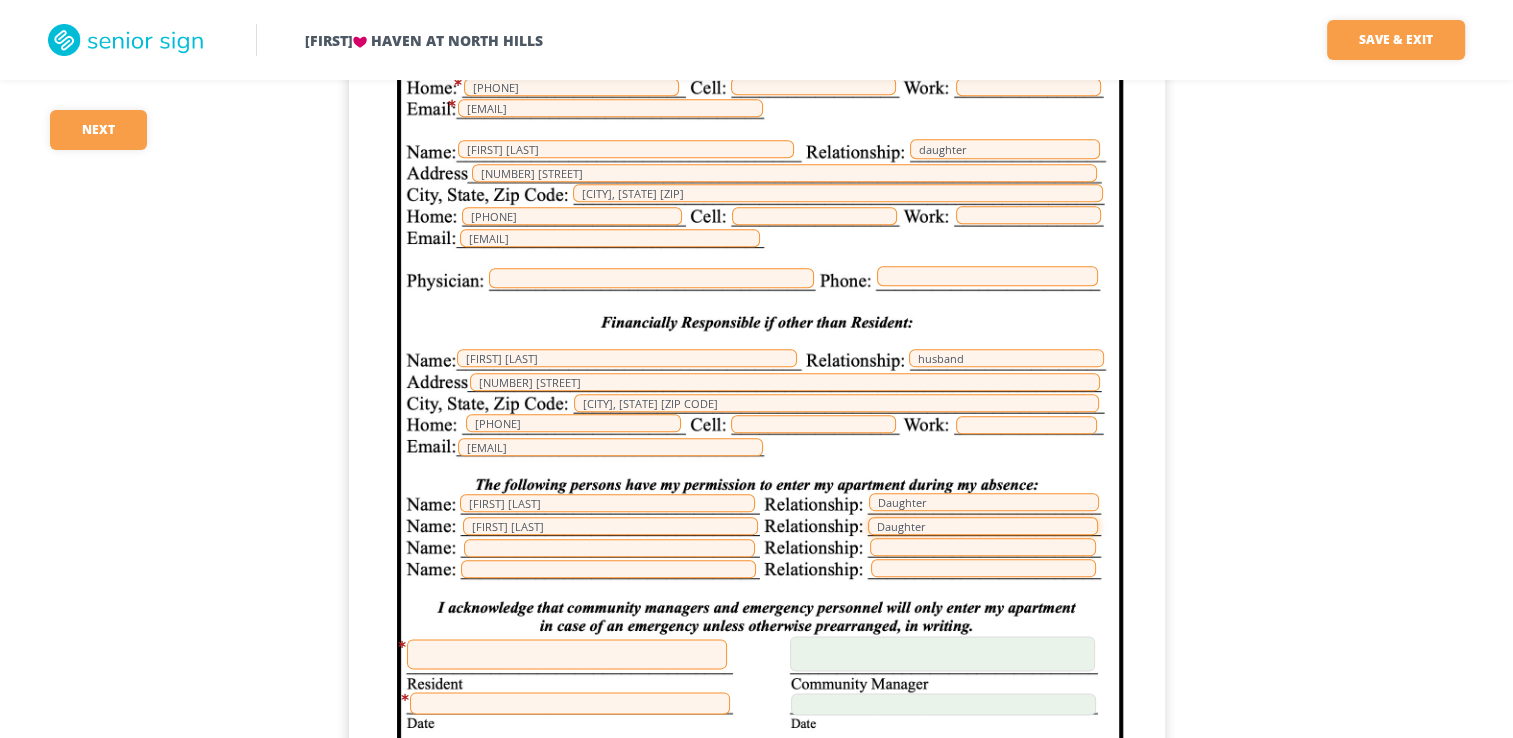 scroll, scrollTop: 25024, scrollLeft: 0, axis: vertical 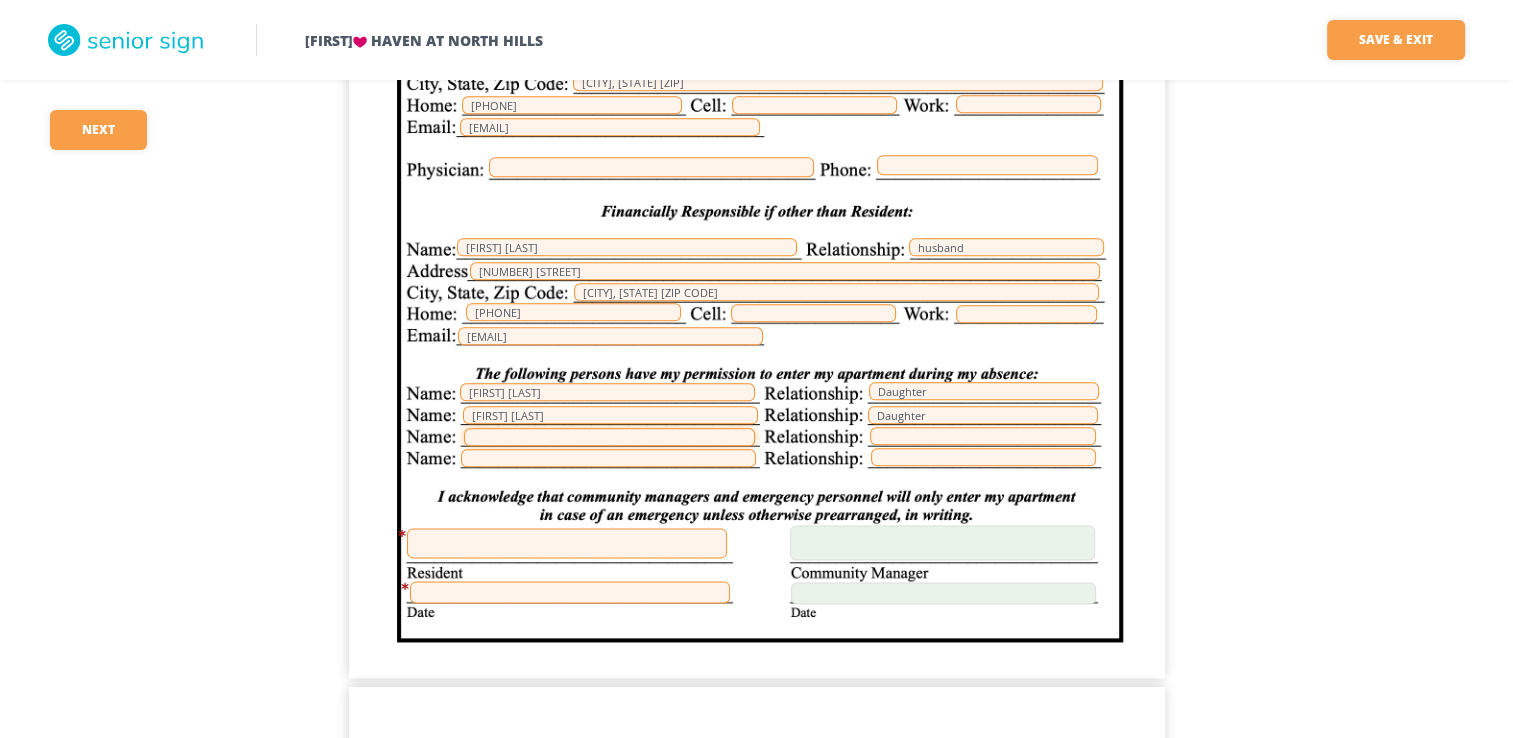 click at bounding box center (609, 437) 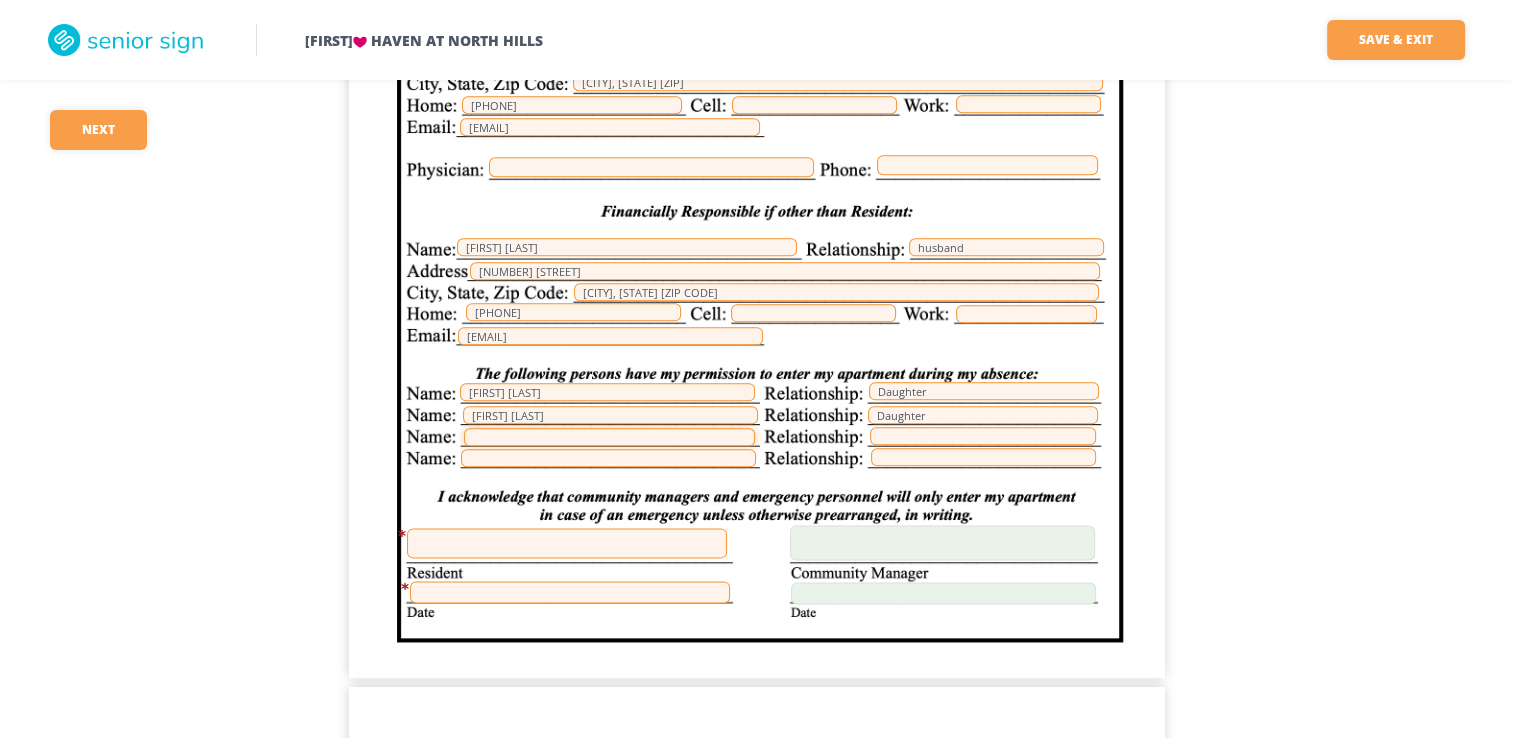 type on "James Lemarie" 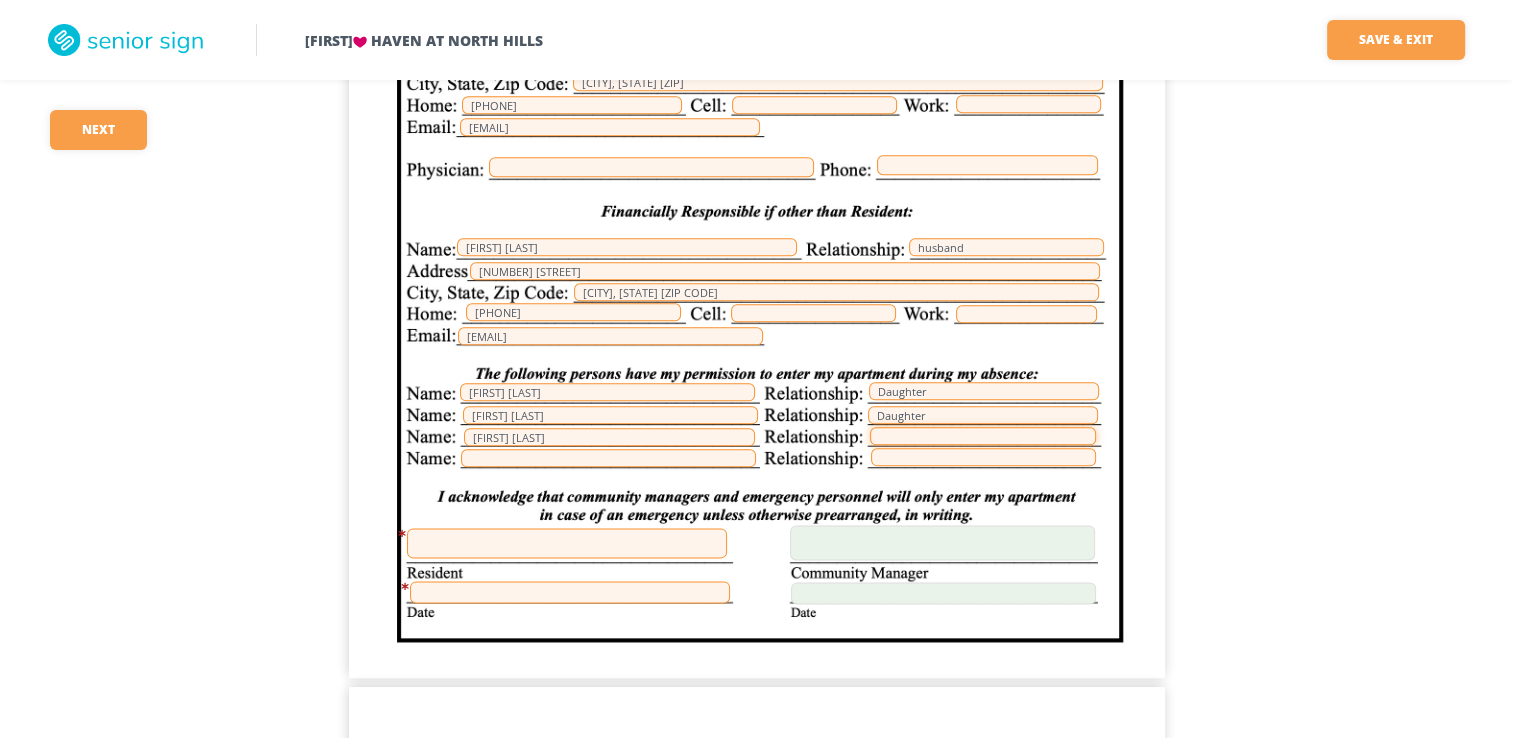 click at bounding box center (983, 436) 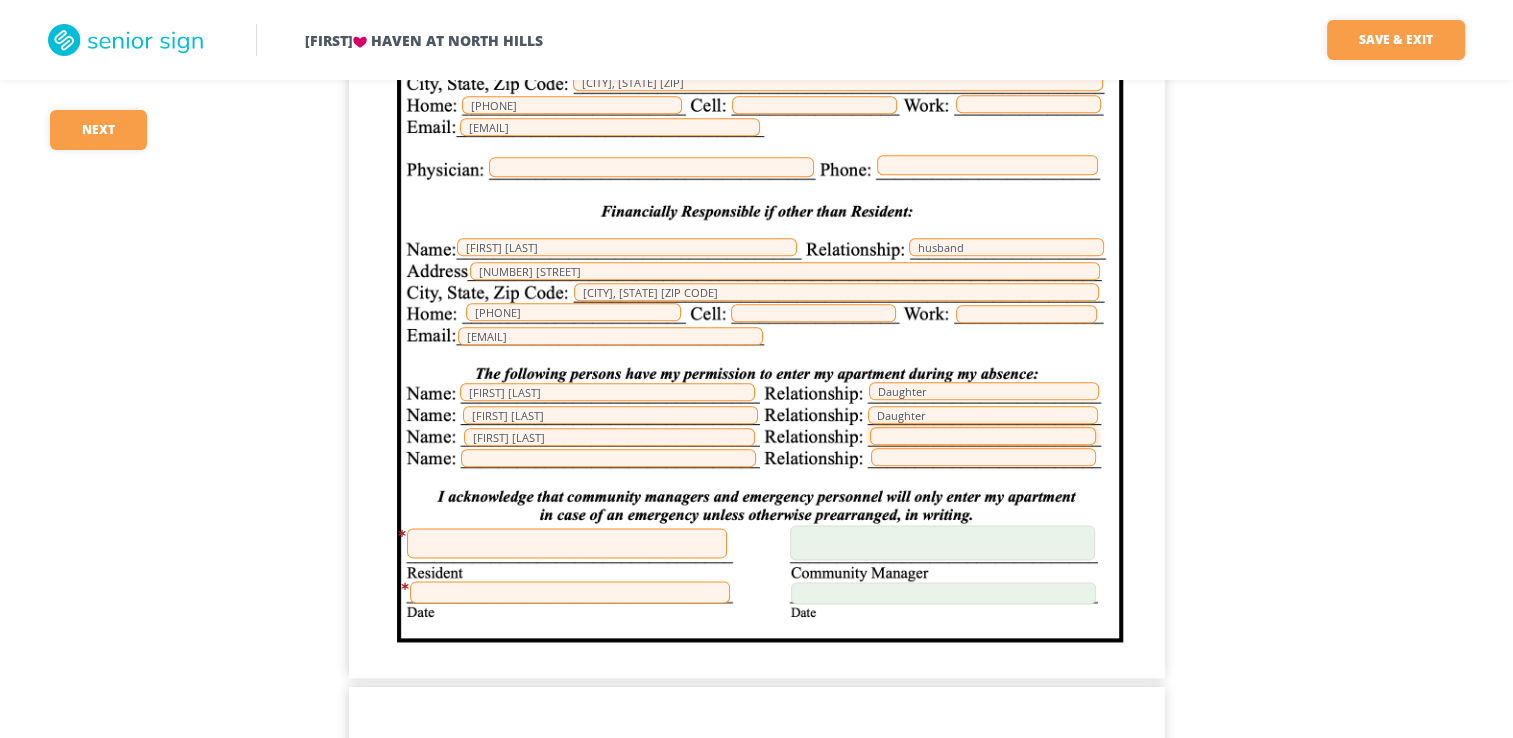 type on "Christine's partner" 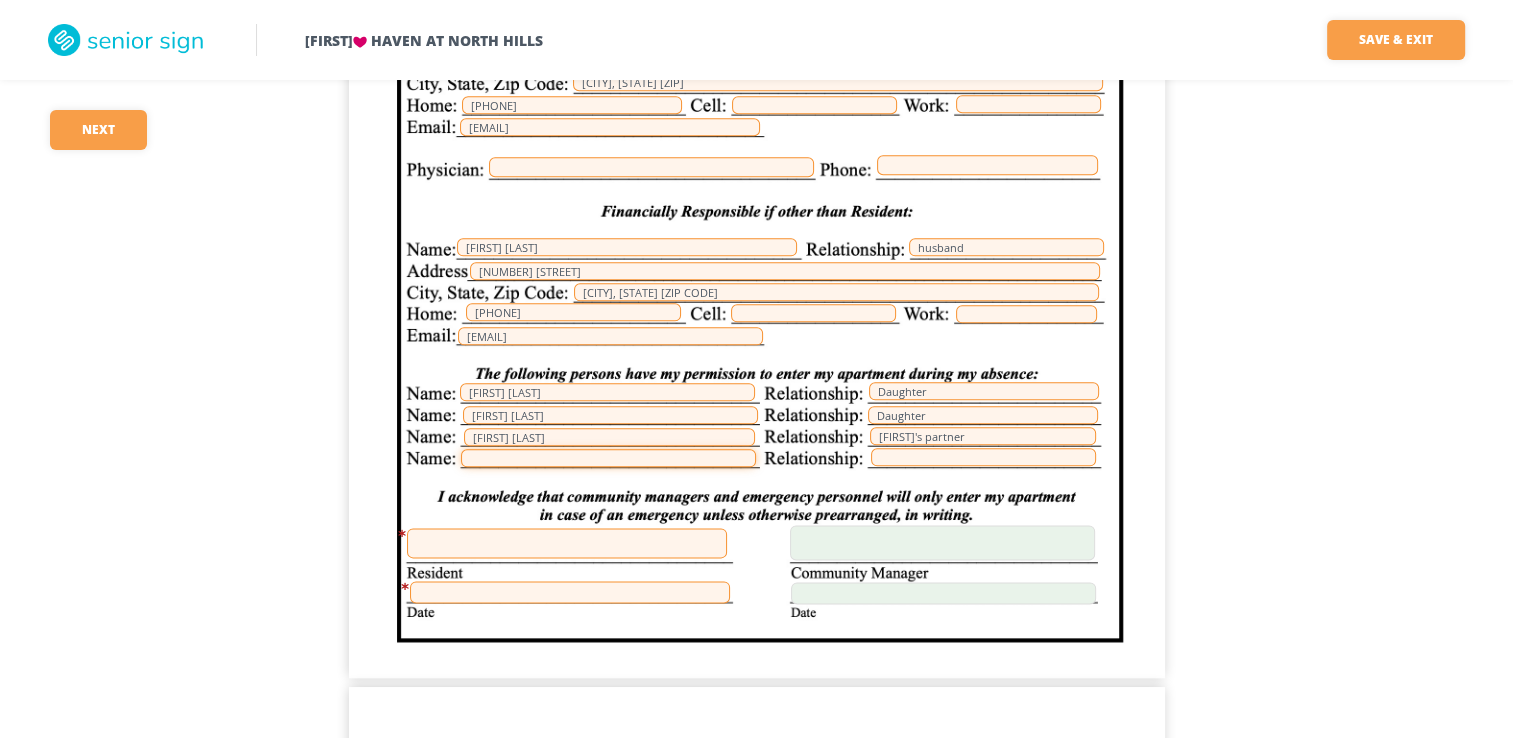 click at bounding box center (608, 458) 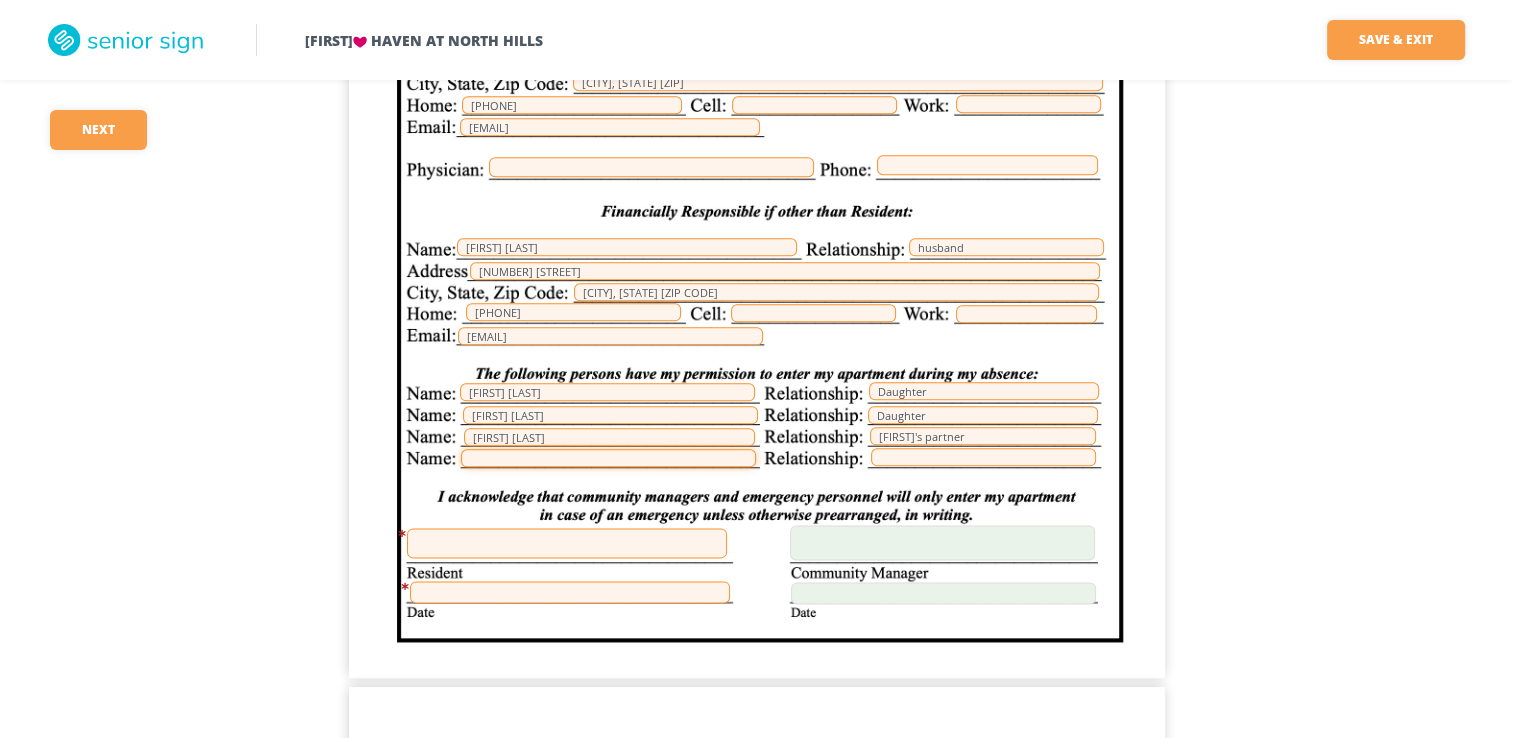 type on "David Babilya" 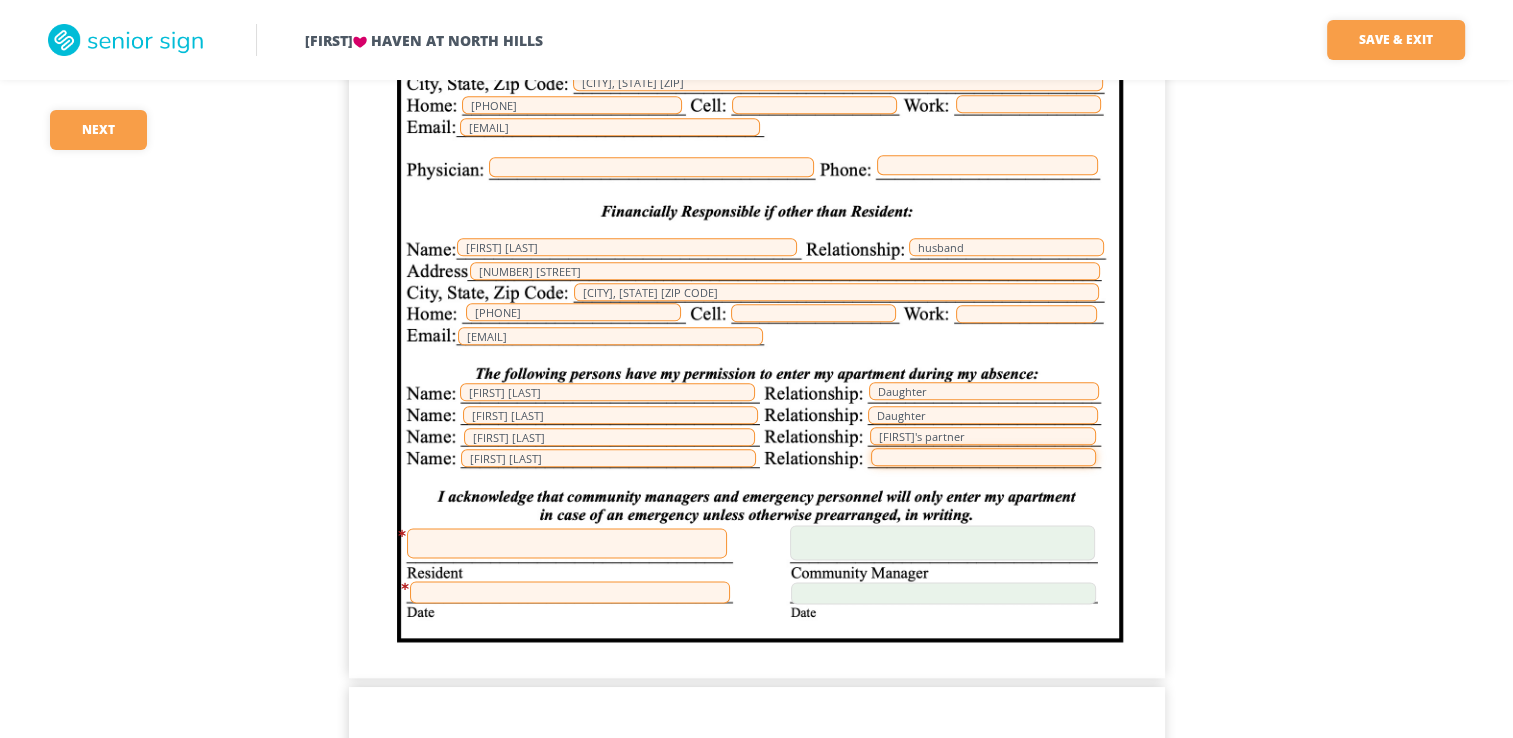 click at bounding box center [983, 457] 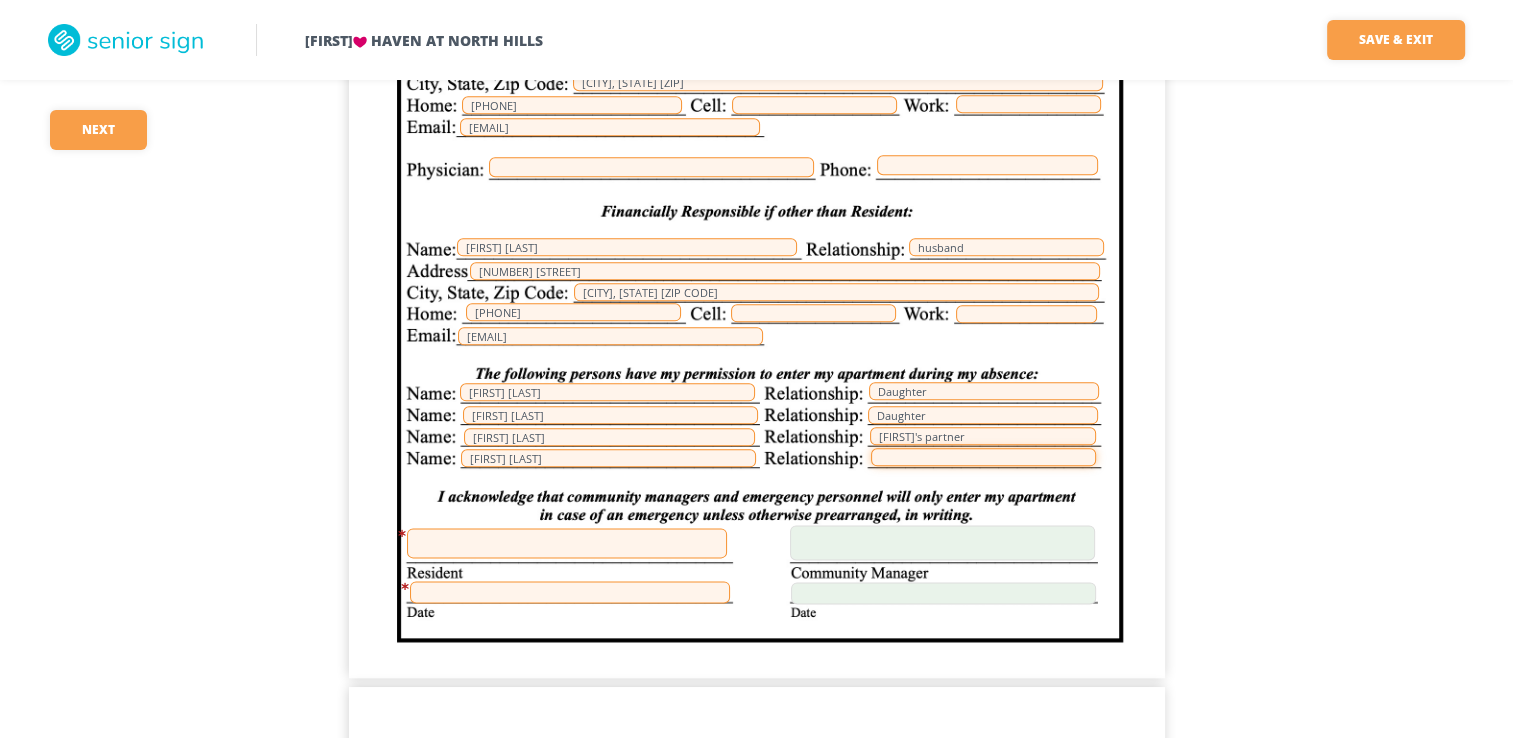 type on "Son-In-Law" 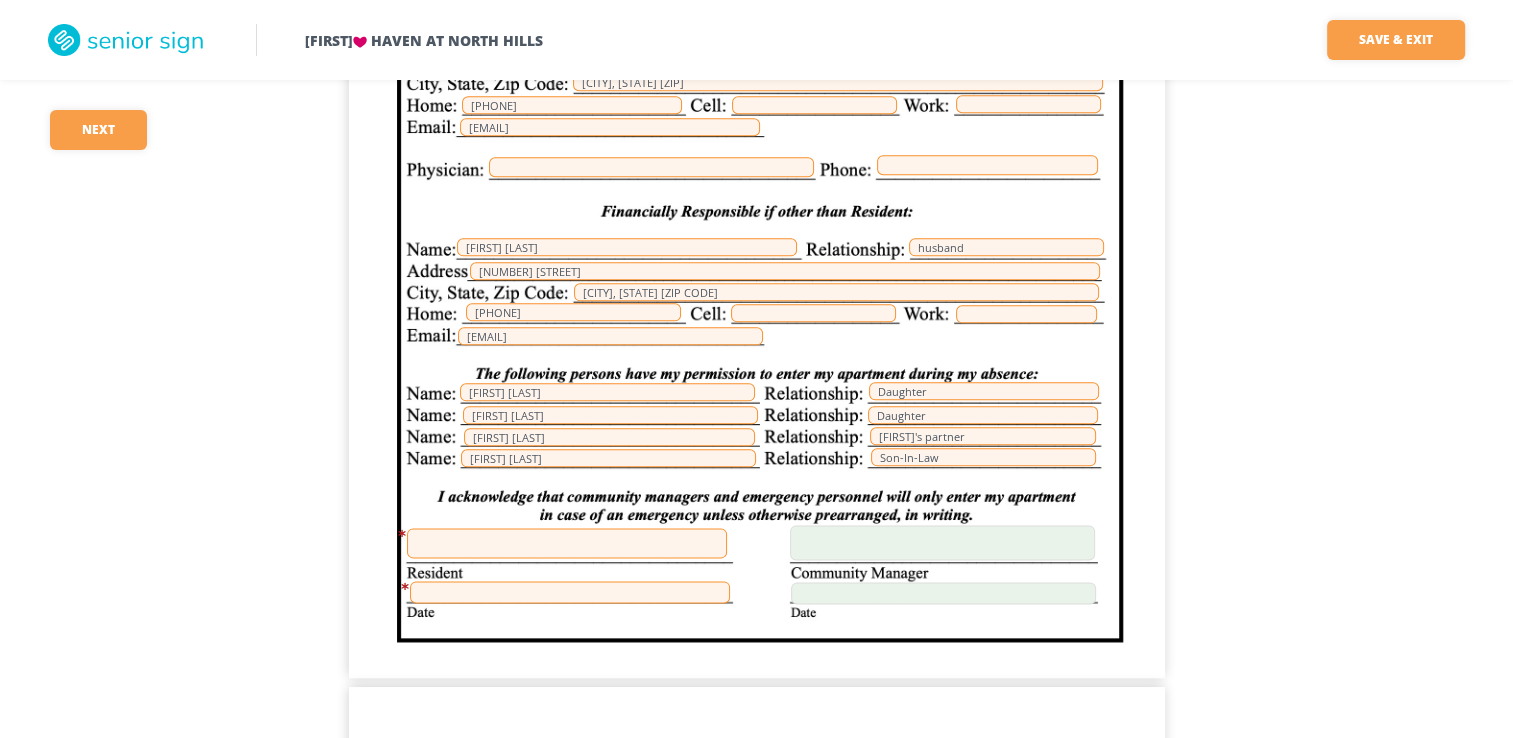 click on "Cynthia Kalinik 09/17/1947 104 Christine.Kalinik@gmail.com Christine Kalinik daughter 150 White Oak Dr PIttsburgh, PA 15237 4125088097 christine.kalinik@gmail.com daughter Rebecca Babilya 138 Parsonage Lane Stahlstown, PA 15687 7249727156 rbabilya@mac.com Wesley Kalinik husband 709 Vernon Drive Rostraver Twp, PA 15012 412-508-8097 christine.kalinik@gmail.com Daughter Christine Kalinik Rebecca Babilya Daughter Christine's partner James Lemarie Son-In-Law David Babilya" at bounding box center [757, 150] 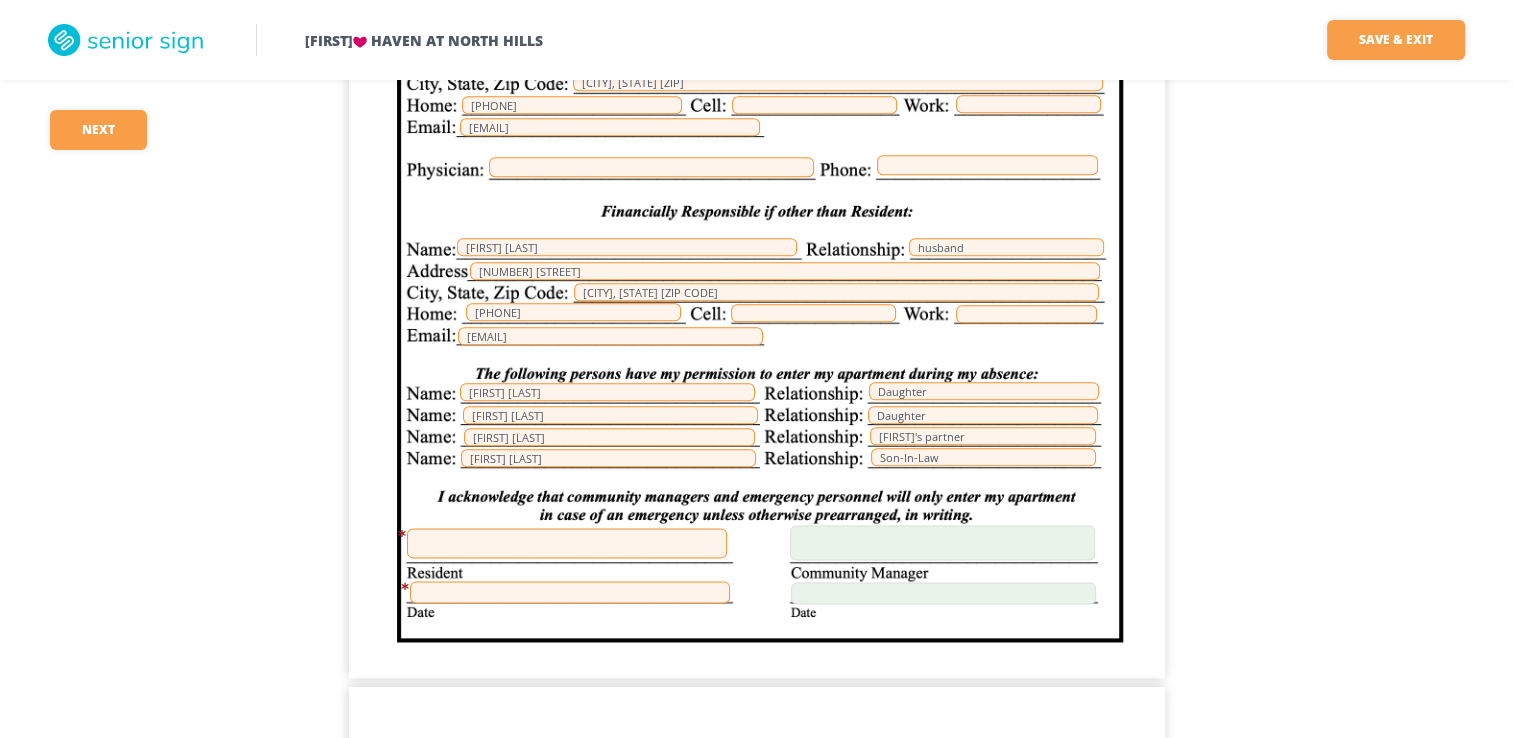 click at bounding box center (567, 543) 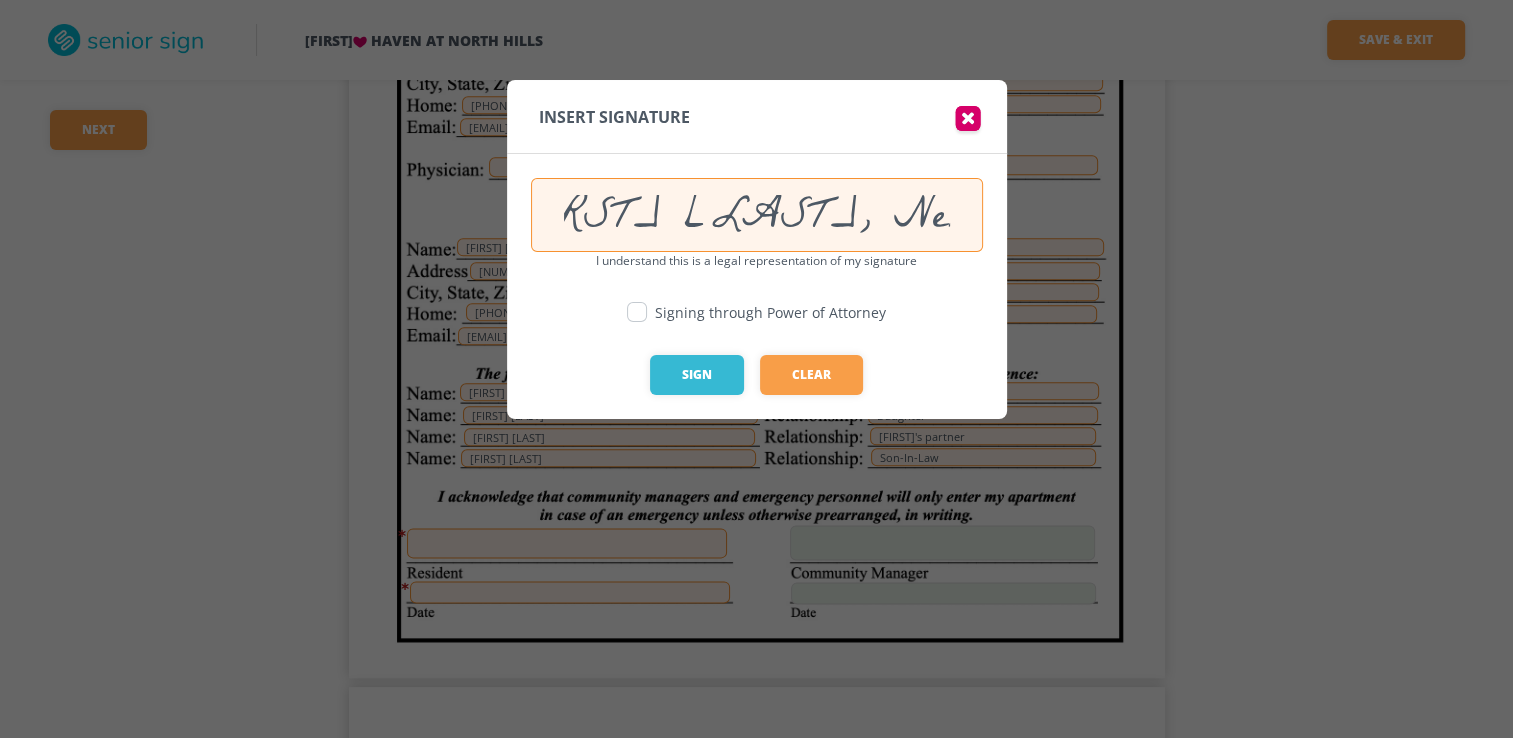 scroll, scrollTop: 0, scrollLeft: 121, axis: horizontal 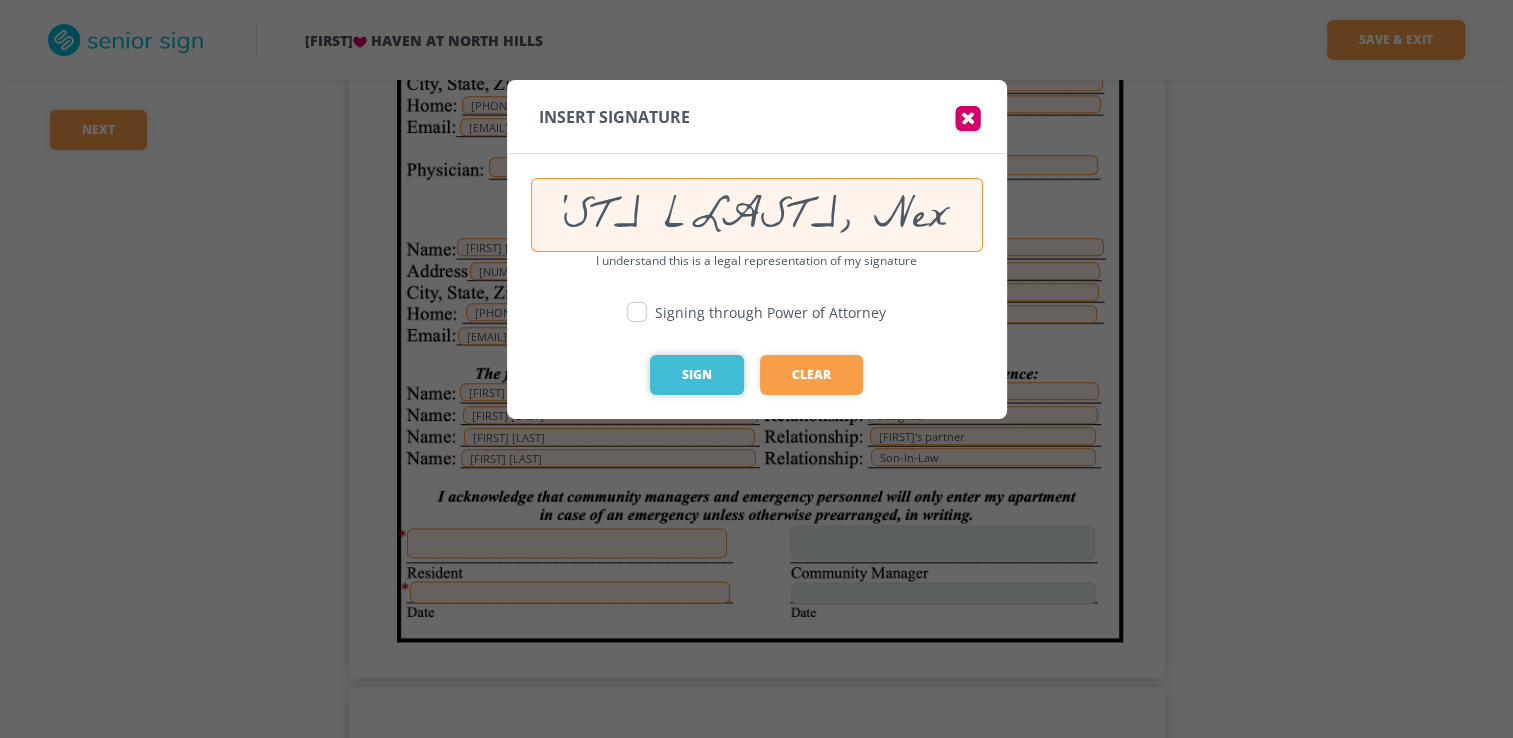type on "Wesley Kalinik, Next of Kin" 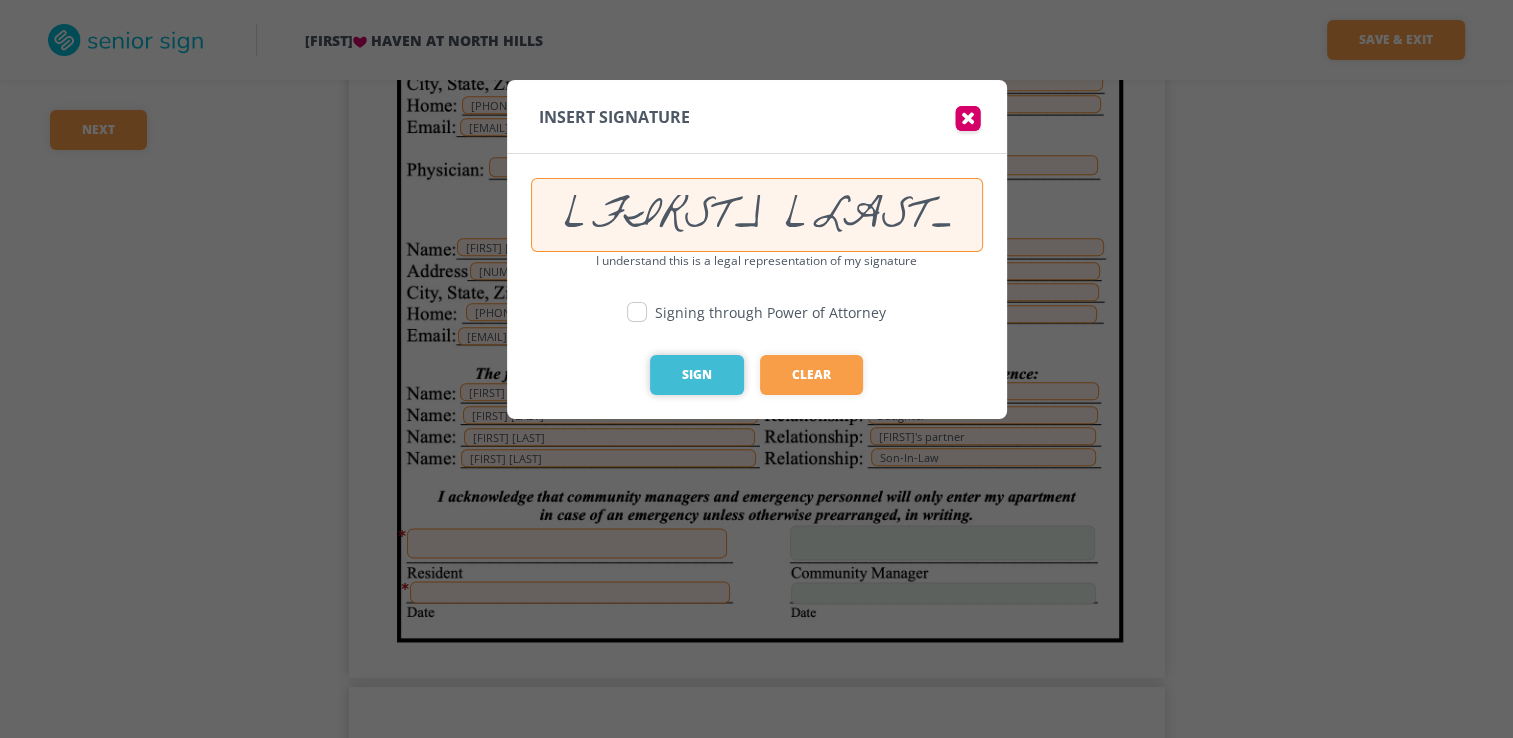 click on "Sign" at bounding box center (697, 375) 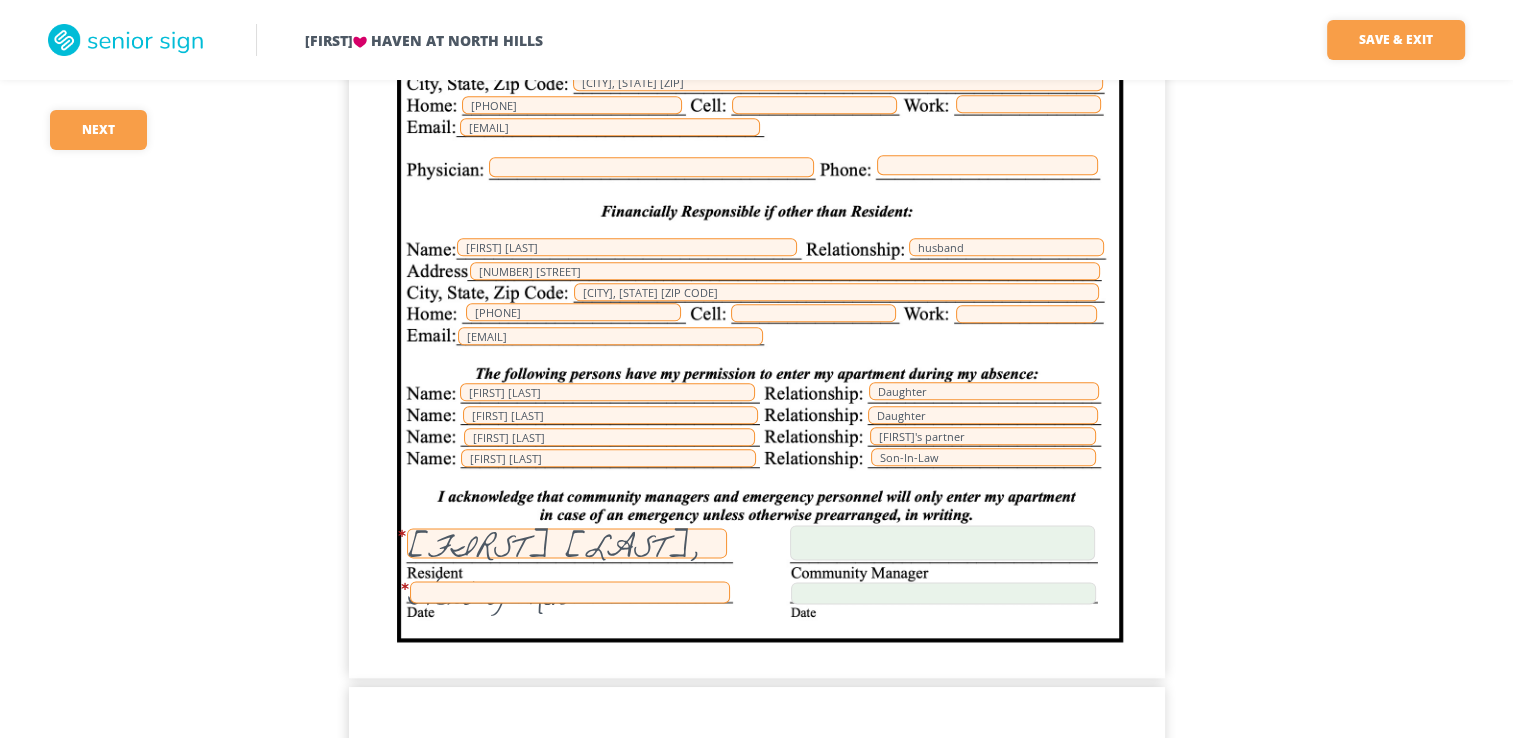click at bounding box center (570, 592) 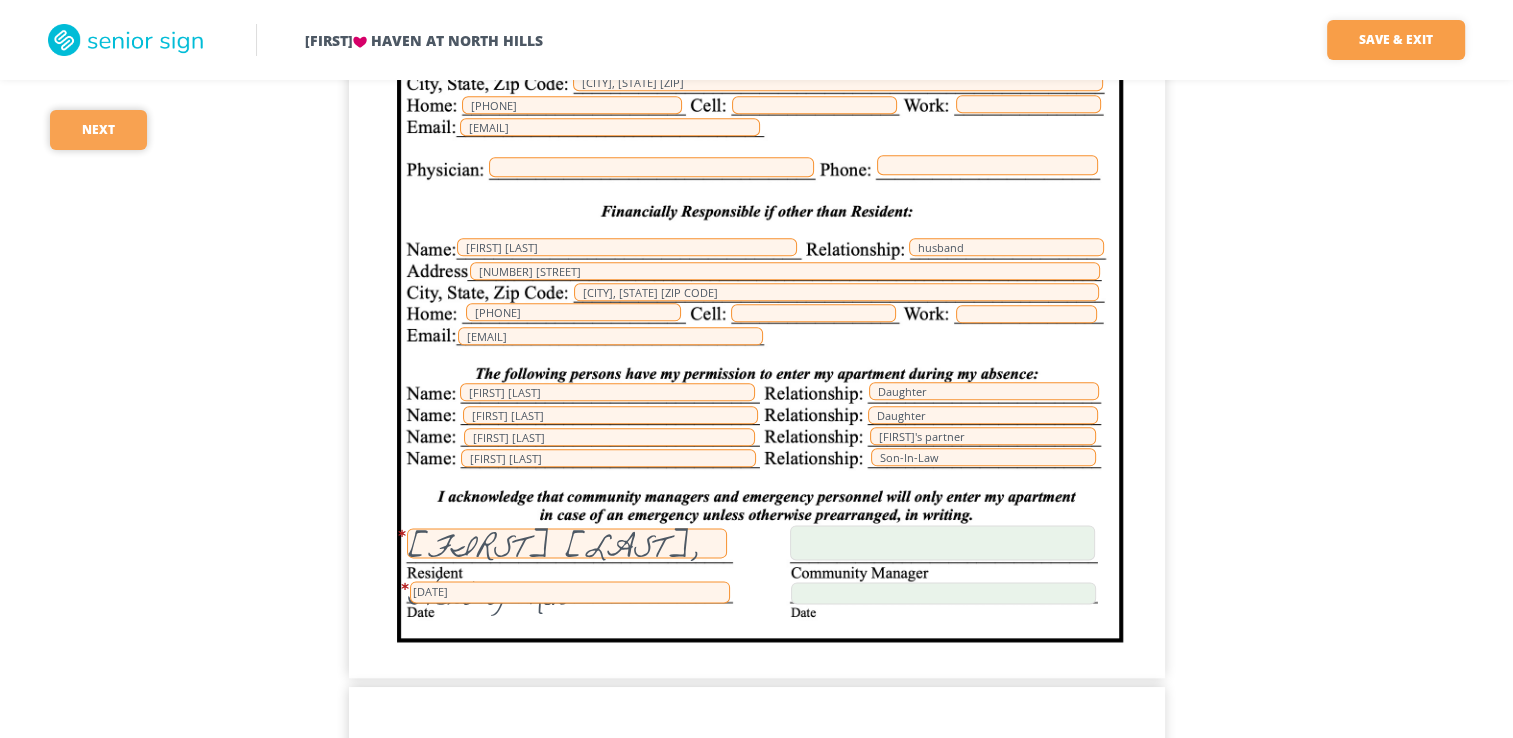 click on "Next" at bounding box center [98, 130] 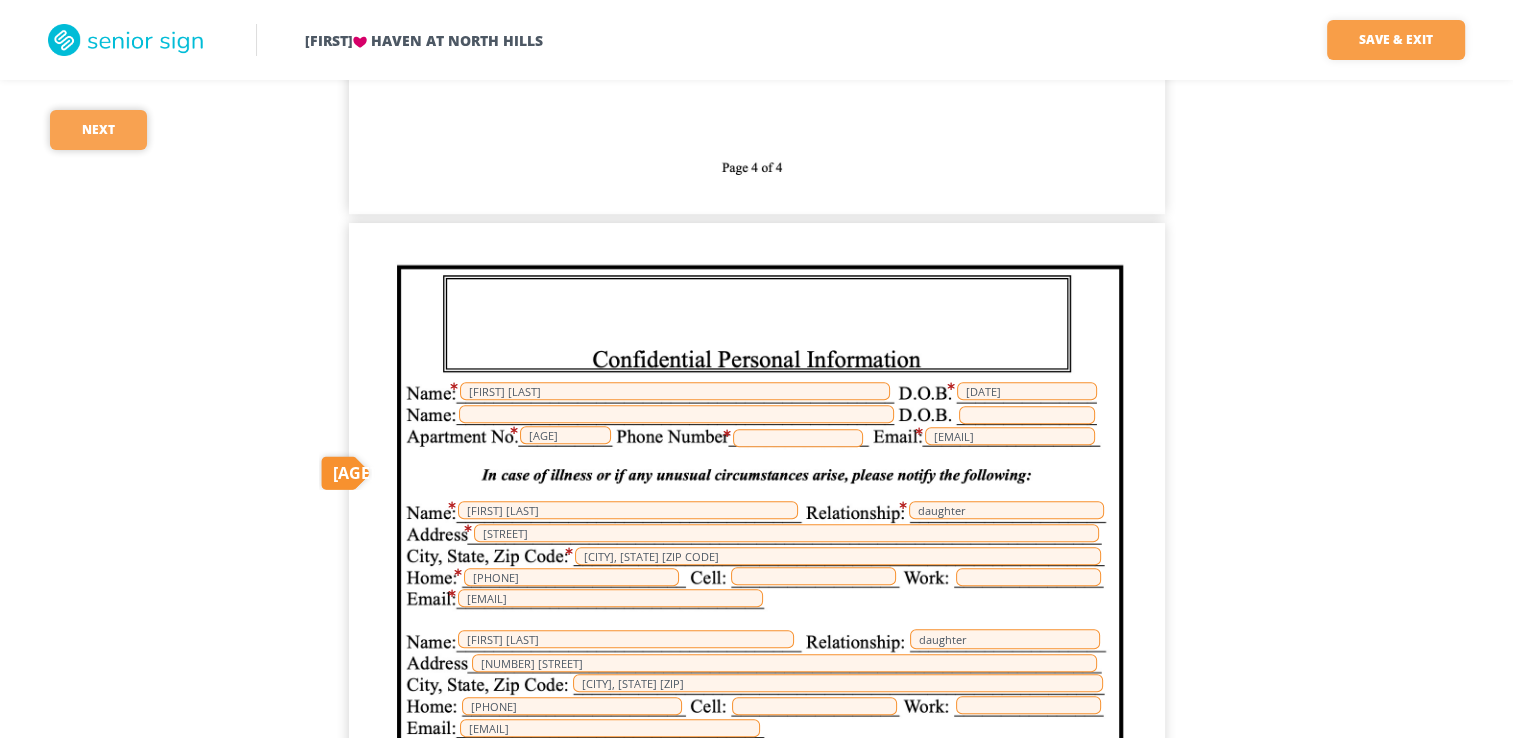scroll, scrollTop: 24422, scrollLeft: 0, axis: vertical 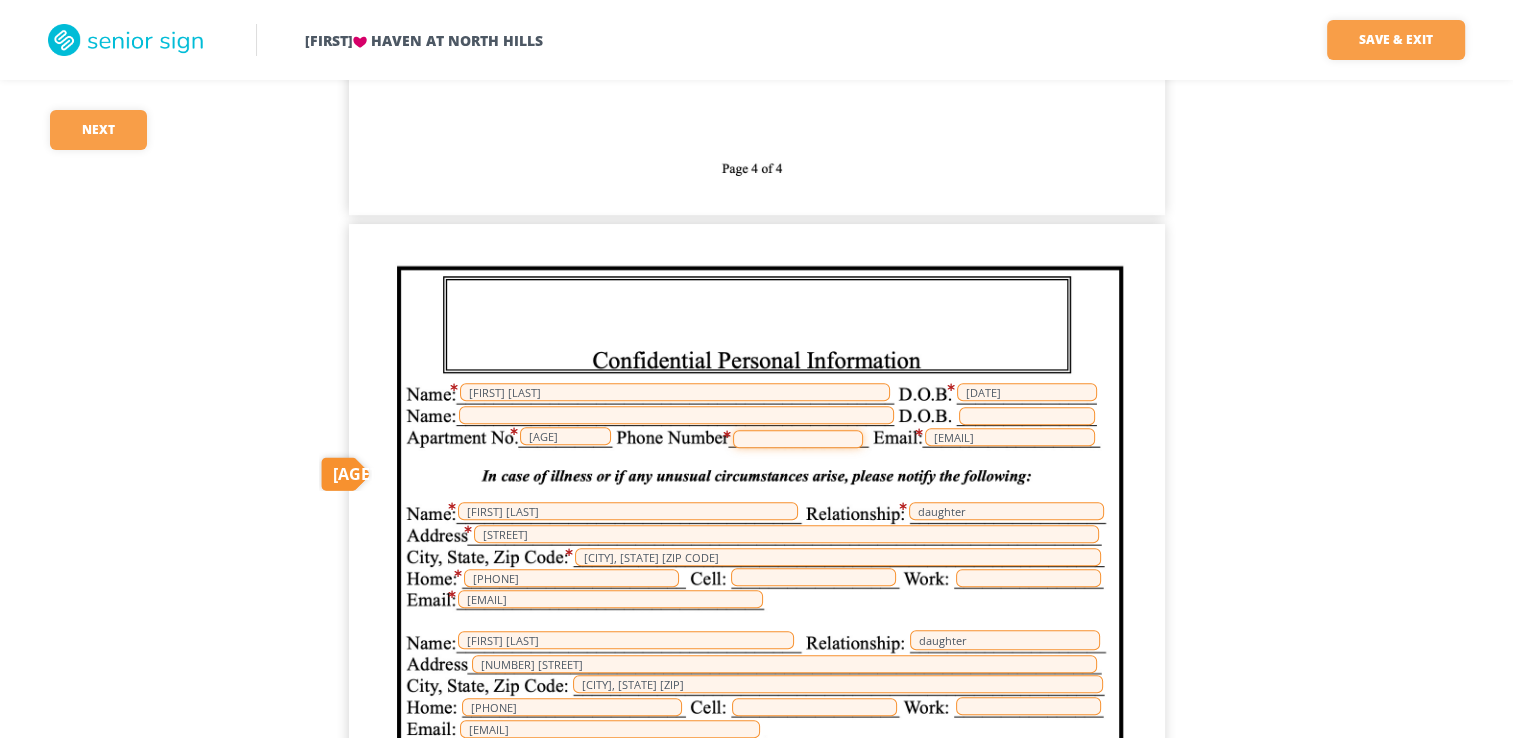 click at bounding box center [798, 439] 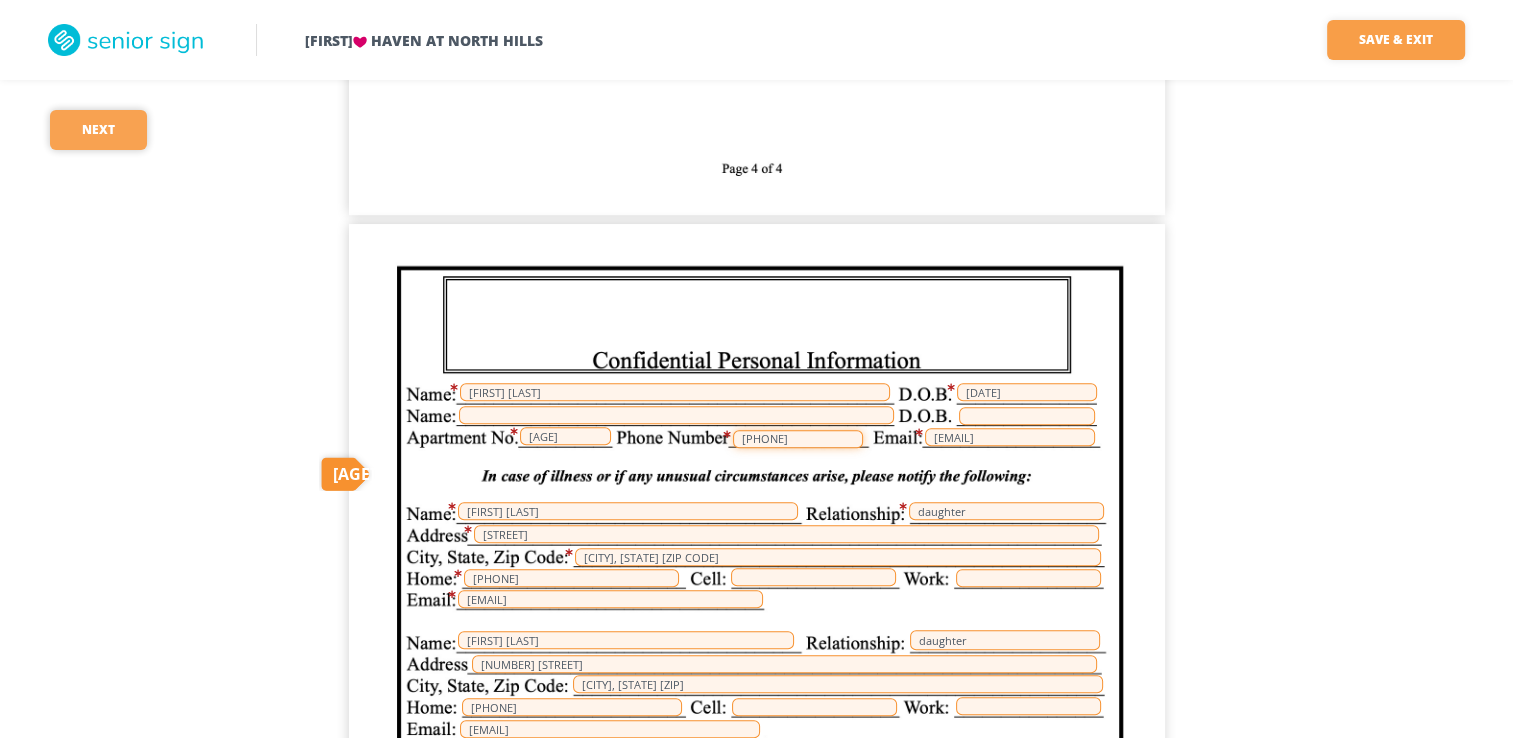 type on "4125088097" 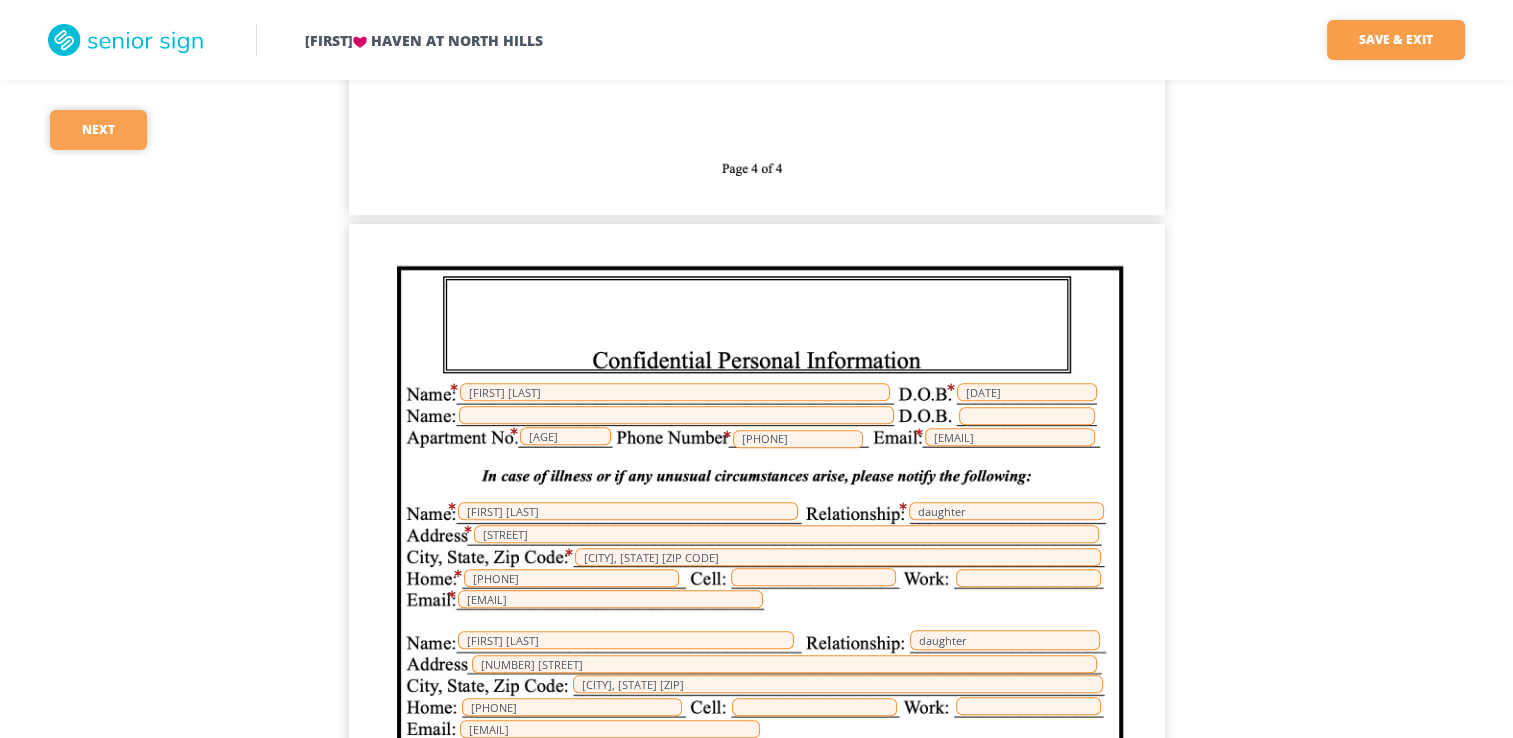 click on "Next" at bounding box center (98, 130) 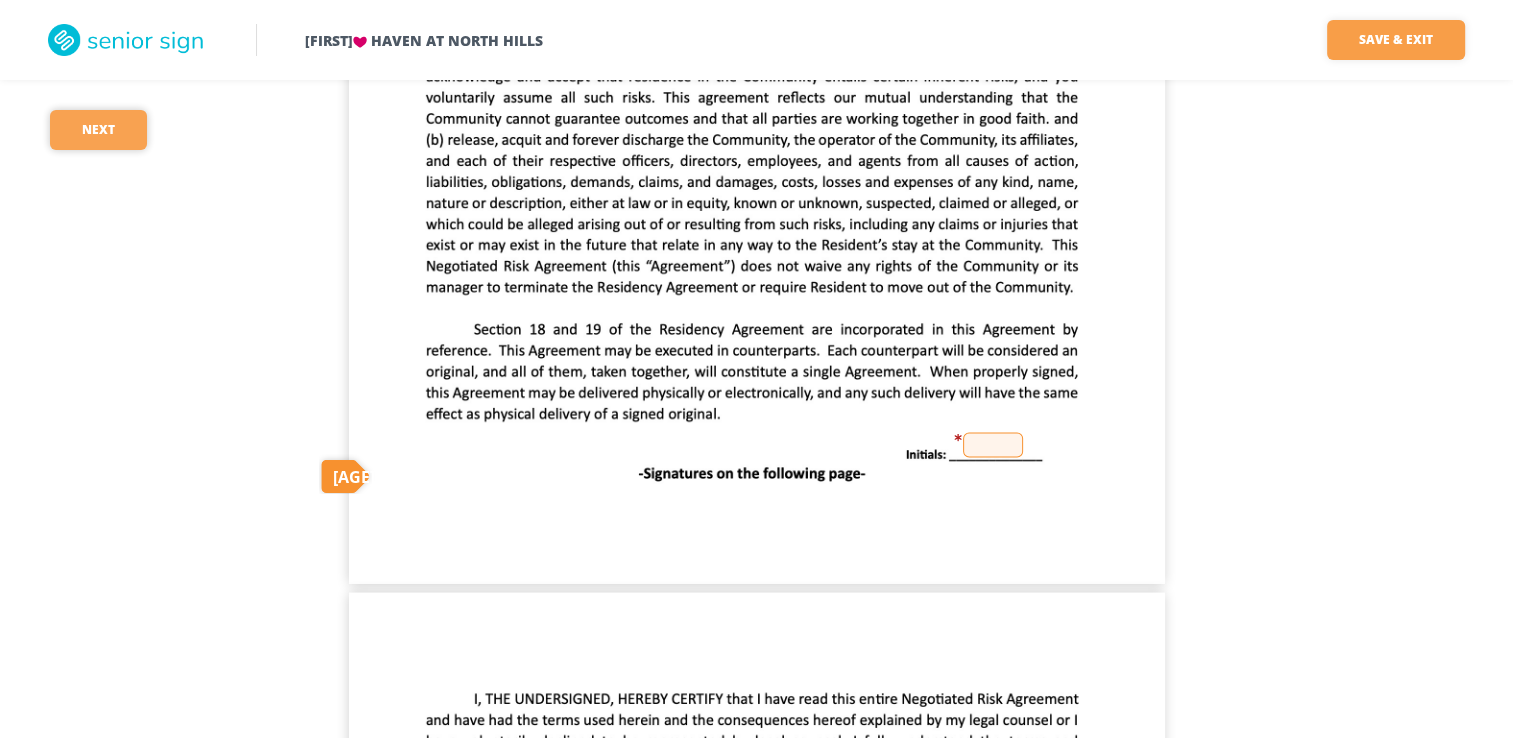 scroll, scrollTop: 26186, scrollLeft: 0, axis: vertical 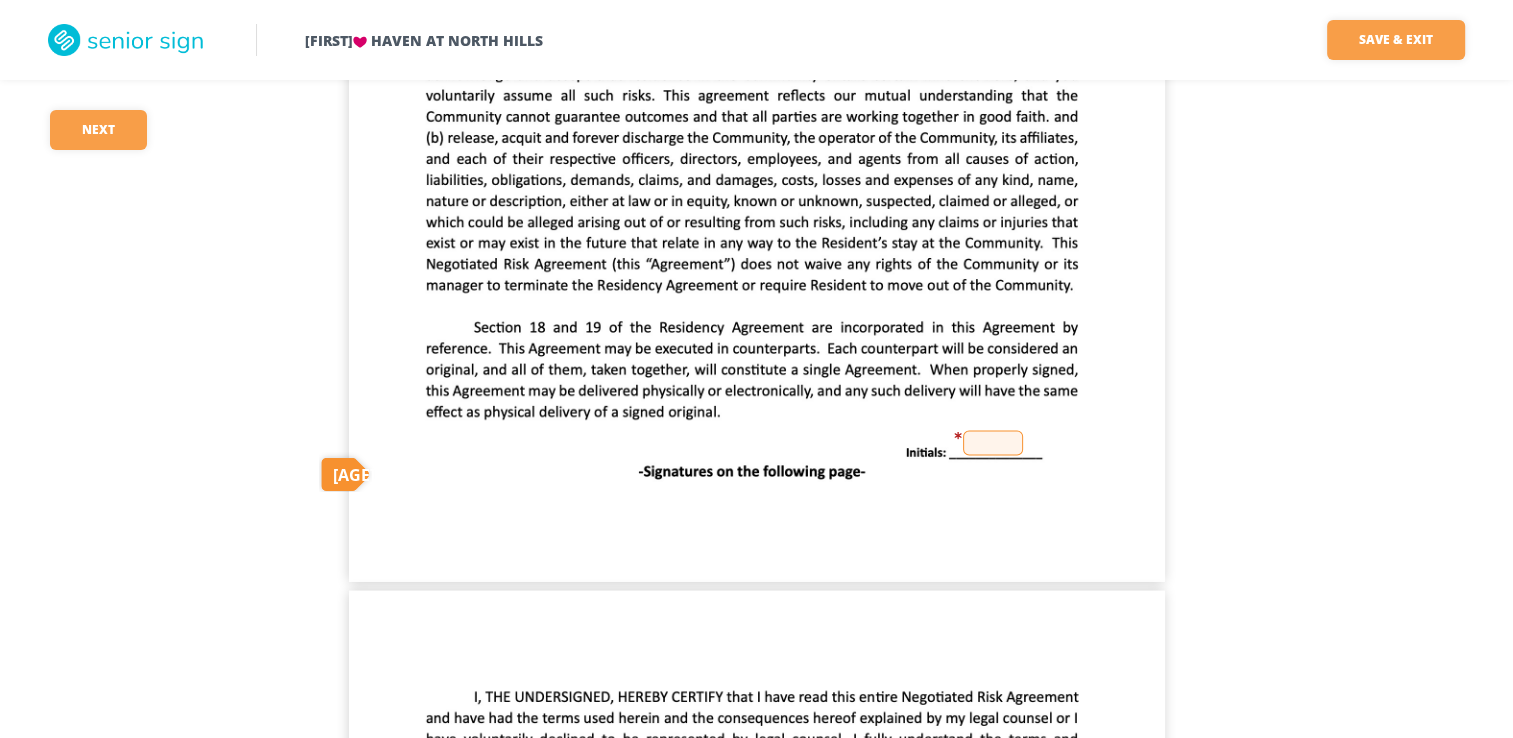 click at bounding box center [993, 442] 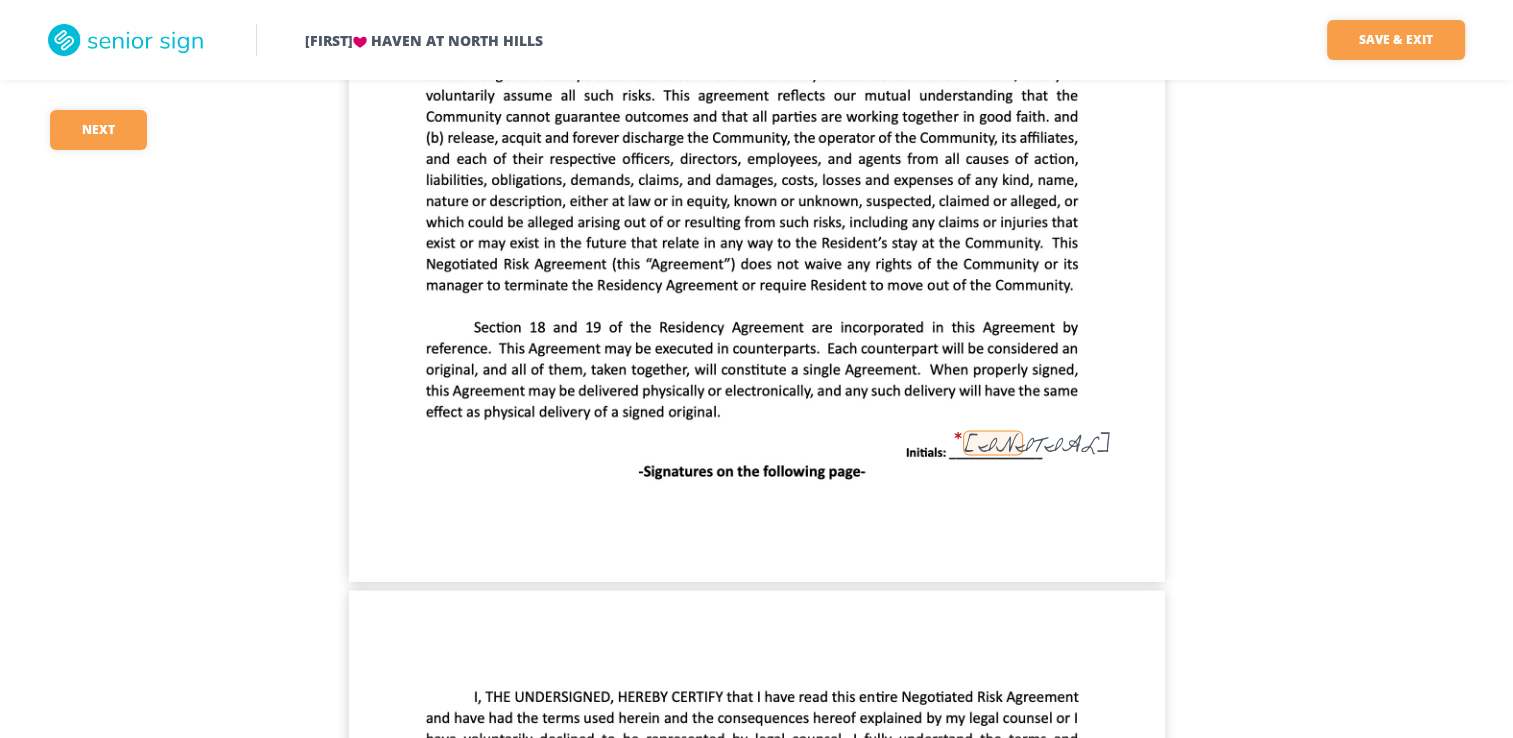click on "[FIRST] [LAST]" at bounding box center (993, 442) 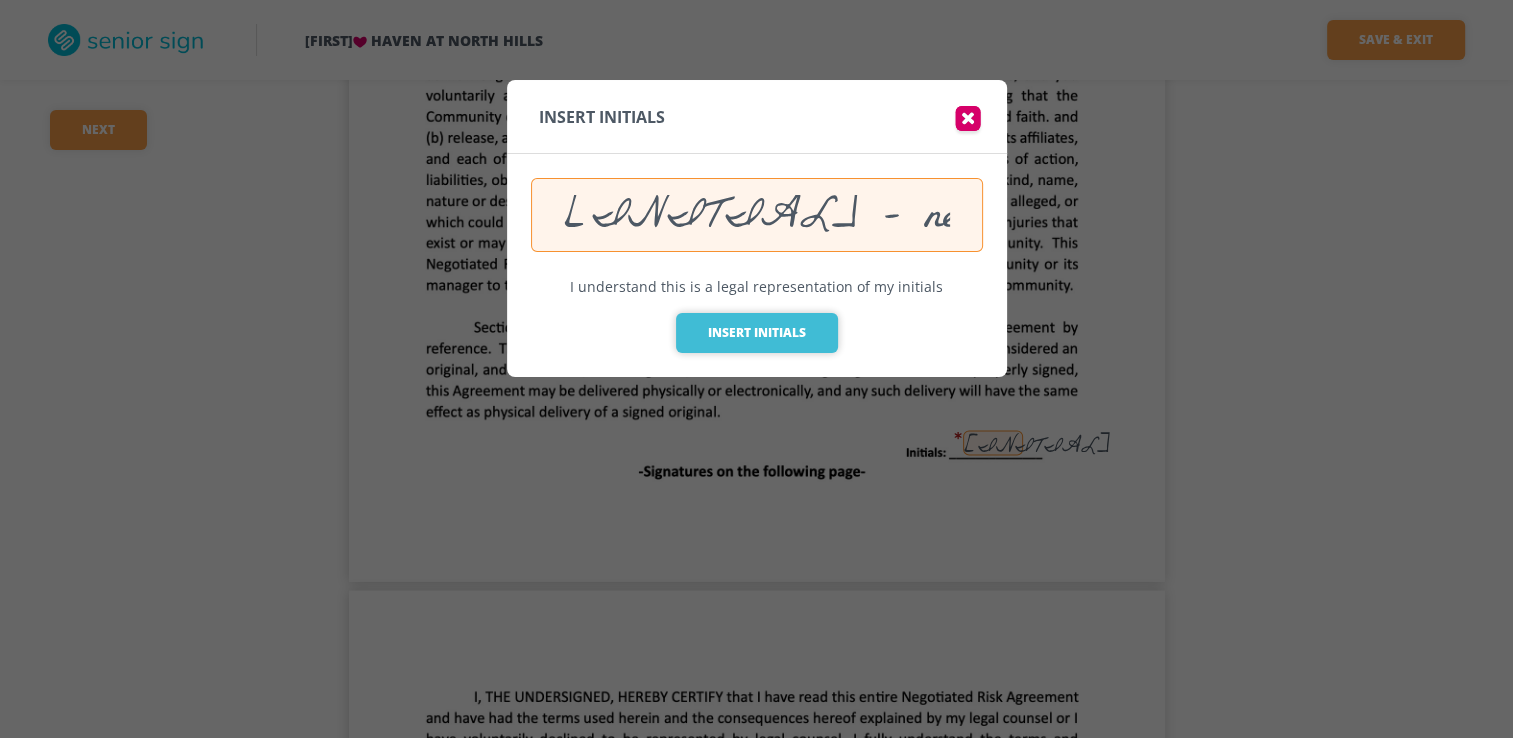 type on "WK - next of kin" 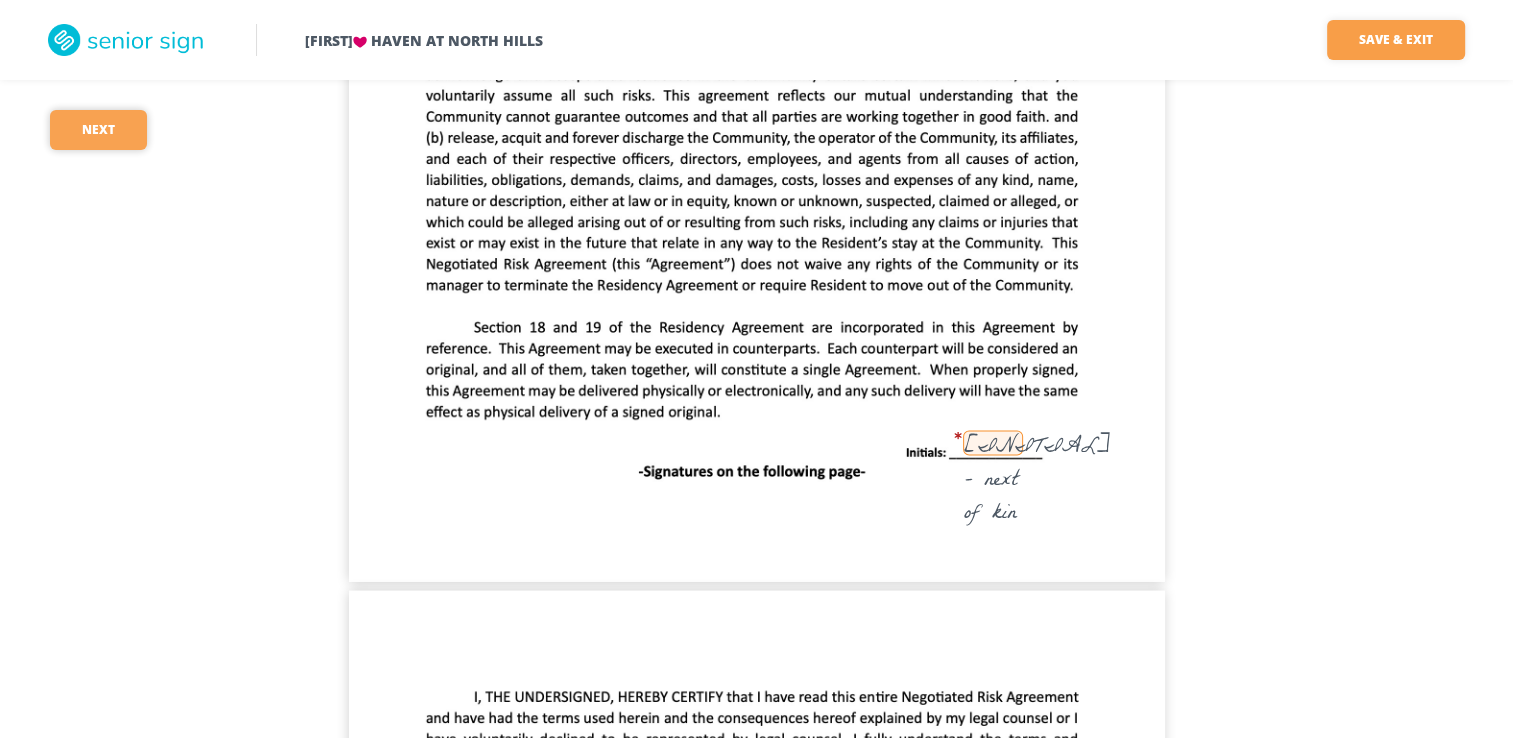 click on "Next" at bounding box center [98, 130] 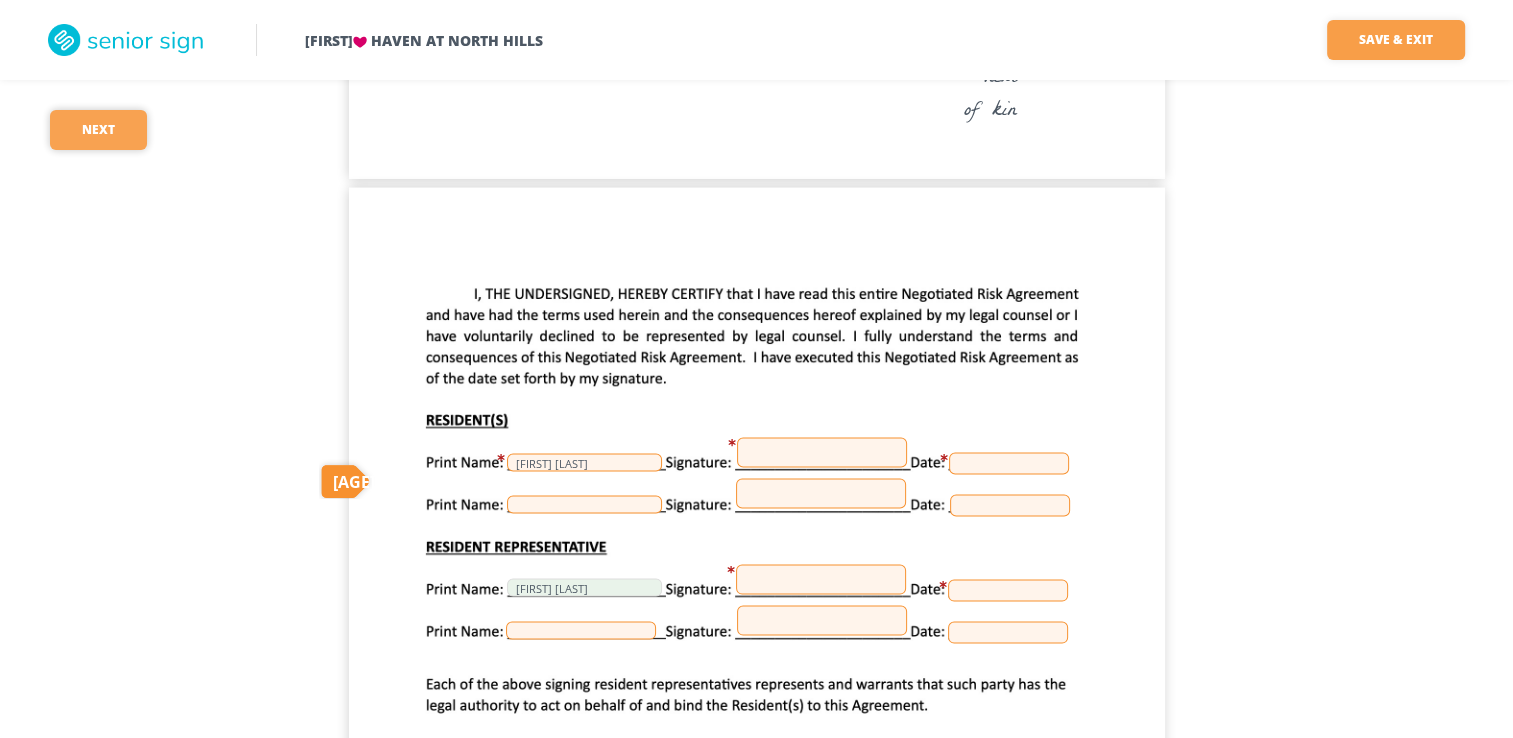 scroll, scrollTop: 26596, scrollLeft: 0, axis: vertical 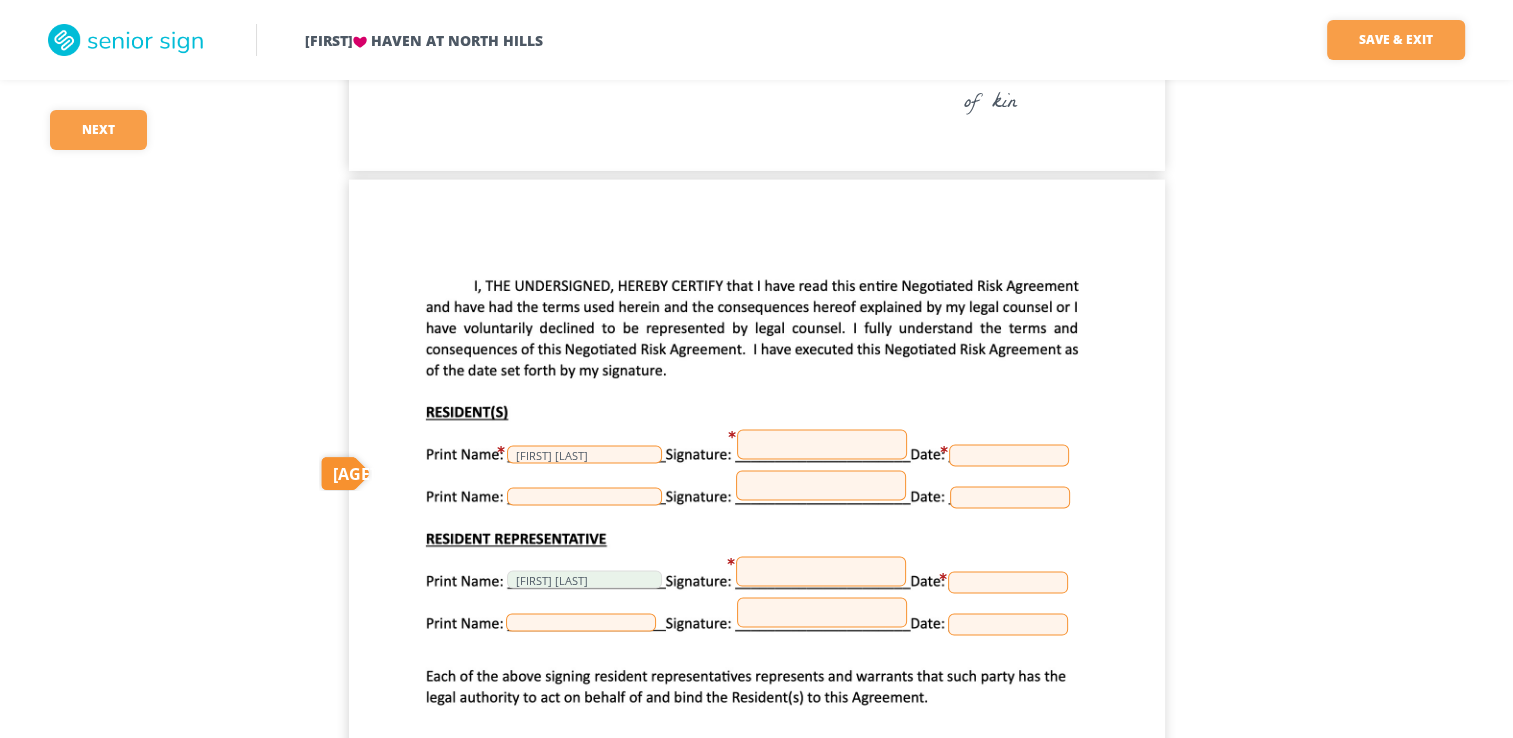 click at bounding box center (822, 445) 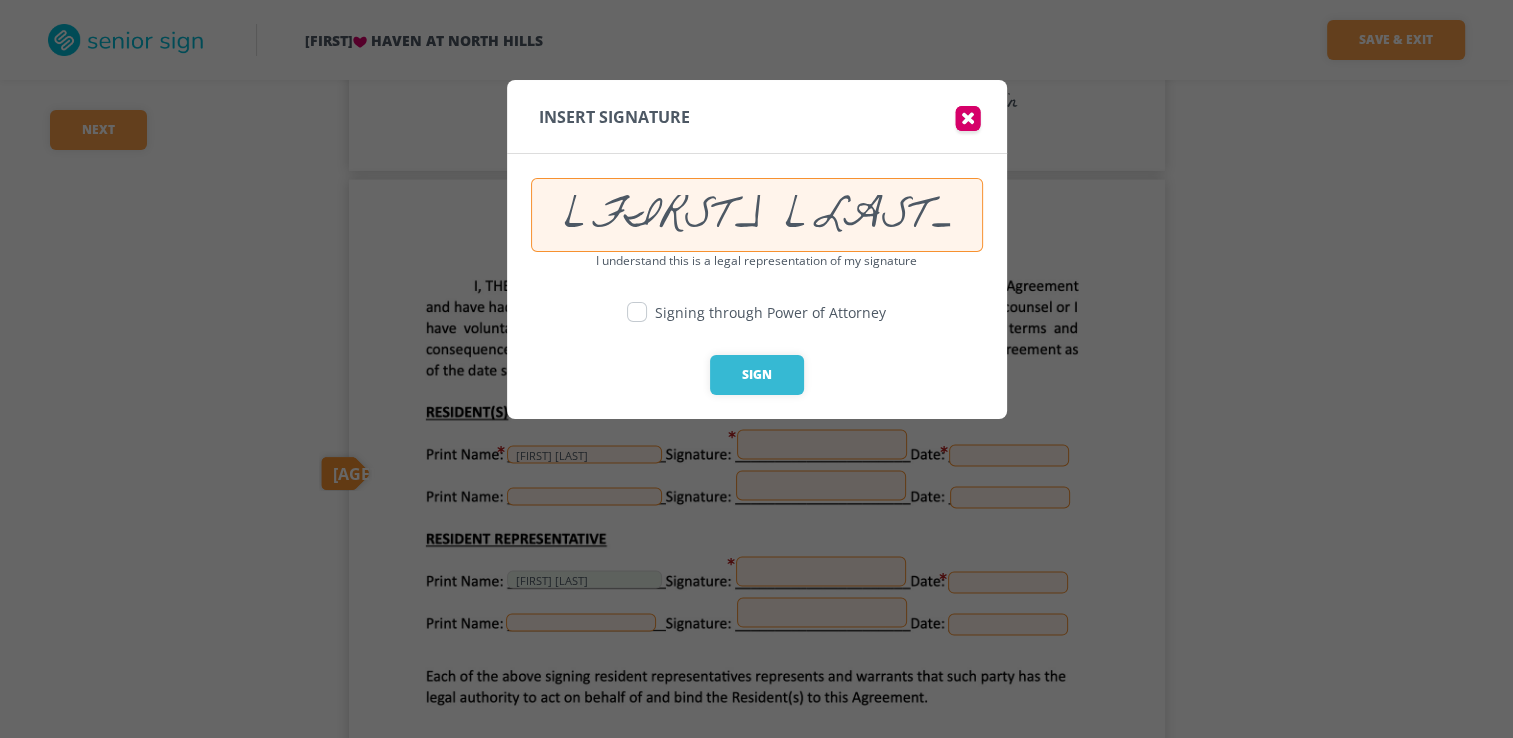 click on "Cynthia Kalinik" at bounding box center [757, 215] 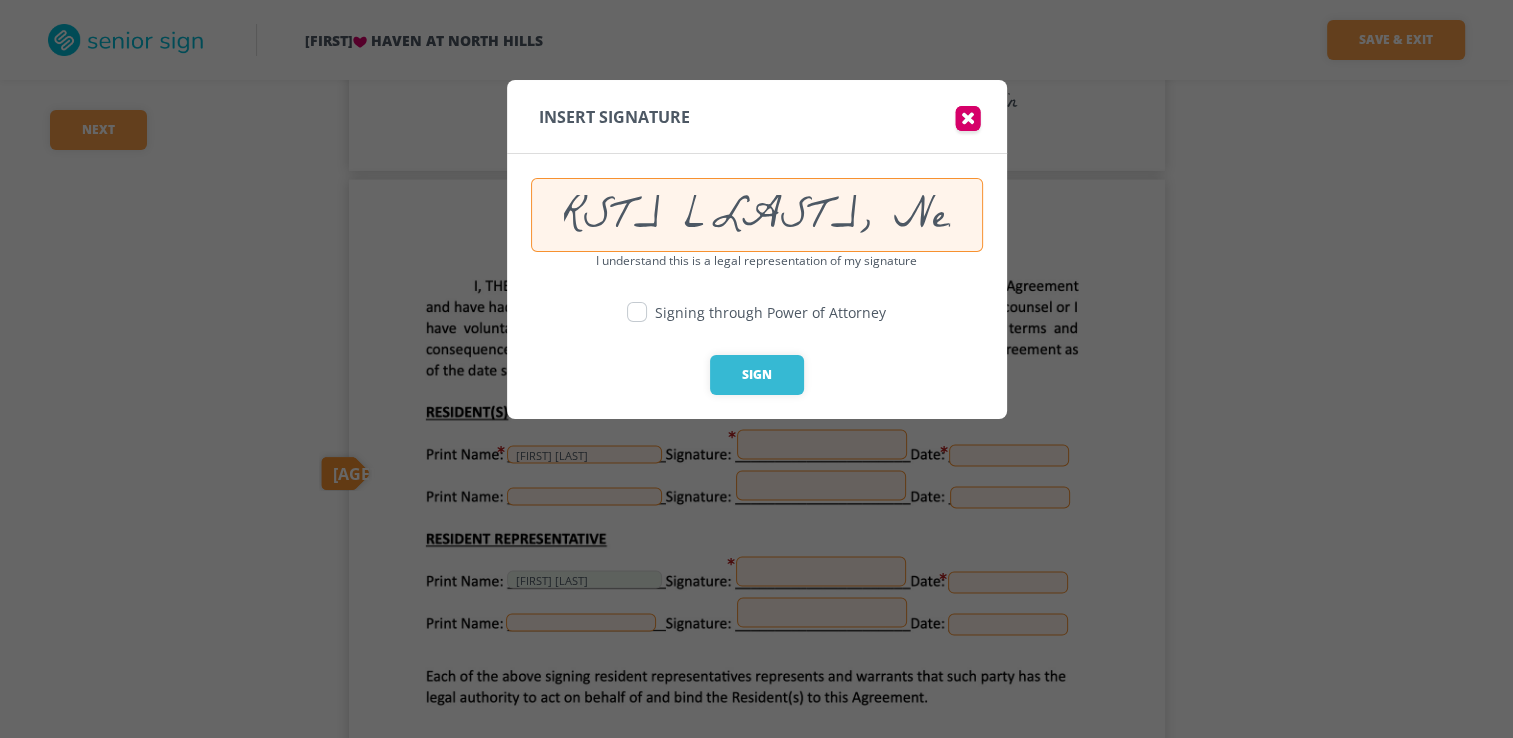 scroll, scrollTop: 0, scrollLeft: 121, axis: horizontal 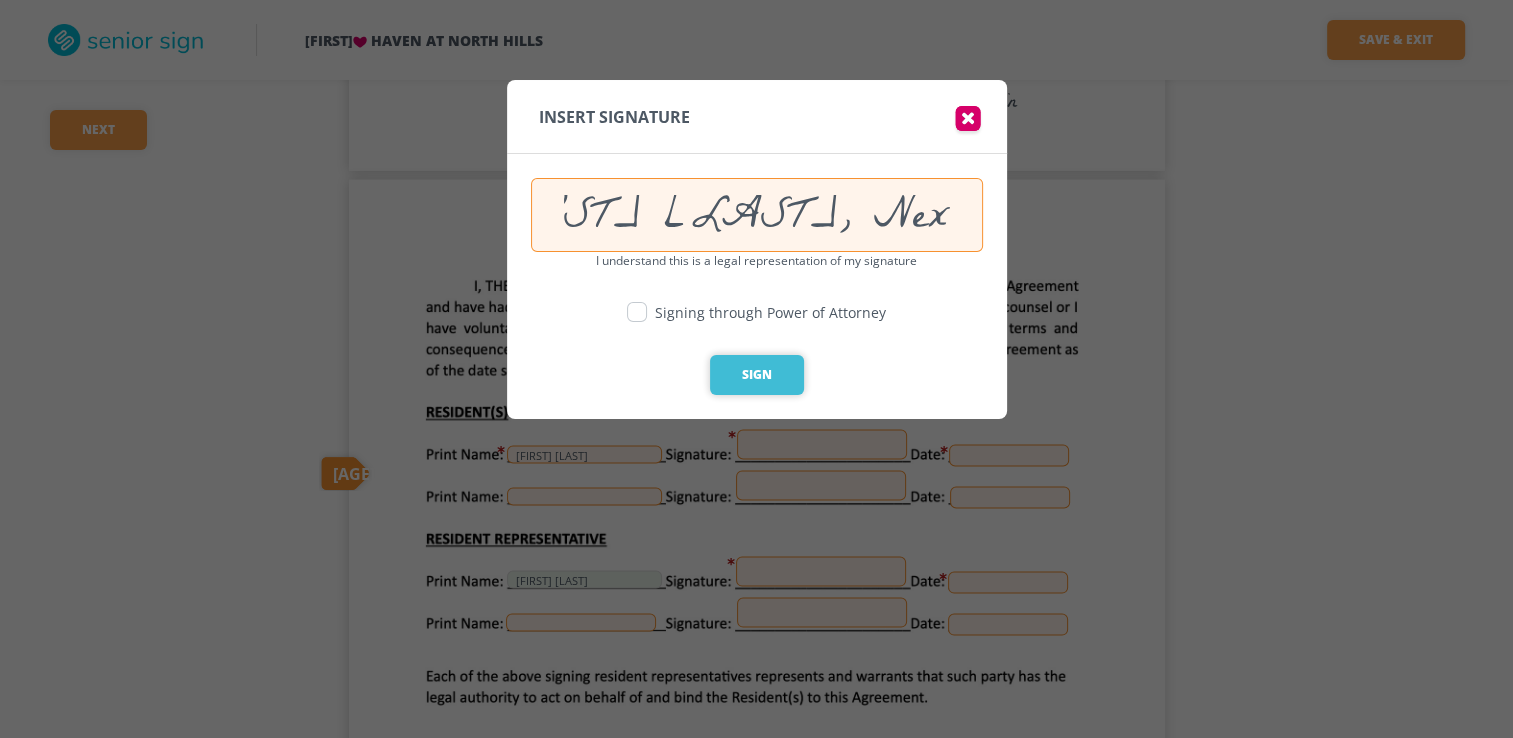 type on "Wesley Kalinik, Next of Kin" 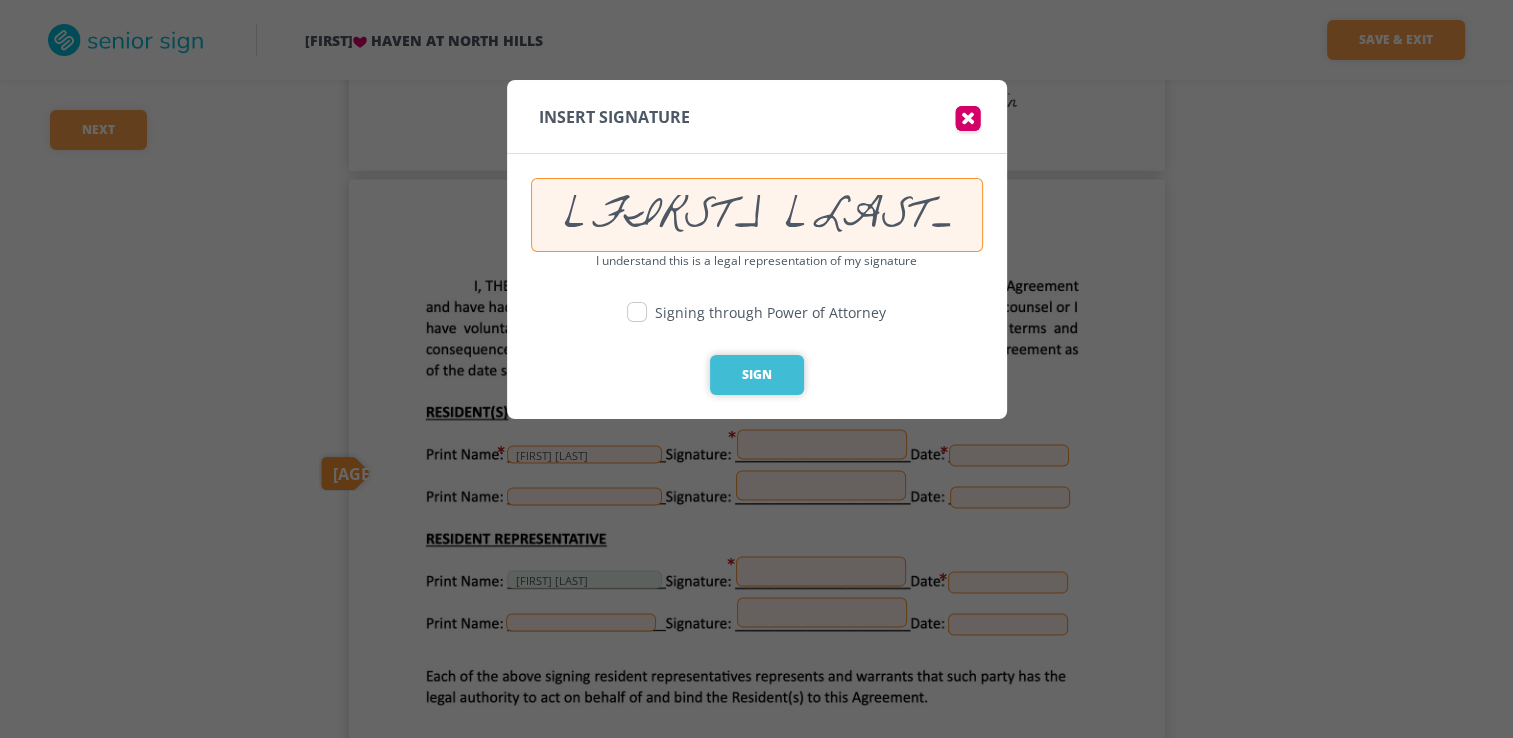 click on "Sign" at bounding box center (757, 375) 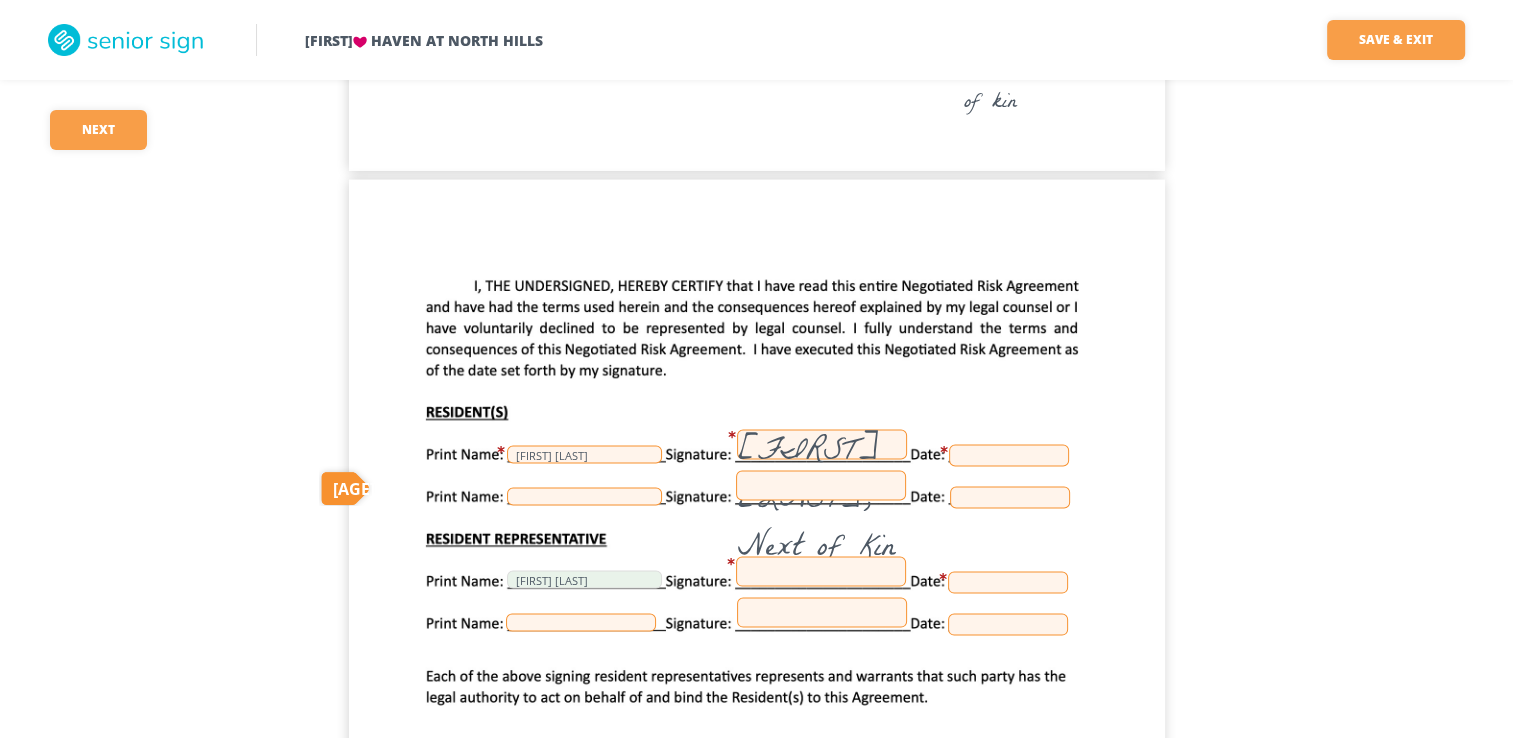 click at bounding box center (1009, 456) 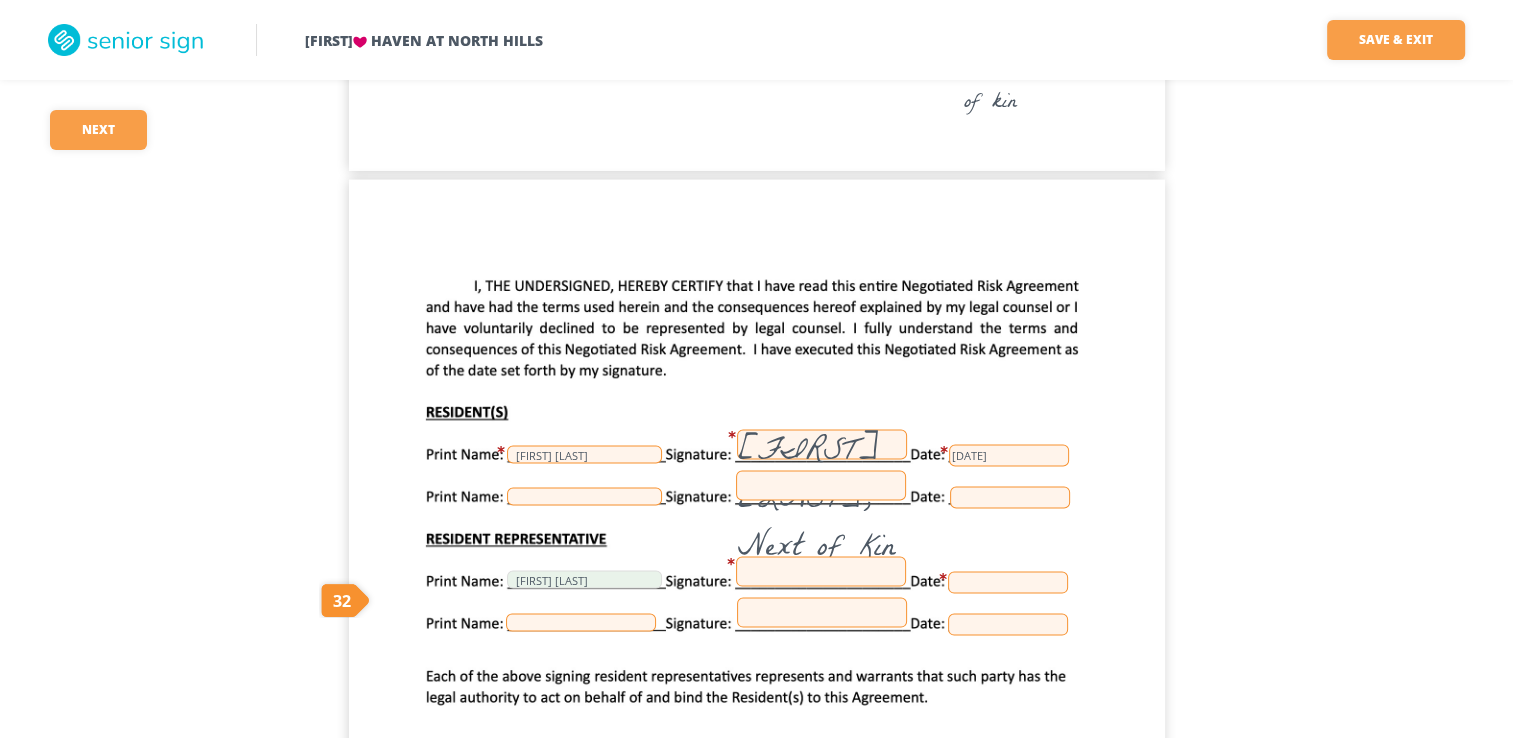 click at bounding box center (821, 572) 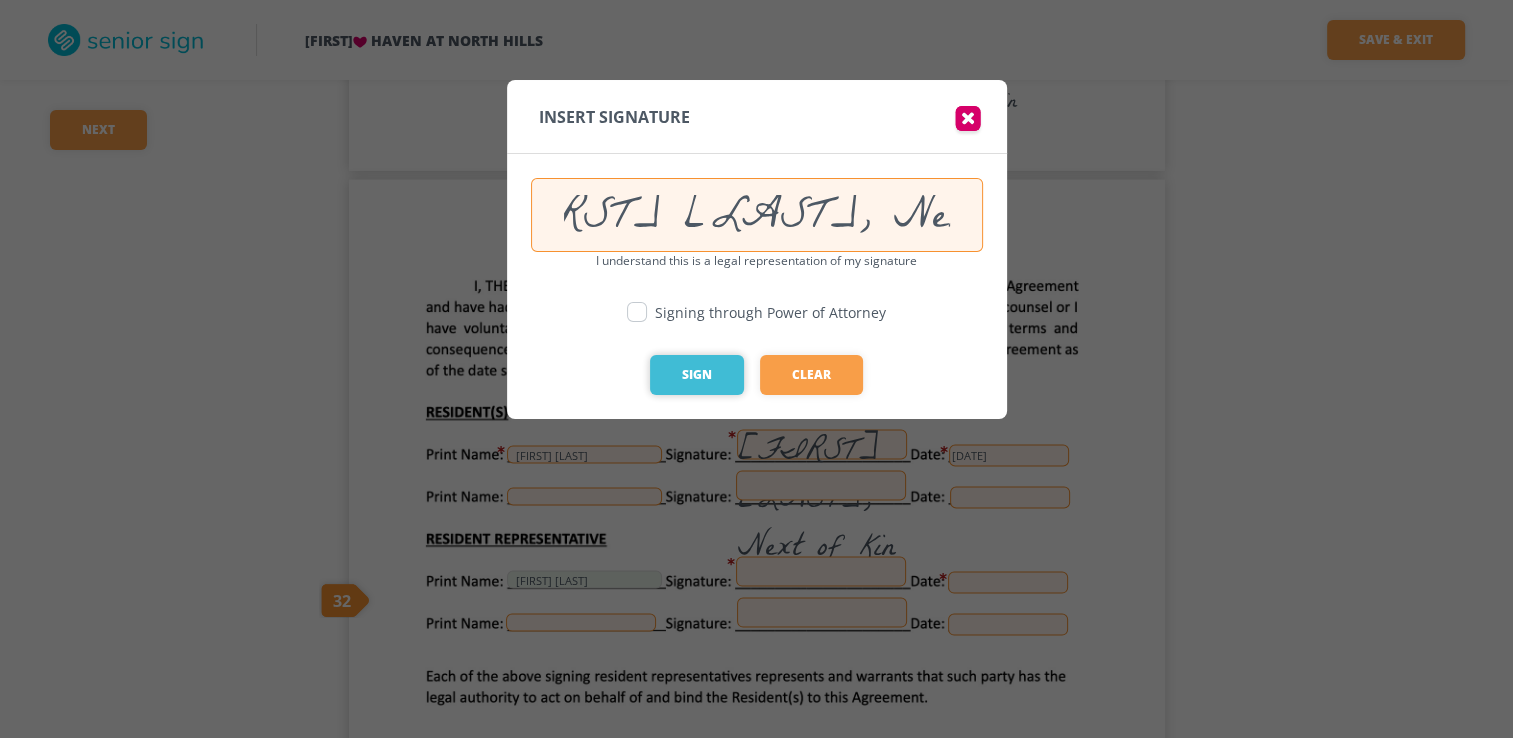 scroll, scrollTop: 0, scrollLeft: 121, axis: horizontal 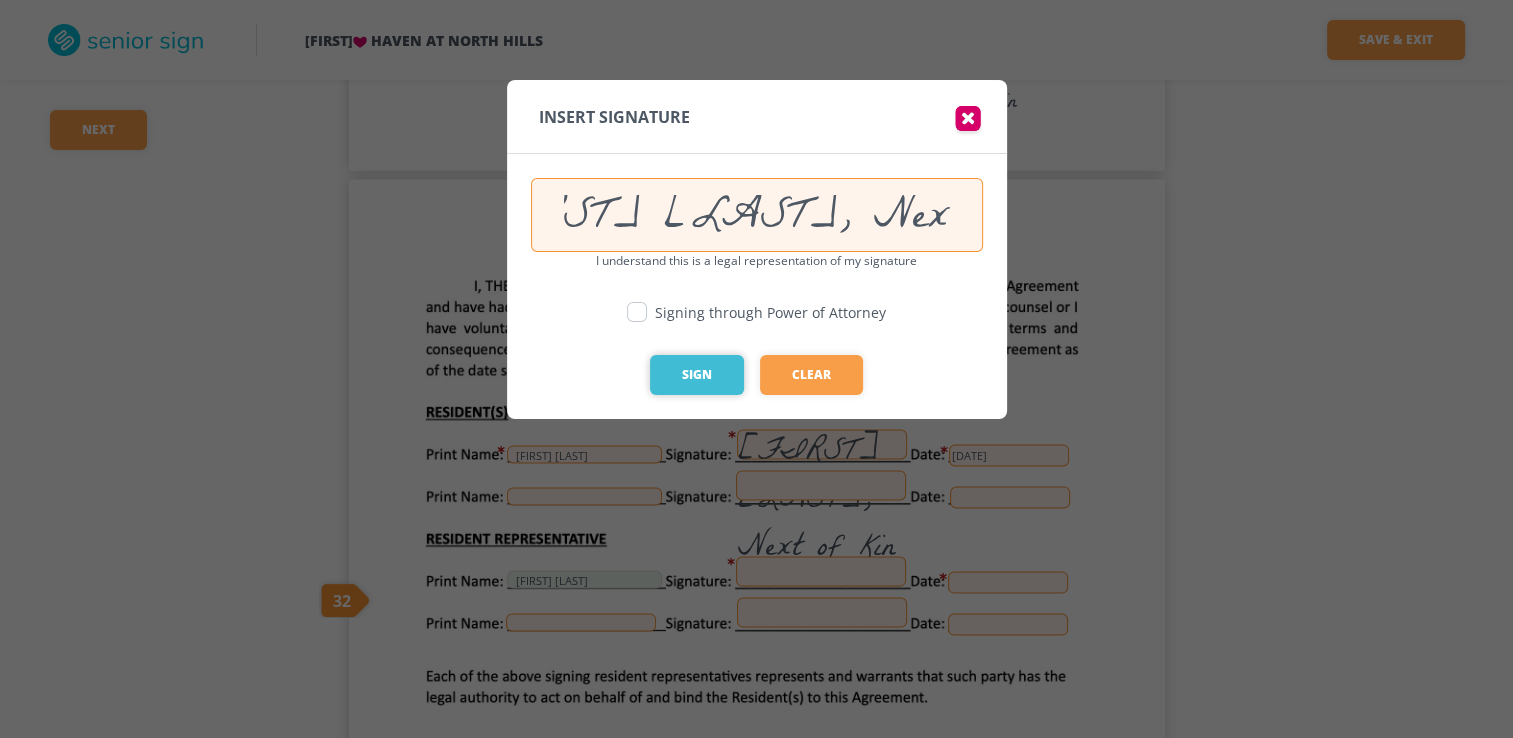type on "Wesley Kalinik, Next of Kin" 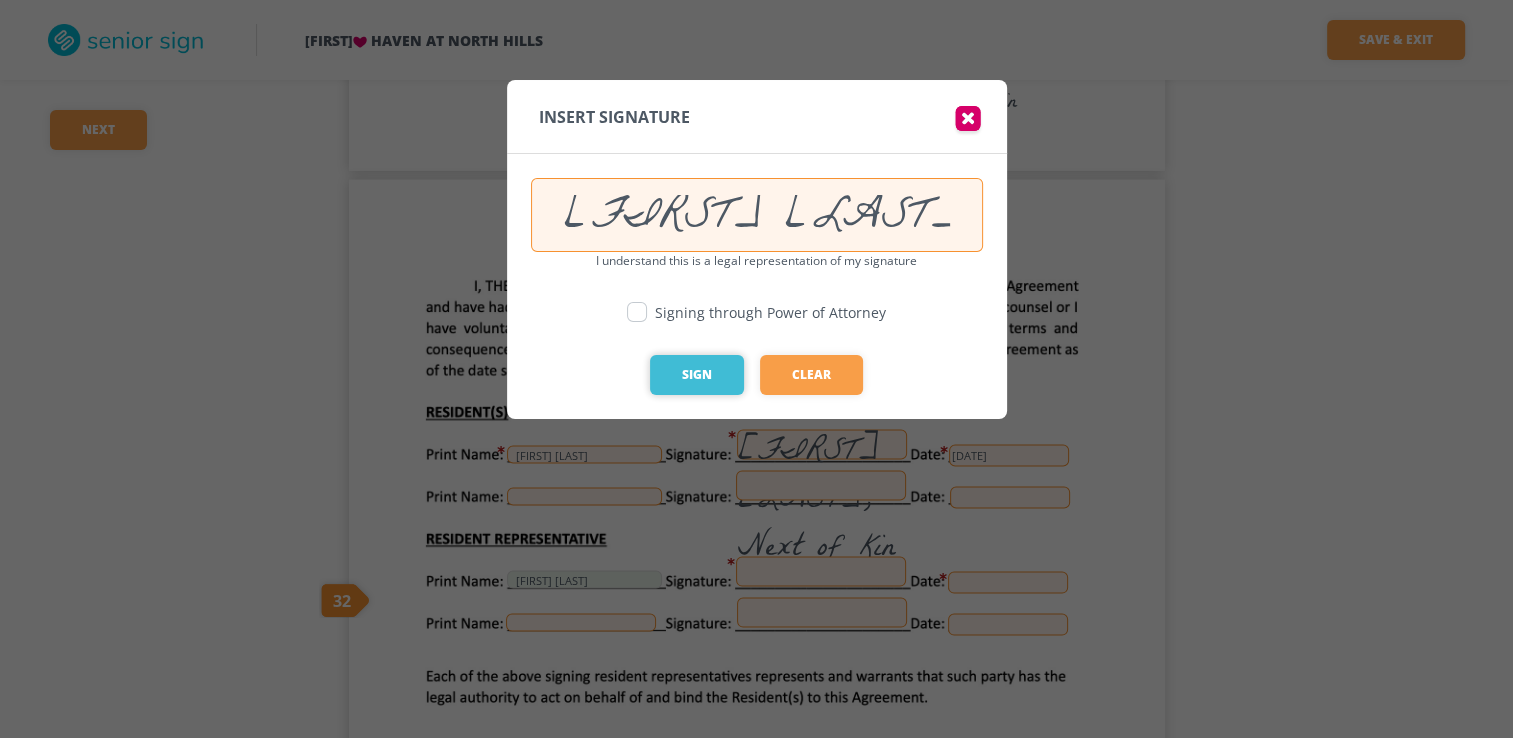 click on "Sign" at bounding box center [697, 375] 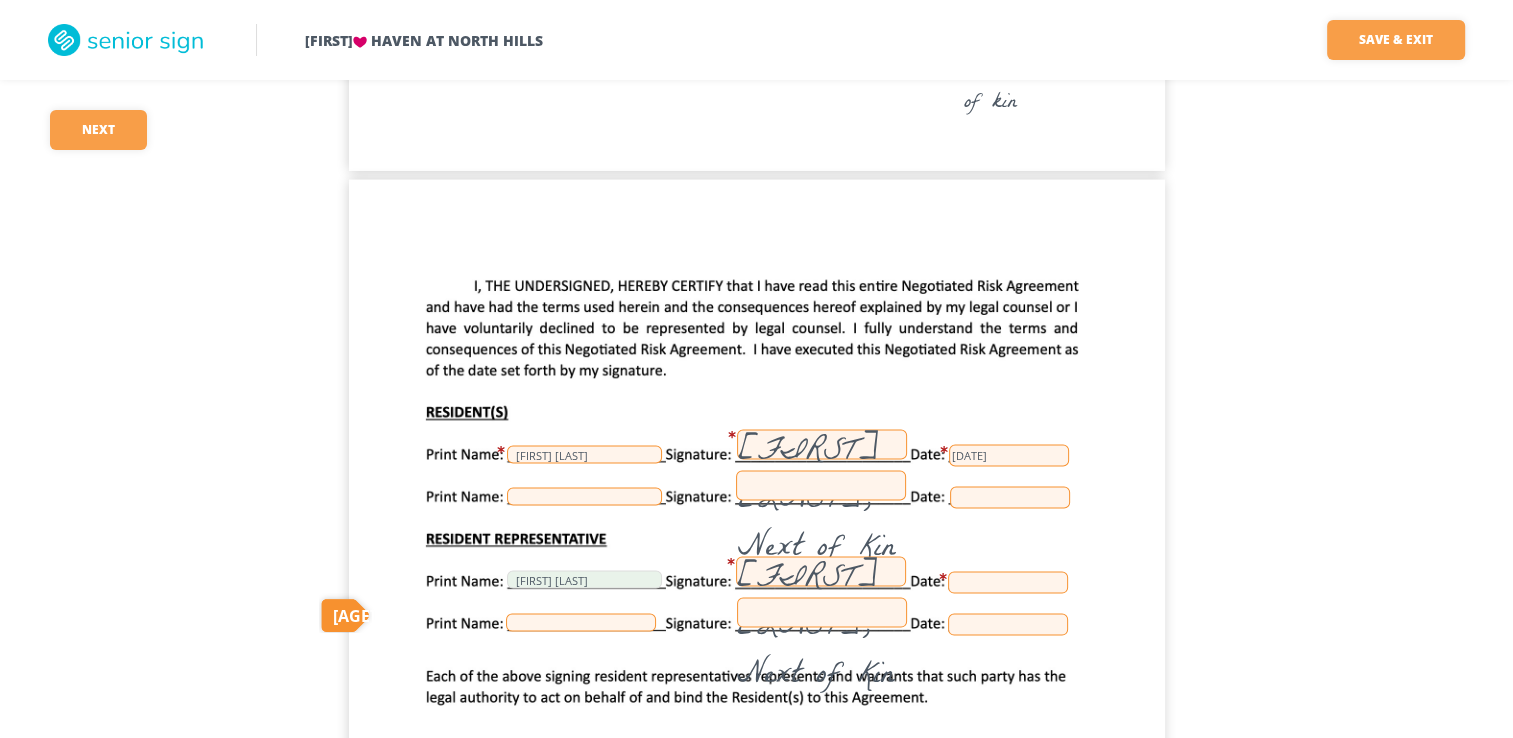 click at bounding box center (1008, 583) 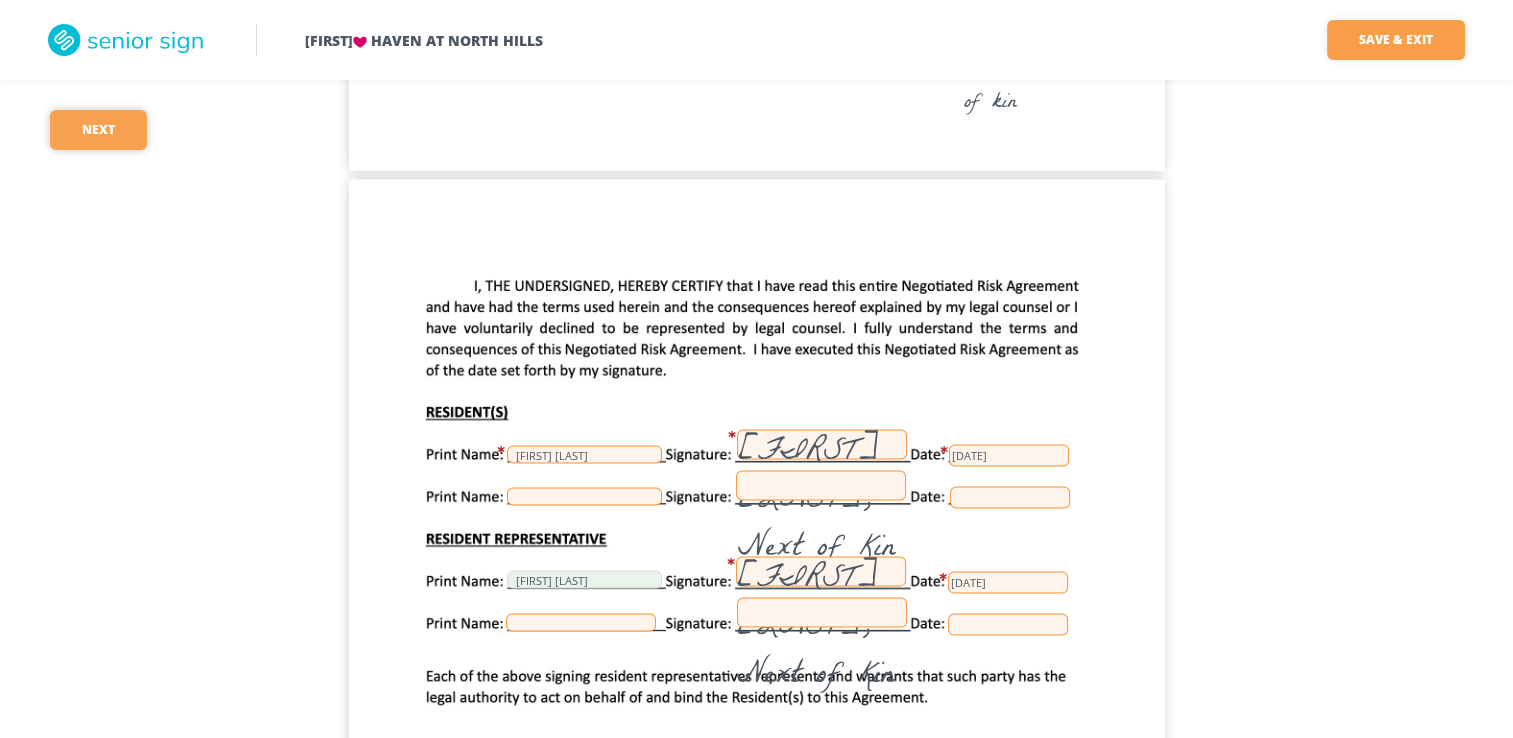 click on "Next" at bounding box center [98, 130] 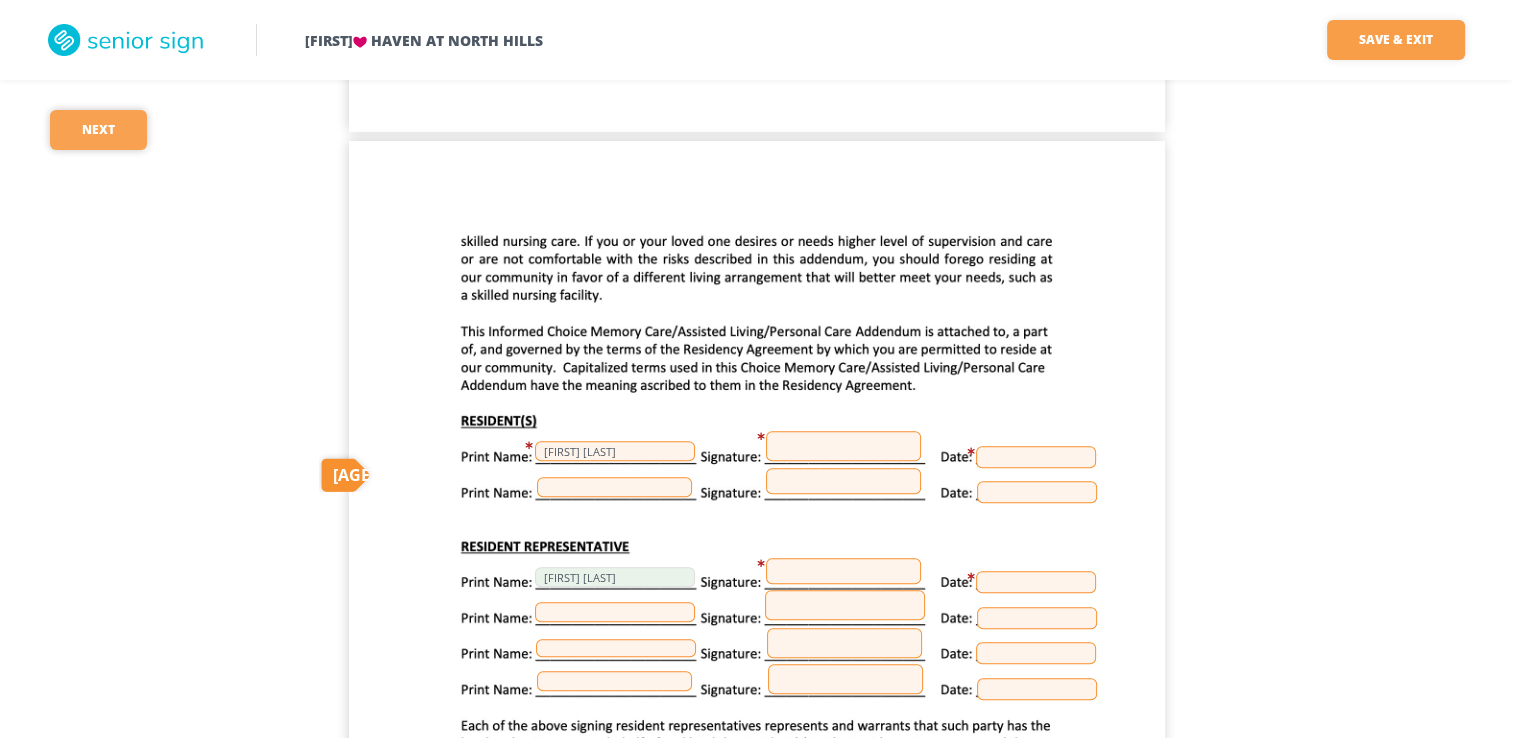scroll, scrollTop: 31960, scrollLeft: 0, axis: vertical 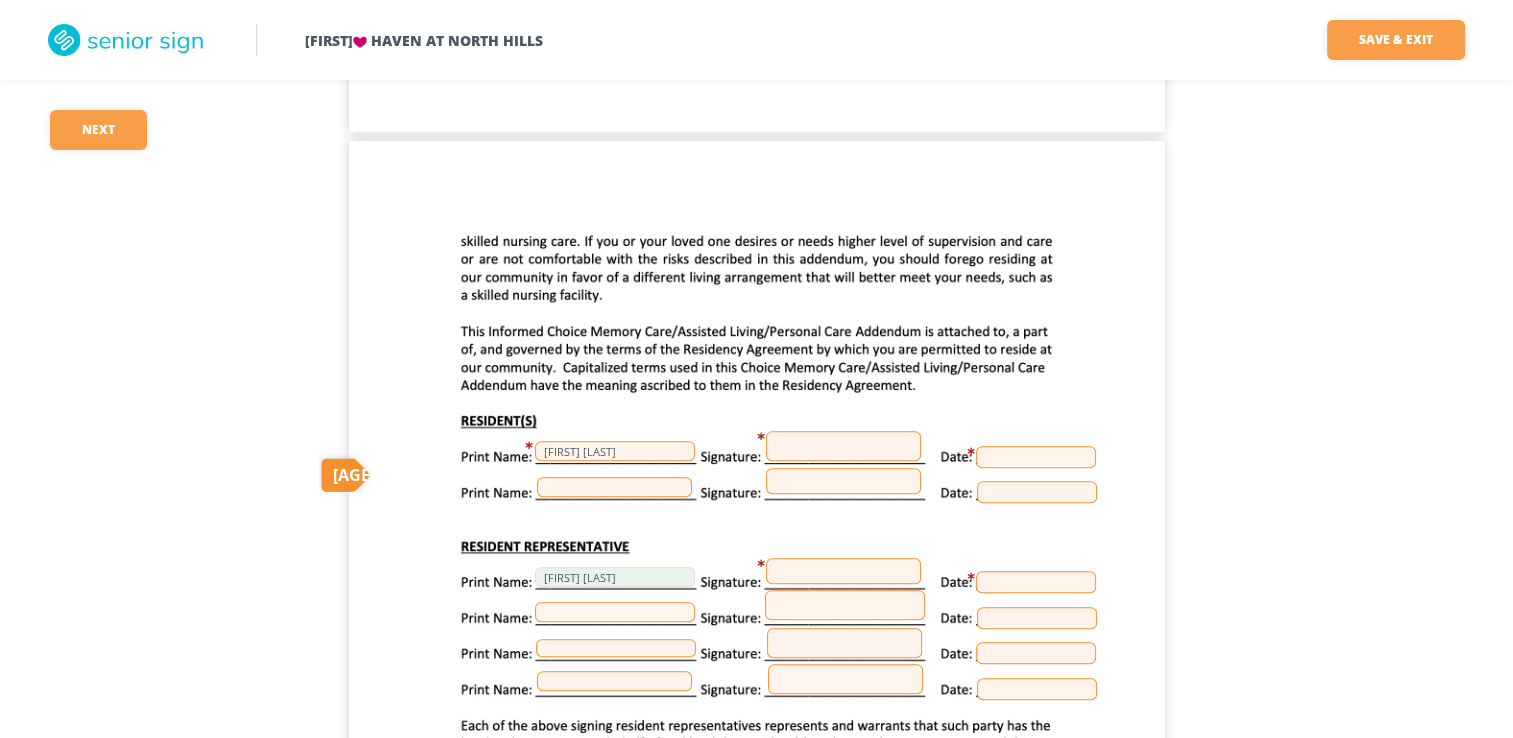 click at bounding box center [843, 446] 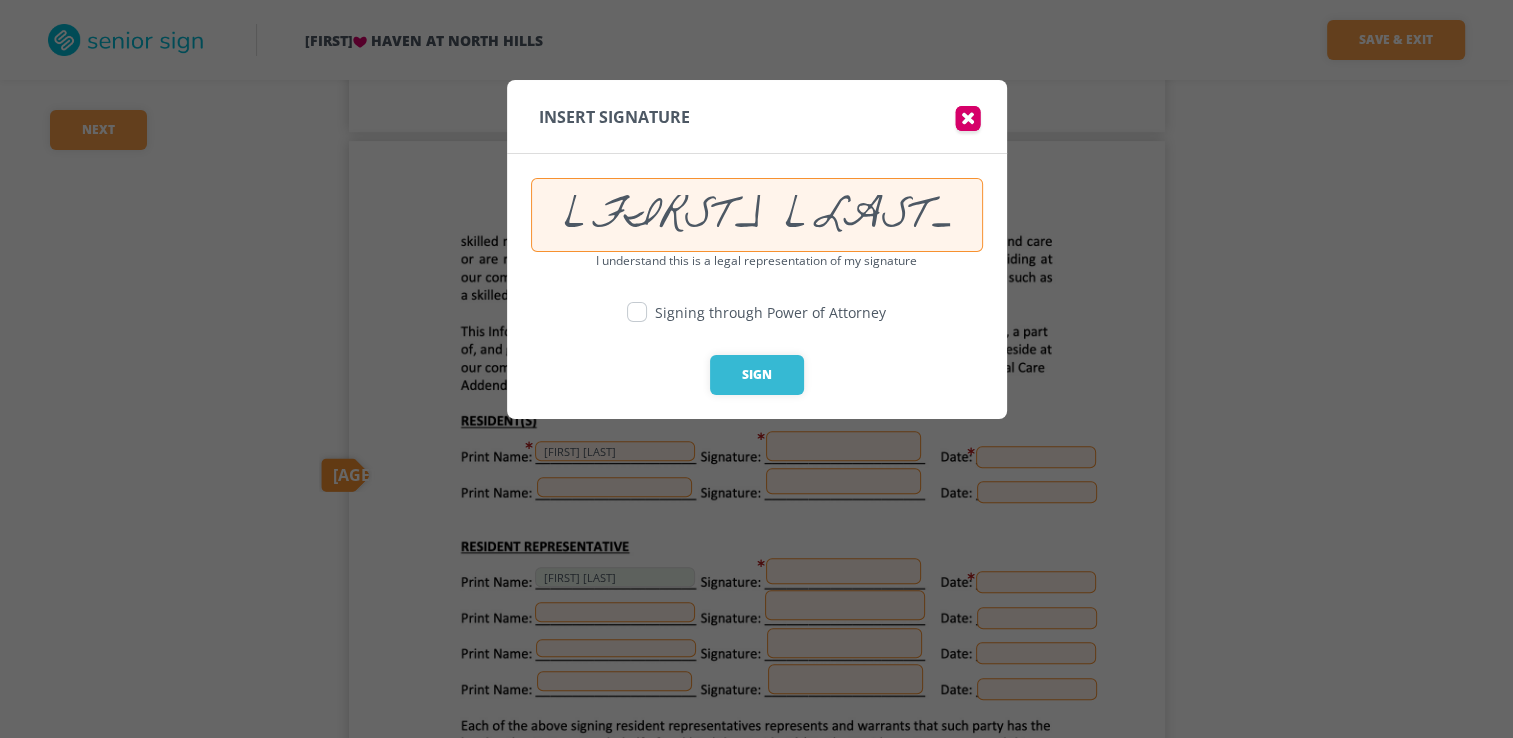 drag, startPoint x: 745, startPoint y: 210, endPoint x: 591, endPoint y: 212, distance: 154.01299 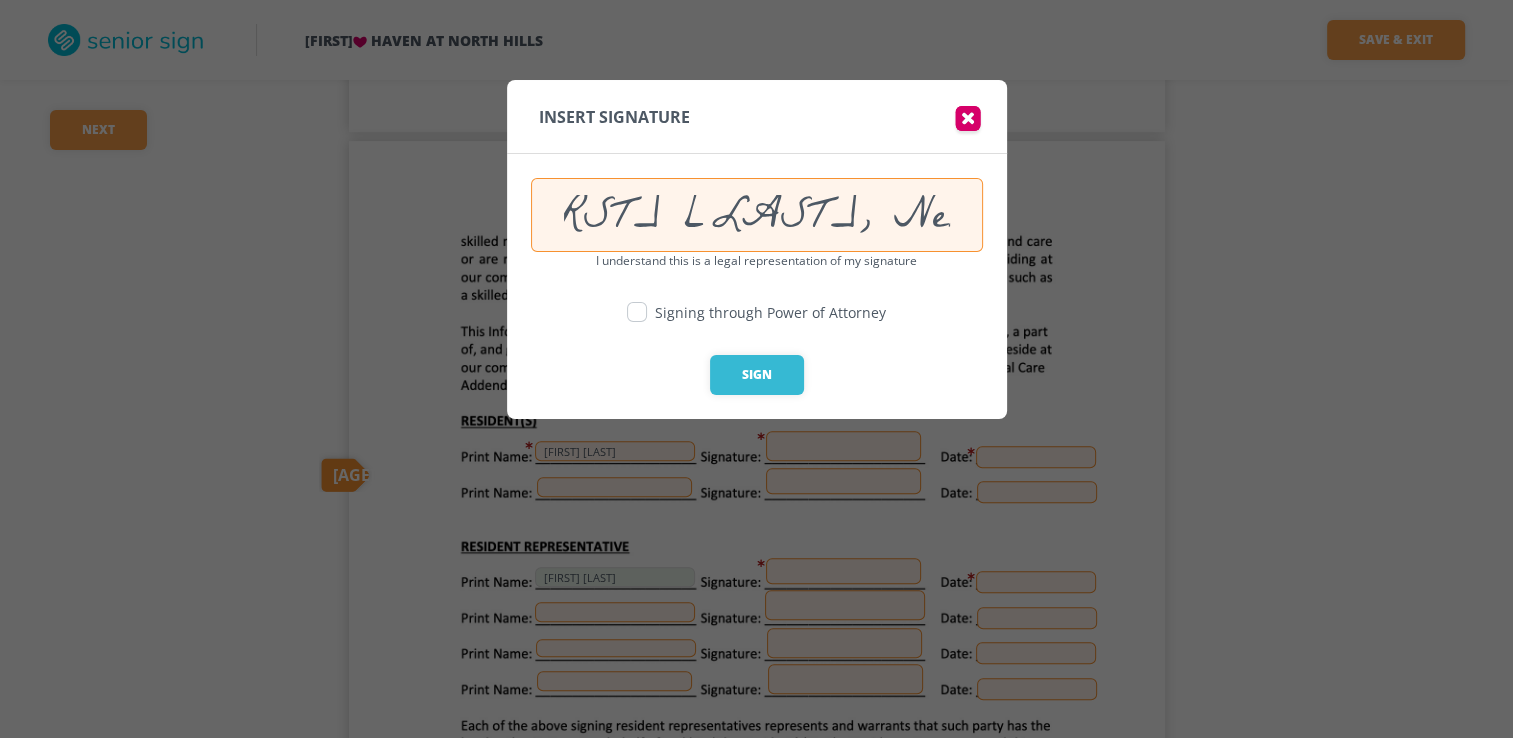 scroll, scrollTop: 0, scrollLeft: 121, axis: horizontal 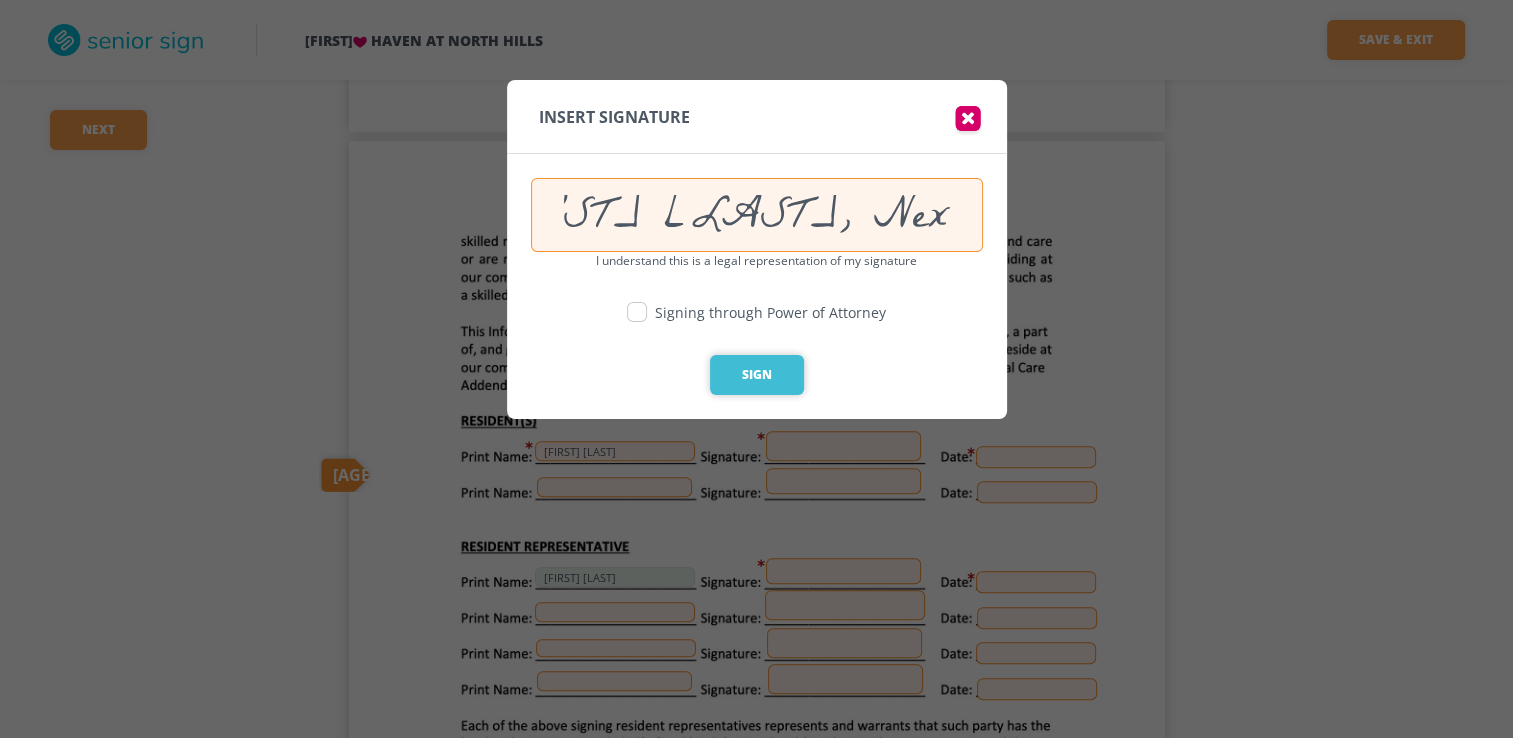 type on "Wesley Kalinik, Next of Kin" 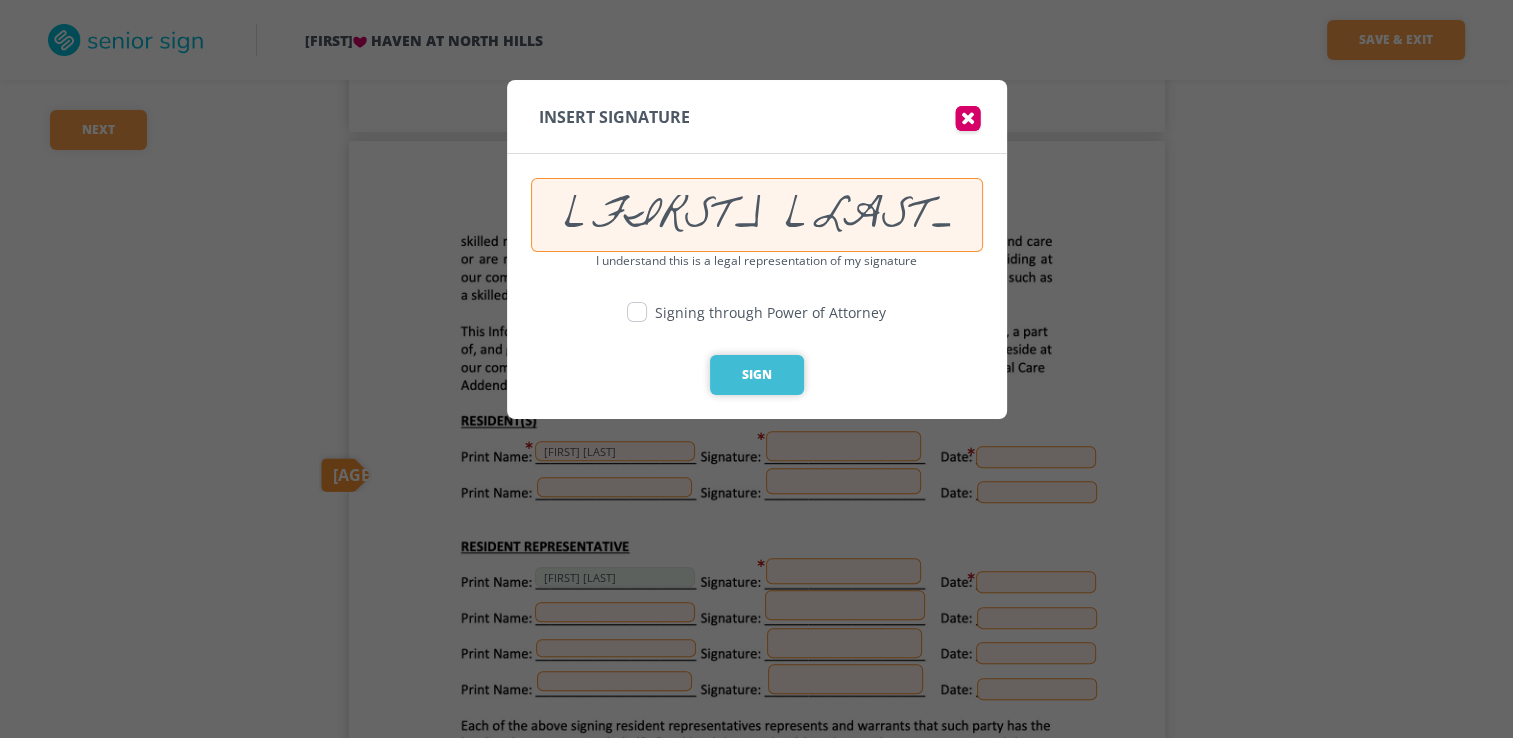 click on "Sign" at bounding box center [757, 375] 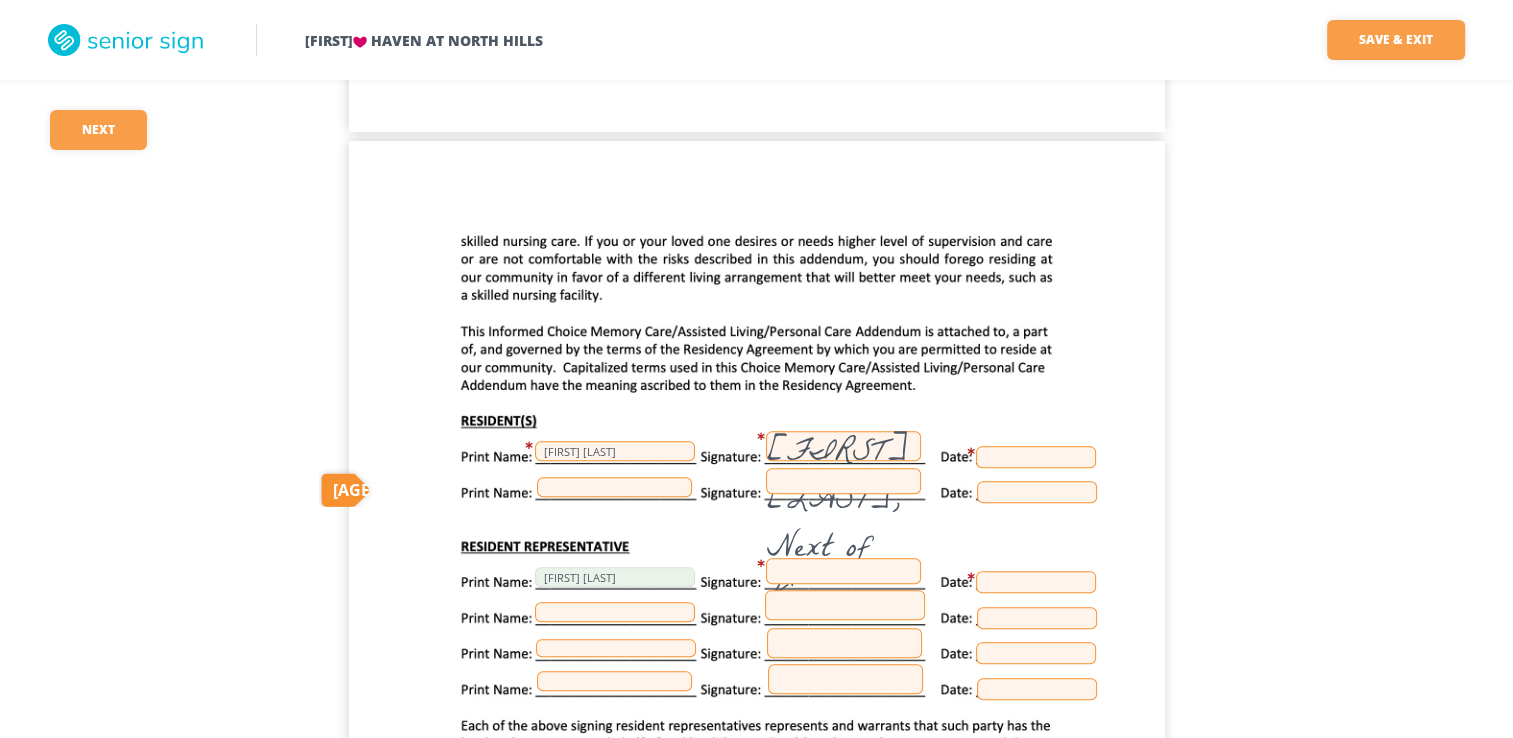 click at bounding box center (1036, 457) 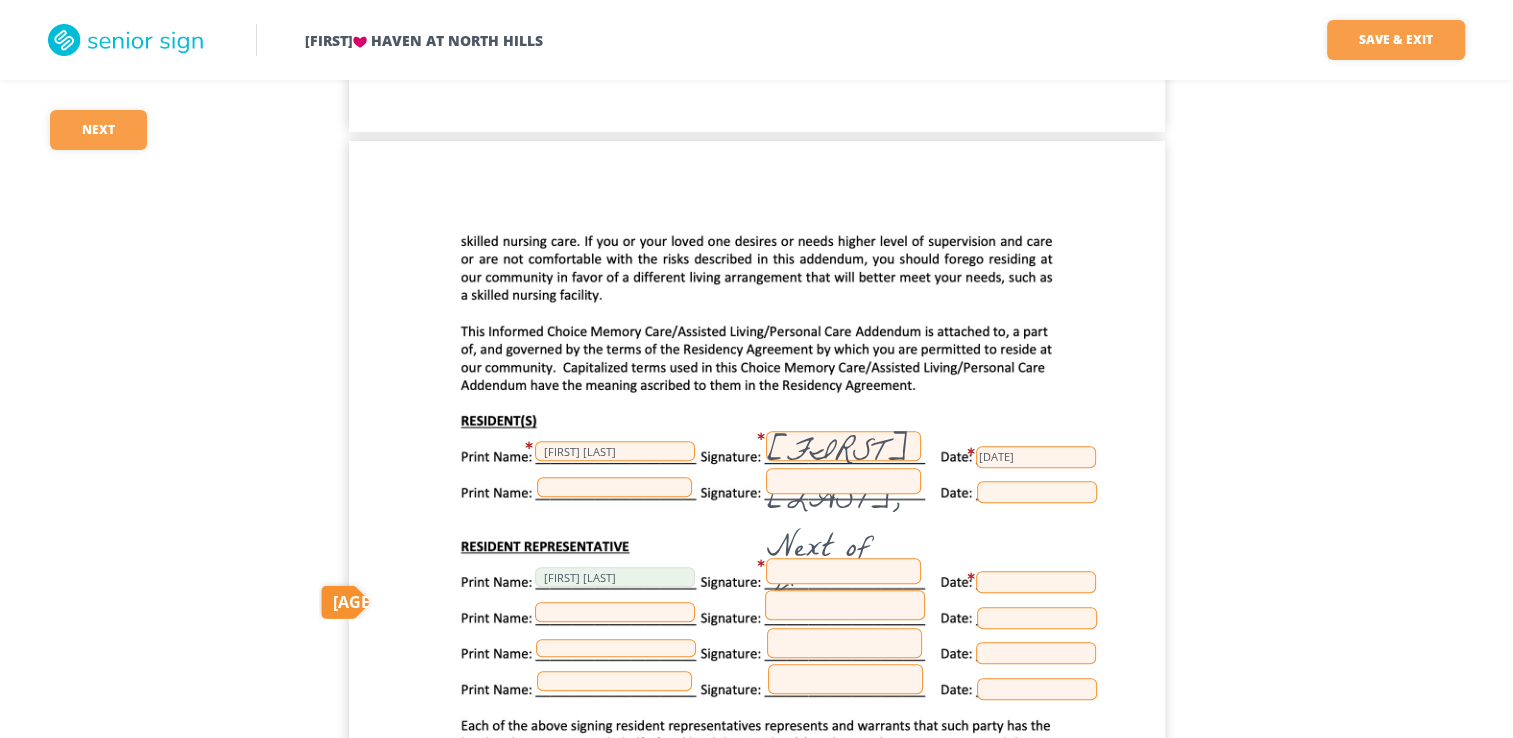 click at bounding box center (843, 571) 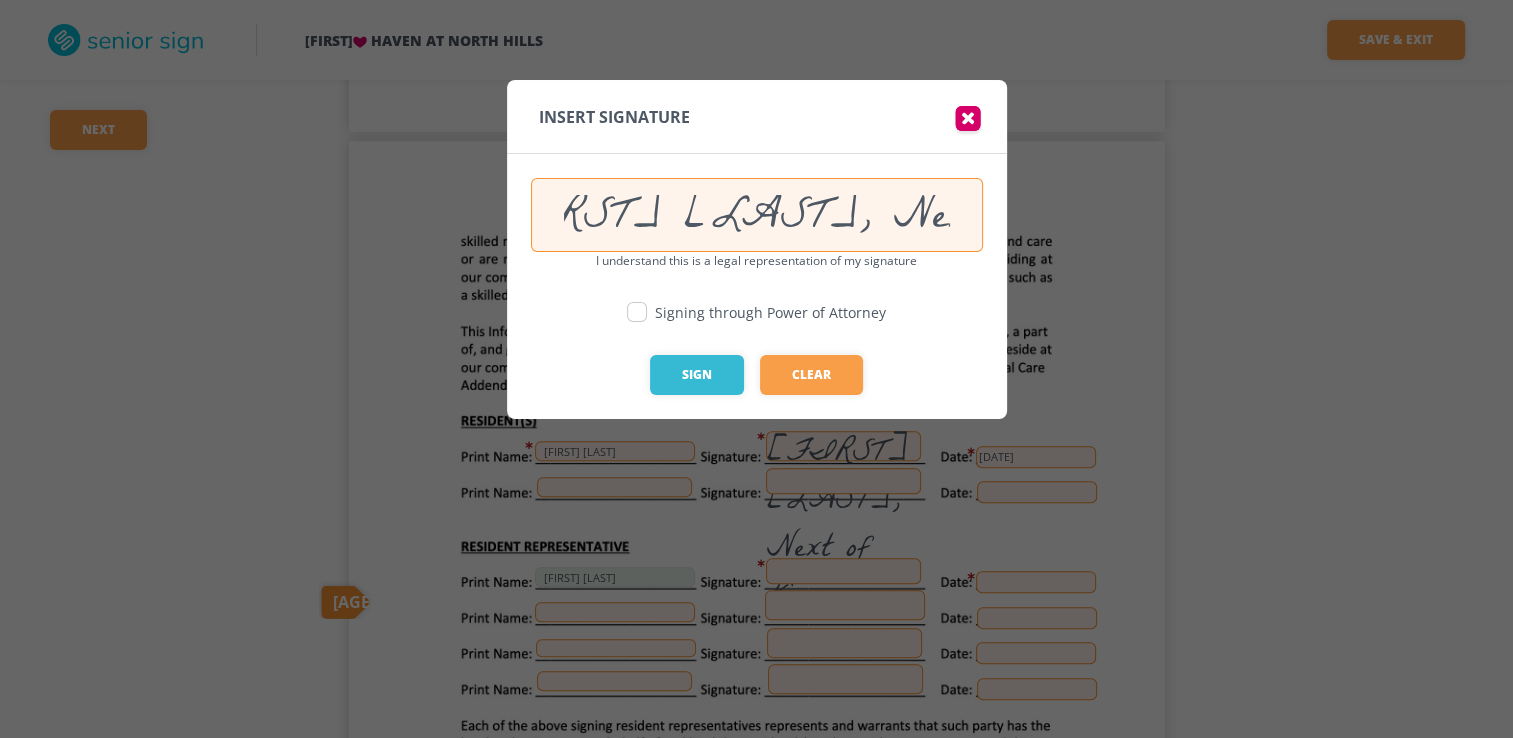 scroll, scrollTop: 0, scrollLeft: 121, axis: horizontal 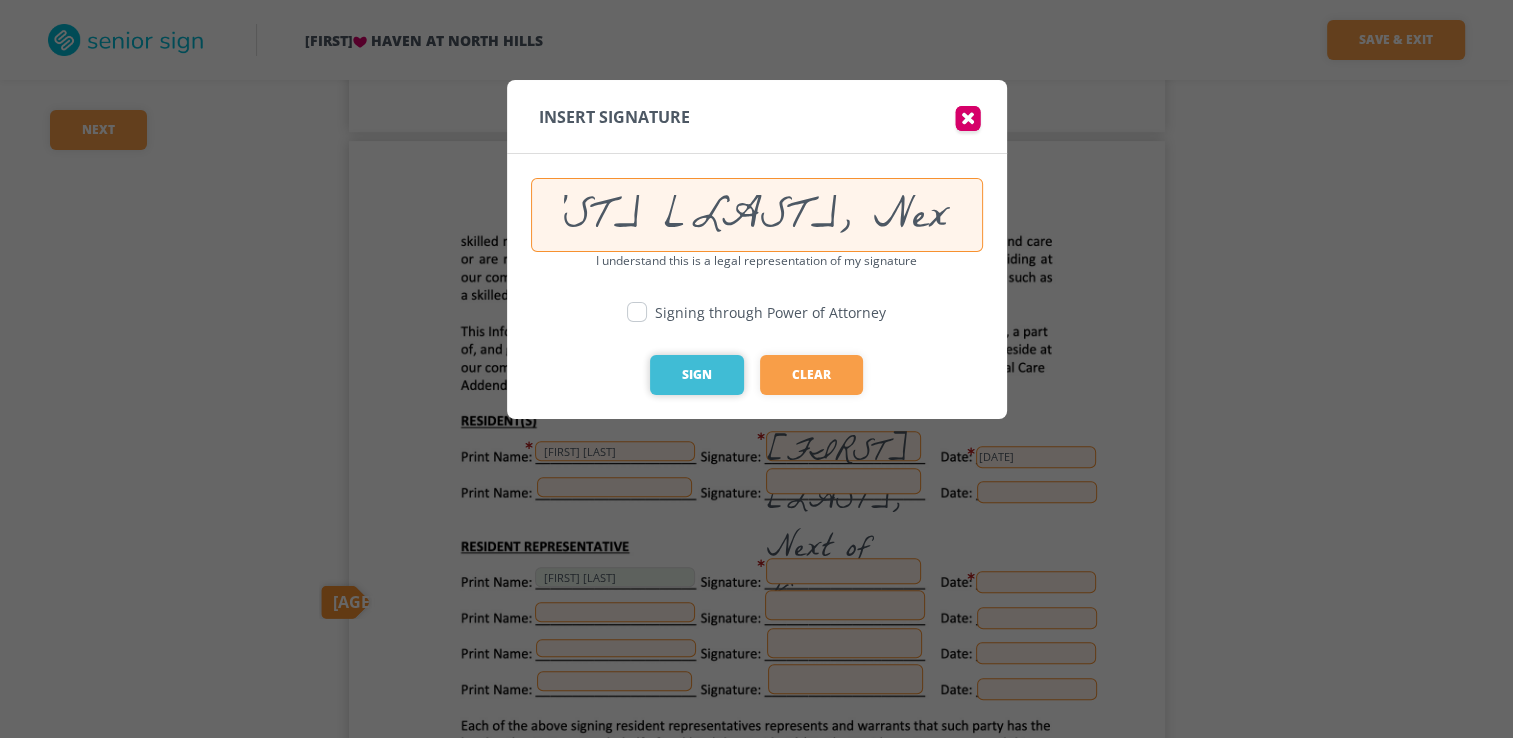 type on "Wesley Kalinik, Next of Kin" 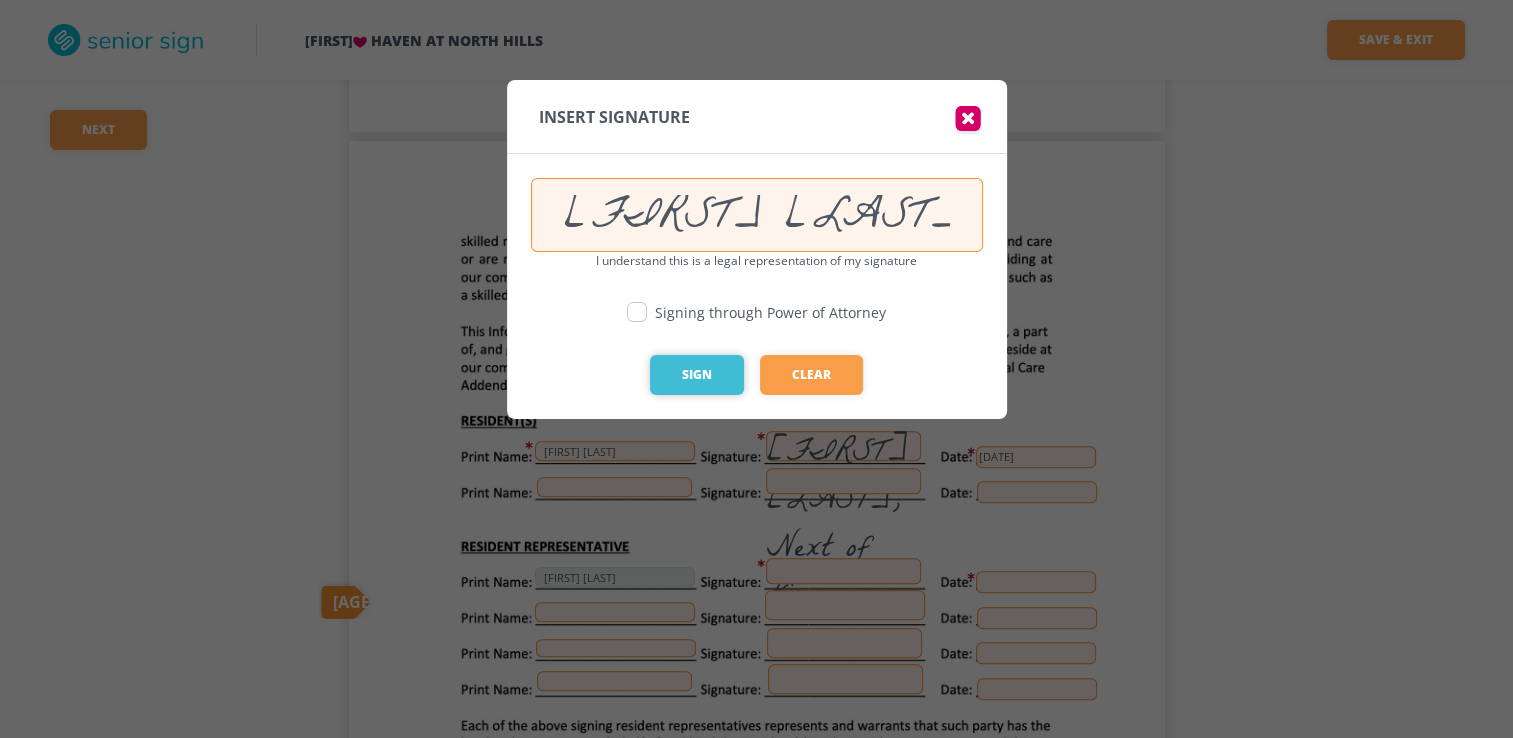 click on "Sign" at bounding box center (697, 375) 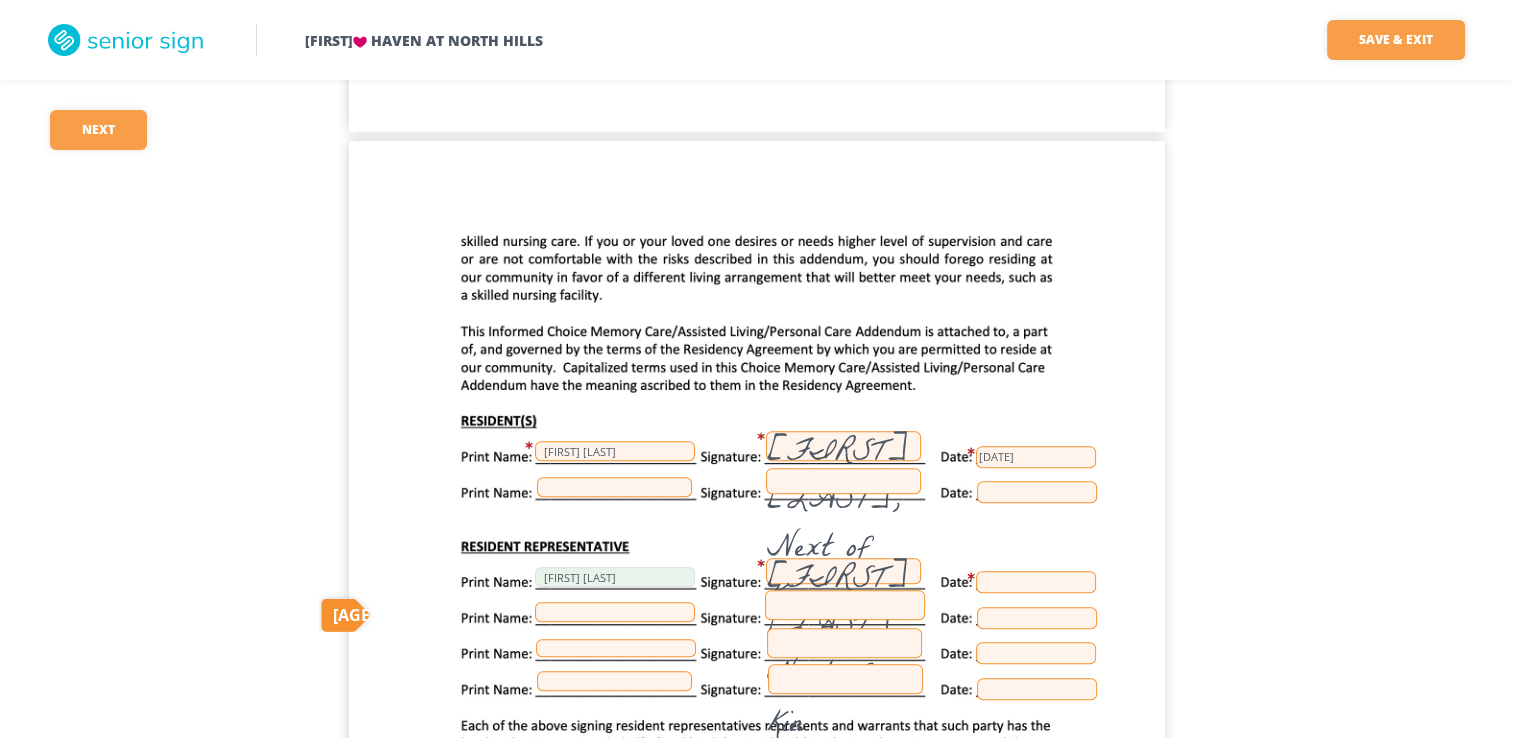 click at bounding box center [1036, 582] 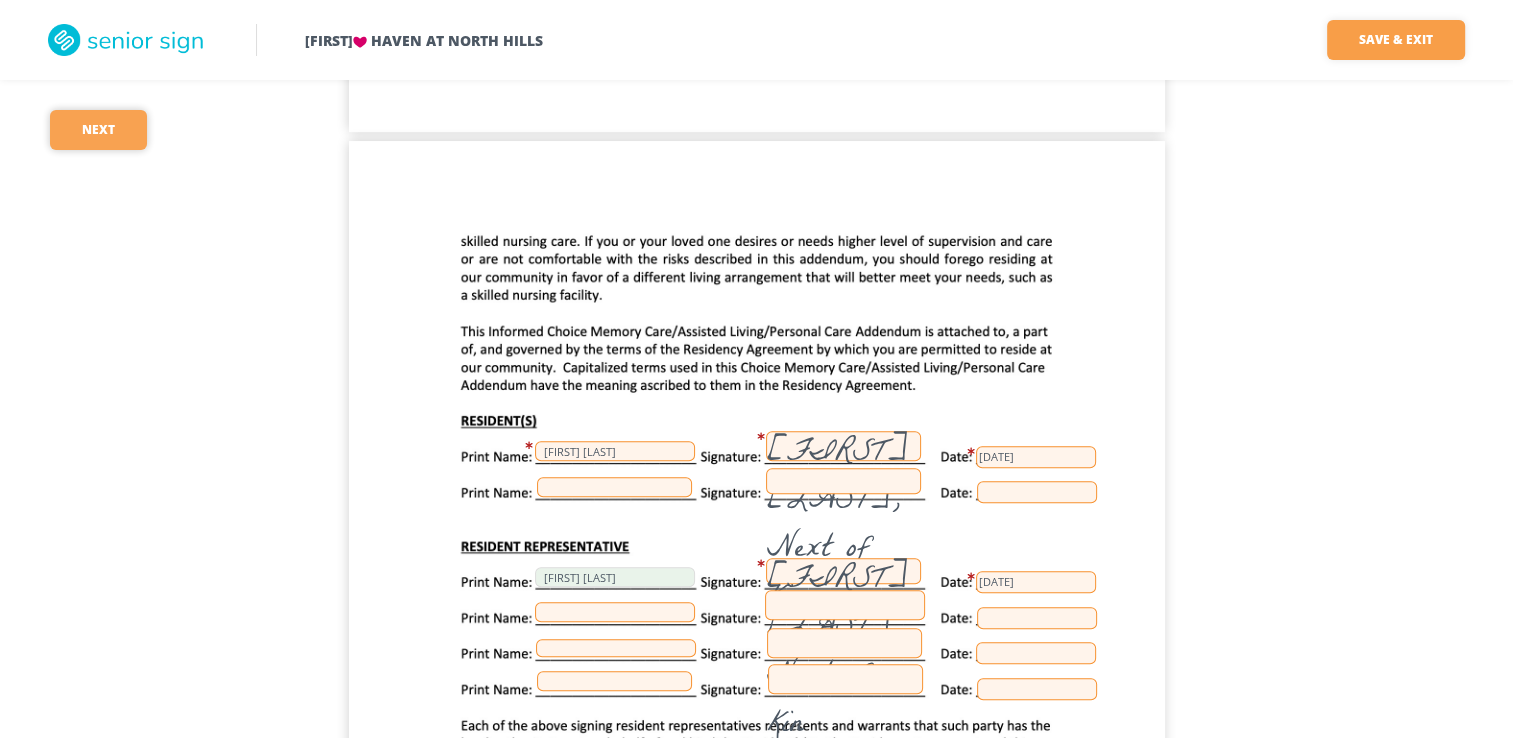 click on "Next" at bounding box center (98, 130) 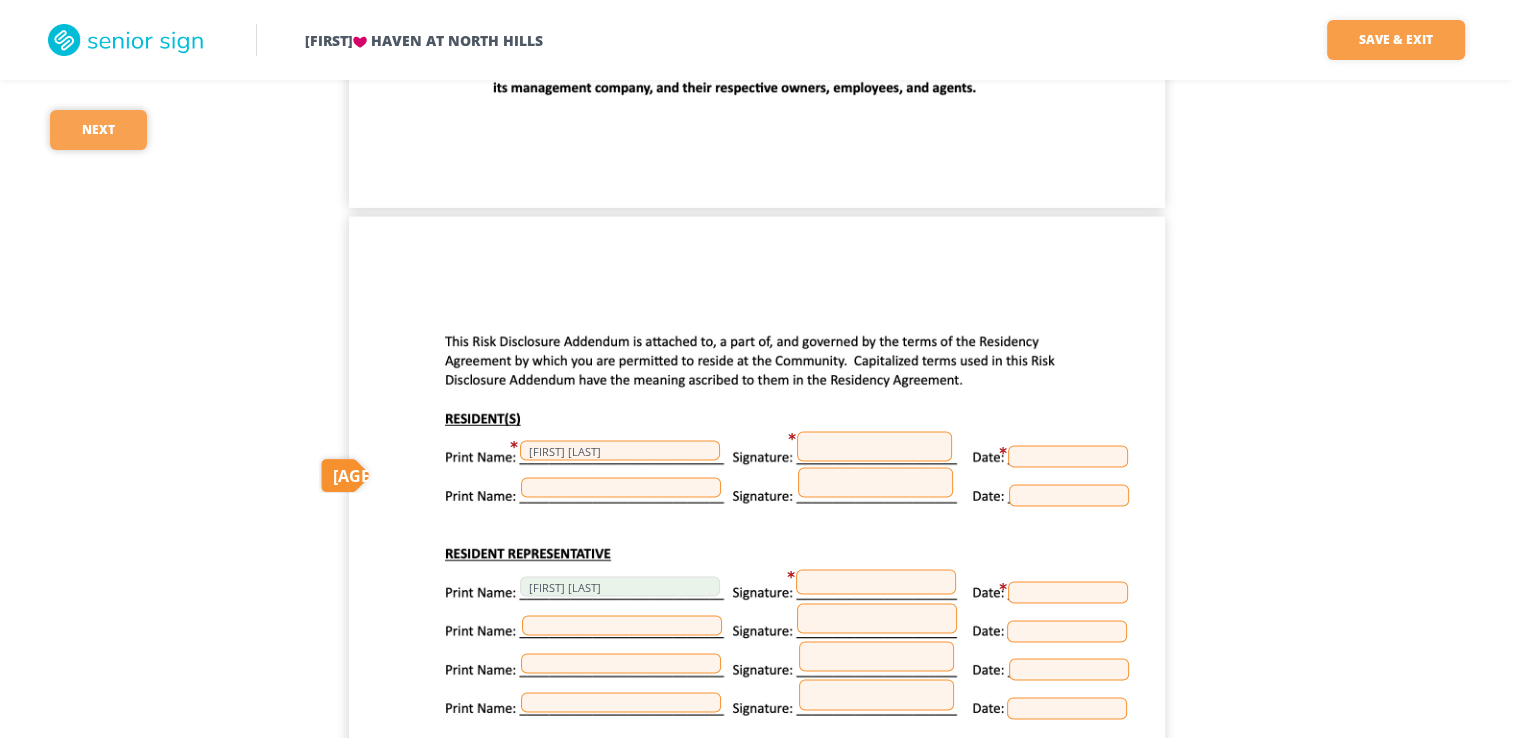 scroll, scrollTop: 34016, scrollLeft: 0, axis: vertical 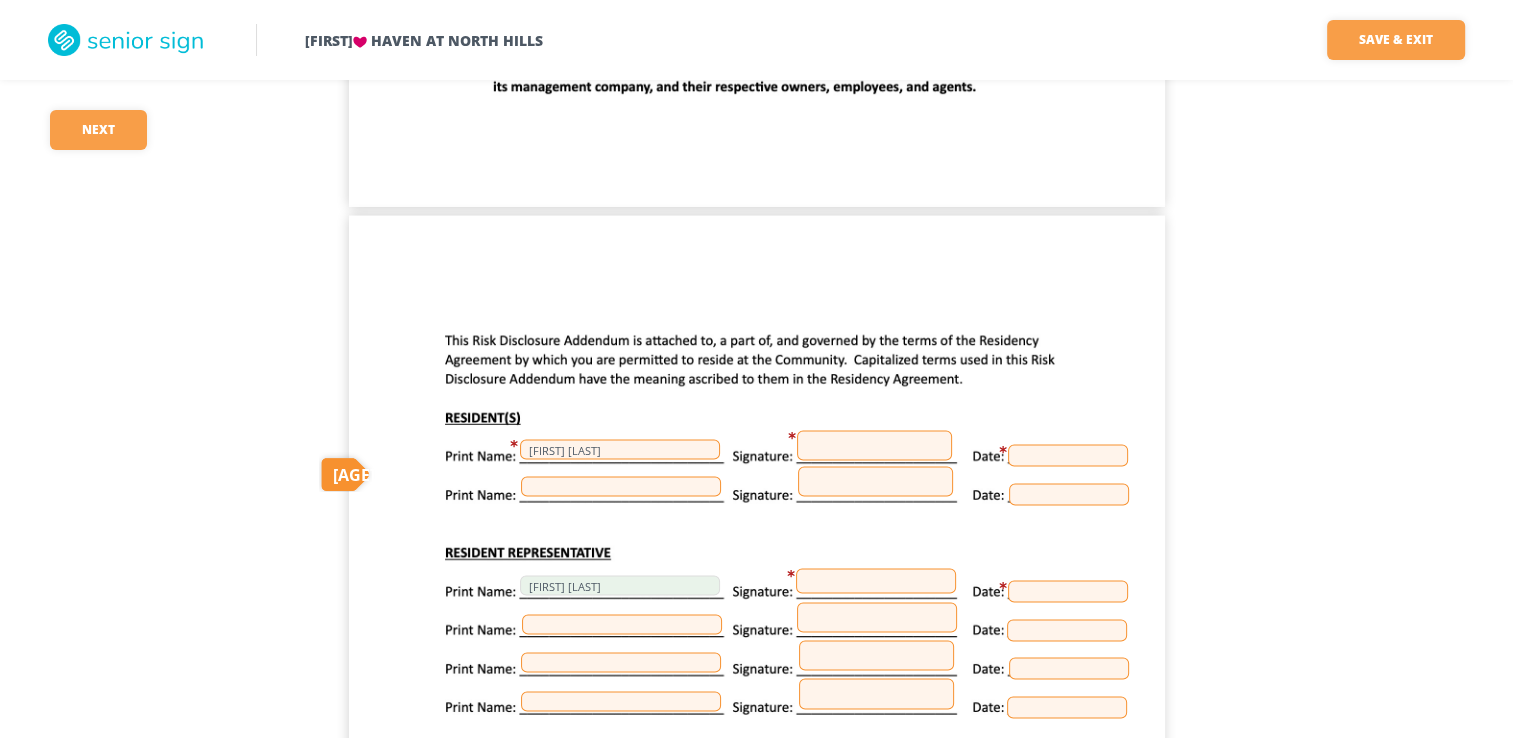 click at bounding box center [874, 445] 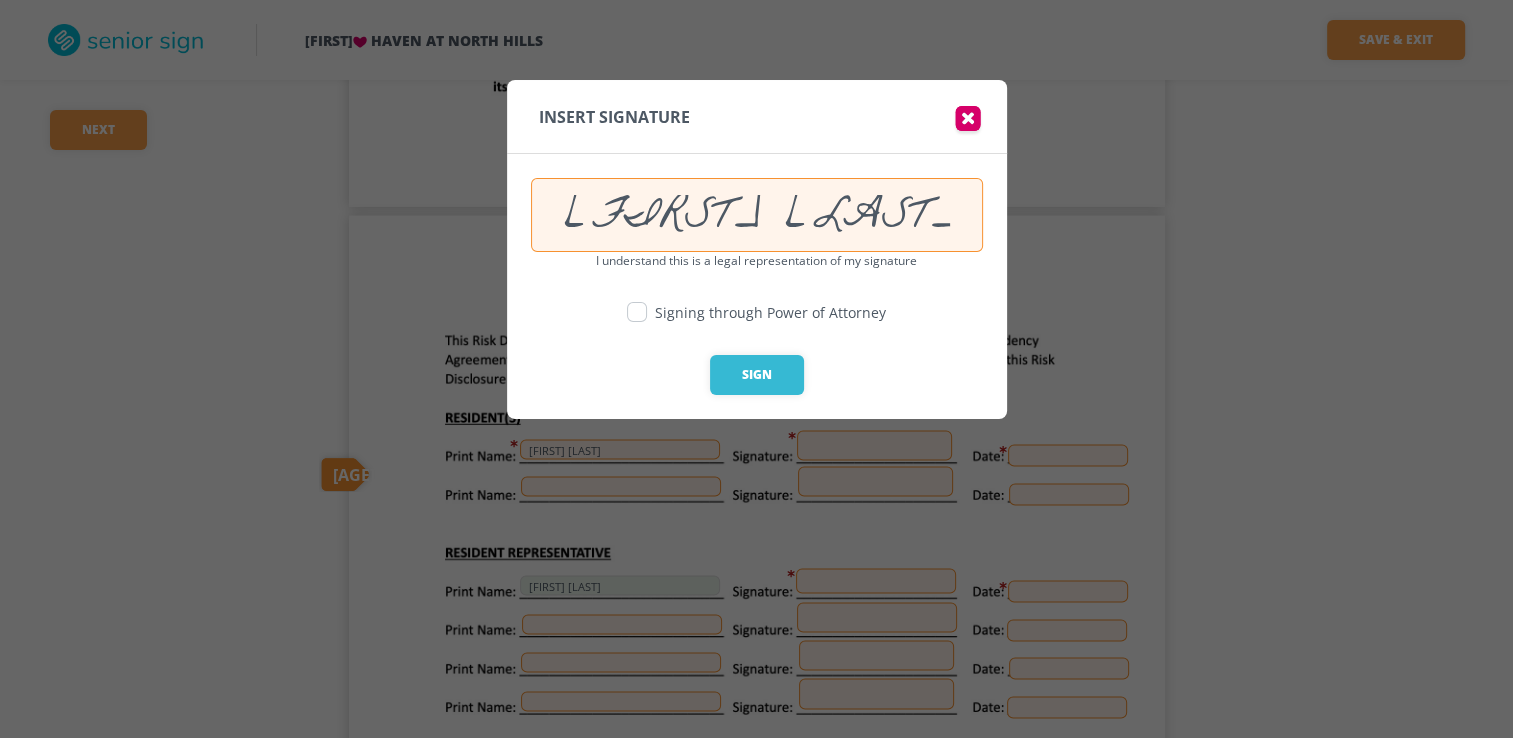 click on "Cynthia Kalinik" at bounding box center [757, 215] 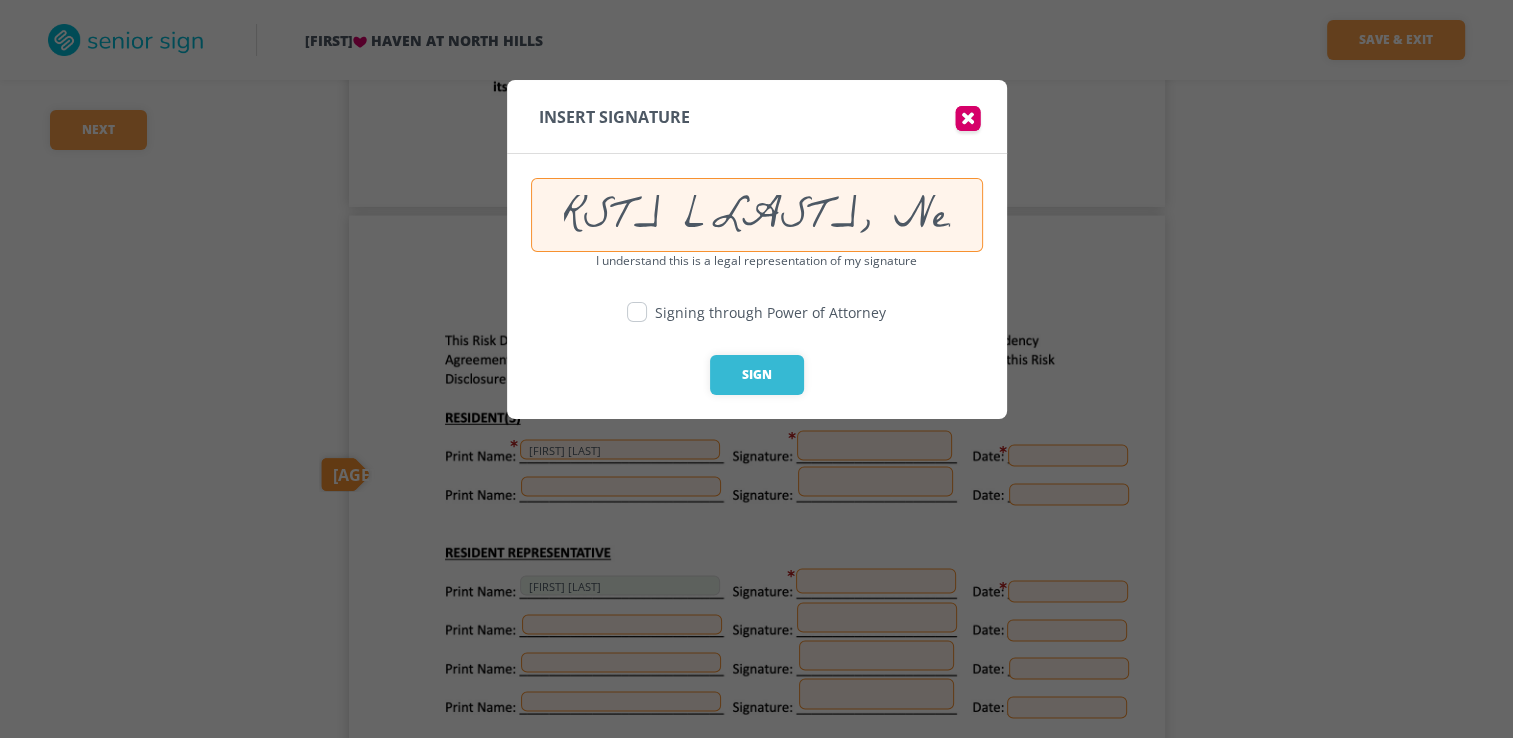 scroll, scrollTop: 0, scrollLeft: 121, axis: horizontal 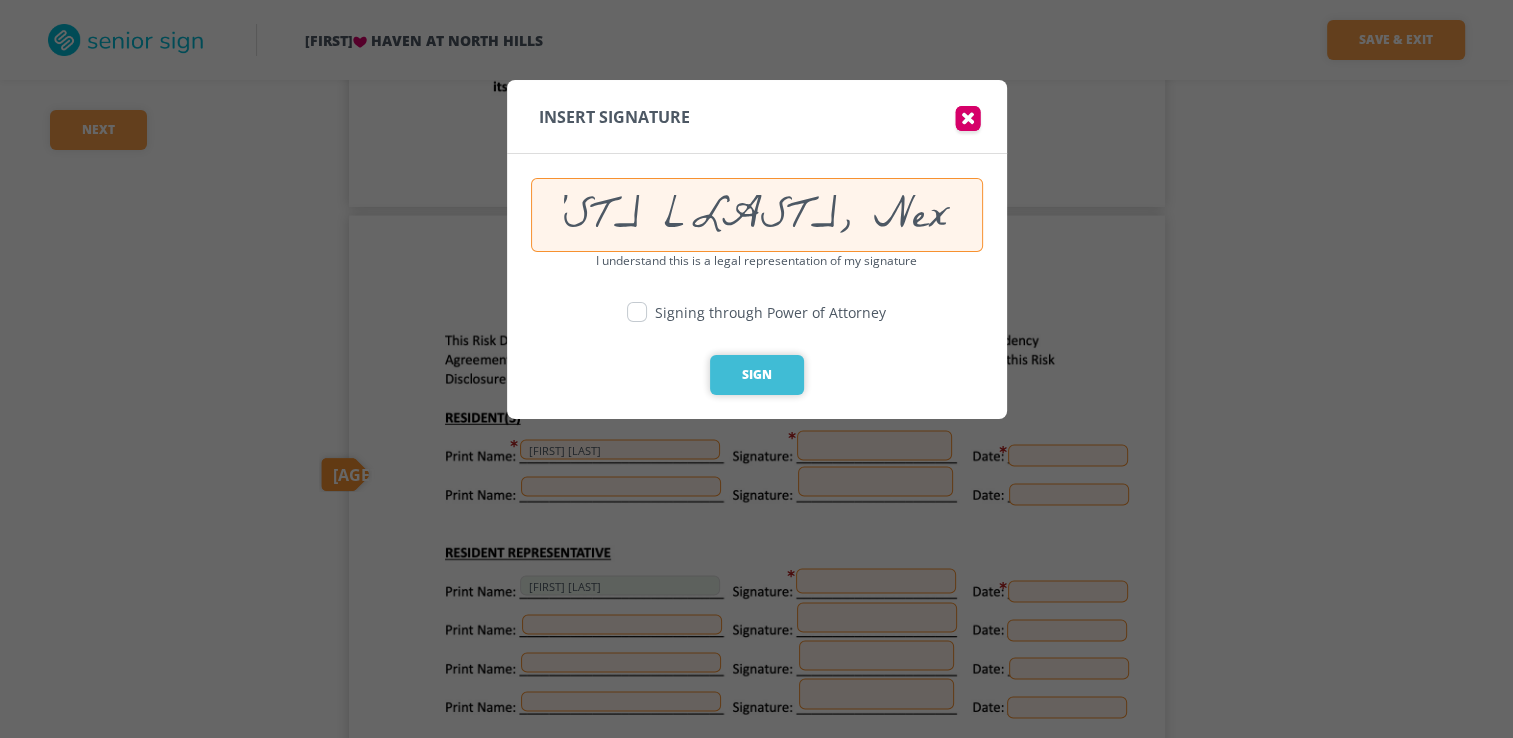 type on "Wesley Kalinik, Next of Kin" 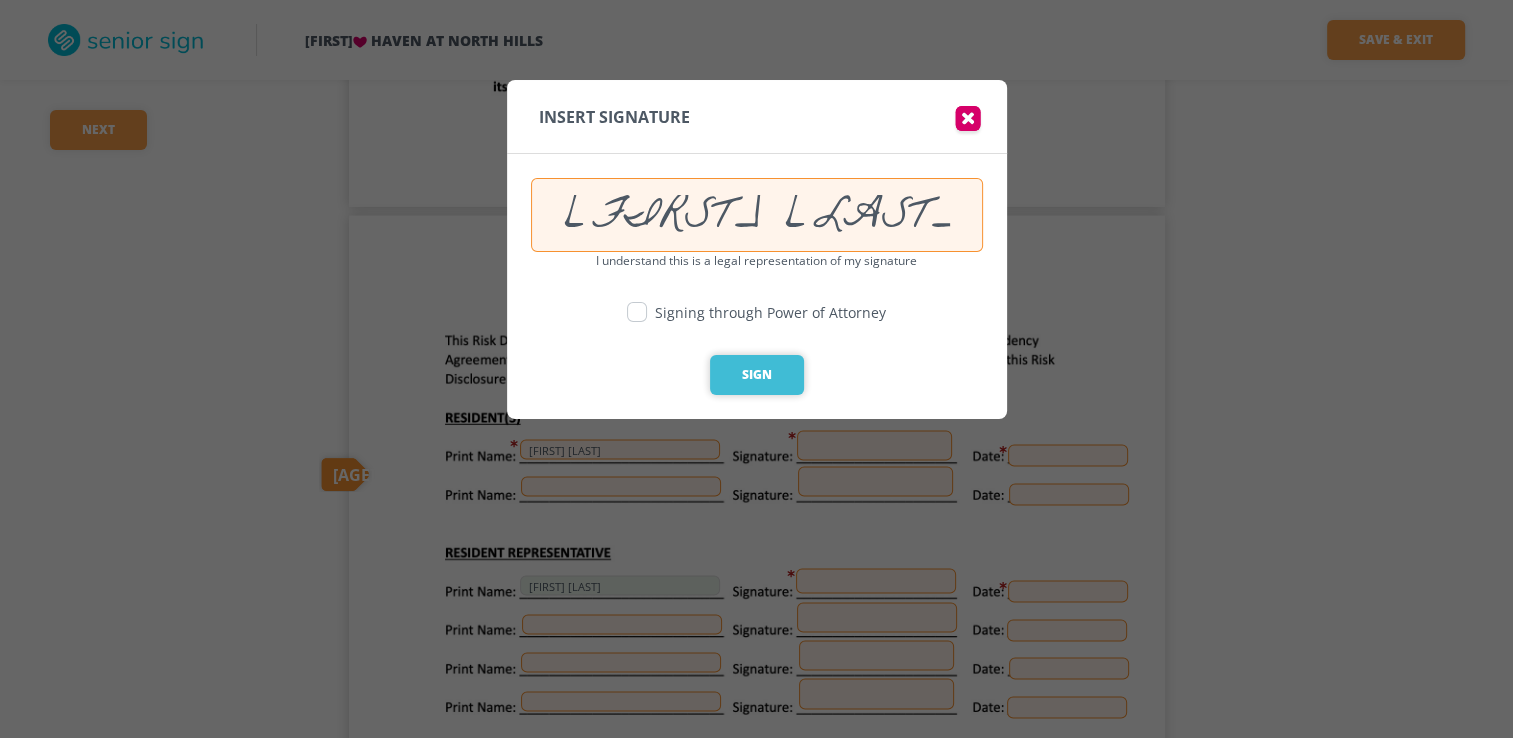 click on "Sign" at bounding box center (757, 375) 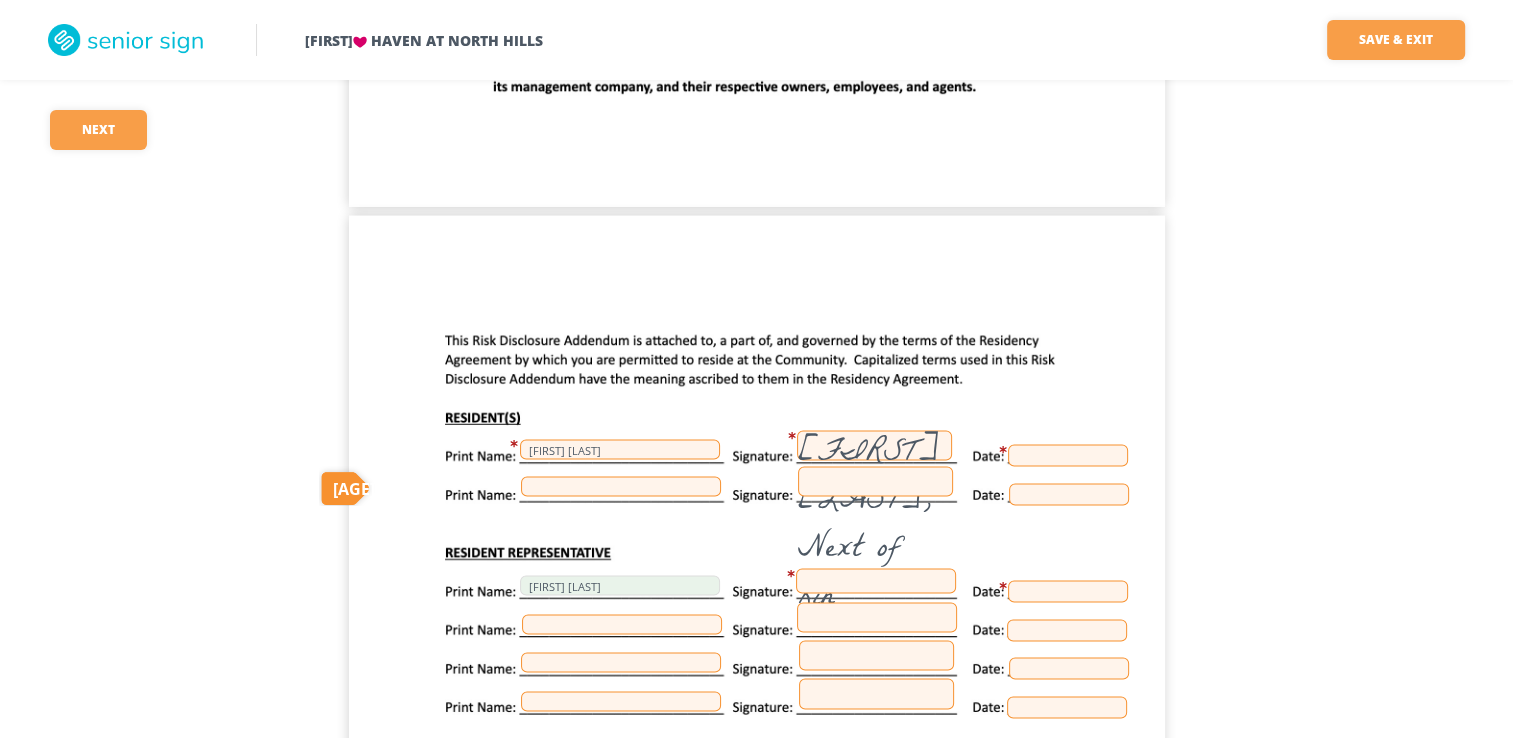 click at bounding box center (1068, 455) 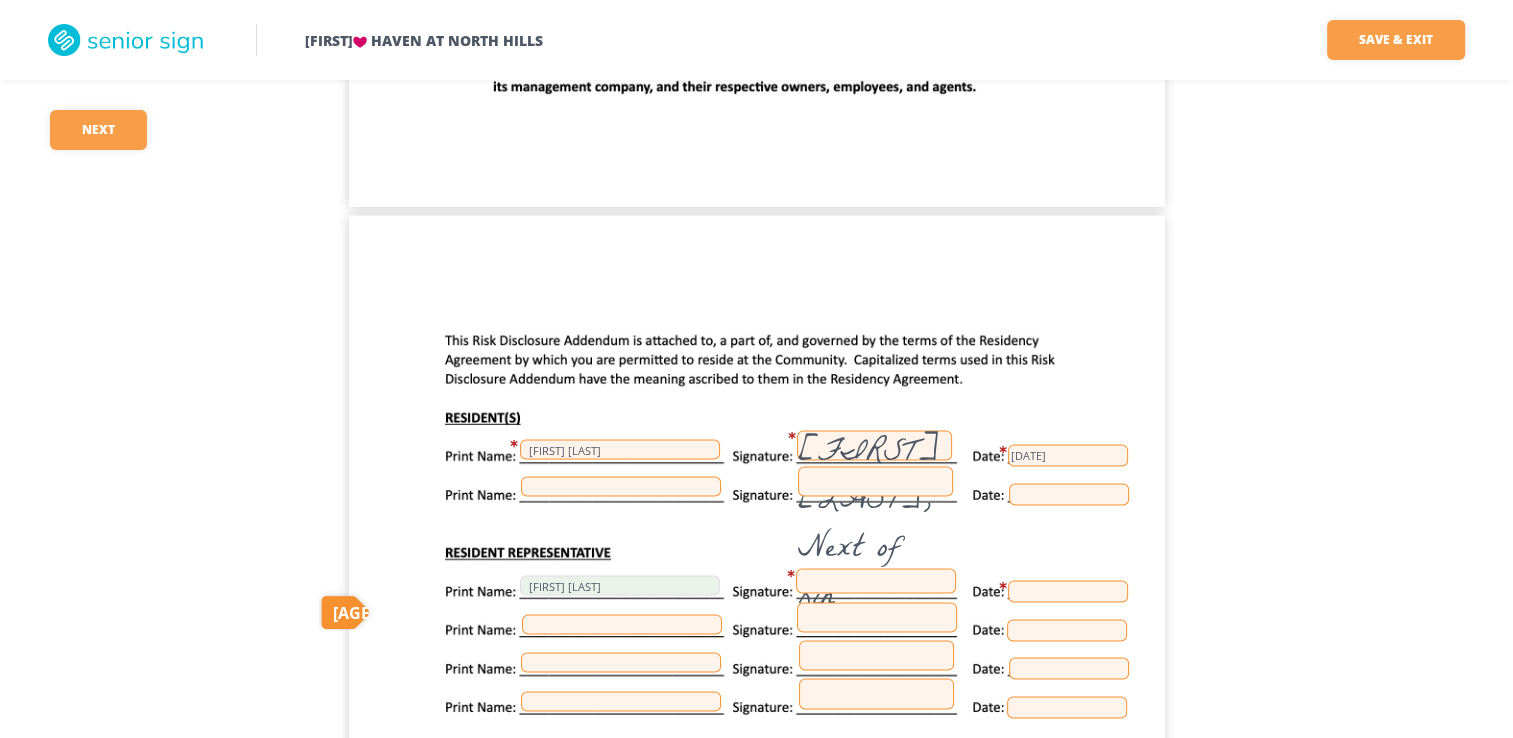 click at bounding box center (876, 580) 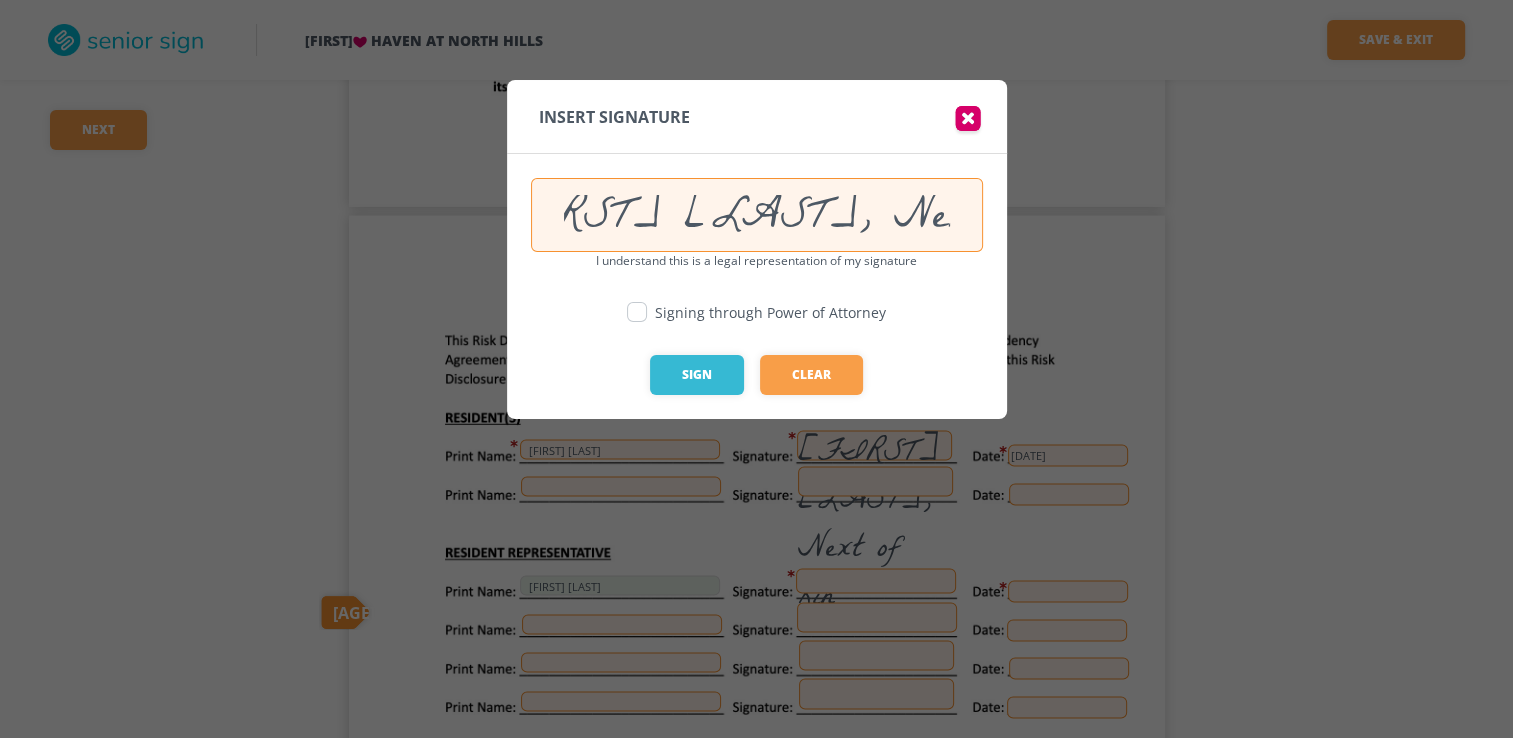 scroll, scrollTop: 0, scrollLeft: 121, axis: horizontal 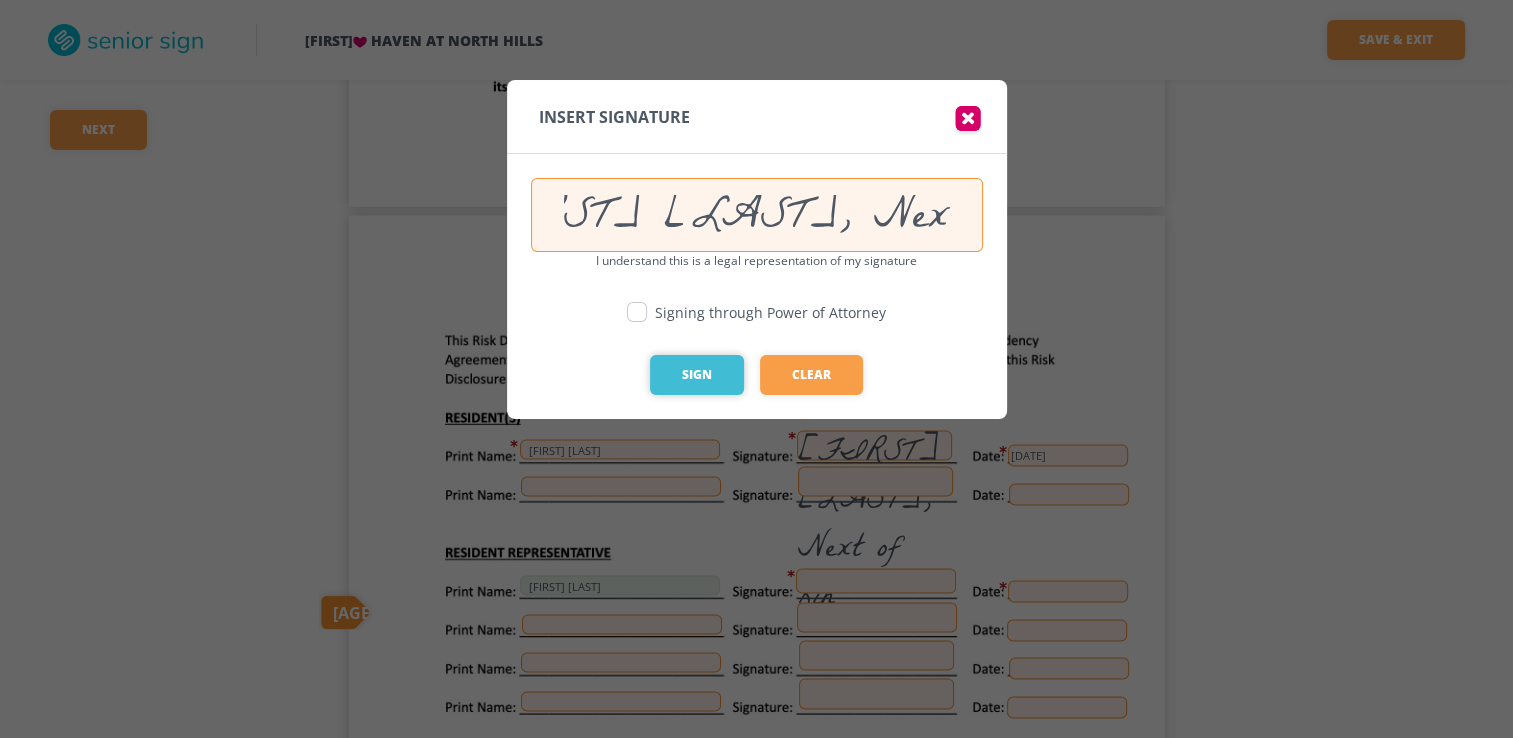 type on "Wesley Kalinik, Next of Kin" 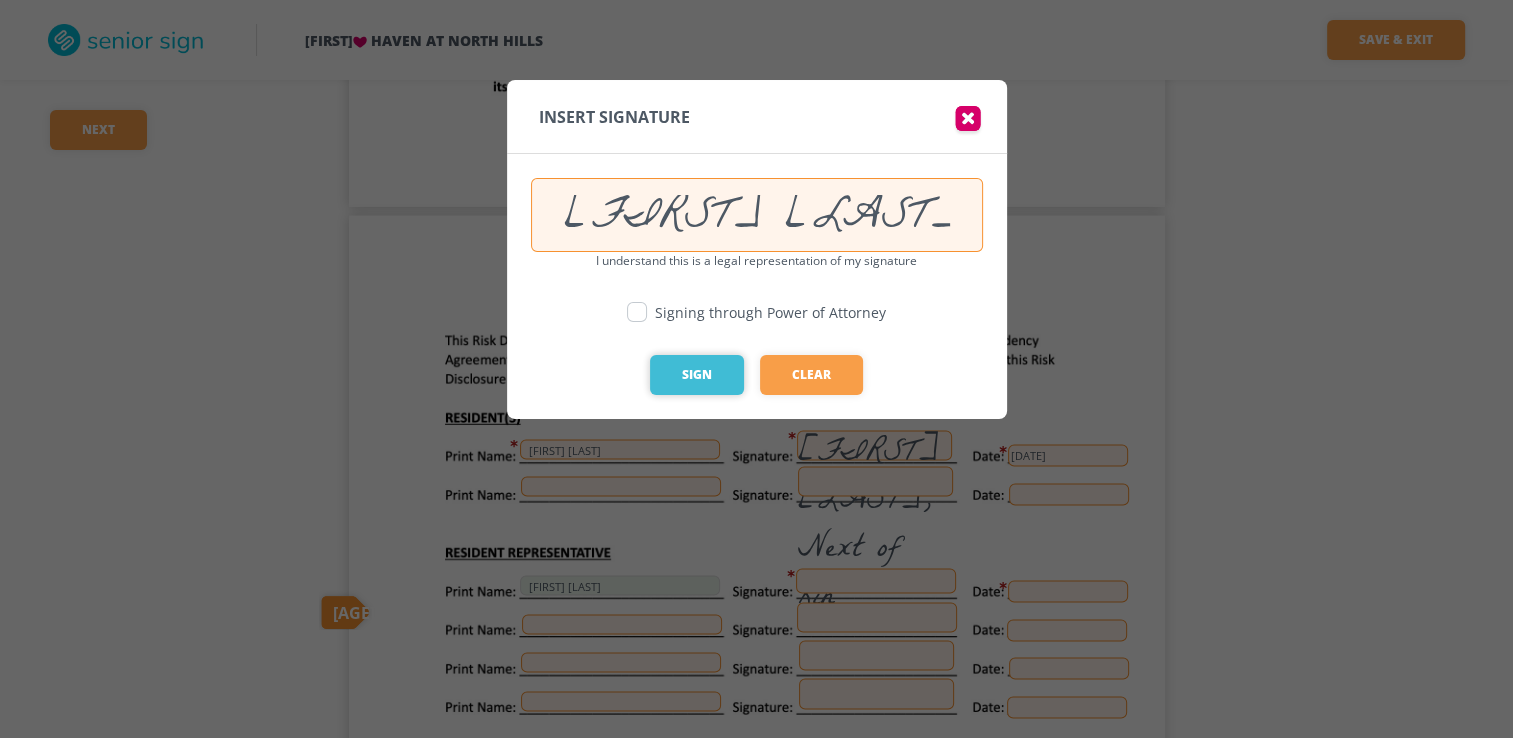 click on "Sign" at bounding box center (697, 375) 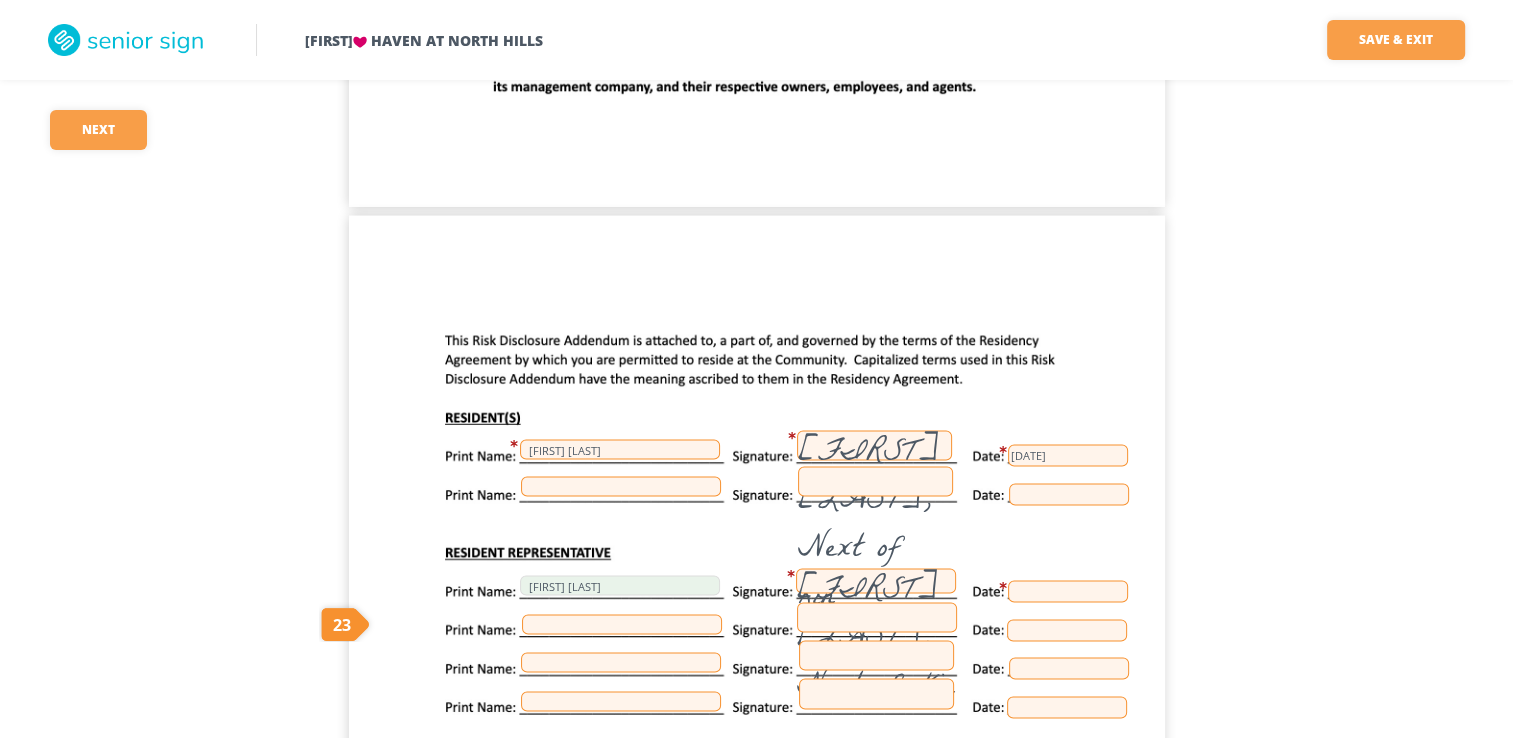click at bounding box center (1068, 591) 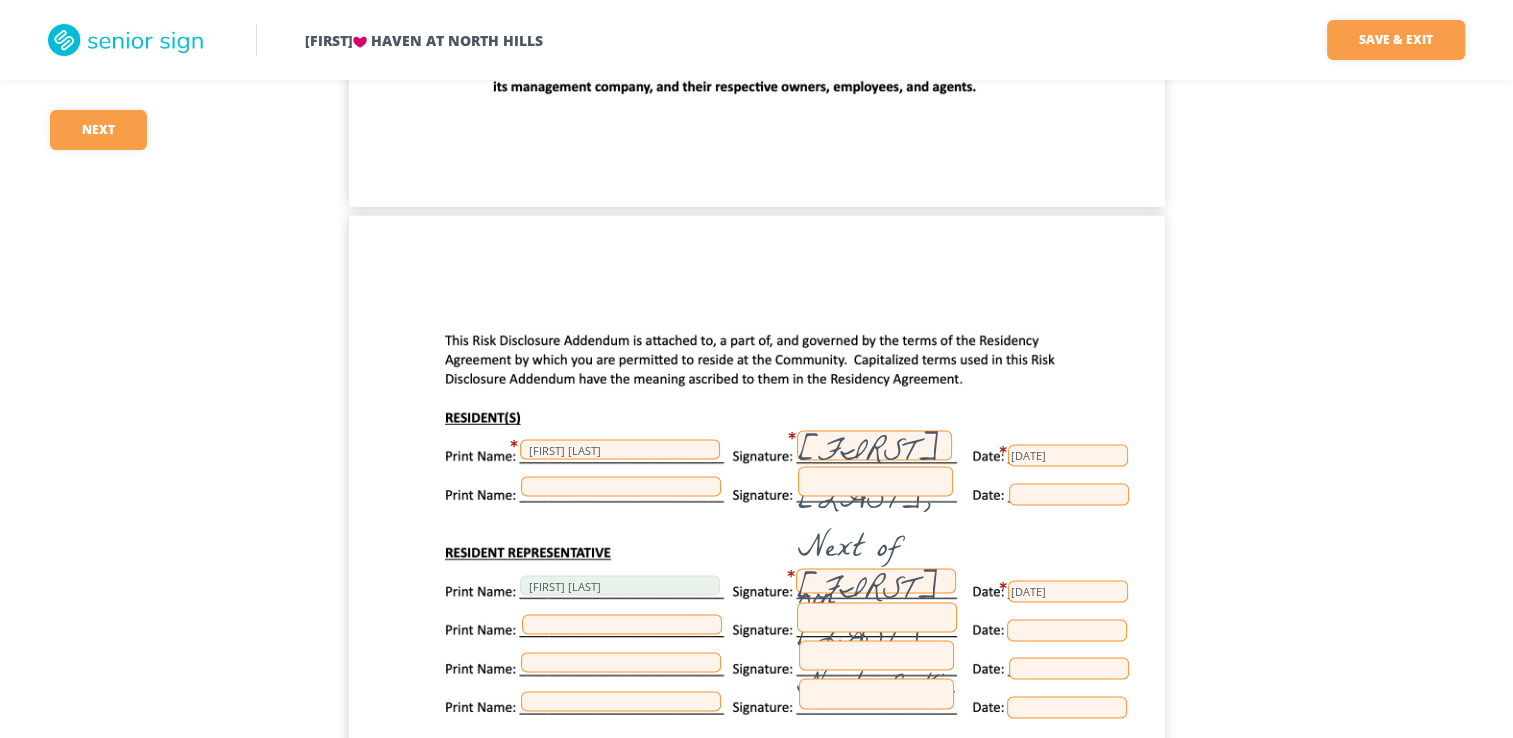 click on "We    Haven at North Hills Save & Exit Save & exit FILLED 84 / 161   22   required Next 22 07/02/2025 Cynthia Kalinik WK - next of kin WK - next of kin WK - next of kin WK - next of kin CK     WK - next of kin CK     Cynthia Kalinik Wesley Kalinik, Next of Kin   07/02/2025 Wesley Kalinik Wesley Kalinik, Next of Kin   07/02/2025     Wesley Kalinik, Next of Kin   07/02/2025 Wesley Kalinik, Next of Kin   07/02/2025 07/02/2025 Haven at North Hills Cynthia Kalinik Haven at North Hills Cynthia Kalinik Wesley Kalinik, Next of Kin   Wesley Kalinik, Next of Kin   07/02/2025 Cynthia Kalinik 09/17/1947 104 Christine.Kalinik@gmail.com 4125088097 Christine Kalinik daughter 150 White Oak Dr PIttsburgh, PA 15237 4125088097 christine.kalinik@gmail.com daughter Rebecca Babilya 138 Parsonage Lane Stahlstown, PA 15687 7249727156 rbabilya@mac.com Wesley Kalinik husband 709 Vernon Drive Rostraver Twp, PA 15012 412-508-8097 christine.kalinik@gmail.com Daughter Christine Kalinik Rebecca Babilya Daughter Christine's partner" at bounding box center (756, -10495) 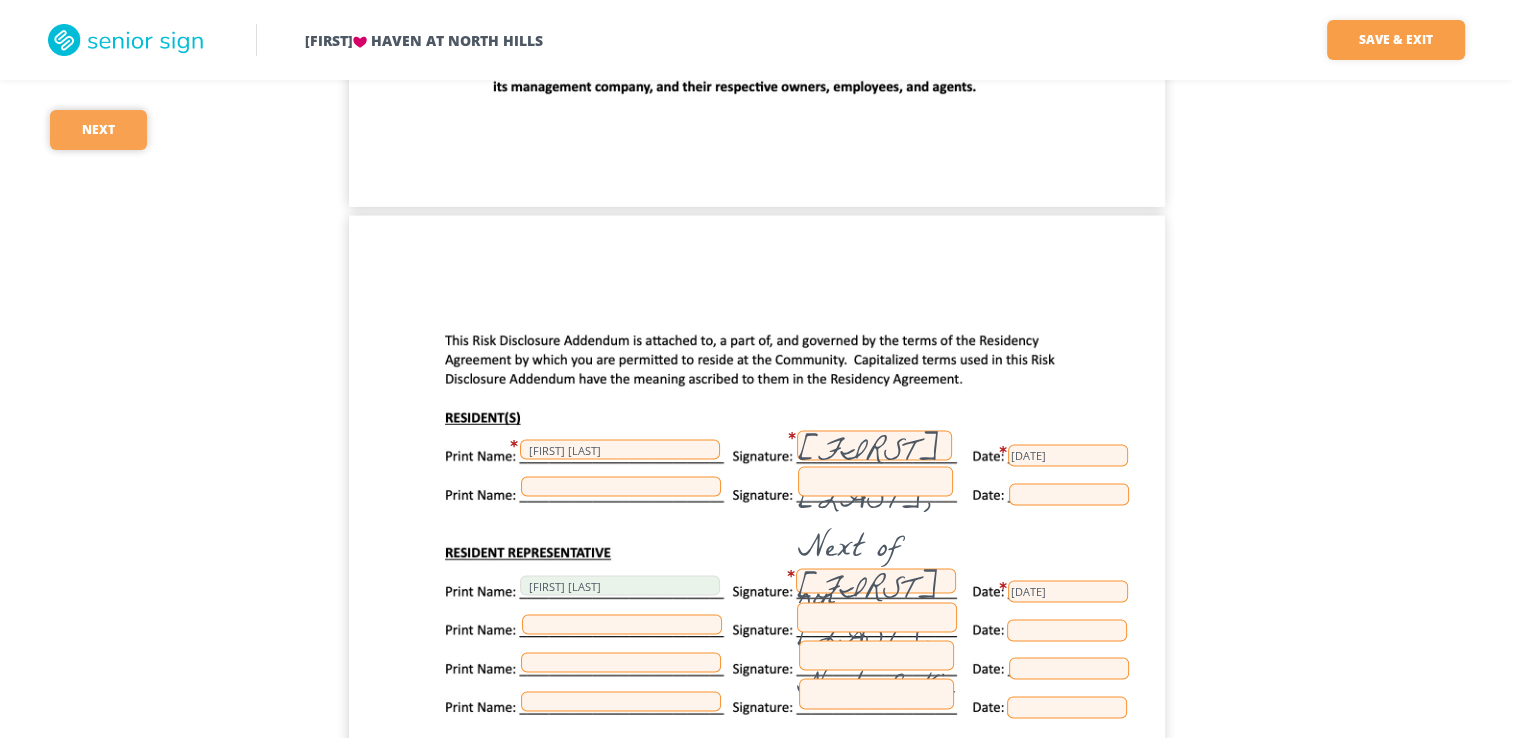 click on "Next" at bounding box center (98, 130) 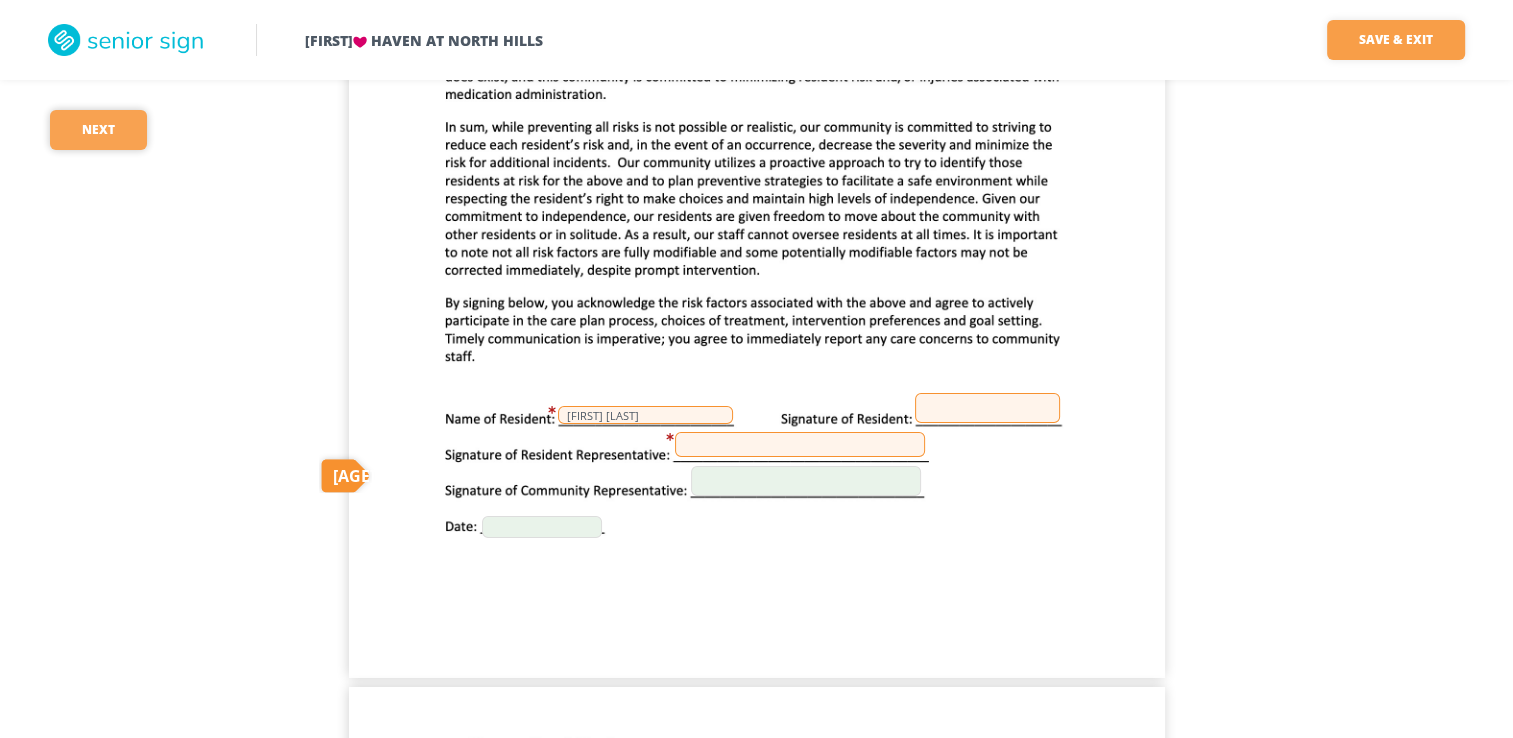 scroll, scrollTop: 36740, scrollLeft: 0, axis: vertical 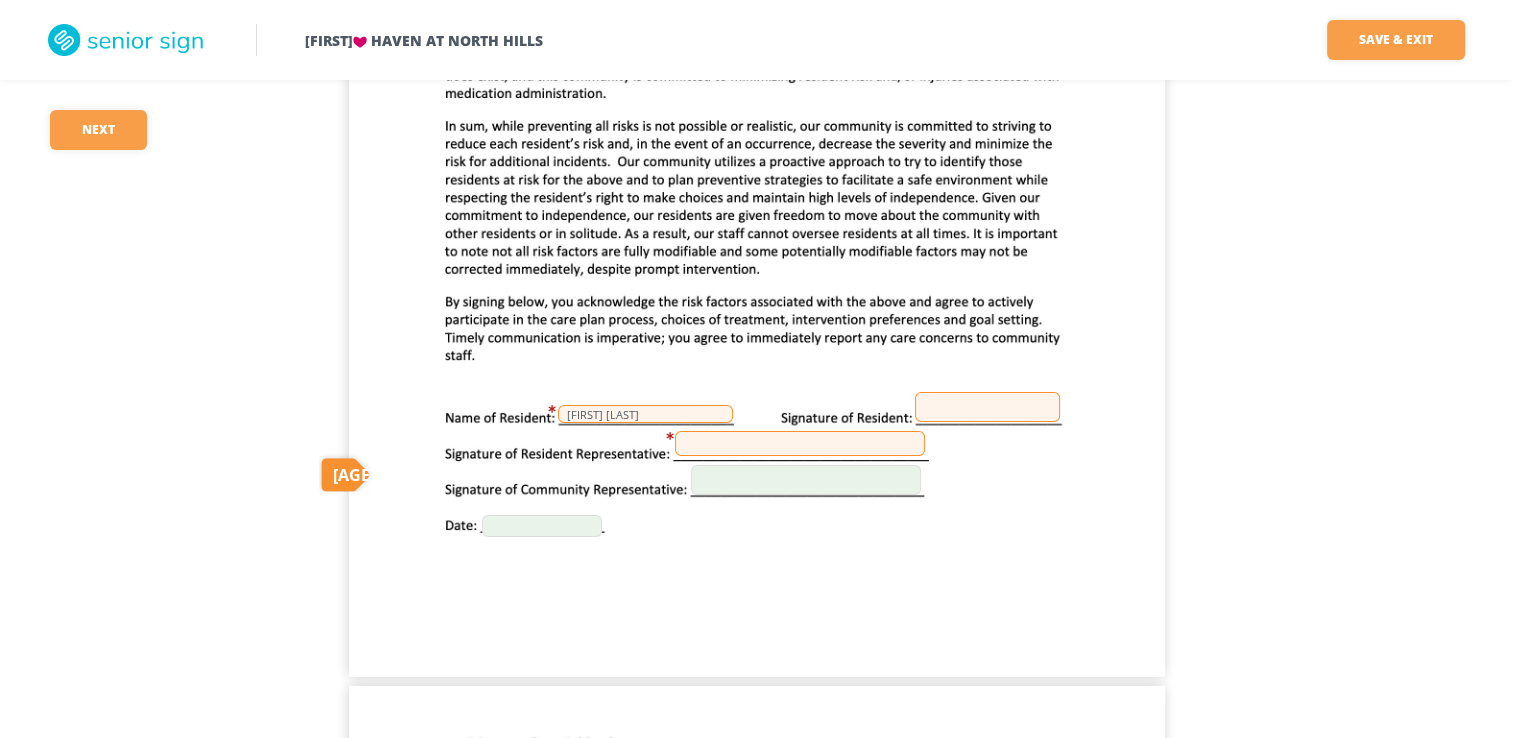 click at bounding box center (987, 407) 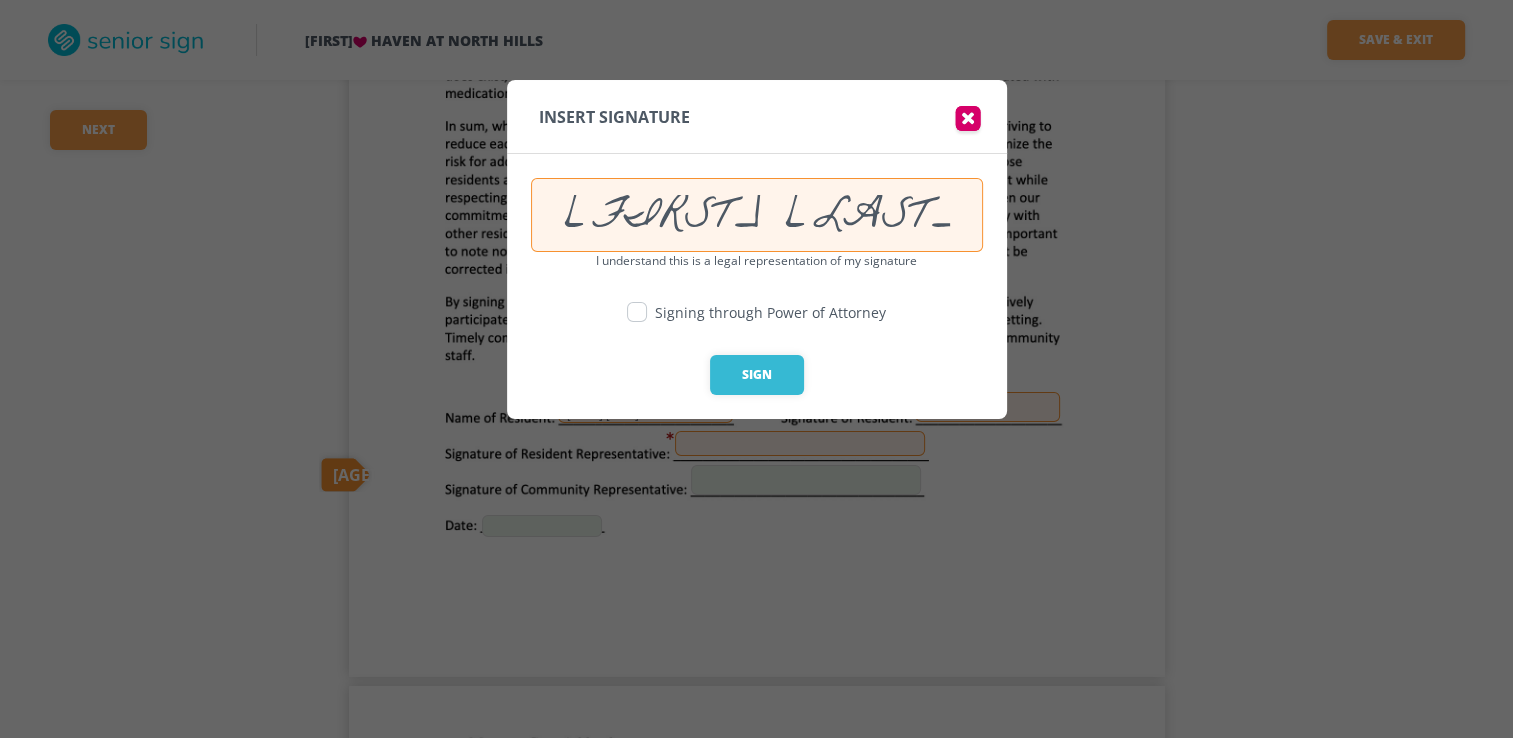 click on "Cynthia Kalinik" at bounding box center (757, 215) 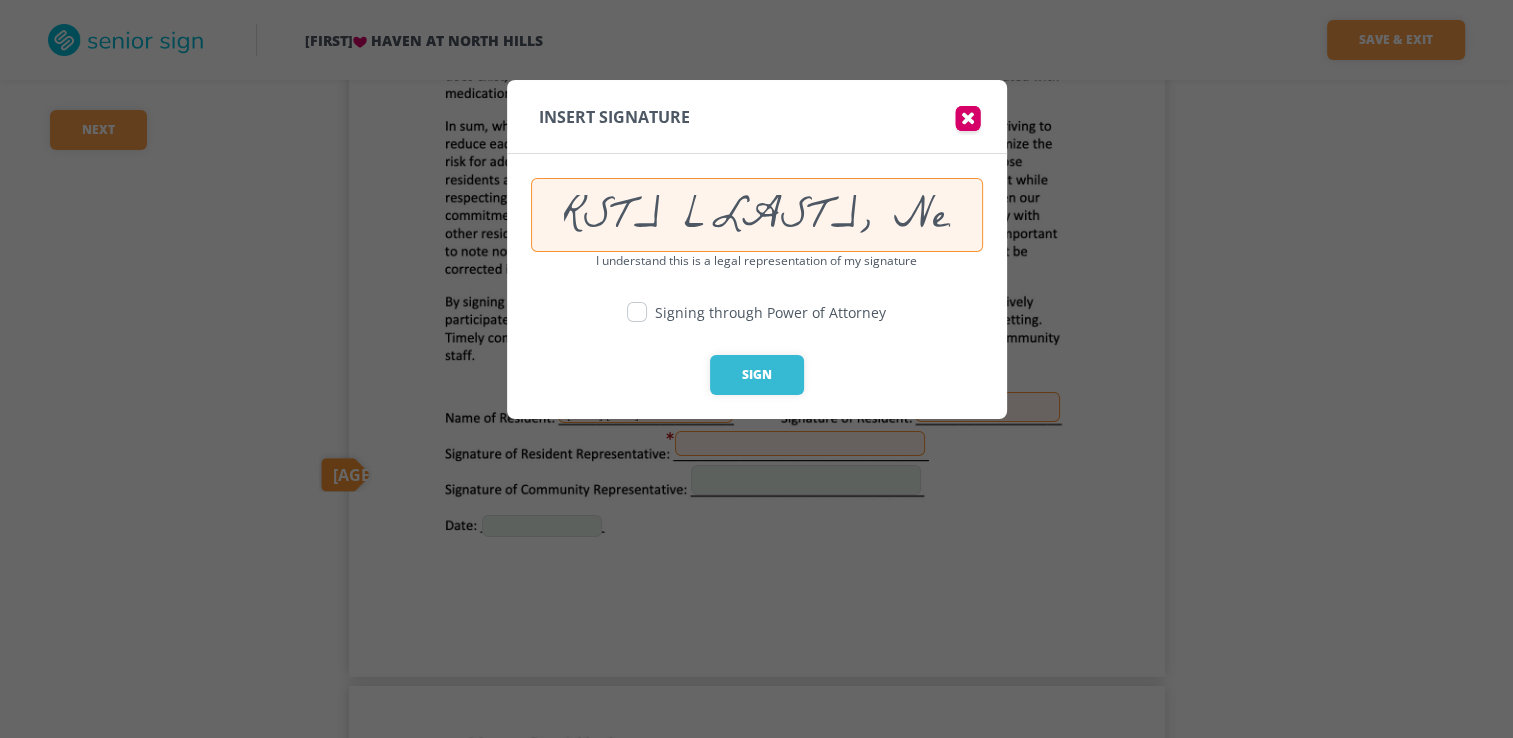 scroll, scrollTop: 0, scrollLeft: 121, axis: horizontal 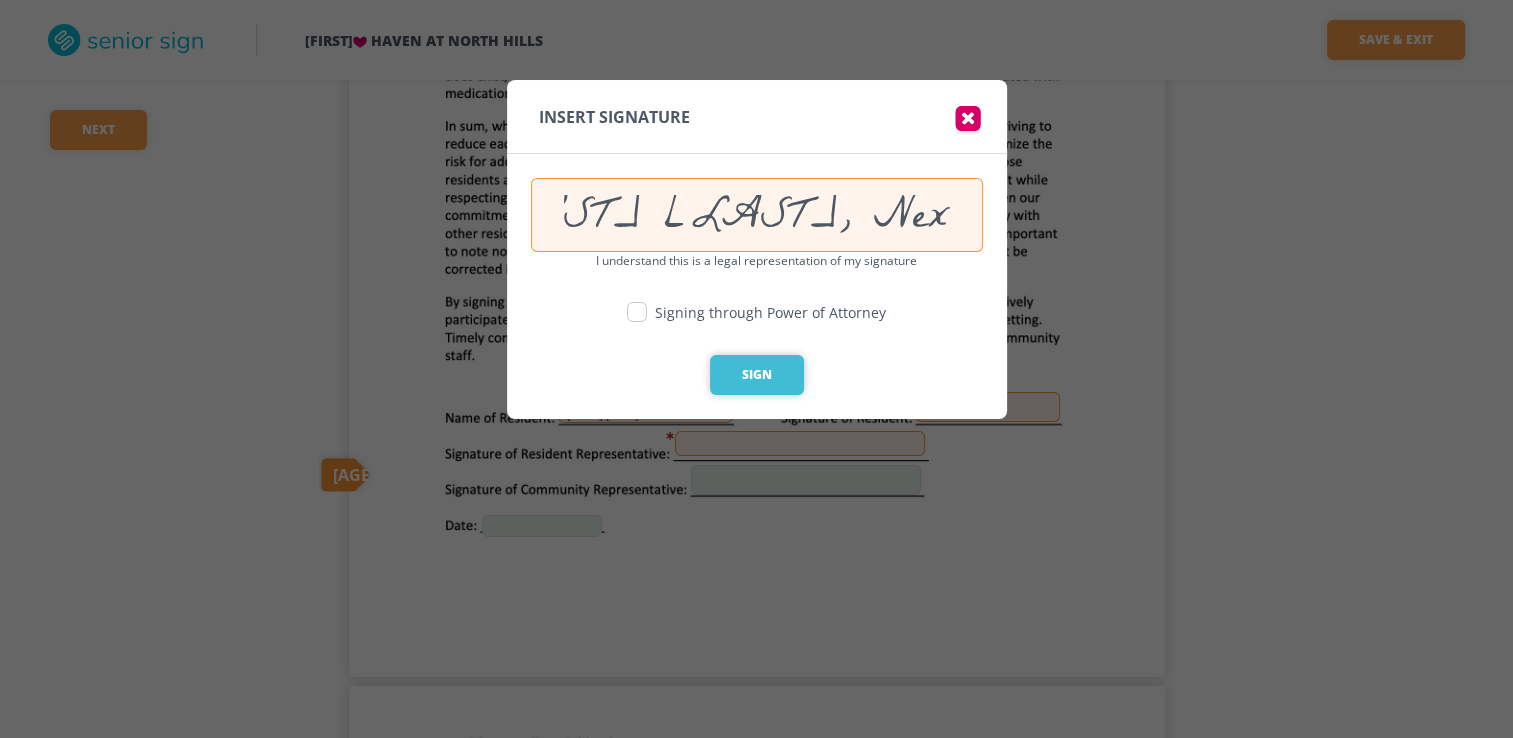 type on "Wesley Kalinik, Next of Kin" 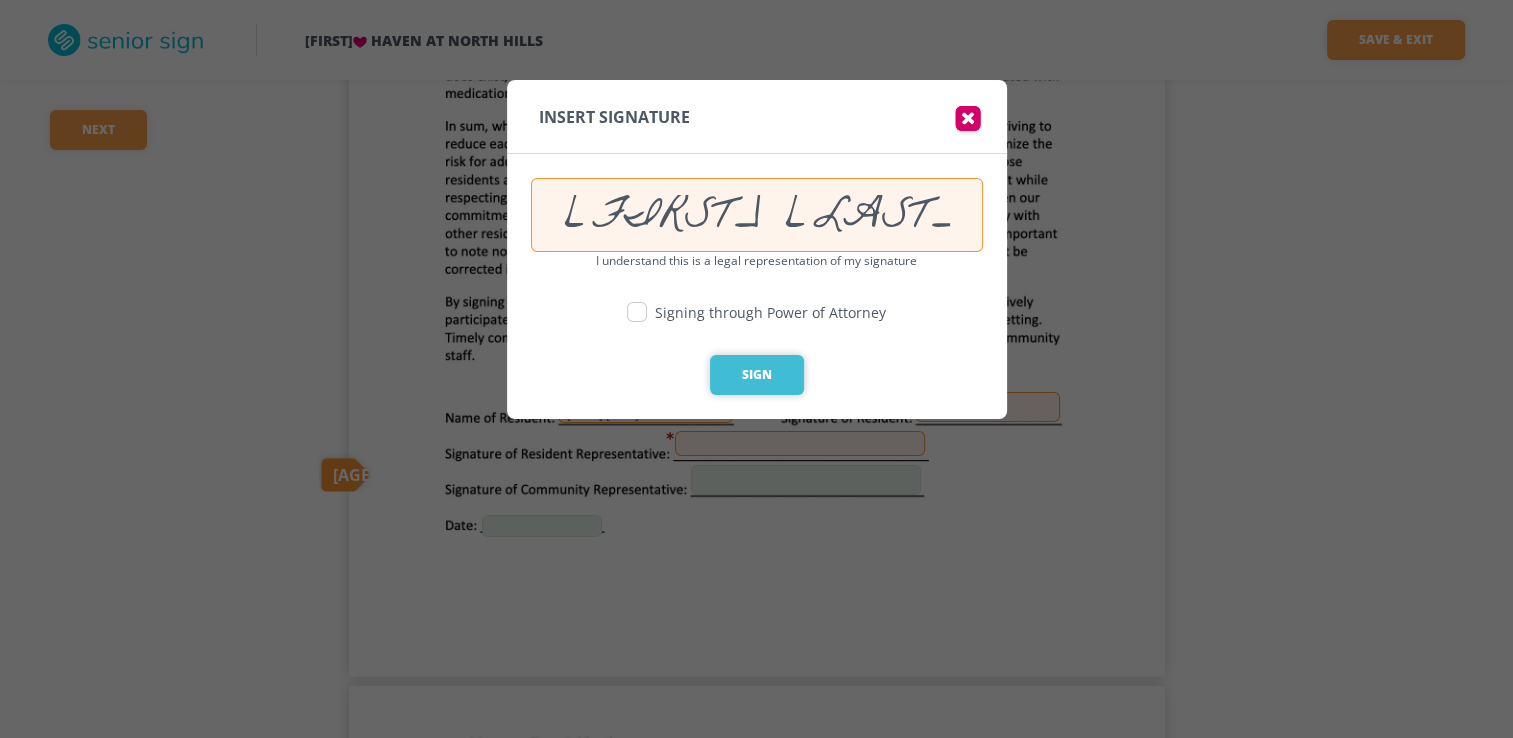 click on "Sign" at bounding box center (757, 375) 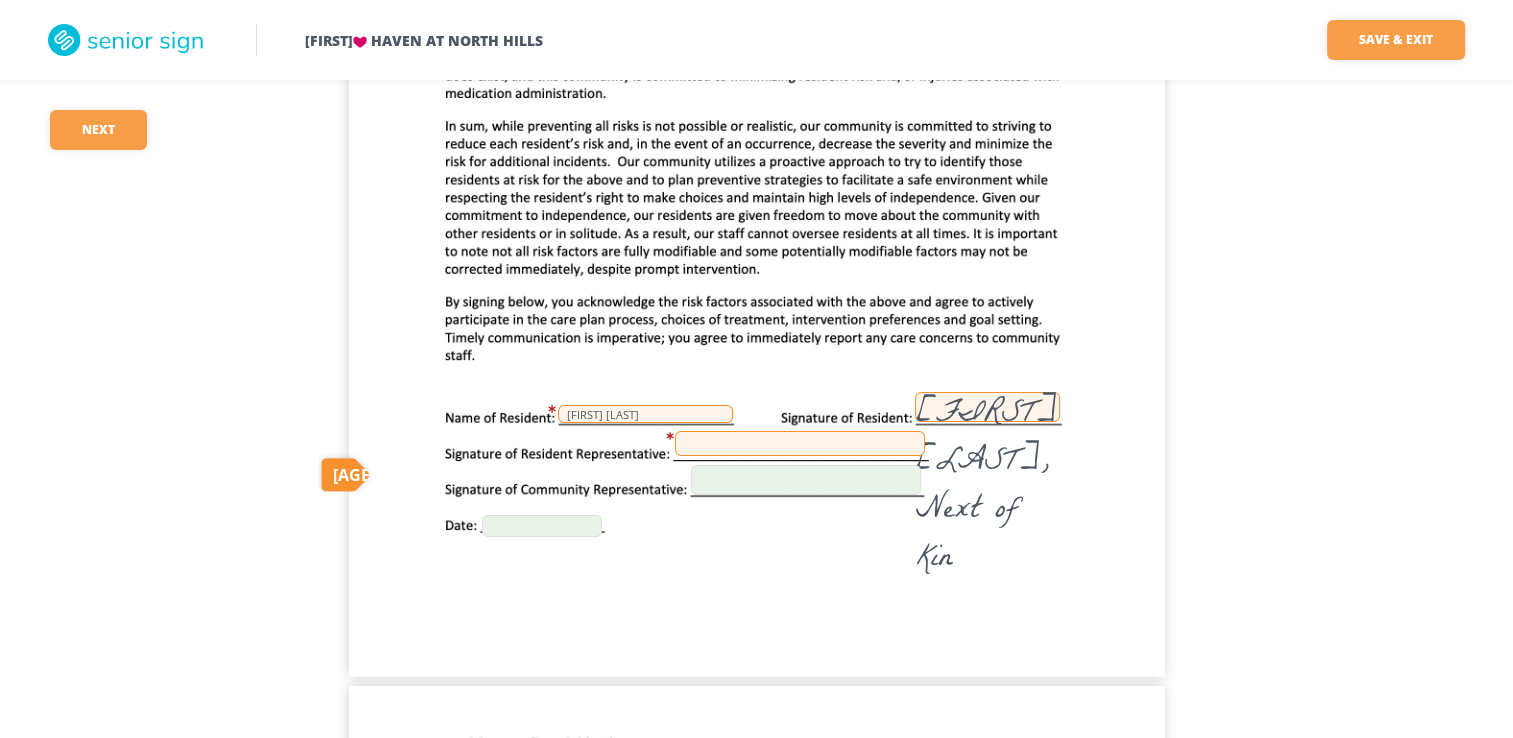 click at bounding box center [800, 443] 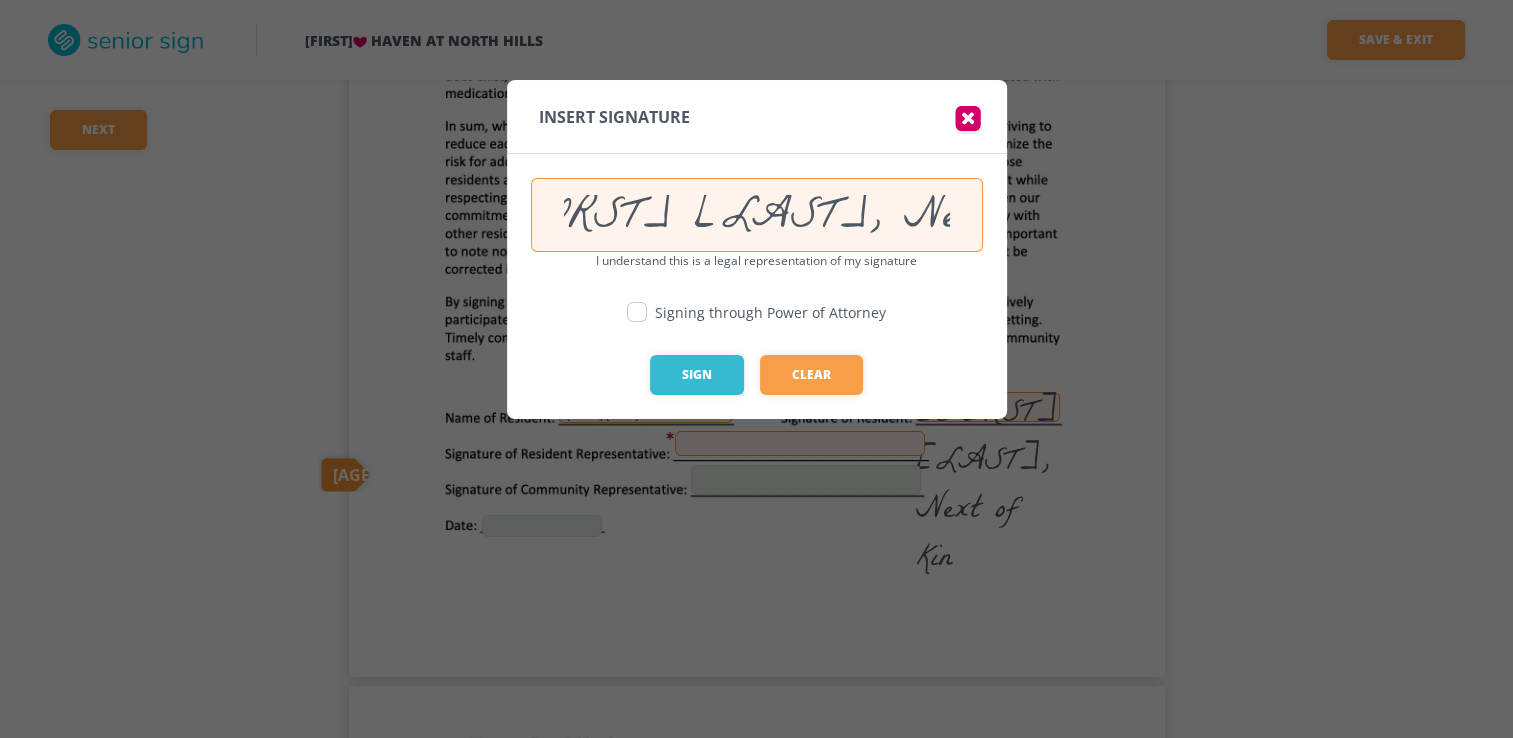 scroll, scrollTop: 0, scrollLeft: 121, axis: horizontal 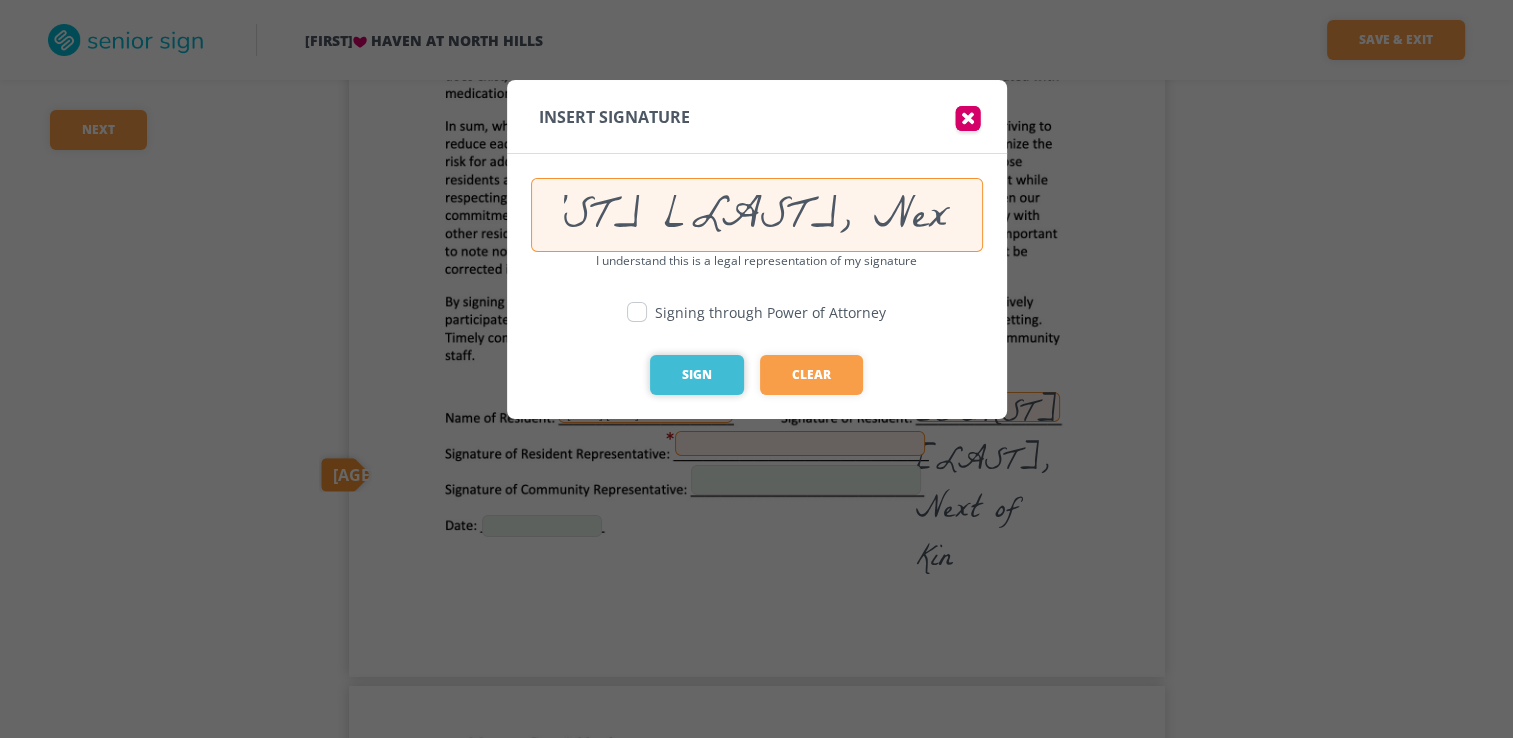 type on "Wesley Kalinik, Next of Kin" 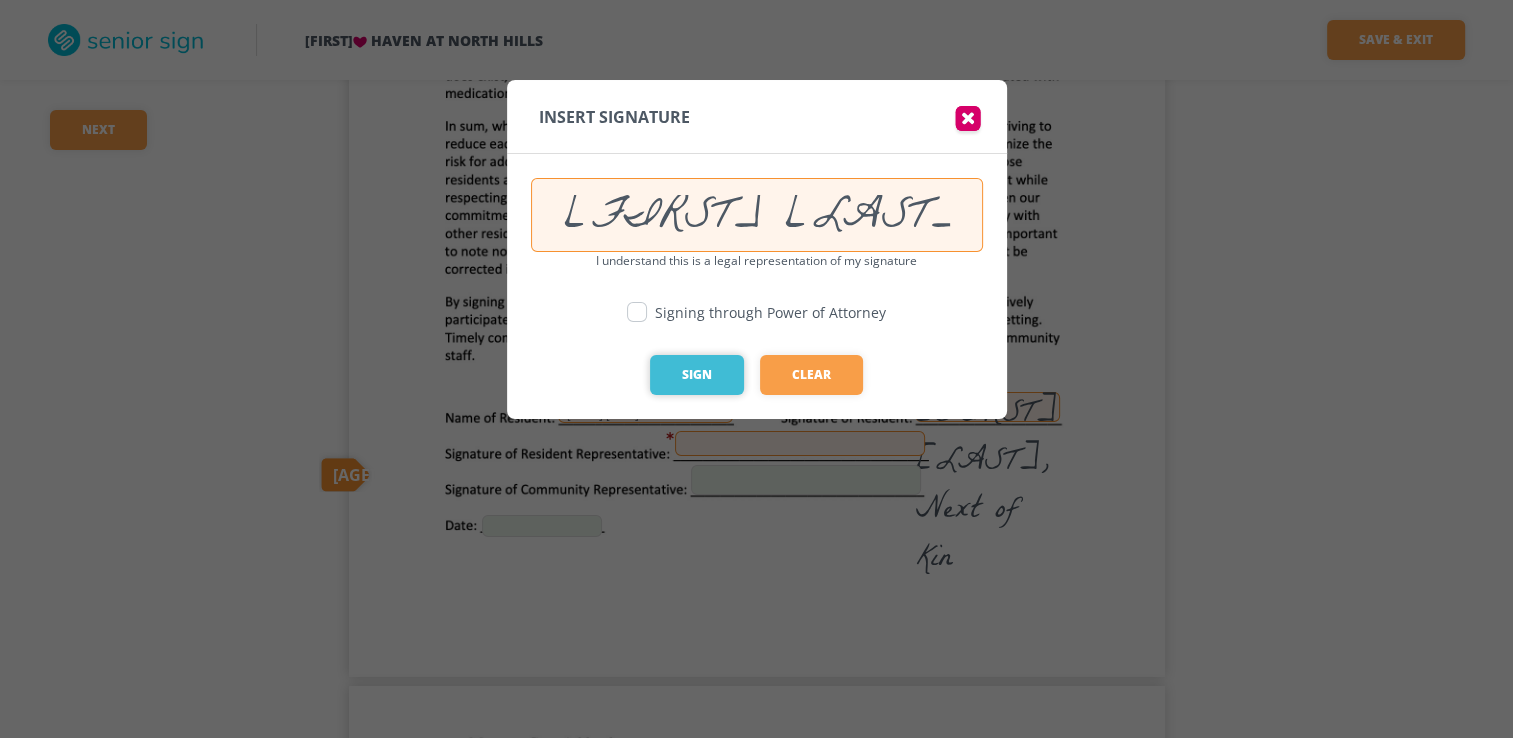 click on "Sign" at bounding box center [697, 375] 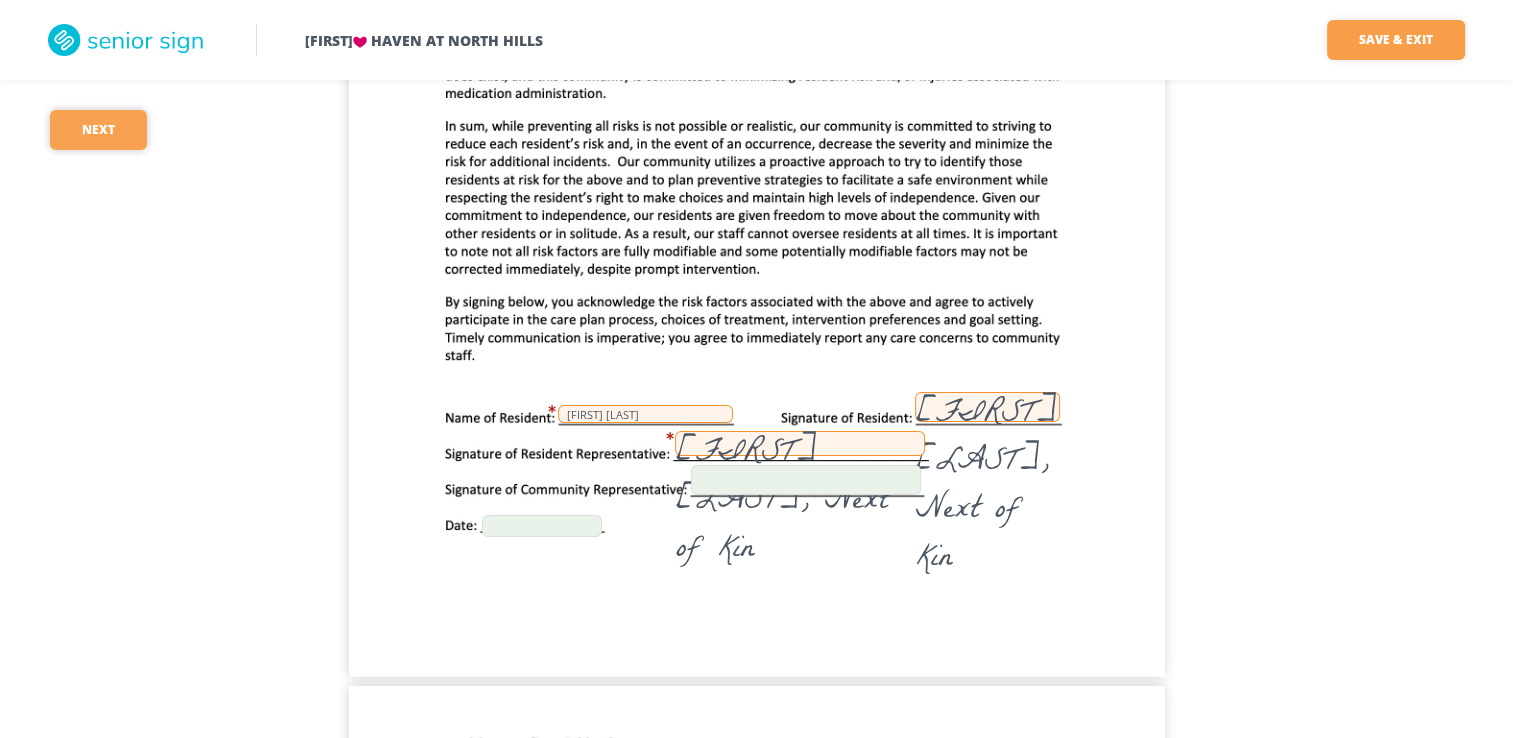 click on "Next" at bounding box center (98, 130) 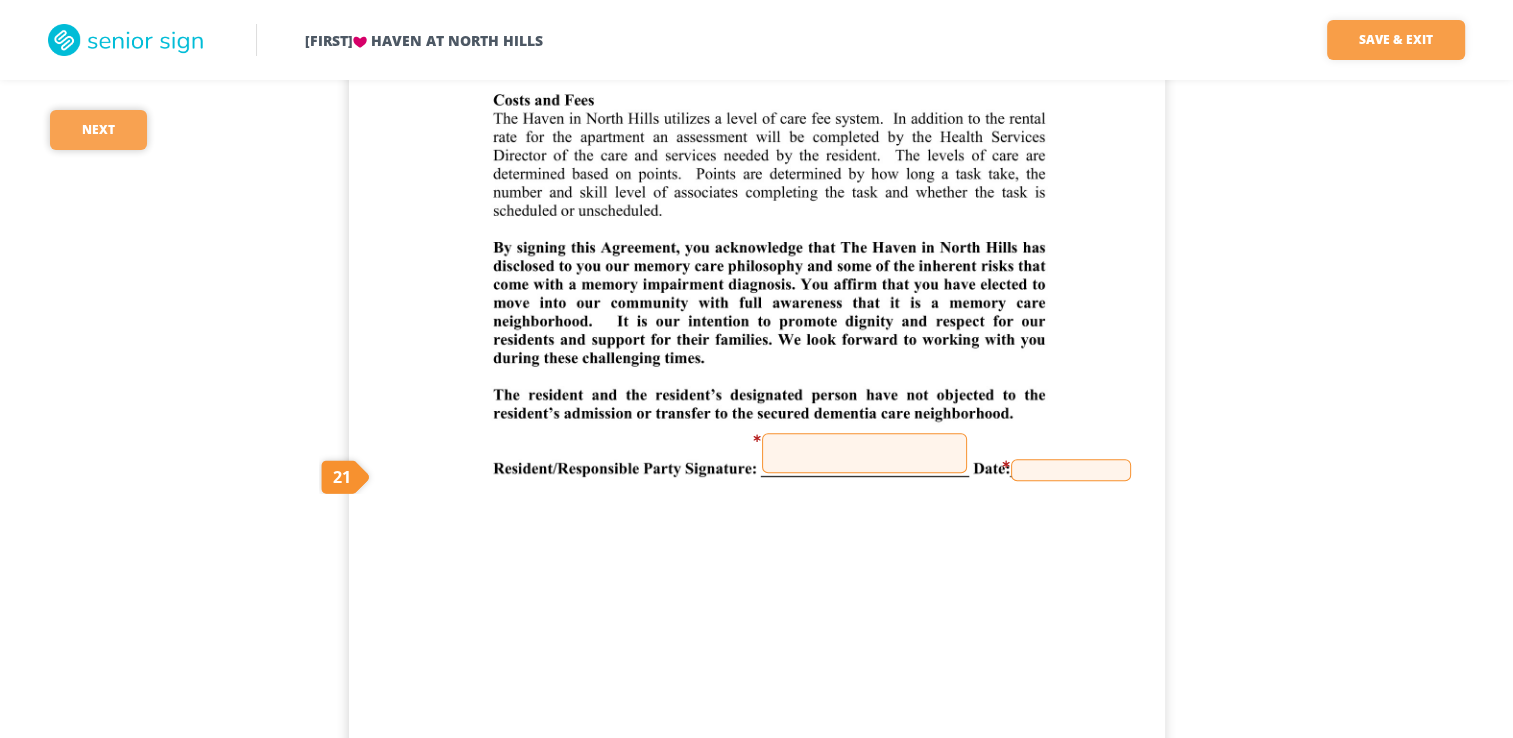 scroll, scrollTop: 39564, scrollLeft: 0, axis: vertical 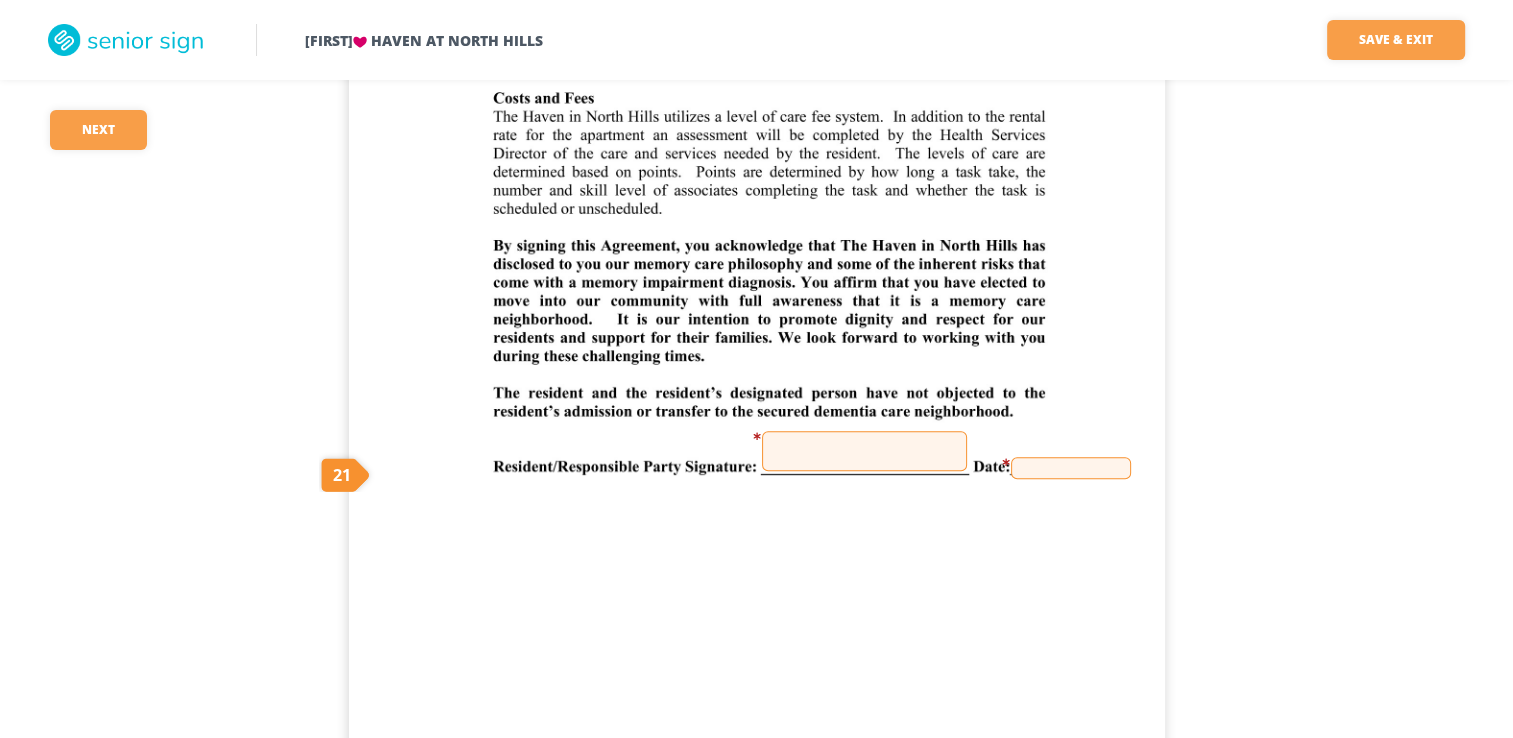click at bounding box center [864, 451] 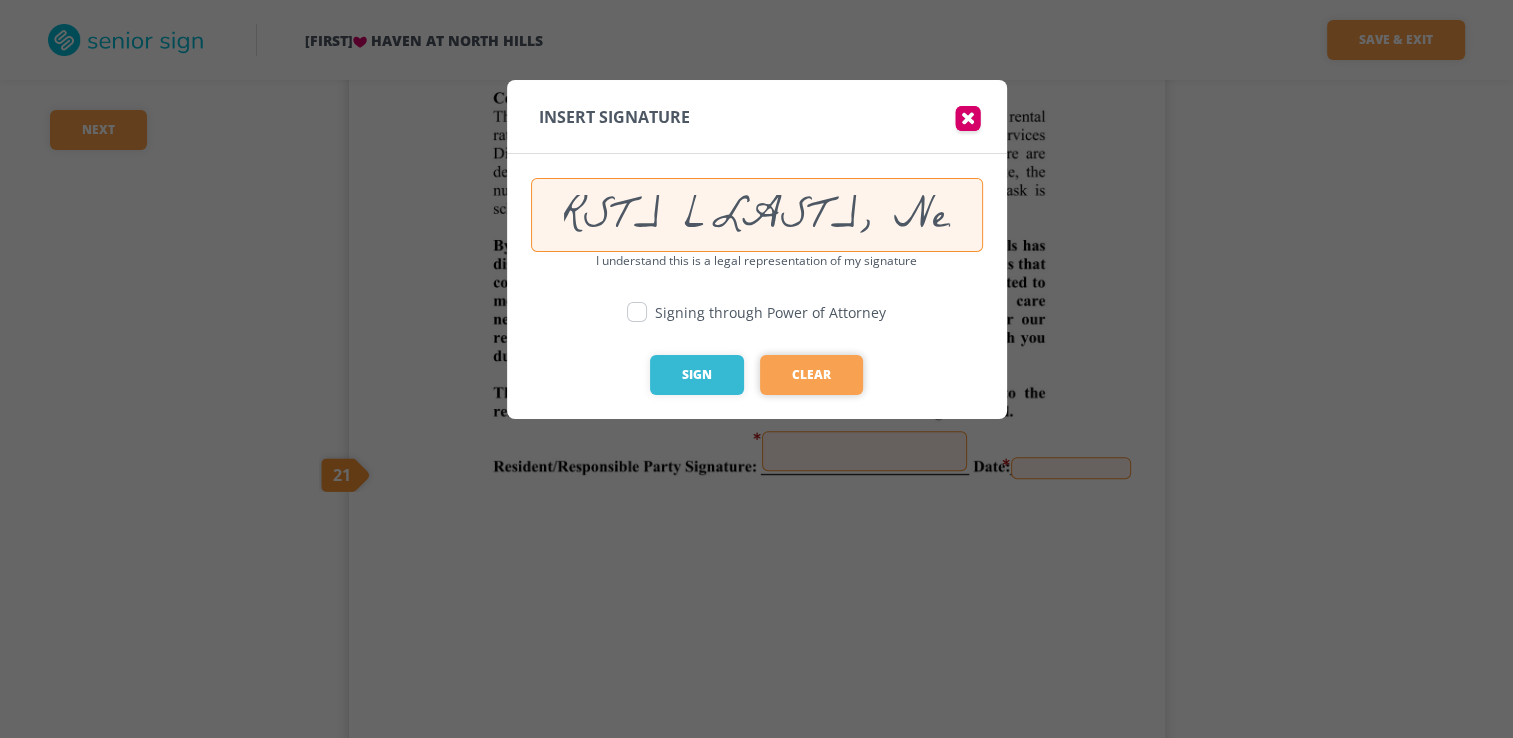 scroll, scrollTop: 0, scrollLeft: 121, axis: horizontal 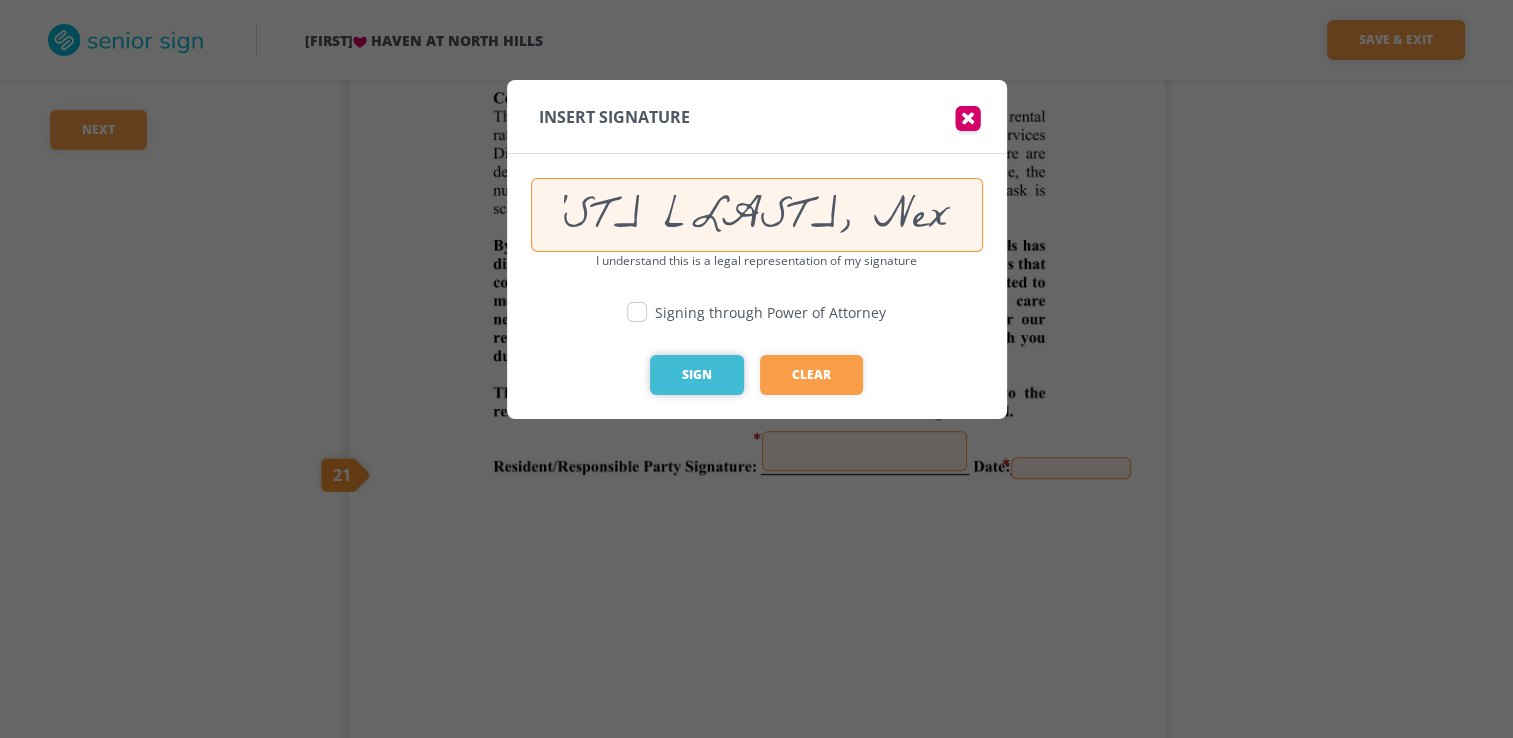 type on "Wesley Kalinik, Next of Kin" 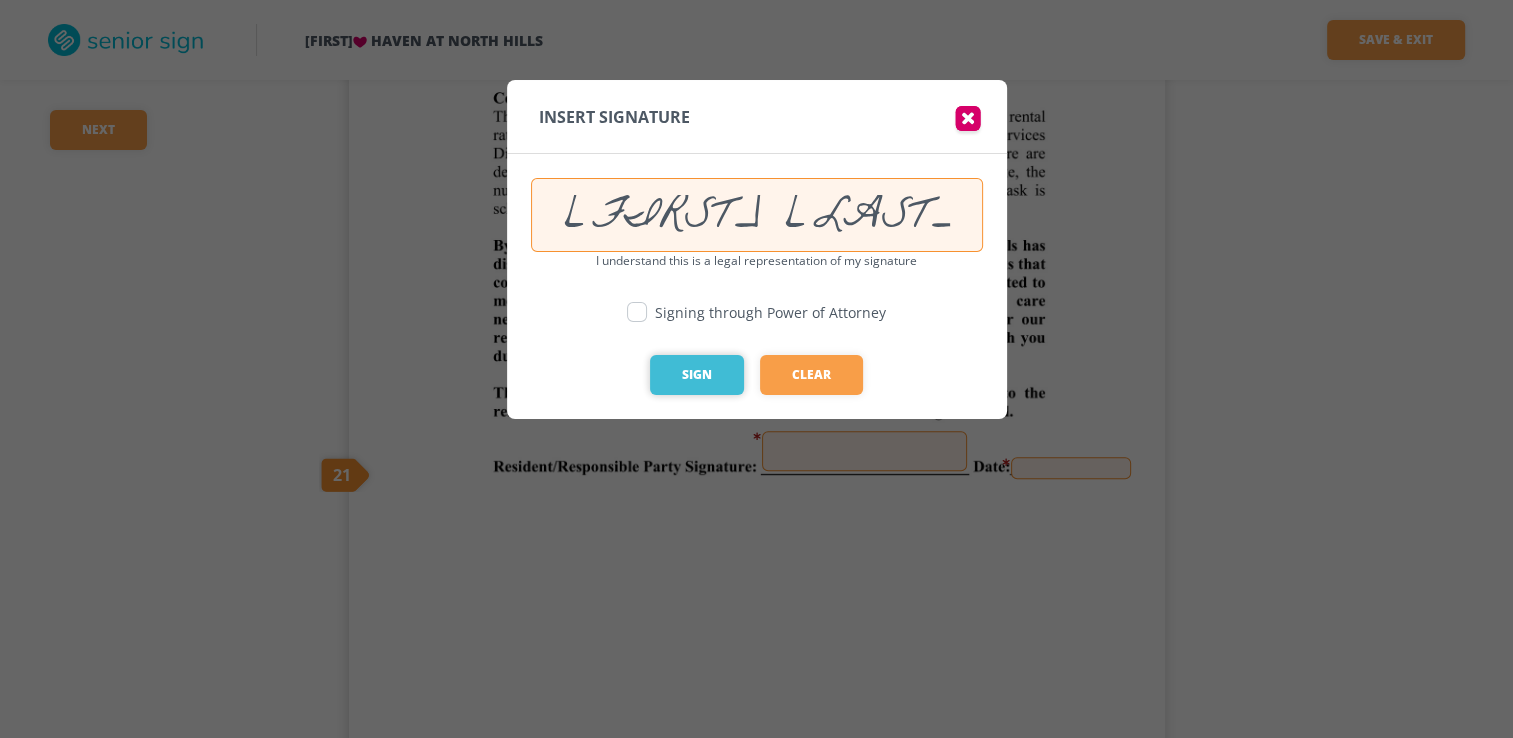 click on "Sign" at bounding box center (697, 375) 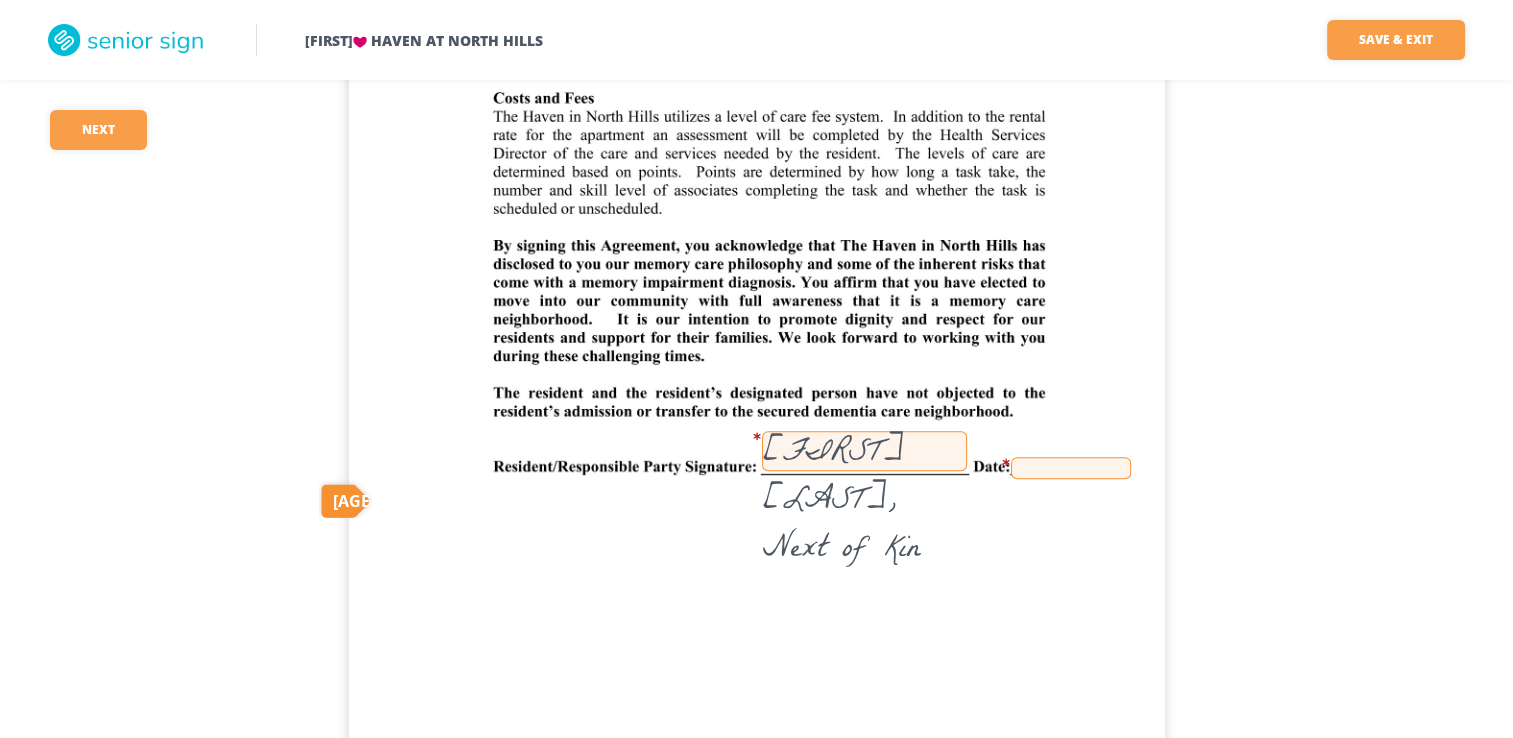 click at bounding box center [1071, 468] 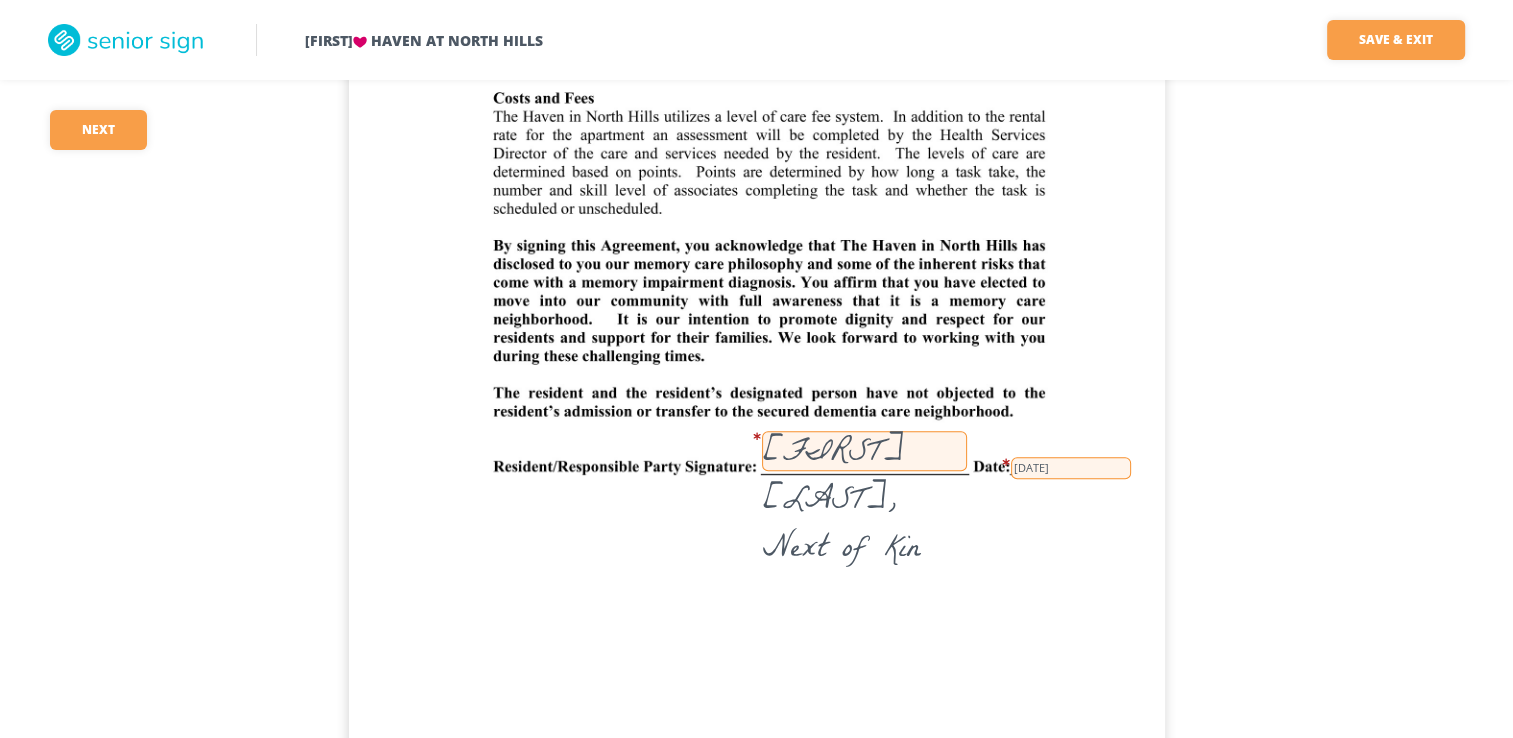 click on "We    Haven at North Hills Save & Exit Save & exit FILLED 88 / 161   19   required Next 19 07/02/2025 Cynthia Kalinik WK - next of kin WK - next of kin WK - next of kin WK - next of kin CK     WK - next of kin CK     Cynthia Kalinik Wesley Kalinik, Next of Kin   07/02/2025 Wesley Kalinik Wesley Kalinik, Next of Kin   07/02/2025     Wesley Kalinik, Next of Kin   07/02/2025 Wesley Kalinik, Next of Kin   07/02/2025 07/02/2025 Haven at North Hills Cynthia Kalinik Haven at North Hills Cynthia Kalinik Wesley Kalinik, Next of Kin   Wesley Kalinik, Next of Kin   07/02/2025 Cynthia Kalinik 09/17/1947 104 Christine.Kalinik@gmail.com 4125088097 Christine Kalinik daughter 150 White Oak Dr PIttsburgh, PA 15237 4125088097 christine.kalinik@gmail.com daughter Rebecca Babilya 138 Parsonage Lane Stahlstown, PA 15687 7249727156 rbabilya@mac.com Wesley Kalinik husband 709 Vernon Drive Rostraver Twp, PA 15012 412-508-8097 christine.kalinik@gmail.com Daughter Christine Kalinik Rebecca Babilya Daughter Christine's partner" at bounding box center [756, -16043] 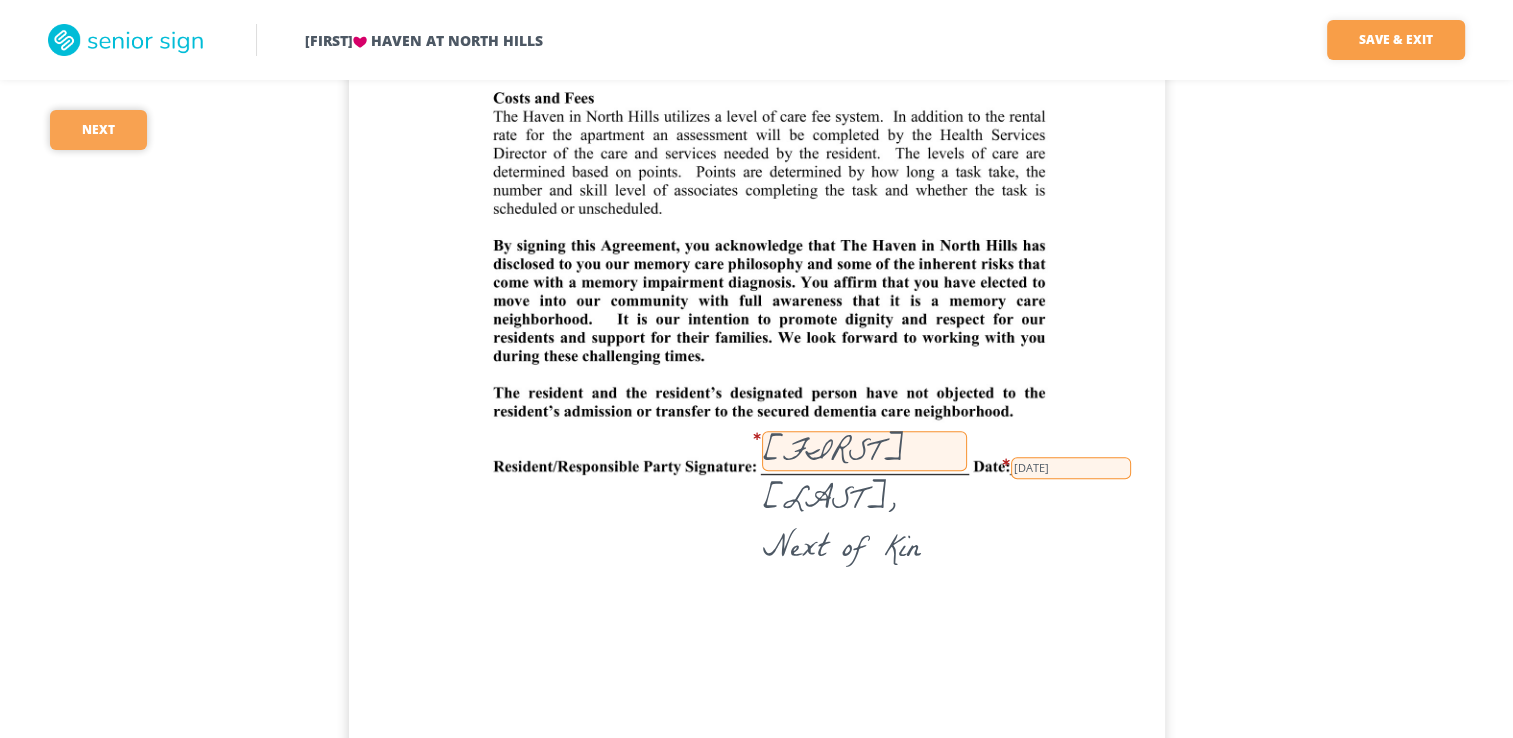 click on "Next" at bounding box center [98, 130] 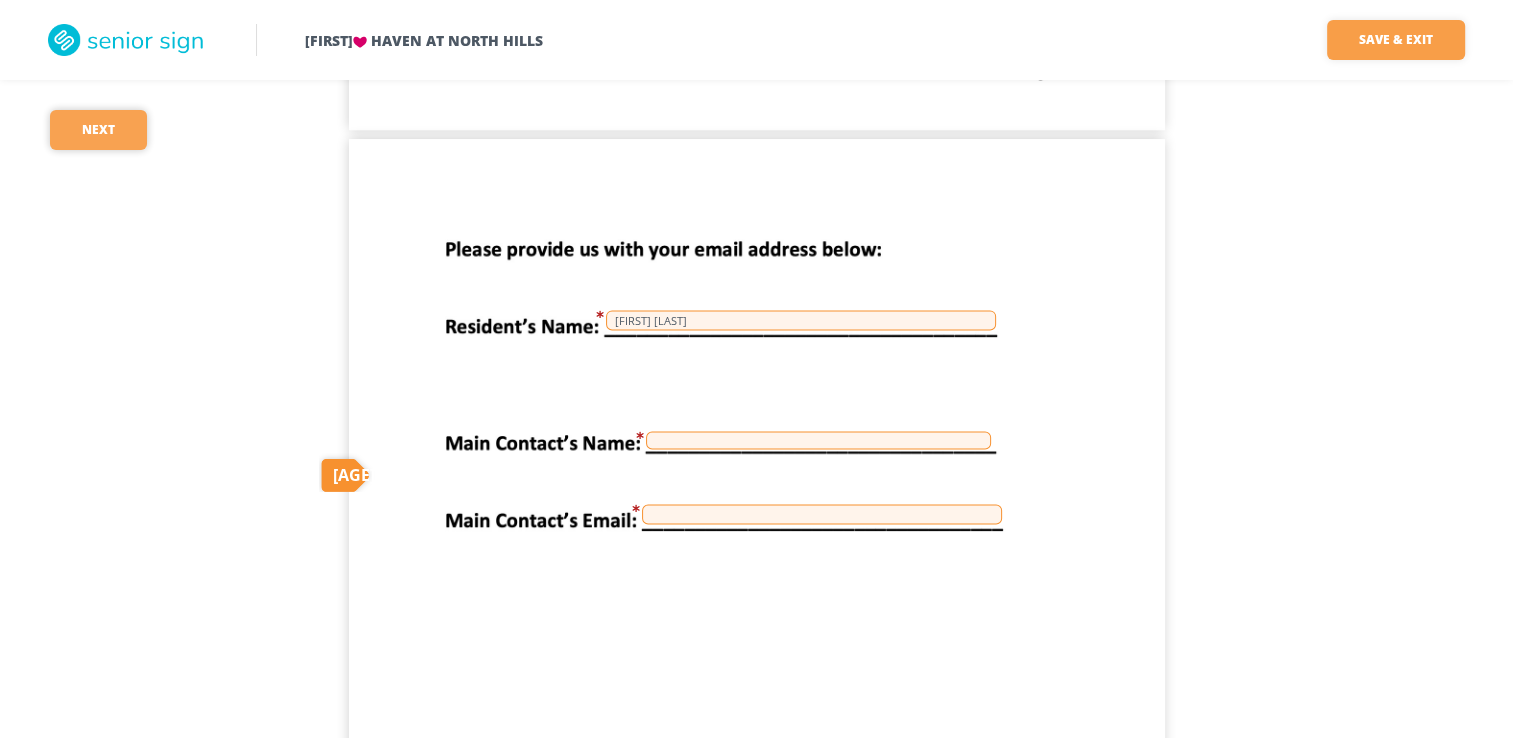 scroll, scrollTop: 40483, scrollLeft: 0, axis: vertical 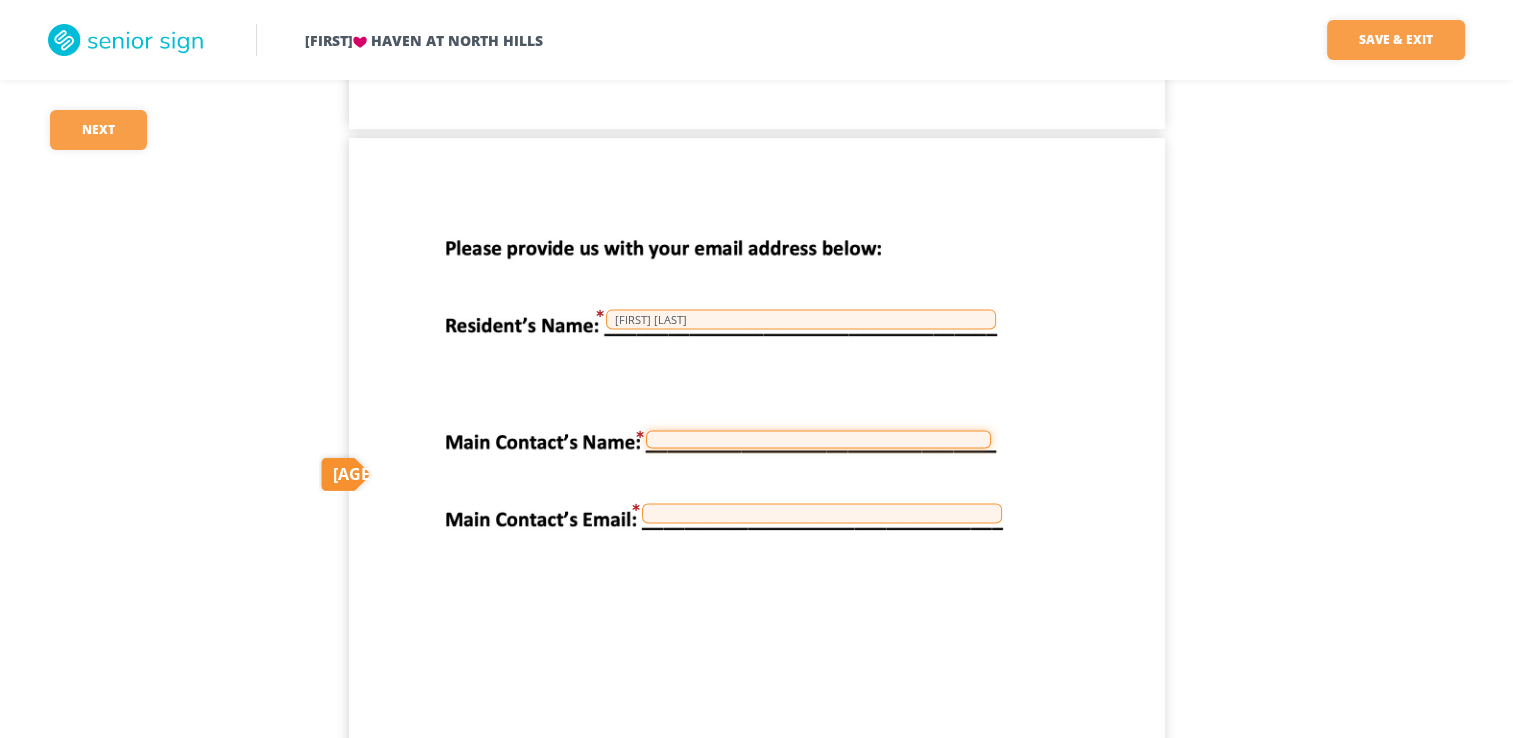 click at bounding box center [818, 439] 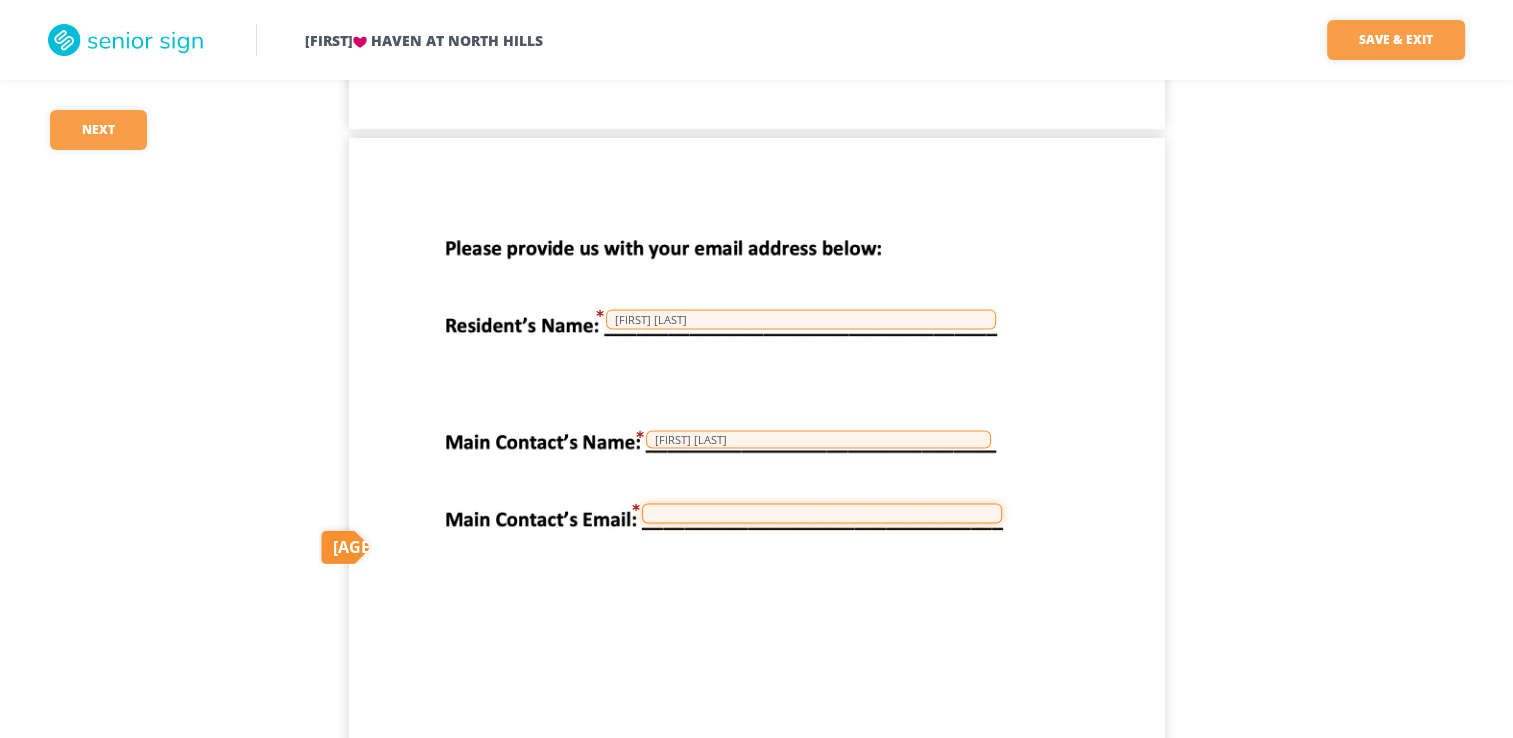 click at bounding box center [822, 513] 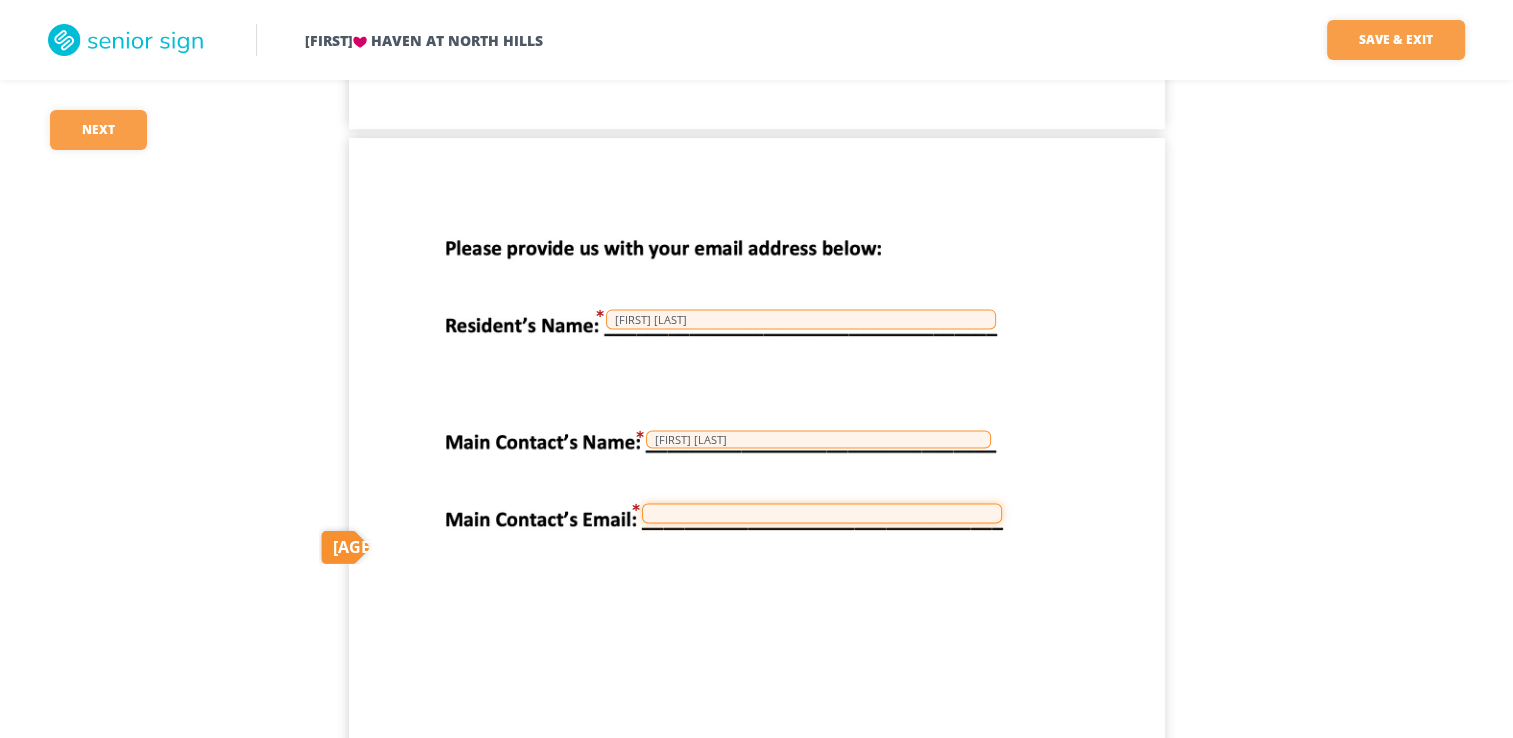 type on "Christine.Kalinik@gmail.com" 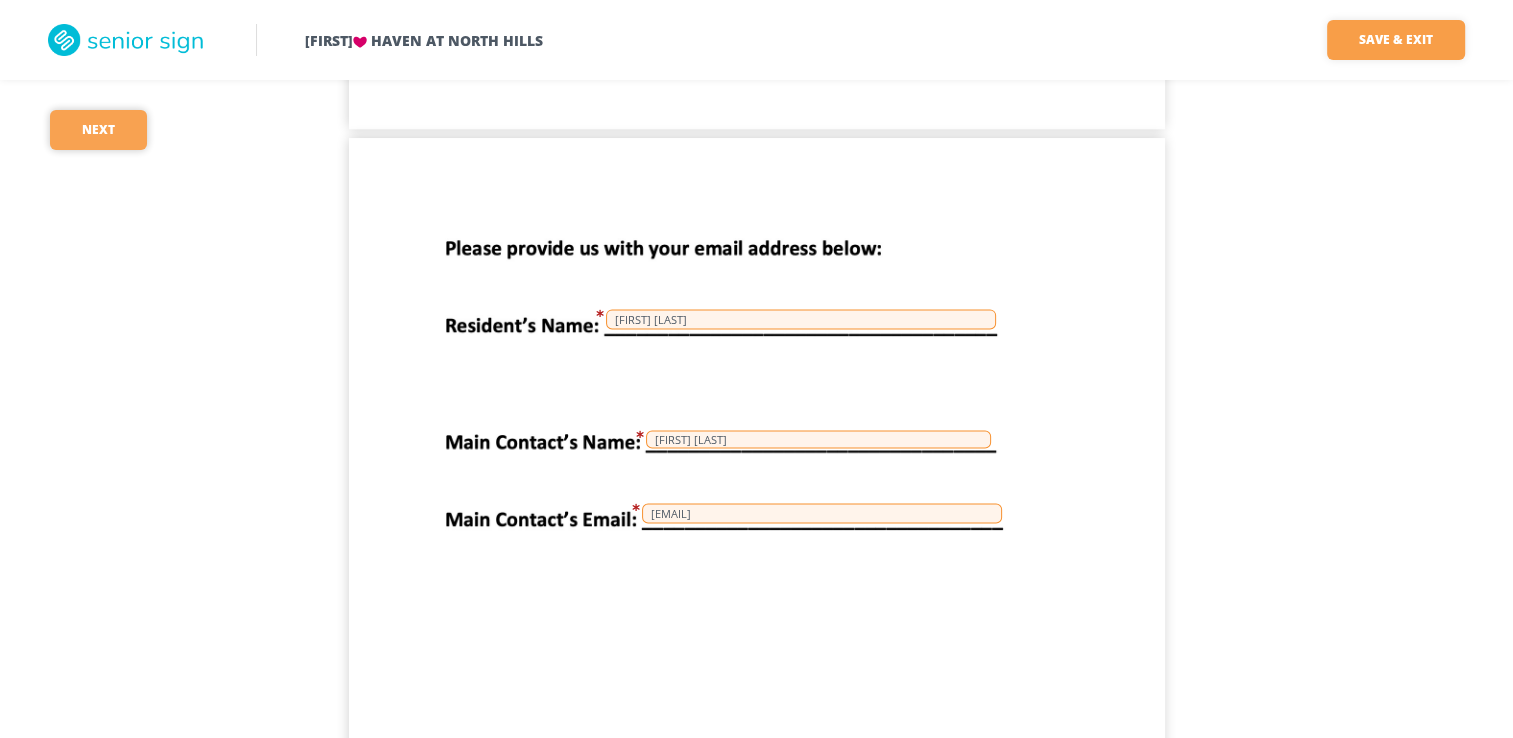 click on "Next" at bounding box center [98, 130] 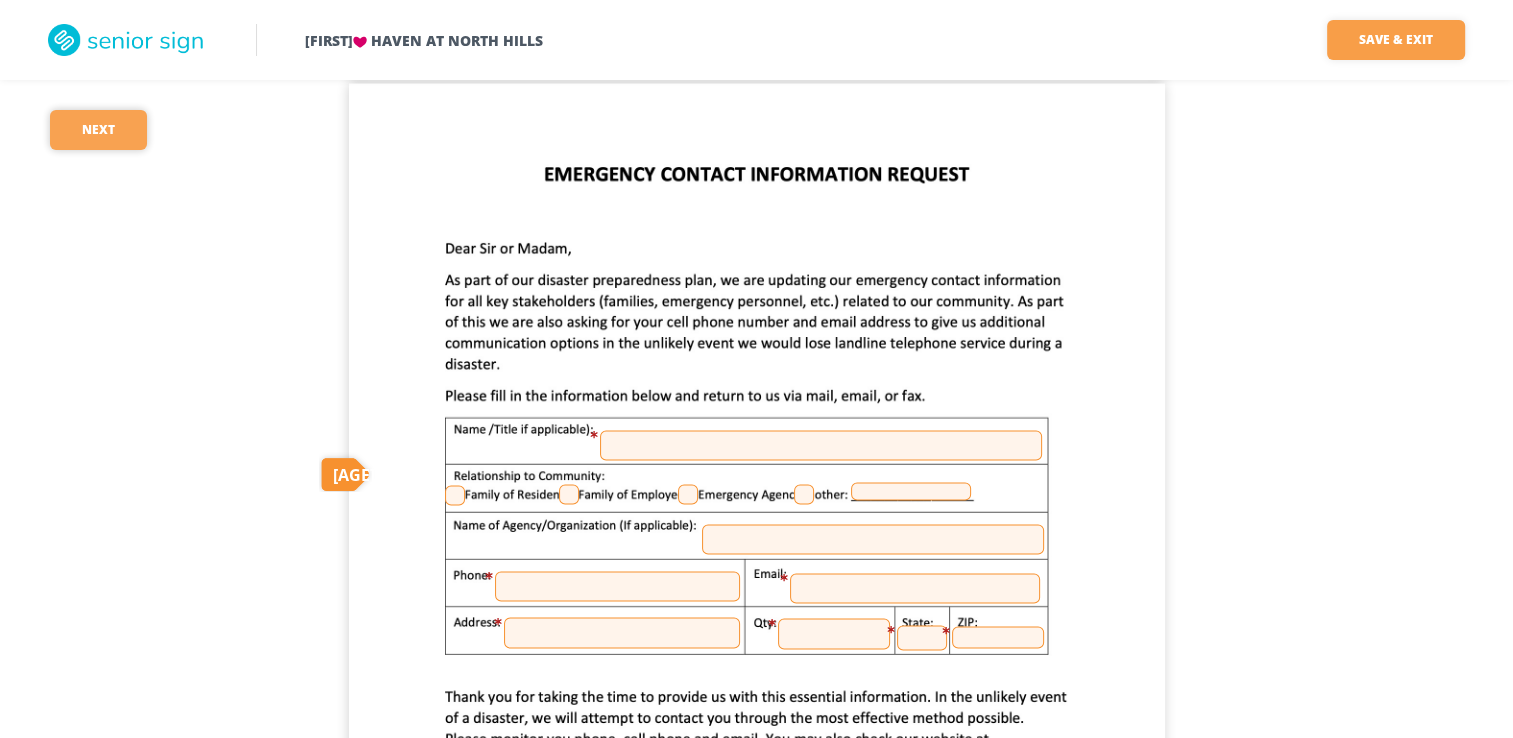 scroll, scrollTop: 41603, scrollLeft: 0, axis: vertical 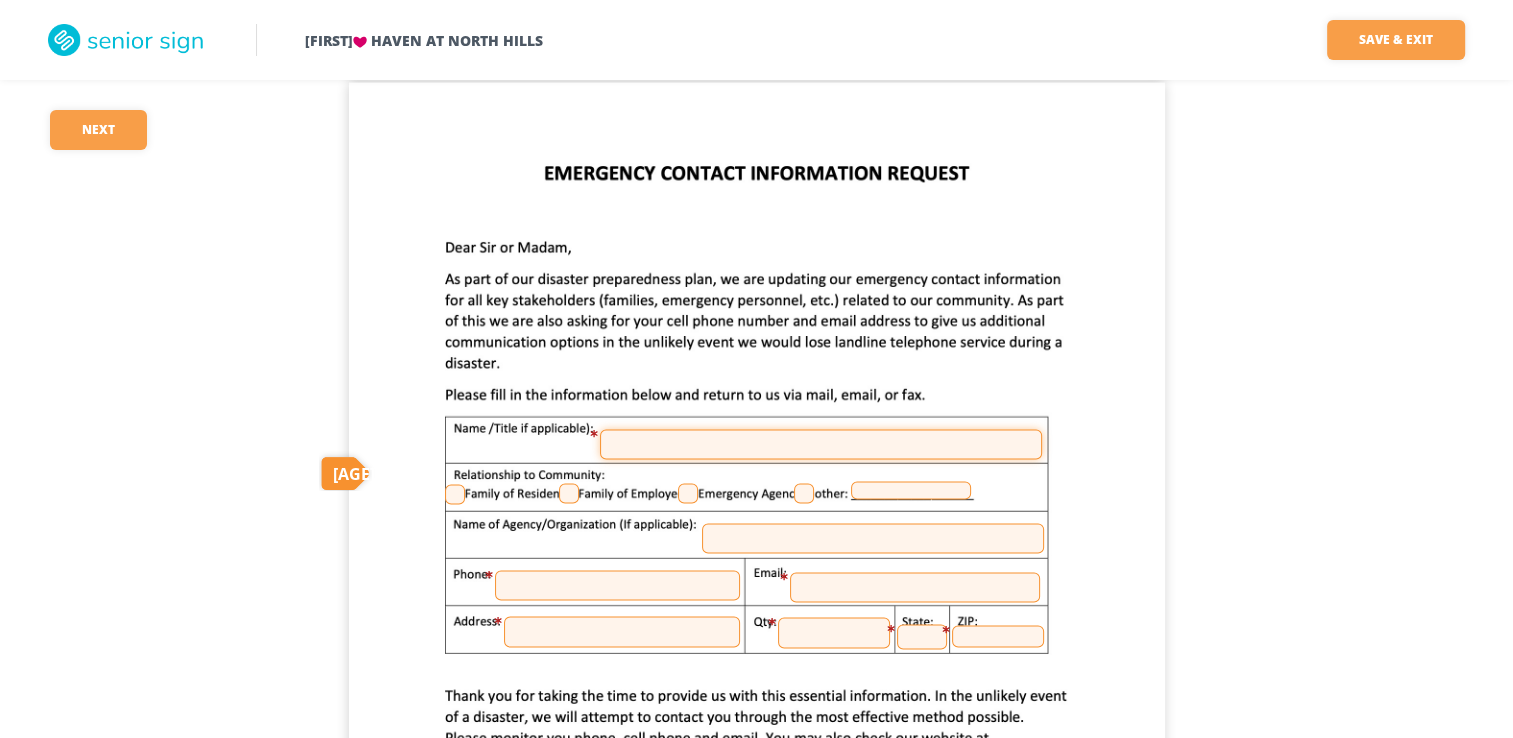 click at bounding box center [821, 445] 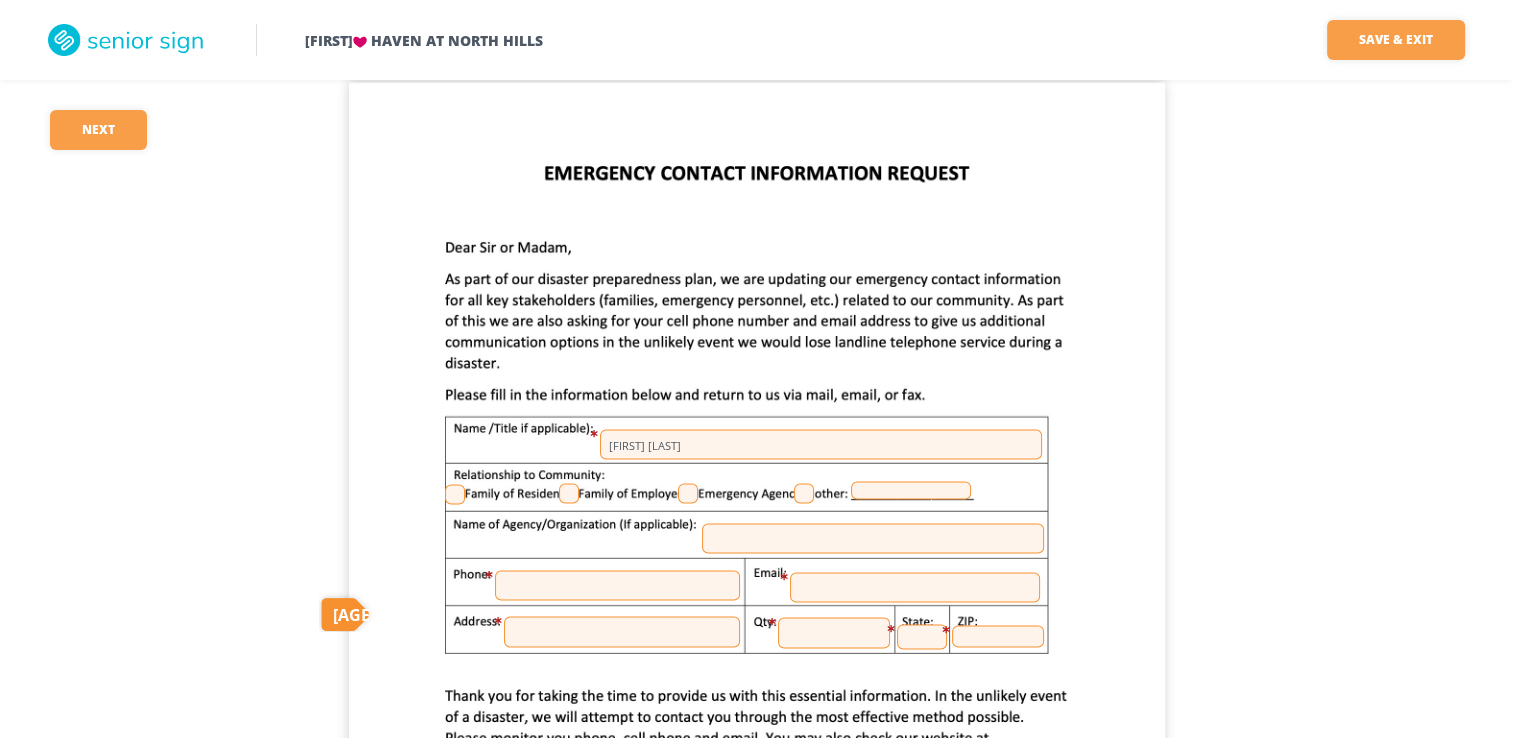 click at bounding box center (455, 495) 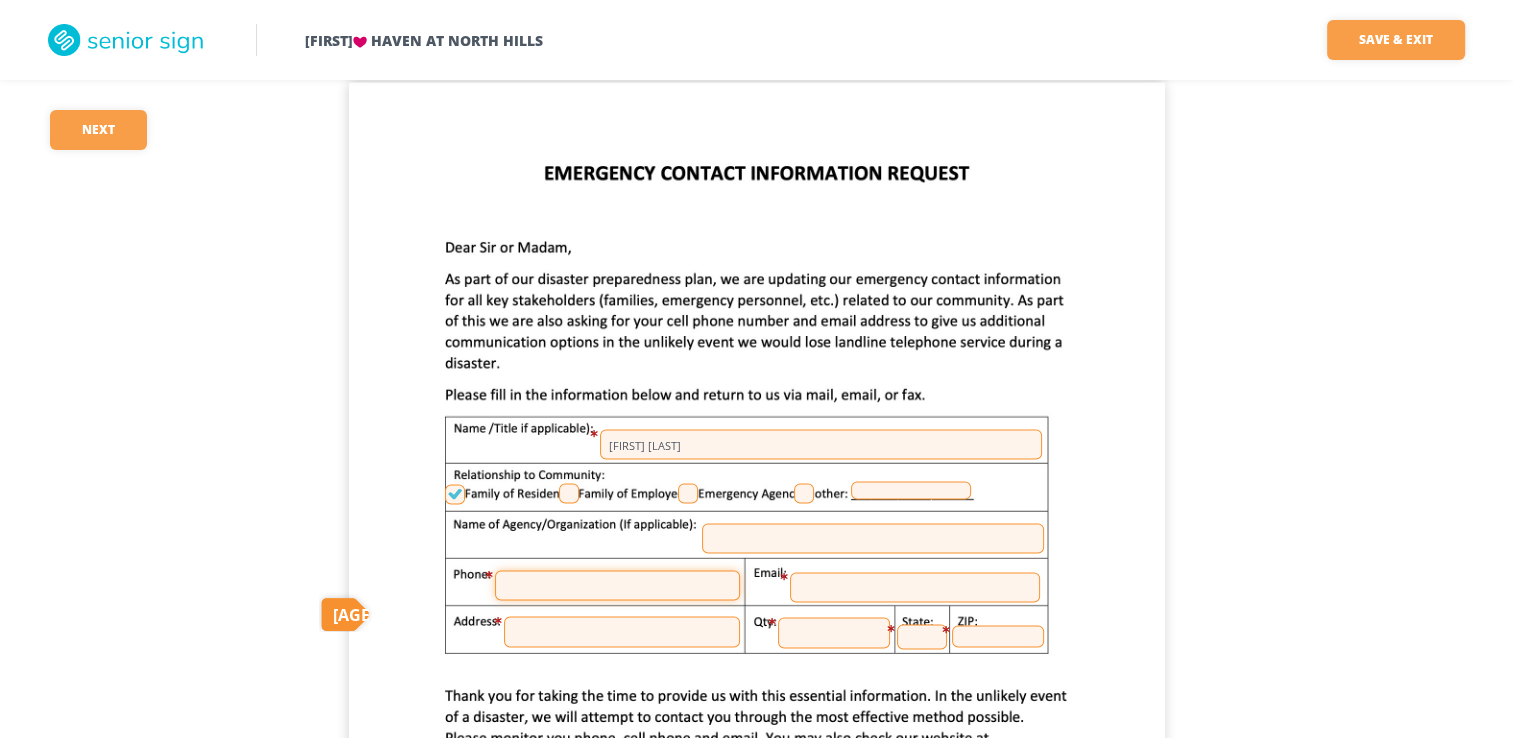 click at bounding box center [617, 586] 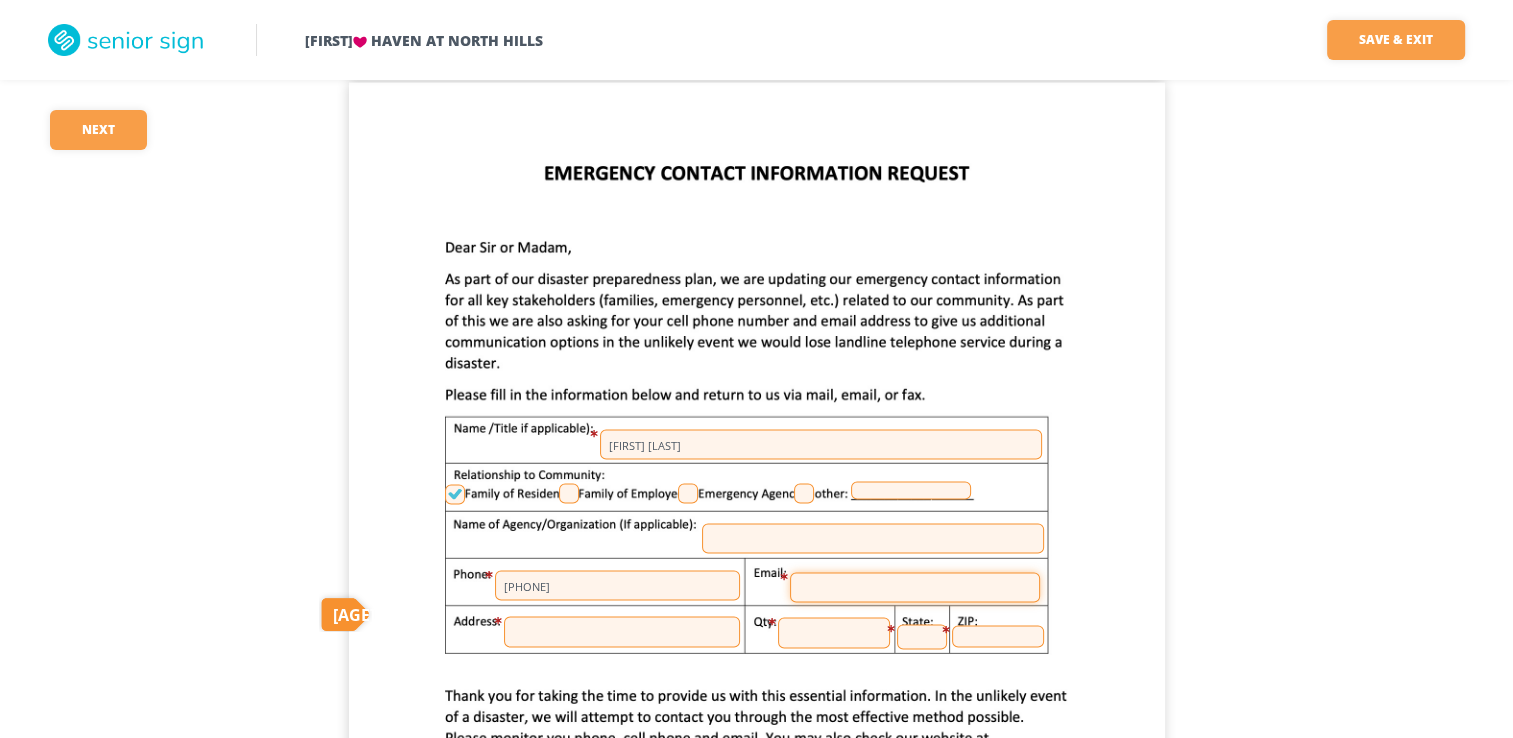 click at bounding box center [915, 588] 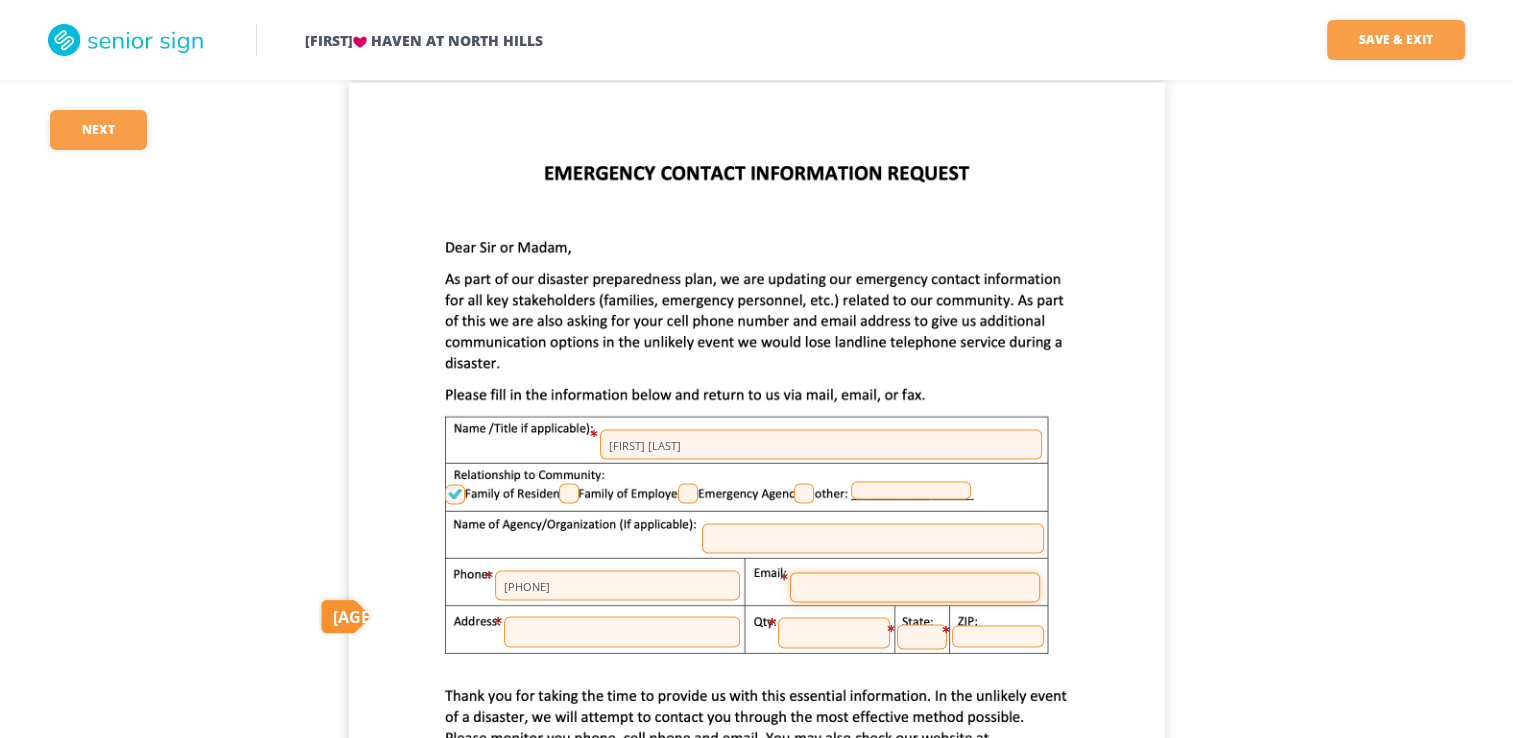 type on "Christine.Kalinik@gmail.com" 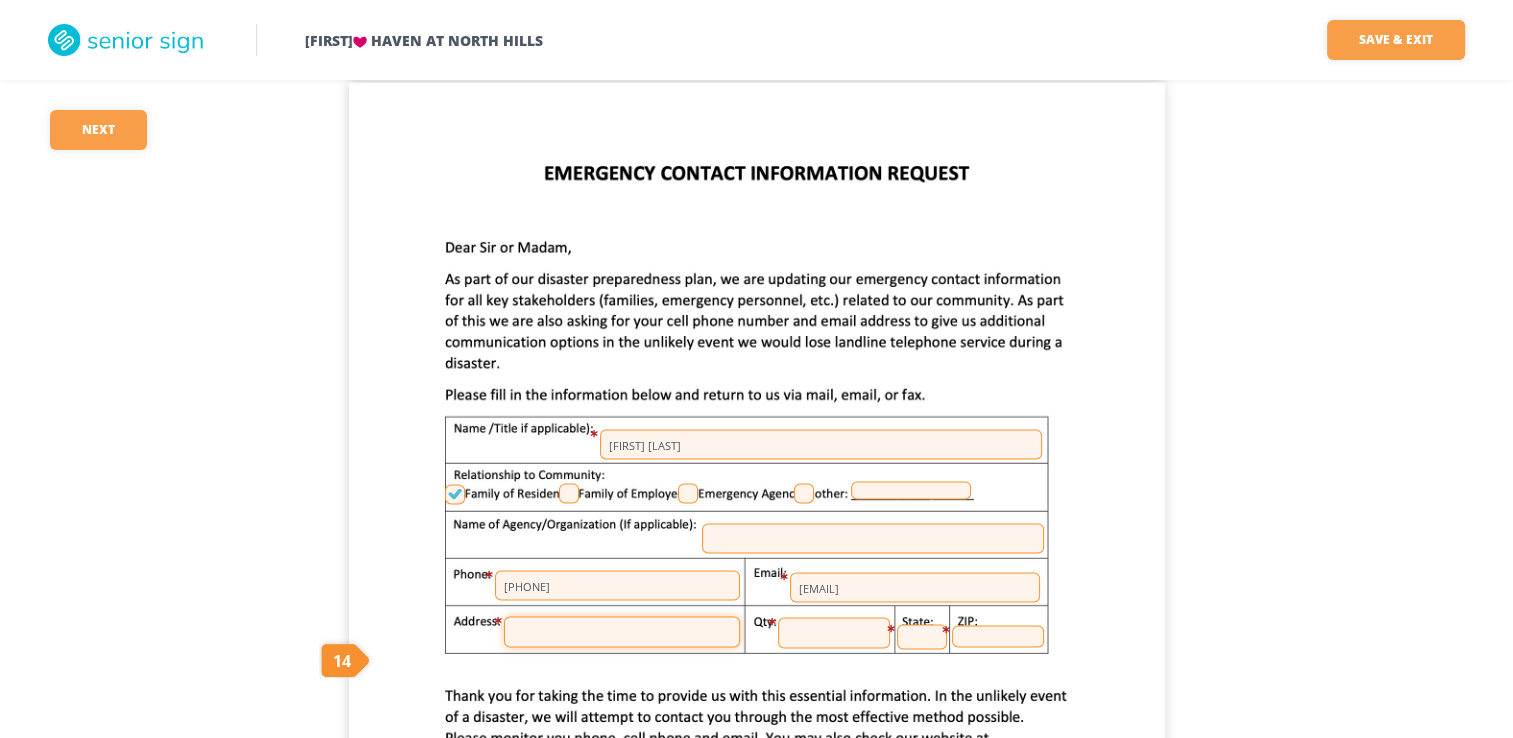 click at bounding box center (622, 632) 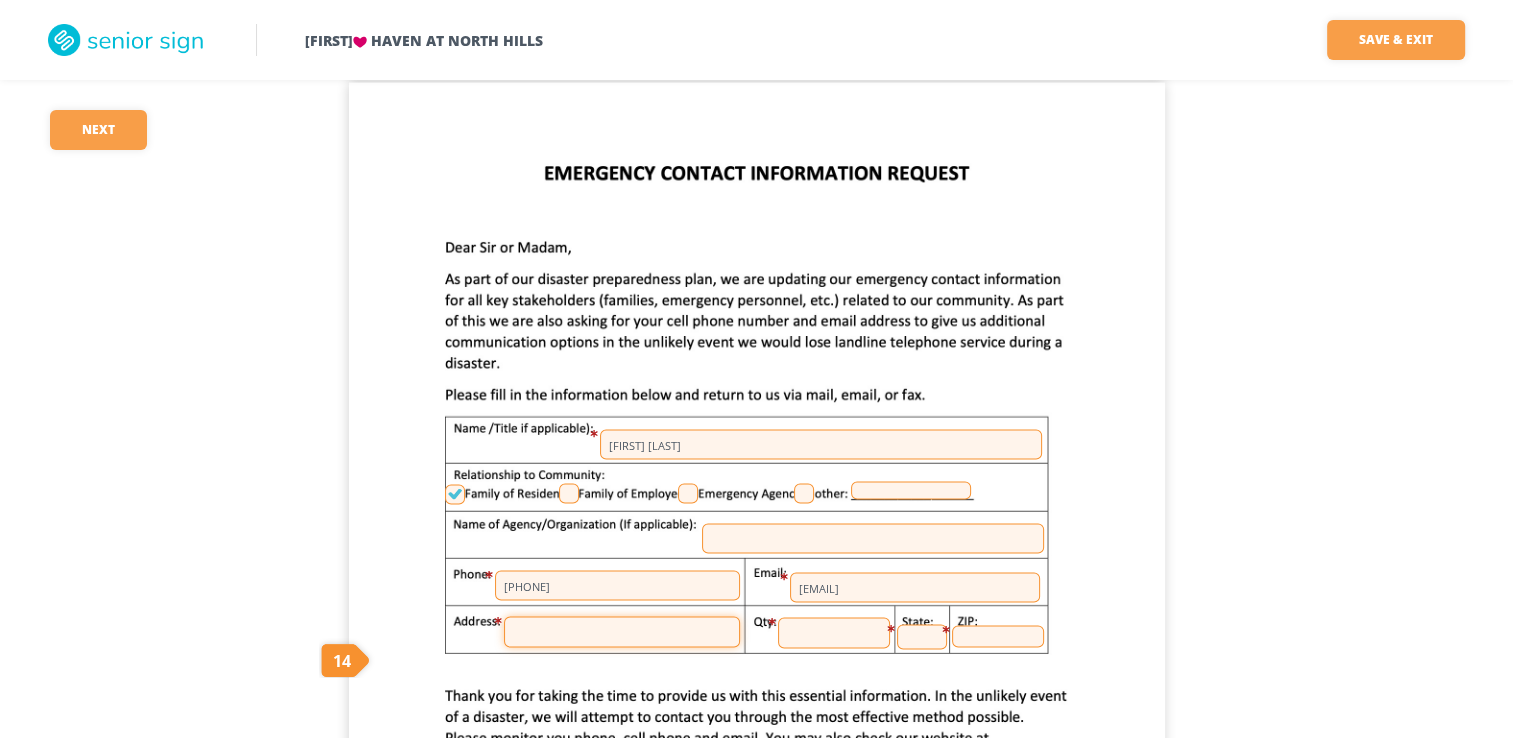 type on "[NUMBER] [STREET]" 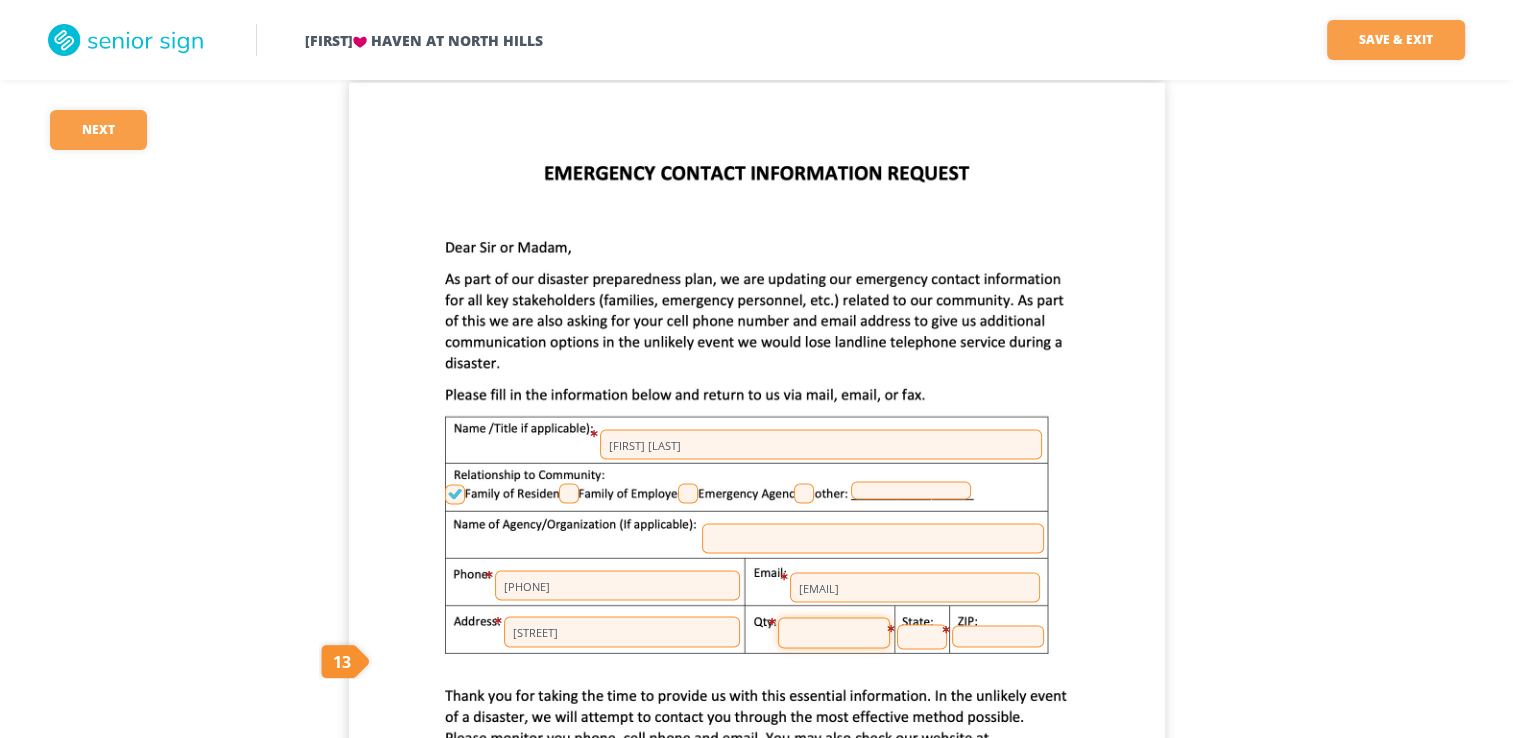 click at bounding box center [834, 633] 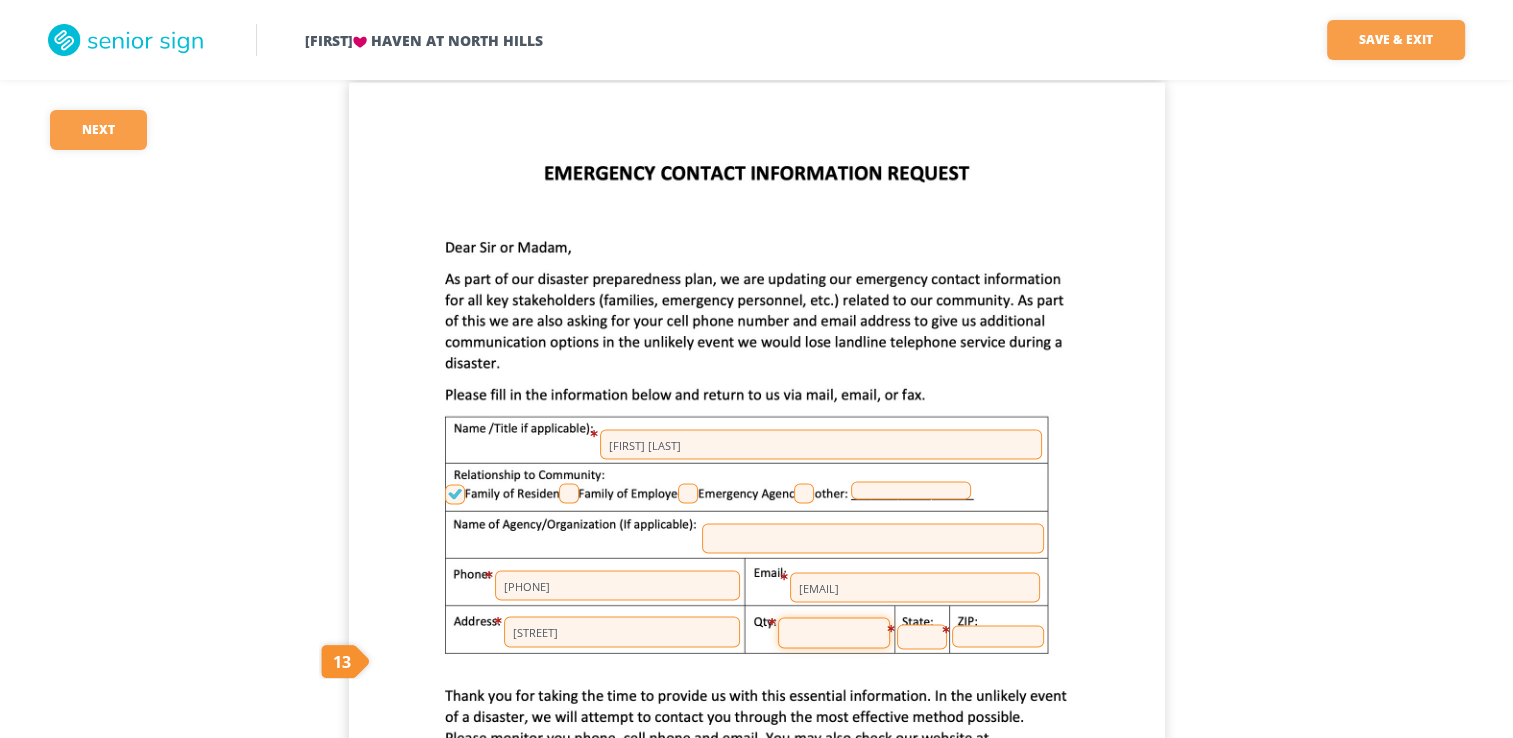 type on "[CITY]" 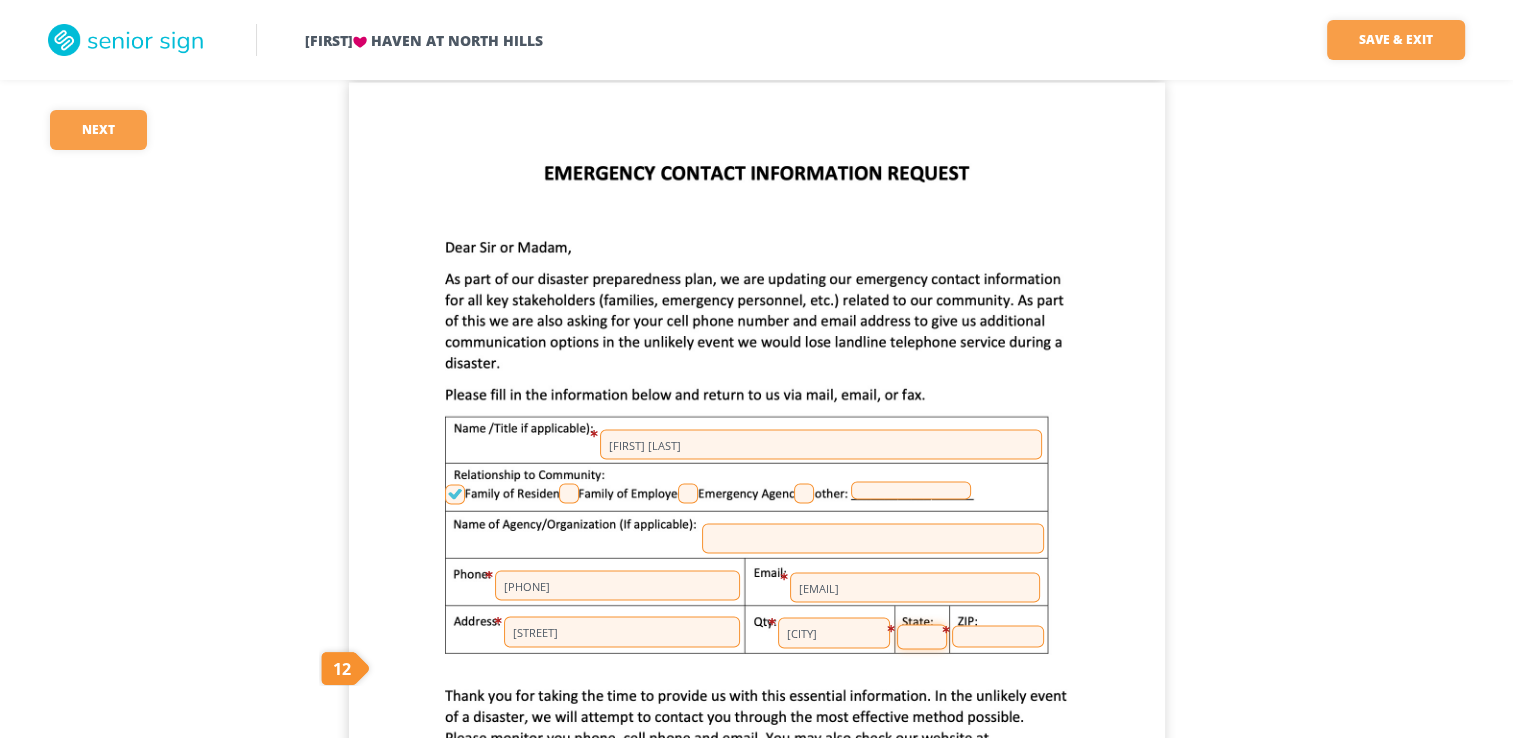 click at bounding box center [922, 637] 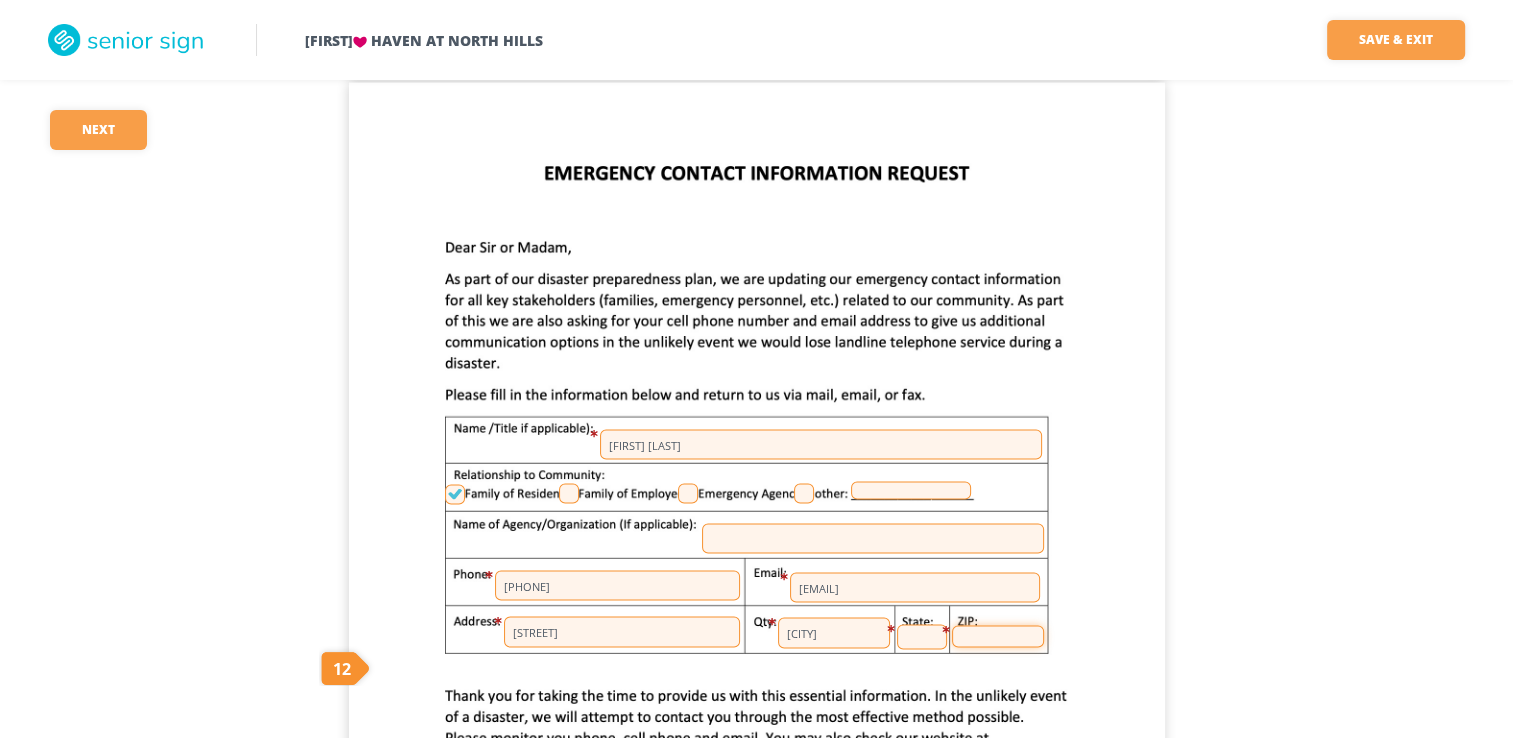 click at bounding box center [998, 637] 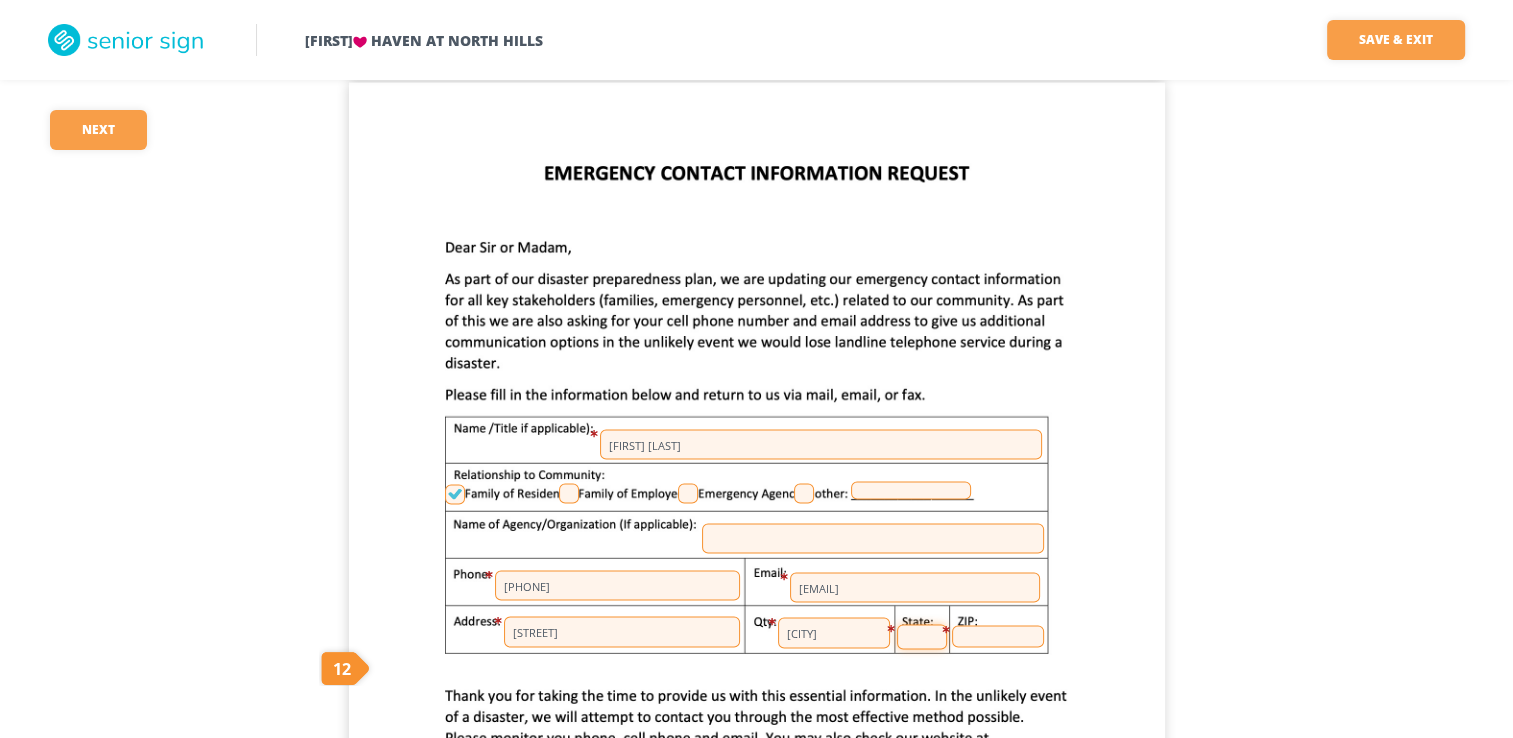 click at bounding box center [922, 637] 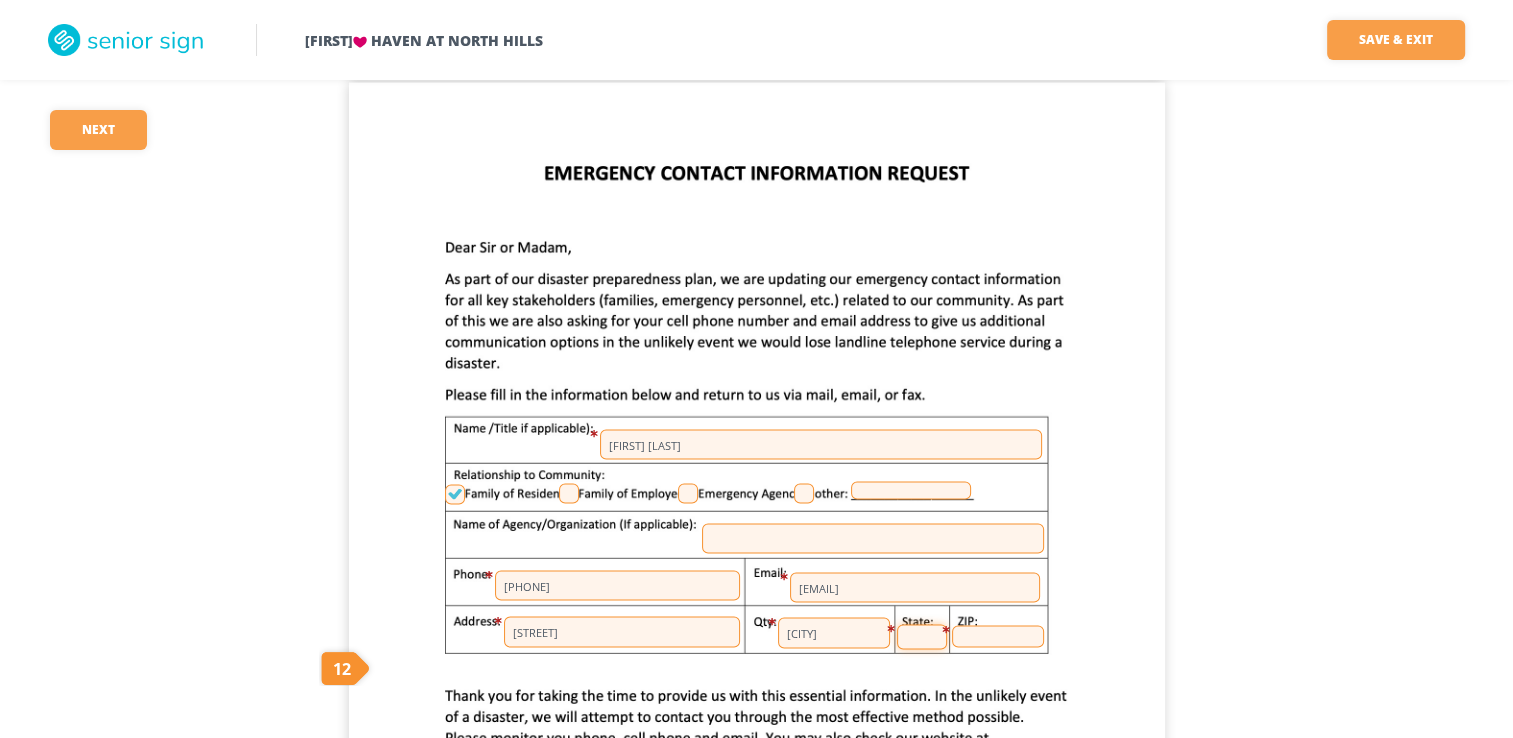 type on "PA" 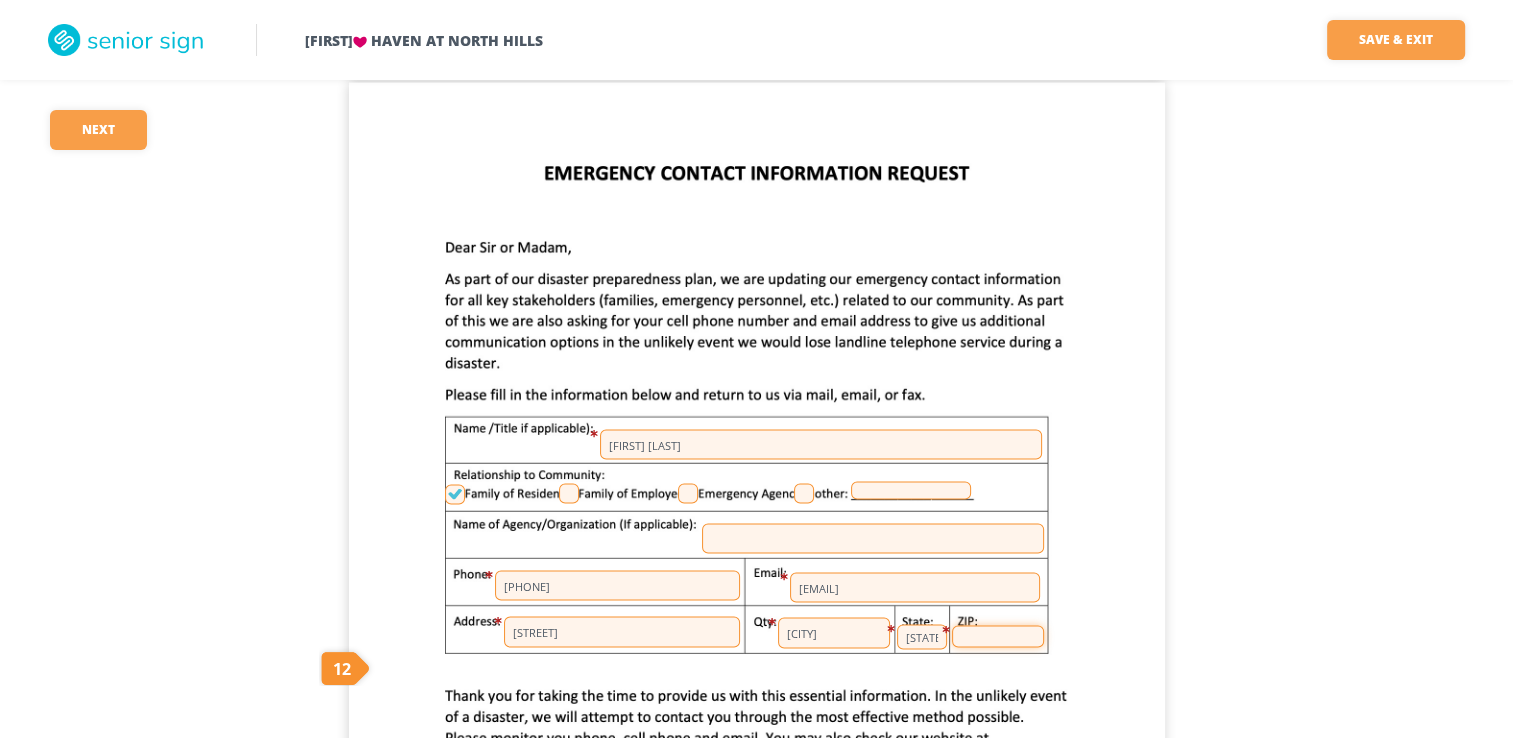 click at bounding box center (998, 637) 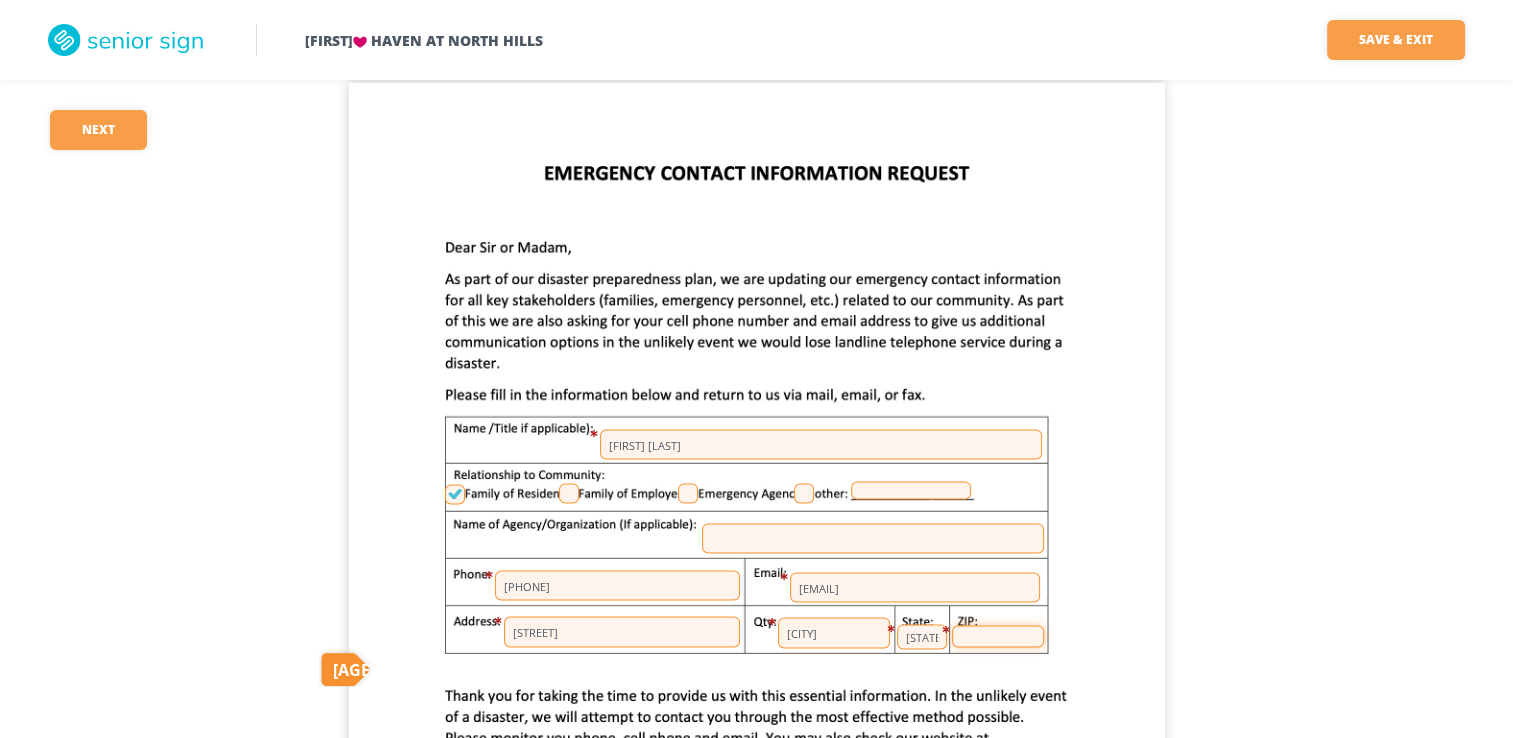 type on "[POSTAL_CODE]" 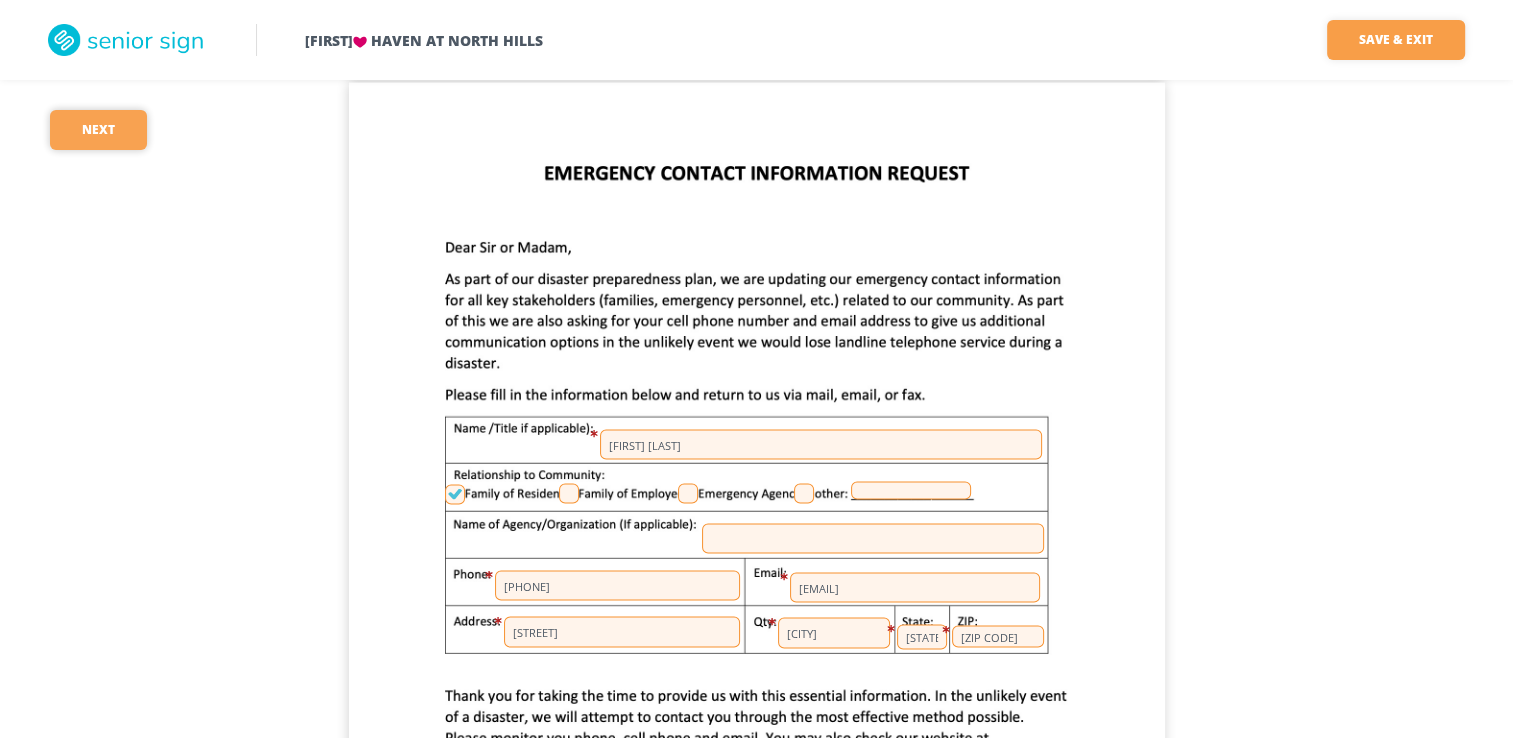 click on "Next" at bounding box center (98, 130) 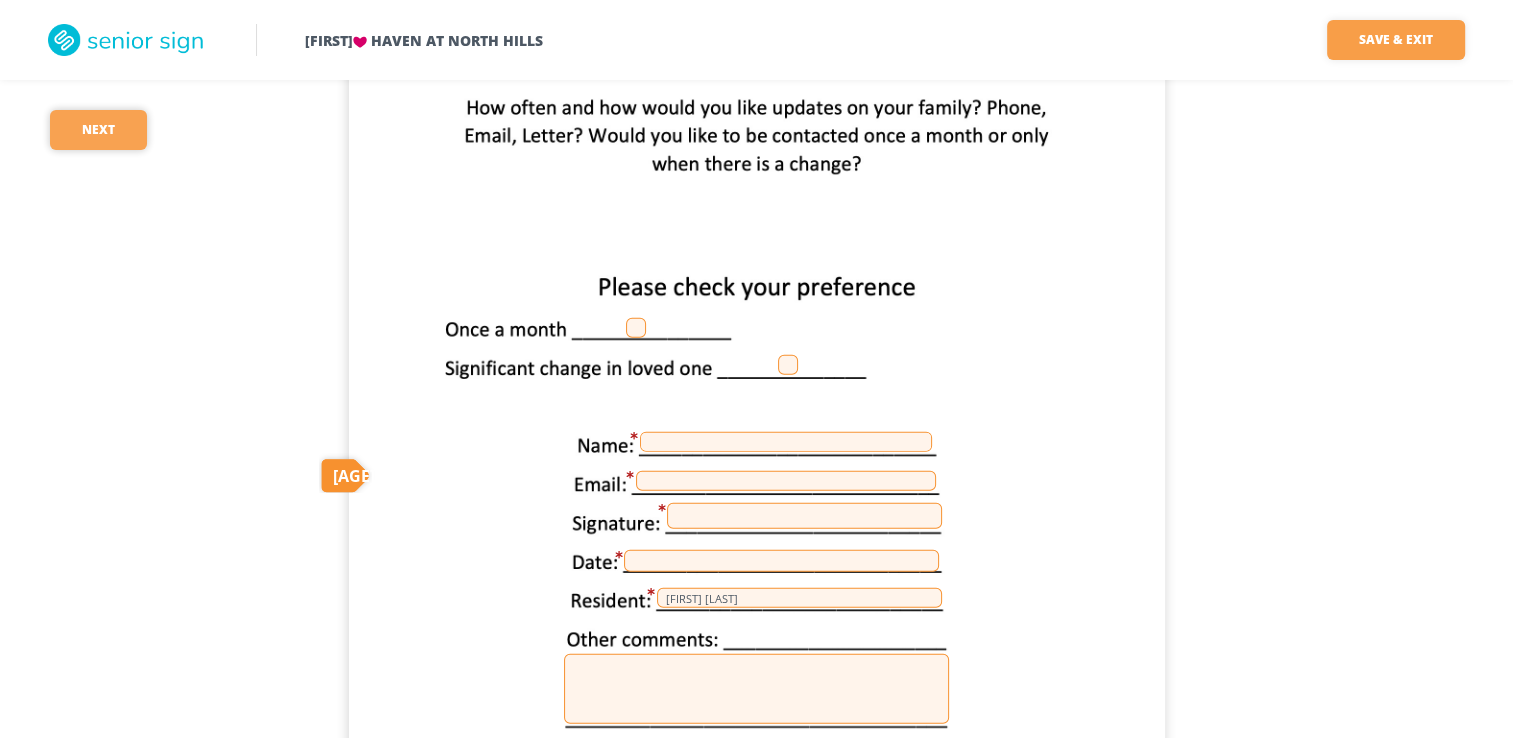 scroll, scrollTop: 42850, scrollLeft: 0, axis: vertical 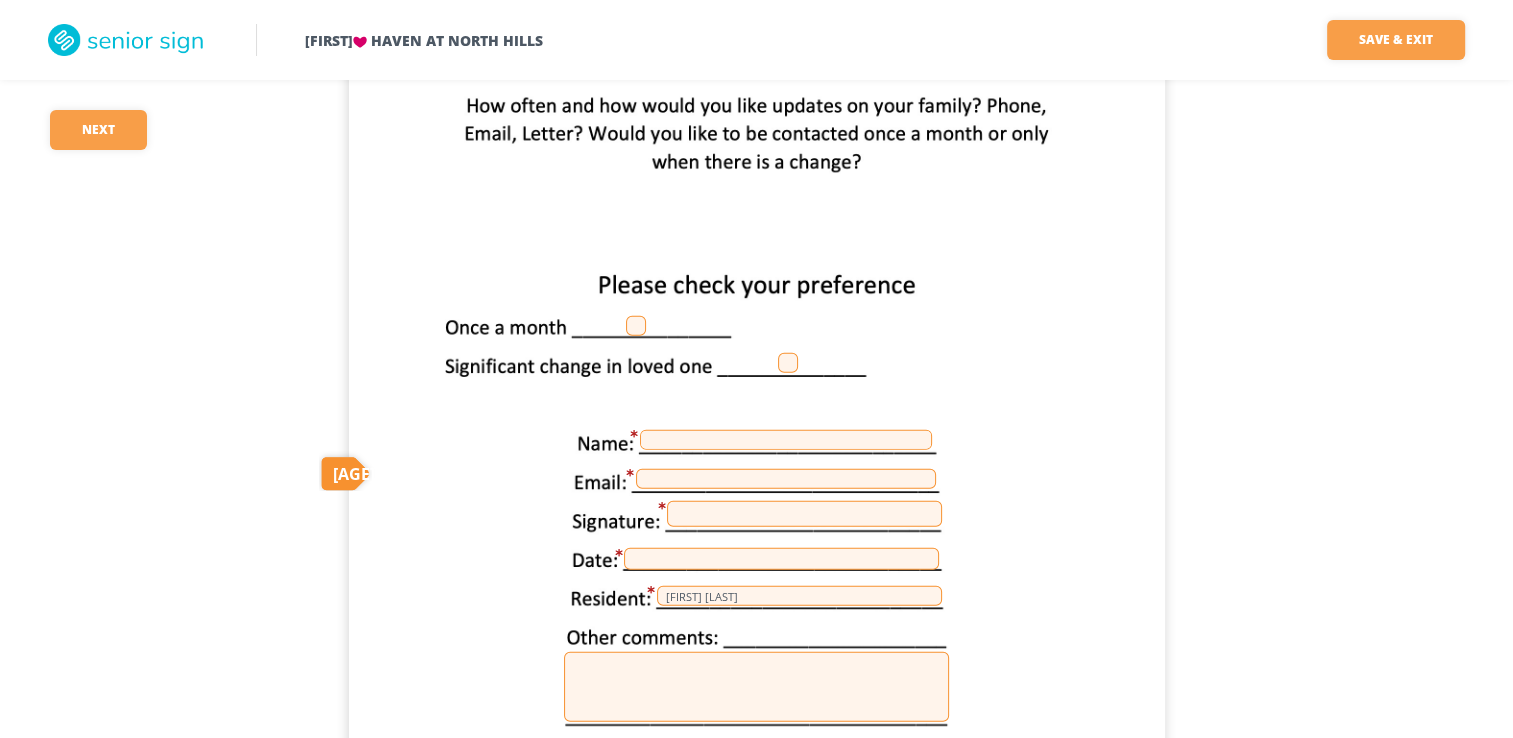click at bounding box center [636, 326] 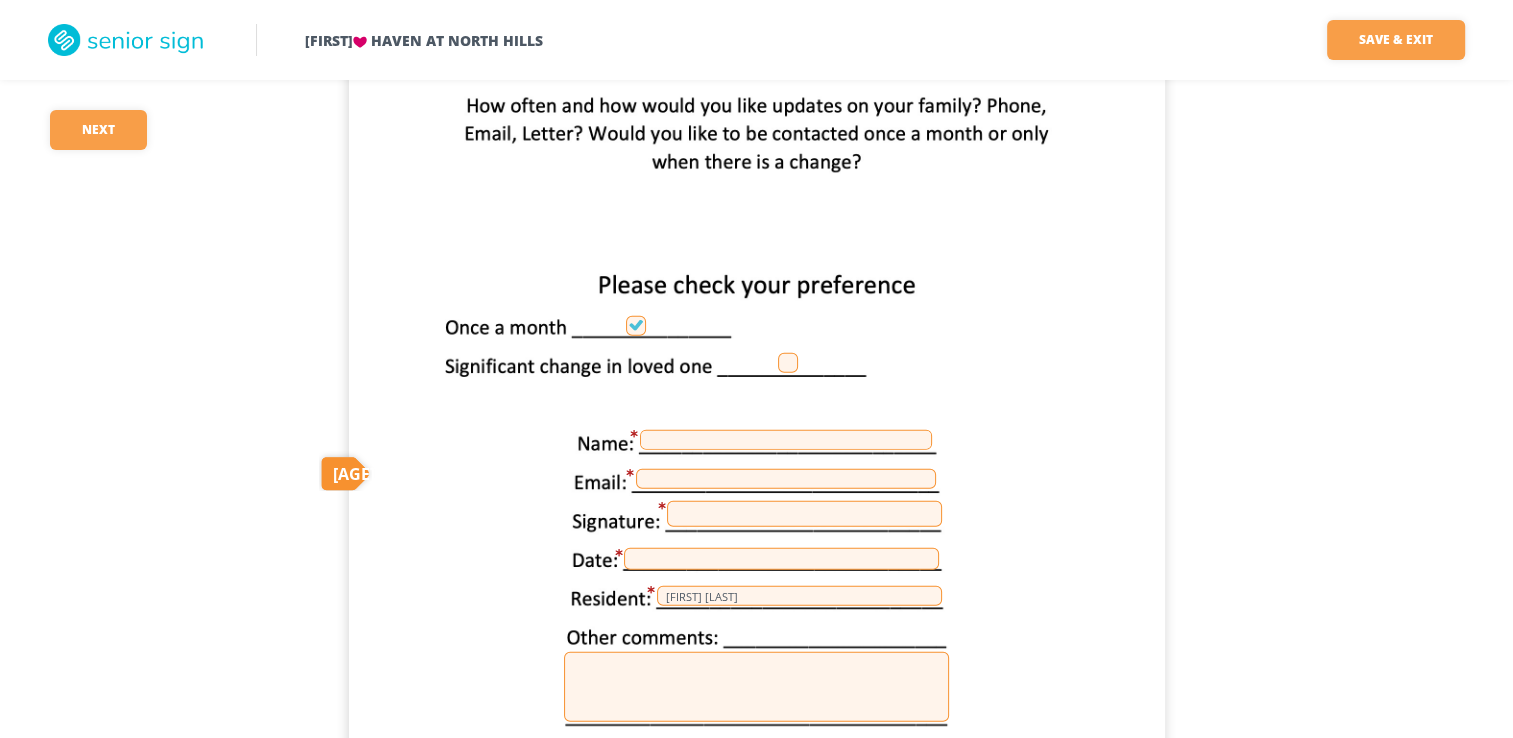 click at bounding box center [788, 363] 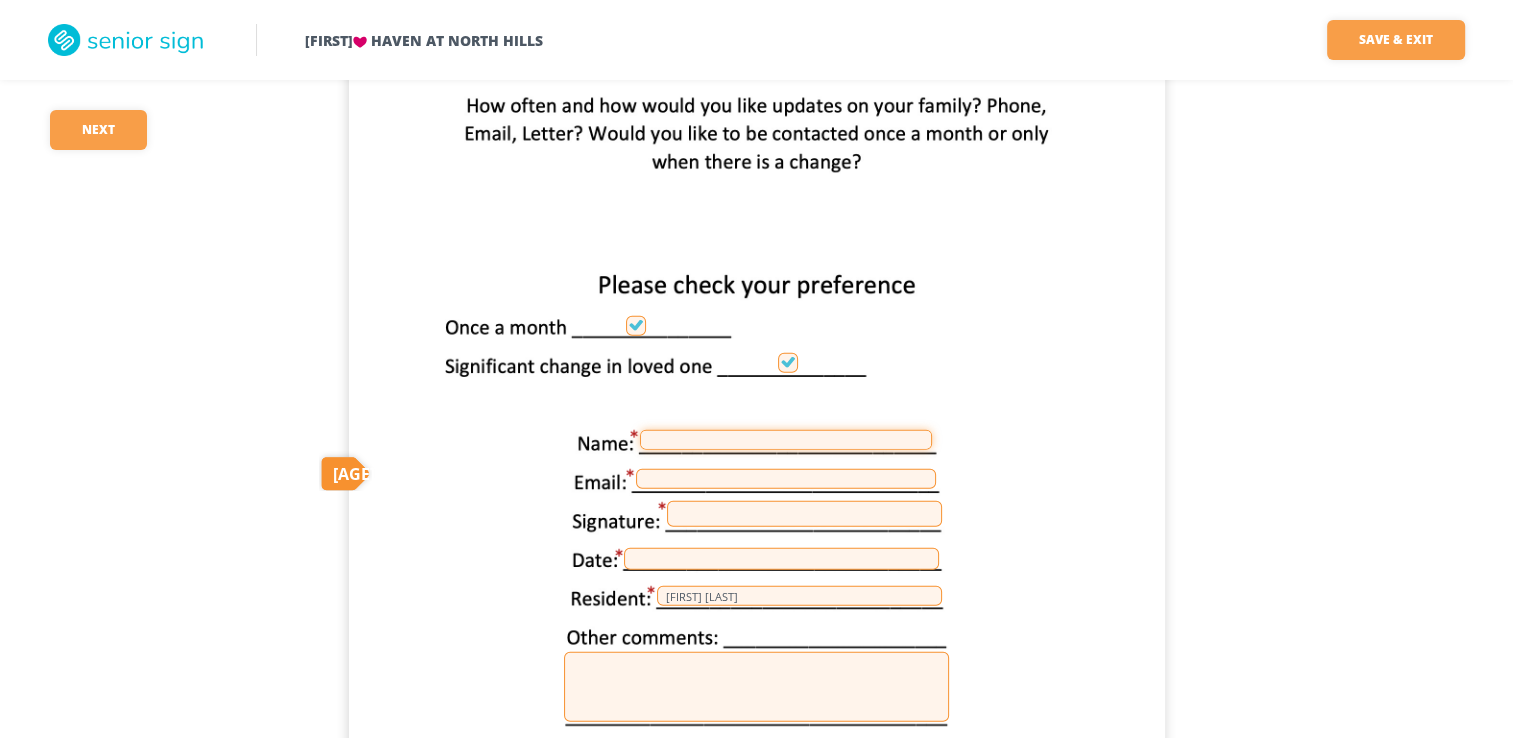click at bounding box center (786, 440) 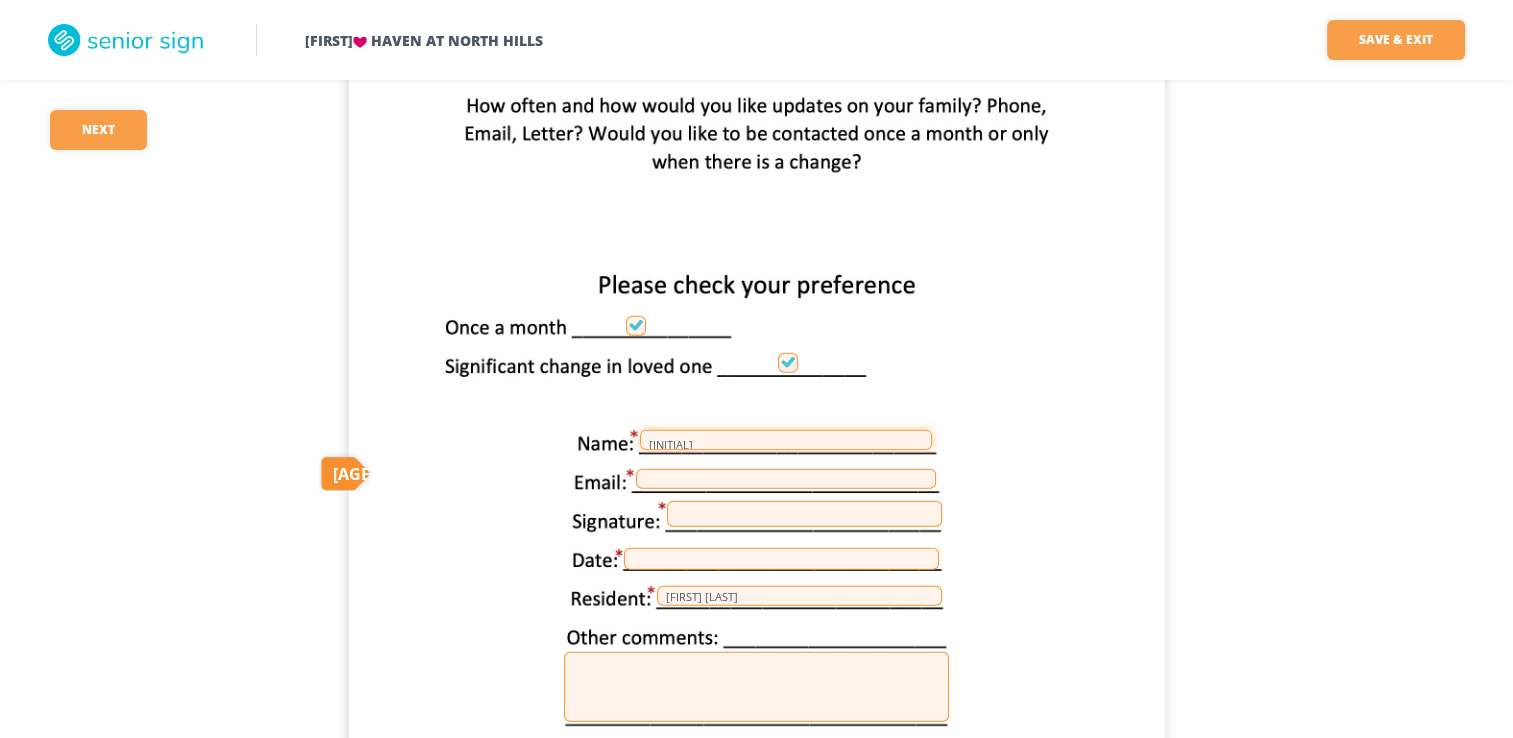 scroll, scrollTop: 3, scrollLeft: 0, axis: vertical 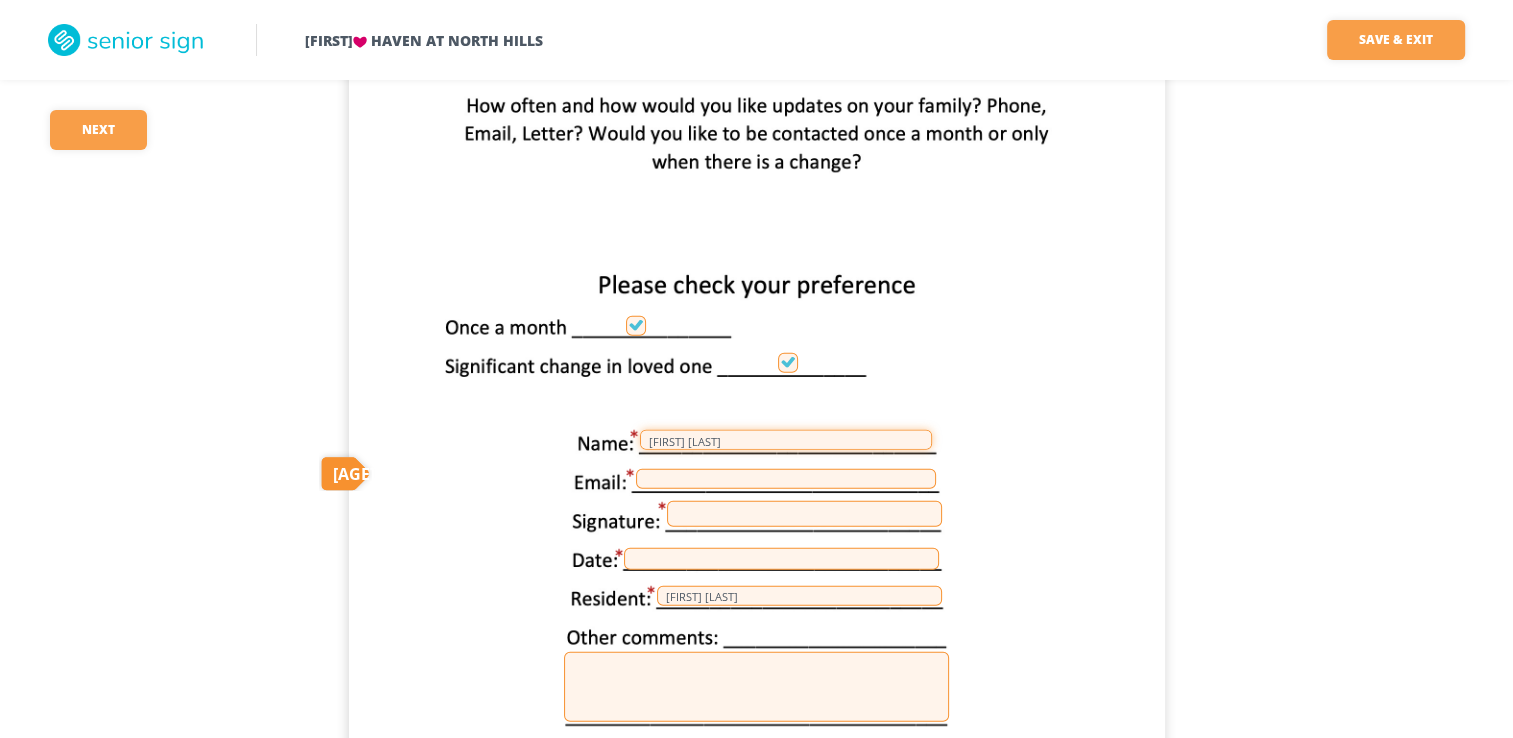 type on "[FIRST] [LAST]" 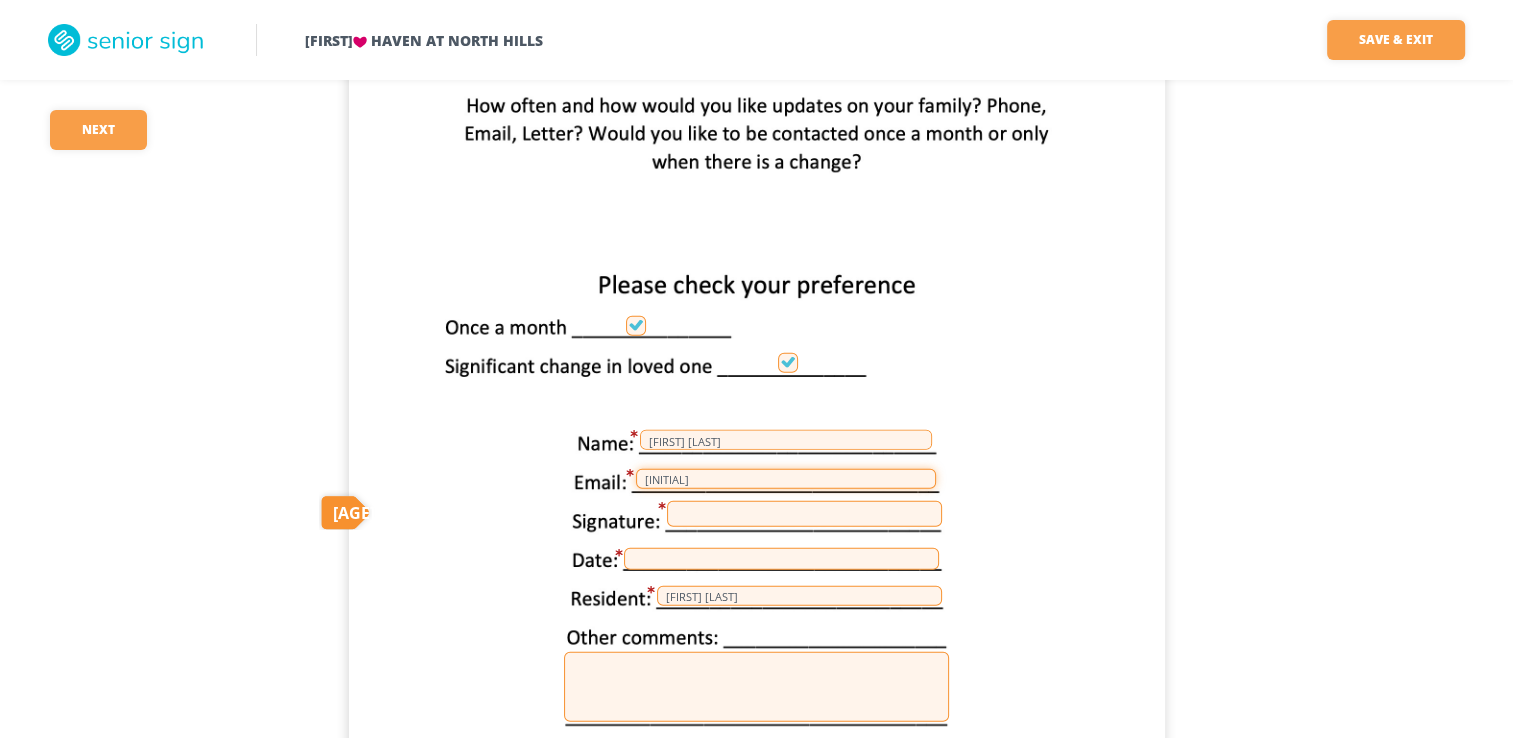 type on "[FIRST].[LAST]@" 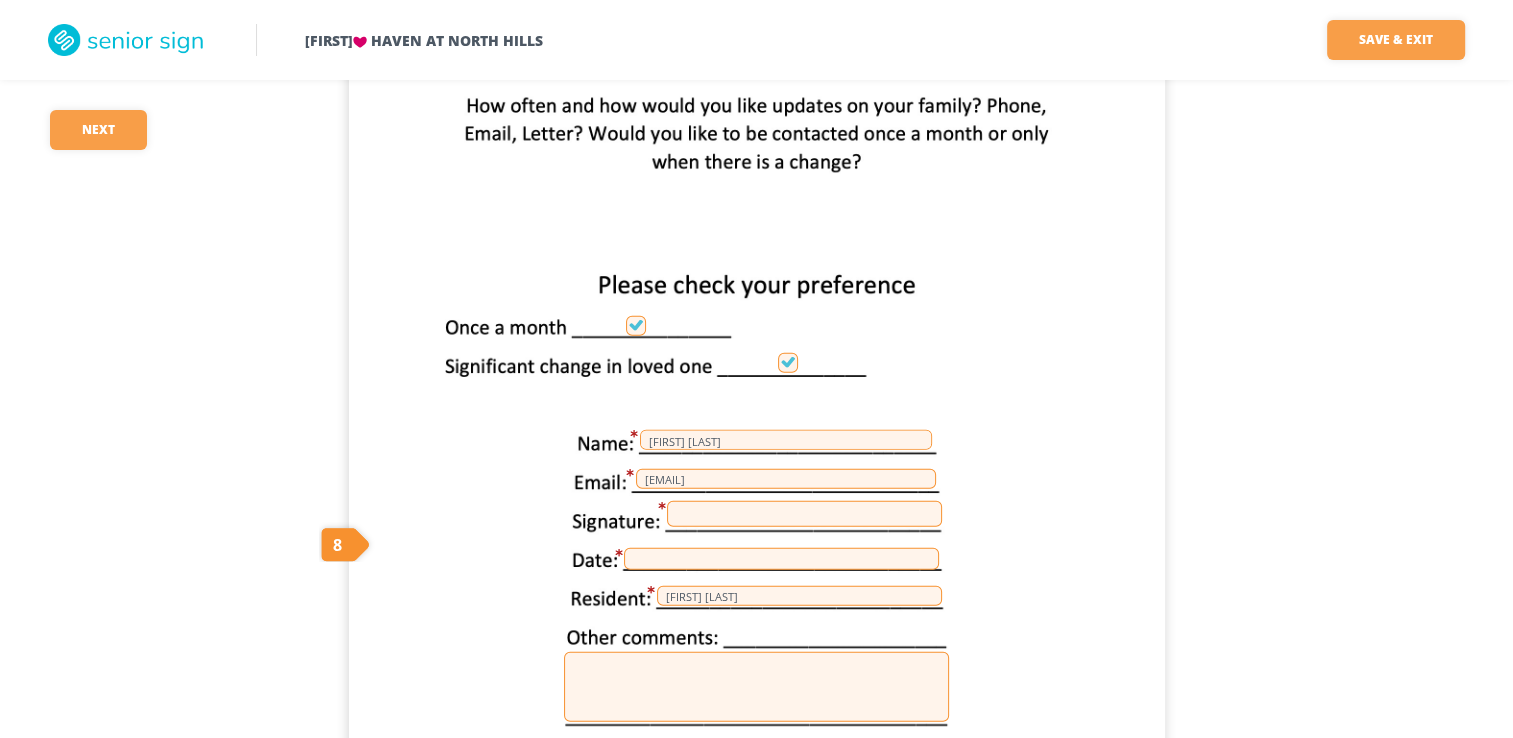 click at bounding box center (804, 514) 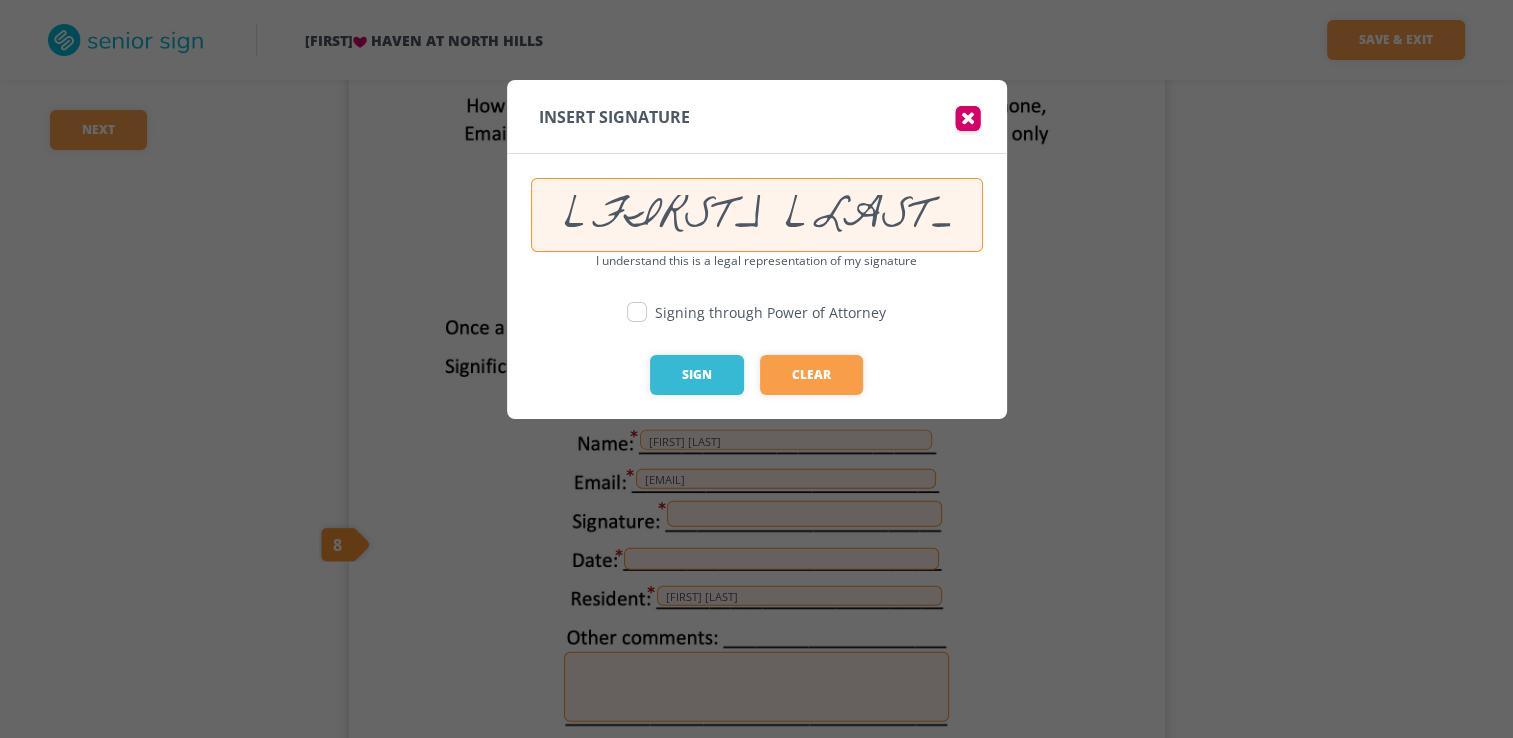 click at bounding box center (756, 369) 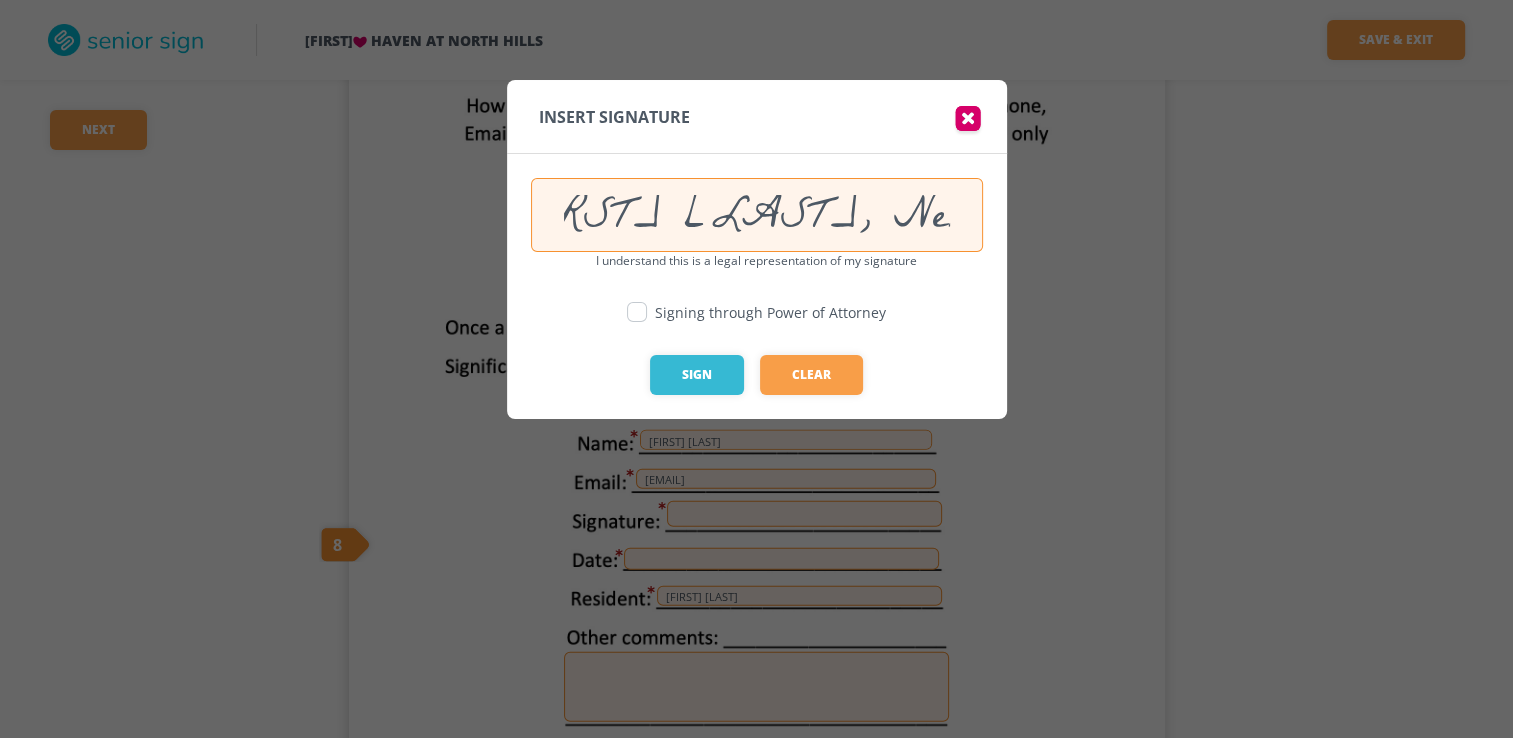 scroll, scrollTop: 0, scrollLeft: 121, axis: horizontal 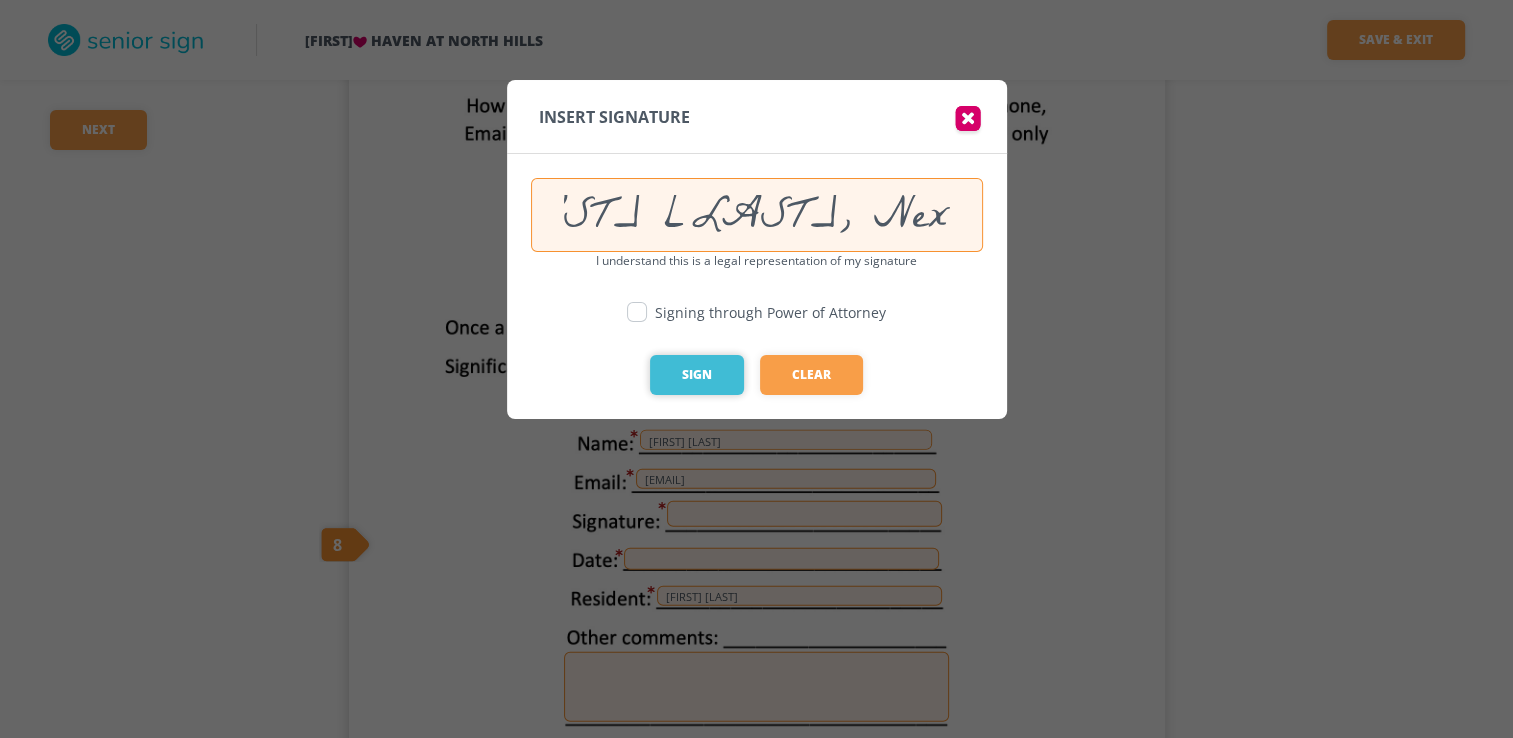 type on "Wesley Kalinik, Next of Kin" 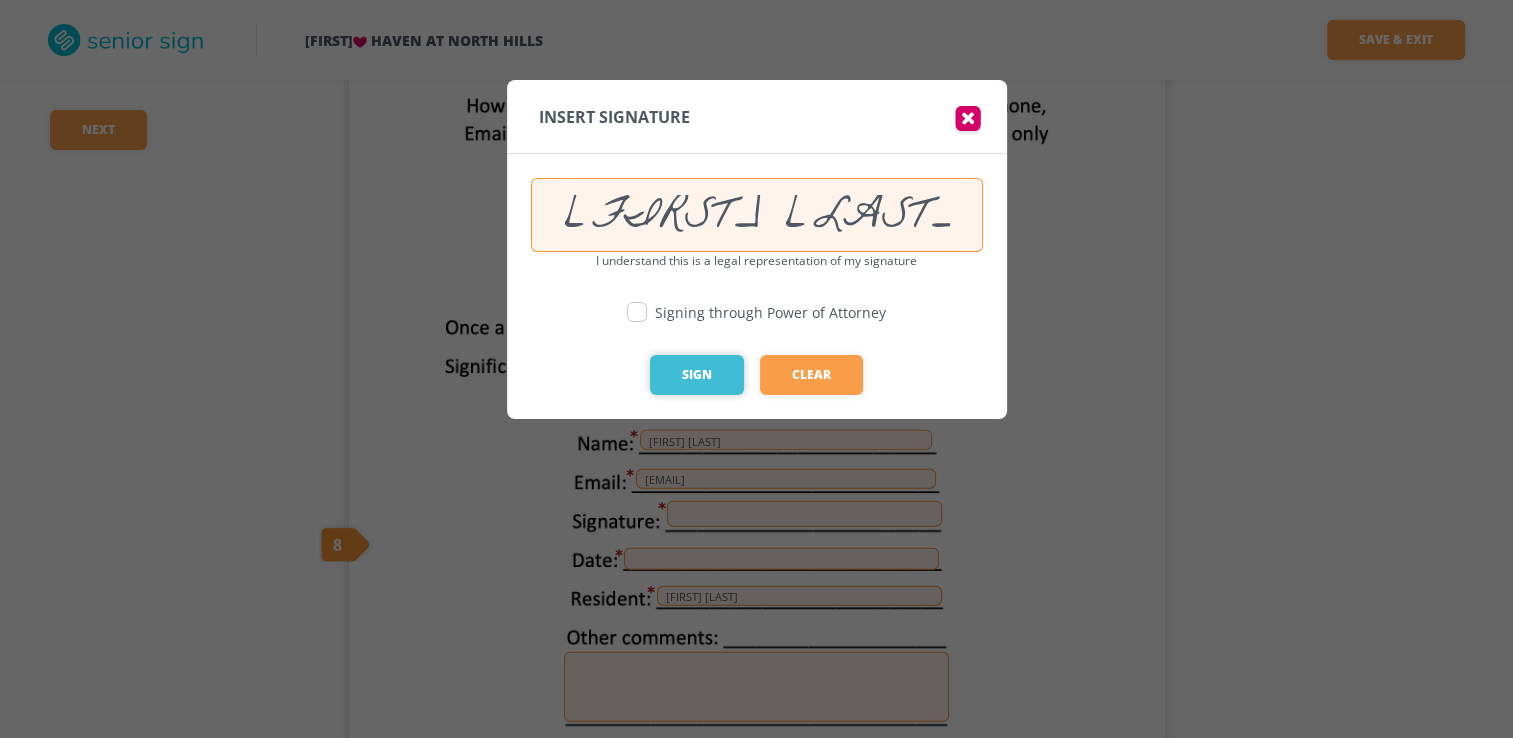 click on "Sign" at bounding box center [697, 375] 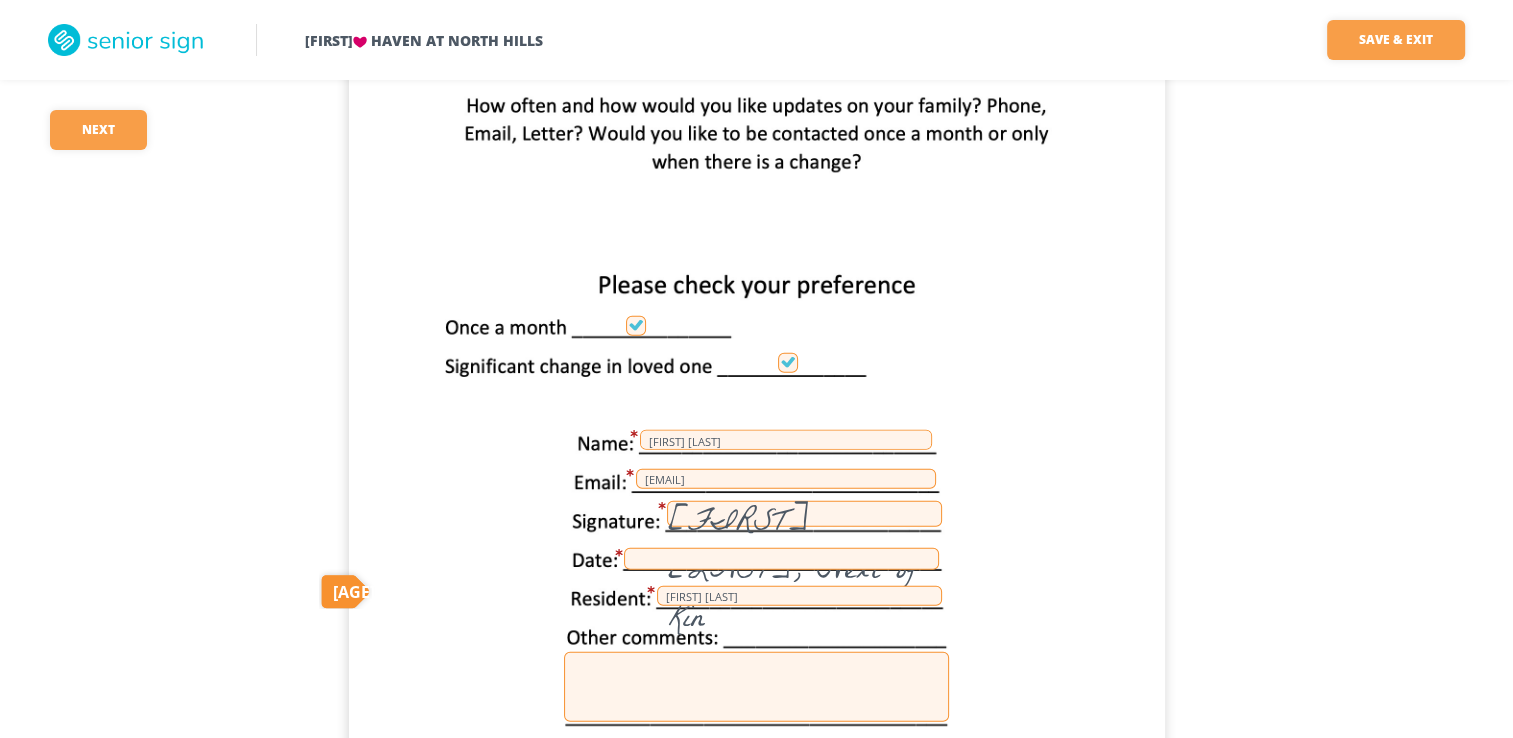 click at bounding box center (781, 559) 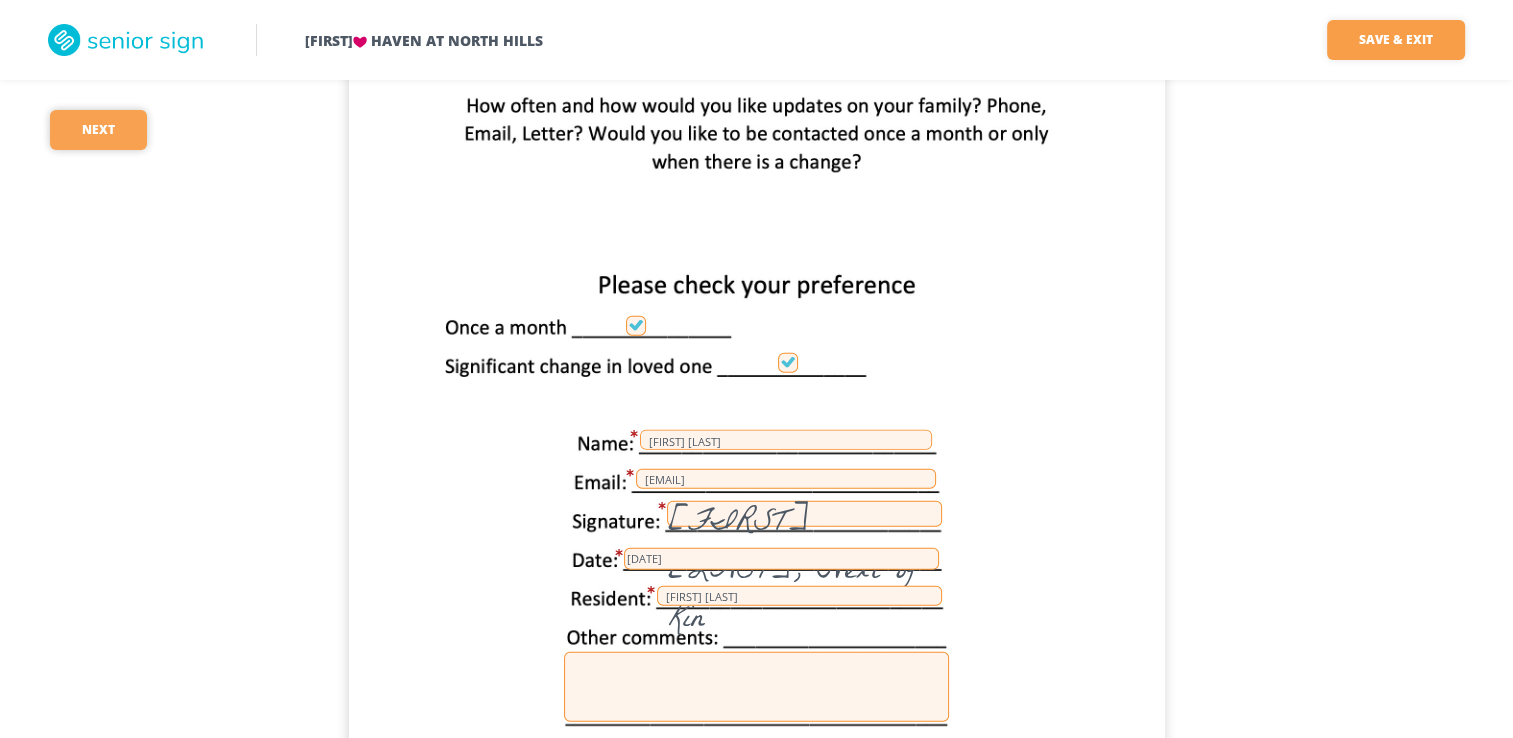click on "Next" at bounding box center (98, 130) 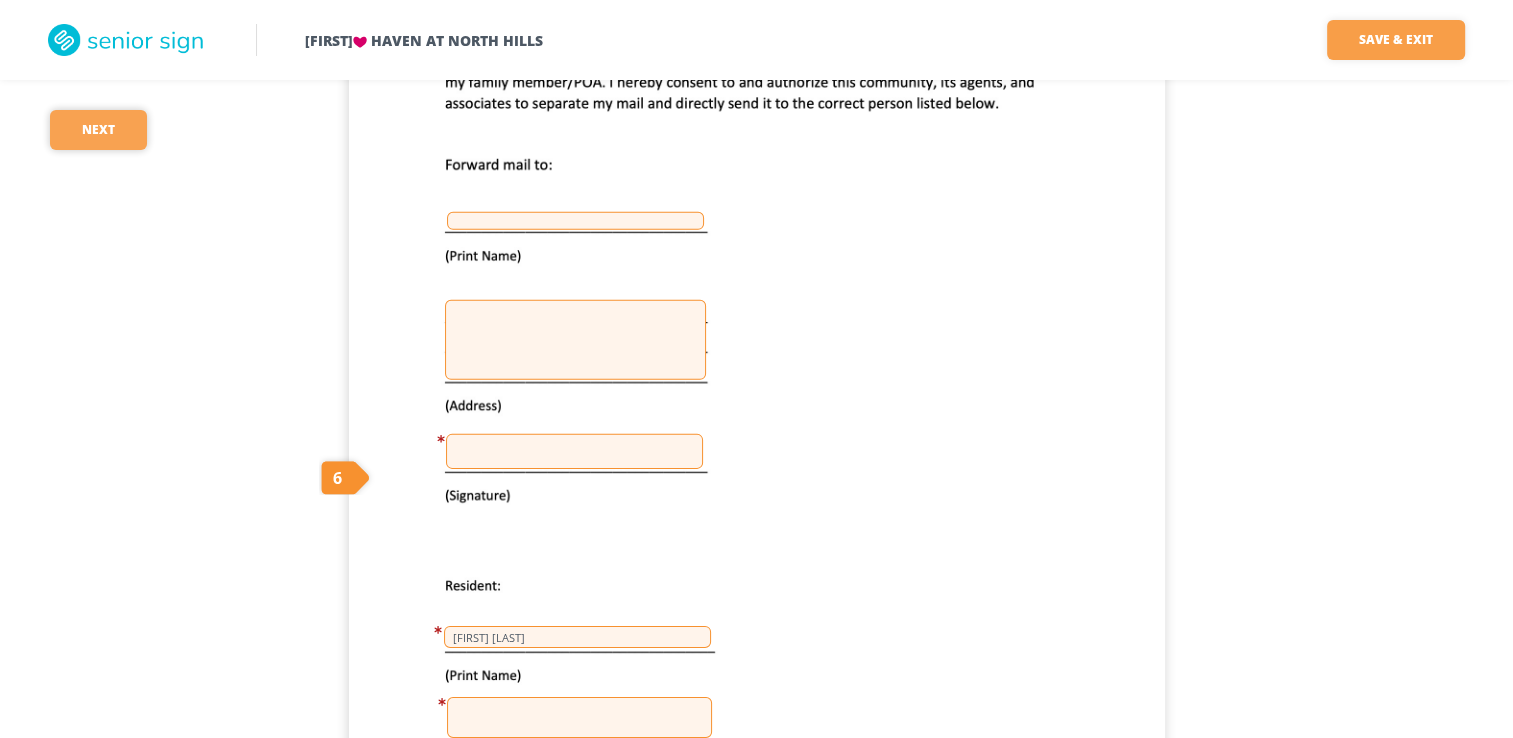 scroll, scrollTop: 43976, scrollLeft: 0, axis: vertical 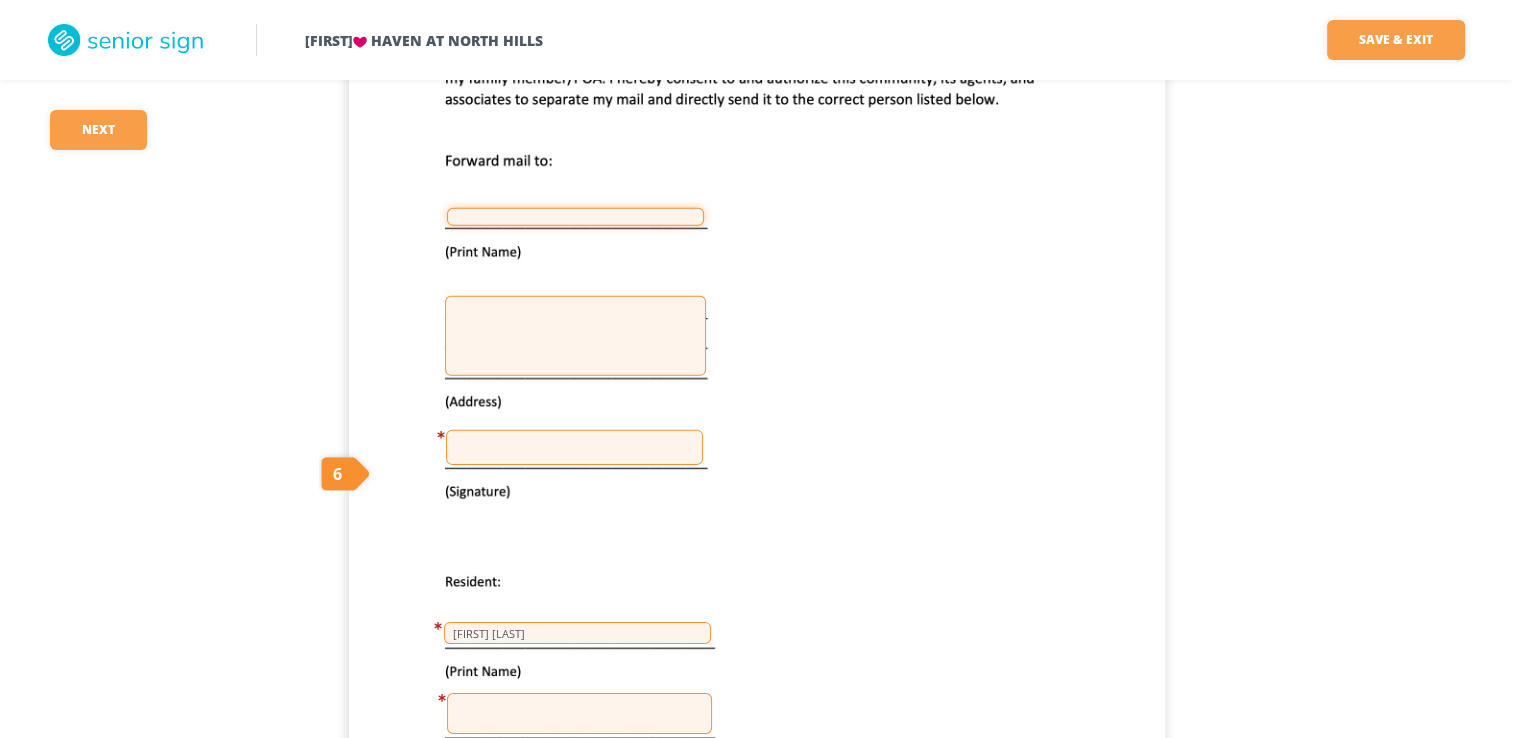 click at bounding box center (575, 217) 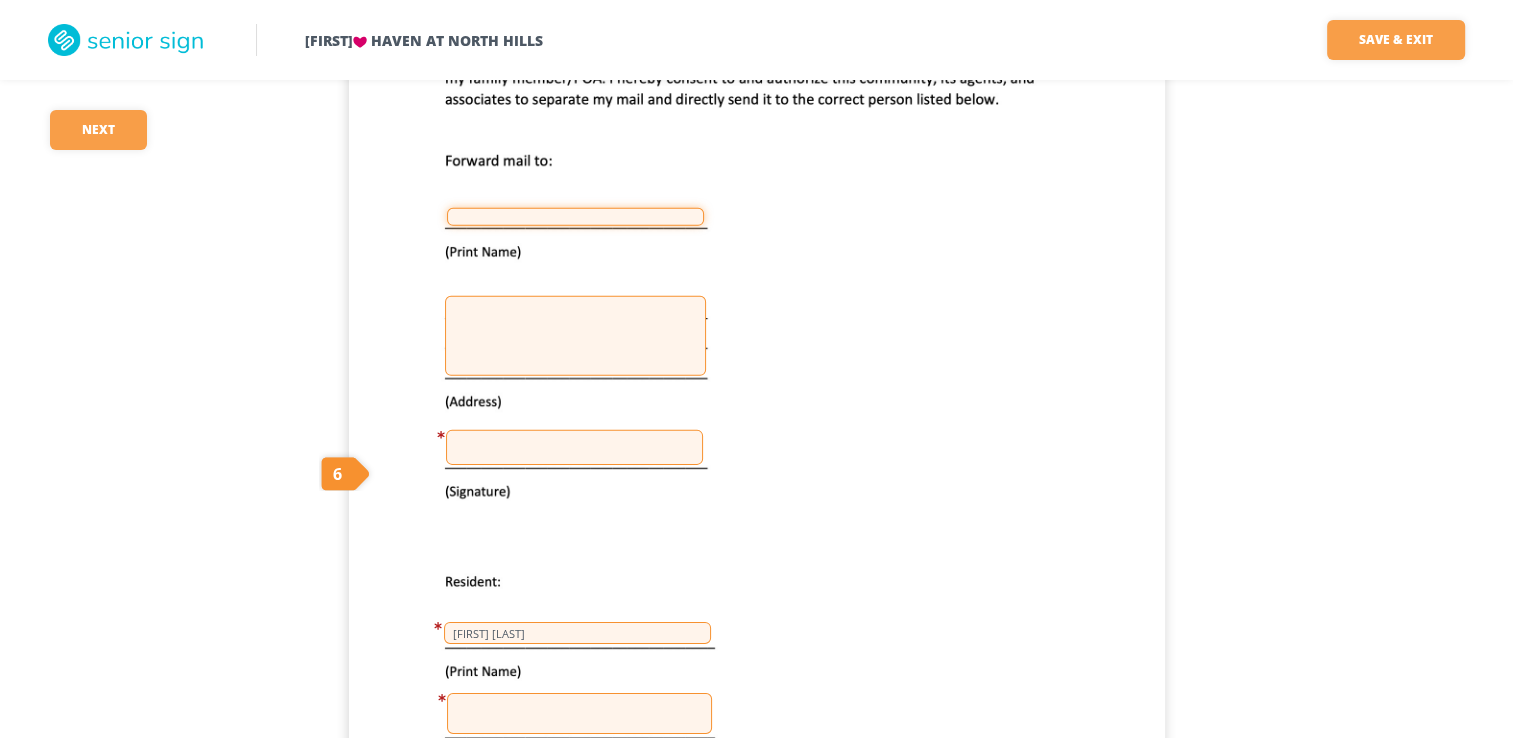 type on "[FIRST] [LAST]" 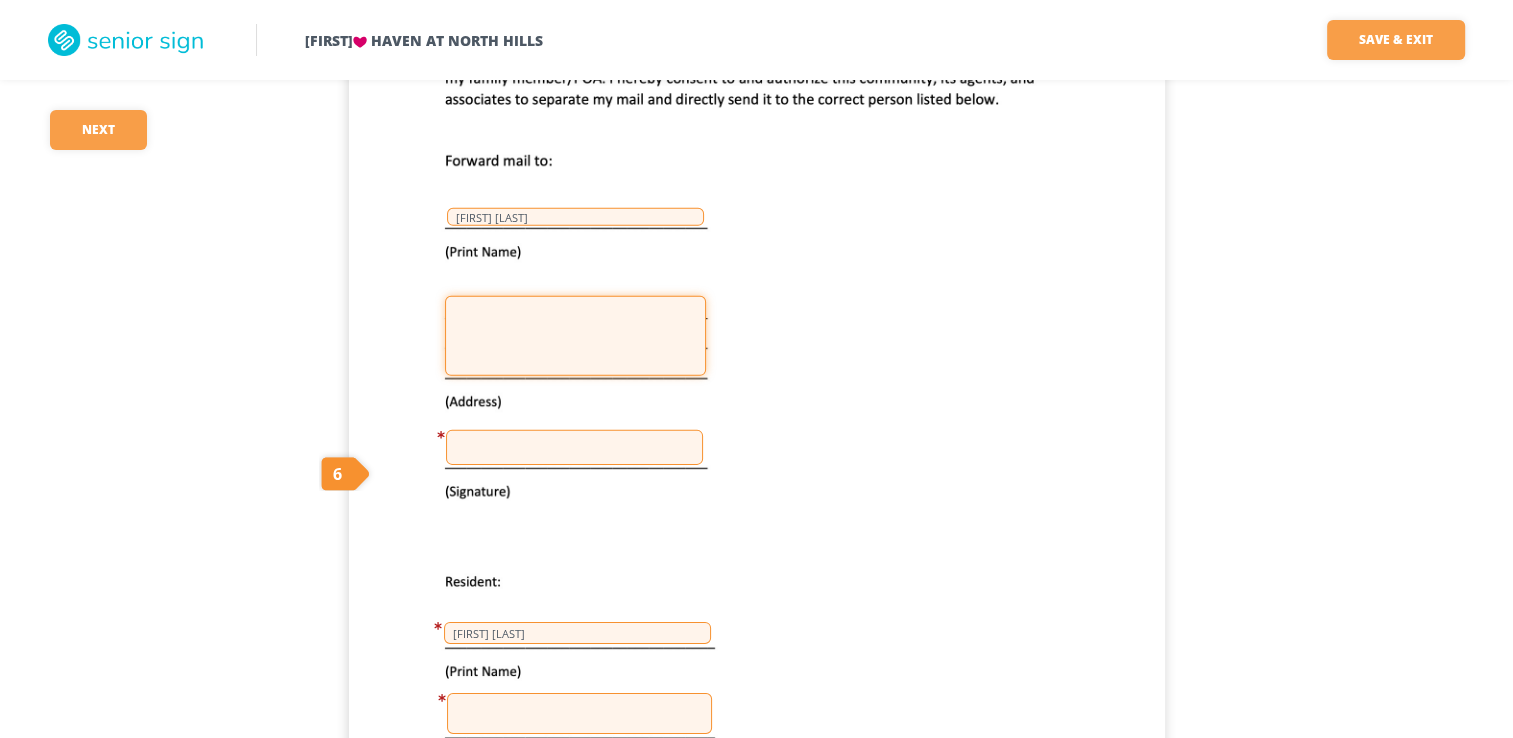 click at bounding box center (575, 336) 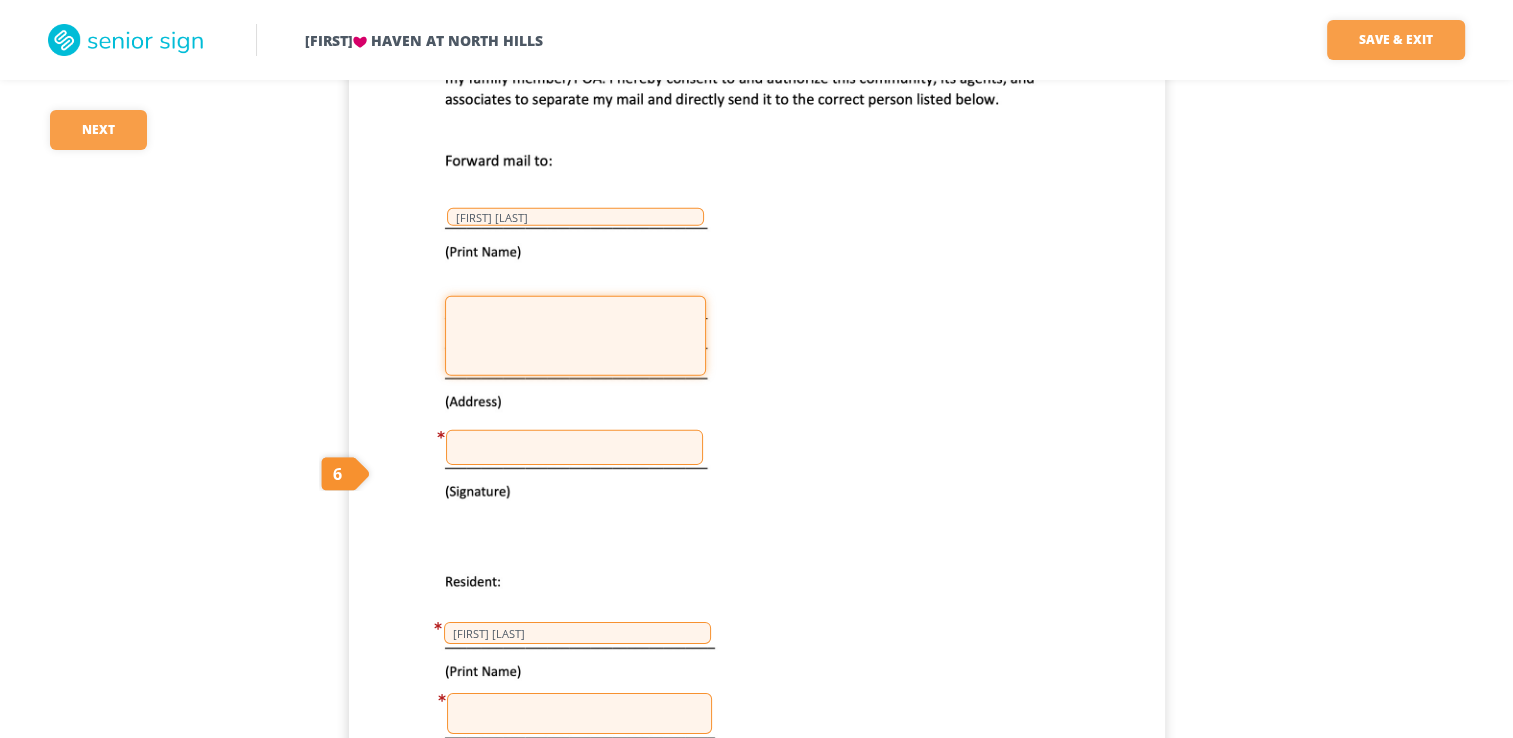 type on "150 White Oak Dr Pittsburgh, PA 15237" 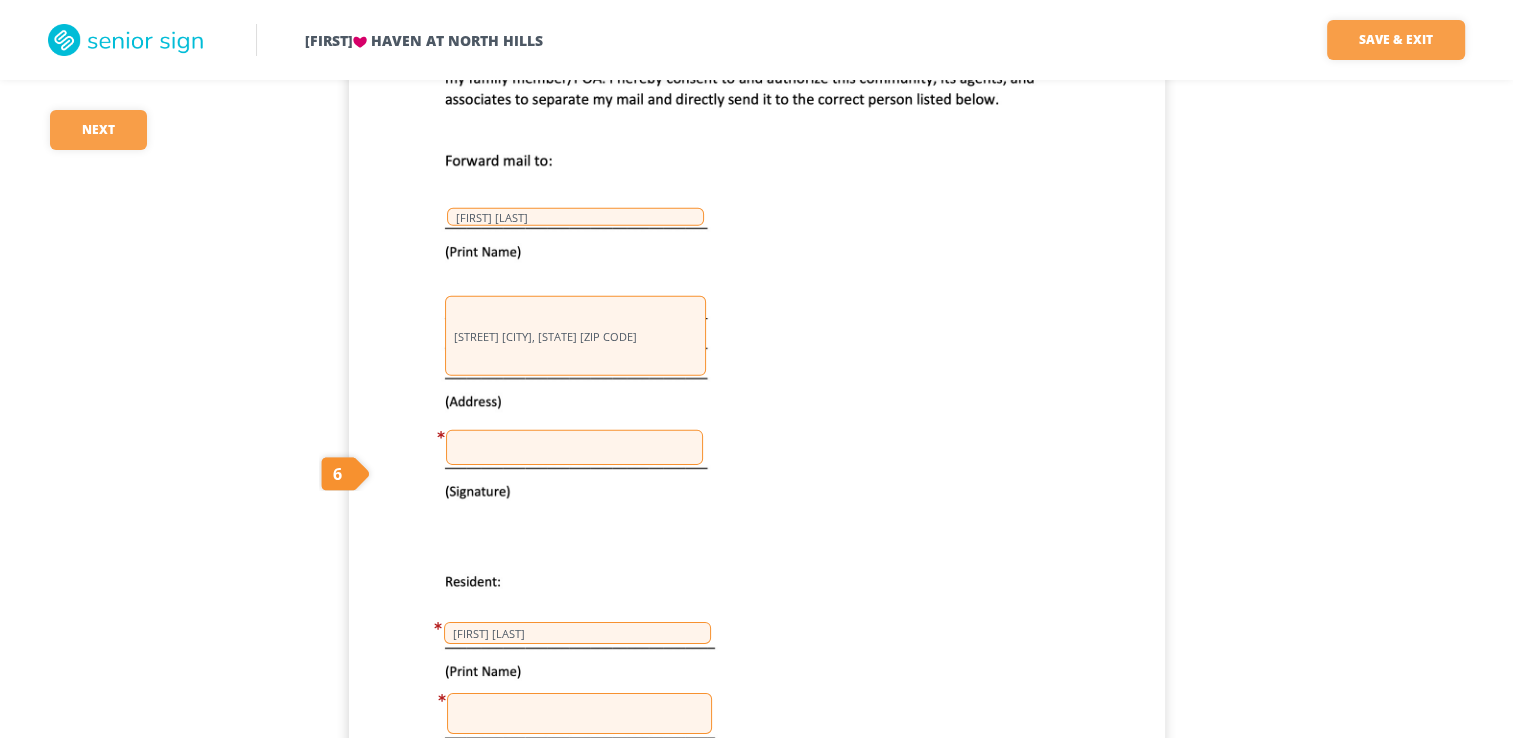 click at bounding box center [574, 447] 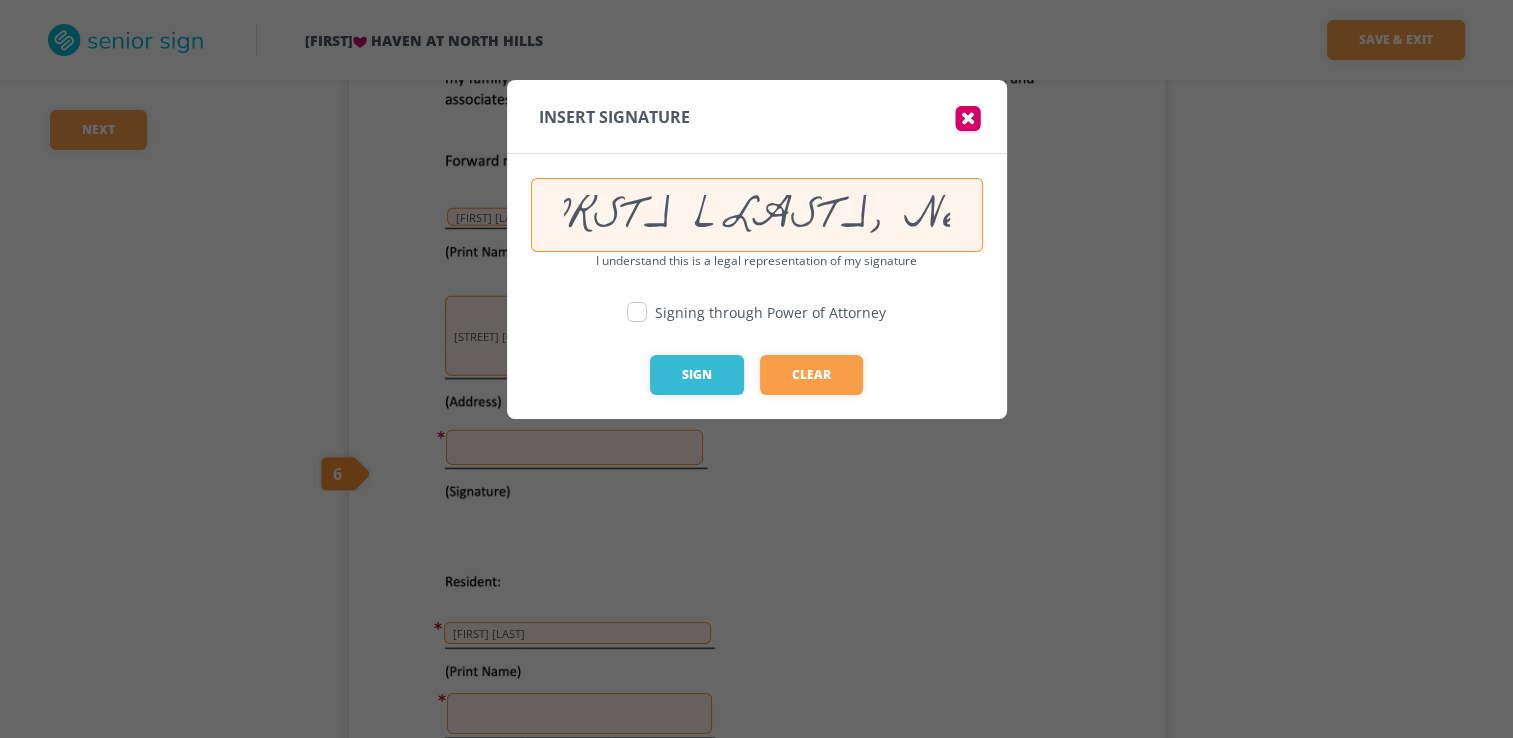 scroll, scrollTop: 0, scrollLeft: 121, axis: horizontal 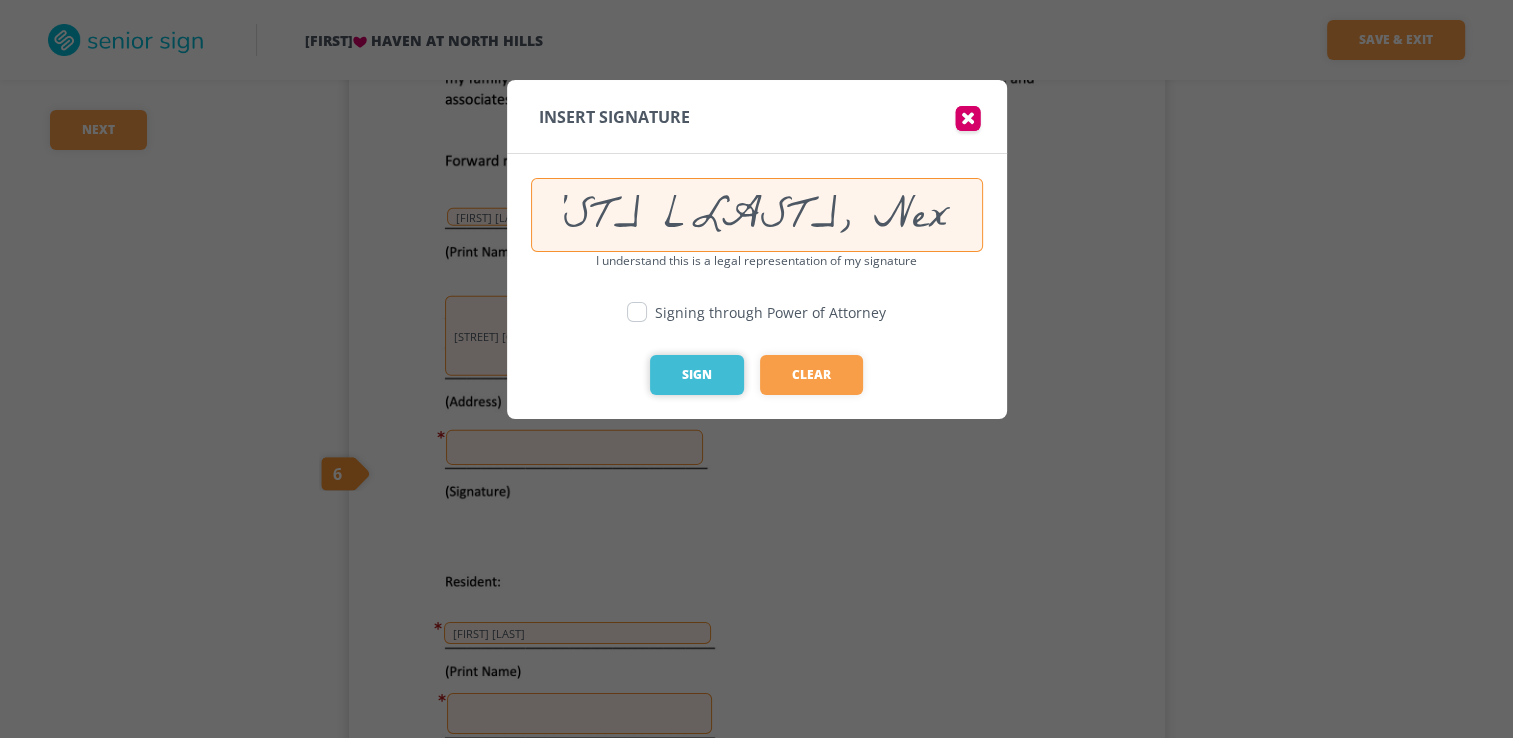 type on "Wesley Kalinik, Next of Kin" 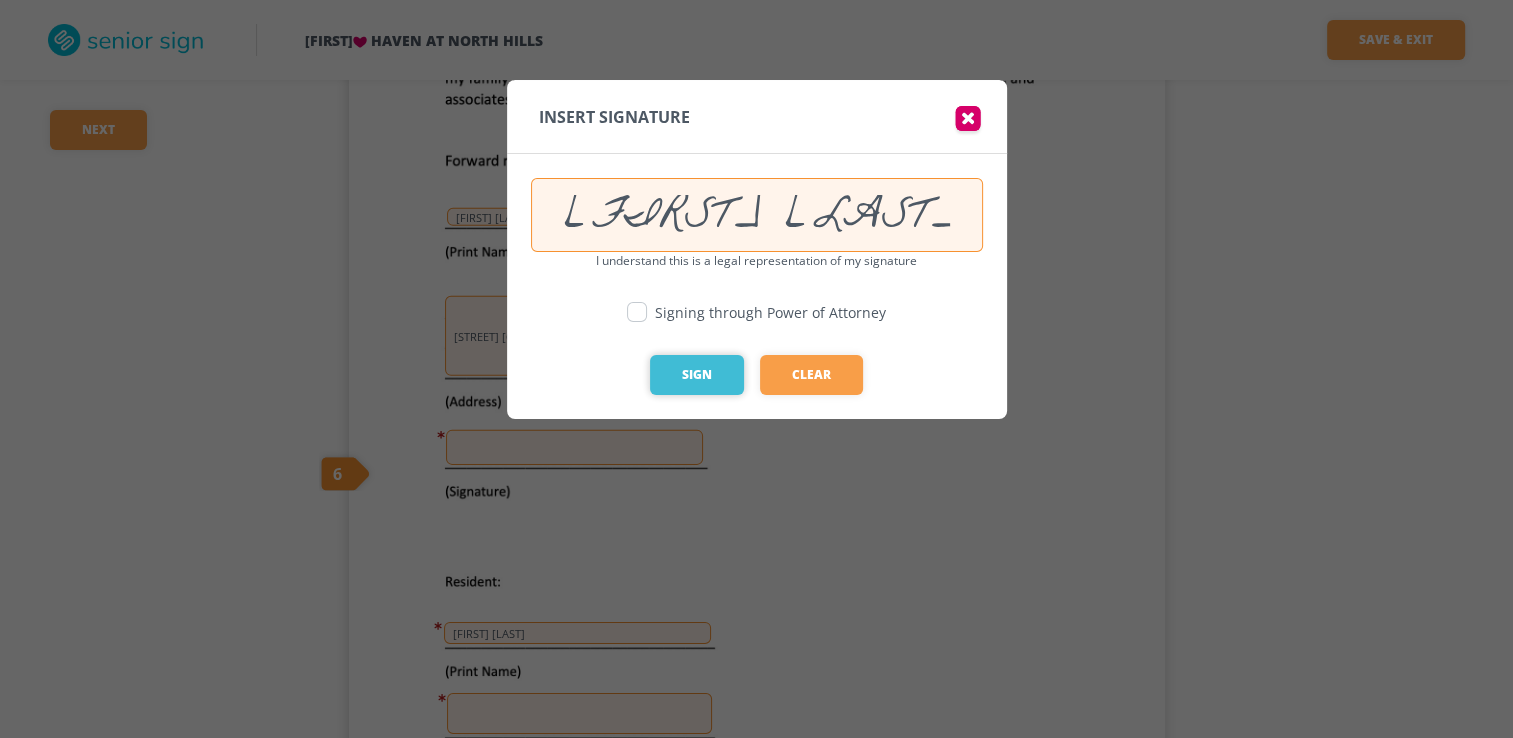 click on "Sign" at bounding box center [697, 375] 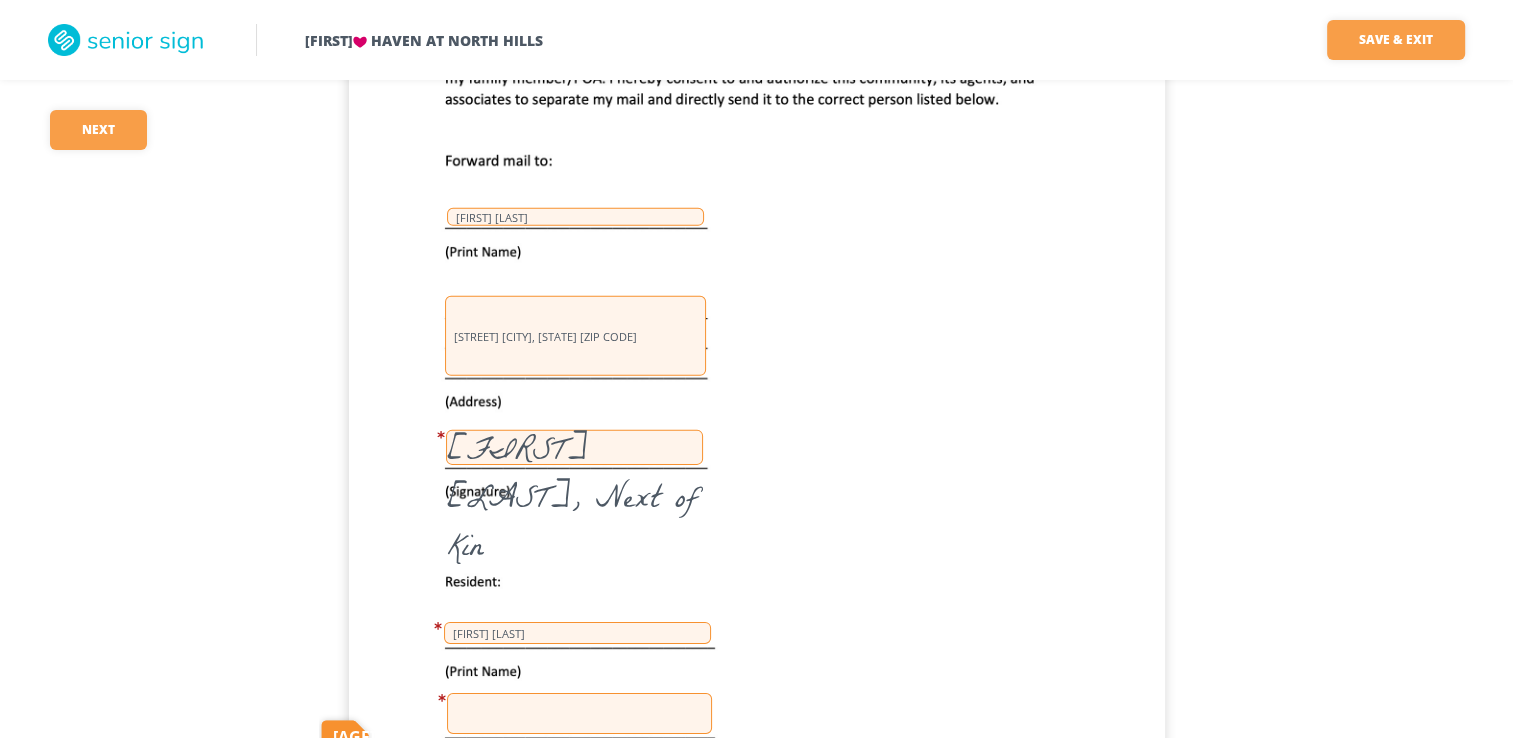 click at bounding box center (579, 713) 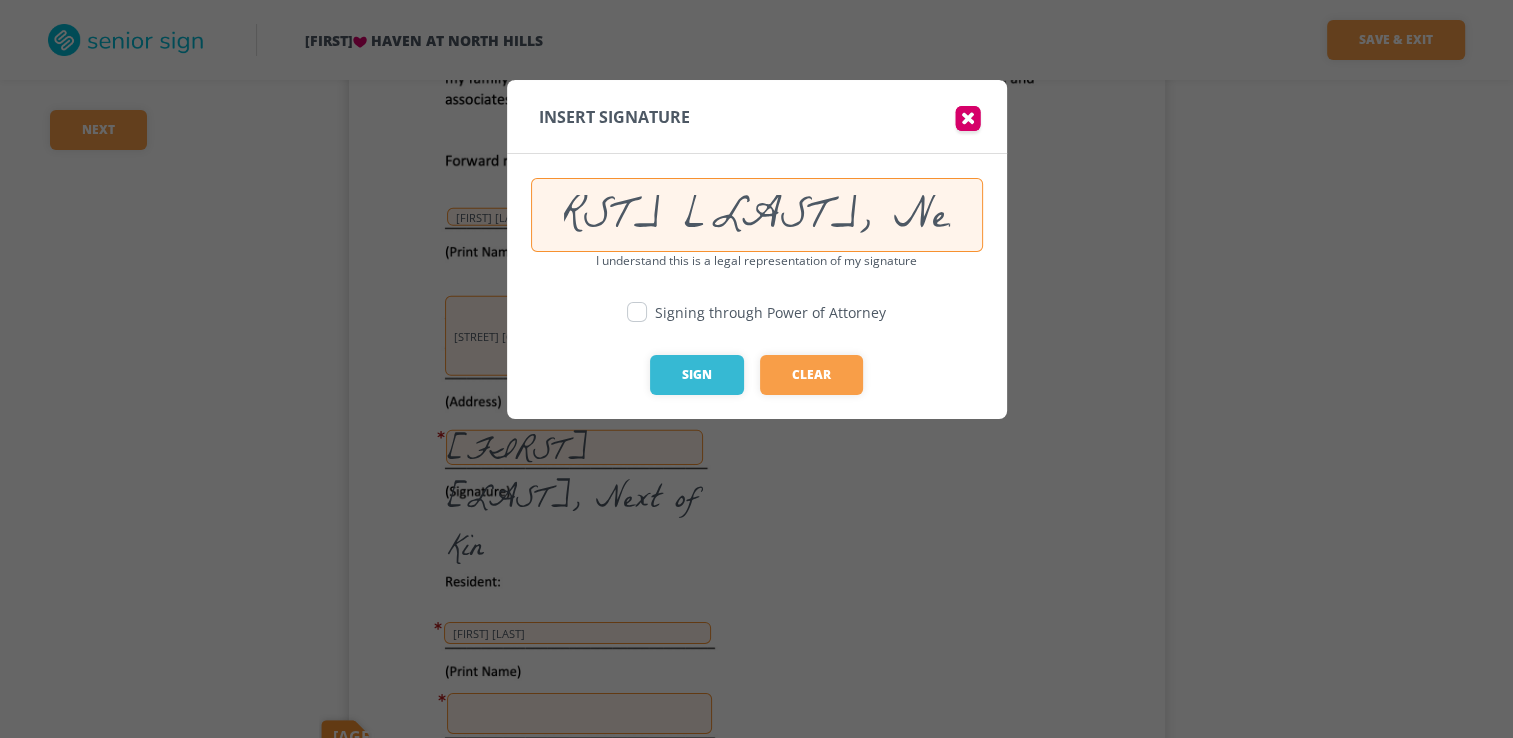 scroll, scrollTop: 0, scrollLeft: 121, axis: horizontal 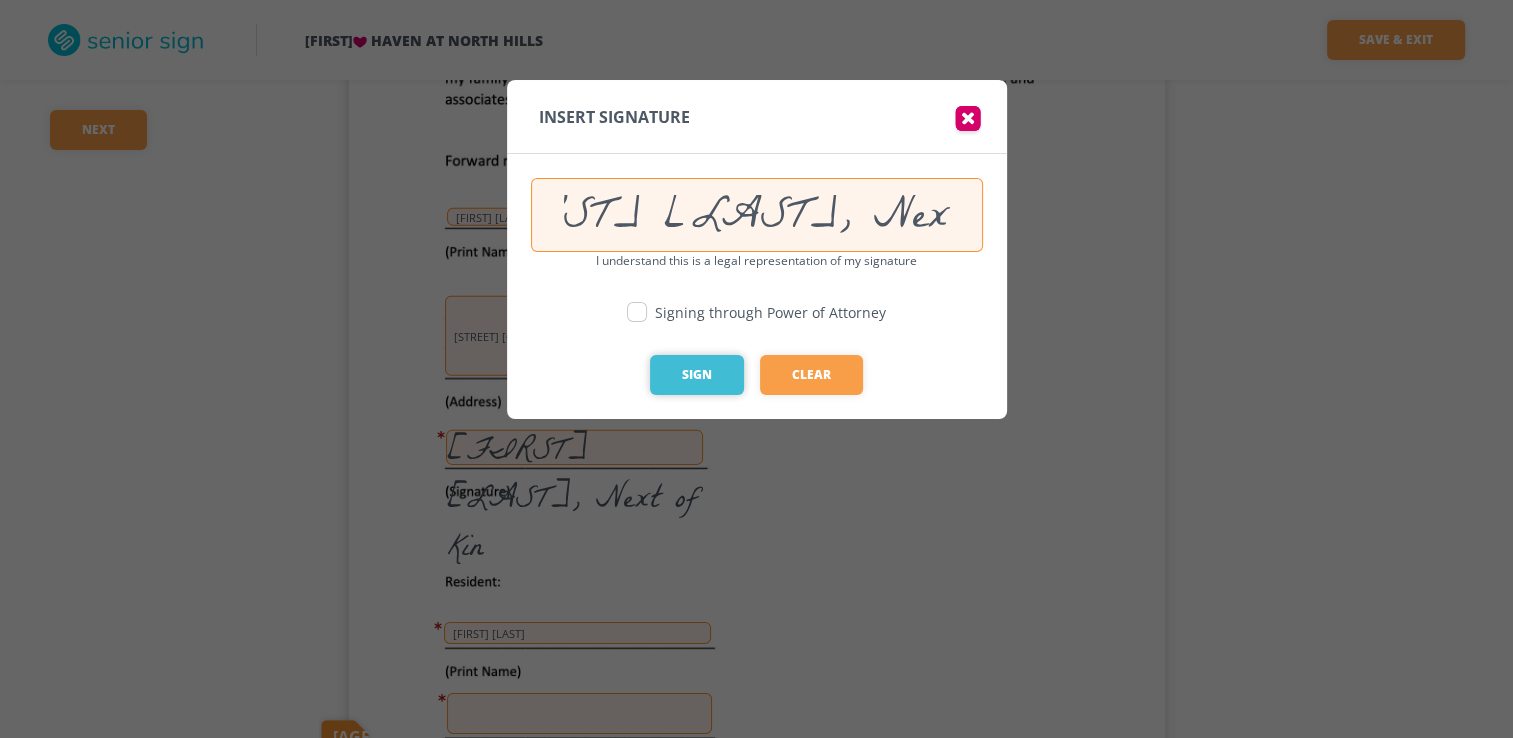 type on "Wesley Kalinik, Next of Kin" 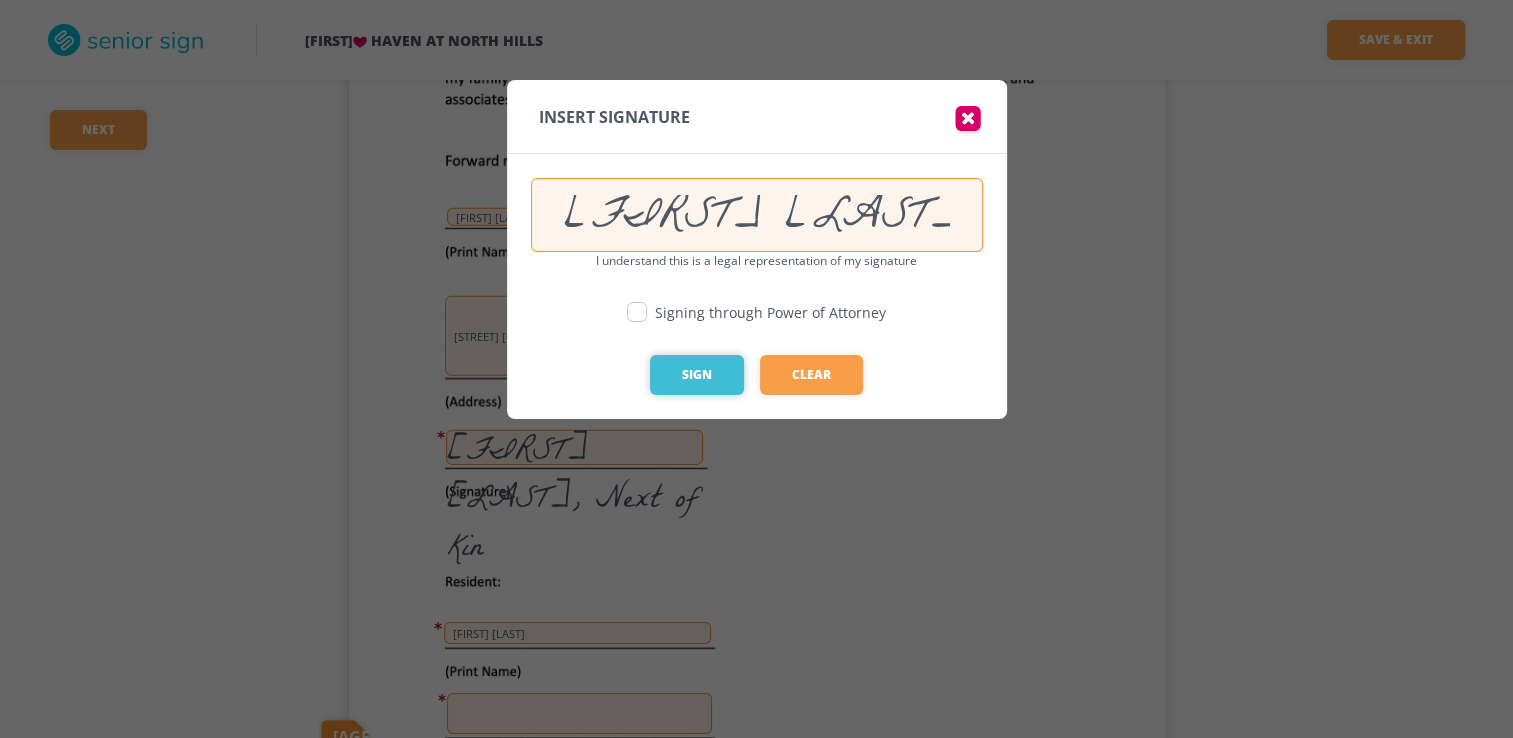 click on "Sign" at bounding box center [697, 375] 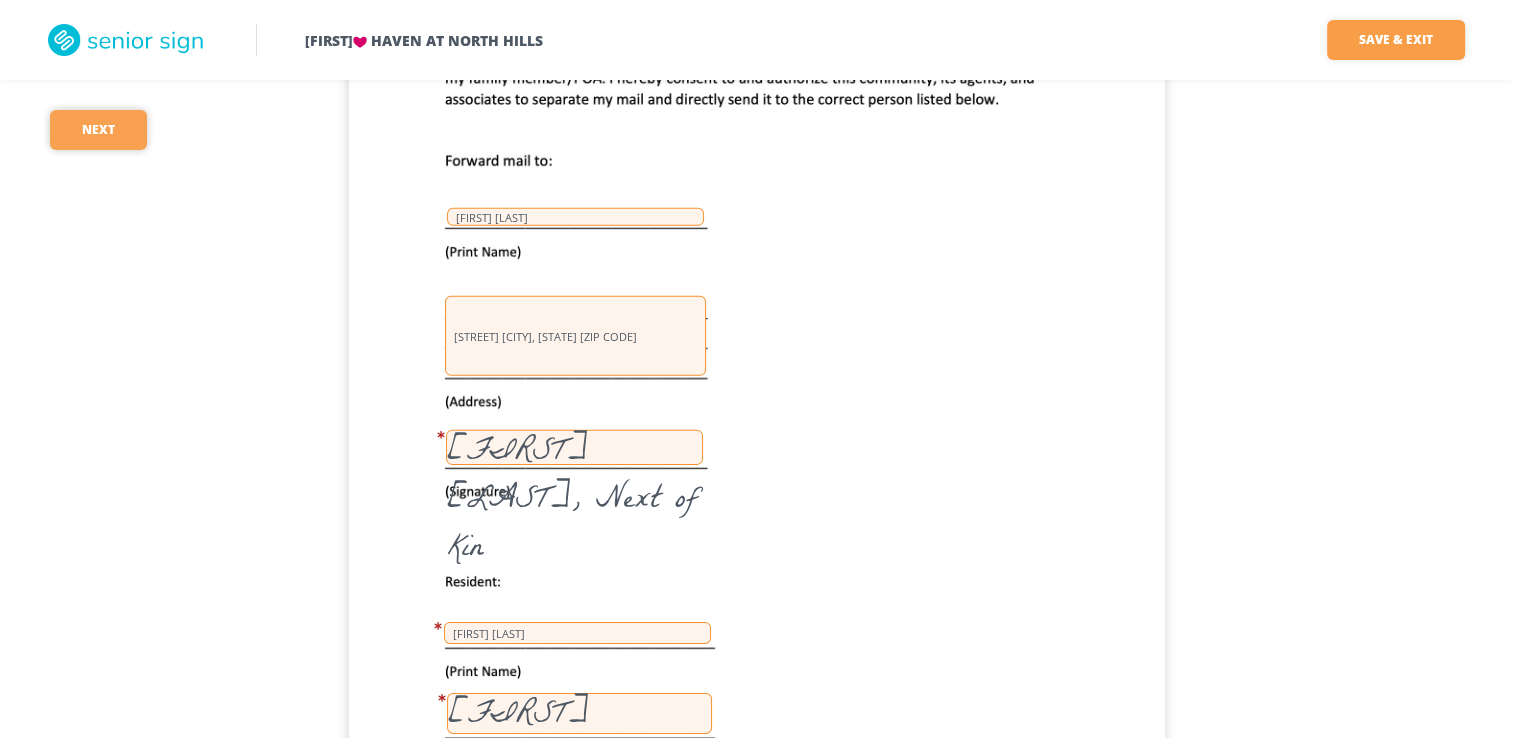 click on "Next" at bounding box center (98, 130) 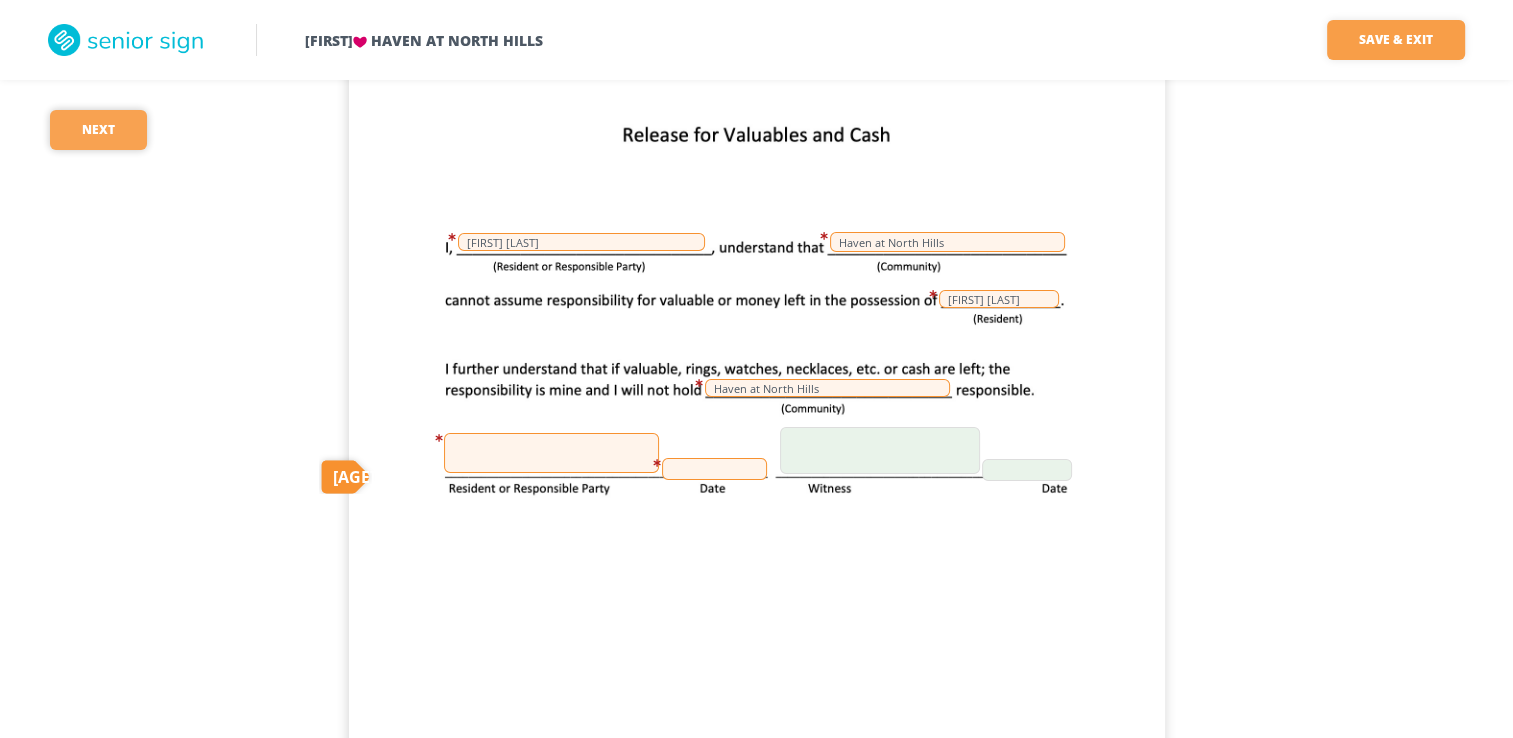 scroll, scrollTop: 44859, scrollLeft: 0, axis: vertical 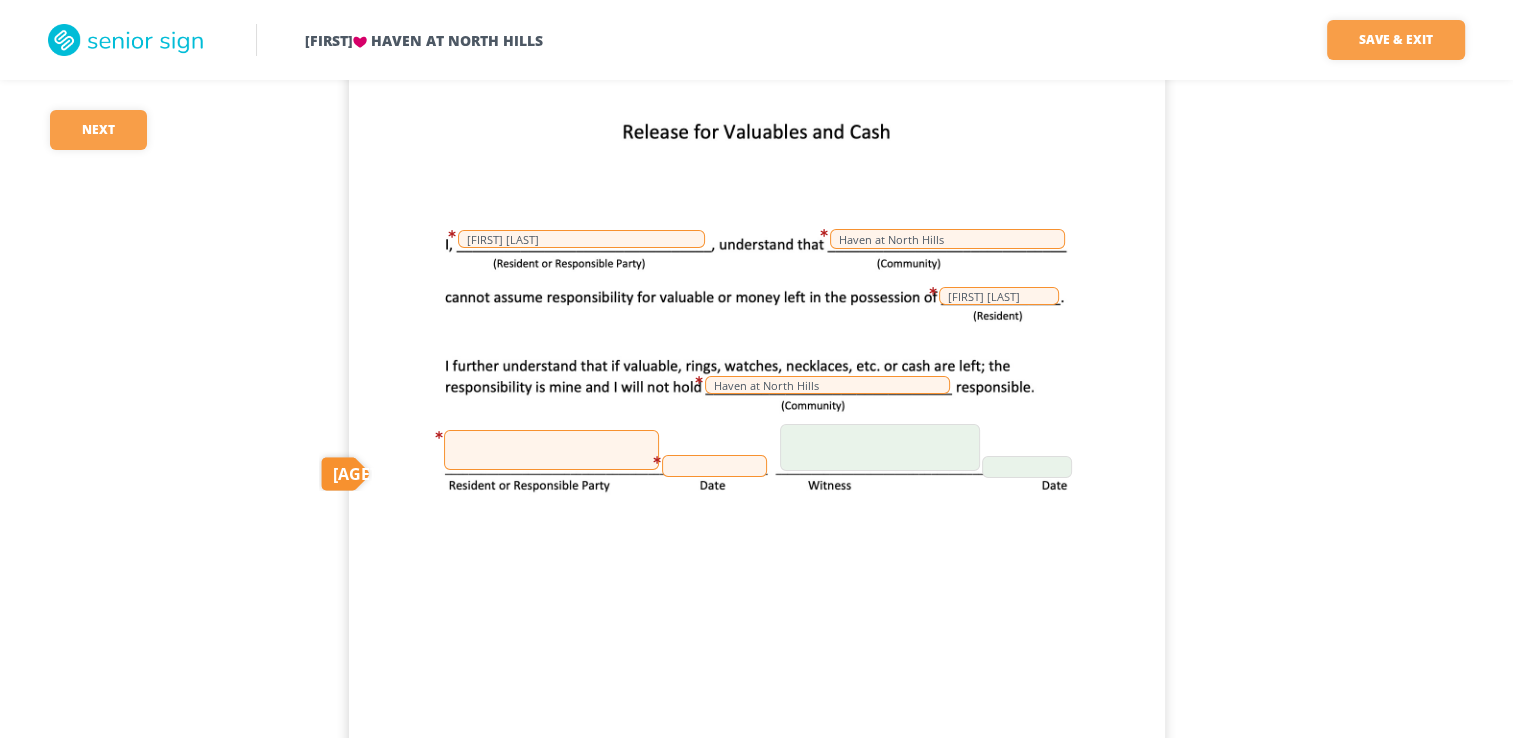 click at bounding box center [551, 450] 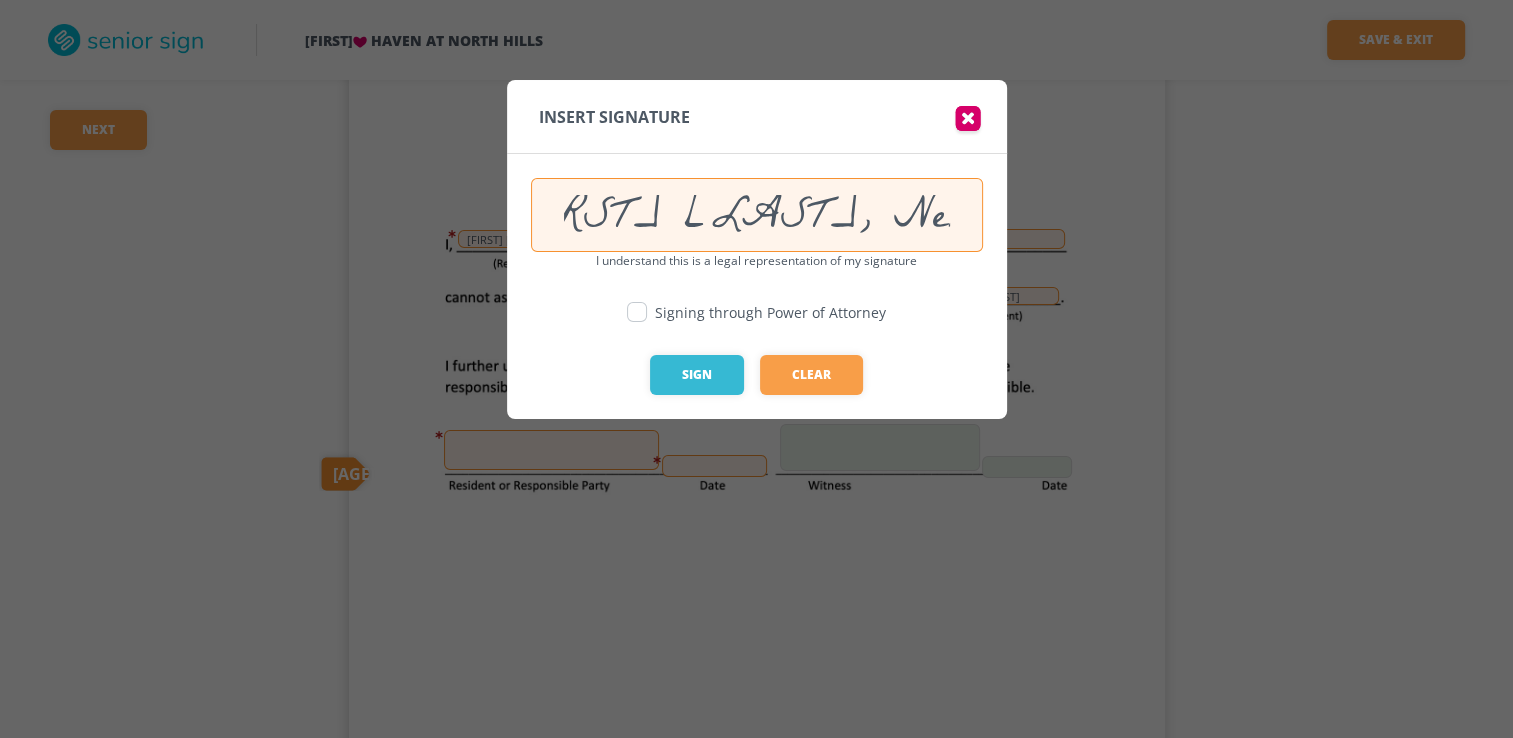 scroll, scrollTop: 0, scrollLeft: 121, axis: horizontal 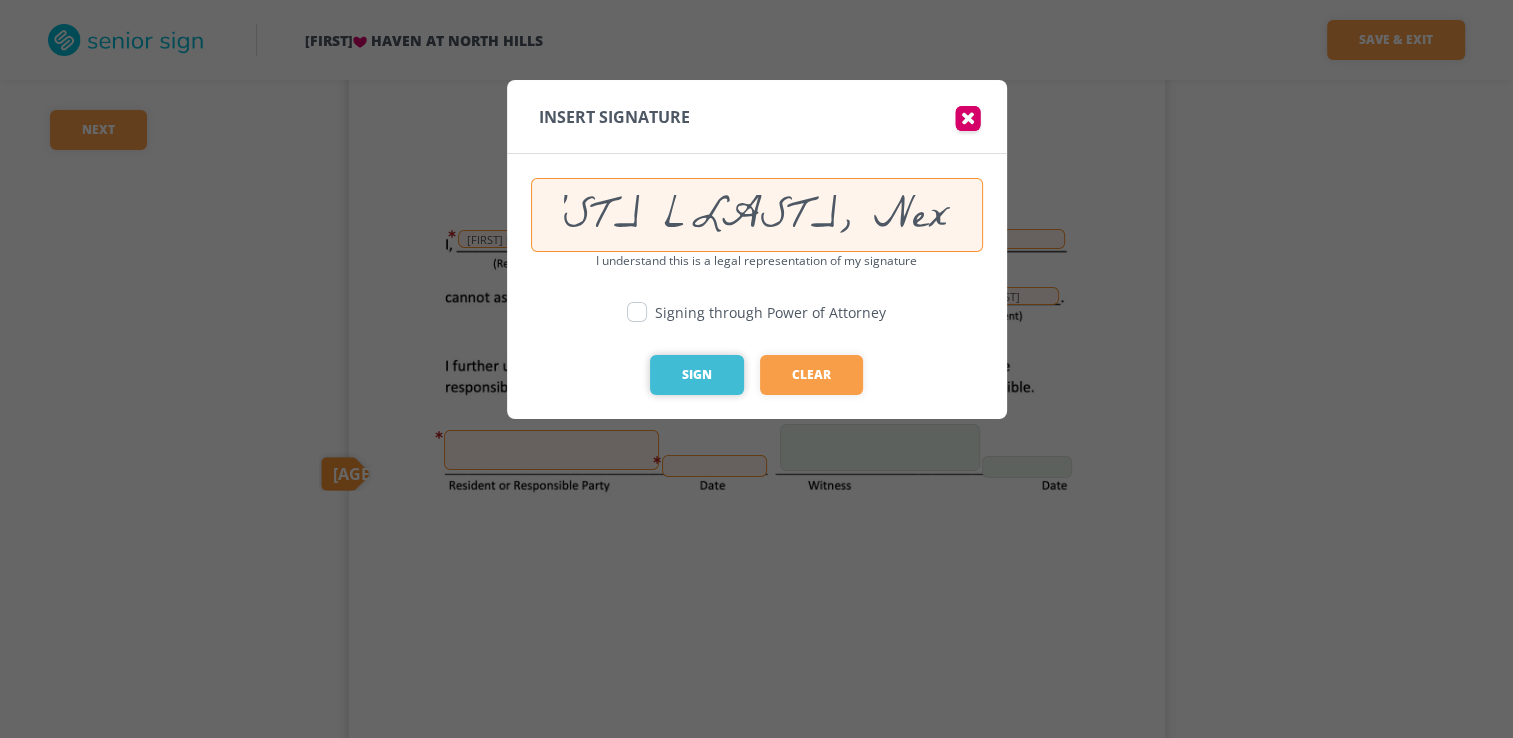 type on "Wesley Kalinik, Next of Kin" 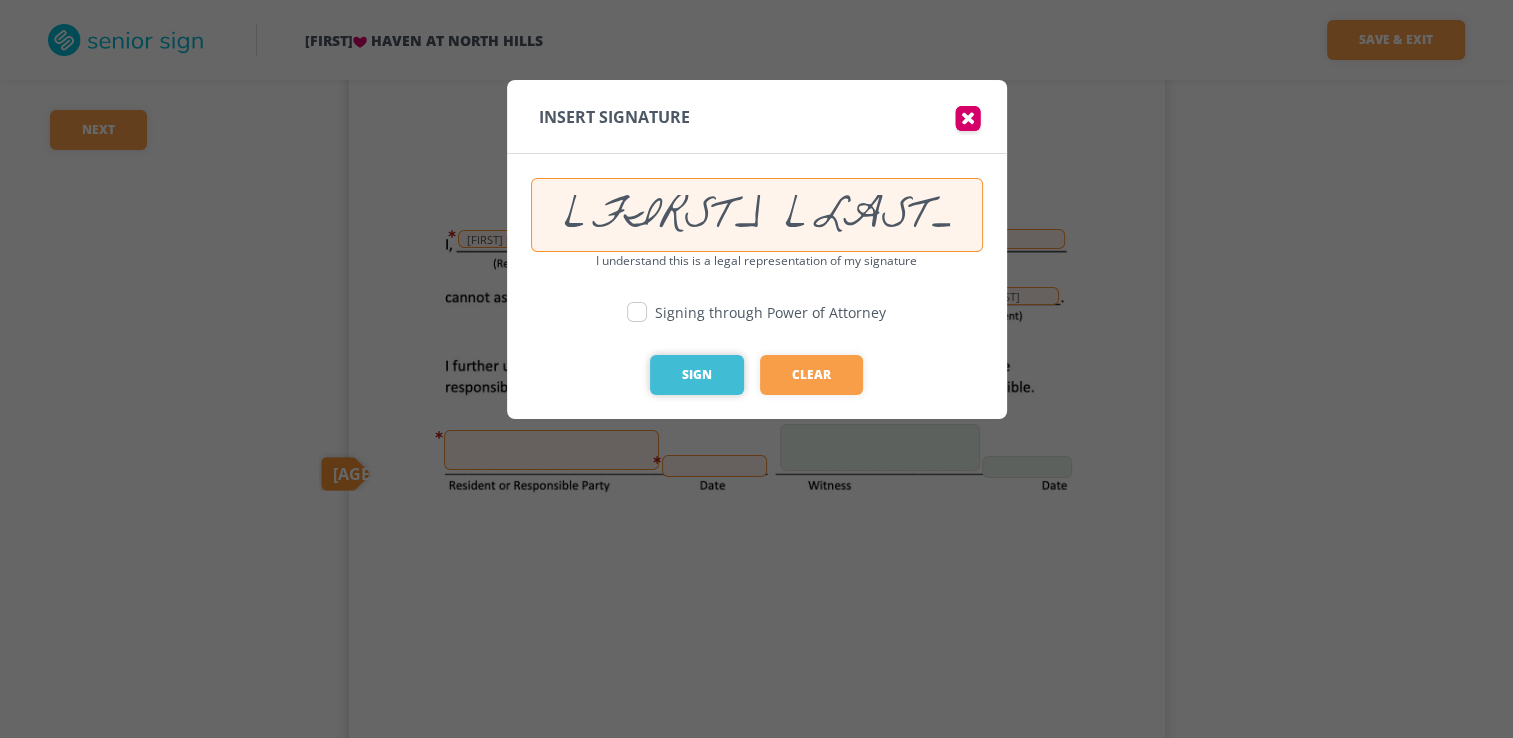 click on "Sign" at bounding box center [697, 375] 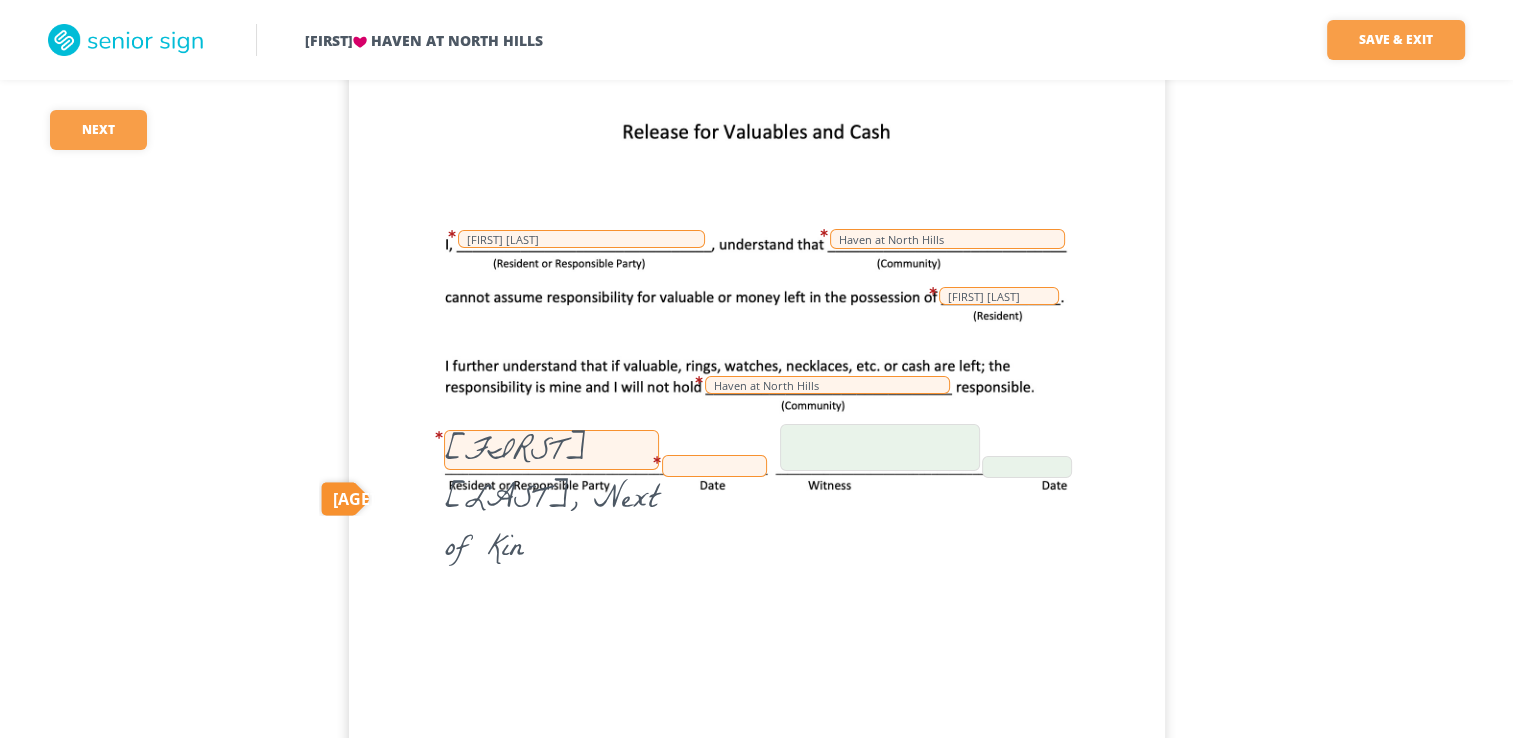 click at bounding box center (714, 466) 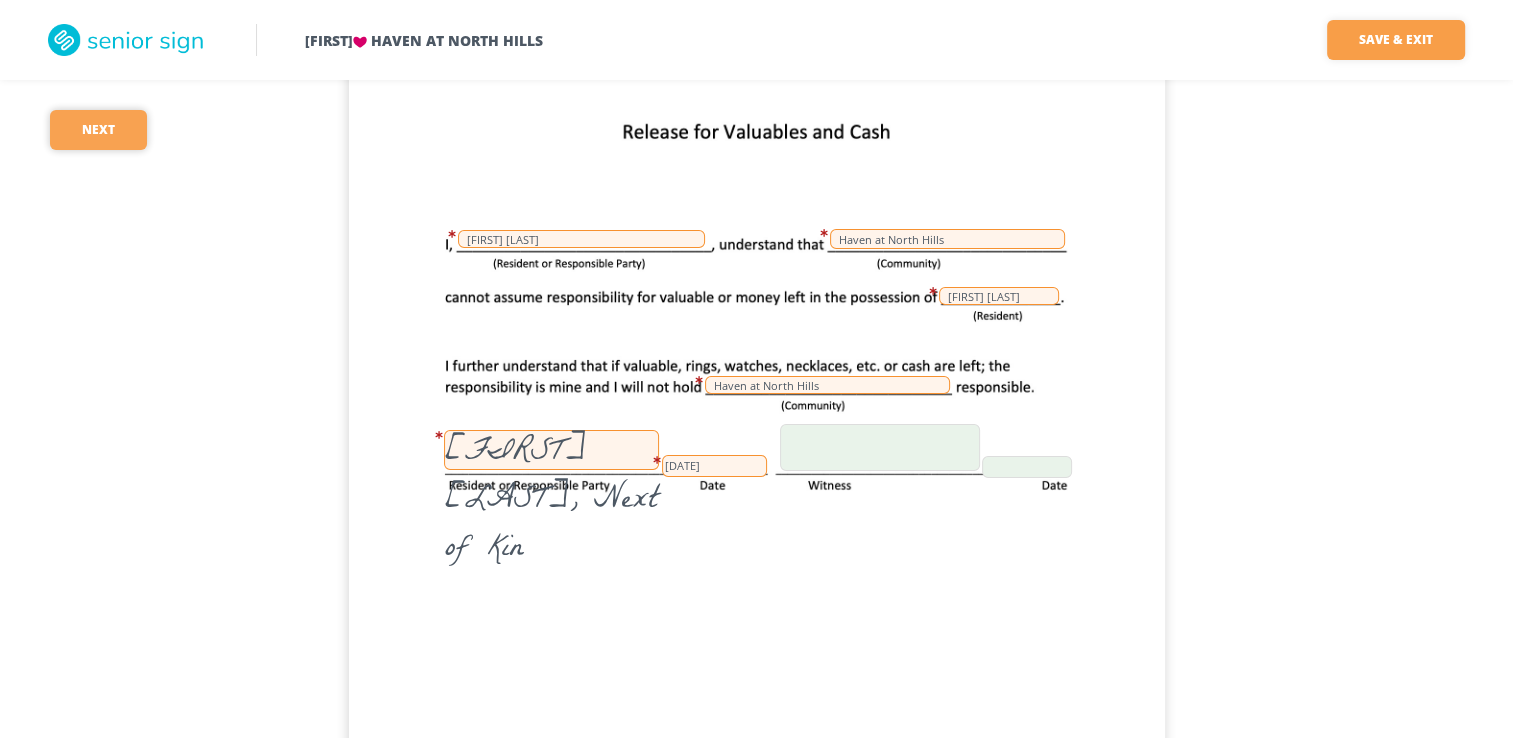 click on "Next" at bounding box center [98, 130] 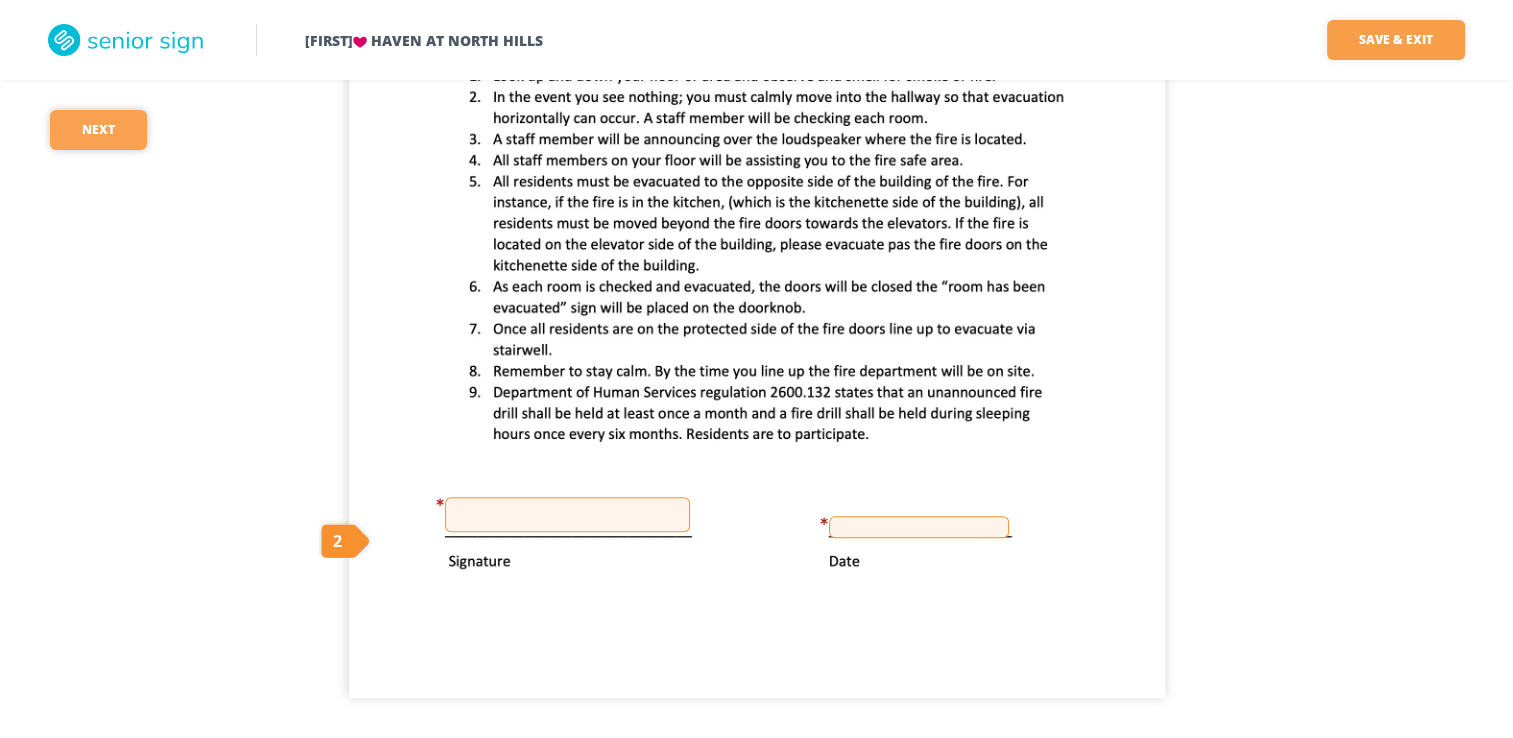 scroll, scrollTop: 46319, scrollLeft: 0, axis: vertical 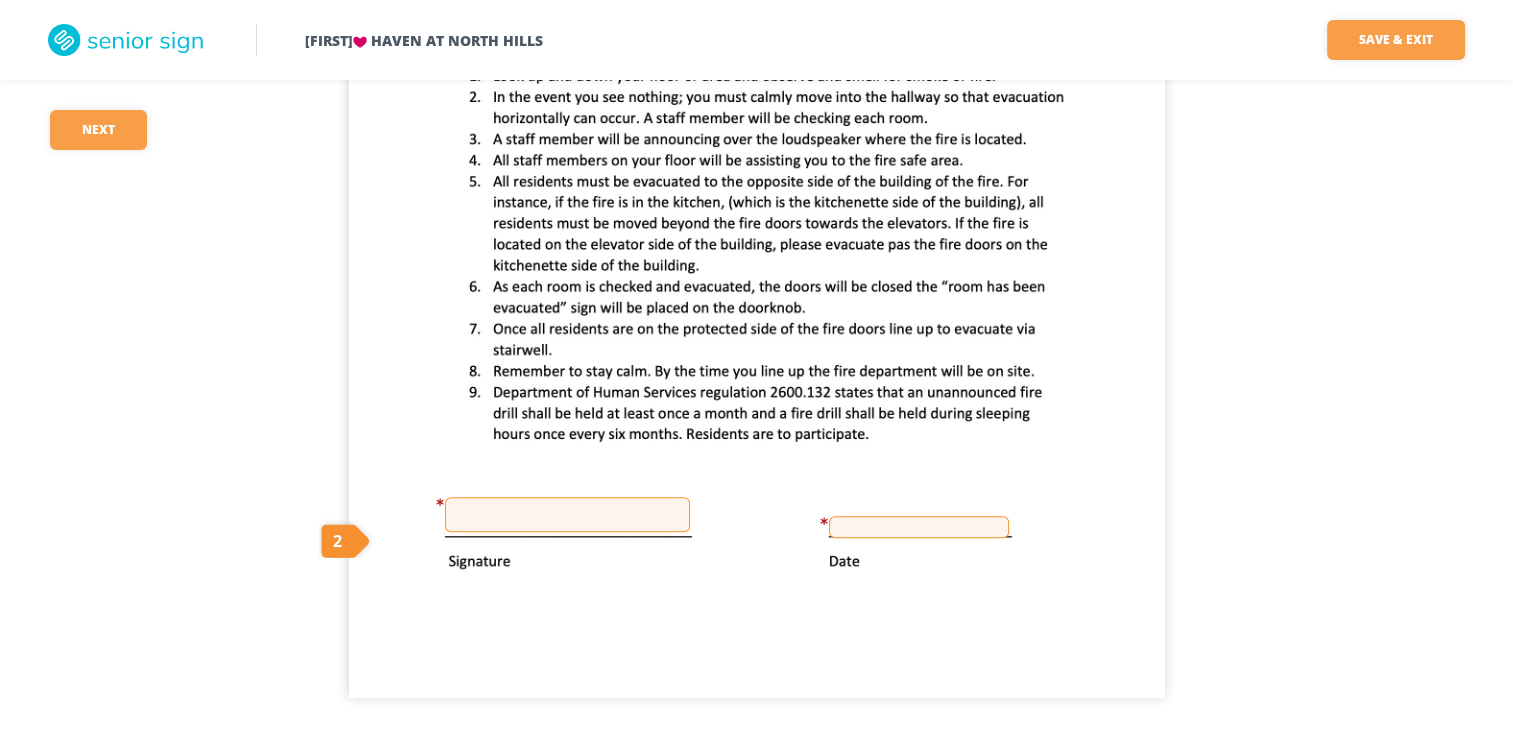 click at bounding box center [567, 514] 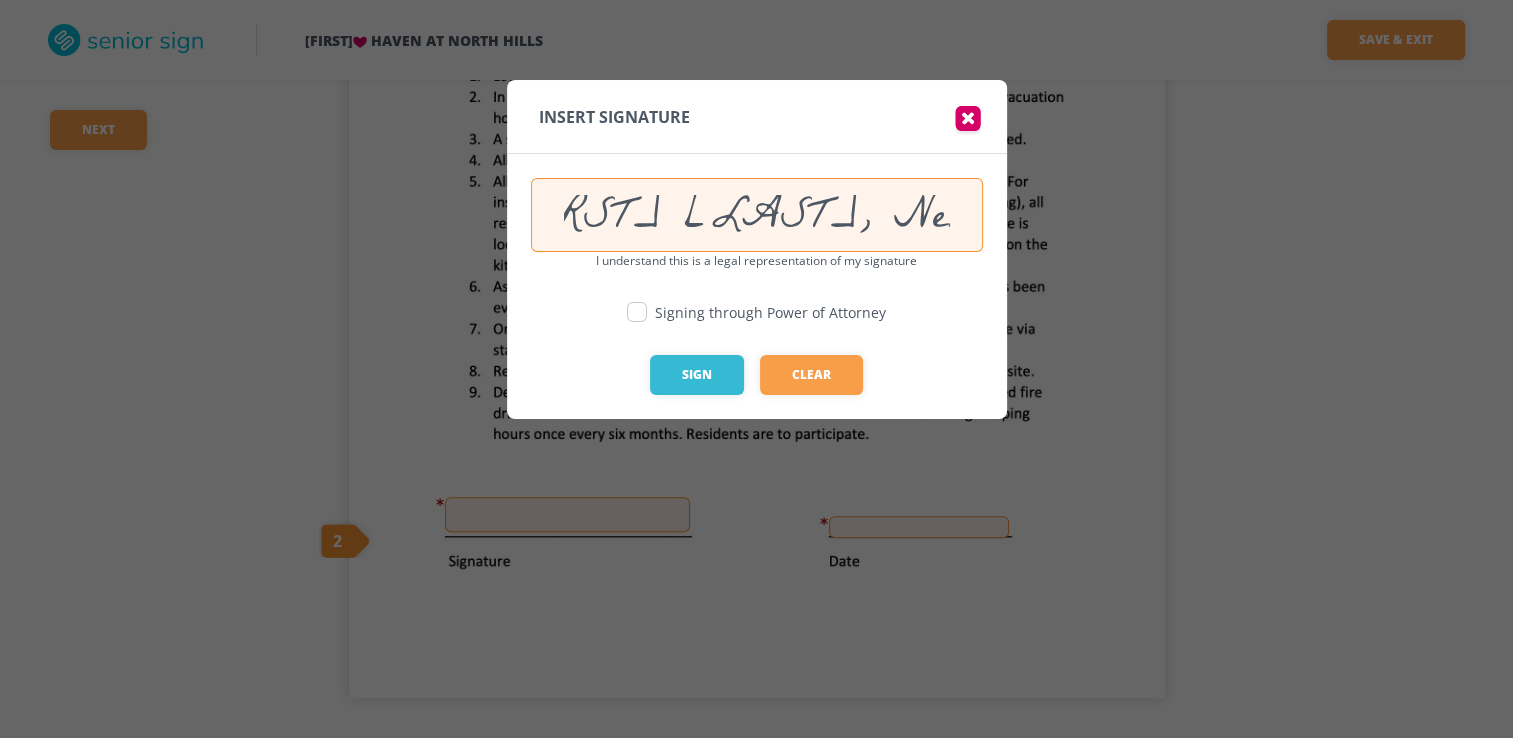 scroll, scrollTop: 0, scrollLeft: 121, axis: horizontal 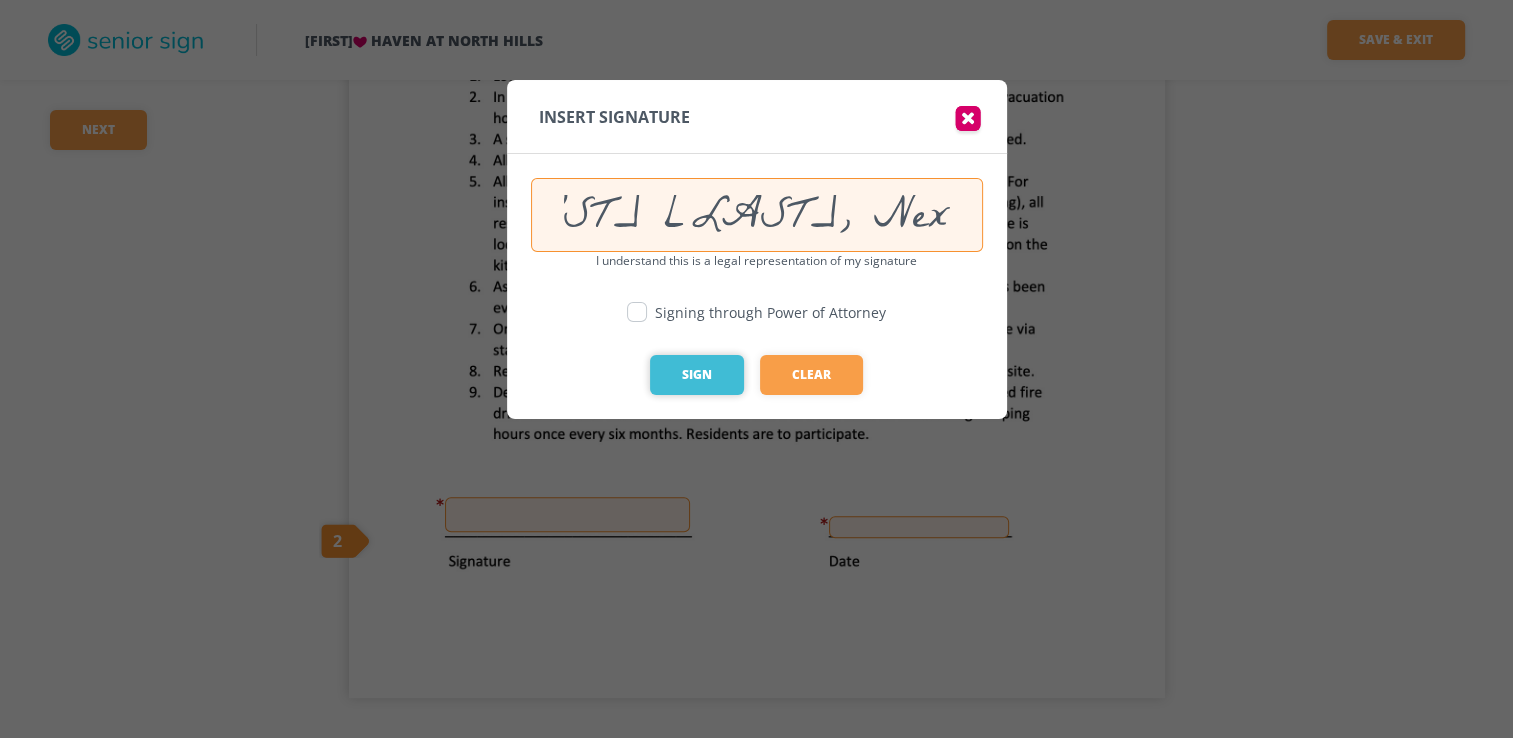 type on "Wesley Kalinik, Next of Kin" 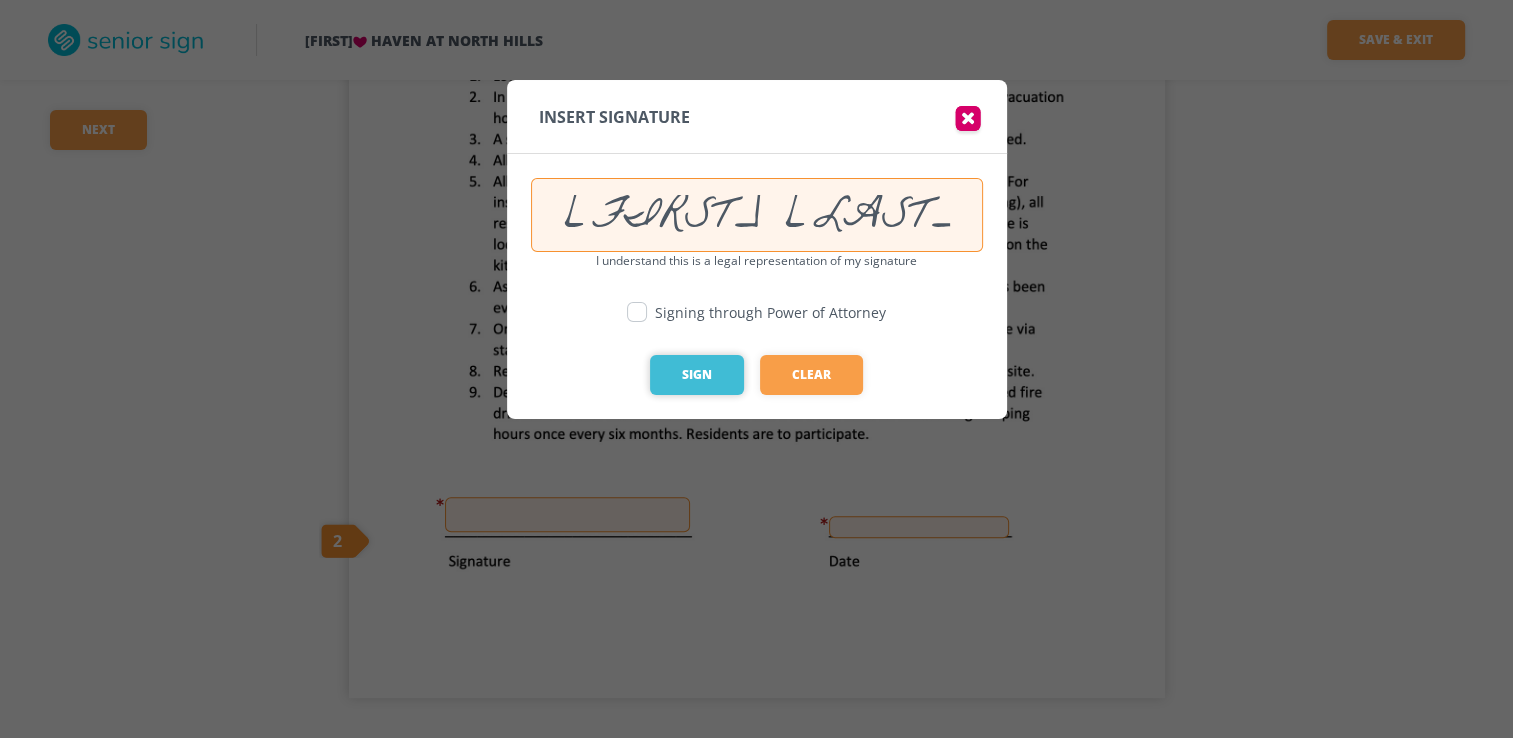 click on "Sign" at bounding box center (697, 375) 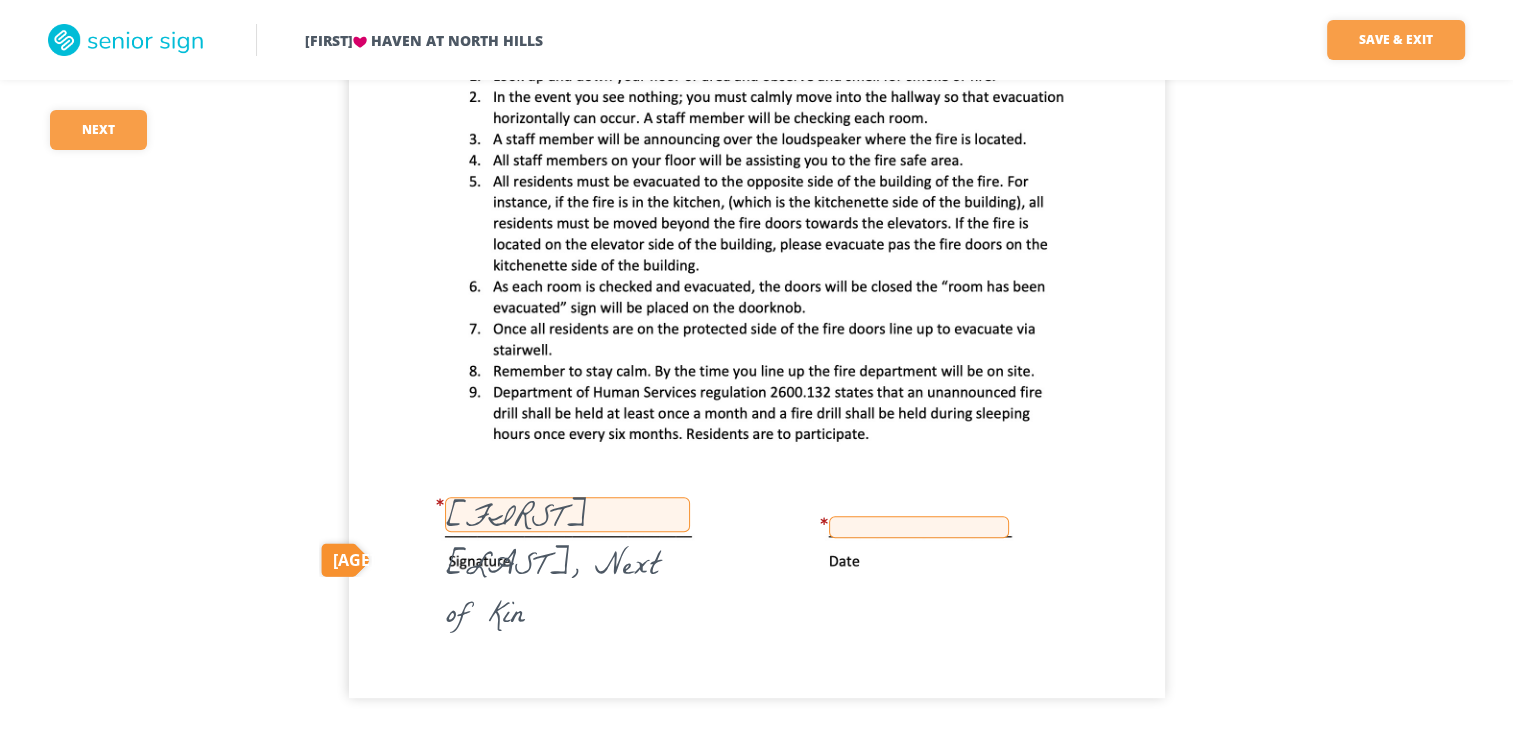 click at bounding box center [919, 527] 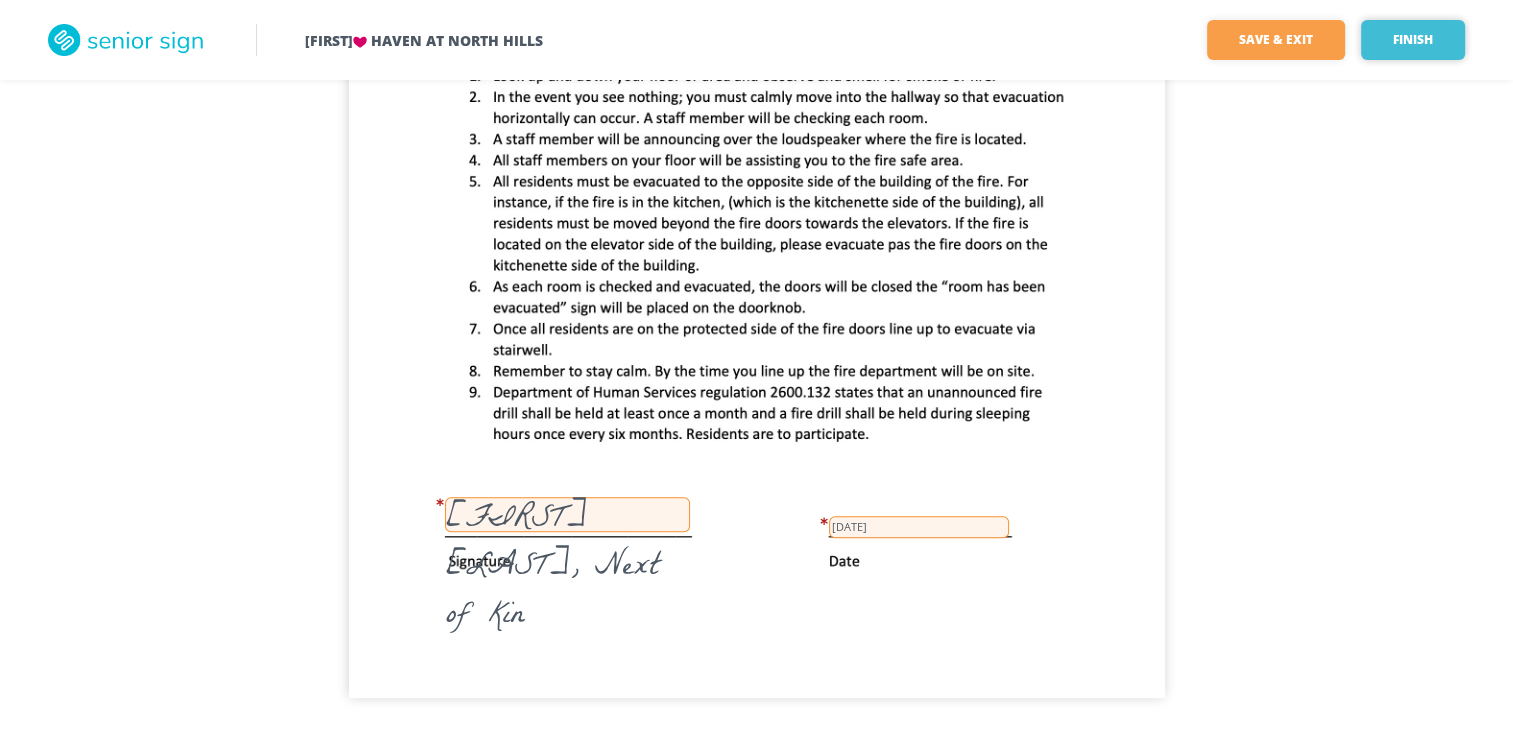 click on "Finish" at bounding box center [1413, 40] 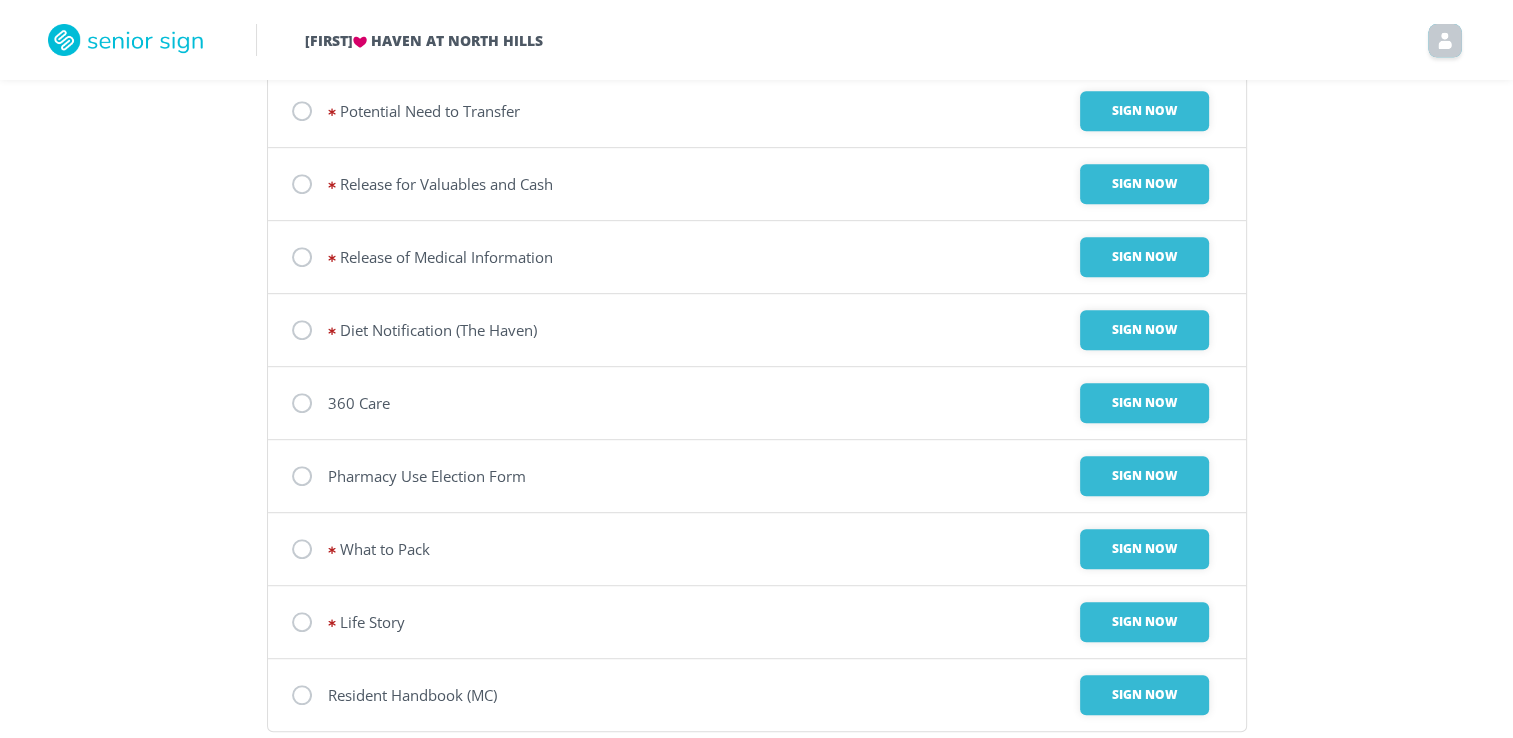 scroll, scrollTop: 1104, scrollLeft: 0, axis: vertical 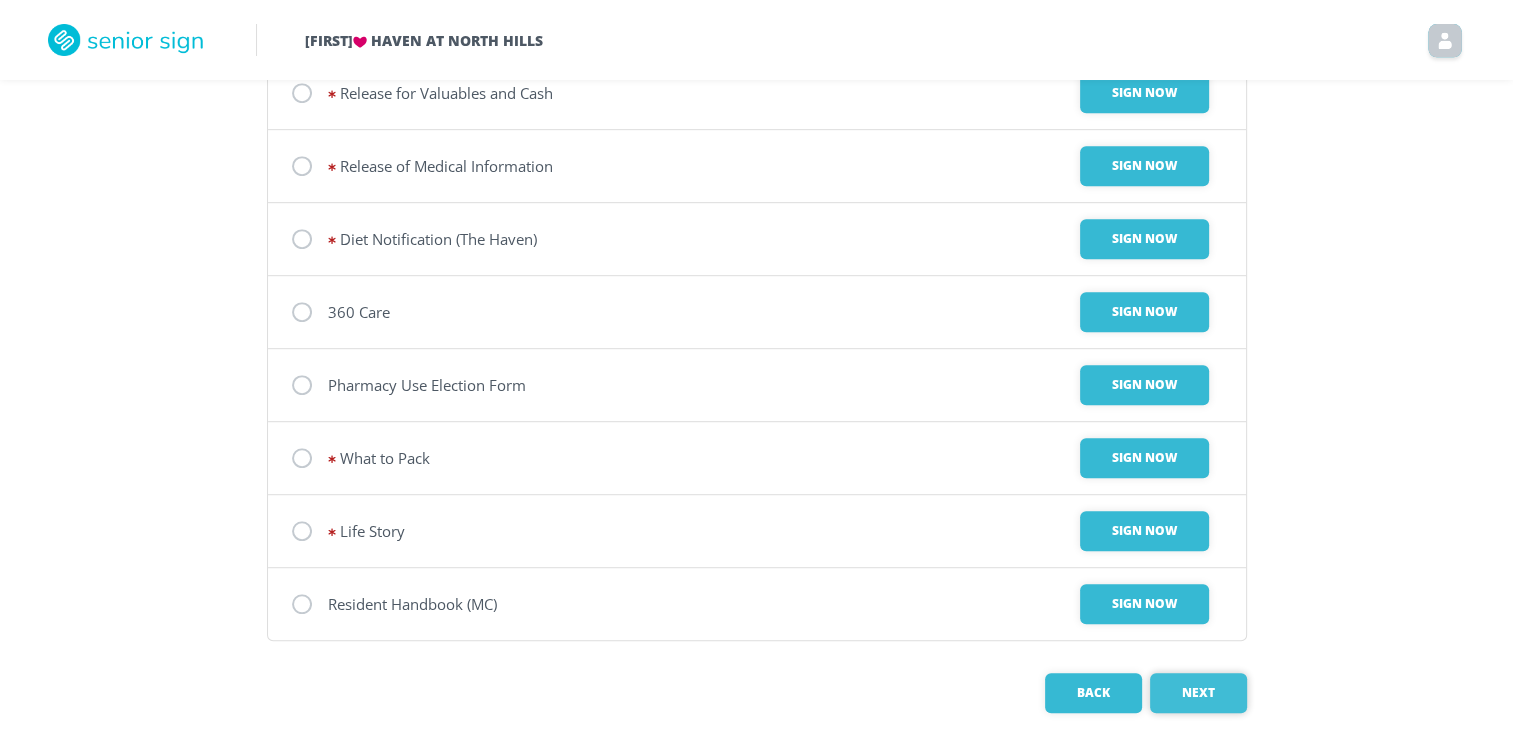 click on "Next" at bounding box center [1198, 693] 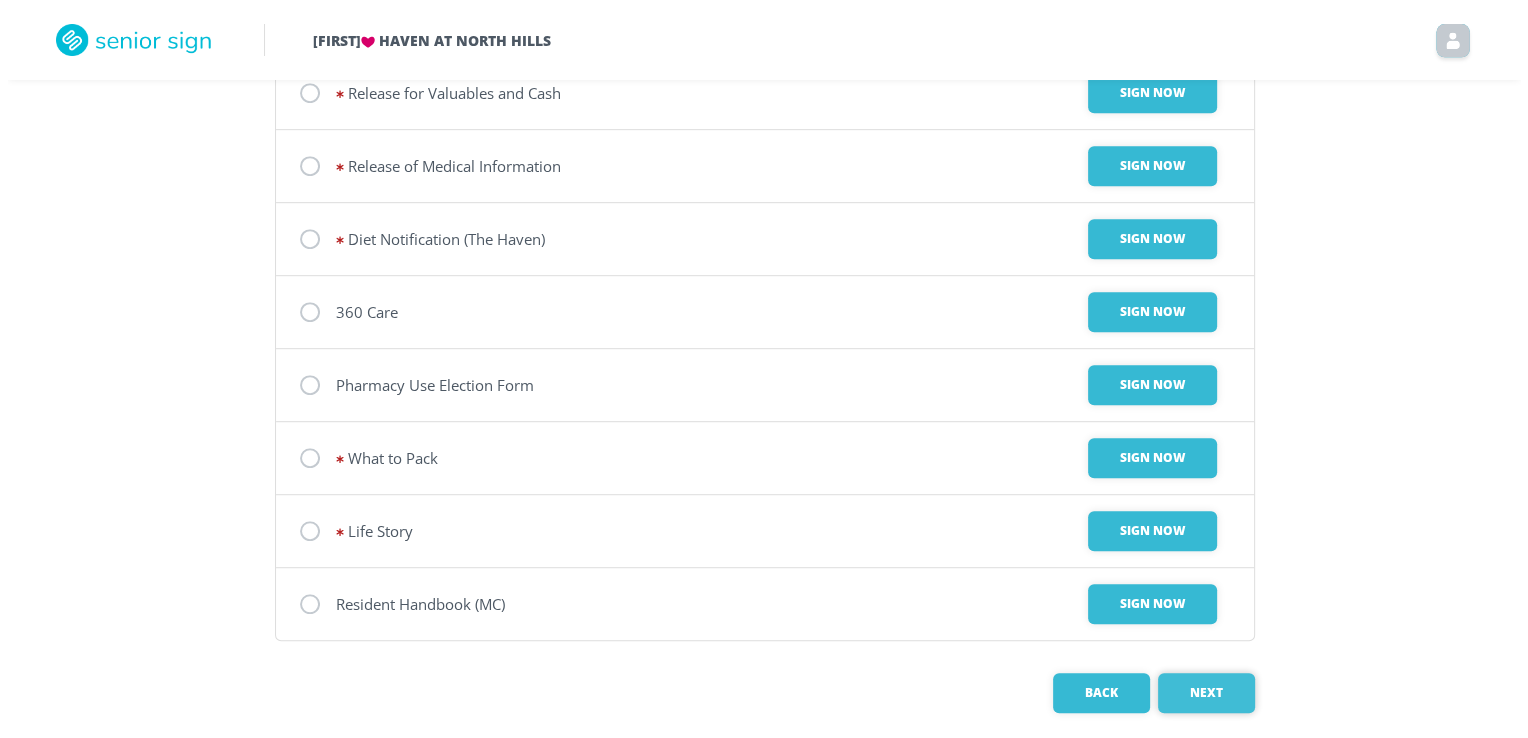 scroll, scrollTop: 0, scrollLeft: 0, axis: both 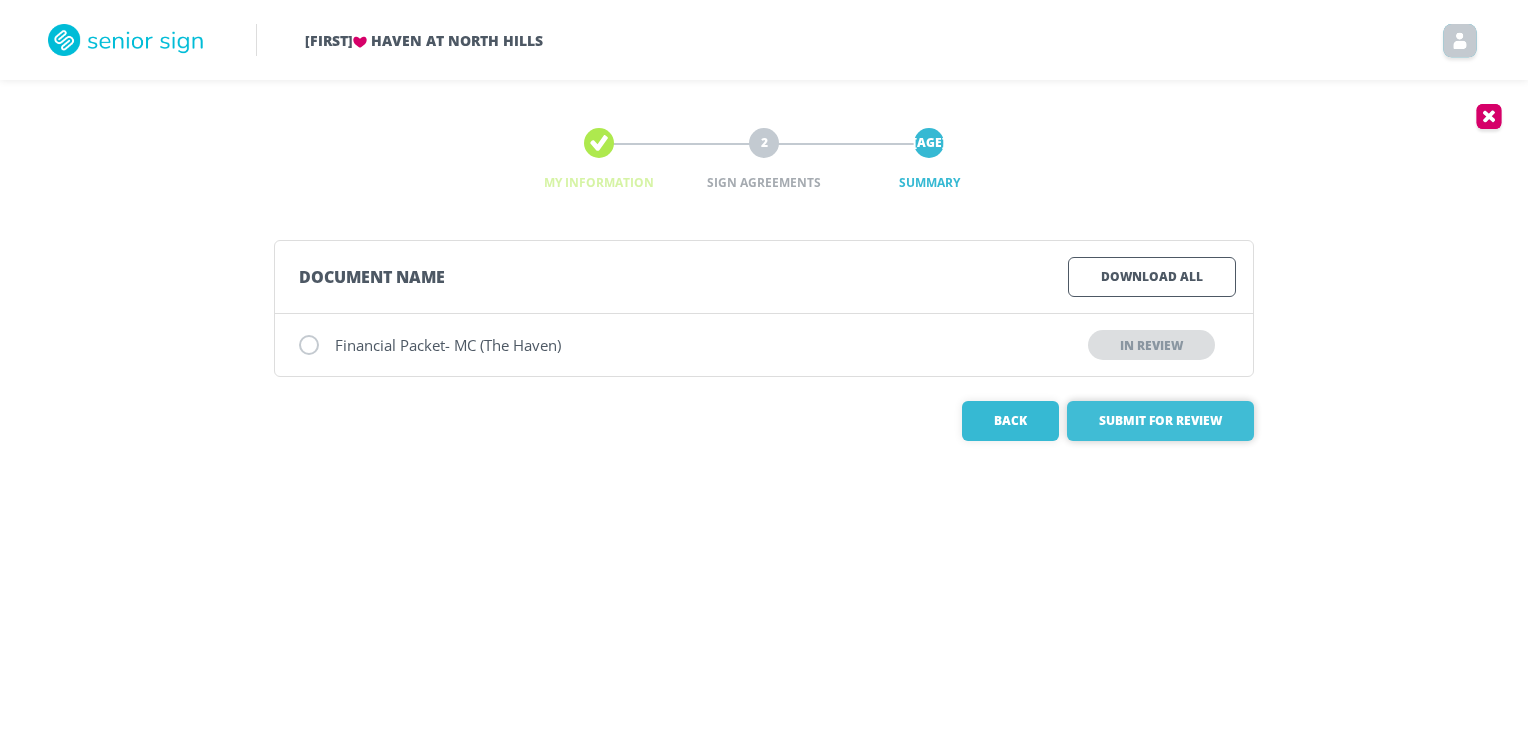 click on "Submit for Review" at bounding box center [1160, 421] 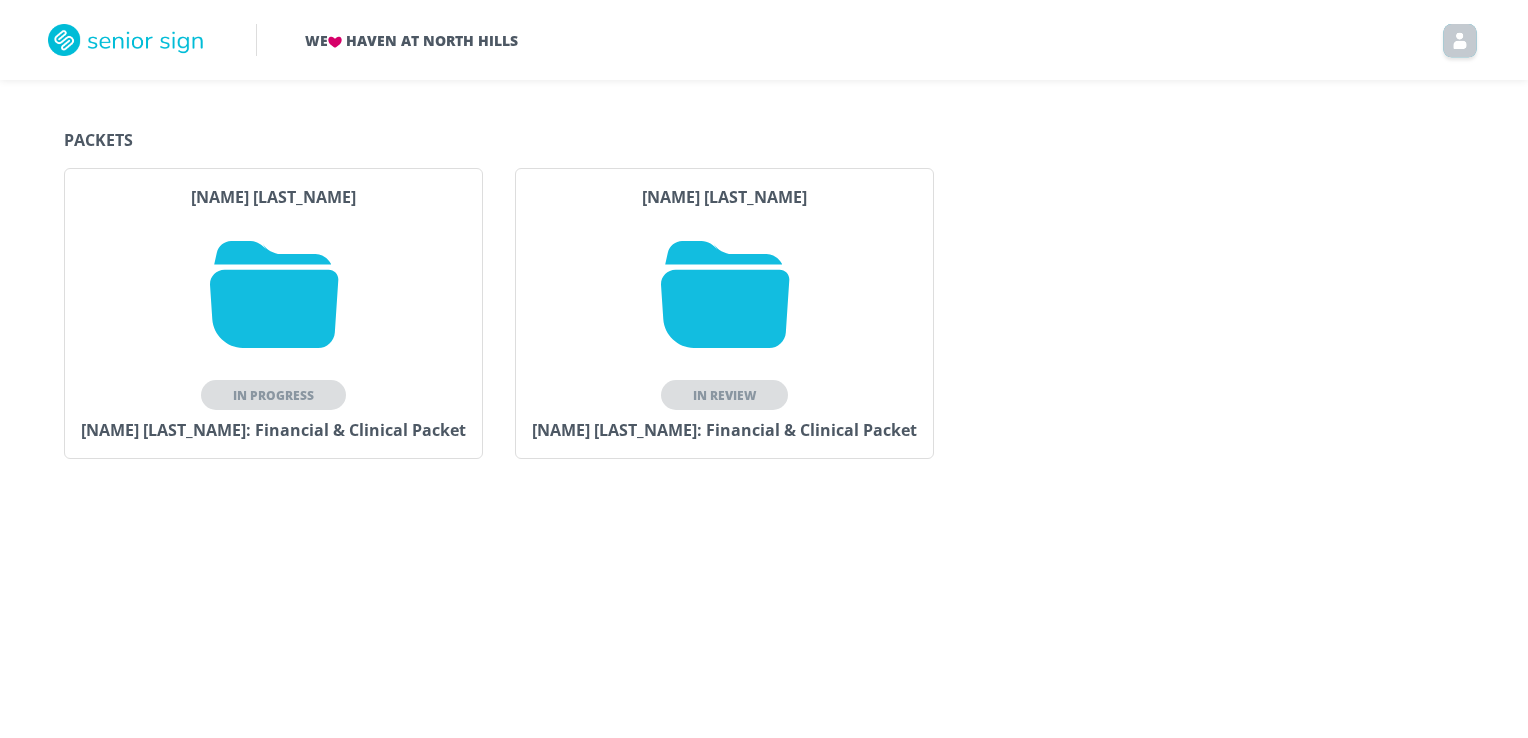 scroll, scrollTop: 0, scrollLeft: 0, axis: both 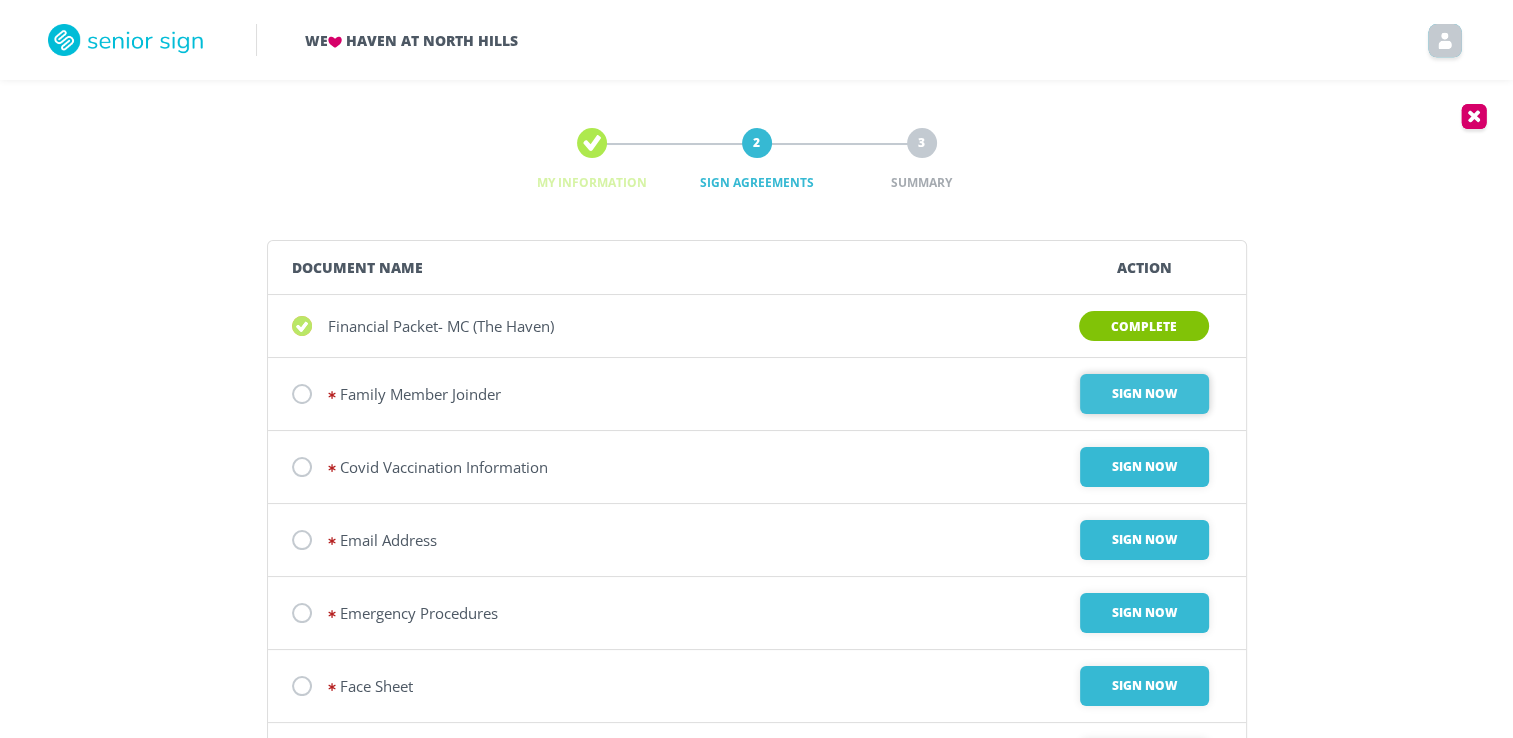 click on "Sign Now" at bounding box center (1144, 394) 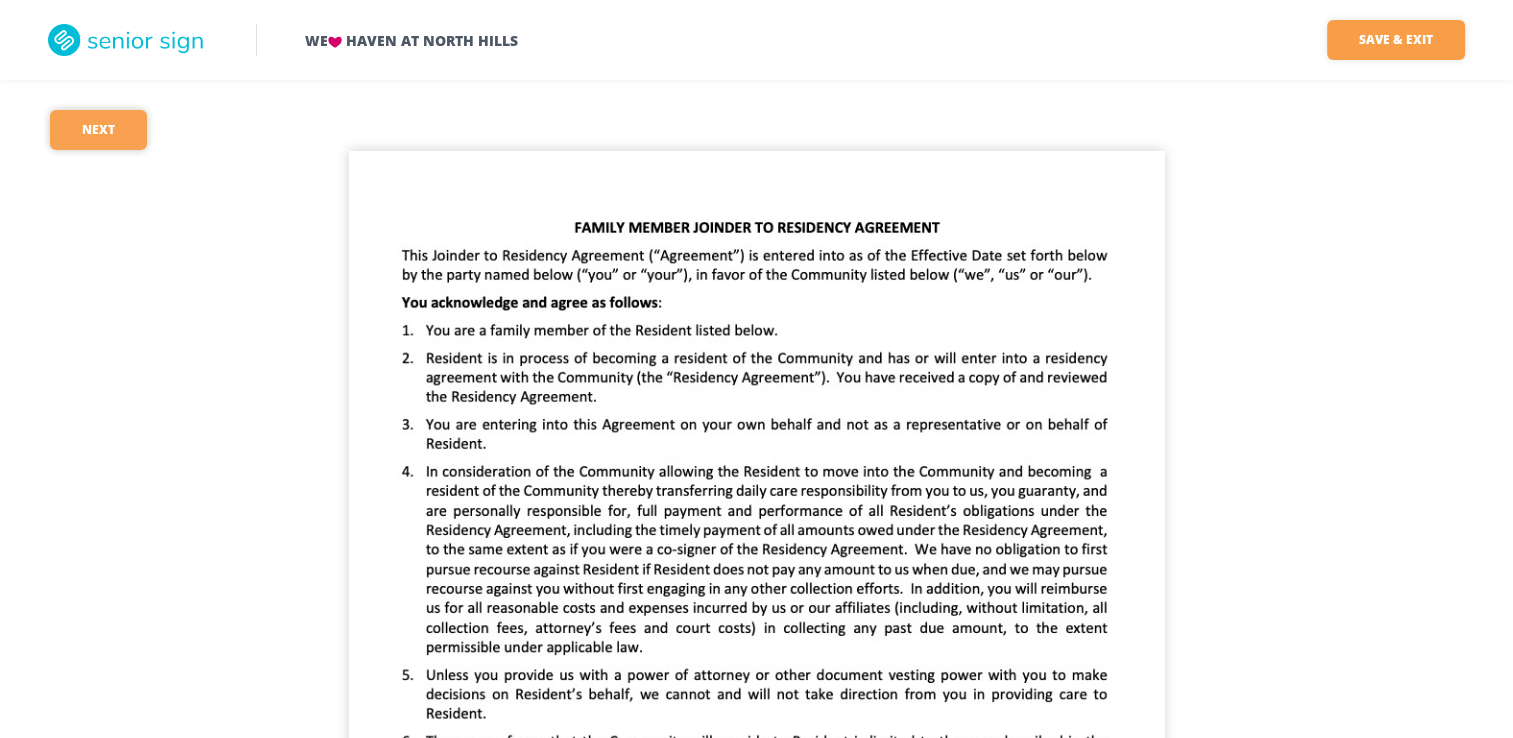 click on "Next" at bounding box center [98, 130] 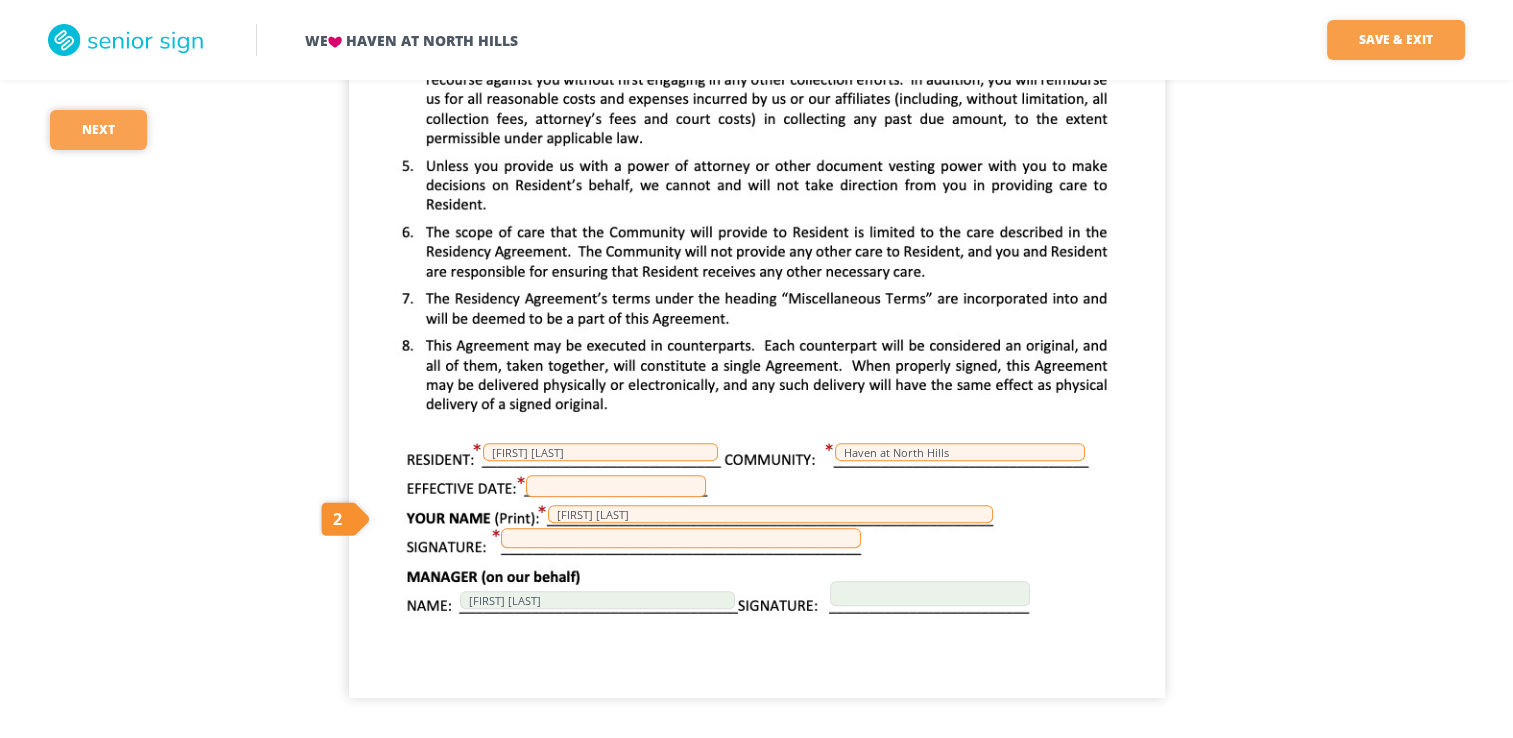 scroll, scrollTop: 524, scrollLeft: 0, axis: vertical 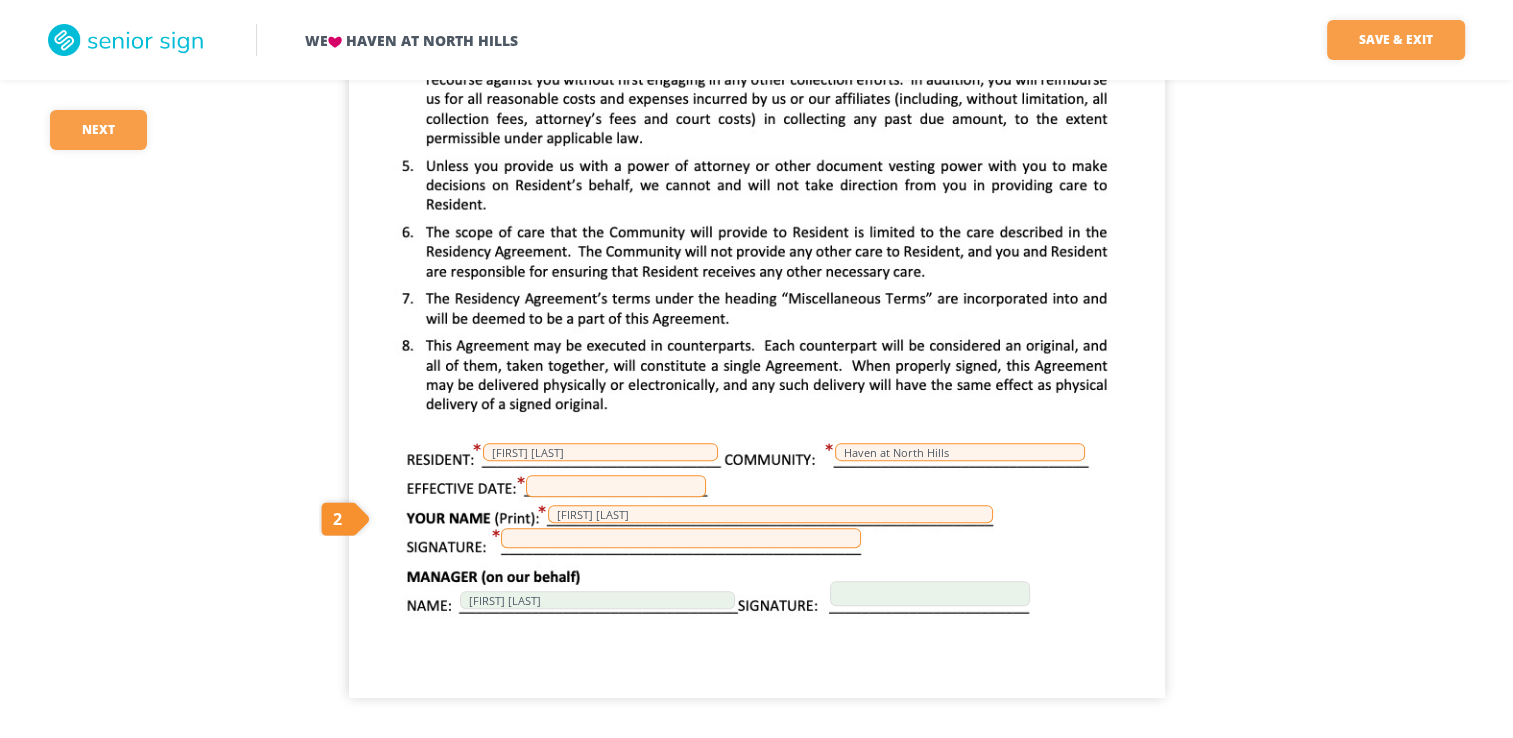 click at bounding box center [616, 486] 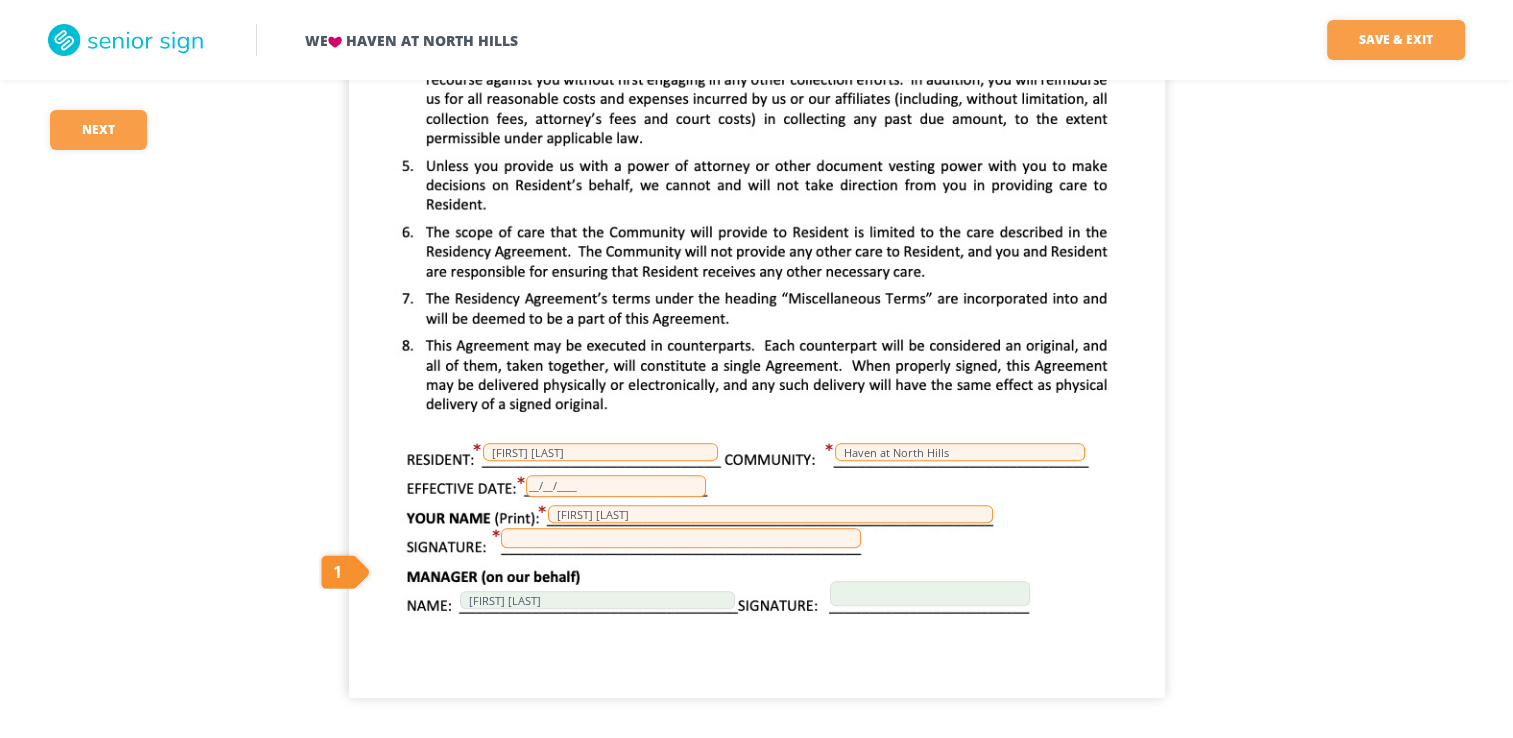 click at bounding box center [681, 538] 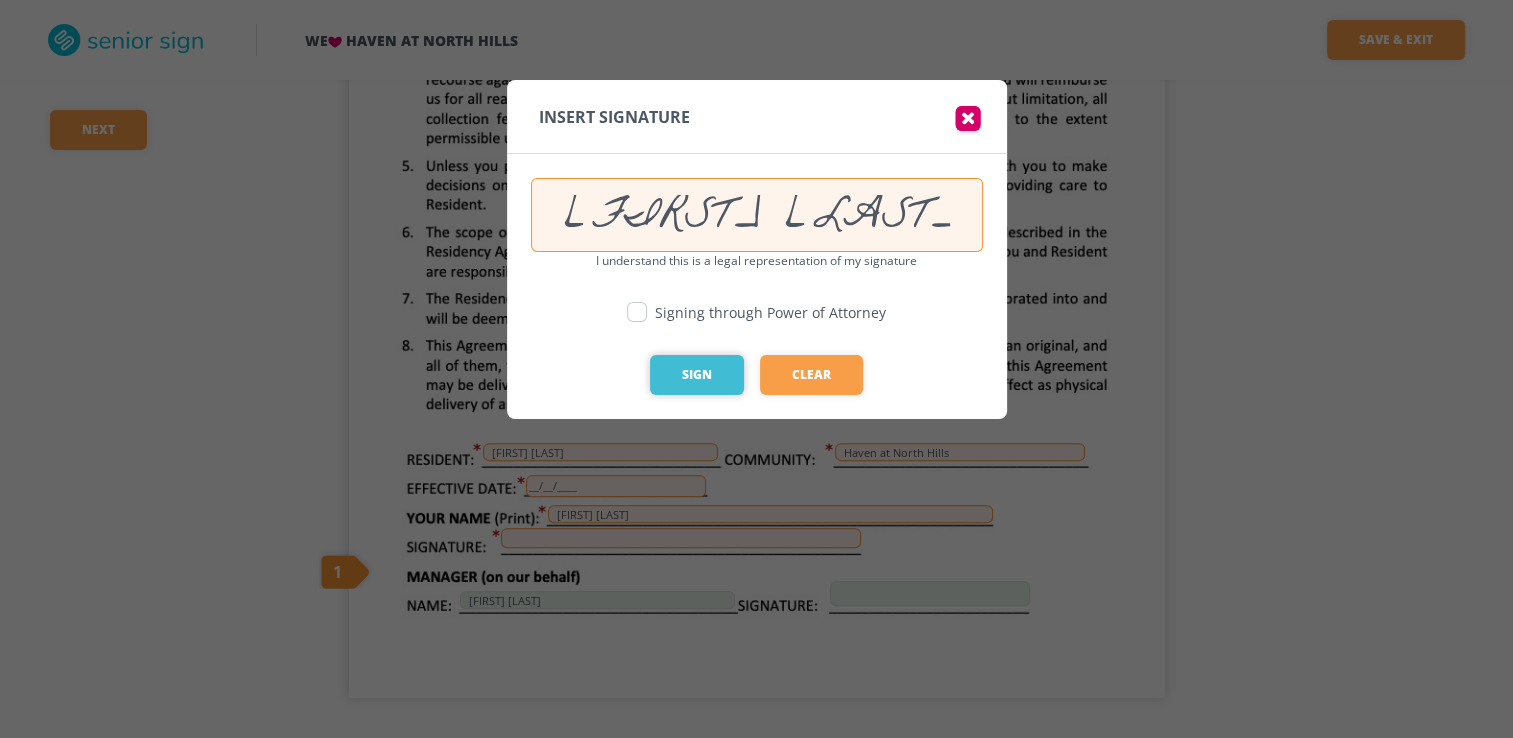 click on "Sign" at bounding box center [697, 375] 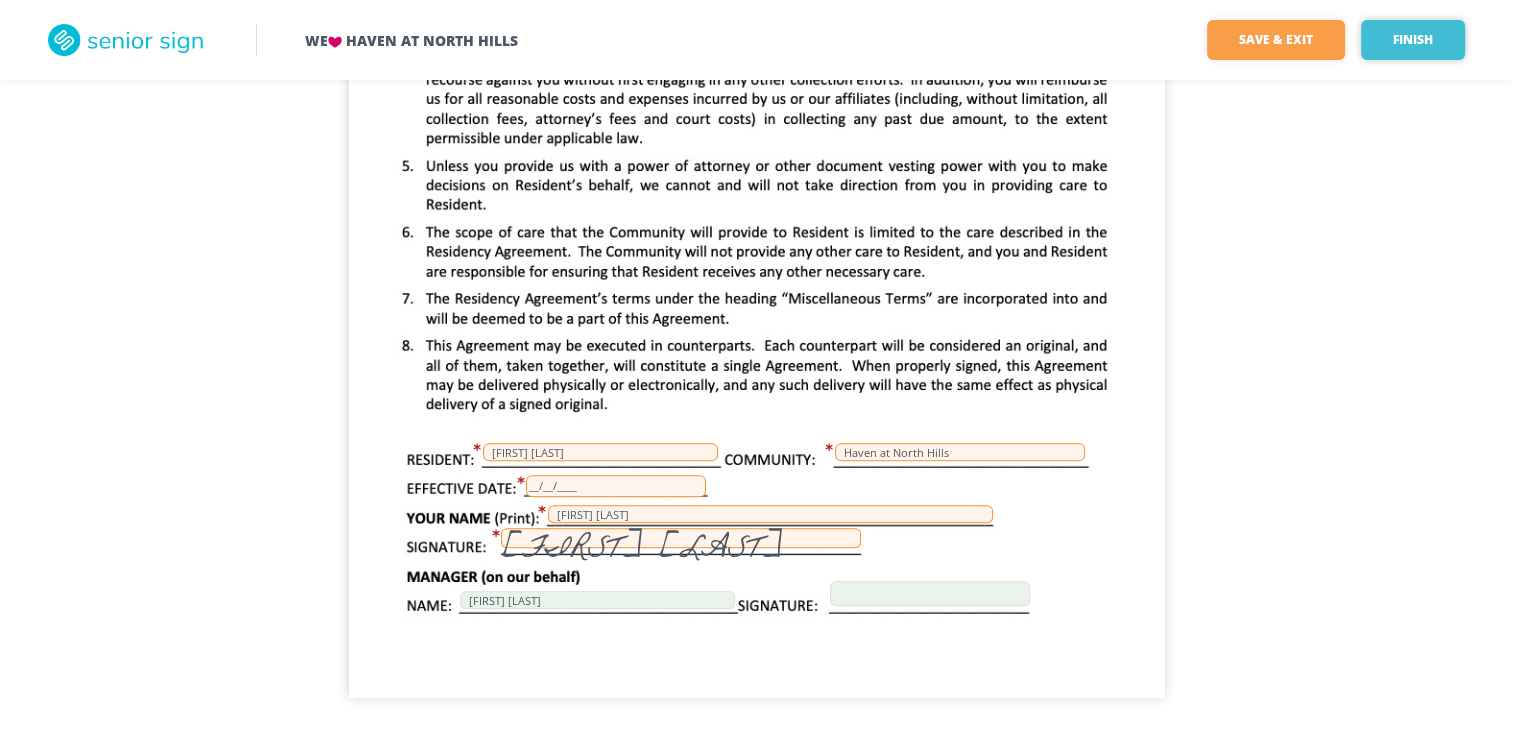 click on "Finish" at bounding box center (1413, 40) 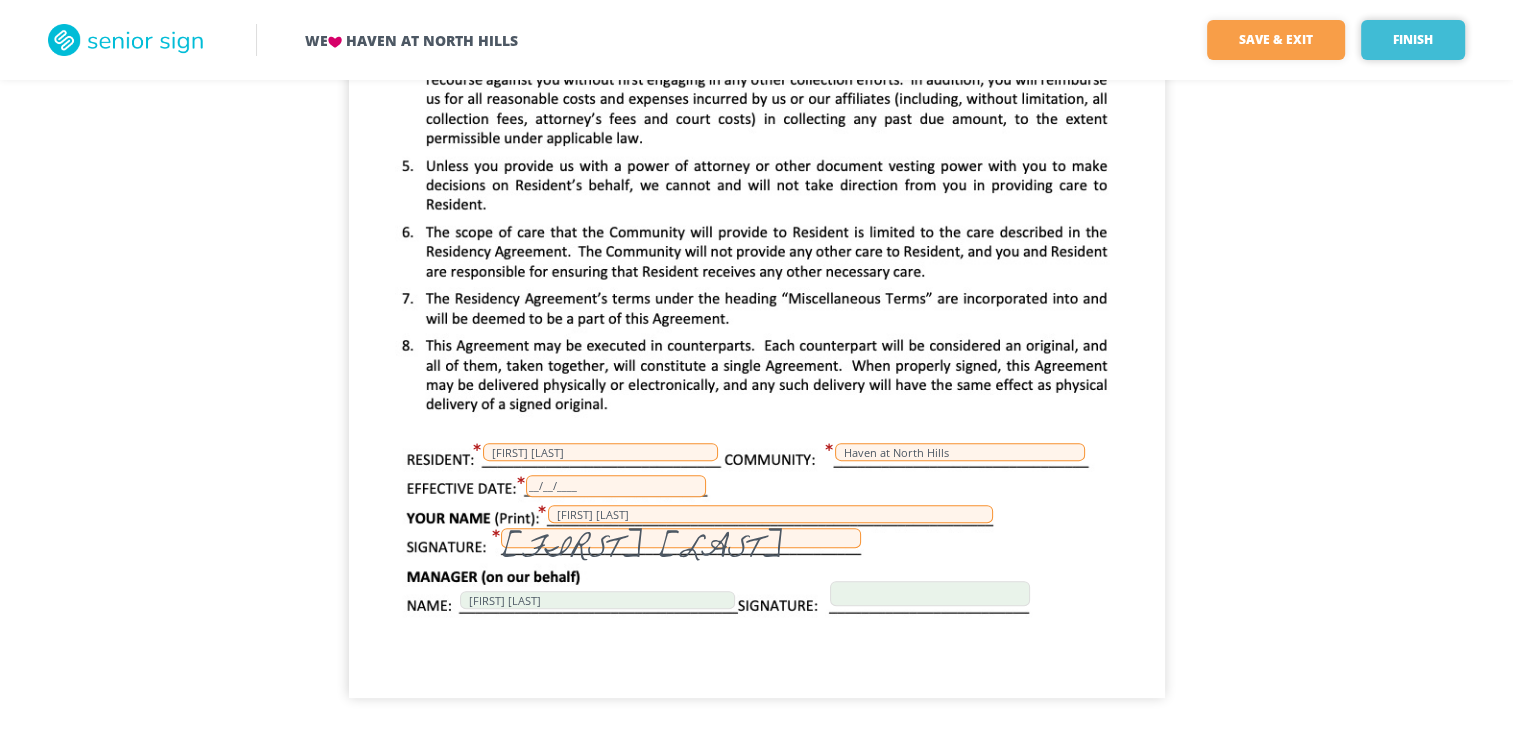 scroll, scrollTop: 0, scrollLeft: 0, axis: both 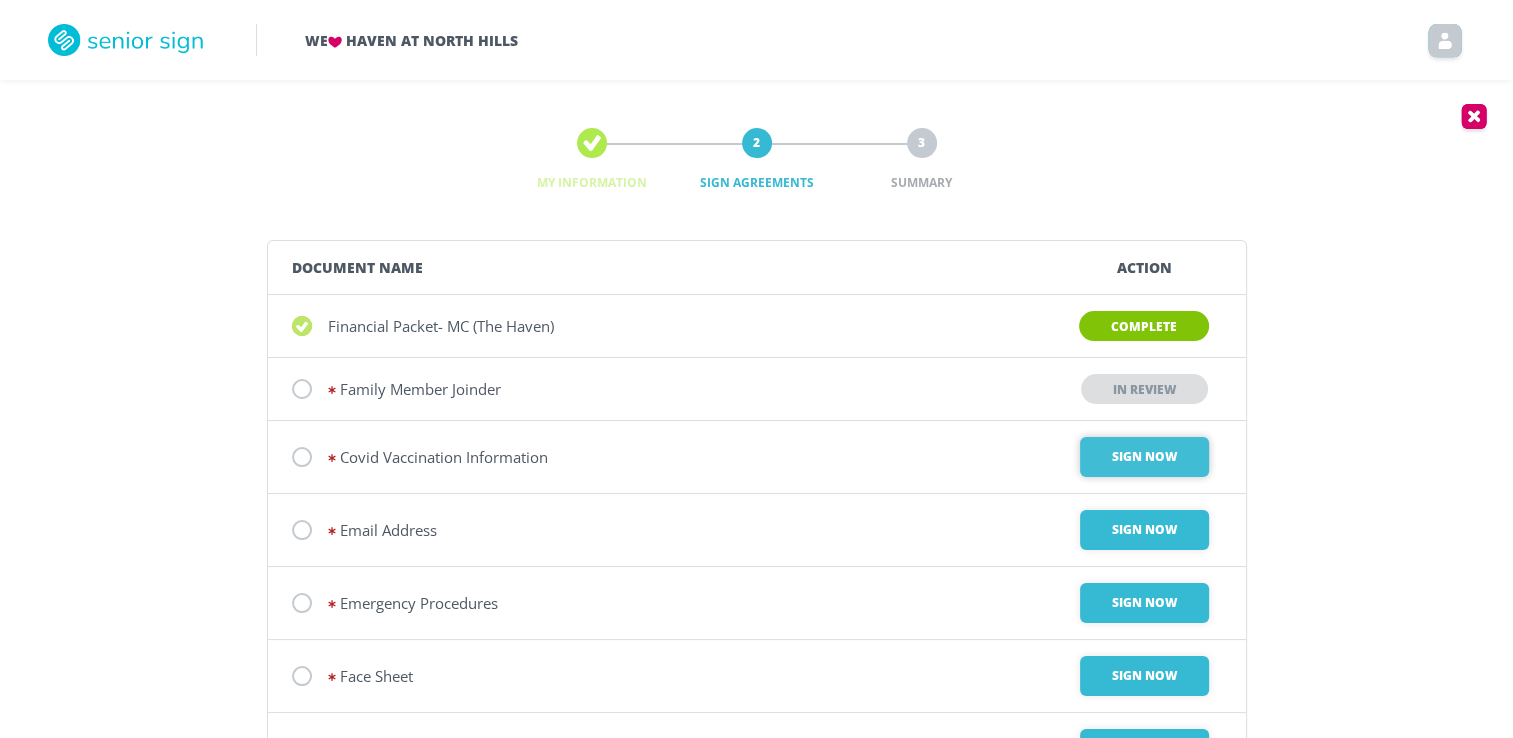 click on "Sign Now" at bounding box center [1144, 457] 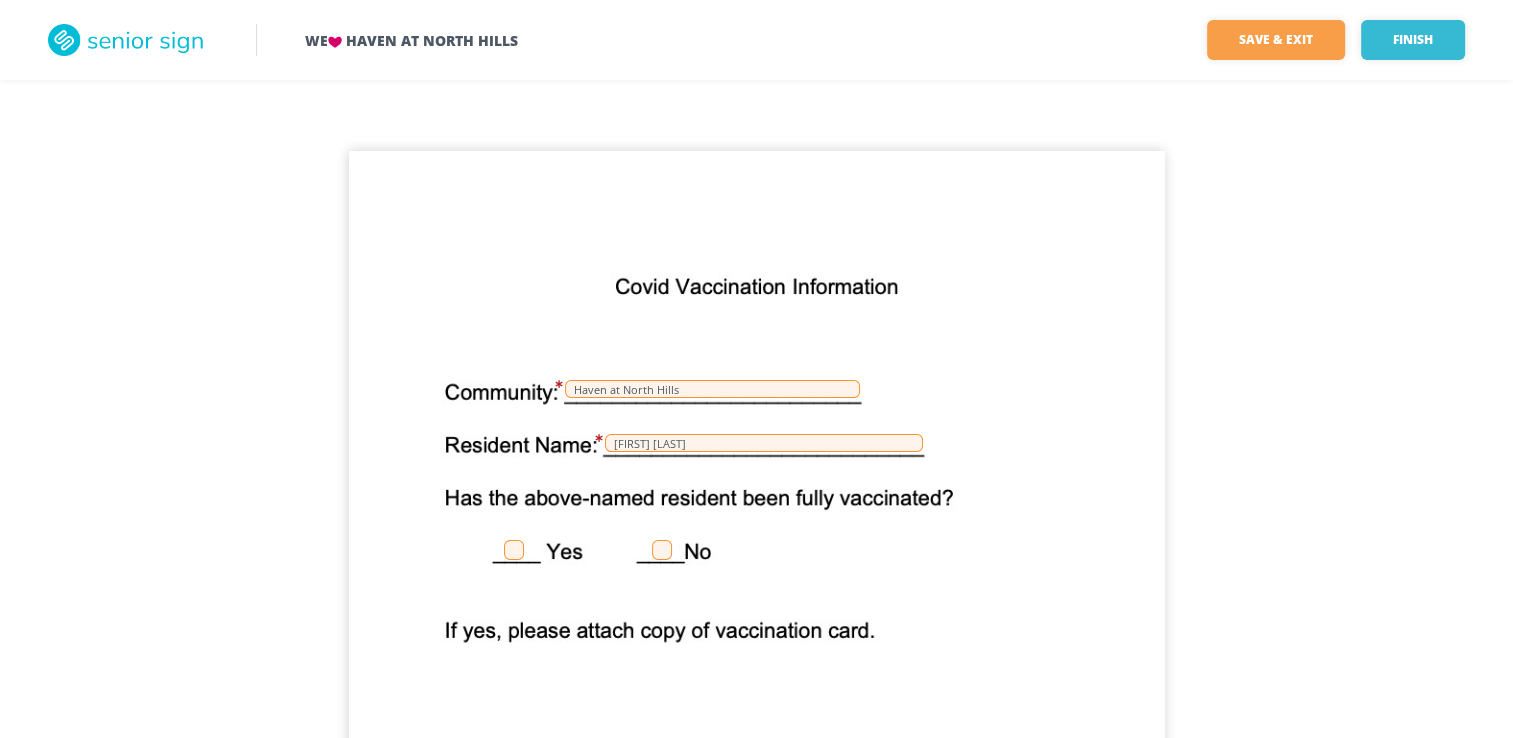 click at bounding box center (514, 550) 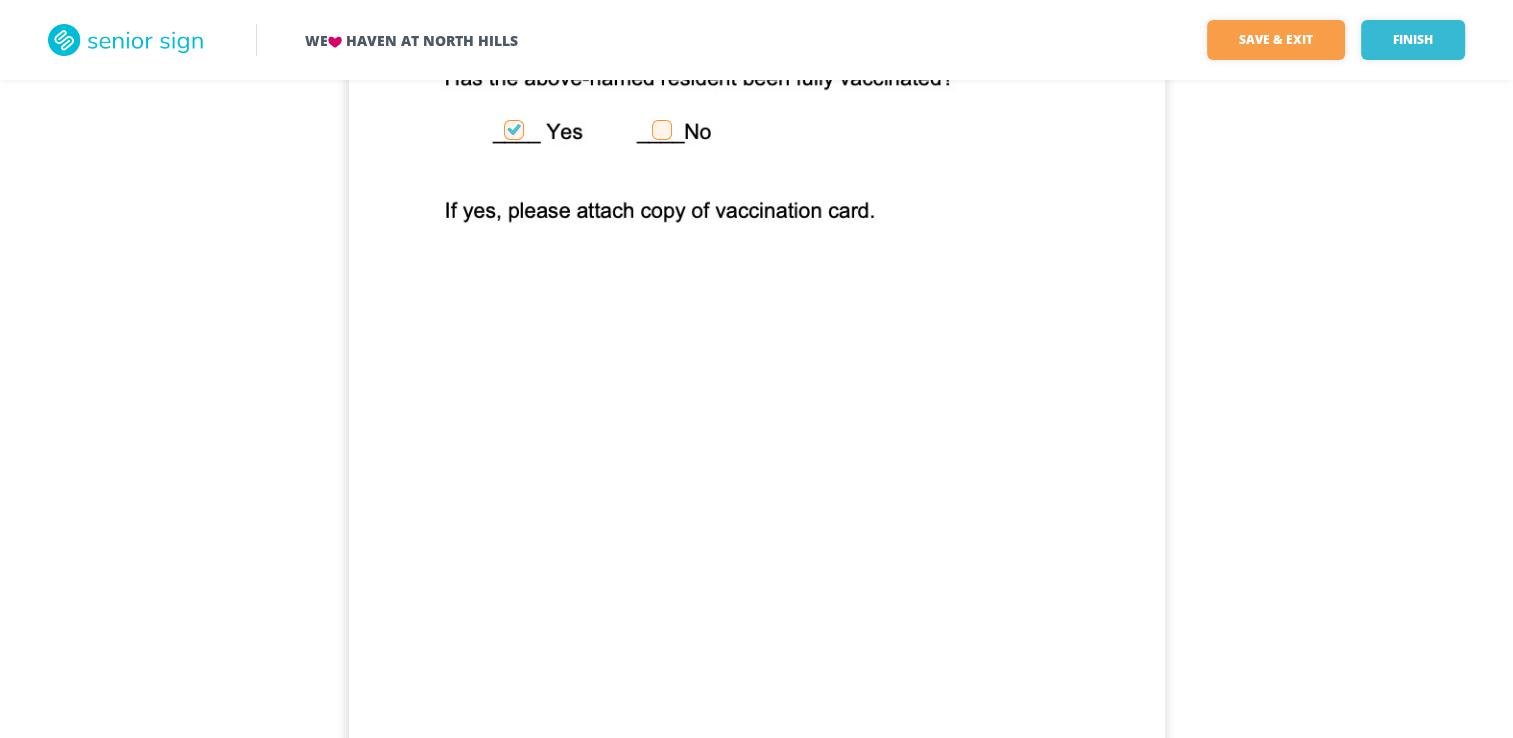 scroll, scrollTop: 524, scrollLeft: 0, axis: vertical 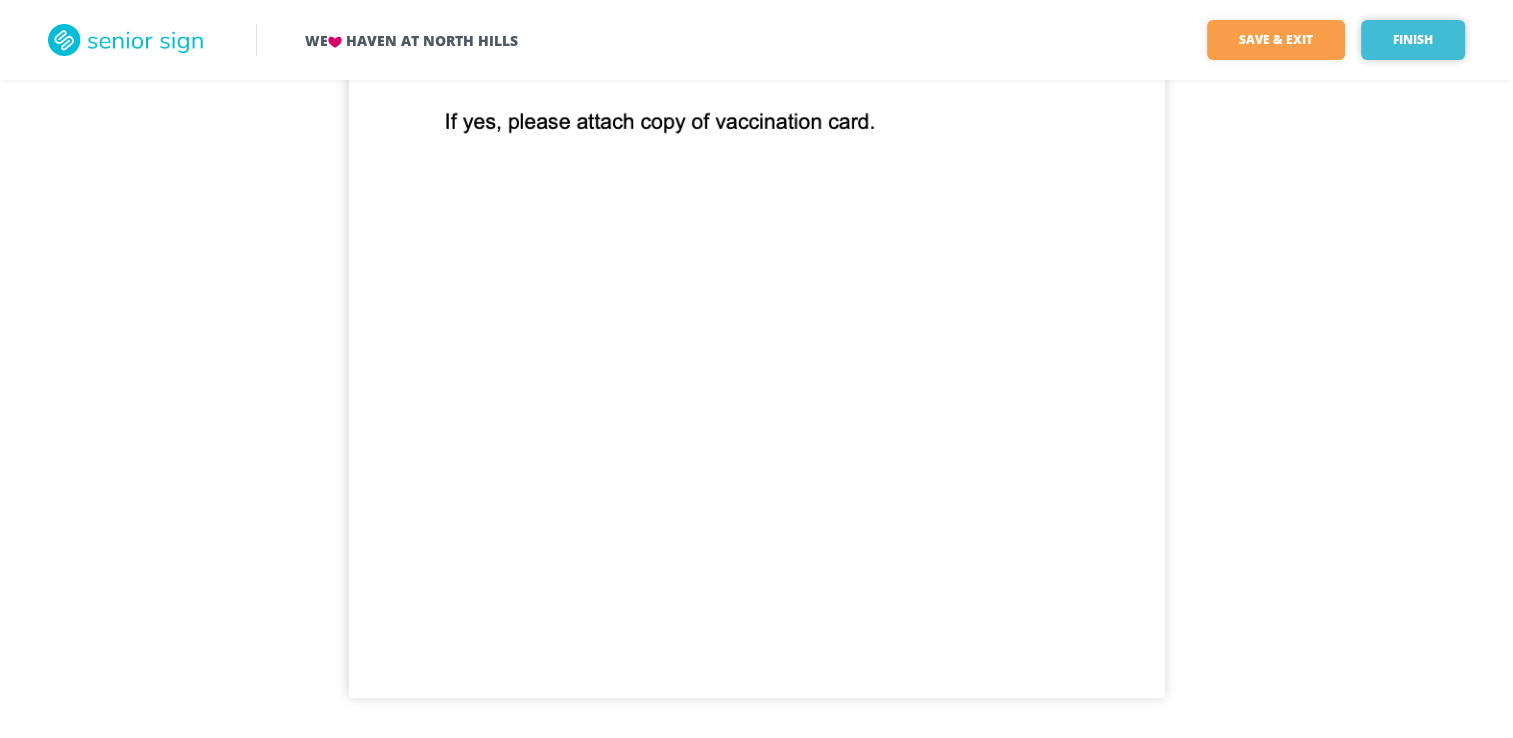click on "Finish" at bounding box center [1413, 40] 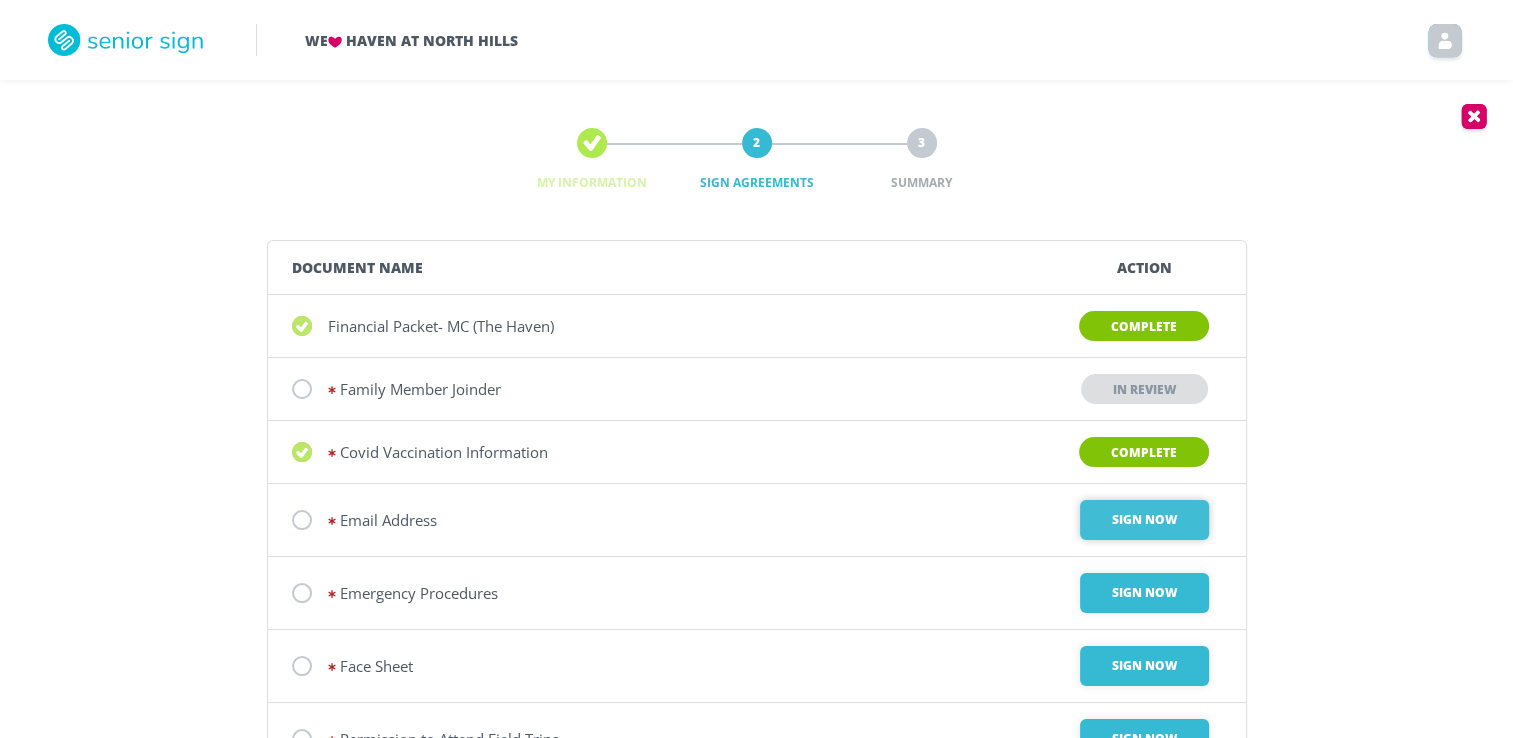 click on "Sign Now" at bounding box center [1144, 520] 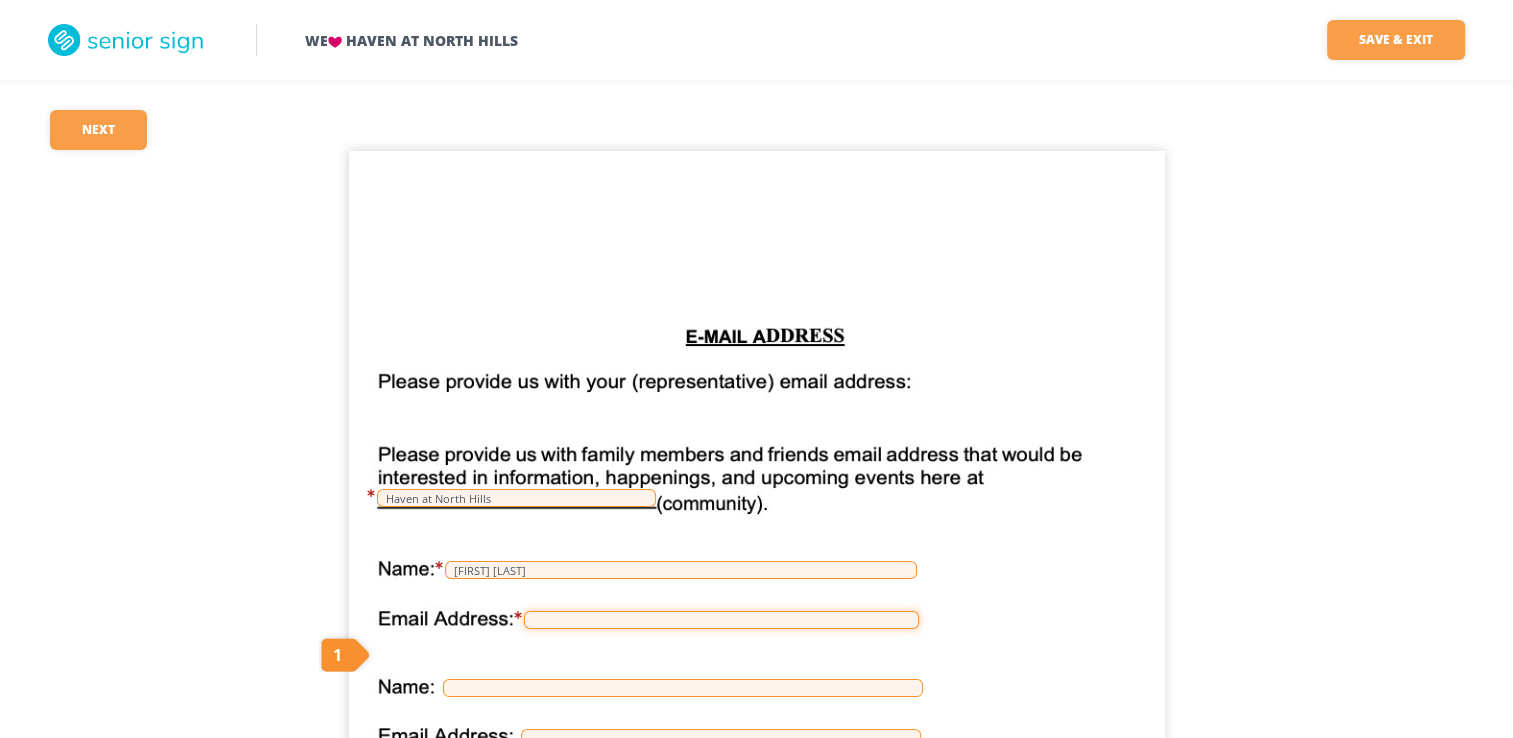 click at bounding box center [721, 620] 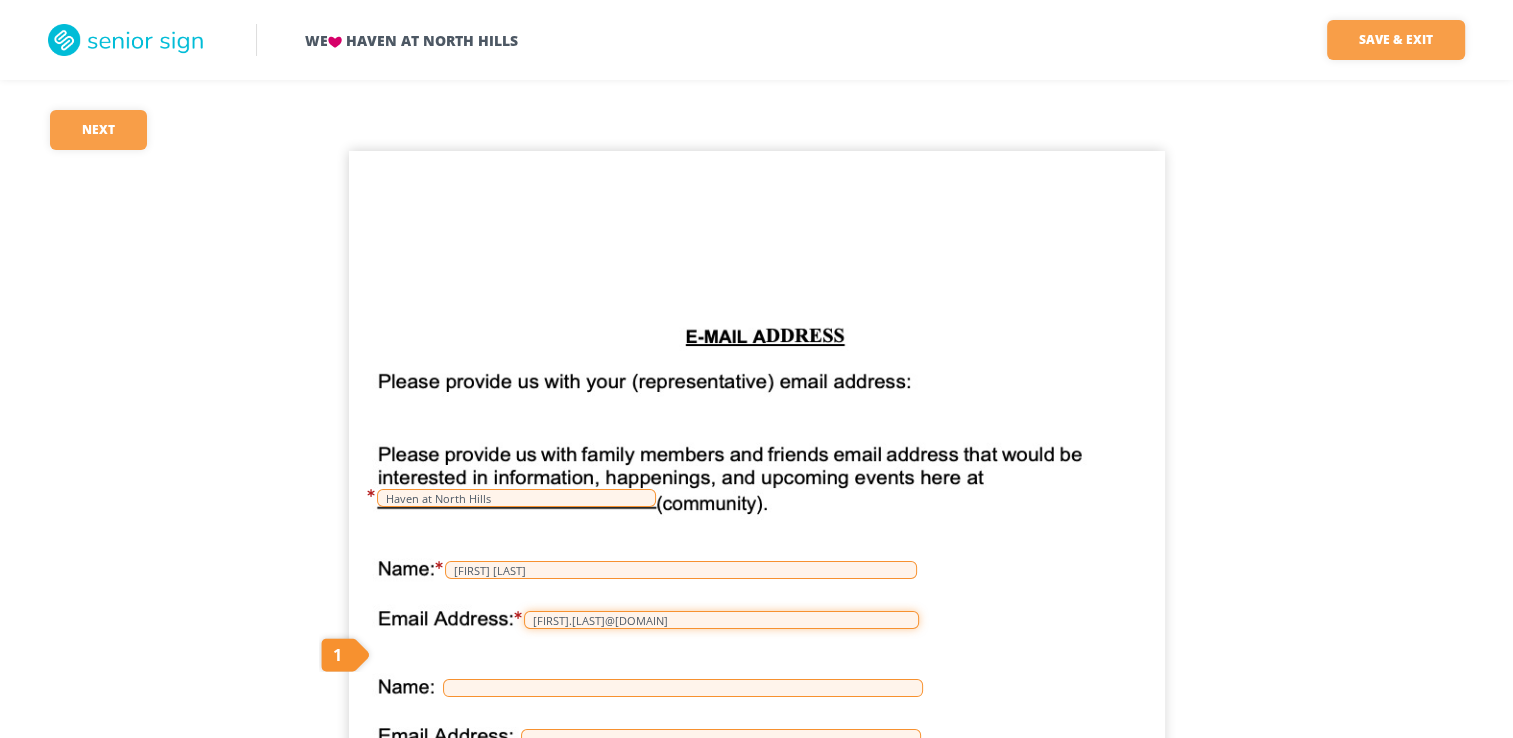 type on "[FIRST].[LAST]@" 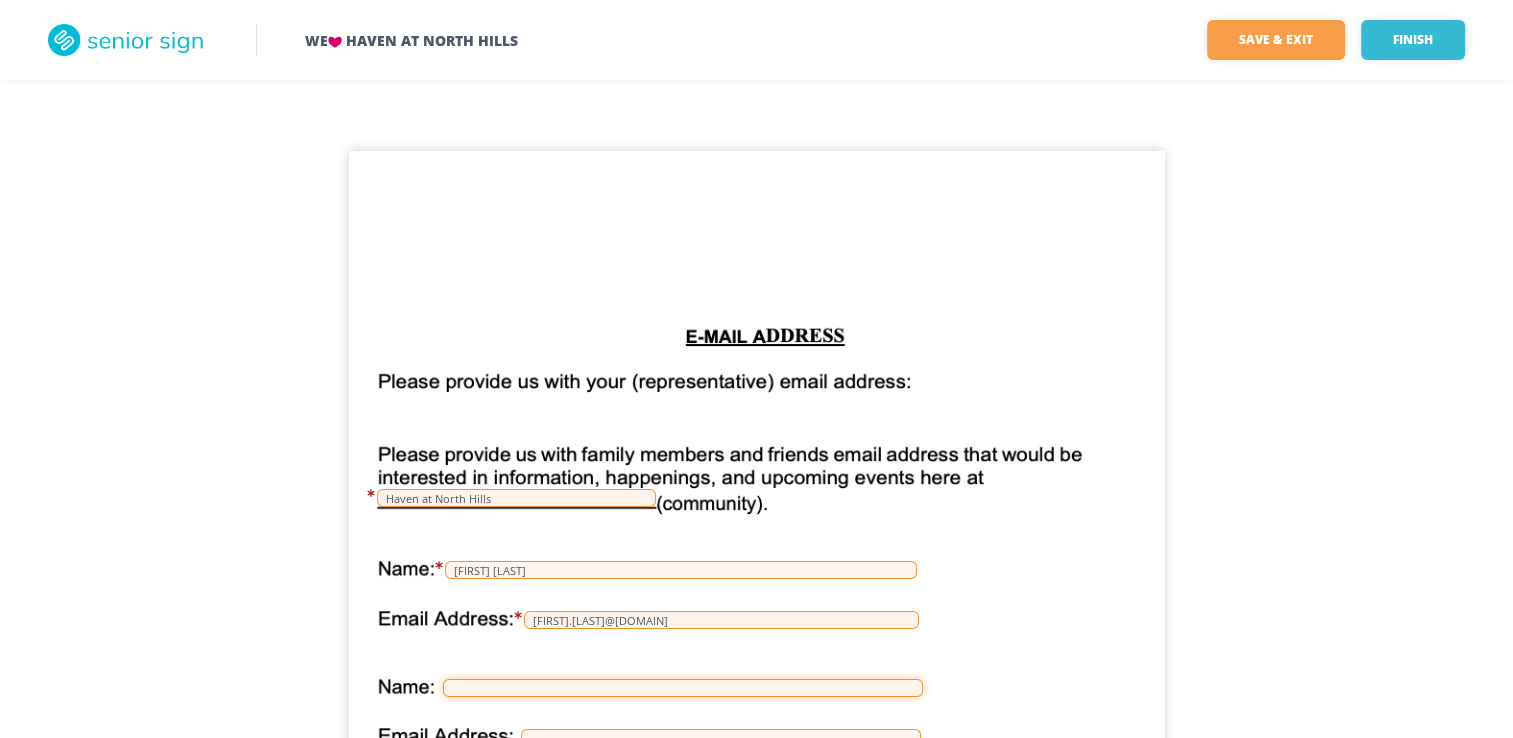 click at bounding box center (683, 688) 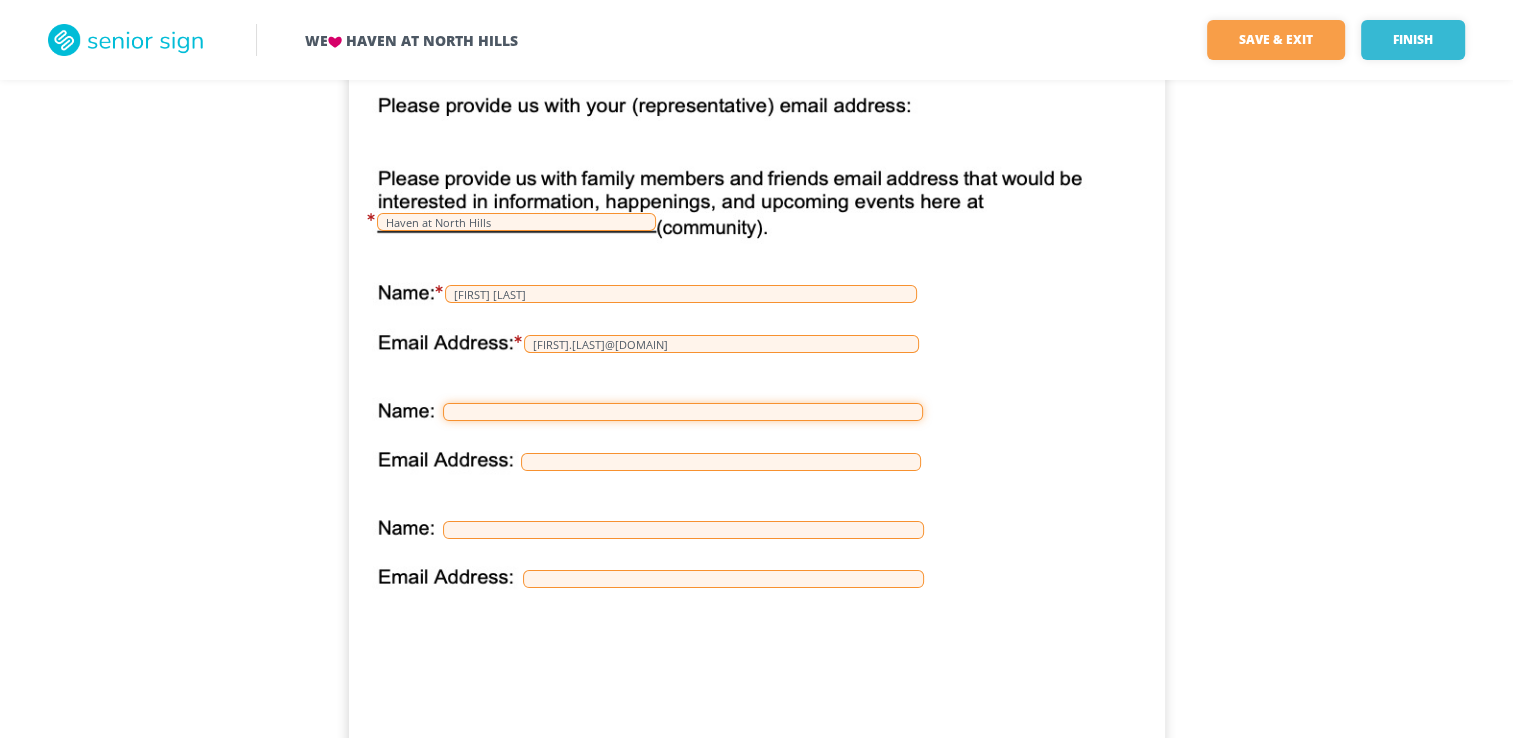scroll, scrollTop: 294, scrollLeft: 0, axis: vertical 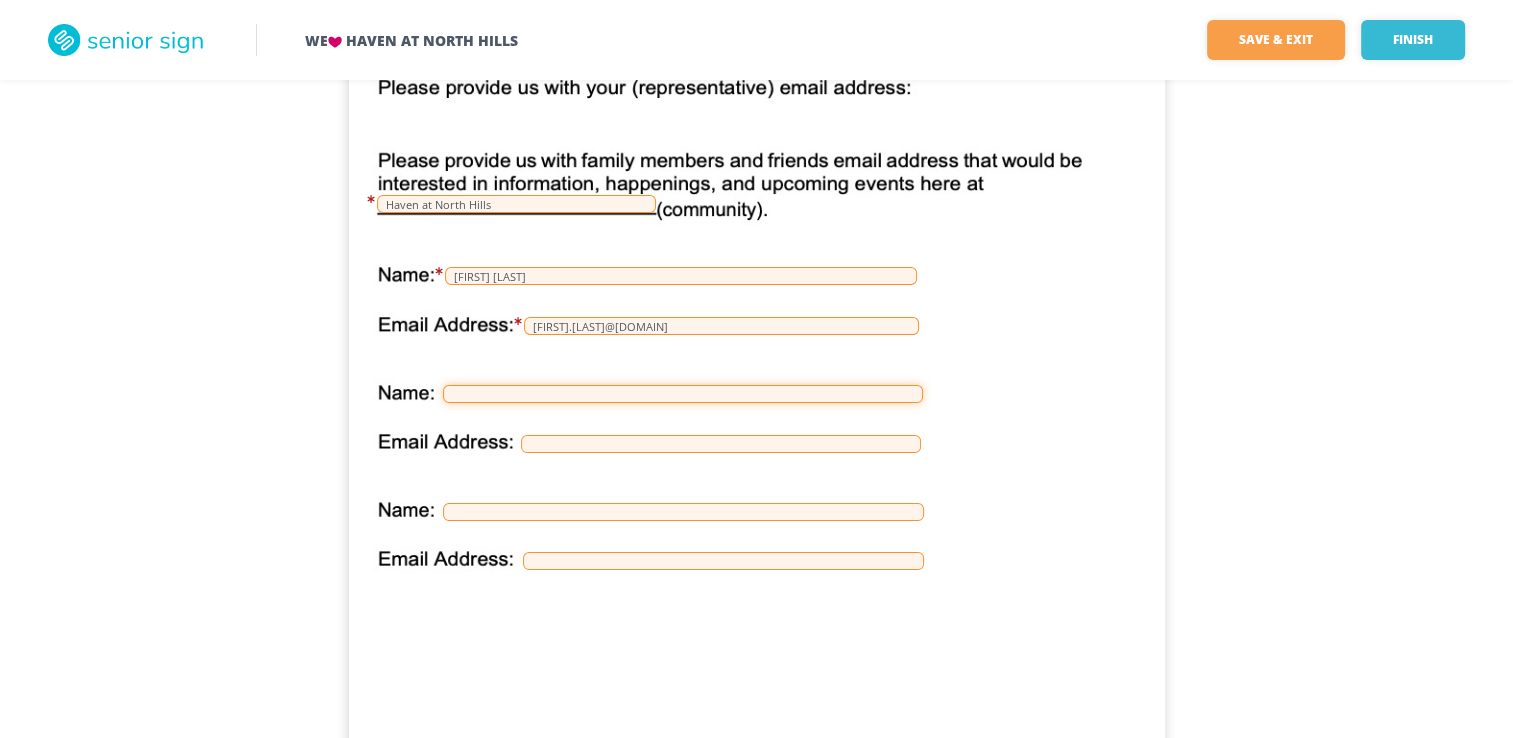 click at bounding box center [683, 394] 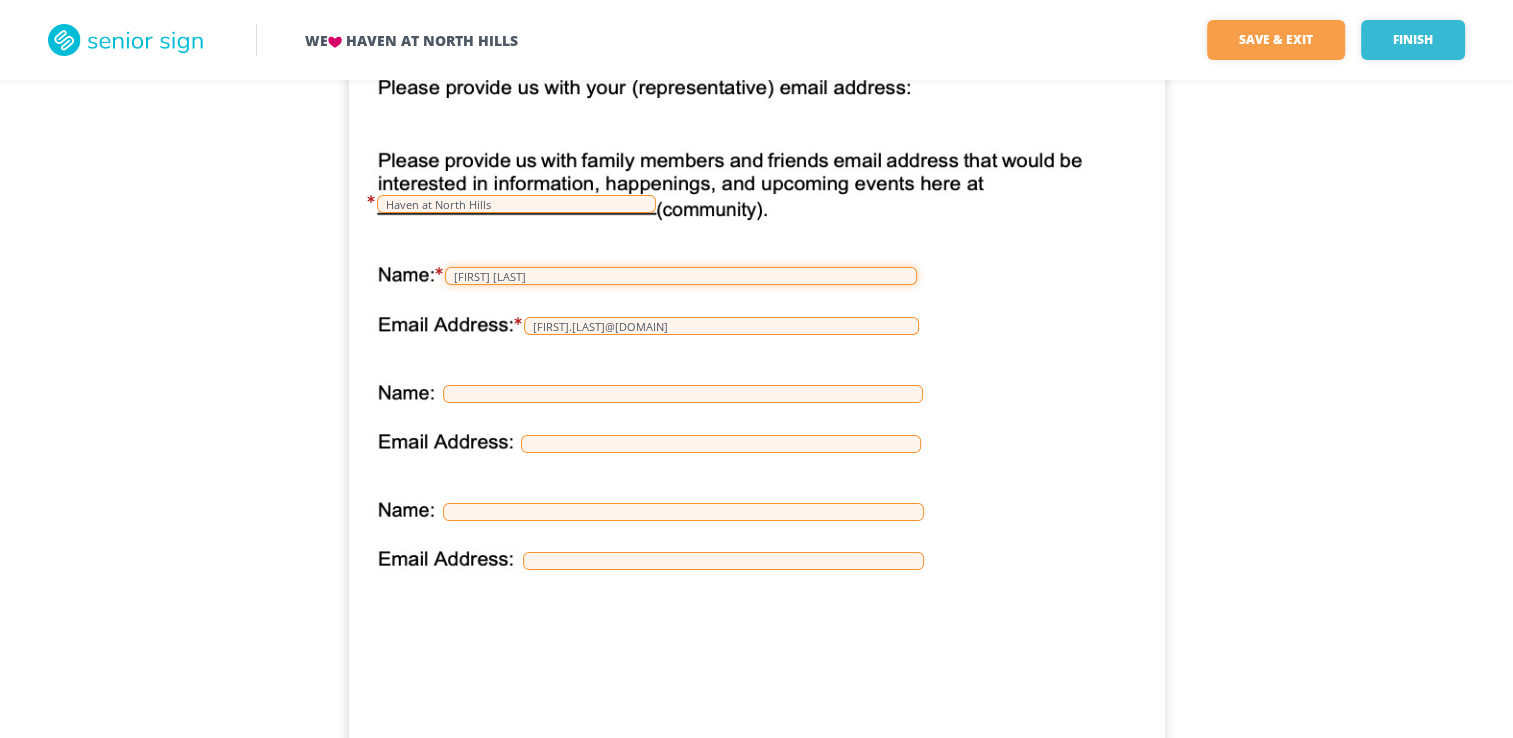 drag, startPoint x: 588, startPoint y: 278, endPoint x: 453, endPoint y: 276, distance: 135.01482 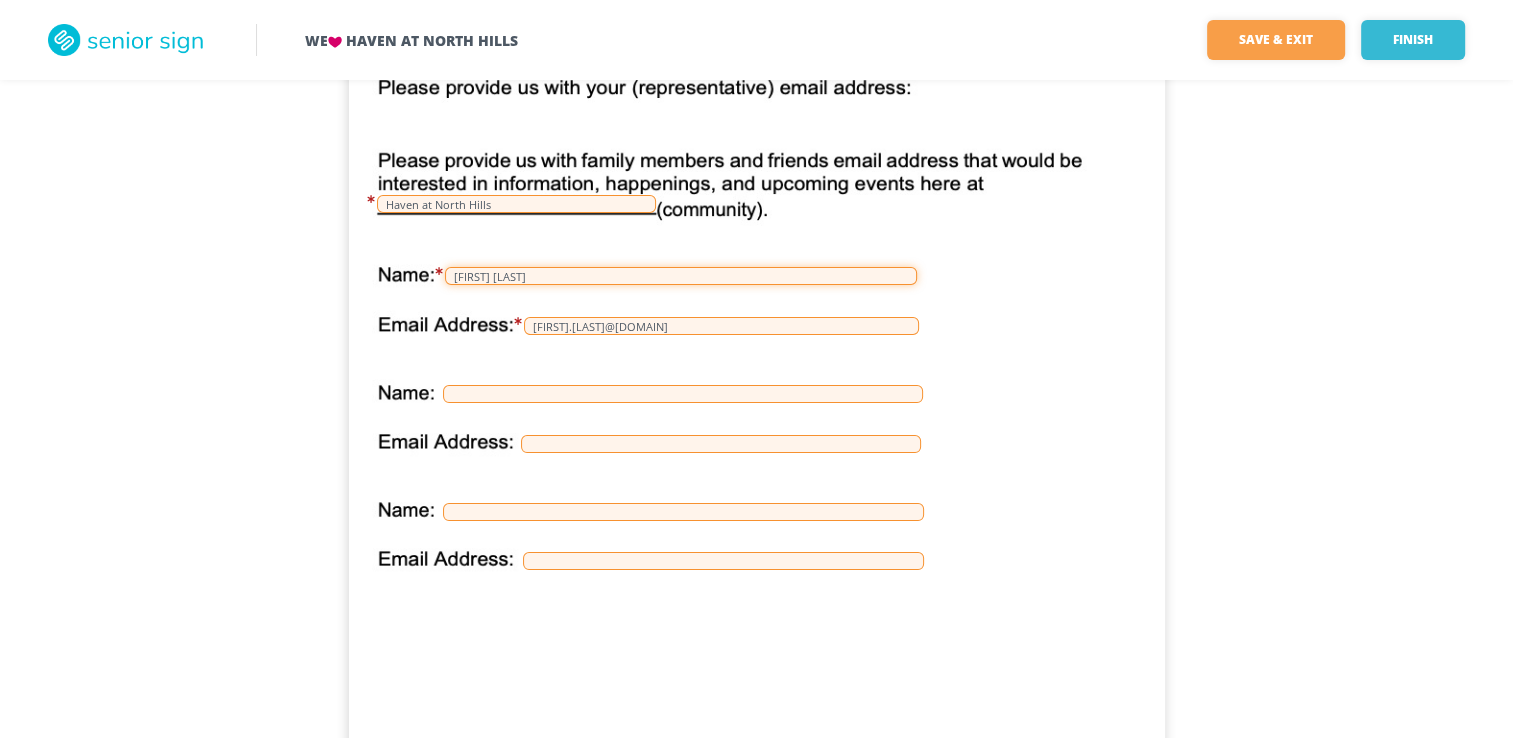 type on "[FIRST] [LAST]" 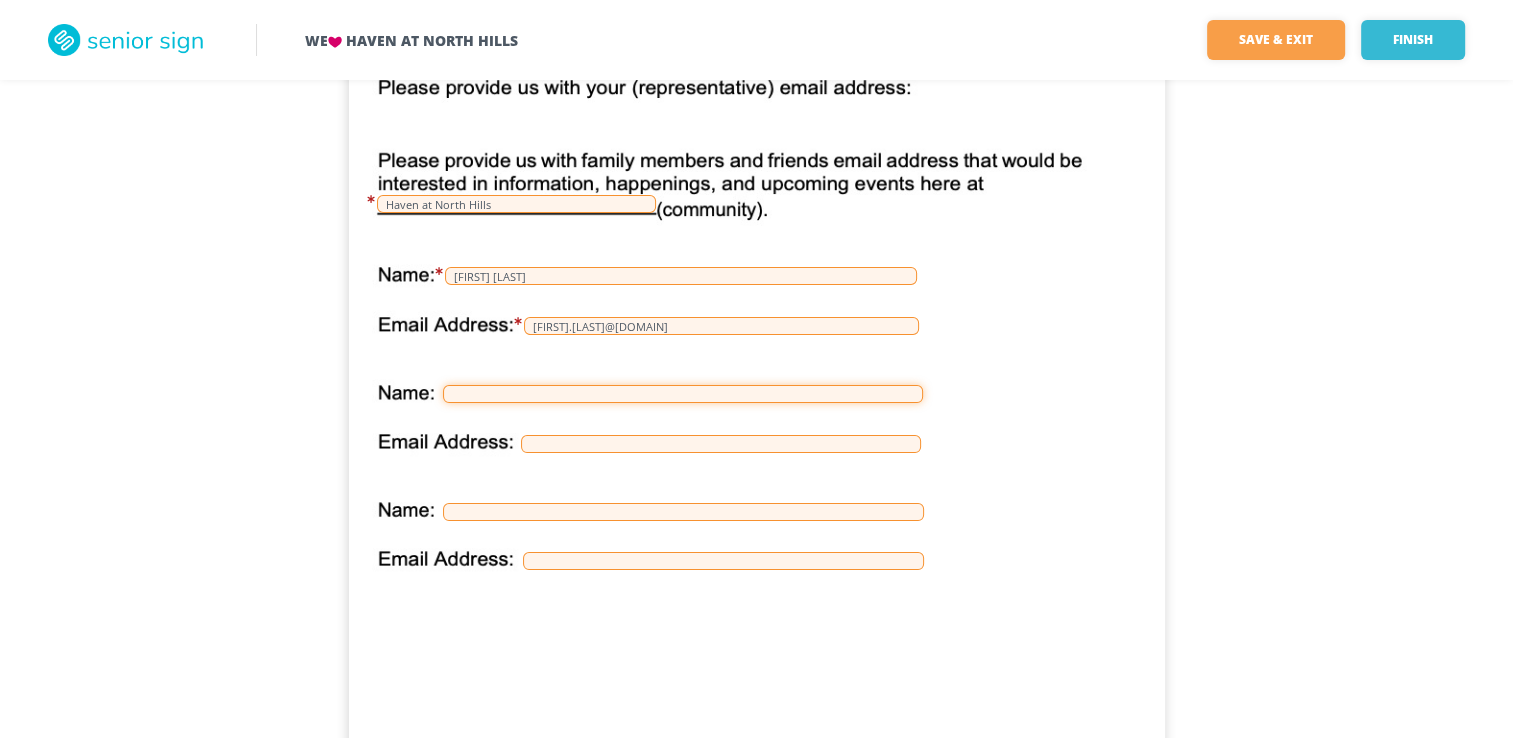 click at bounding box center (683, 394) 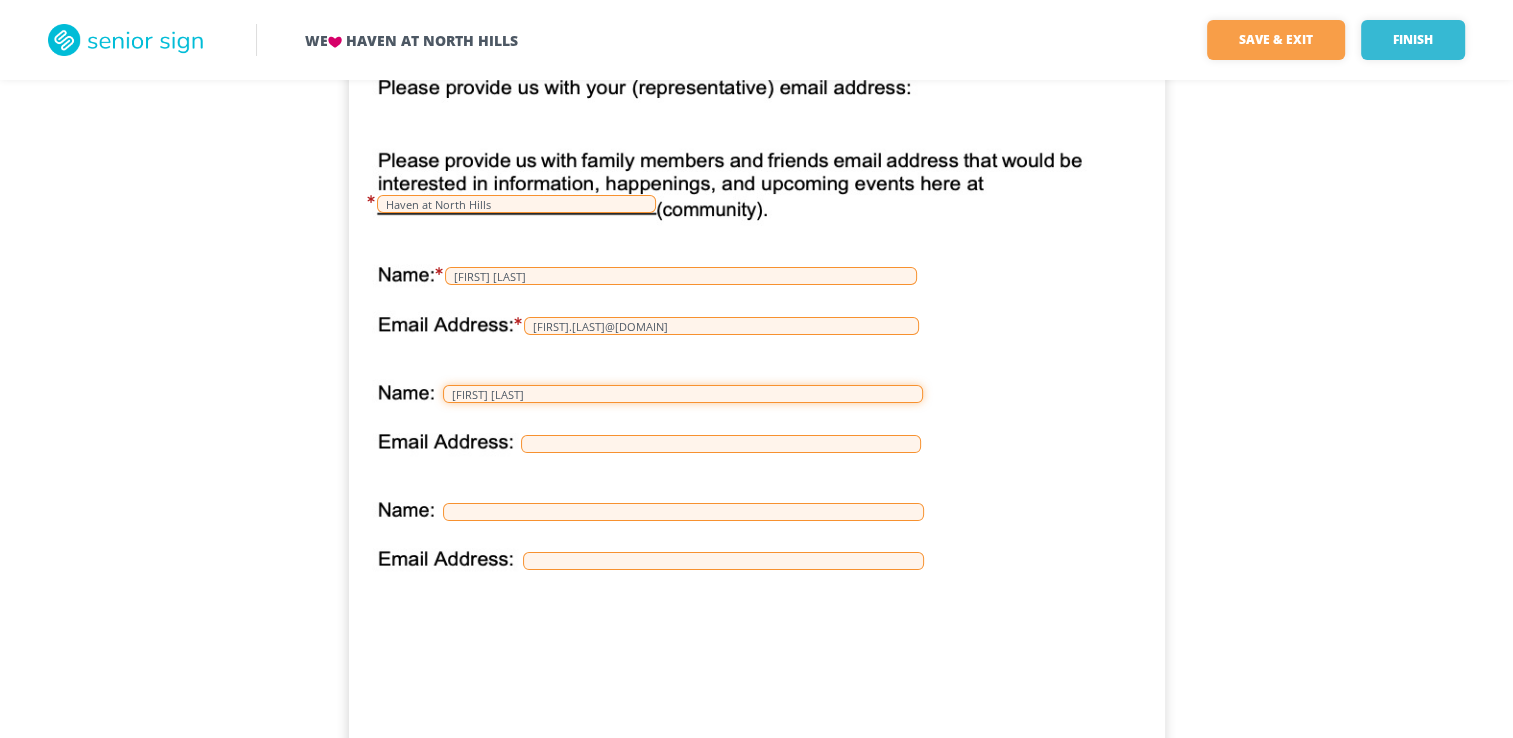 type on "[FIRST] [LAST]" 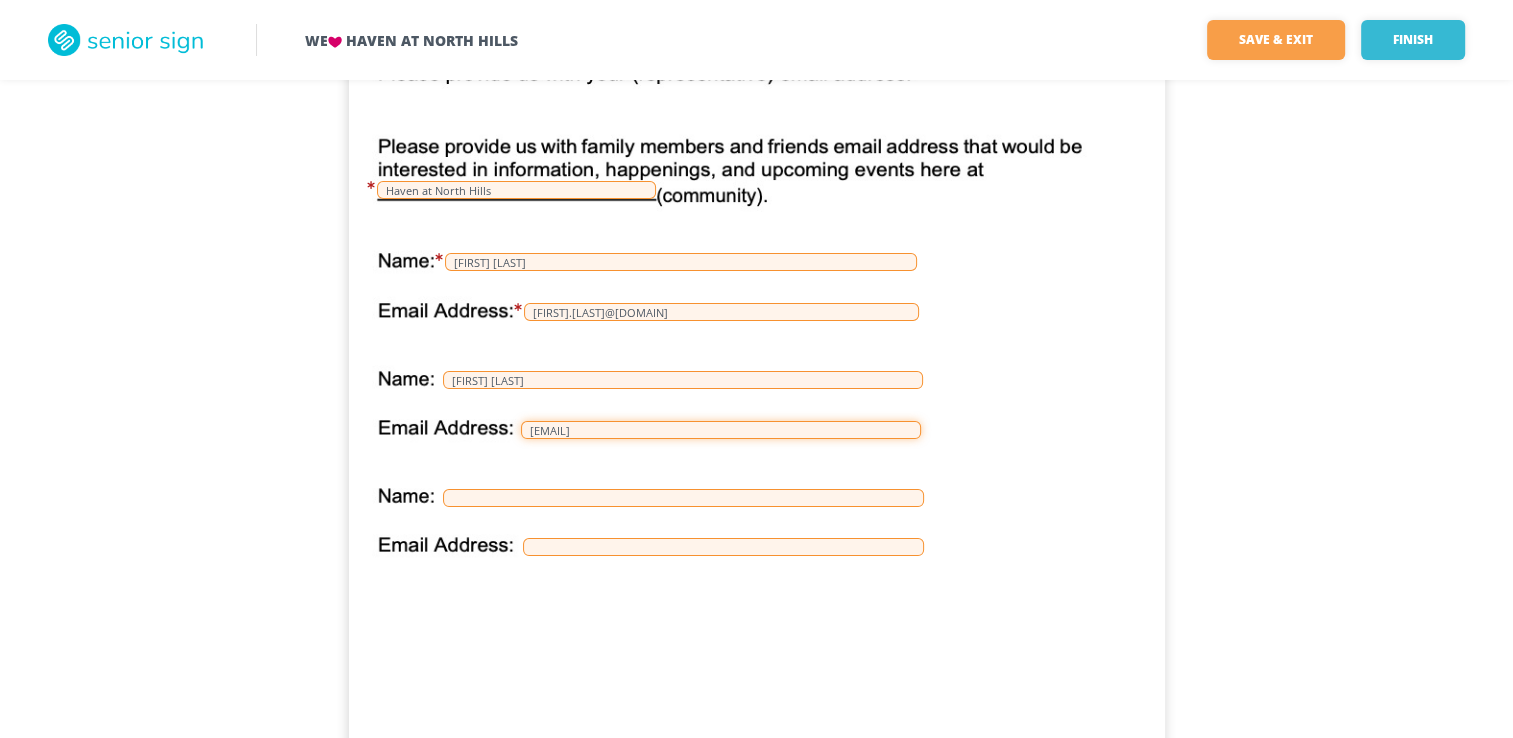 scroll, scrollTop: 329, scrollLeft: 0, axis: vertical 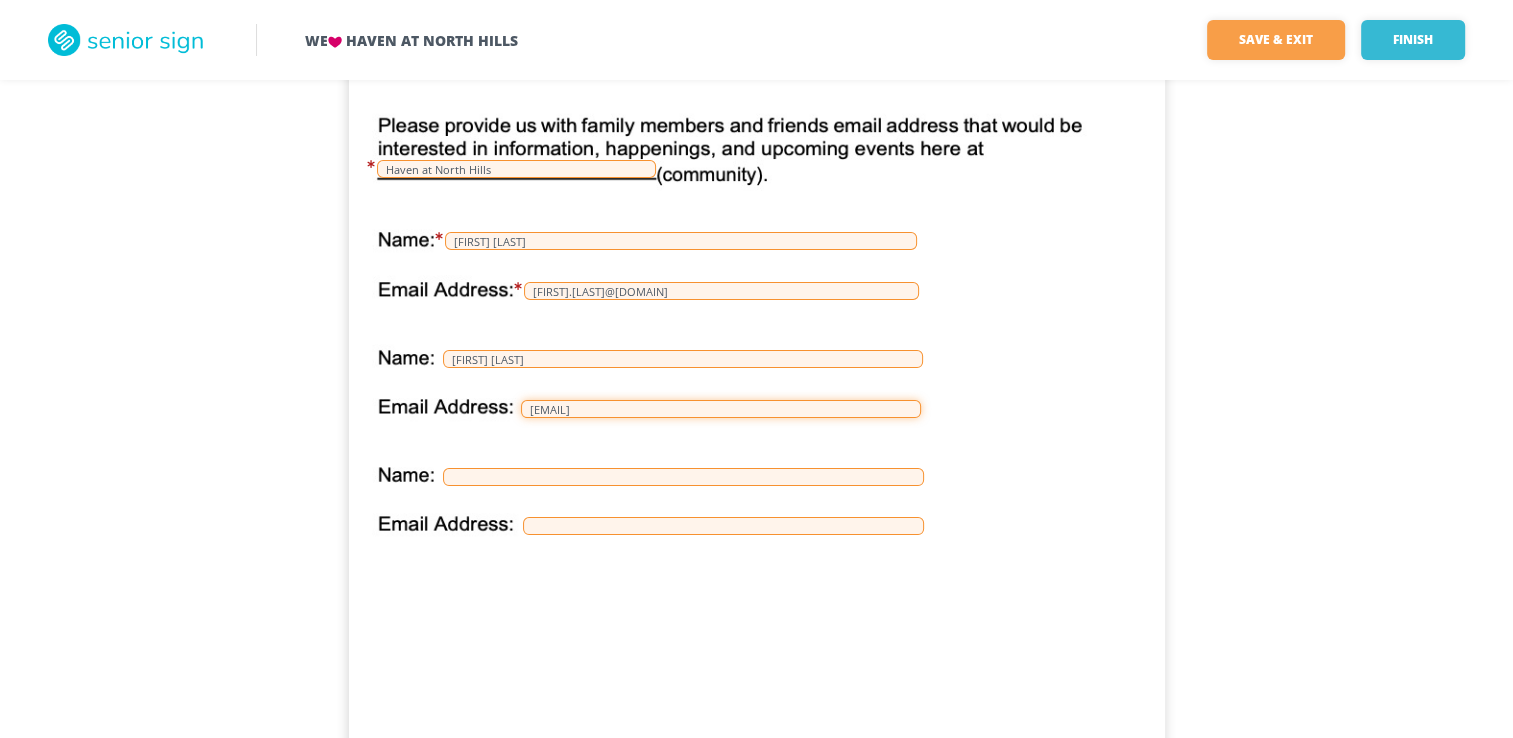 type on "[EMAIL_USER]@example.com" 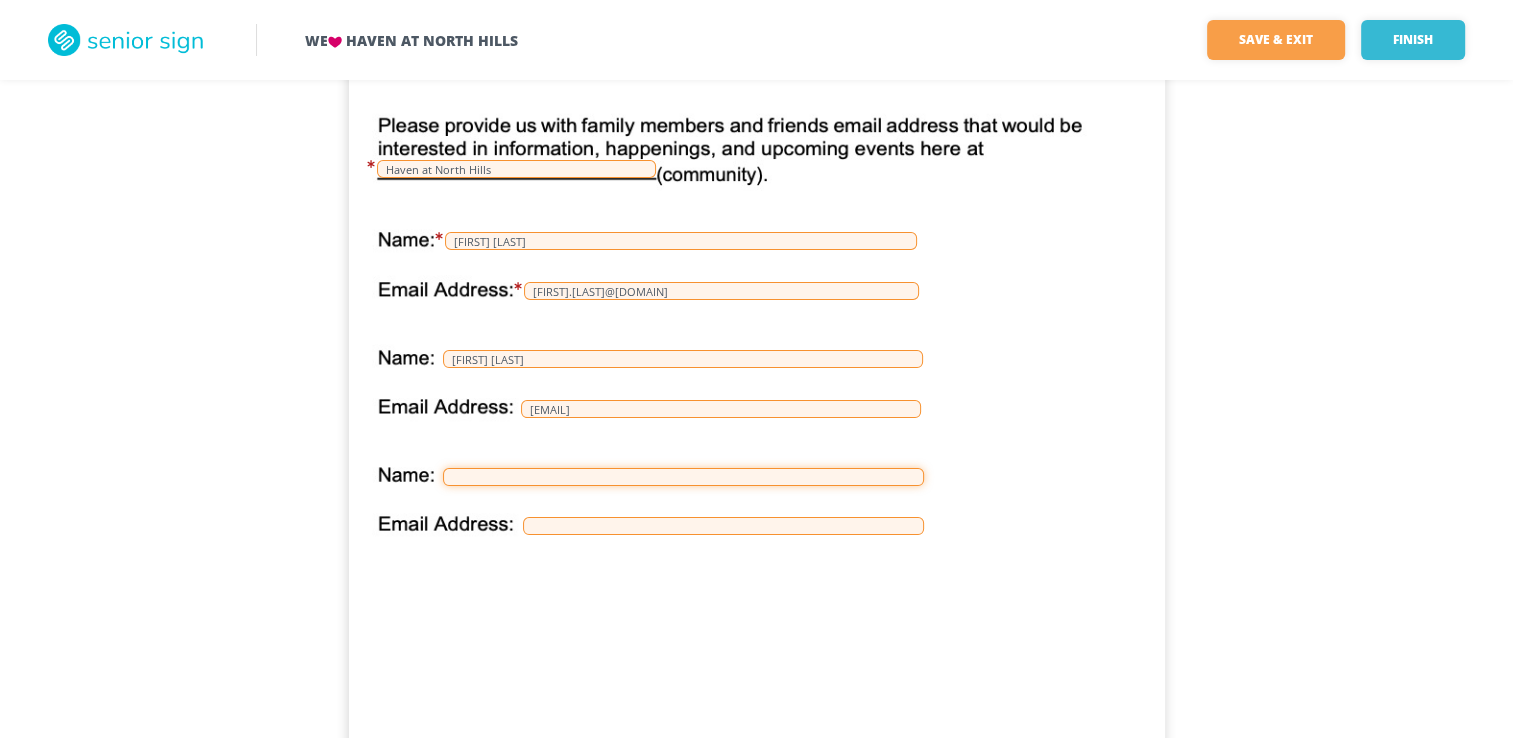 click at bounding box center [683, 477] 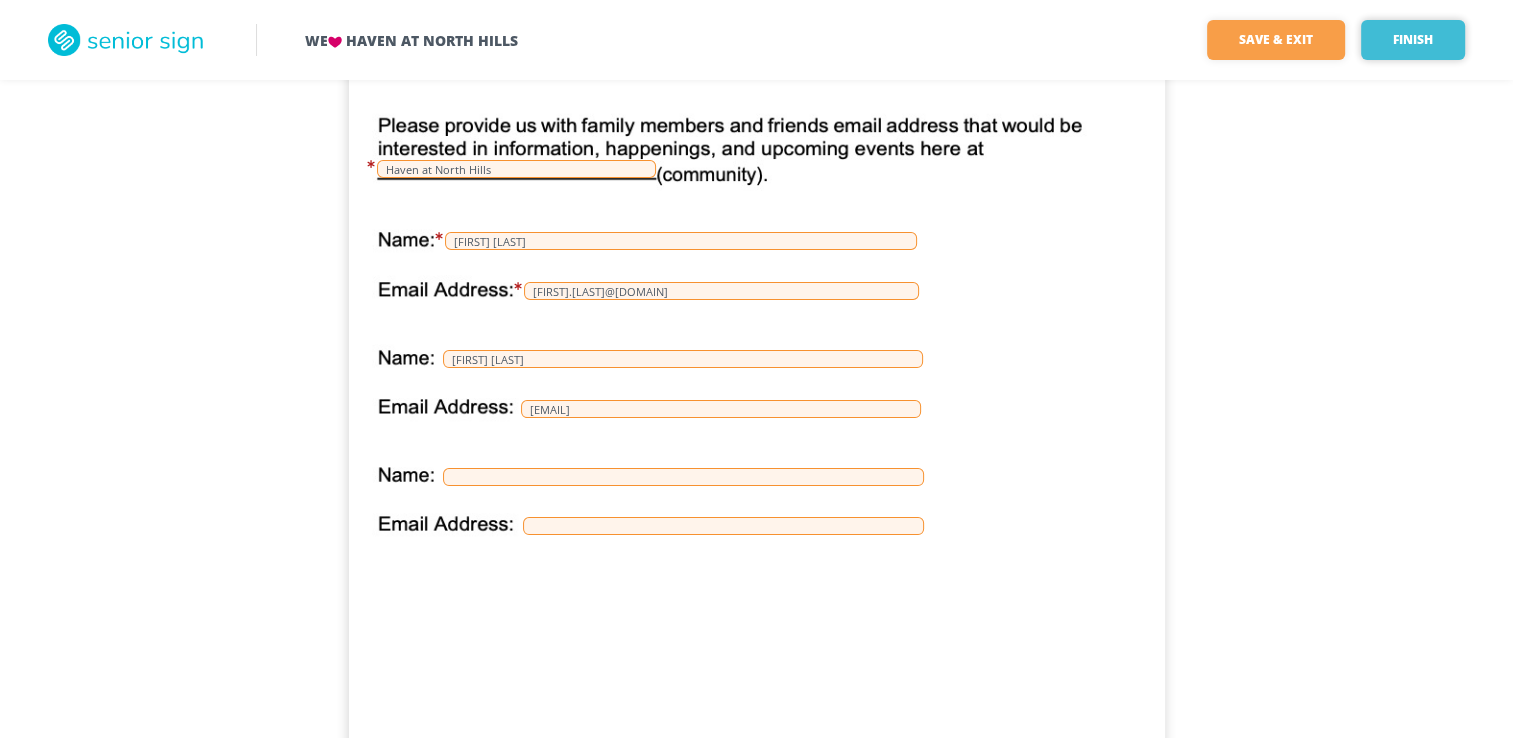 click on "Finish" at bounding box center (1413, 40) 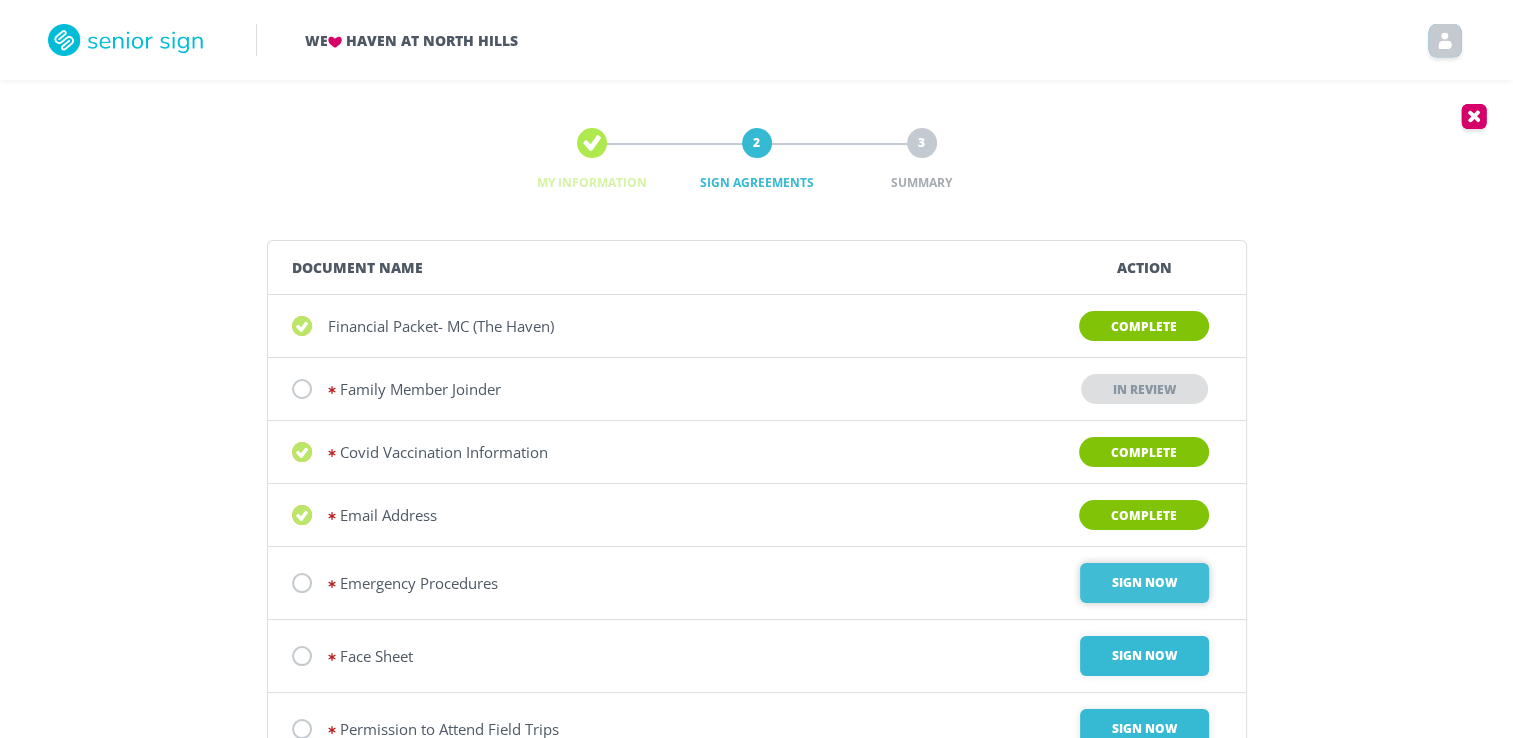 click on "Sign Now" at bounding box center (1144, 583) 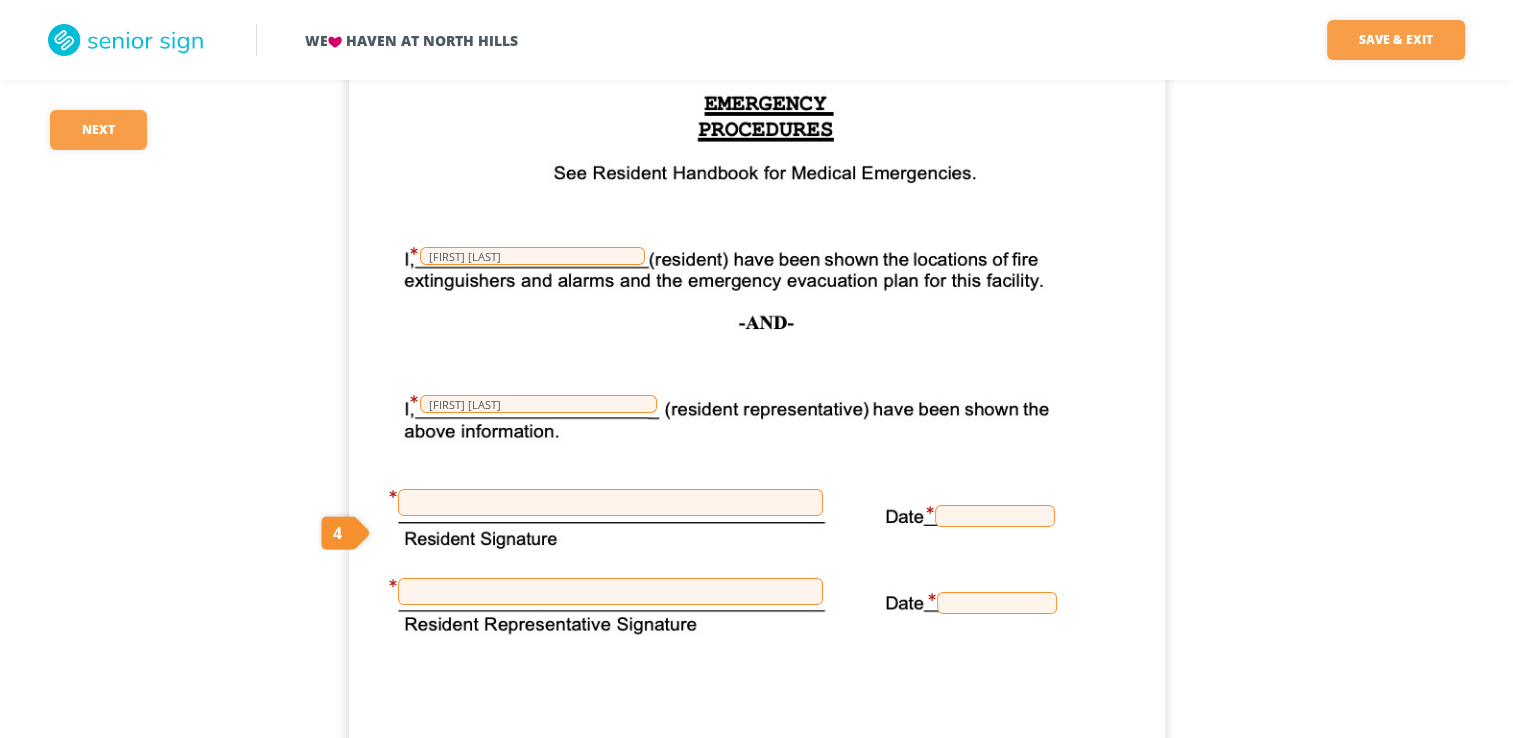 scroll, scrollTop: 284, scrollLeft: 0, axis: vertical 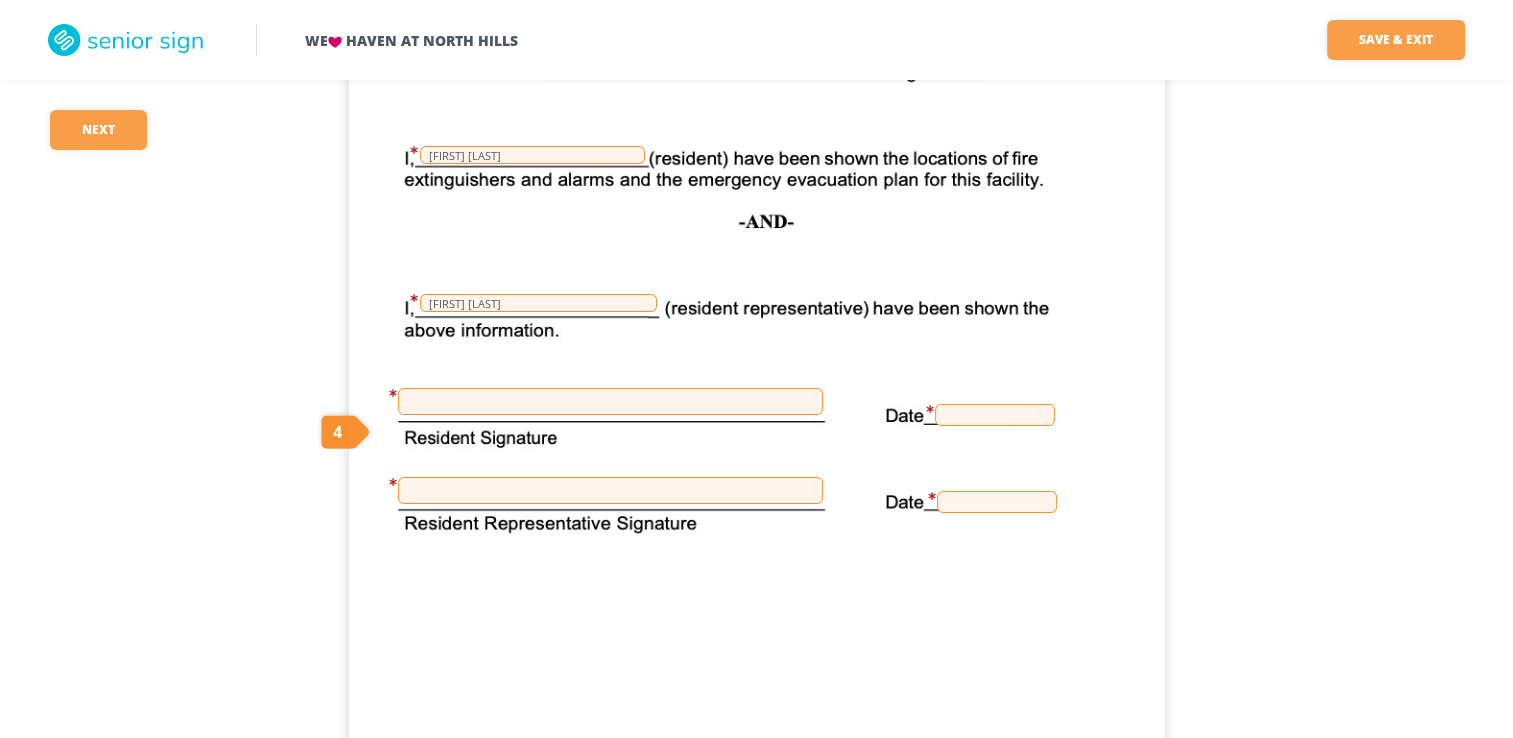 click at bounding box center (610, 401) 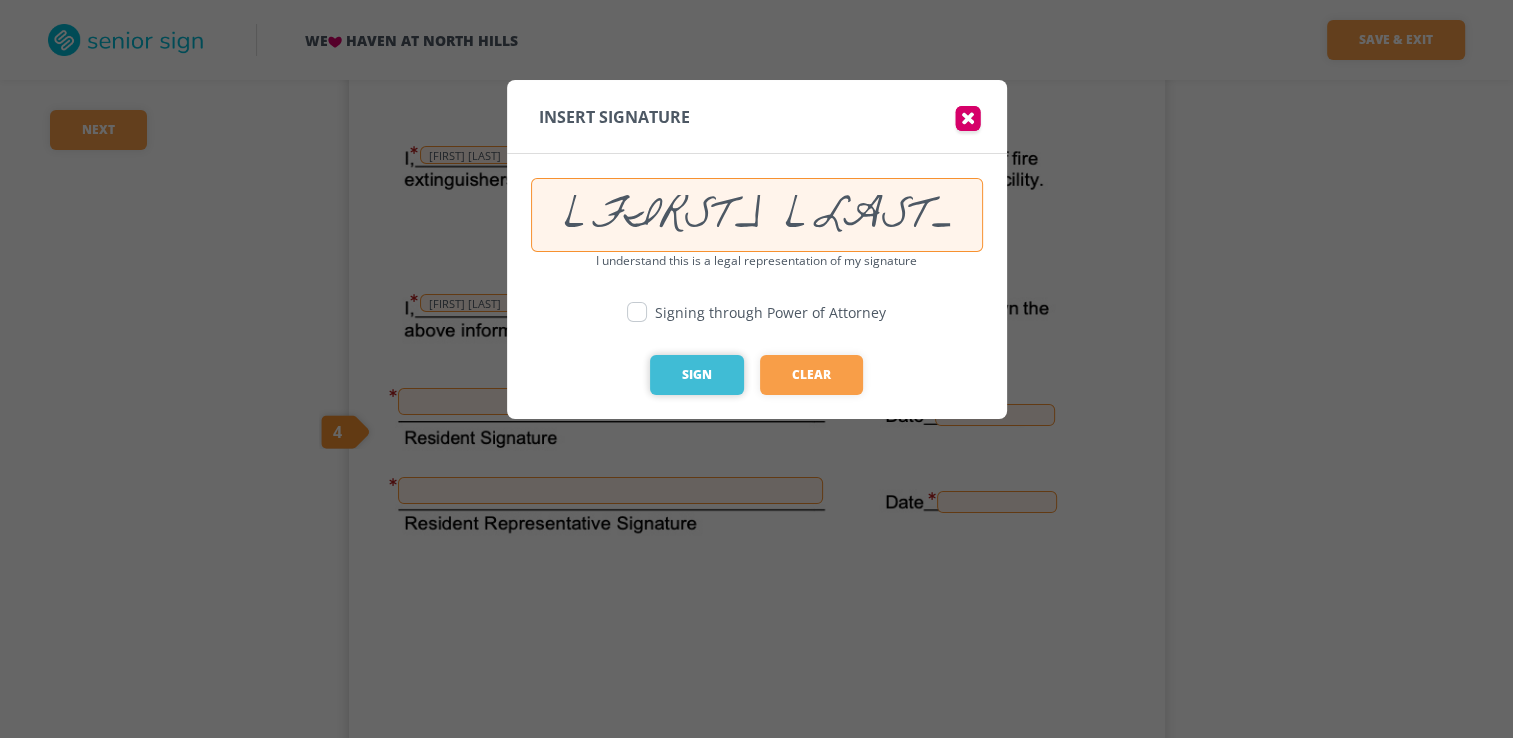 click on "Sign" at bounding box center [697, 375] 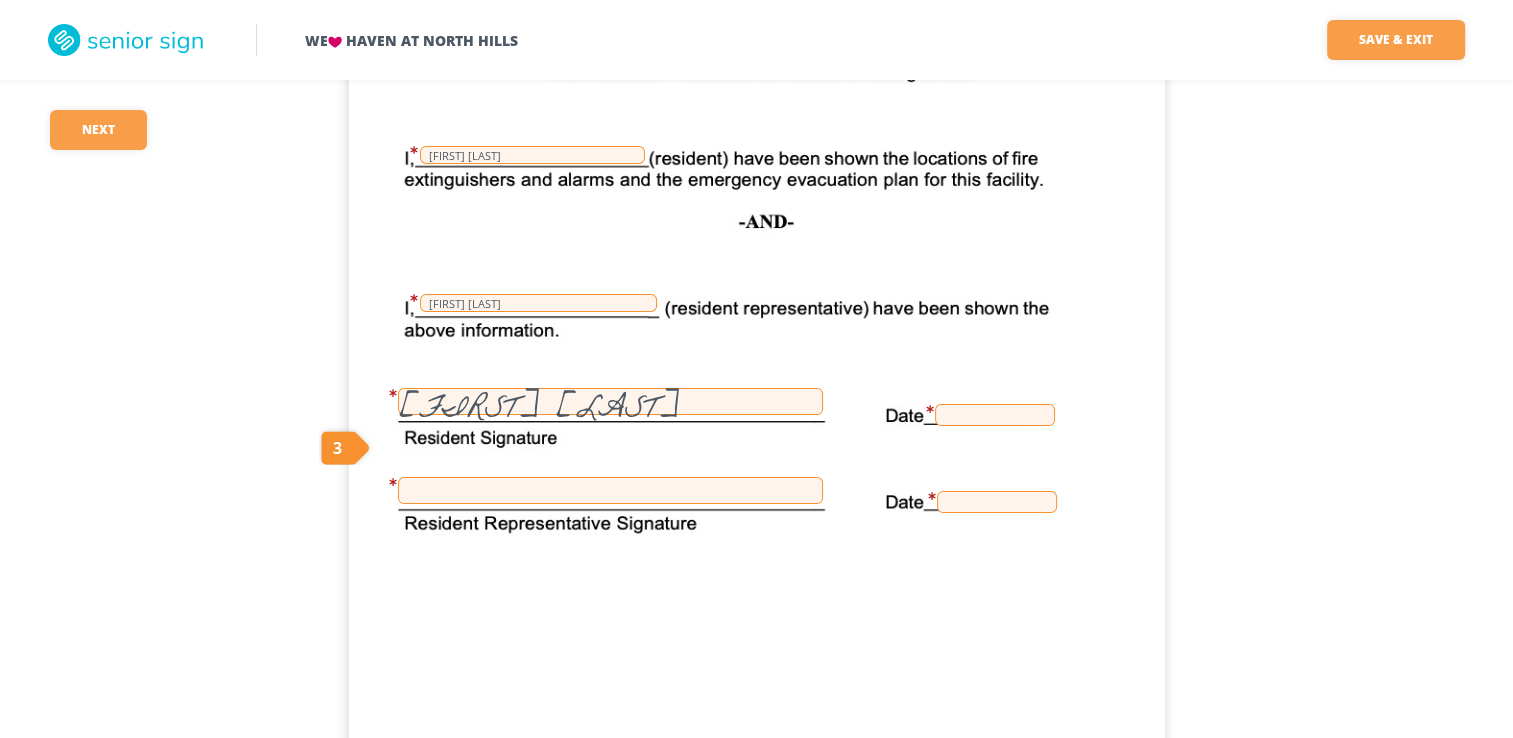 click at bounding box center [995, 415] 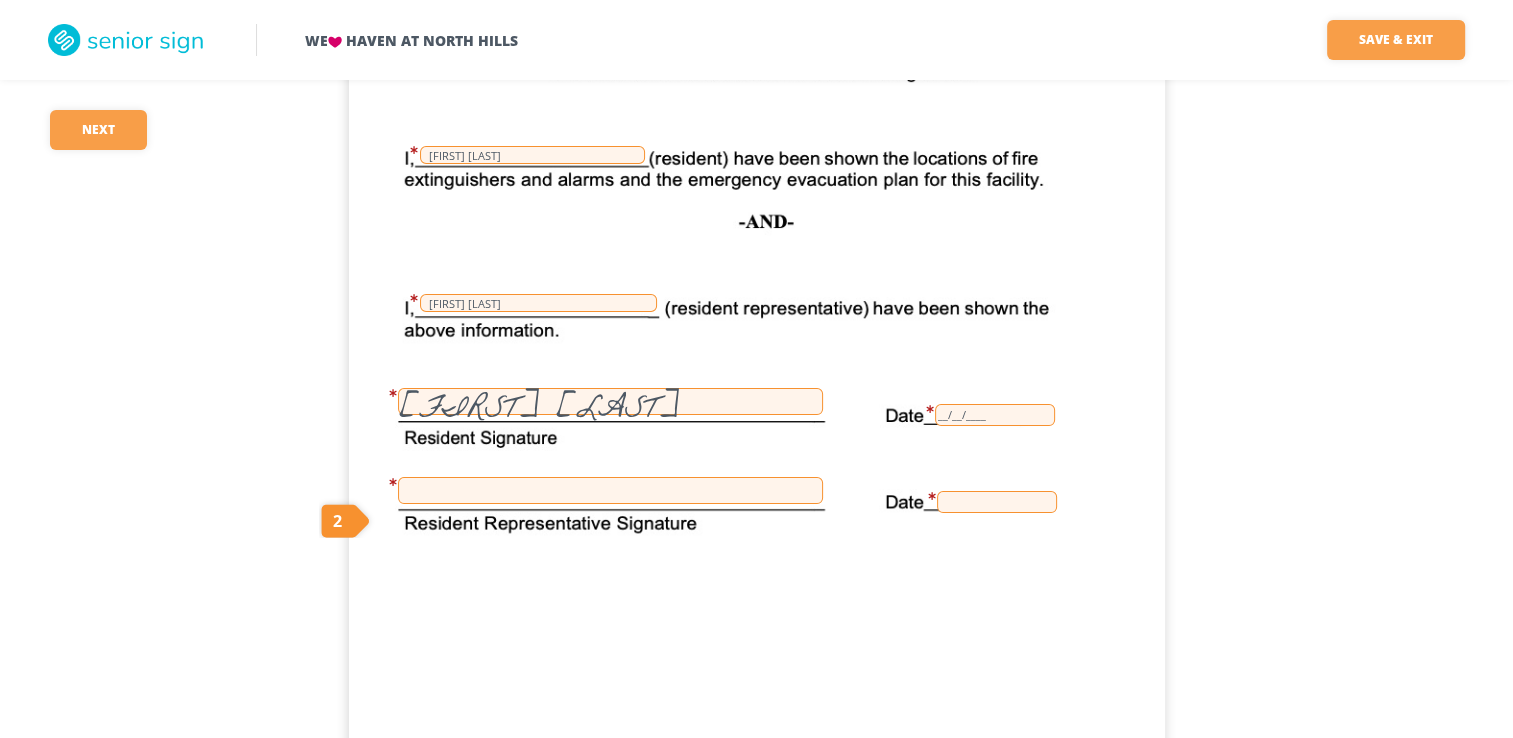 click at bounding box center (610, 490) 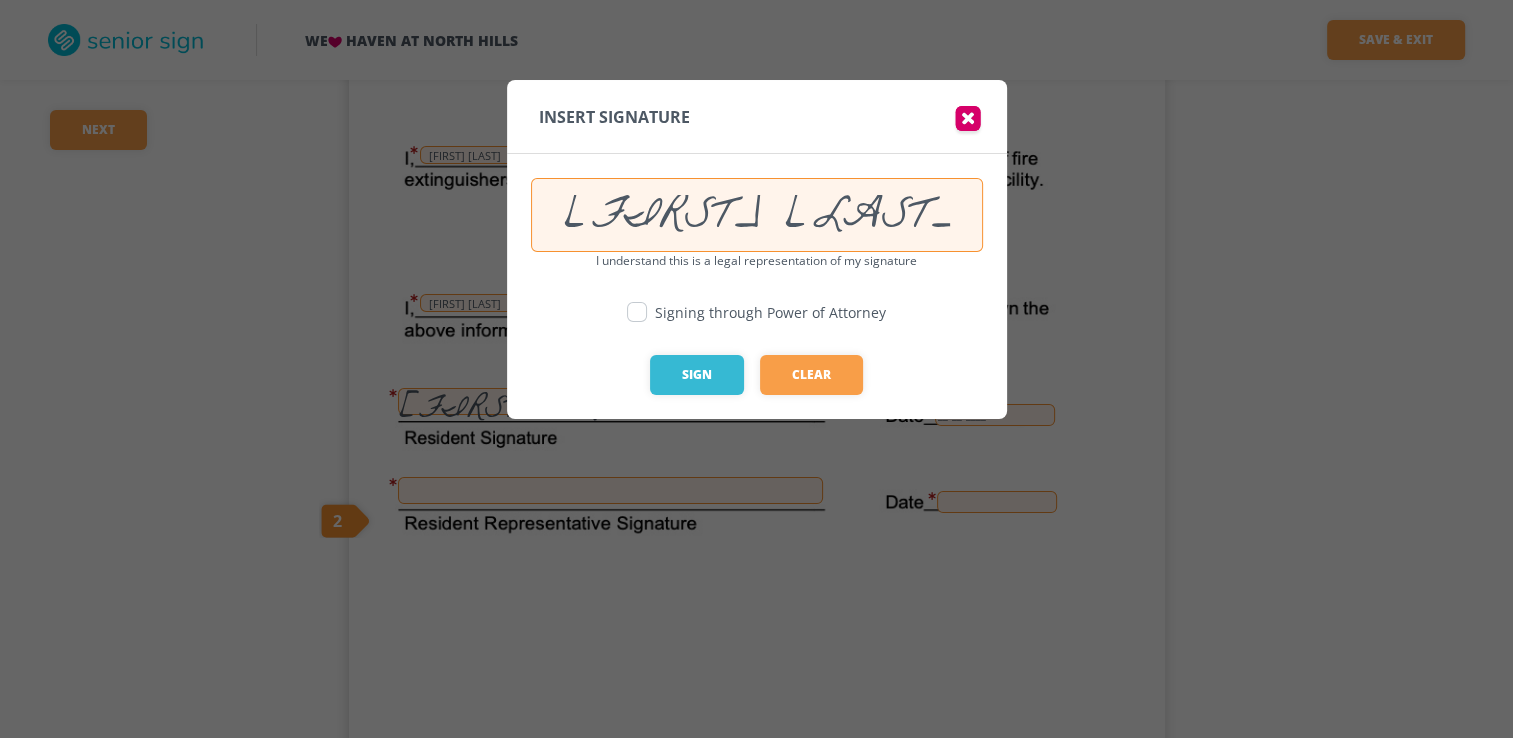 drag, startPoint x: 738, startPoint y: 202, endPoint x: 579, endPoint y: 219, distance: 159.90622 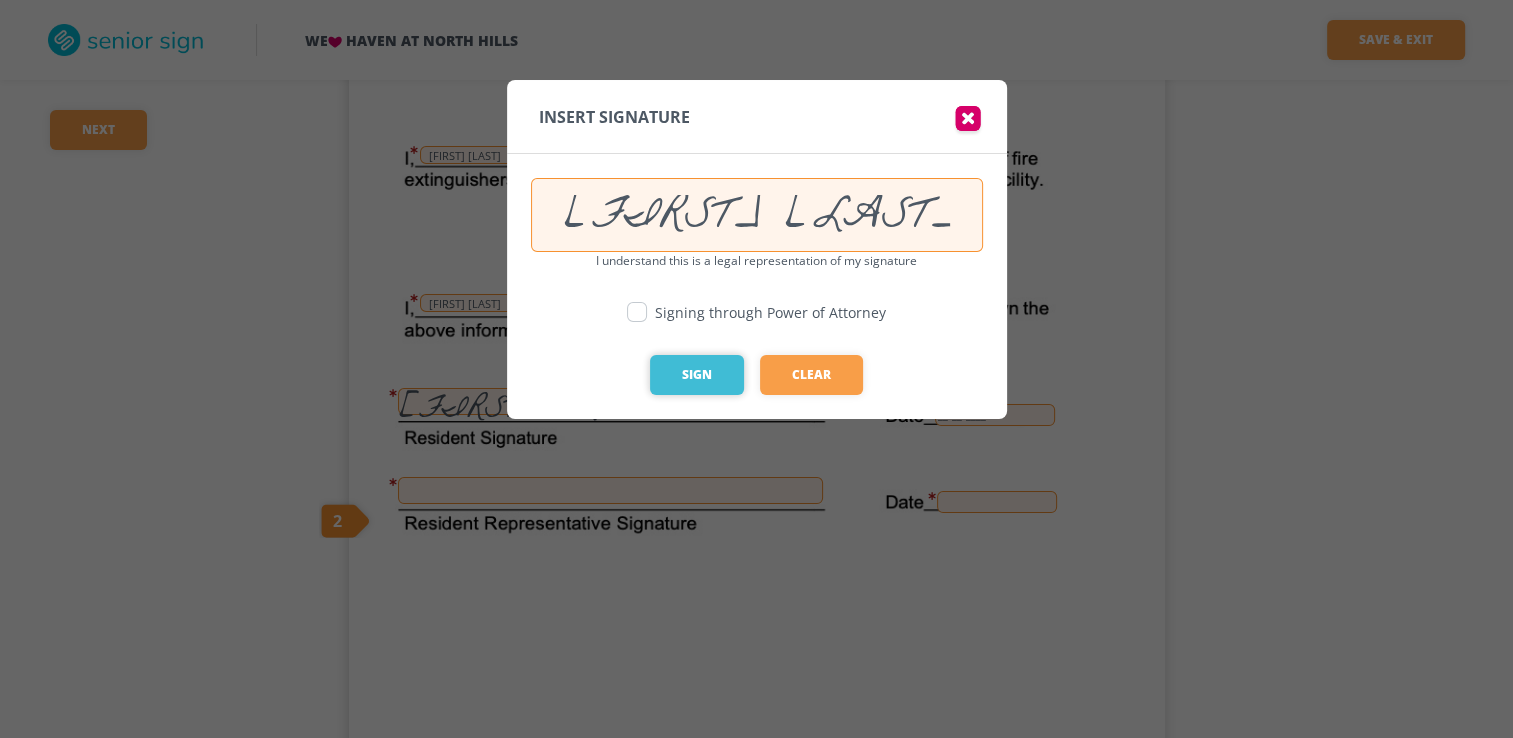 type on "[FIRST] [LAST]" 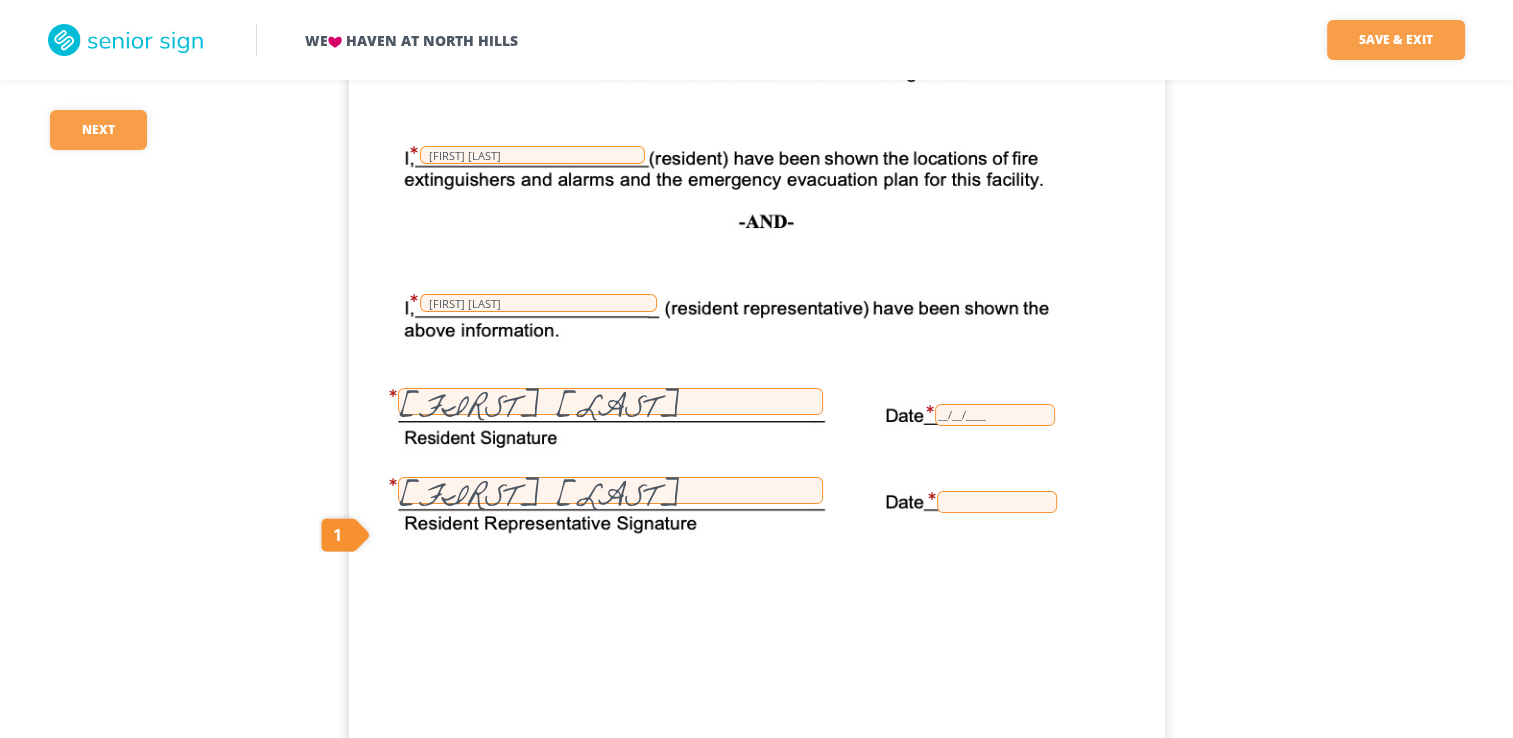 click at bounding box center (997, 502) 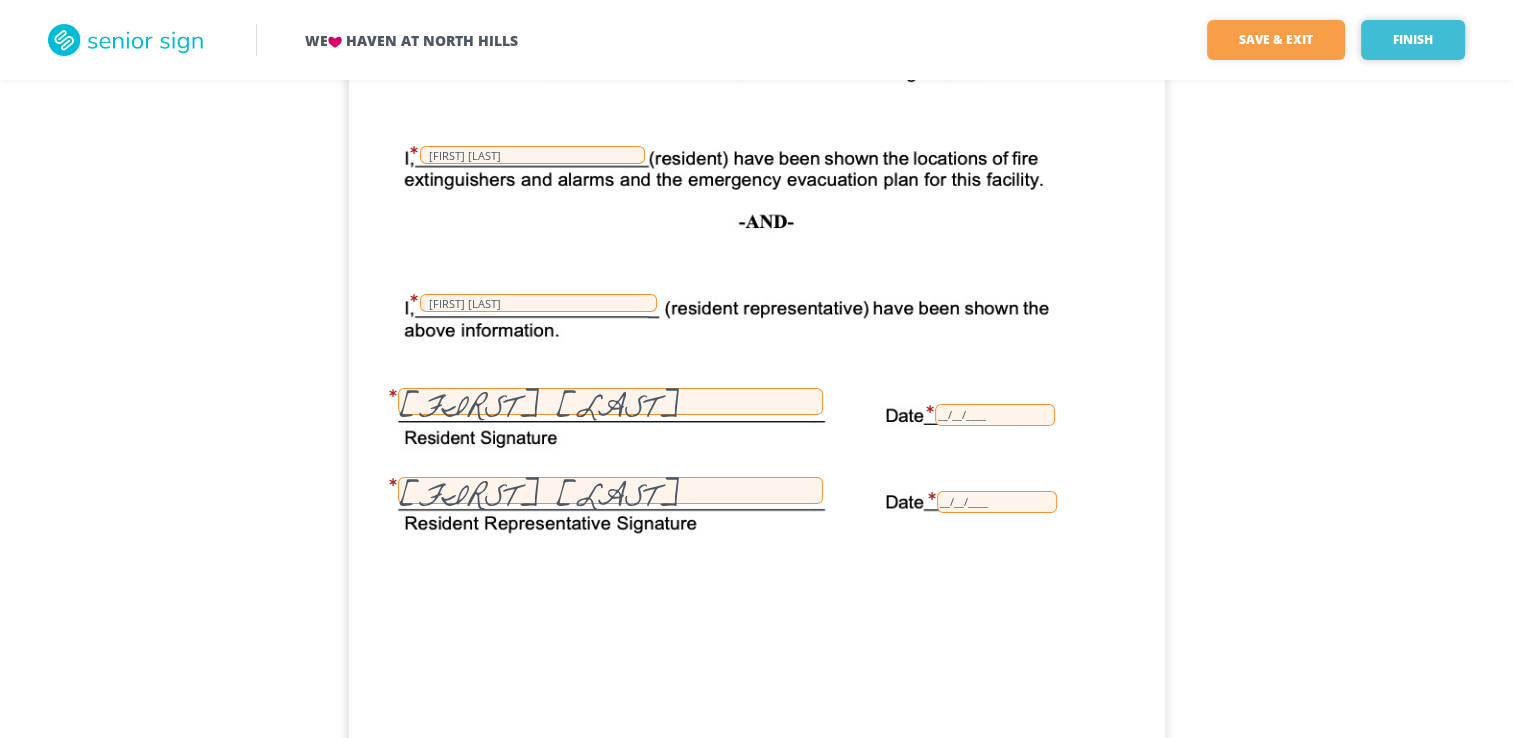 click on "Finish" at bounding box center [1413, 40] 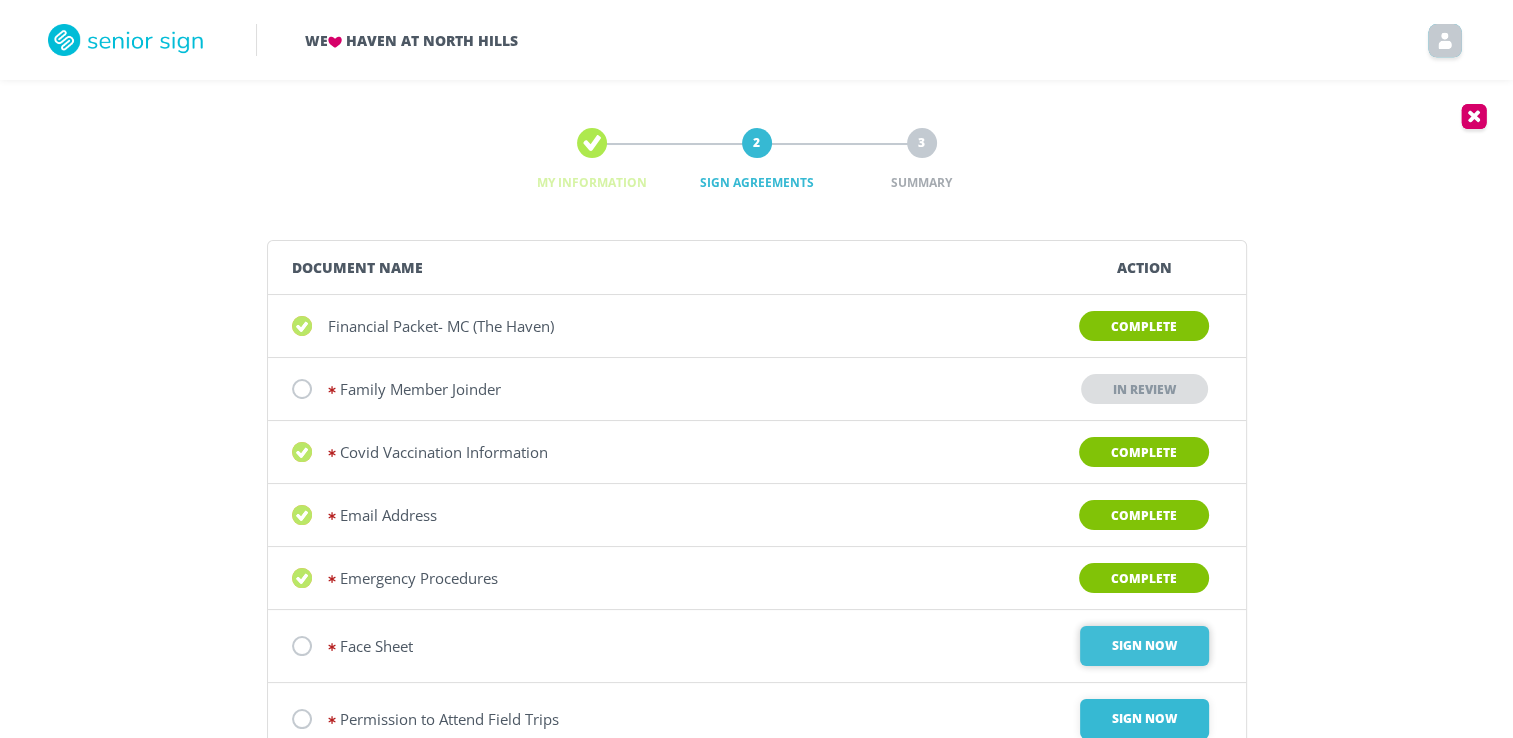 click on "Sign Now" at bounding box center [1144, 646] 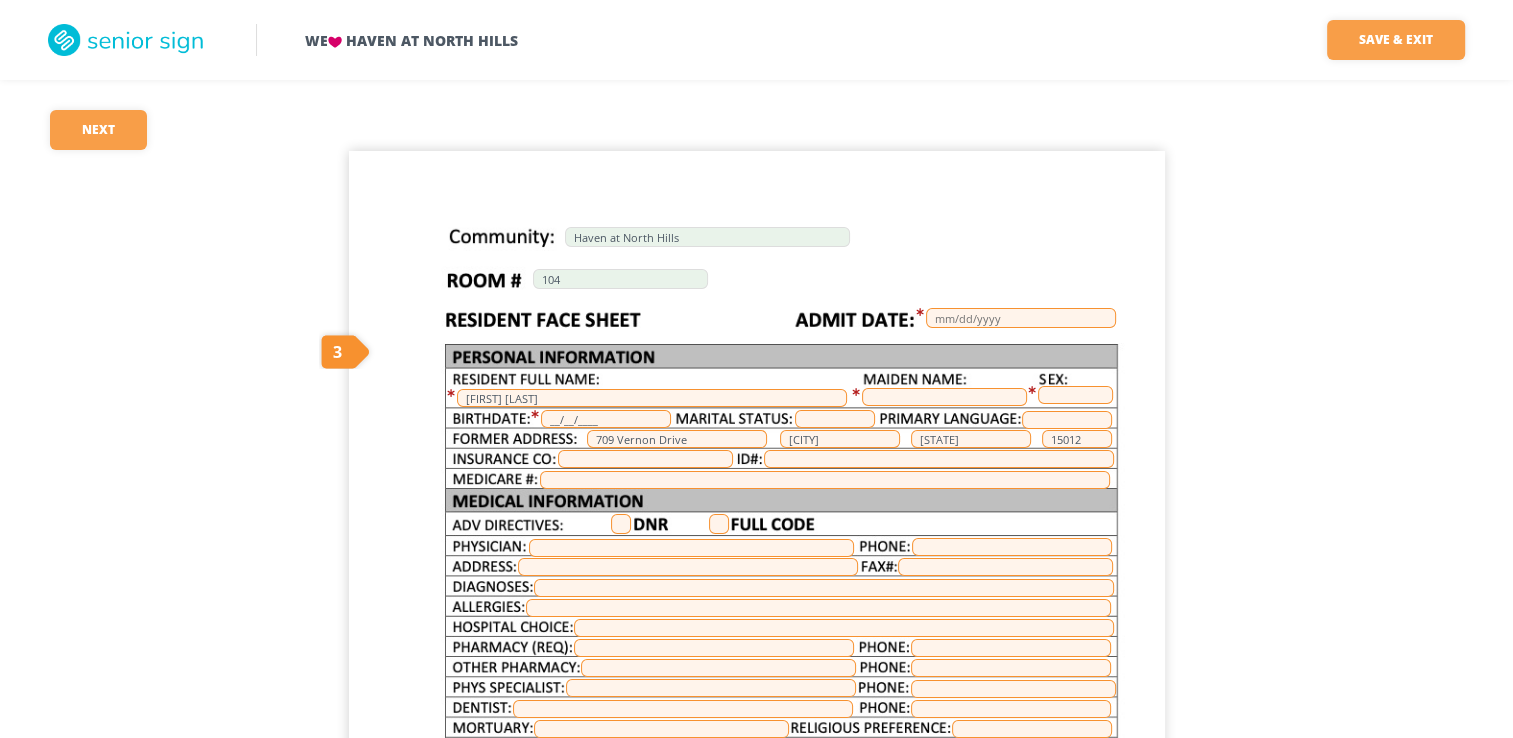 click at bounding box center [719, 524] 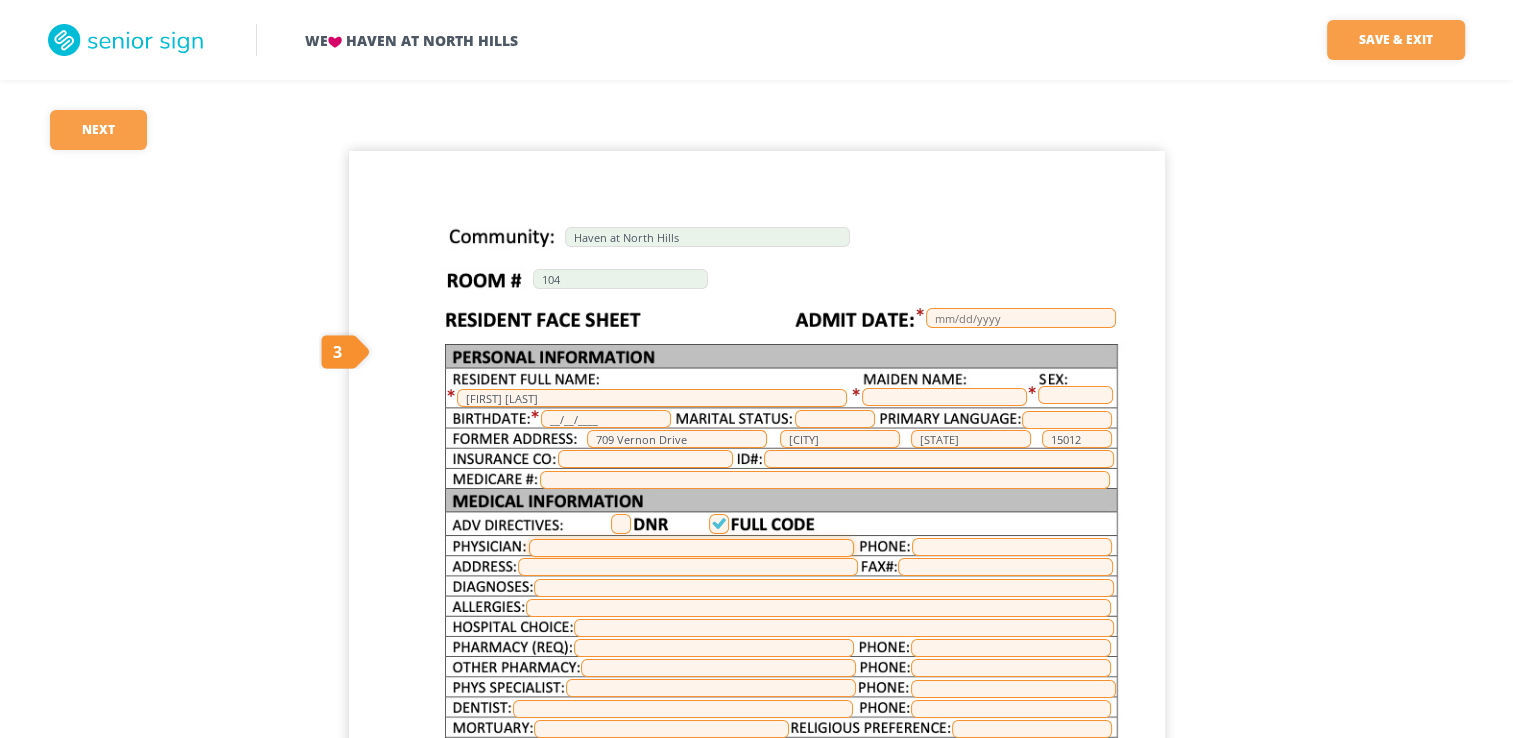 click at bounding box center (691, 548) 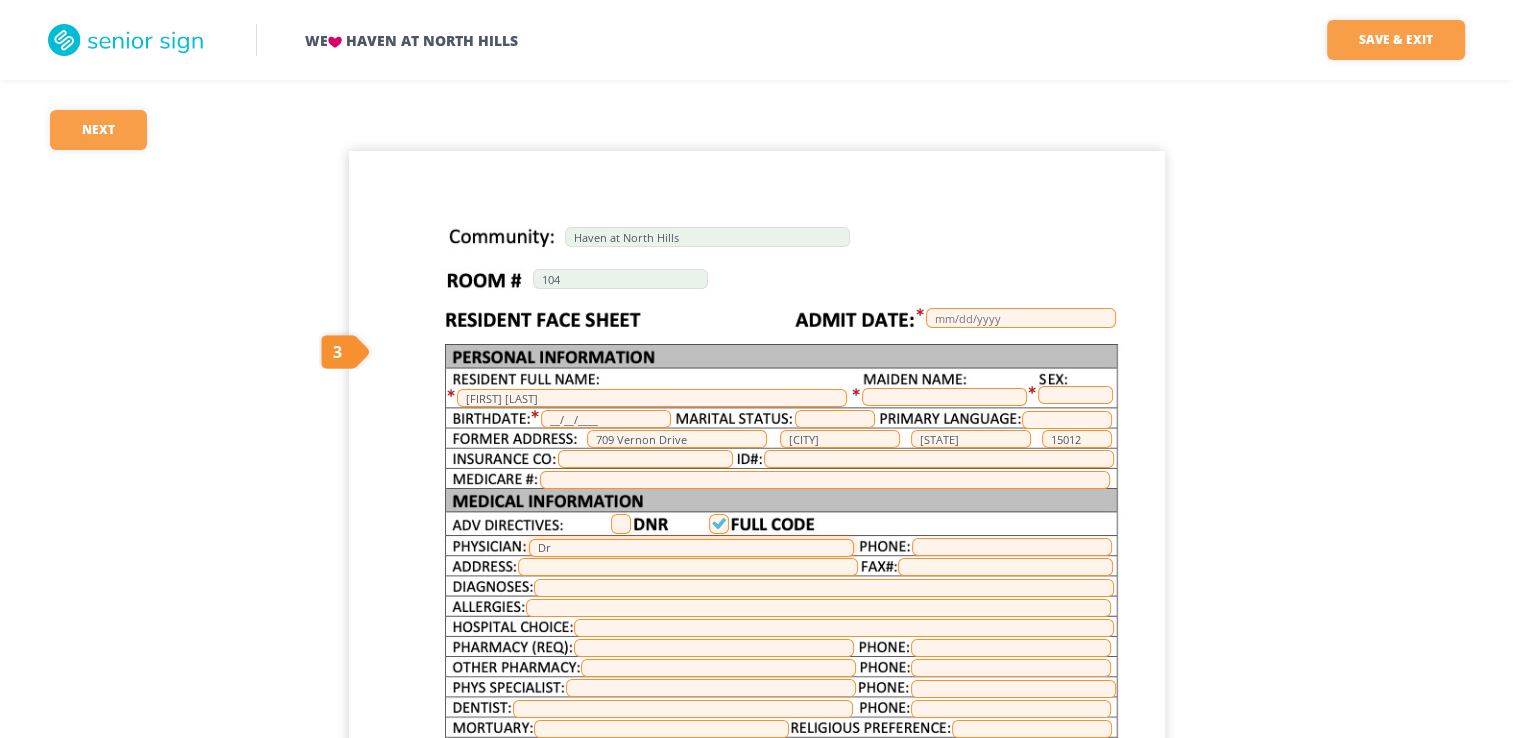 type on "Dr" 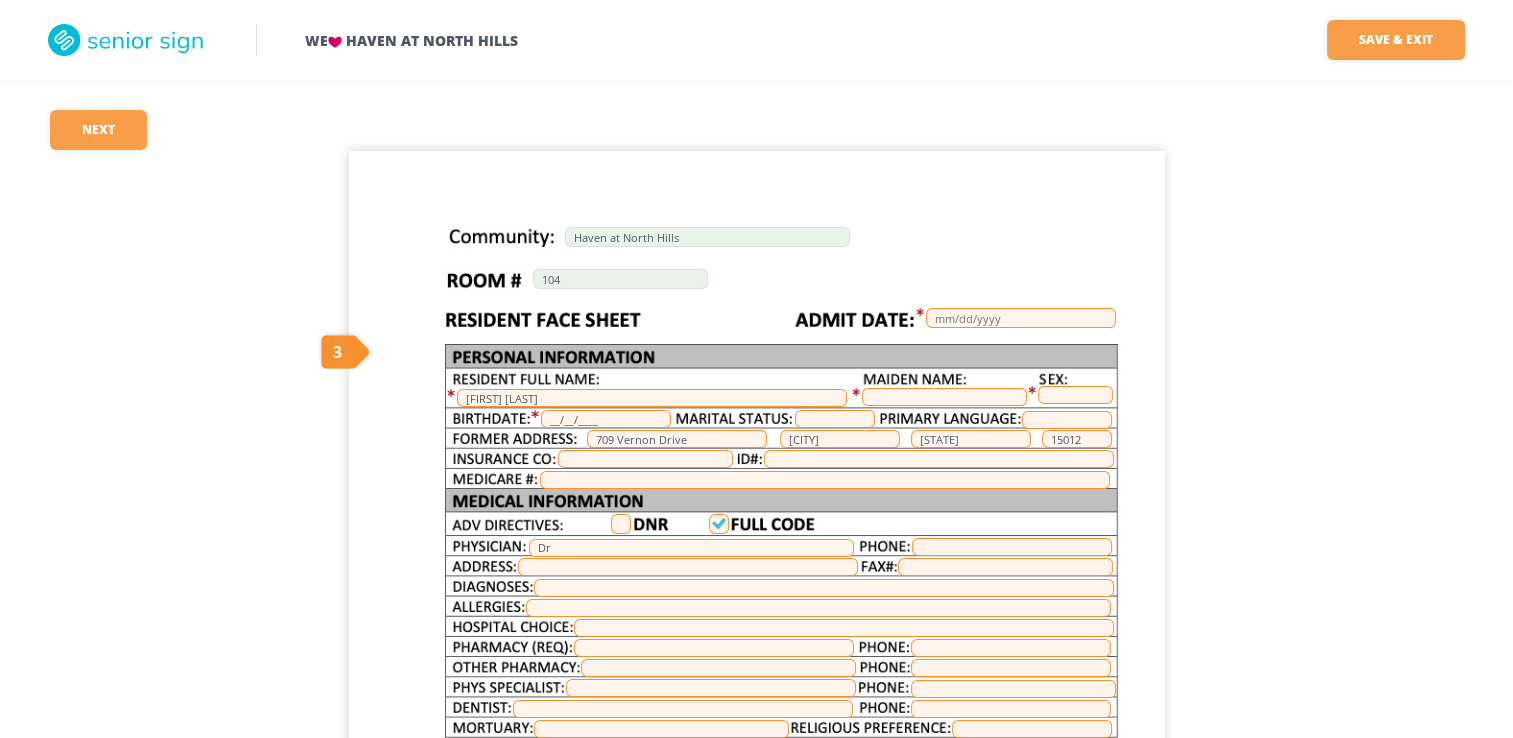 click on "Haven at North Hills 104 [LAST] [LAST] __/__/____ [NUMBER] [STREET] [CITY] [STATE] [POSTAL_CODE] Dr [LAST] [LAST] 104" at bounding box center [757, 679] 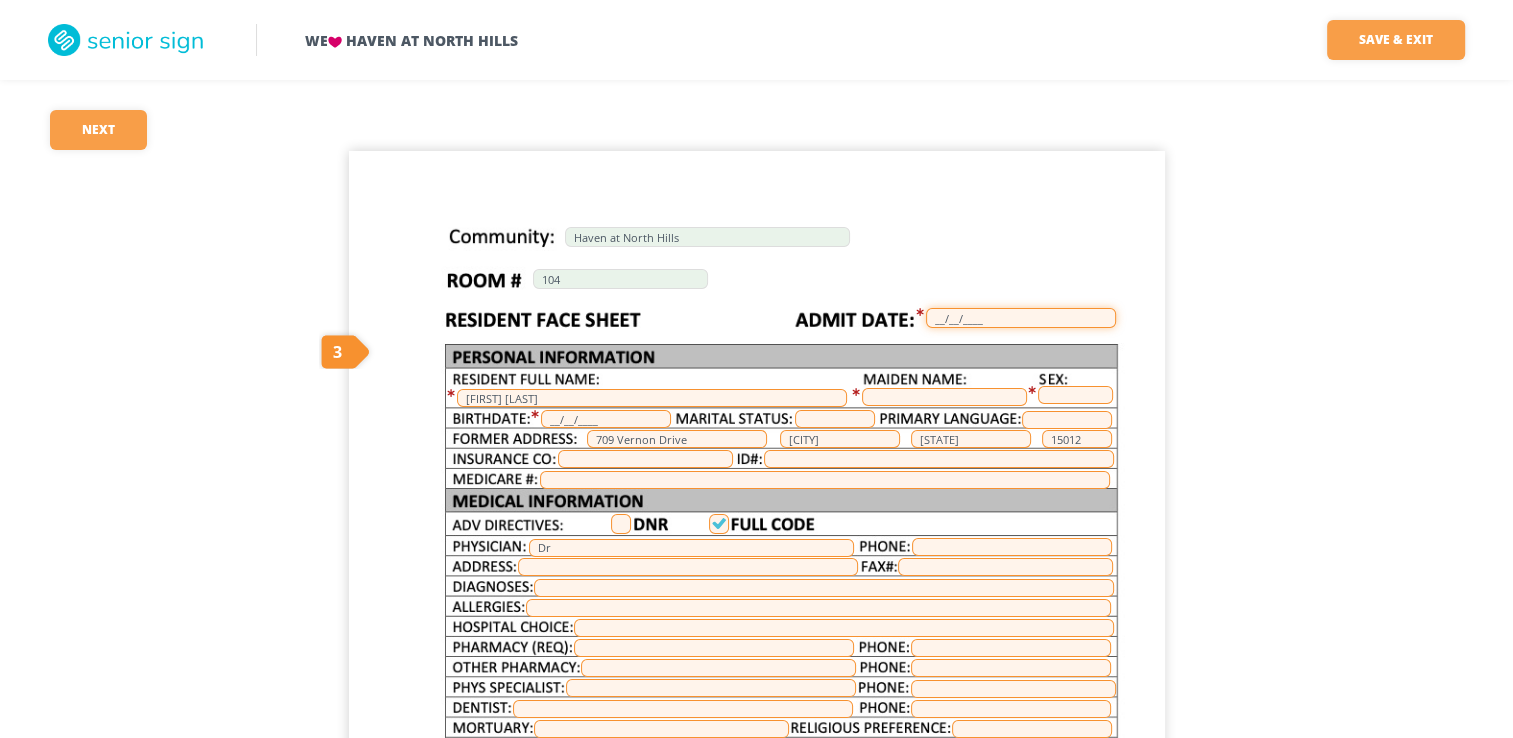 click on "__/__/____" at bounding box center (1021, 318) 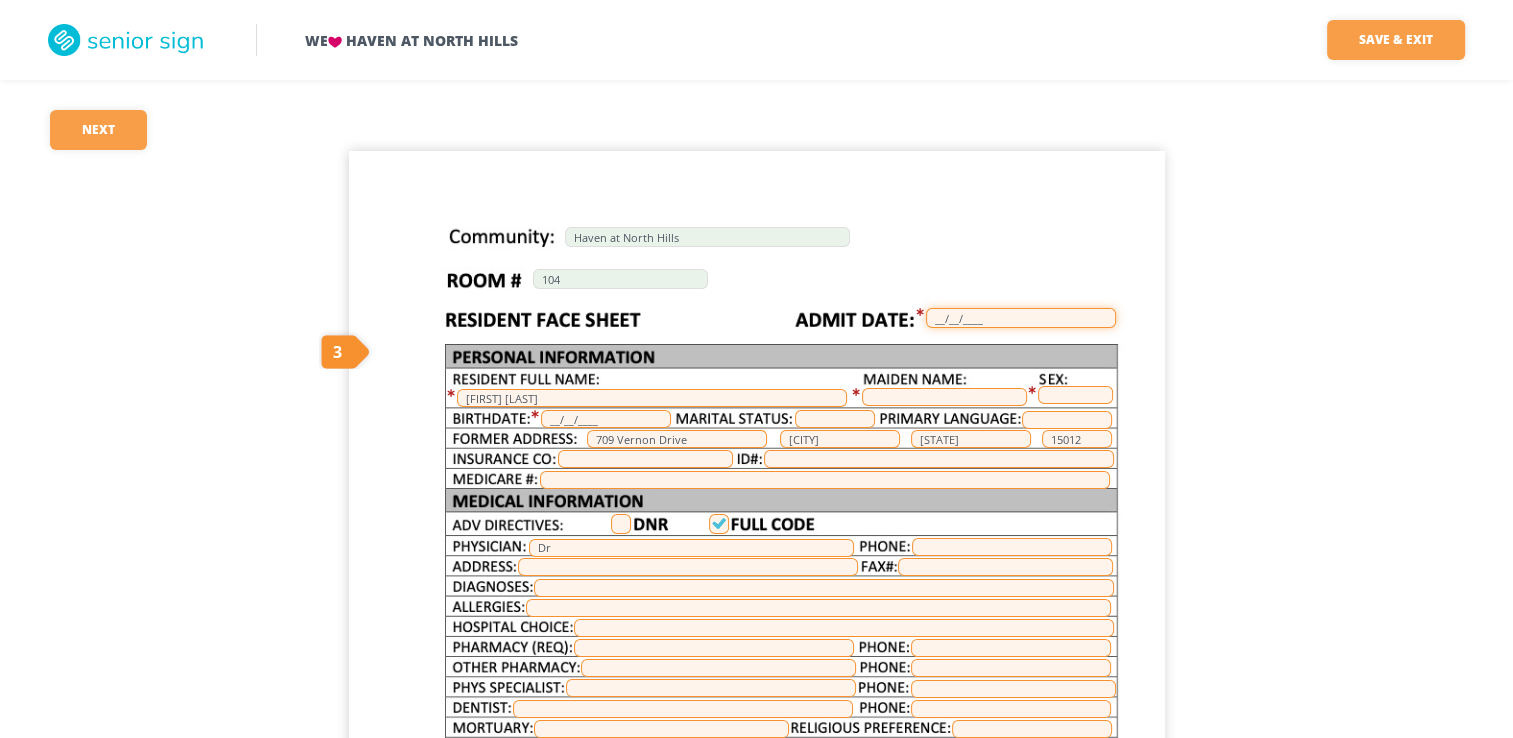 scroll, scrollTop: 105, scrollLeft: 0, axis: vertical 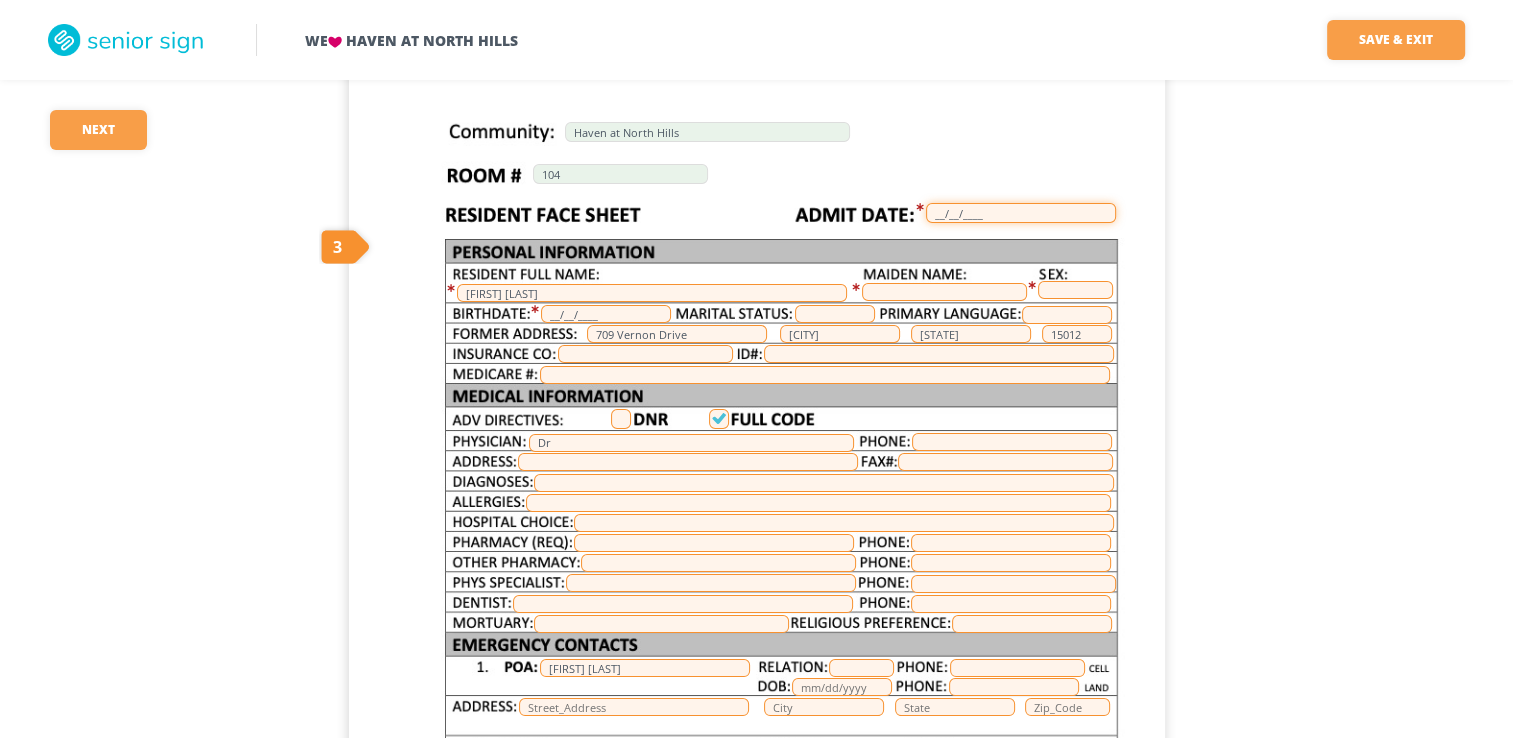 type on "__/__/____" 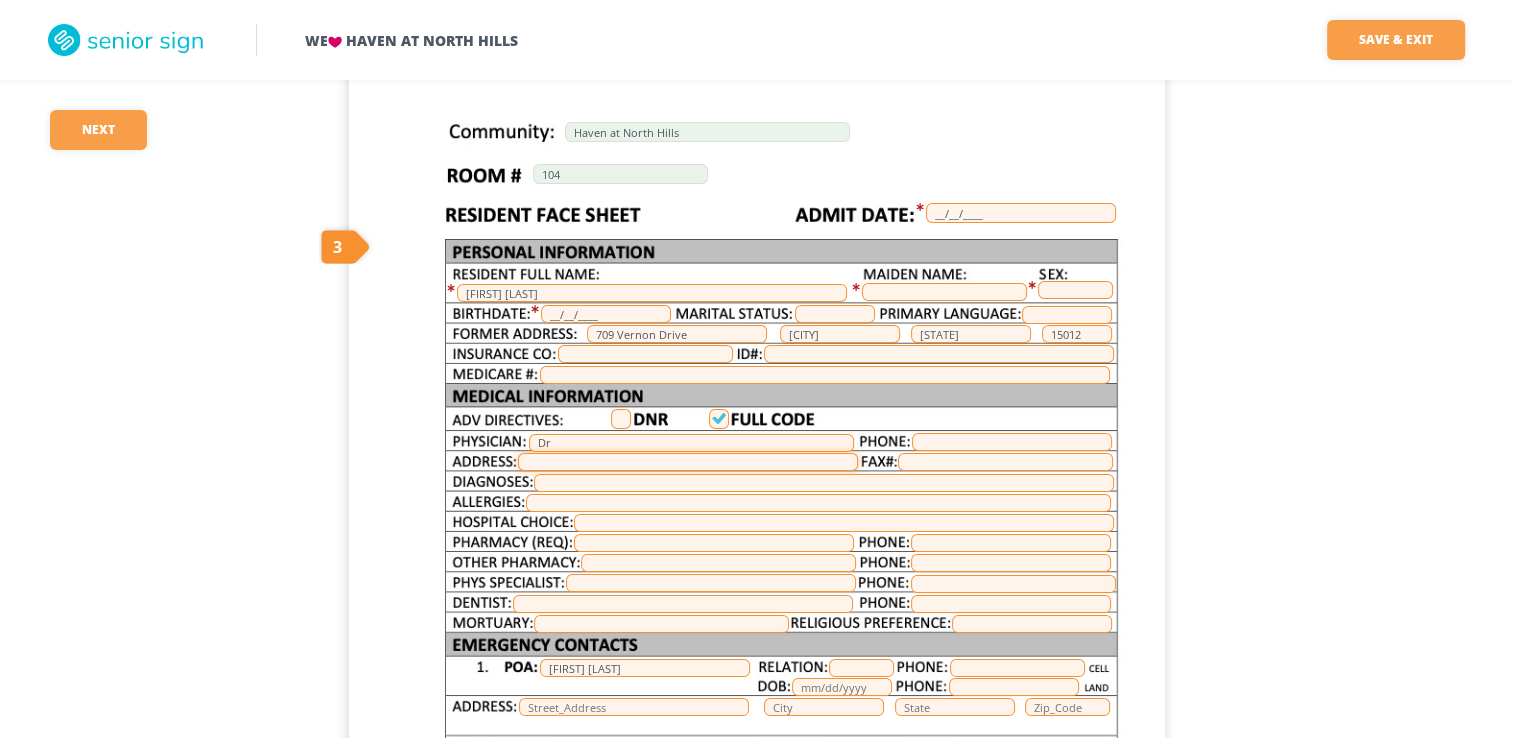 click at bounding box center [688, 462] 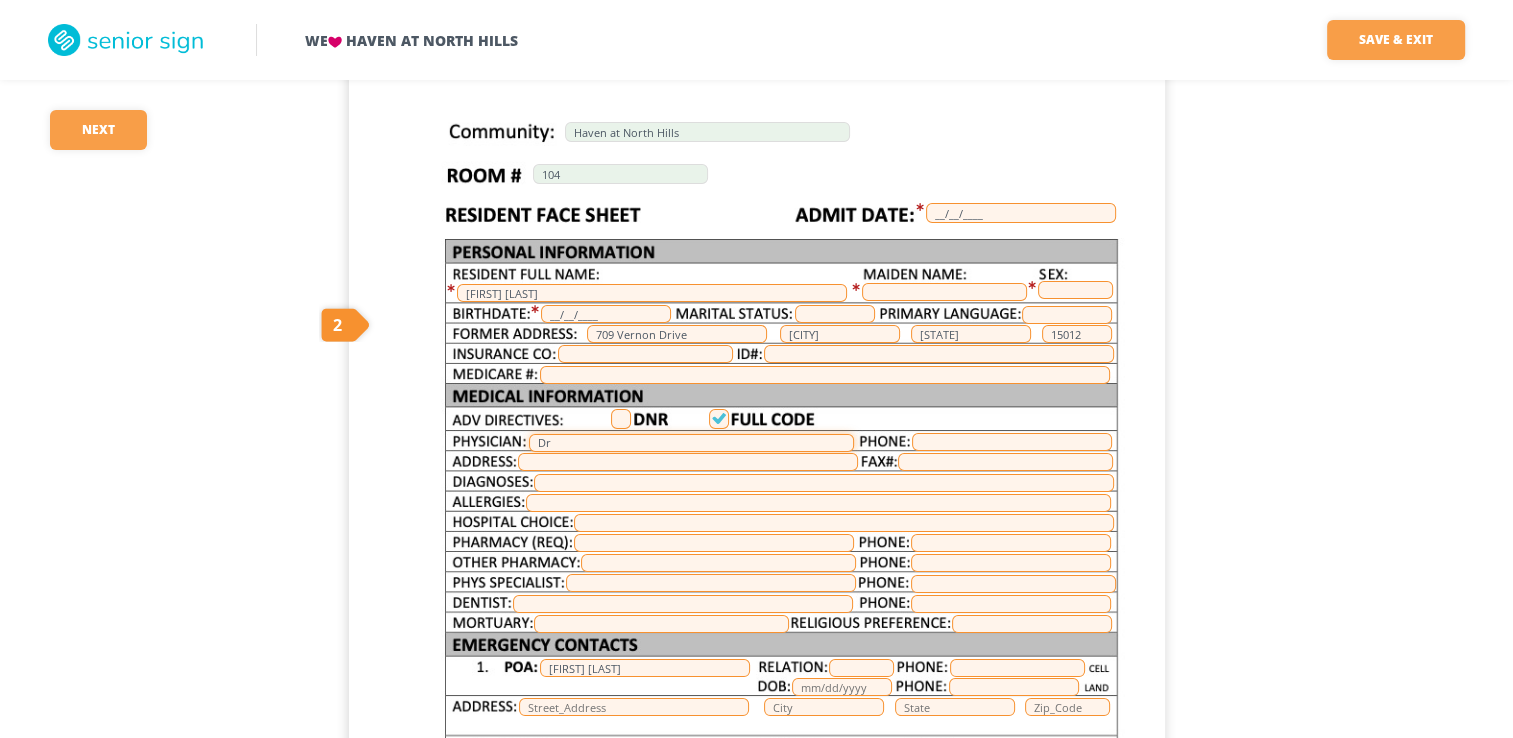 click on "Dr" at bounding box center [691, 443] 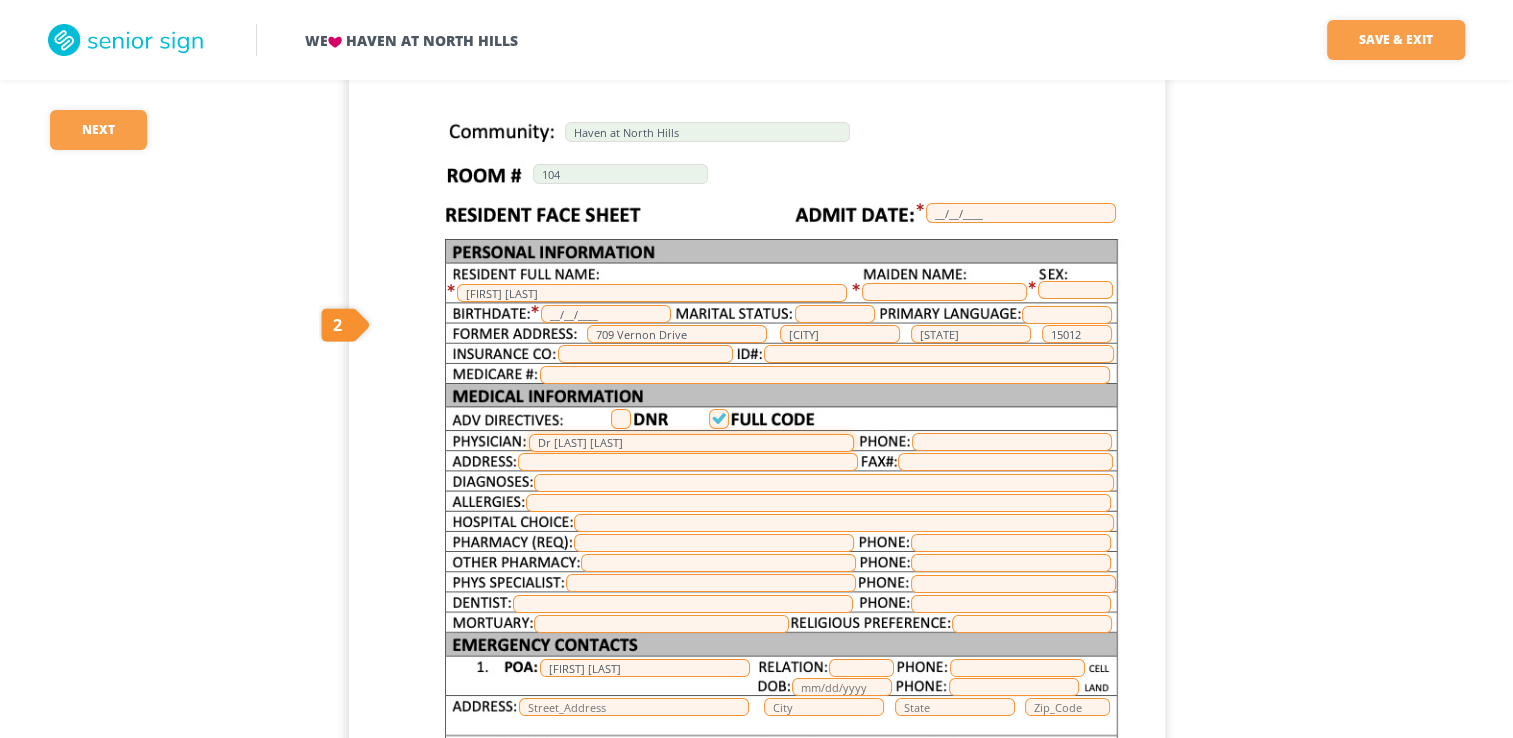 type on "Dr [LAST] [LAST]" 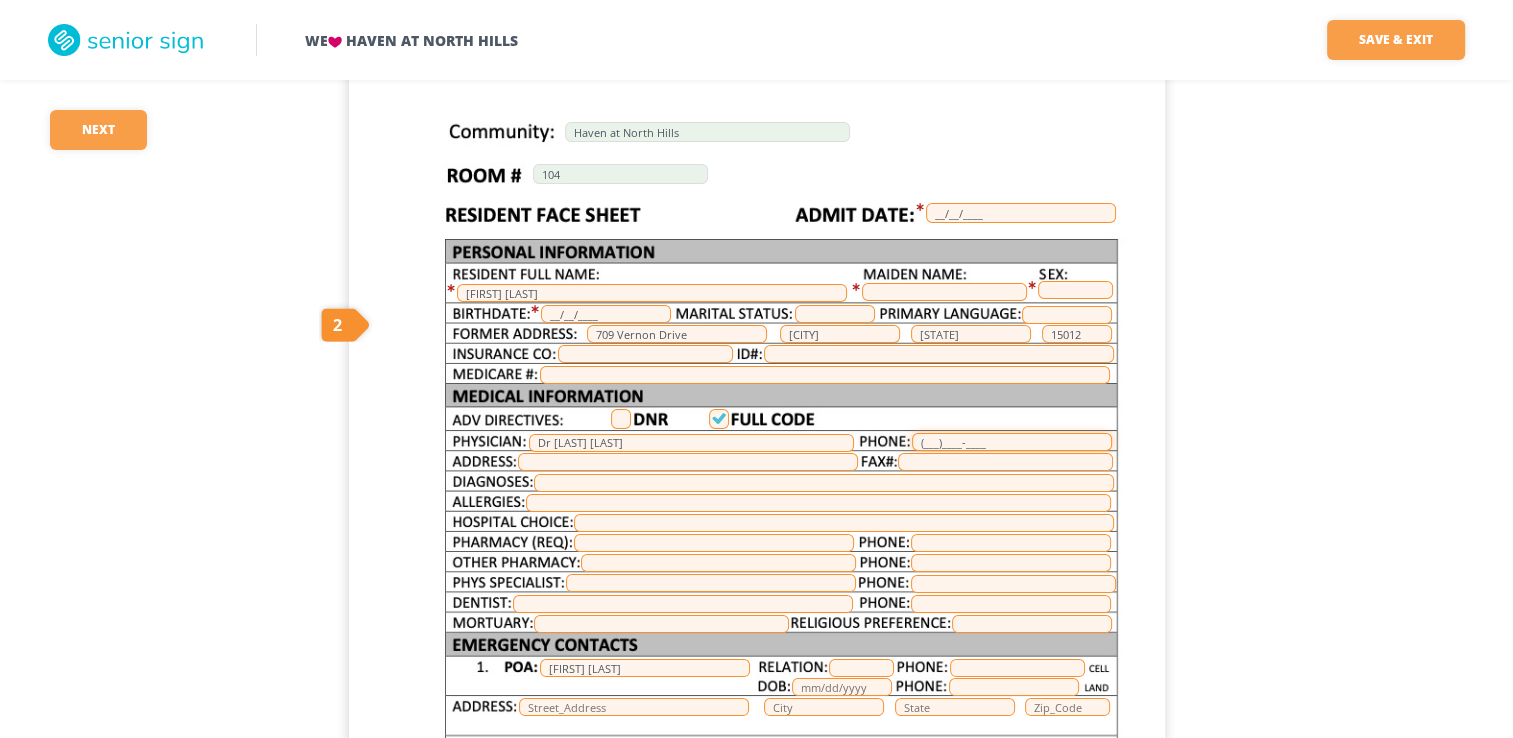 click on "(___)____-____" at bounding box center [1012, 442] 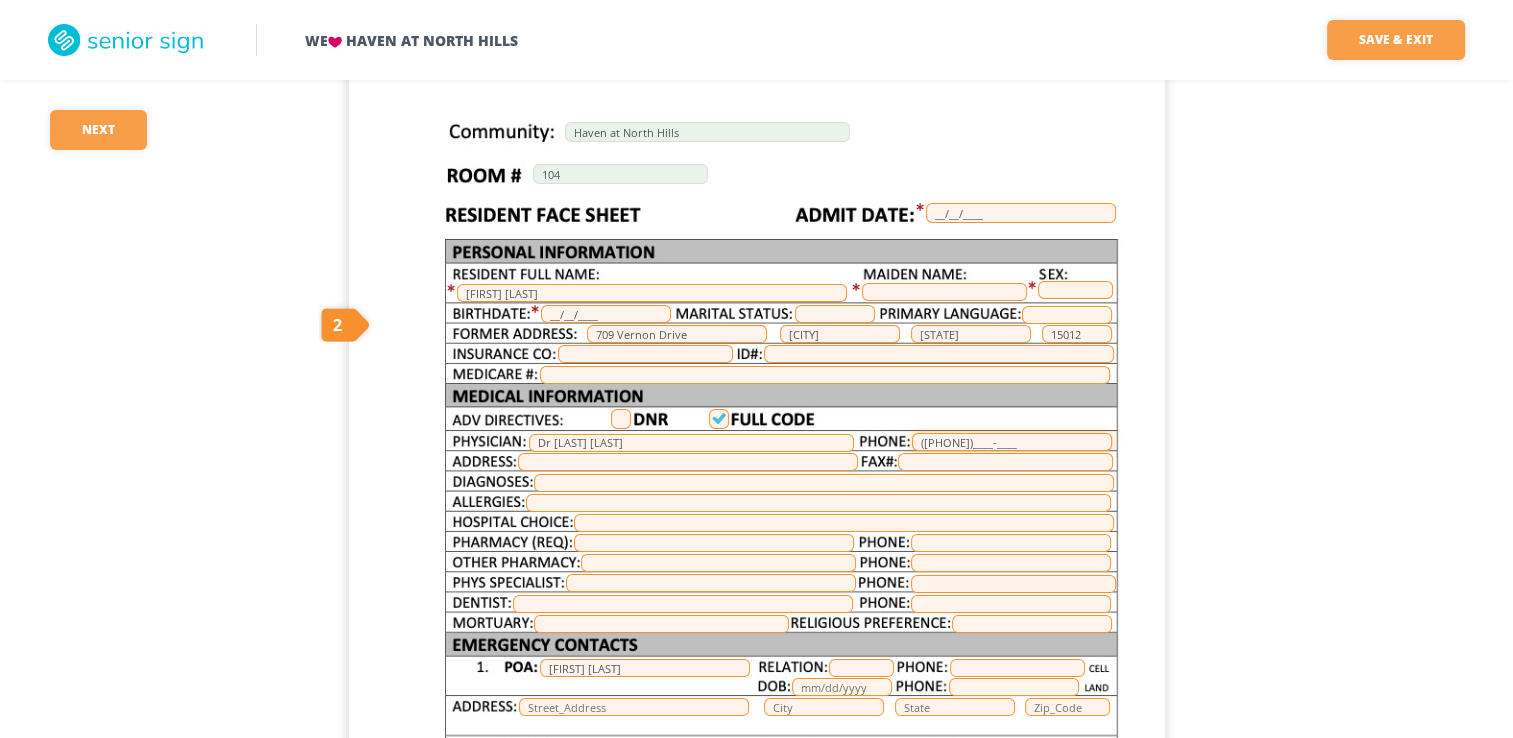 type on "([PHONE])_([PHONE])-[PHONE]" 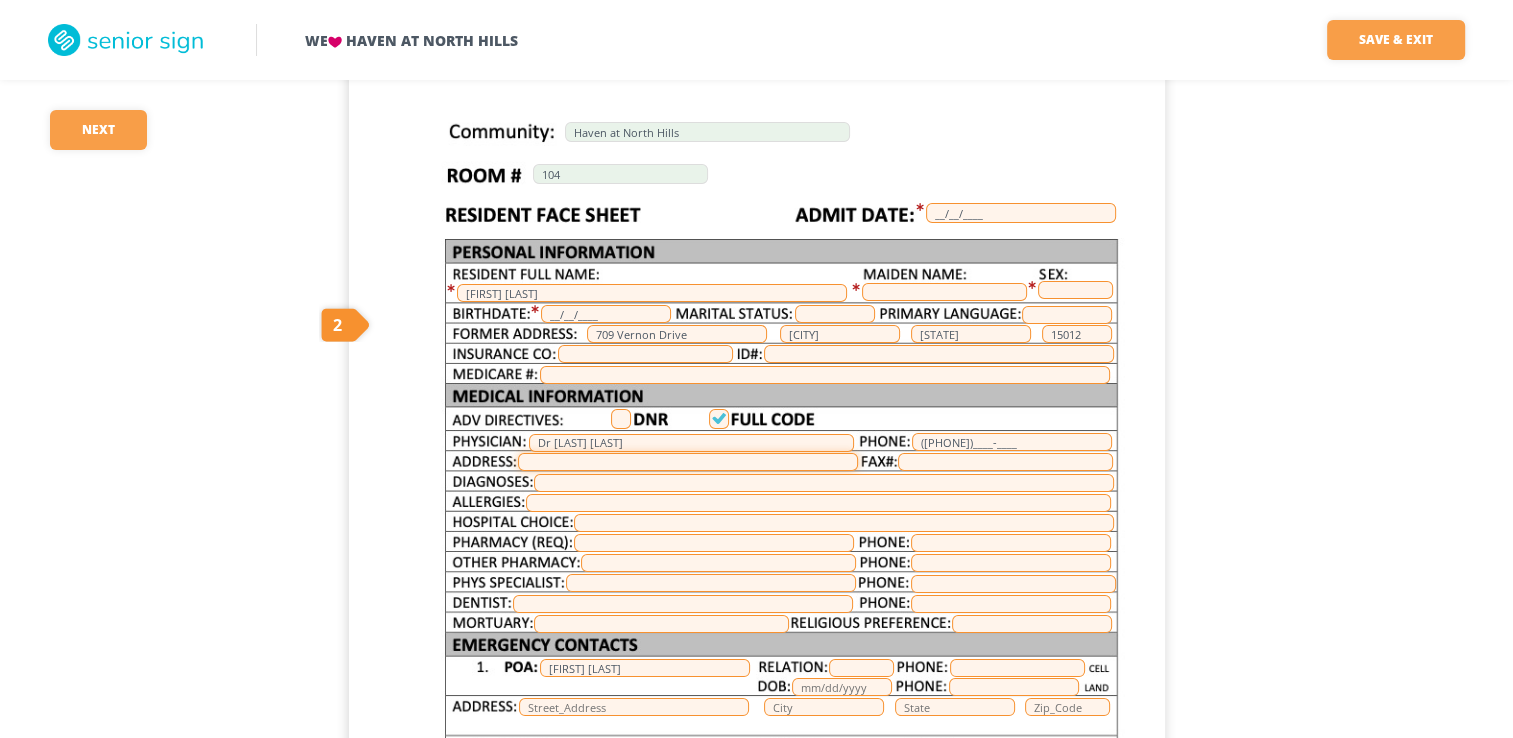 click at bounding box center [688, 462] 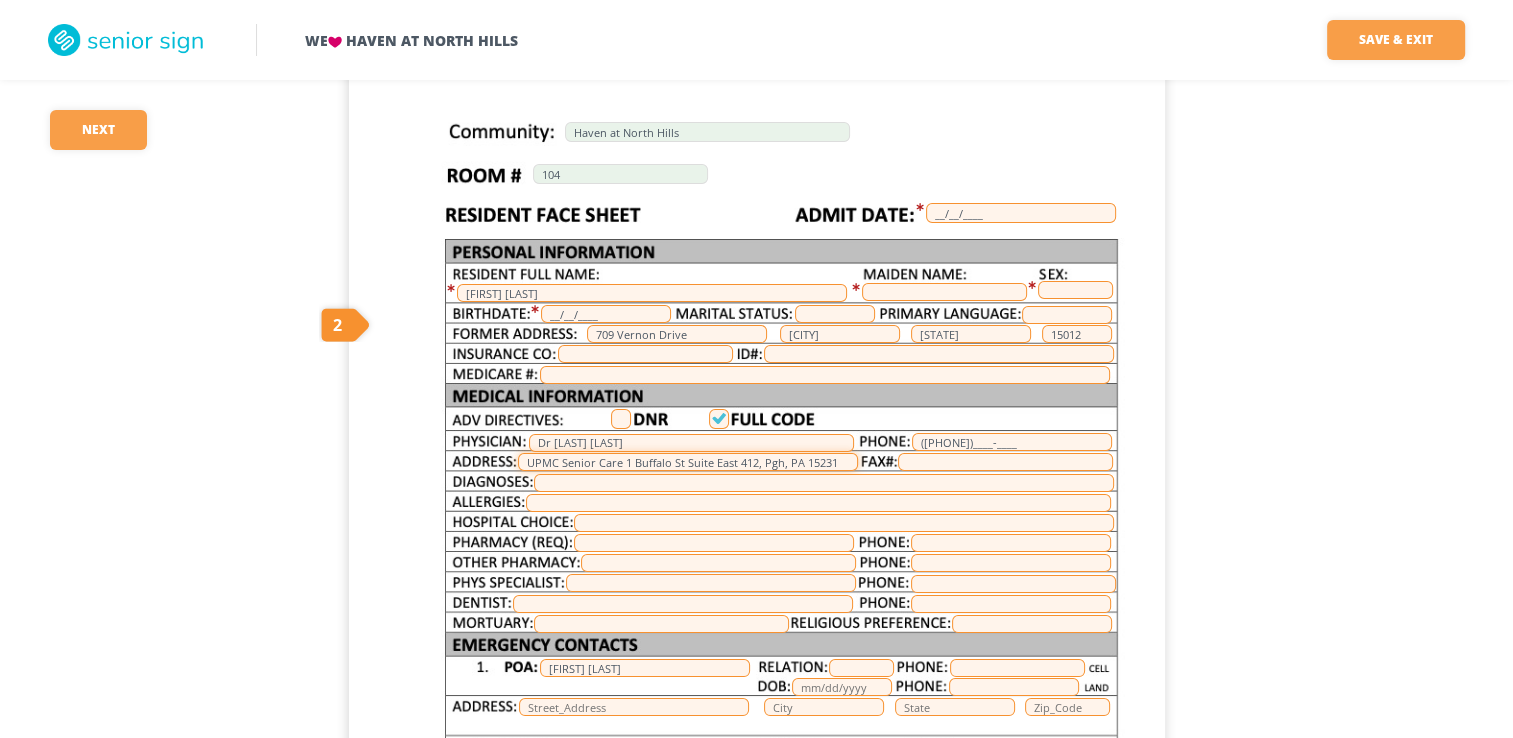 type on "UPMC Senior Care 1 Buffalo St Suite East 412, [CITY], [STATE] [POSTAL_CODE]" 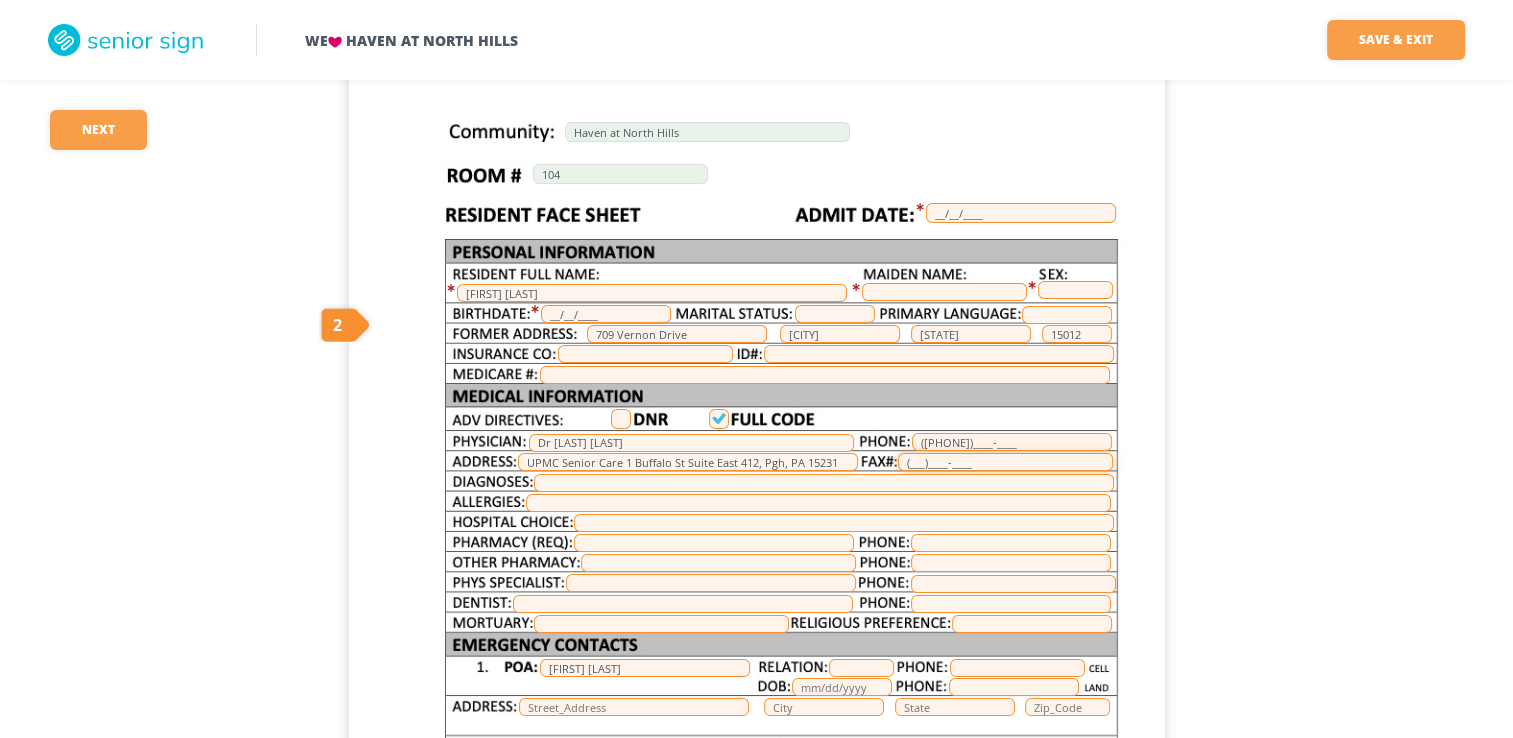 click on "(___)____-____" at bounding box center [1005, 462] 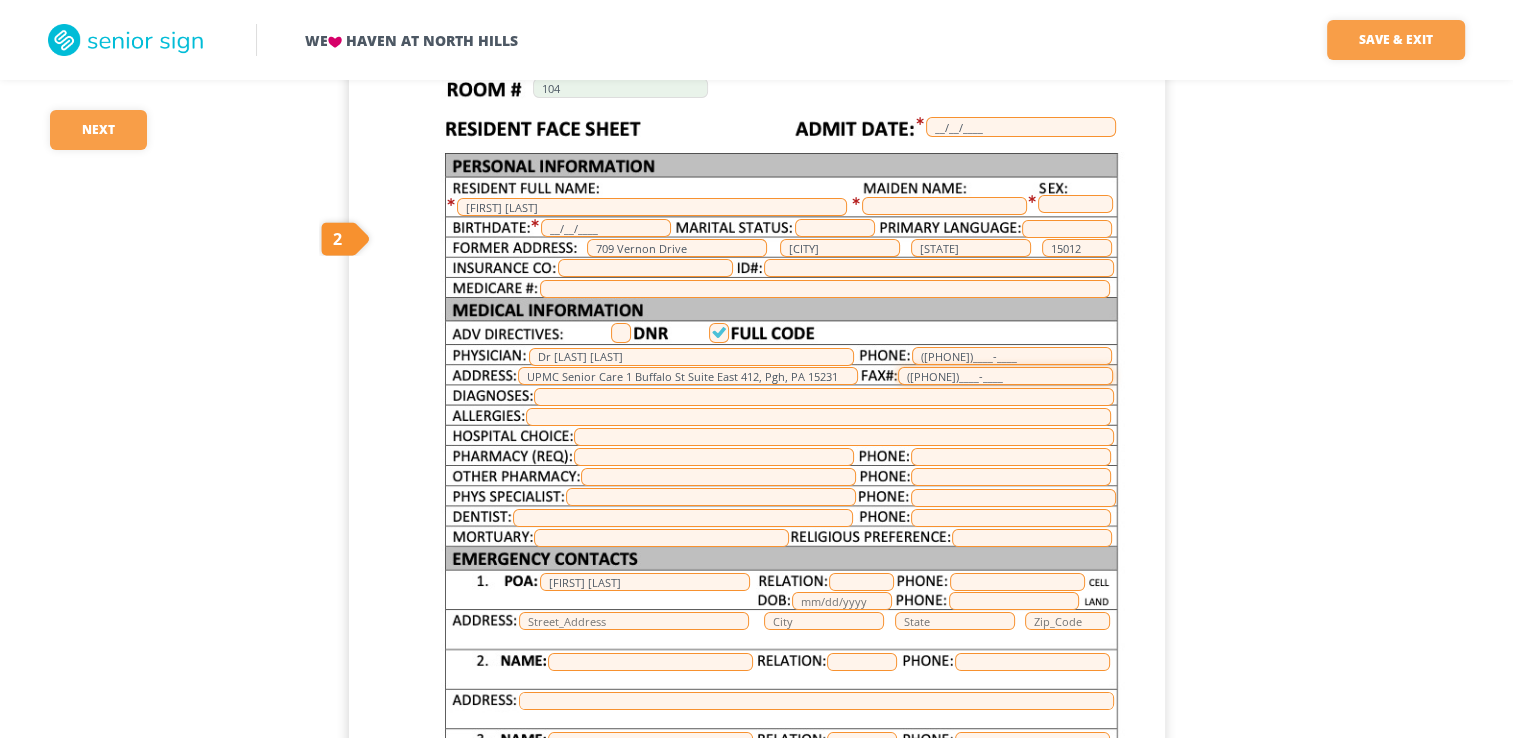 scroll, scrollTop: 212, scrollLeft: 0, axis: vertical 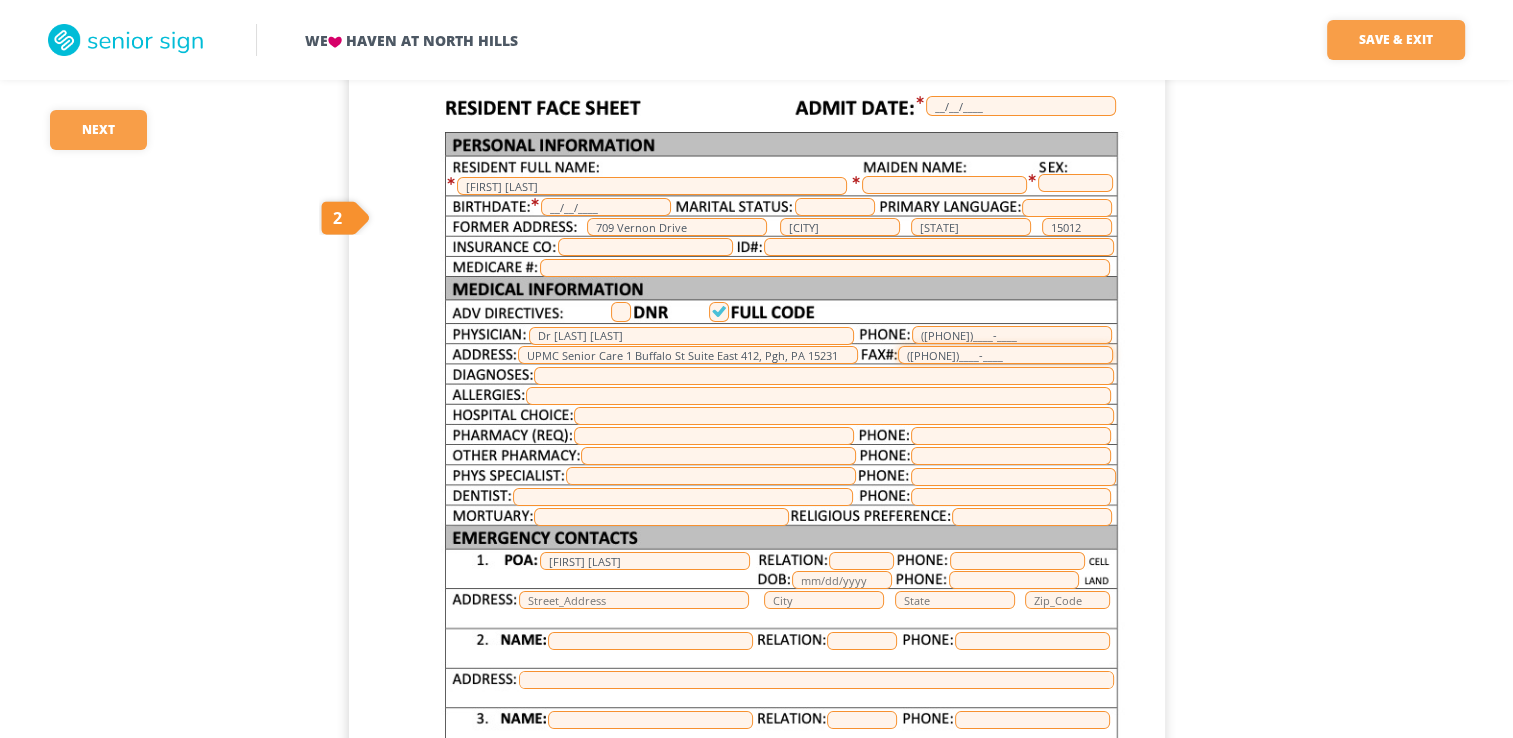type on "([PHONE])_([PHONE])-[PHONE]" 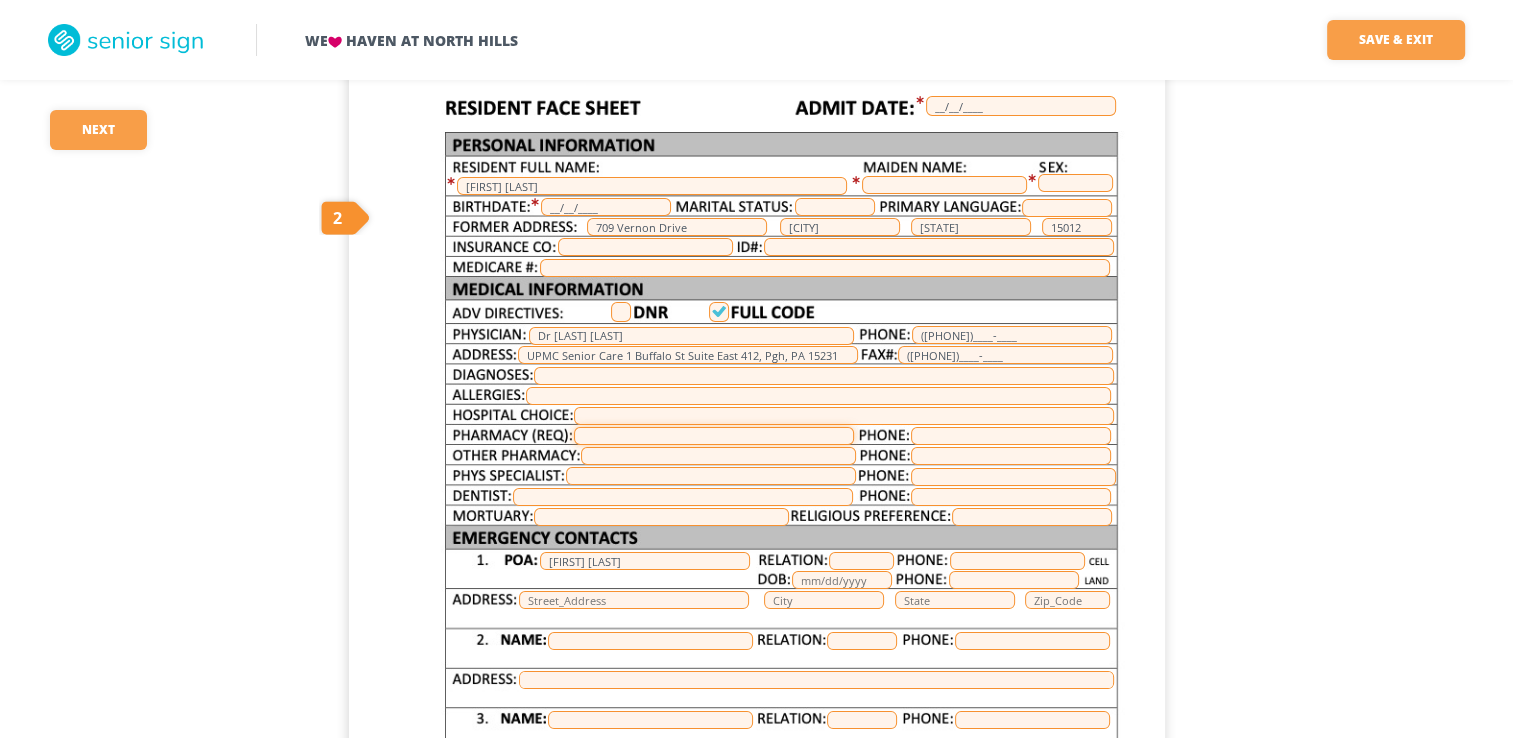 click at bounding box center [714, 436] 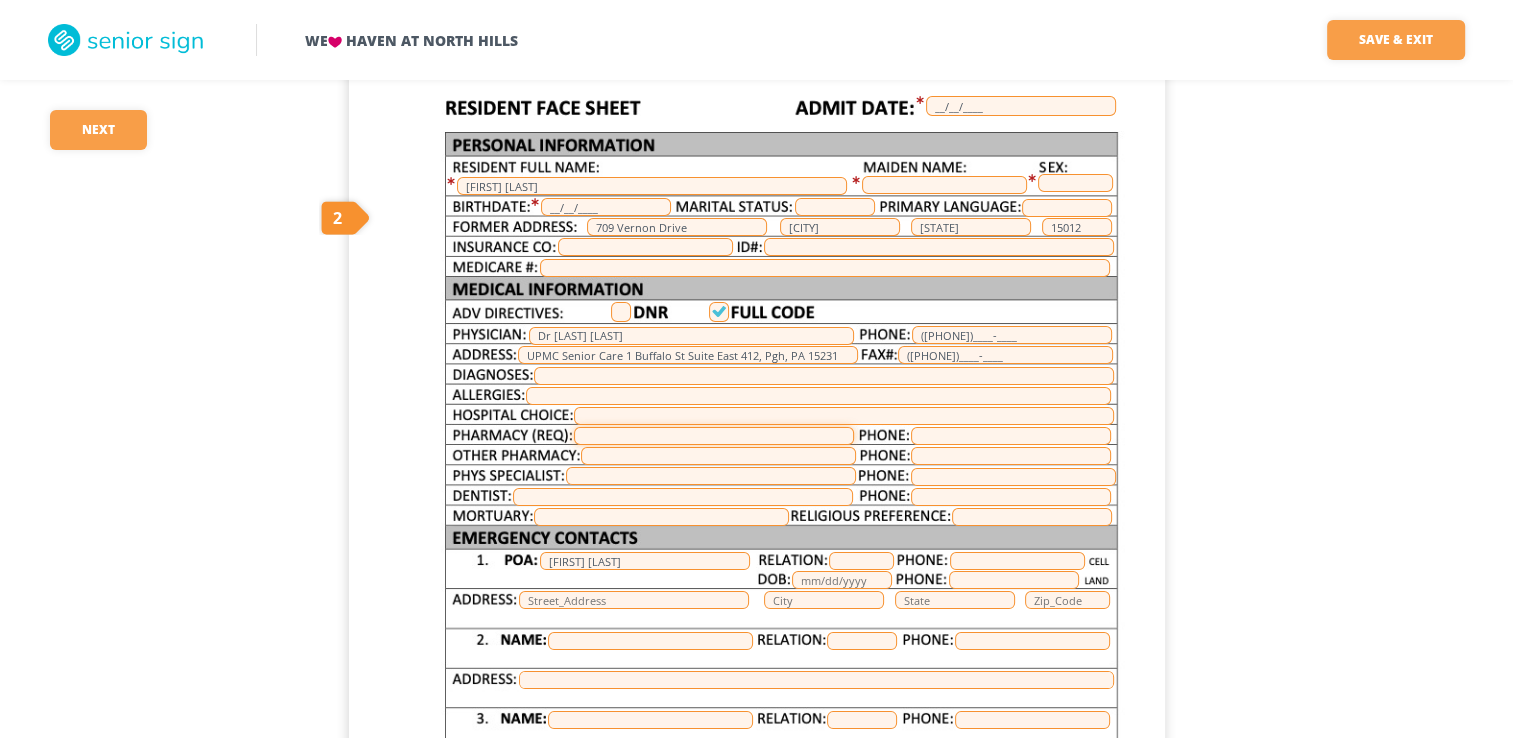 click at bounding box center [714, 436] 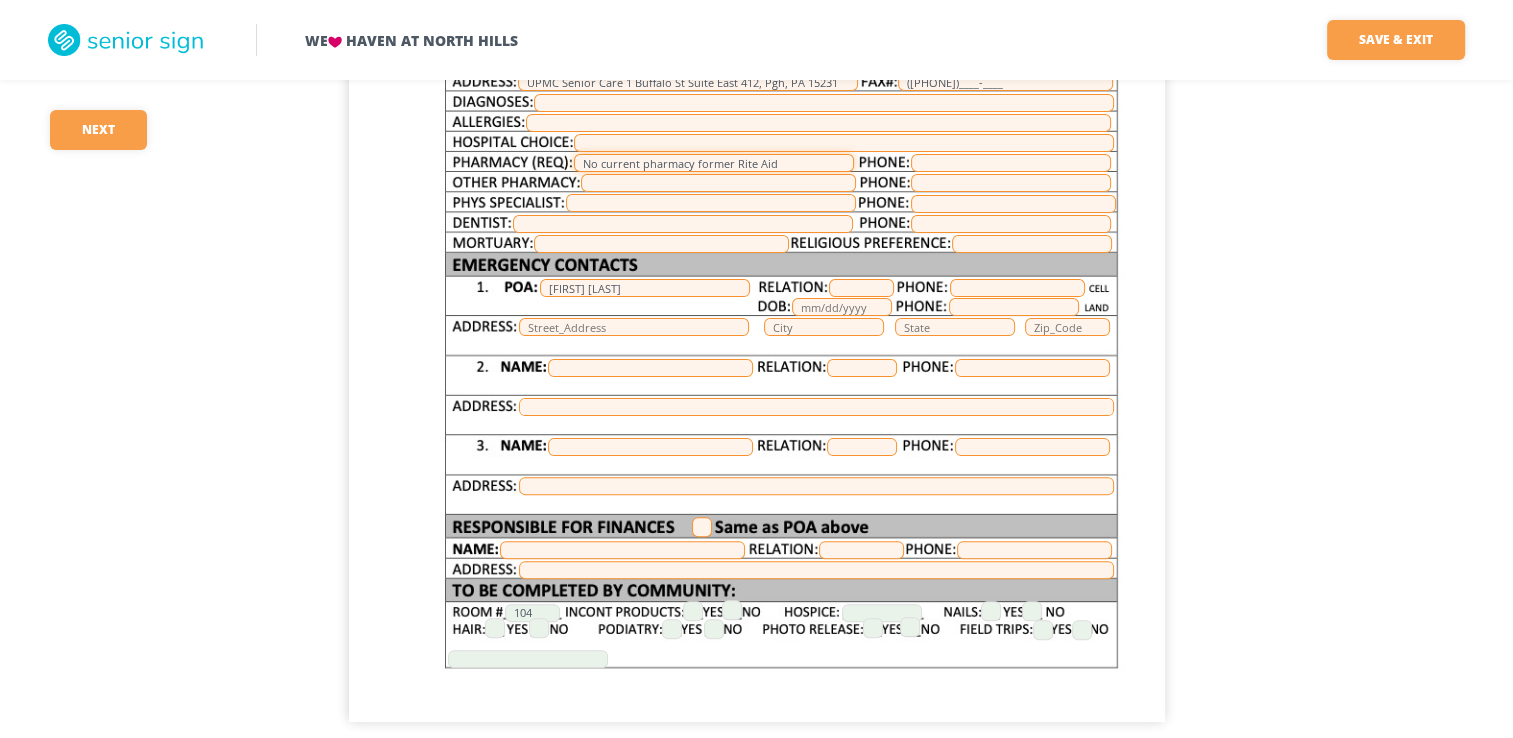 scroll, scrollTop: 524, scrollLeft: 0, axis: vertical 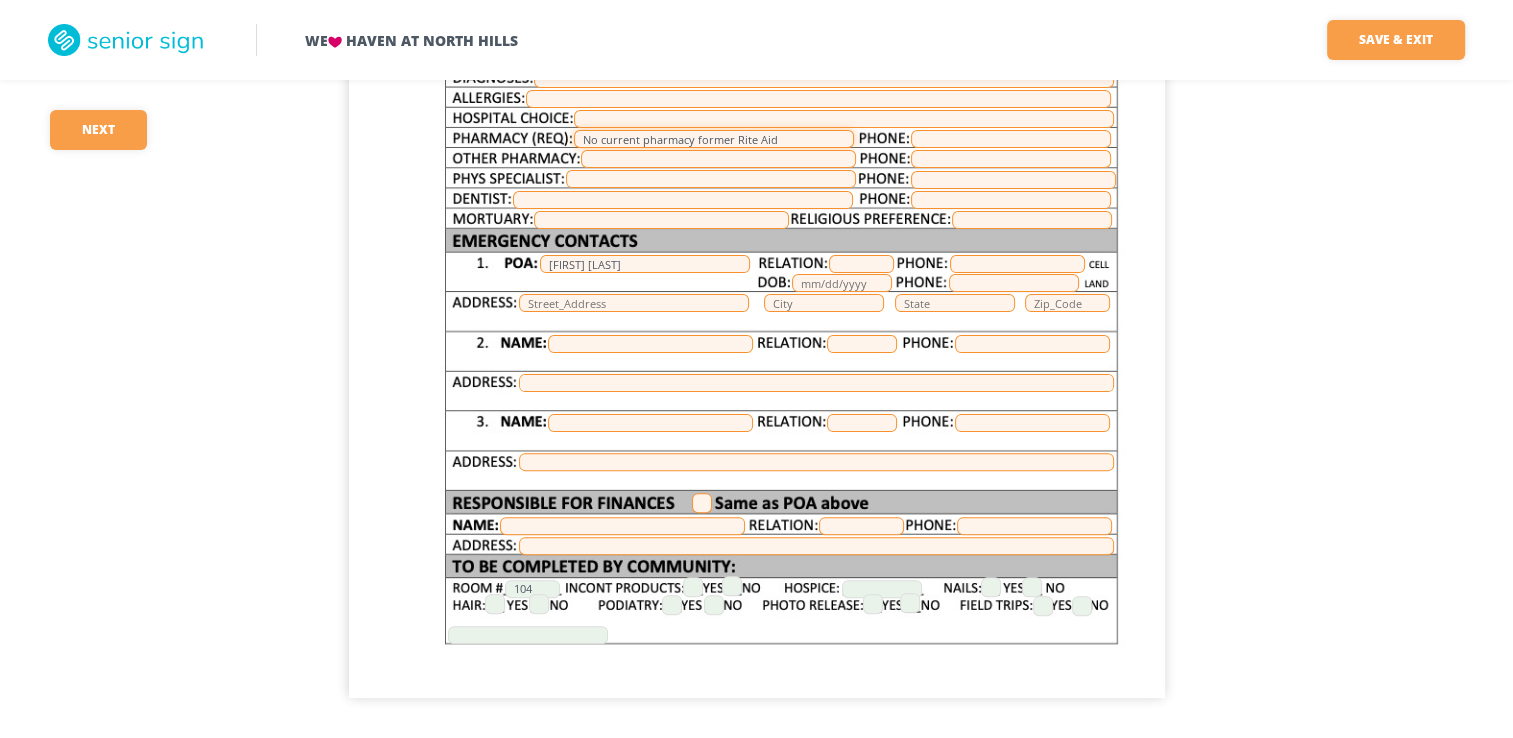 type on "No current pharmacy former Rite Aid" 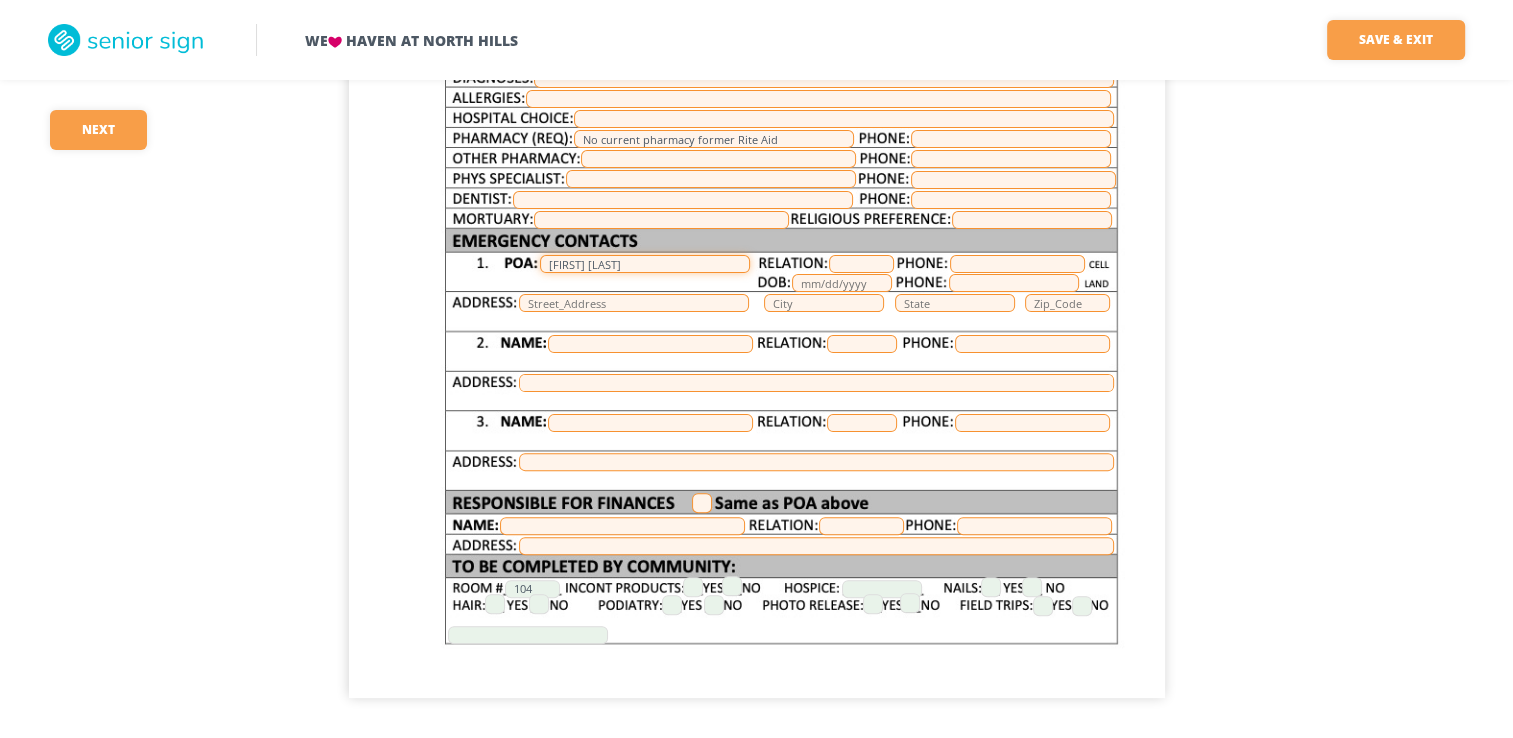 drag, startPoint x: 638, startPoint y: 250, endPoint x: 498, endPoint y: 245, distance: 140.08926 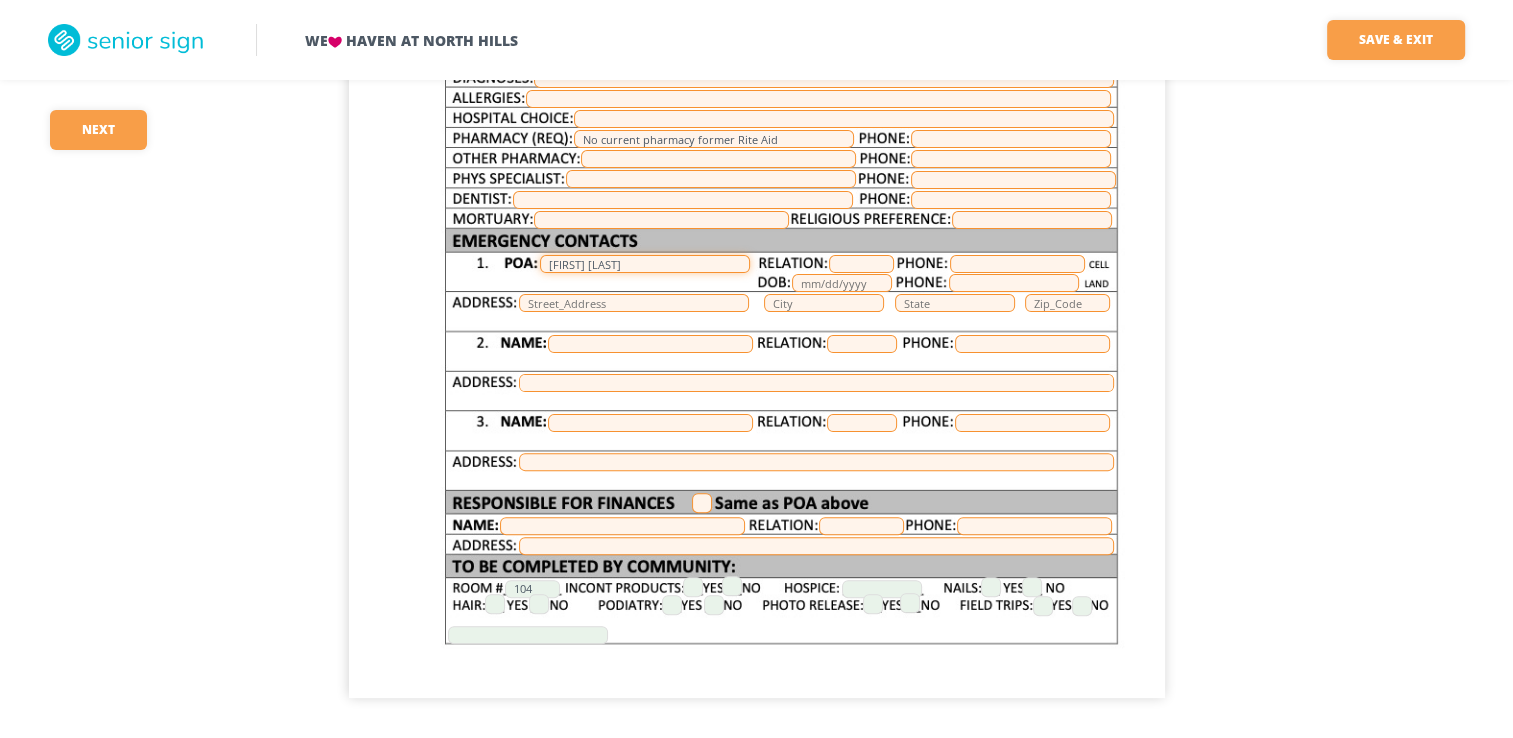 click on "Haven at North Hills 104 __/__/____ [FIRST] [LAST] __/__/____ [NUMBER] [STREET] [CITY] [STATE] [POSTAL_CODE] ([PHONE])_([PHONE])-[PHONE] Dr [LAST] [LAST] ([PHONE])_([PHONE])-[PHONE] UPMC Senior Care 1 Buffalo St Suite East 412, [CITY], [STATE] [POSTAL_CODE] No current pharmacy former Rite Aid [FIRST] [LAST] daughter ([PHONE])_([PHONE])-[PHONE] __/__/____ [NUMBER] [STREET] [CITY] [STATE] [POSTAL_CODE] [FIRST] [LAST] ([PHONE])_([PHONE])-[PHONE] daughter [NUMBER] [STREET], [CITY] 104" at bounding box center (757, 170) 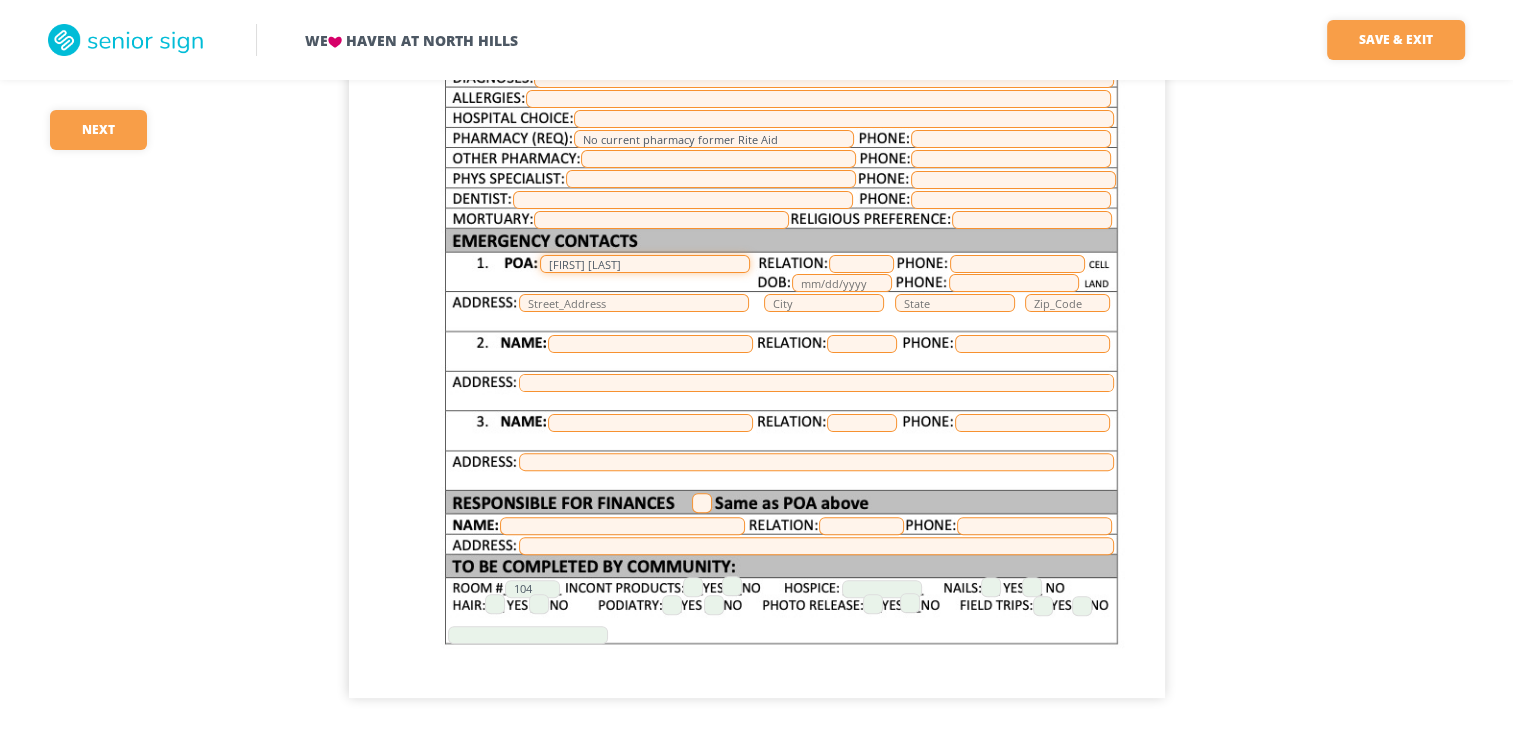 type on "[FIRST] [LAST]" 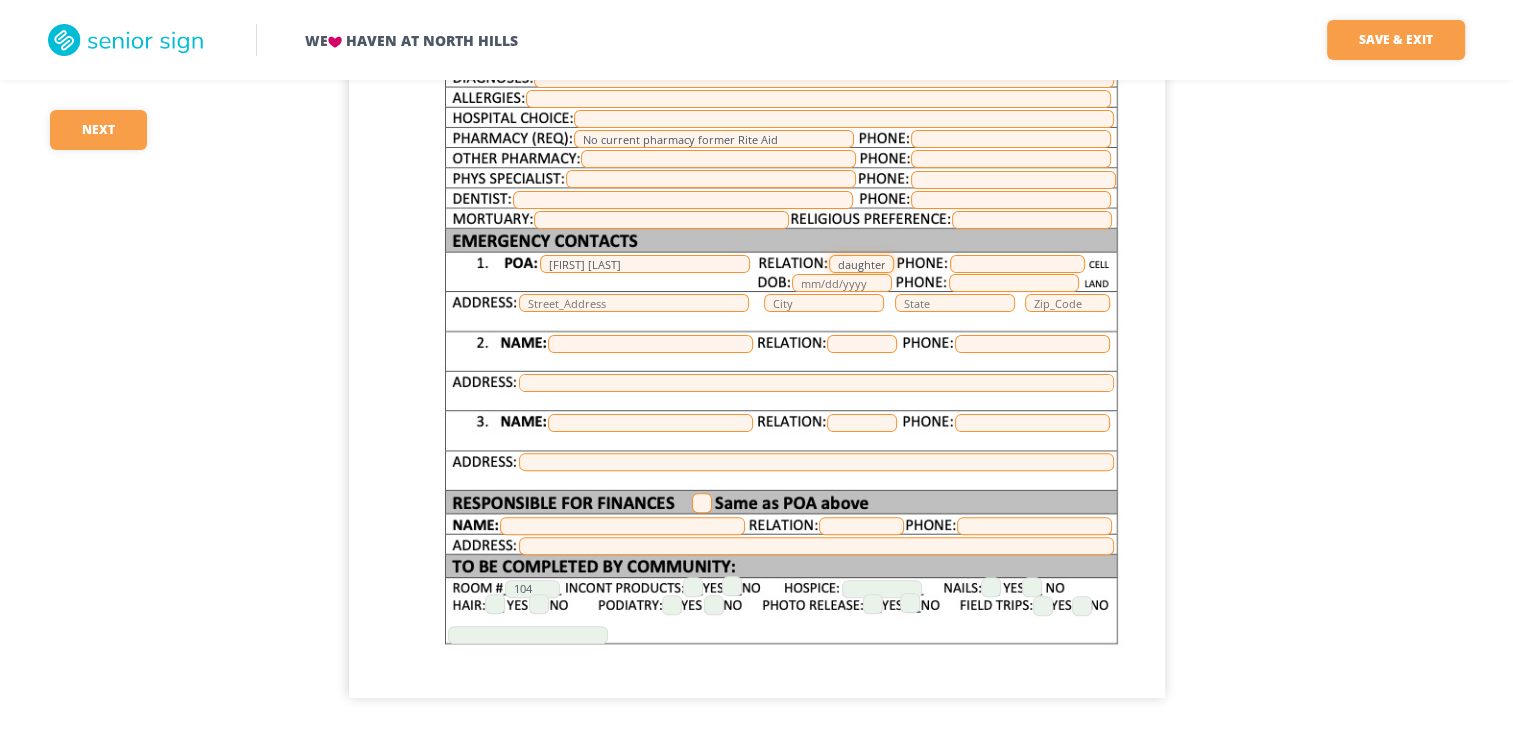 type on "daughter" 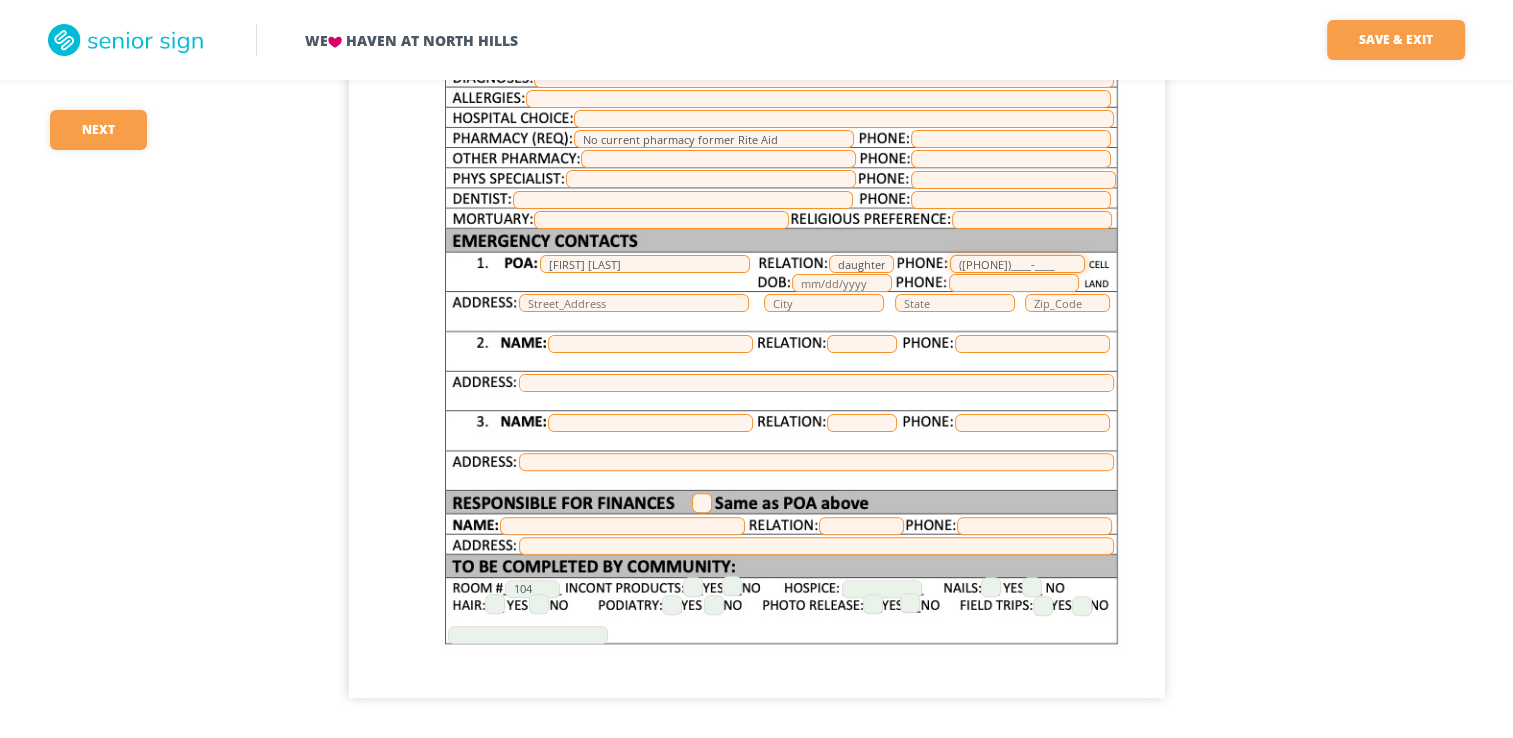 type on "([PHONE])_([PHONE])-[PHONE]" 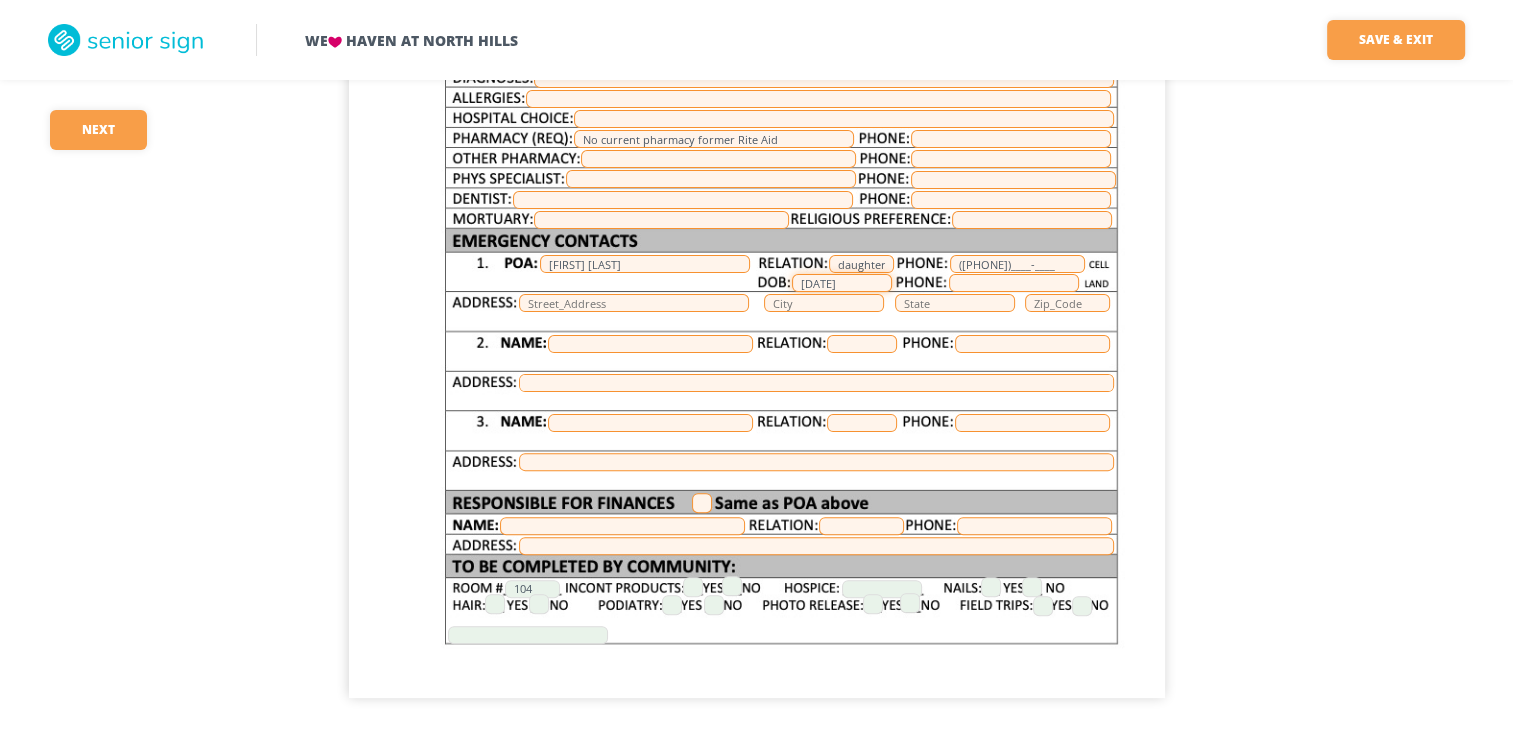 type on "[DATE]" 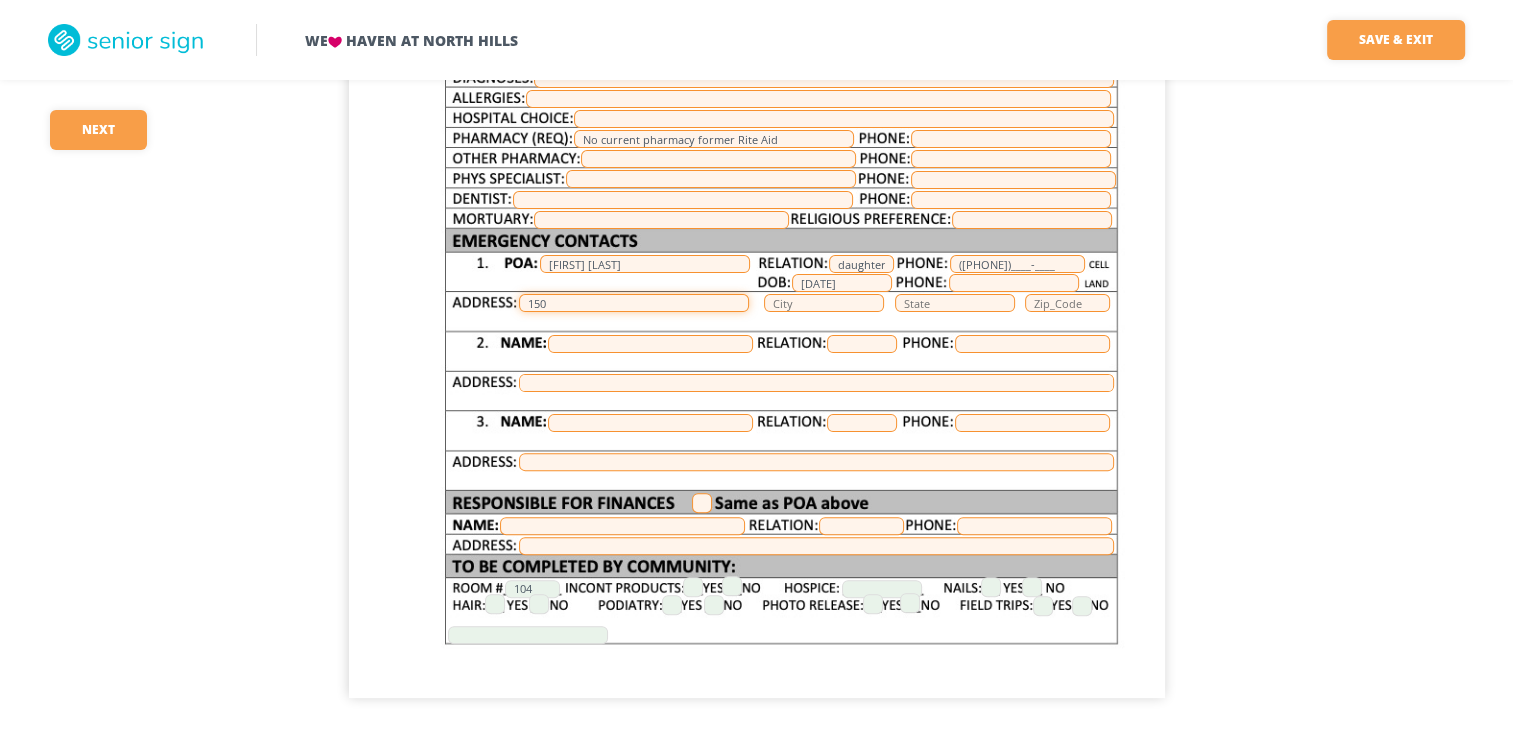 type on "[NUMBER] [STREET]" 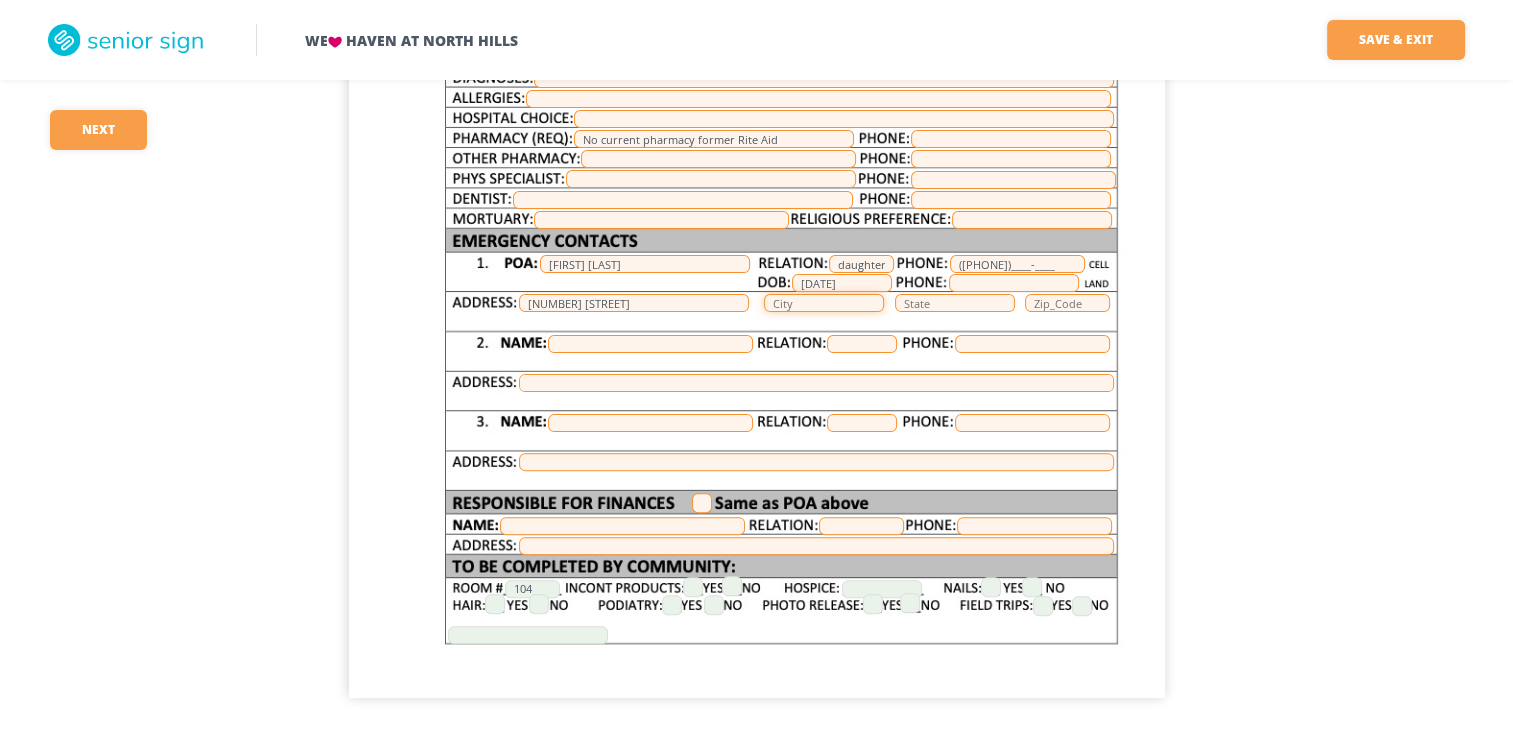type on "[CITY]" 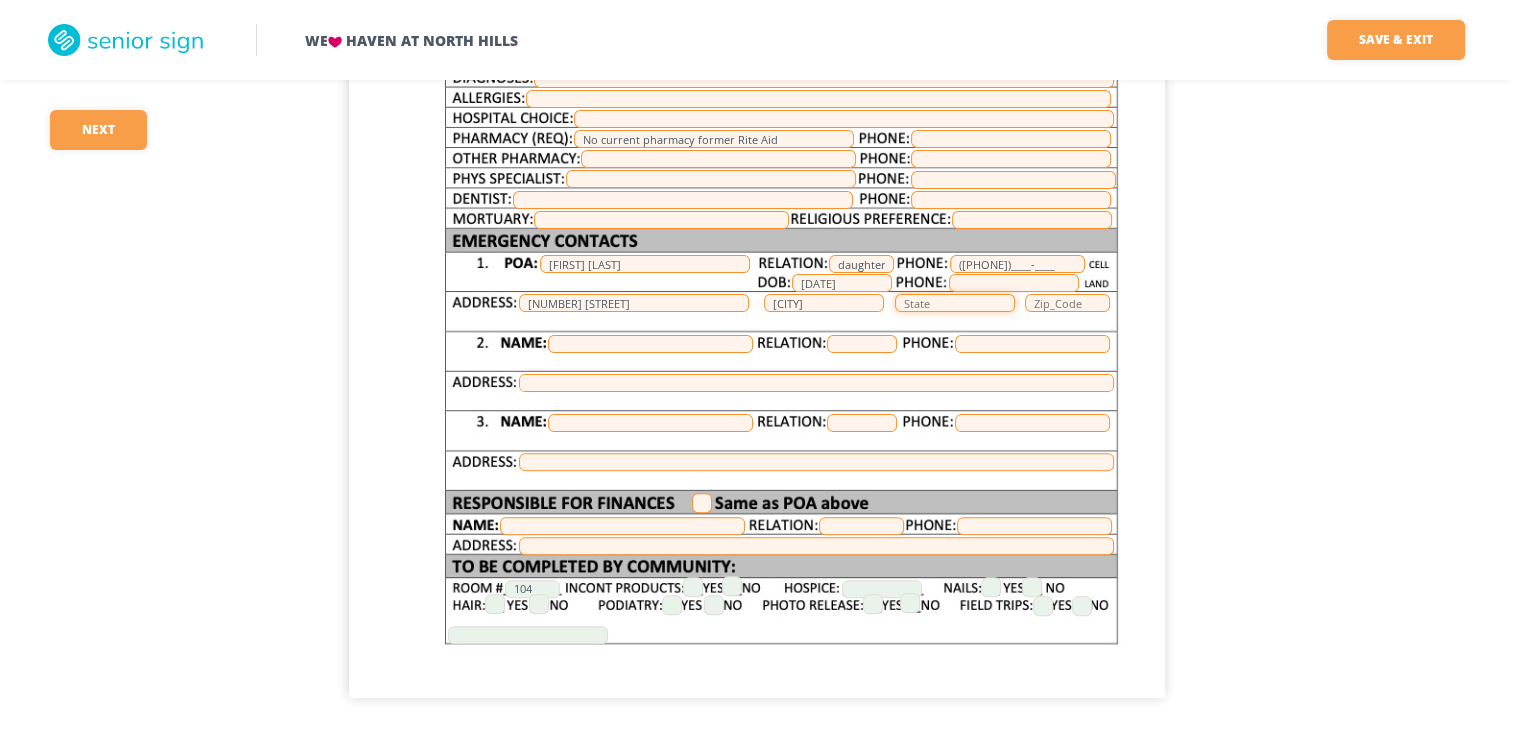 type on "PA" 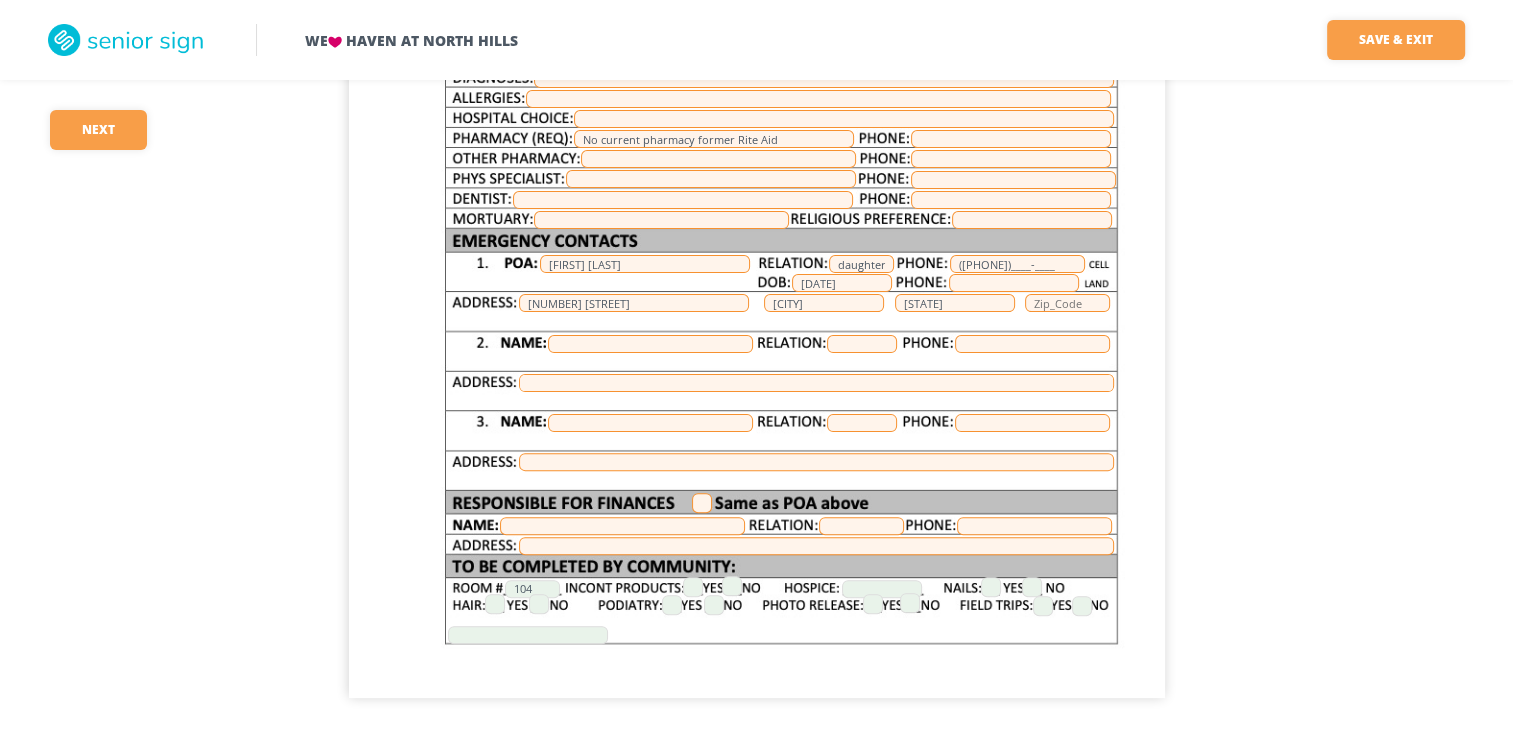 type on "[POSTAL_CODE]" 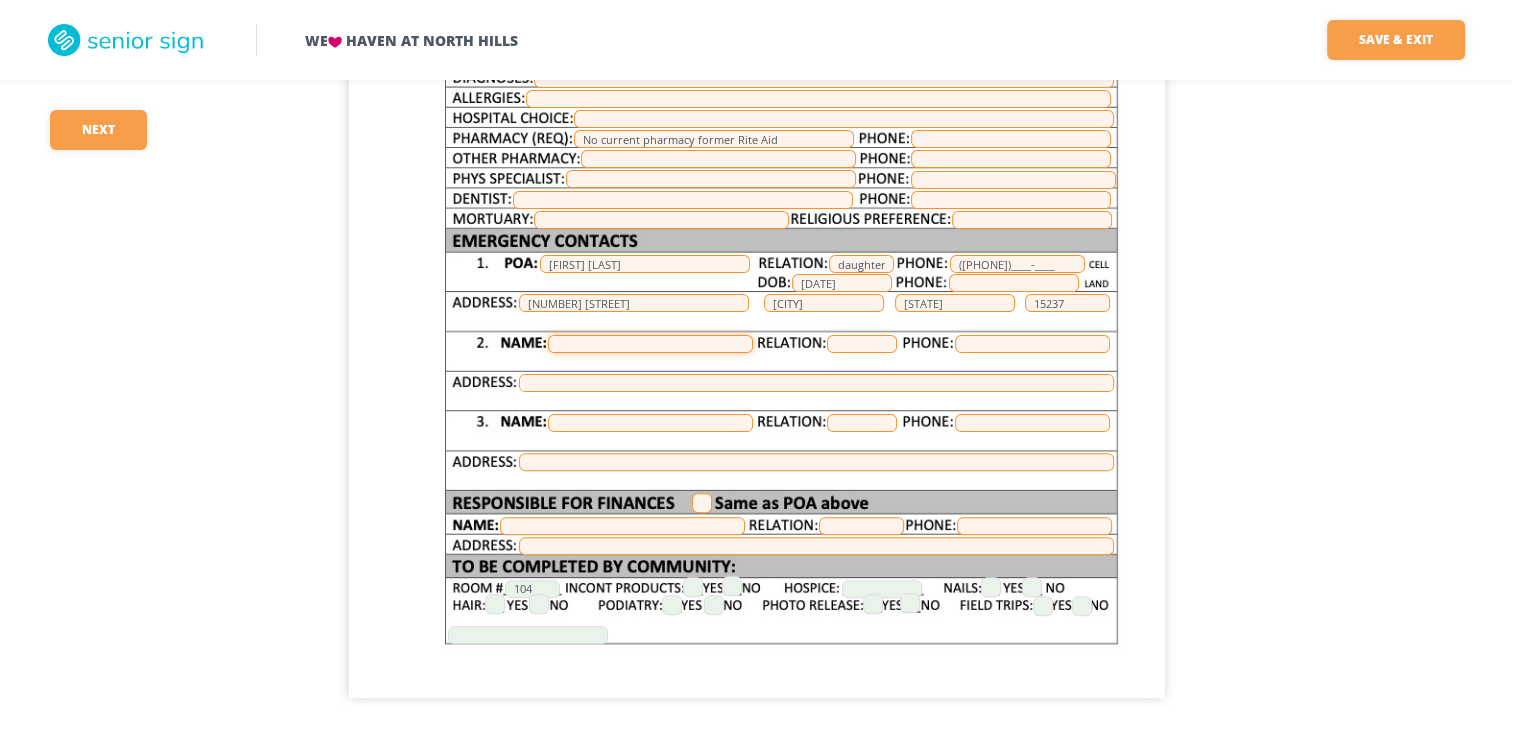 click at bounding box center (650, 344) 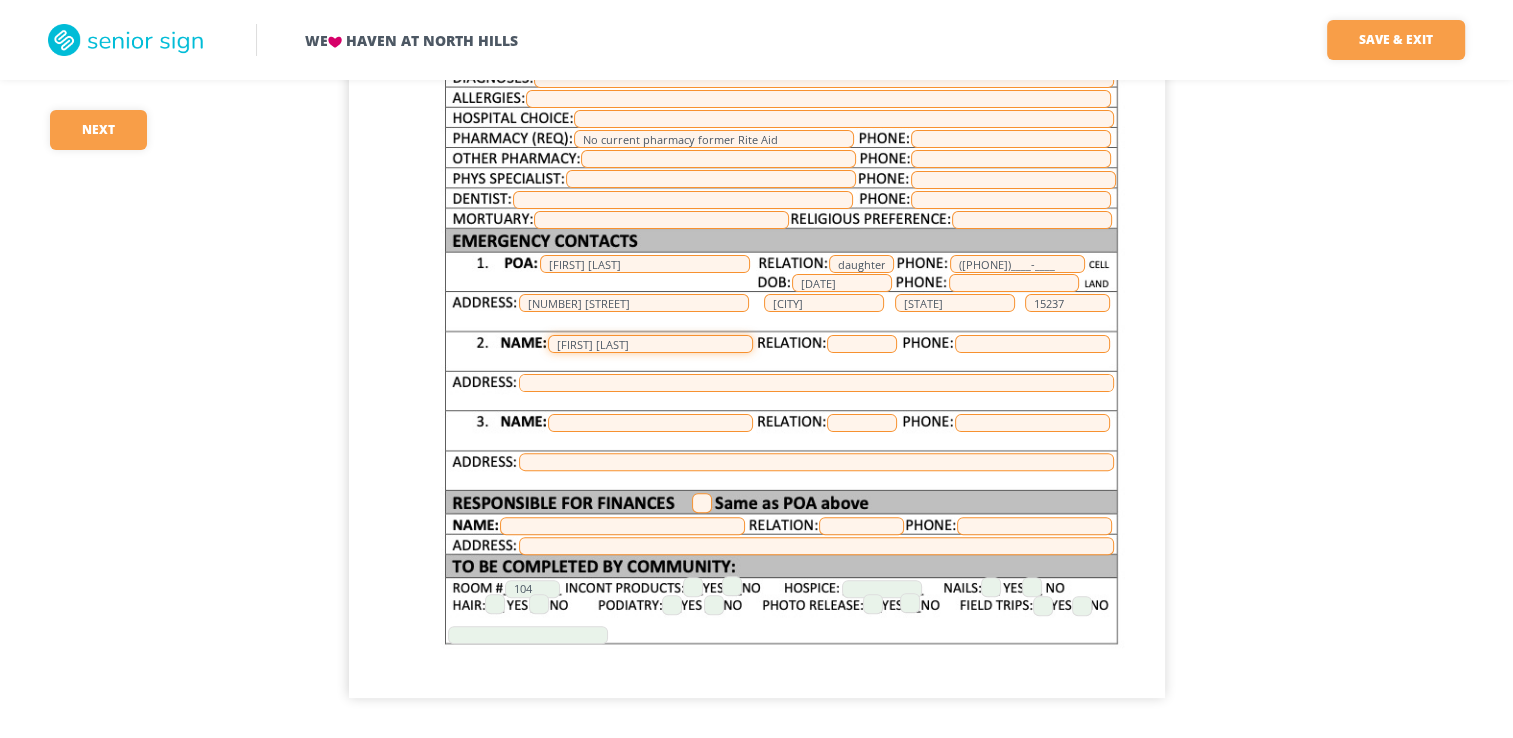 type on "[FIRST] [LAST]" 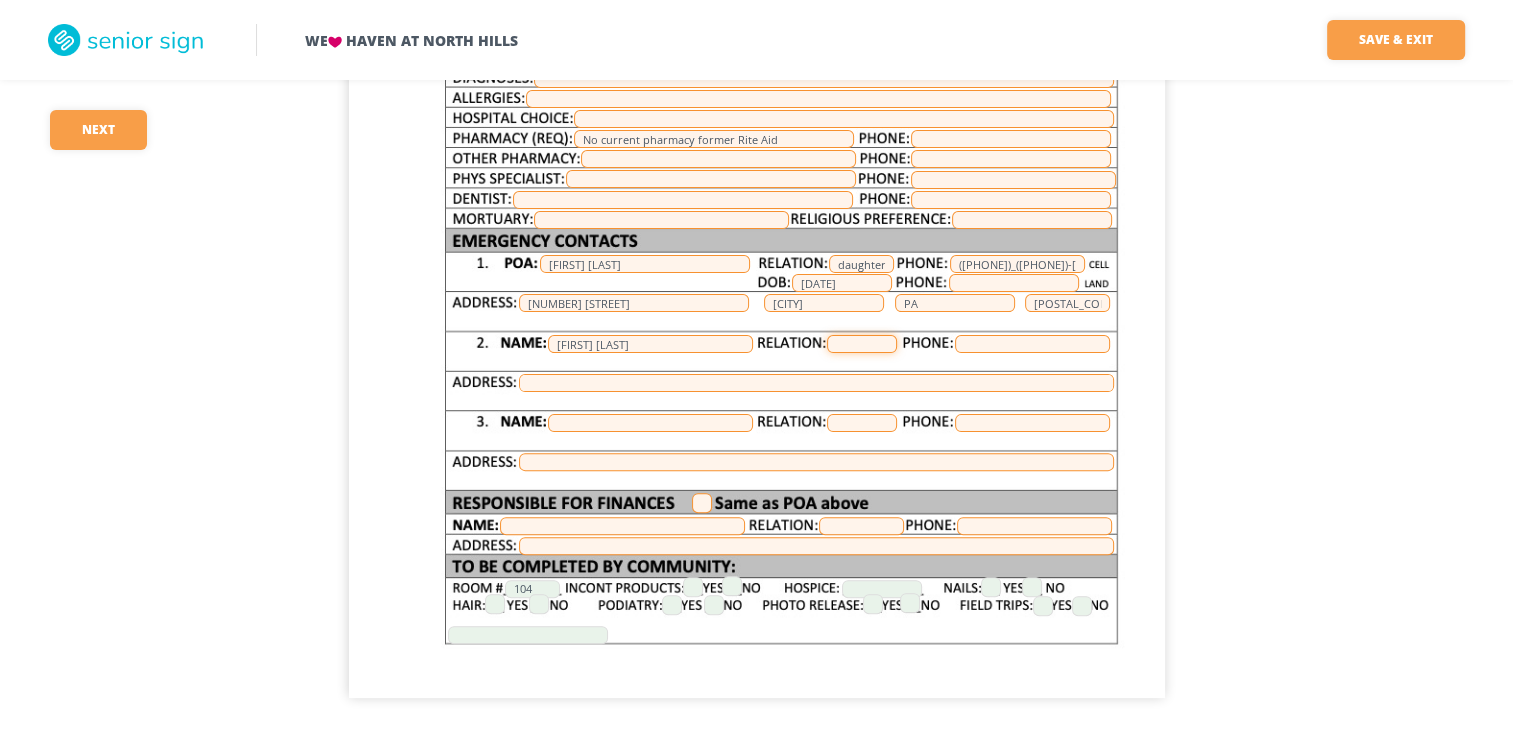 click at bounding box center [862, 344] 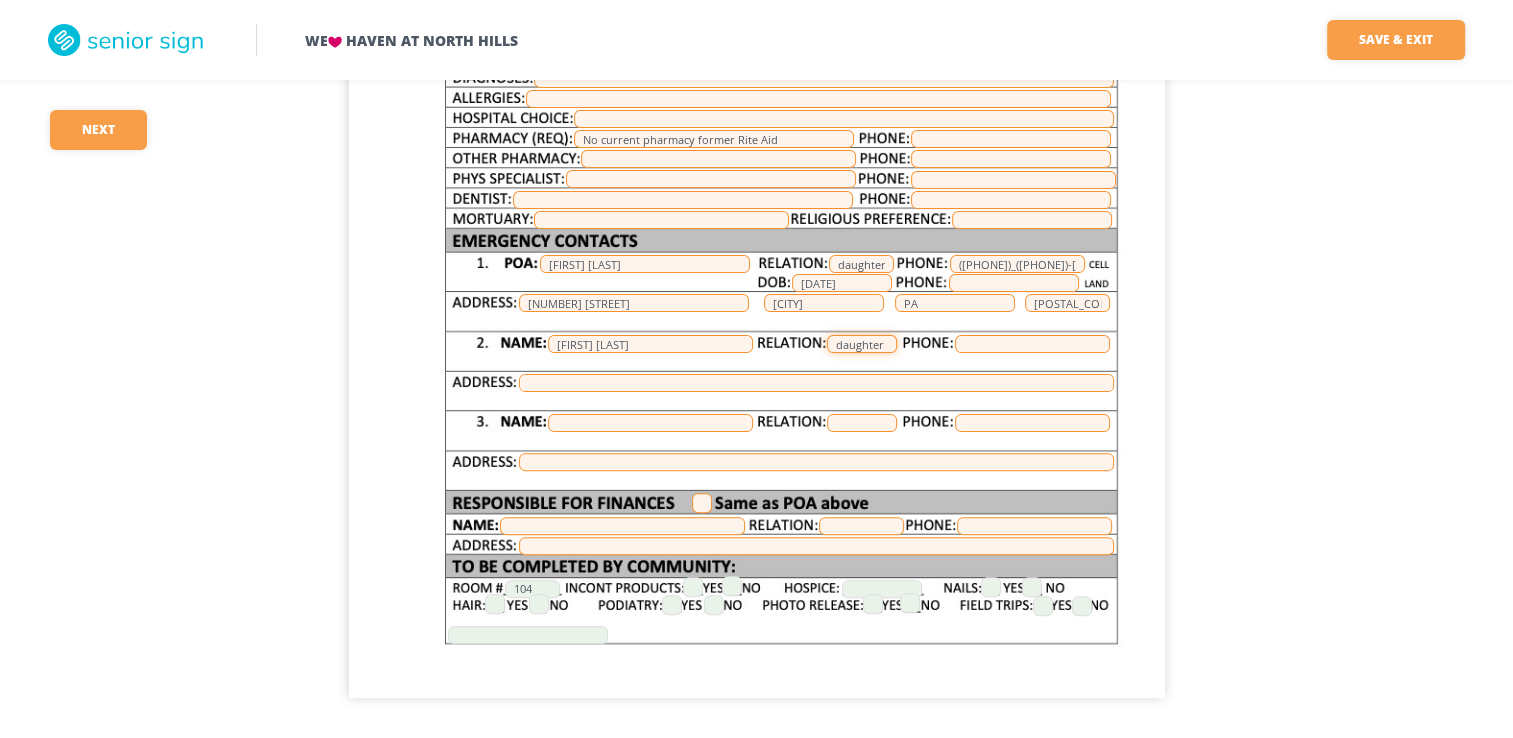 type on "daughter" 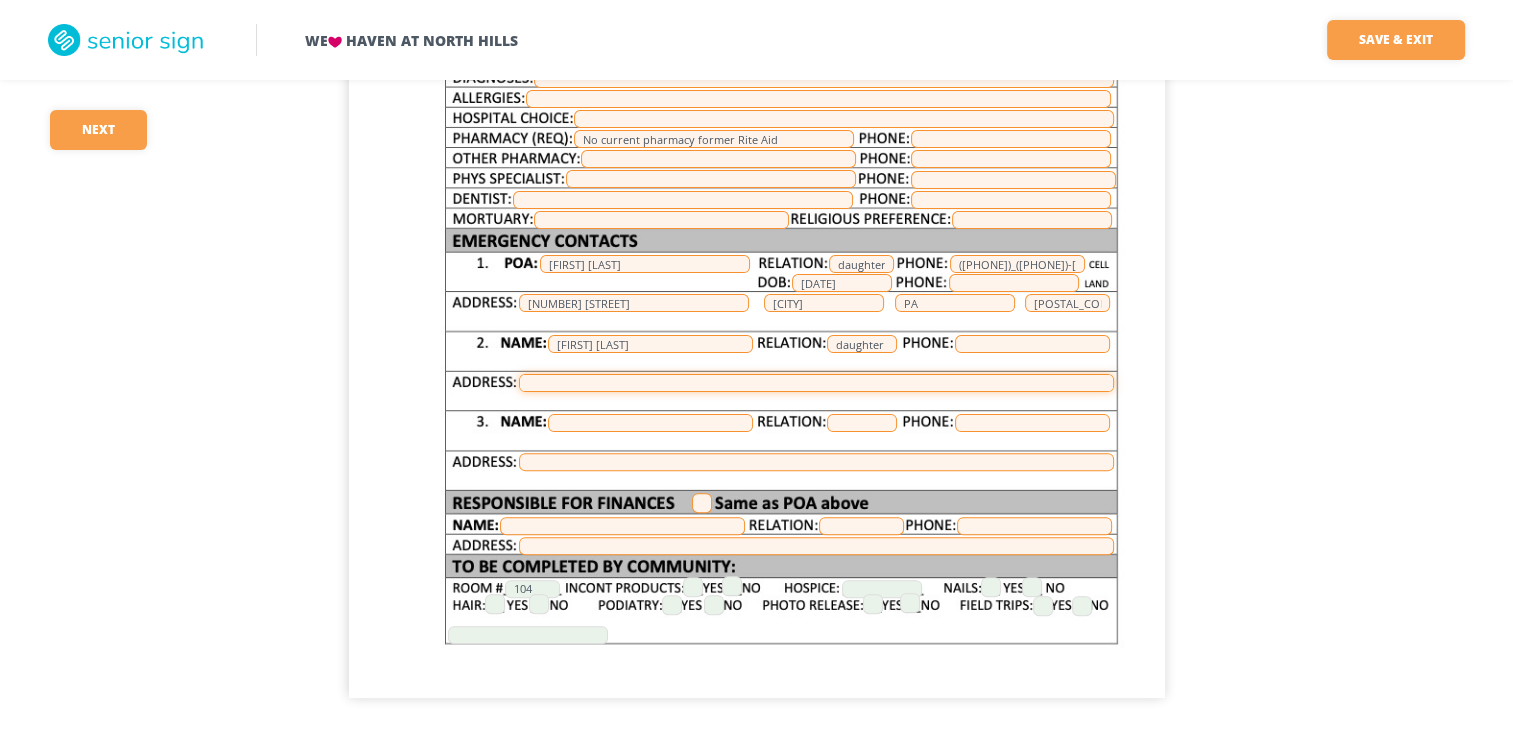 scroll, scrollTop: 6, scrollLeft: 0, axis: vertical 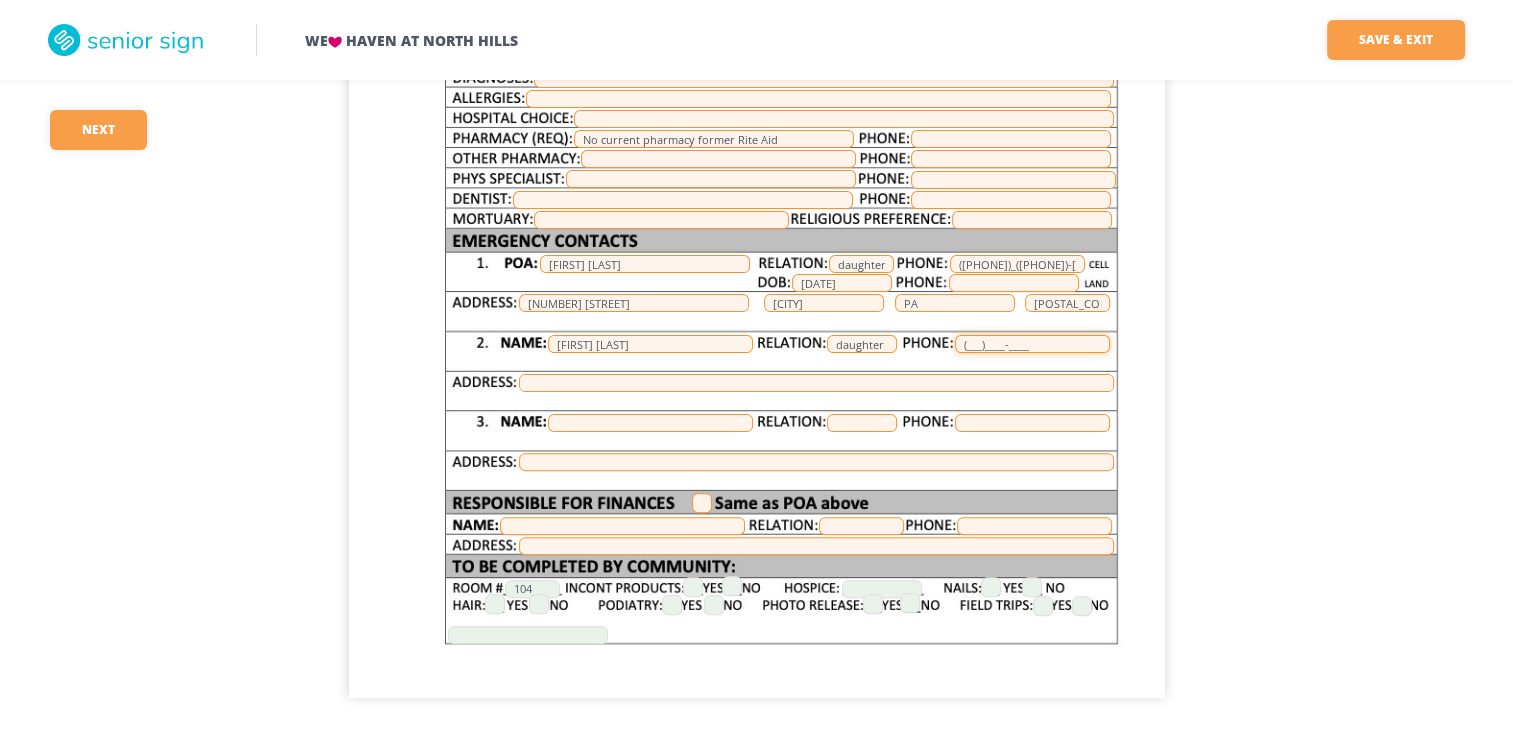 click on "(___)____-____" at bounding box center (1032, 344) 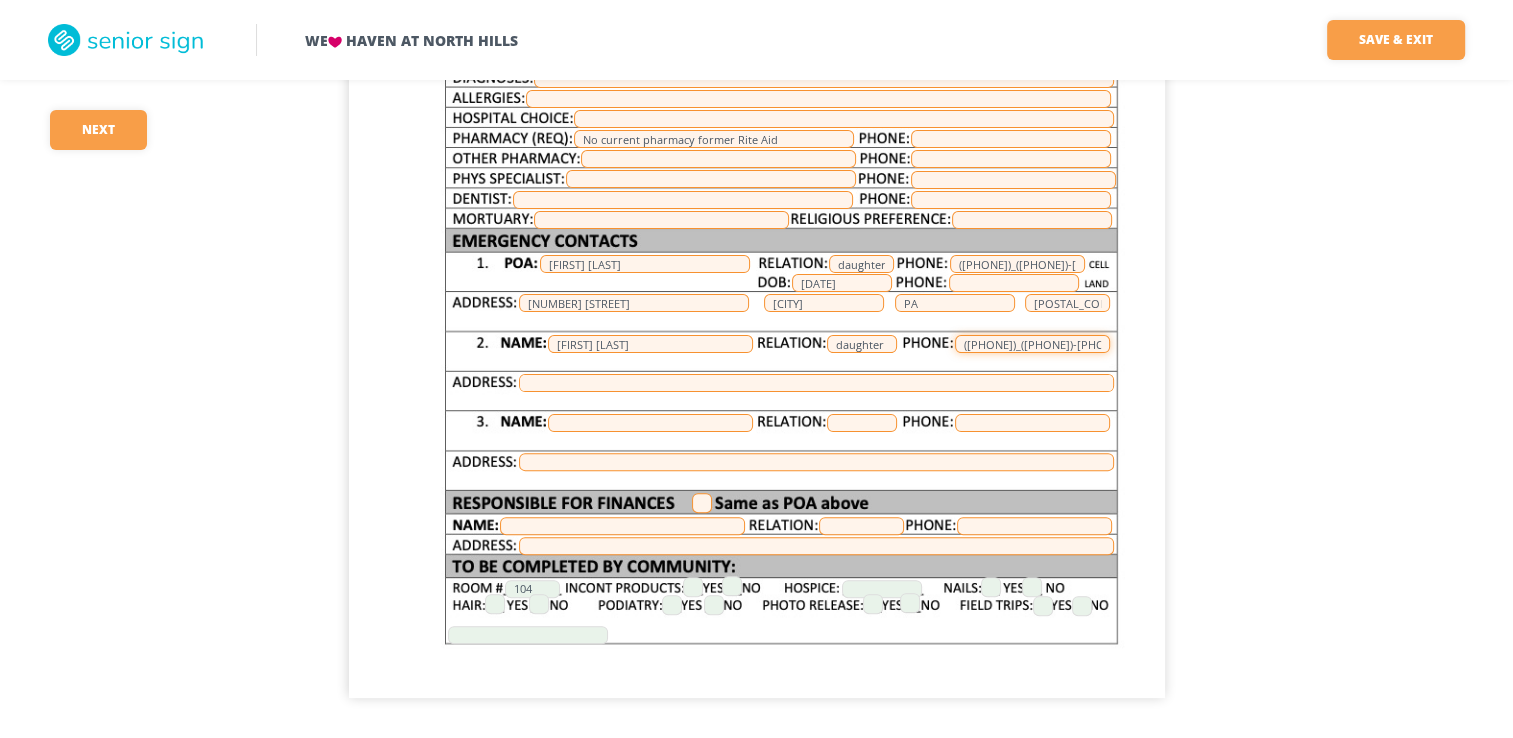 type on "([PHONE])_([PHONE])-[PHONE]" 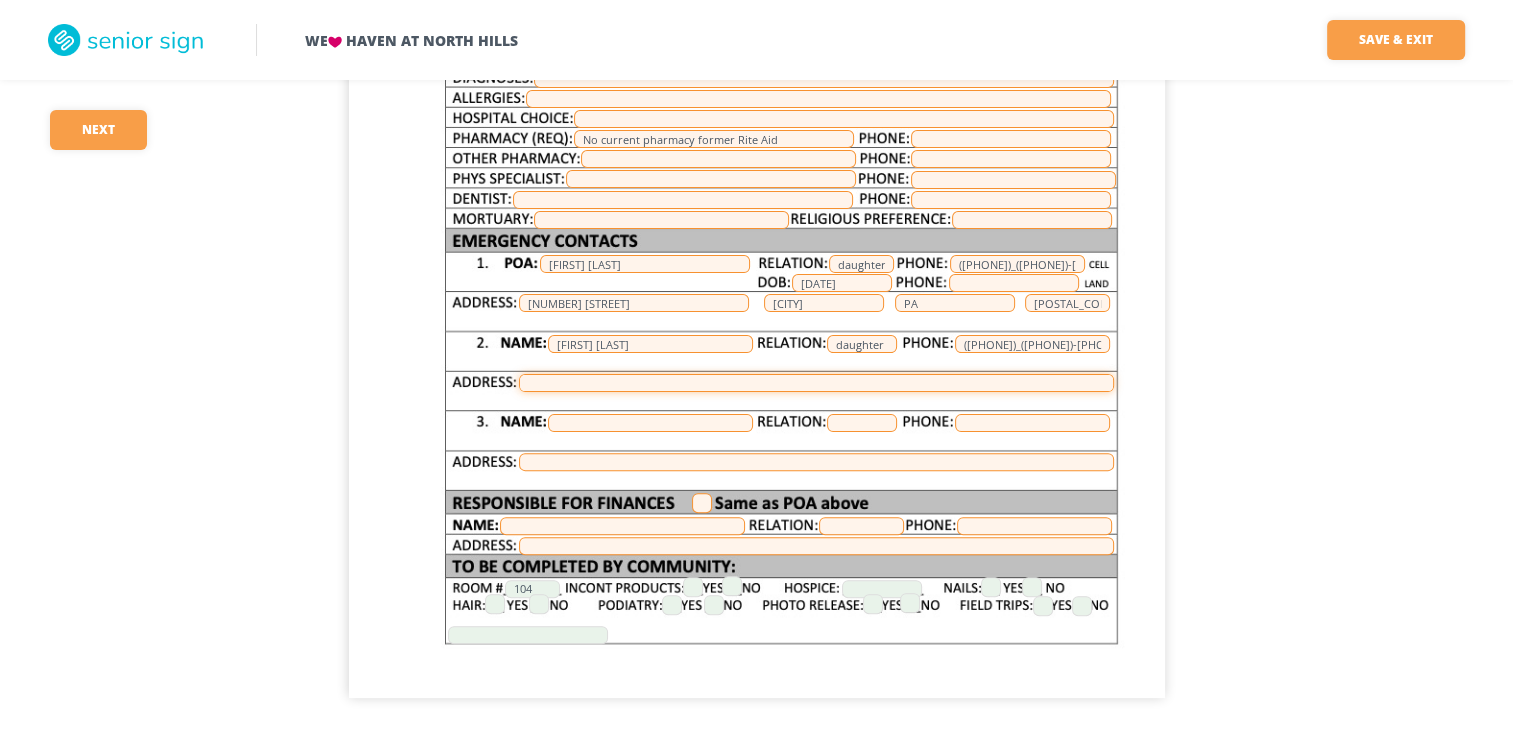 click at bounding box center [816, 383] 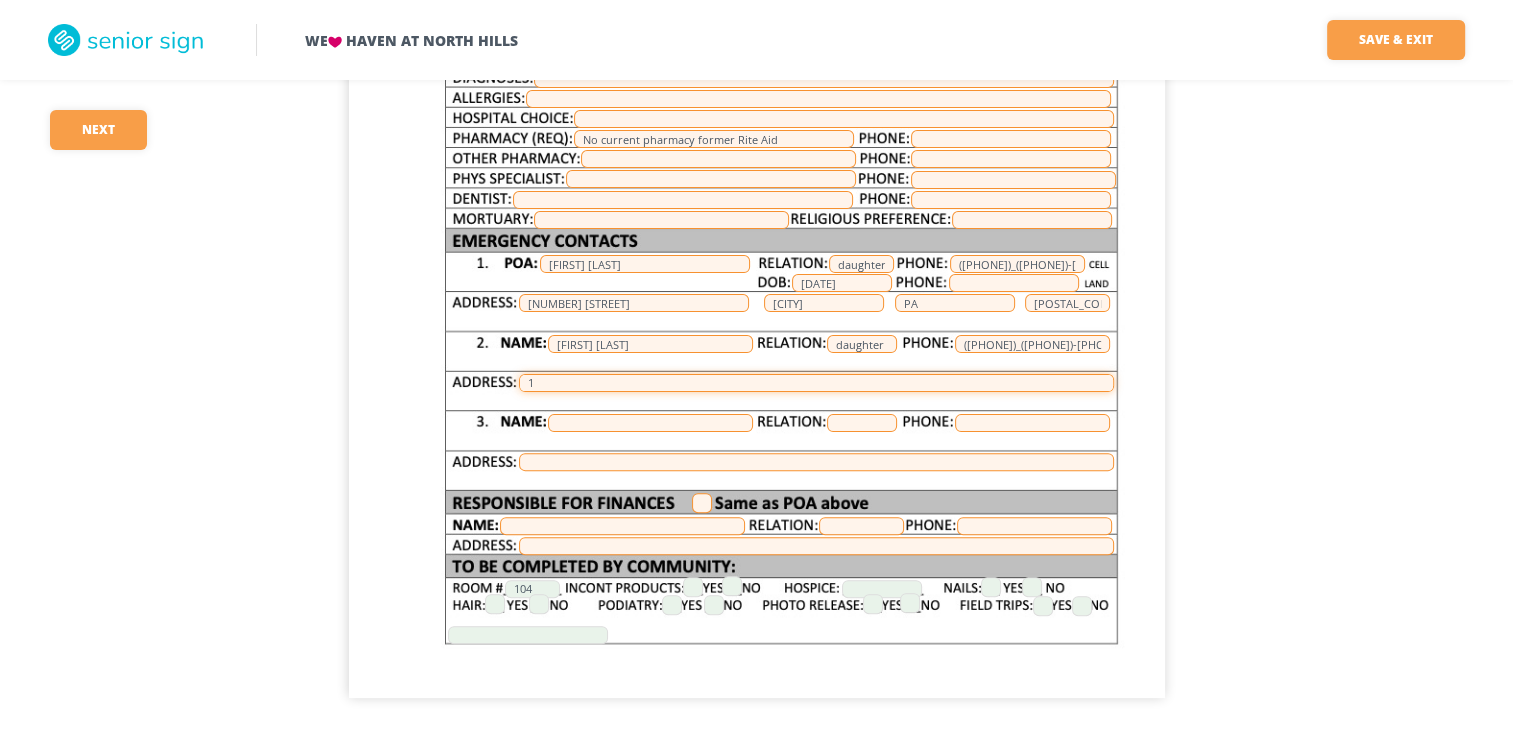 scroll, scrollTop: 5, scrollLeft: 0, axis: vertical 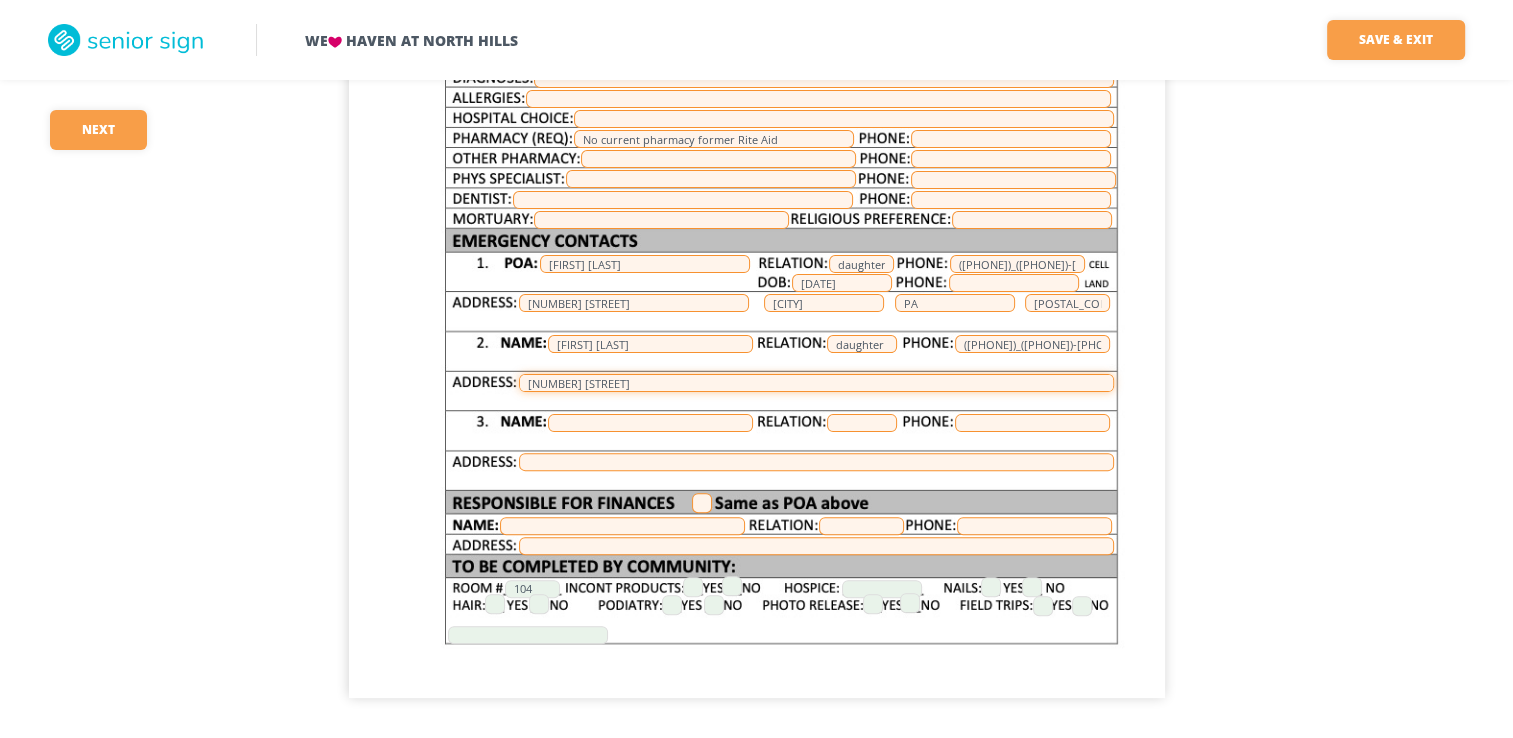 click on "[NUMBER] [STREET]" at bounding box center (816, 383) 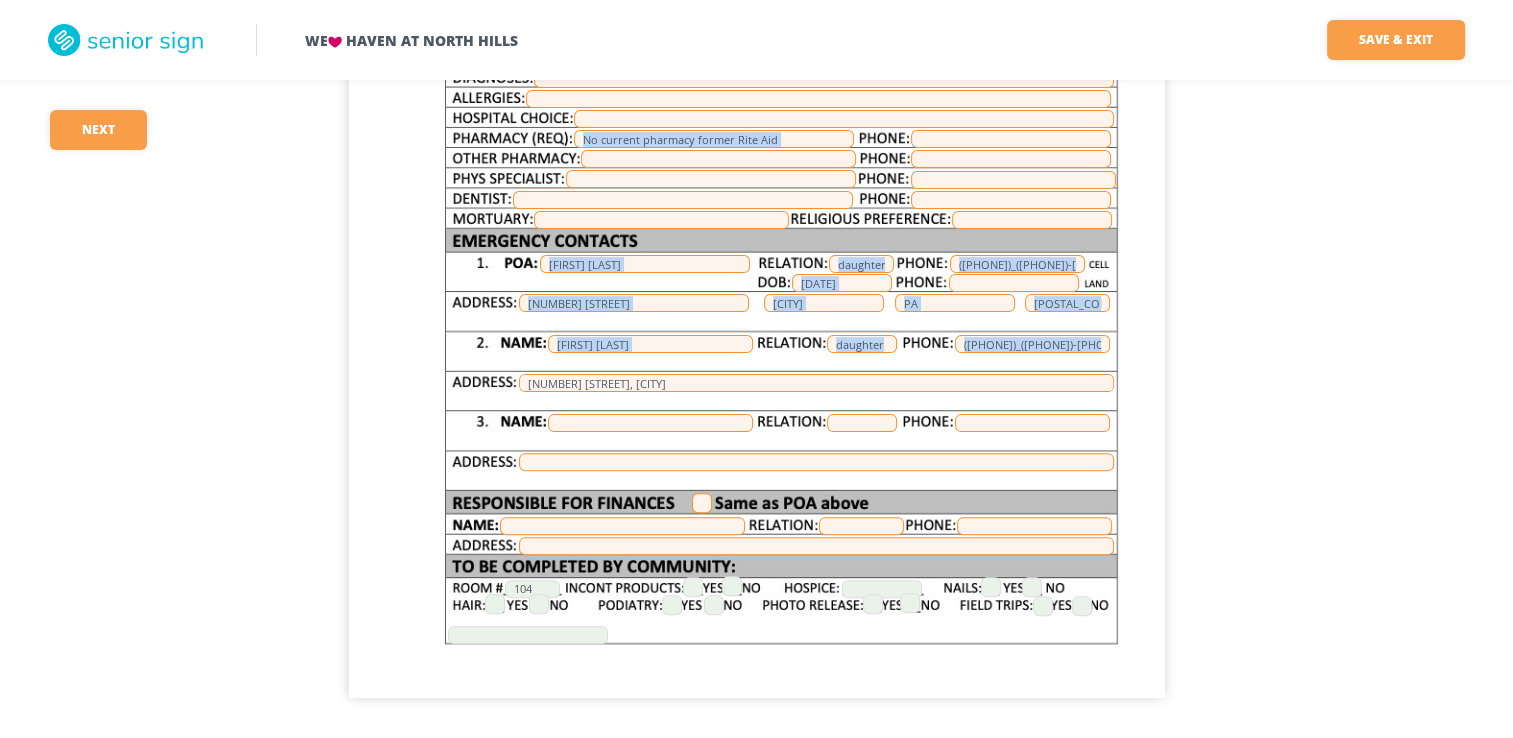 scroll, scrollTop: 0, scrollLeft: 0, axis: both 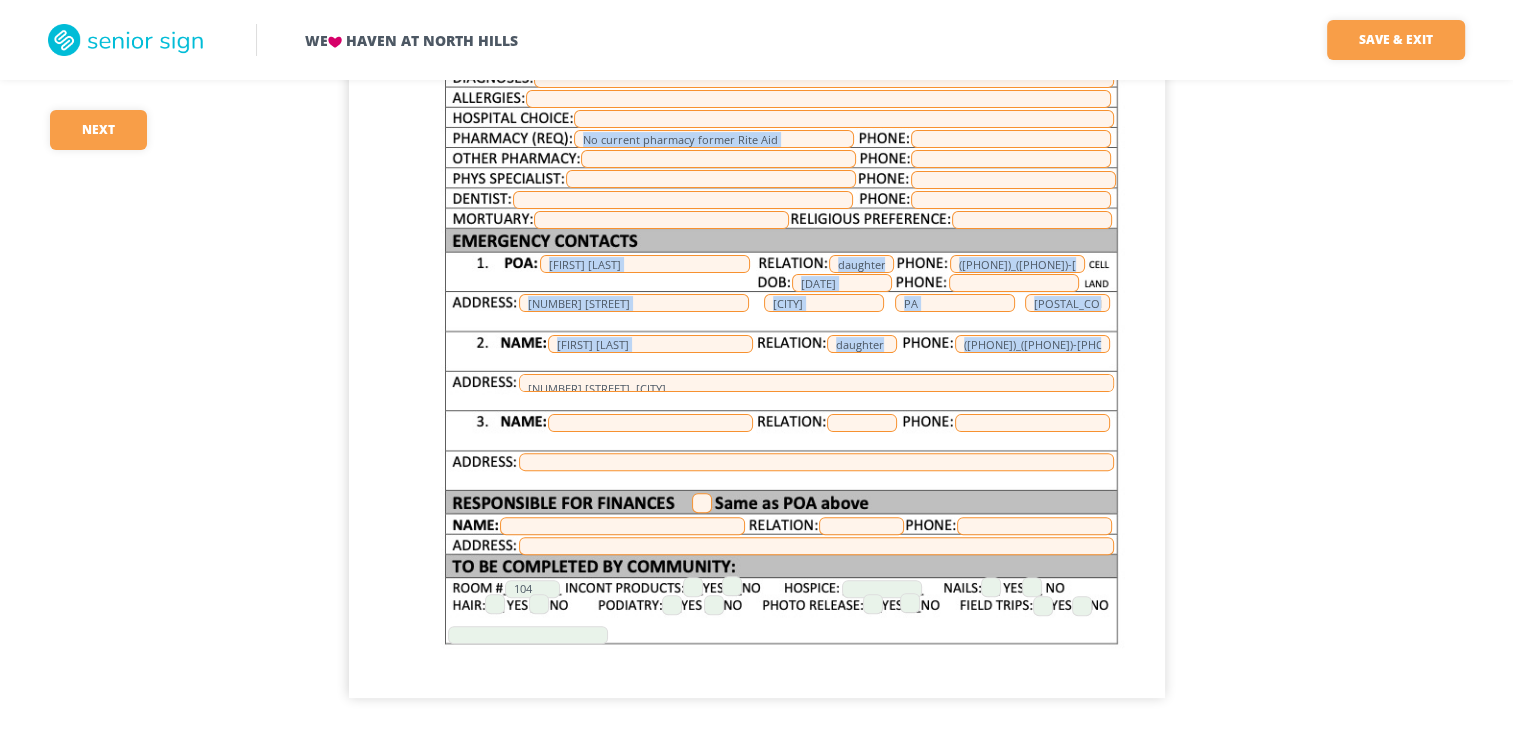 drag, startPoint x: 706, startPoint y: 356, endPoint x: 702, endPoint y: 369, distance: 13.601471 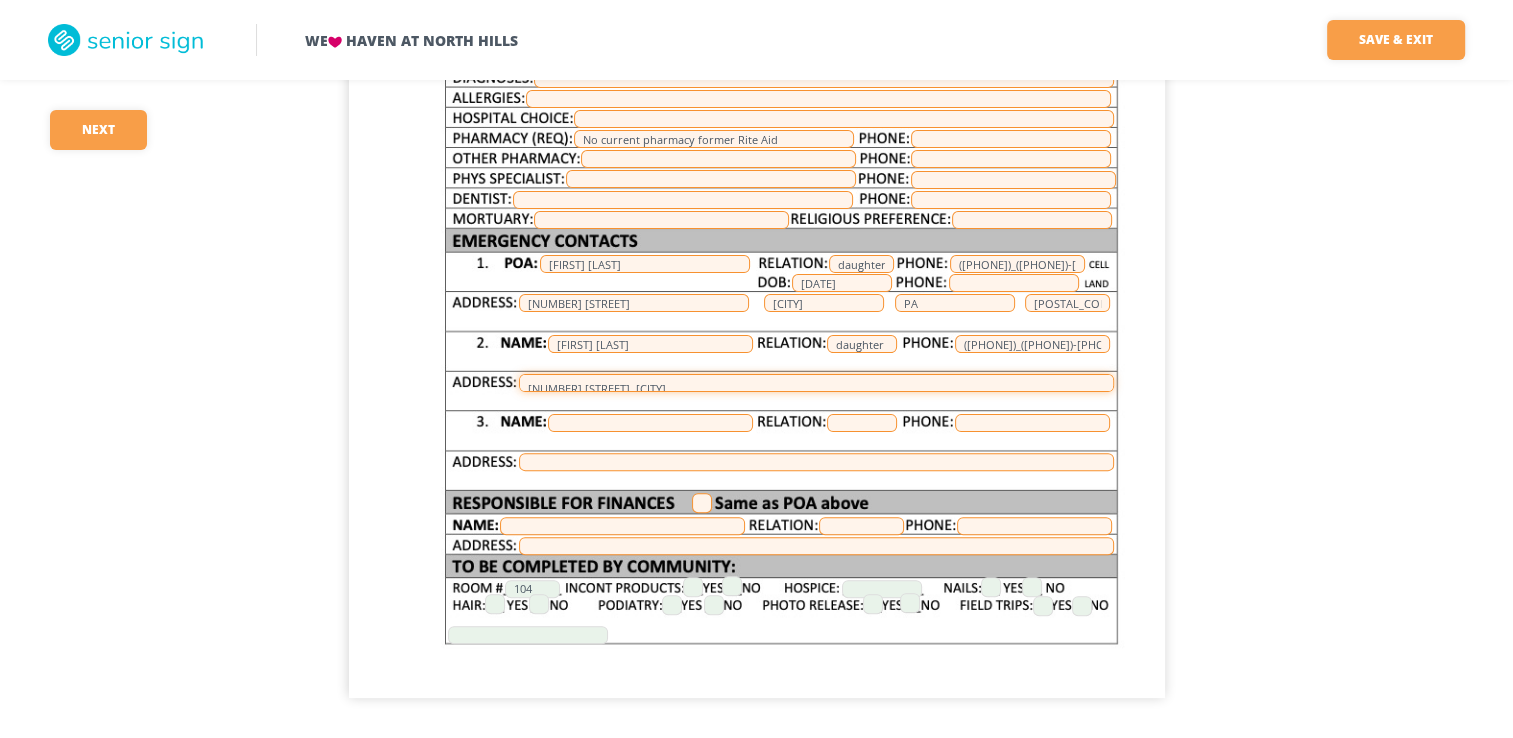click on "[NUMBER] [STREET], [CITY]" at bounding box center (816, 383) 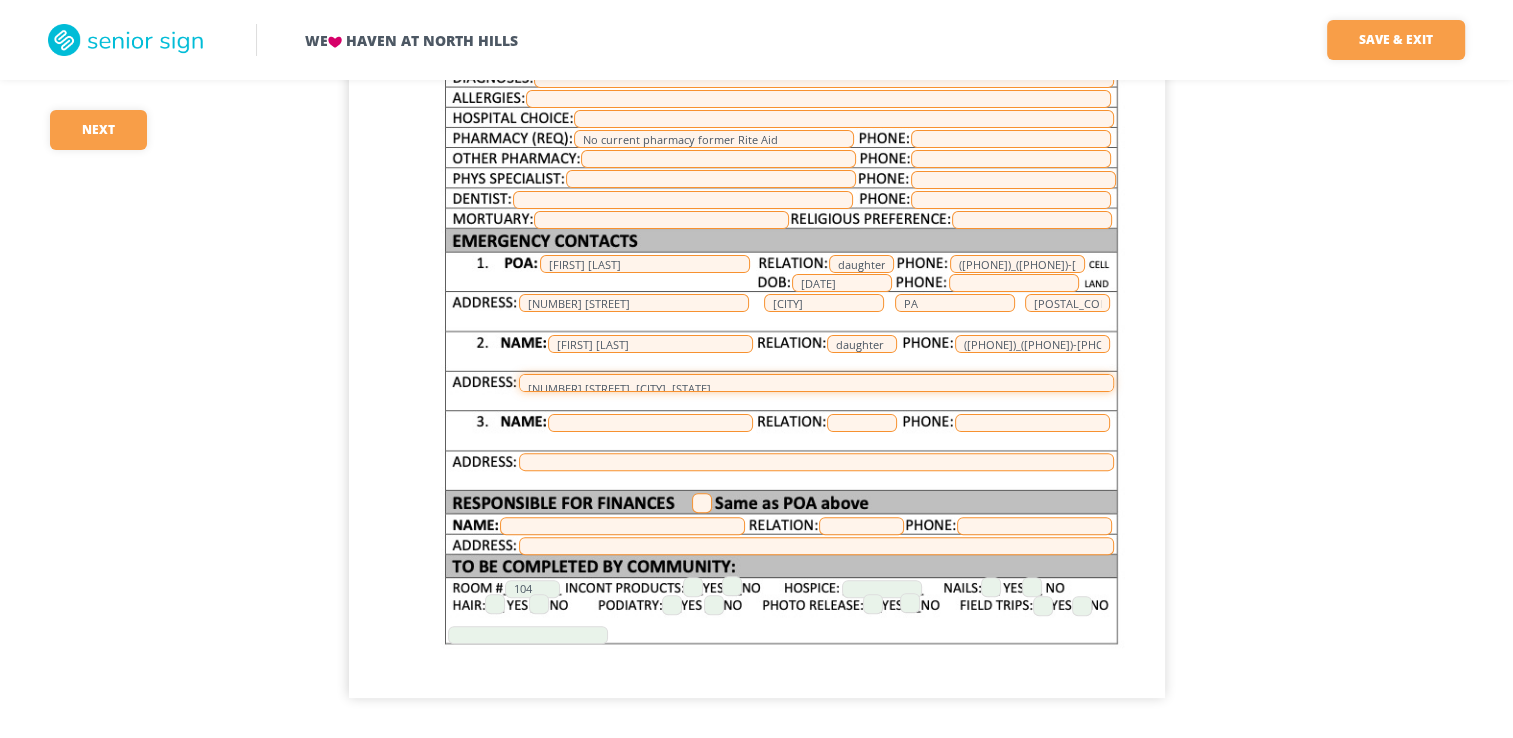 scroll, scrollTop: 5, scrollLeft: 0, axis: vertical 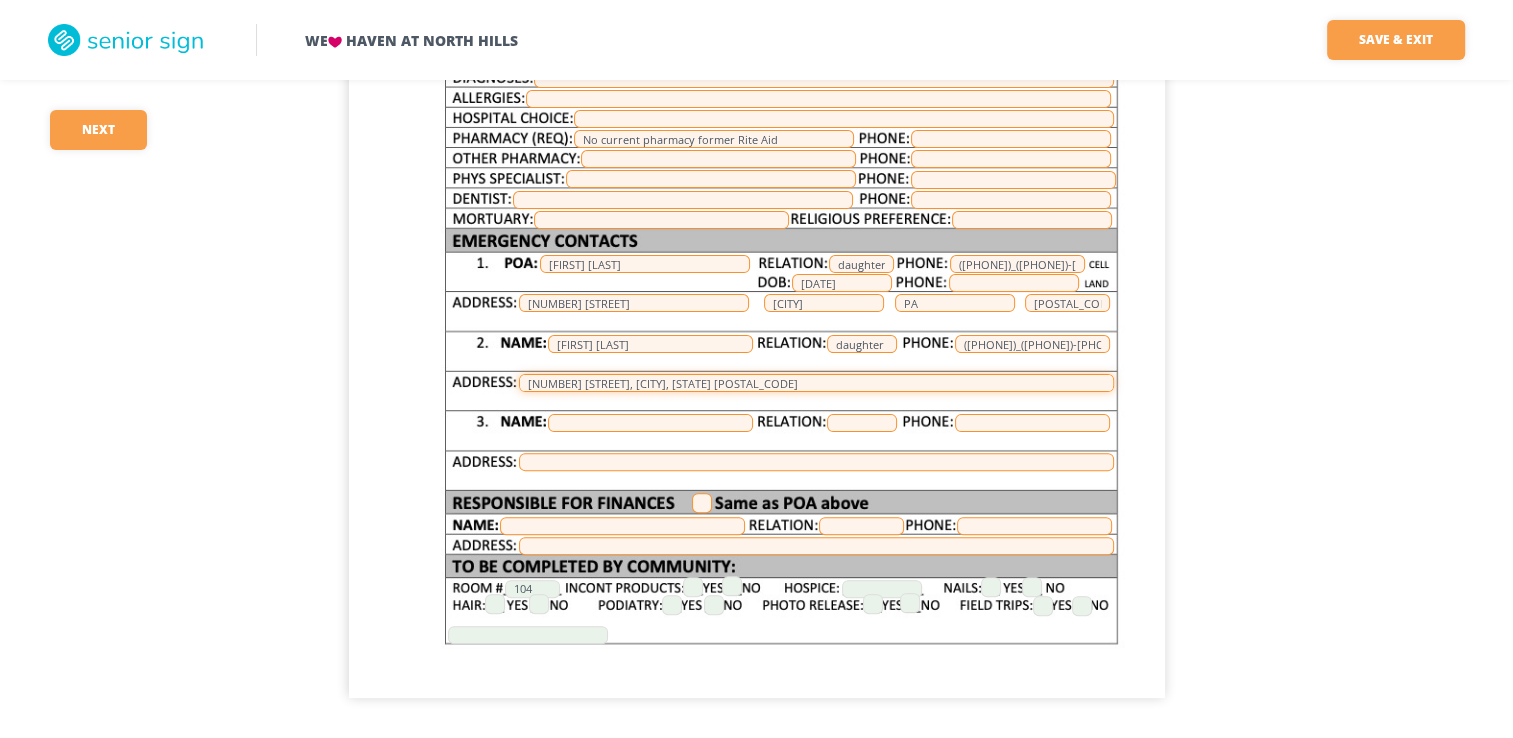 type on "[NUMBER] [STREET], [CITY], [STATE] [POSTAL_CODE]" 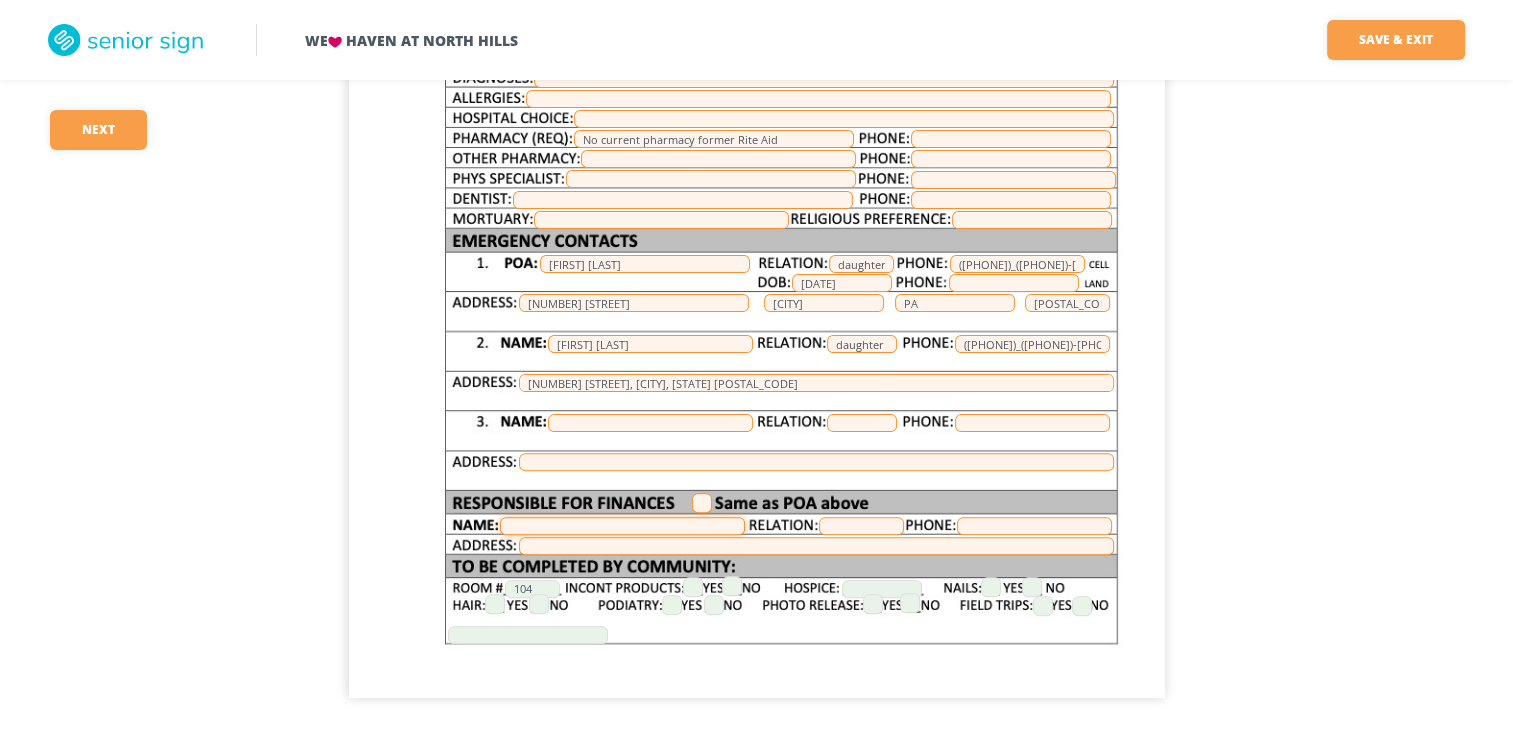 click at bounding box center [622, 526] 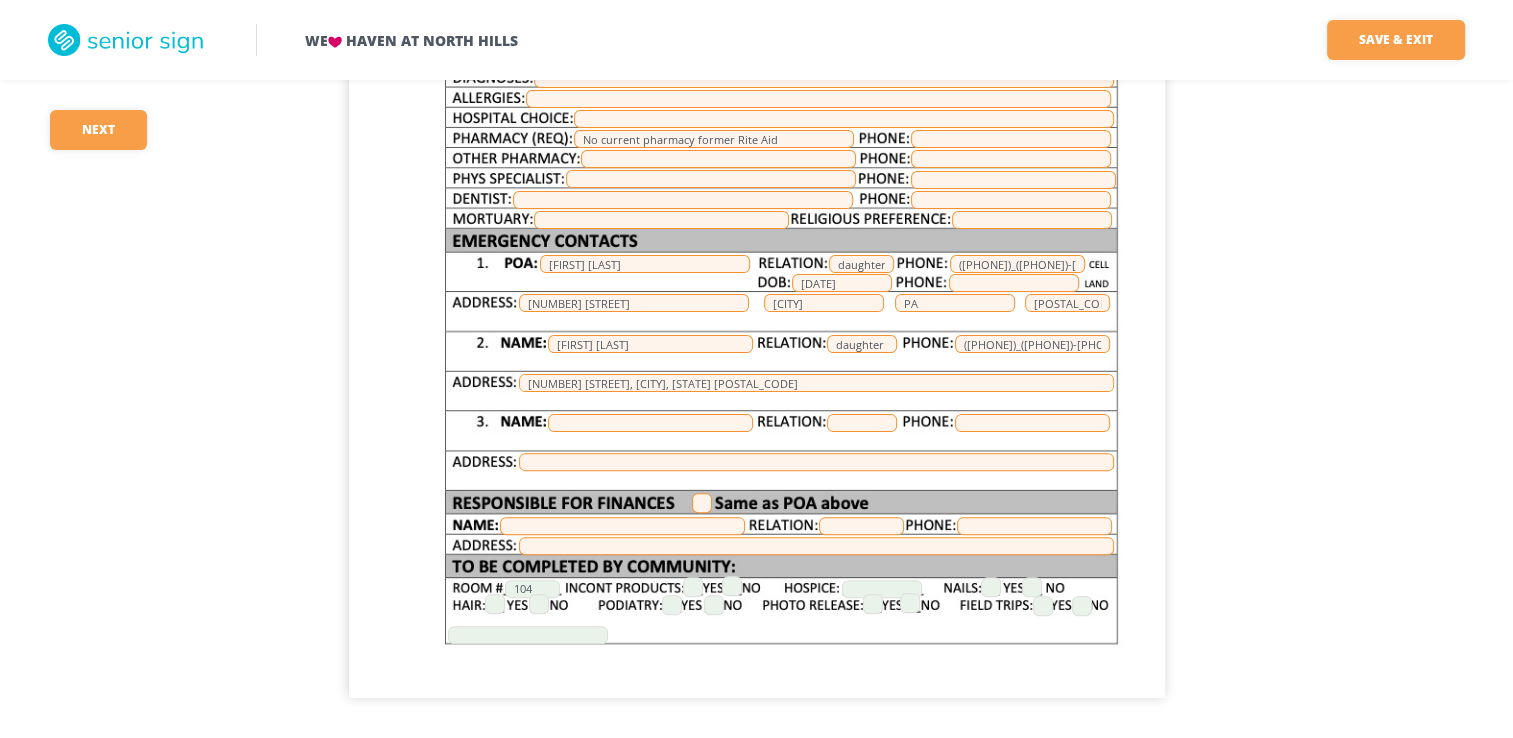 click at bounding box center [702, 503] 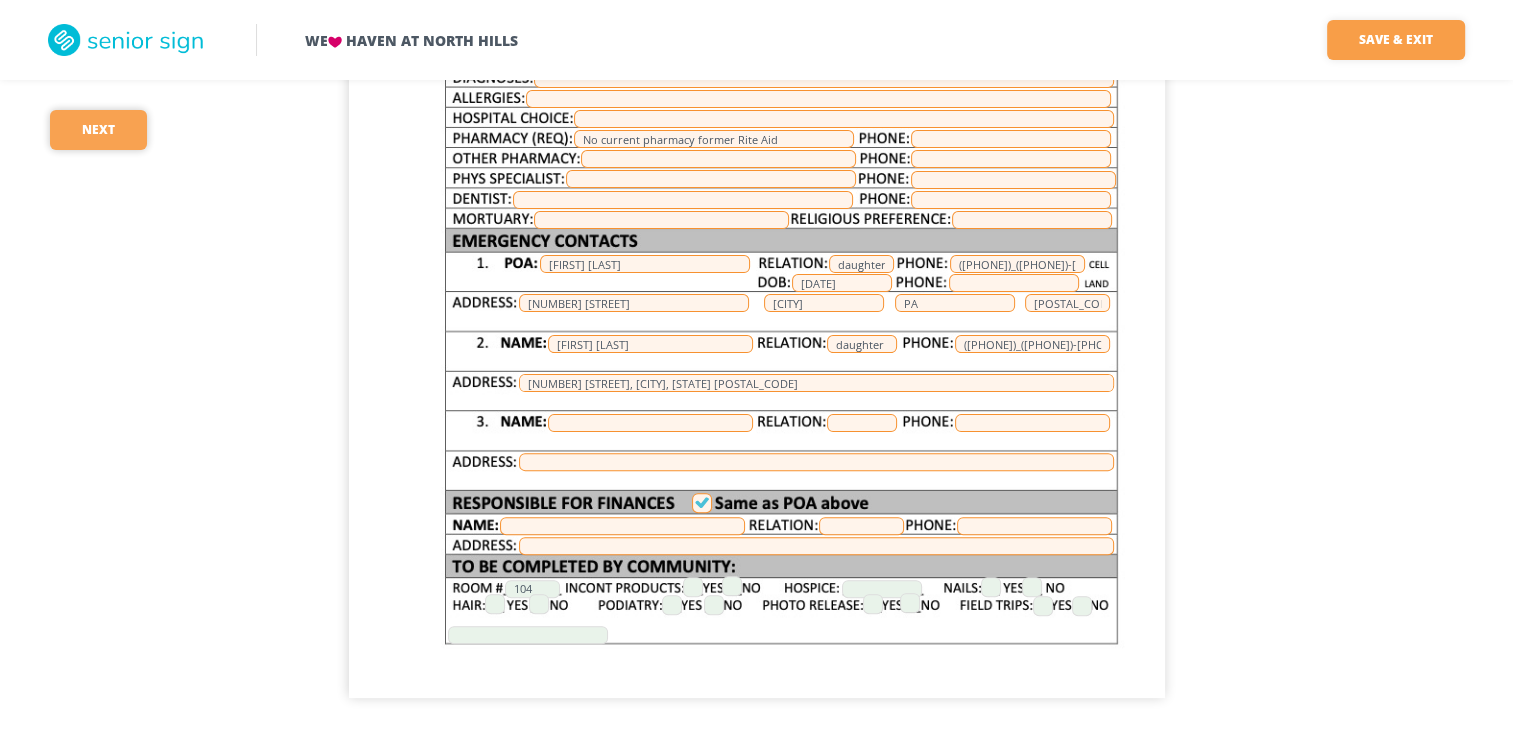 click on "Next" at bounding box center [98, 130] 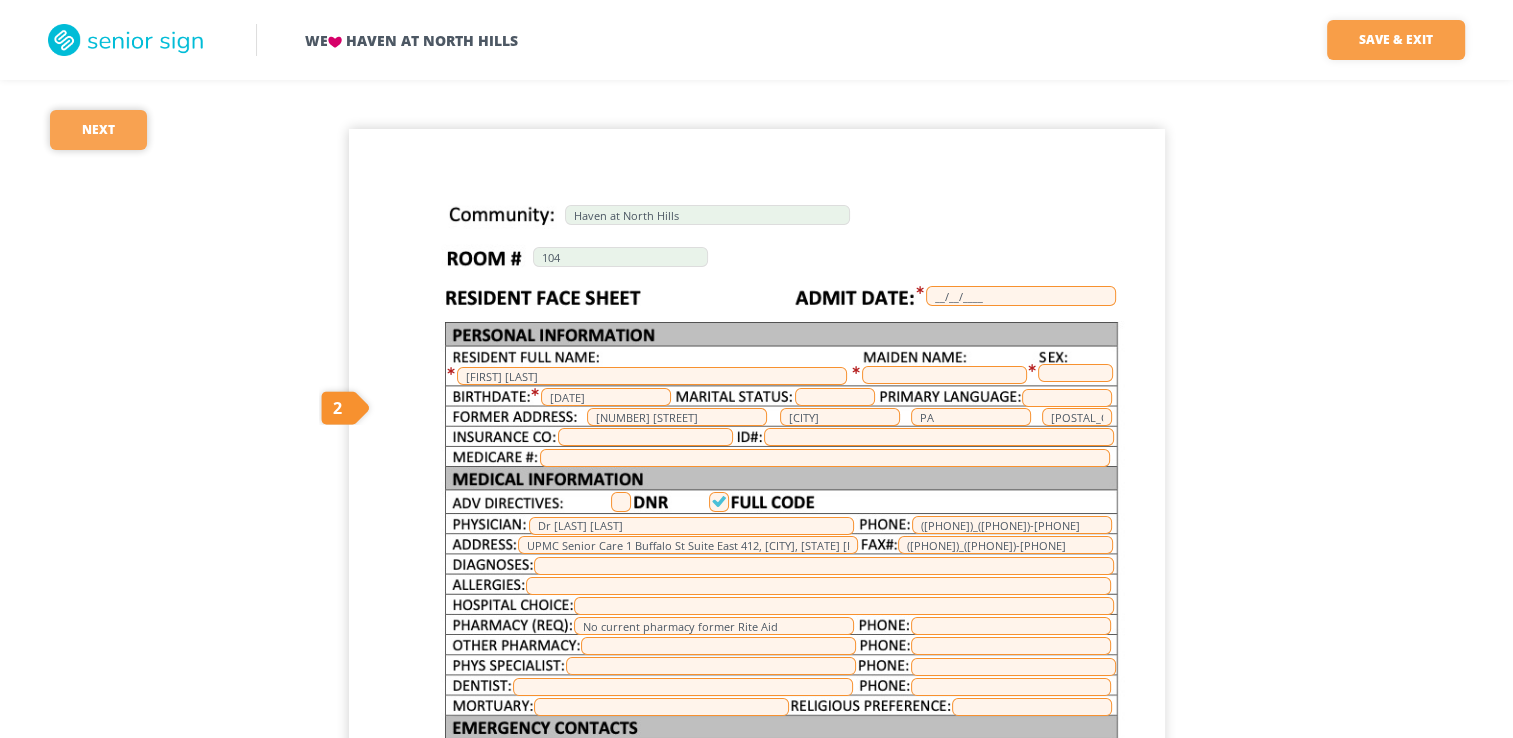 scroll, scrollTop: 0, scrollLeft: 0, axis: both 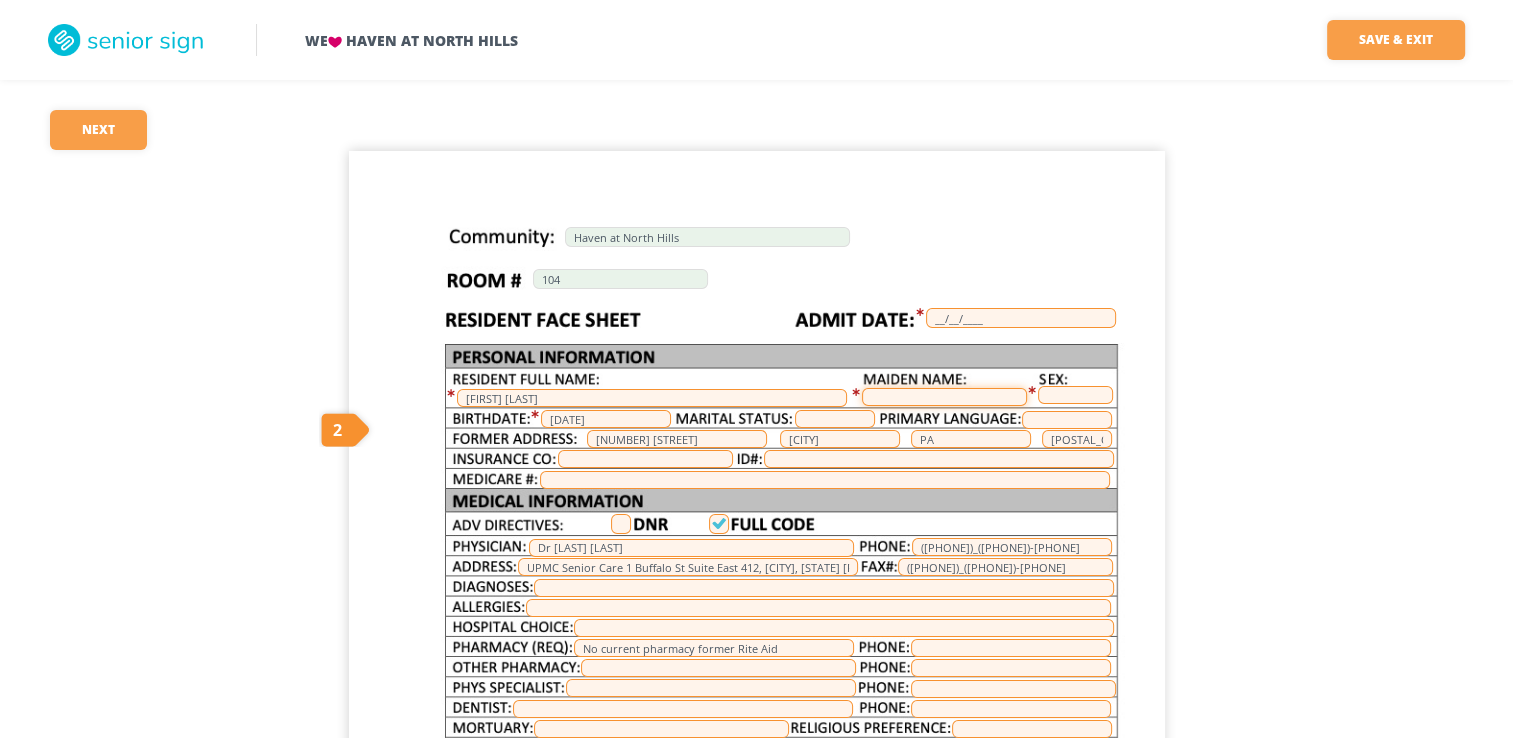 click at bounding box center (944, 397) 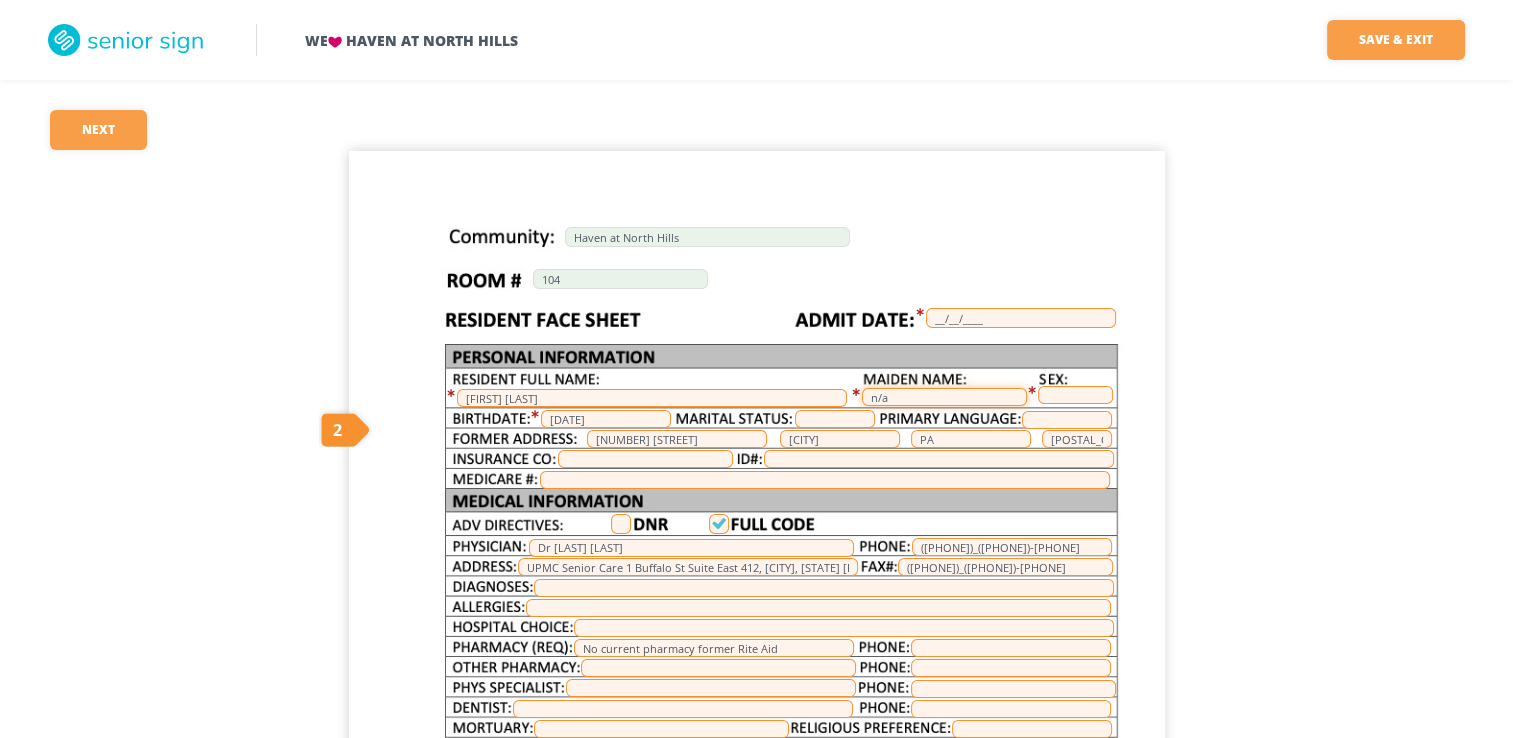 type on "n/a" 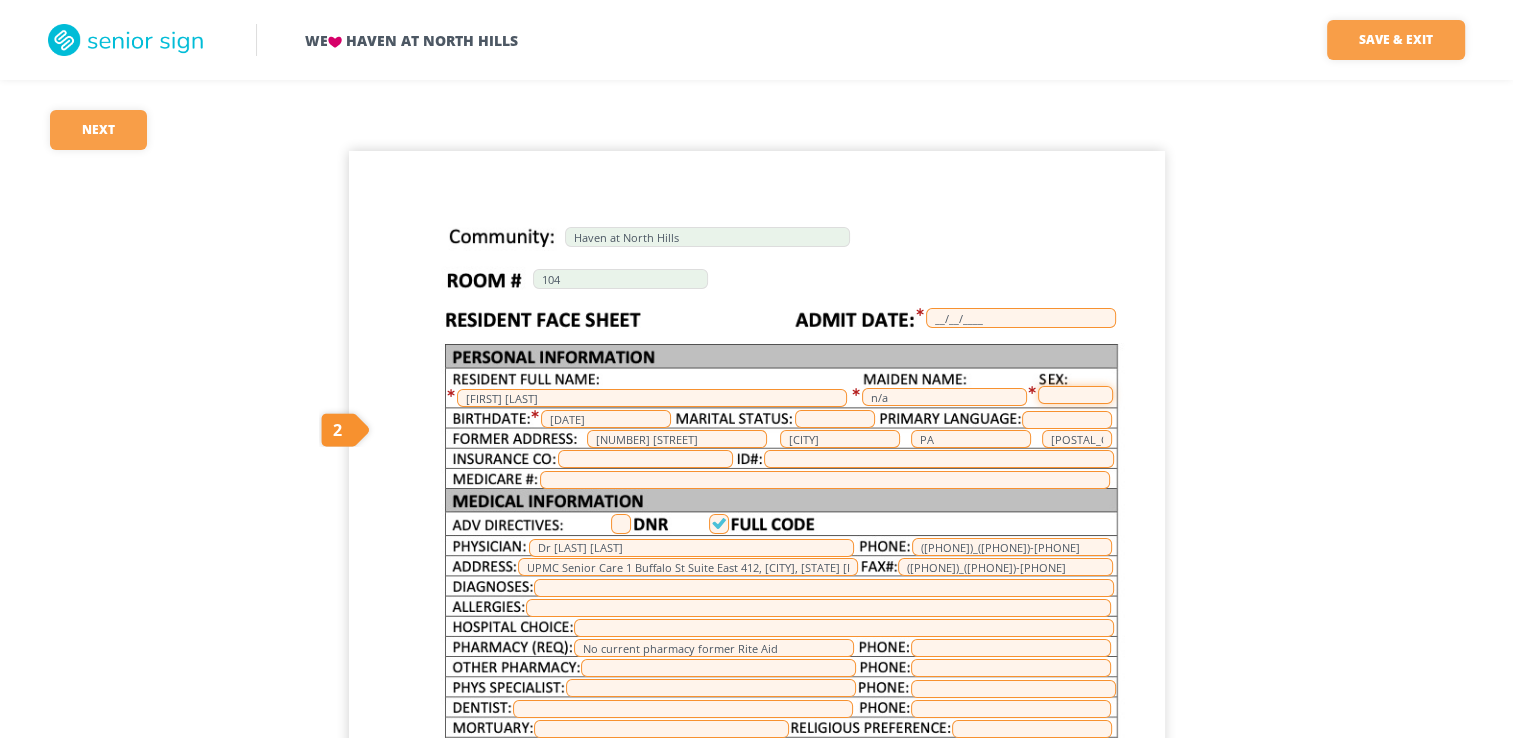 click at bounding box center (1075, 395) 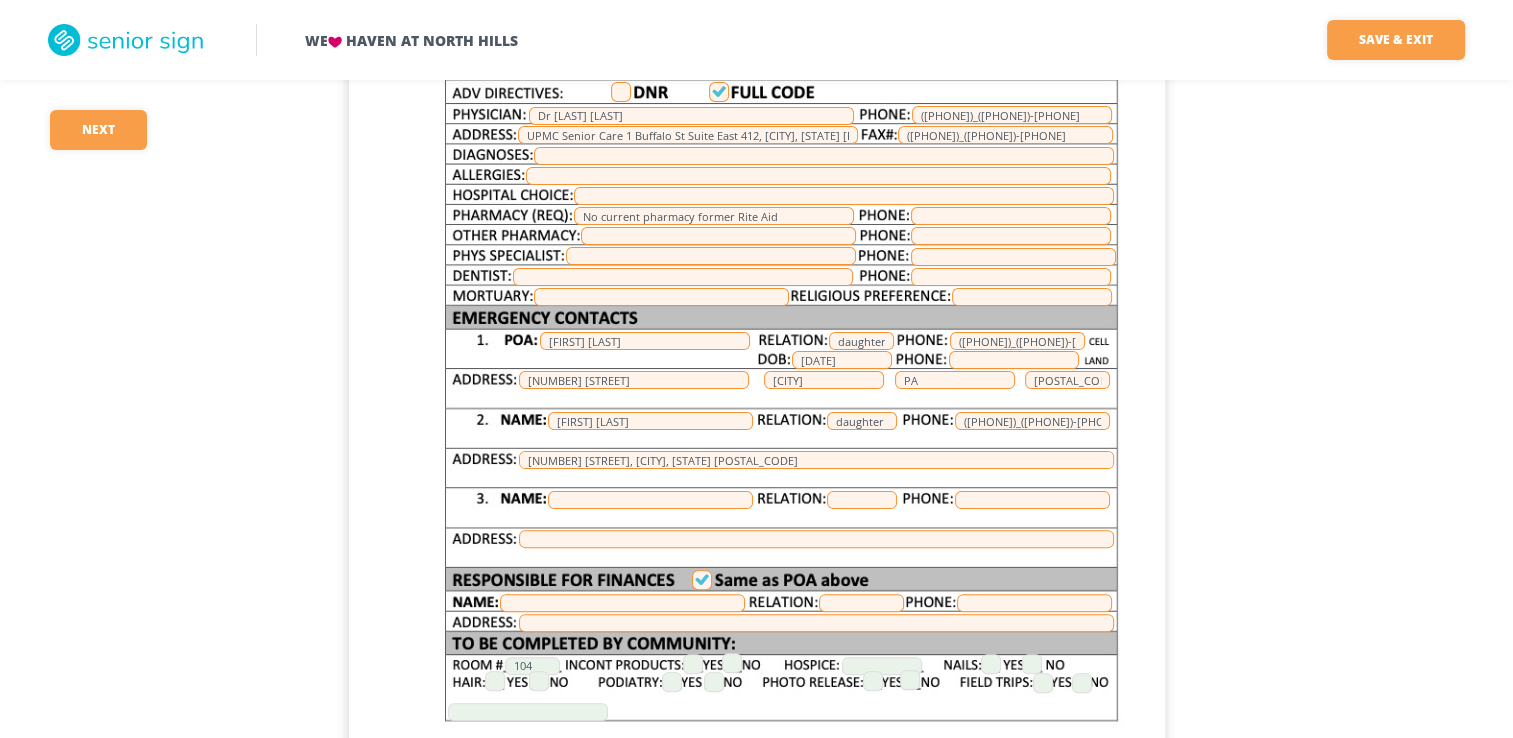 scroll, scrollTop: 427, scrollLeft: 0, axis: vertical 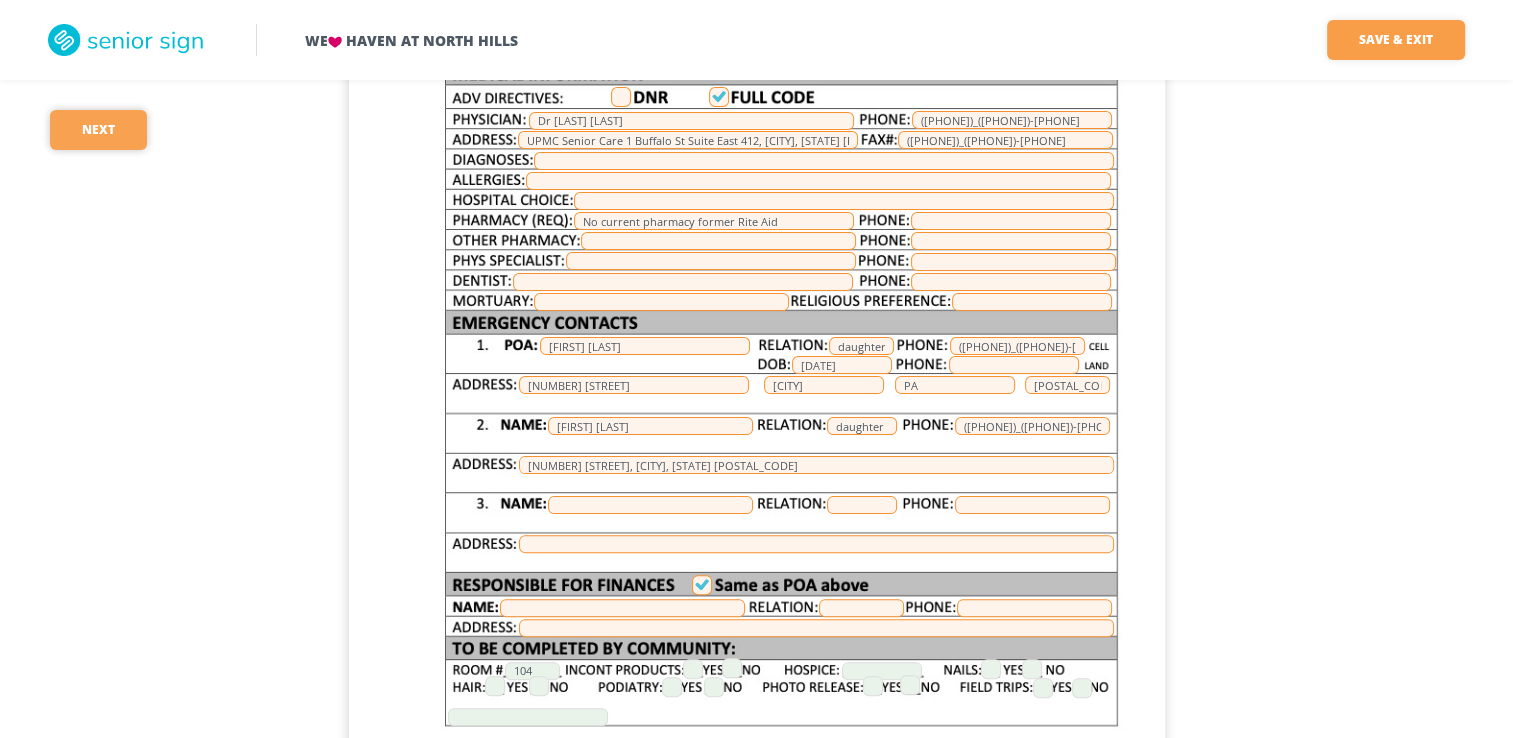 type on "male" 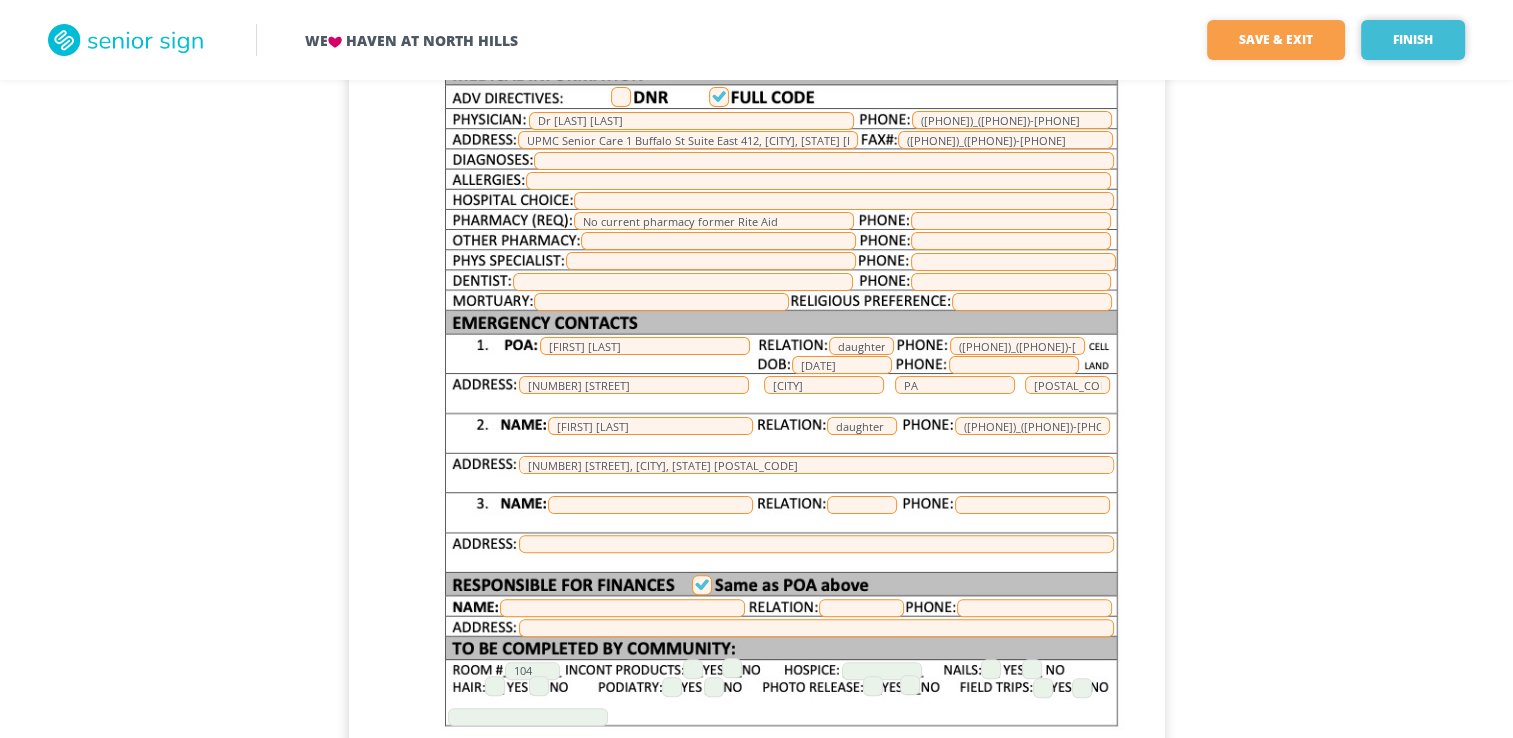 click on "Finish" at bounding box center [1413, 40] 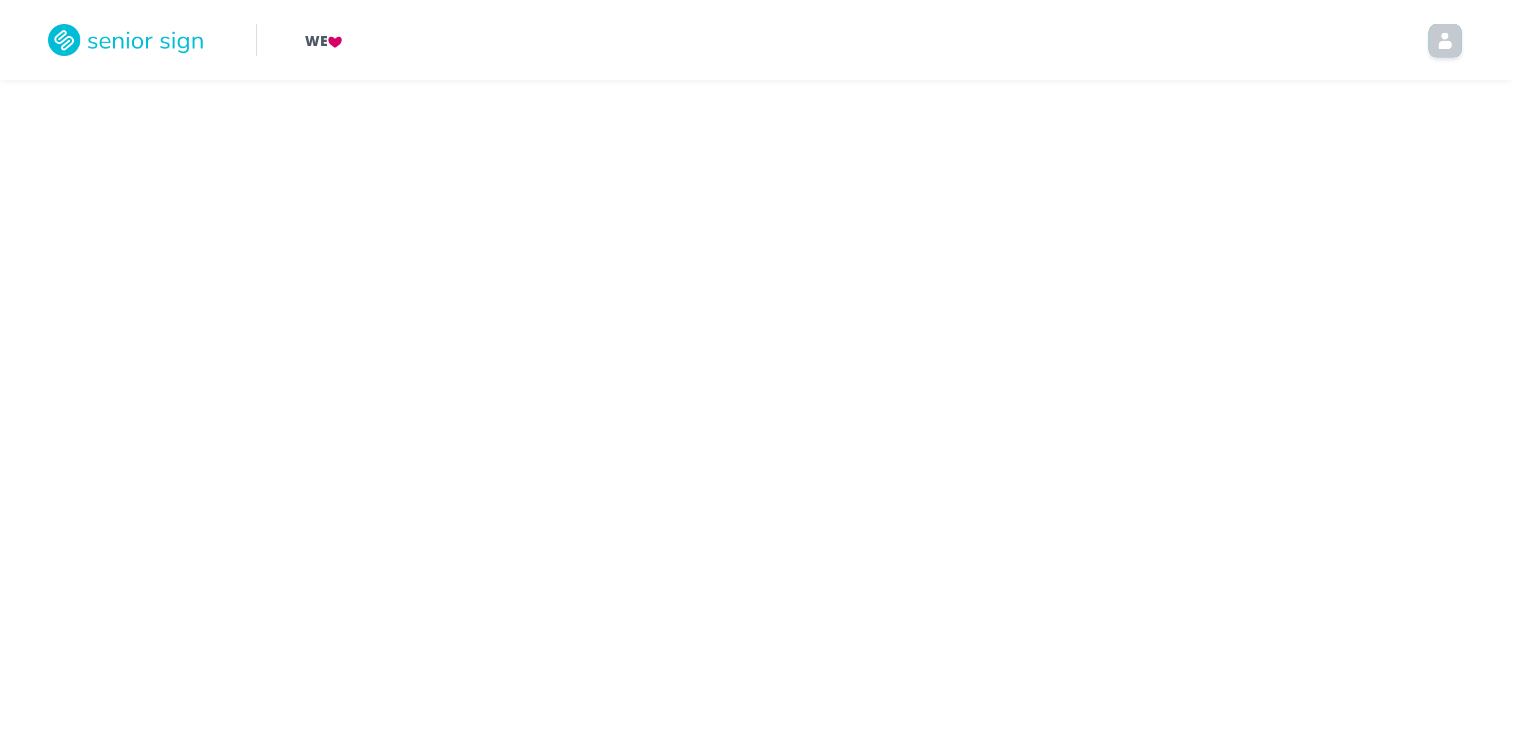 scroll, scrollTop: 0, scrollLeft: 0, axis: both 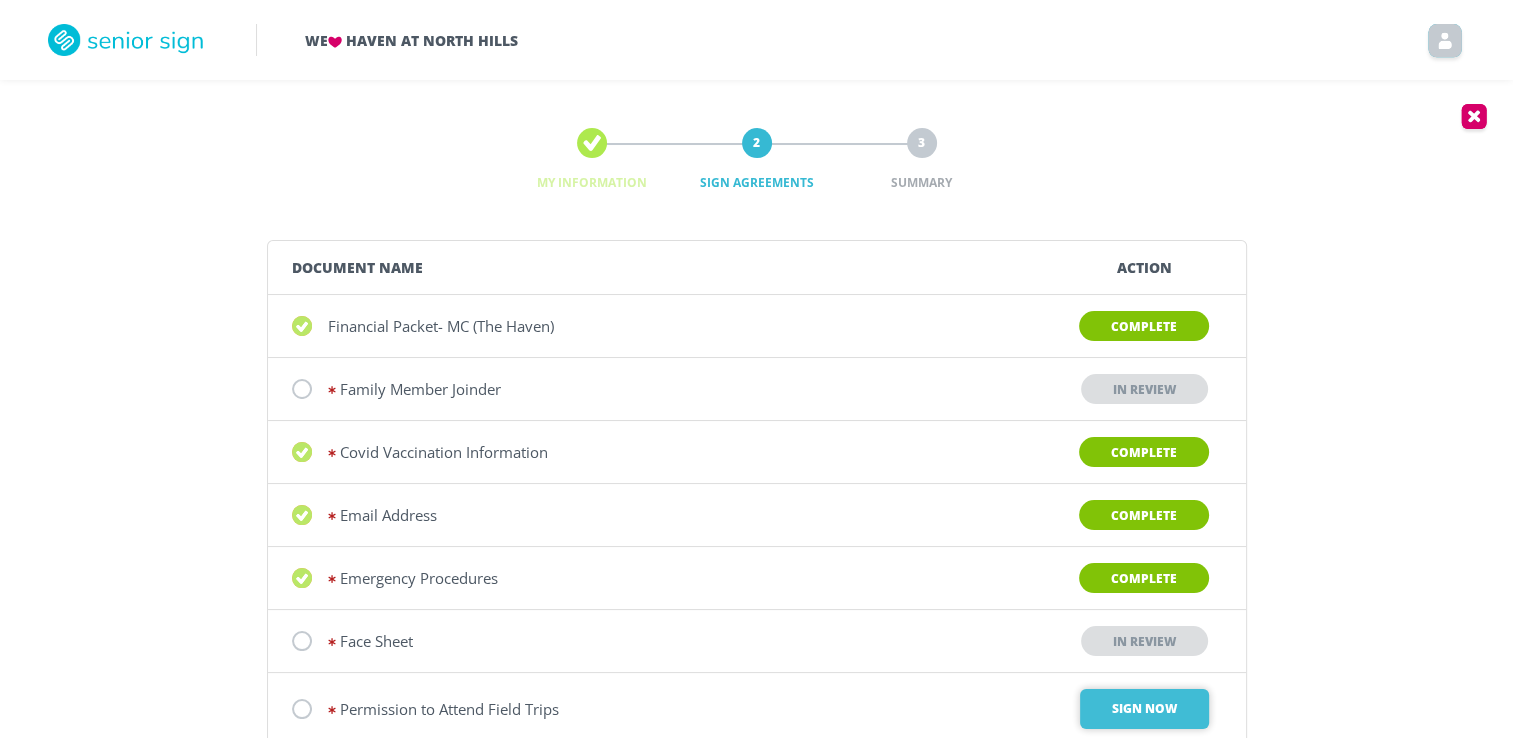 click on "Sign Now" at bounding box center [1144, 709] 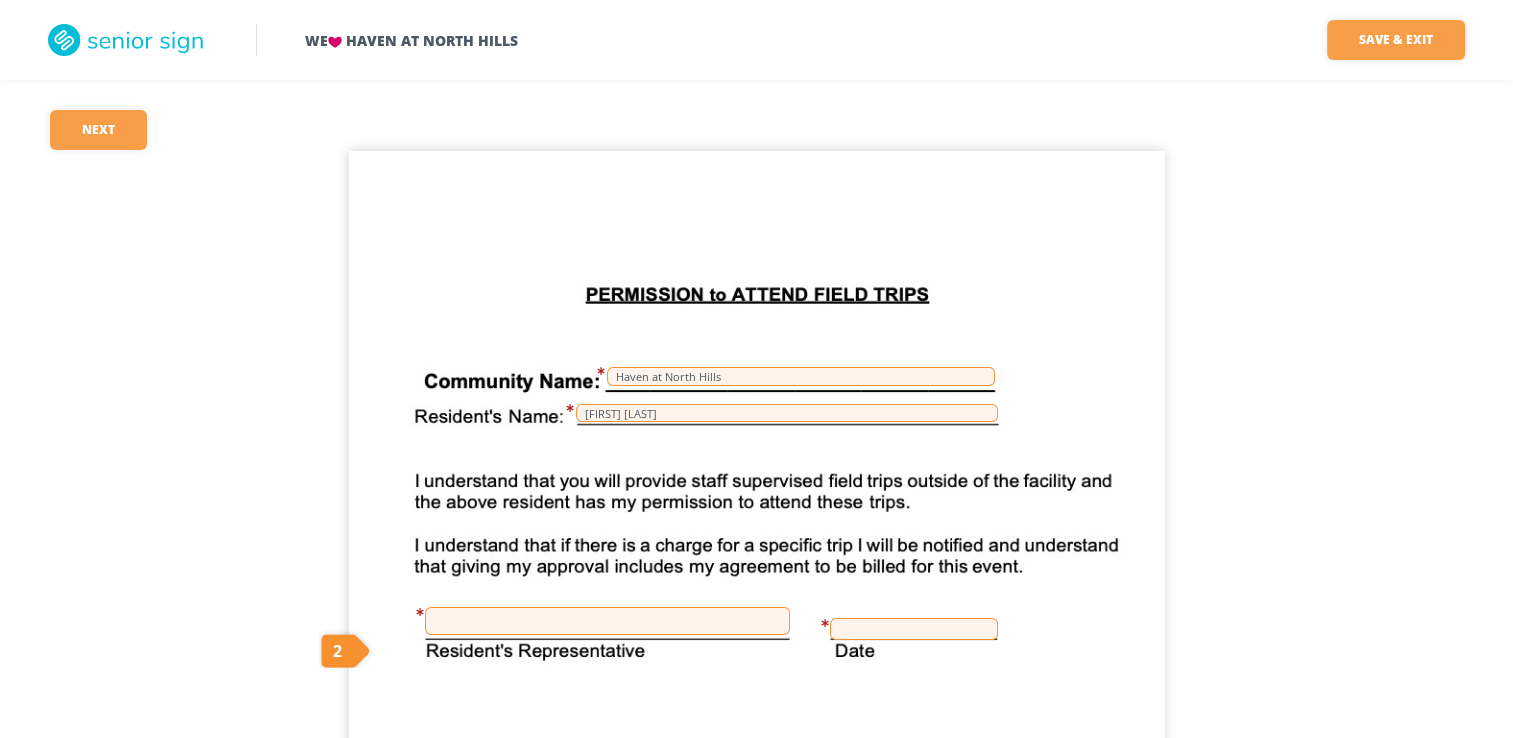 click at bounding box center [607, 621] 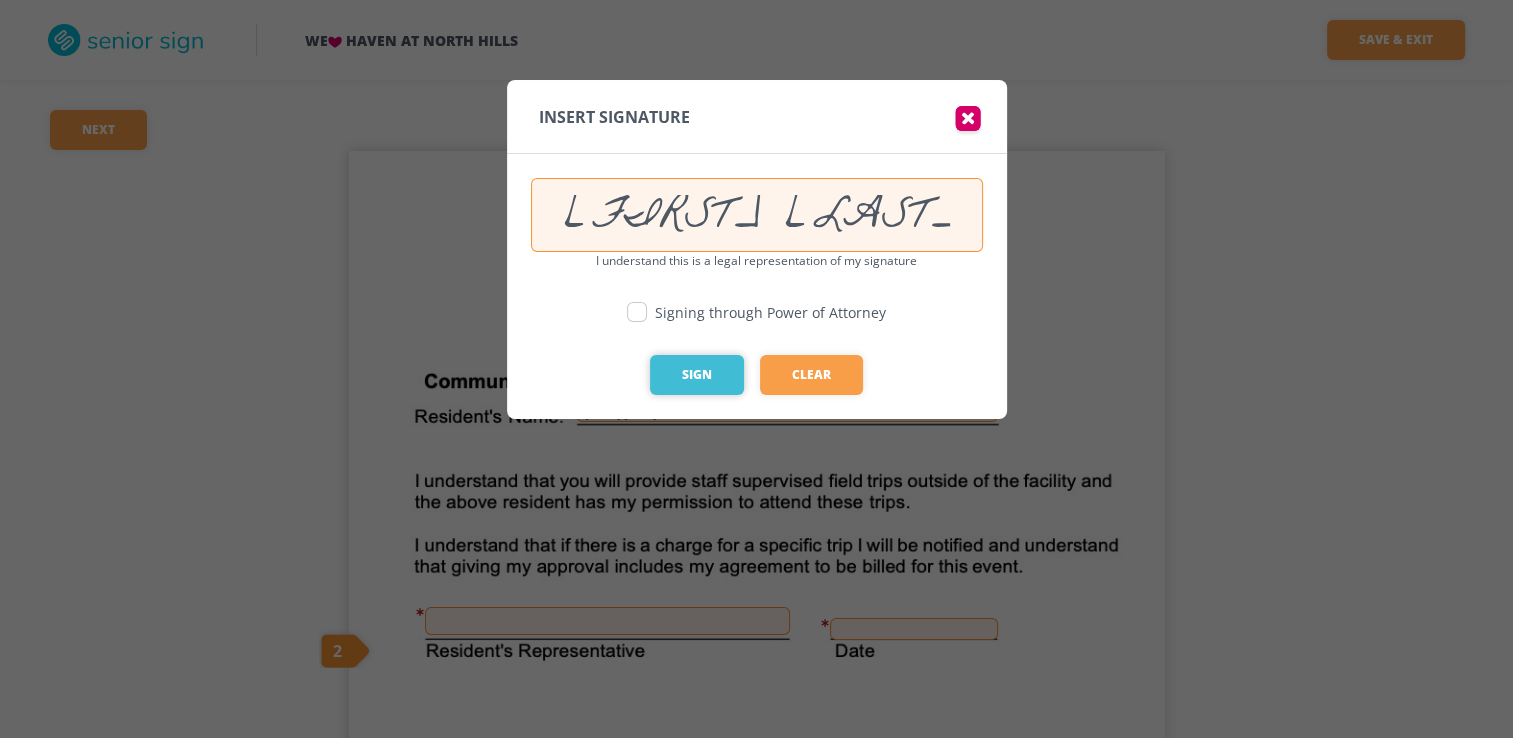 click on "Sign" at bounding box center [697, 375] 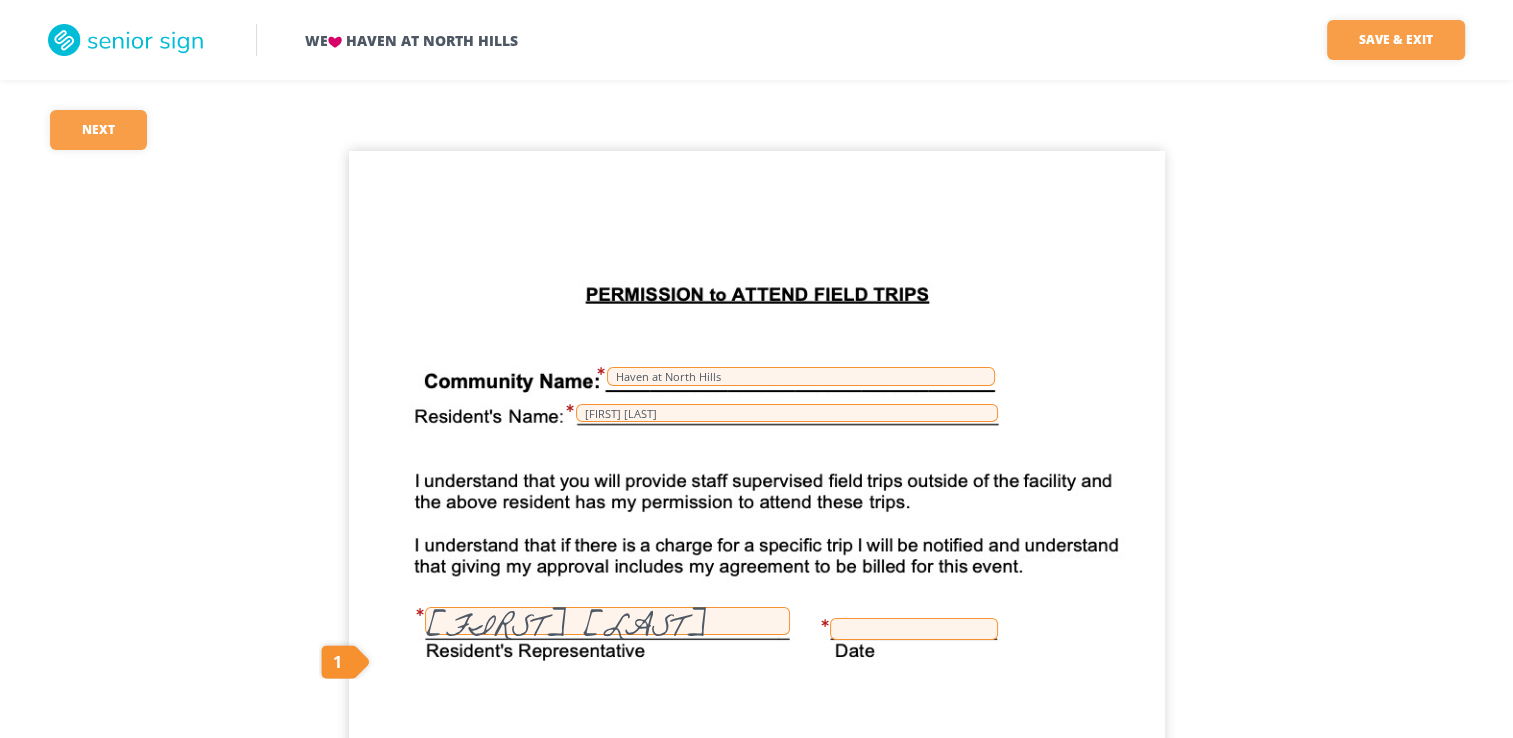 click at bounding box center (914, 629) 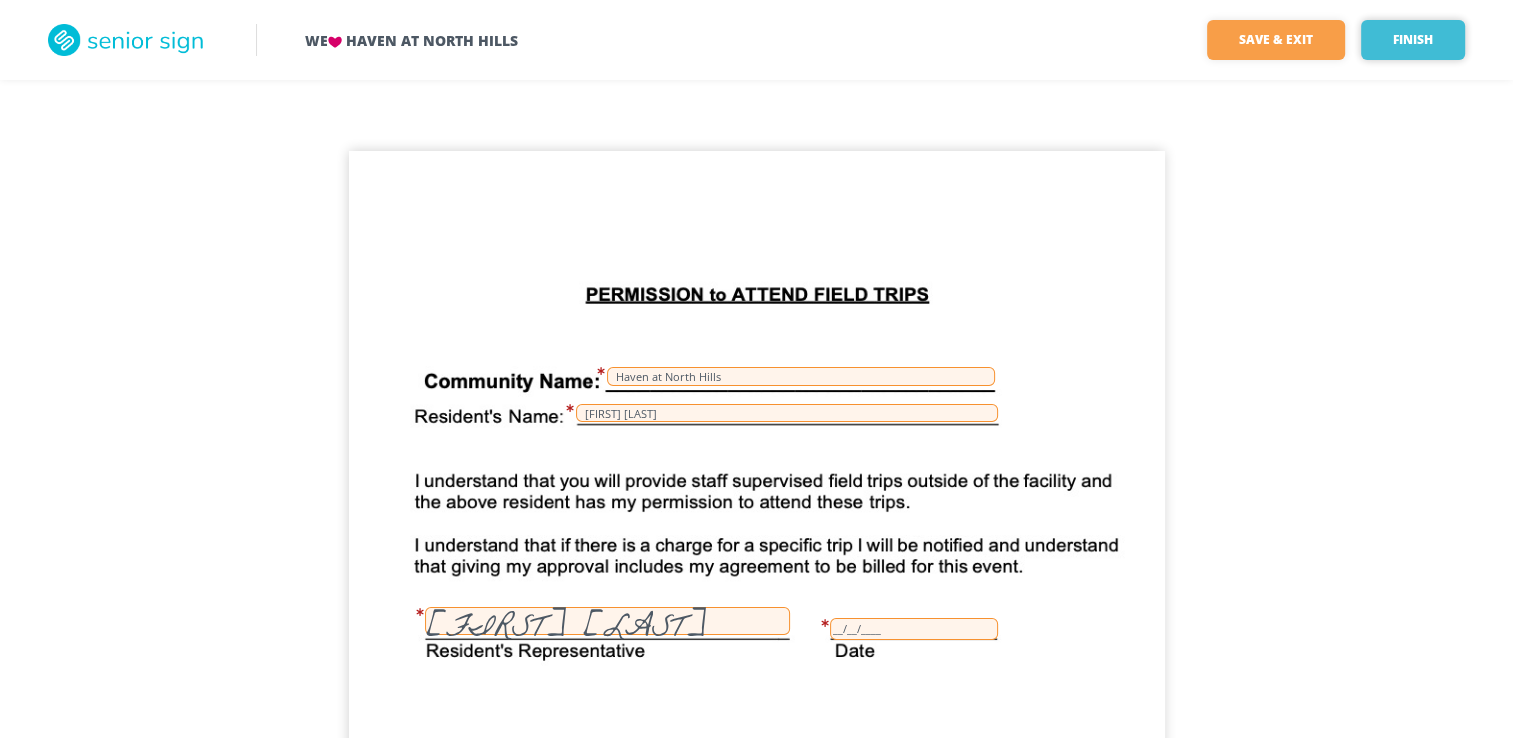click on "Finish" at bounding box center [1413, 40] 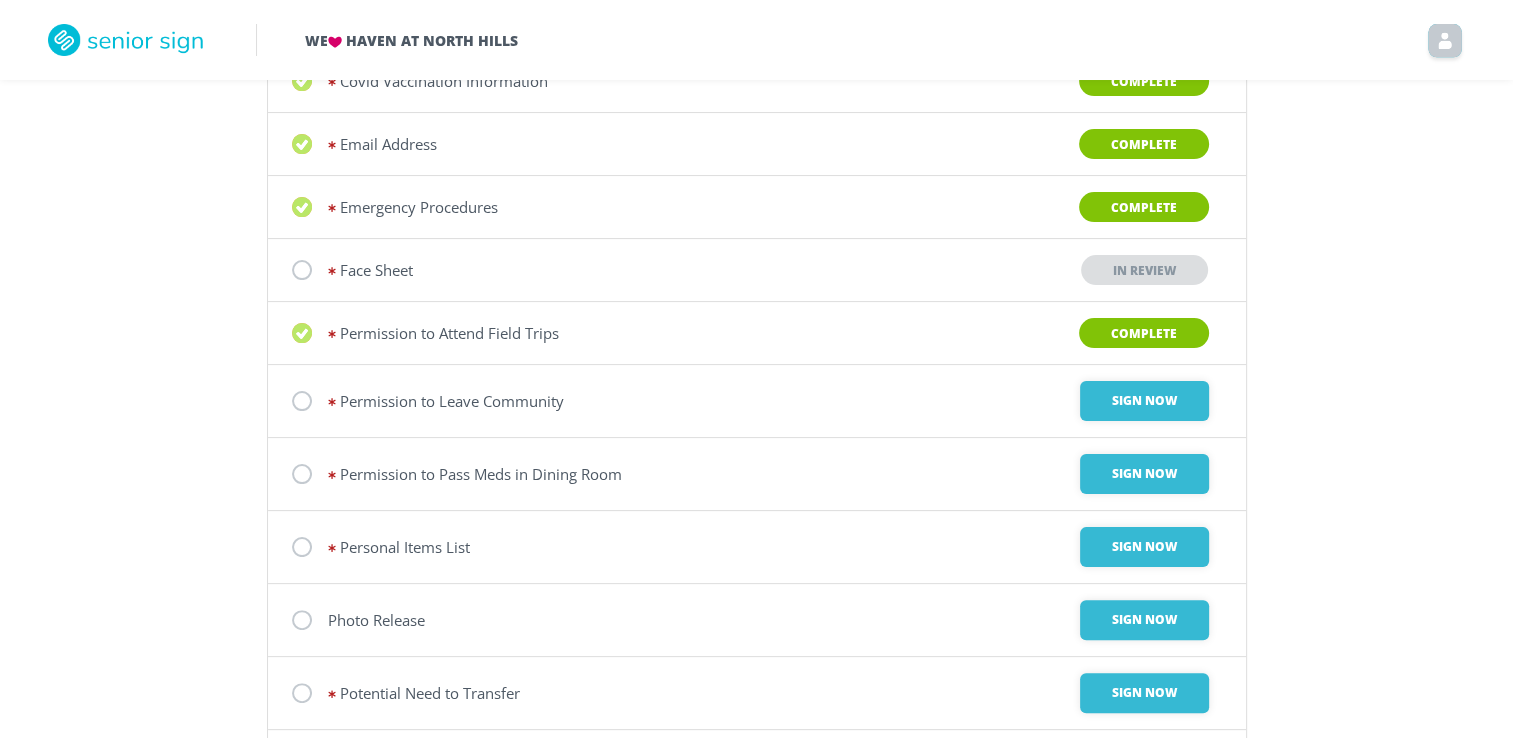 scroll, scrollTop: 376, scrollLeft: 0, axis: vertical 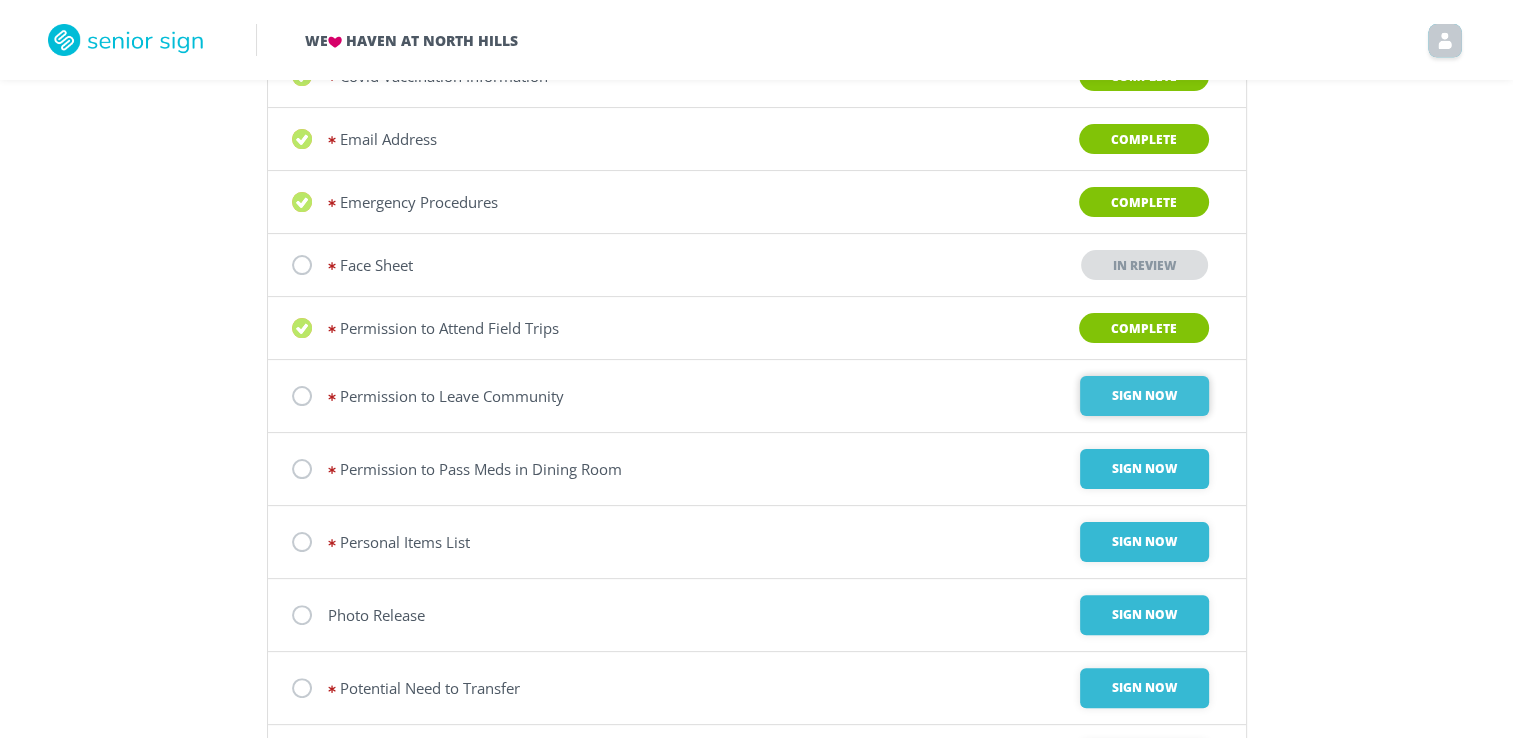 click on "Sign Now" at bounding box center [1144, 396] 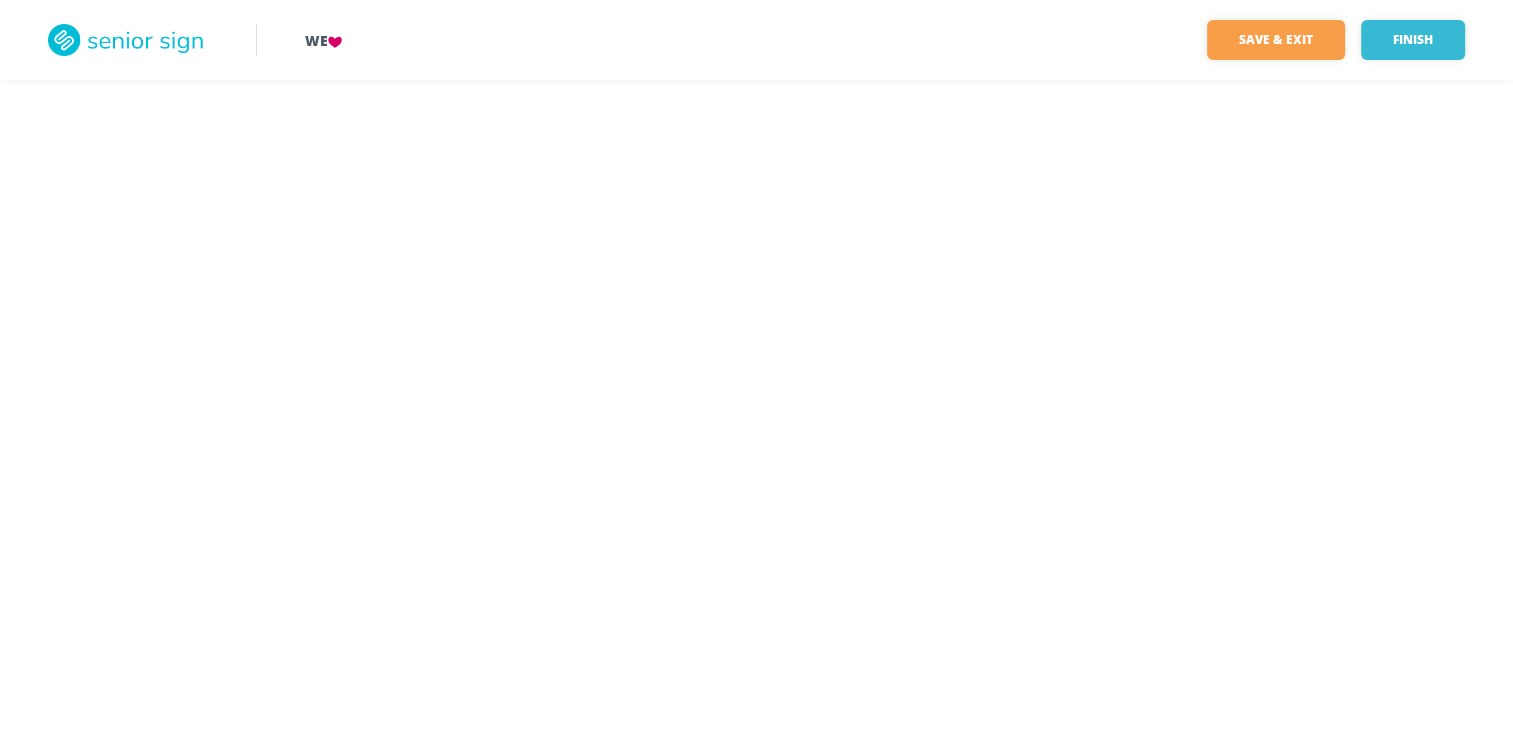 scroll, scrollTop: 0, scrollLeft: 0, axis: both 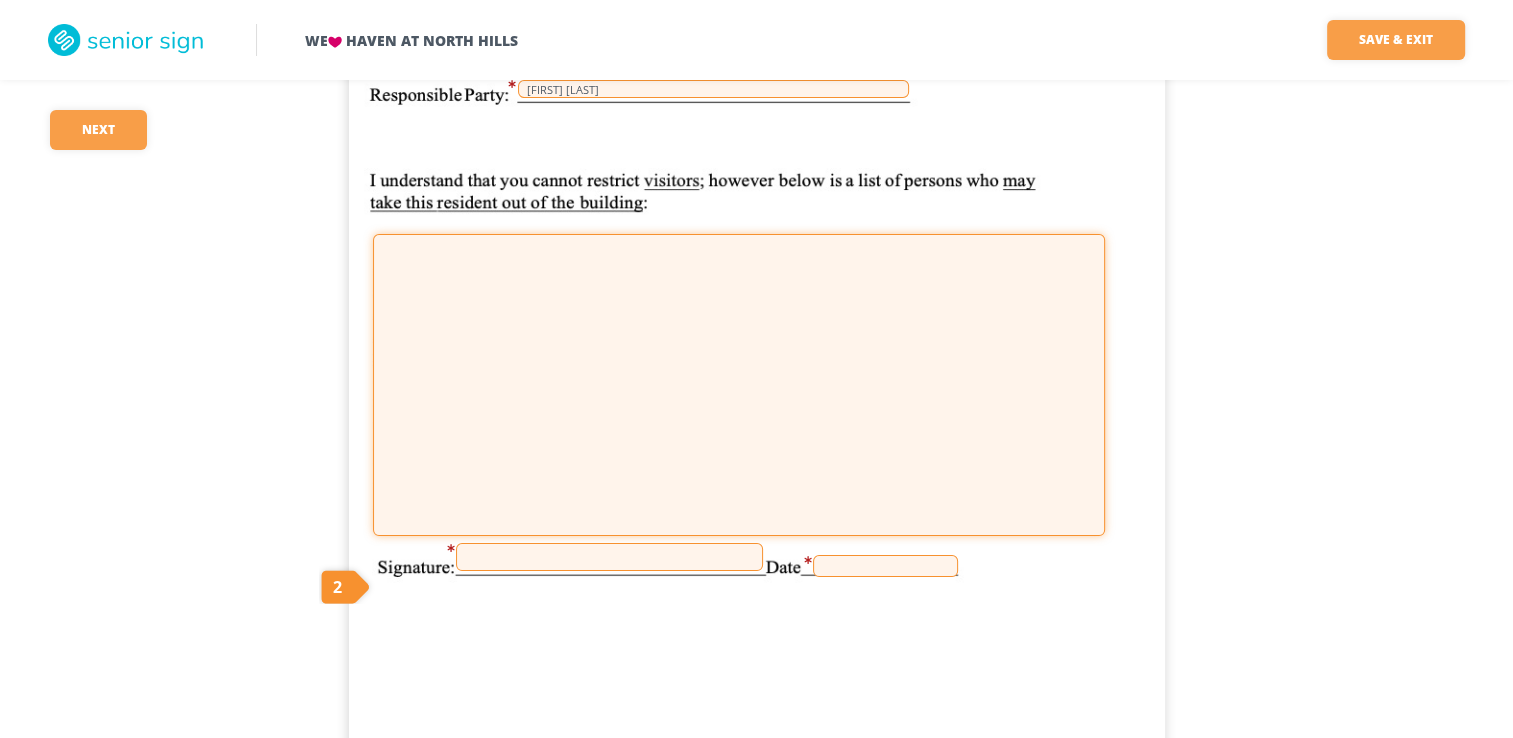 click at bounding box center [739, 385] 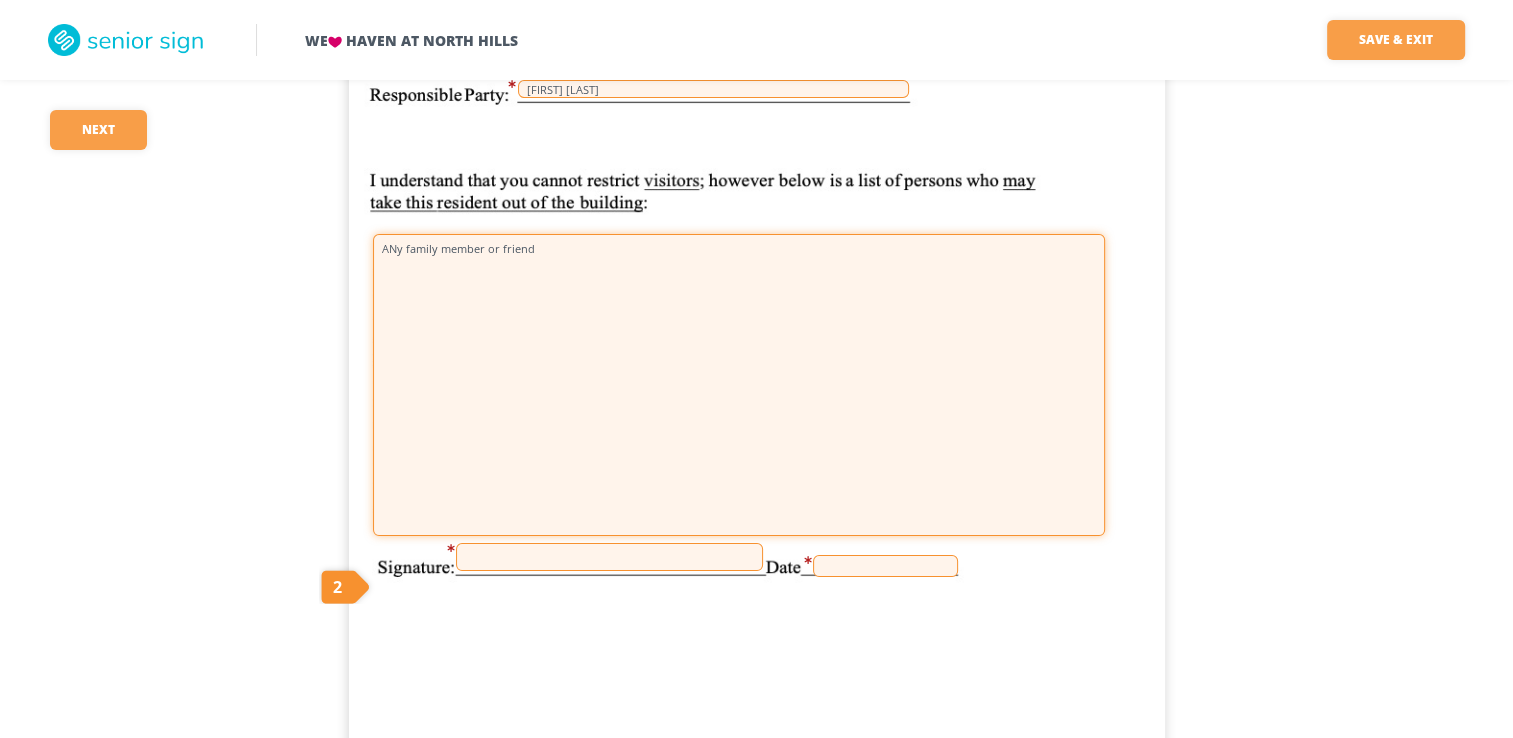 type on "ANy family member or friend" 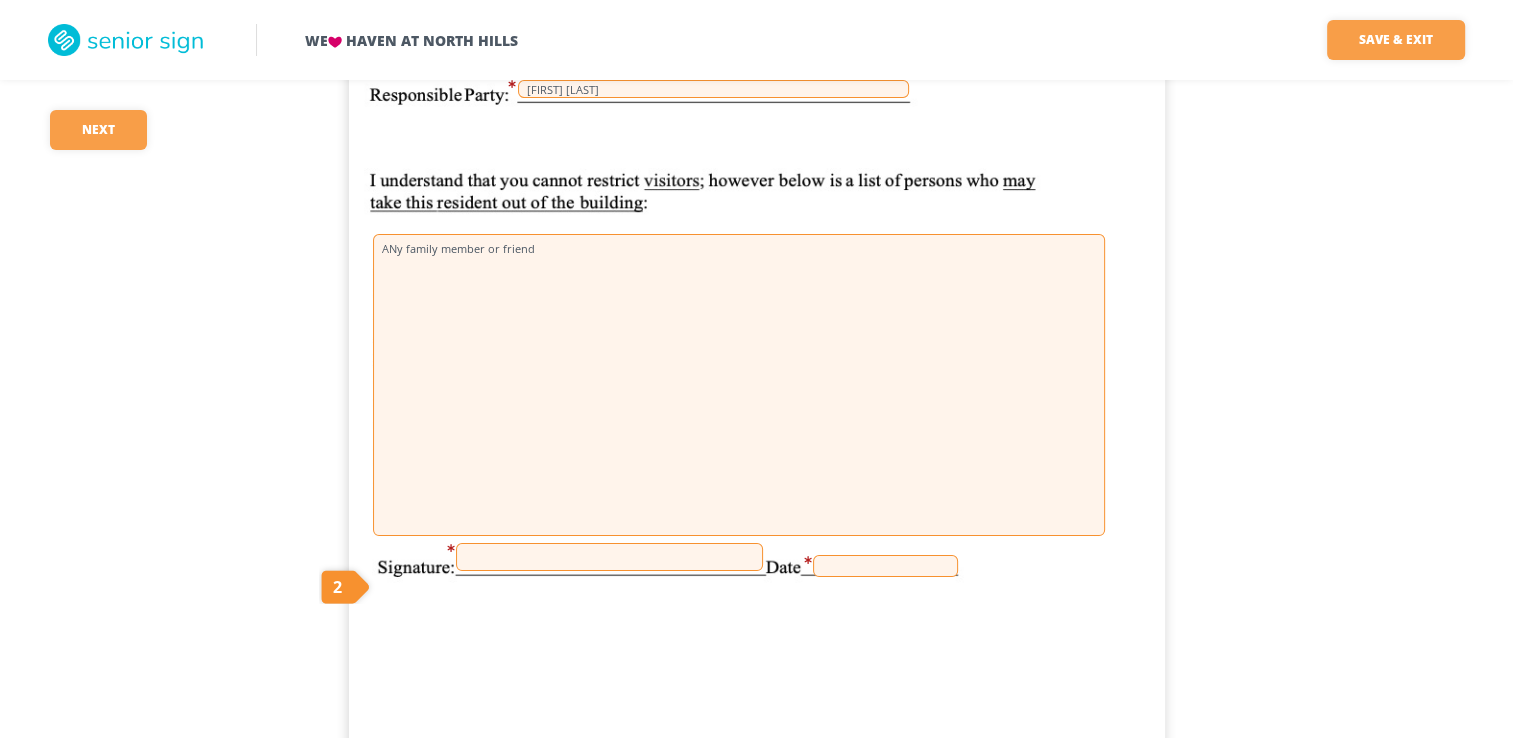 click at bounding box center [609, 557] 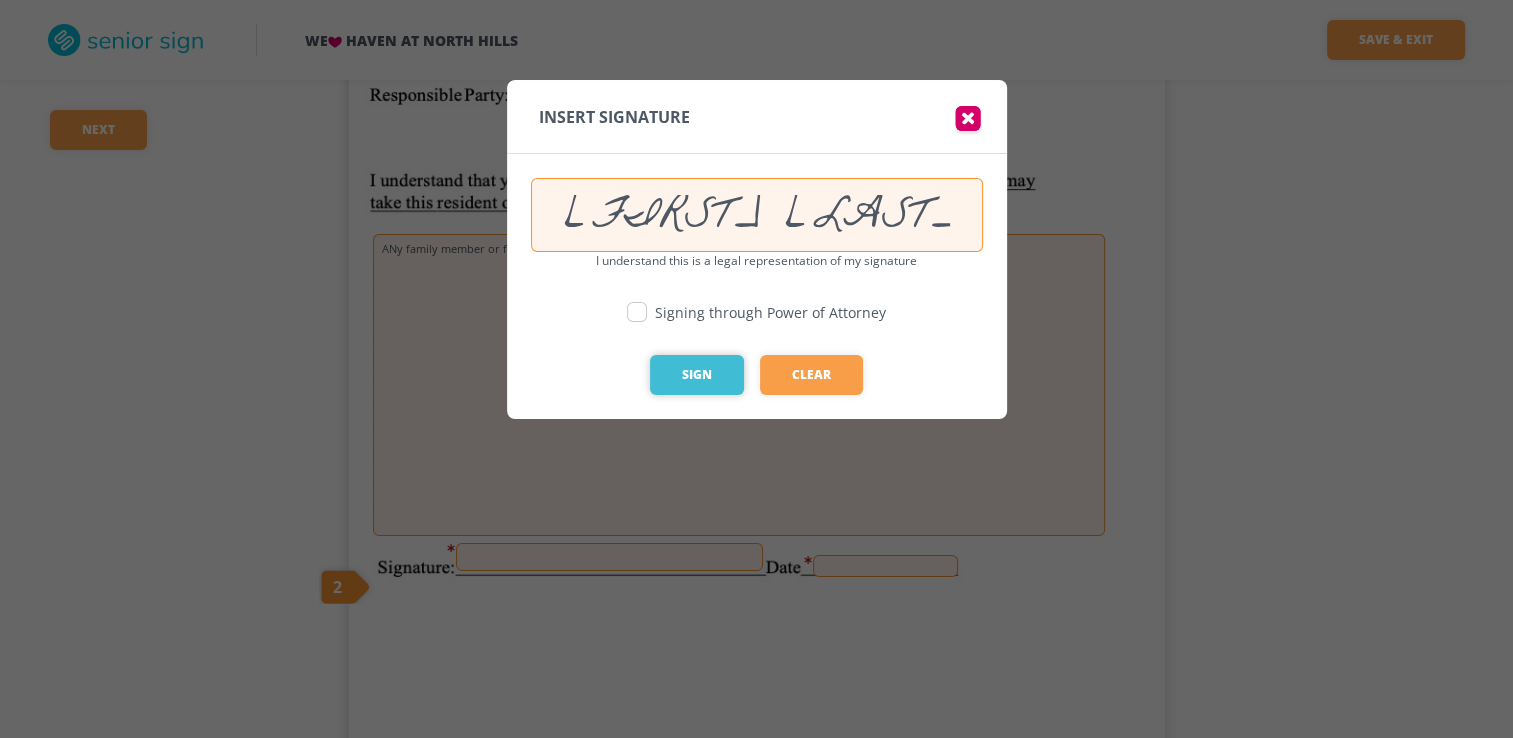 click on "Sign" at bounding box center (697, 375) 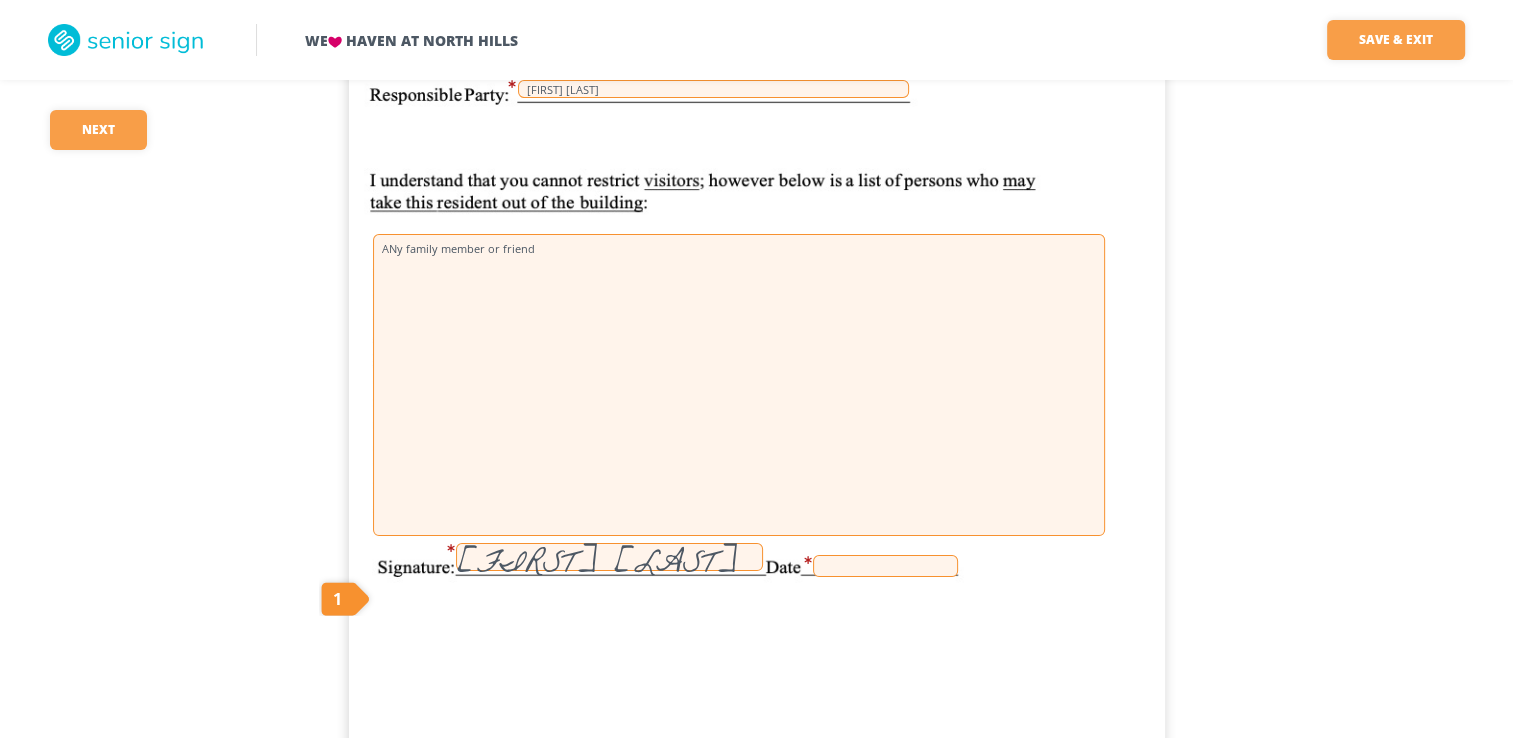 click at bounding box center [885, 566] 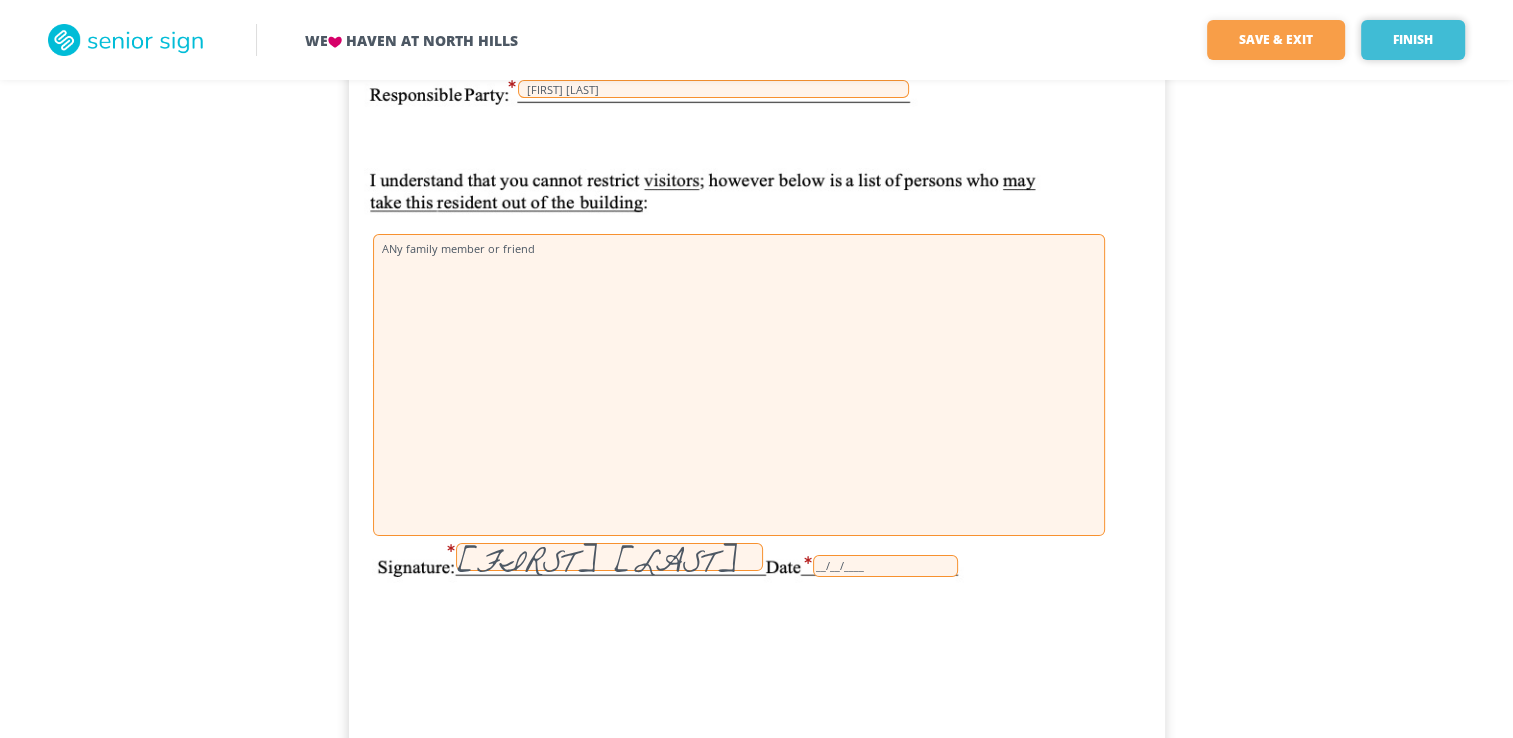 click on "Finish" at bounding box center (1413, 40) 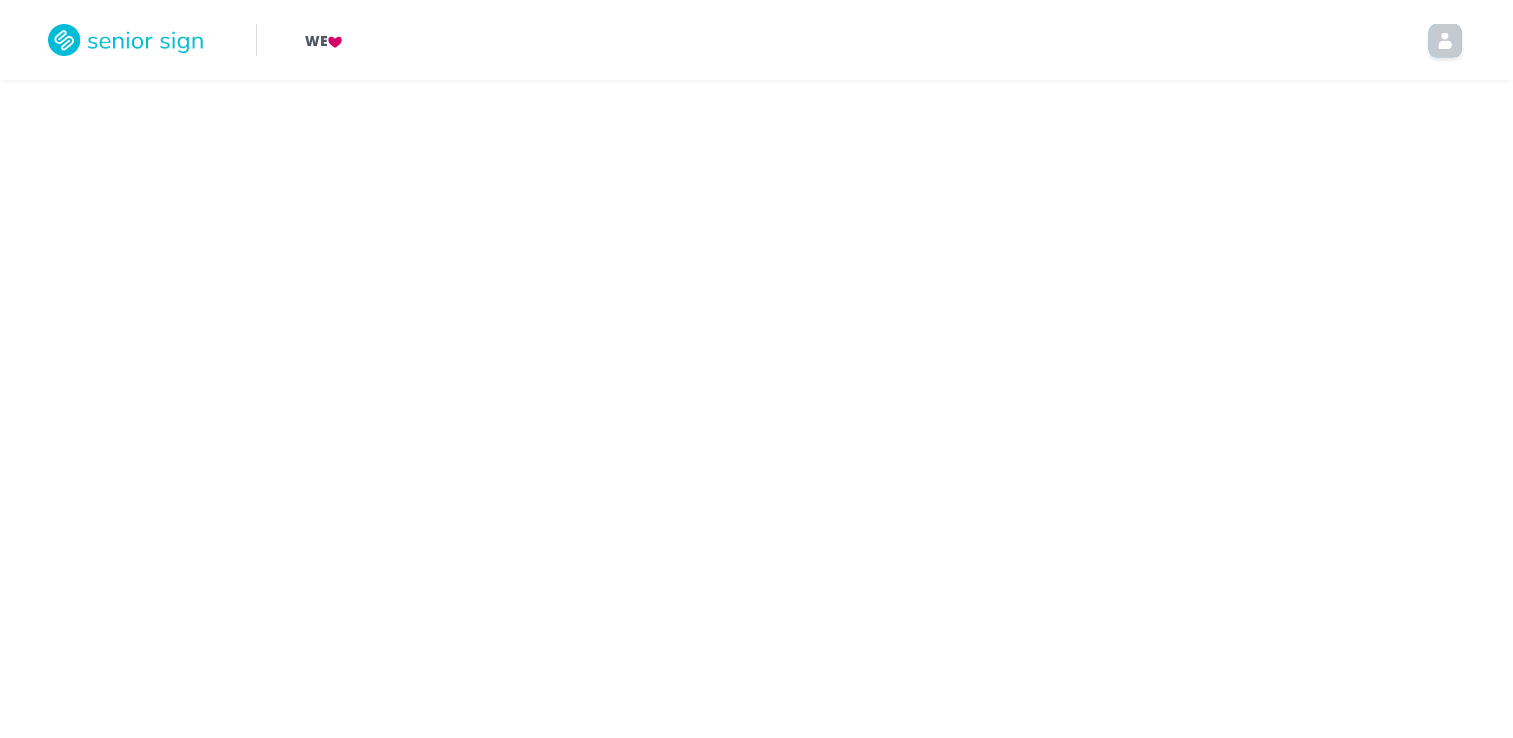 scroll, scrollTop: 0, scrollLeft: 0, axis: both 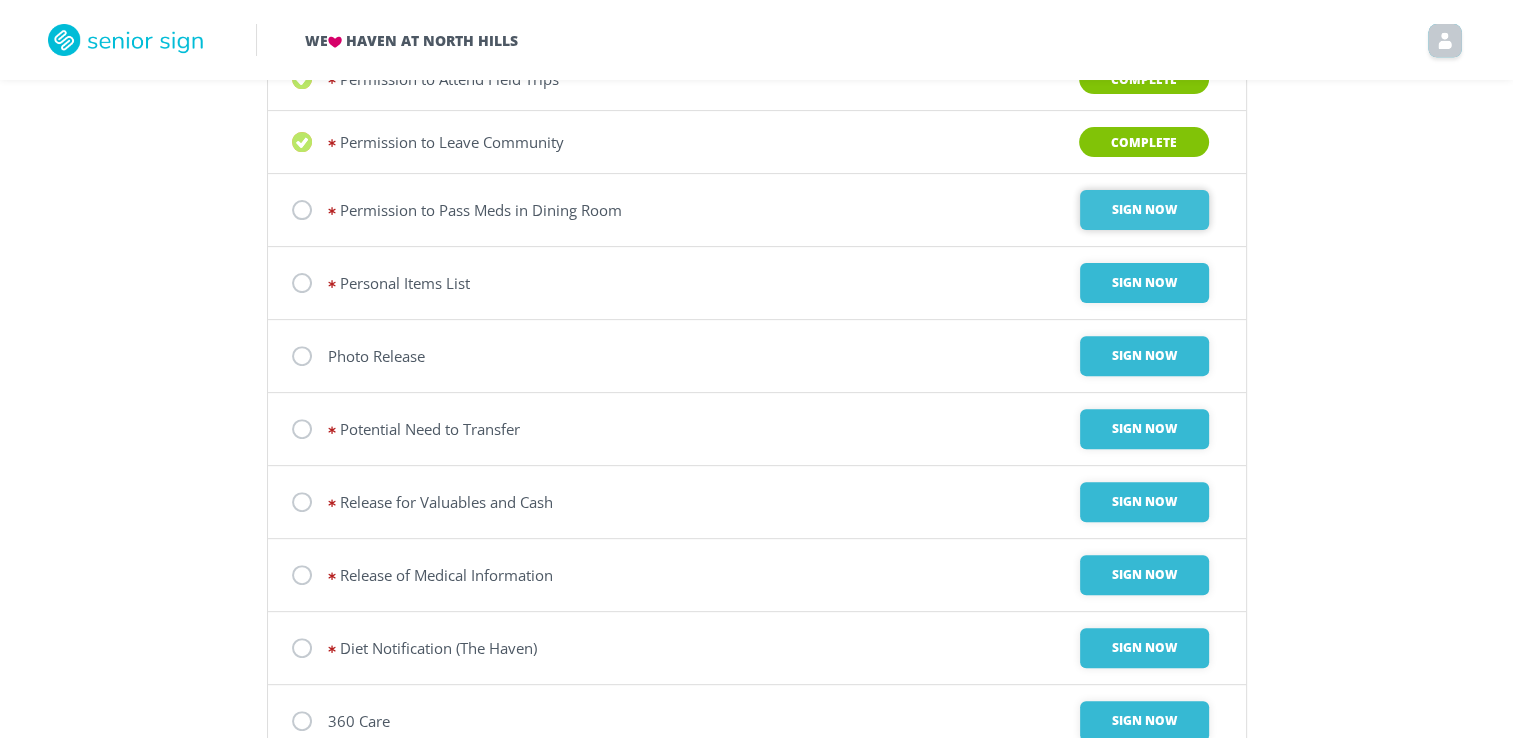 click on "Sign Now" at bounding box center (1144, 210) 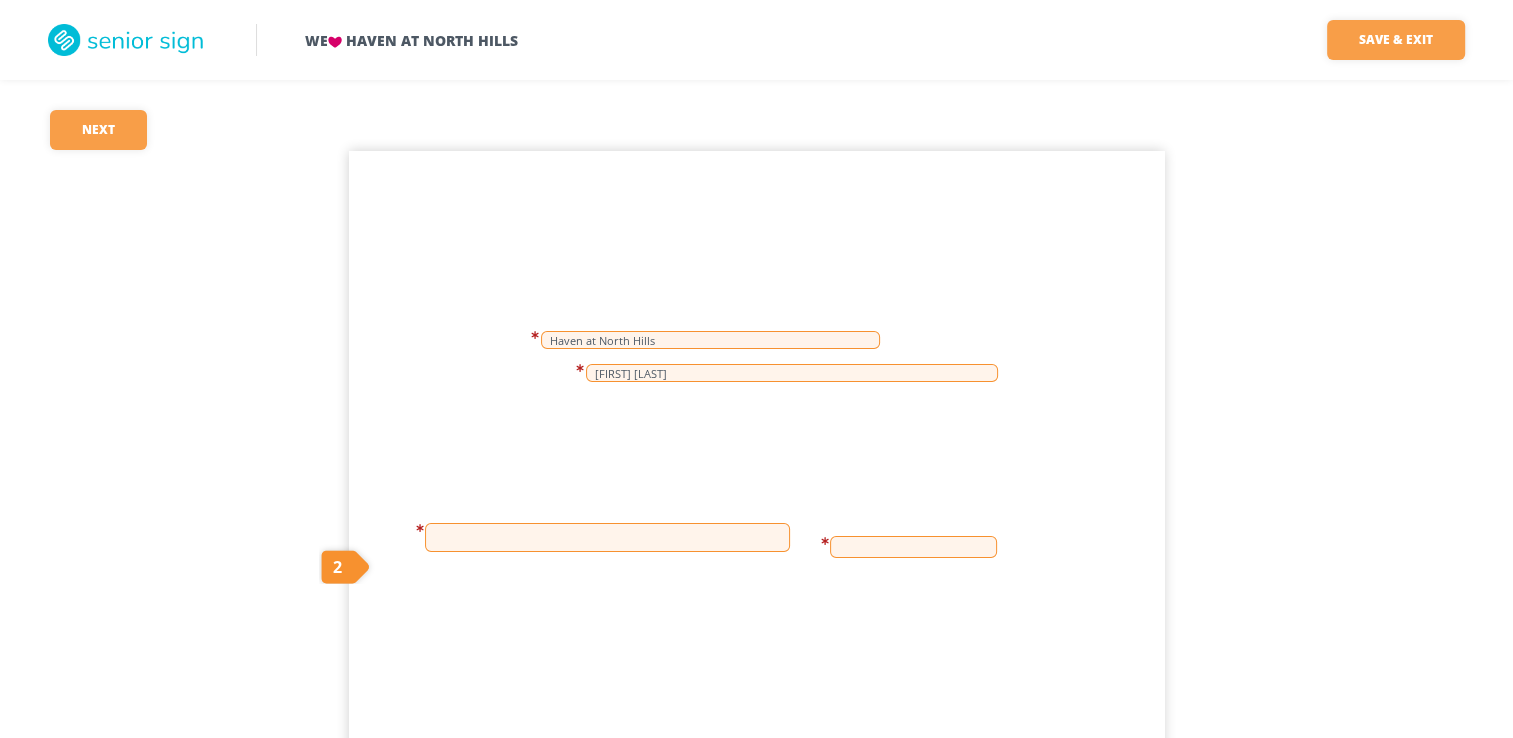 click at bounding box center [607, 537] 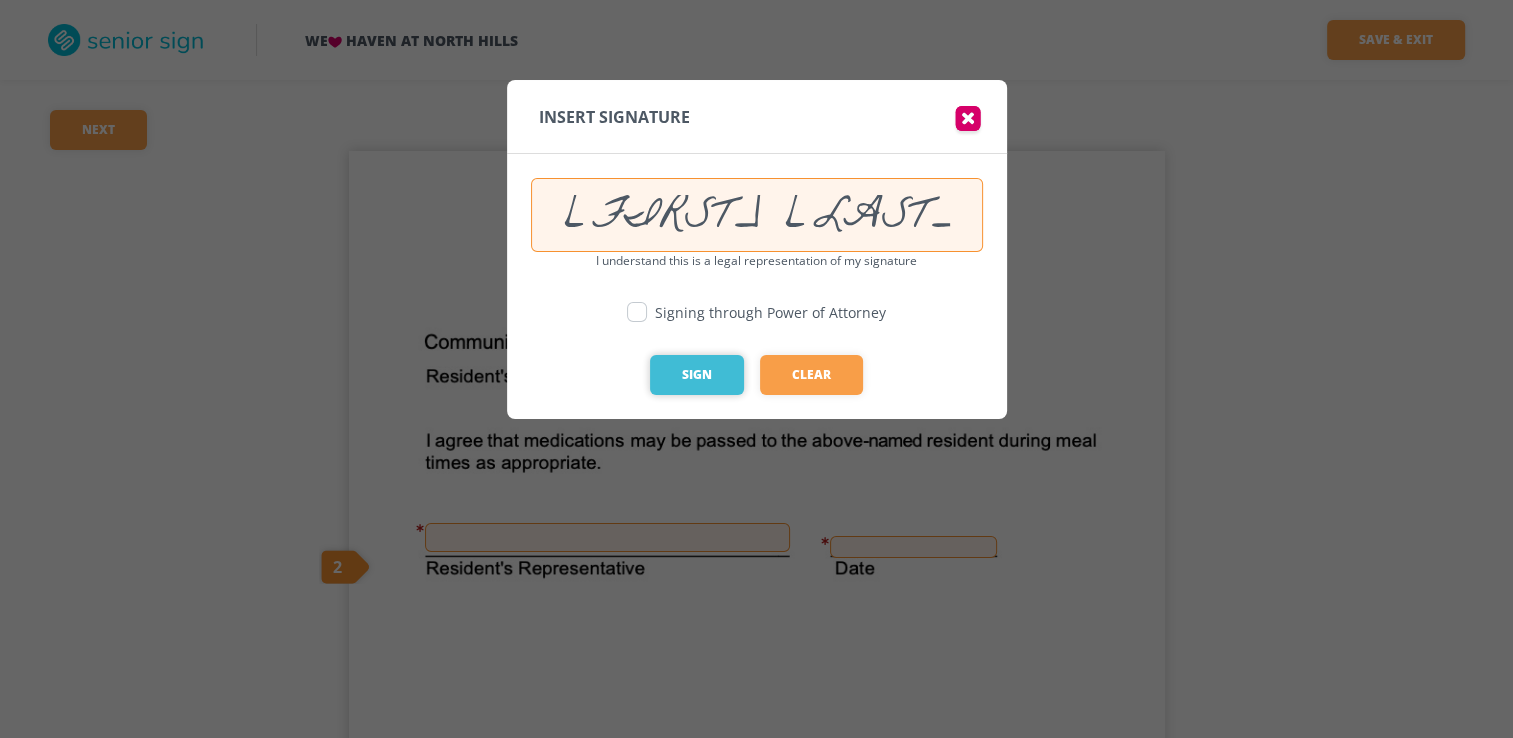 click on "Sign" at bounding box center [697, 375] 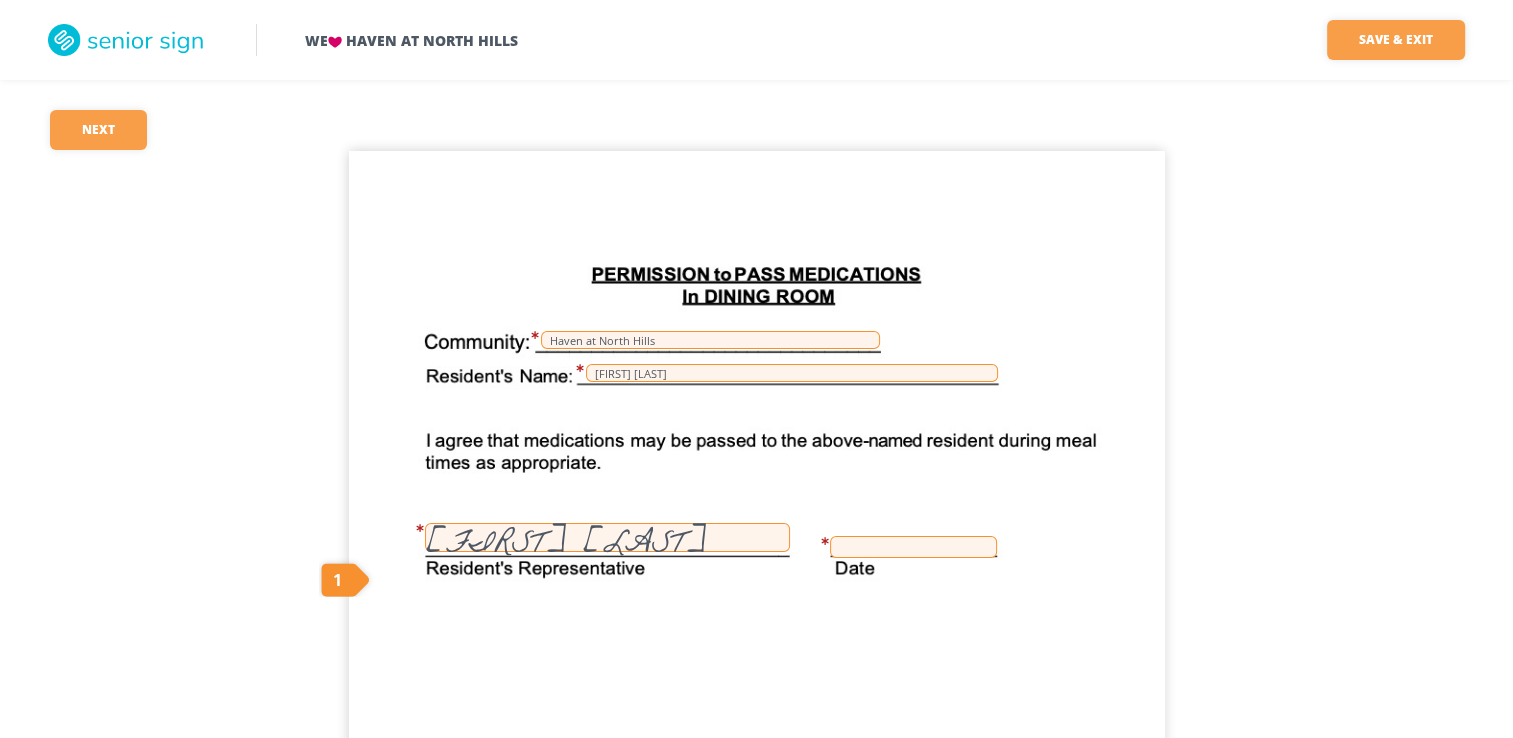 click at bounding box center [913, 547] 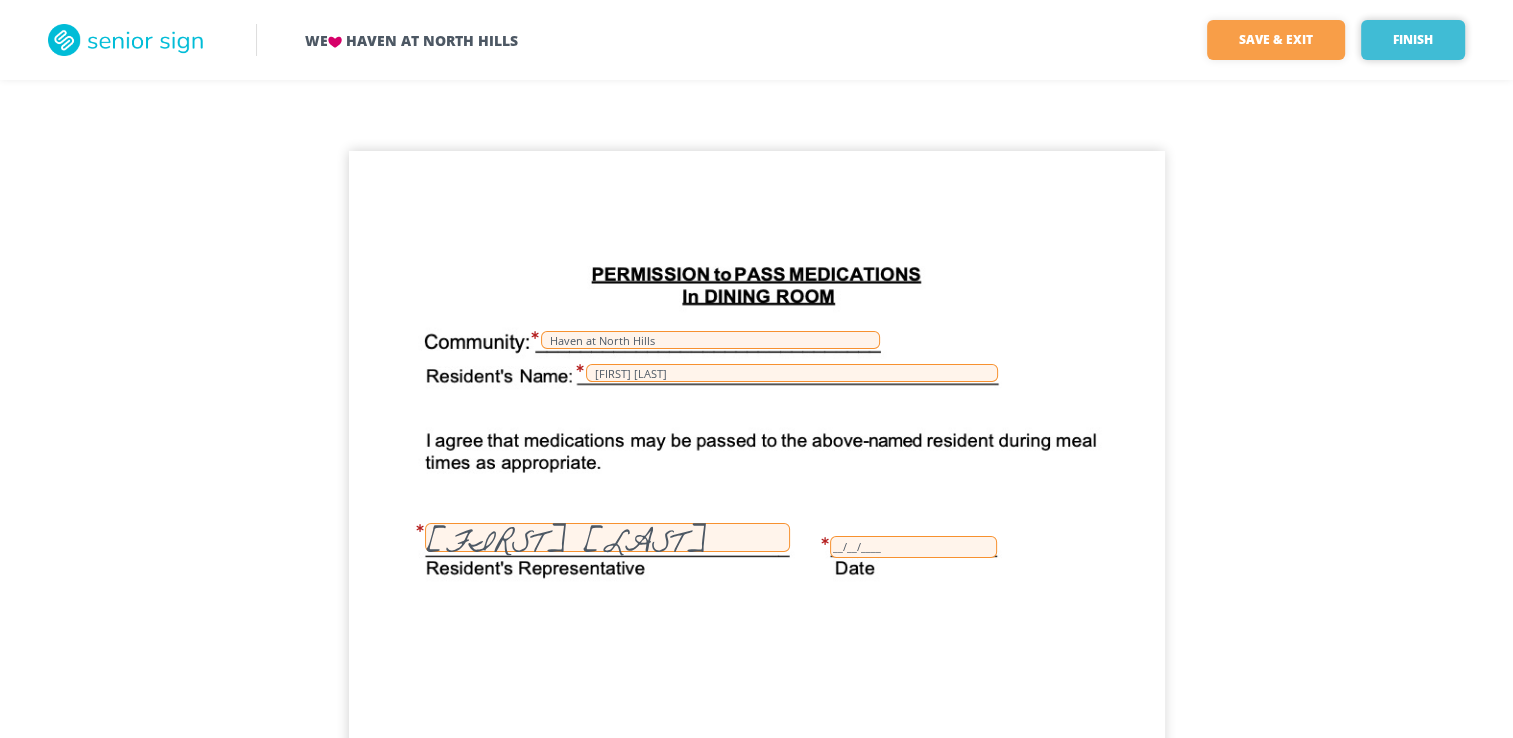 click on "Finish" at bounding box center [1413, 40] 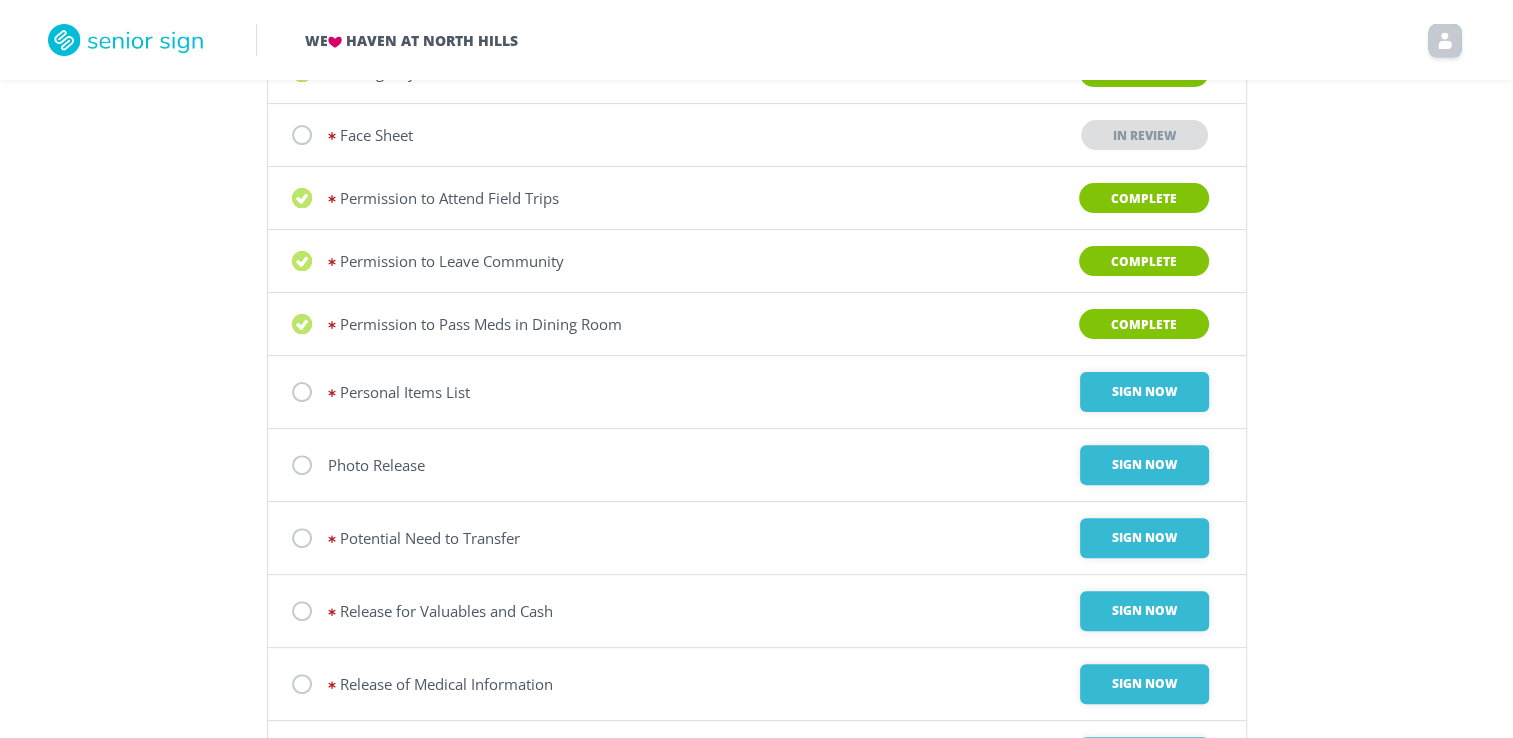 scroll, scrollTop: 516, scrollLeft: 0, axis: vertical 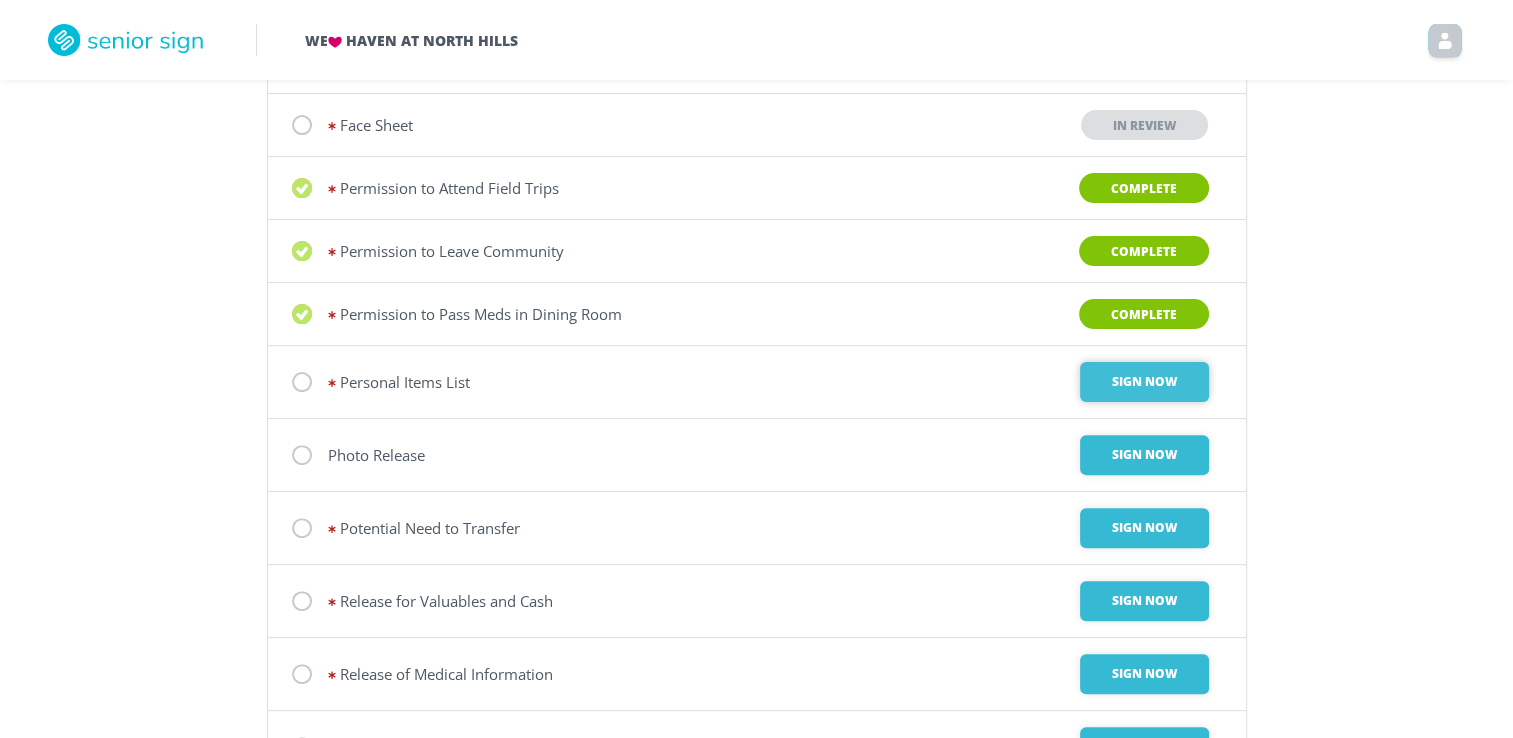 click on "Sign Now" at bounding box center [1144, 382] 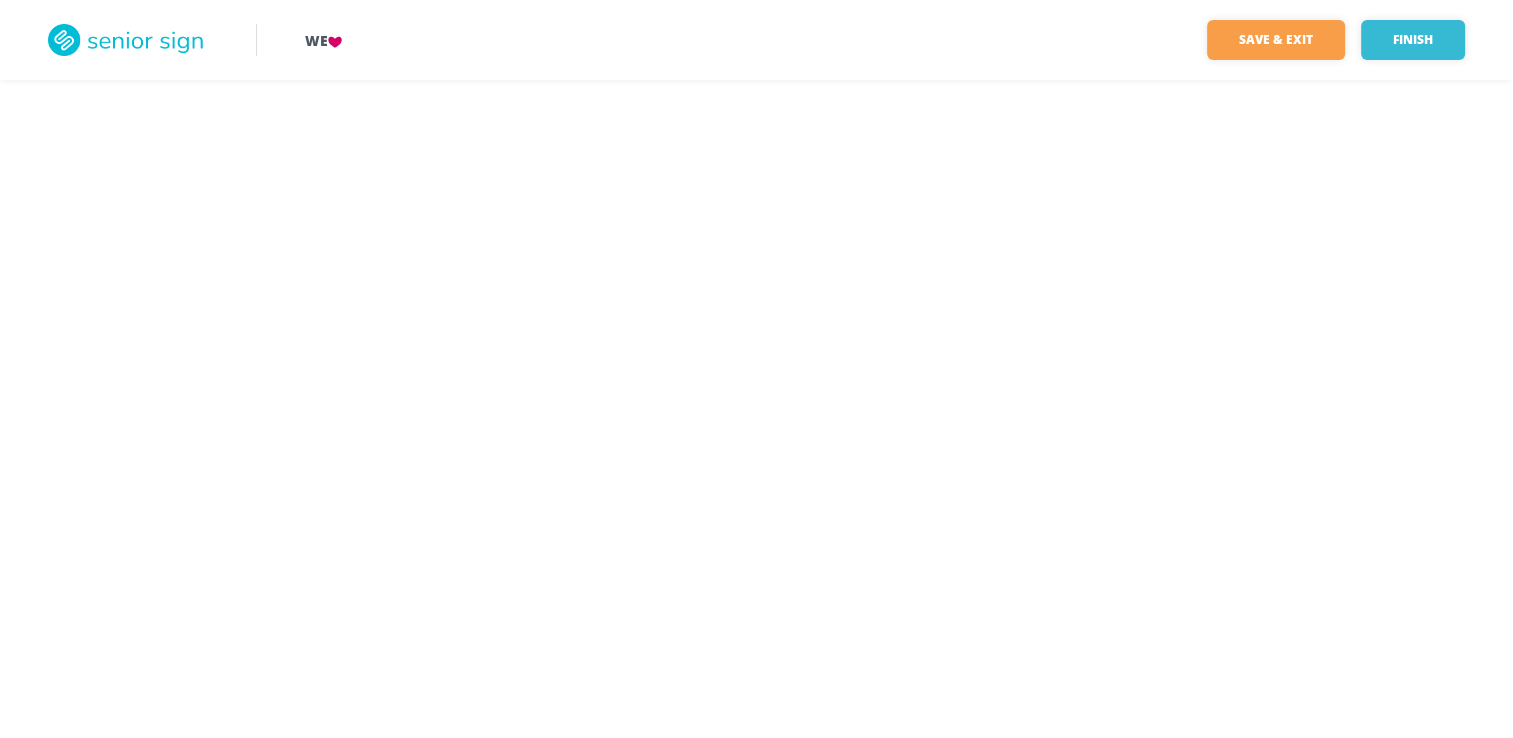 scroll, scrollTop: 0, scrollLeft: 0, axis: both 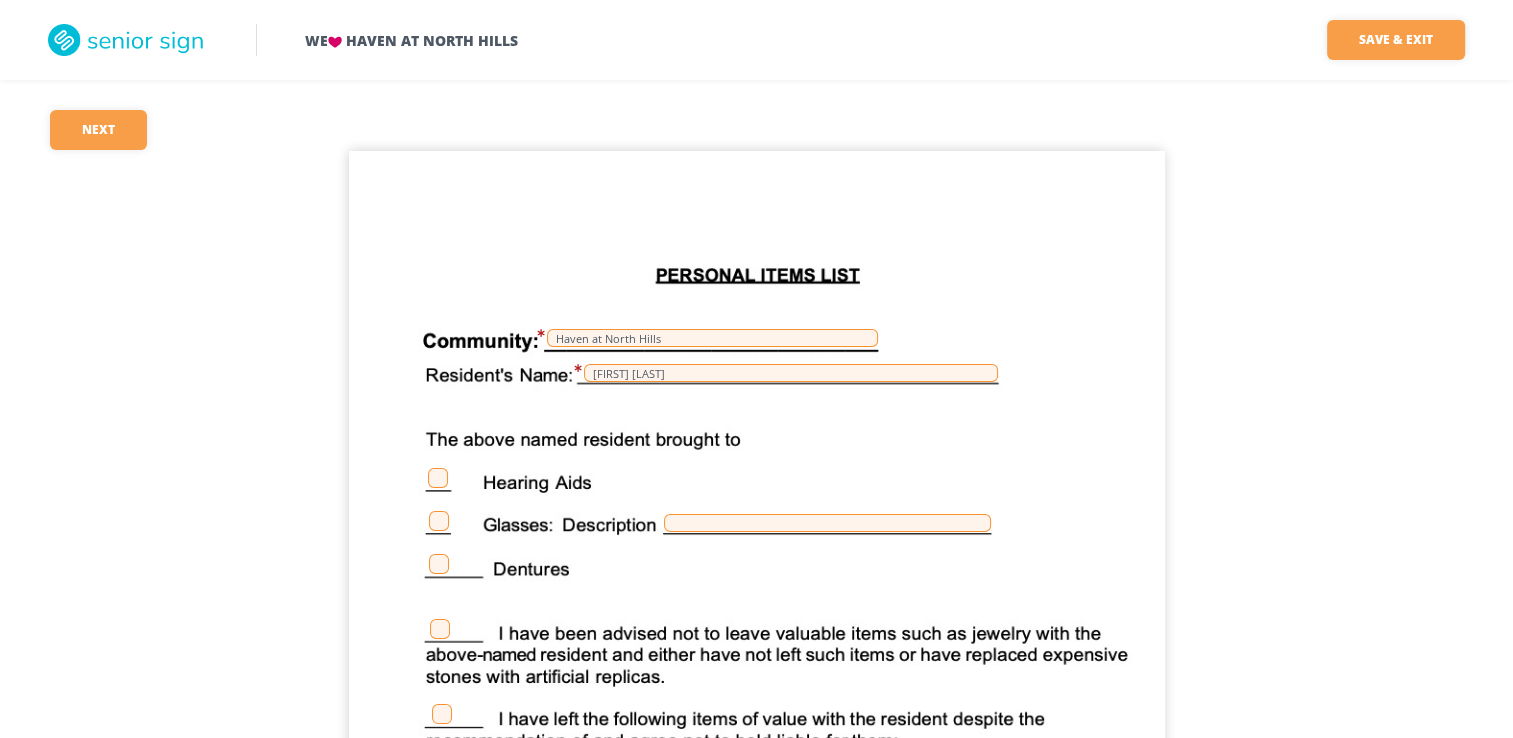 click on "Haven at North Hills [FIRST] [LAST]" at bounding box center (757, 679) 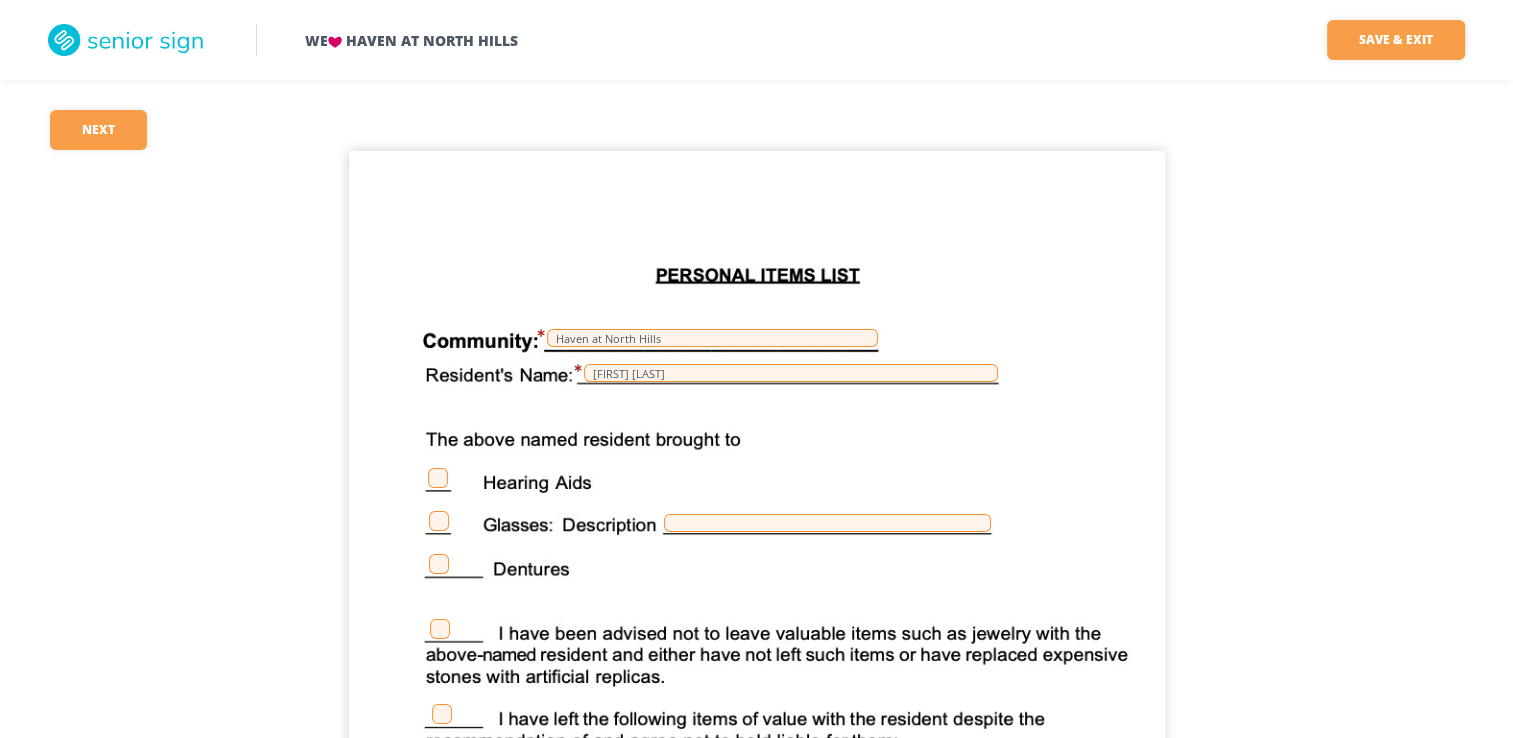 click at bounding box center [438, 478] 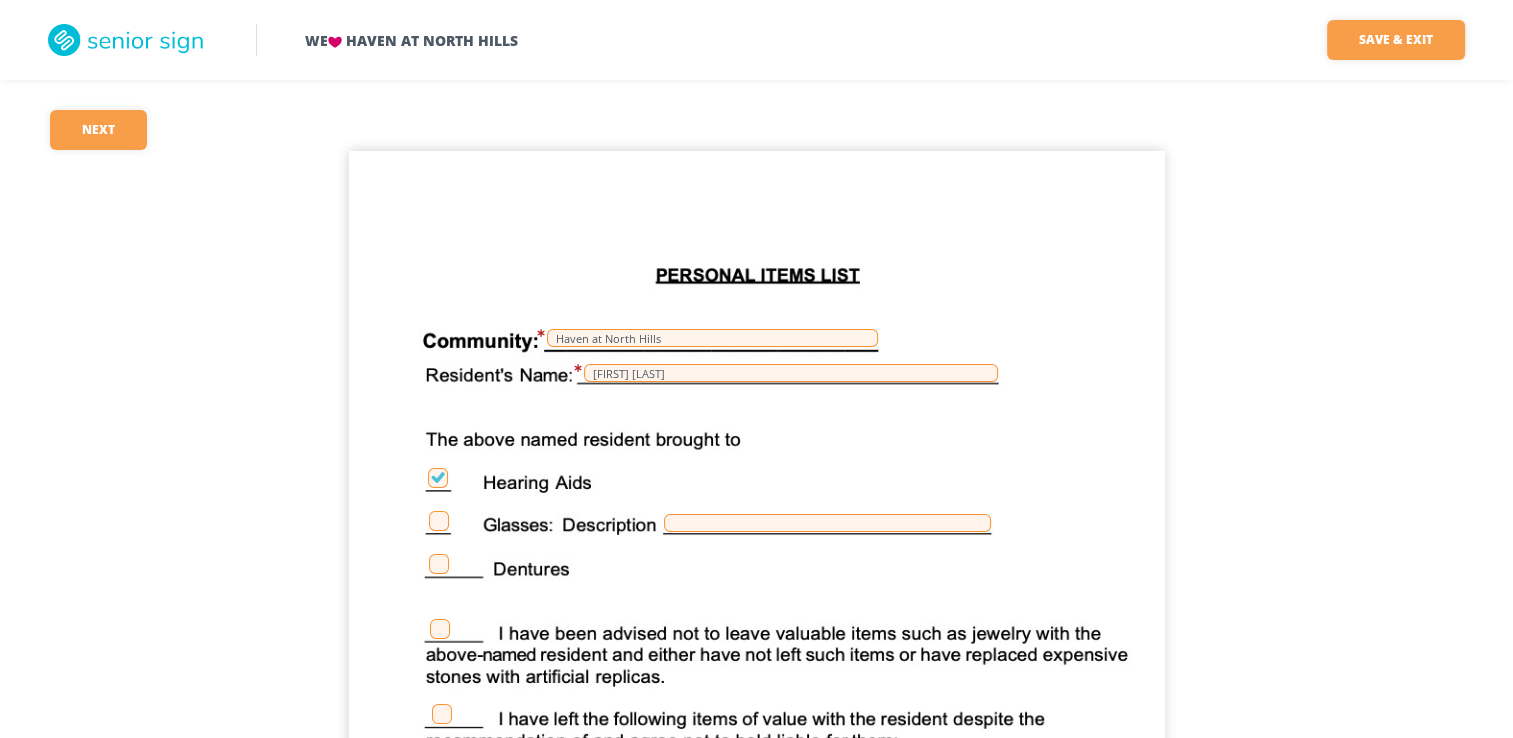 click at bounding box center [439, 564] 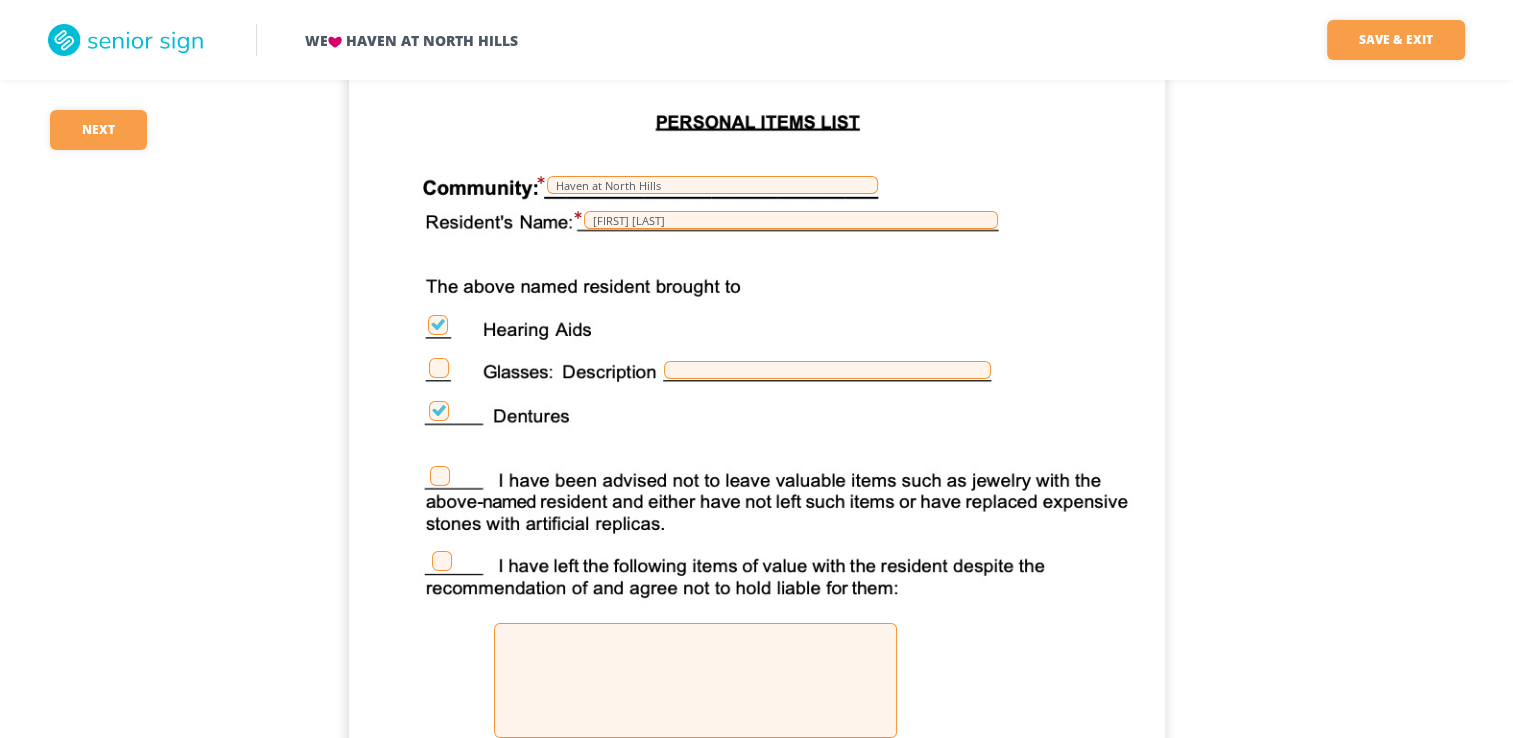 scroll, scrollTop: 241, scrollLeft: 0, axis: vertical 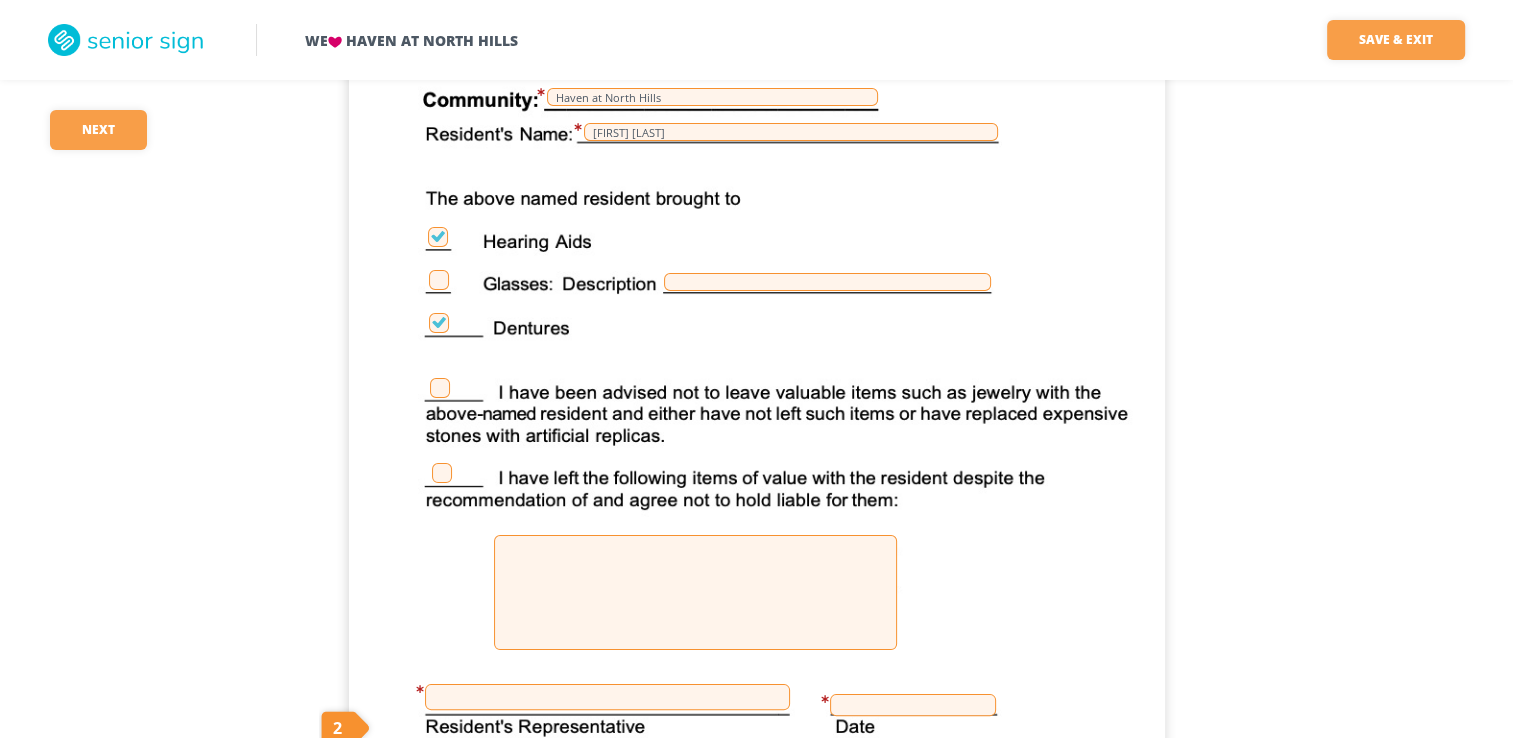 click at bounding box center [440, 388] 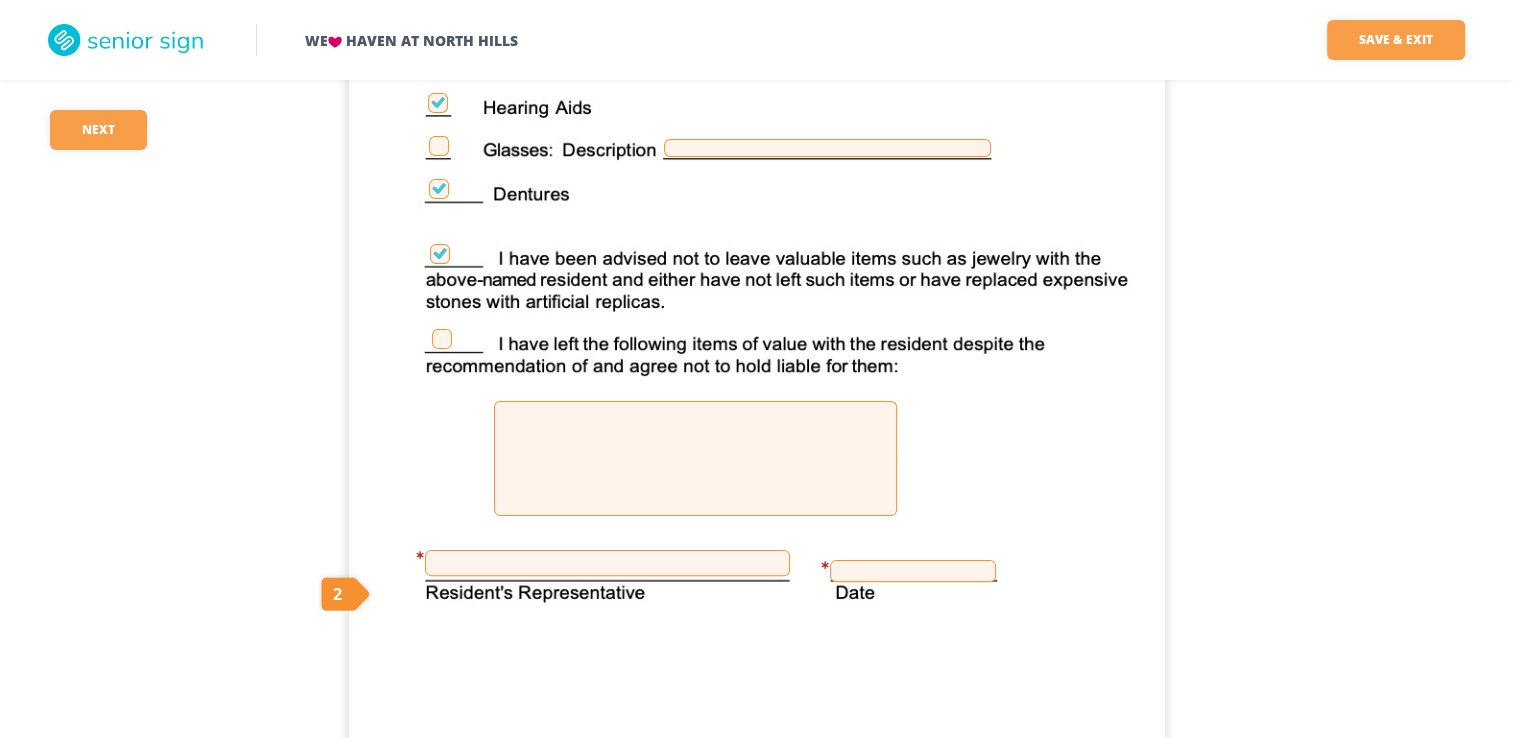 scroll, scrollTop: 449, scrollLeft: 0, axis: vertical 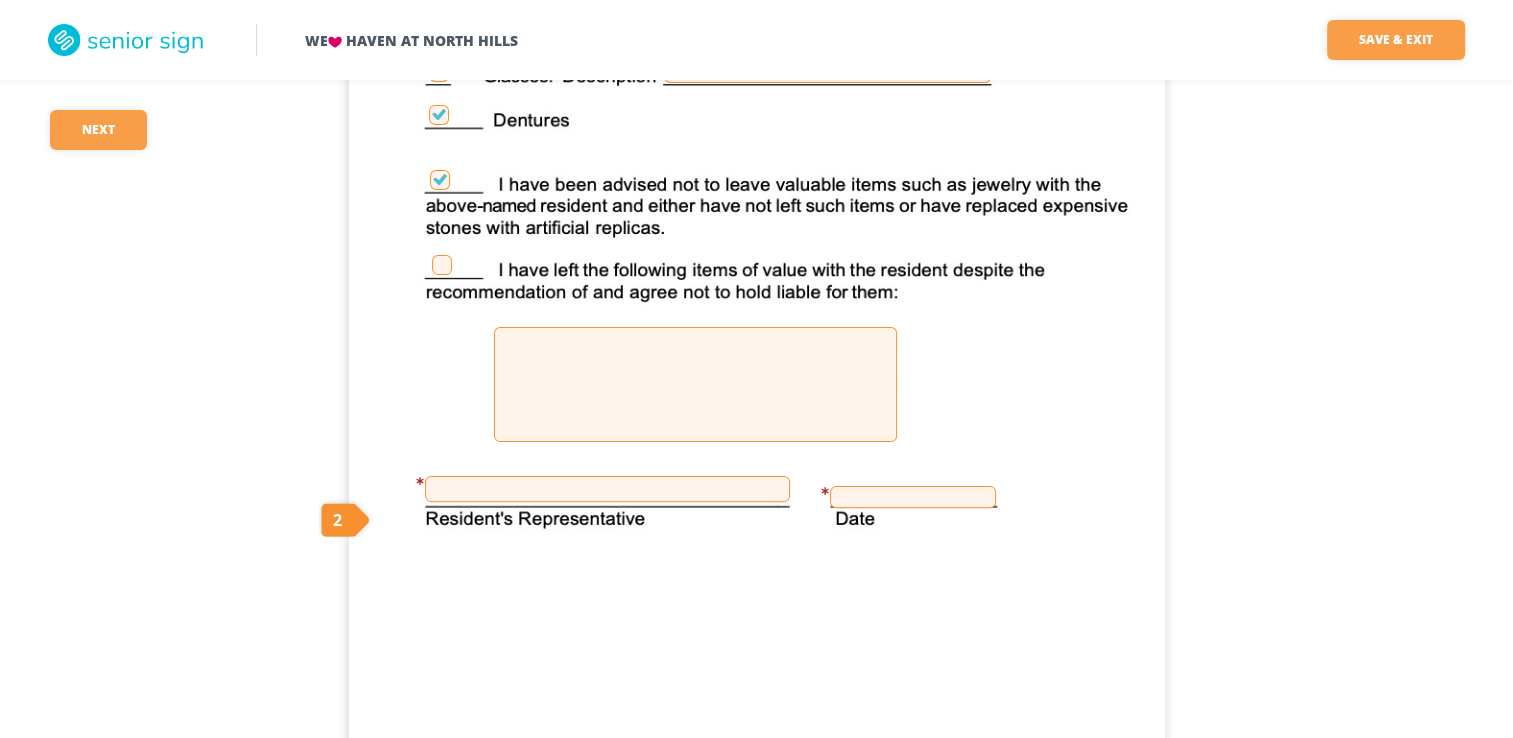 click at bounding box center [607, 489] 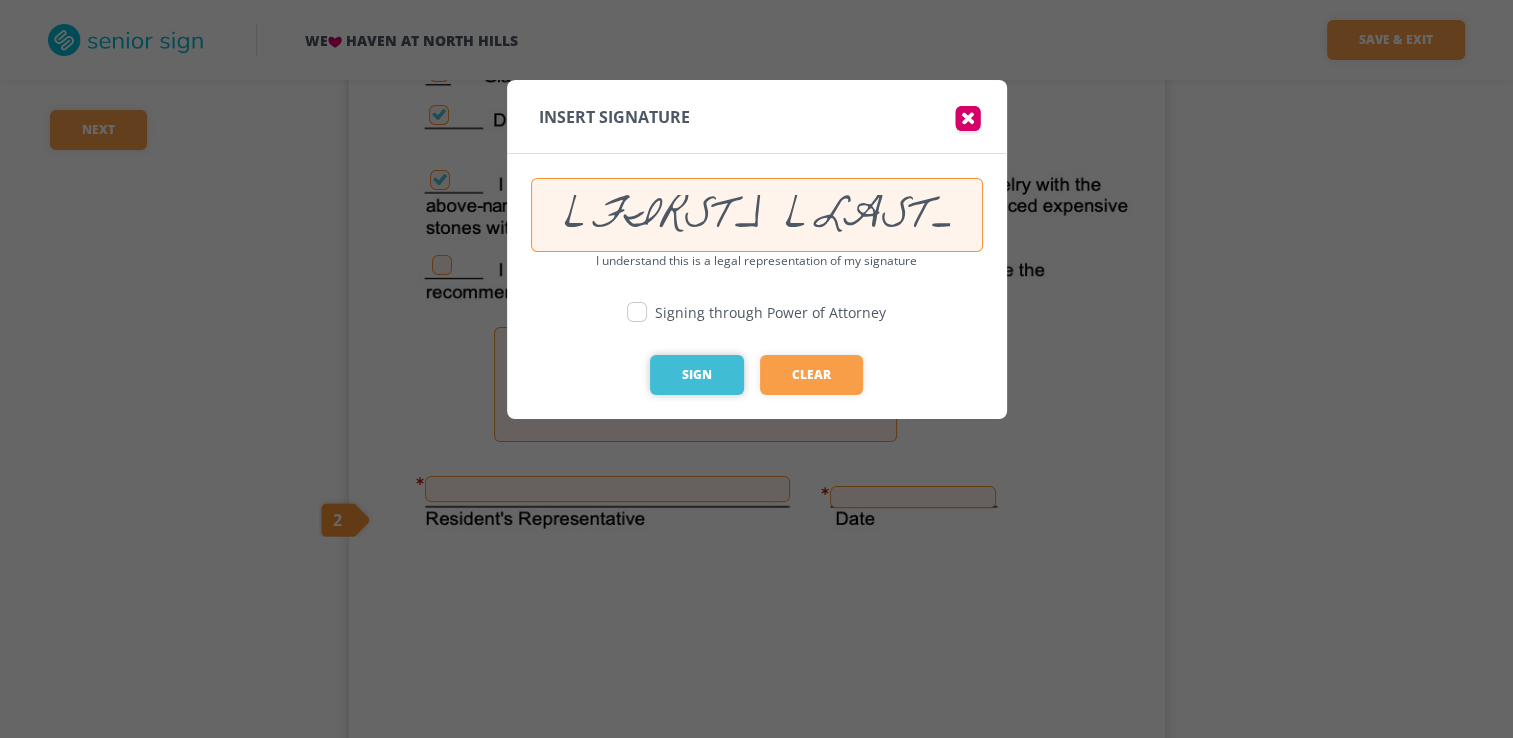 type on "[FIRST] [LAST]" 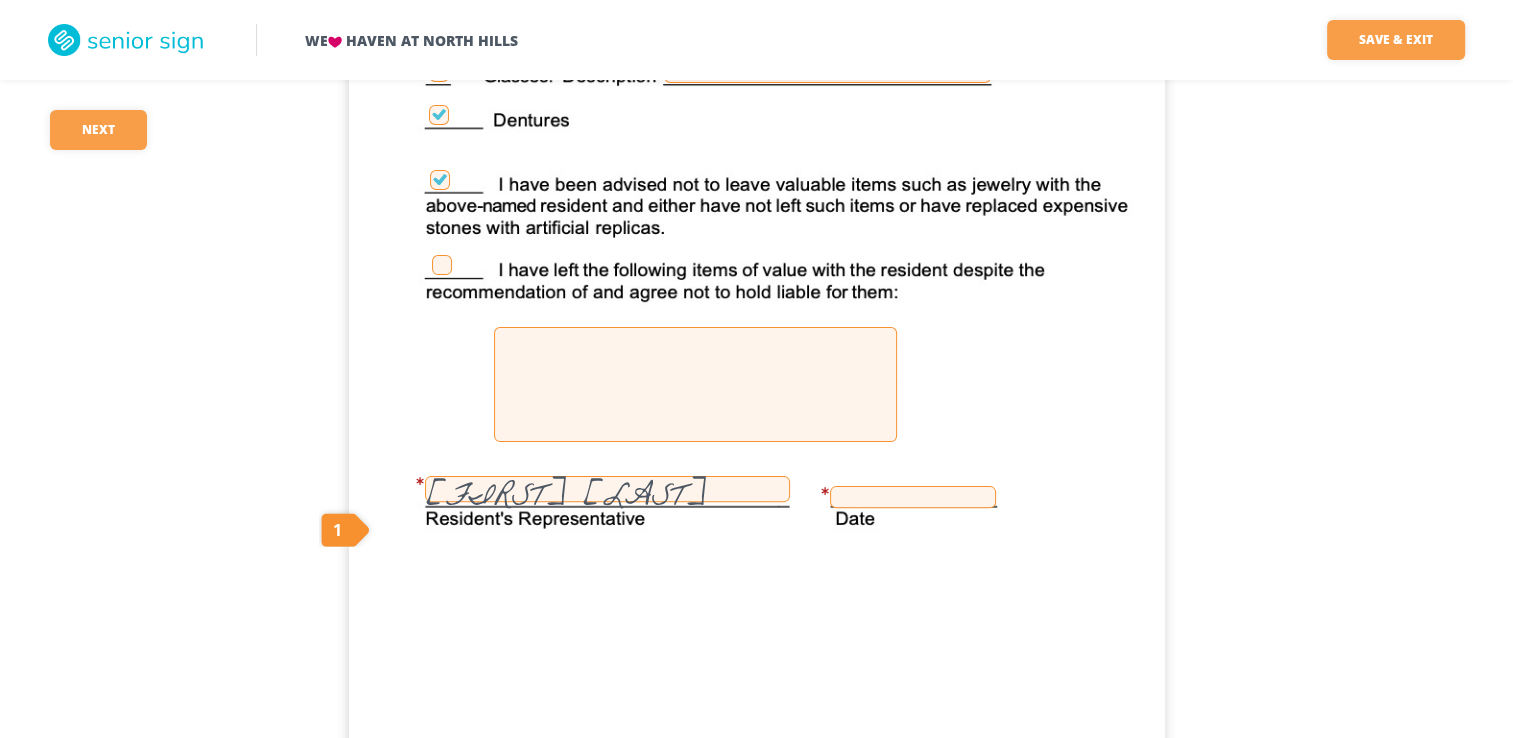 click at bounding box center [913, 497] 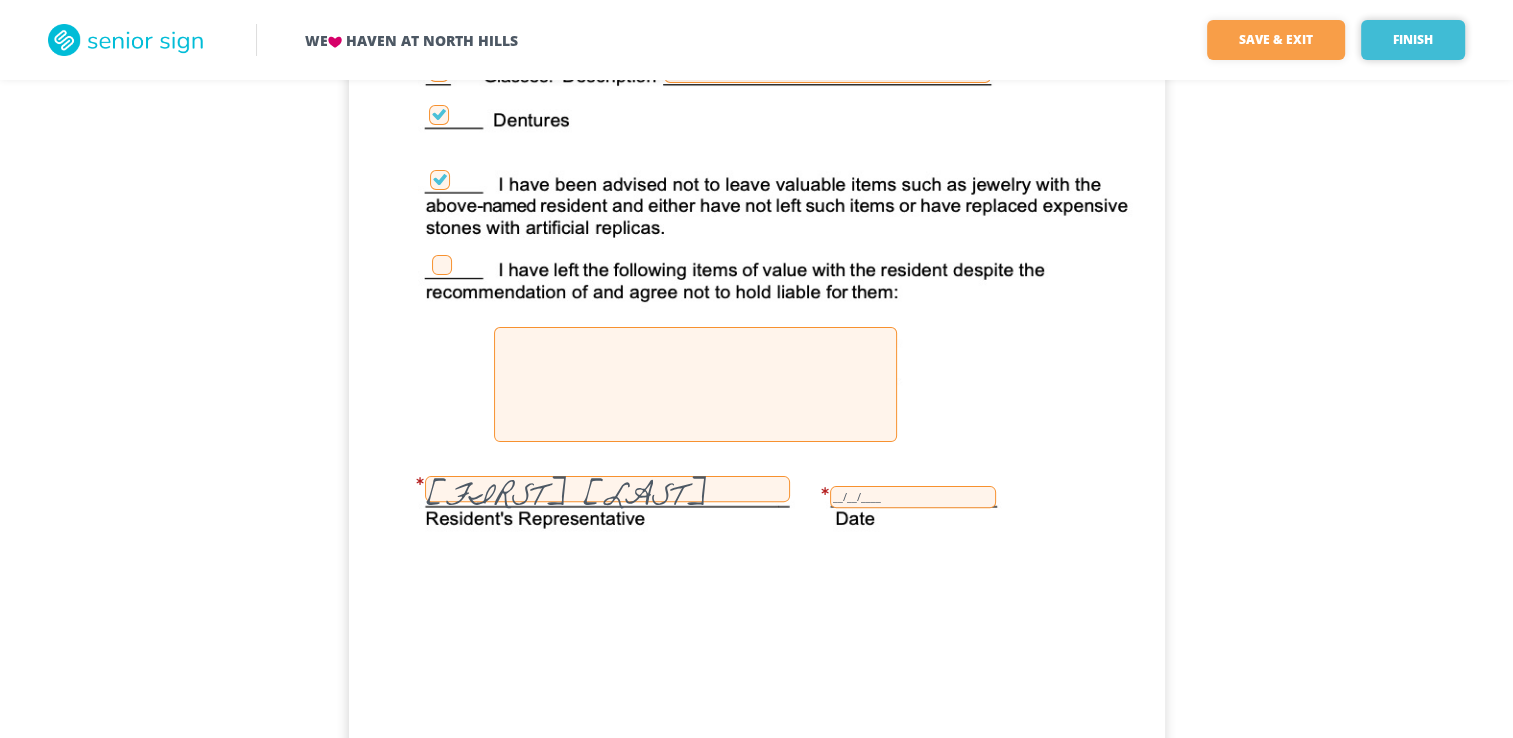 click on "Finish" at bounding box center (1413, 40) 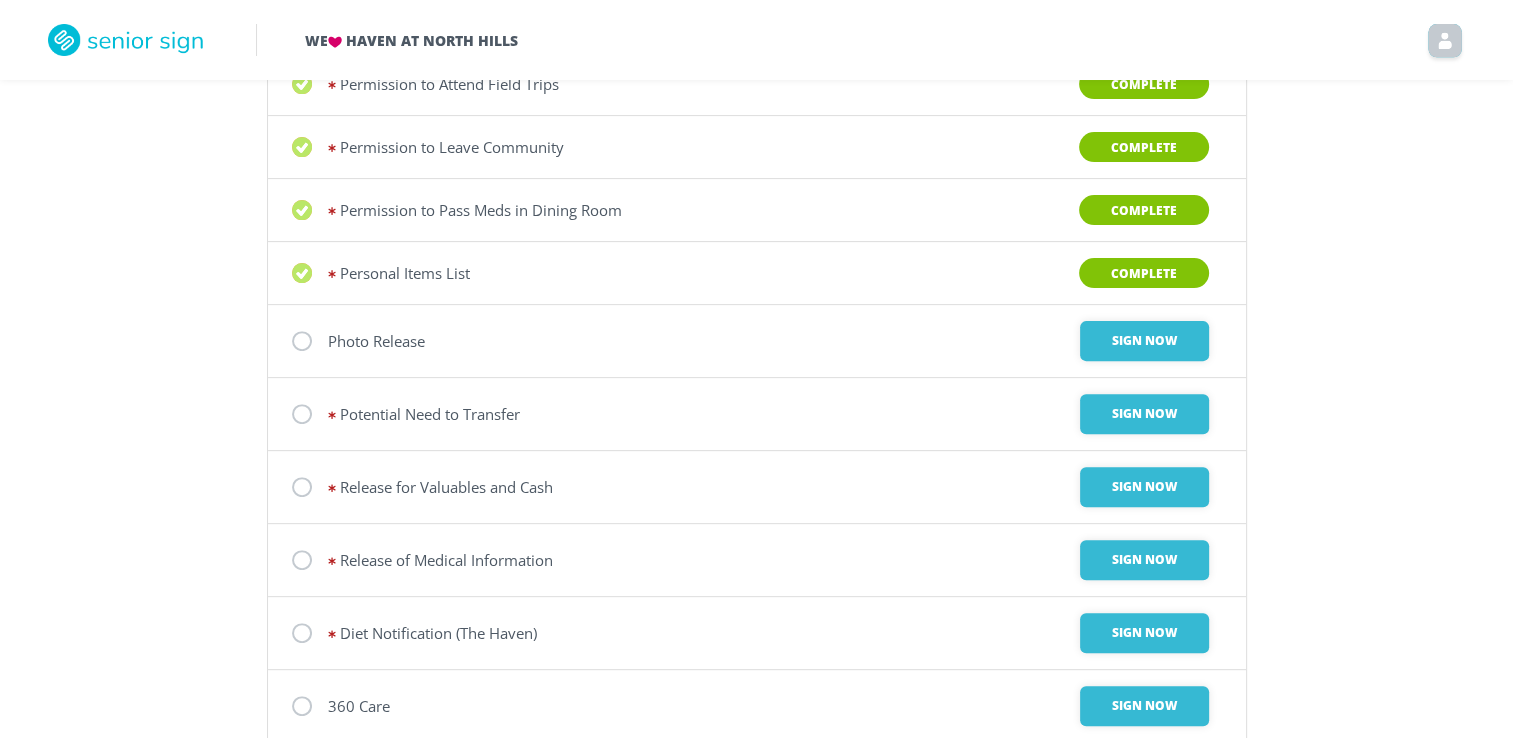 scroll, scrollTop: 626, scrollLeft: 0, axis: vertical 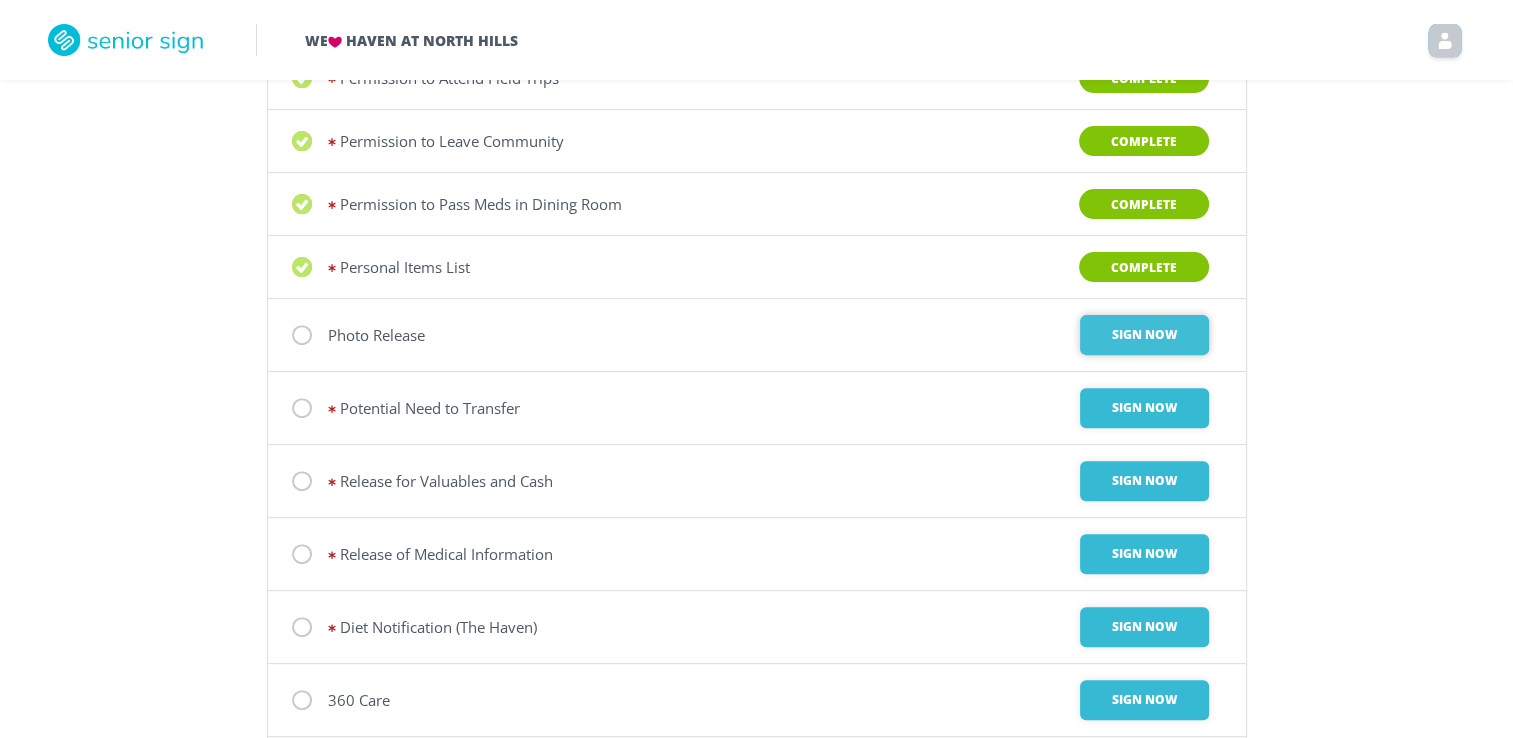 click on "Sign Now" at bounding box center (1144, 335) 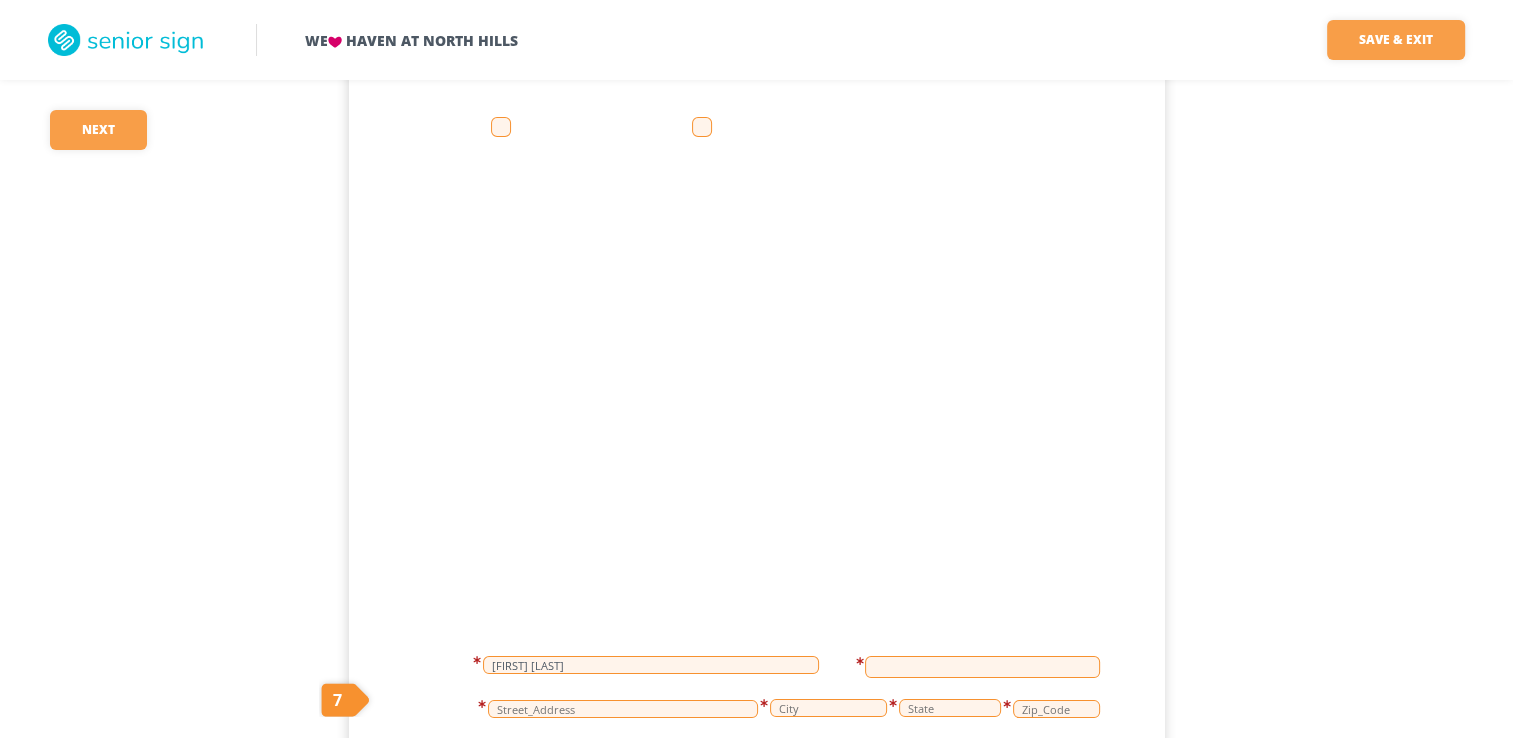 scroll, scrollTop: 190, scrollLeft: 0, axis: vertical 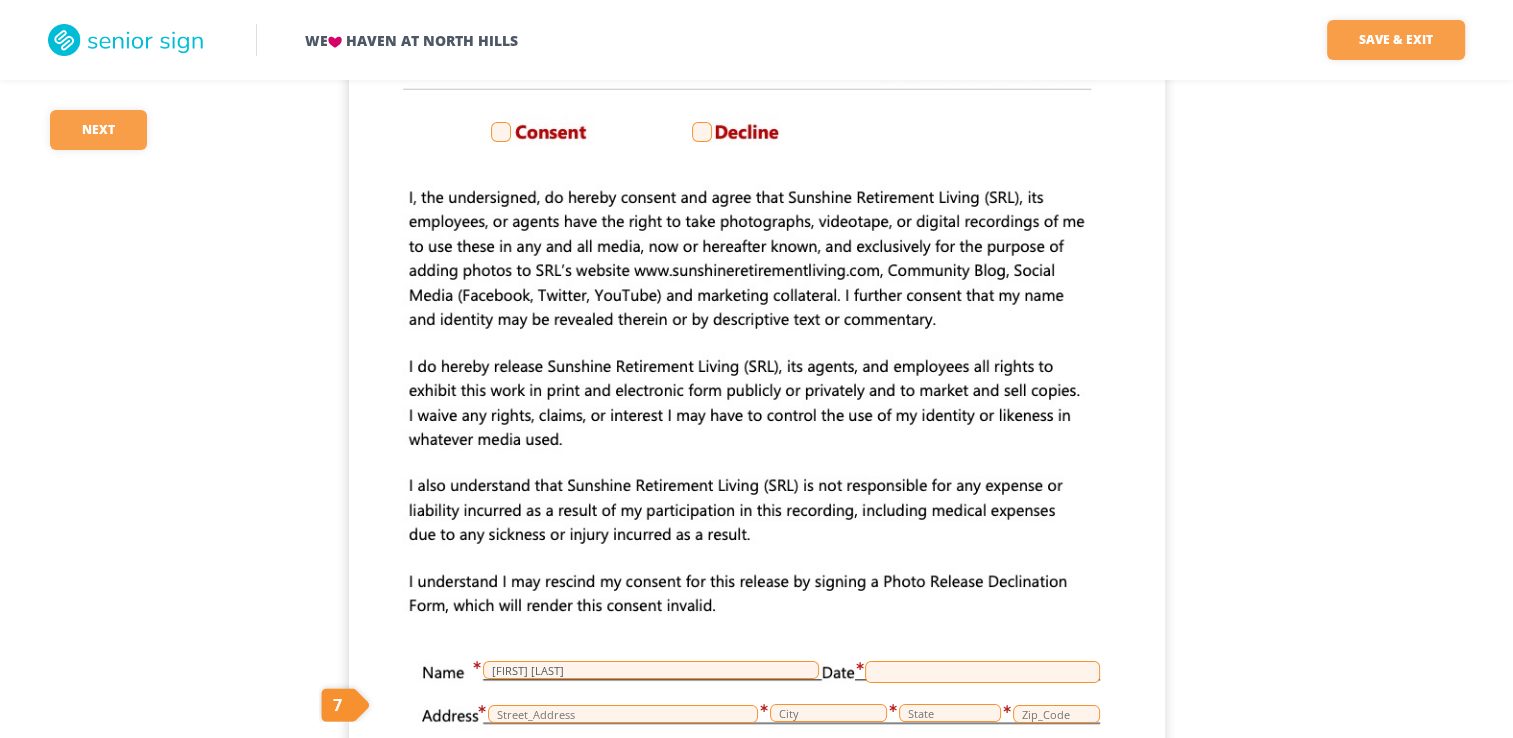 click at bounding box center (702, 132) 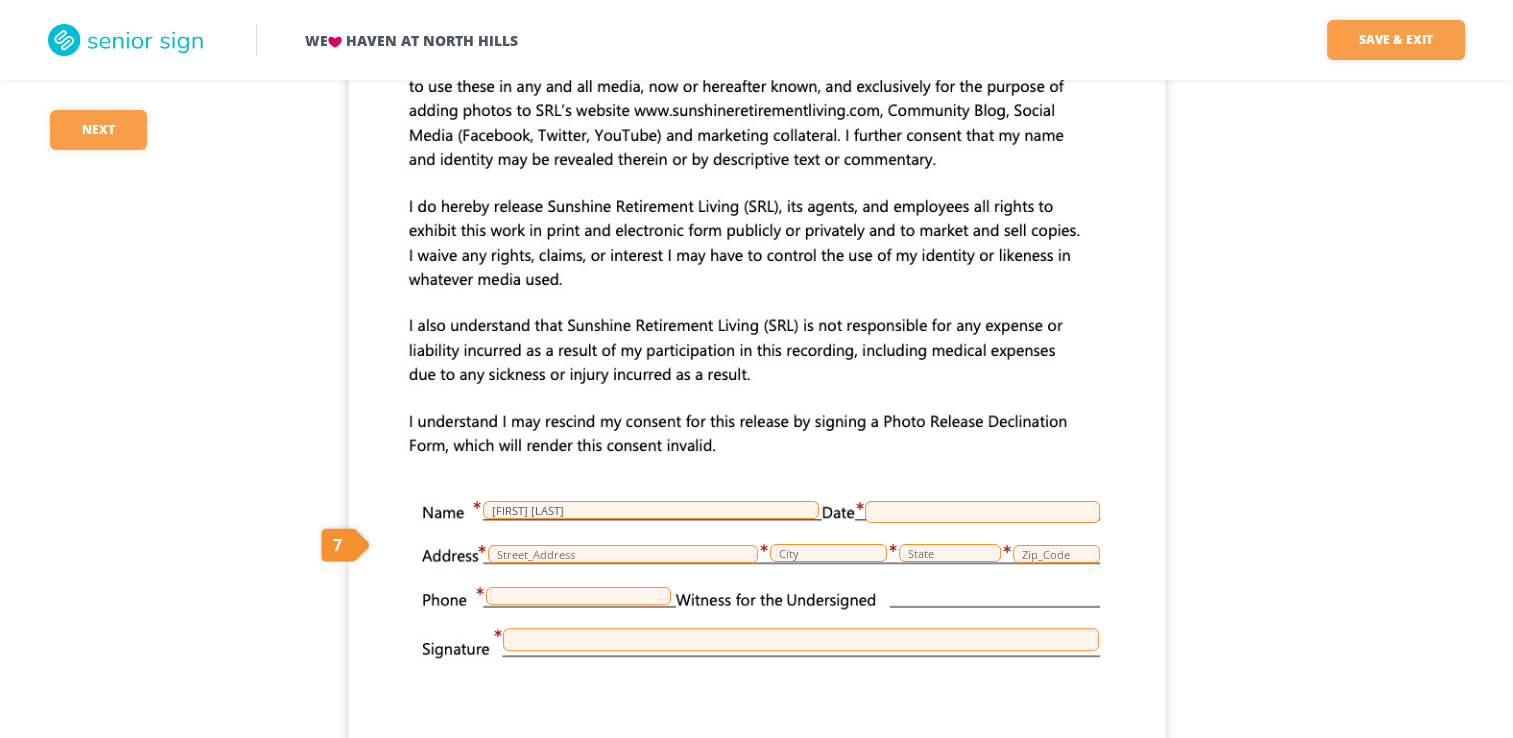 scroll, scrollTop: 375, scrollLeft: 0, axis: vertical 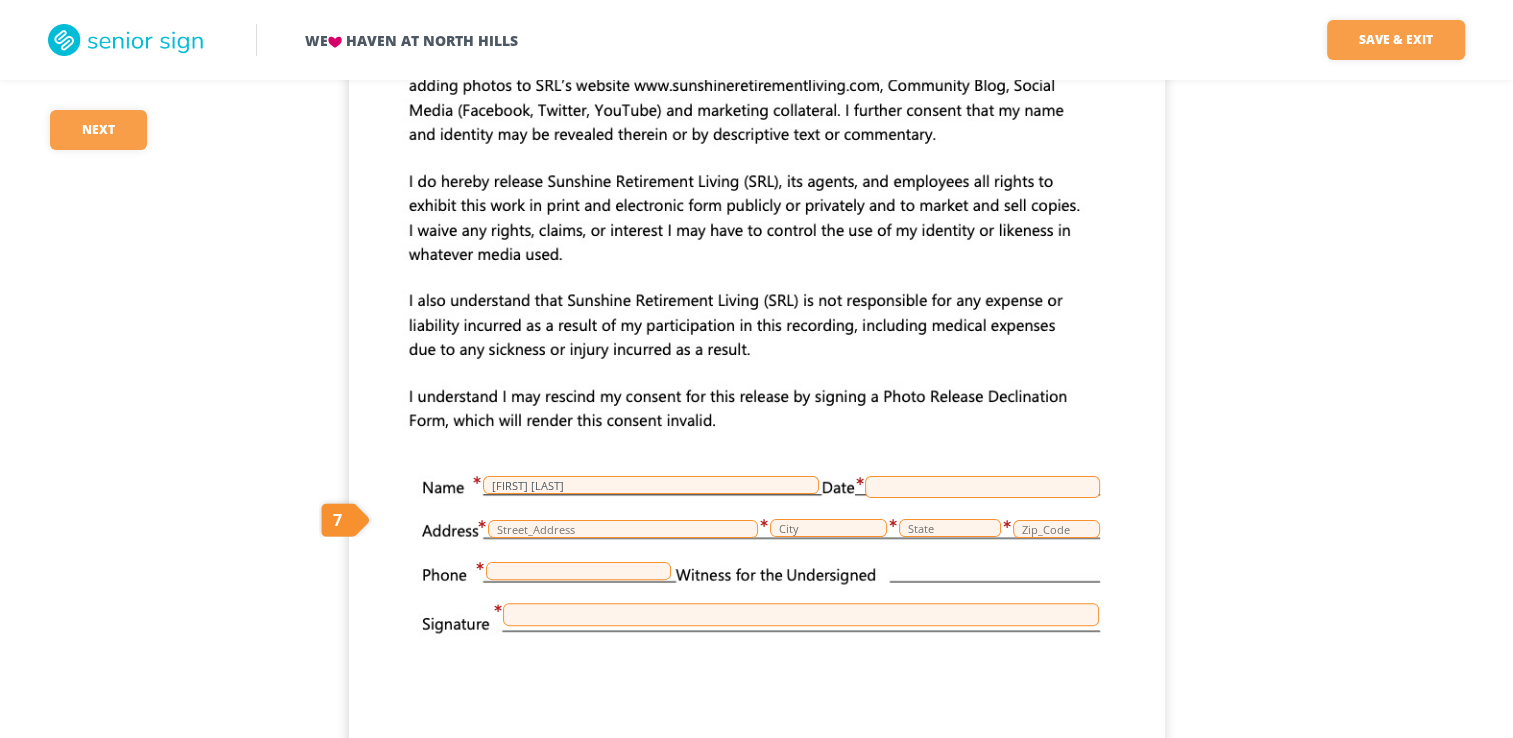 click at bounding box center (982, 487) 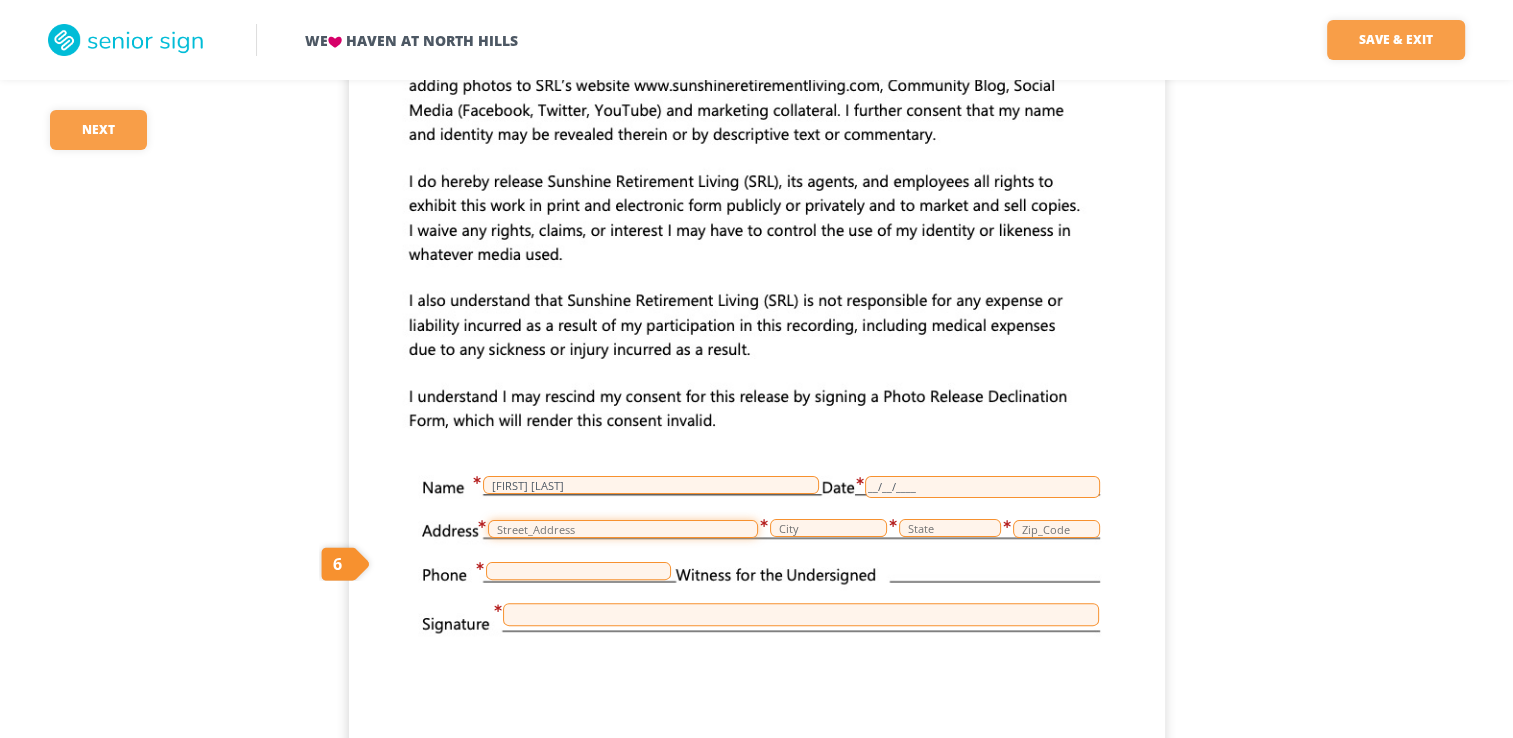 click at bounding box center [623, 529] 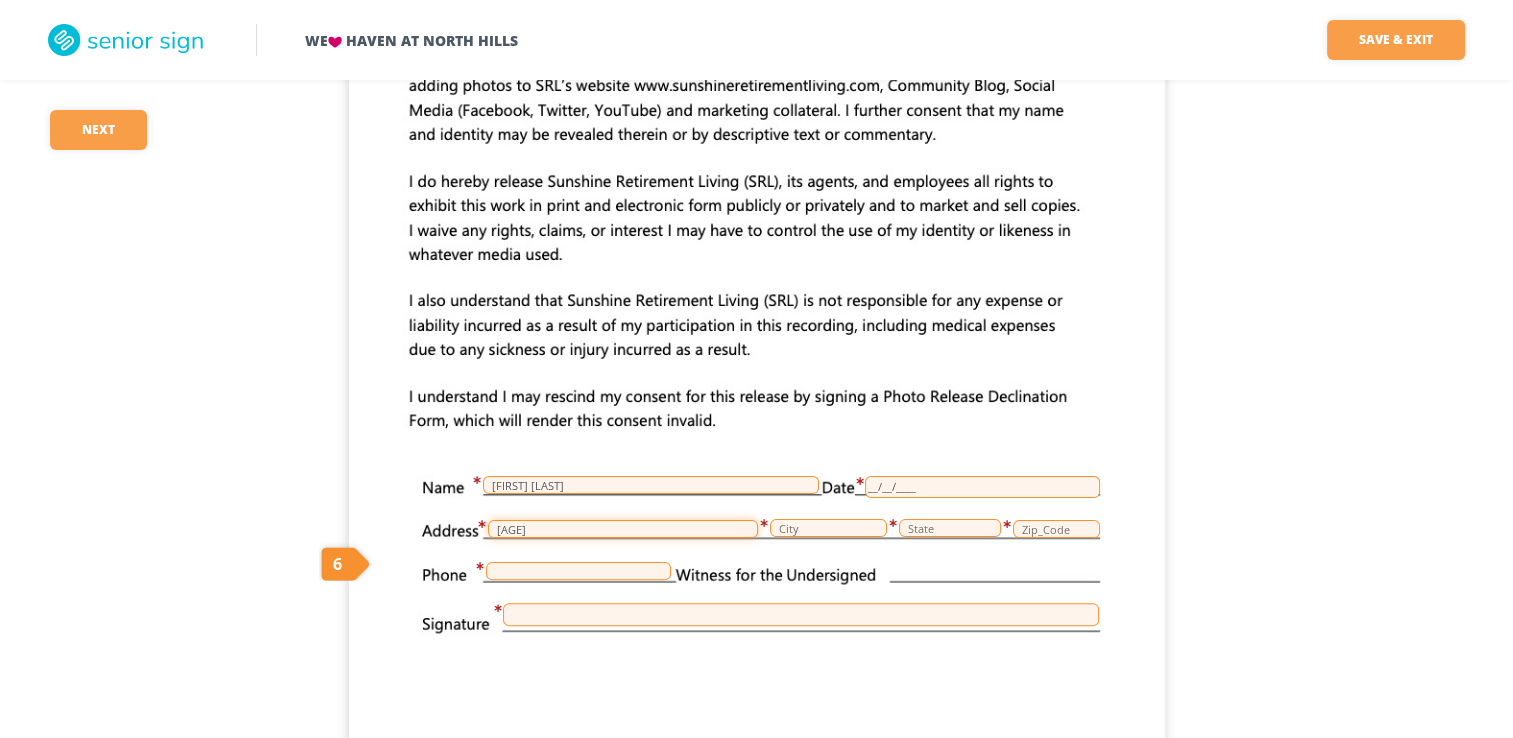 type on "[NUMBER] [STREET]" 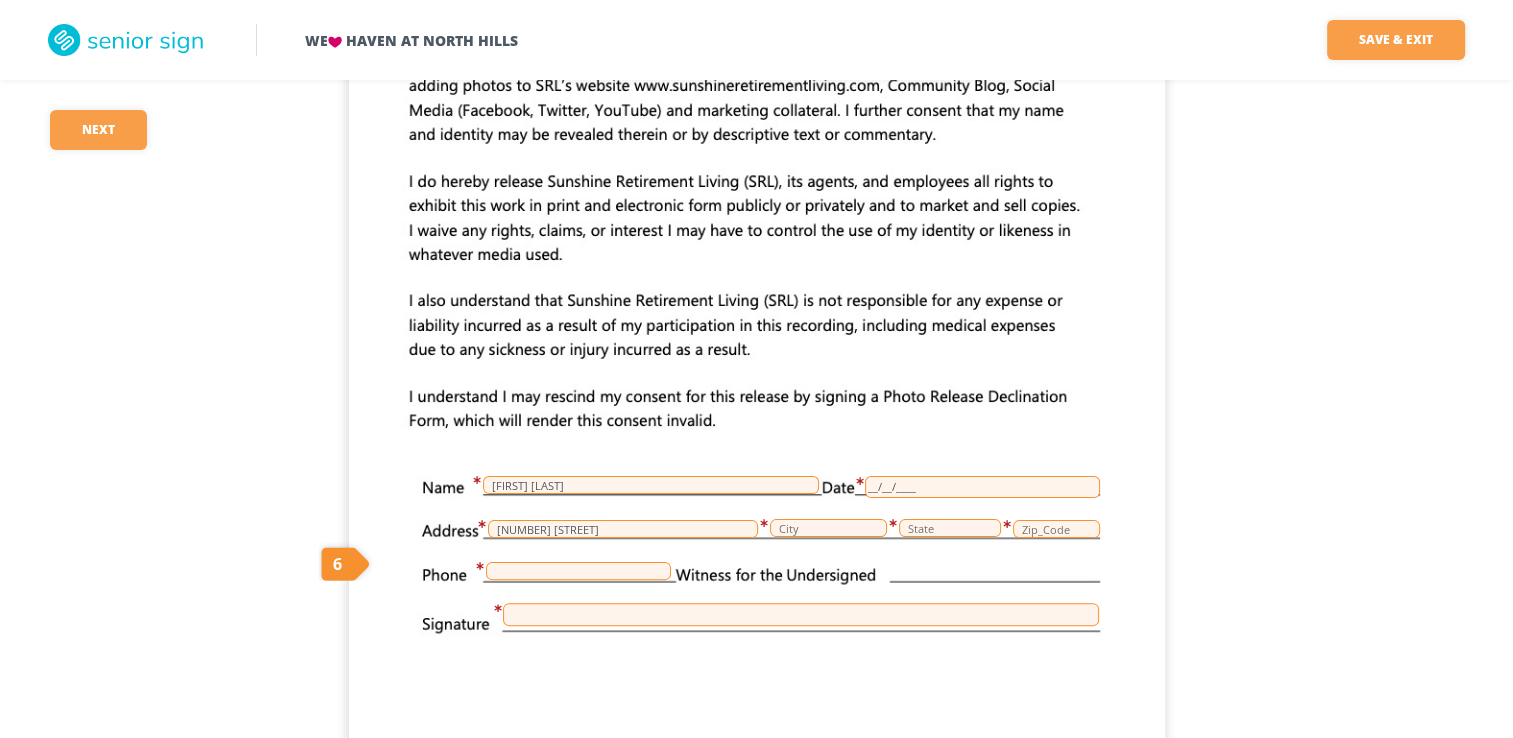 type on "[CITY]" 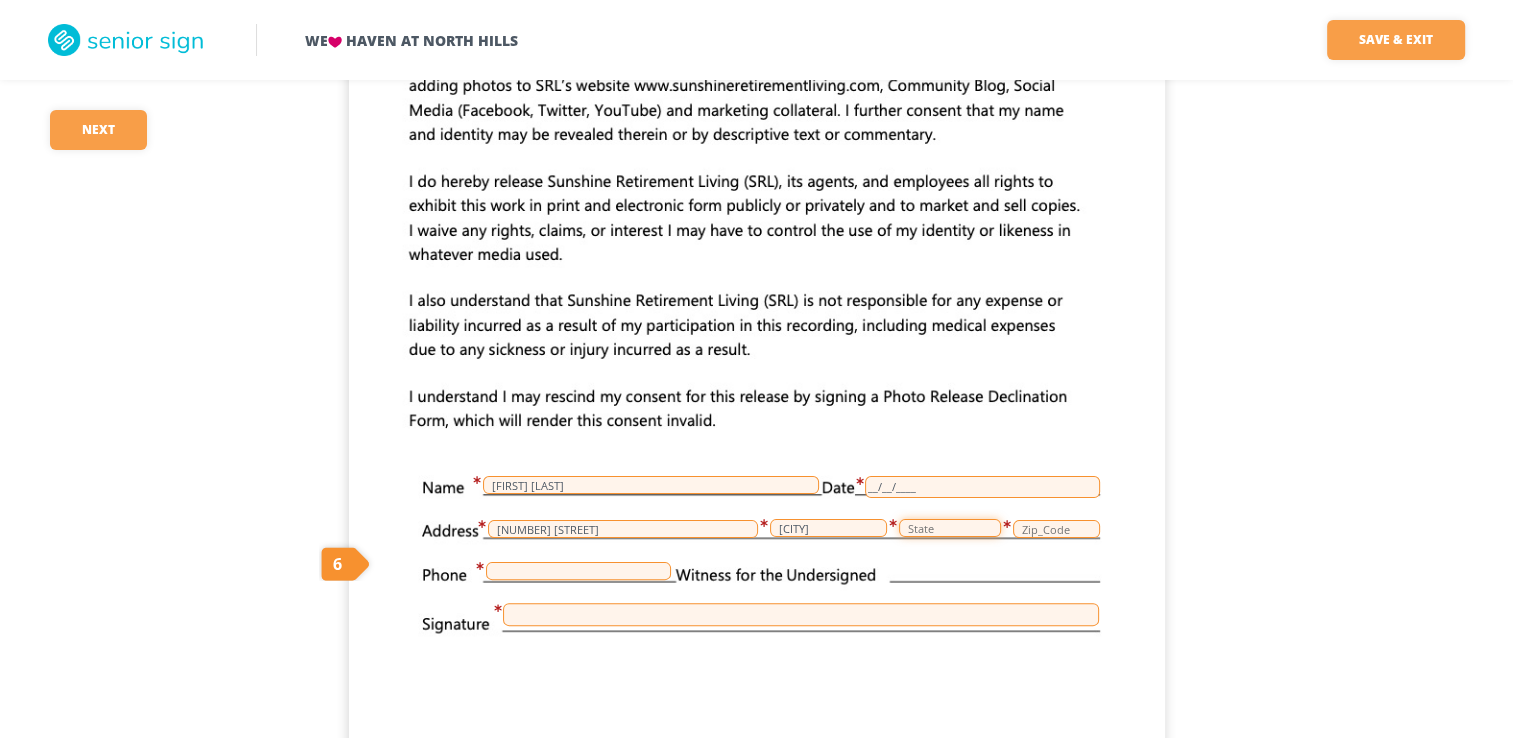 type on "PA" 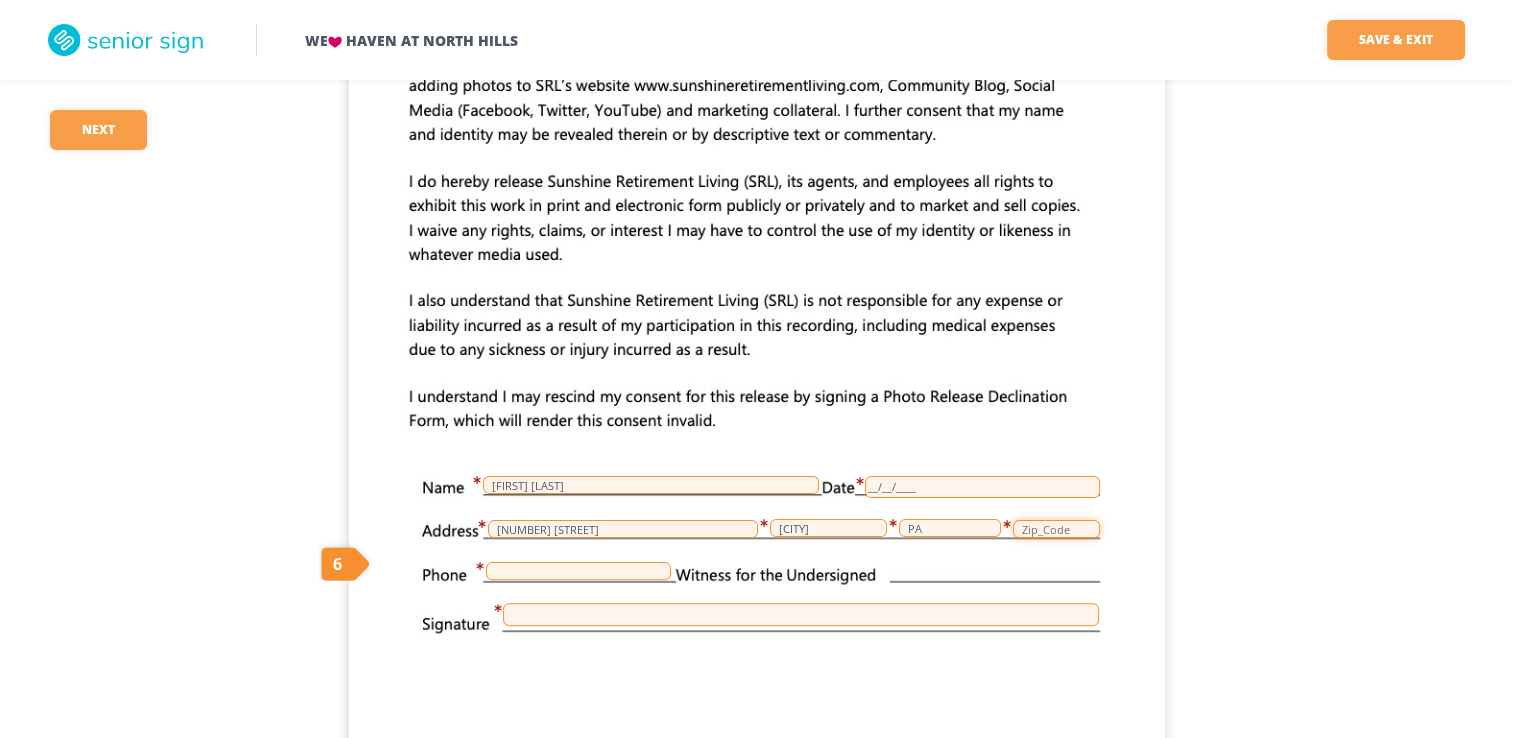 type on "[POSTAL_CODE]" 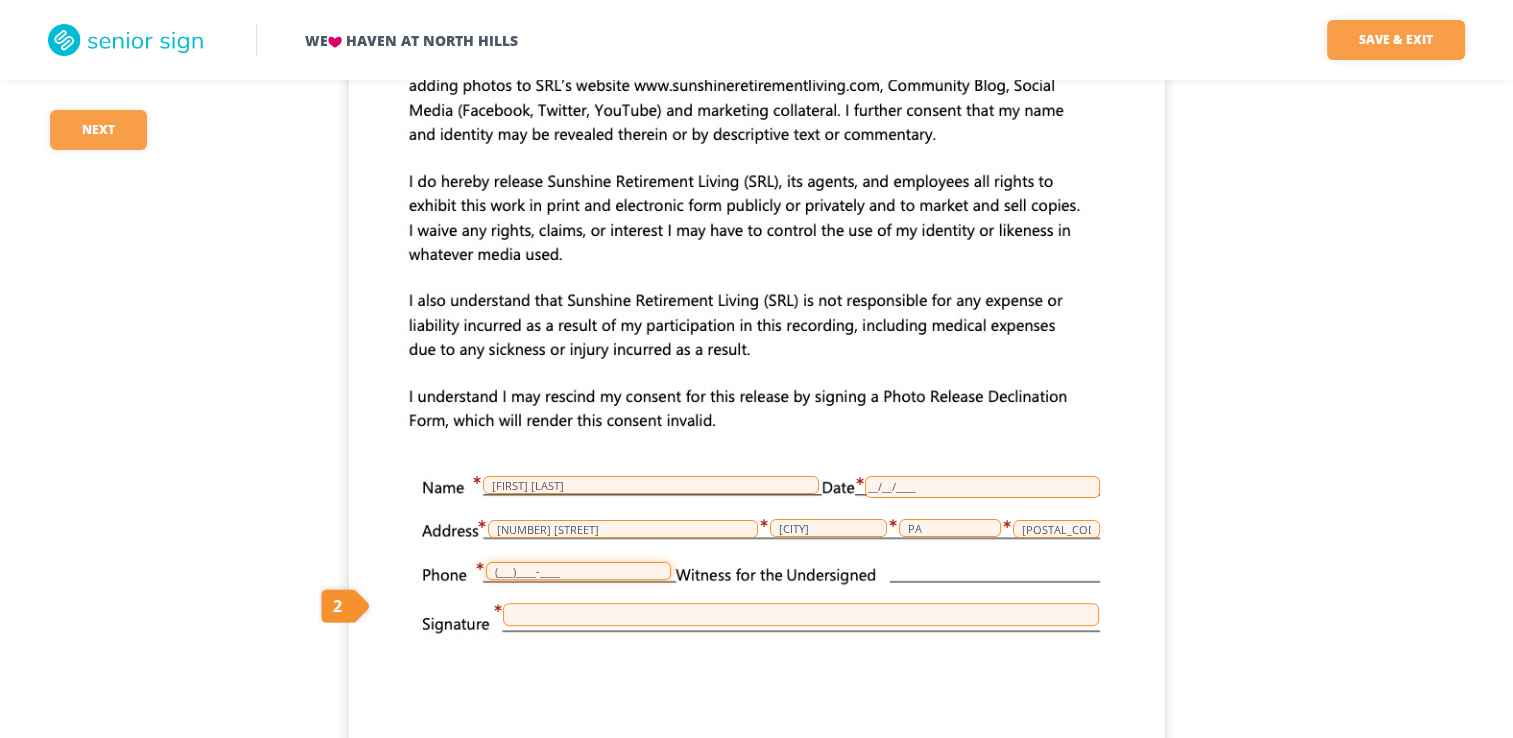 click on "(___)____-____" at bounding box center (578, 571) 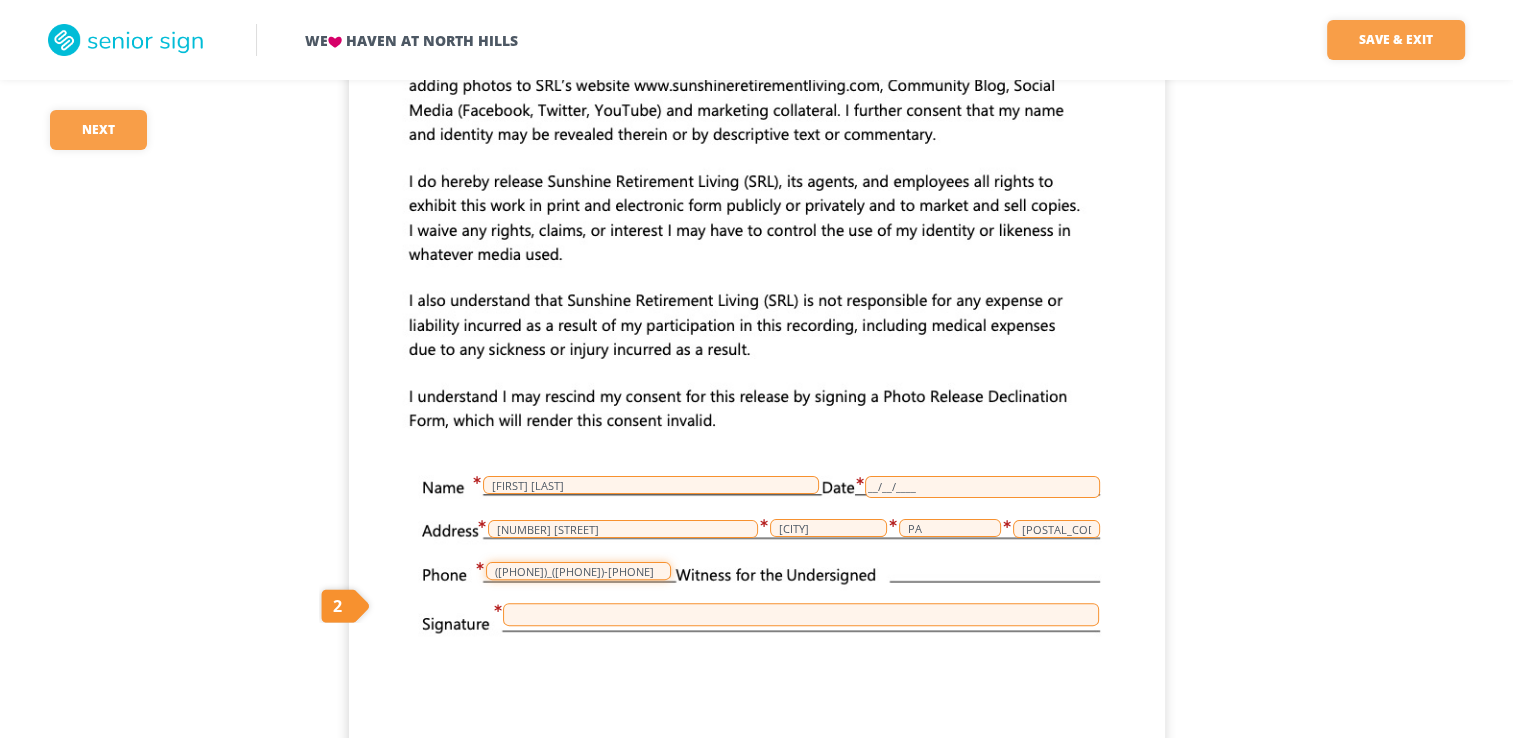 type on "([PHONE])_([PHONE])-[PHONE]" 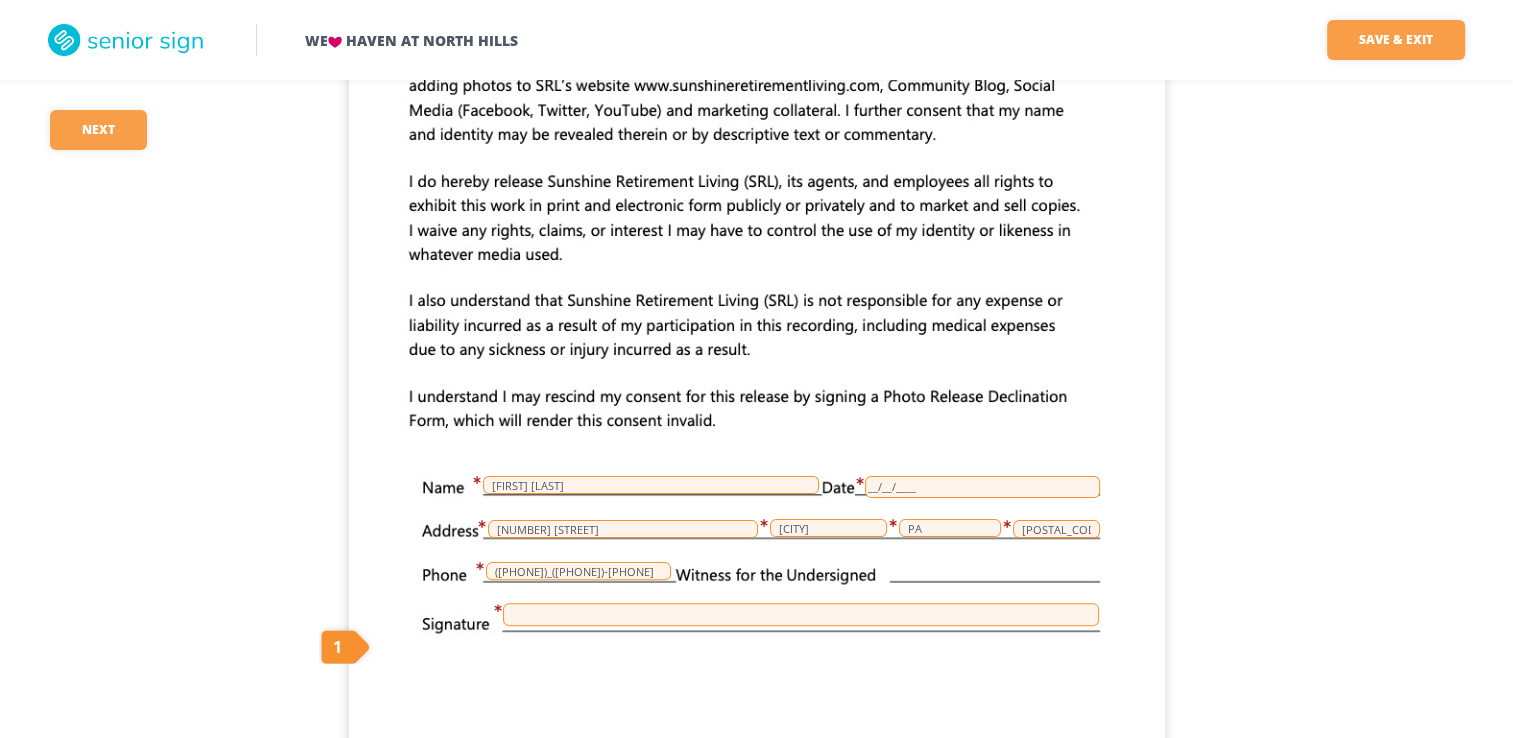 click at bounding box center [801, 614] 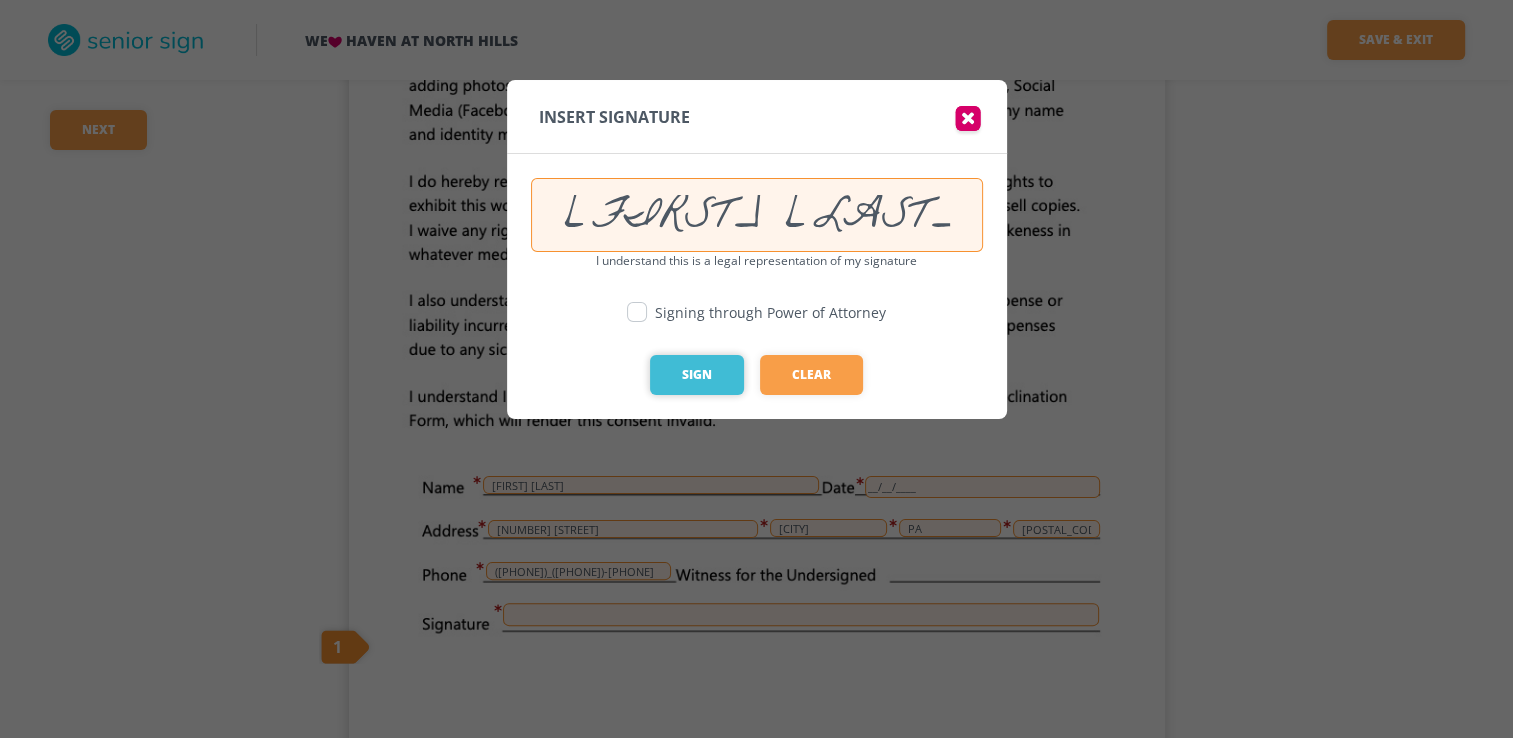 click on "Sign" at bounding box center [697, 375] 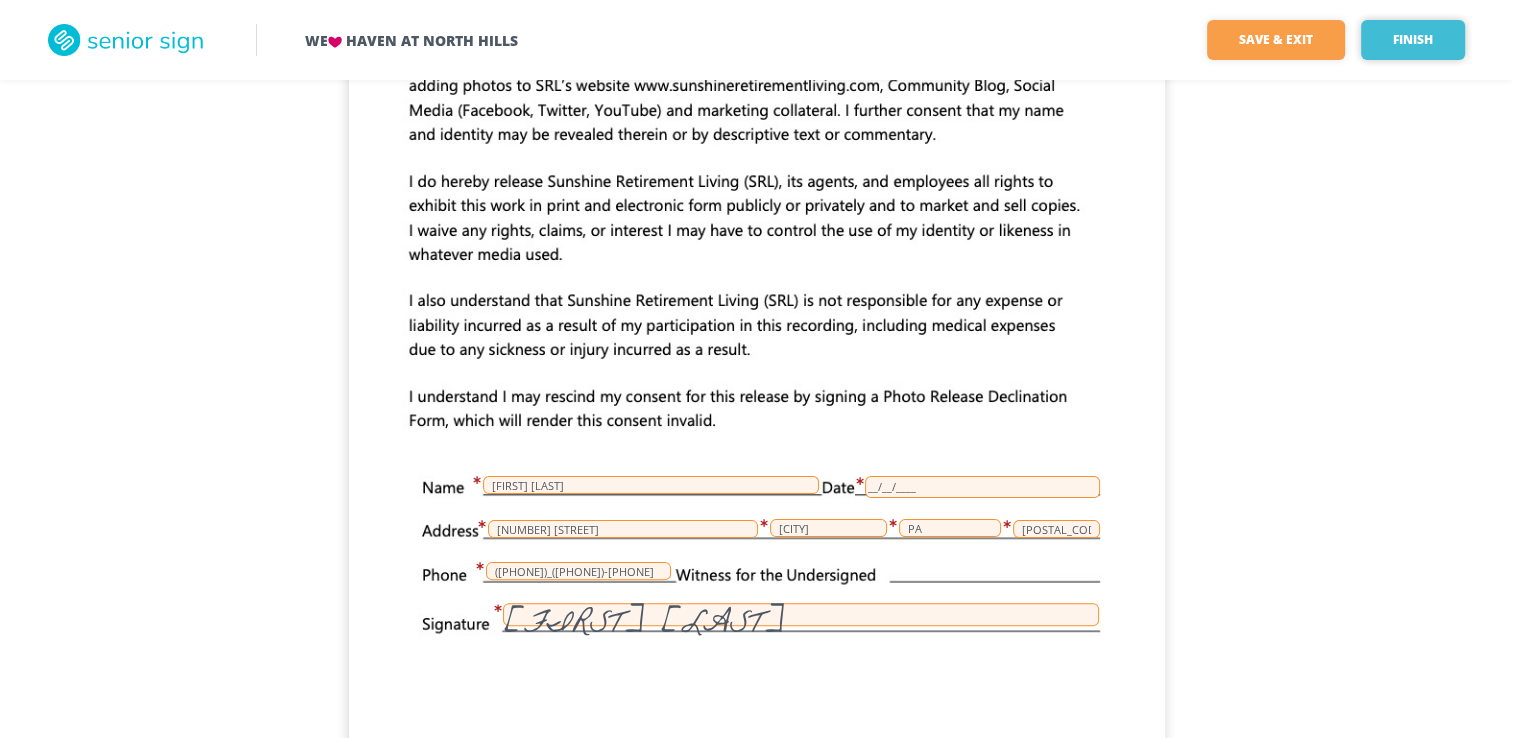 click on "Finish" at bounding box center (1413, 40) 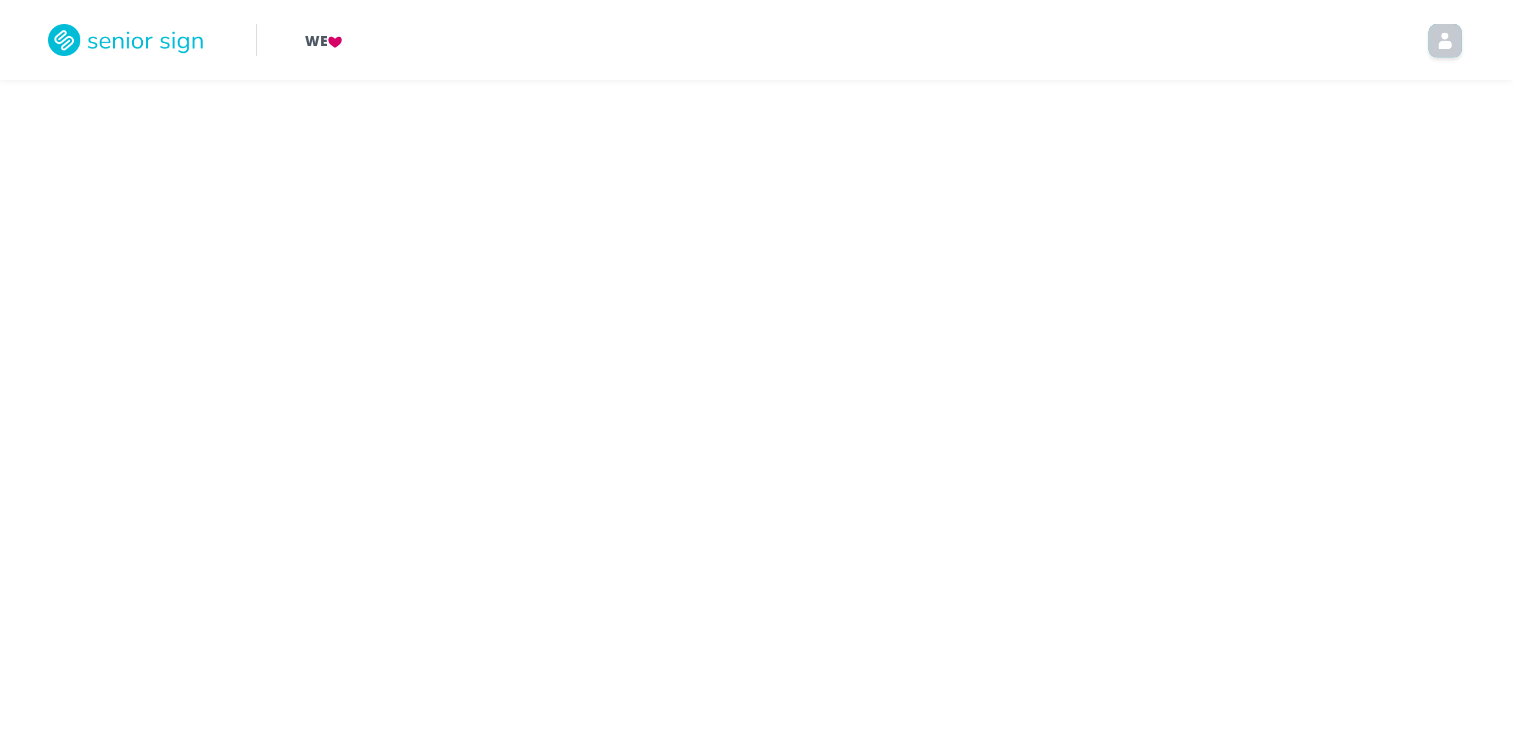 scroll, scrollTop: 0, scrollLeft: 0, axis: both 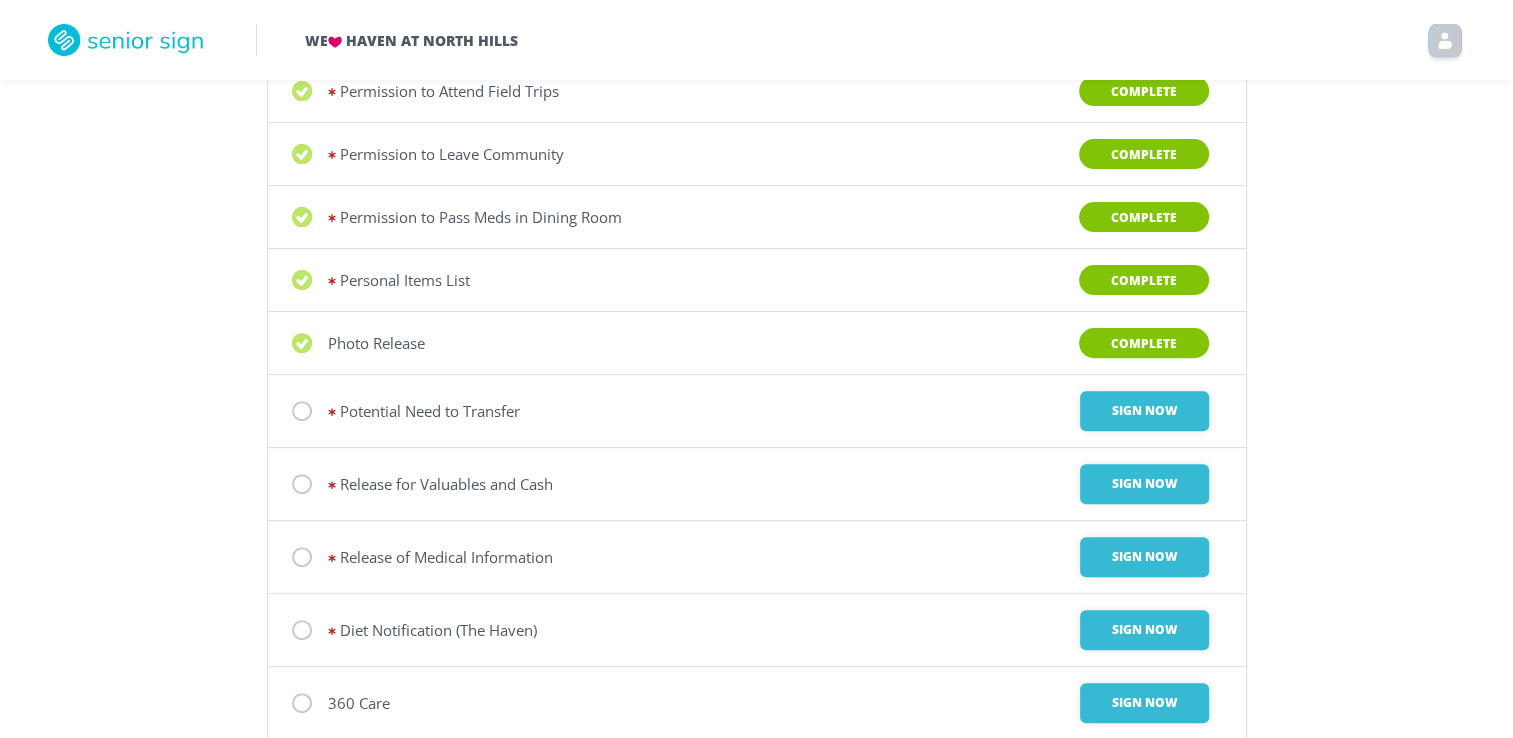 click on "Potential Need to Transfer Sign Now" at bounding box center [757, 411] 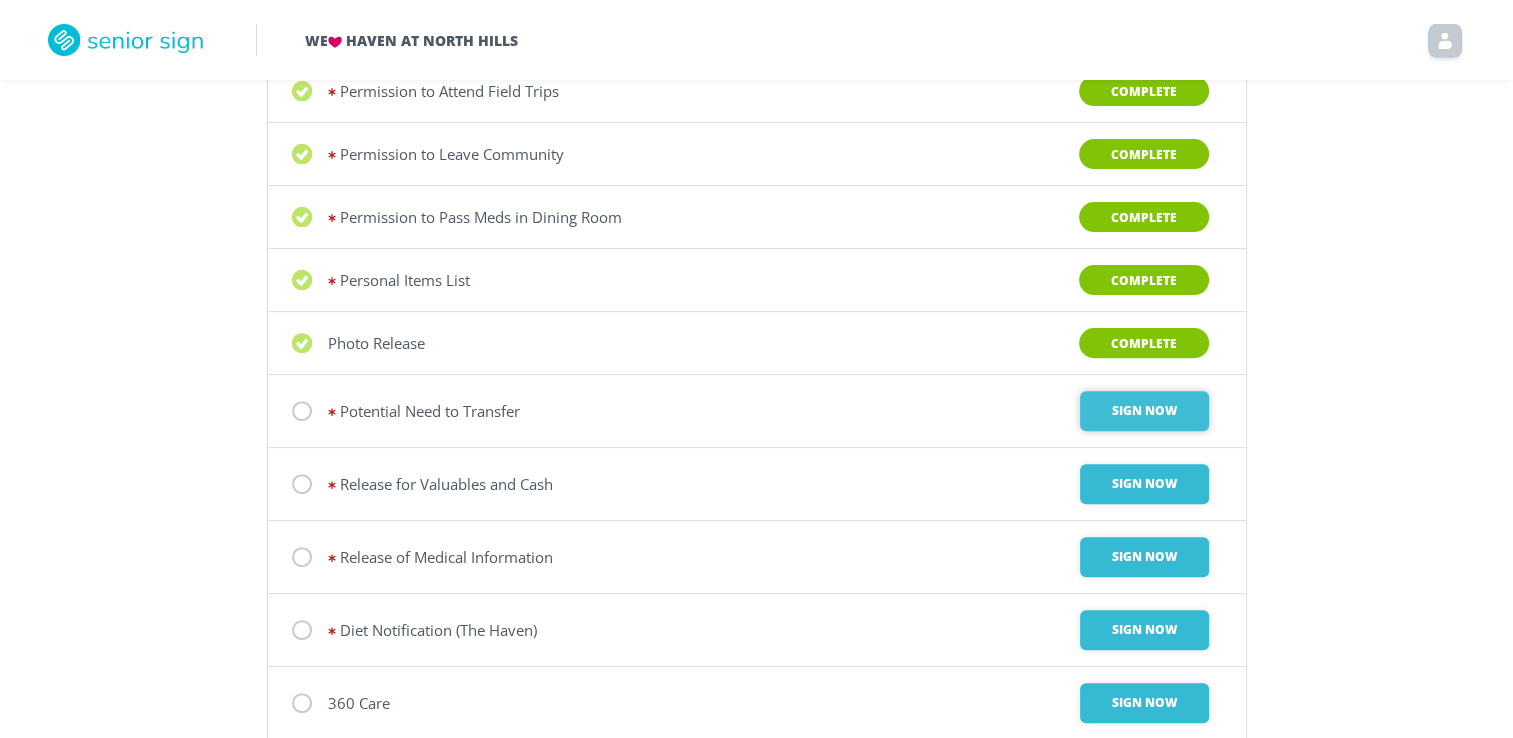click on "Sign Now" at bounding box center [1144, 411] 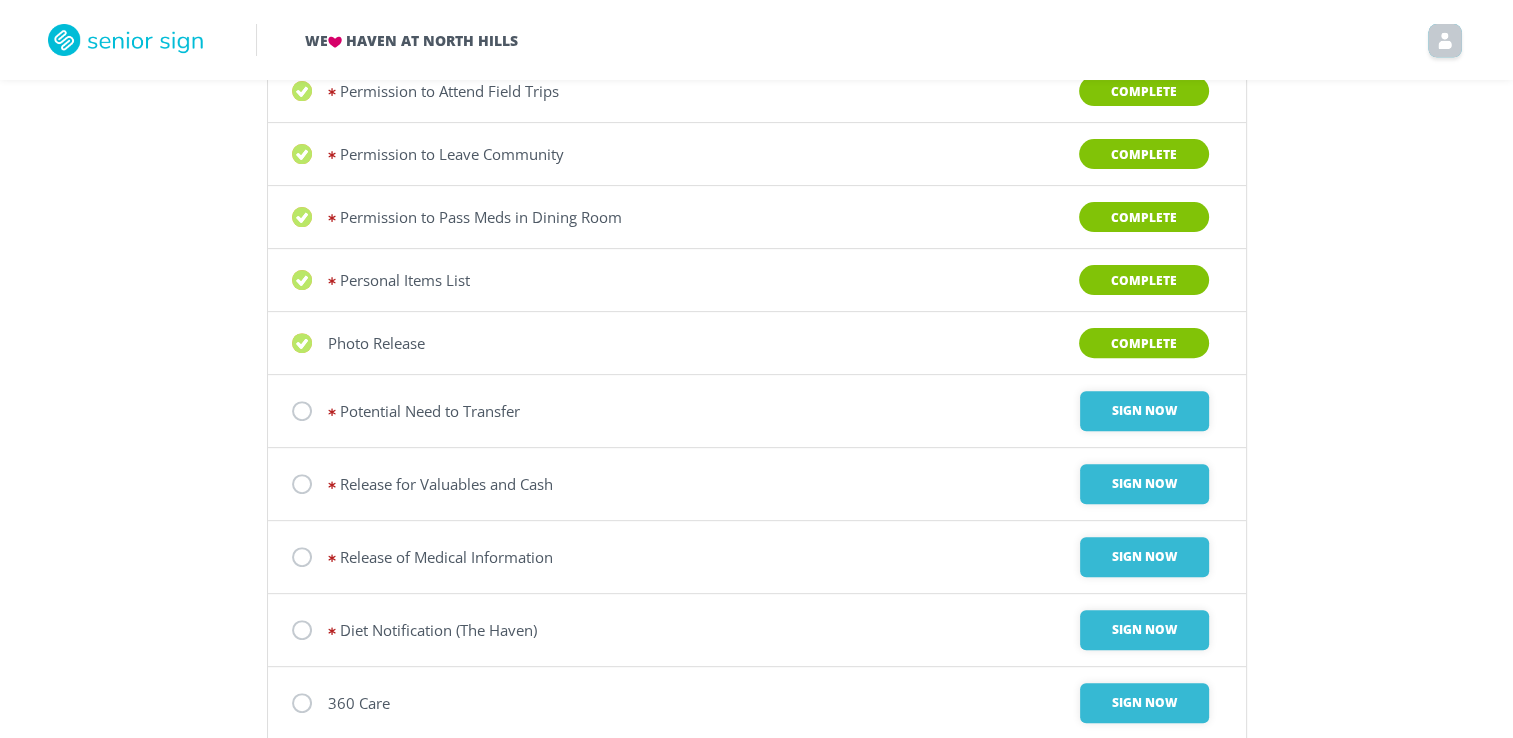 scroll, scrollTop: 0, scrollLeft: 0, axis: both 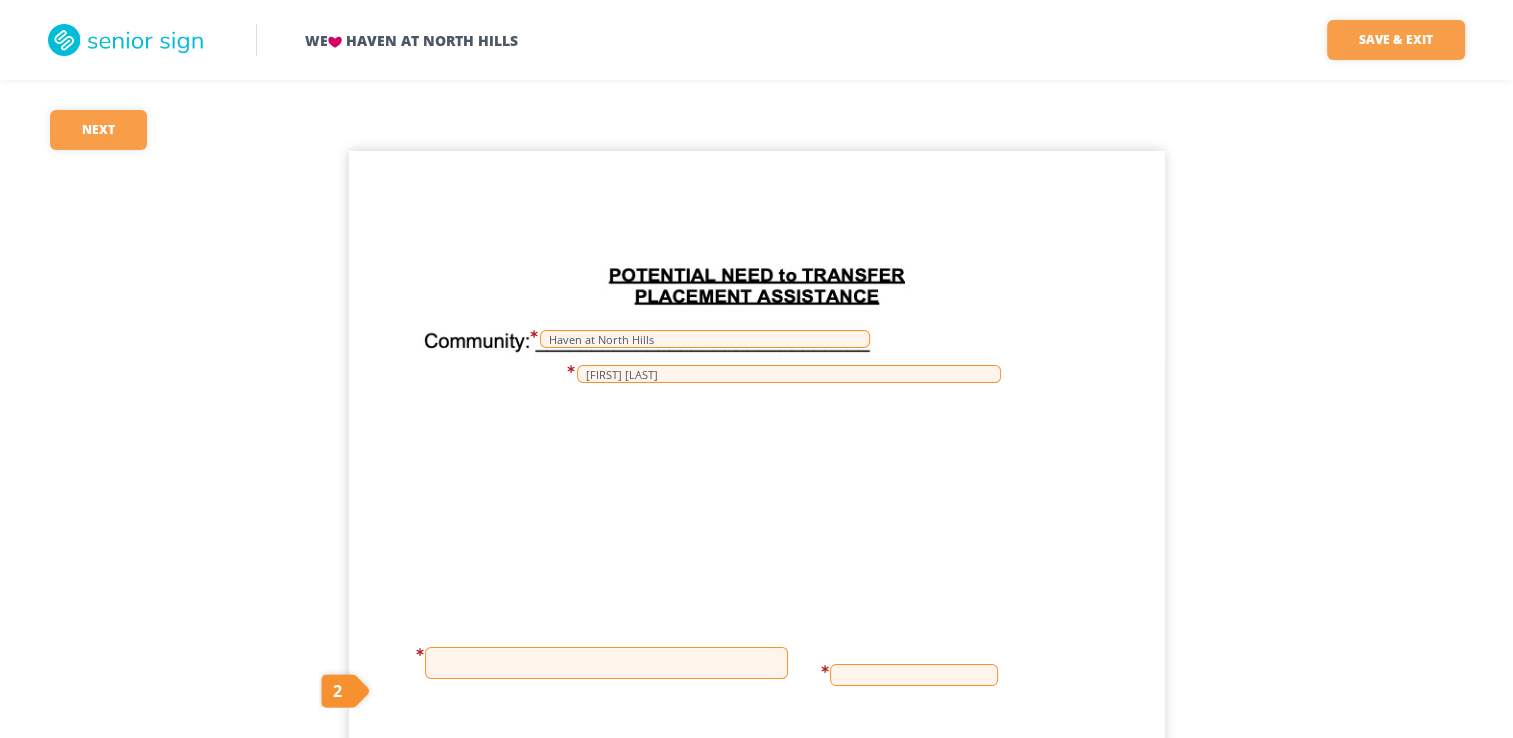 click at bounding box center [606, 663] 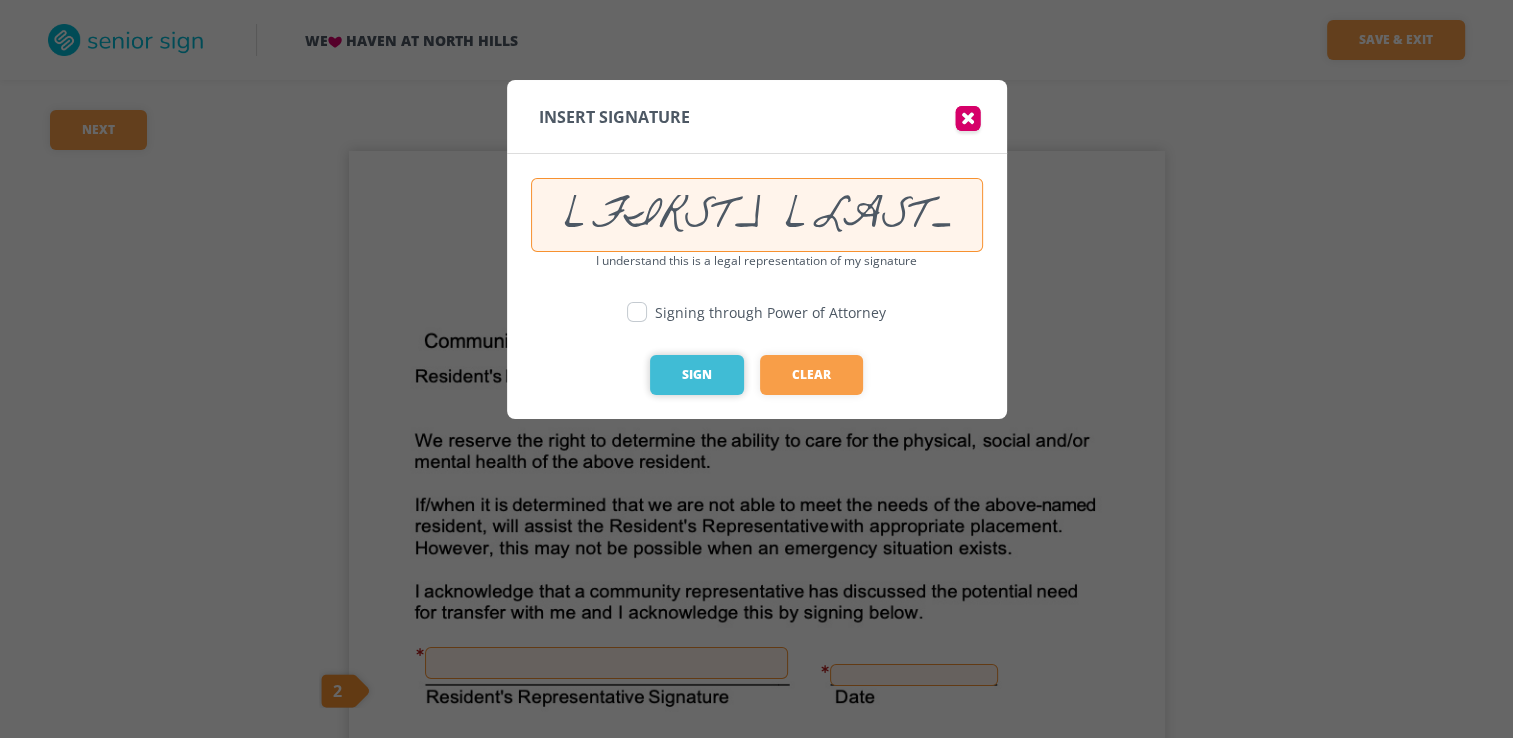 click on "Sign" at bounding box center (697, 375) 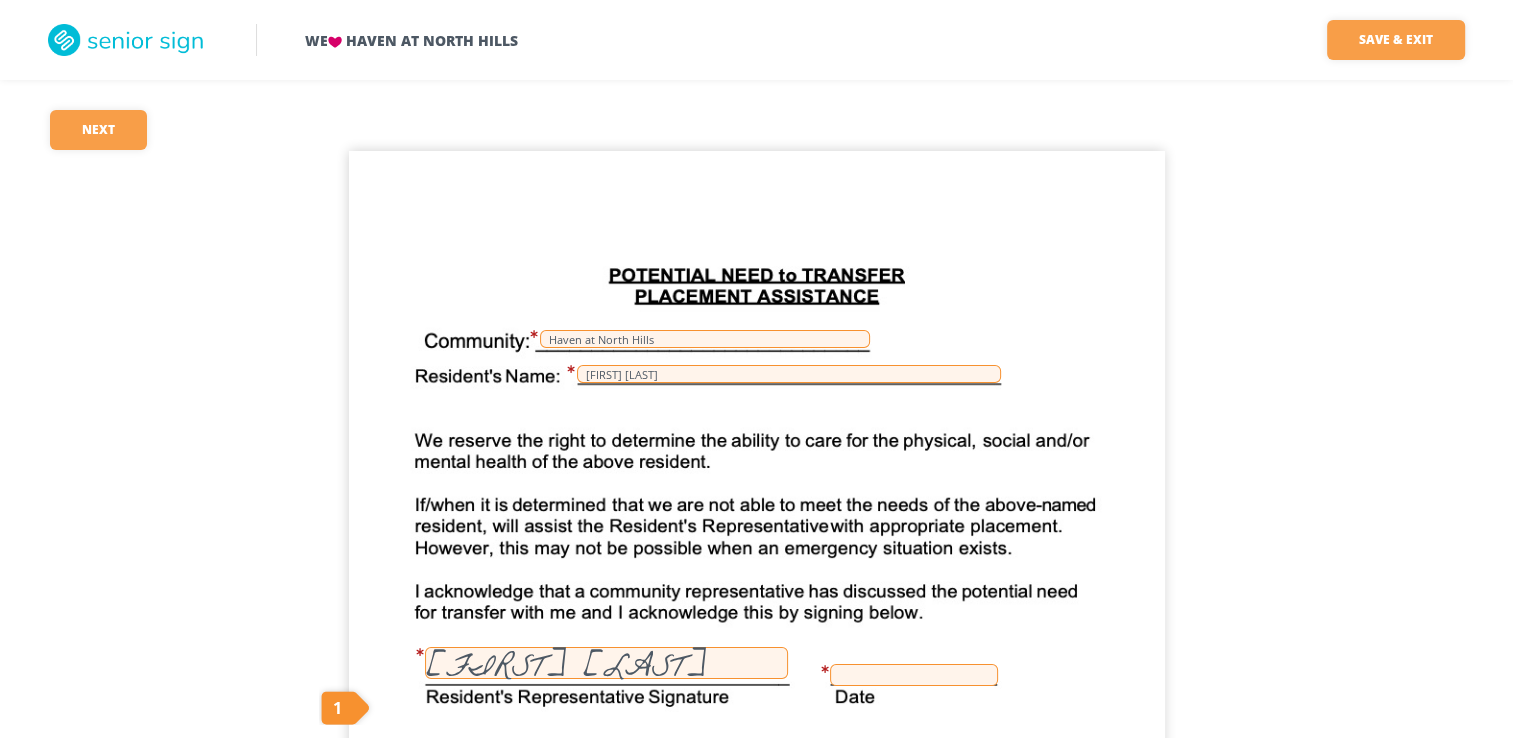 click at bounding box center (914, 675) 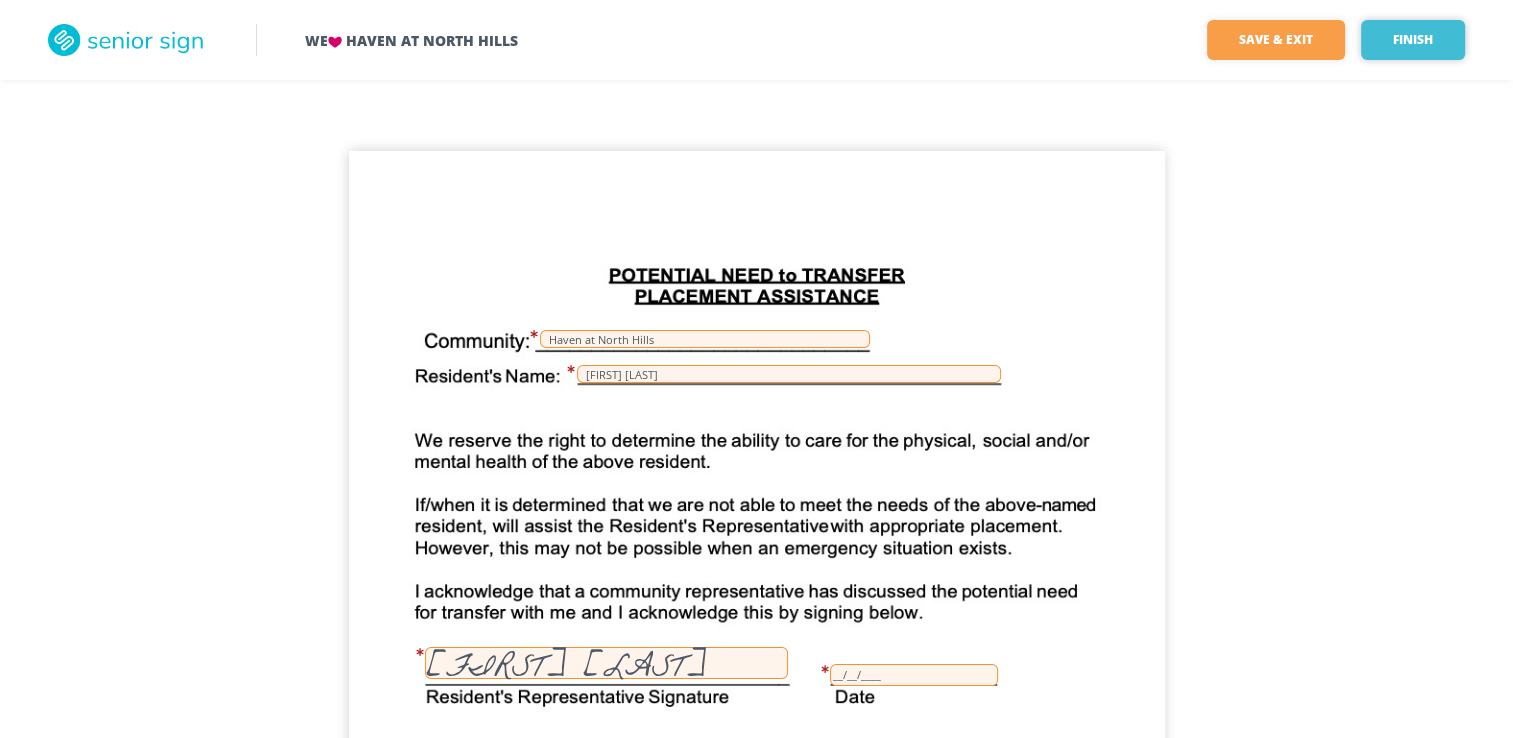 click on "Finish" at bounding box center [1413, 40] 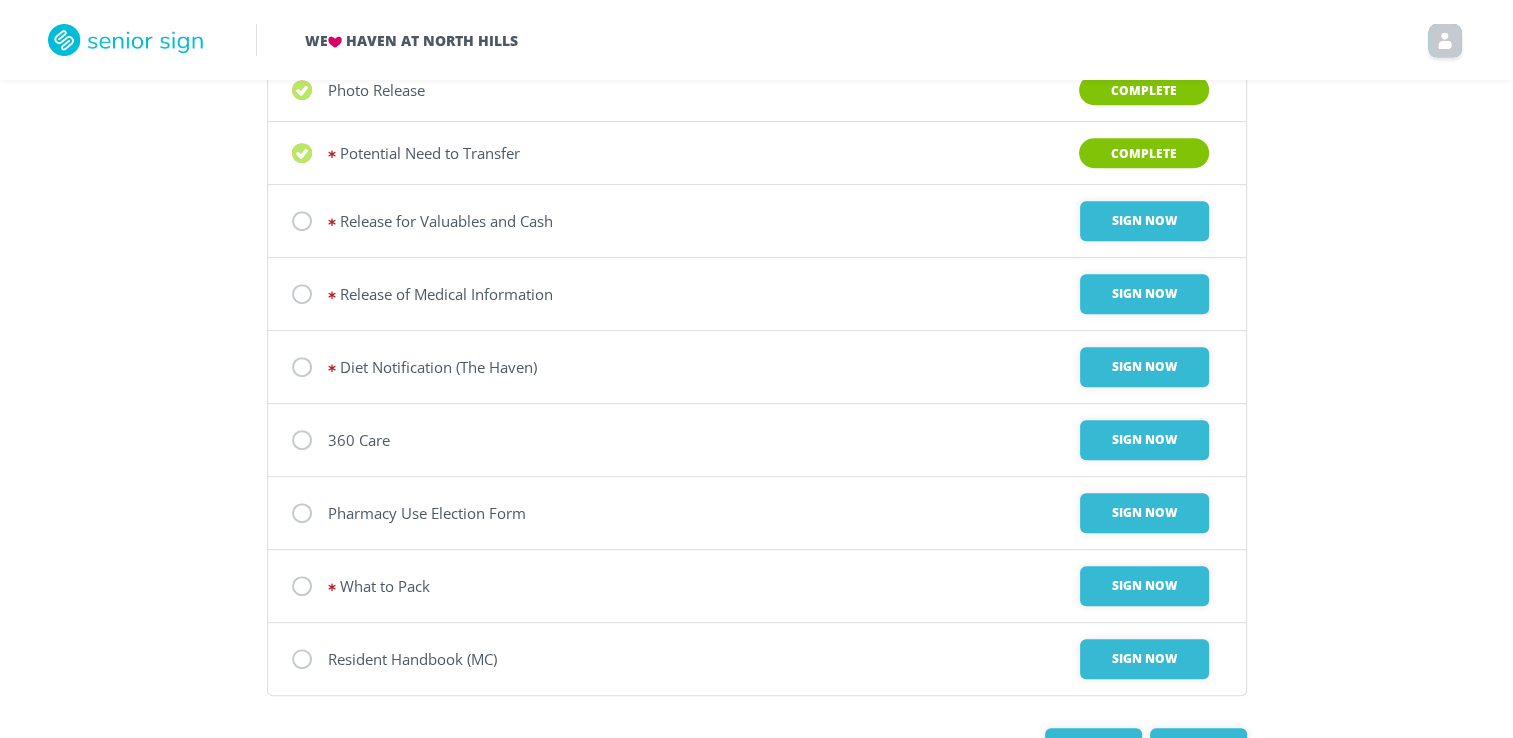scroll, scrollTop: 939, scrollLeft: 0, axis: vertical 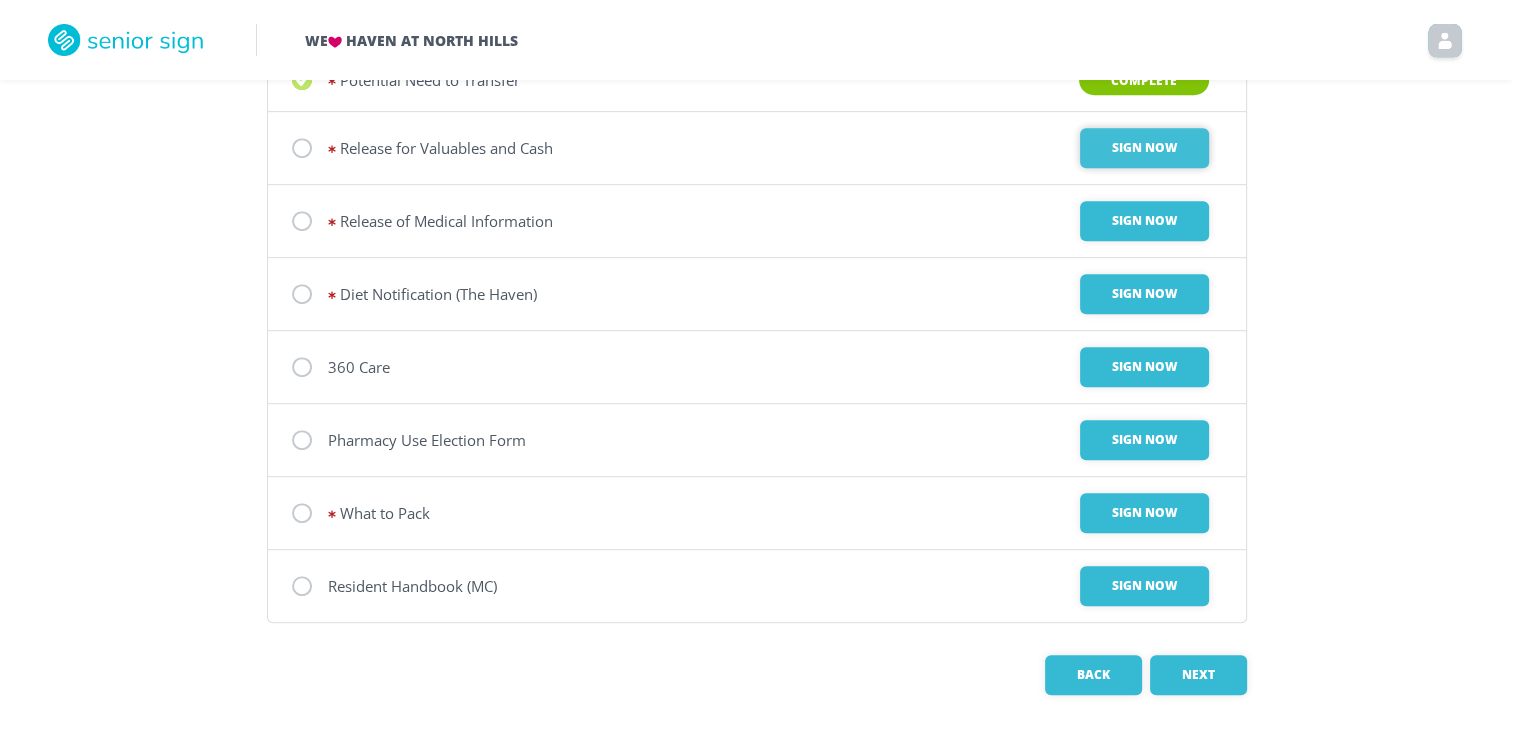 click on "Sign Now" at bounding box center (1144, 148) 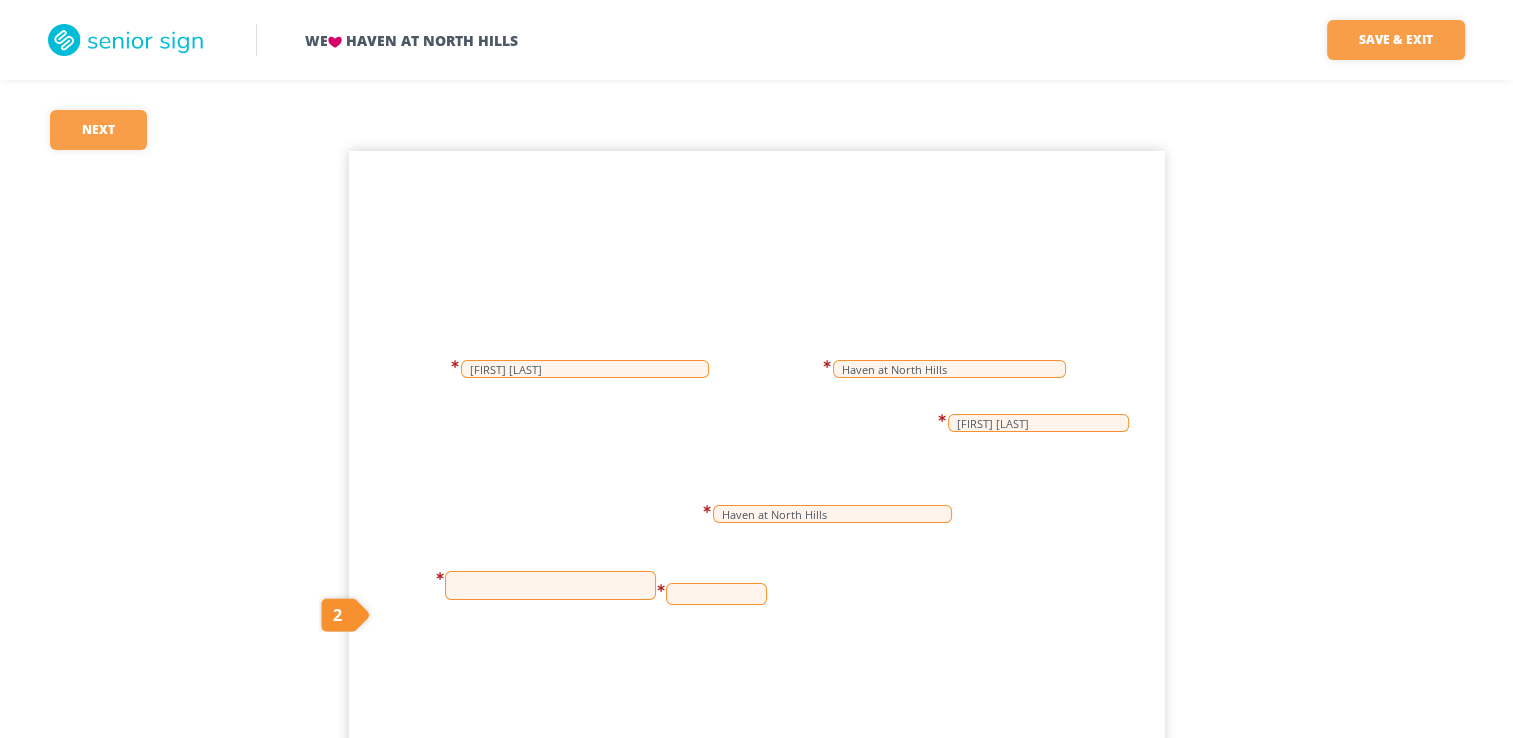 click at bounding box center (550, 585) 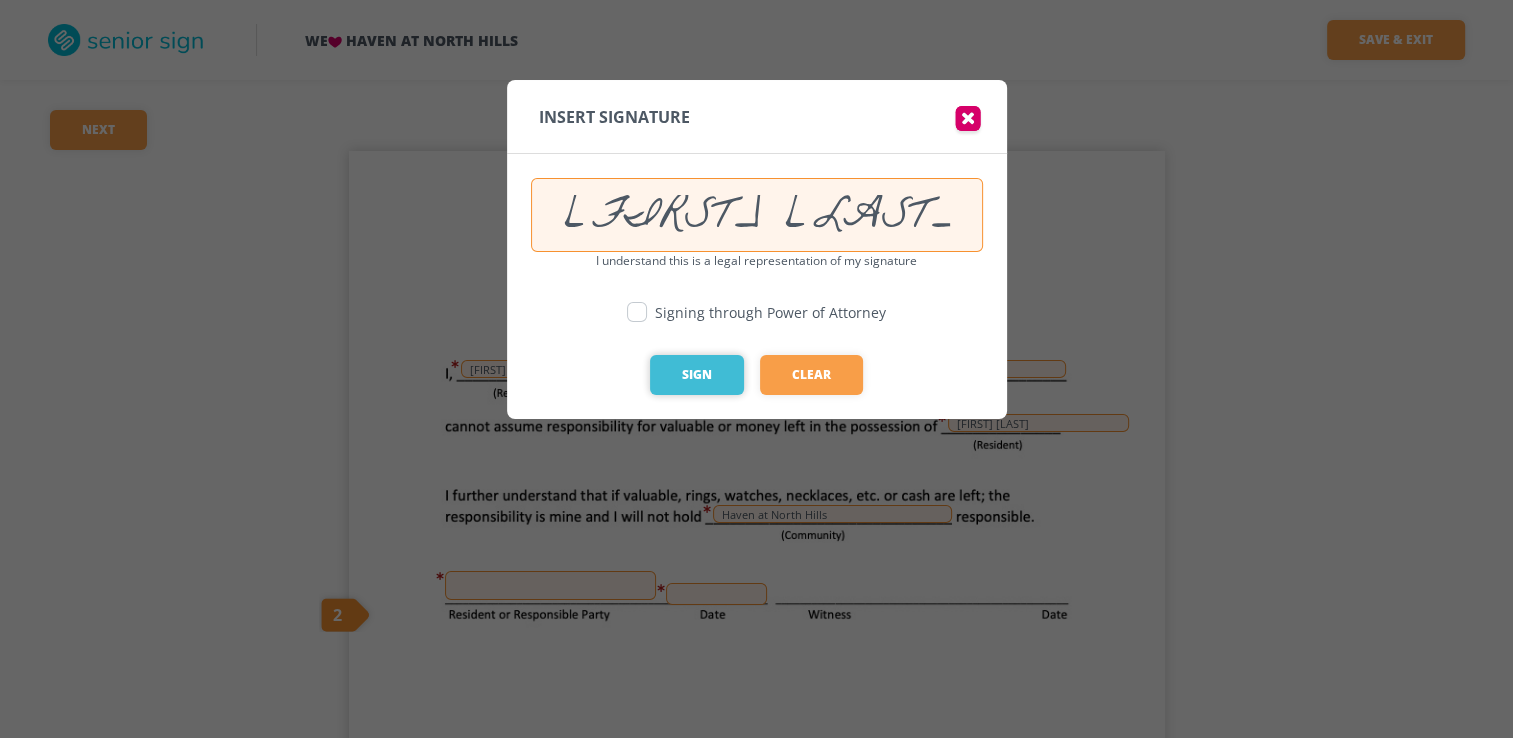 type on "[FIRST] [LAST]" 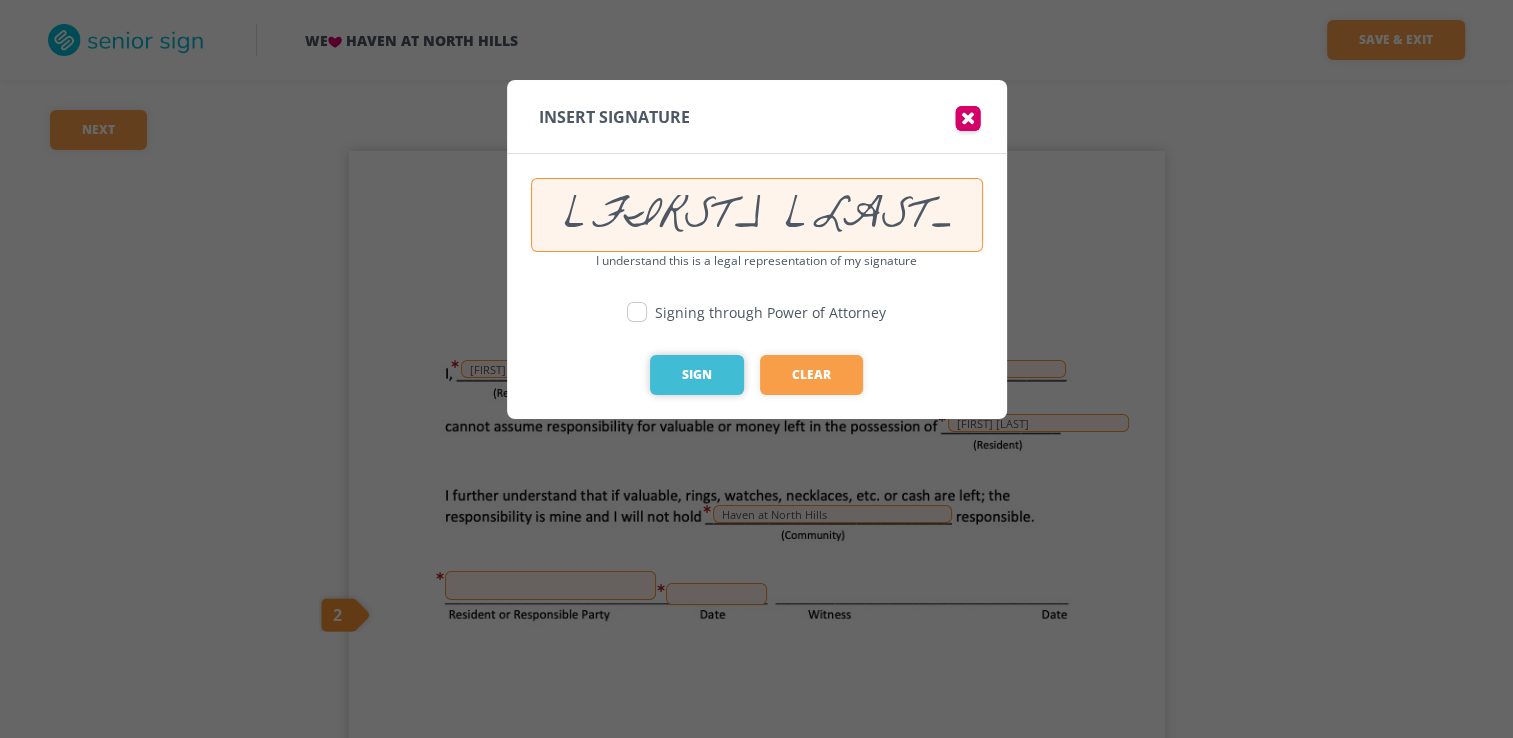 click on "Sign" at bounding box center [697, 375] 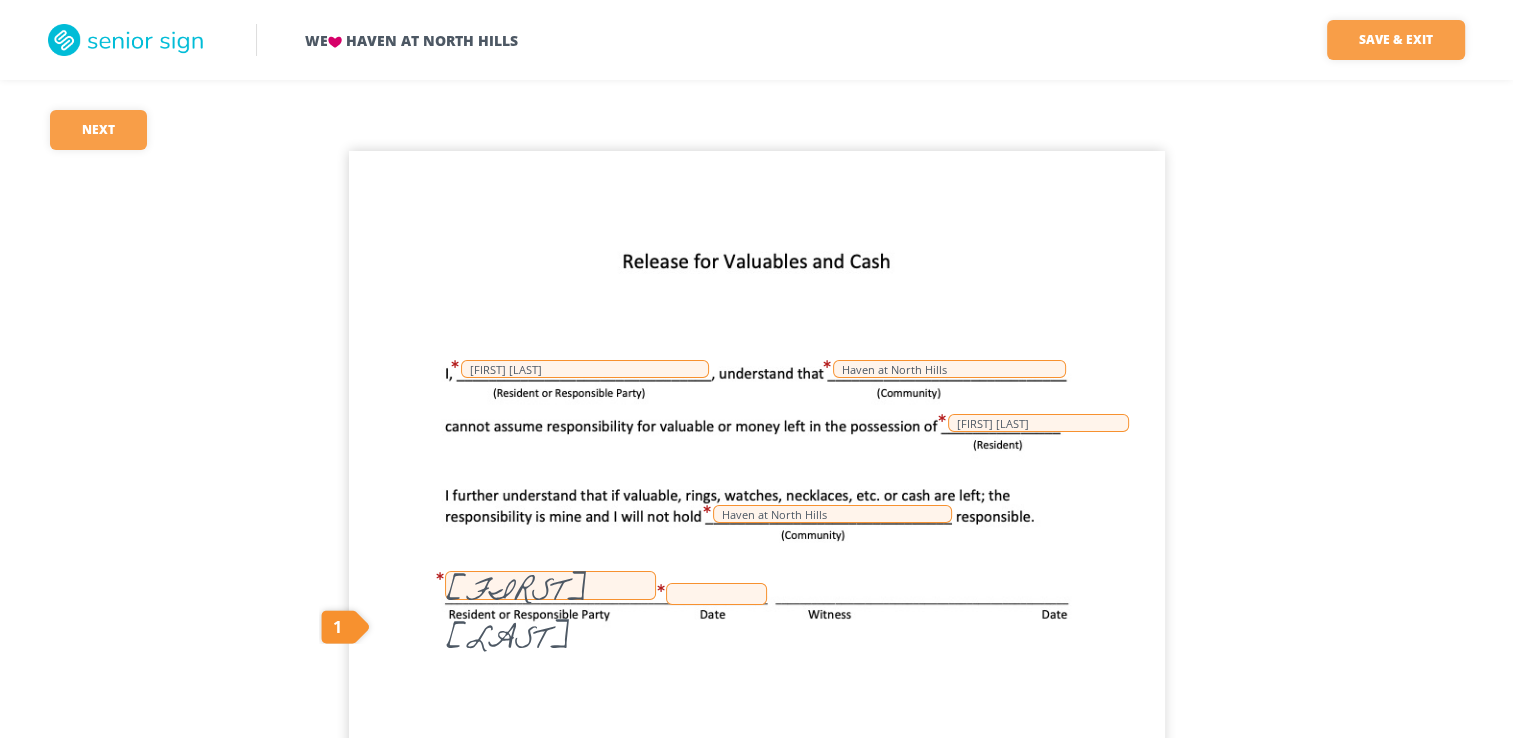 click at bounding box center (716, 594) 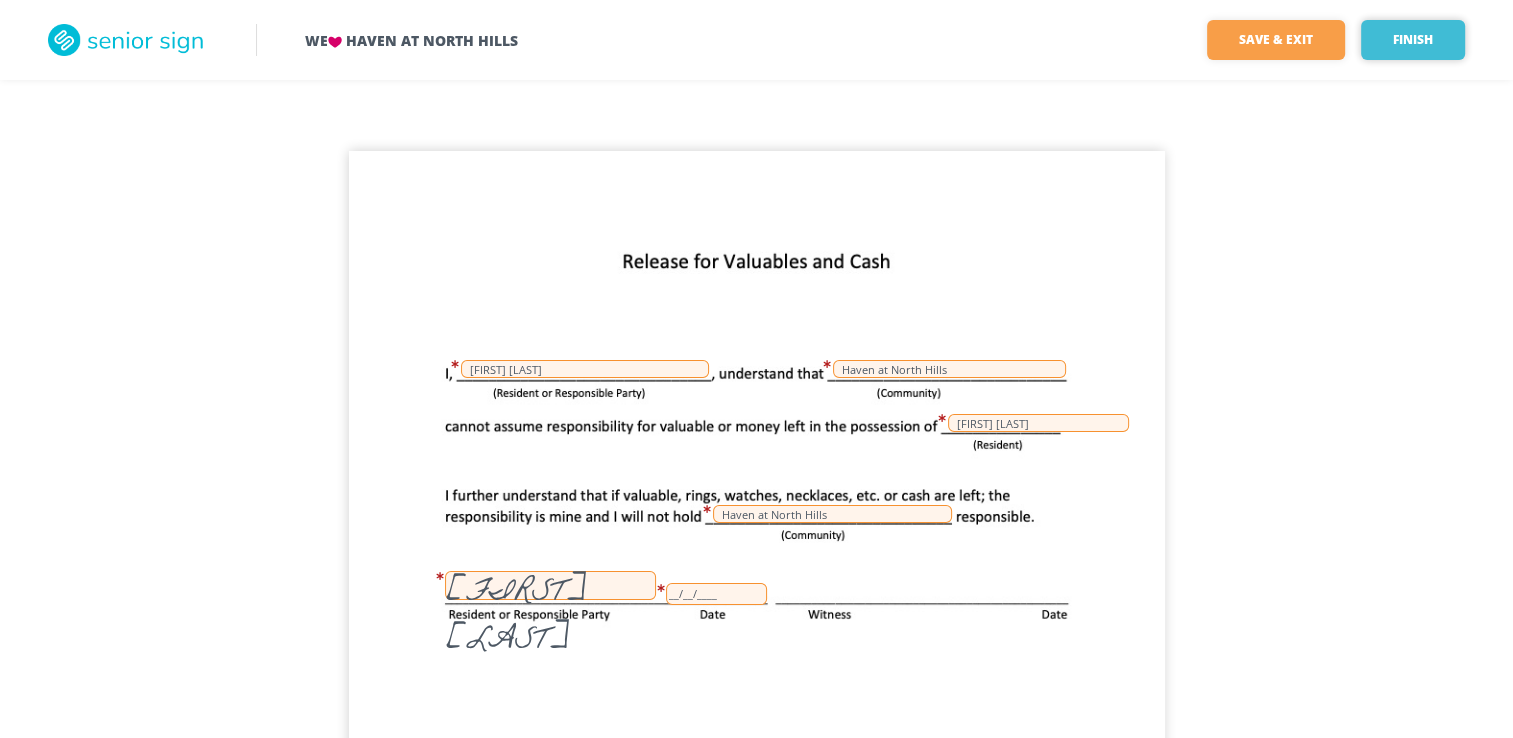click on "Finish" at bounding box center [1413, 40] 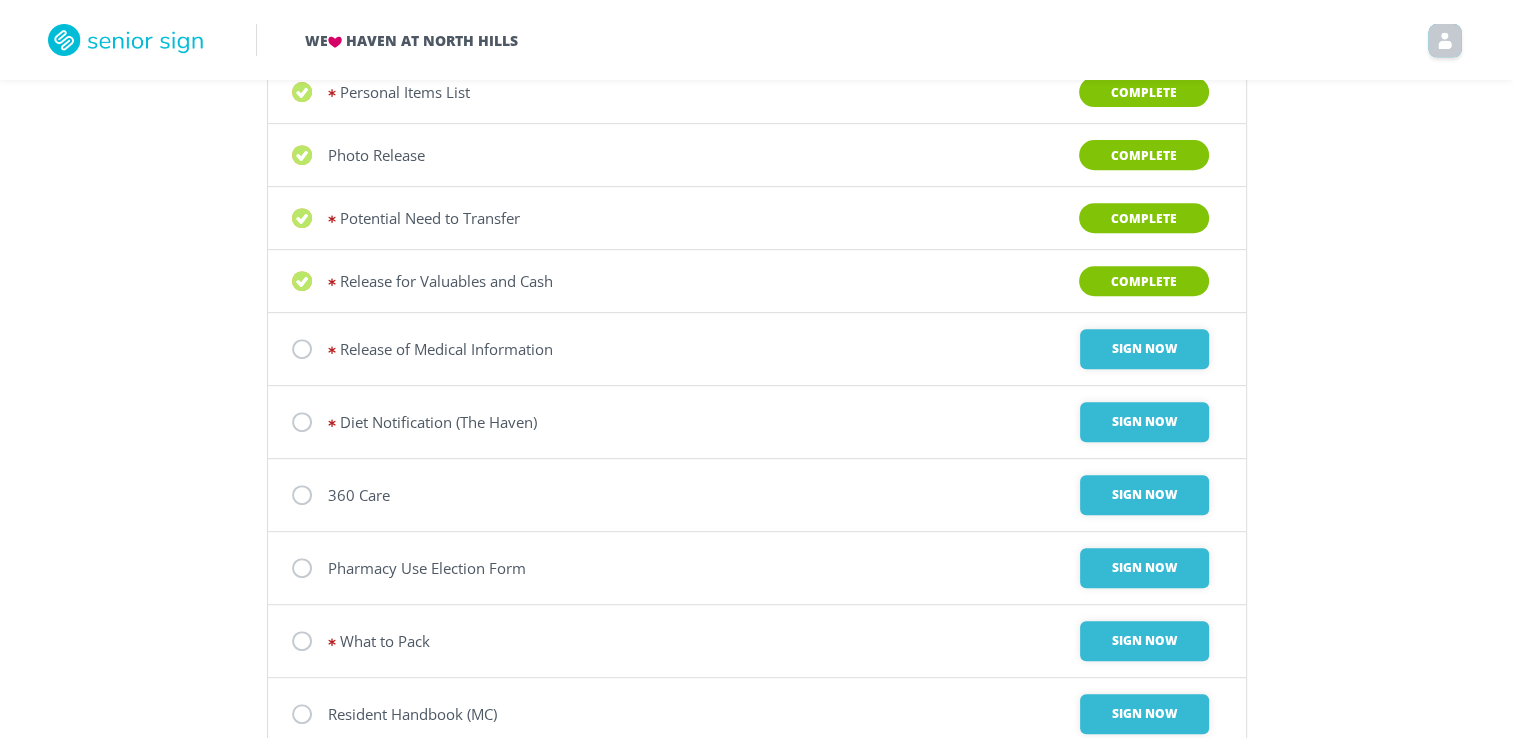 scroll, scrollTop: 803, scrollLeft: 0, axis: vertical 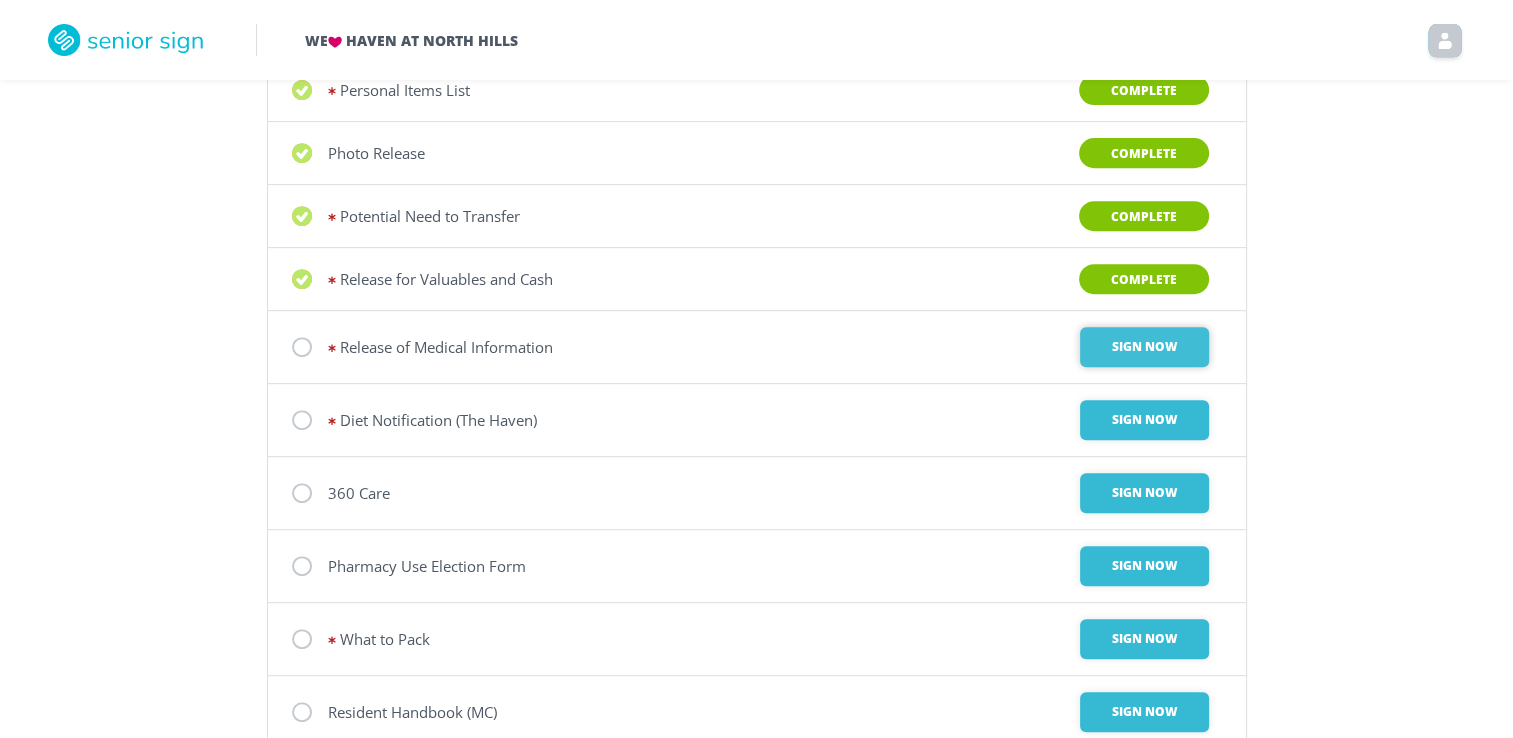 click on "Sign Now" at bounding box center (1144, 347) 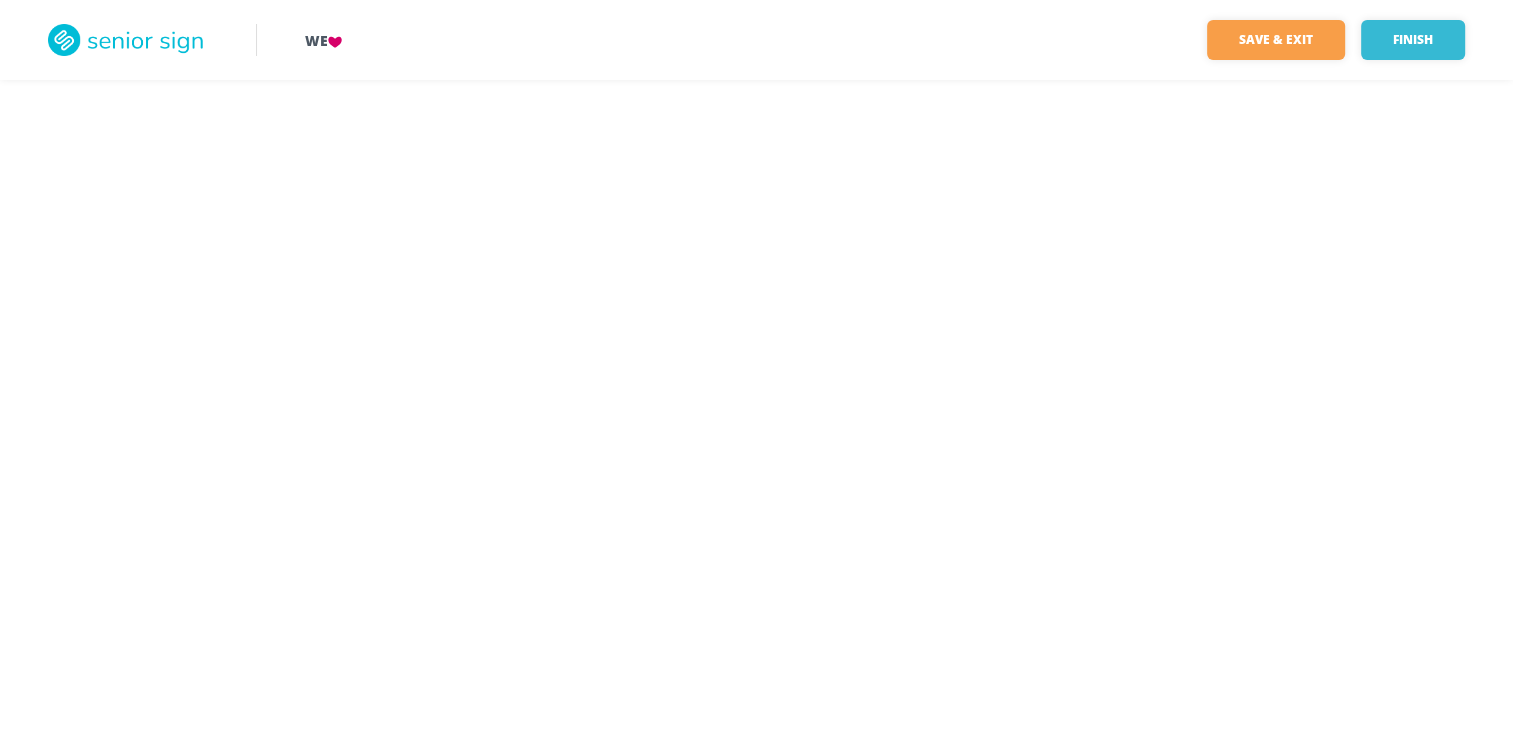 scroll, scrollTop: 0, scrollLeft: 0, axis: both 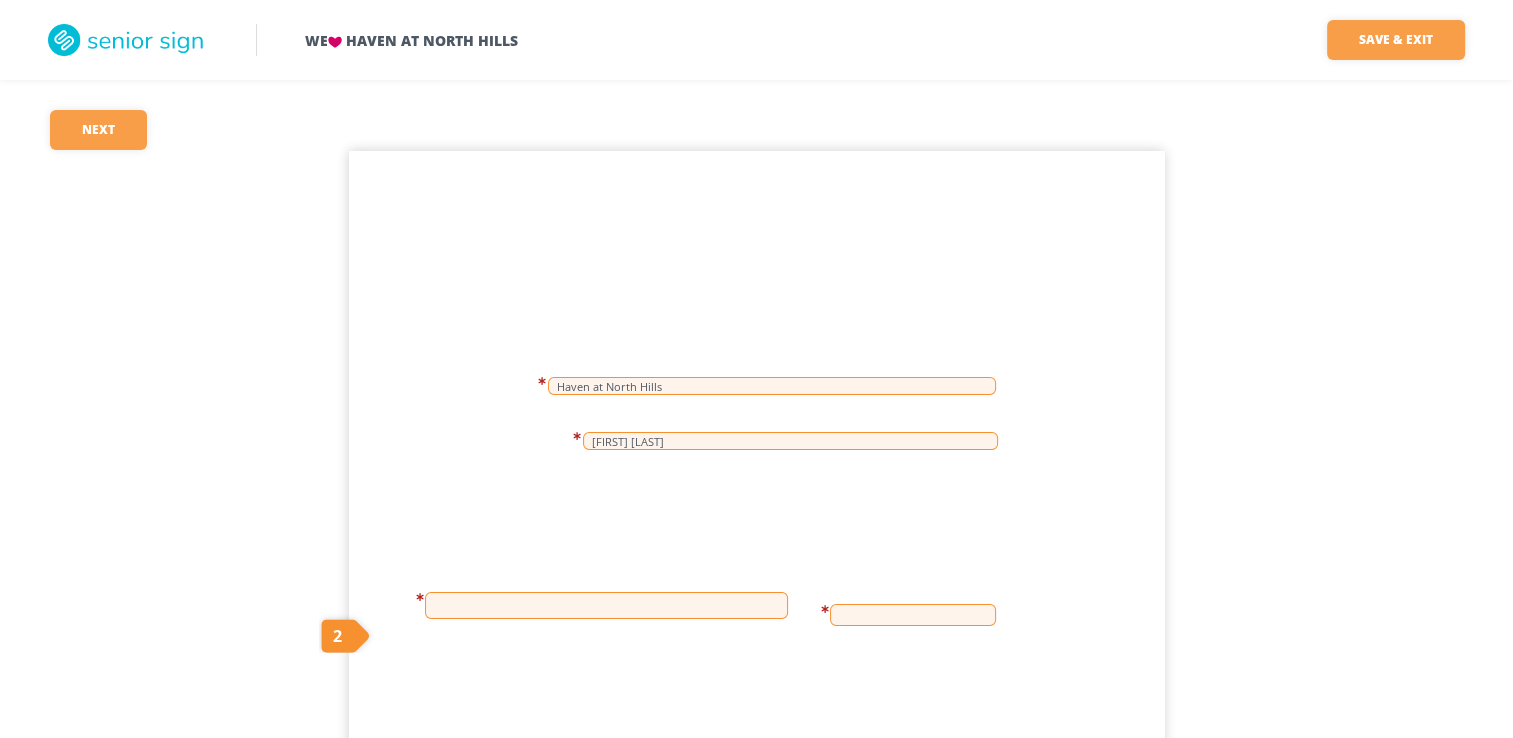 click at bounding box center (606, 605) 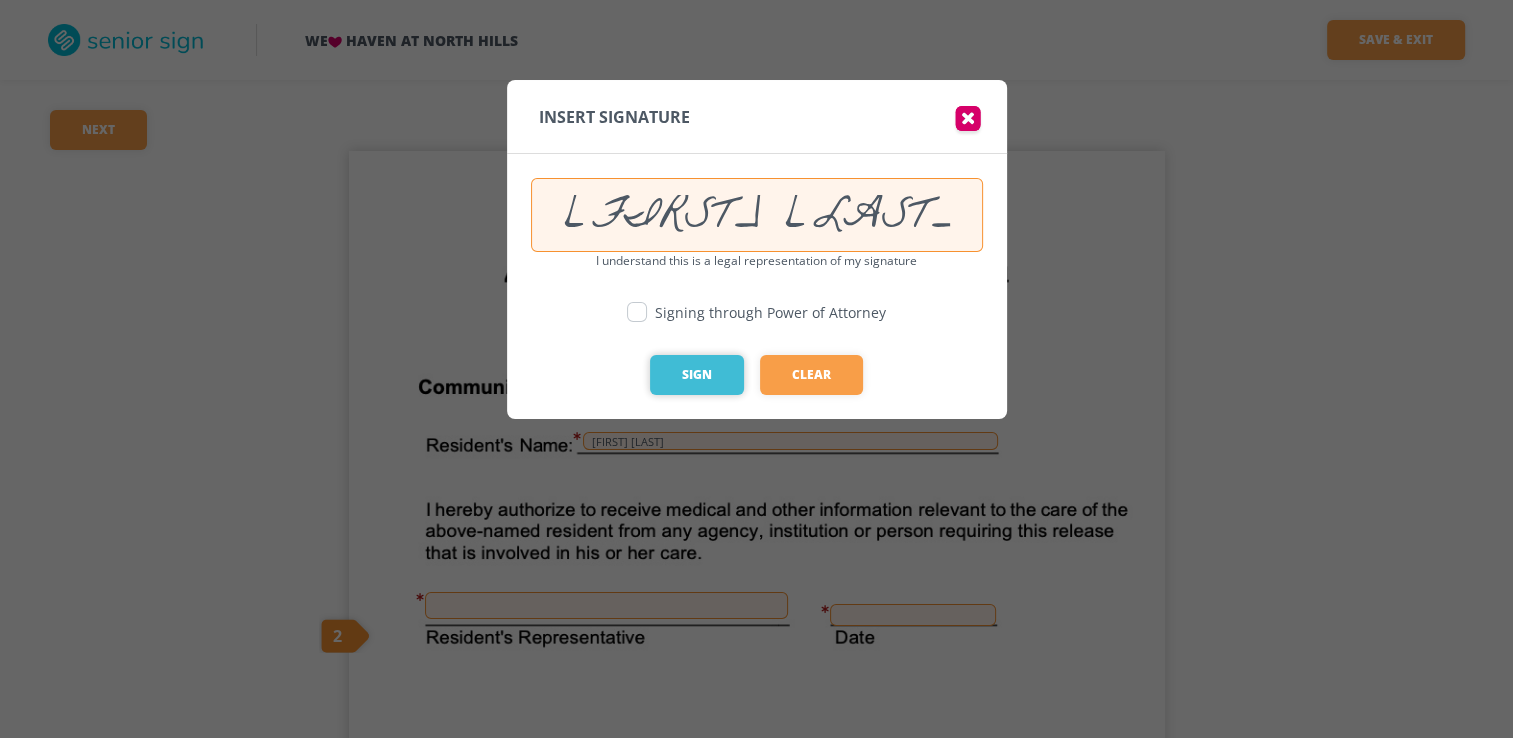 type on "[FIRST] [LAST]" 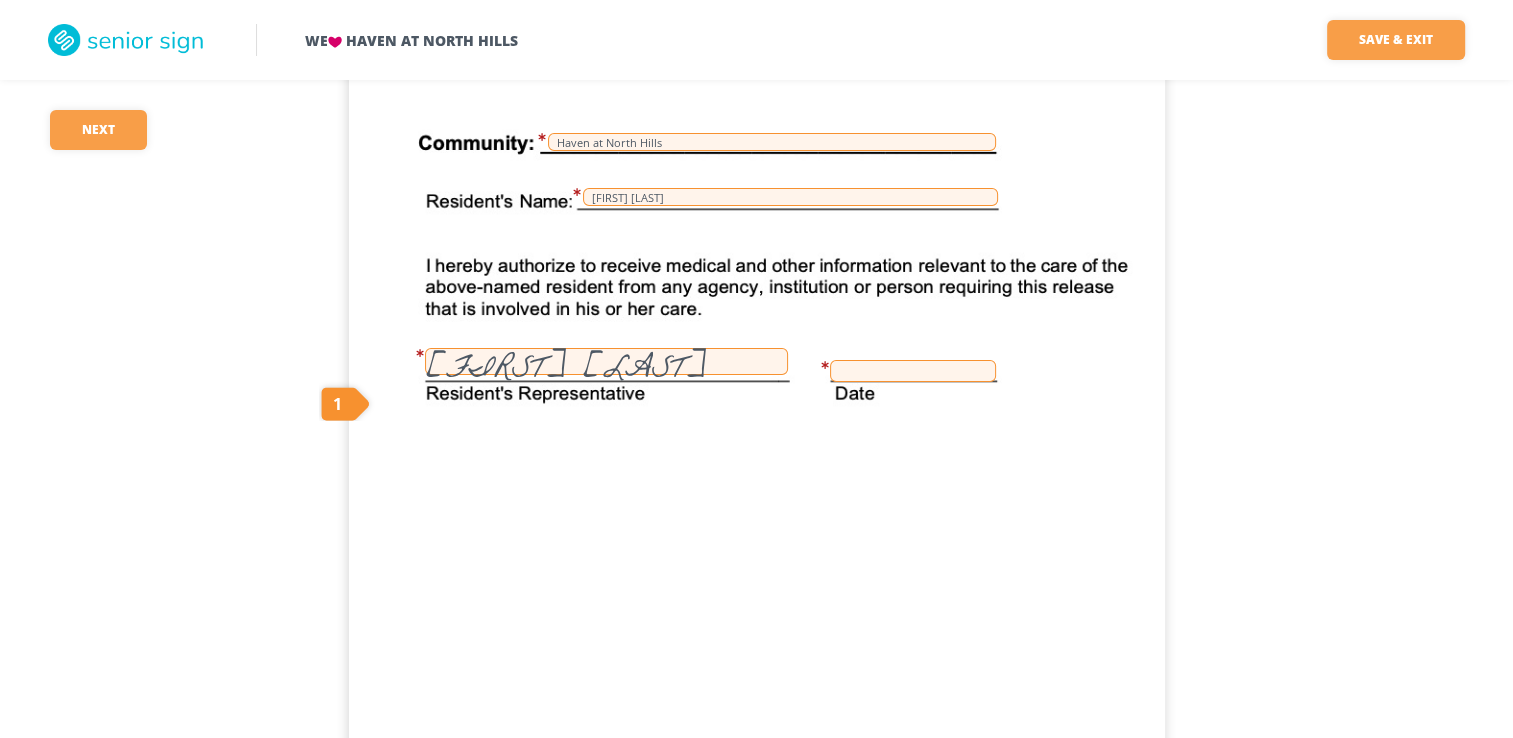 scroll, scrollTop: 252, scrollLeft: 0, axis: vertical 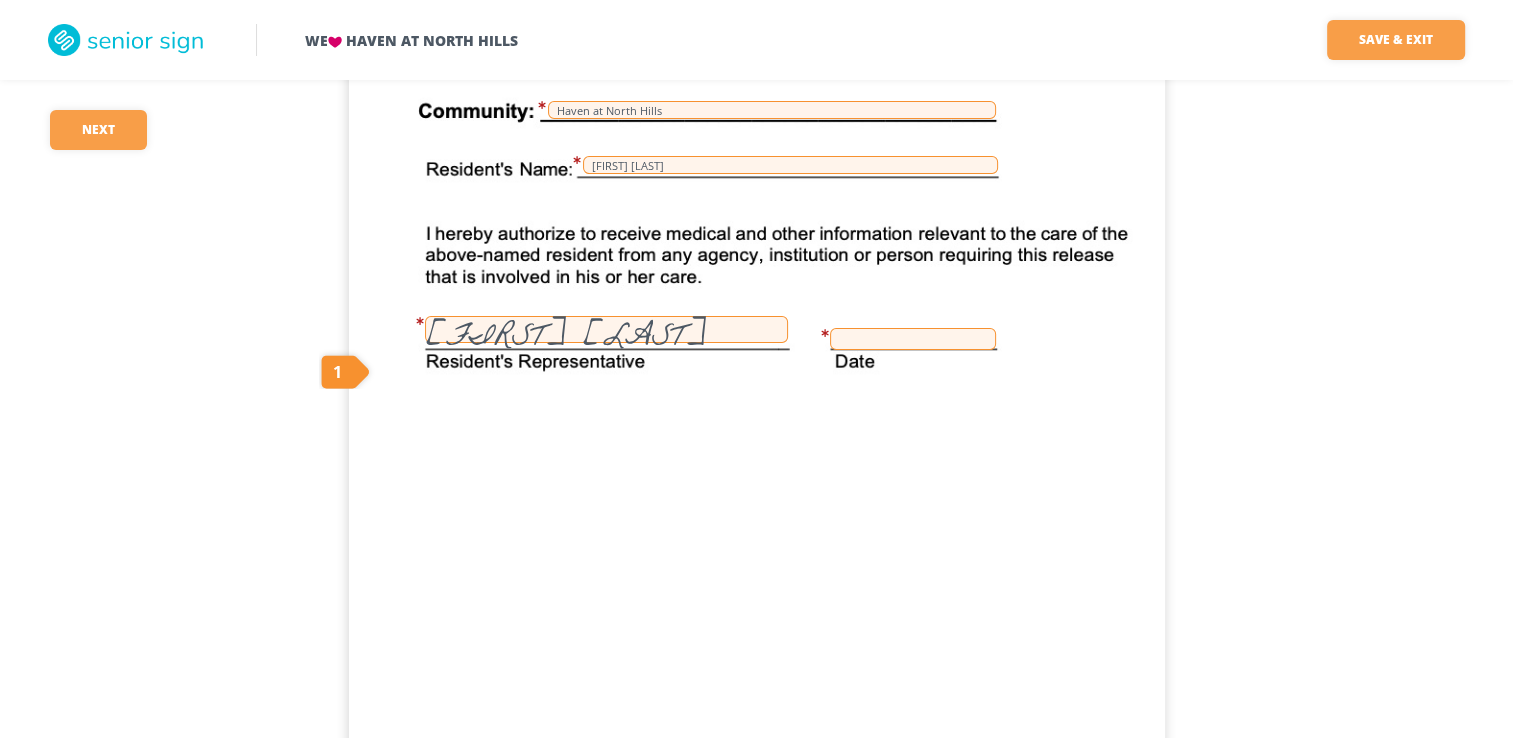 click at bounding box center (913, 339) 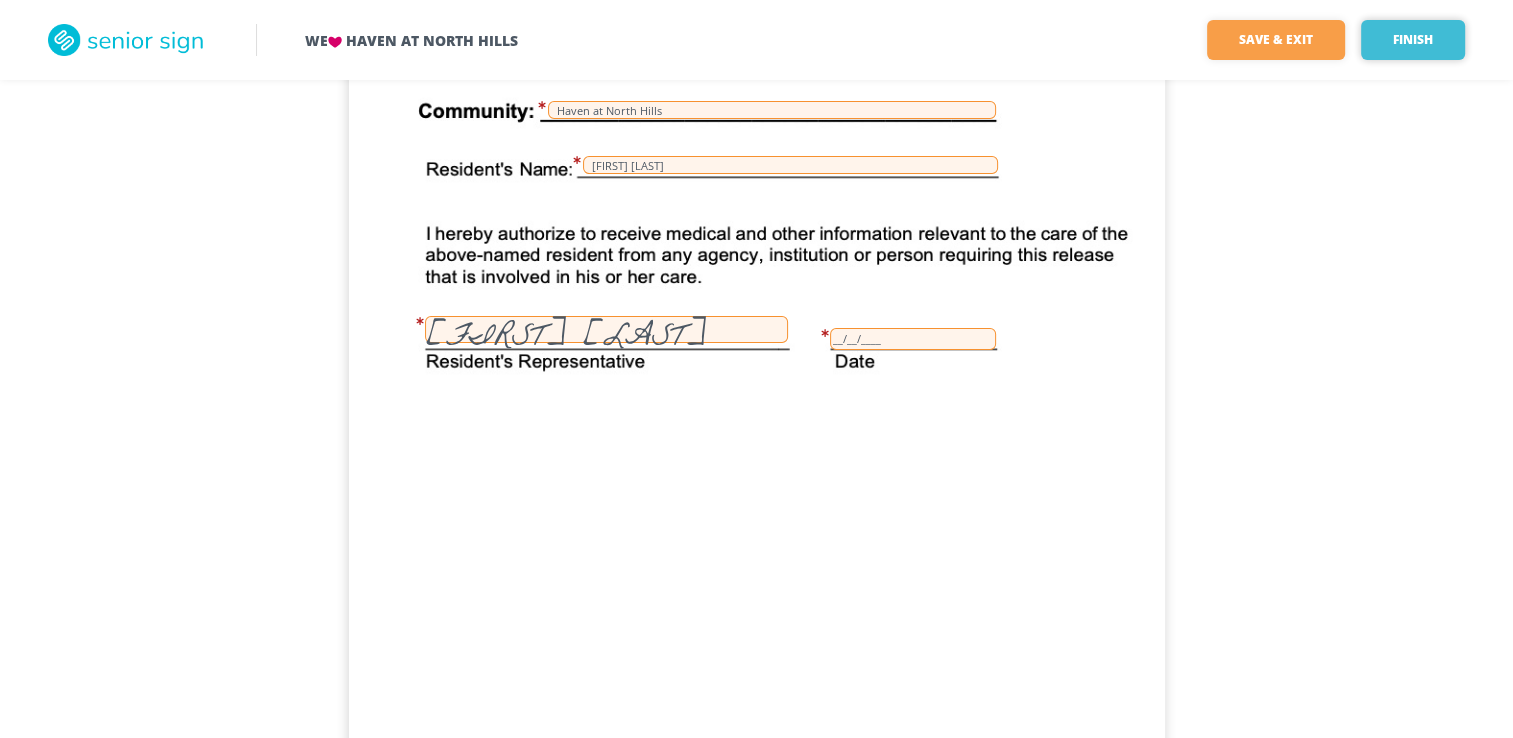 click on "Finish" at bounding box center [1413, 40] 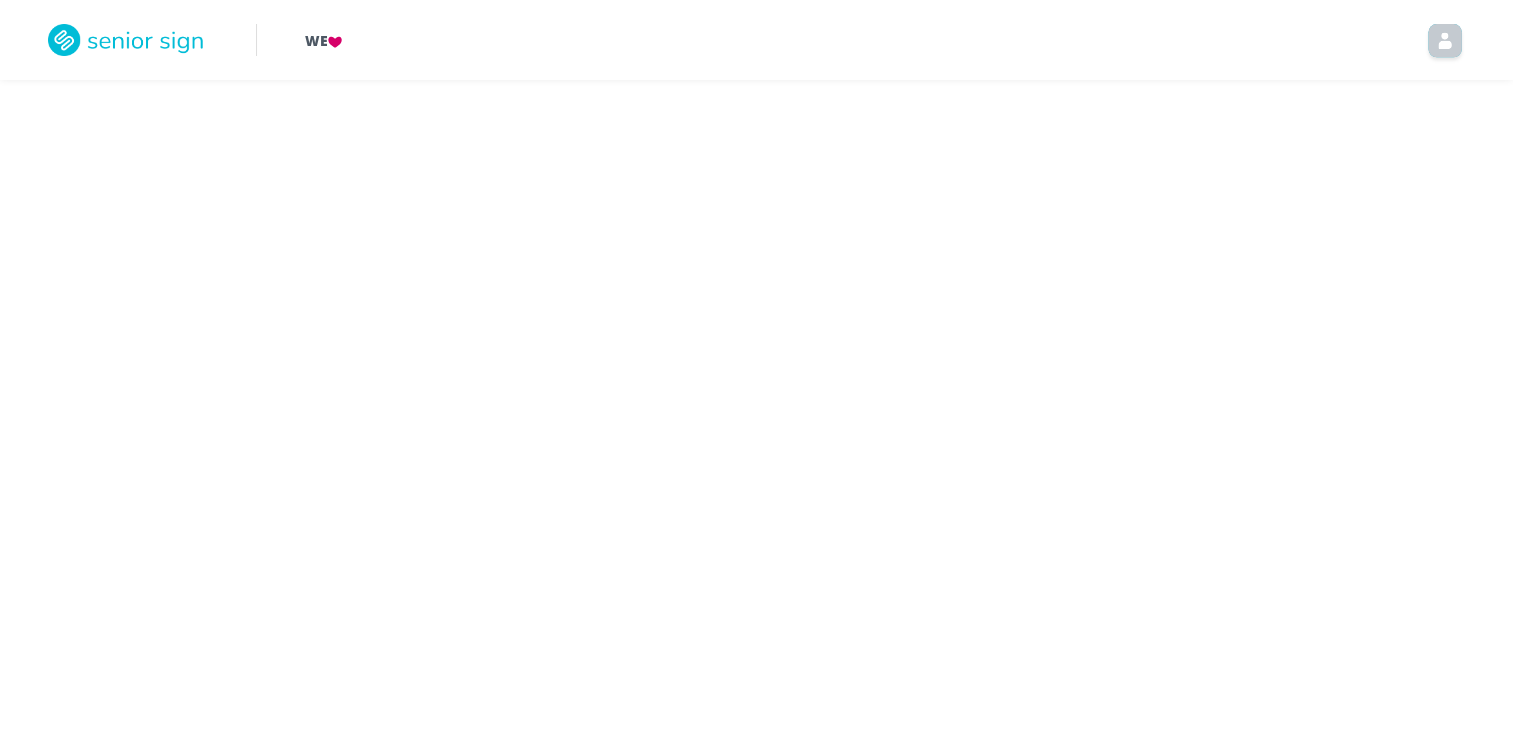 scroll, scrollTop: 0, scrollLeft: 0, axis: both 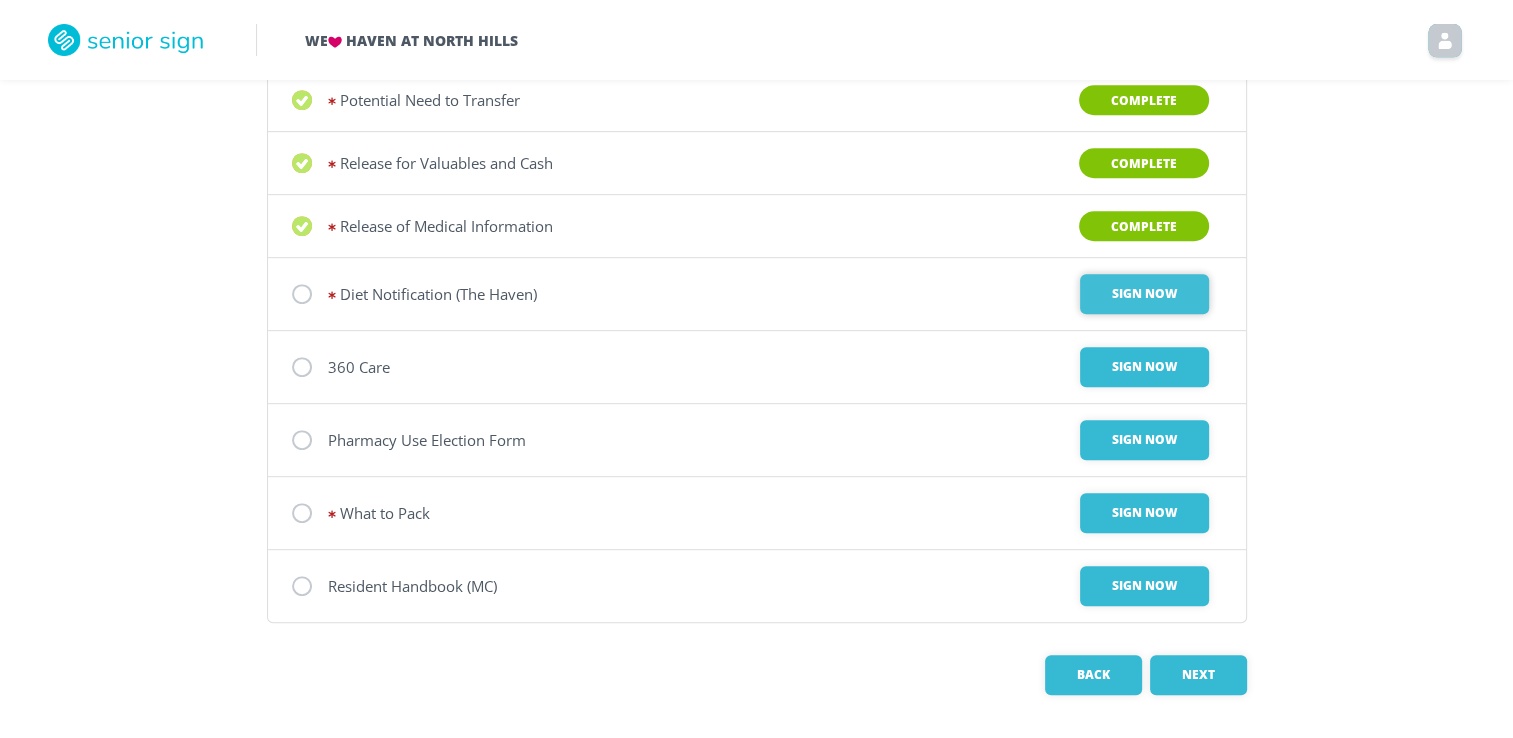 click on "Sign Now" at bounding box center (1144, 294) 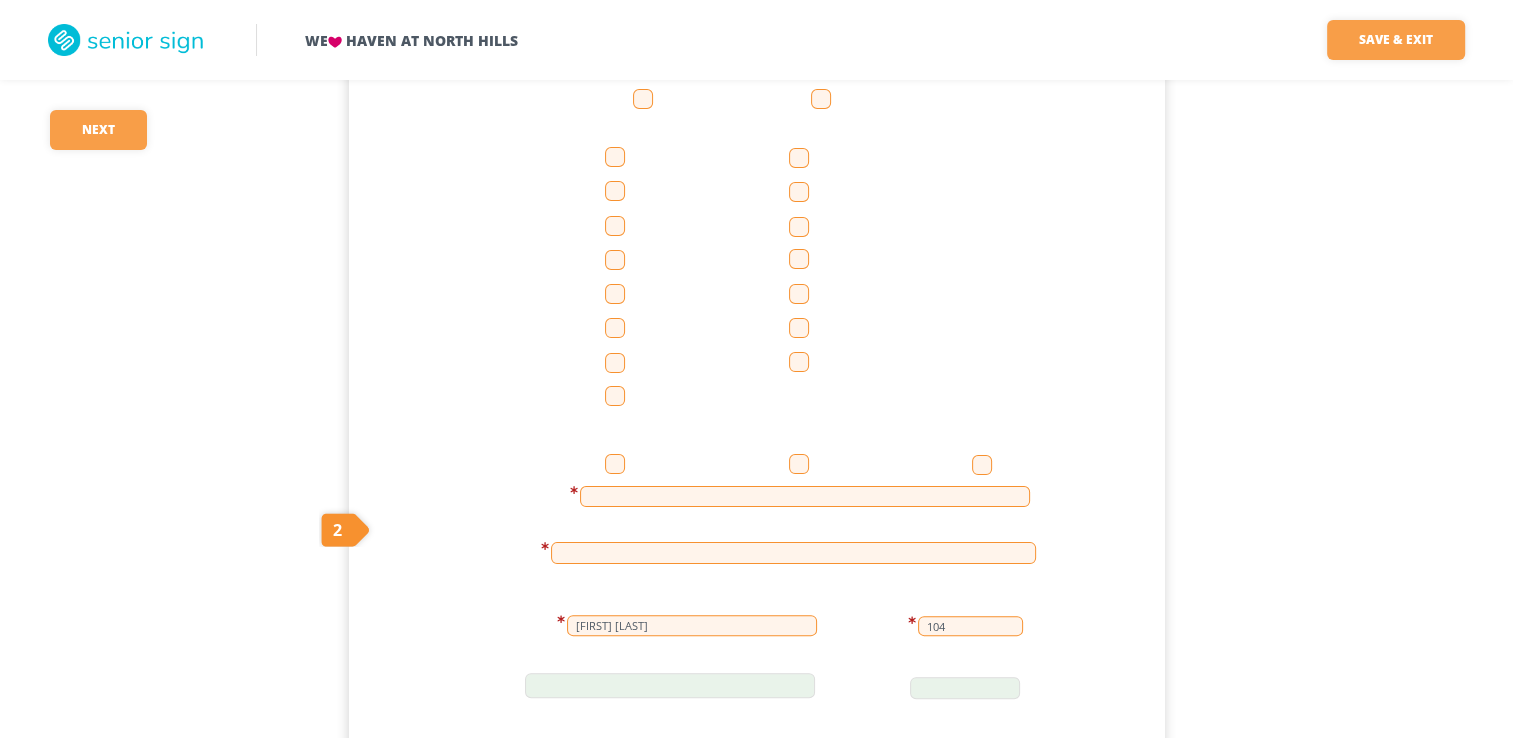 scroll, scrollTop: 524, scrollLeft: 0, axis: vertical 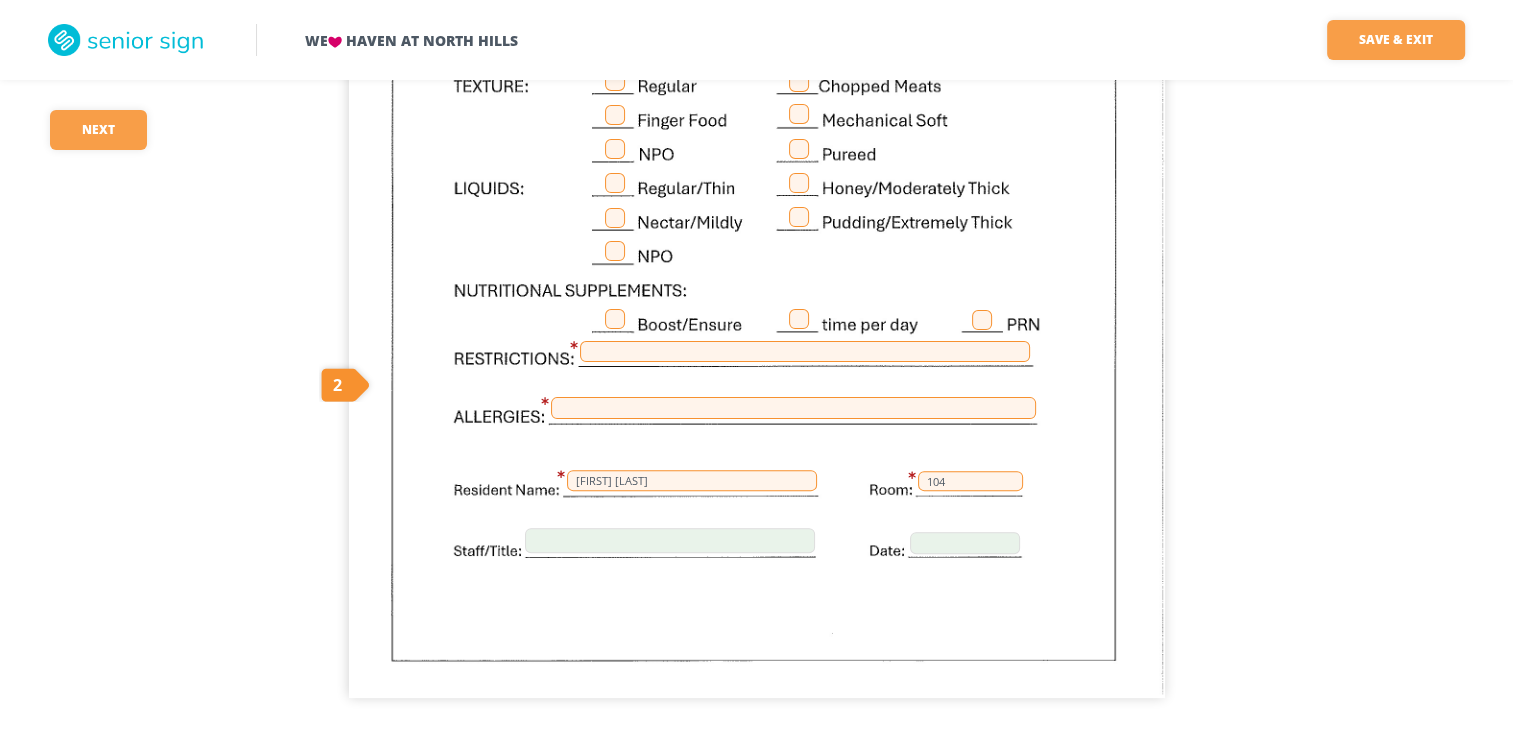 drag, startPoint x: 1168, startPoint y: 307, endPoint x: 983, endPoint y: 330, distance: 186.42424 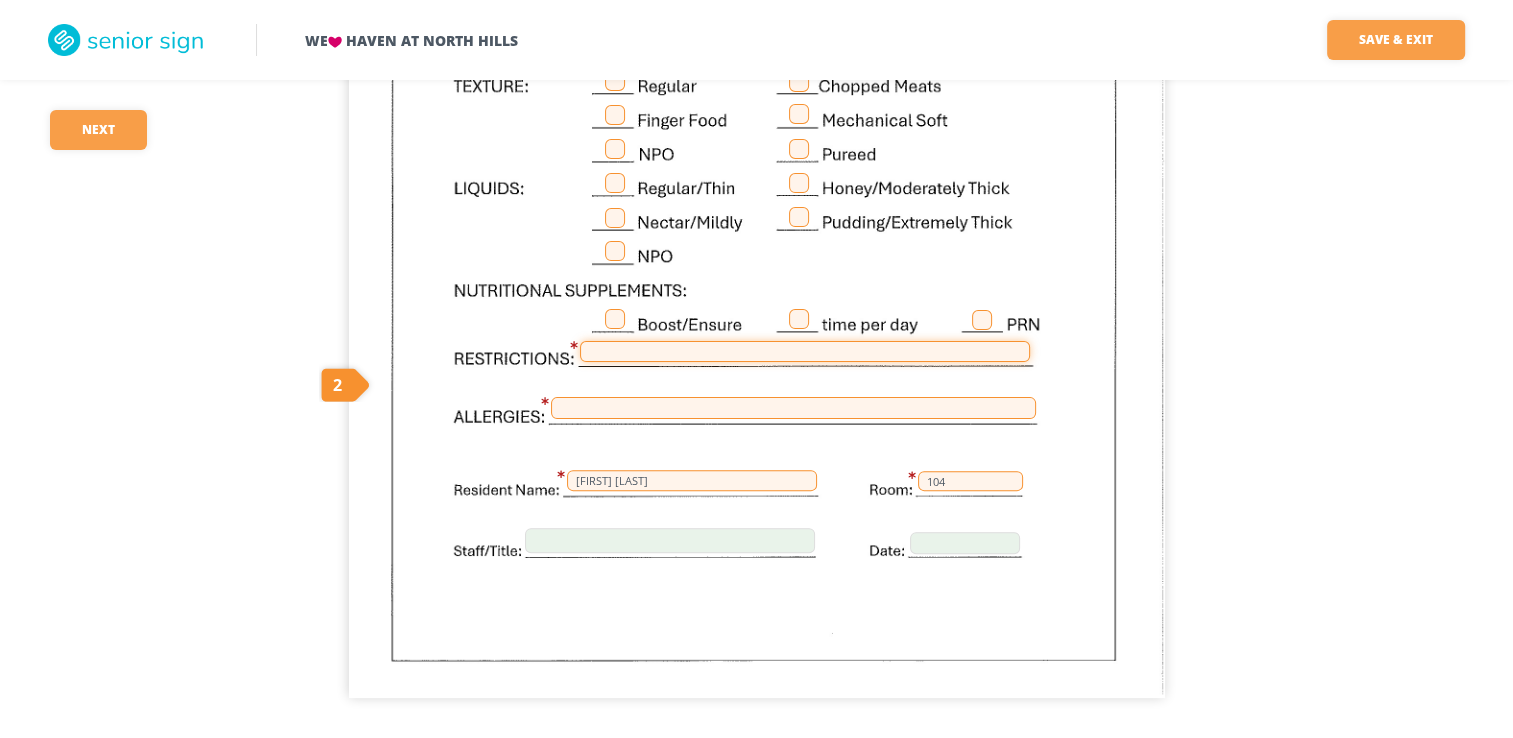 click at bounding box center [805, 351] 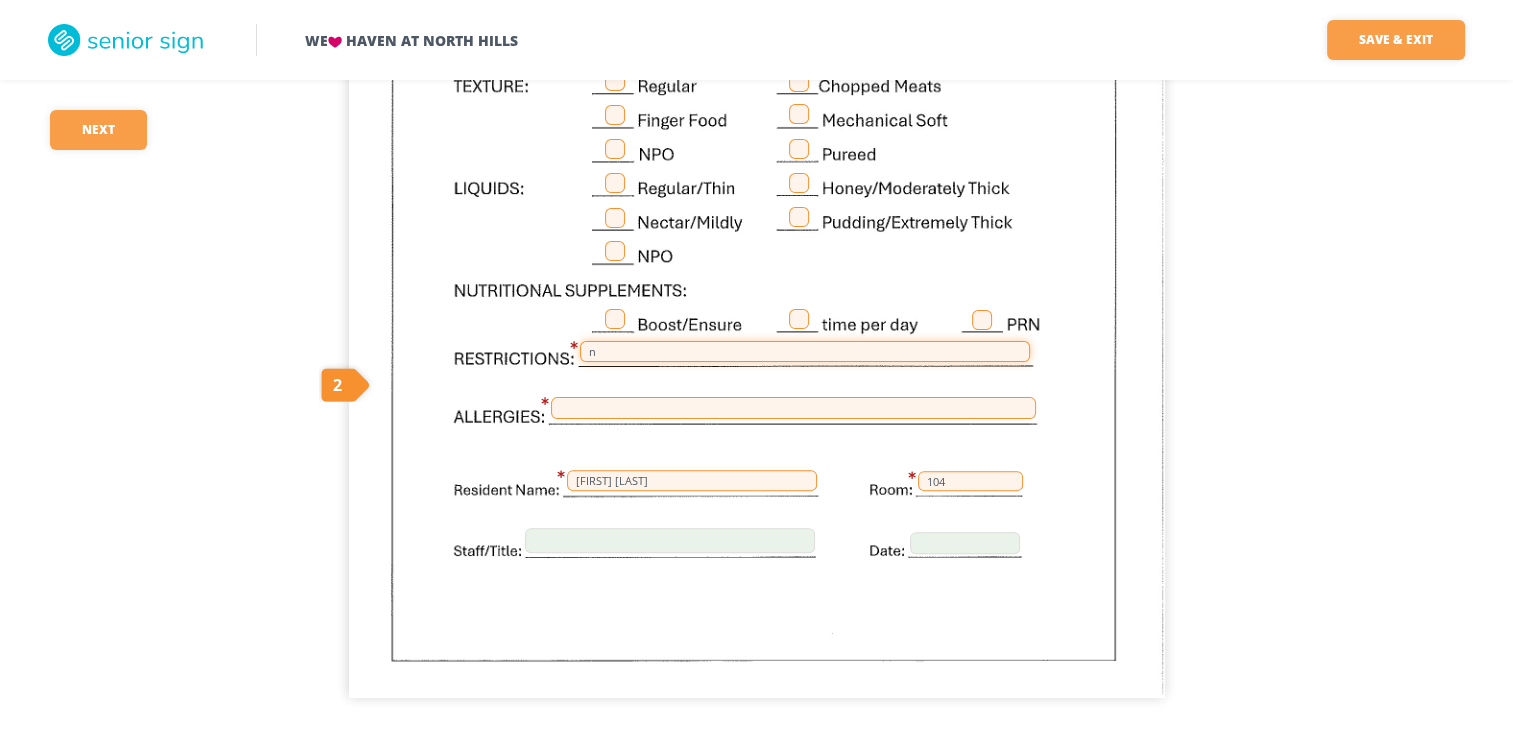 click on "n" at bounding box center (805, 351) 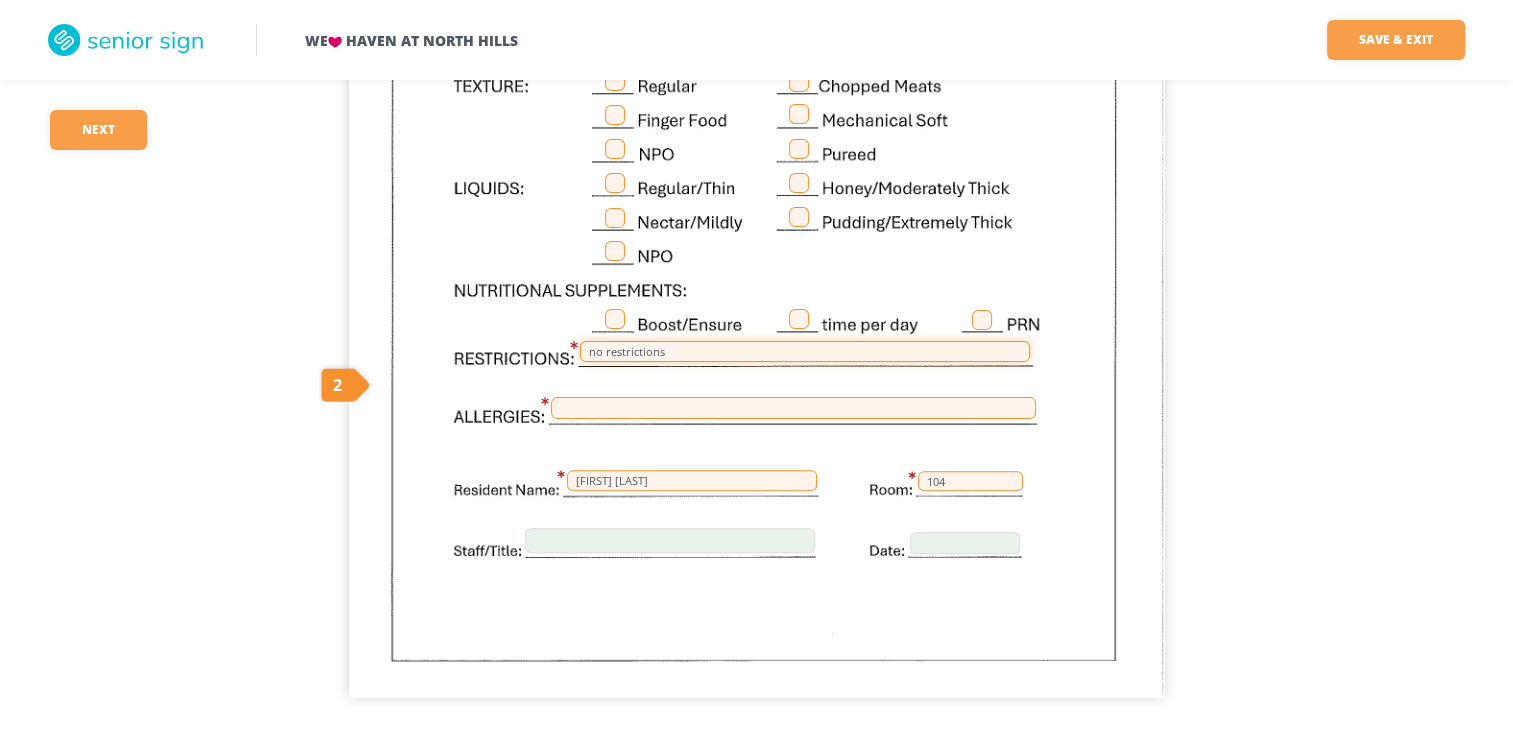 type on "no restrictions" 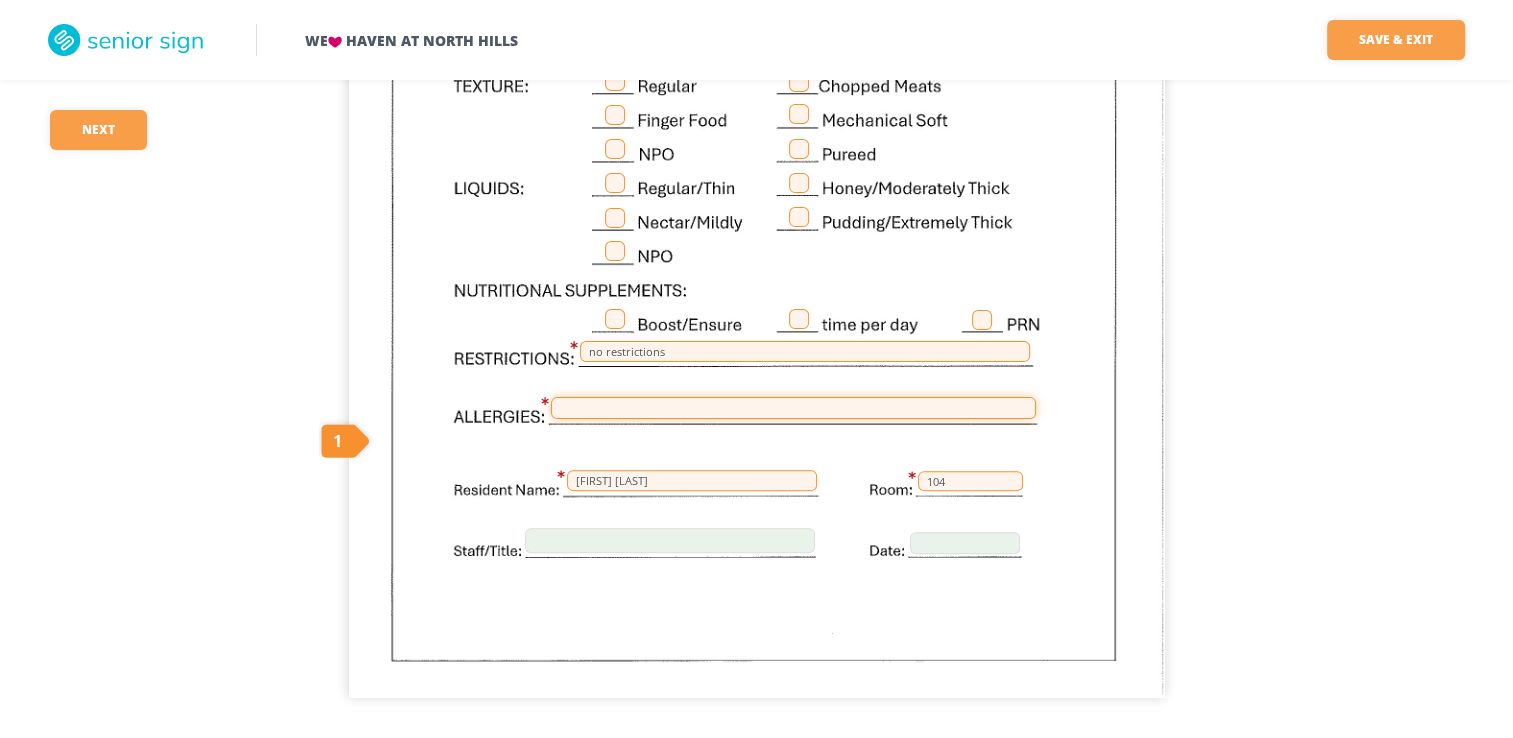 click at bounding box center (793, 408) 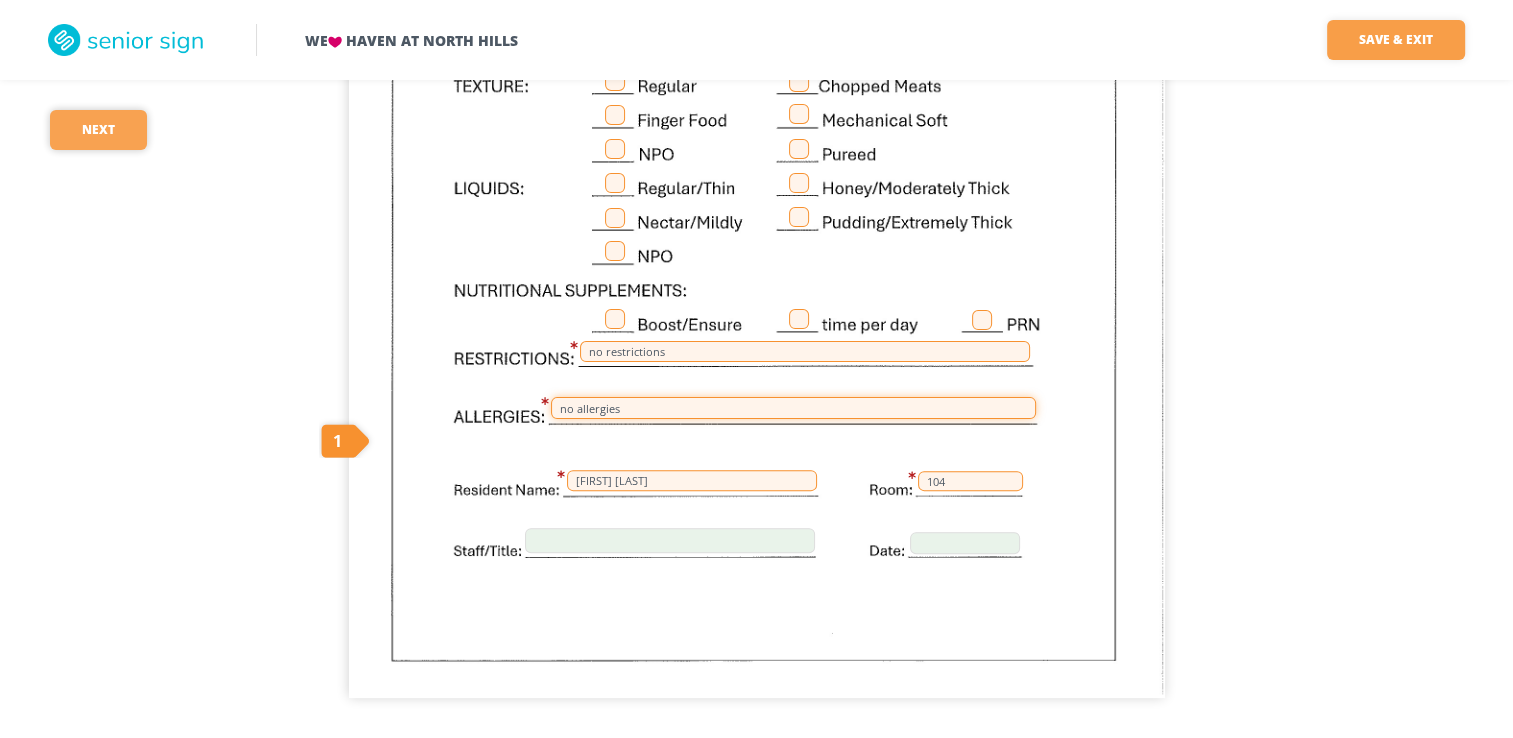 type on "no allergies" 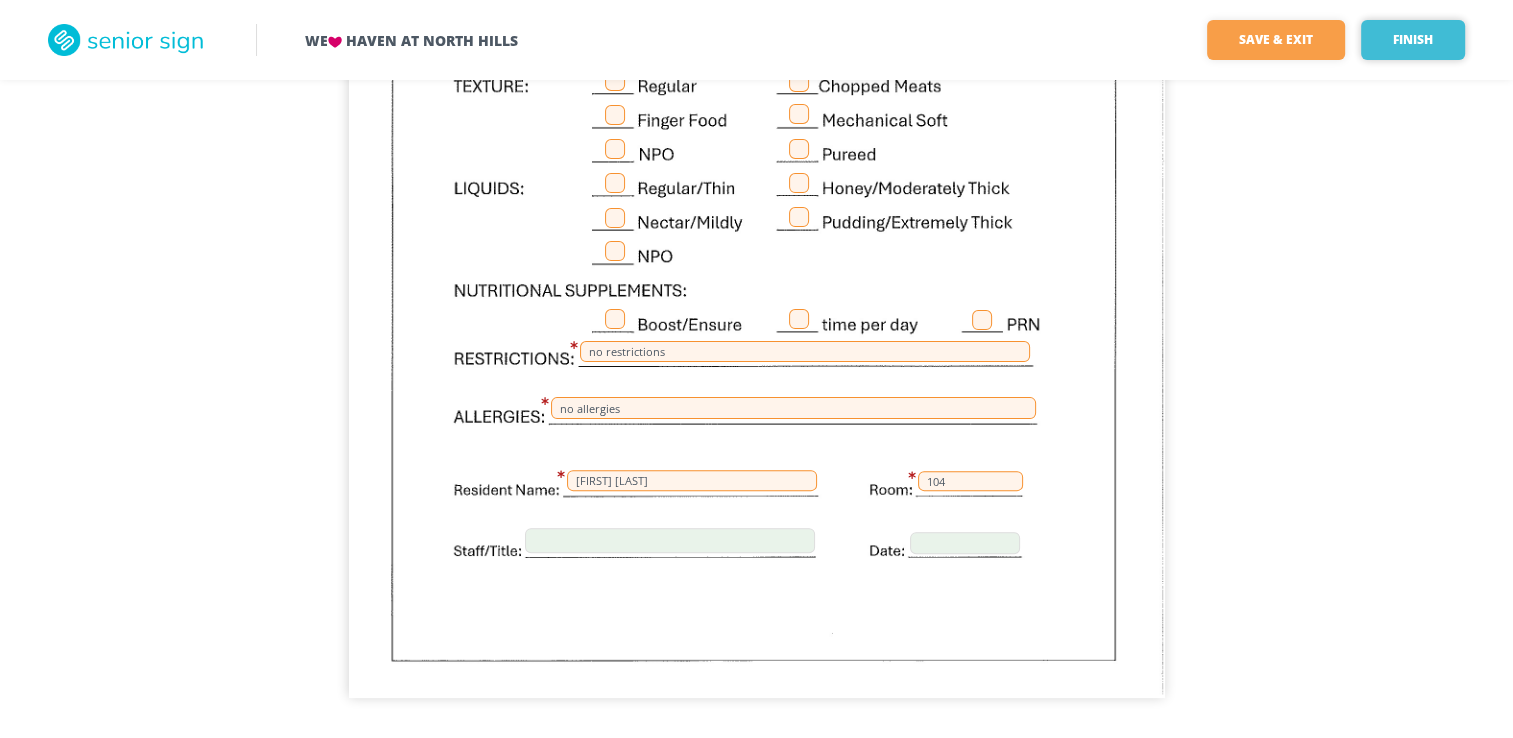 click on "Finish" at bounding box center (1413, 40) 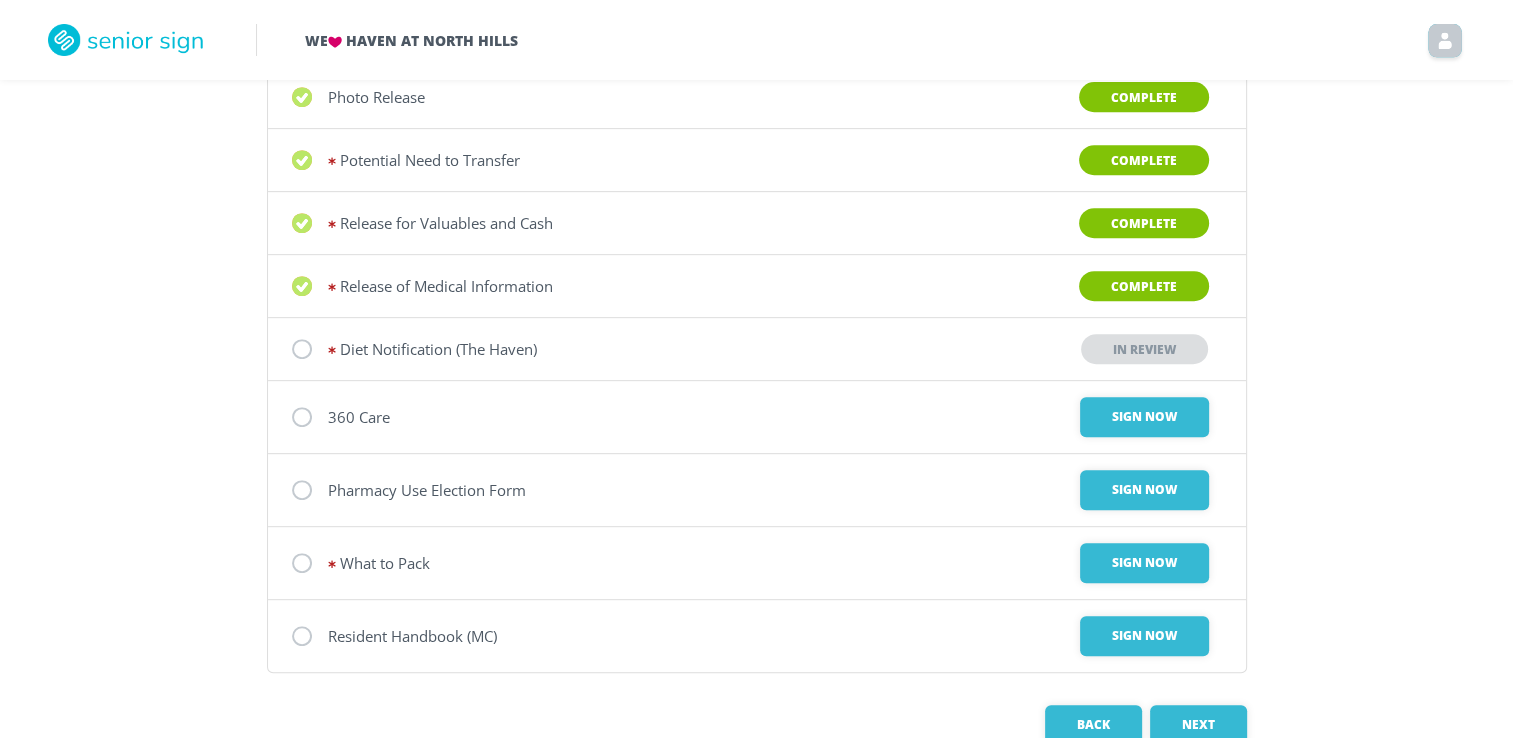 scroll, scrollTop: 909, scrollLeft: 0, axis: vertical 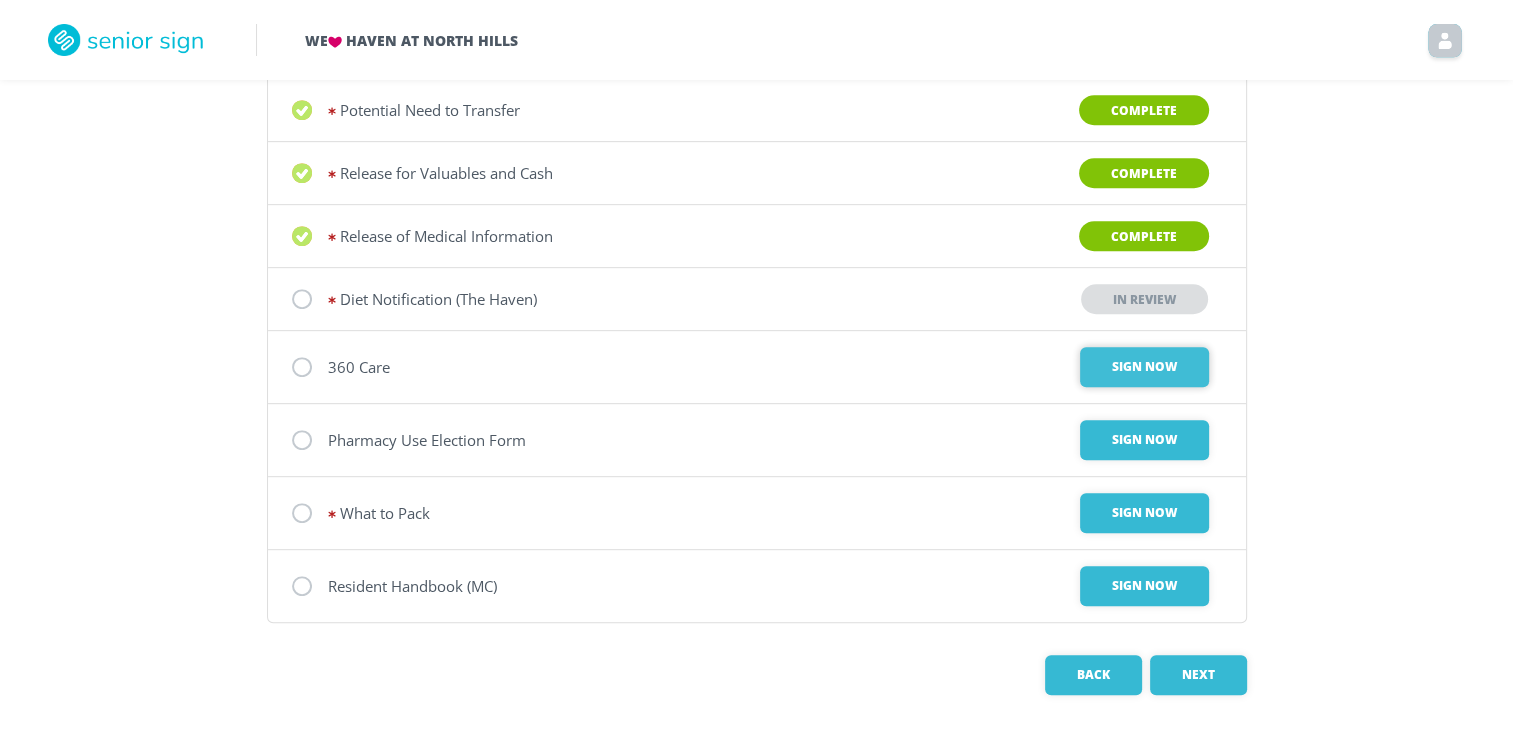 click on "Sign Now" at bounding box center [1144, 367] 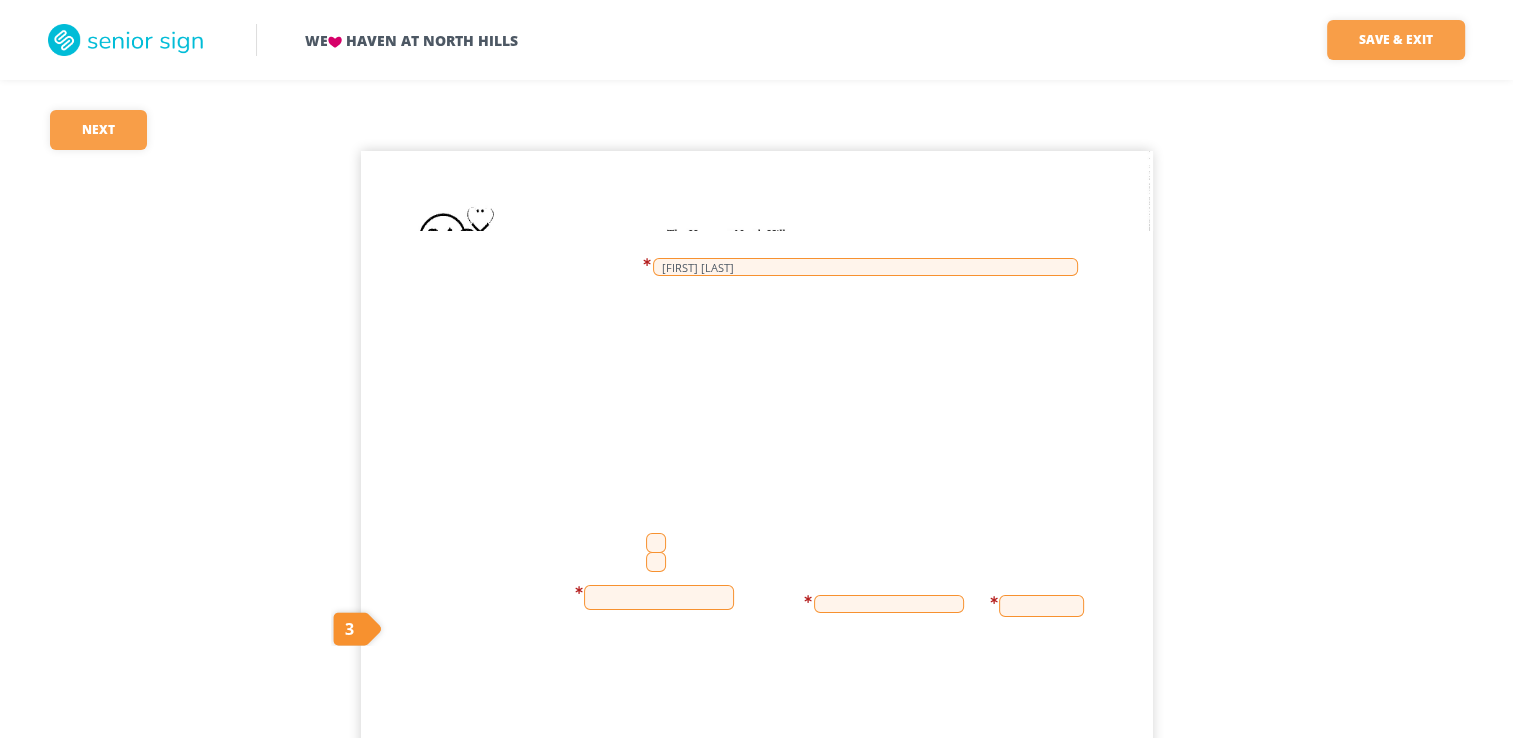 click at bounding box center [656, 543] 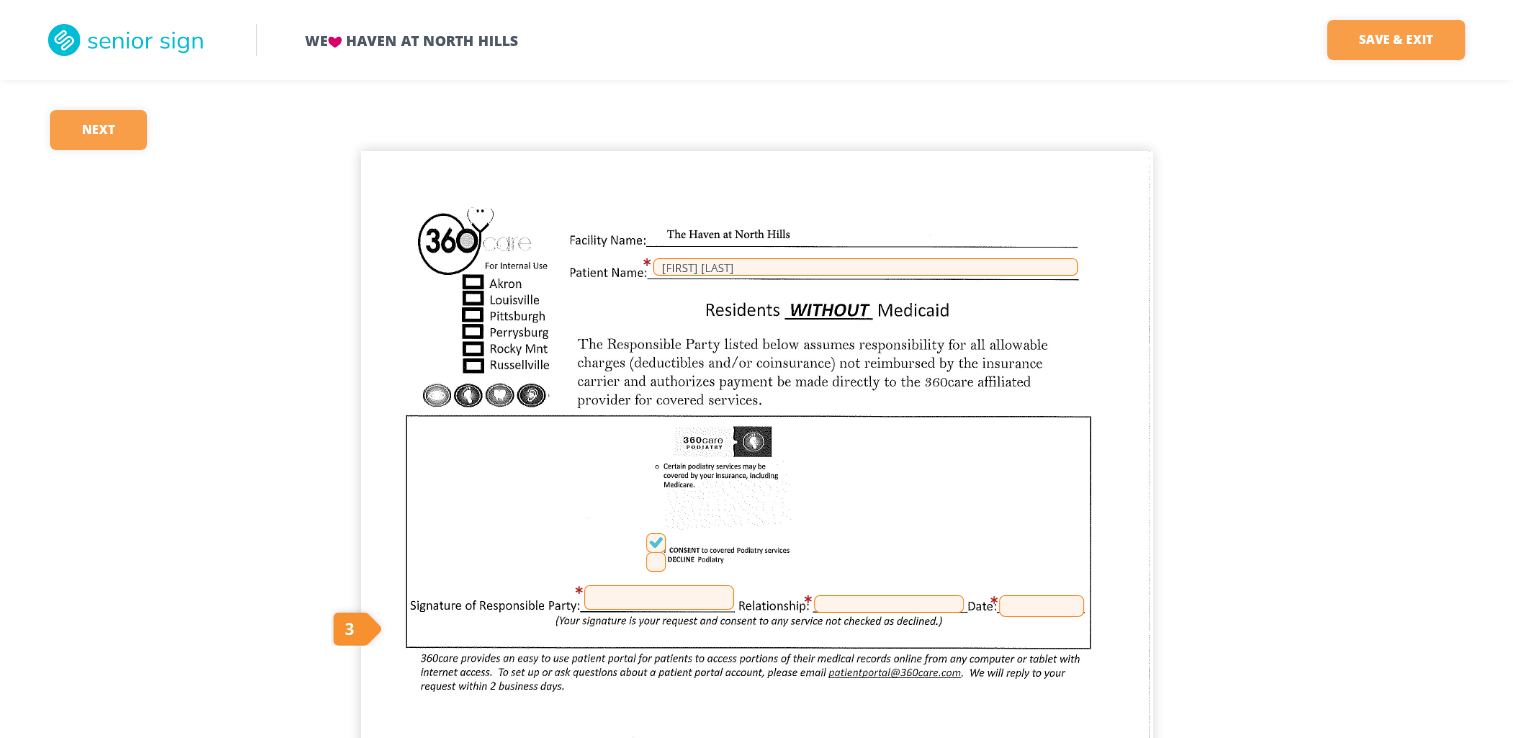 click at bounding box center (659, 597) 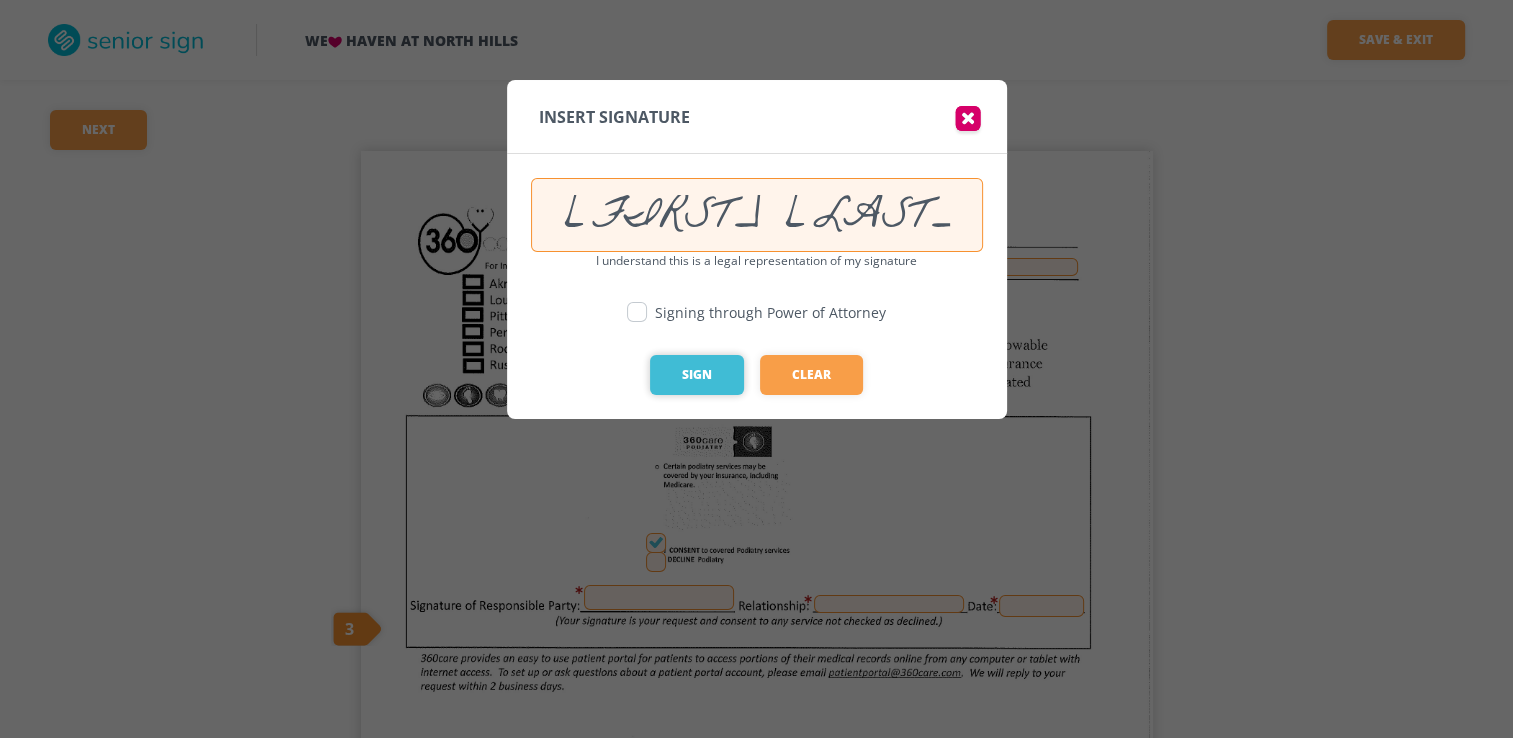 click on "Sign" at bounding box center [697, 375] 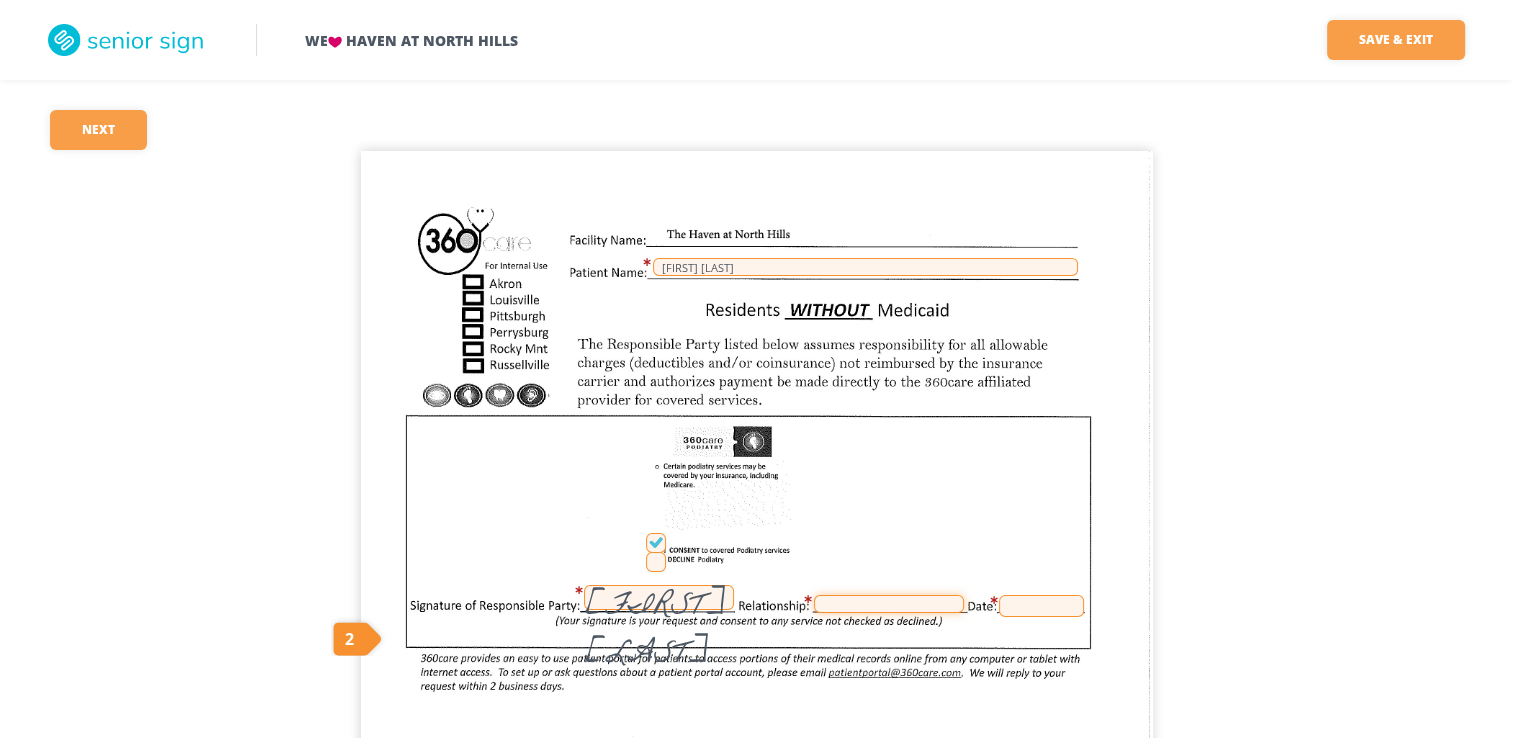 click at bounding box center (889, 604) 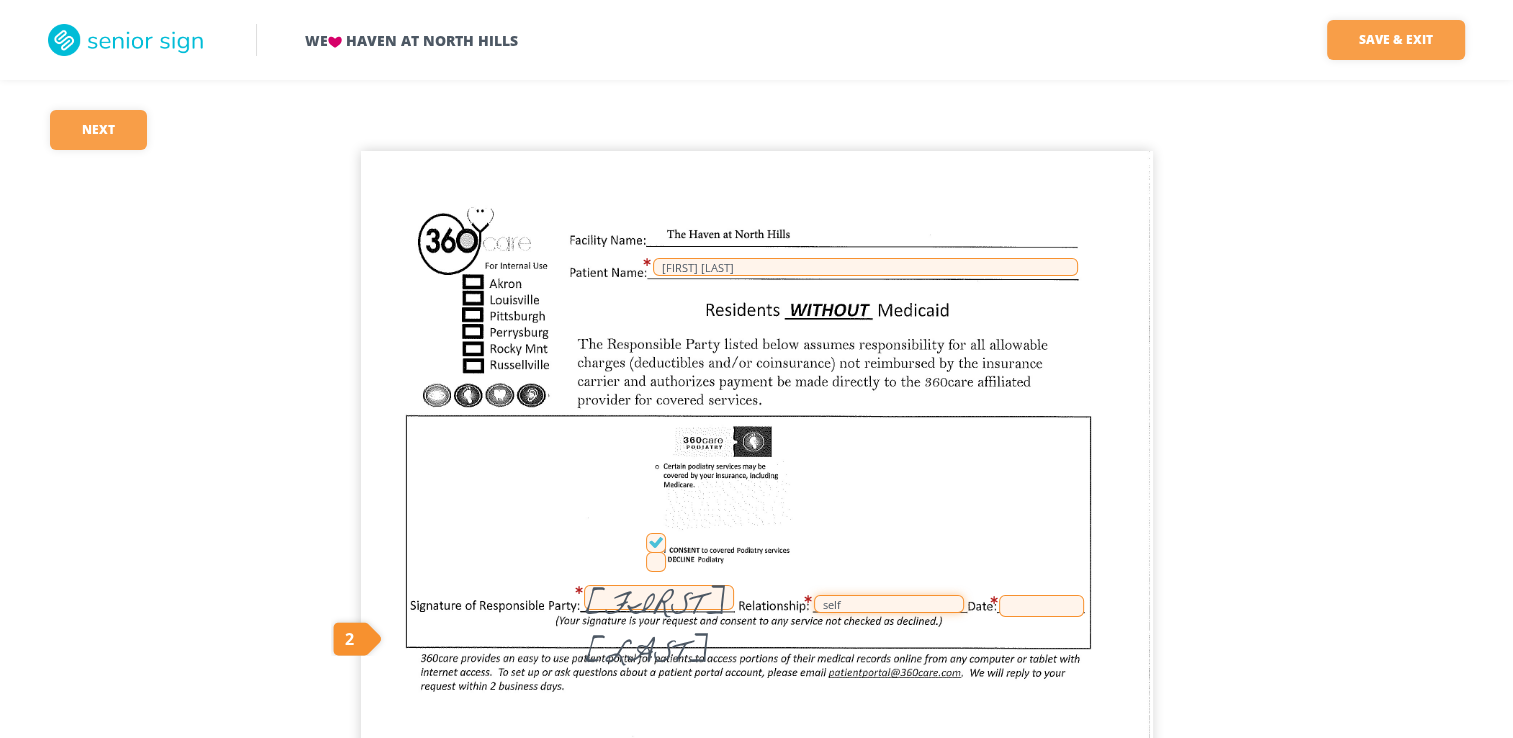 type on "self" 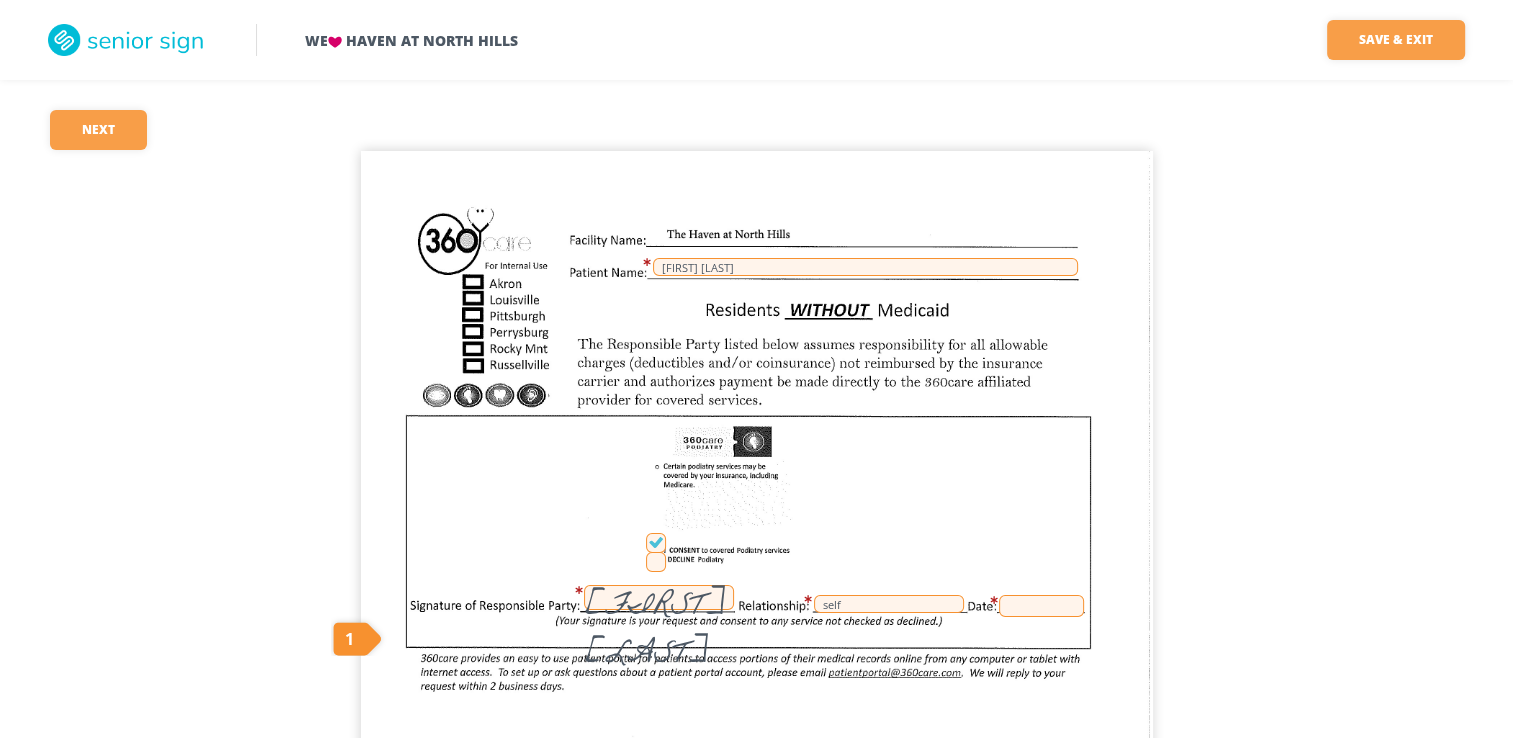 click at bounding box center (1041, 606) 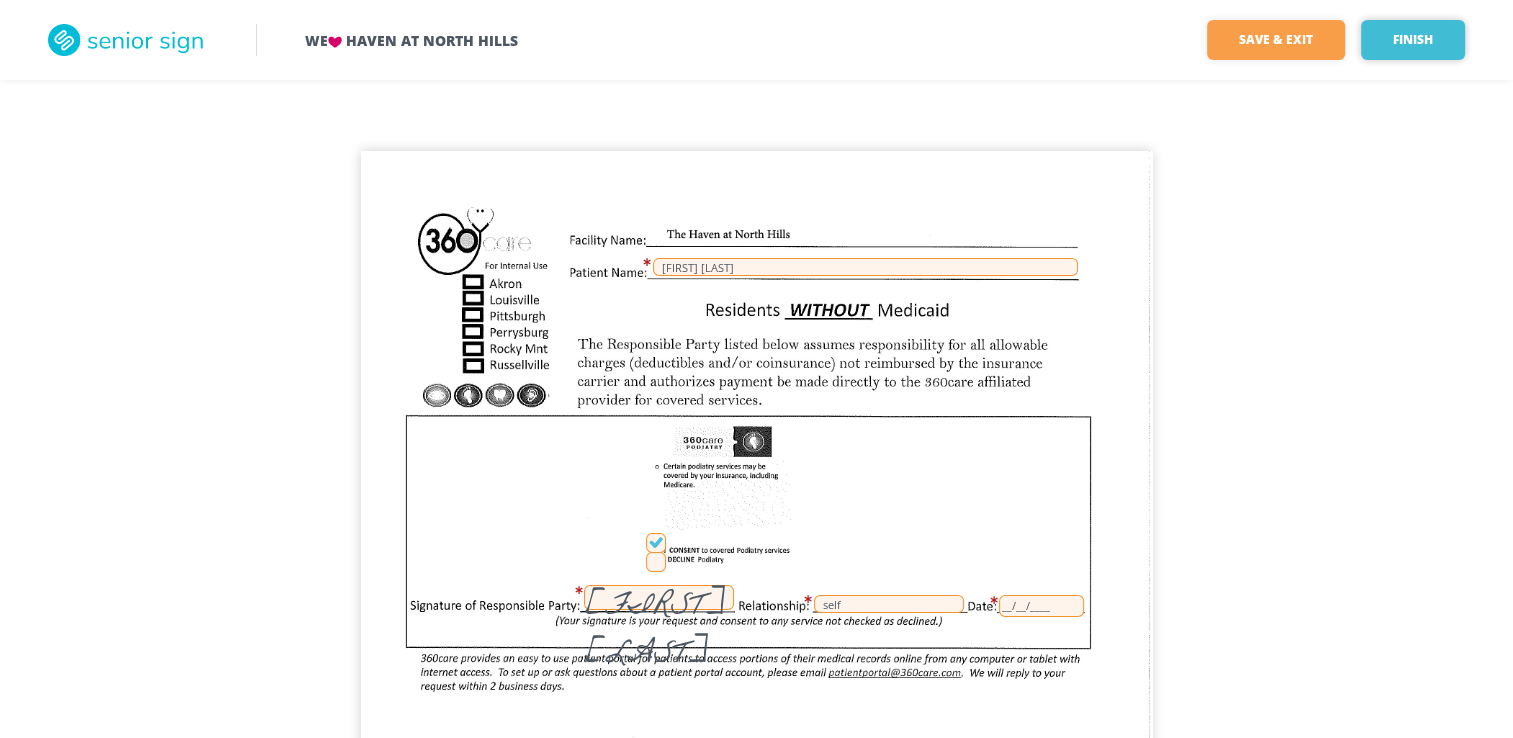 click on "Finish" at bounding box center [1413, 40] 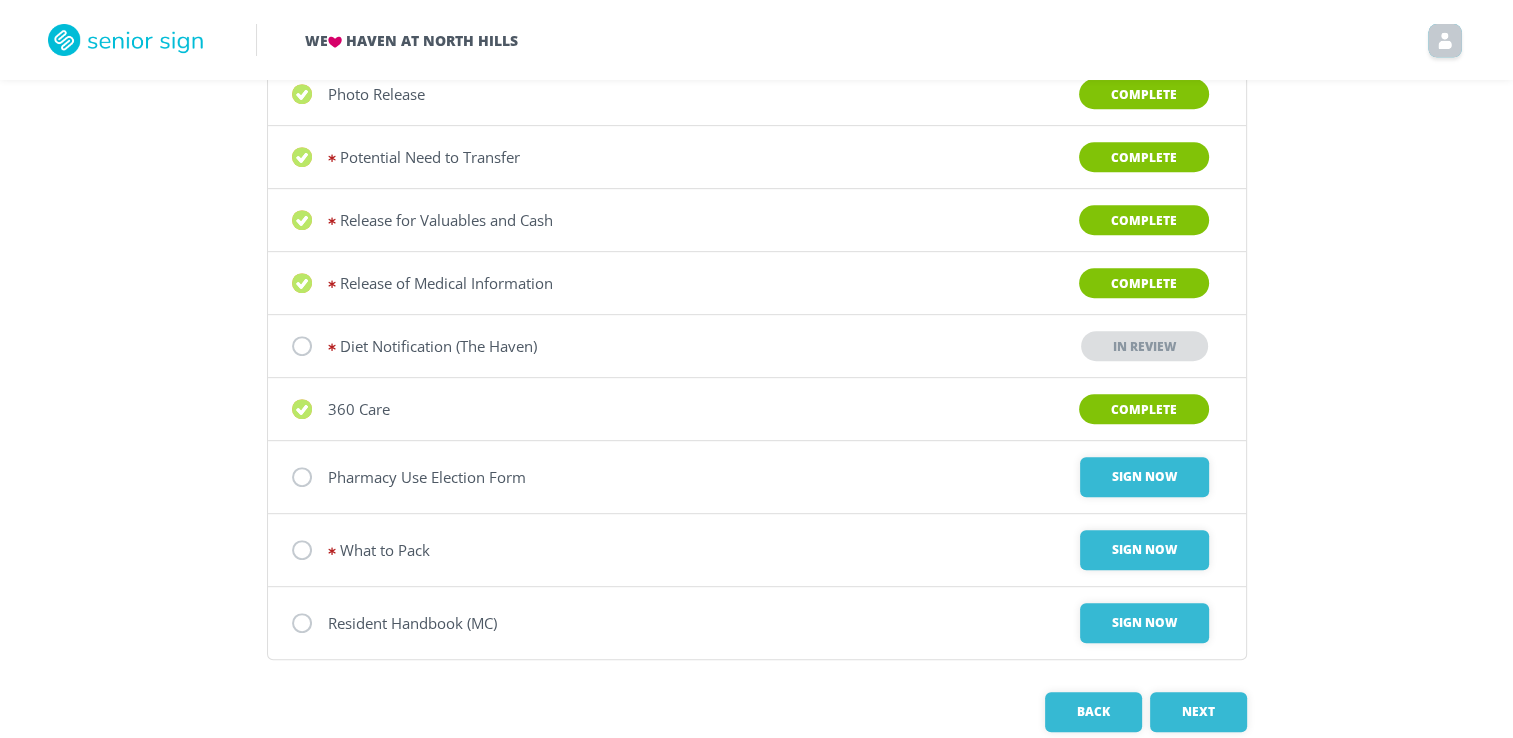 scroll, scrollTop: 899, scrollLeft: 0, axis: vertical 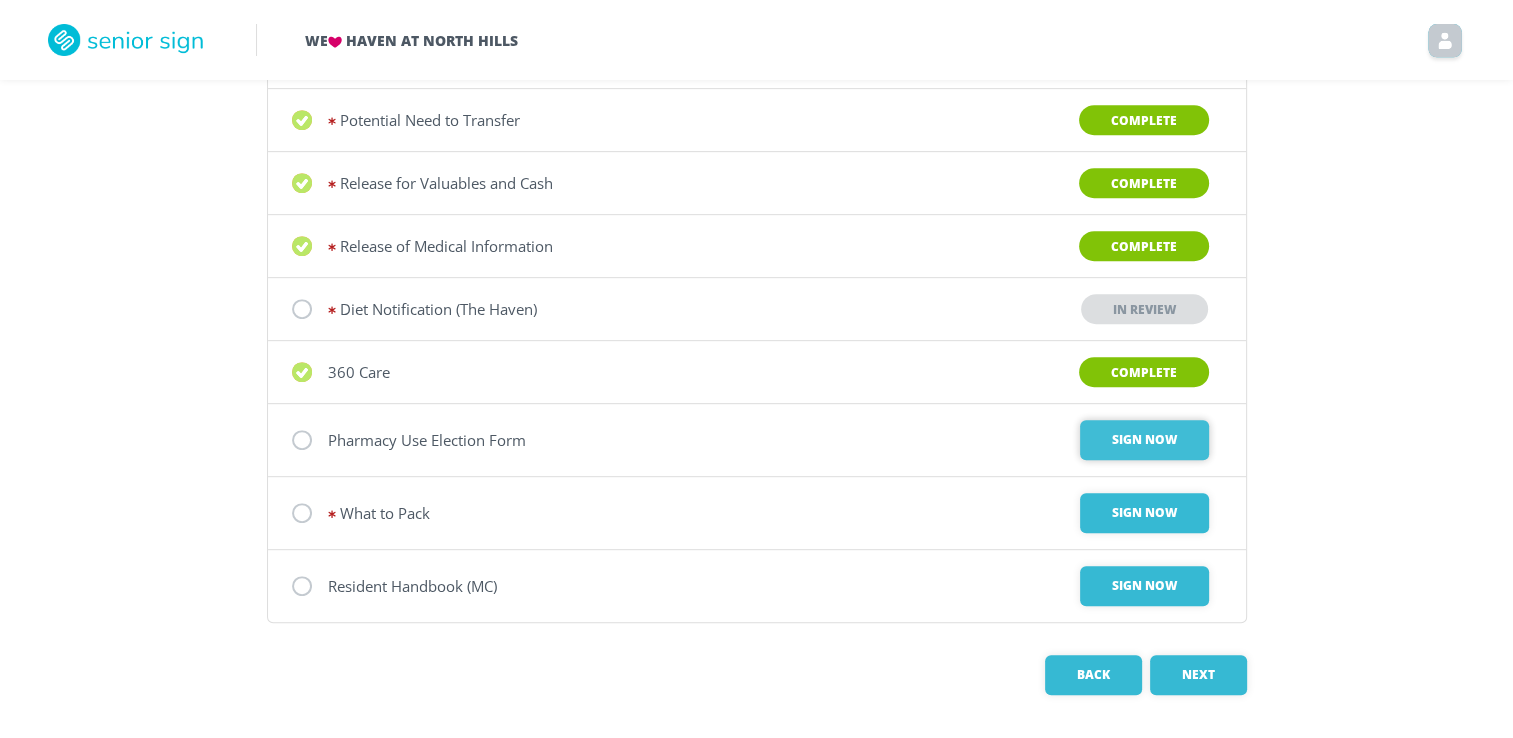 click on "Sign Now" at bounding box center (1144, 440) 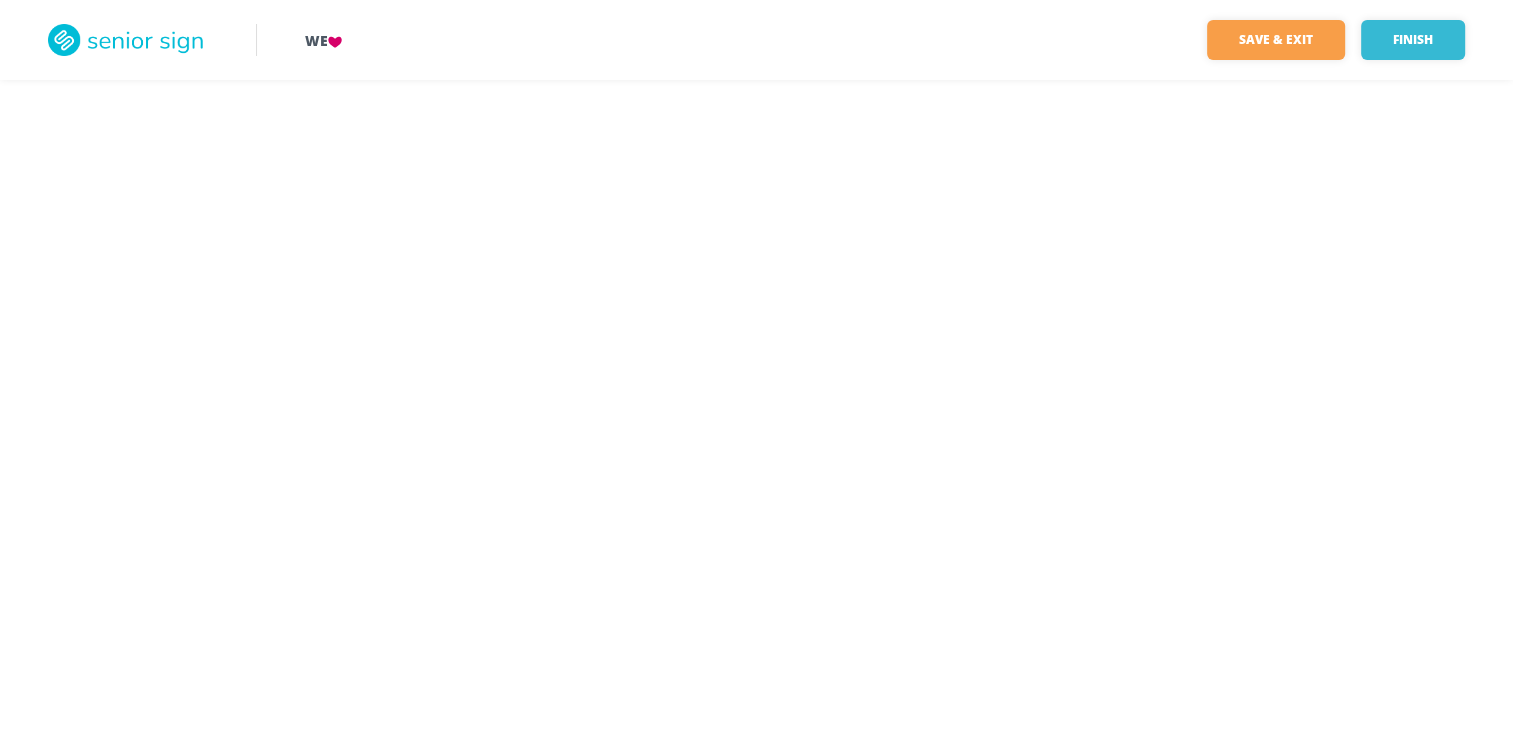 scroll, scrollTop: 0, scrollLeft: 0, axis: both 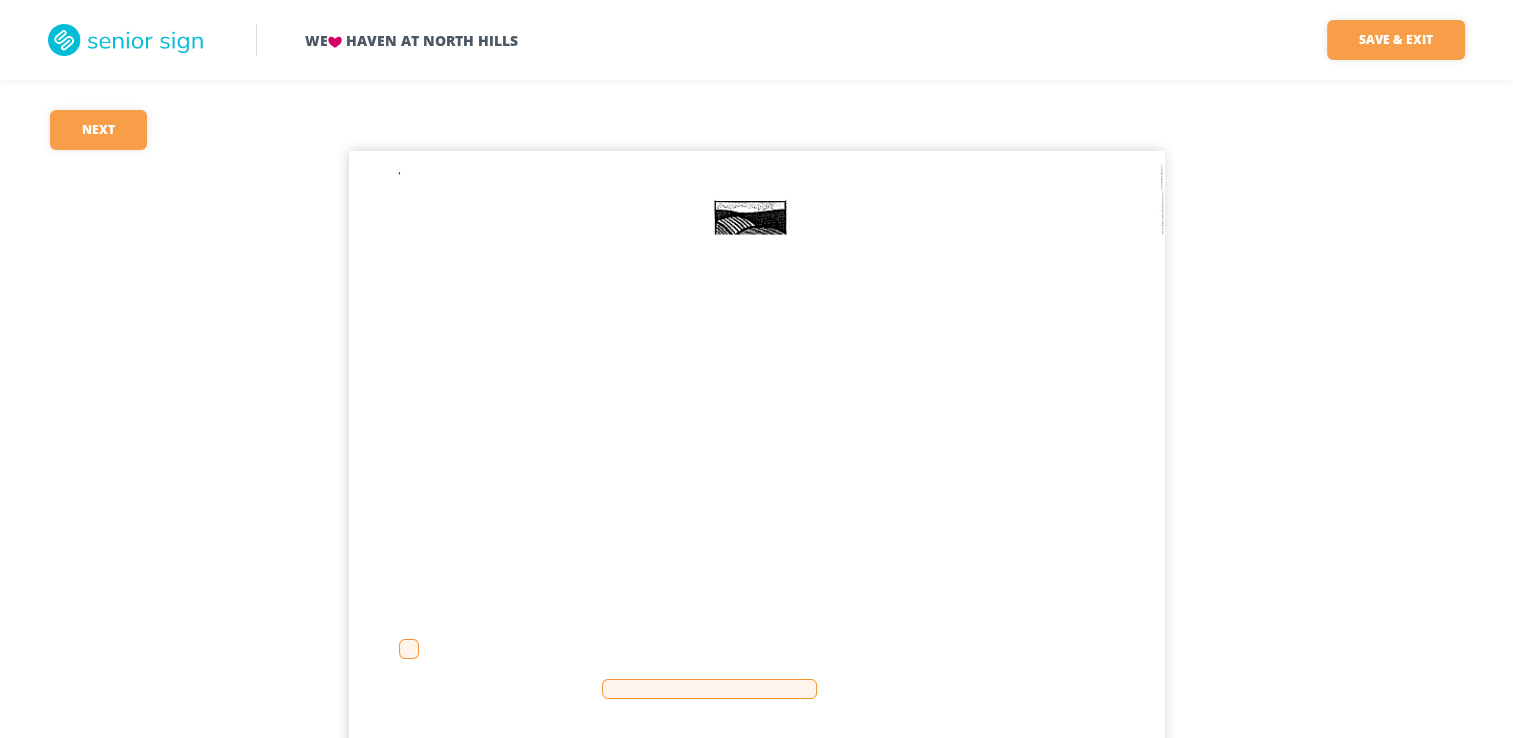 click at bounding box center (409, 649) 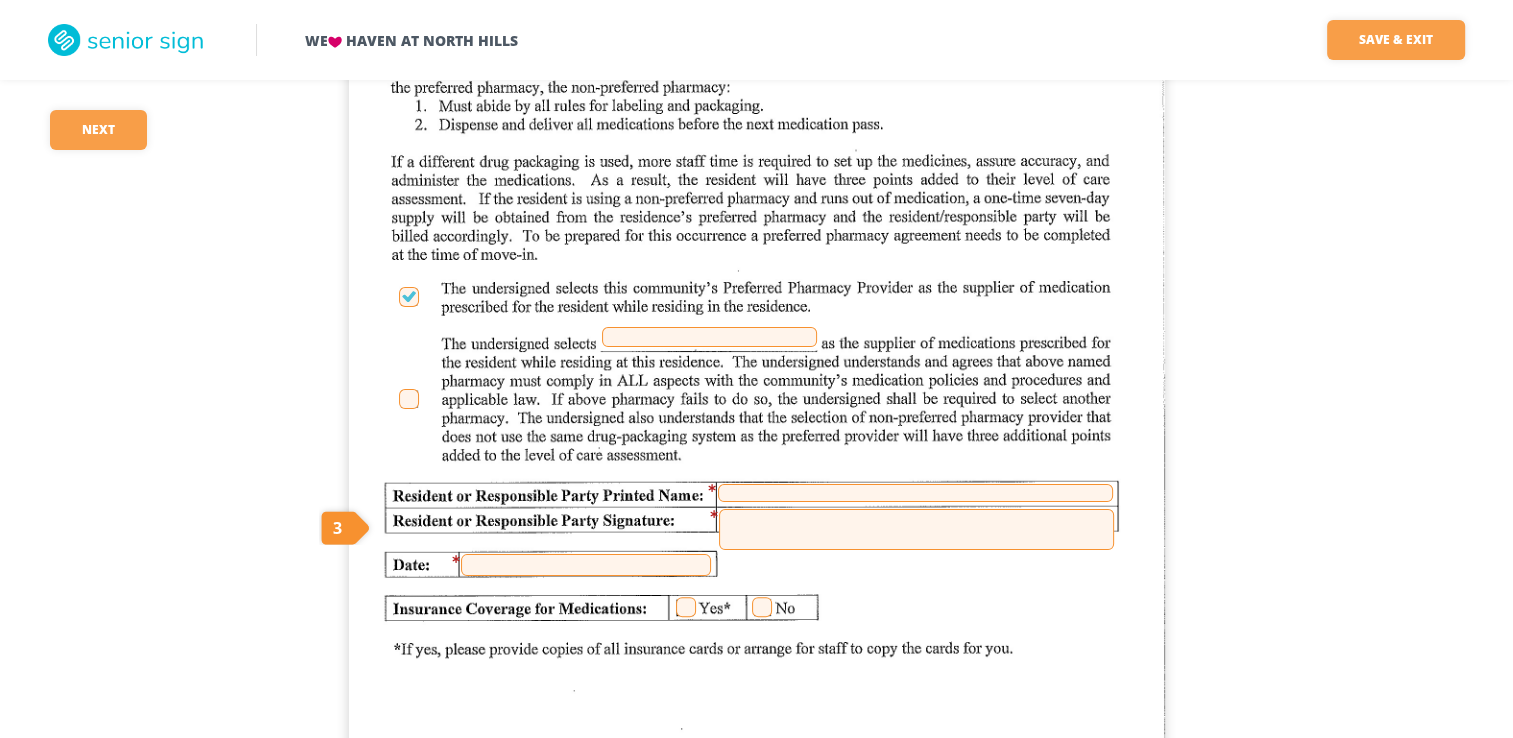 scroll, scrollTop: 436, scrollLeft: 0, axis: vertical 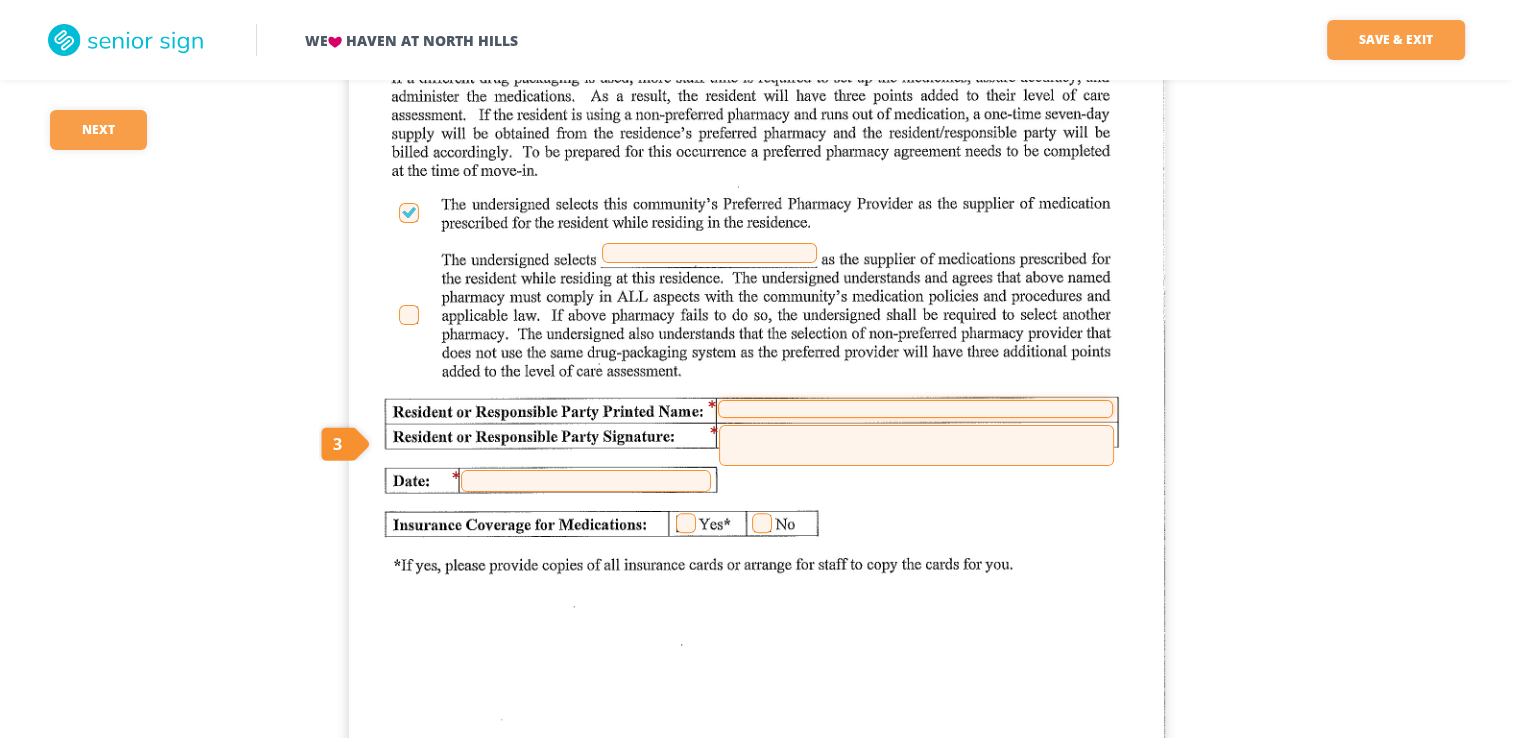 click at bounding box center (915, 409) 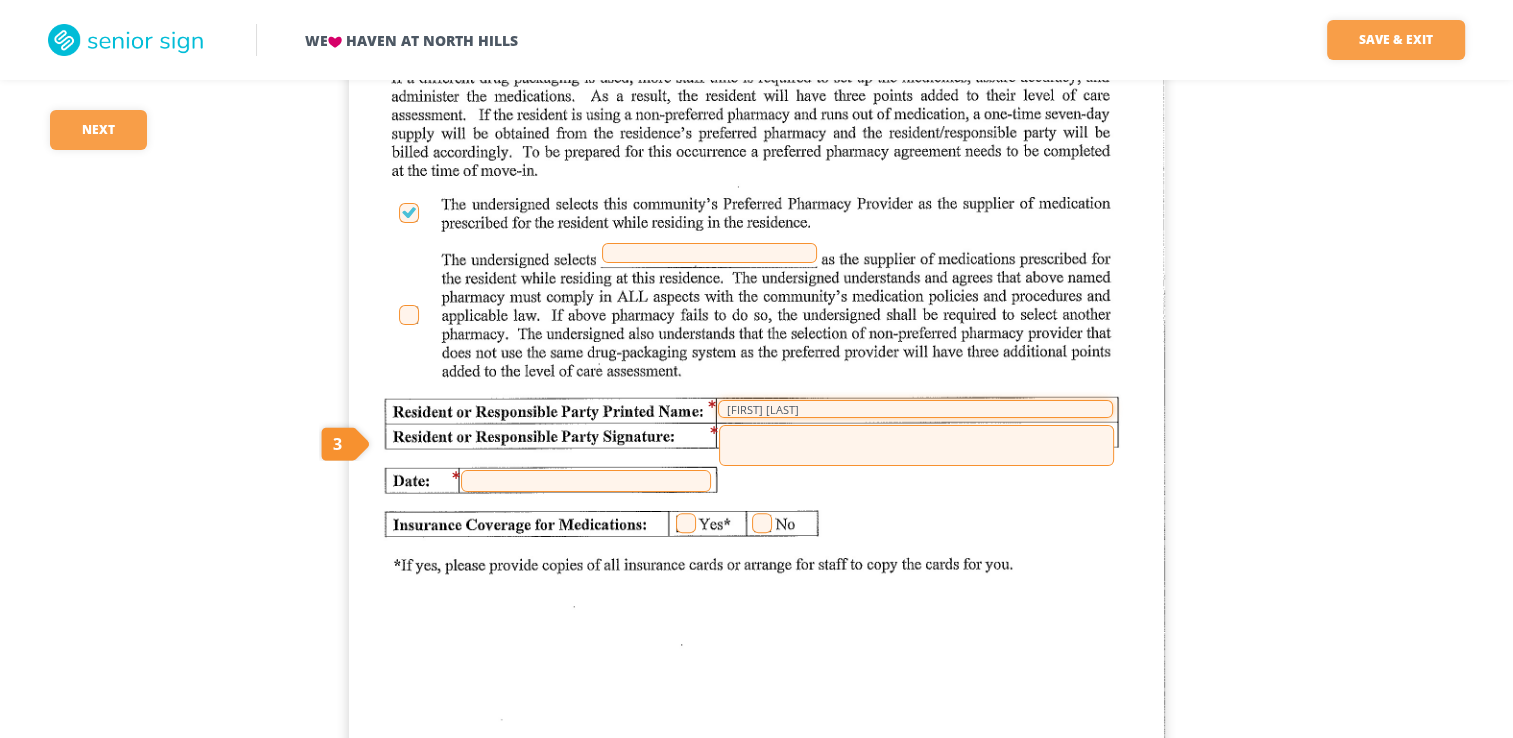 type on "[FIRST] [LAST]" 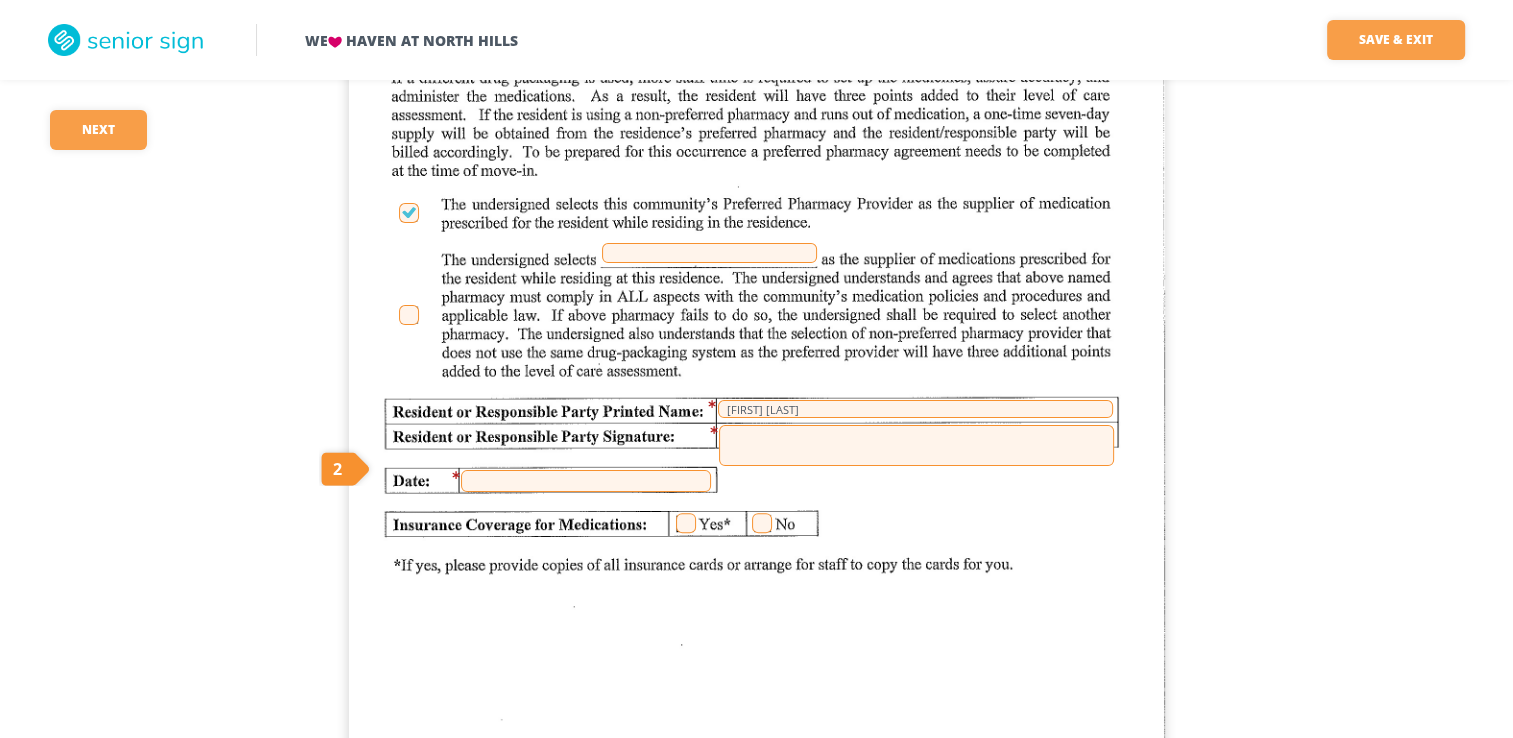 click at bounding box center (916, 445) 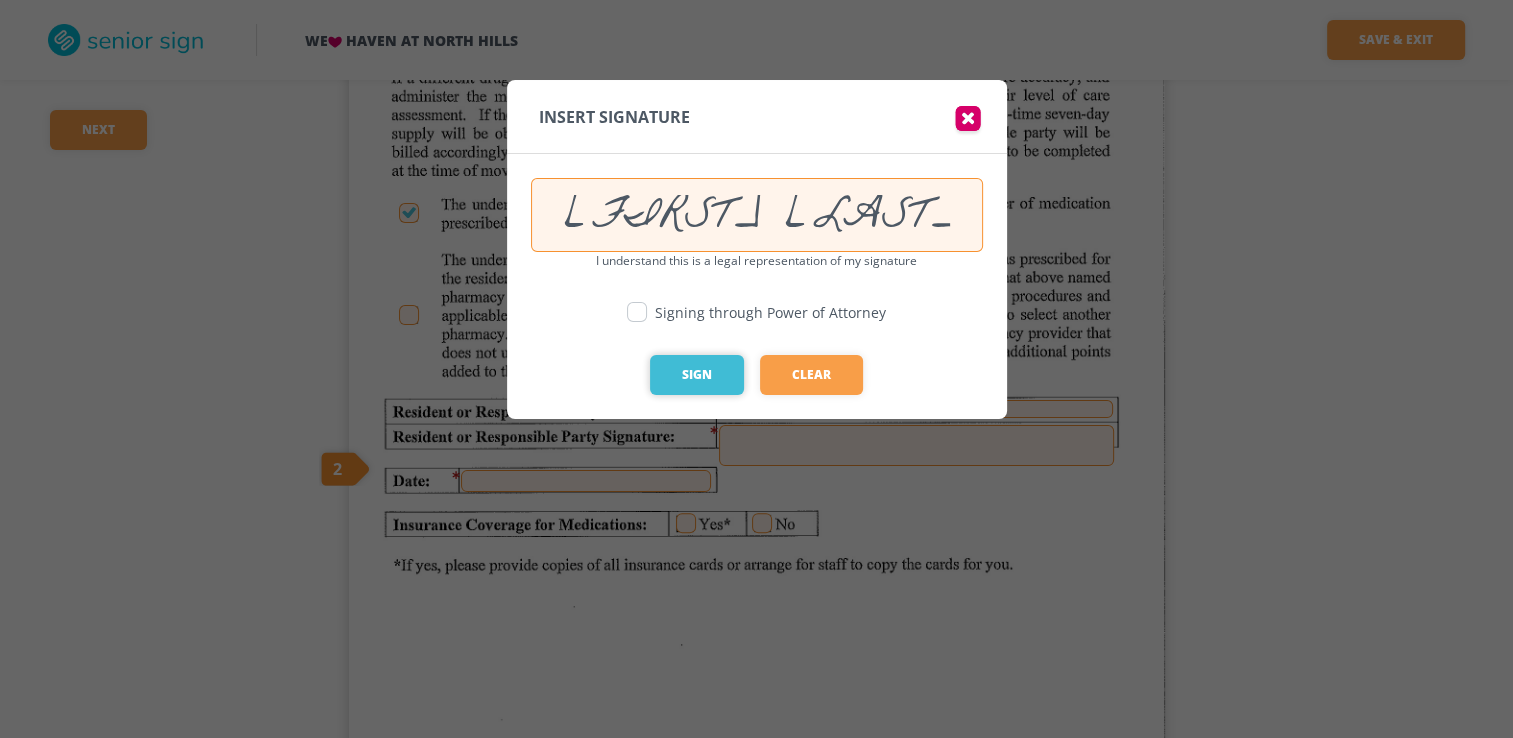 click on "Sign" at bounding box center (697, 375) 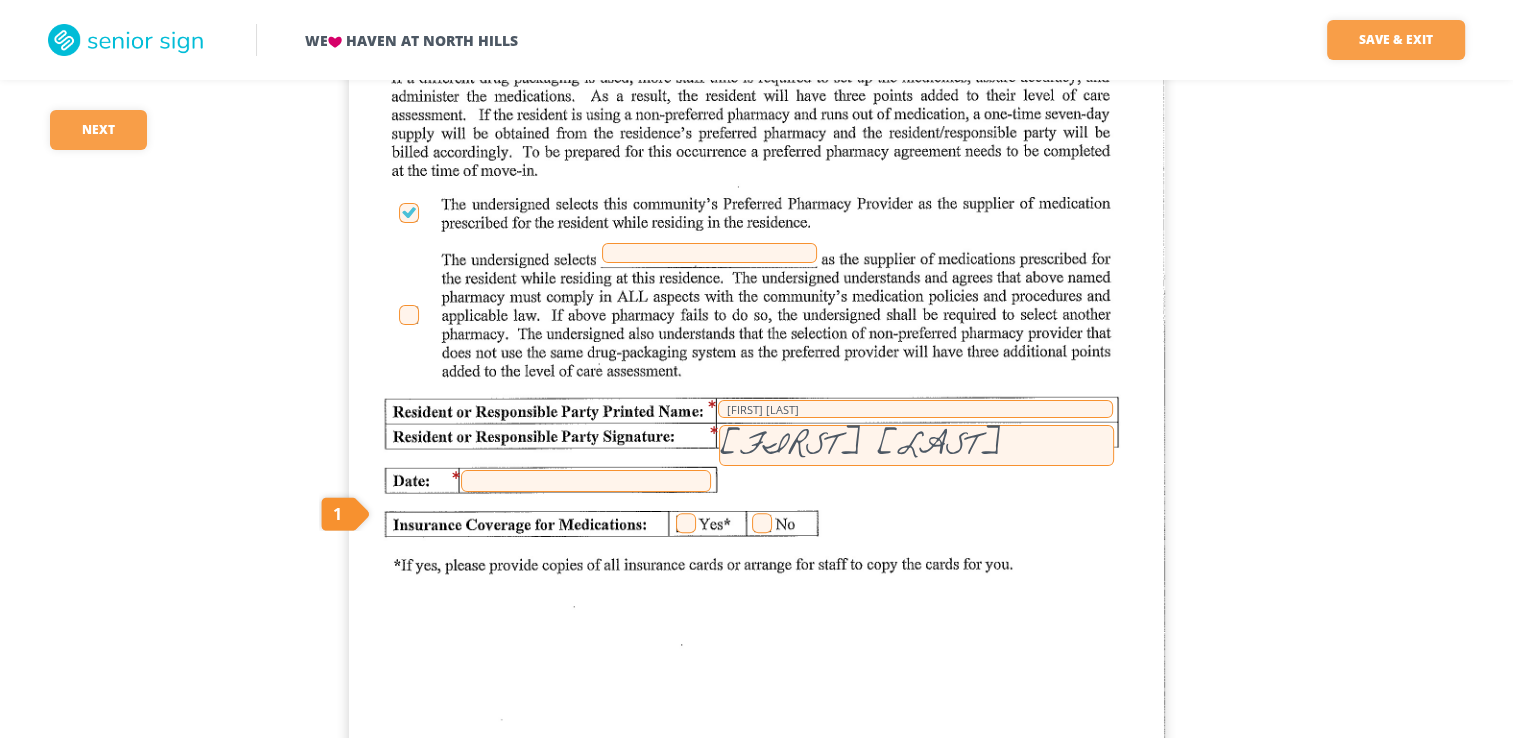 click at bounding box center [586, 481] 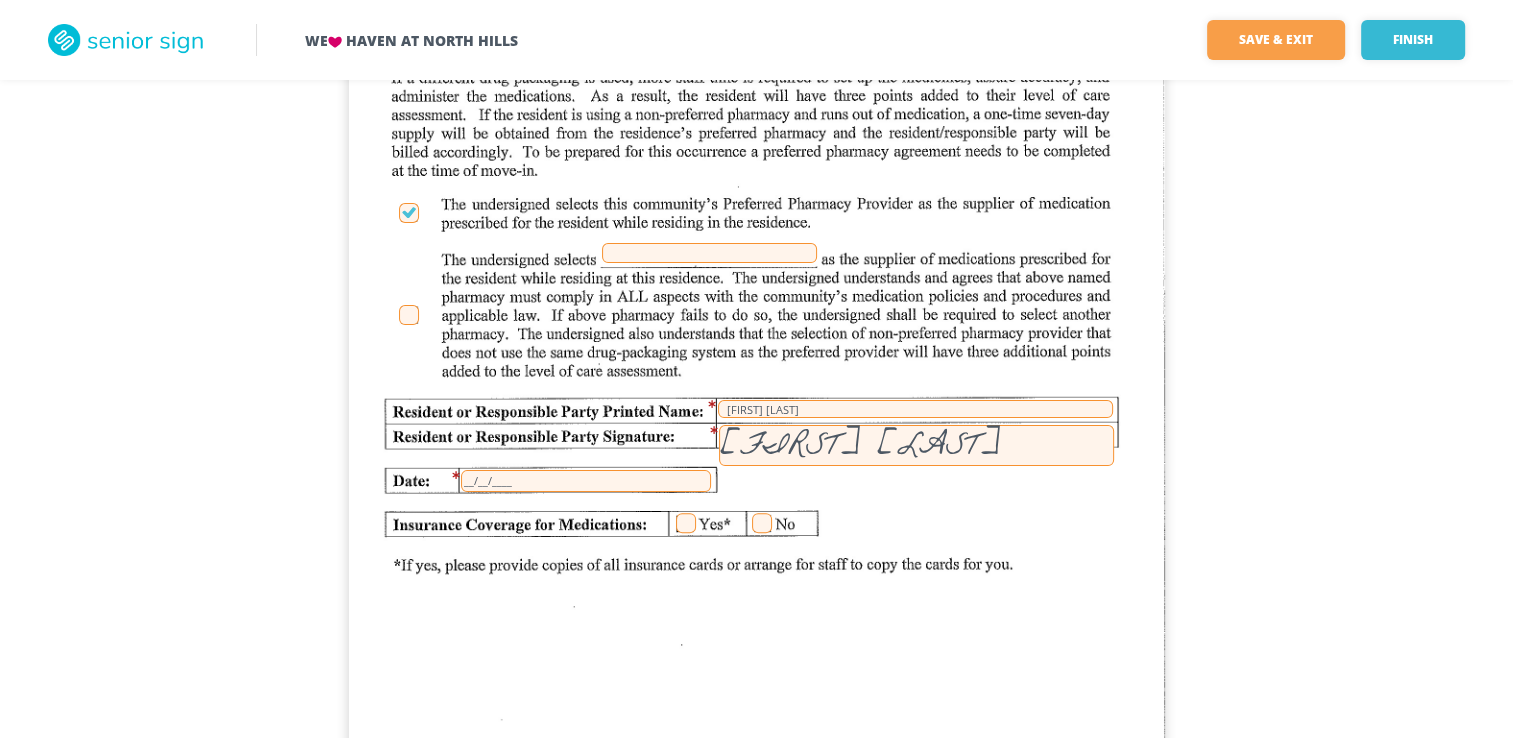 click at bounding box center (686, 523) 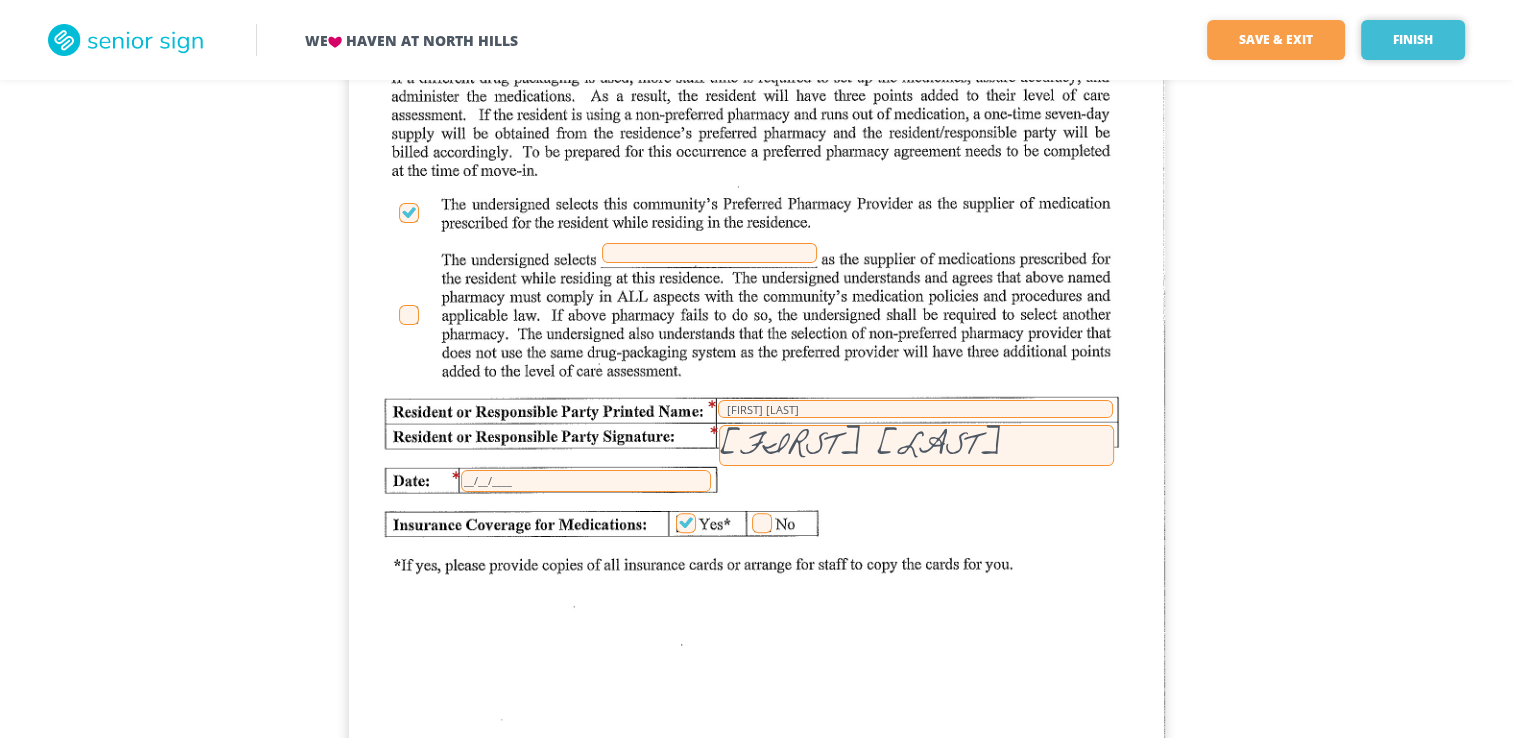 click on "Finish" at bounding box center (1413, 40) 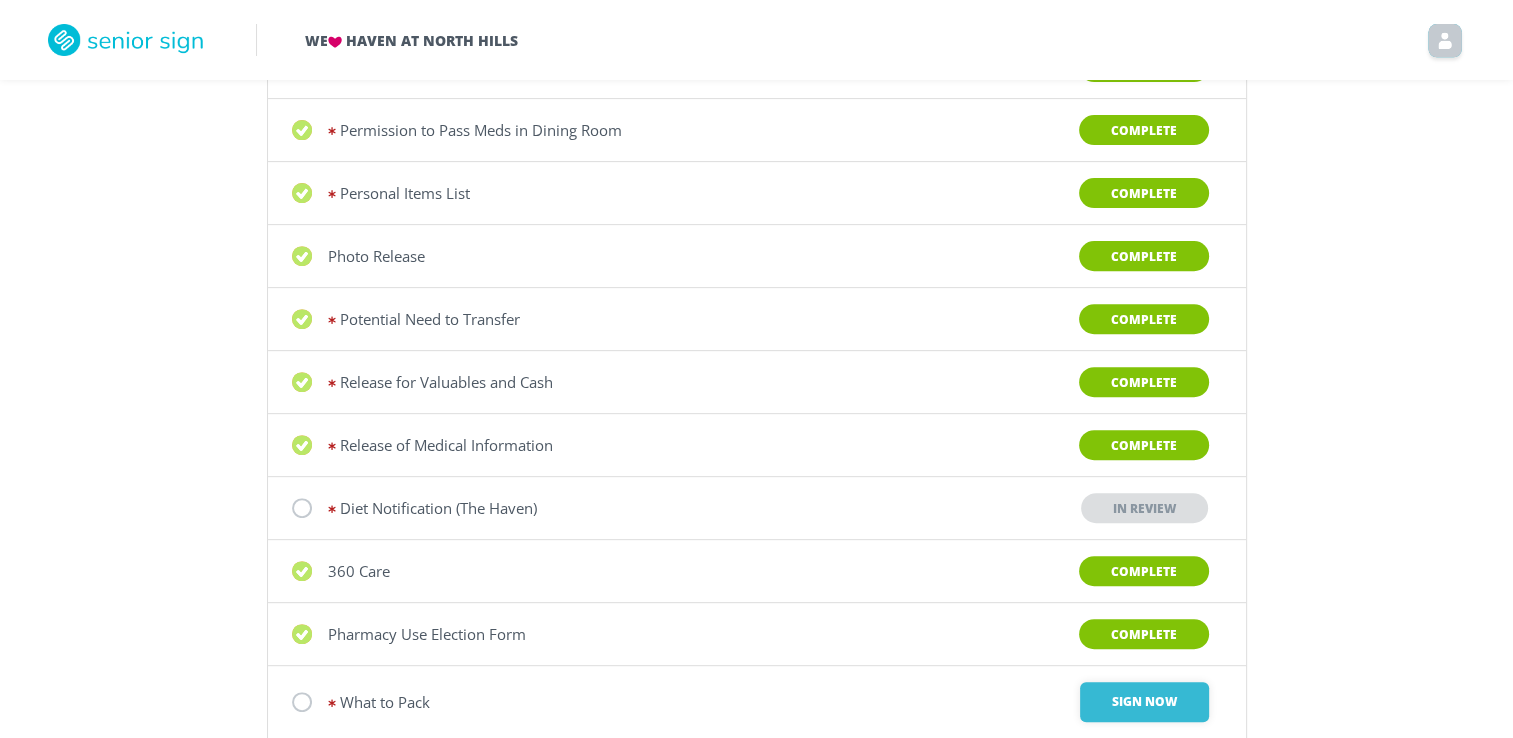 scroll, scrollTop: 889, scrollLeft: 0, axis: vertical 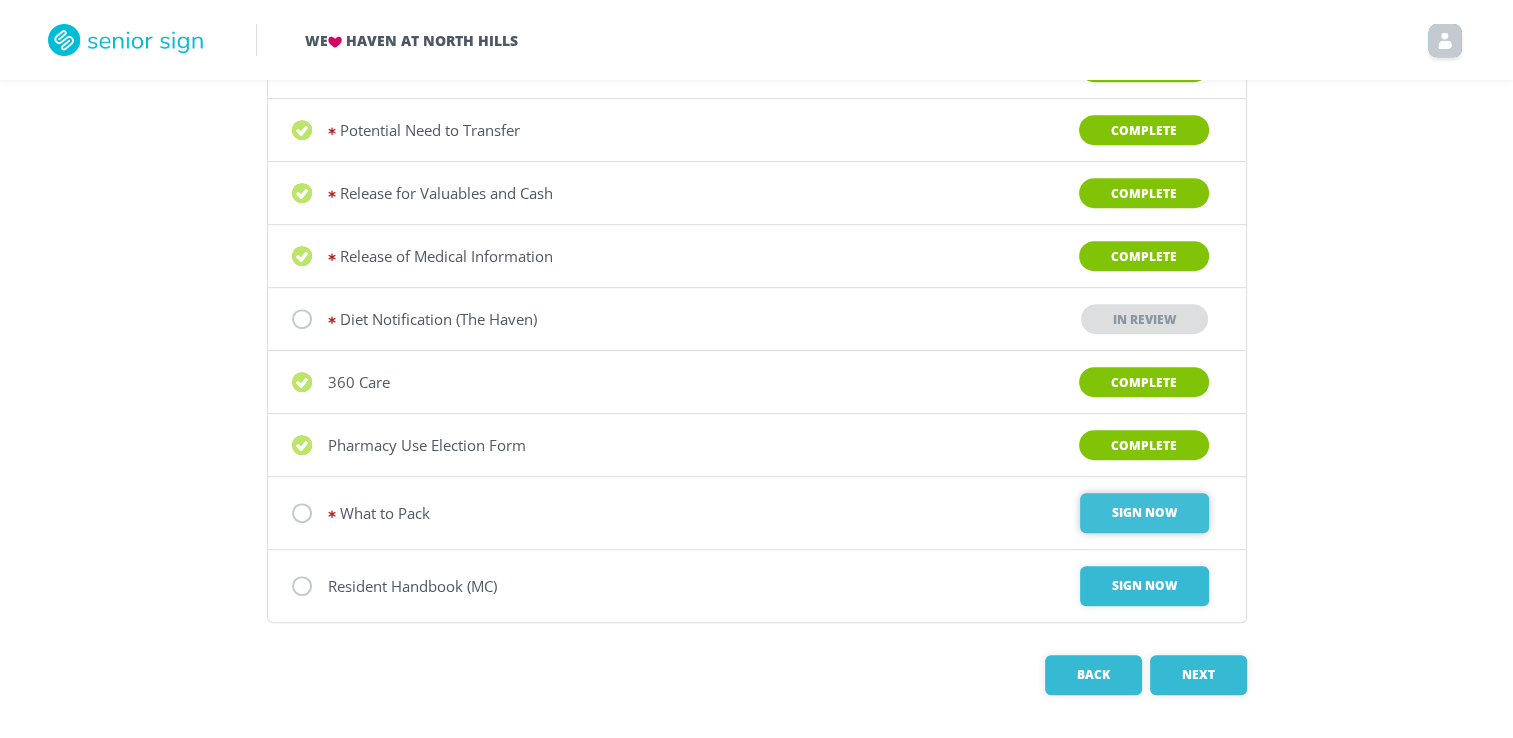 click on "Sign Now" at bounding box center (1144, 513) 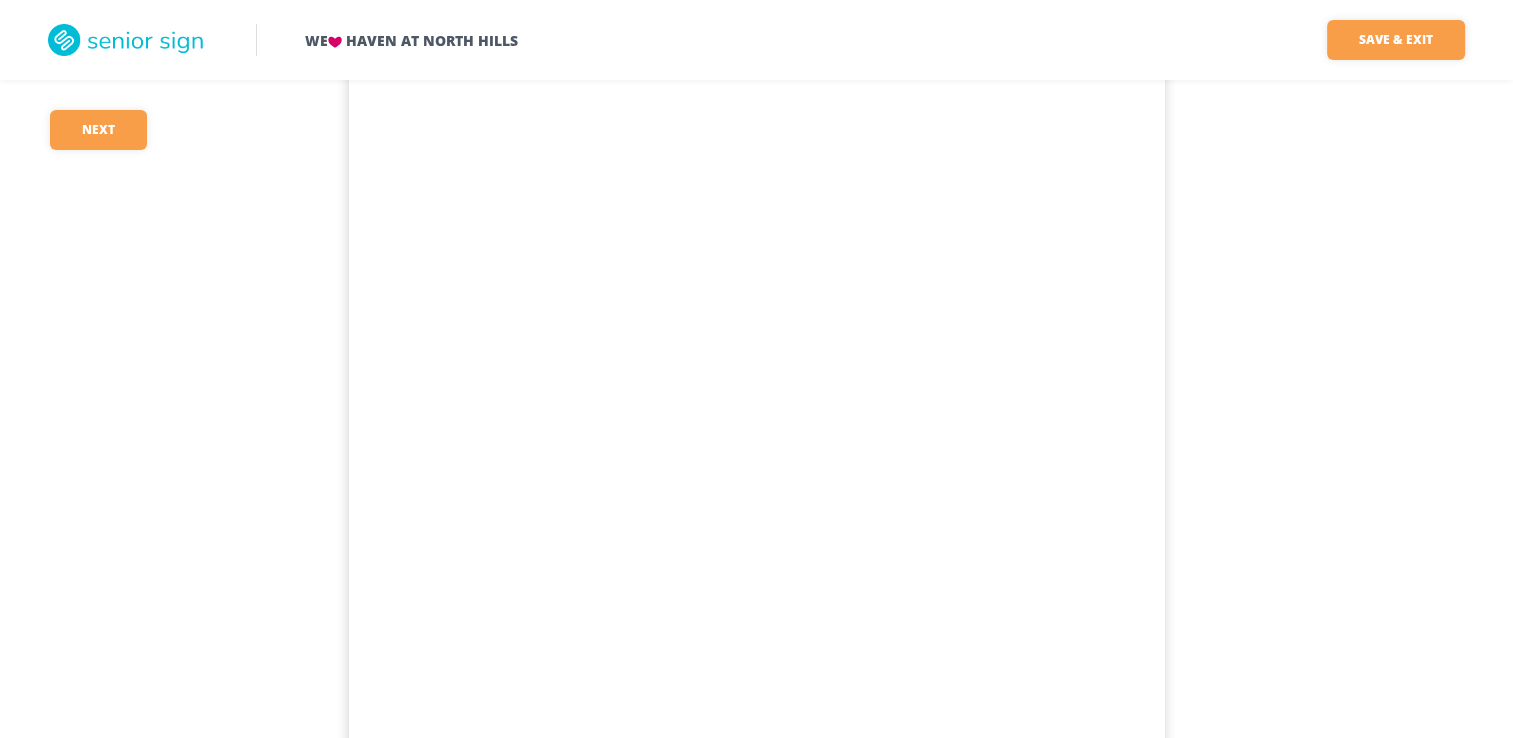 scroll, scrollTop: 524, scrollLeft: 0, axis: vertical 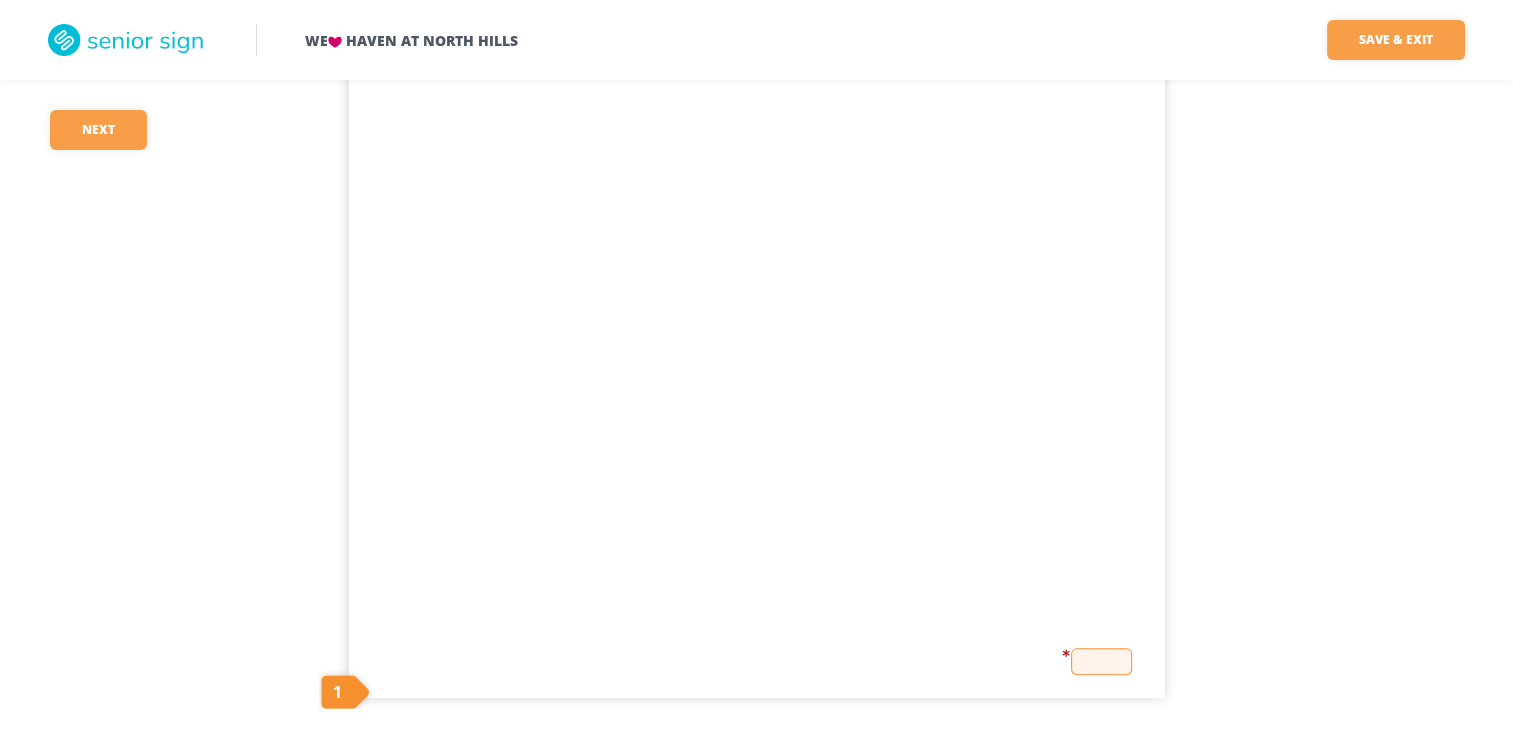 click on "Haven at North Hills [LAST] Save & Exit Save & exit FILLED 0 / 1 1 required Next 1" at bounding box center (756, 114) 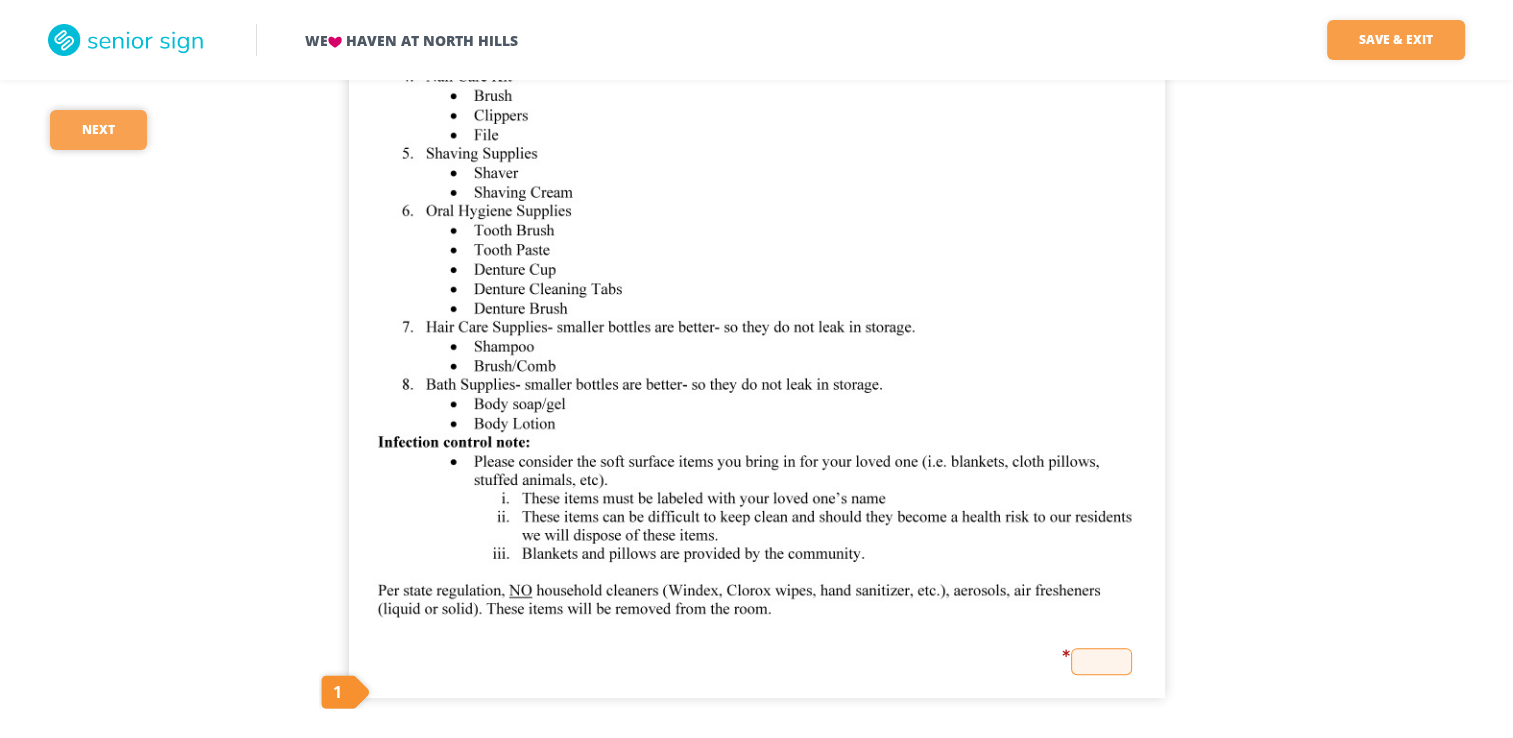 click on "Next" at bounding box center [98, 130] 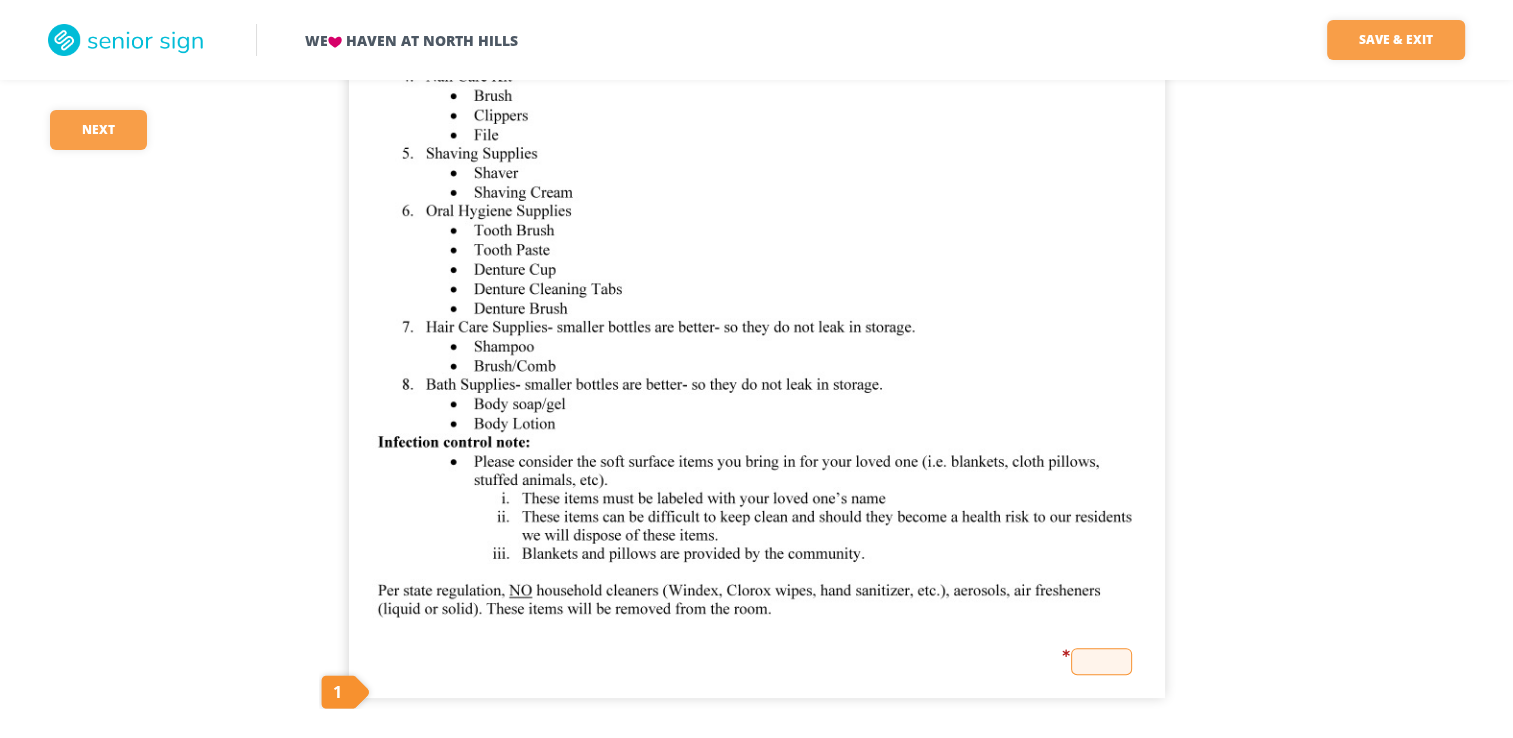 click at bounding box center (1101, 661) 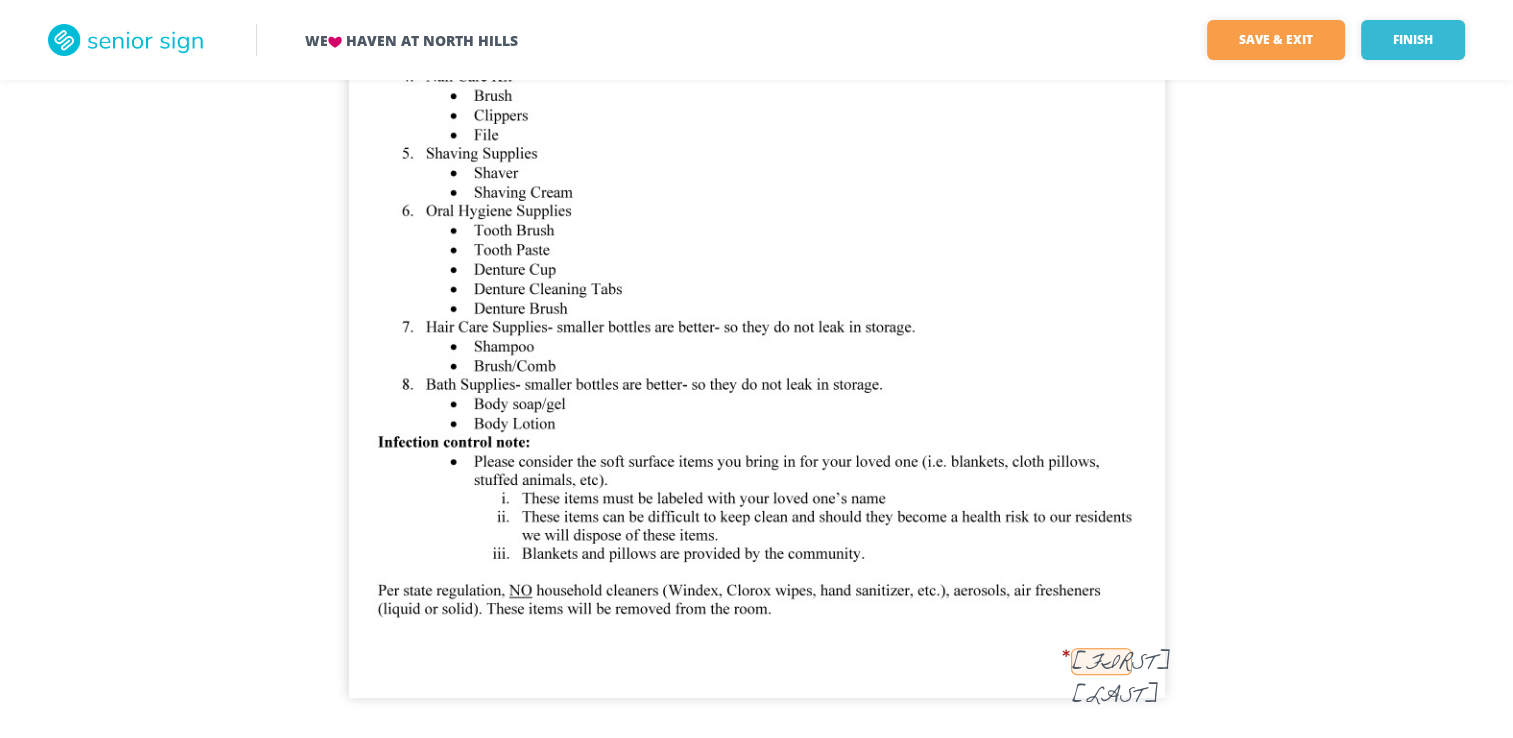 click on "[FIRST] [LAST]" at bounding box center [1101, 661] 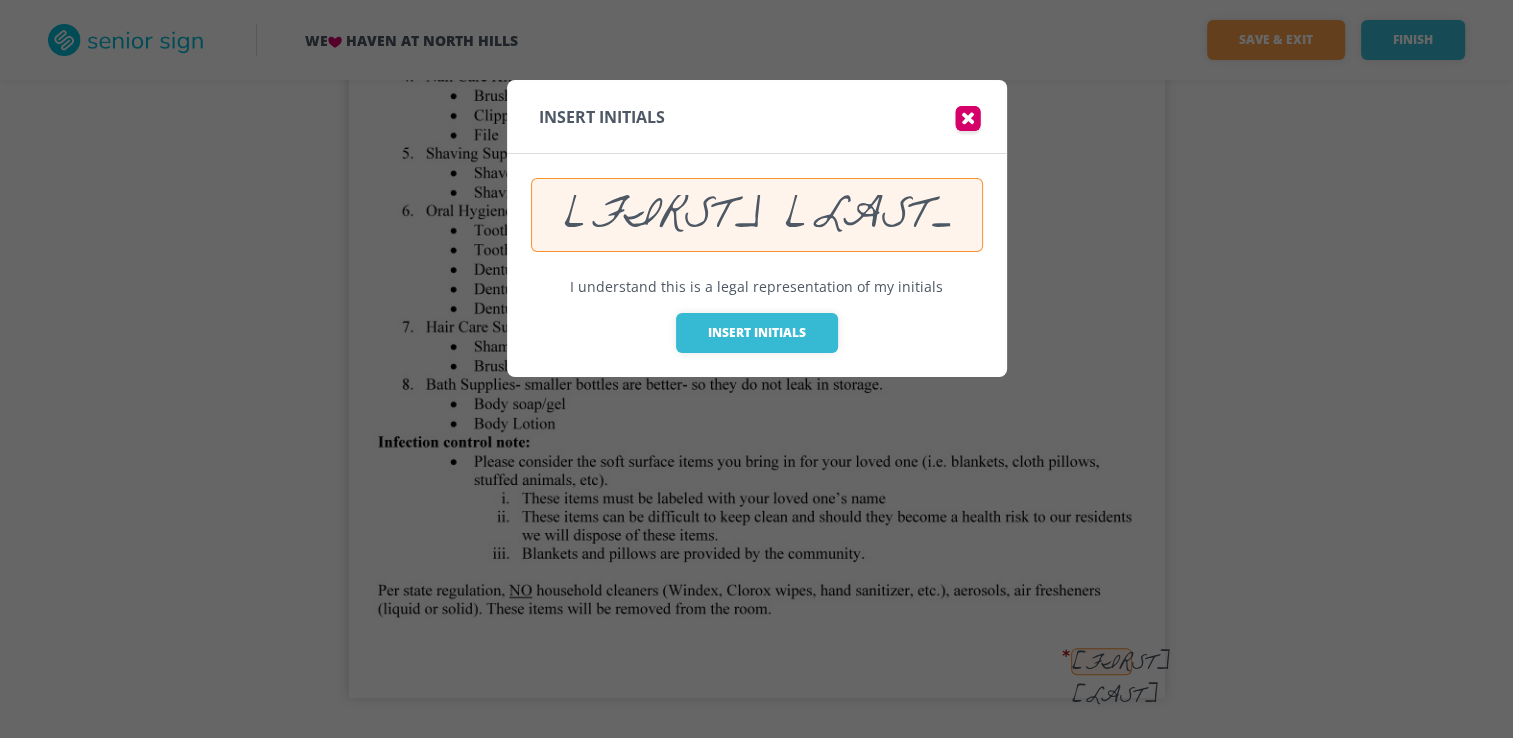 click at bounding box center [756, 369] 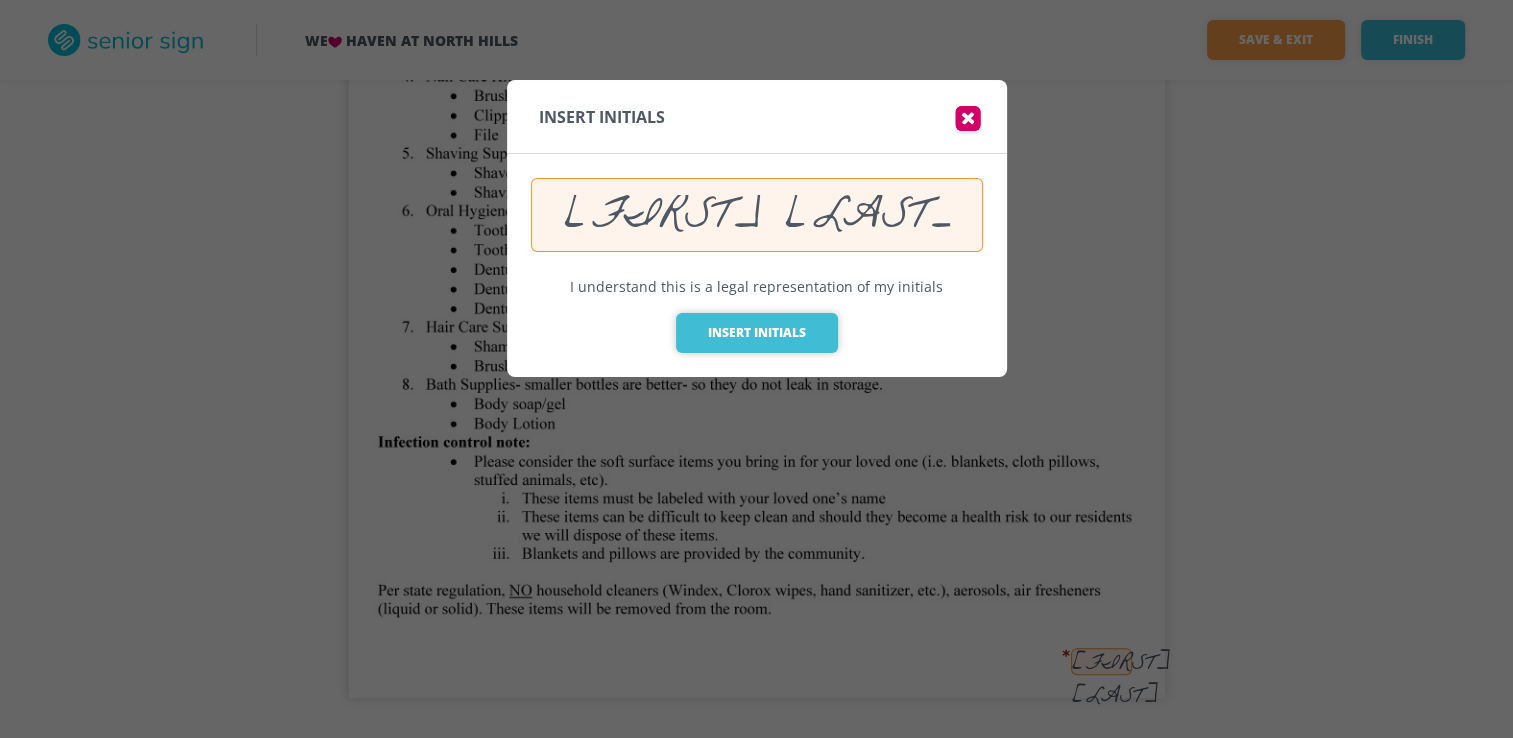 type on "[FIRST] [LAST]" 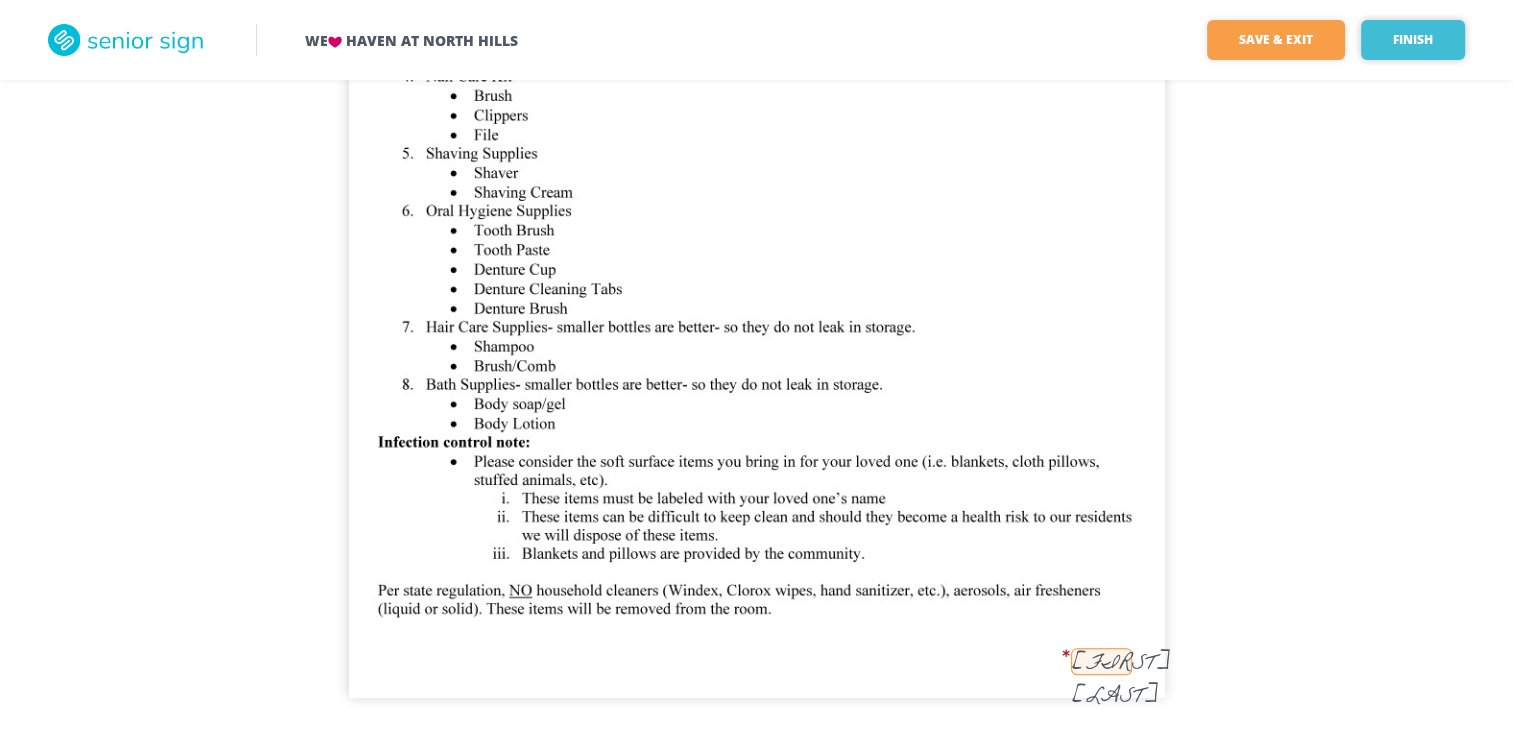 click on "Finish" at bounding box center (1413, 40) 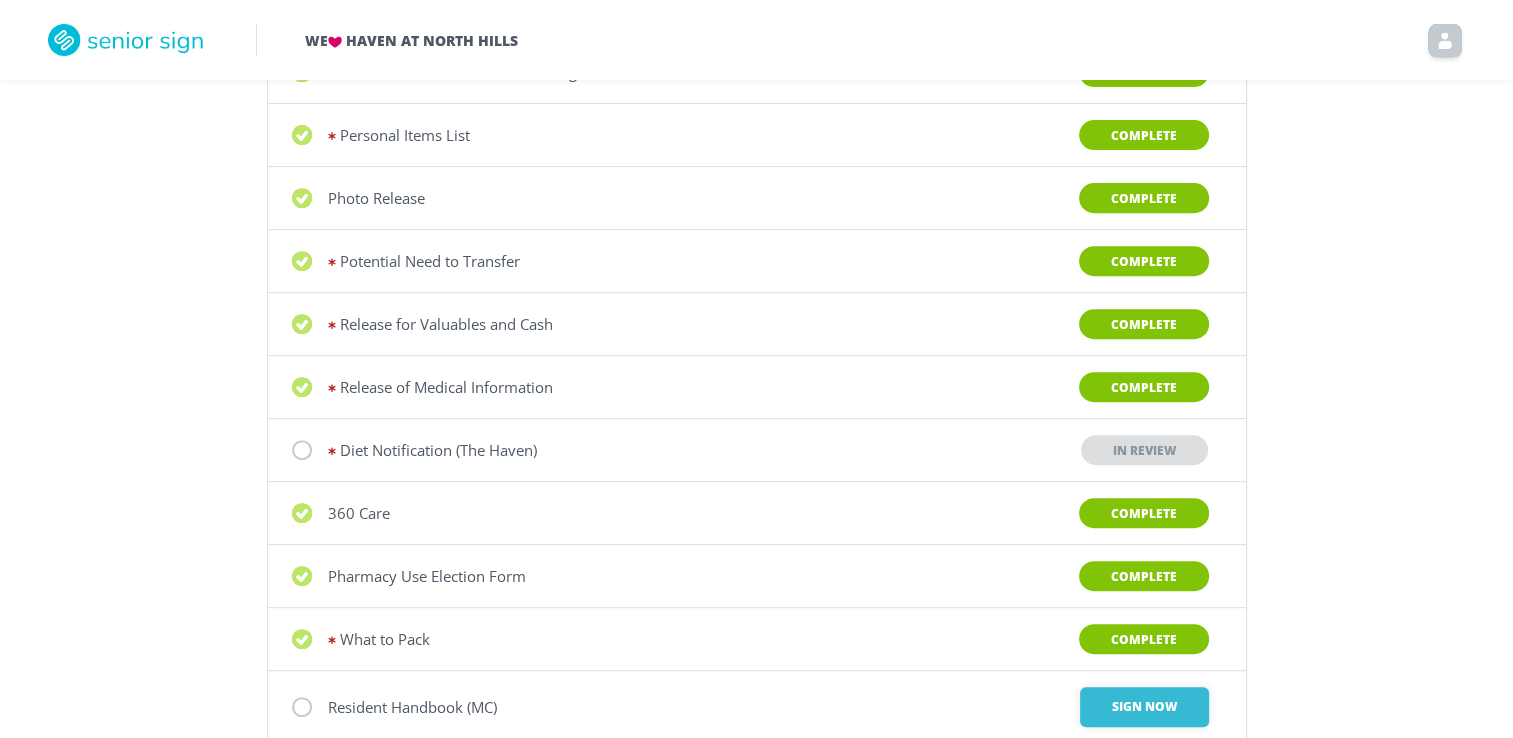 scroll, scrollTop: 879, scrollLeft: 0, axis: vertical 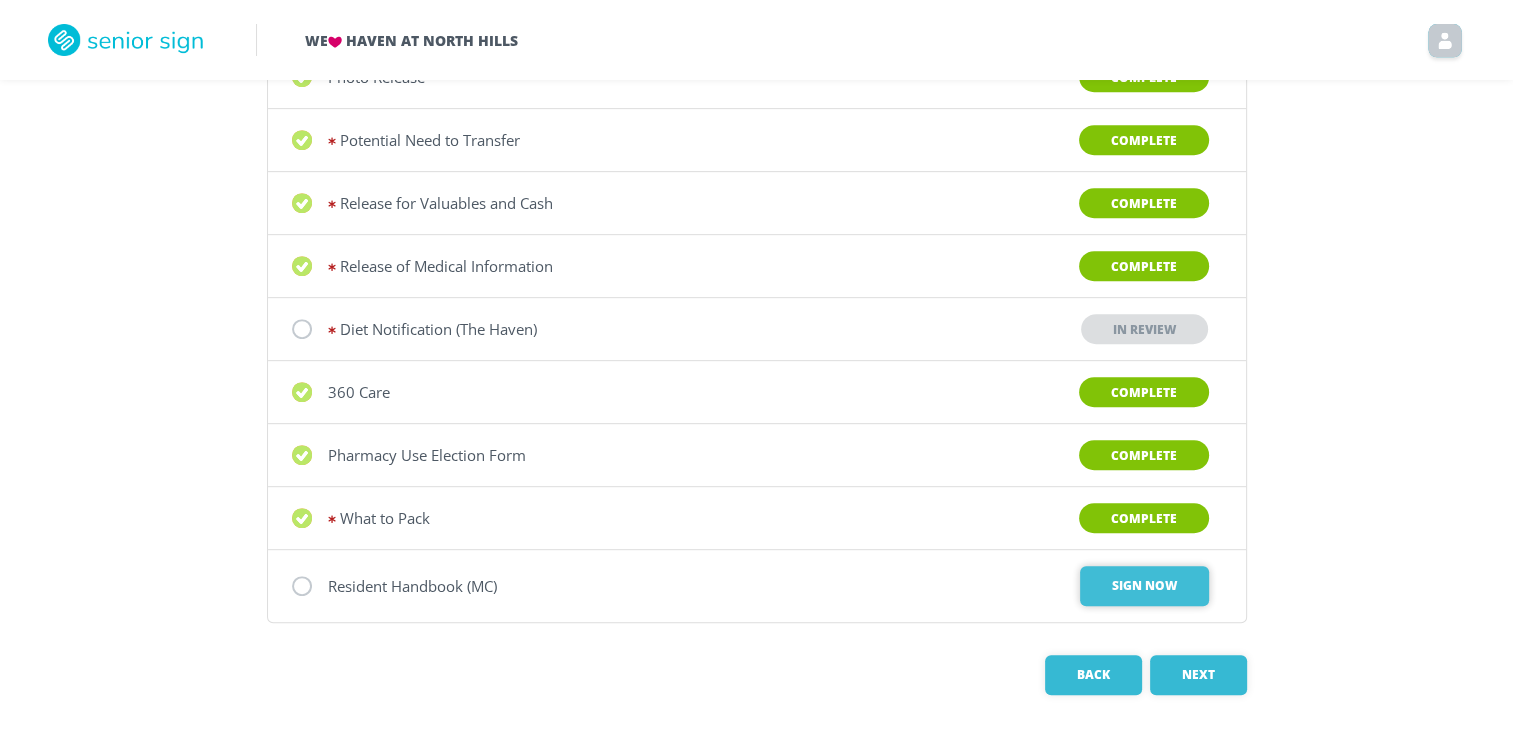 click on "Sign Now" at bounding box center [1144, 586] 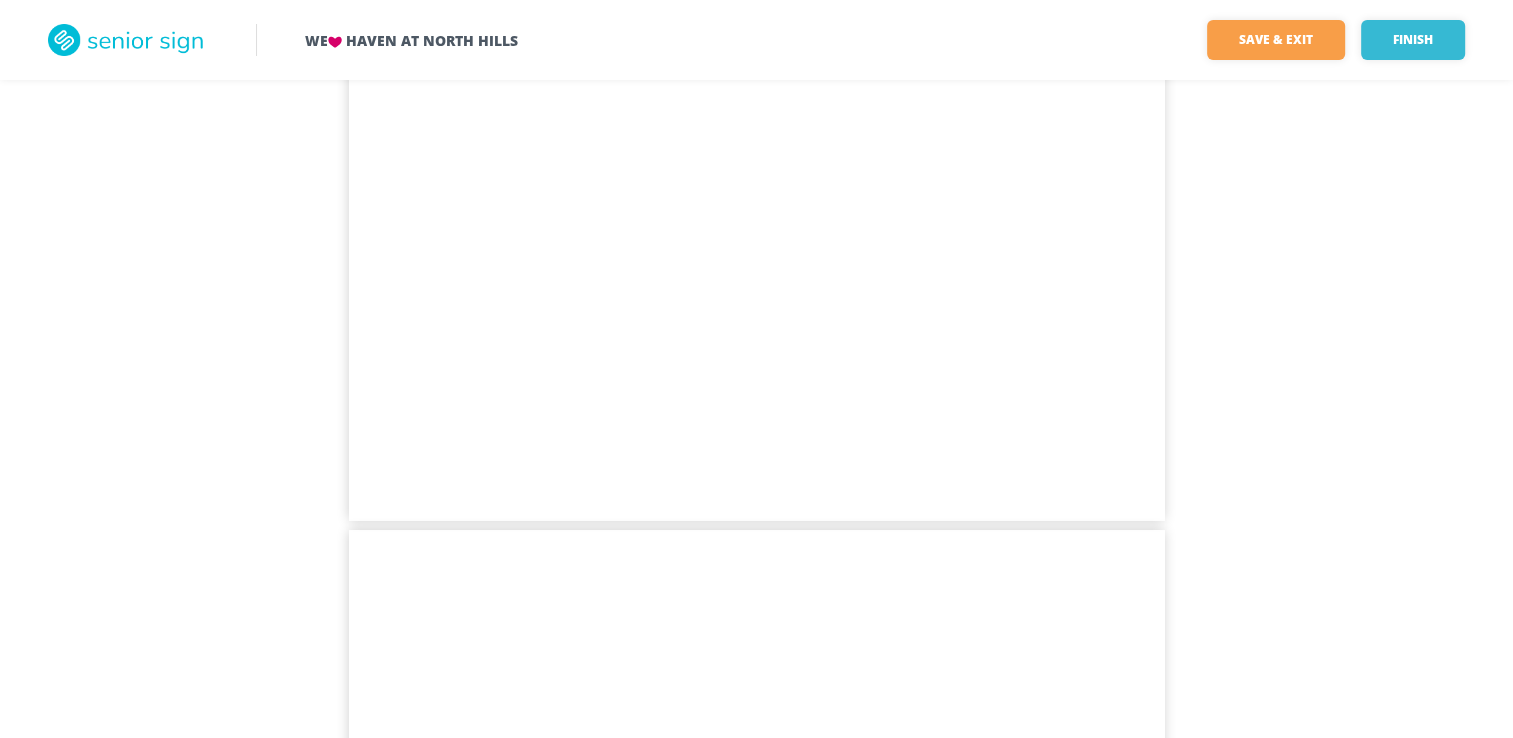 scroll, scrollTop: 14829, scrollLeft: 0, axis: vertical 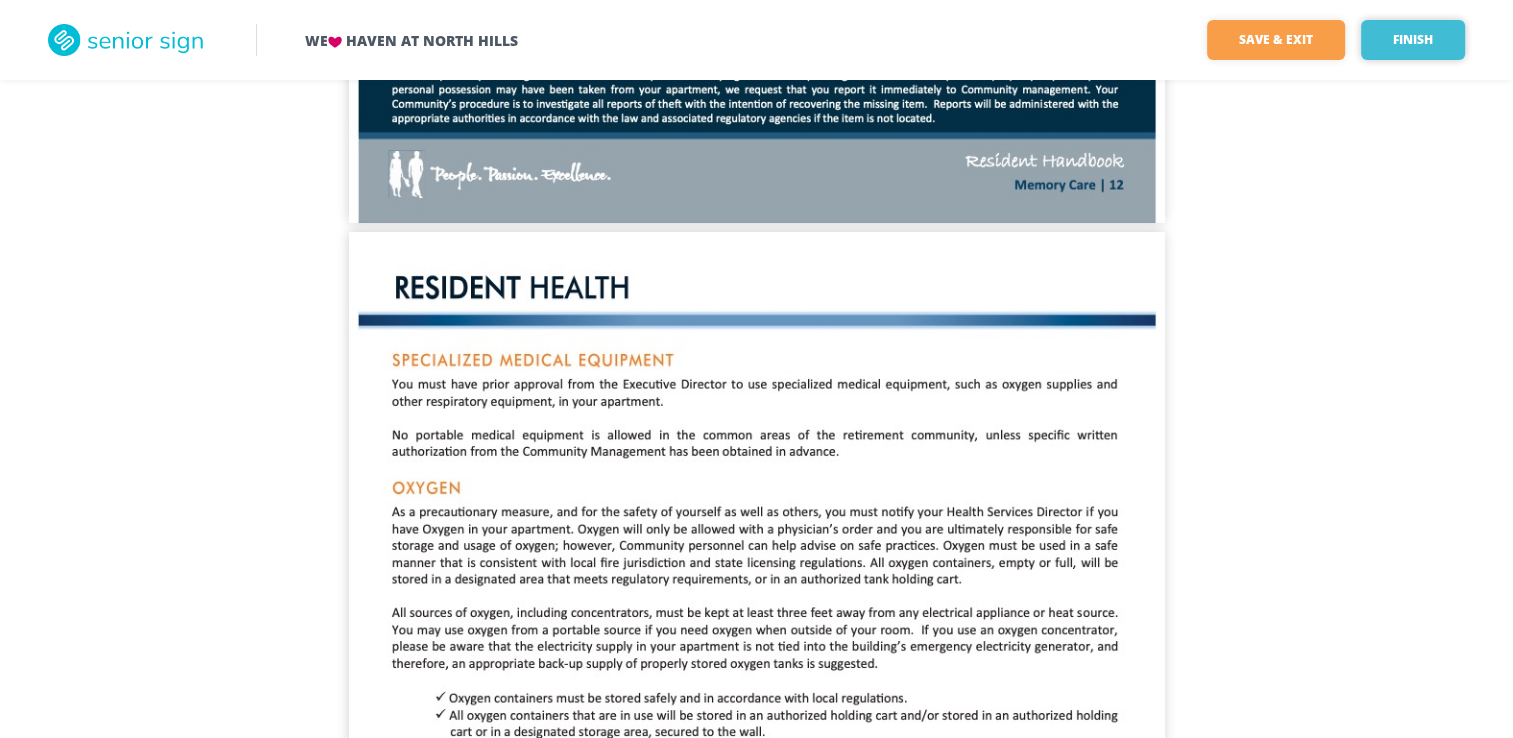 click on "Finish" at bounding box center [1413, 40] 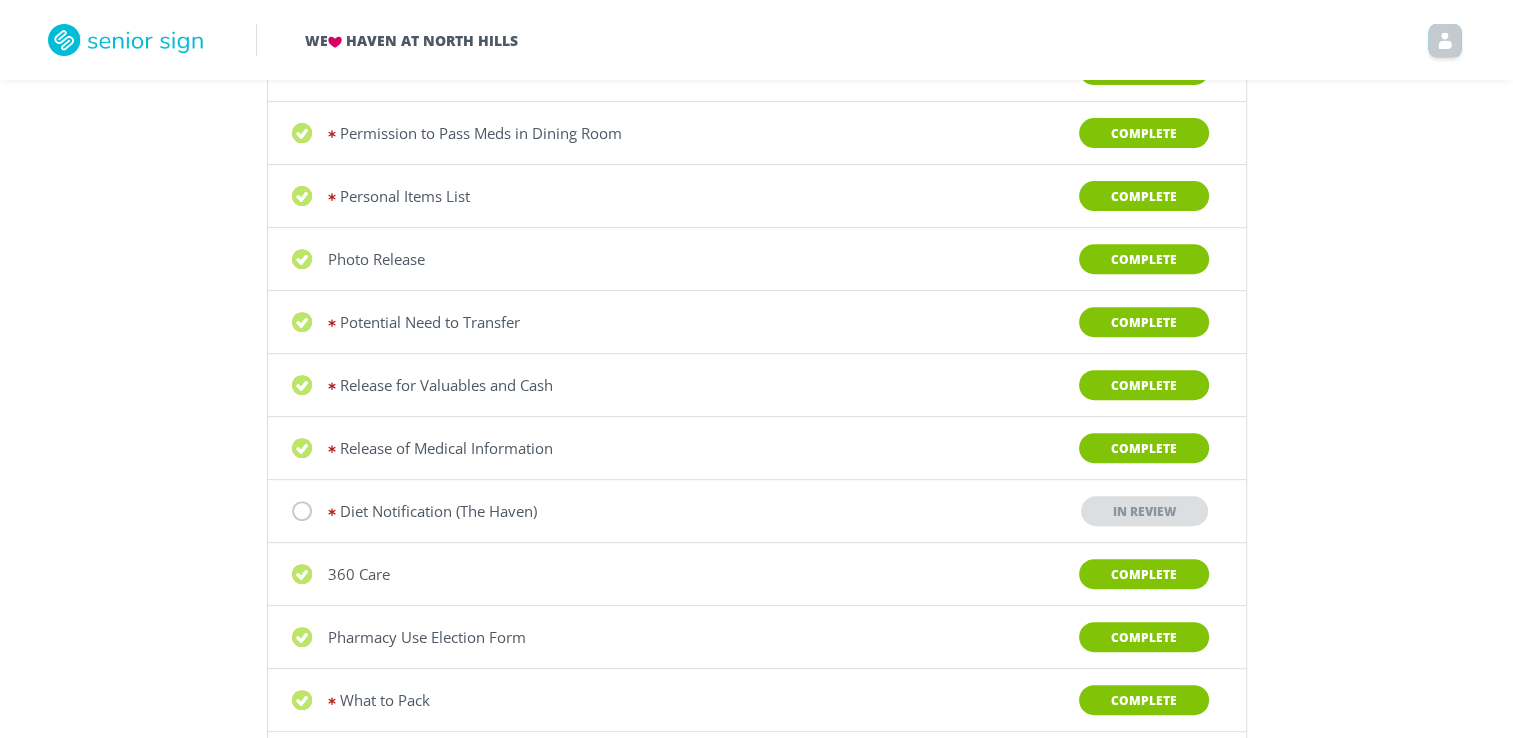 scroll, scrollTop: 904, scrollLeft: 0, axis: vertical 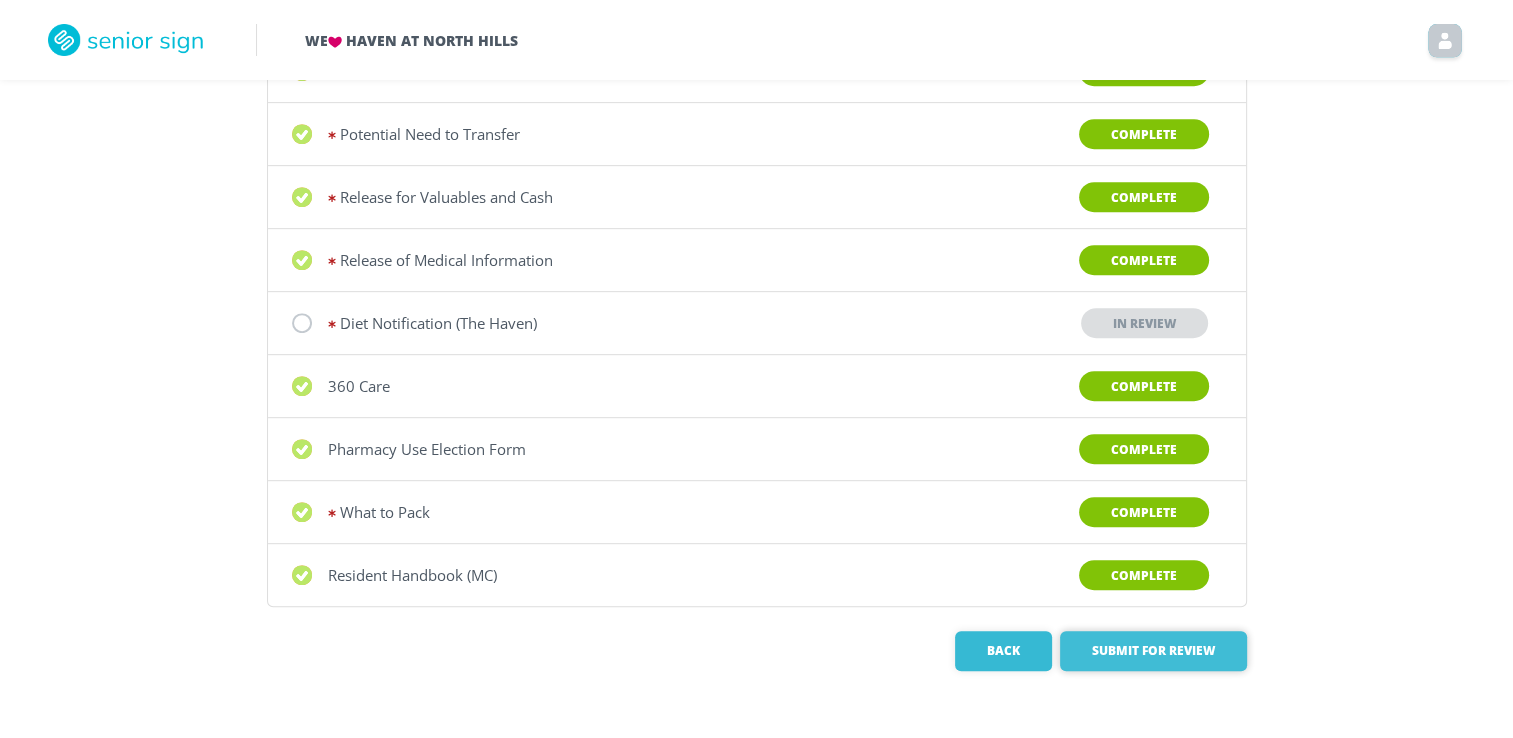 click on "Submit for Review" at bounding box center (1153, 651) 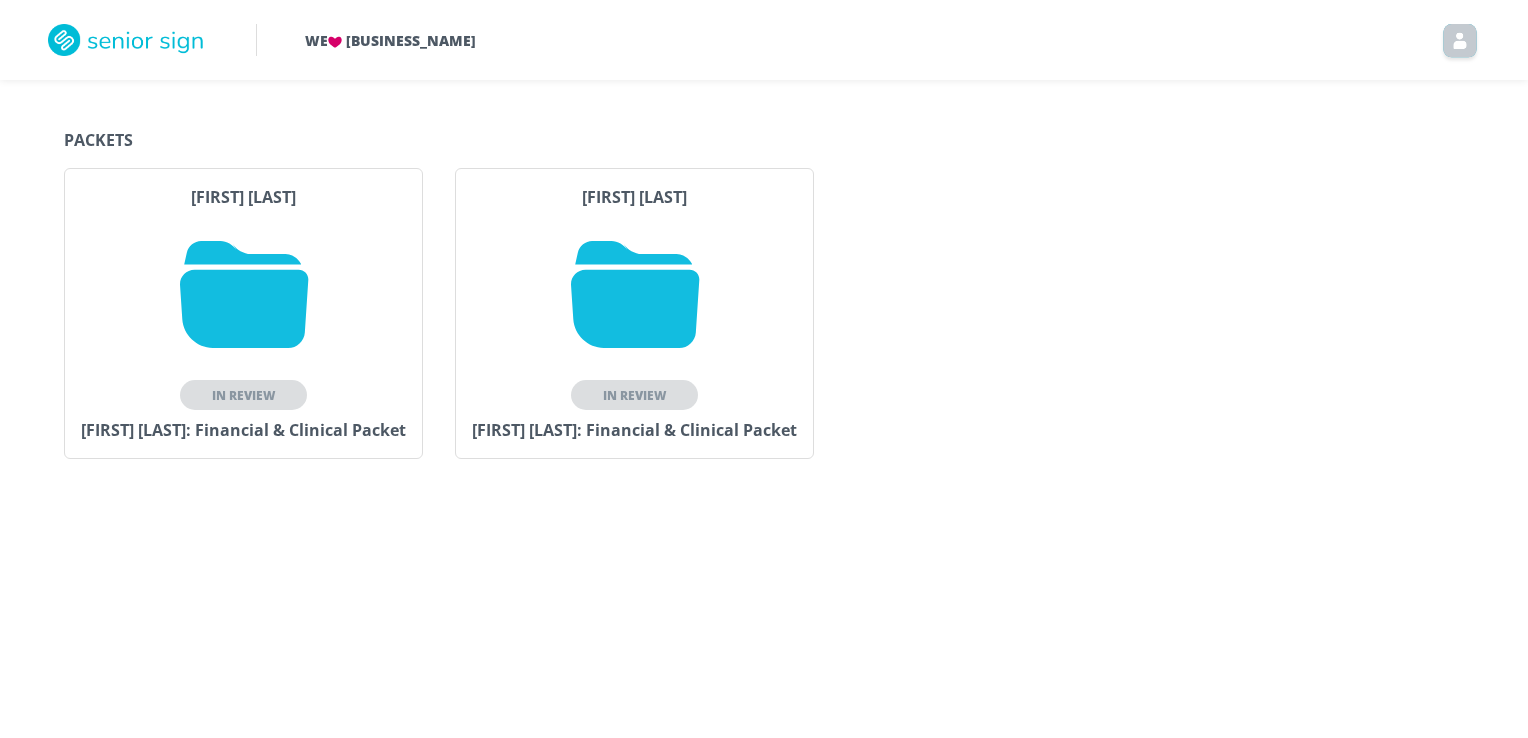 scroll, scrollTop: 0, scrollLeft: 0, axis: both 